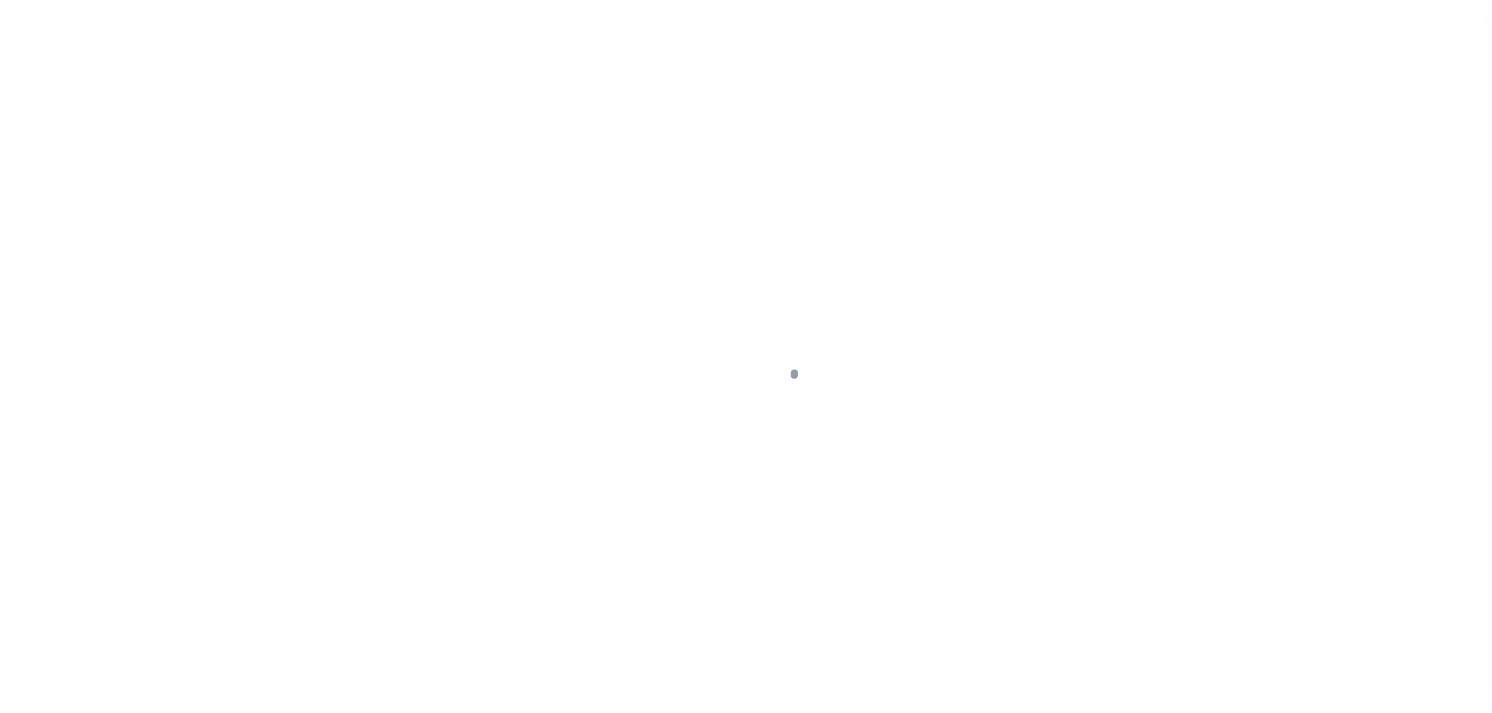 scroll, scrollTop: 0, scrollLeft: 0, axis: both 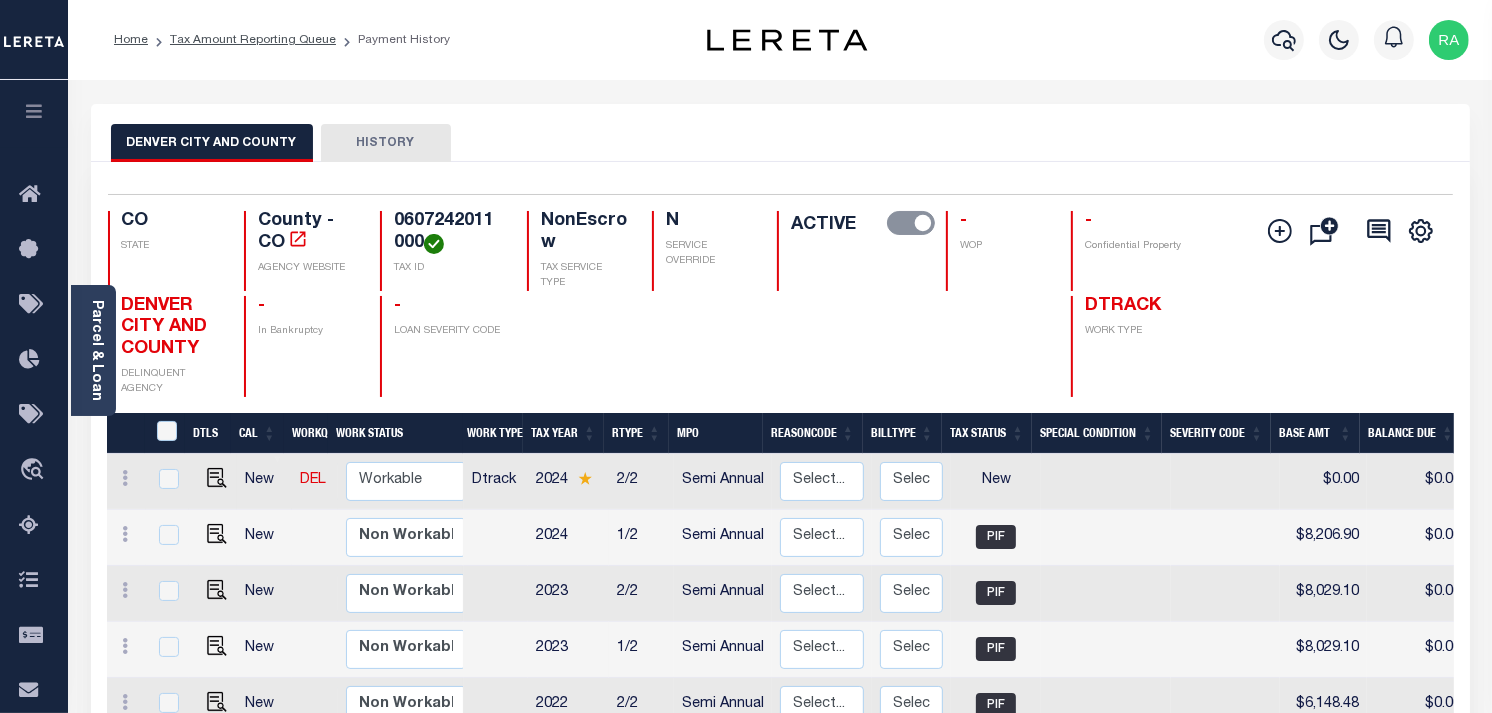 click at bounding box center (212, 480) 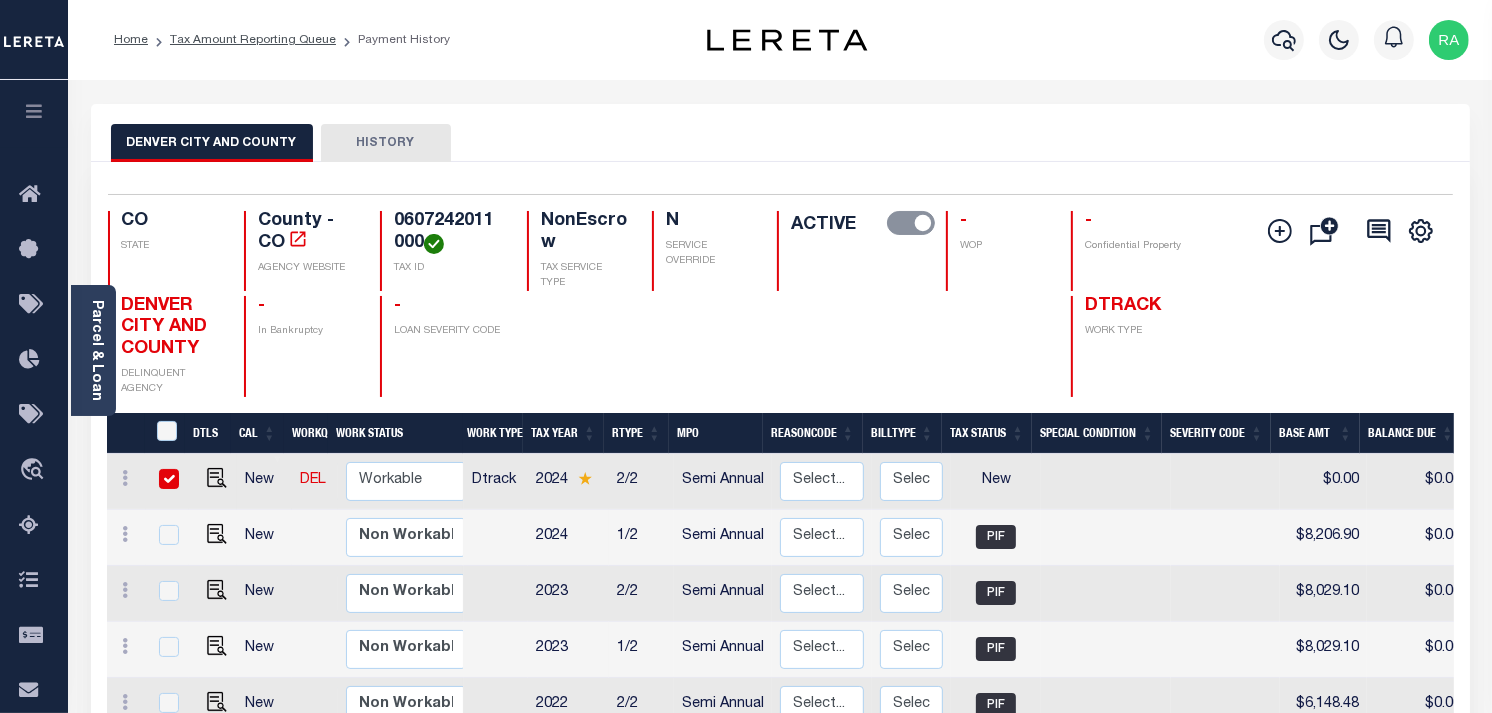 checkbox on "true" 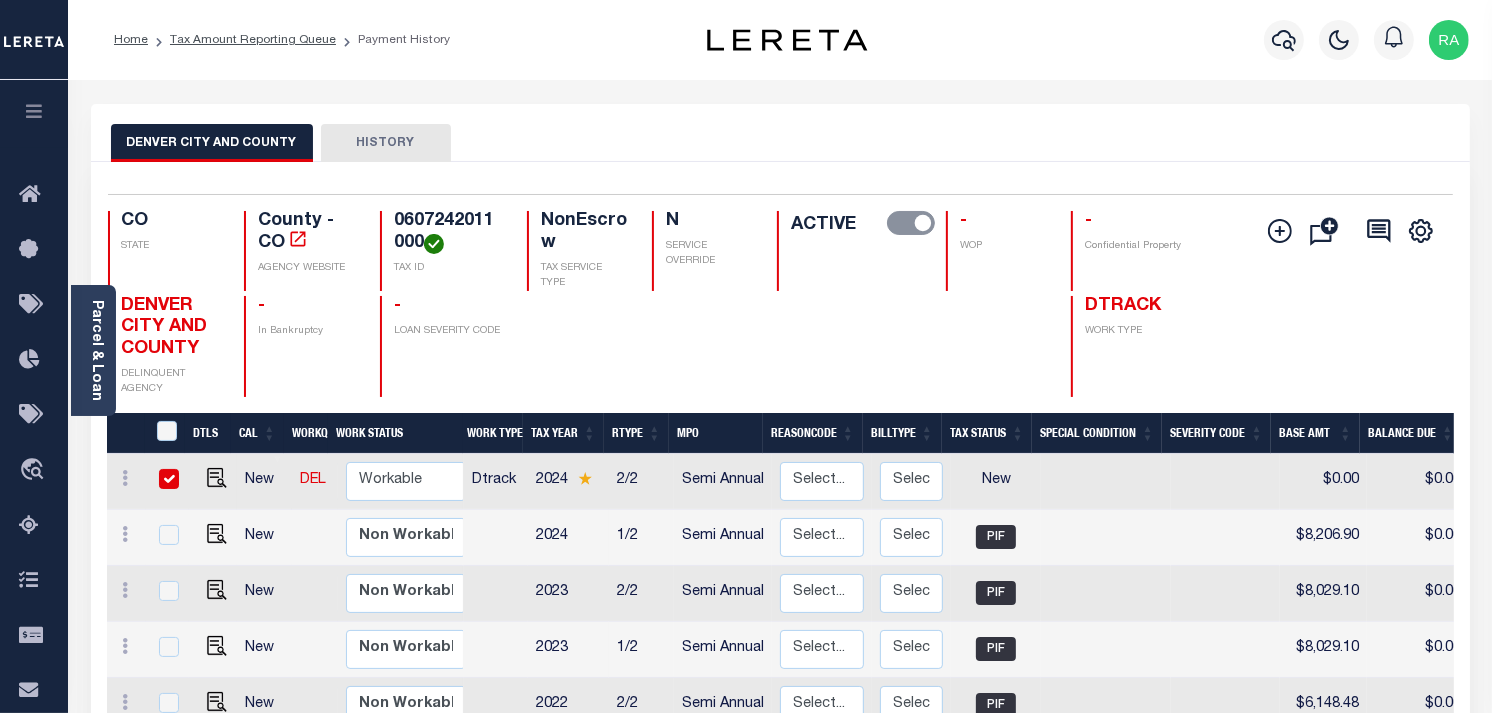 checkbox on "true" 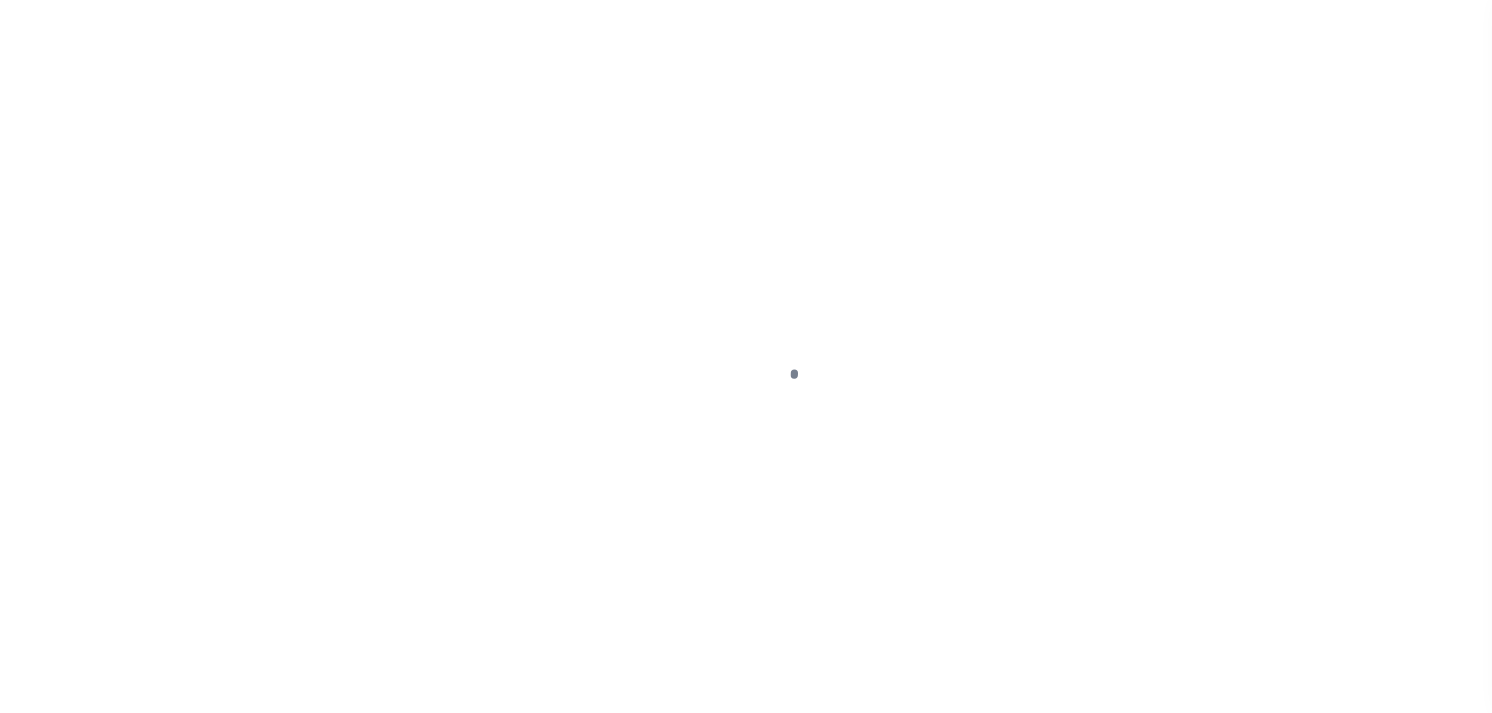 scroll, scrollTop: 0, scrollLeft: 0, axis: both 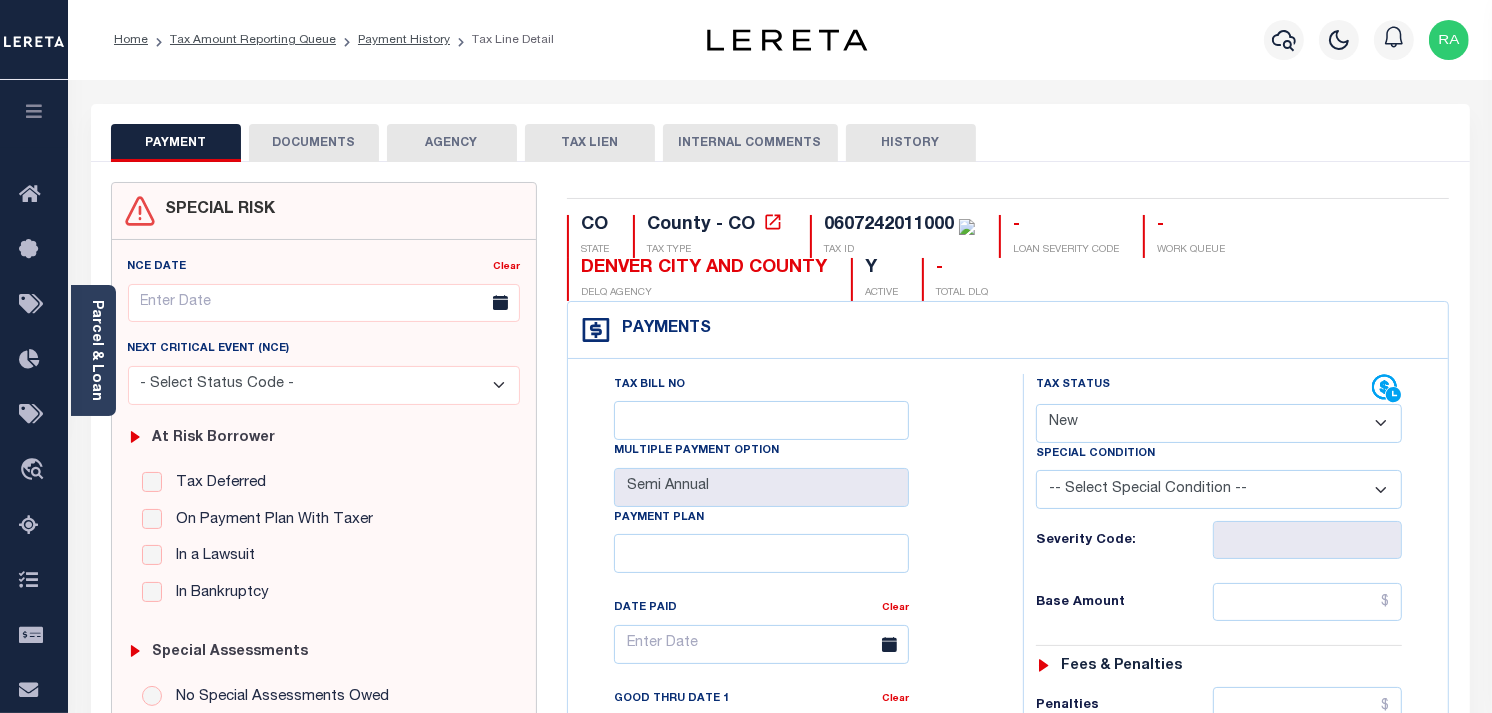 click on "- Select Status Code -
Open
Due/Unpaid
Paid
Incomplete
No Tax Due
Internal Refund Processed
New" at bounding box center (1219, 423) 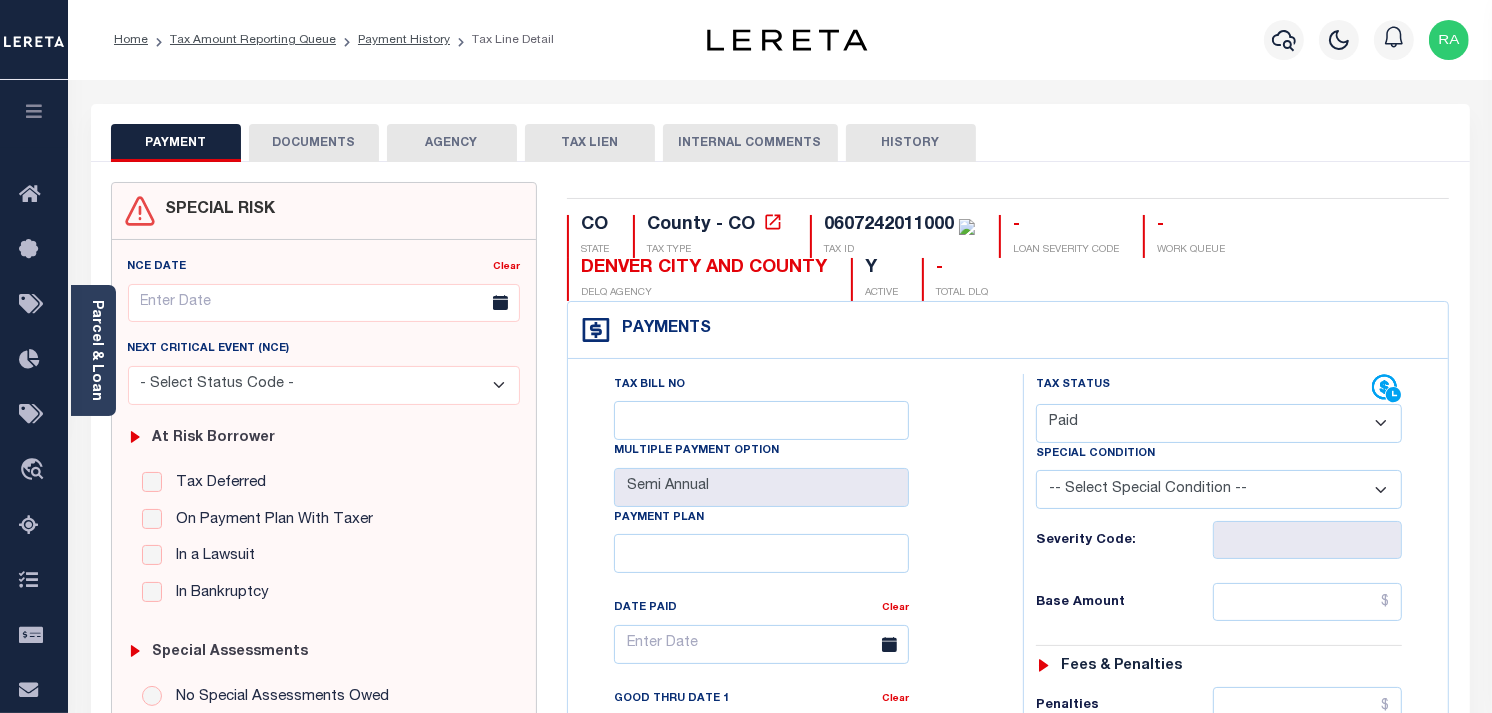 click on "- Select Status Code -
Open
Due/Unpaid
Paid
Incomplete
No Tax Due
Internal Refund Processed
New" at bounding box center [1219, 423] 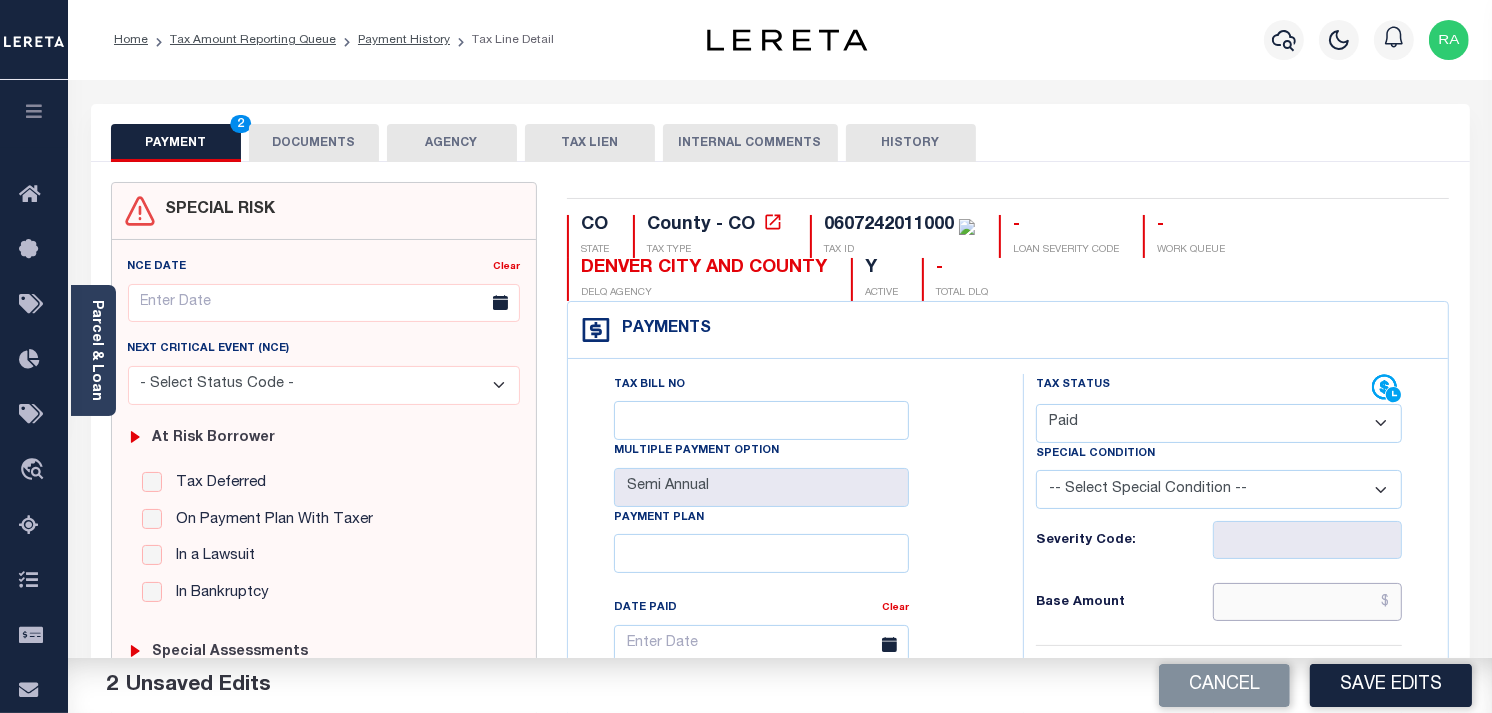 click at bounding box center (1308, 602) 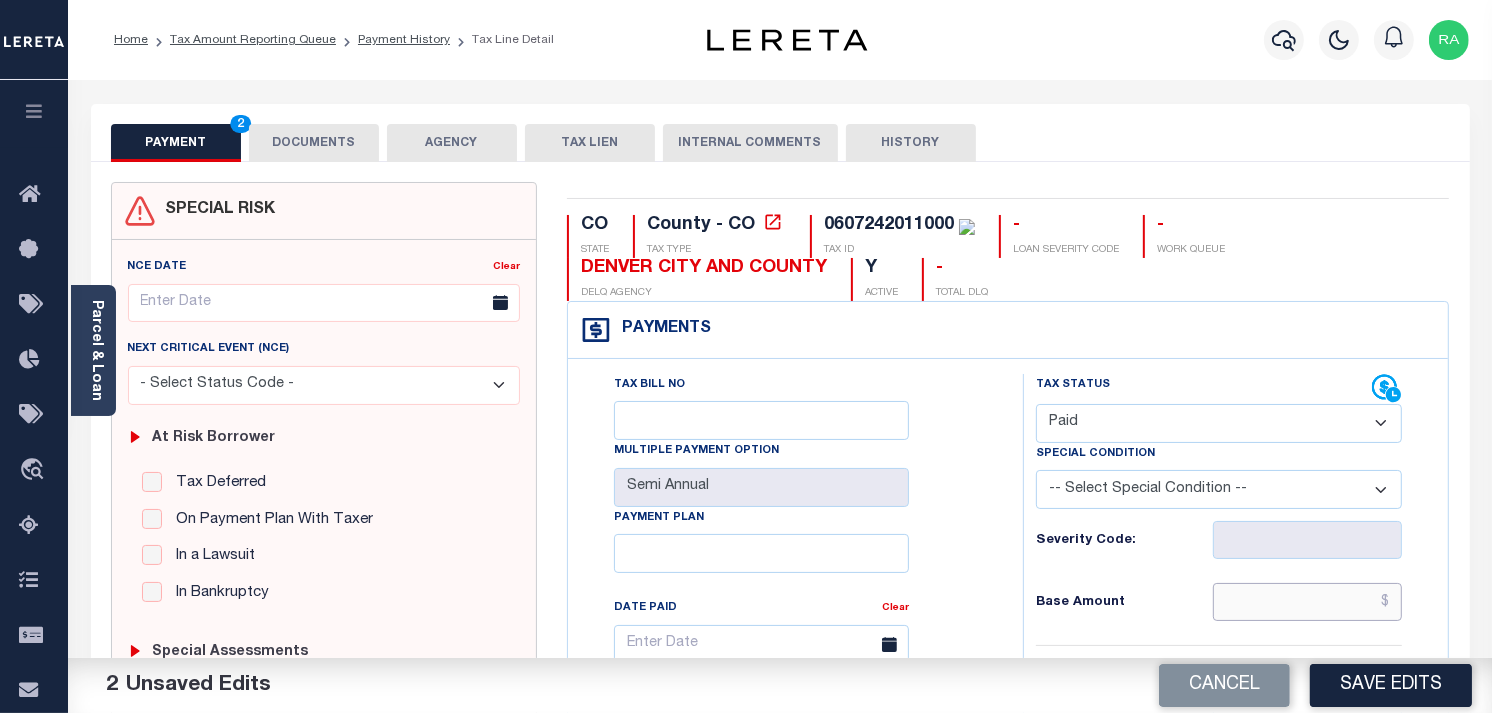 click at bounding box center (1308, 602) 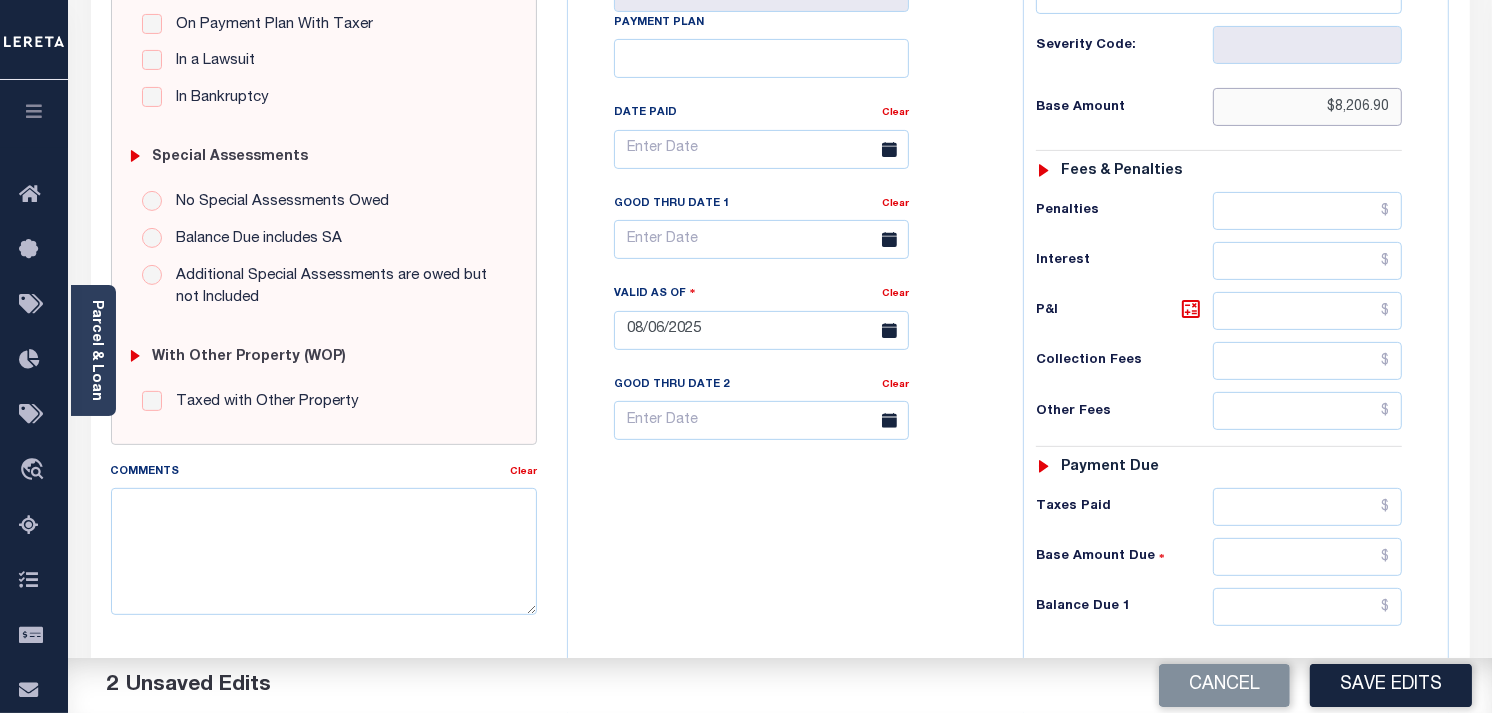 scroll, scrollTop: 555, scrollLeft: 0, axis: vertical 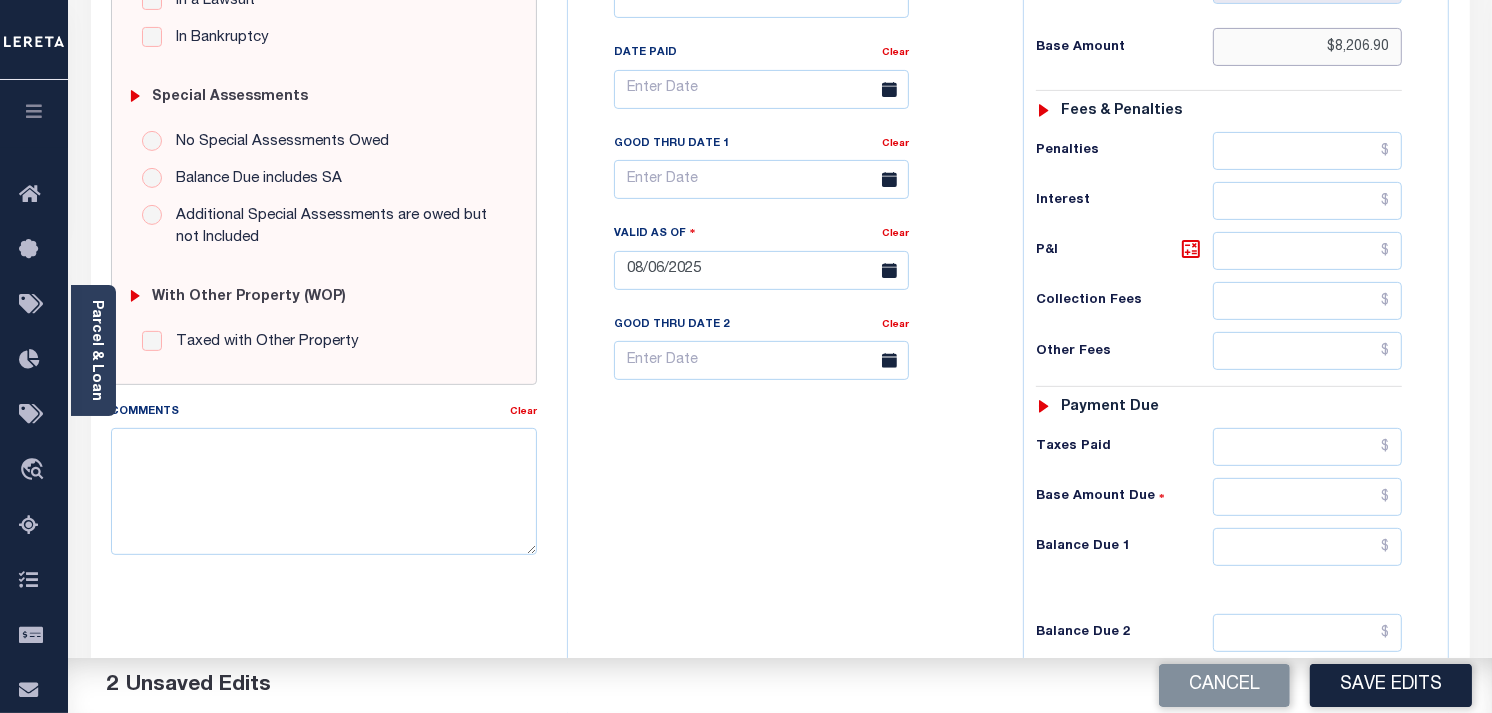 type on "$8,206.90" 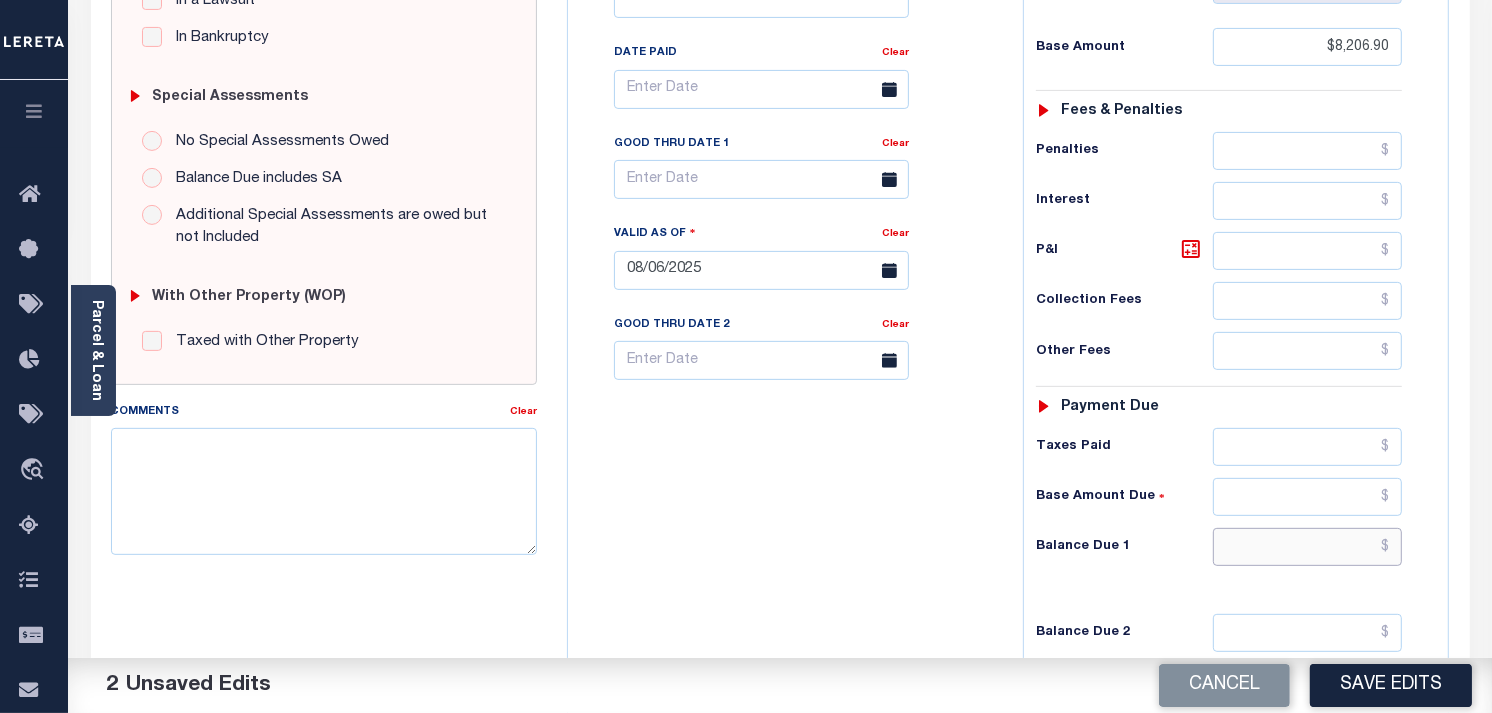 drag, startPoint x: 1297, startPoint y: 561, endPoint x: 1308, endPoint y: 570, distance: 14.21267 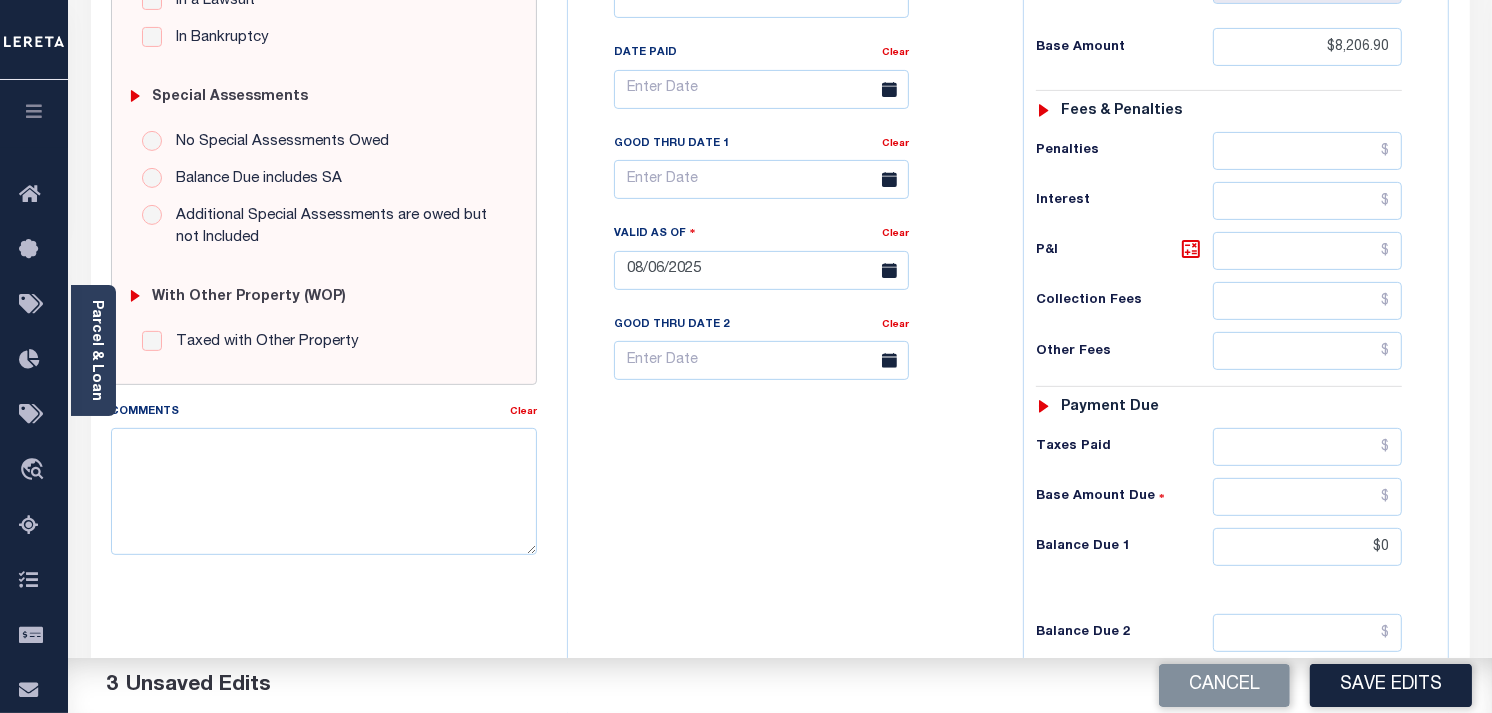type on "$0.00" 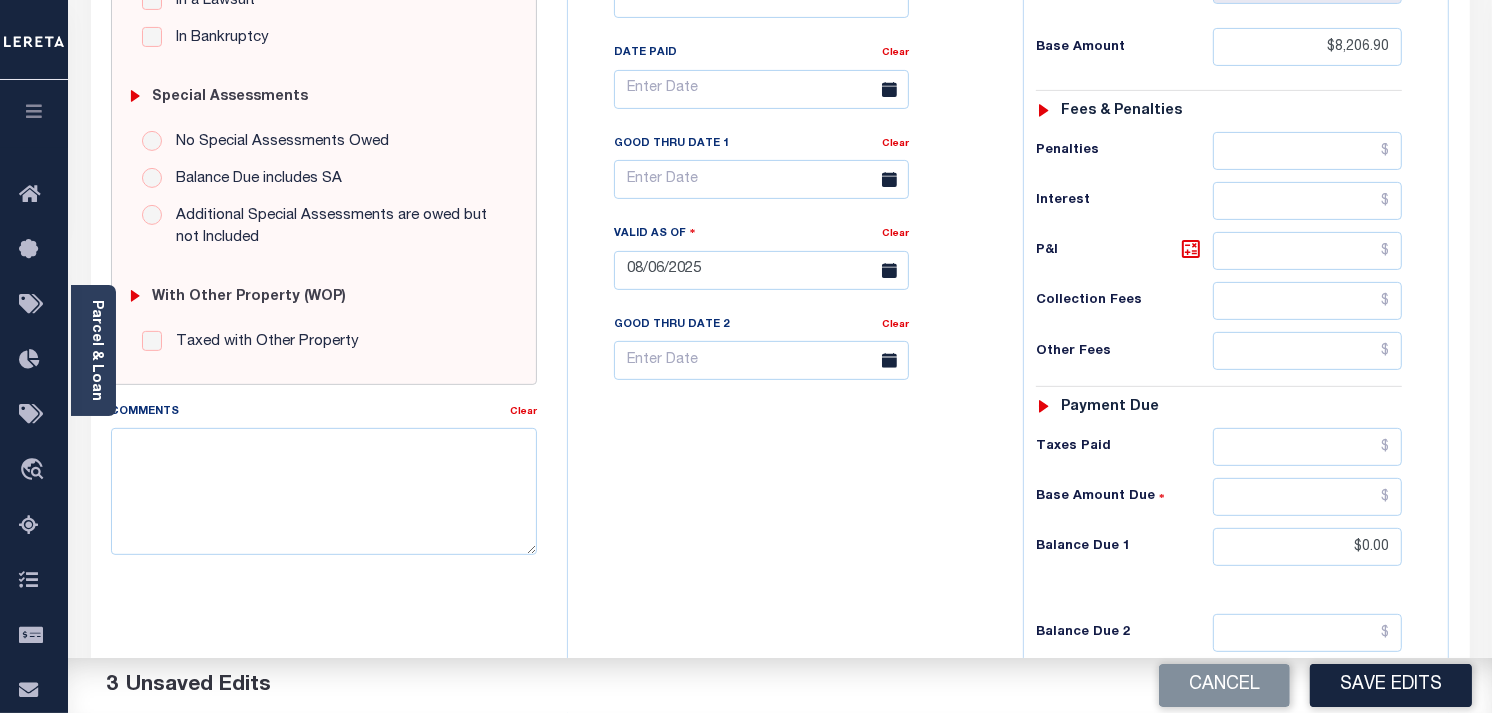 click on "Tax Status
Status
- Select Status Code -" at bounding box center (1225, 260) 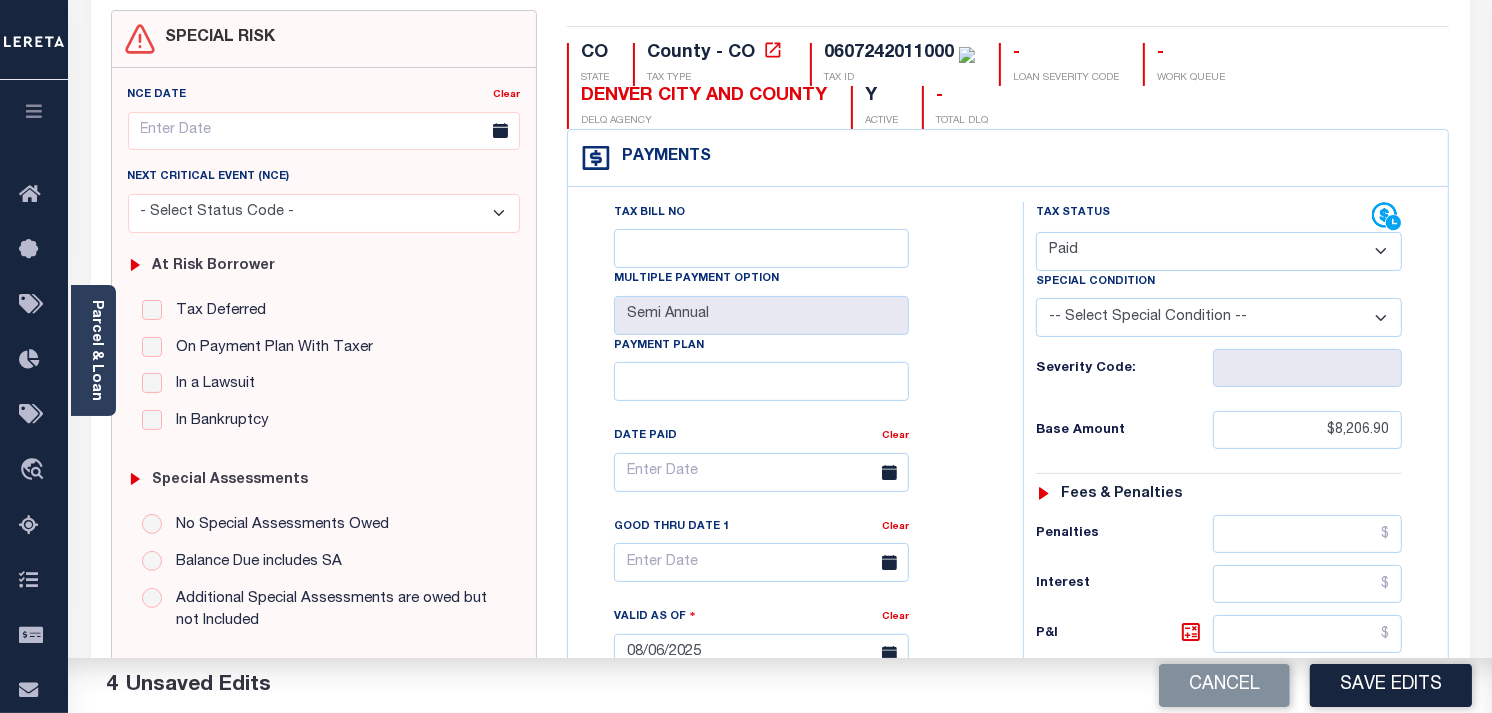 scroll, scrollTop: 0, scrollLeft: 0, axis: both 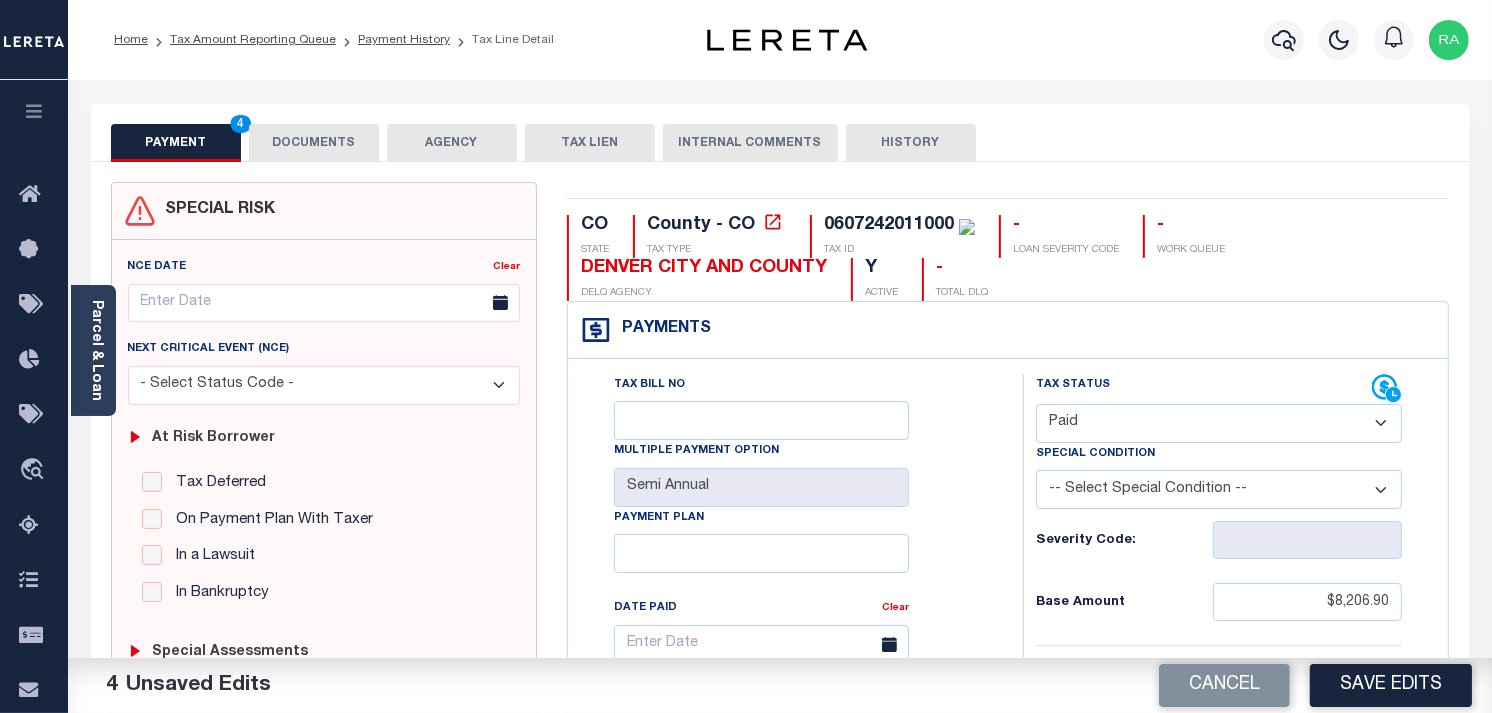 click on "DOCUMENTS" at bounding box center [314, 143] 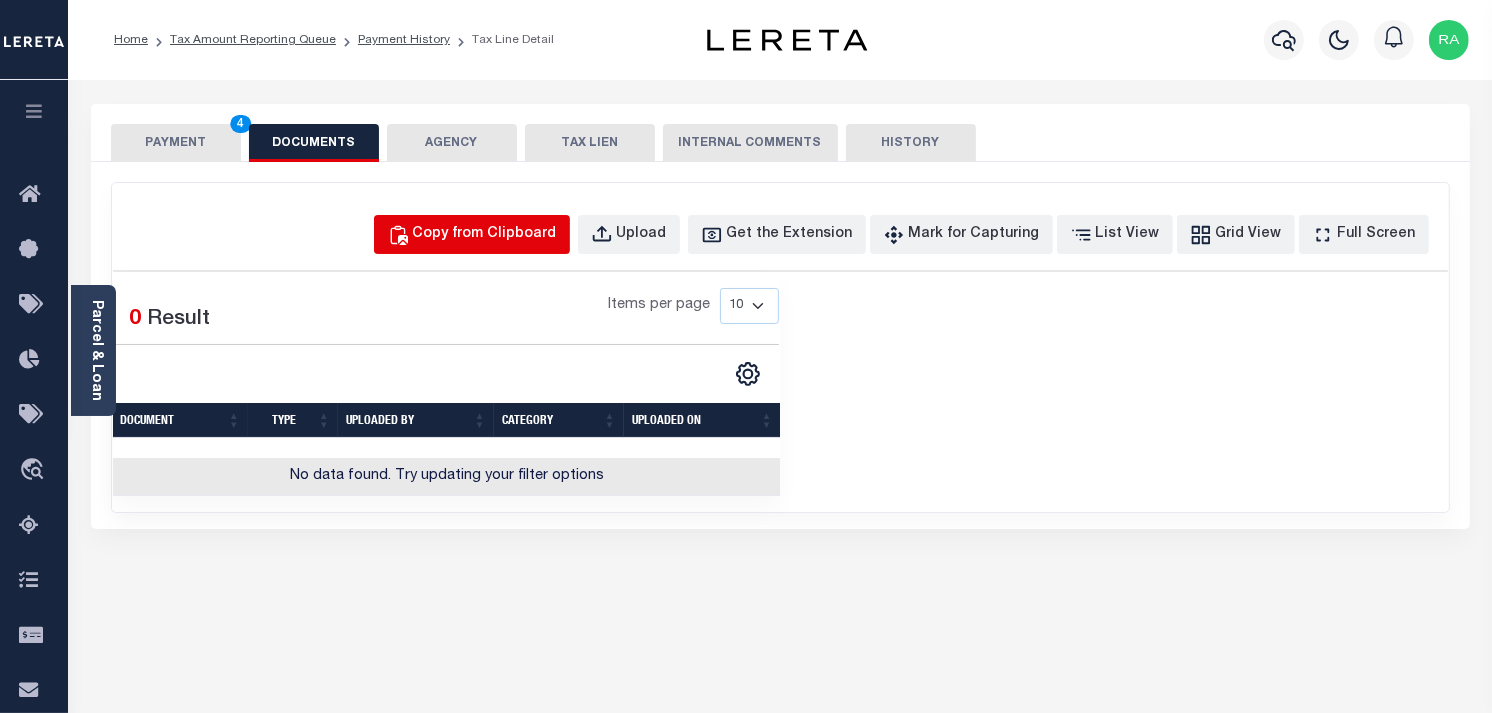 click on "Copy from Clipboard" at bounding box center (485, 235) 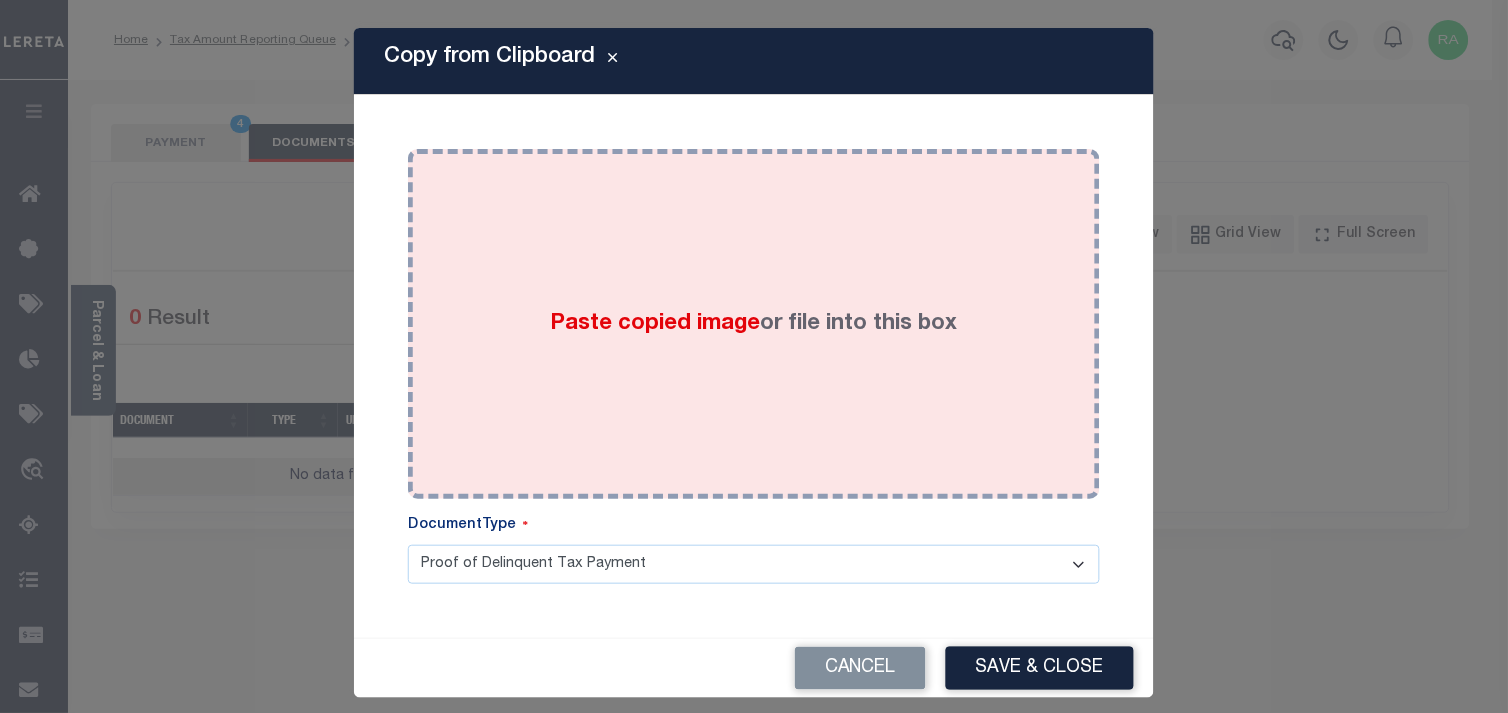 click on "Paste copied image  or file into this box" at bounding box center (754, 324) 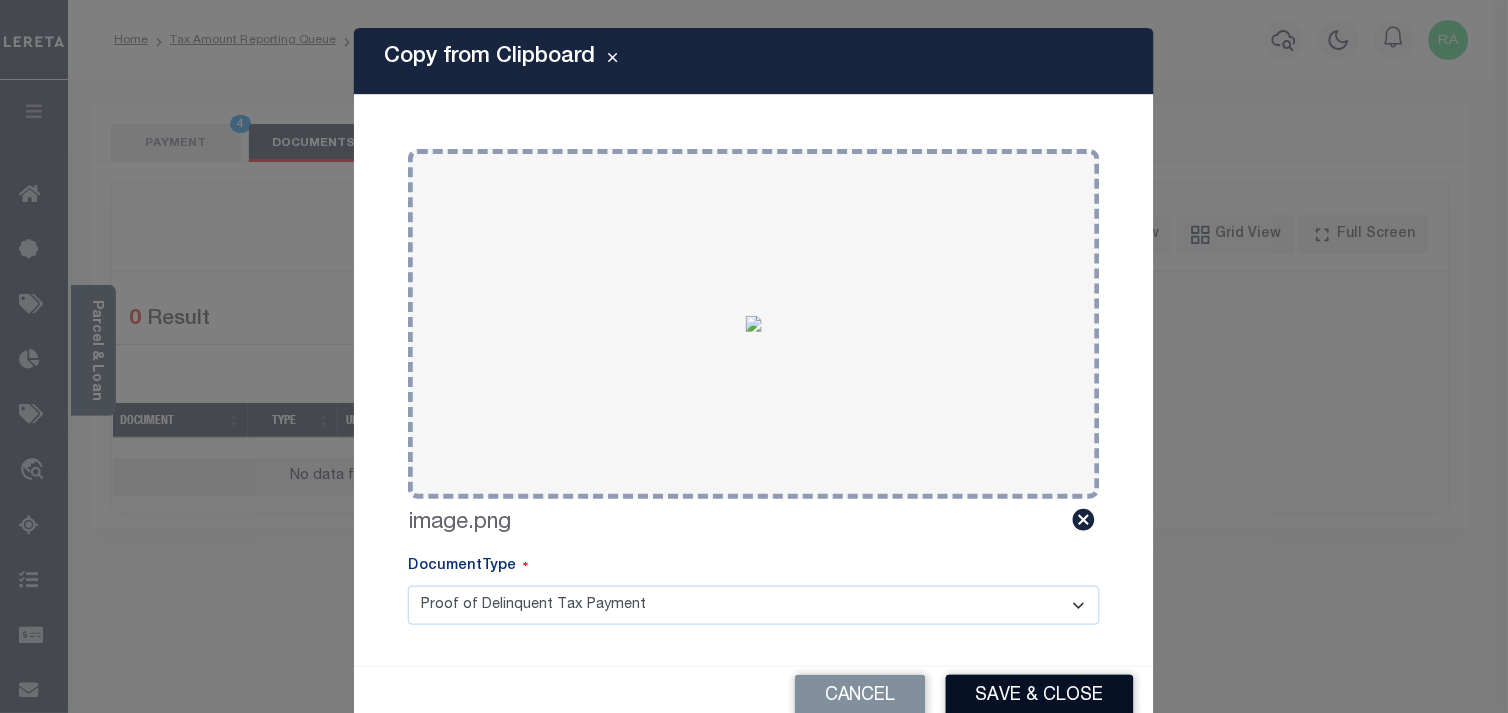 click on "Save & Close" at bounding box center (1040, 696) 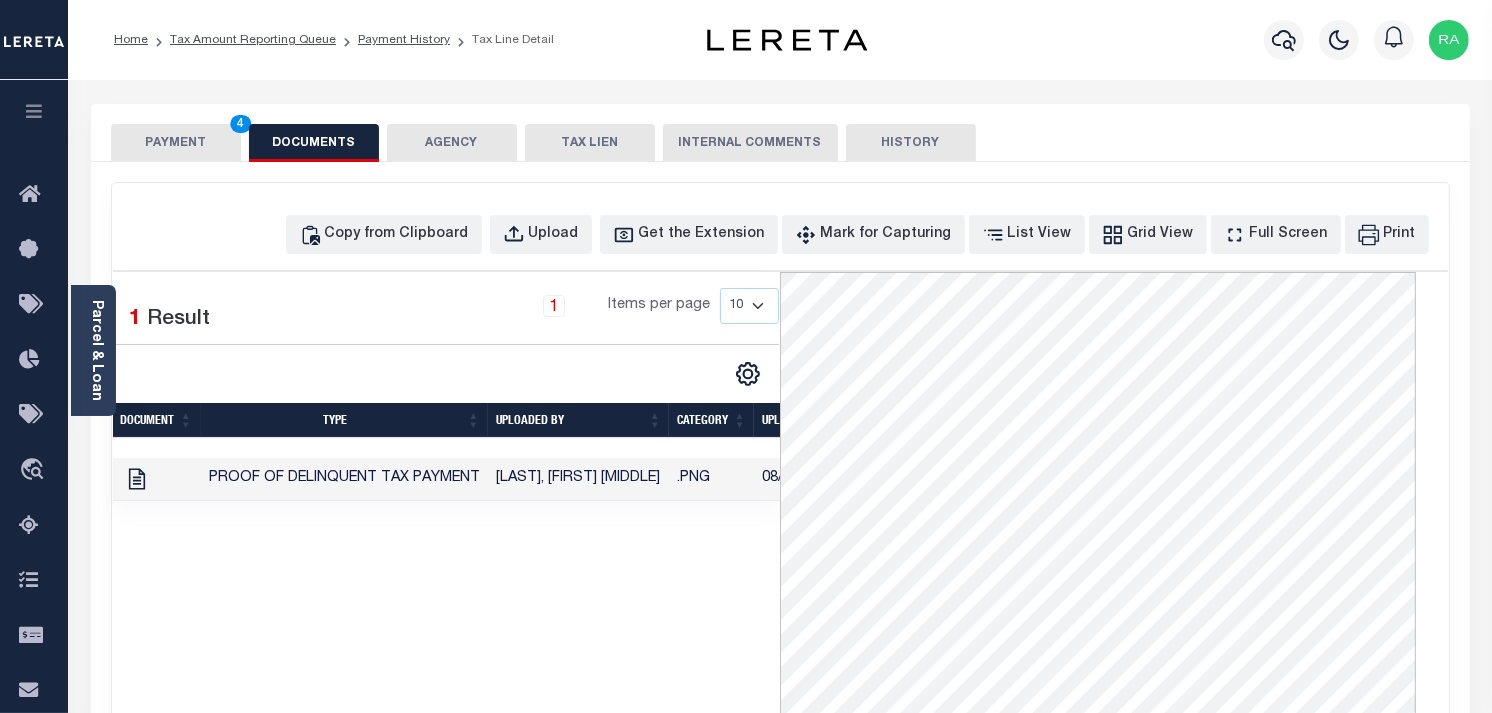 click on "PAYMENT
4" at bounding box center (176, 143) 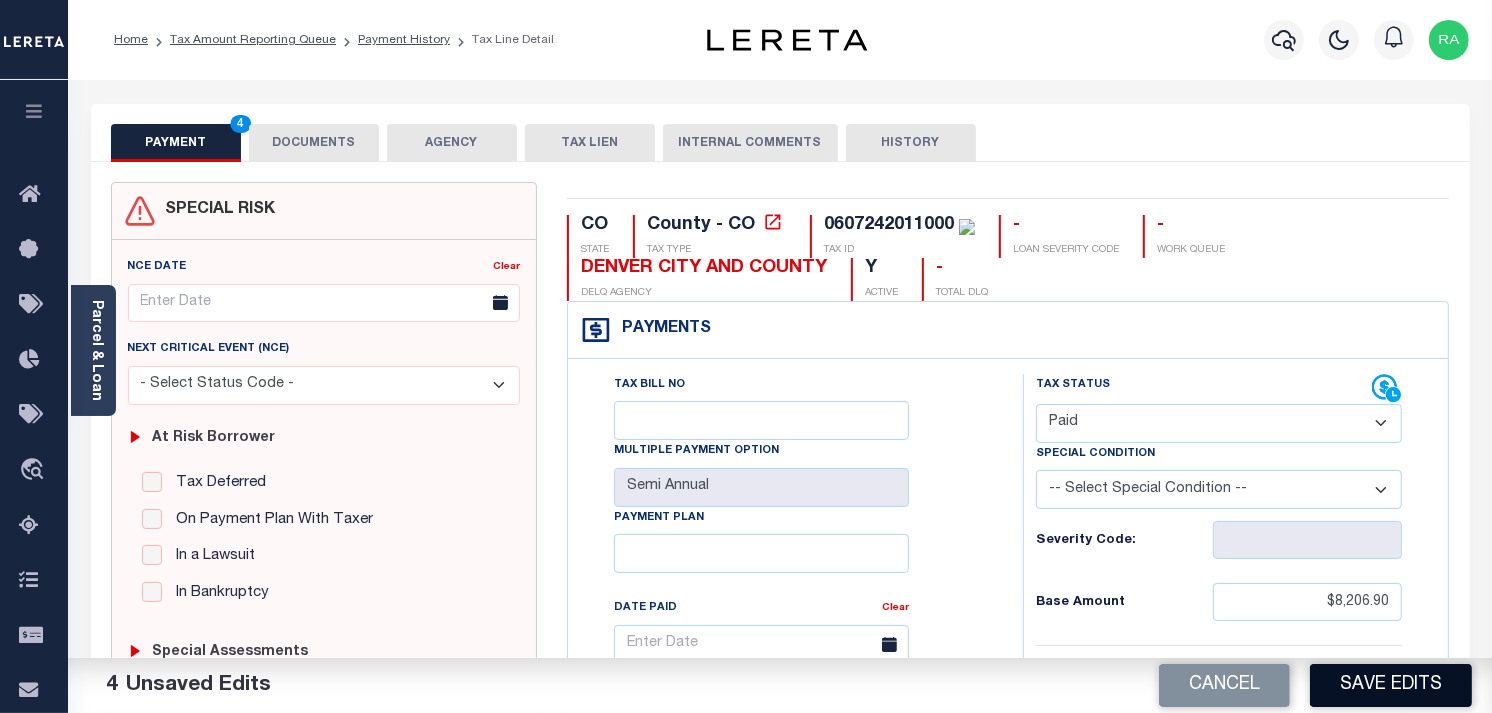 click on "Save Edits" at bounding box center [1391, 685] 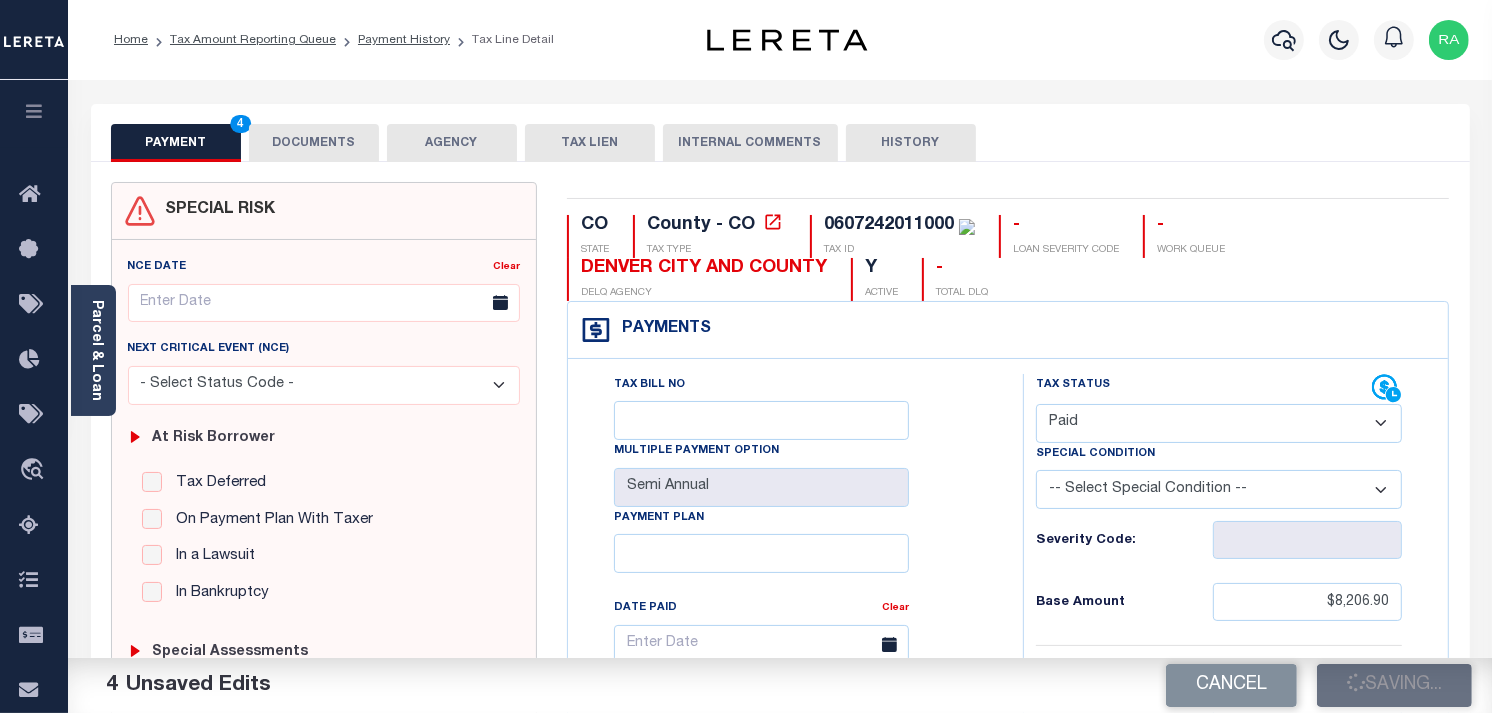 checkbox on "false" 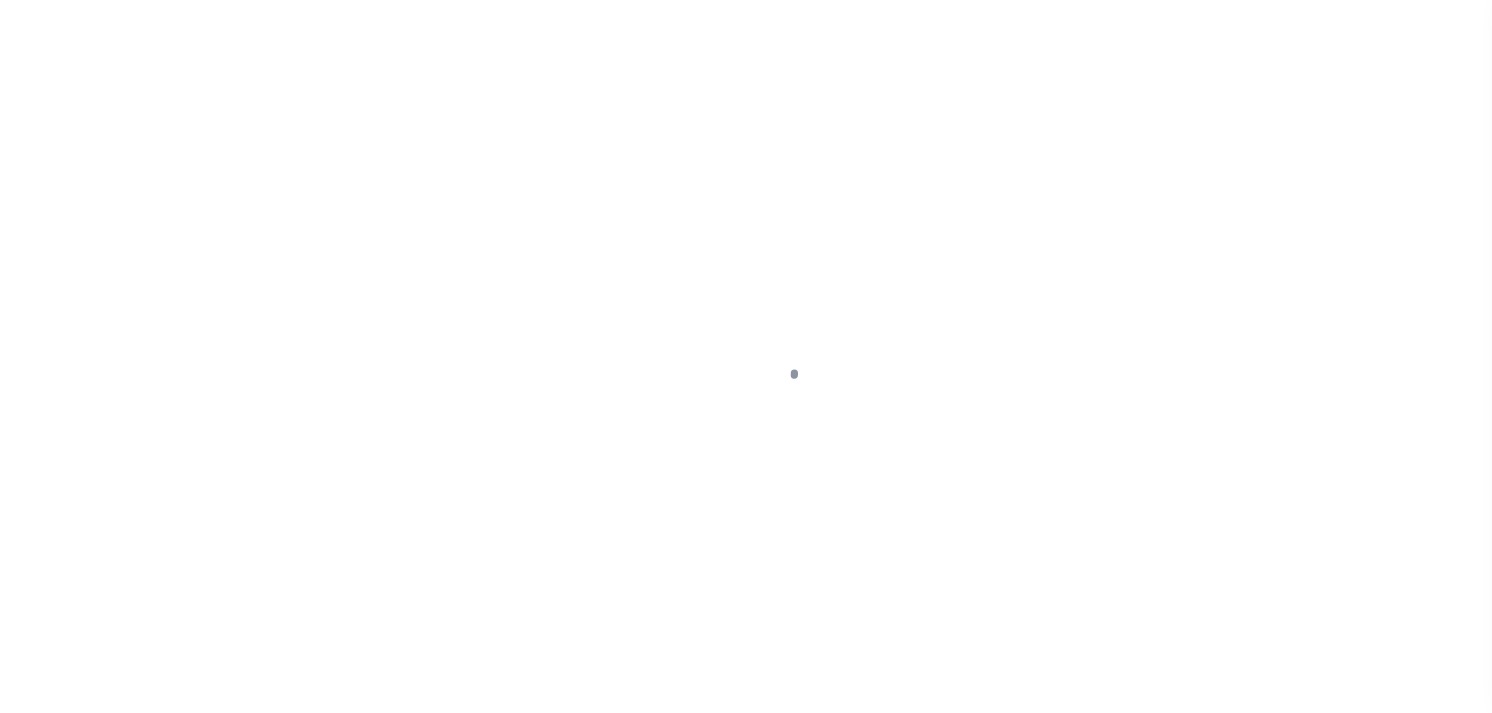 scroll, scrollTop: 0, scrollLeft: 0, axis: both 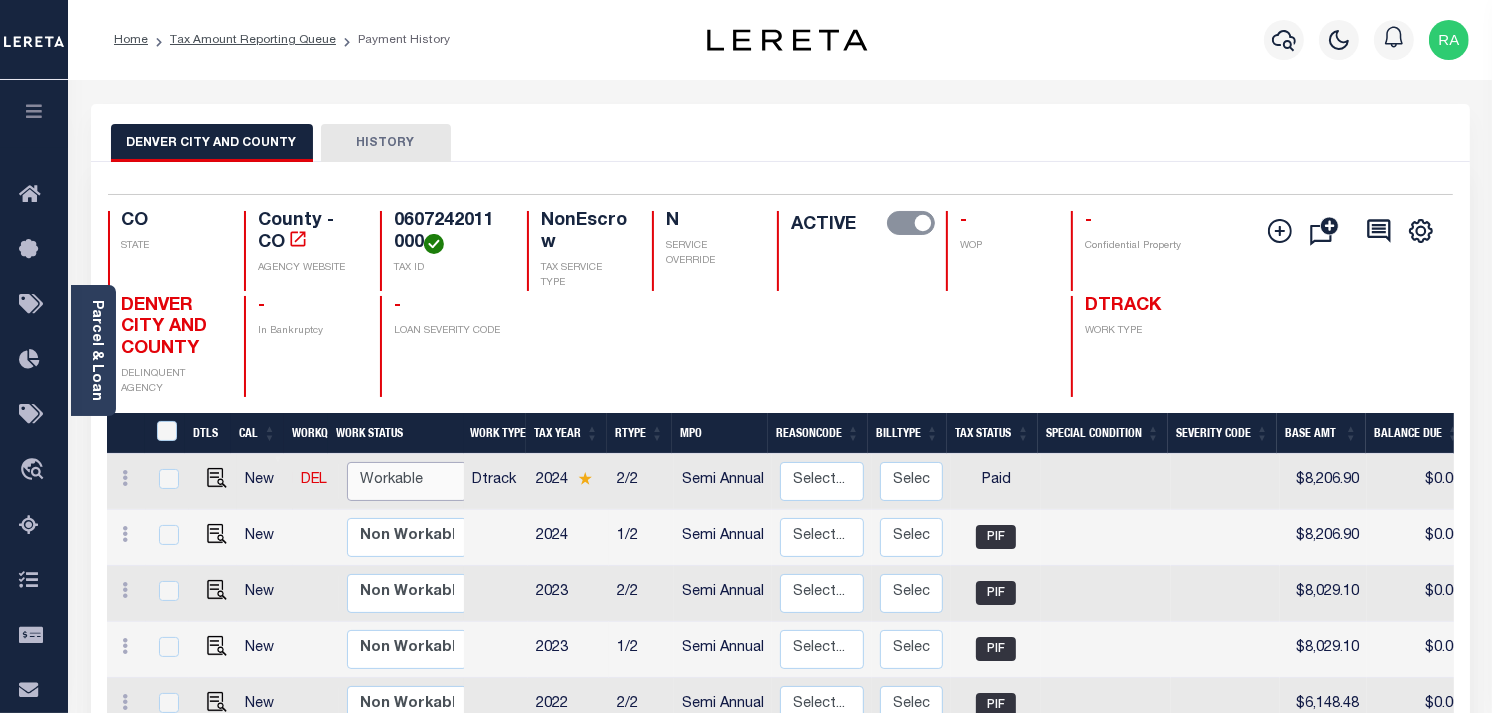 click on "Non Workable
Workable" at bounding box center [407, 481] 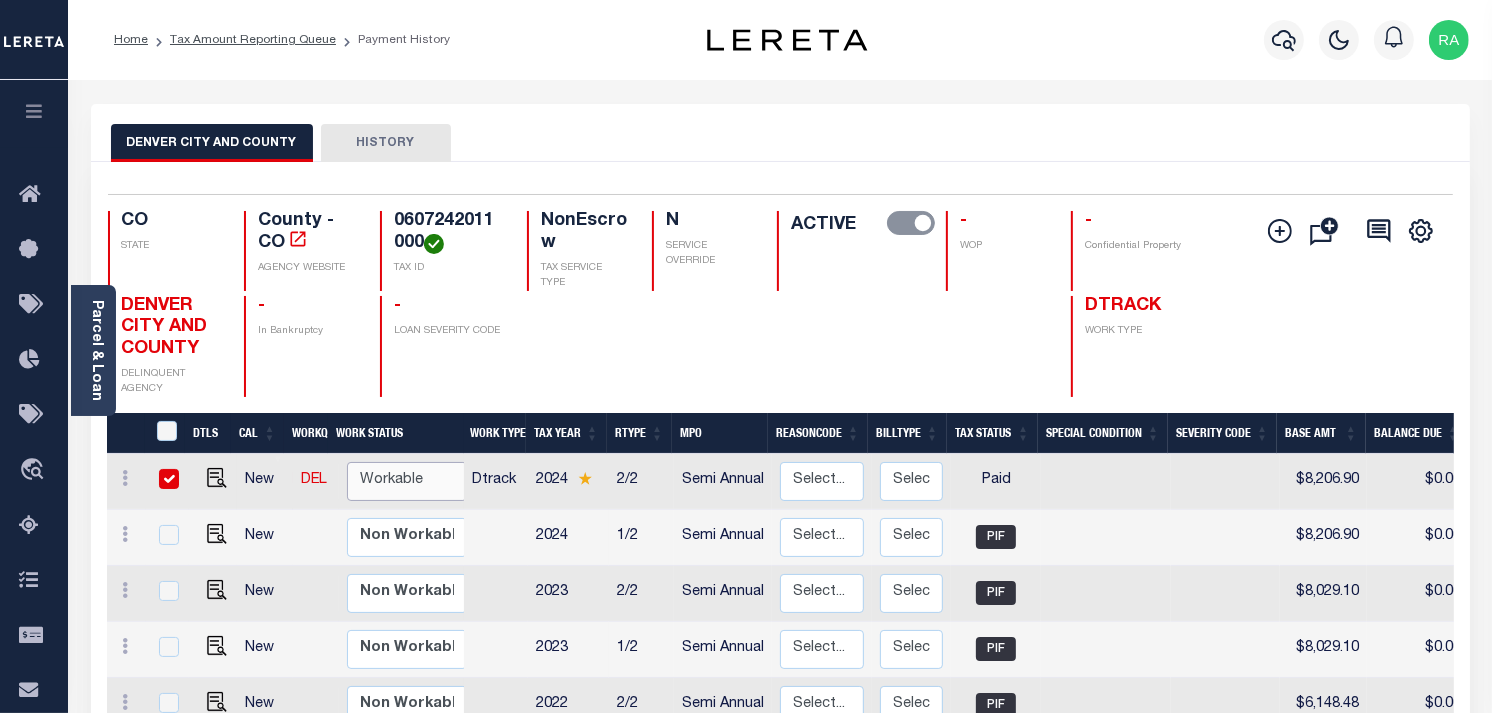 checkbox on "true" 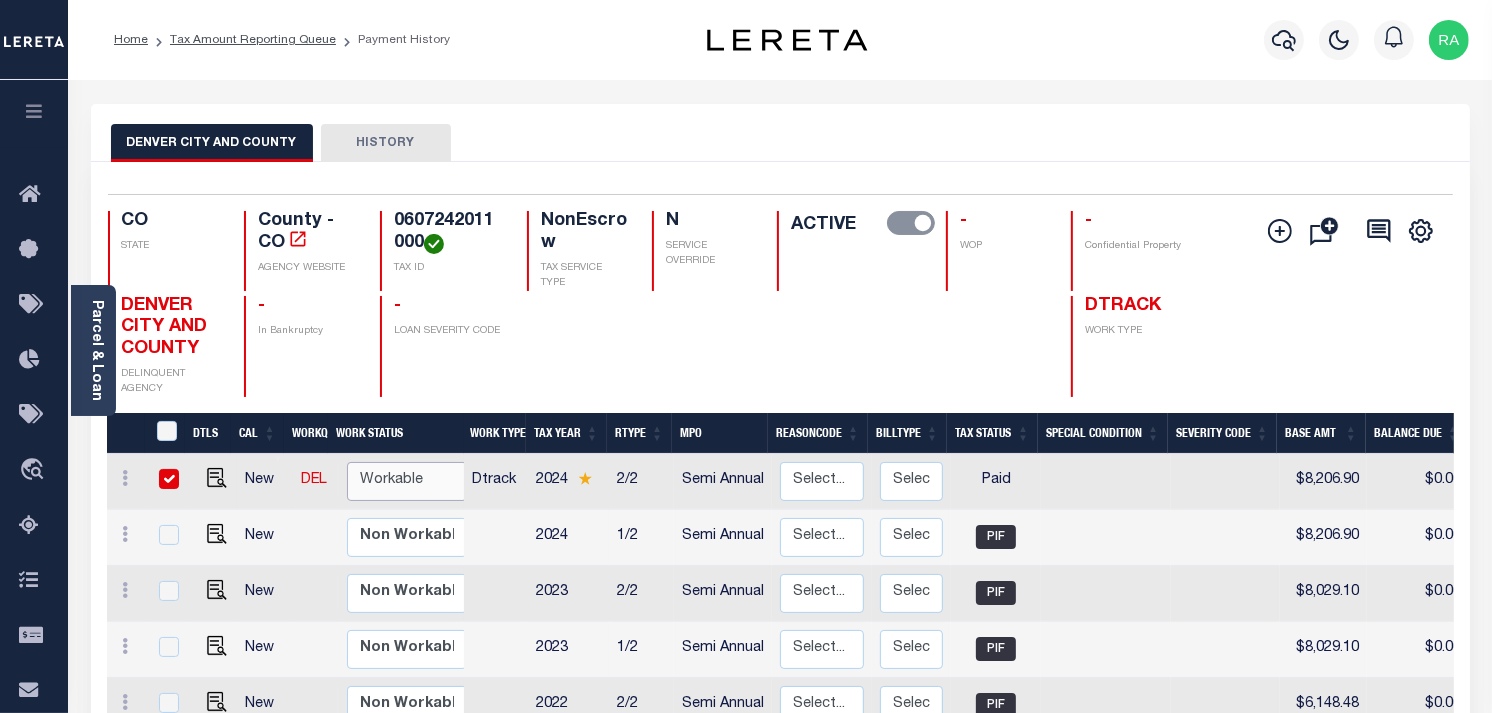 checkbox on "true" 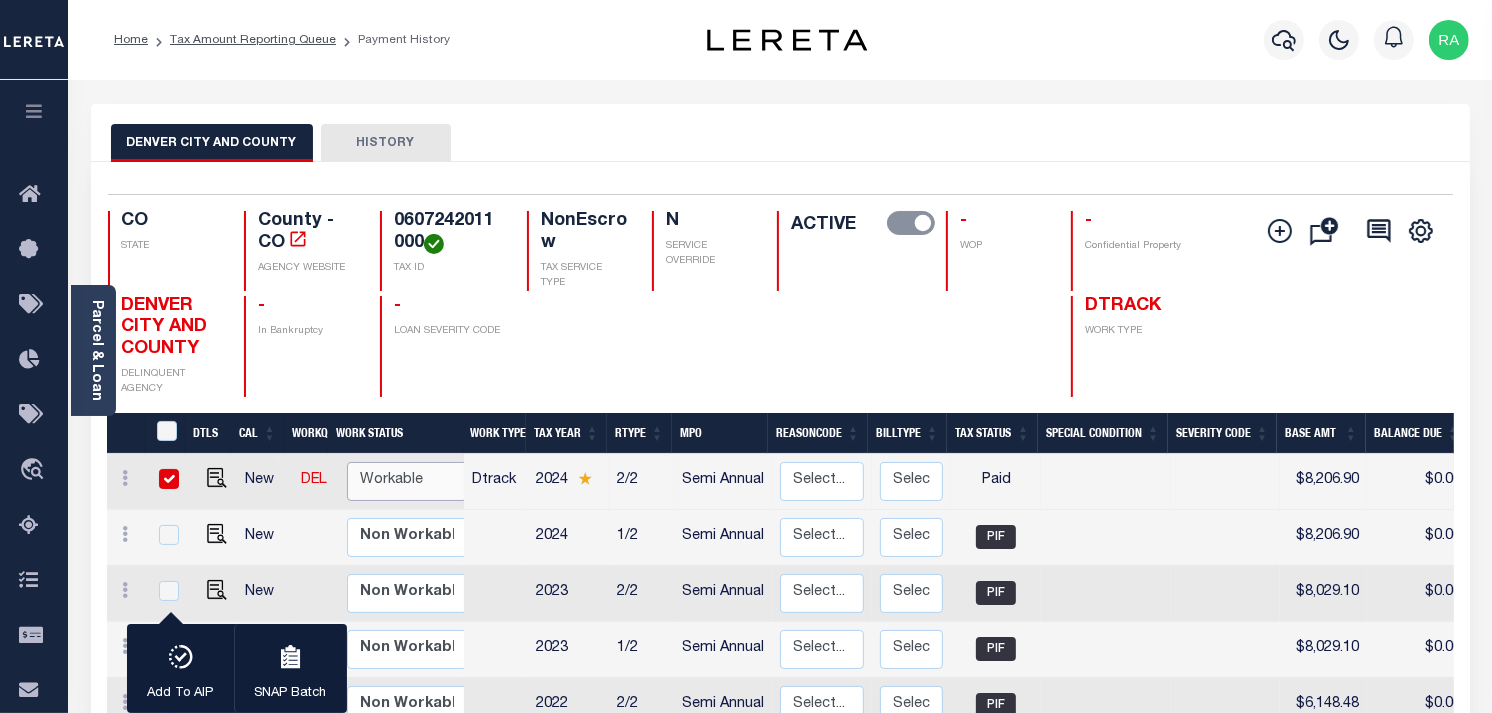 select on "true" 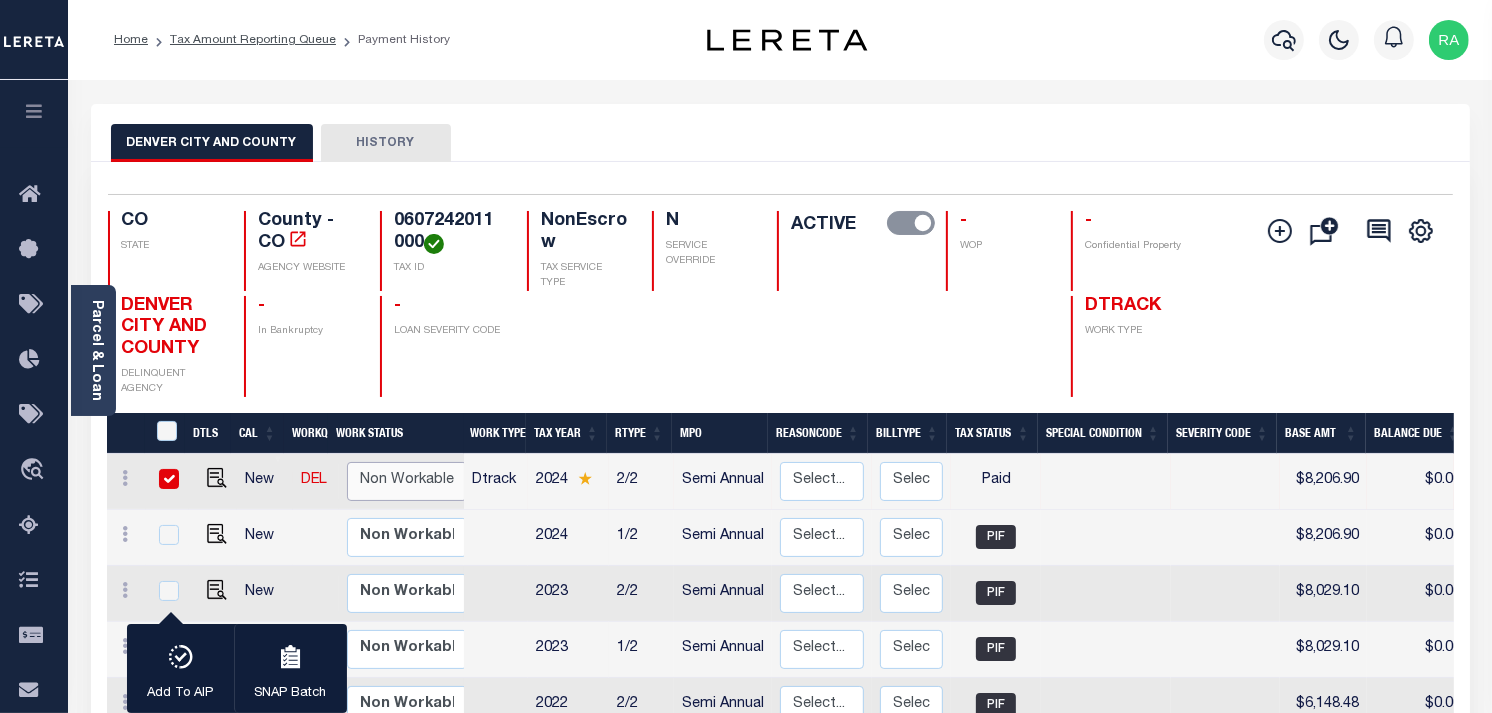 click on "Non Workable
Workable" at bounding box center (407, 481) 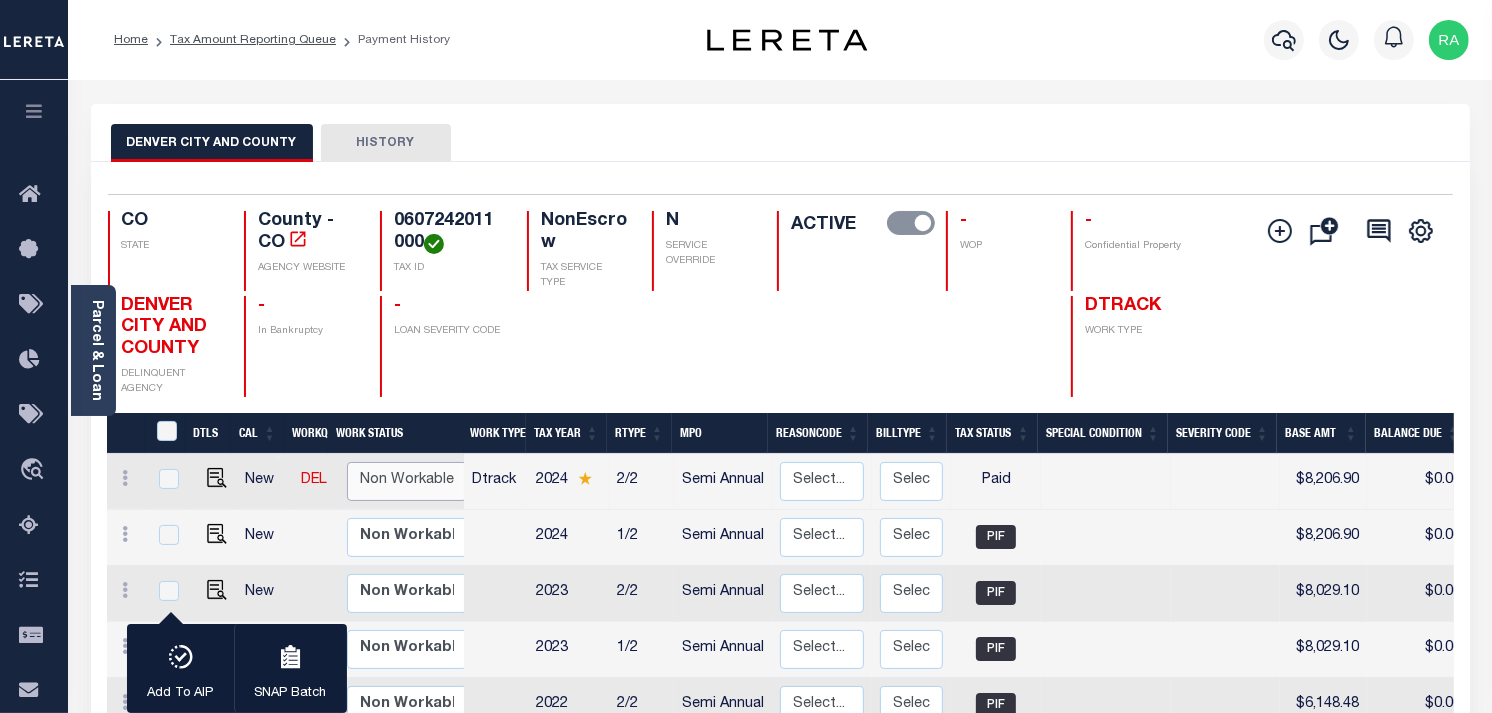 checkbox on "false" 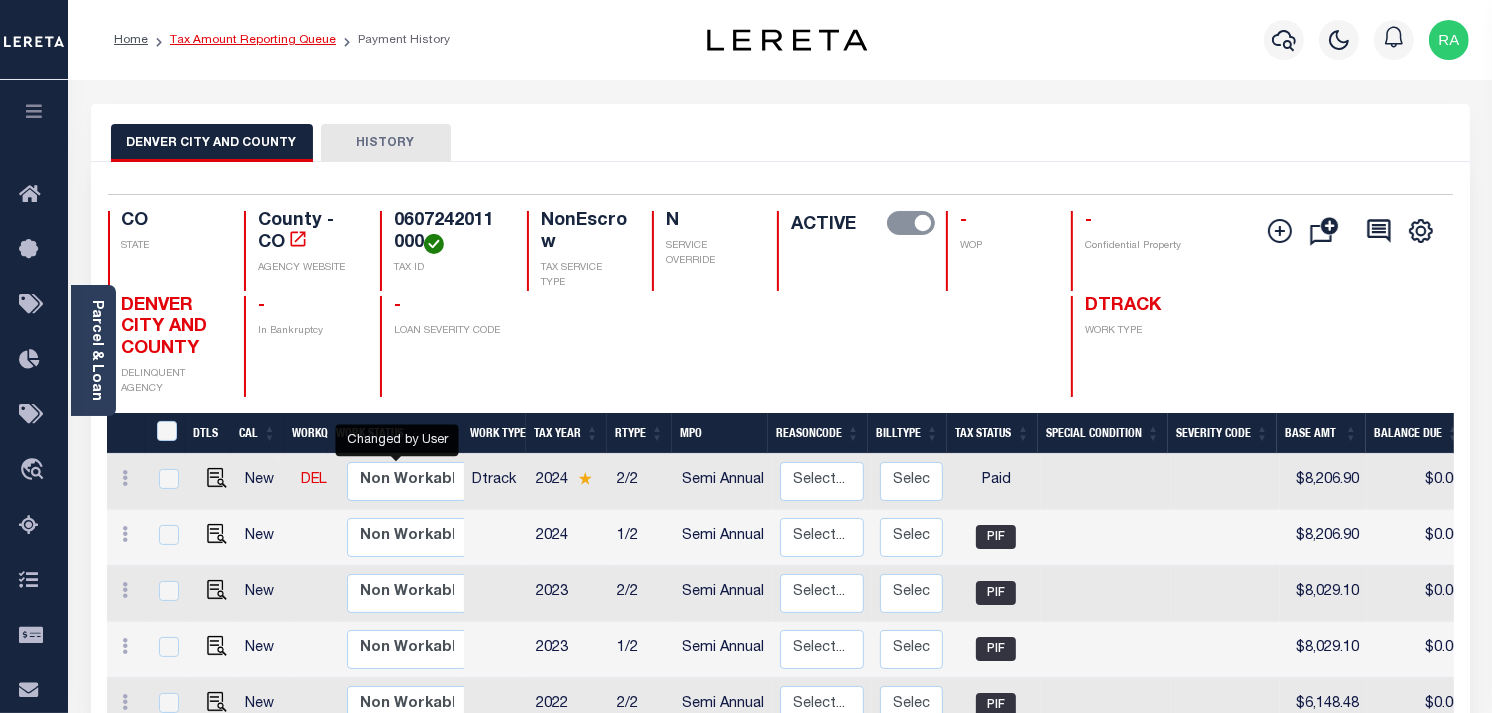 click on "Tax Amount Reporting Queue" at bounding box center (253, 40) 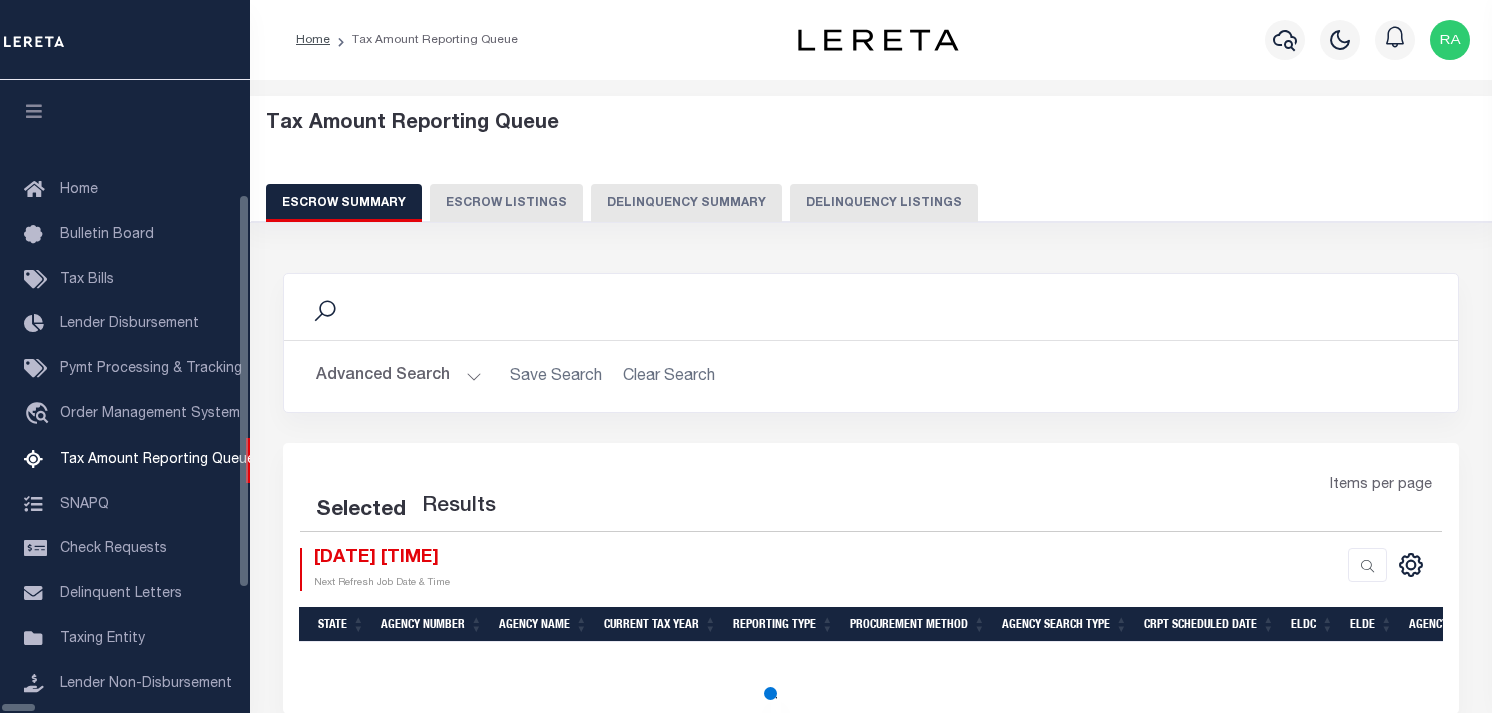 click on "Delinquency Listings" at bounding box center [884, 203] 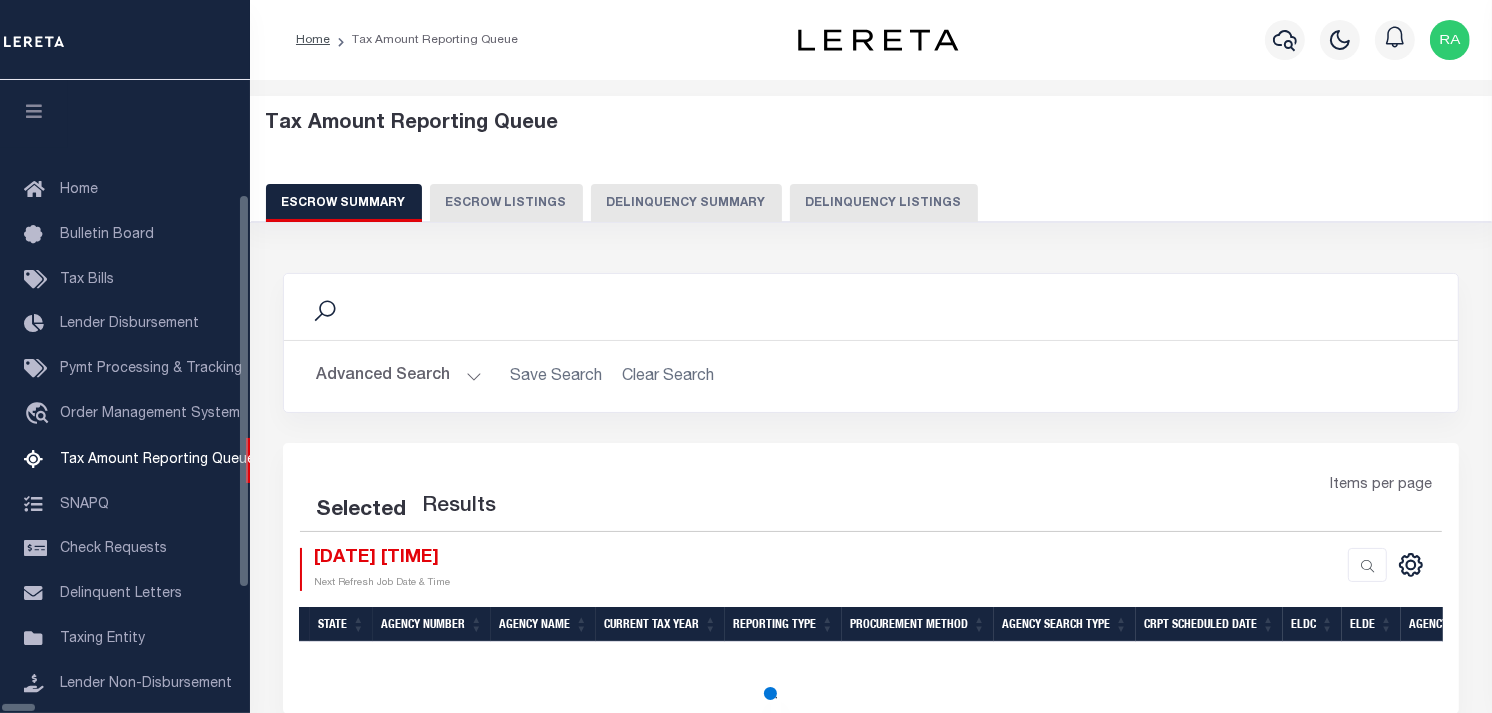 scroll, scrollTop: 198, scrollLeft: 0, axis: vertical 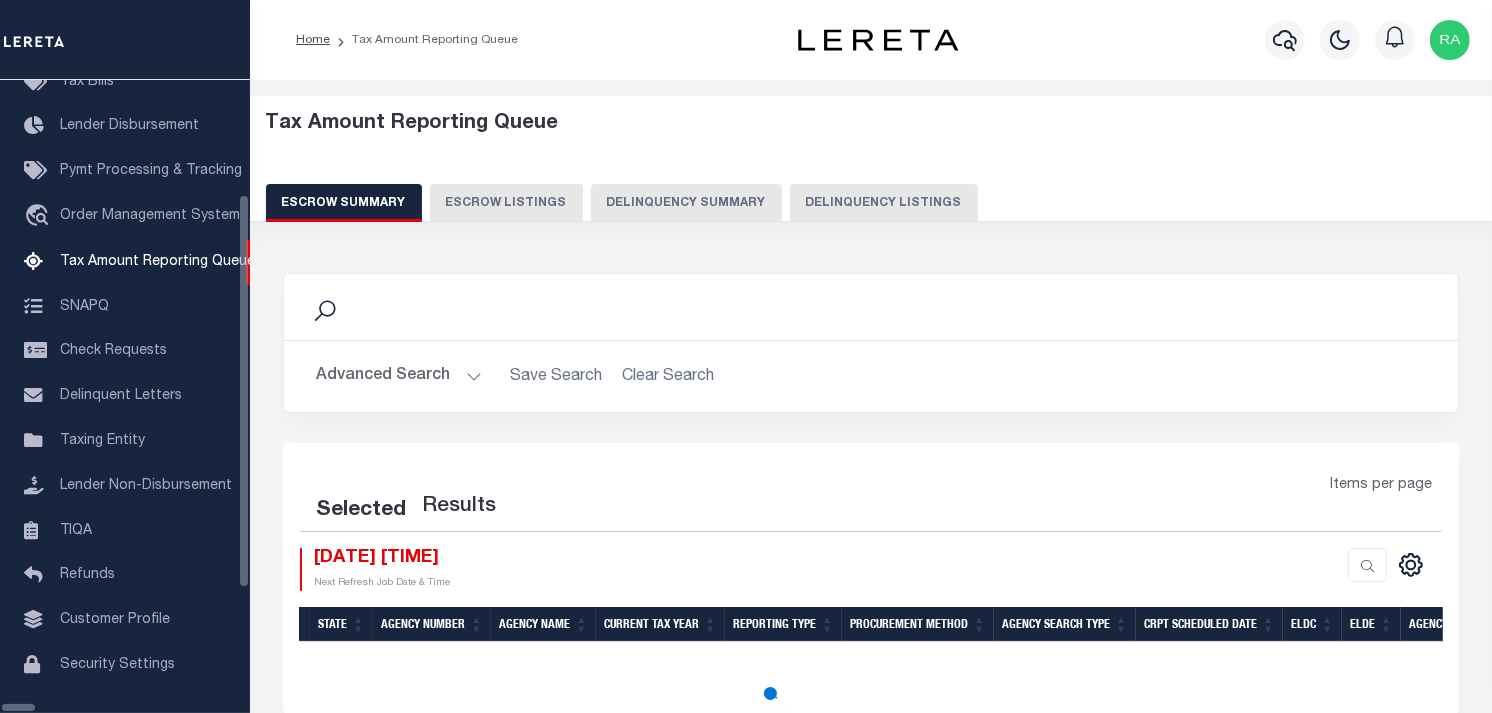 select on "100" 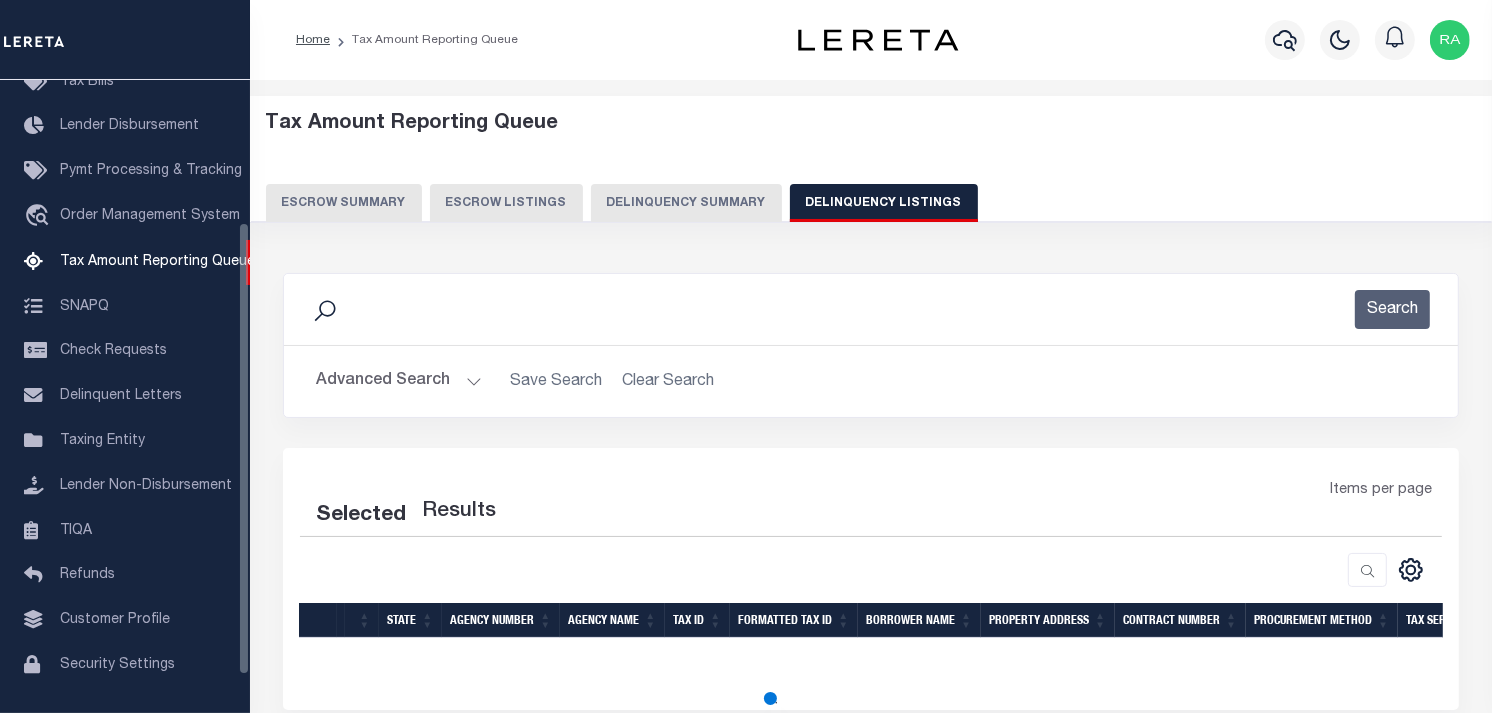 select on "100" 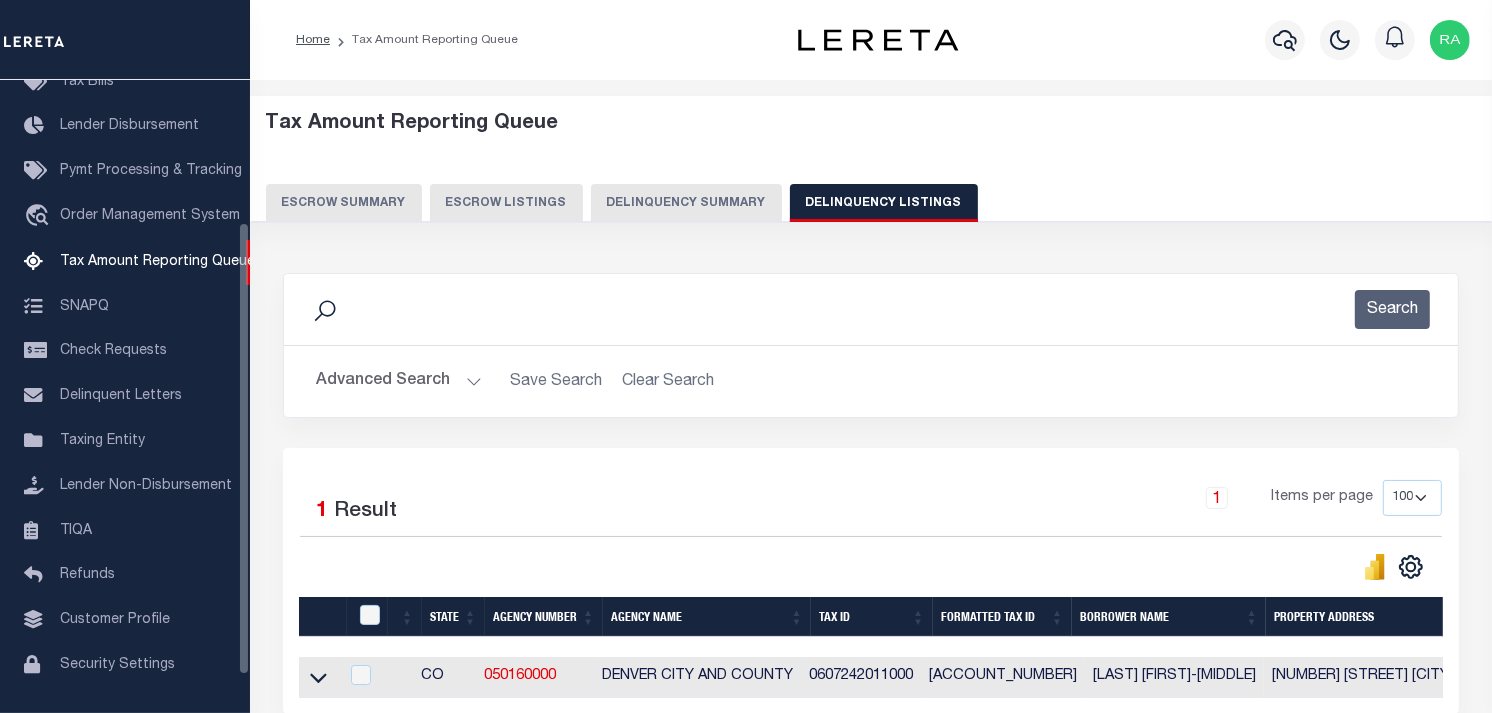click on "Advanced Search" at bounding box center [399, 381] 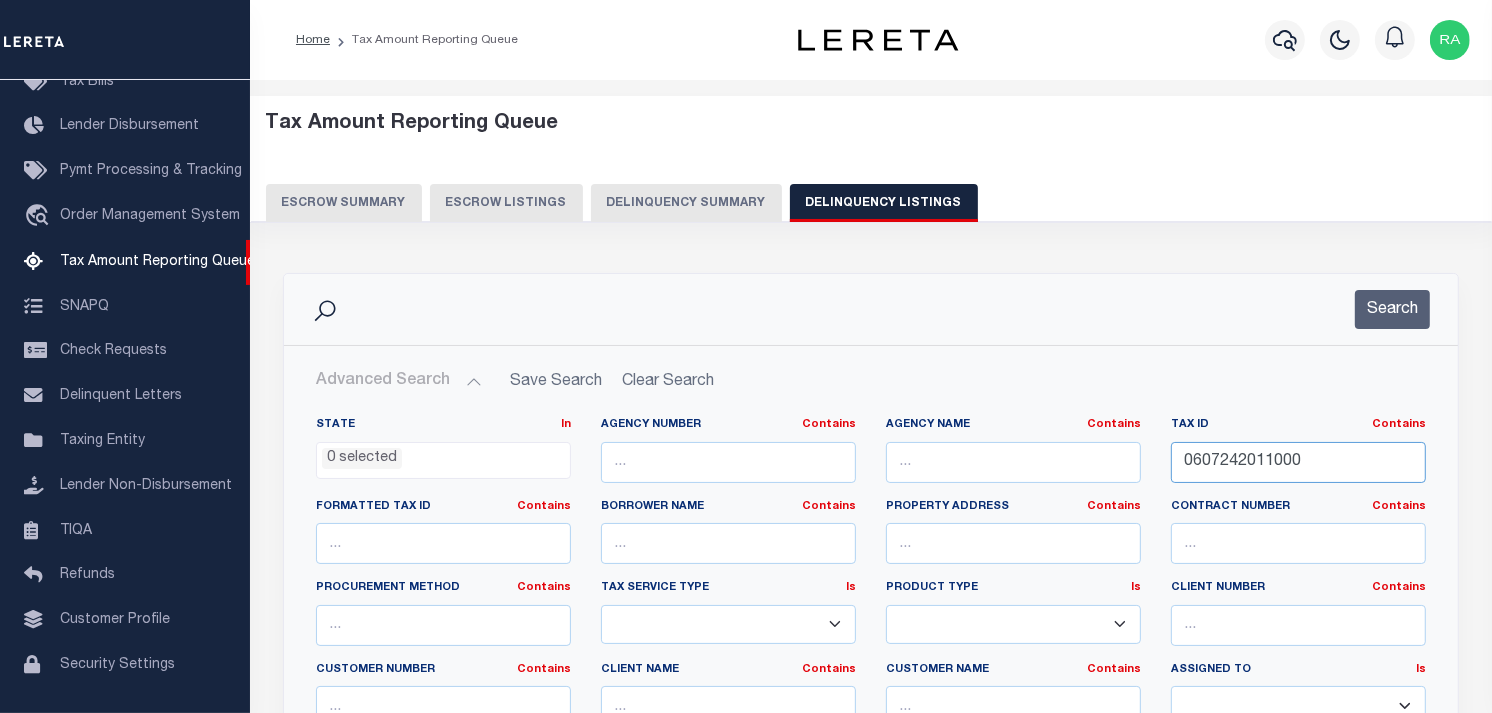 click on "0607242011000" at bounding box center [1298, 462] 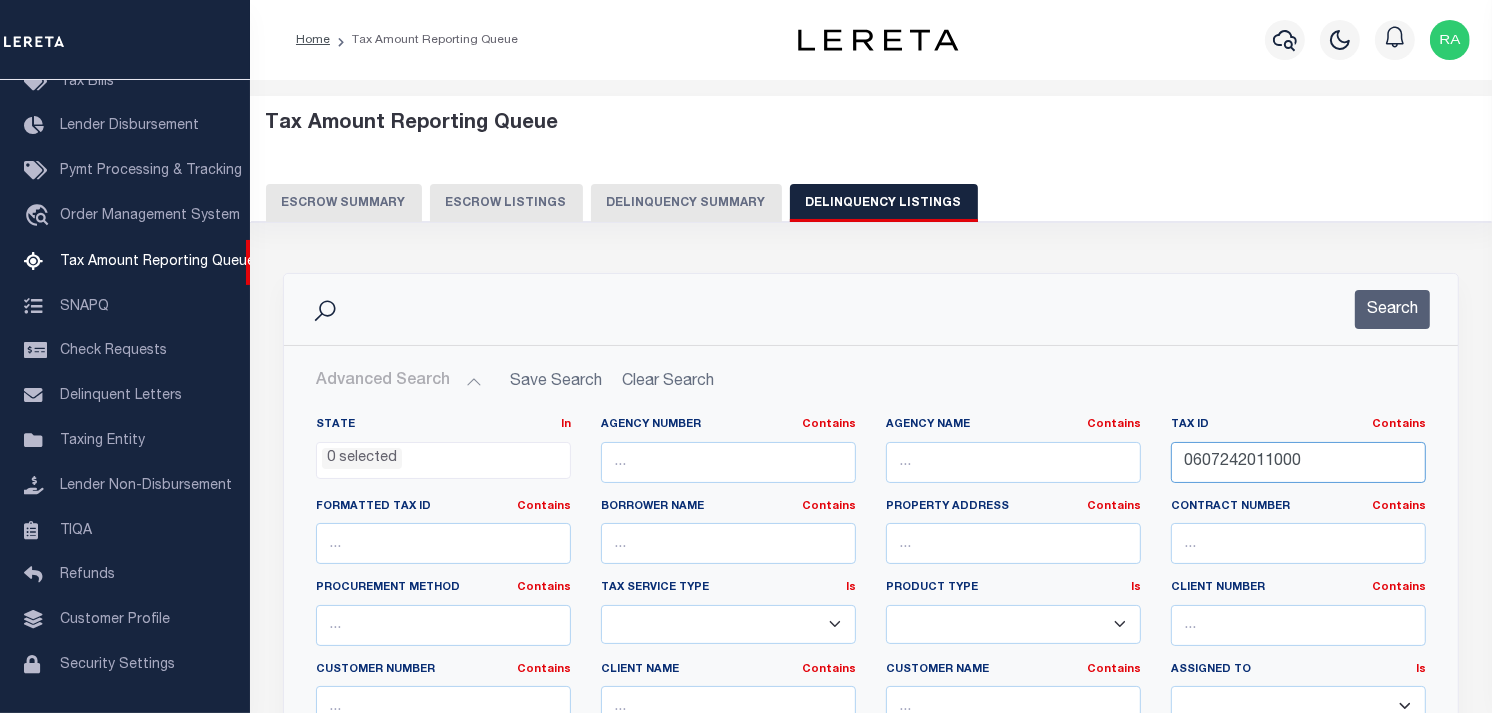 click on "0607242011000" at bounding box center (1298, 462) 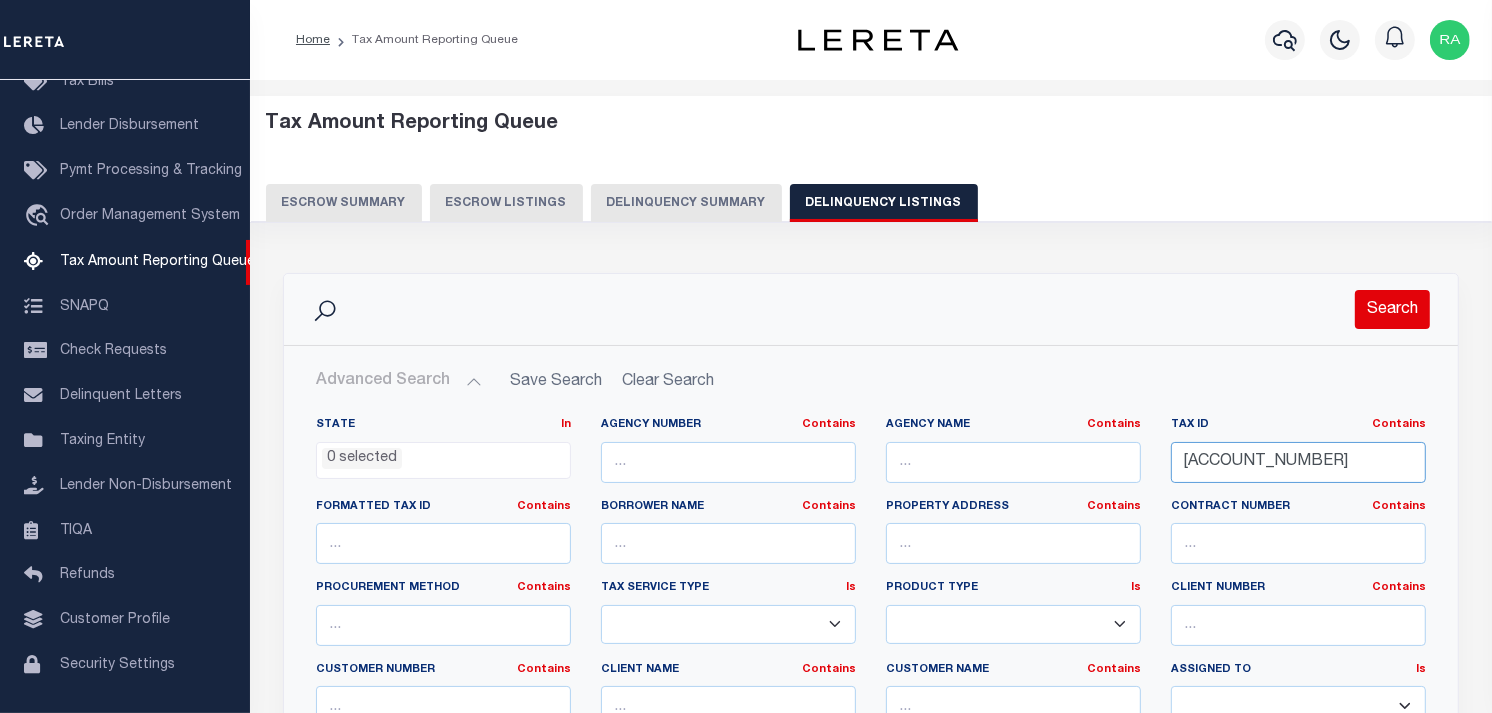 type on "0607440005000" 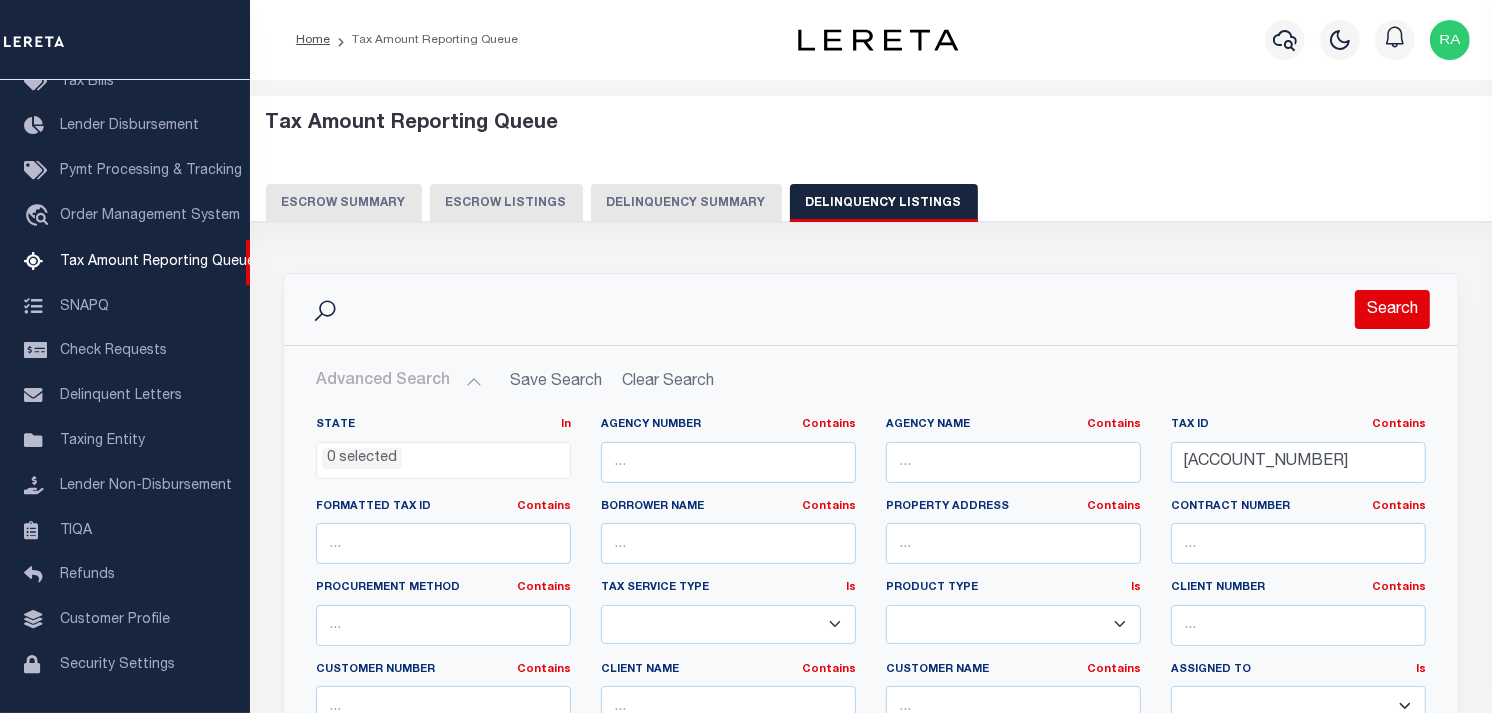 click on "Search" at bounding box center (1392, 309) 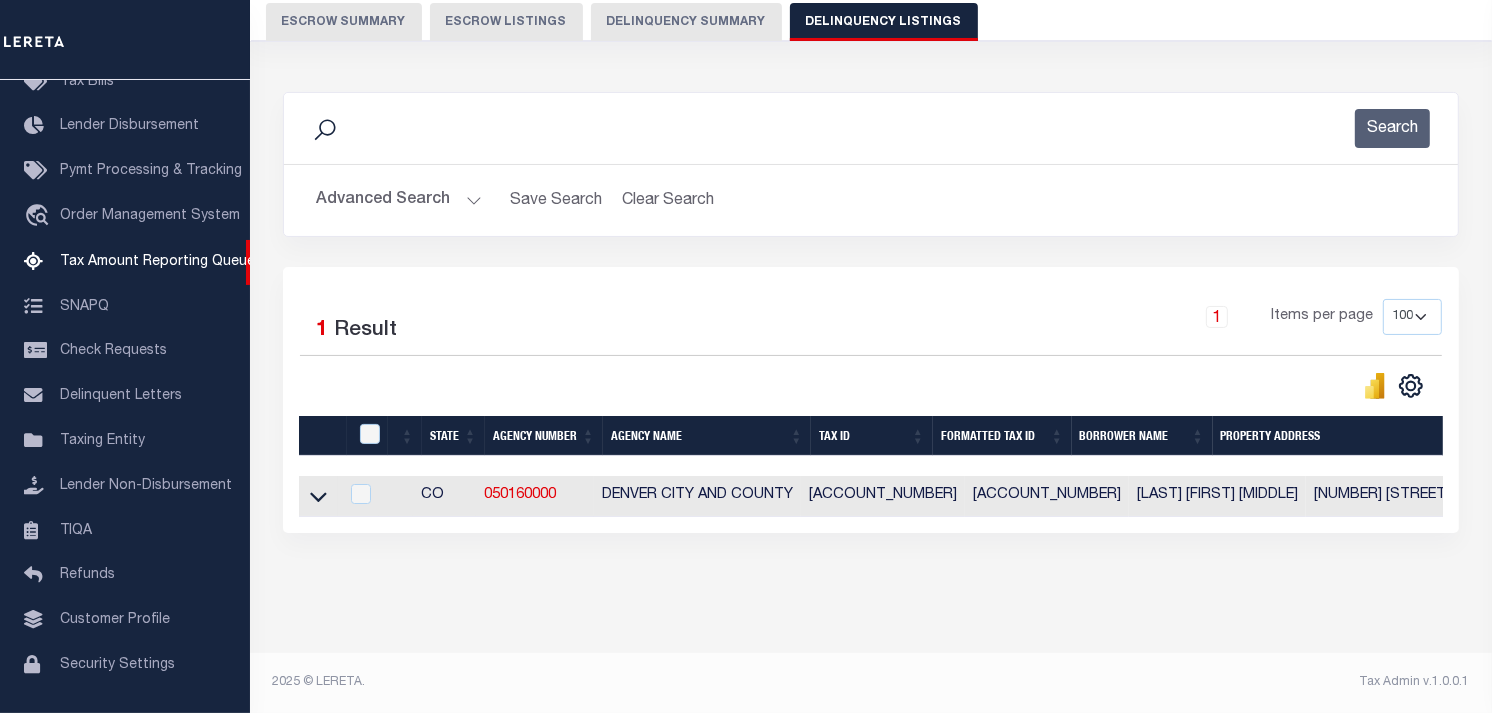 scroll, scrollTop: 197, scrollLeft: 0, axis: vertical 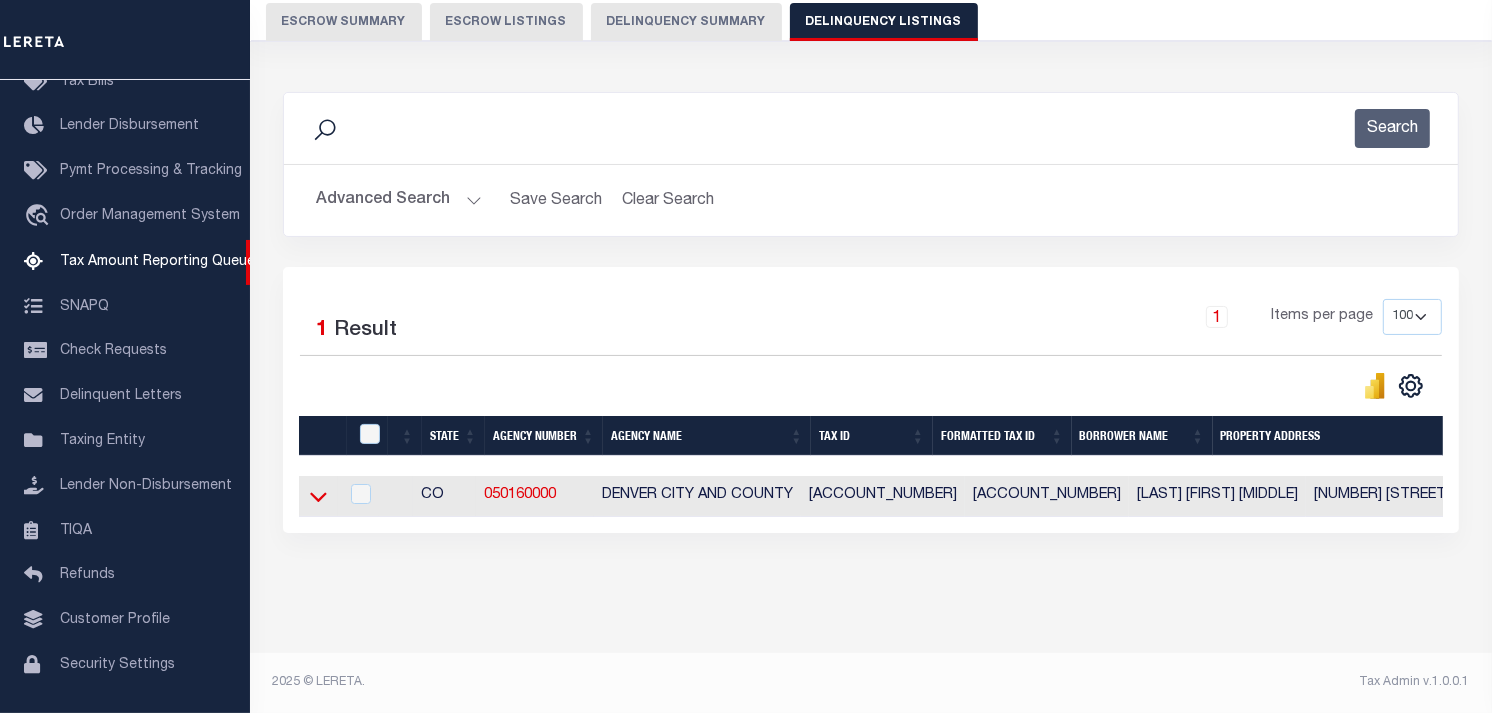 click 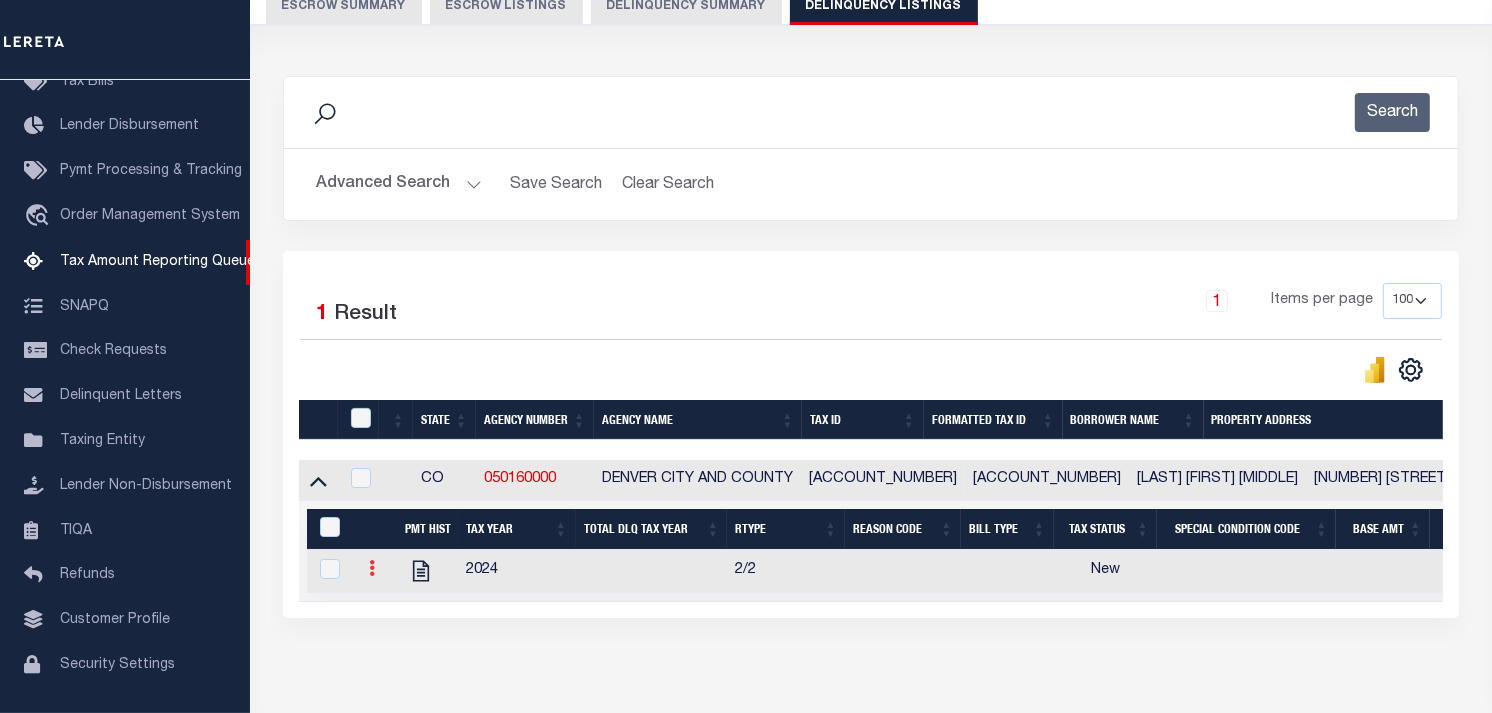 click at bounding box center (372, 568) 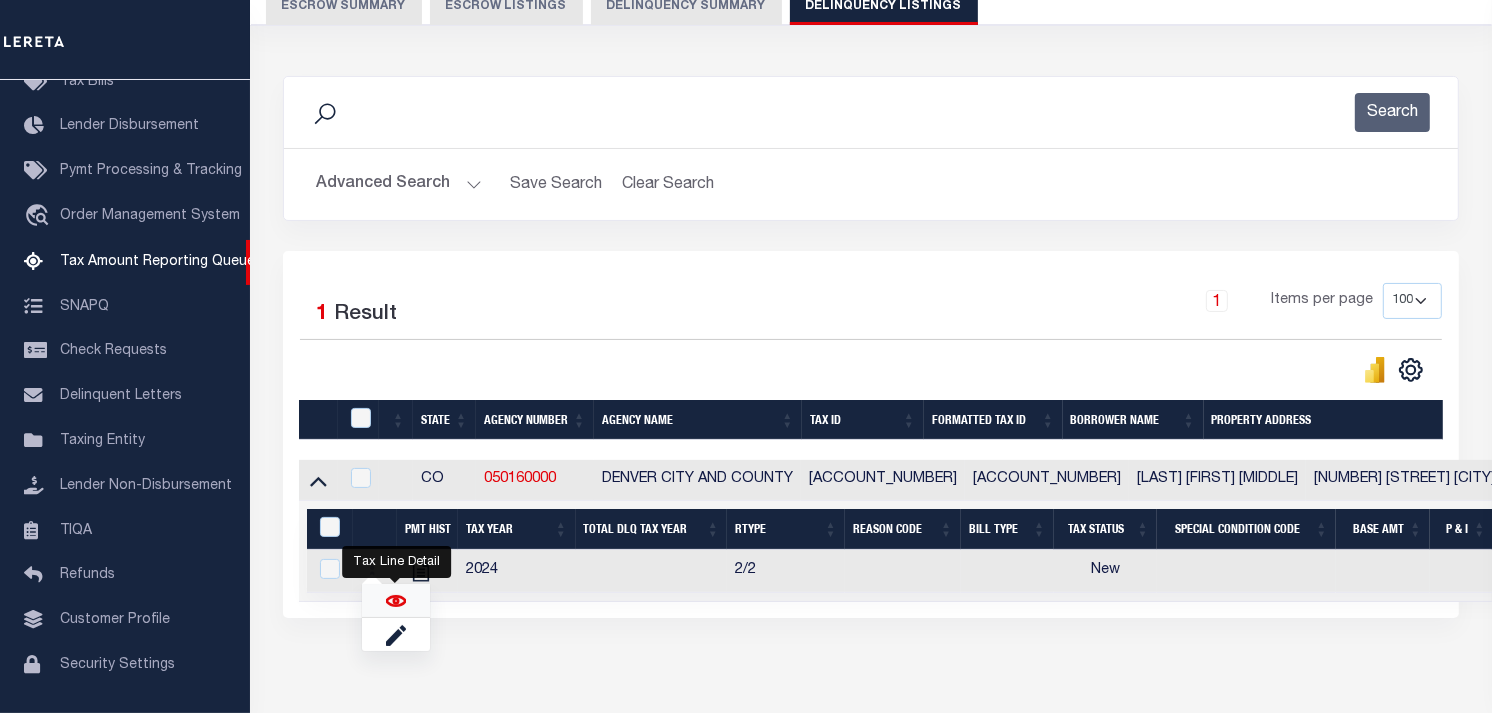 click at bounding box center (396, 601) 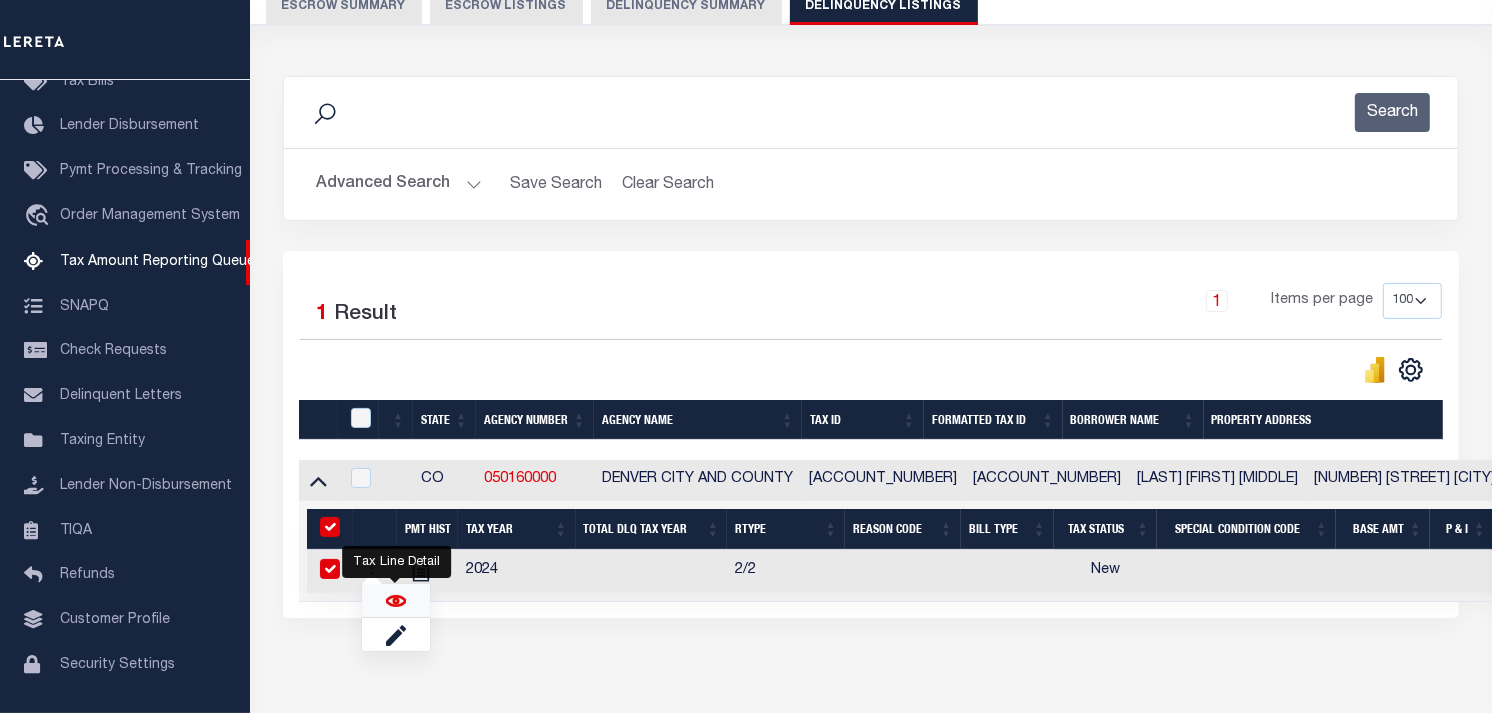 checkbox on "true" 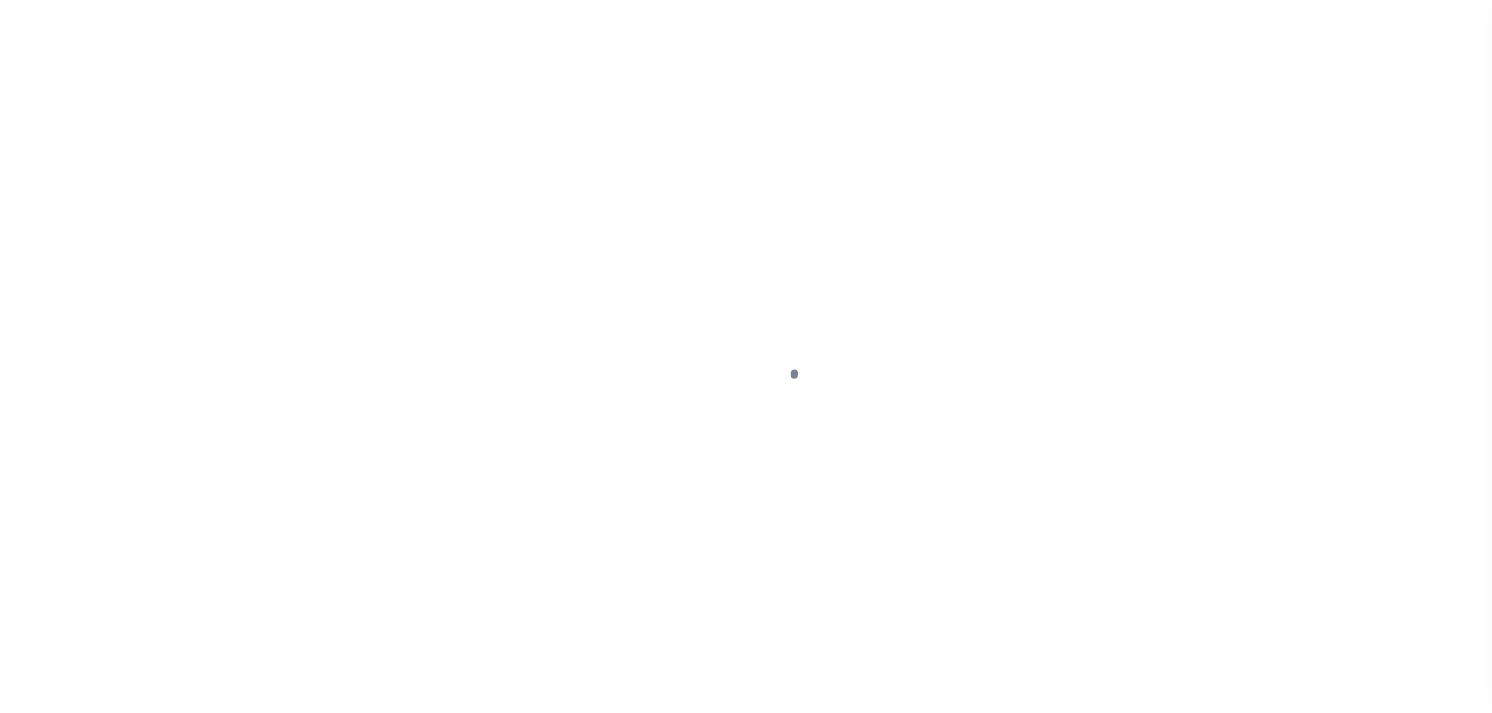 scroll, scrollTop: 0, scrollLeft: 0, axis: both 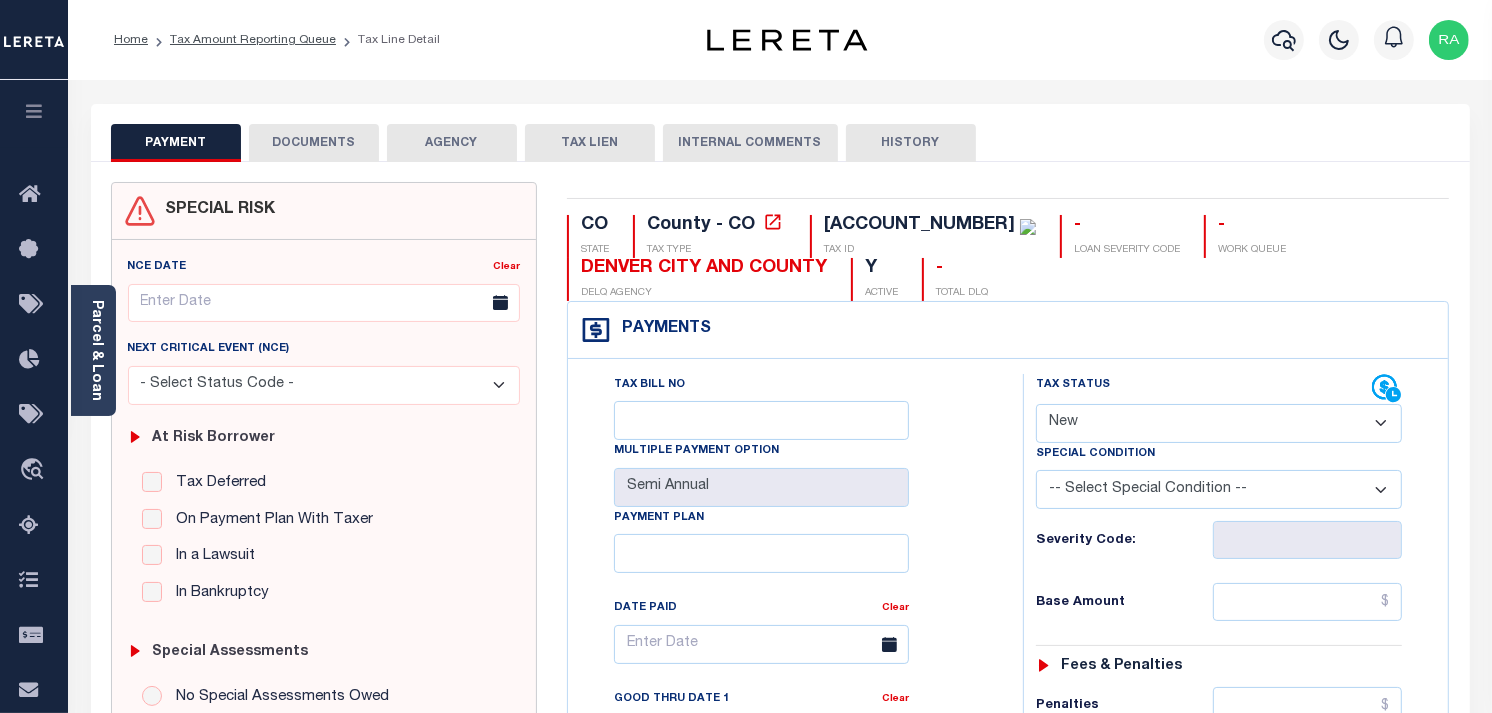 click on "- Select Status Code -
Open
Due/Unpaid
Paid
Incomplete
No Tax Due
Internal Refund Processed
New" at bounding box center [1219, 423] 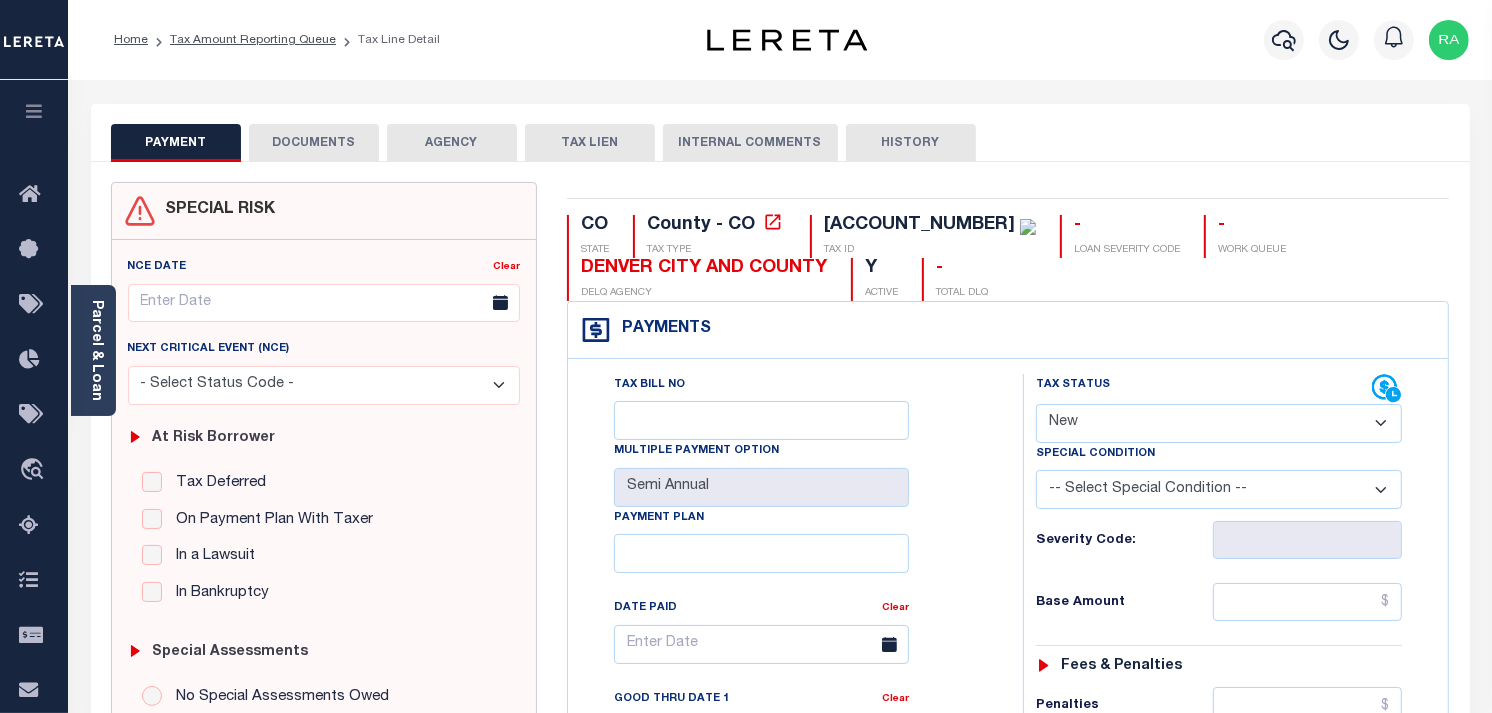 select on "PYD" 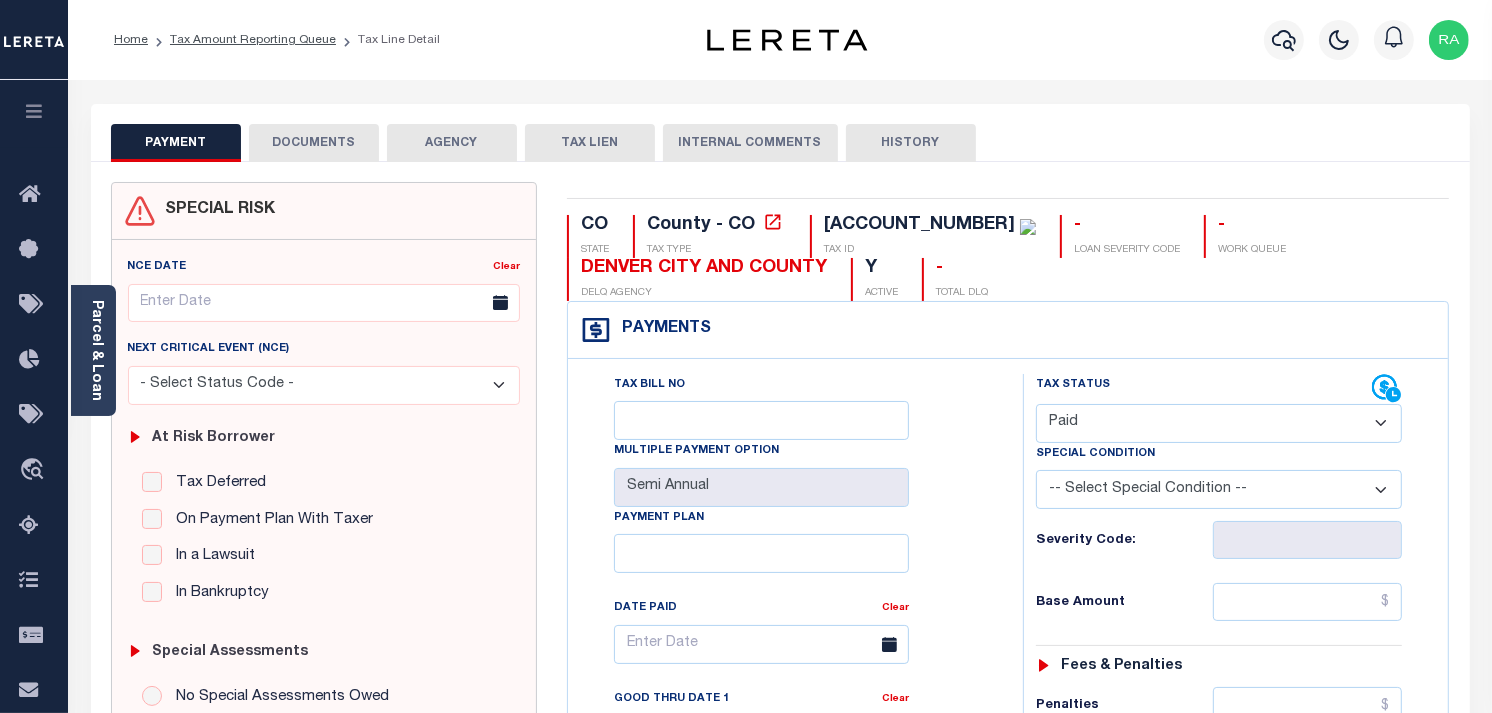 click on "- Select Status Code -
Open
Due/Unpaid
Paid
Incomplete
No Tax Due
Internal Refund Processed
New" at bounding box center (1219, 423) 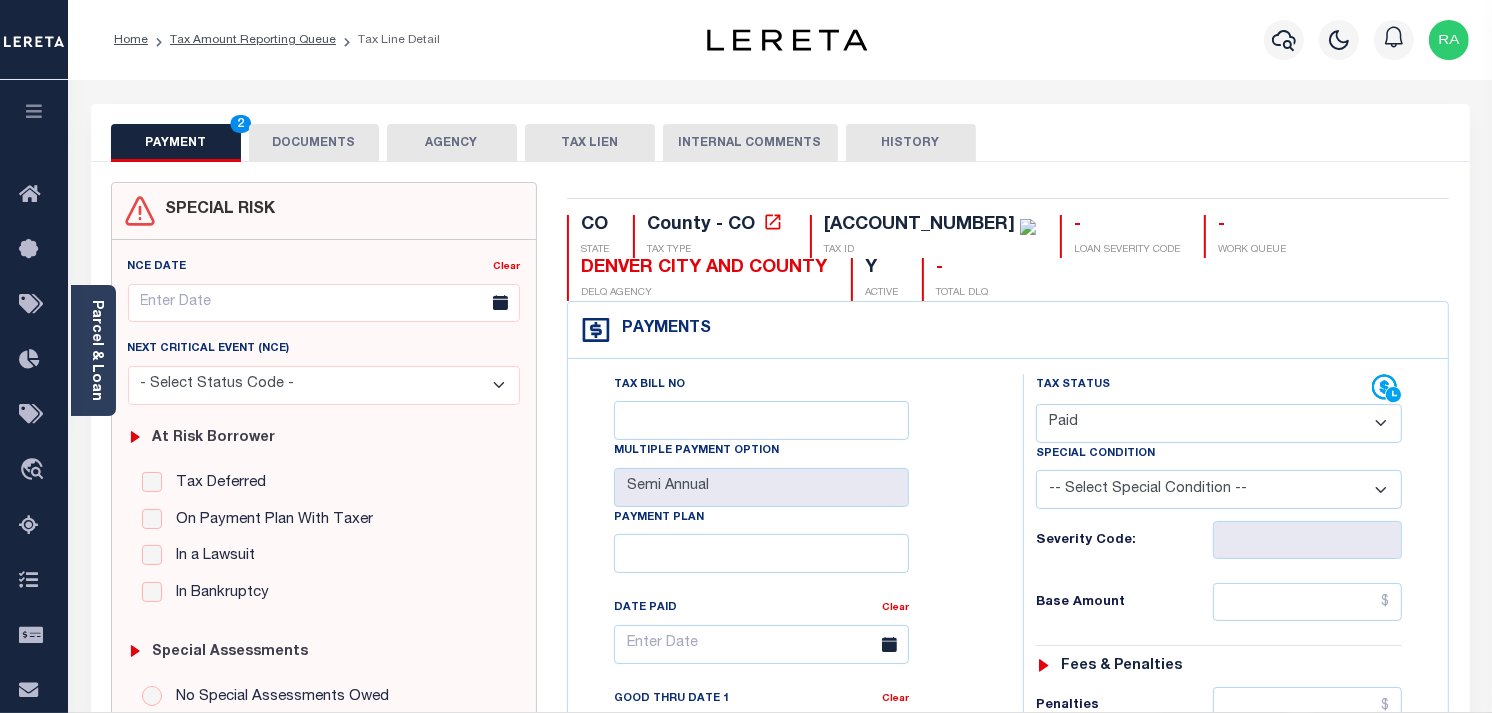 type on "08/06/2025" 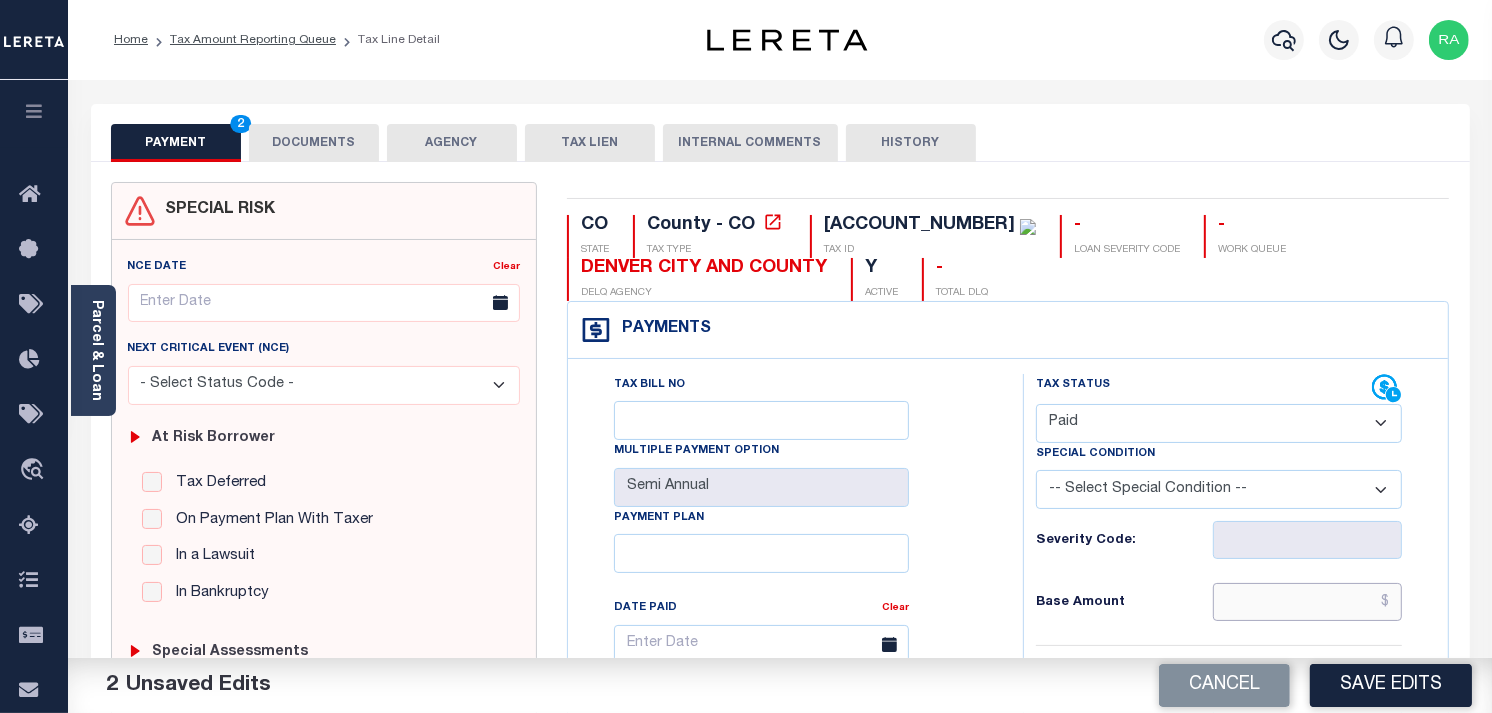 drag, startPoint x: 1334, startPoint y: 611, endPoint x: 1396, endPoint y: 611, distance: 62 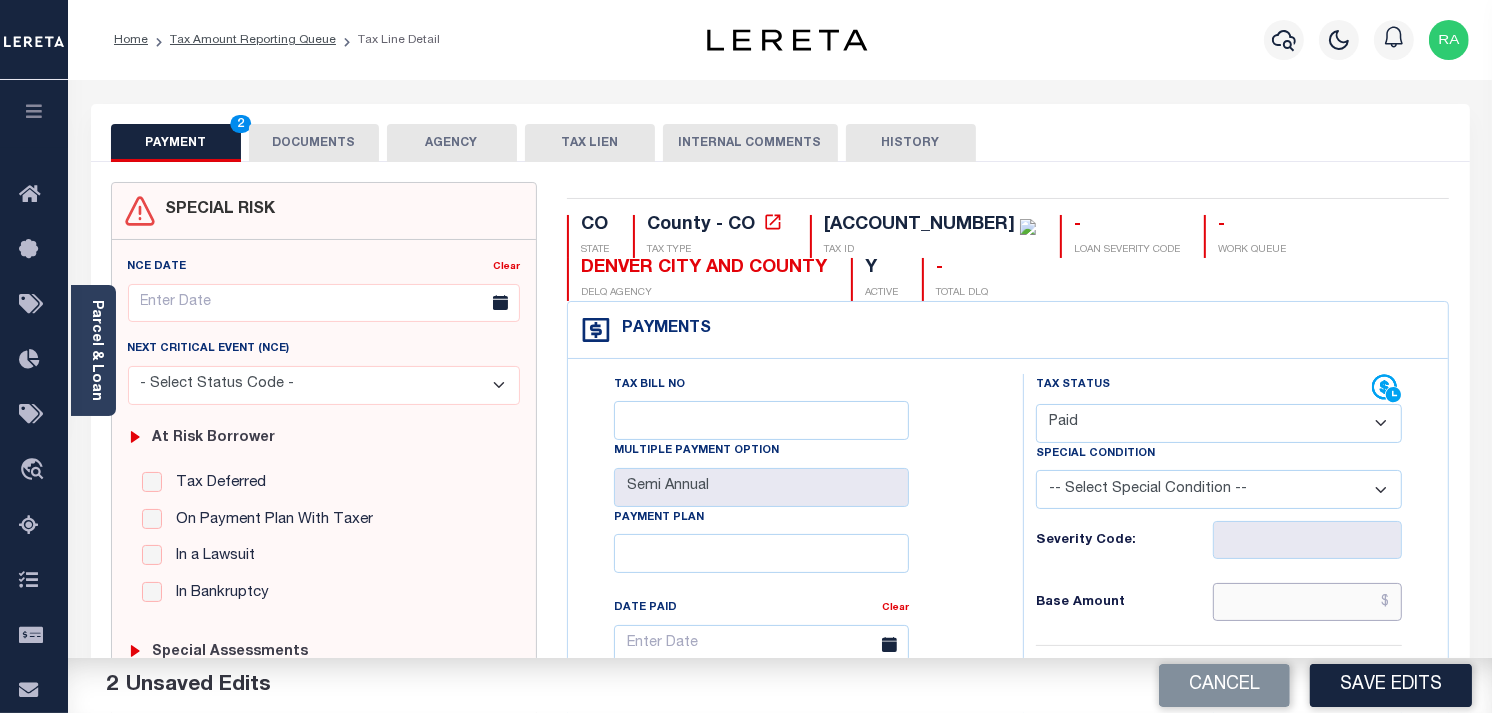 click at bounding box center (1308, 602) 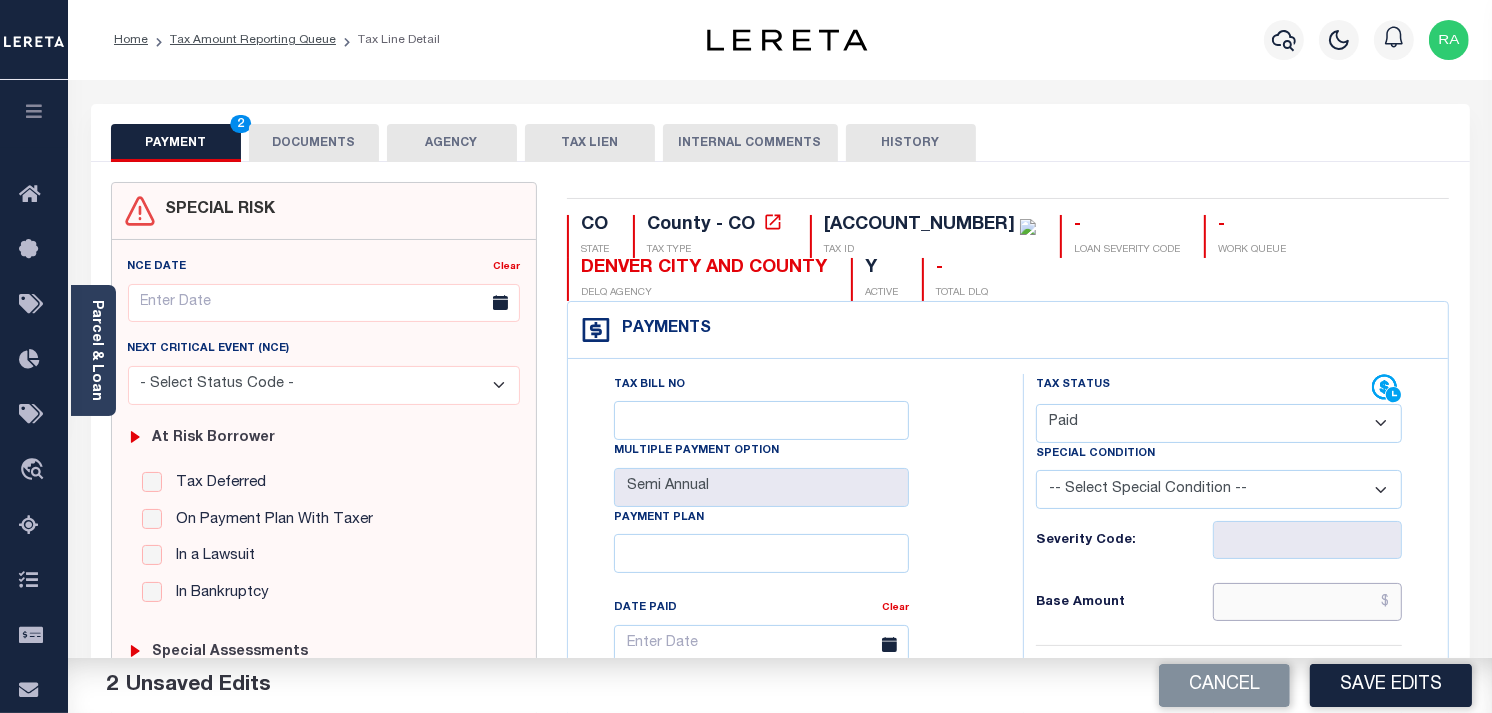 click at bounding box center (1308, 602) 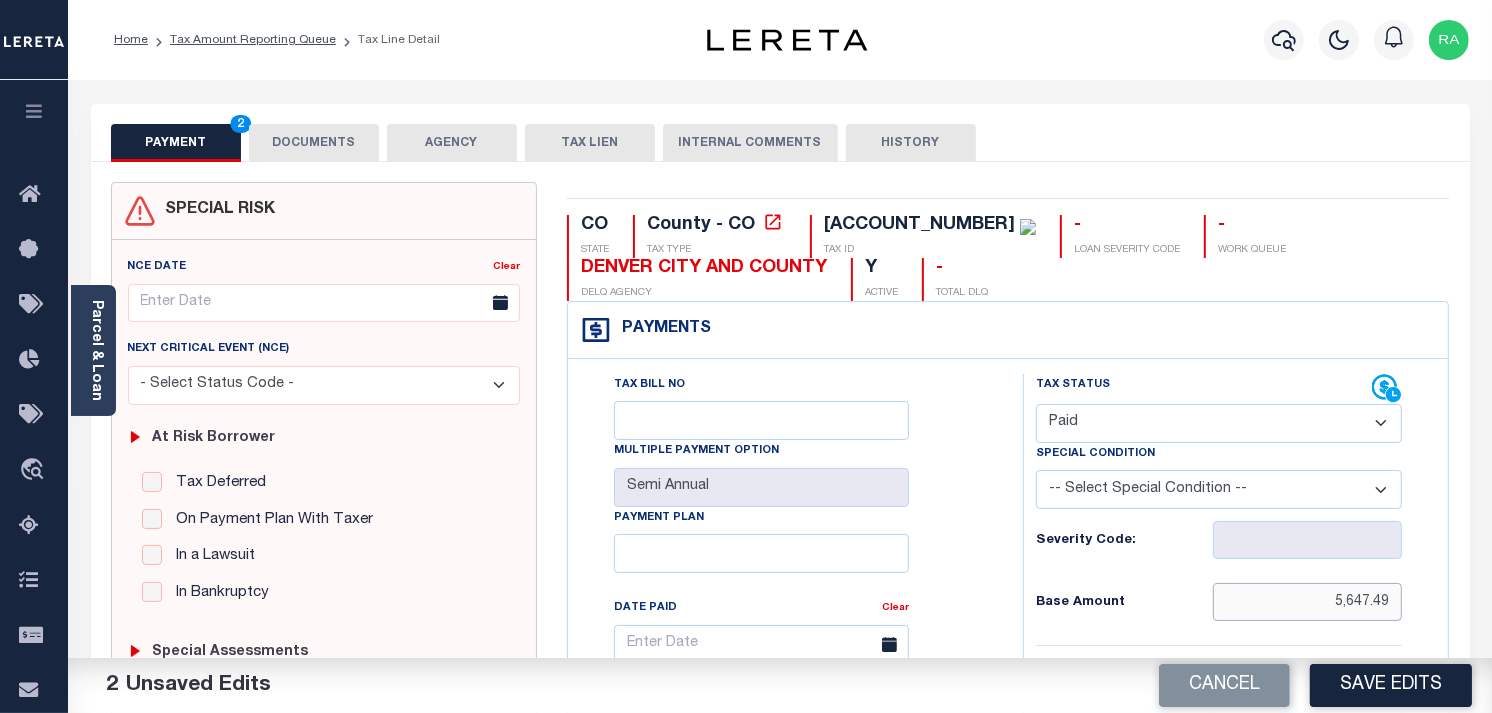 drag, startPoint x: 1350, startPoint y: 608, endPoint x: 1332, endPoint y: 595, distance: 22.203604 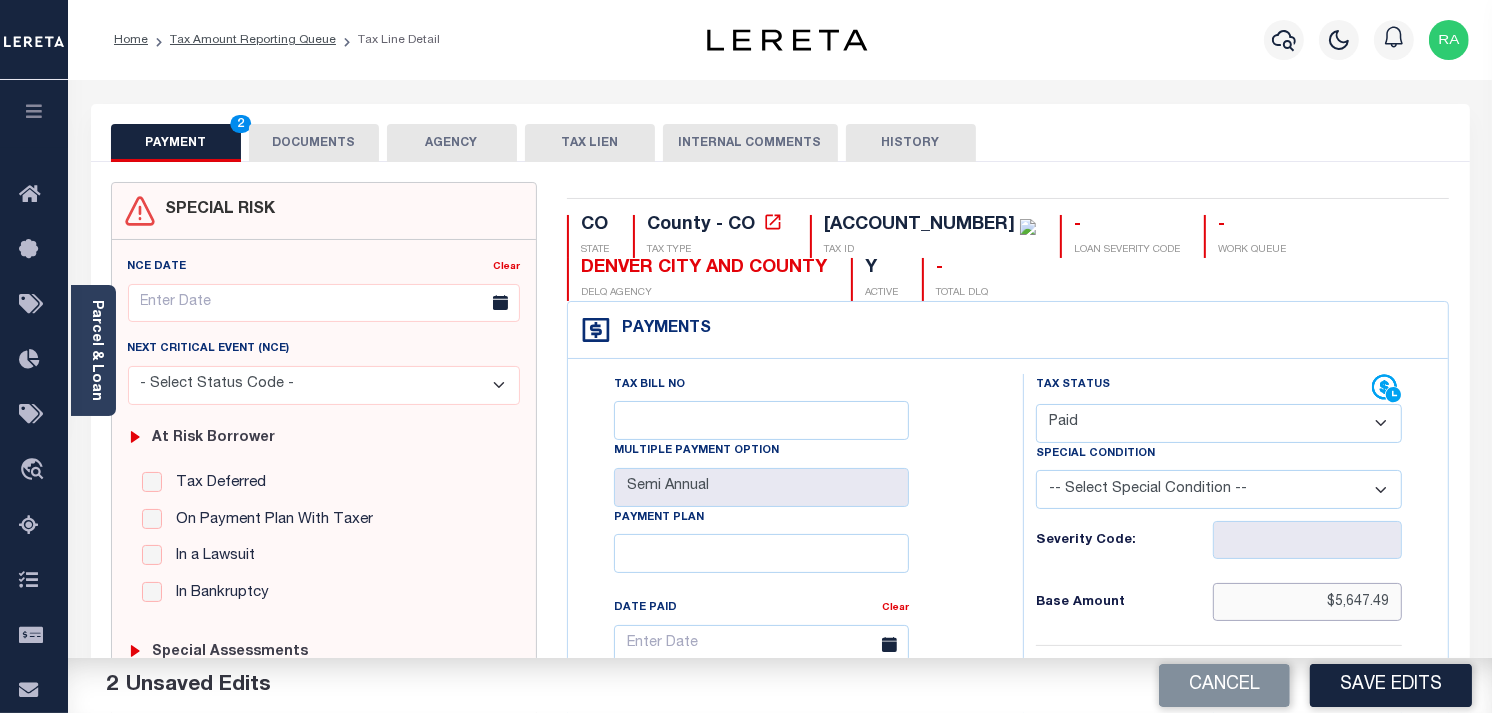 type on "$5,647.49" 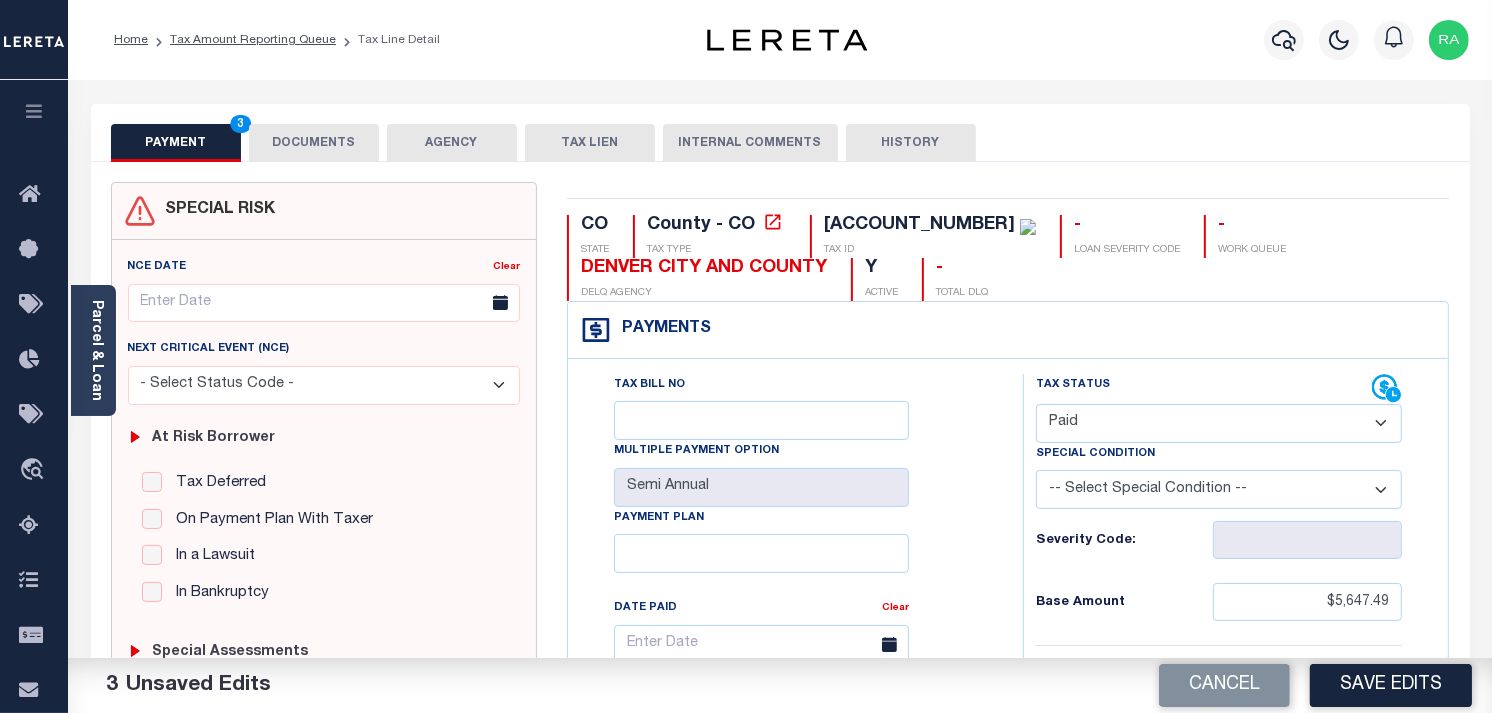click on "Tax Status
Status" at bounding box center (1225, 815) 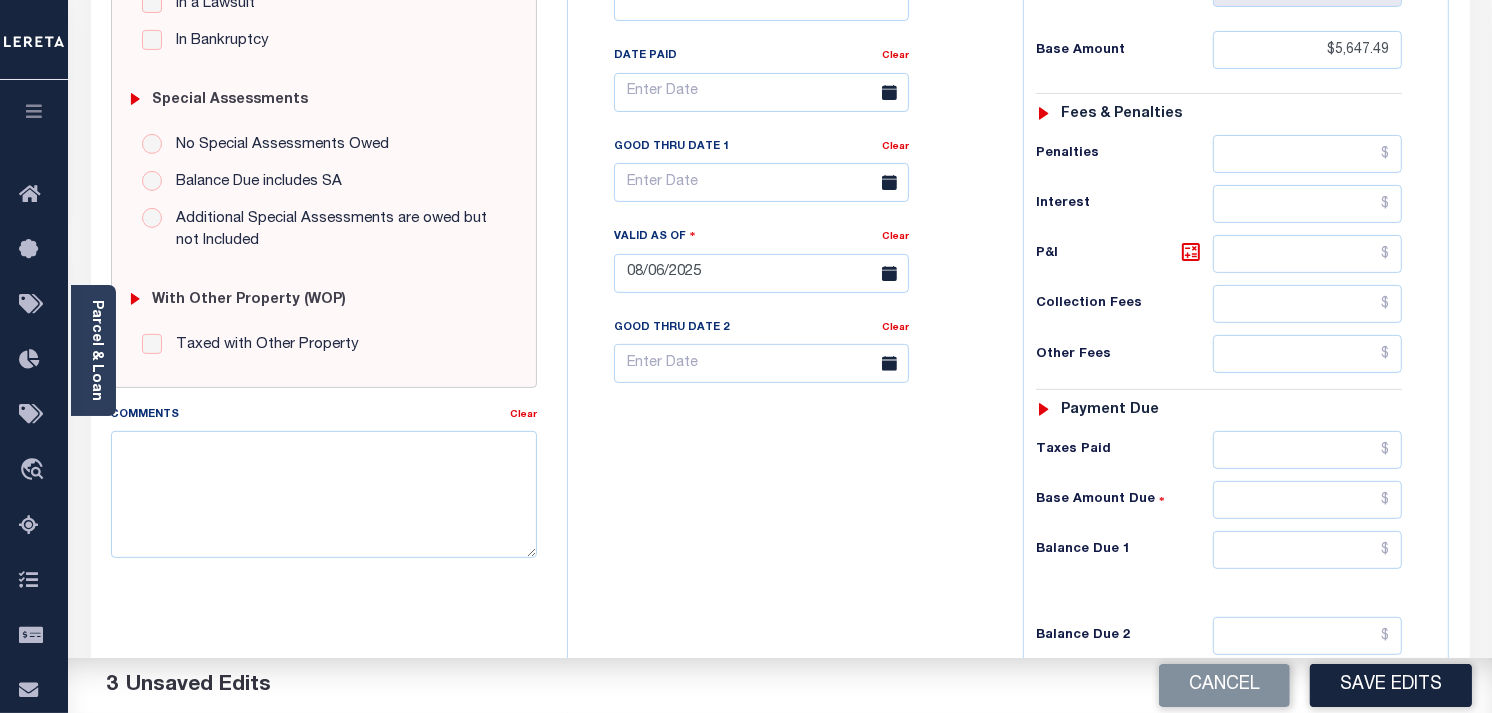 scroll, scrollTop: 555, scrollLeft: 0, axis: vertical 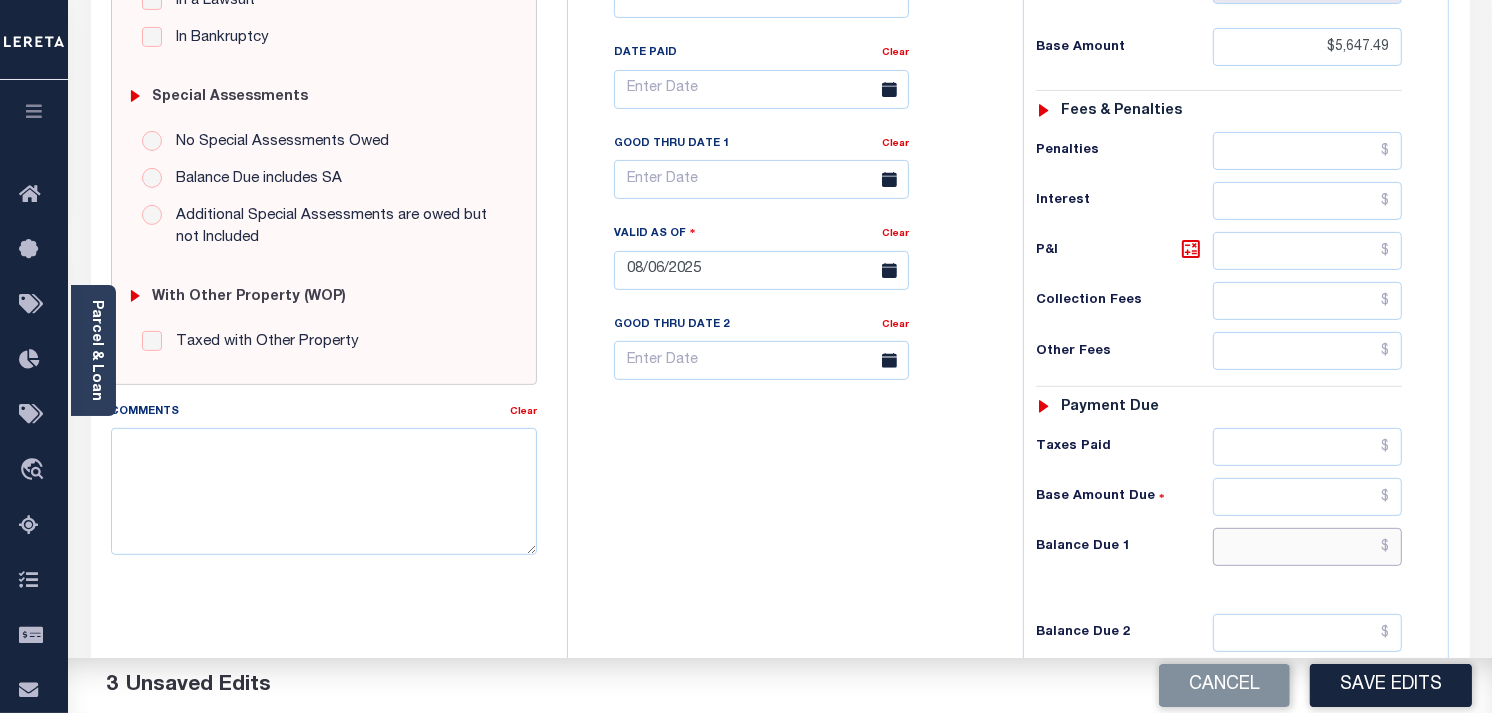 click at bounding box center [1308, 547] 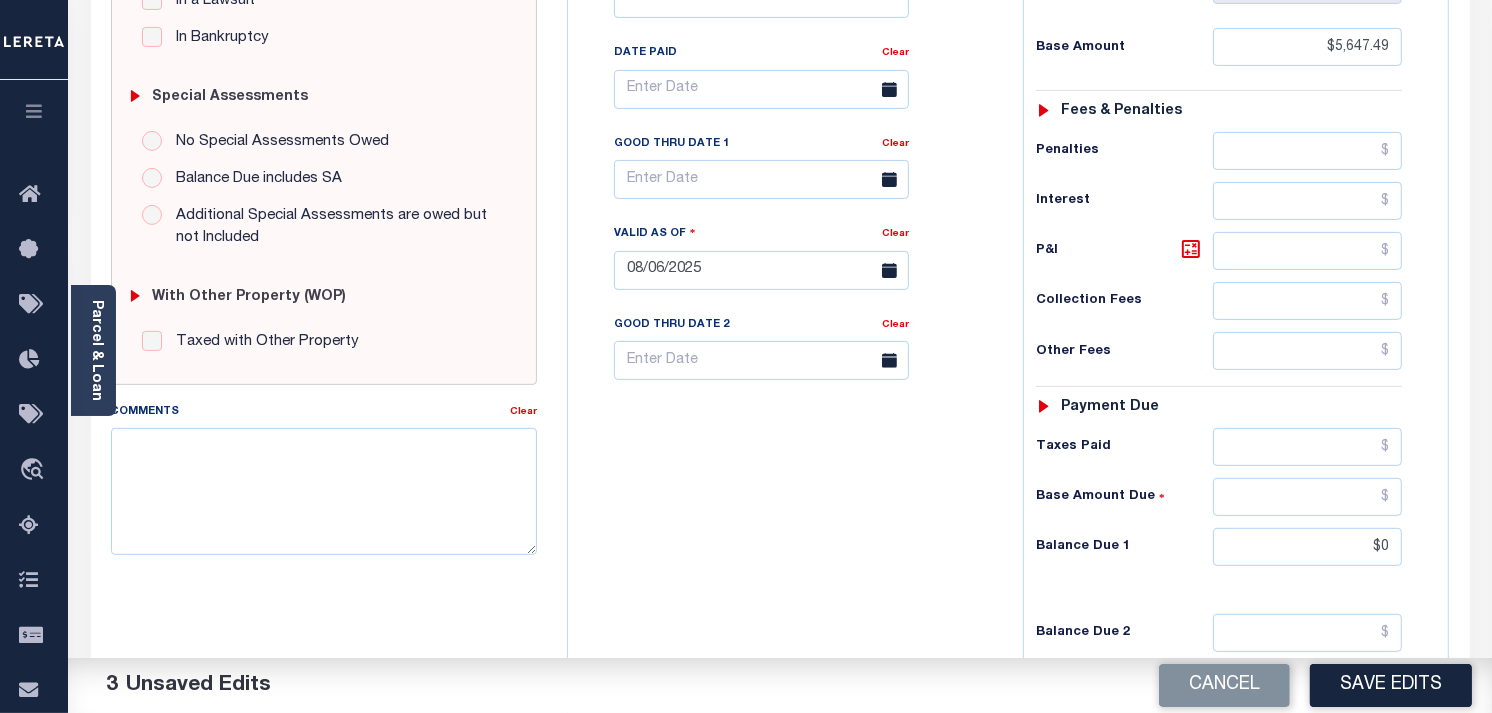 type on "$0.00" 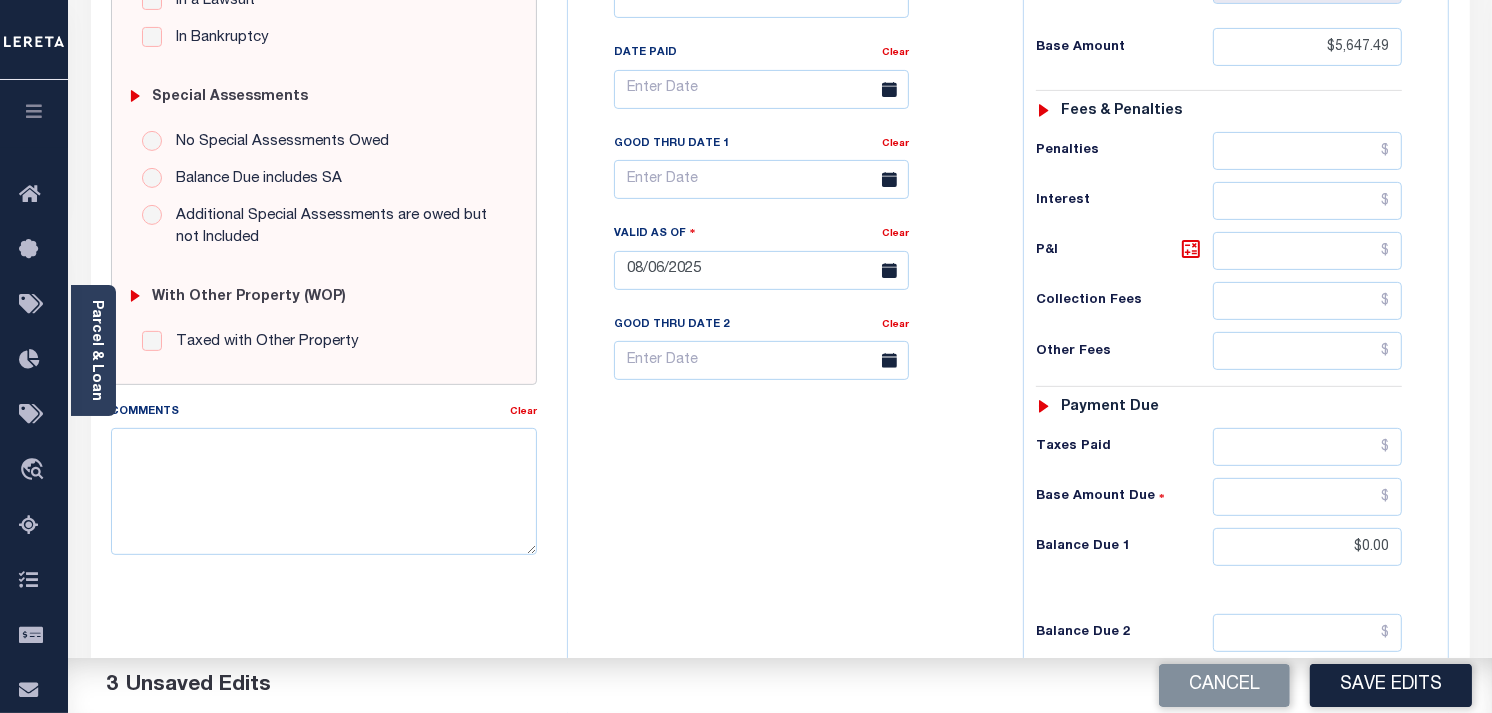click on "Tax Status
Status
- Select Status Code -" at bounding box center [1225, 260] 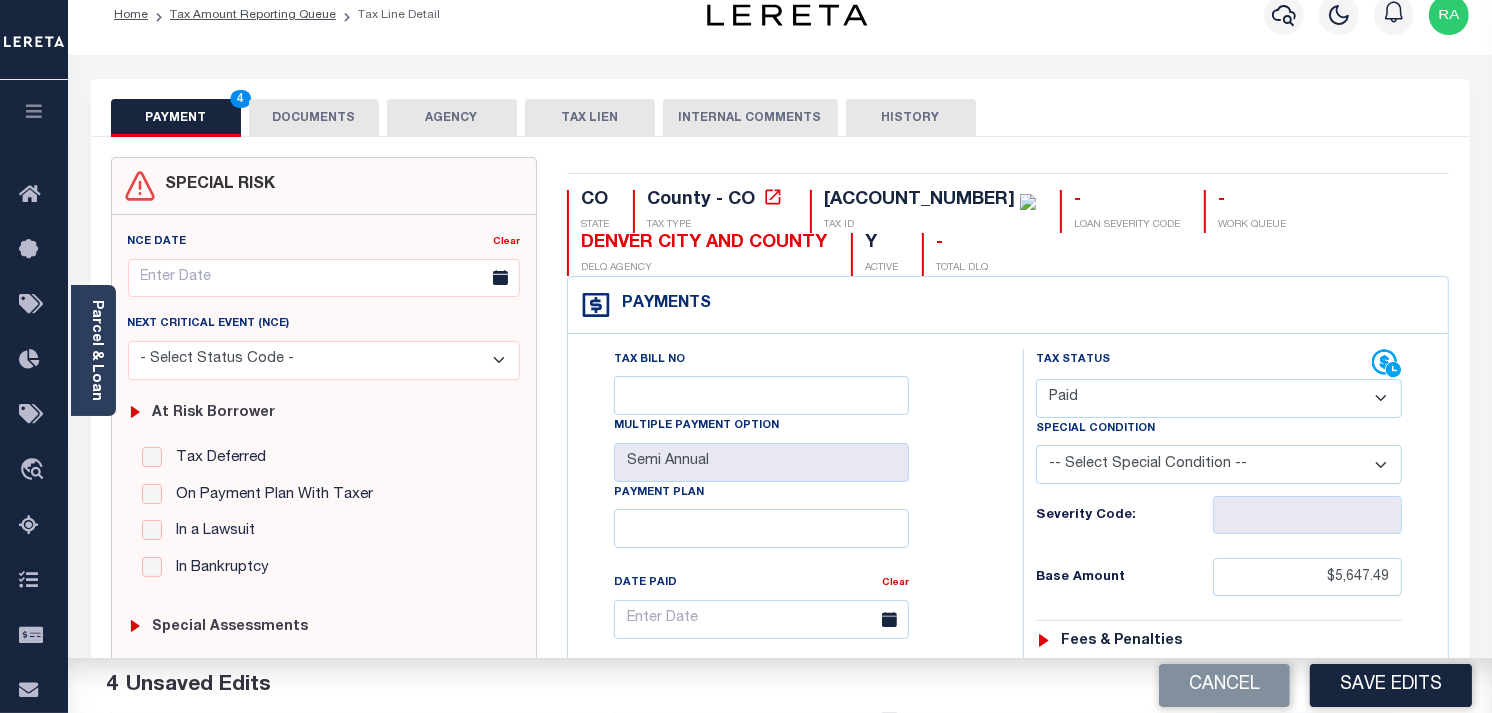 scroll, scrollTop: 0, scrollLeft: 0, axis: both 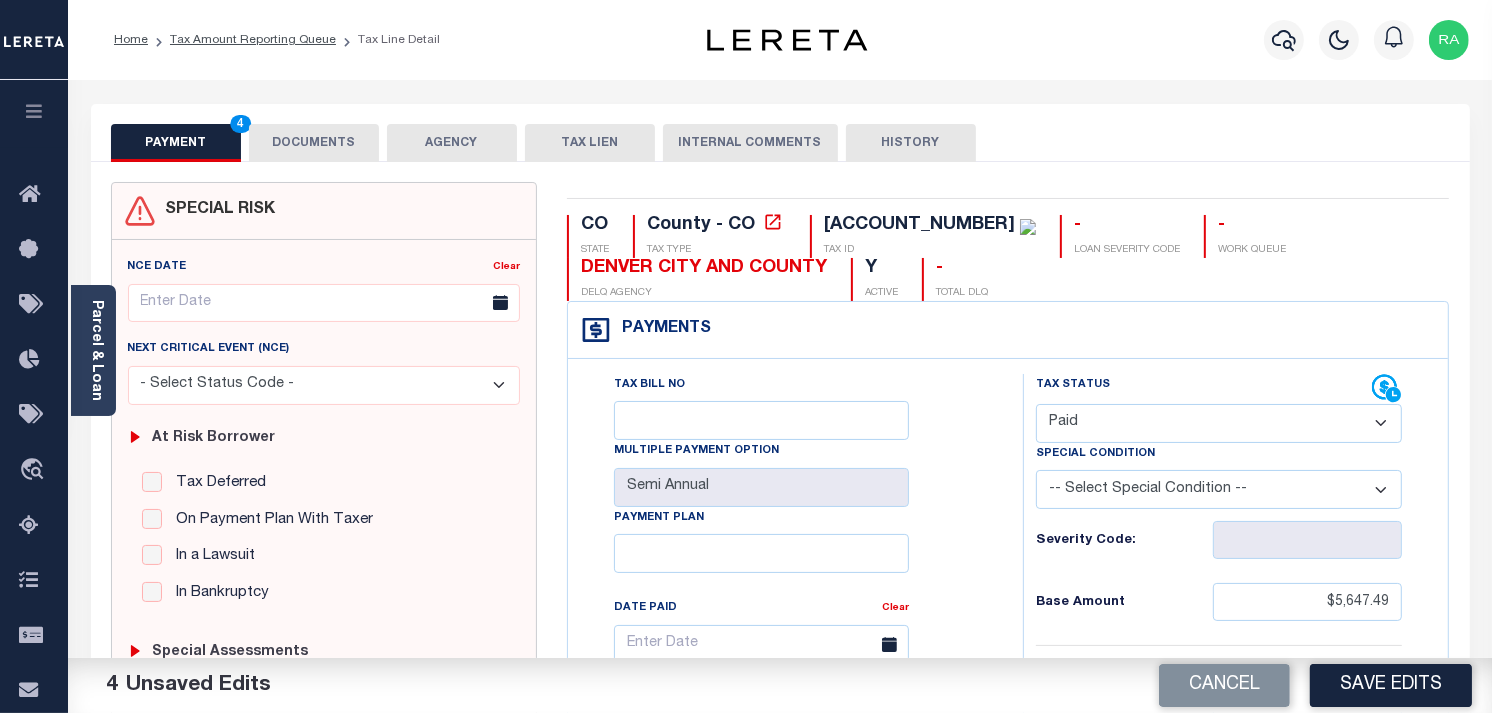 click on "DOCUMENTS" at bounding box center (314, 143) 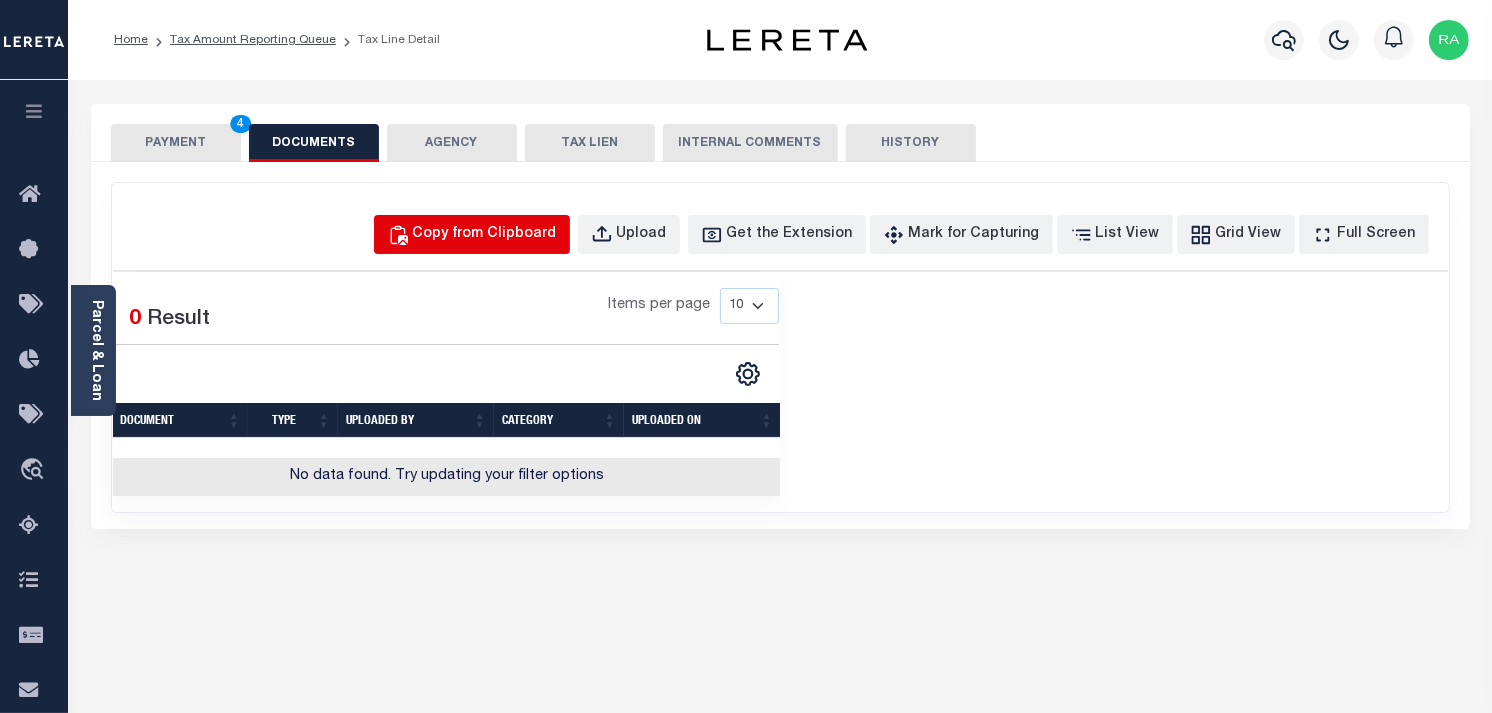 click on "Copy from Clipboard" at bounding box center [485, 235] 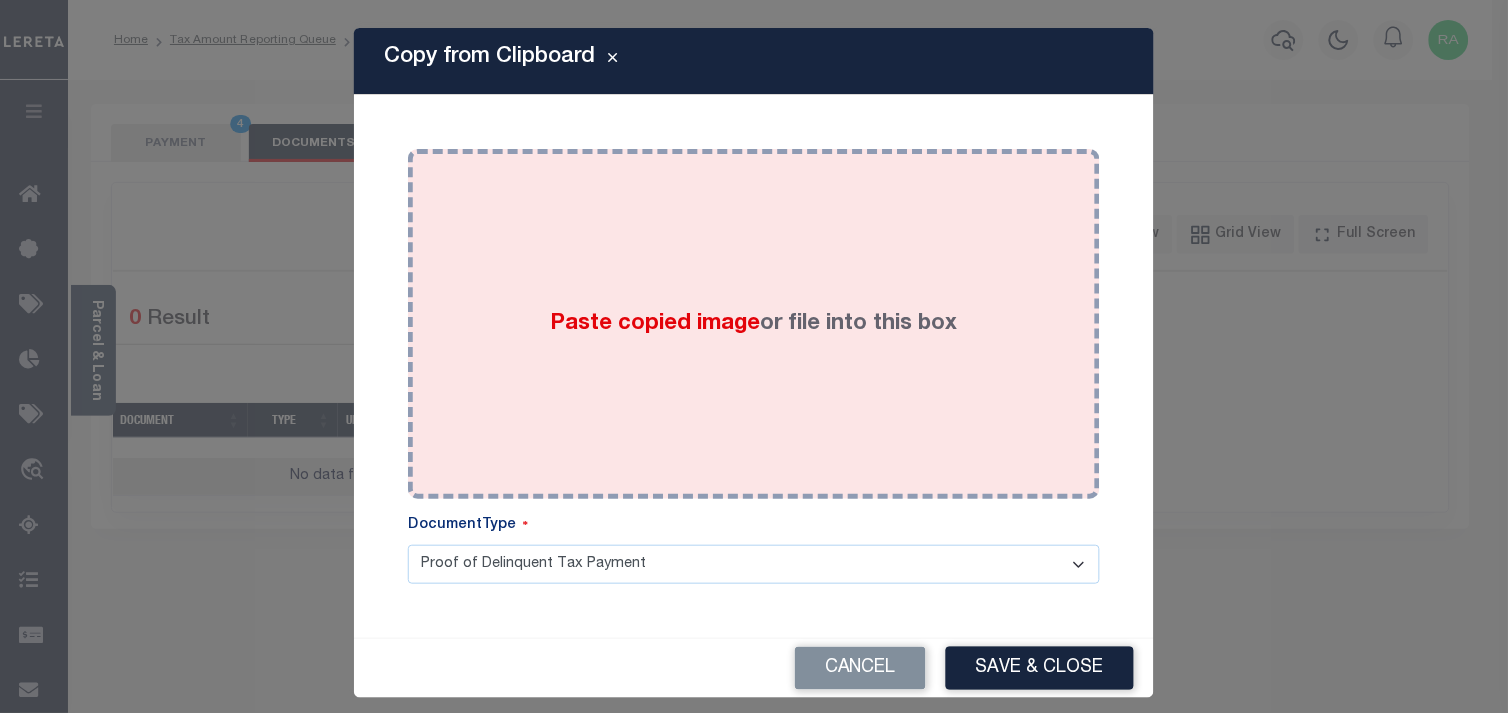 click on "Paste copied image  or file into this box" at bounding box center [754, 324] 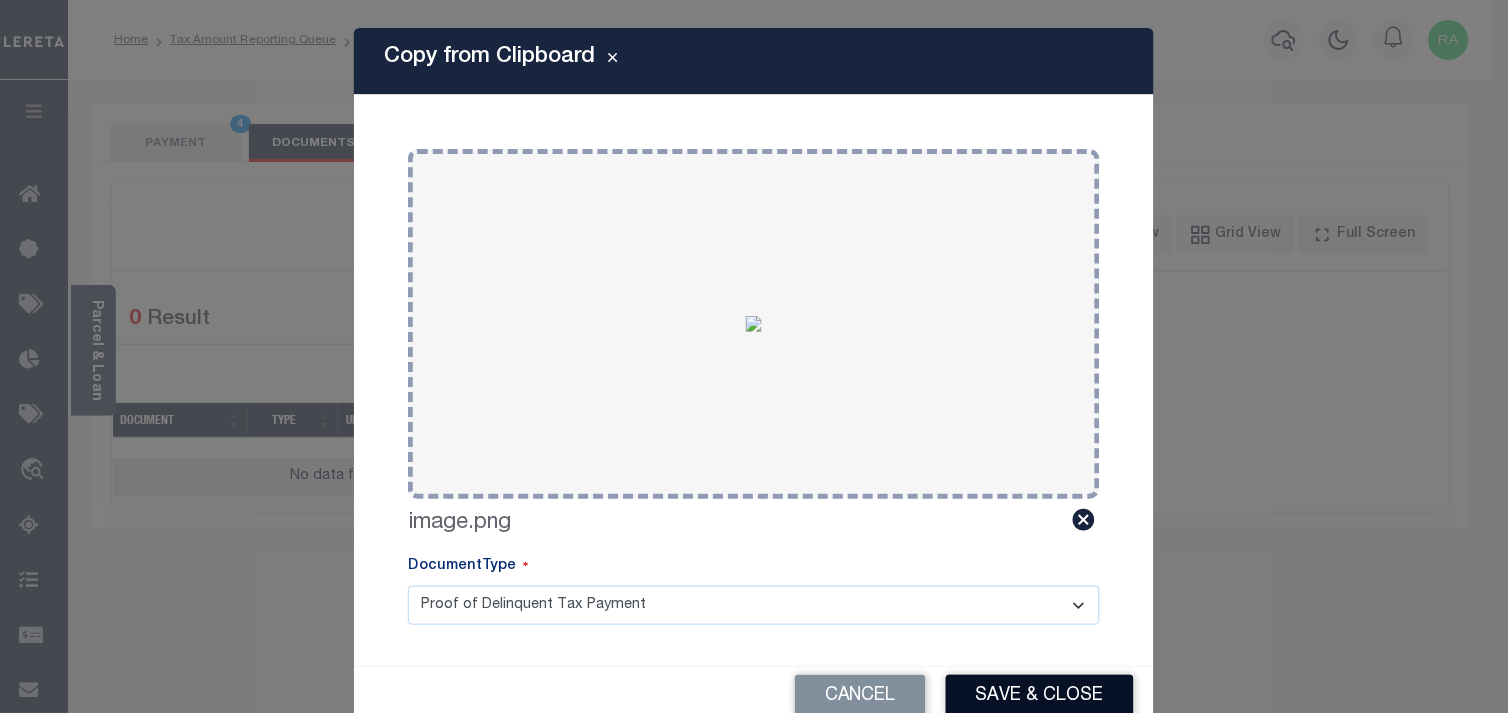 click on "Save & Close" at bounding box center [1040, 696] 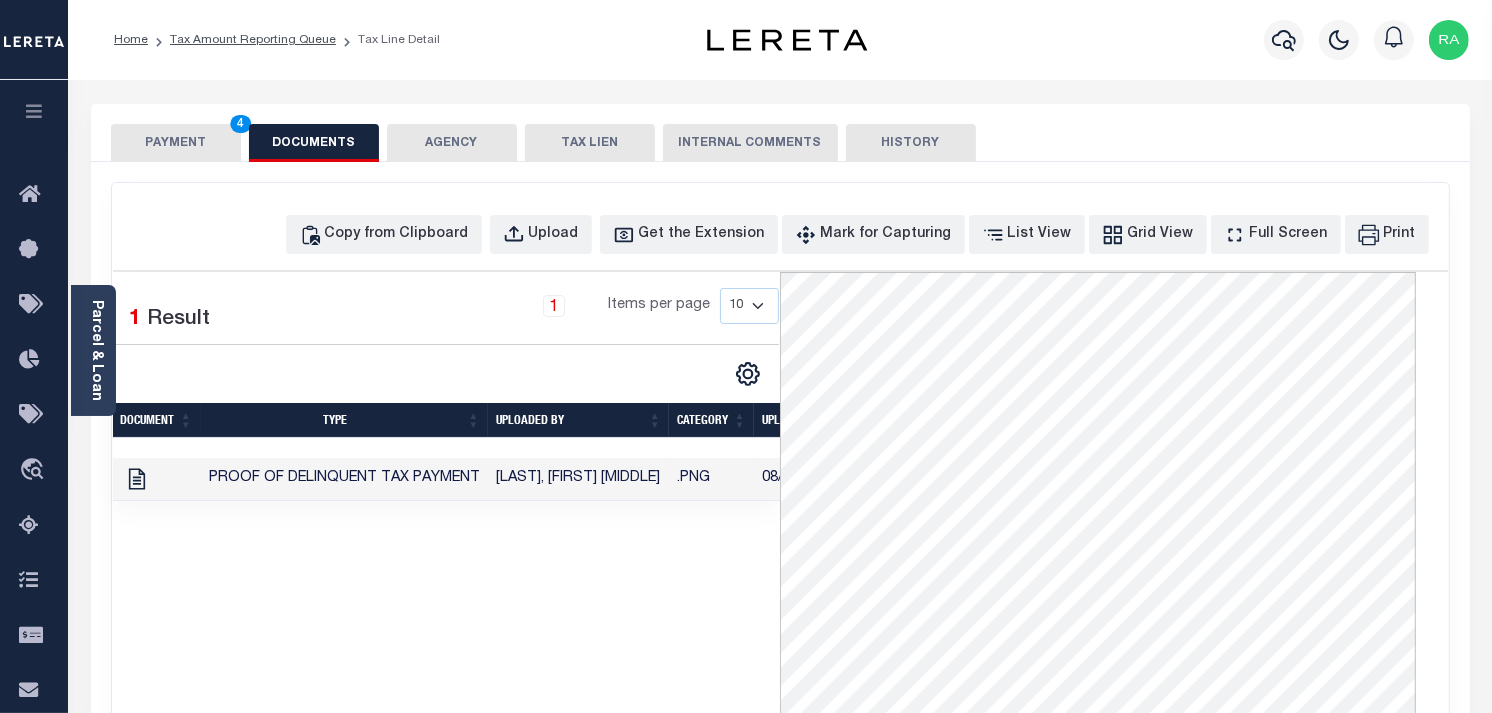 click on "PAYMENT
4" at bounding box center (176, 143) 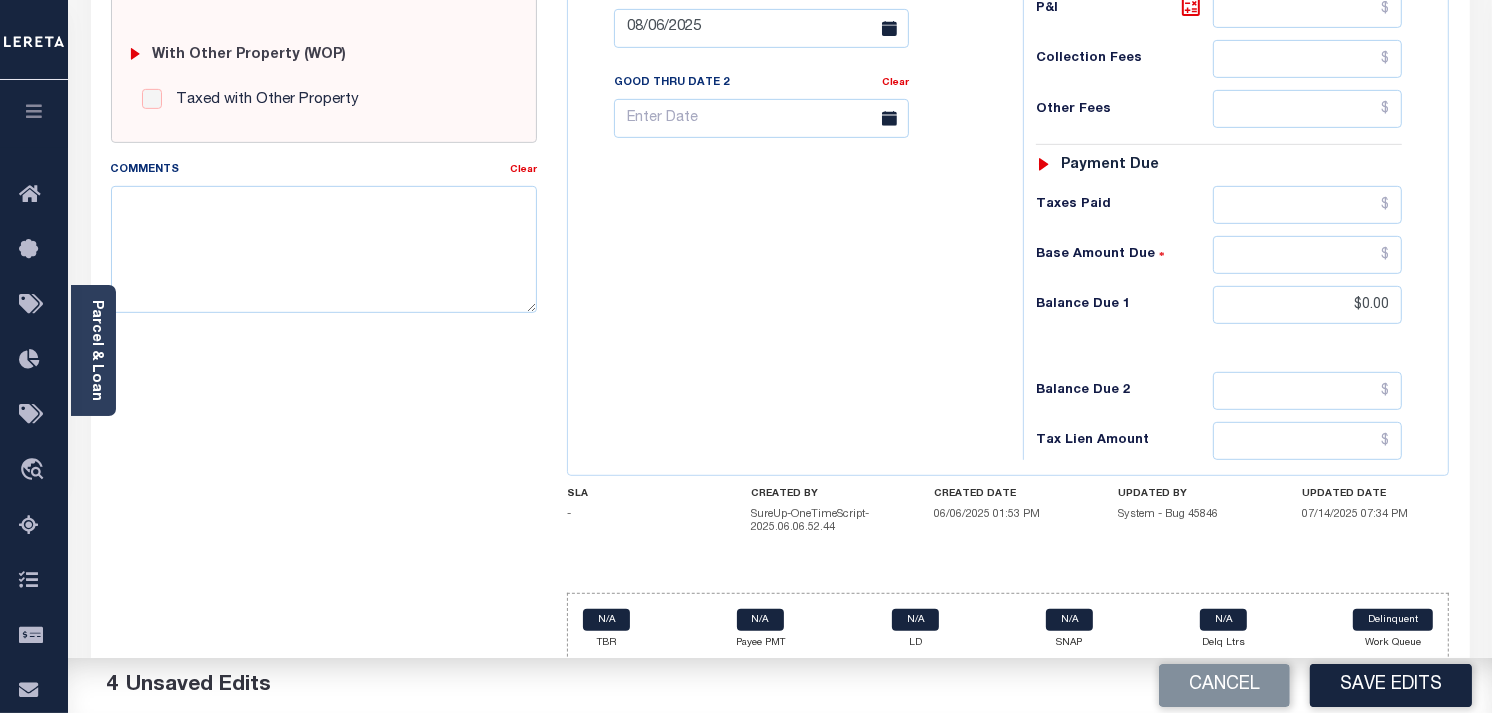 scroll, scrollTop: 811, scrollLeft: 0, axis: vertical 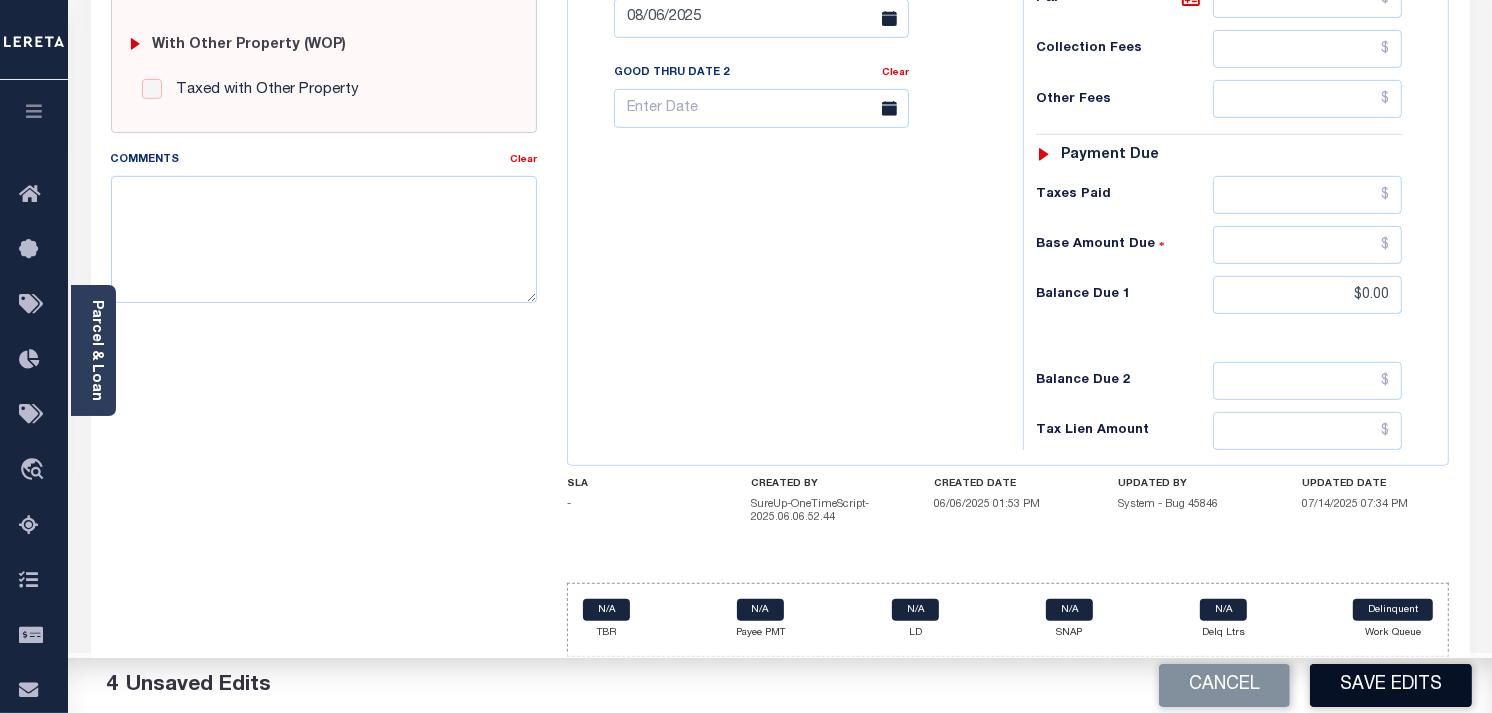 click on "Save Edits" at bounding box center (1391, 685) 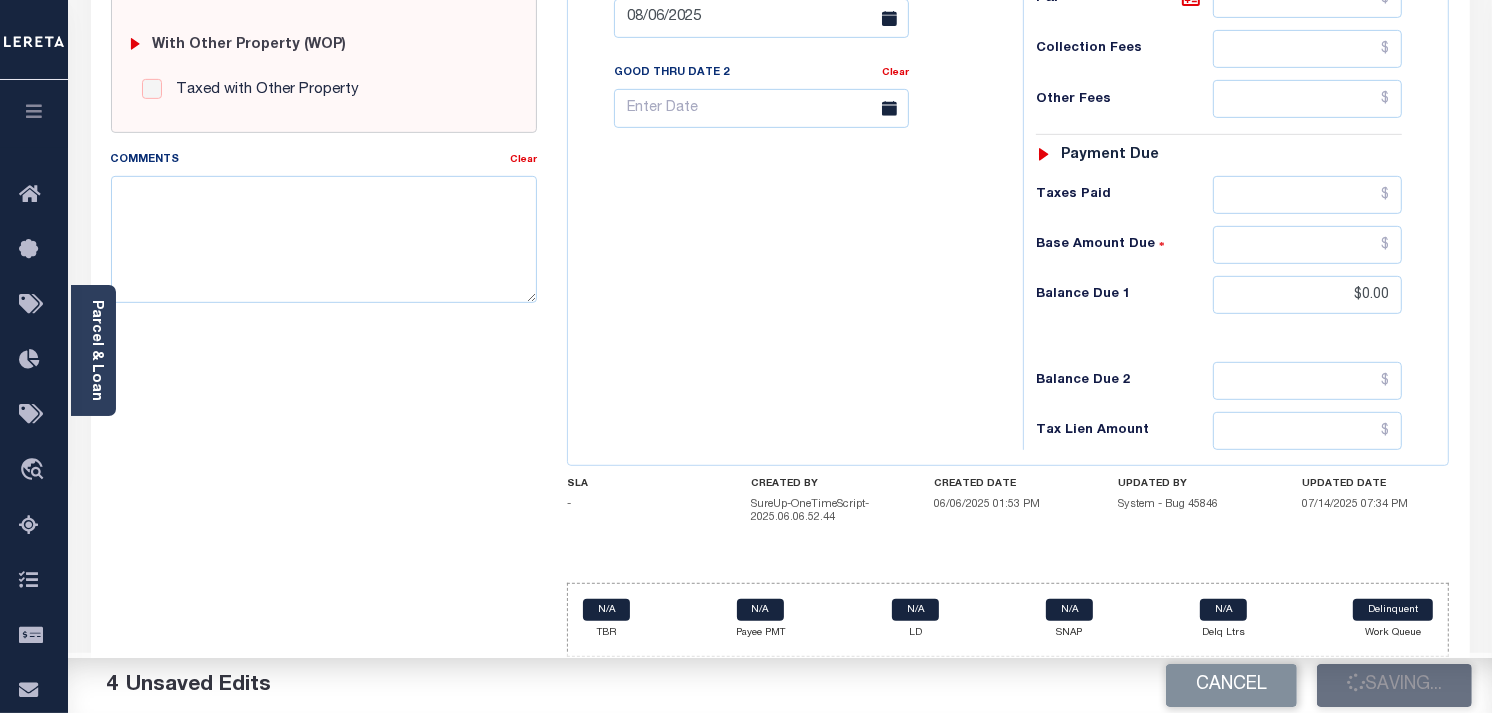 checkbox on "false" 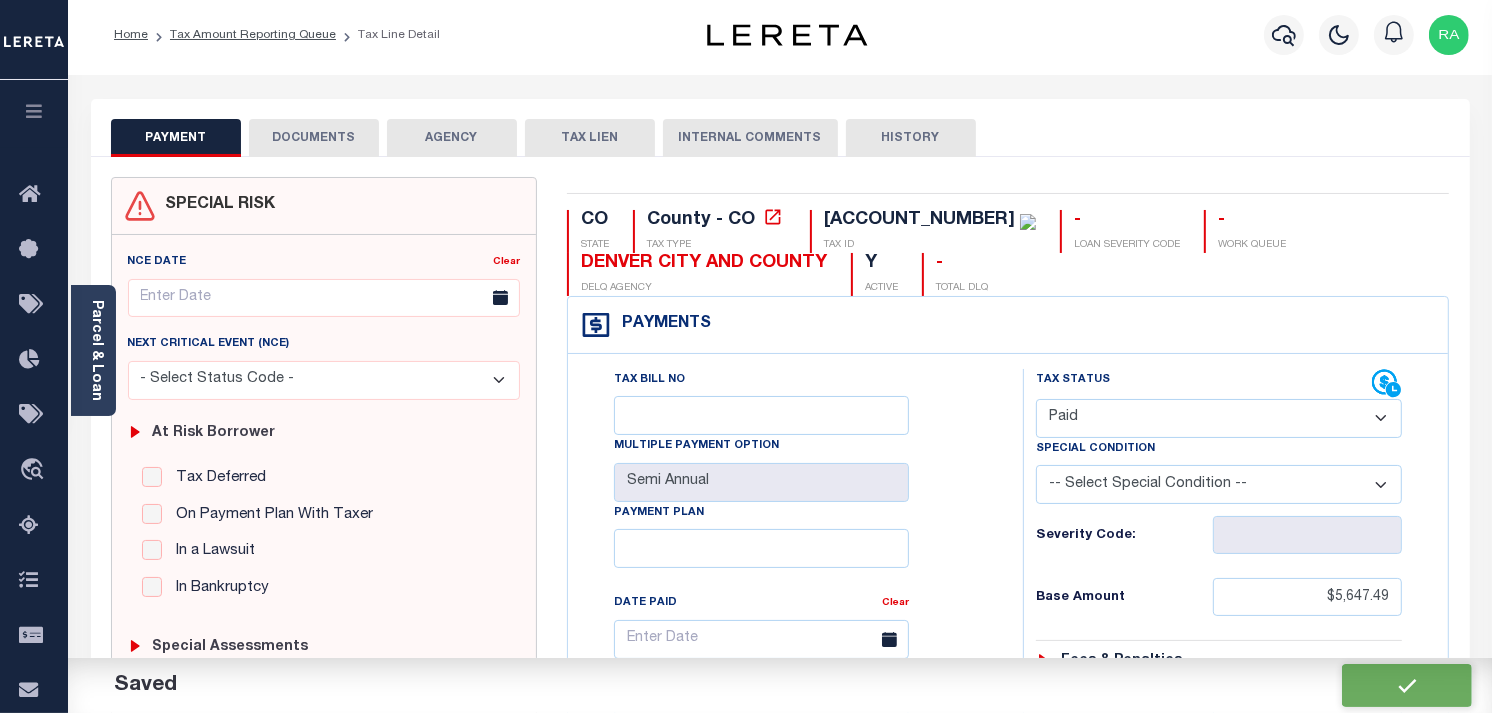 scroll, scrollTop: 0, scrollLeft: 0, axis: both 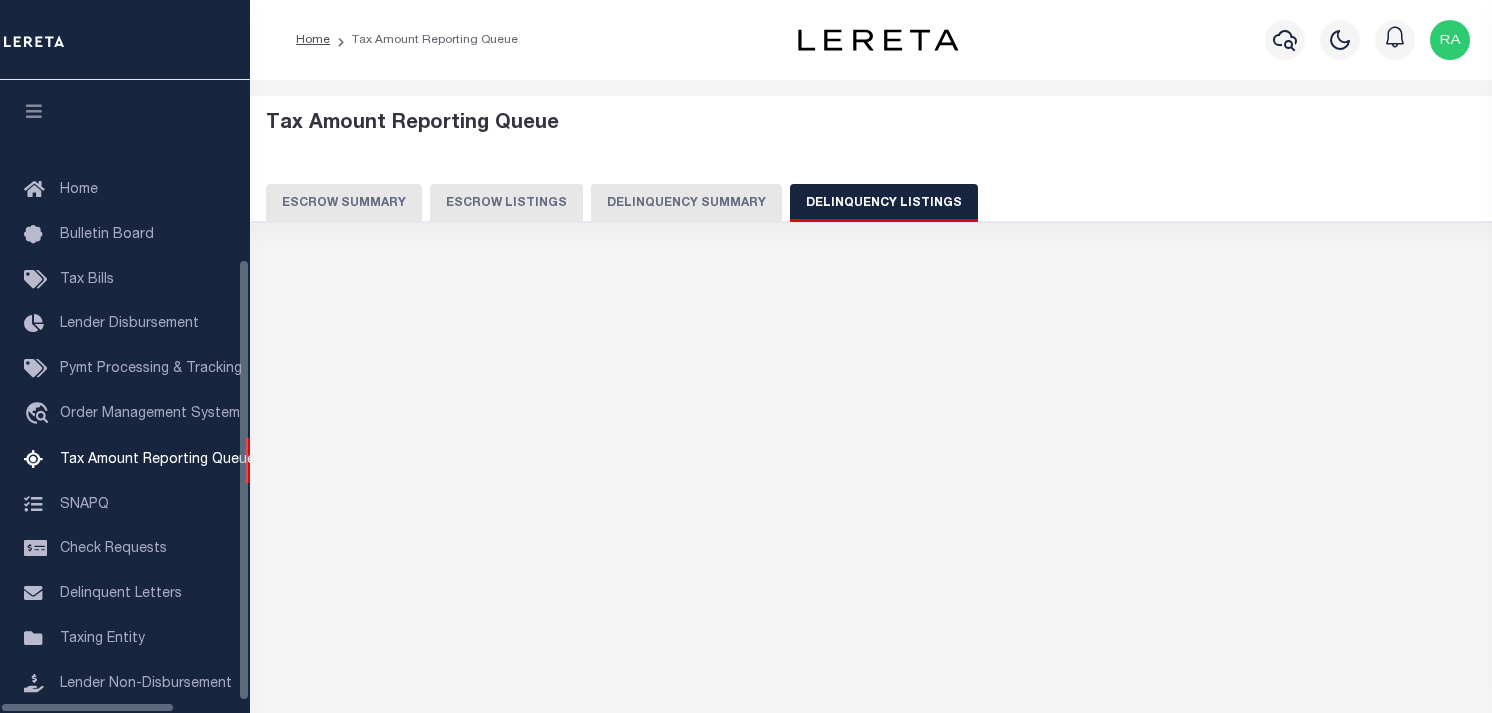 select on "100" 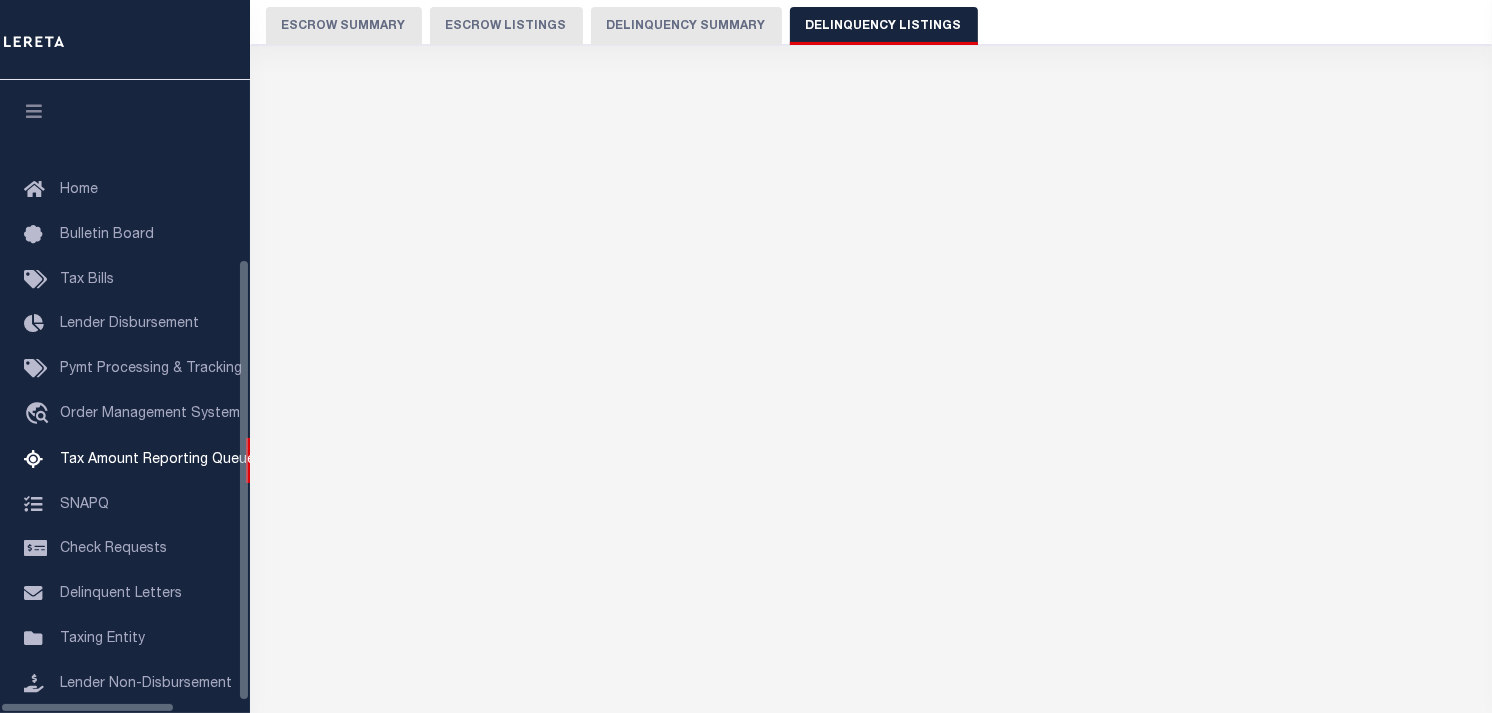 scroll, scrollTop: 234, scrollLeft: 0, axis: vertical 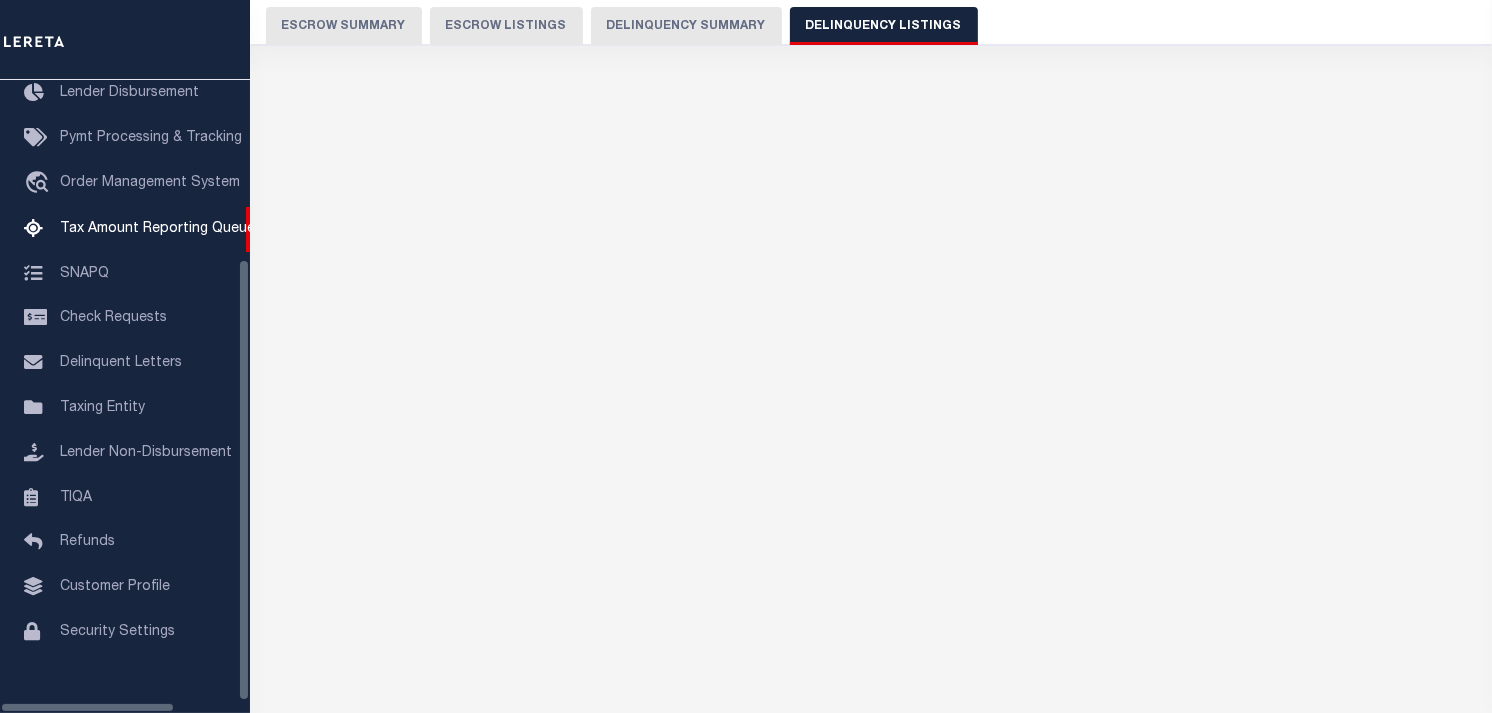select on "100" 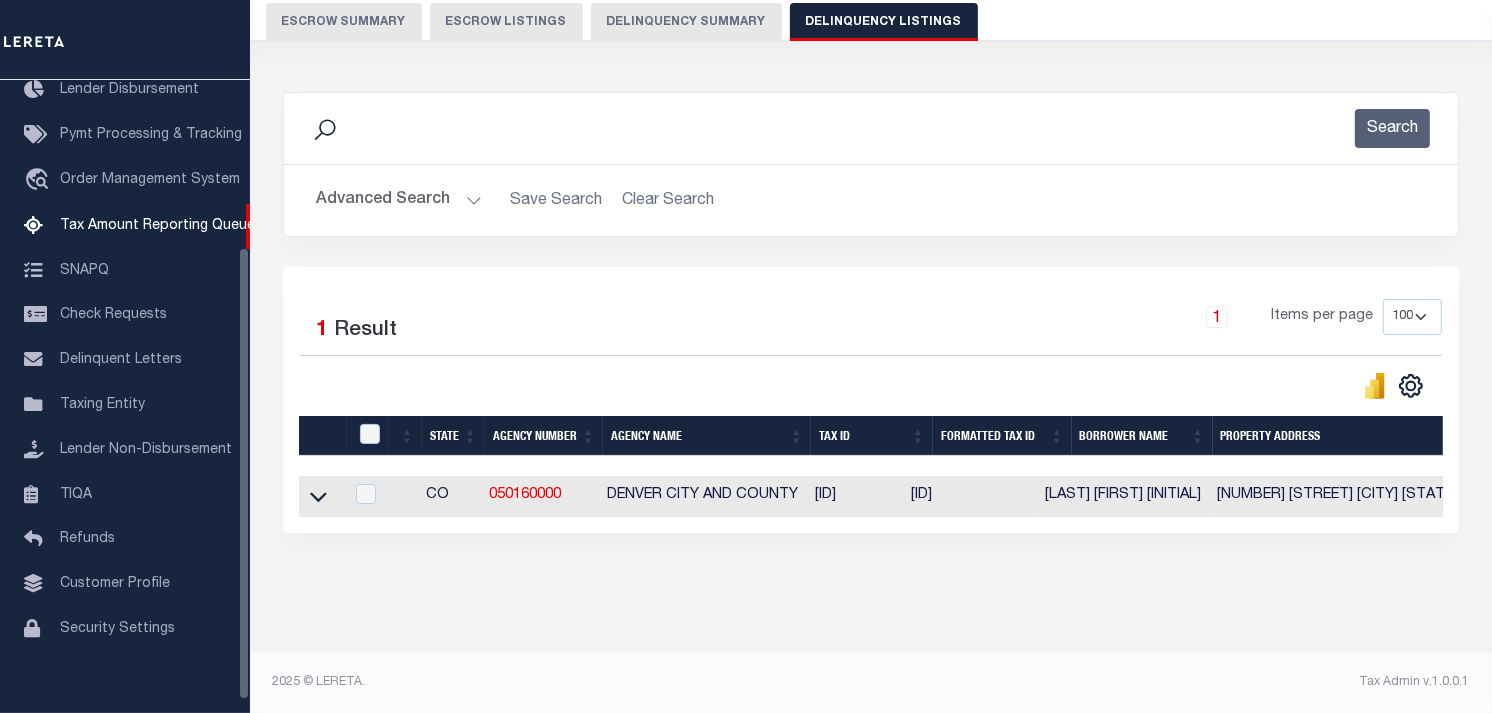 scroll, scrollTop: 181, scrollLeft: 0, axis: vertical 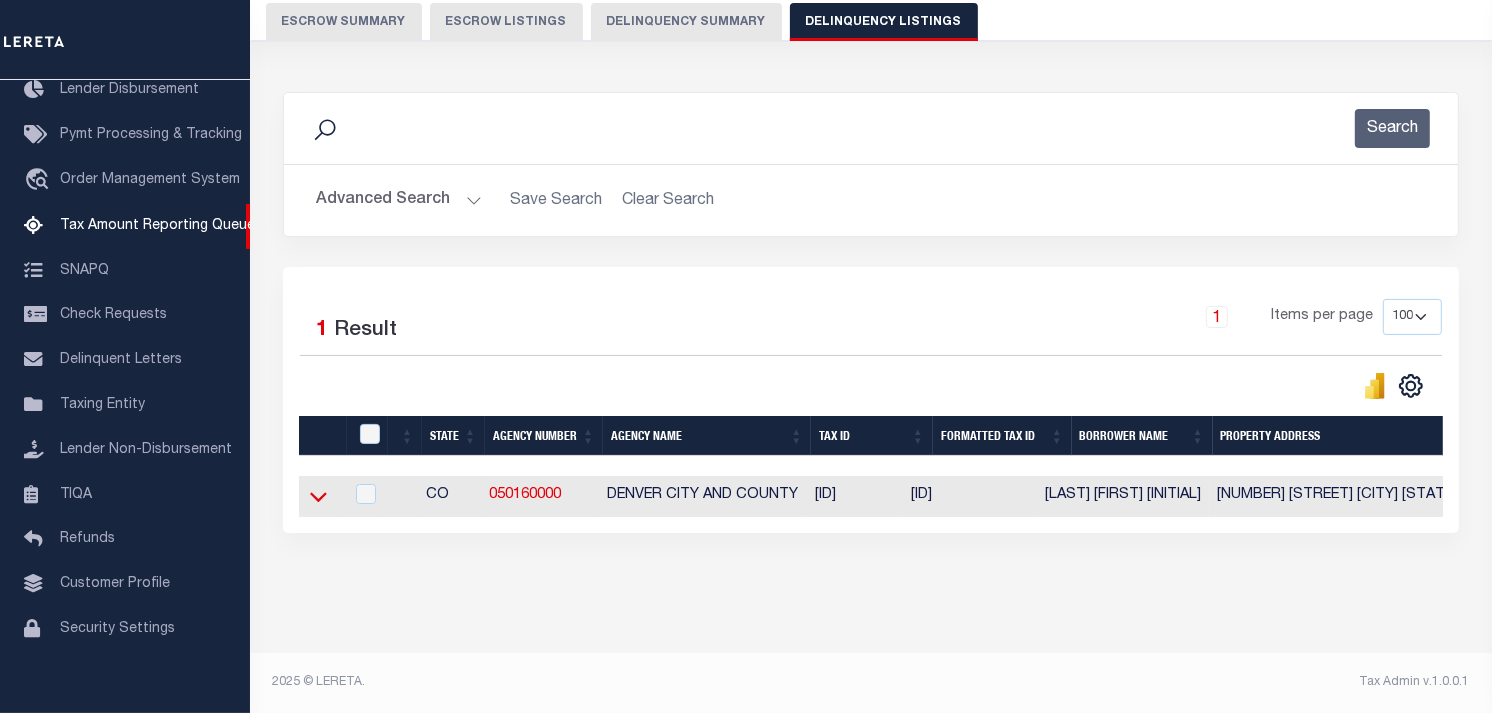 click 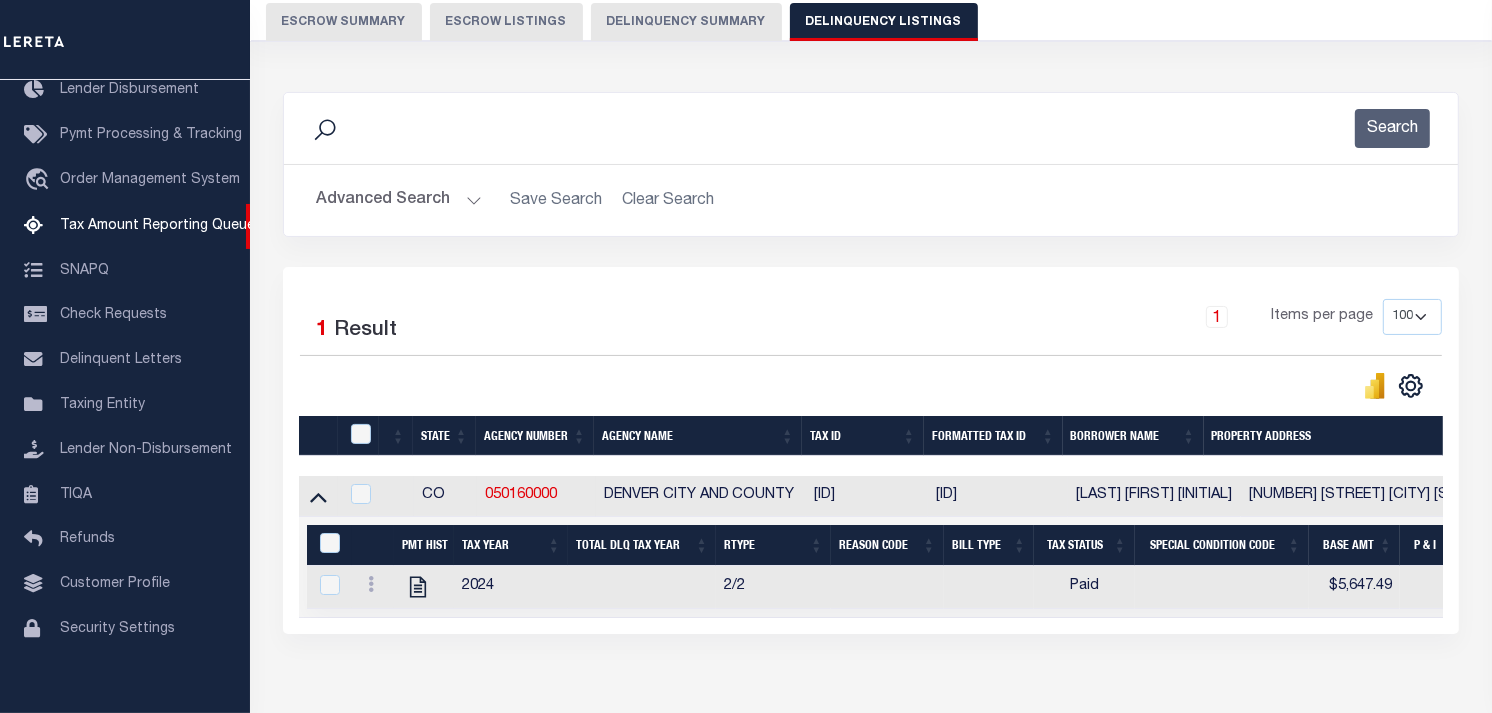 click at bounding box center (362, 435) 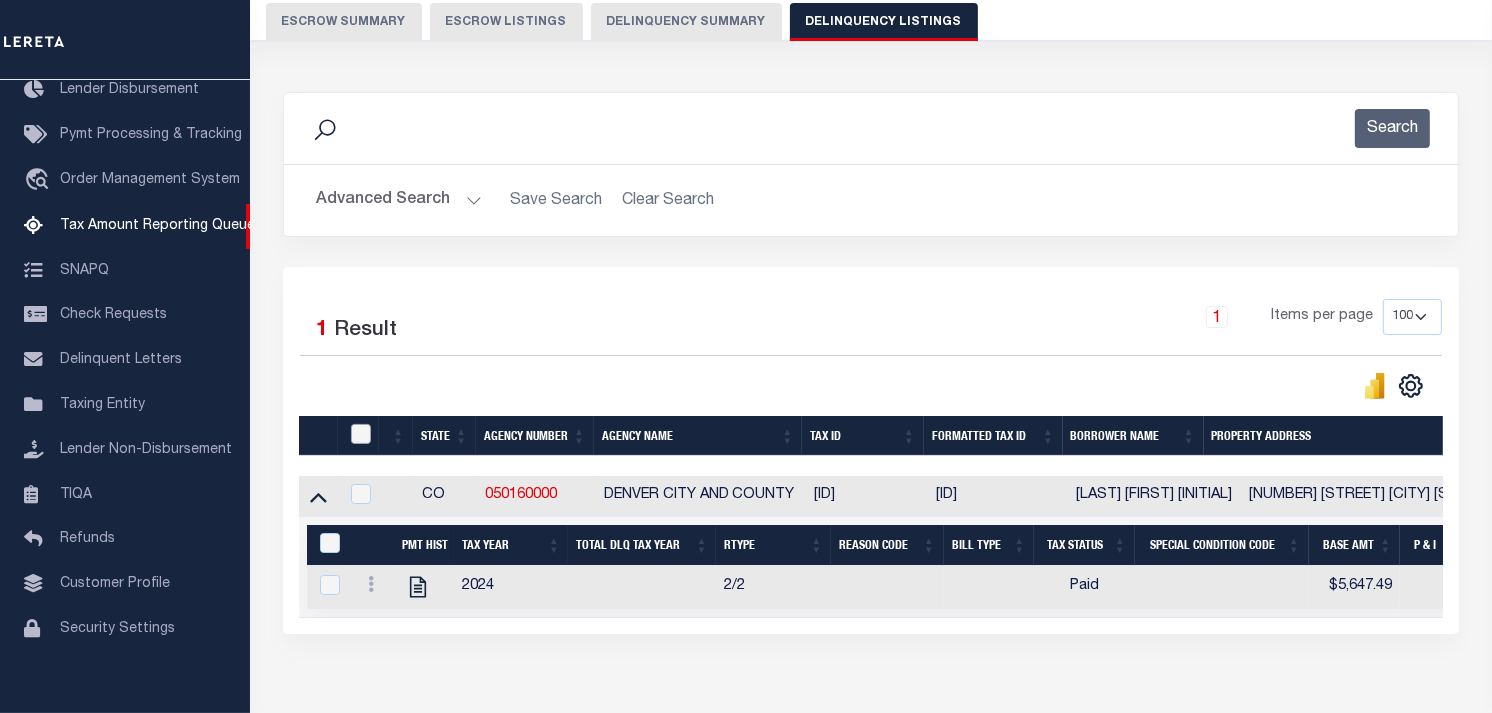 click at bounding box center [361, 434] 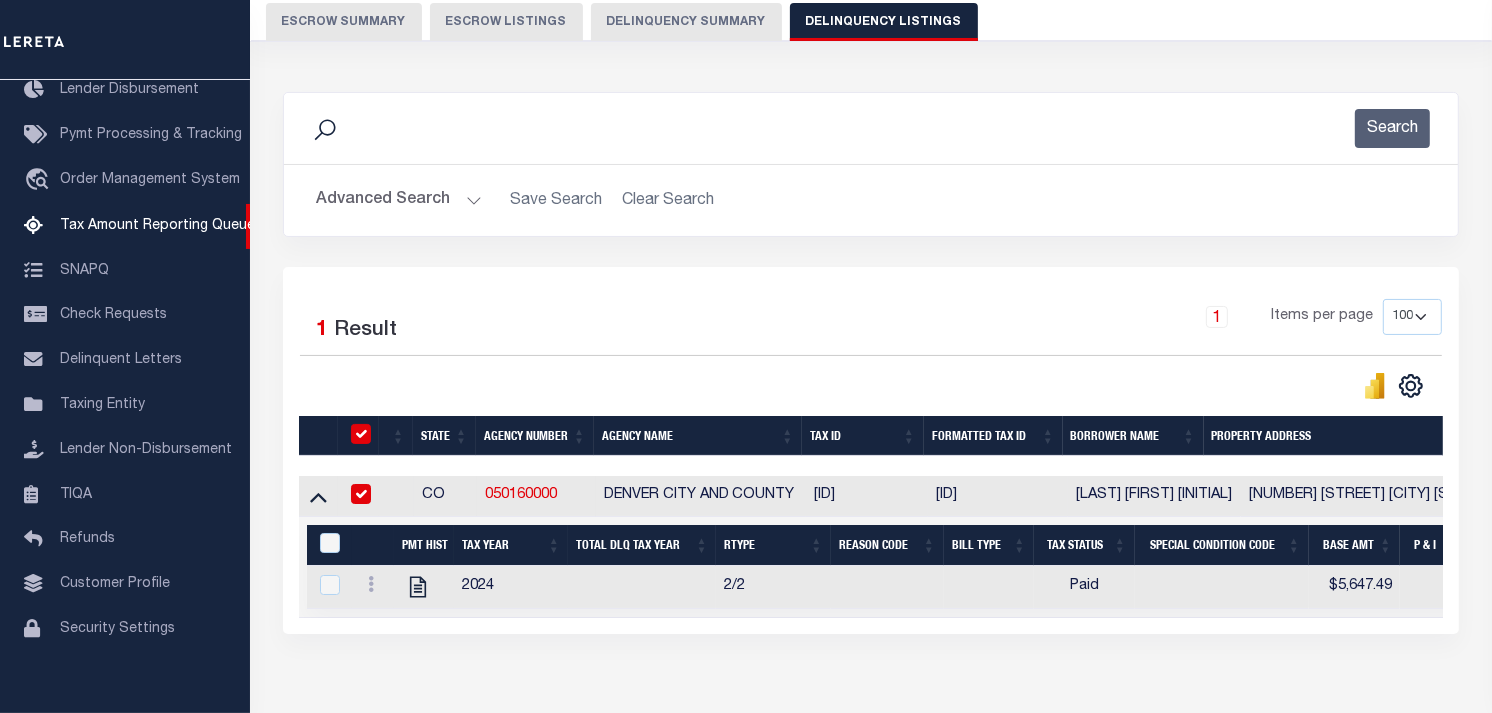 checkbox on "true" 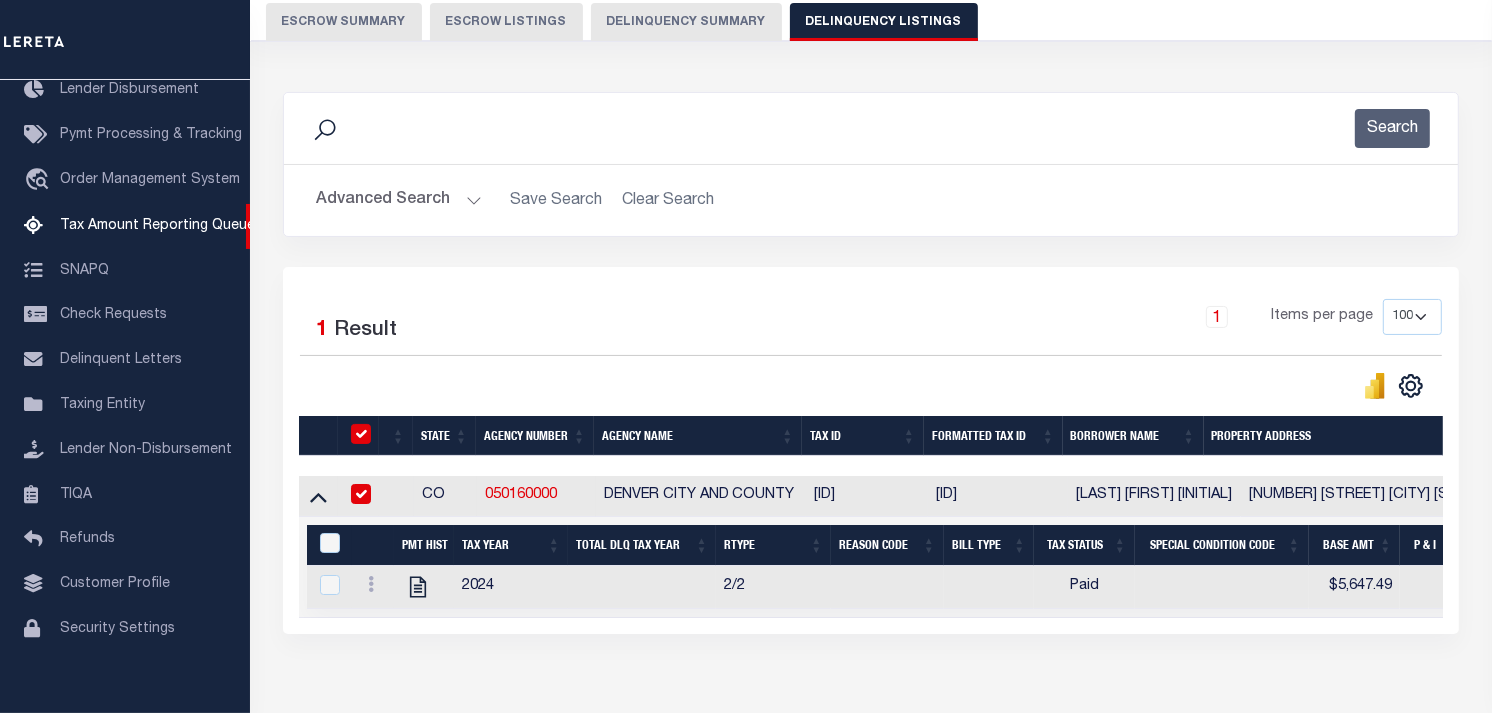 checkbox on "true" 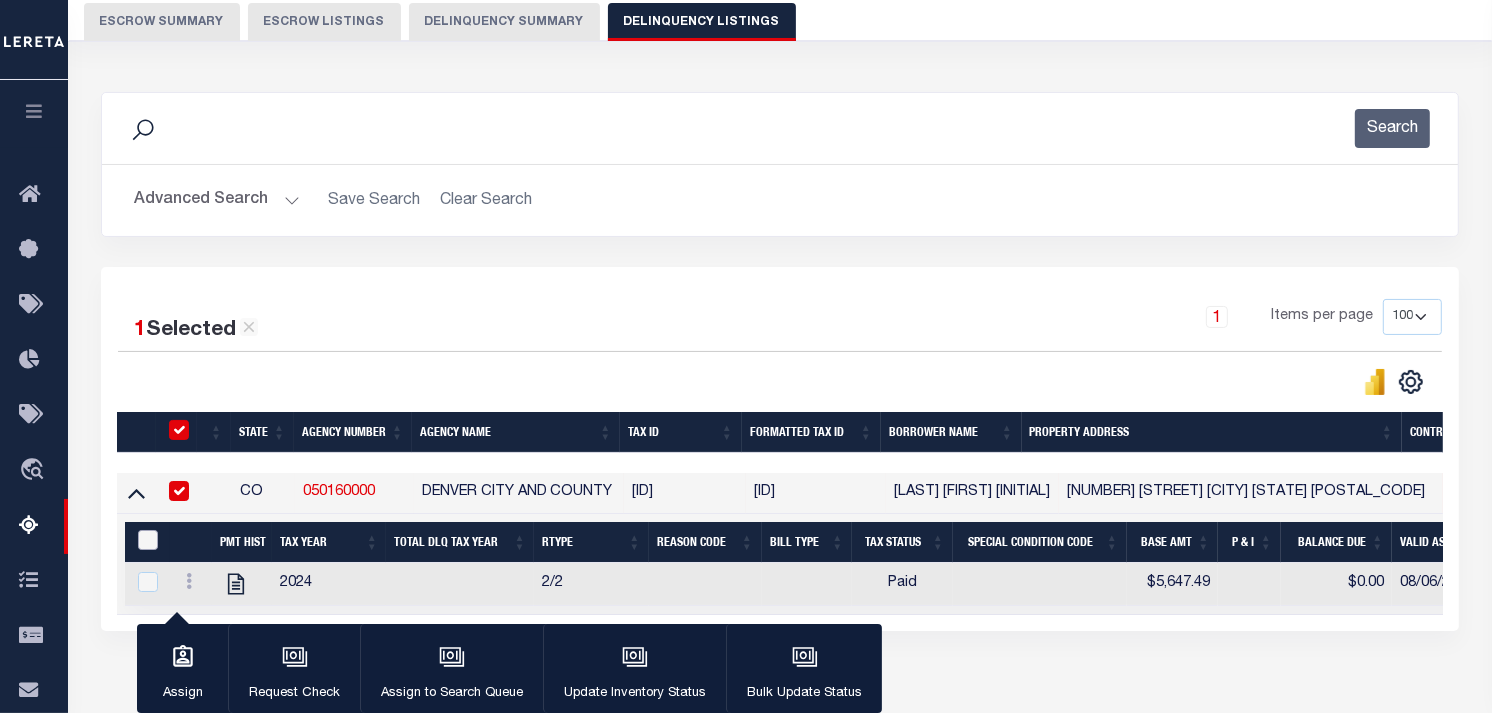 click at bounding box center (148, 540) 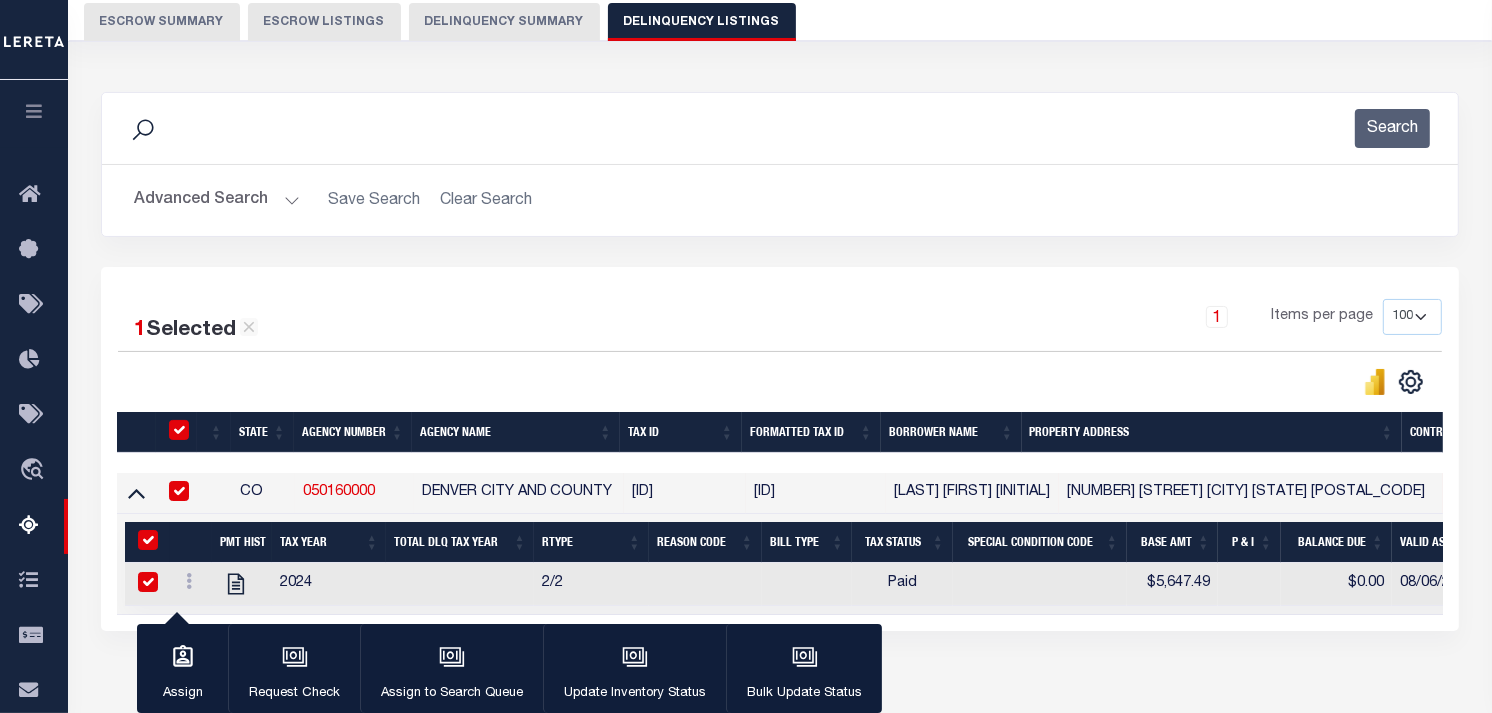 checkbox on "true" 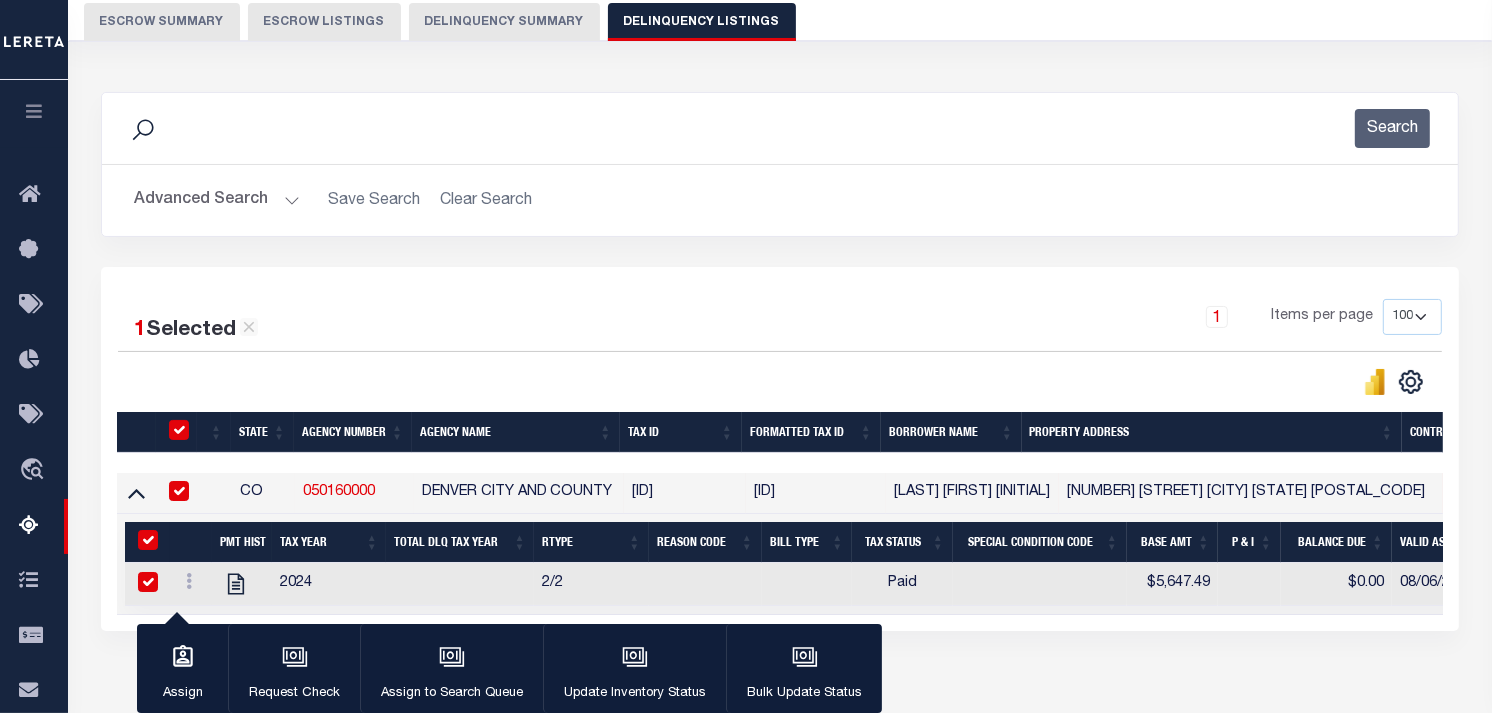 checkbox on "true" 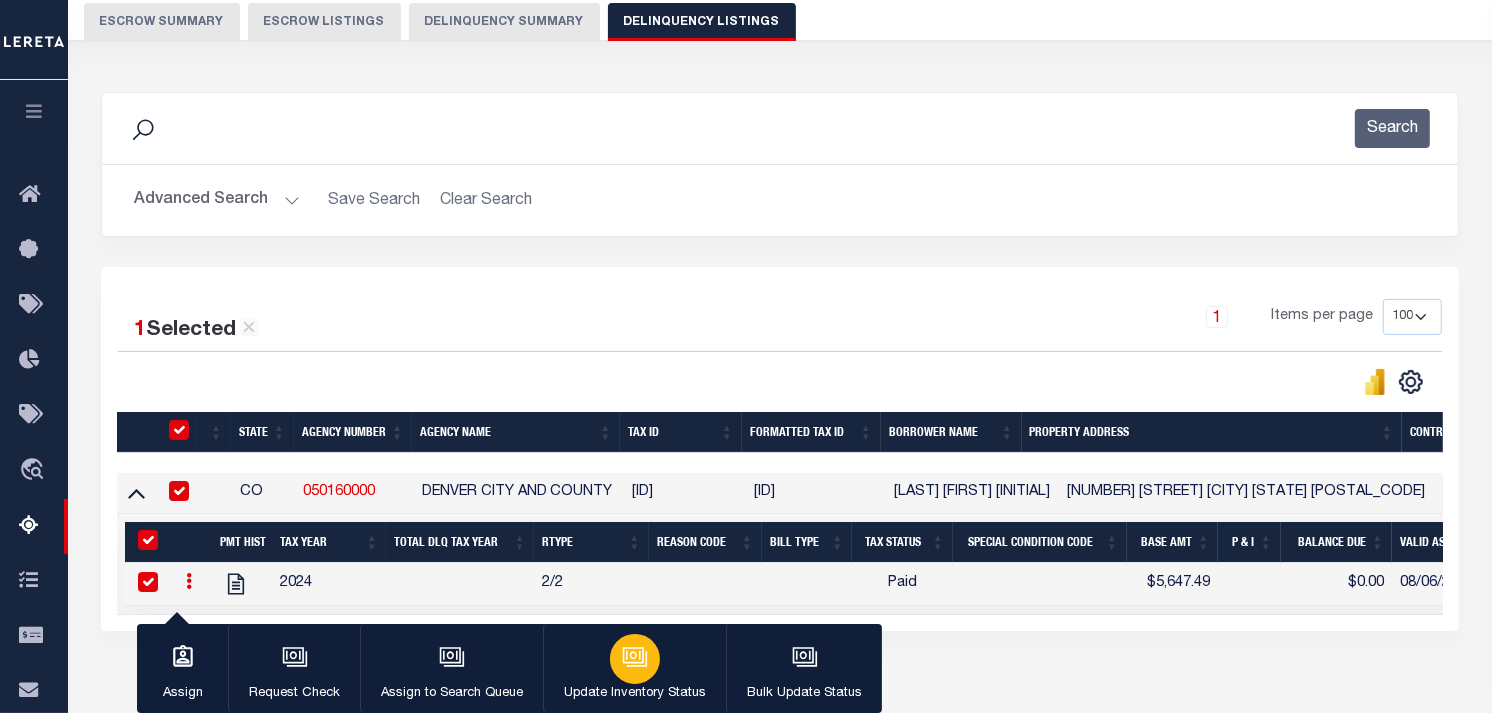 click 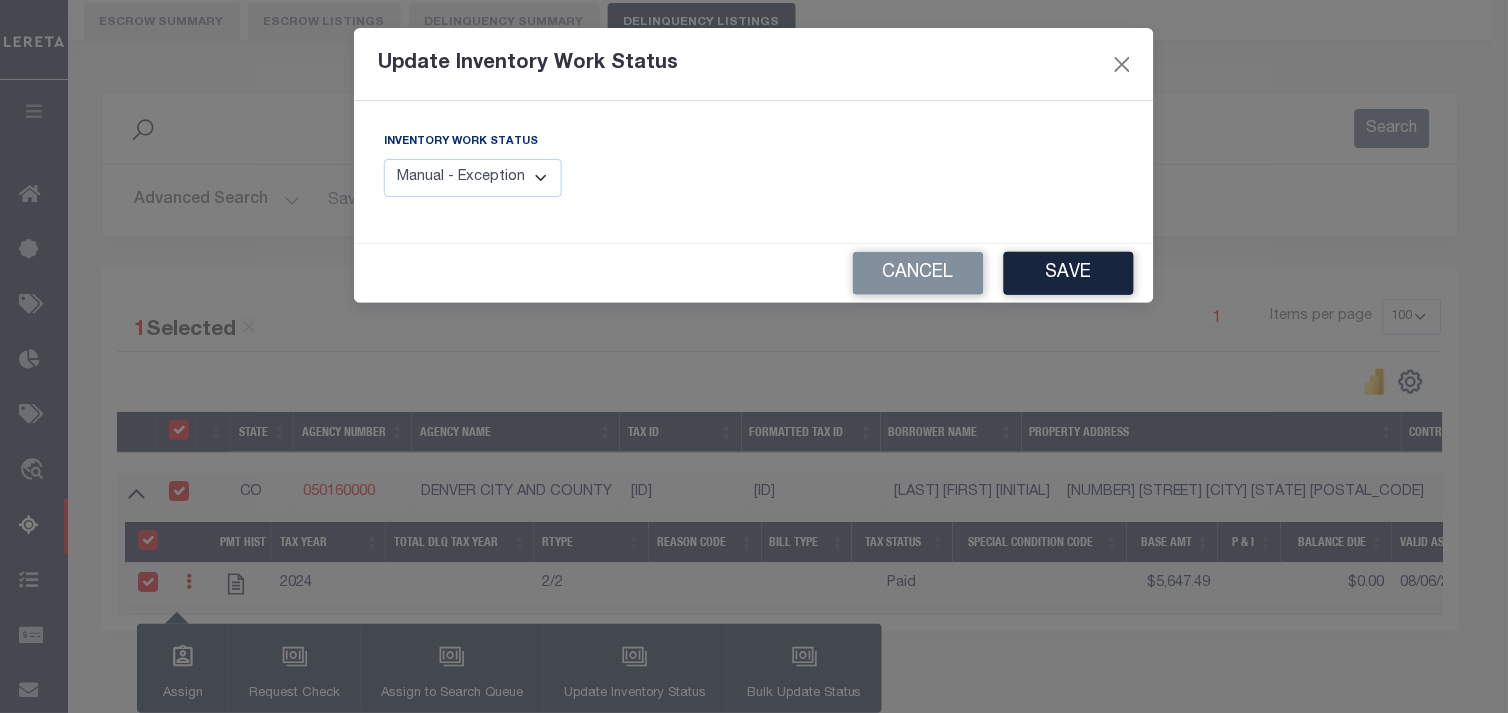 drag, startPoint x: 450, startPoint y: 170, endPoint x: 464, endPoint y: 198, distance: 31.304953 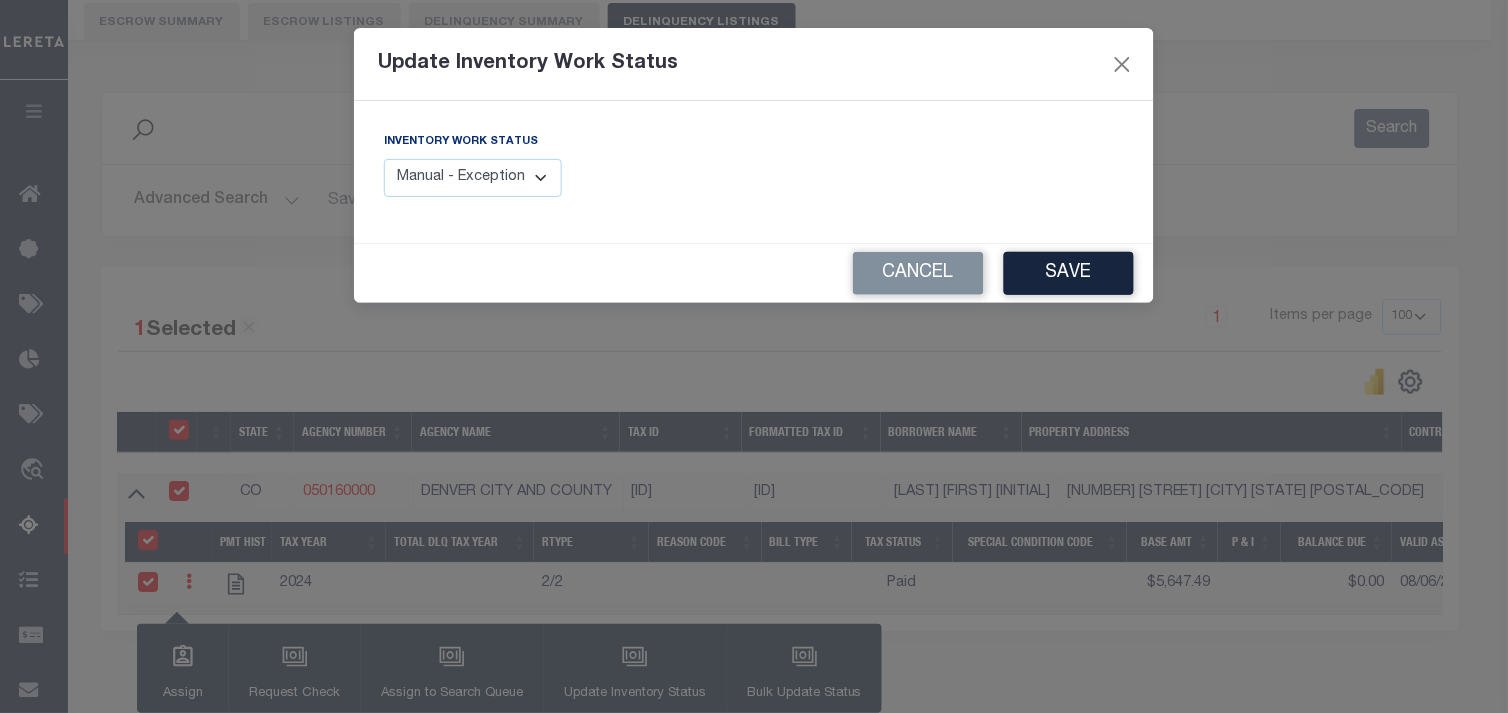 select on "4" 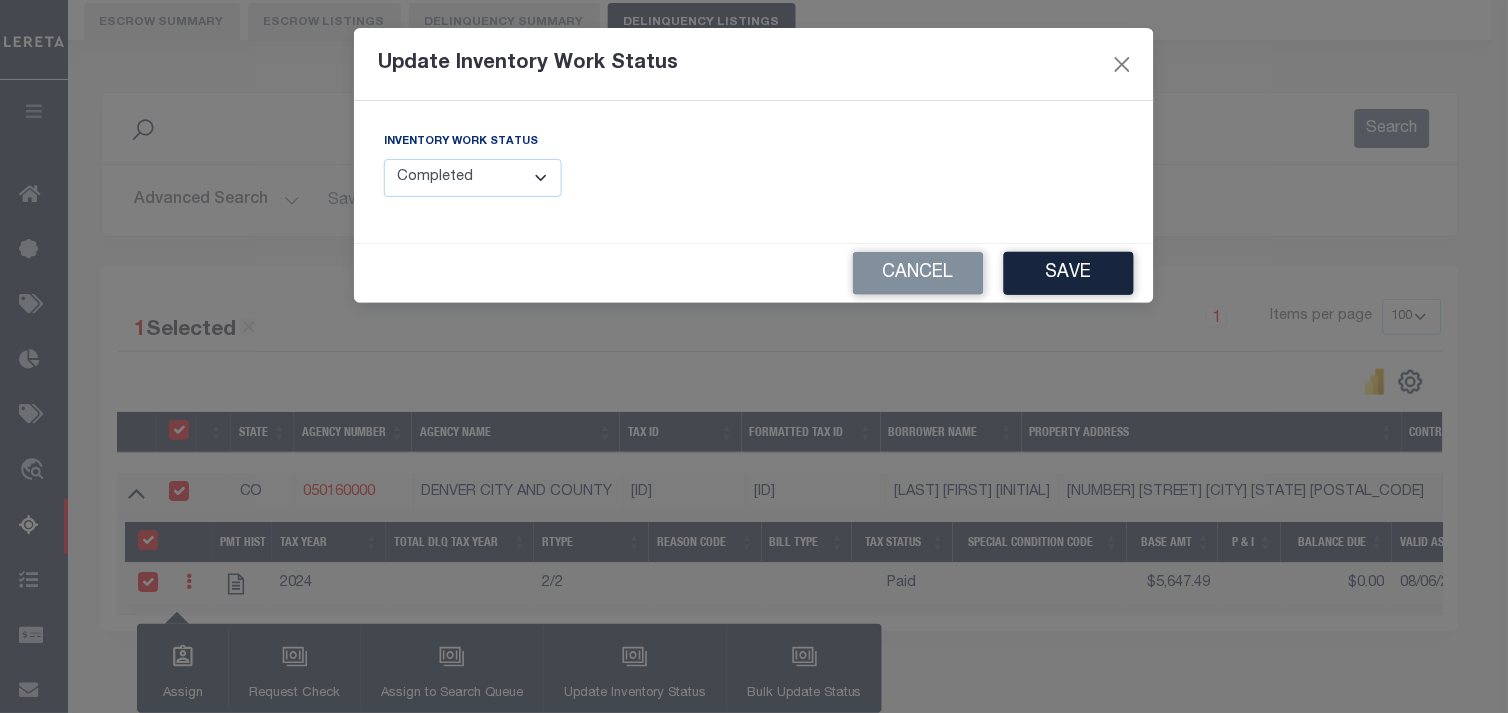 click on "Manual - Exception
Pended - Awaiting Search
Late Add Exception
Completed" at bounding box center [473, 178] 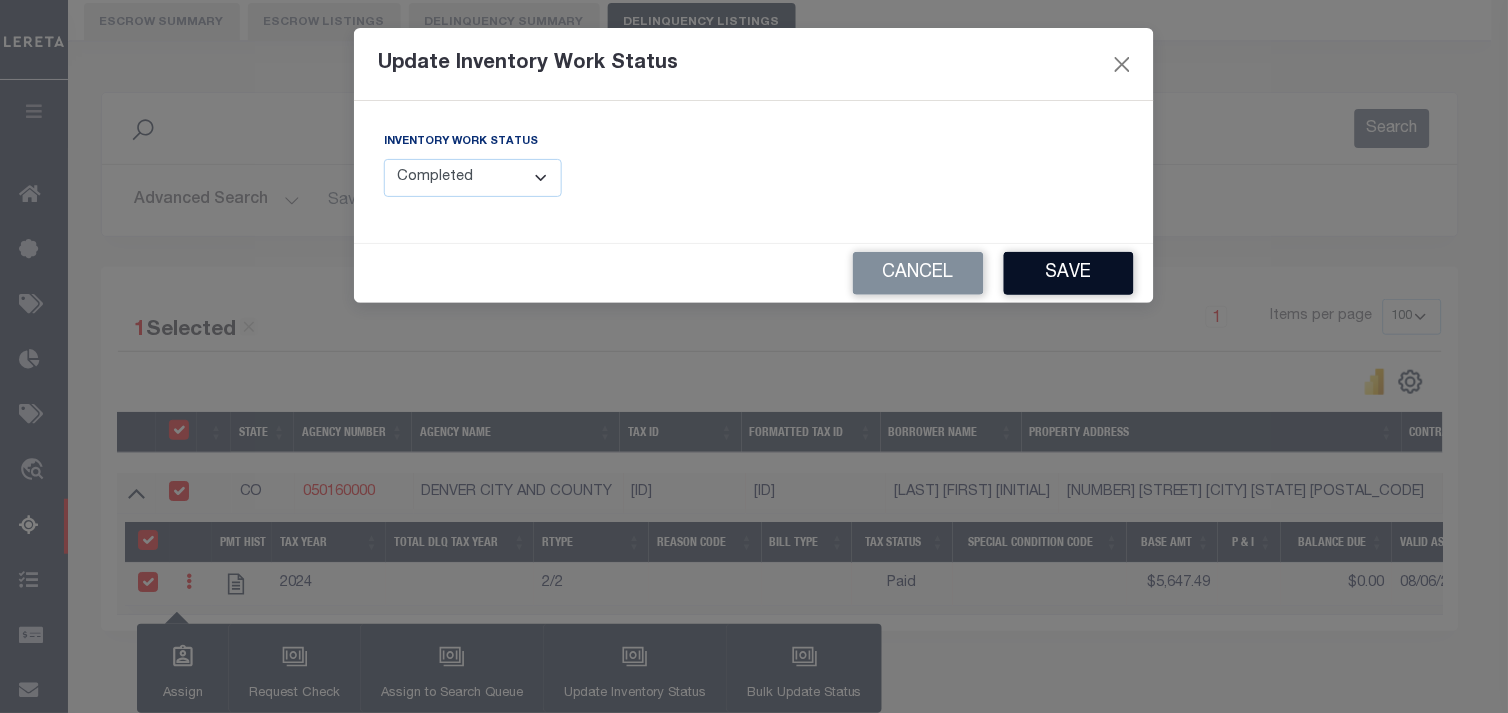 click on "Save" at bounding box center (1069, 273) 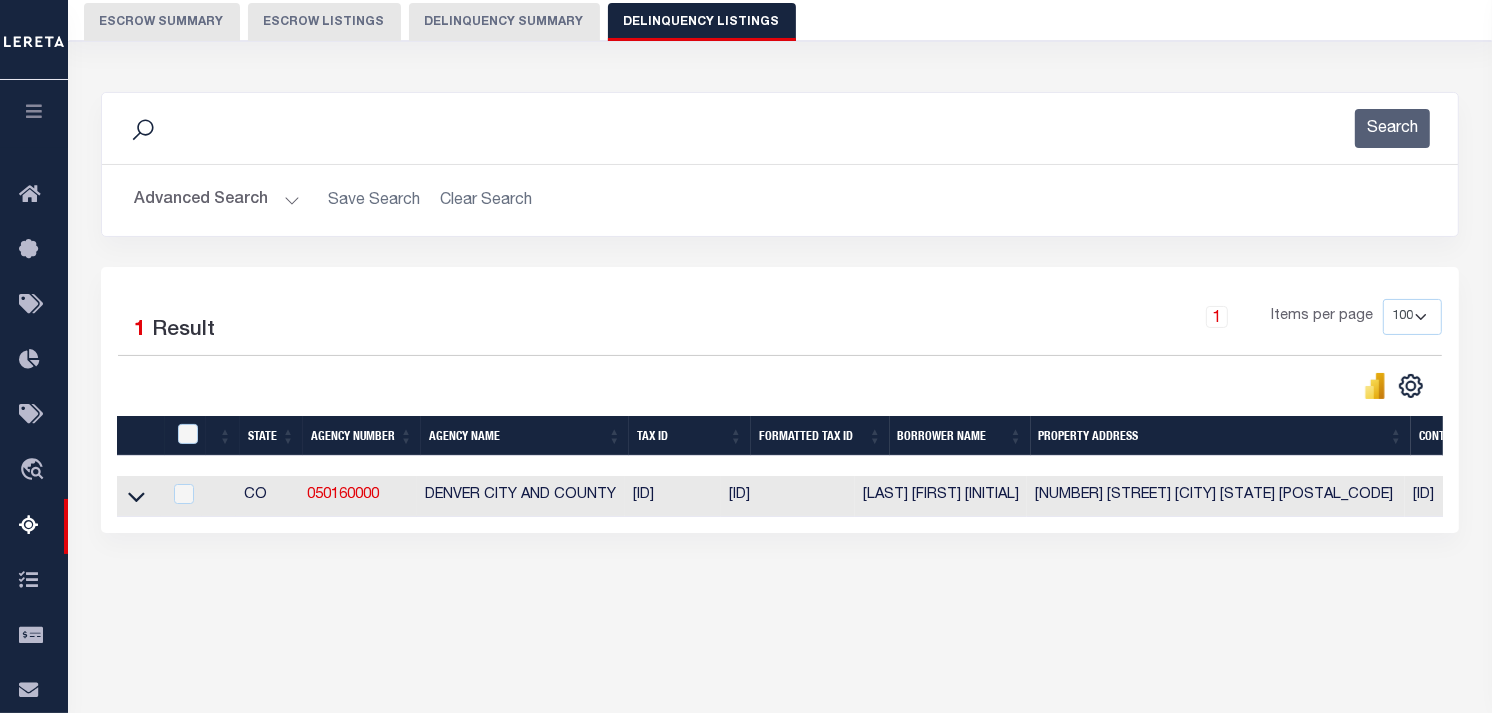 click on "Advanced Search" at bounding box center (217, 200) 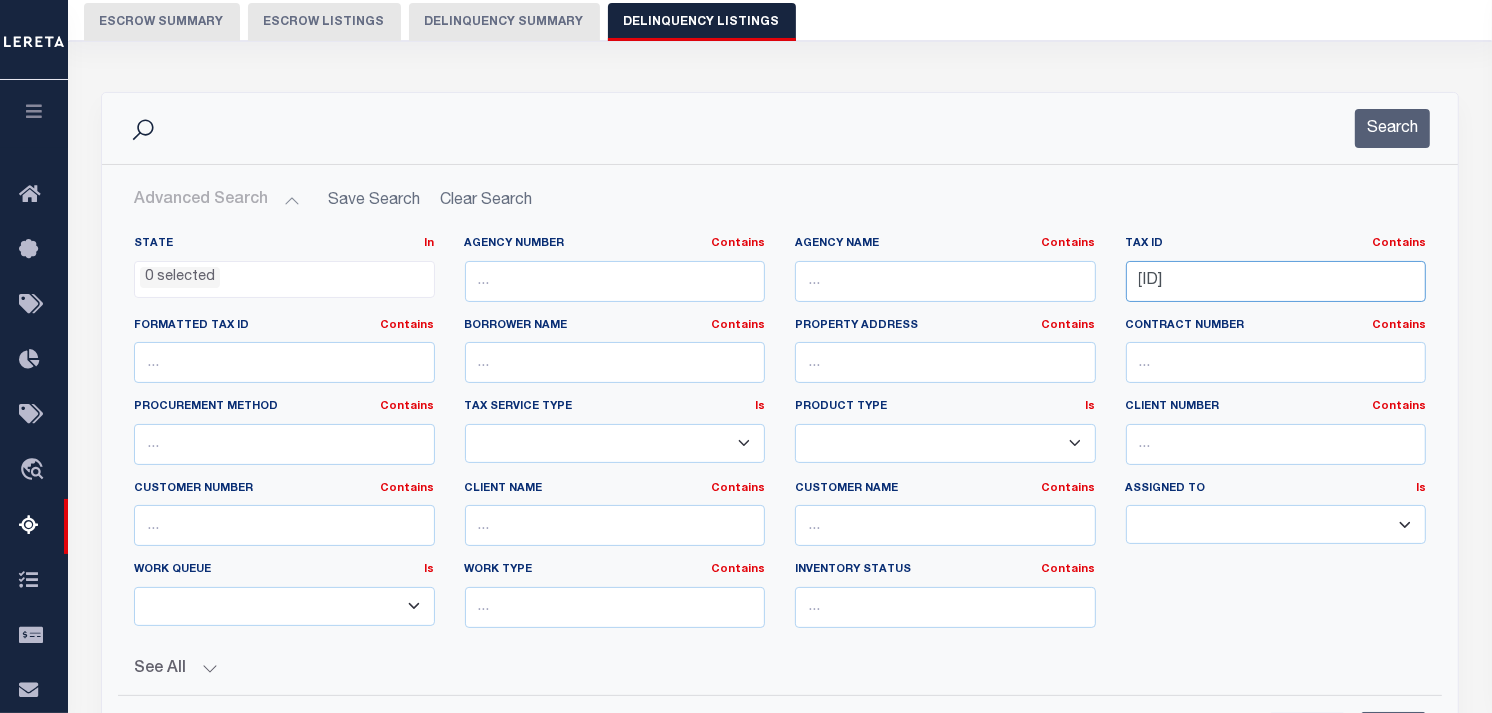 click on "0607440005000" at bounding box center [1276, 281] 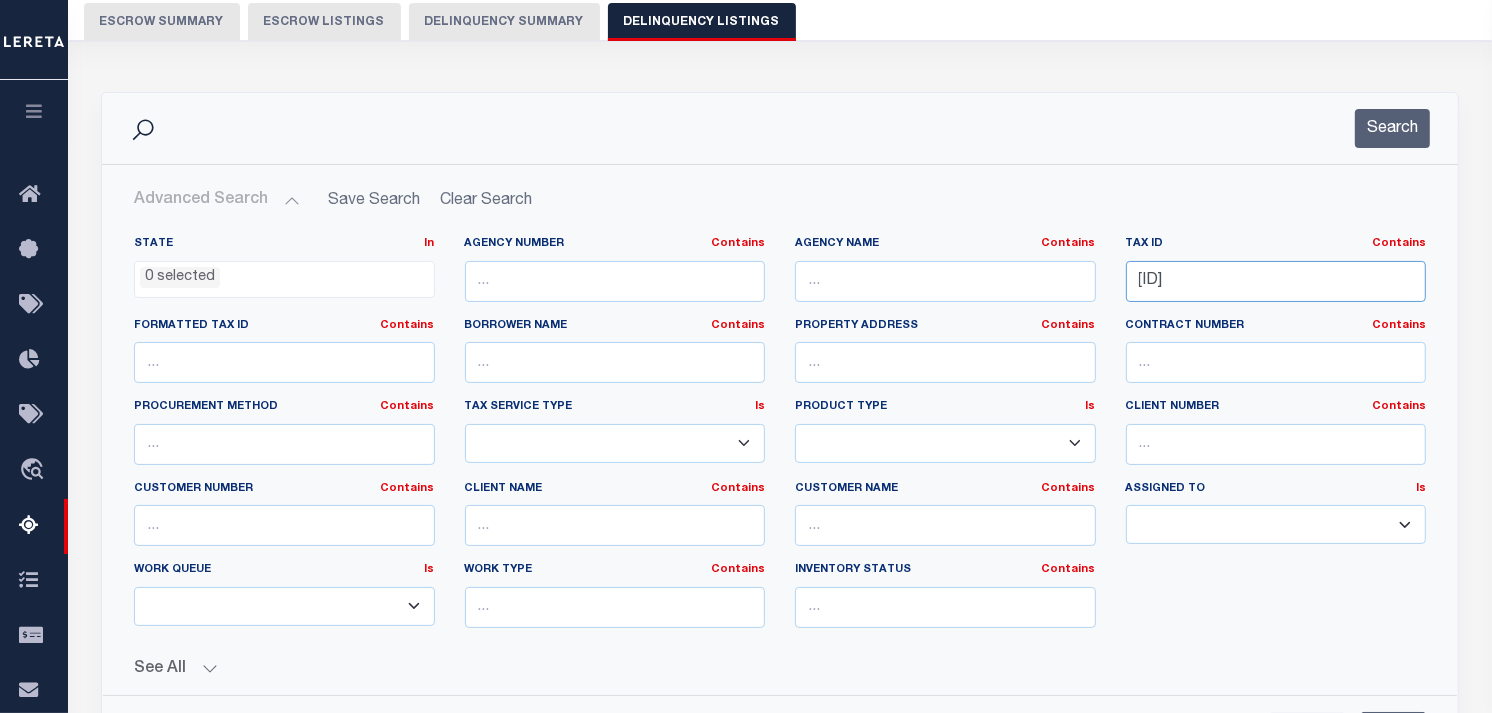 click on "0607440005000" at bounding box center [1276, 281] 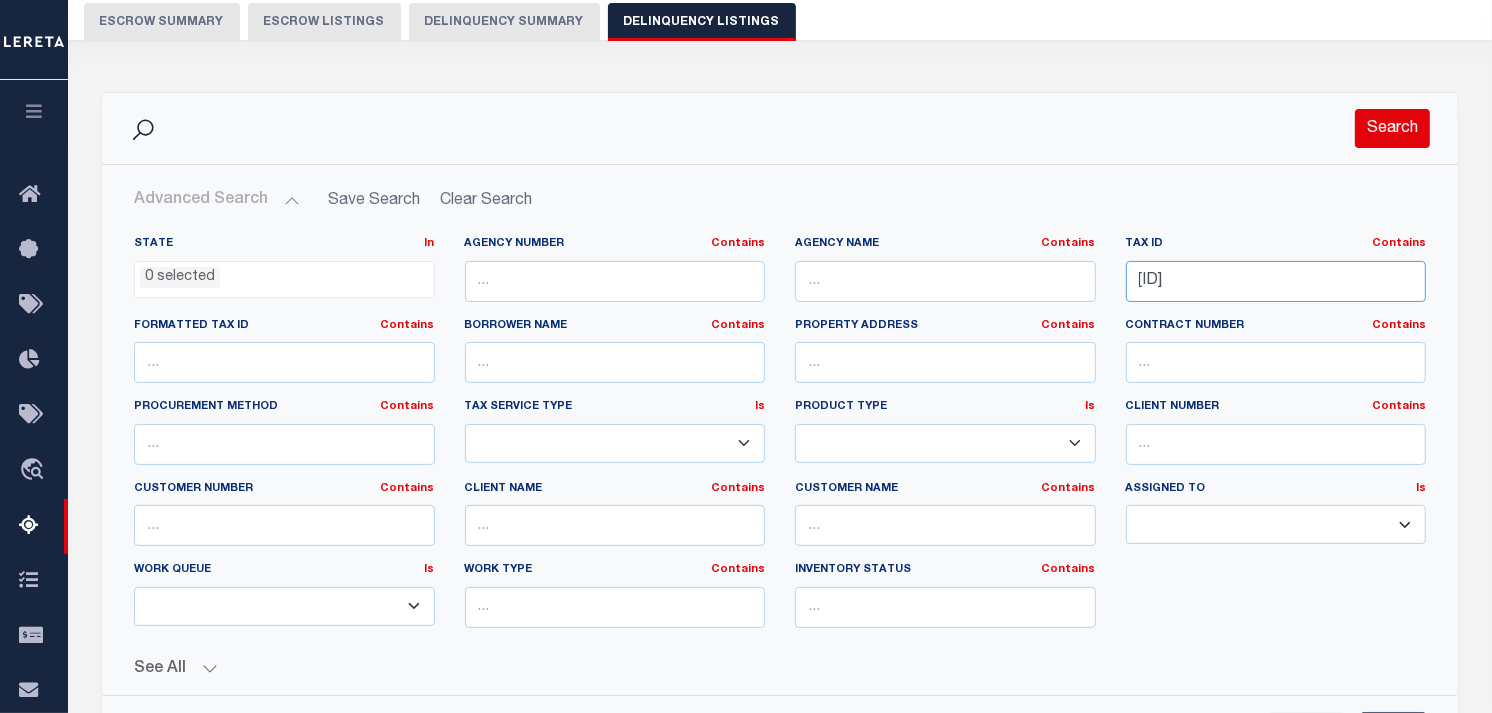 type on "0608432035000" 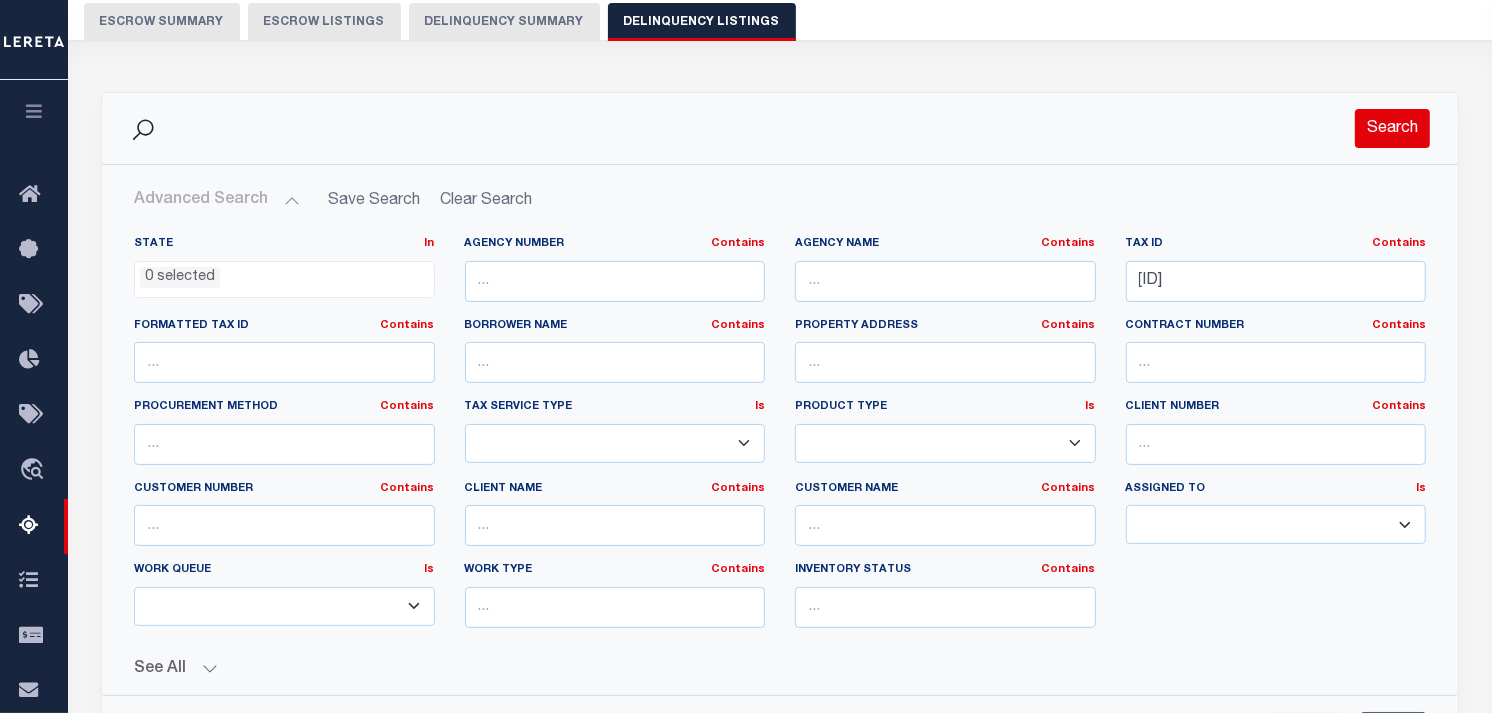 click on "Search" at bounding box center [1392, 128] 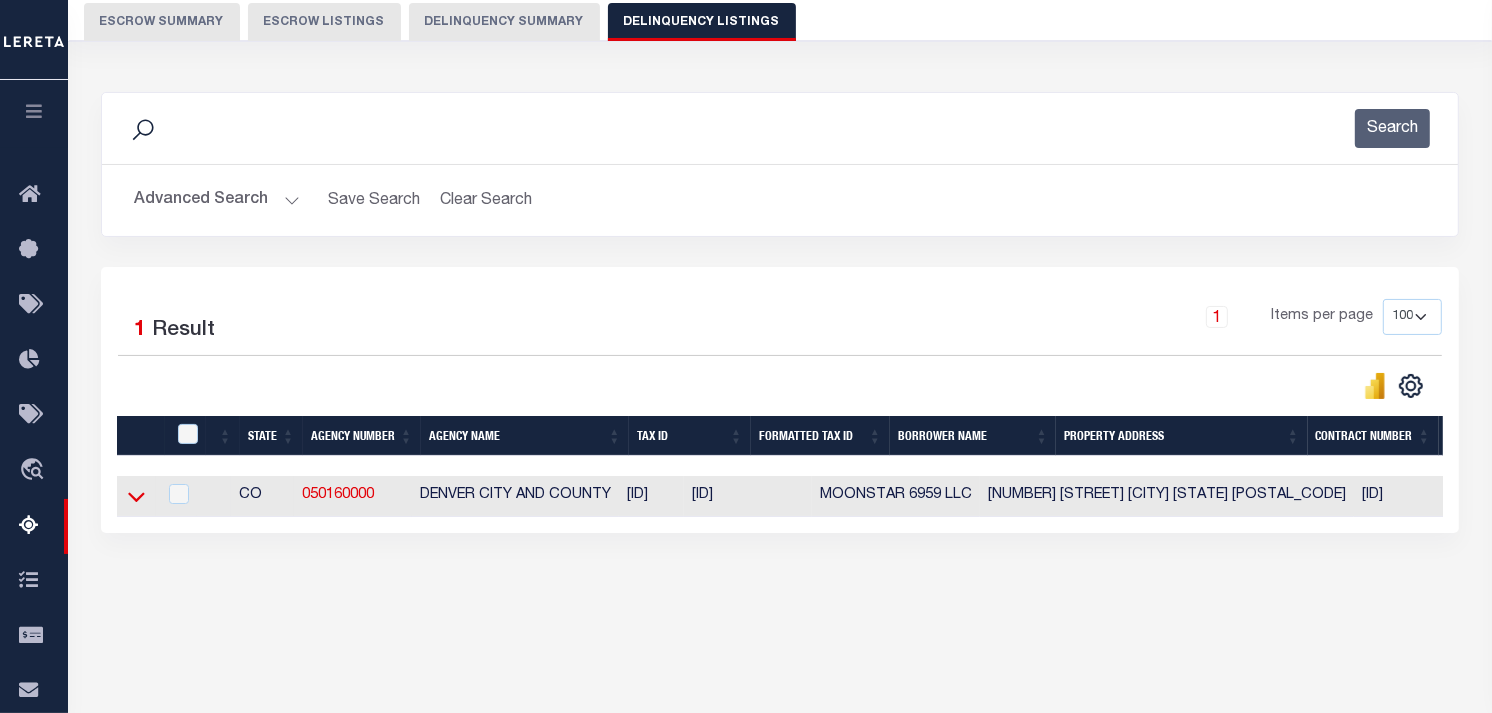 click 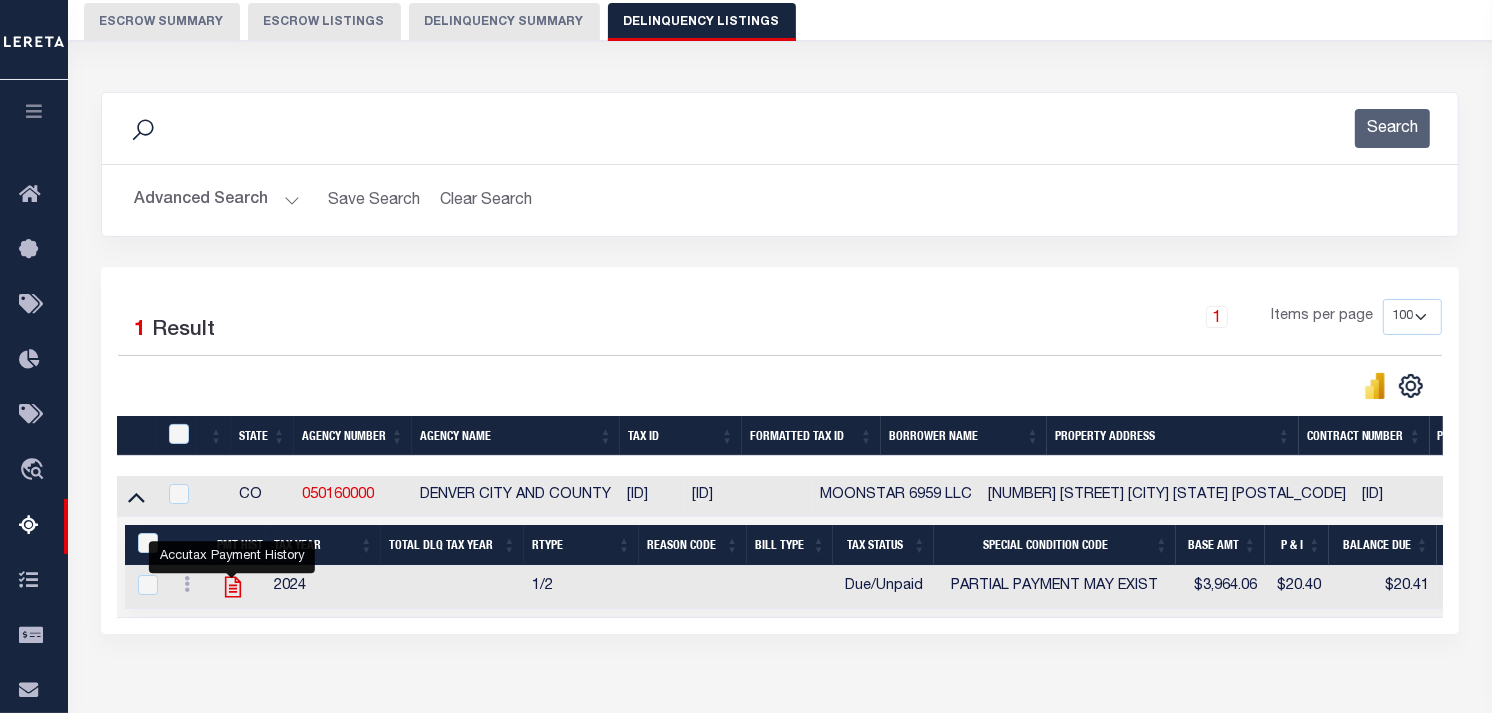 click 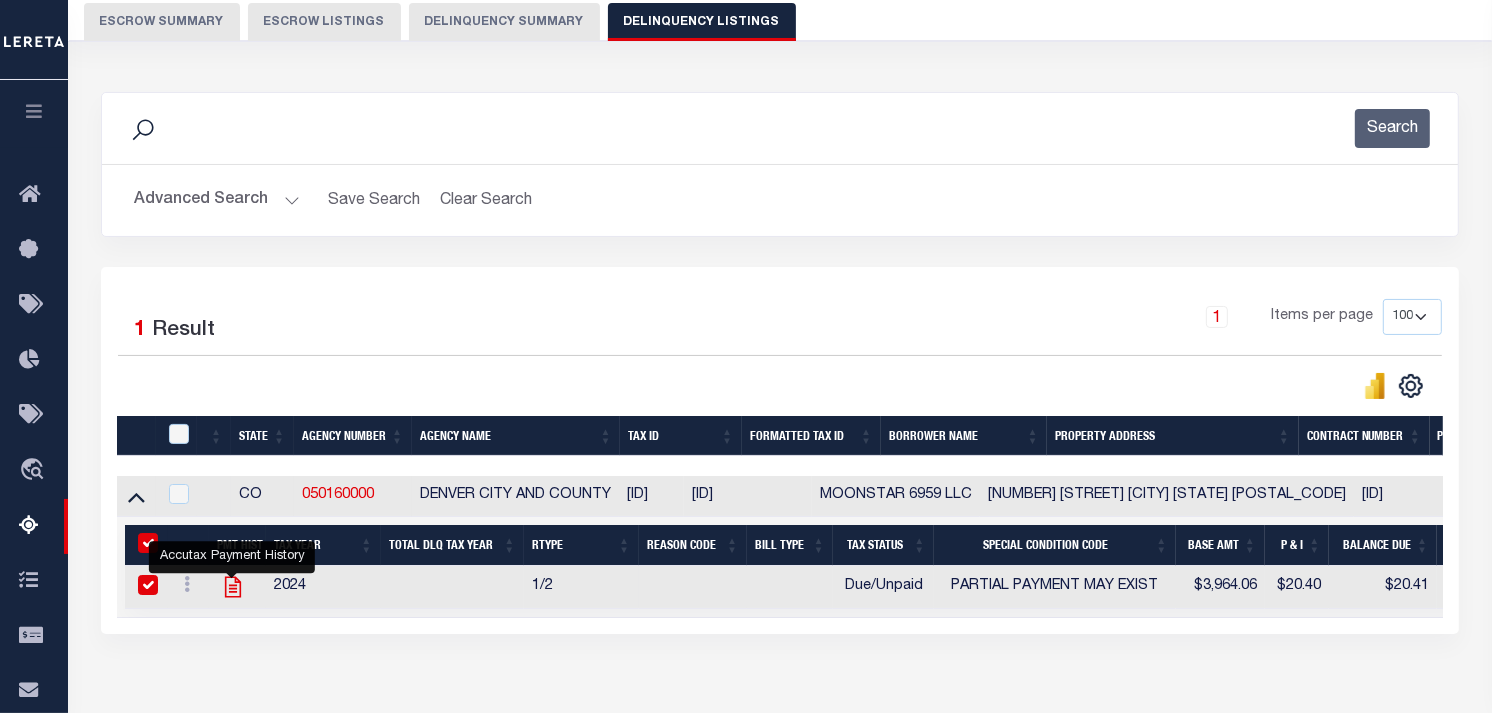 checkbox on "true" 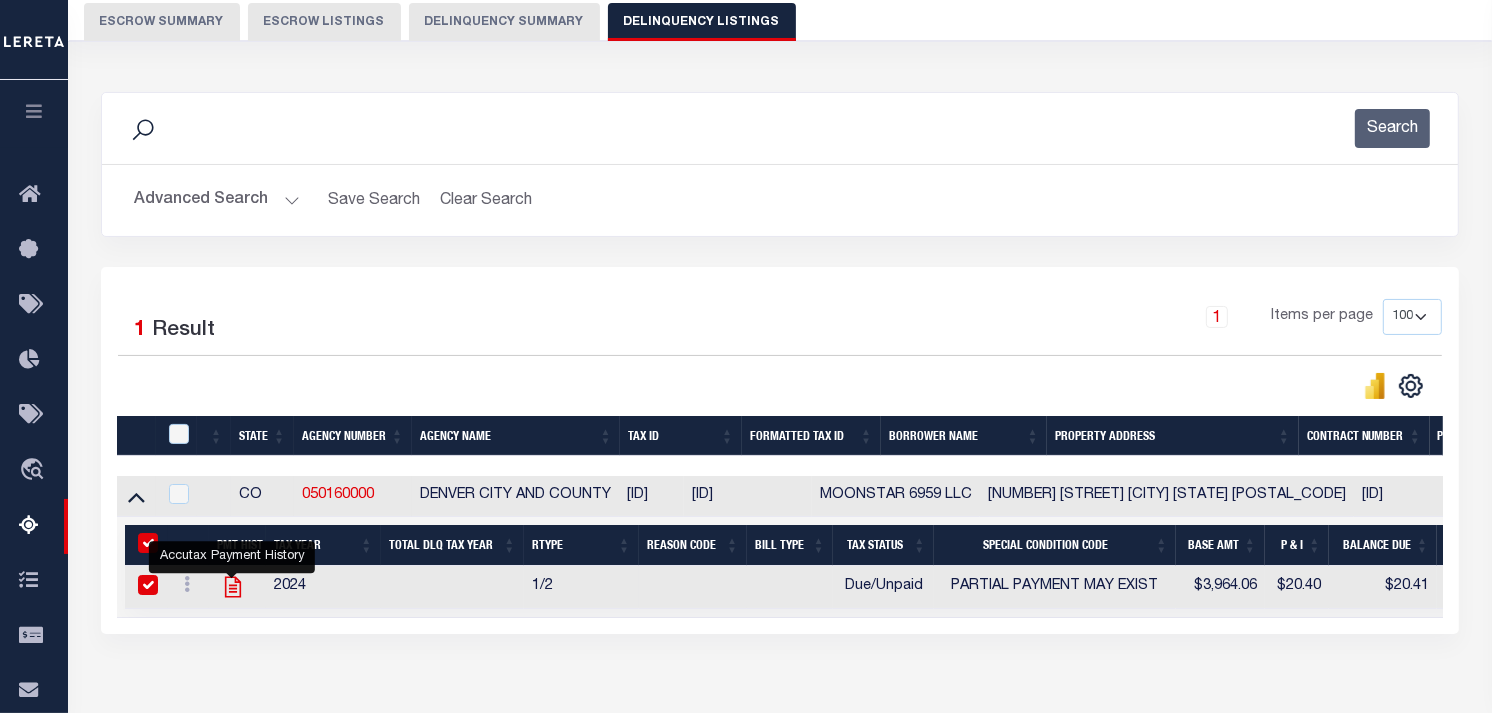 checkbox on "true" 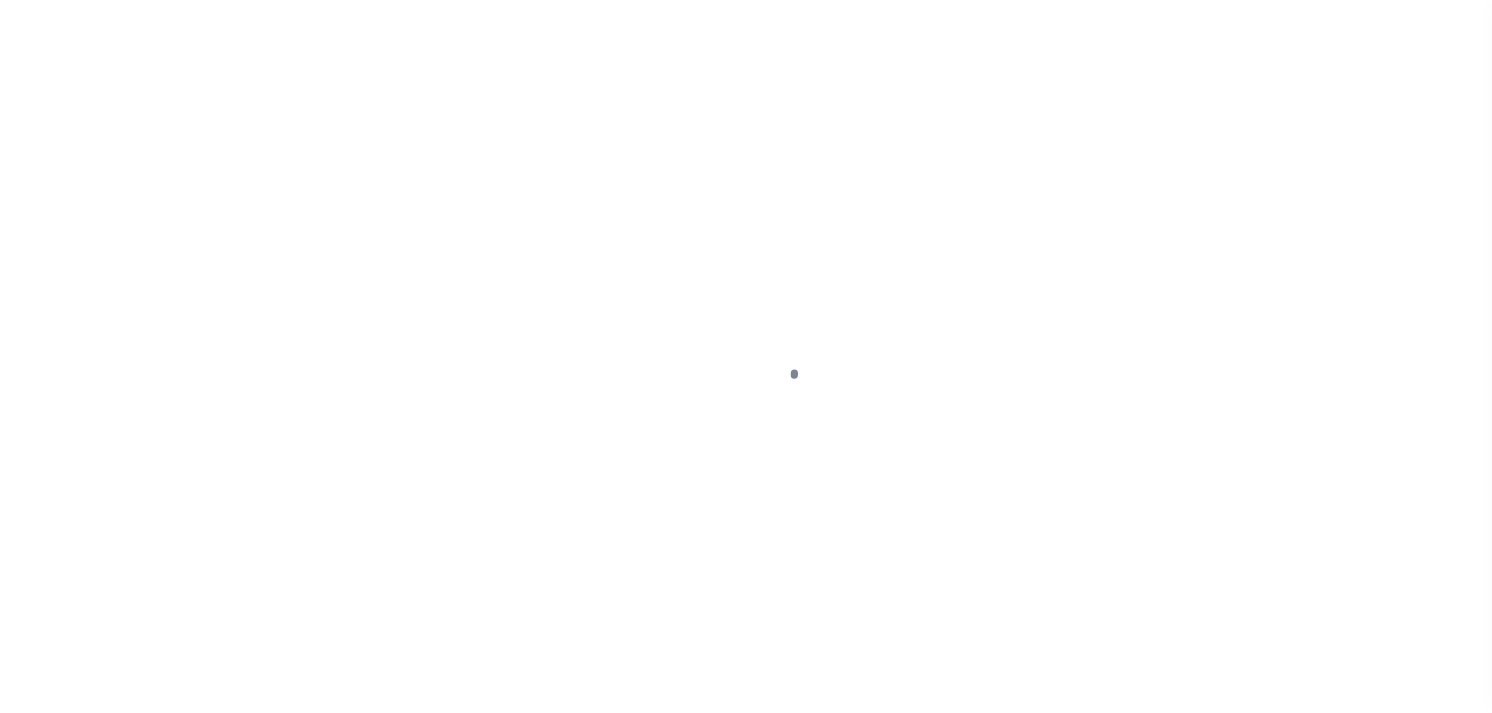scroll, scrollTop: 0, scrollLeft: 0, axis: both 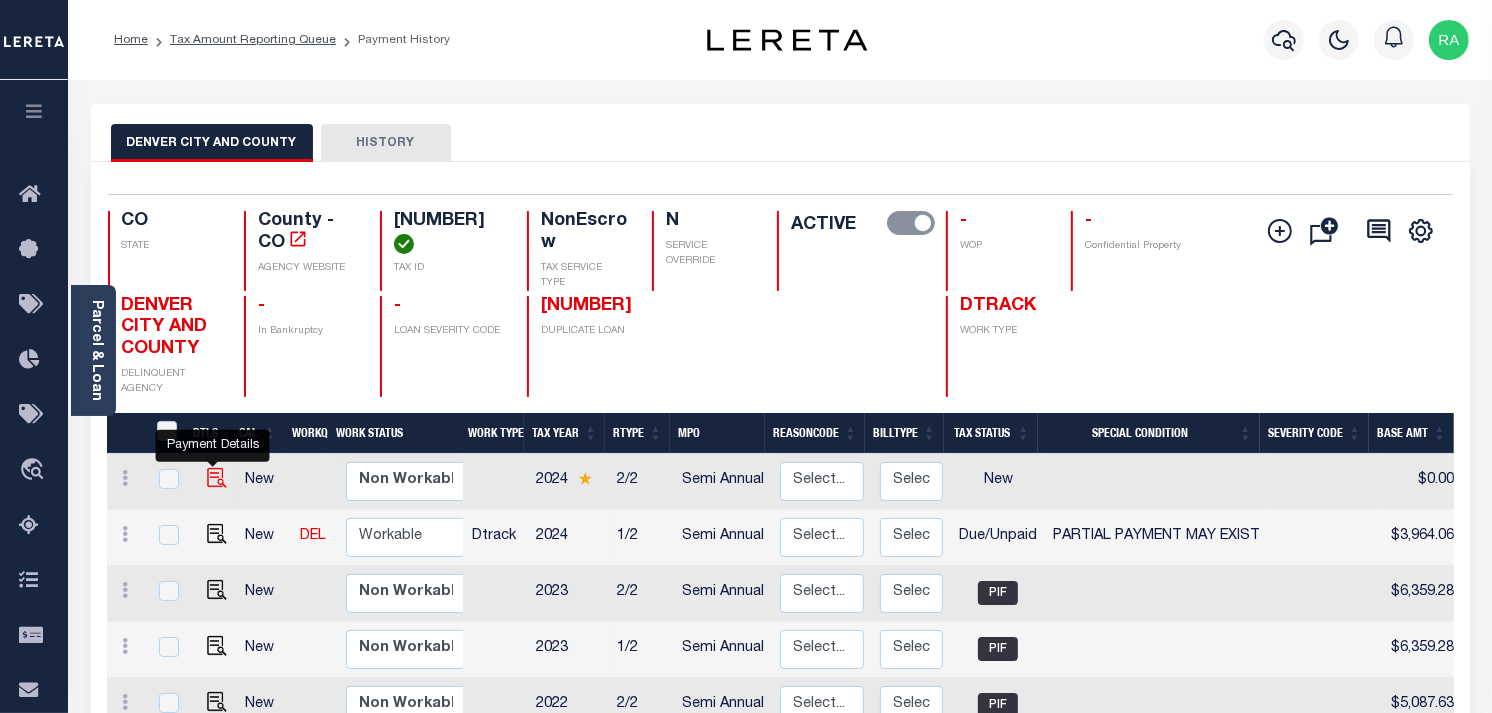 click at bounding box center [217, 478] 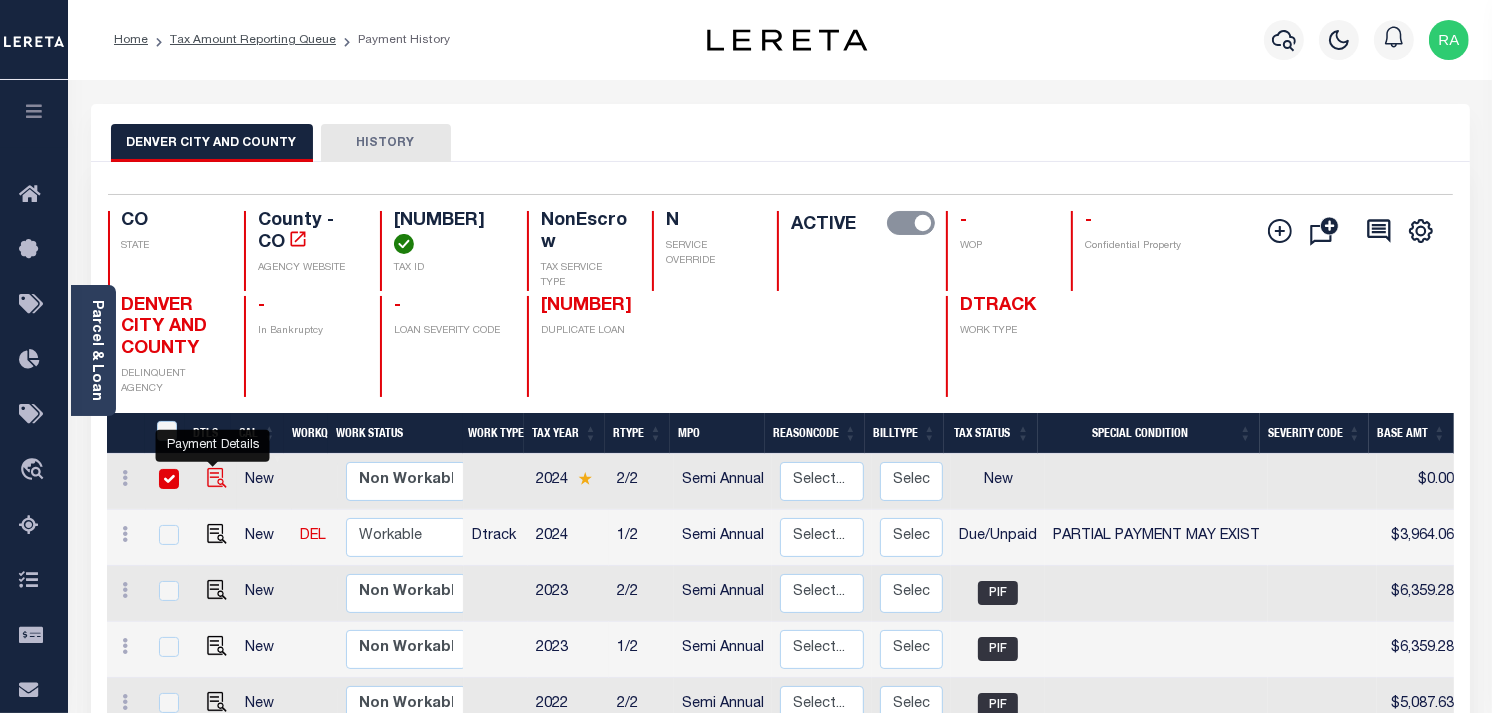 checkbox on "true" 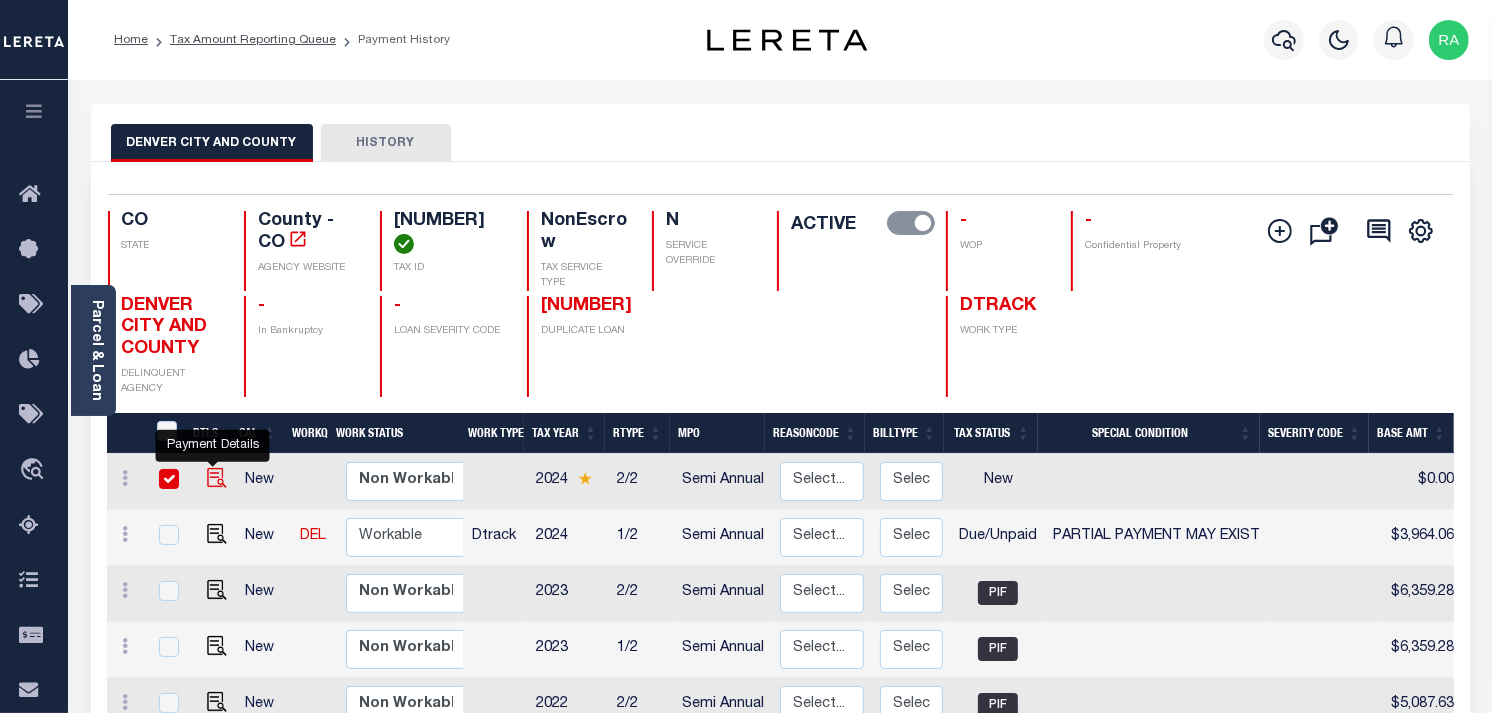 checkbox on "true" 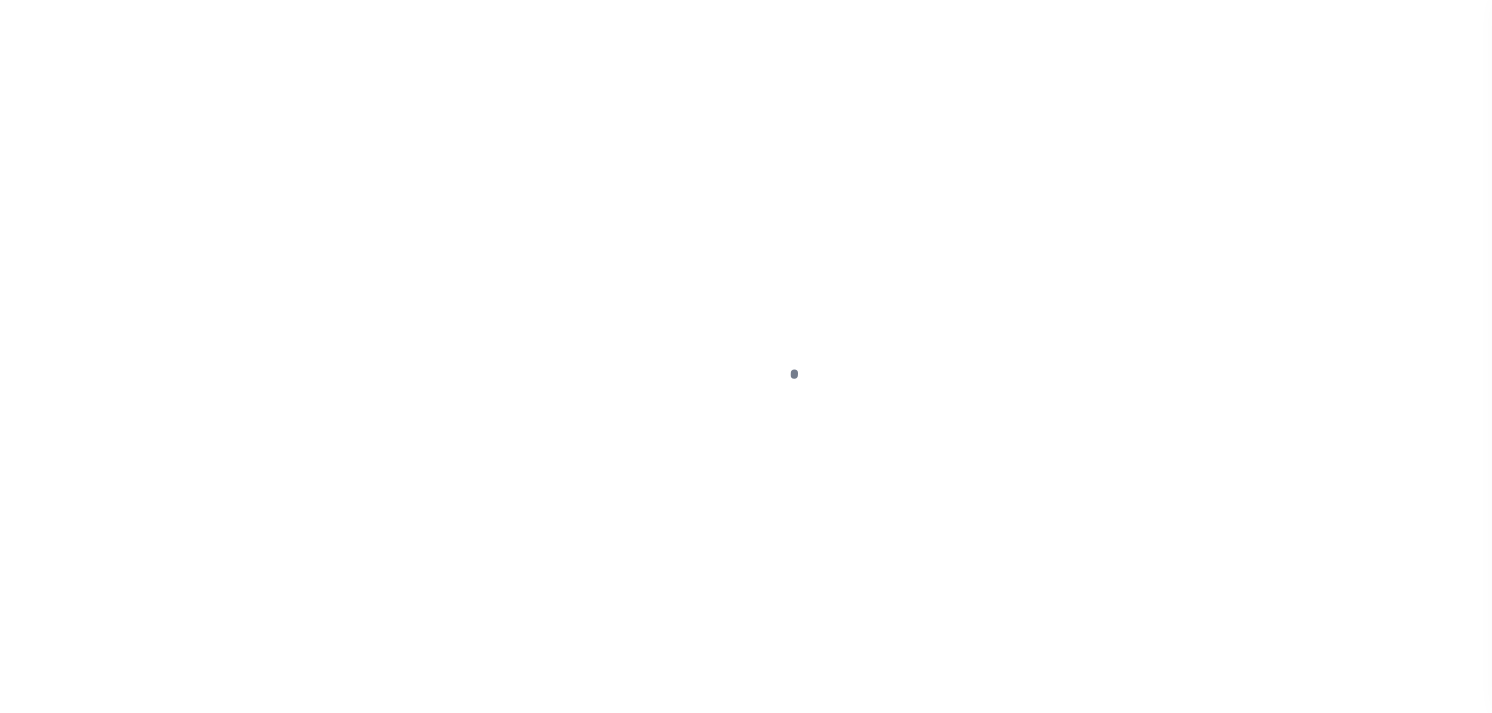 scroll, scrollTop: 0, scrollLeft: 0, axis: both 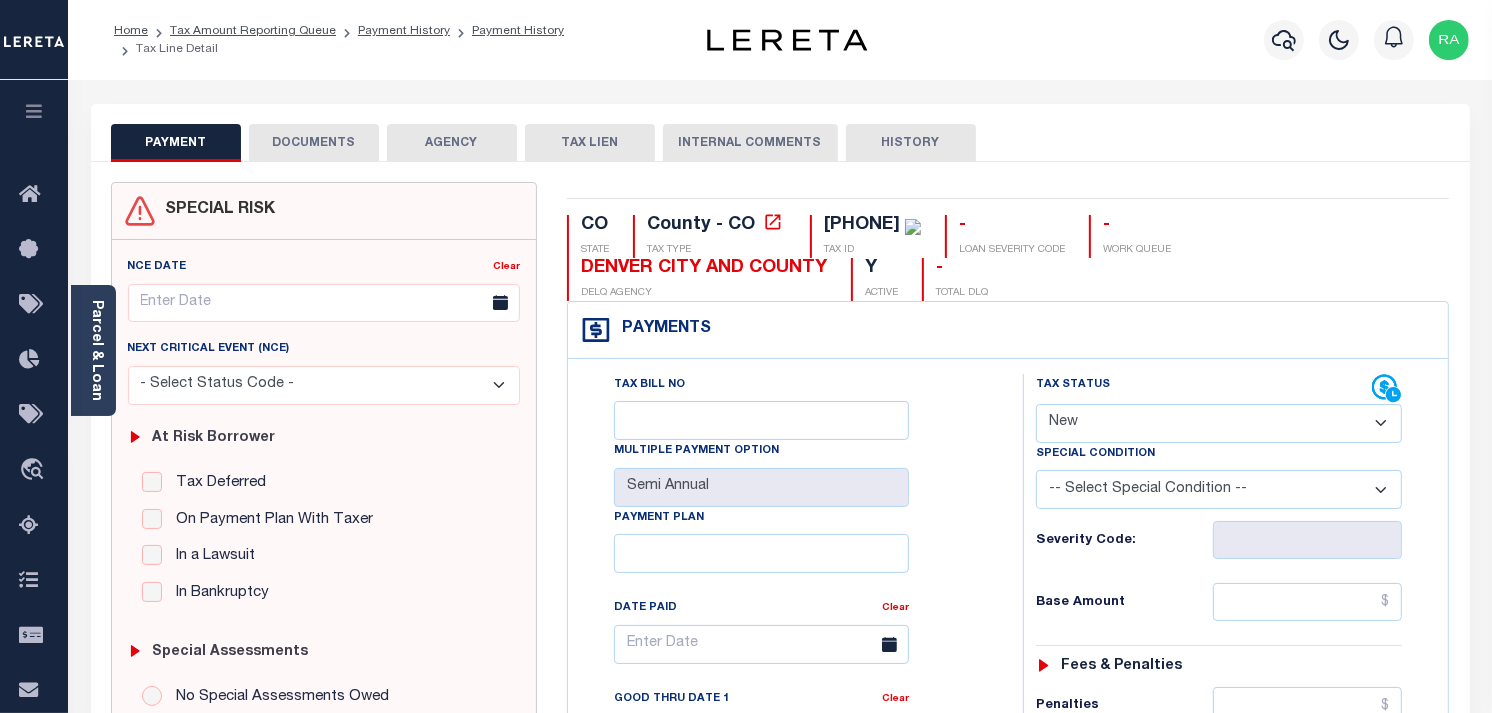 click on "- Select Status Code -
Open
Due/Unpaid
Paid
Incomplete
No Tax Due
Internal Refund Processed
New" at bounding box center [1219, 423] 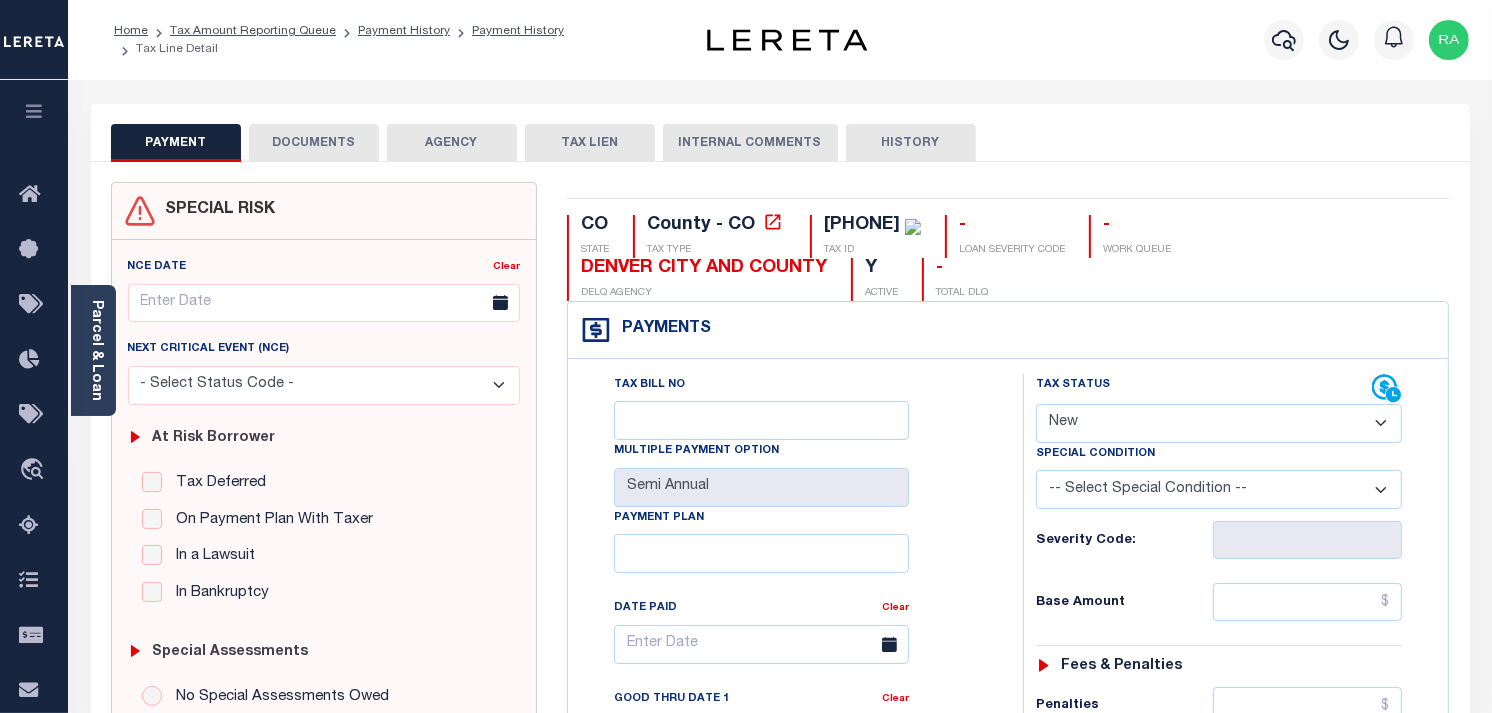 select on "PYD" 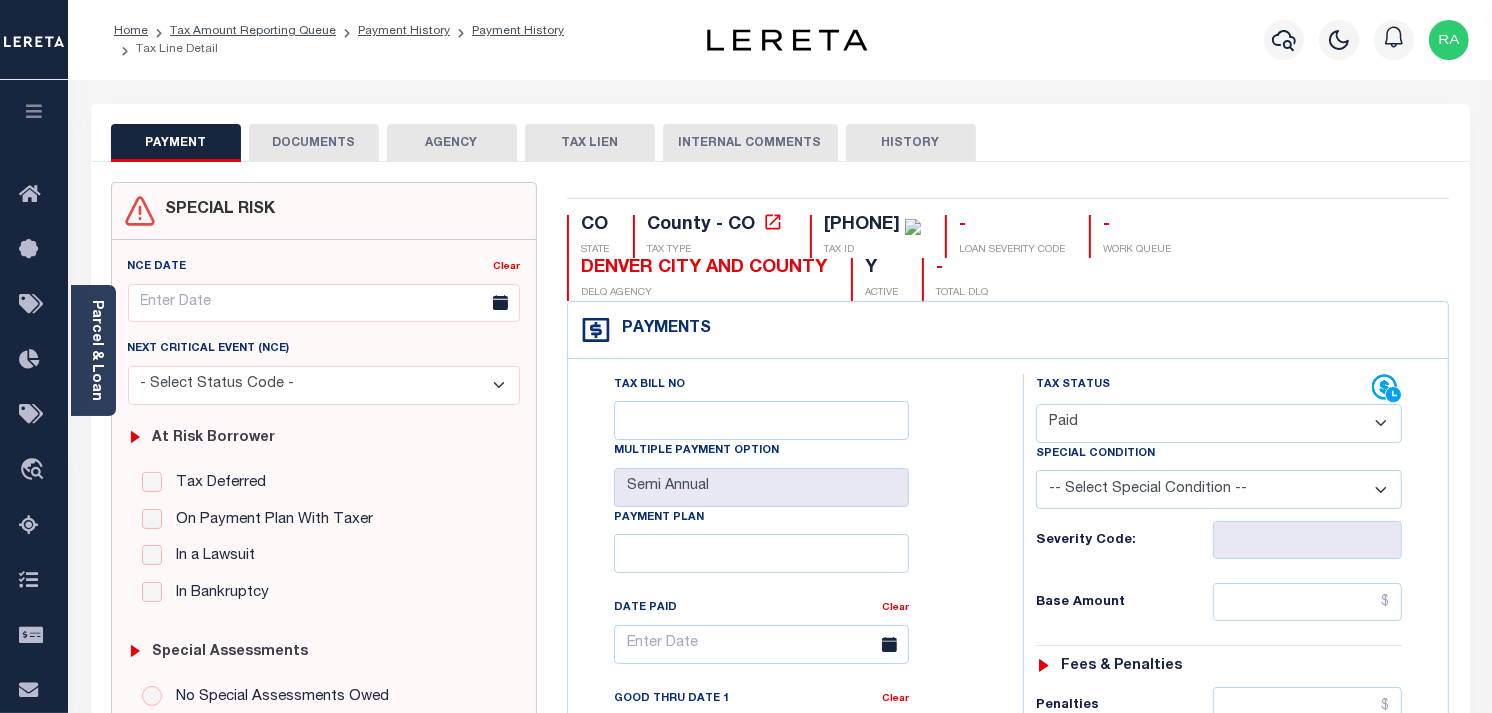 click on "- Select Status Code -
Open
Due/Unpaid
Paid
Incomplete
No Tax Due
Internal Refund Processed
New" at bounding box center [1219, 423] 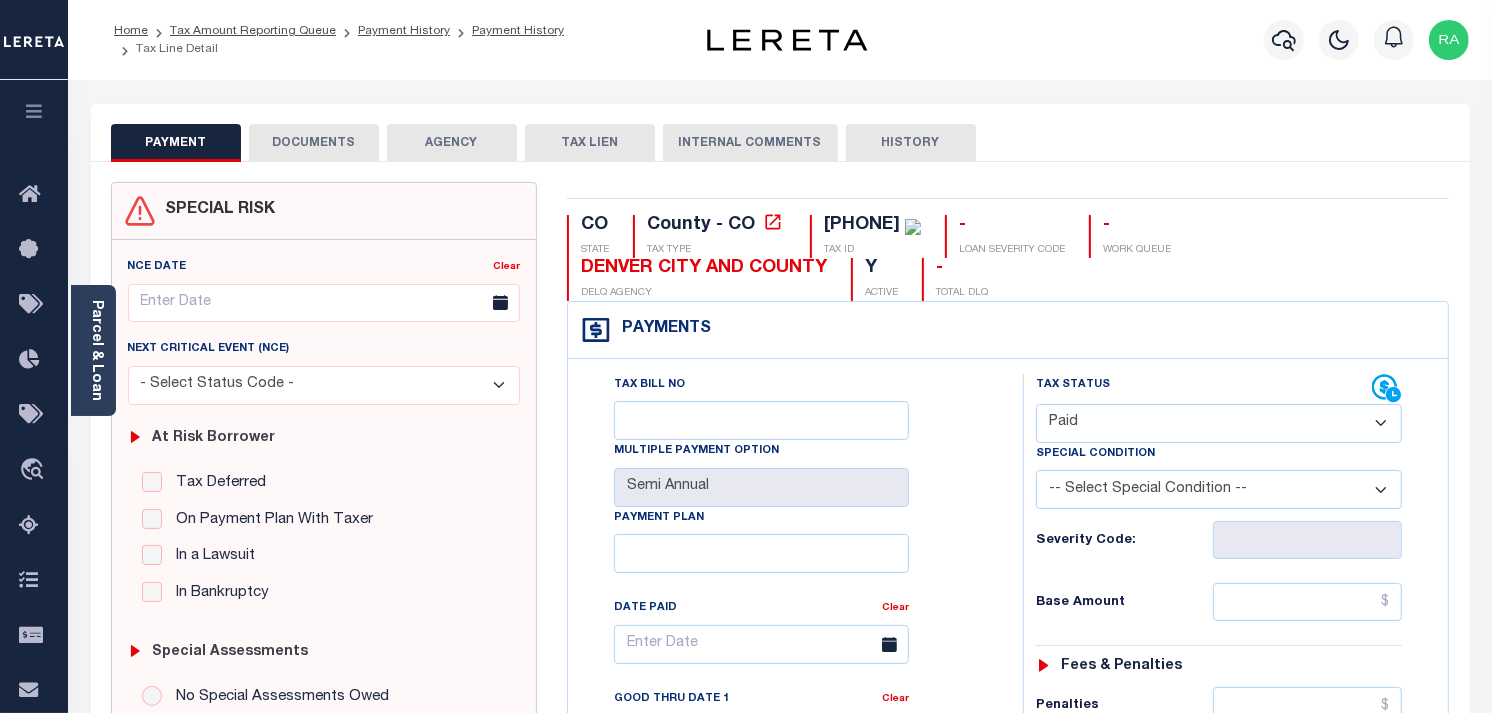 type on "08/06/2025" 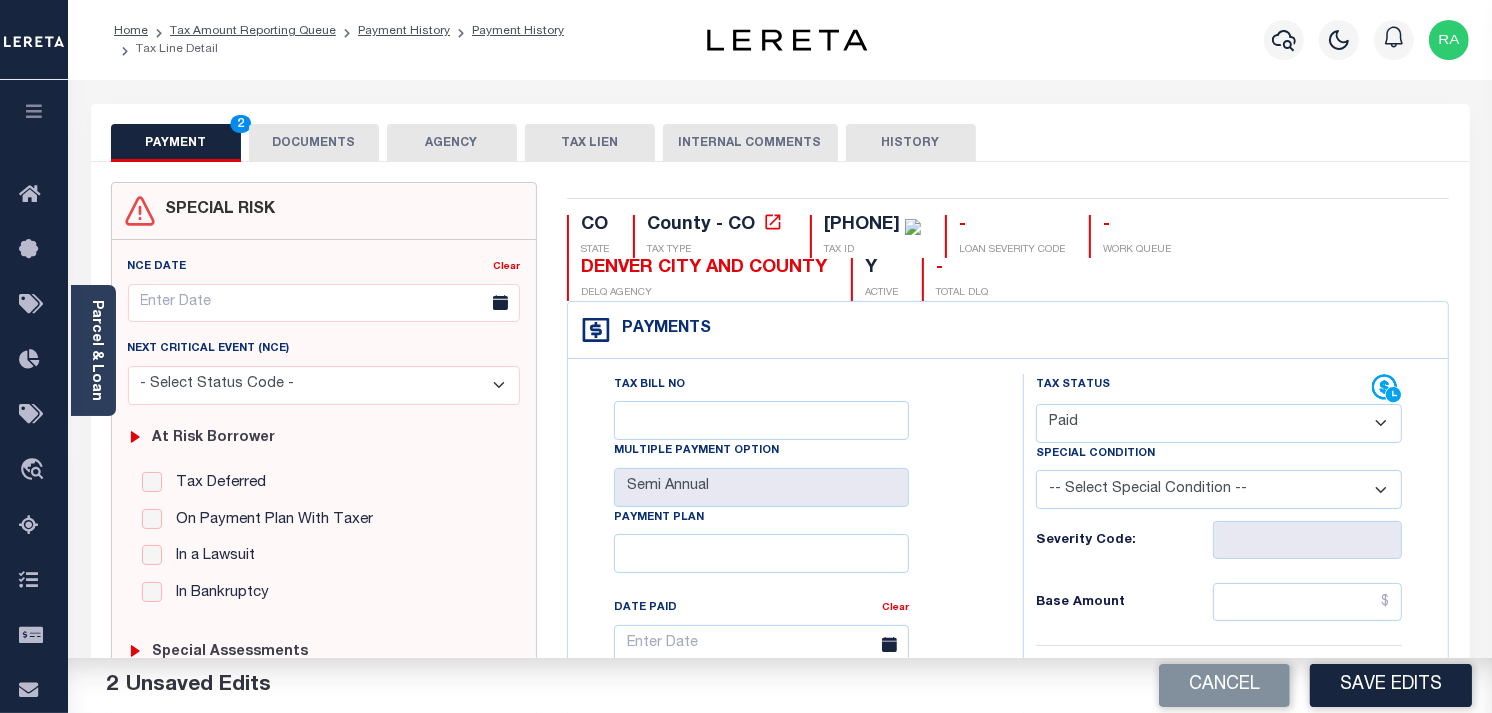 click on "Tax Status
Status
- Select Status Code -" at bounding box center [1225, 815] 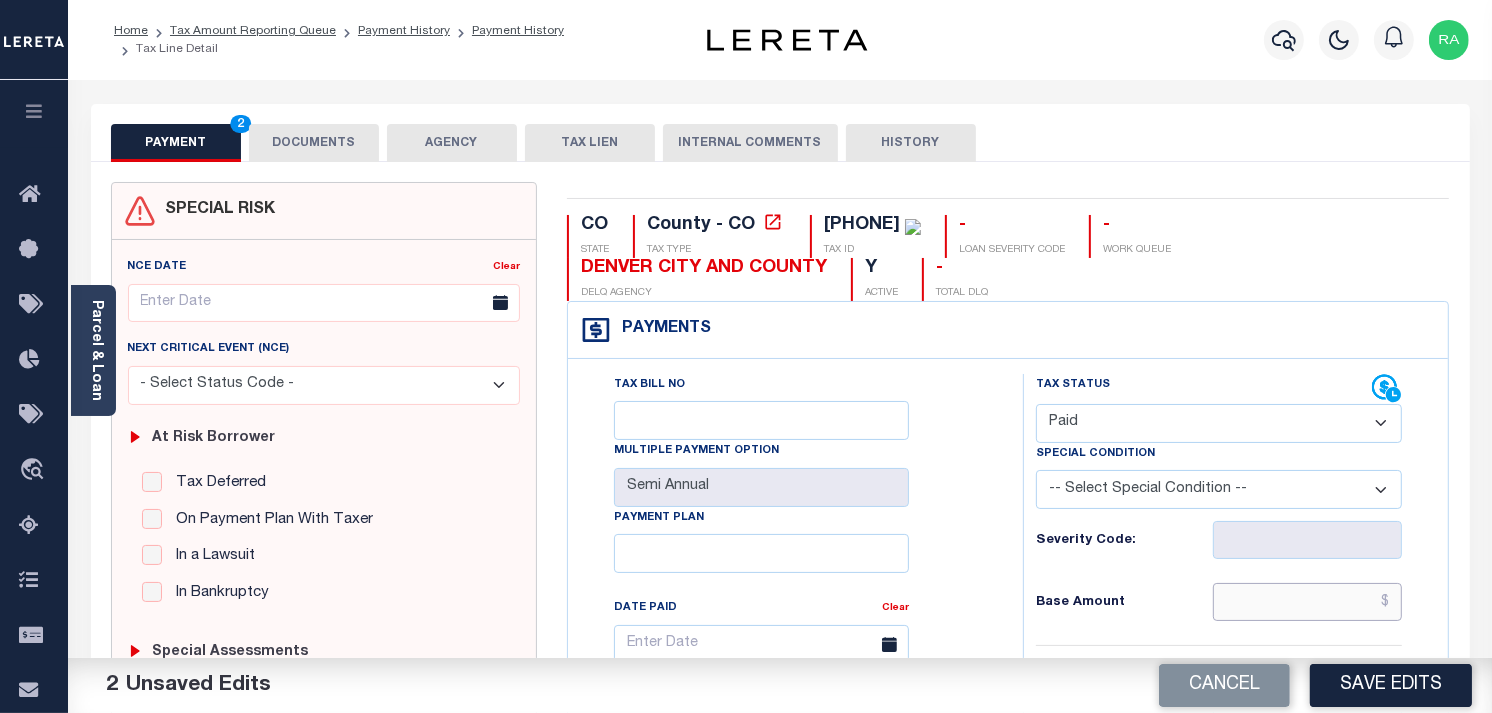 click at bounding box center [1308, 602] 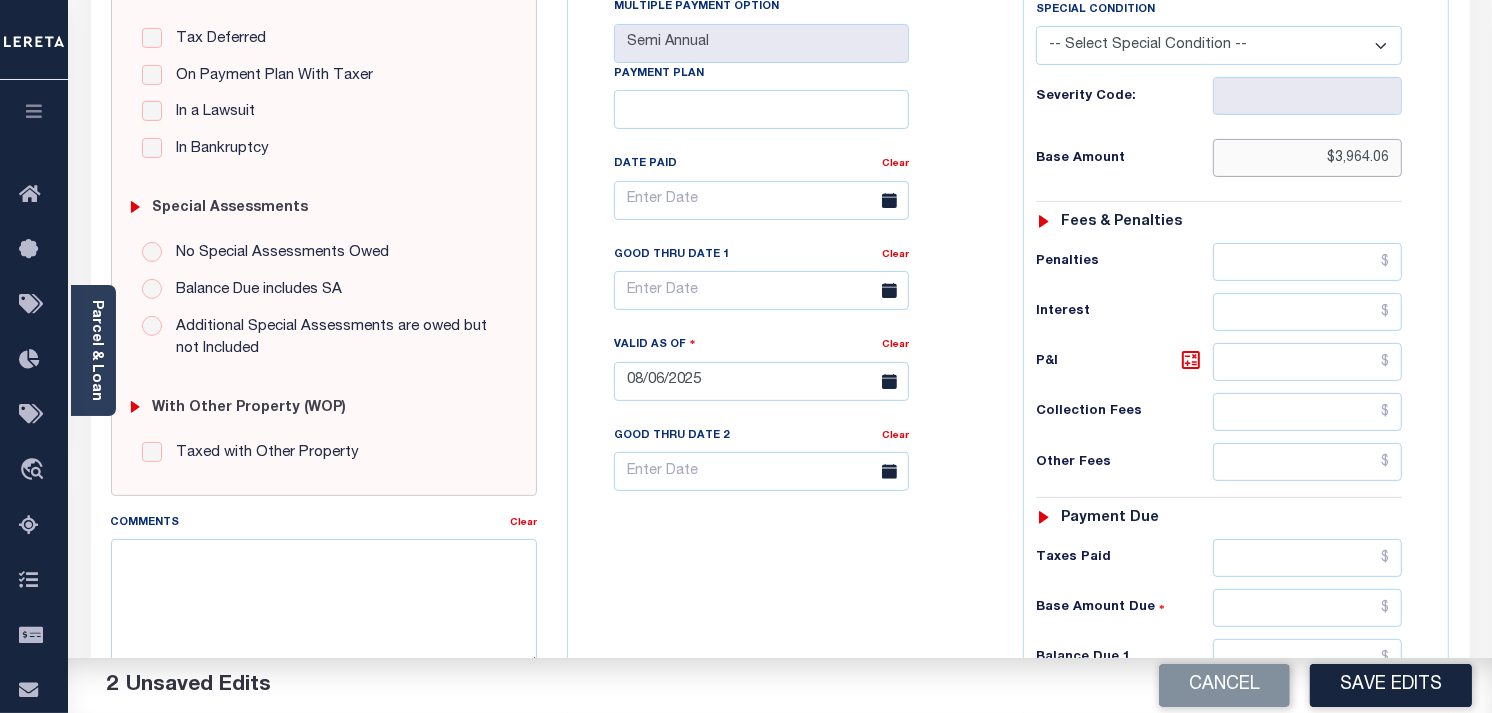 scroll, scrollTop: 777, scrollLeft: 0, axis: vertical 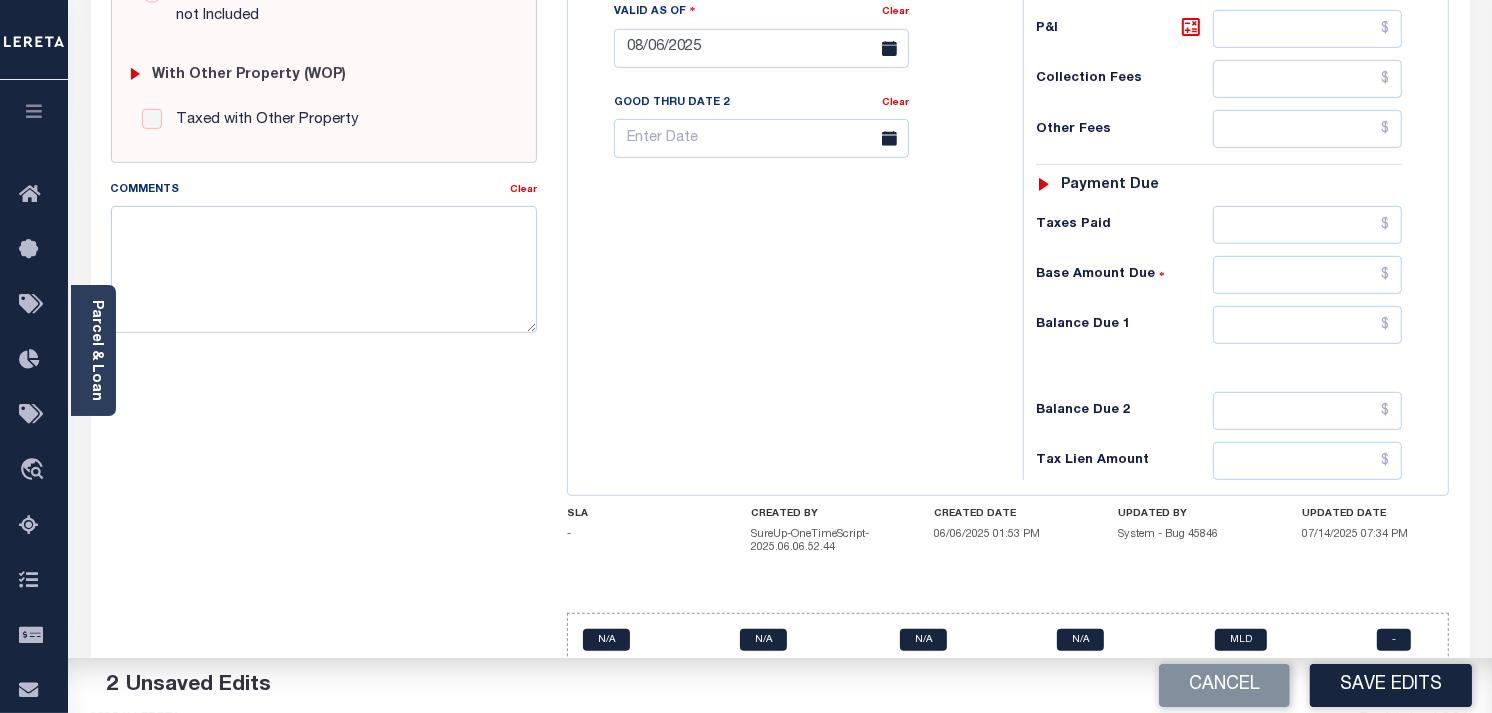 type on "$3,964.06" 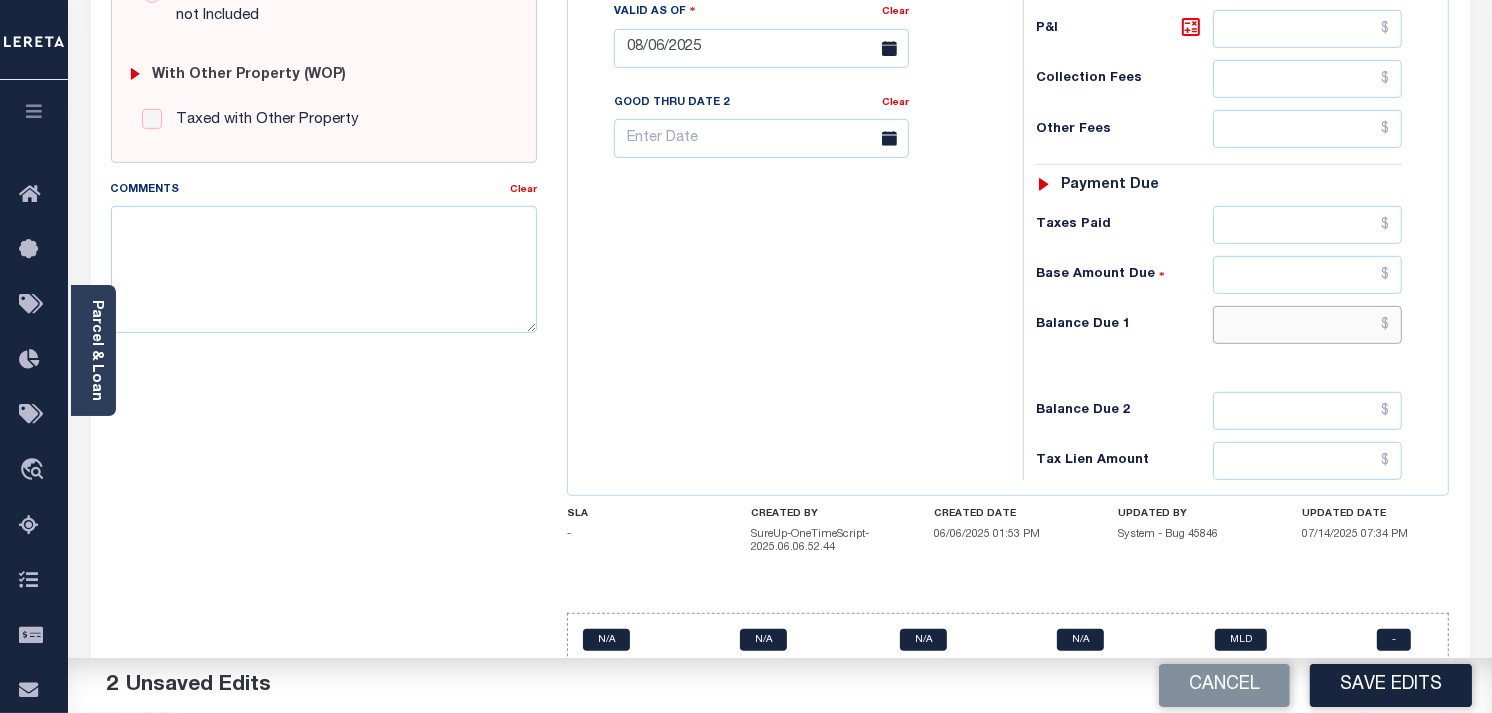 click at bounding box center (1308, 325) 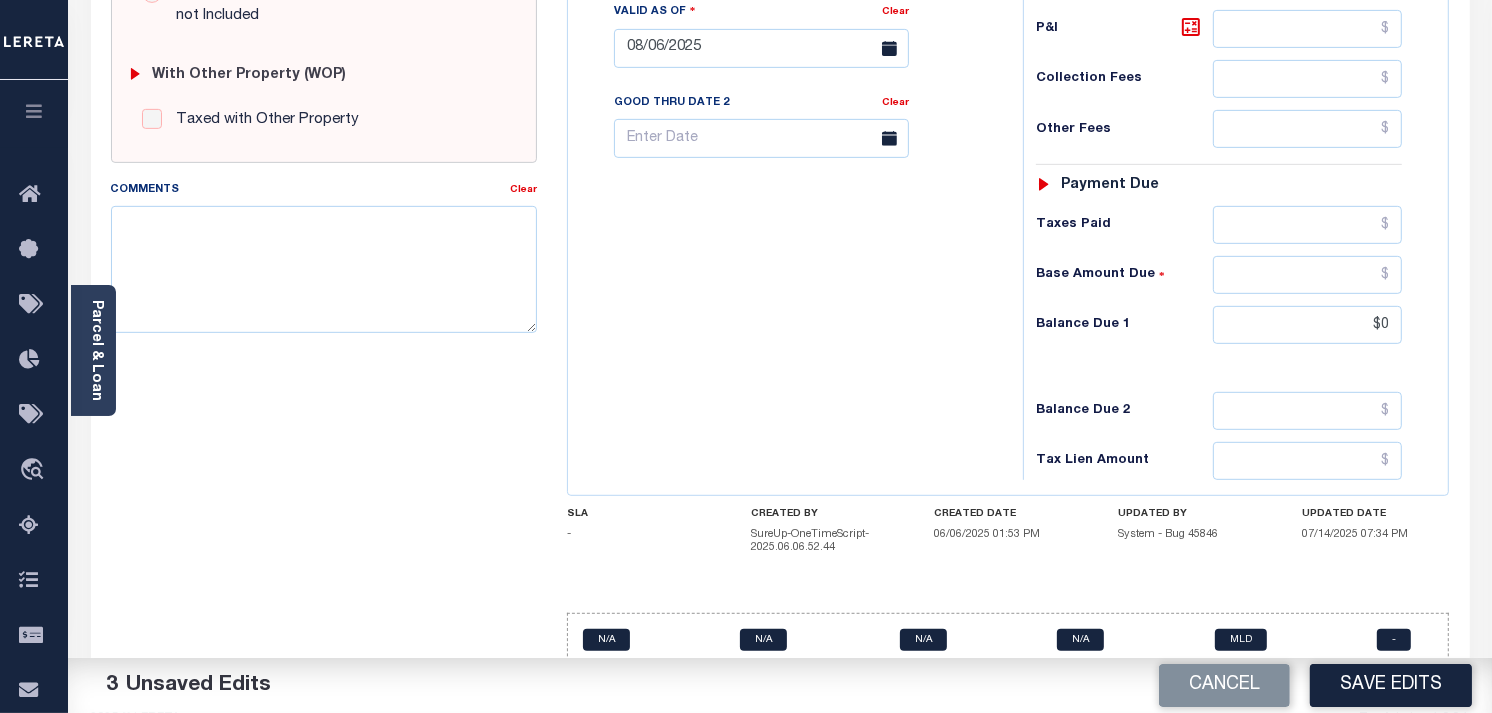 click on "Tax Status
Status
- Select Status Code -" at bounding box center (1225, 38) 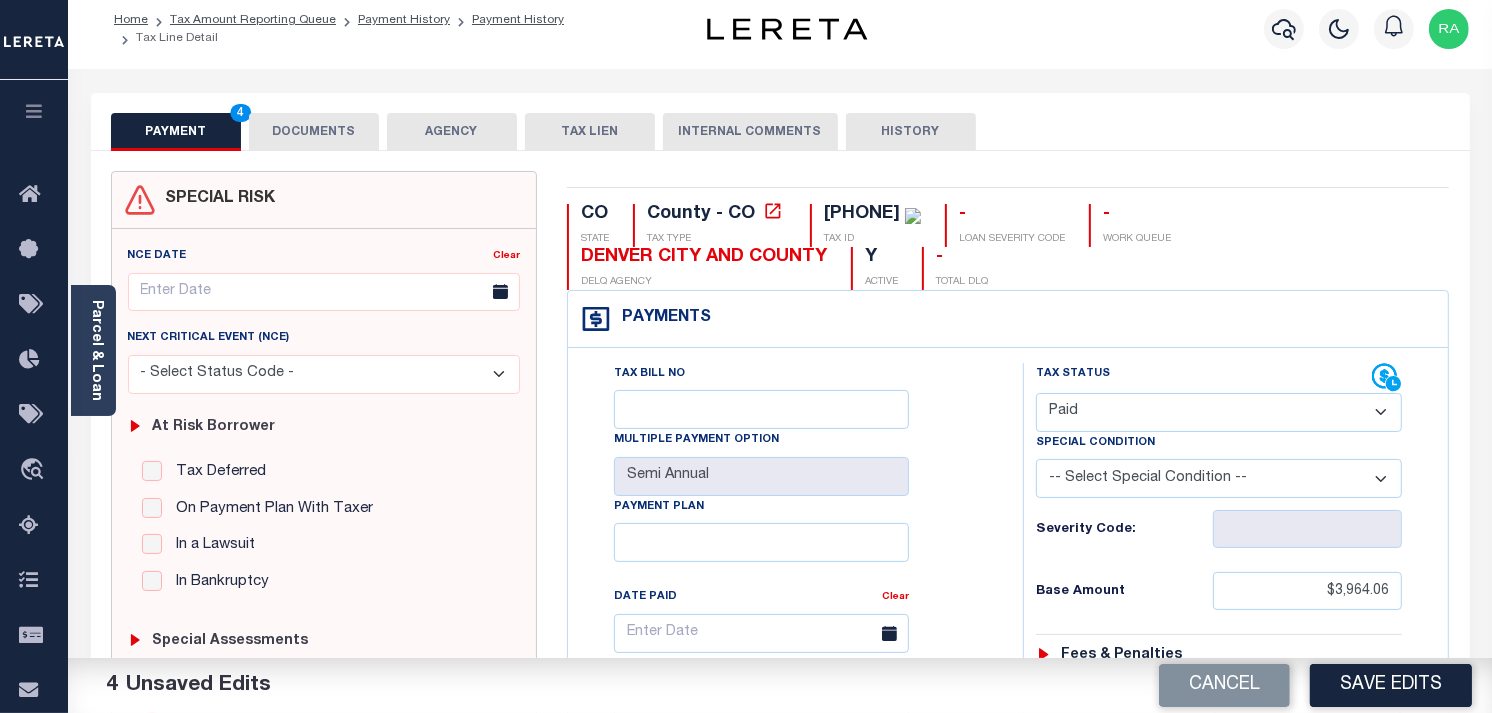 scroll, scrollTop: 0, scrollLeft: 0, axis: both 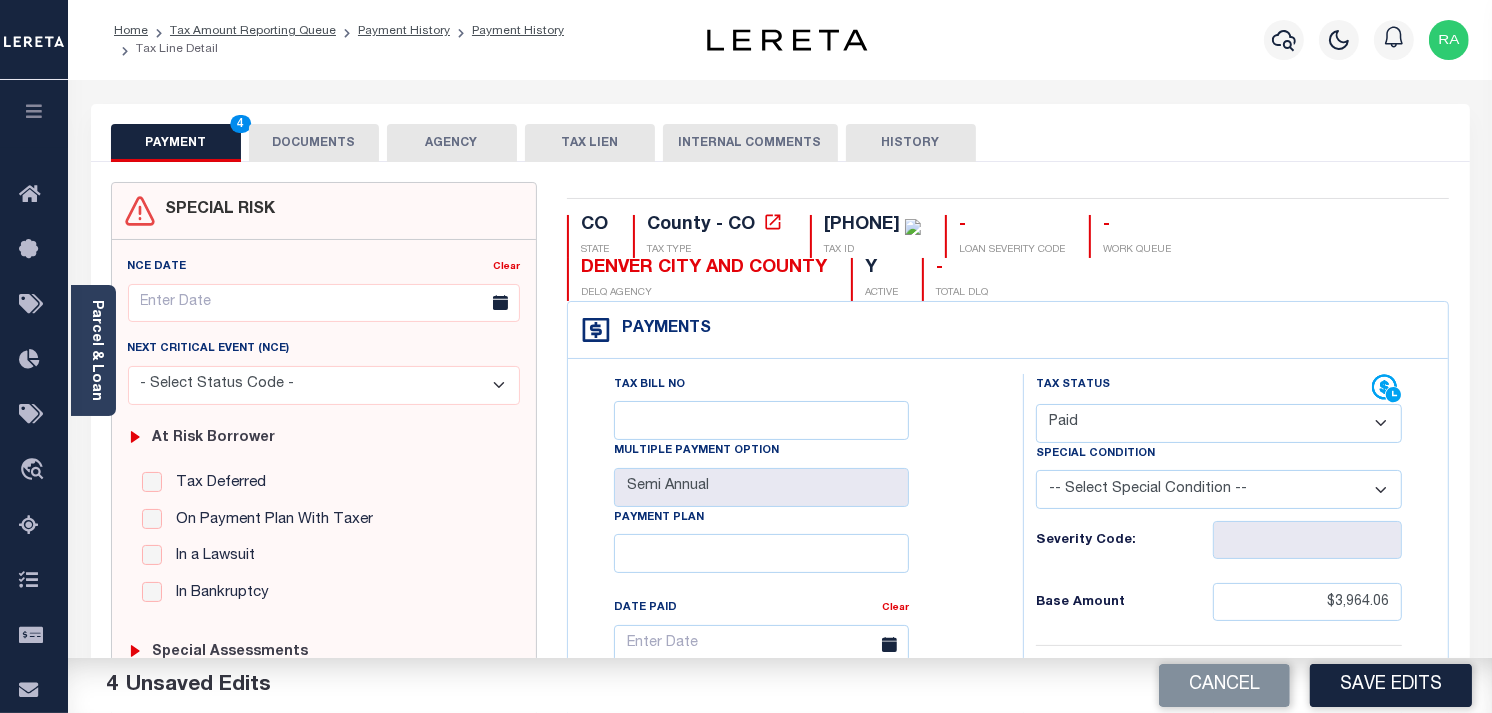 click on "DOCUMENTS" at bounding box center [314, 143] 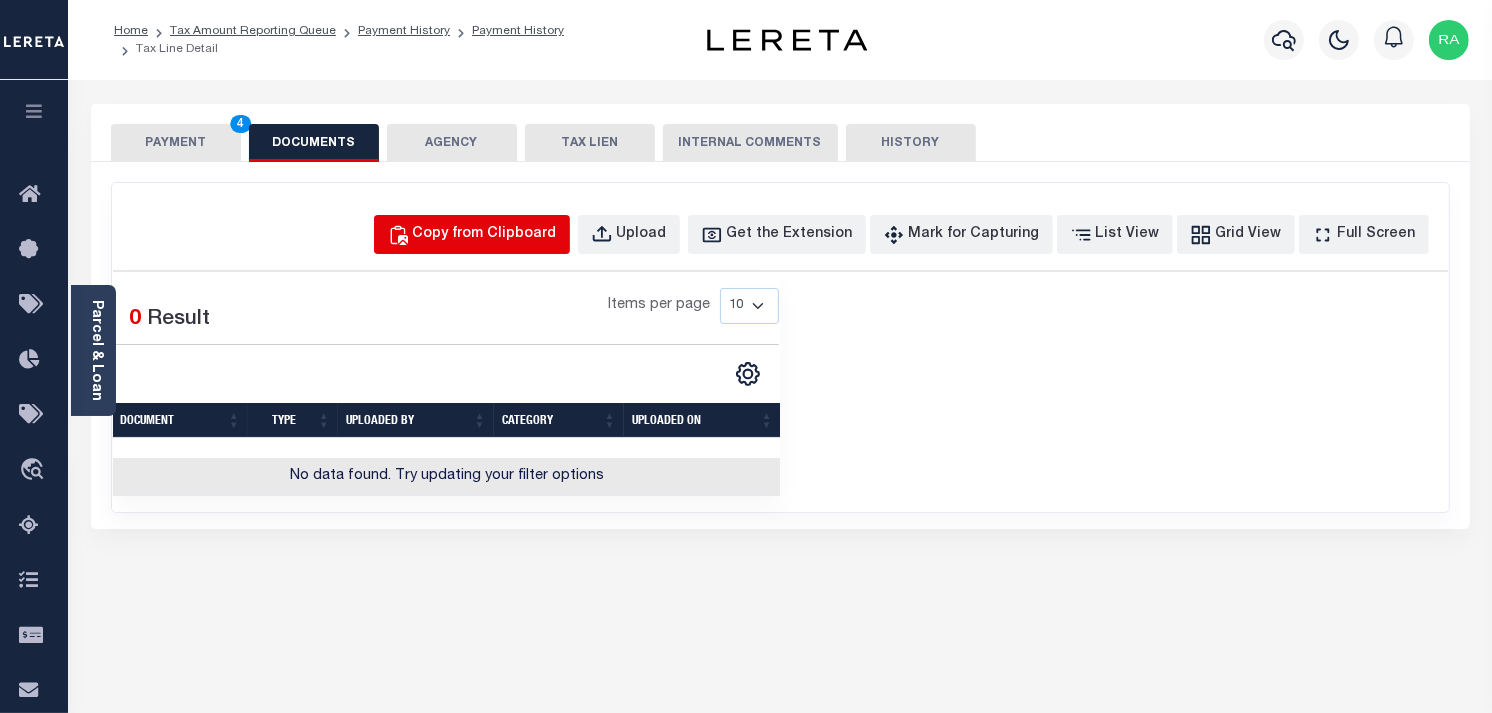 click on "Copy from Clipboard" at bounding box center (485, 235) 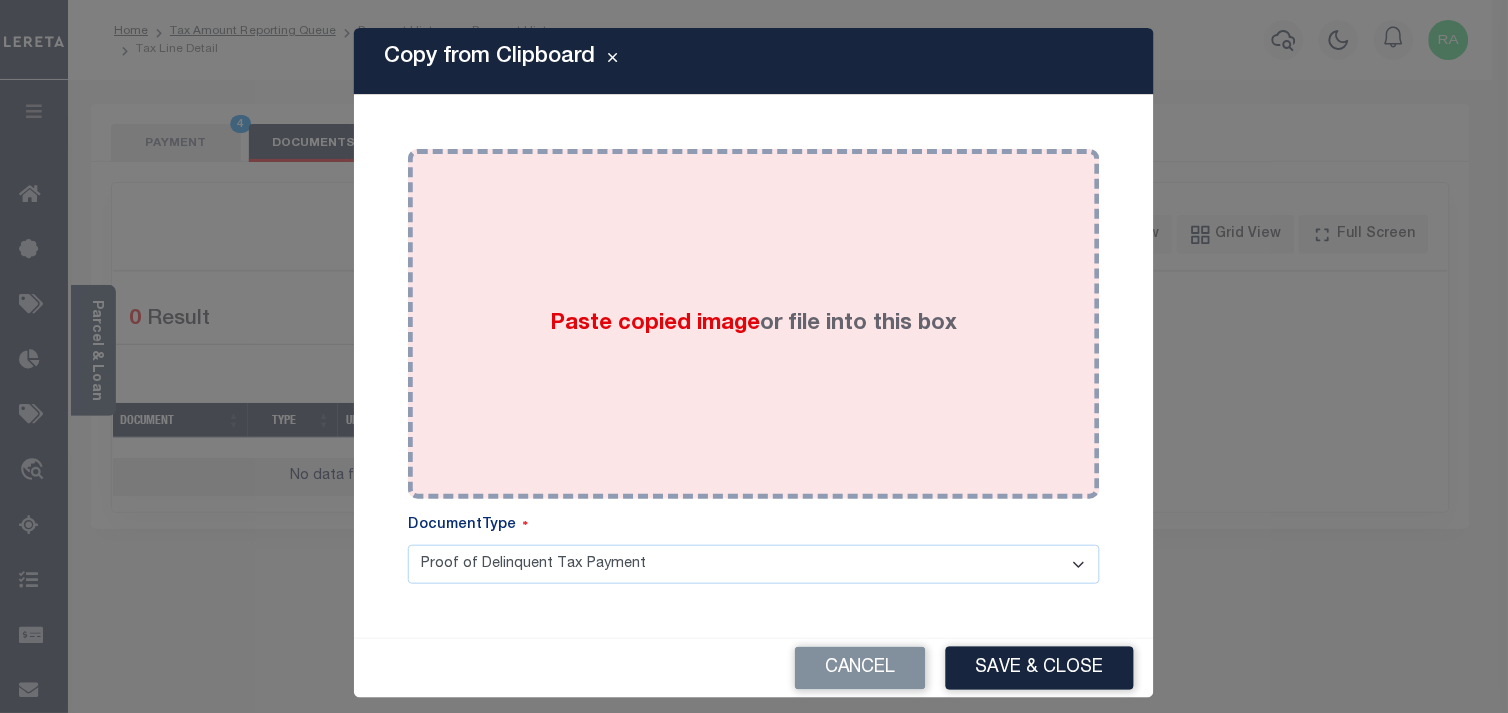 click on "Paste copied image  or file into this box" at bounding box center (754, 324) 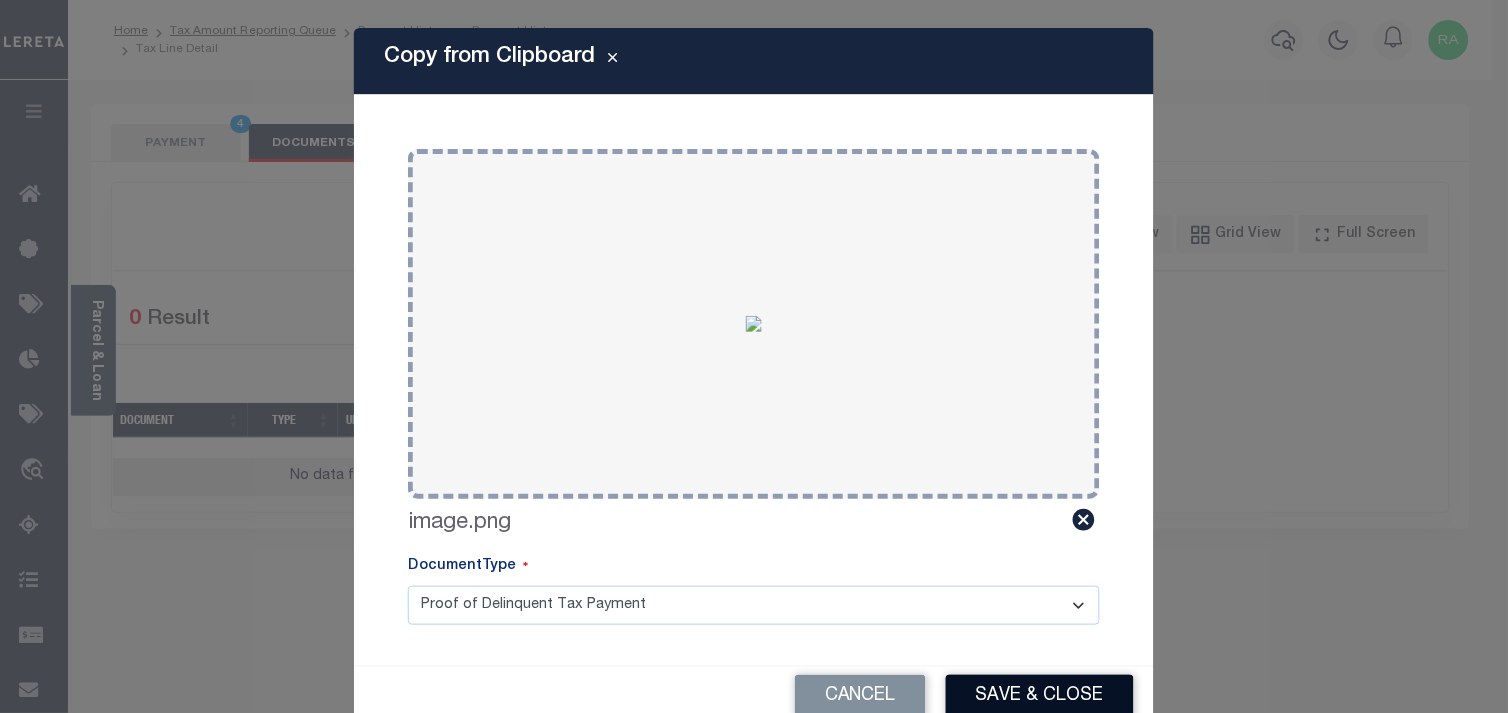 click on "Save & Close" at bounding box center (1040, 696) 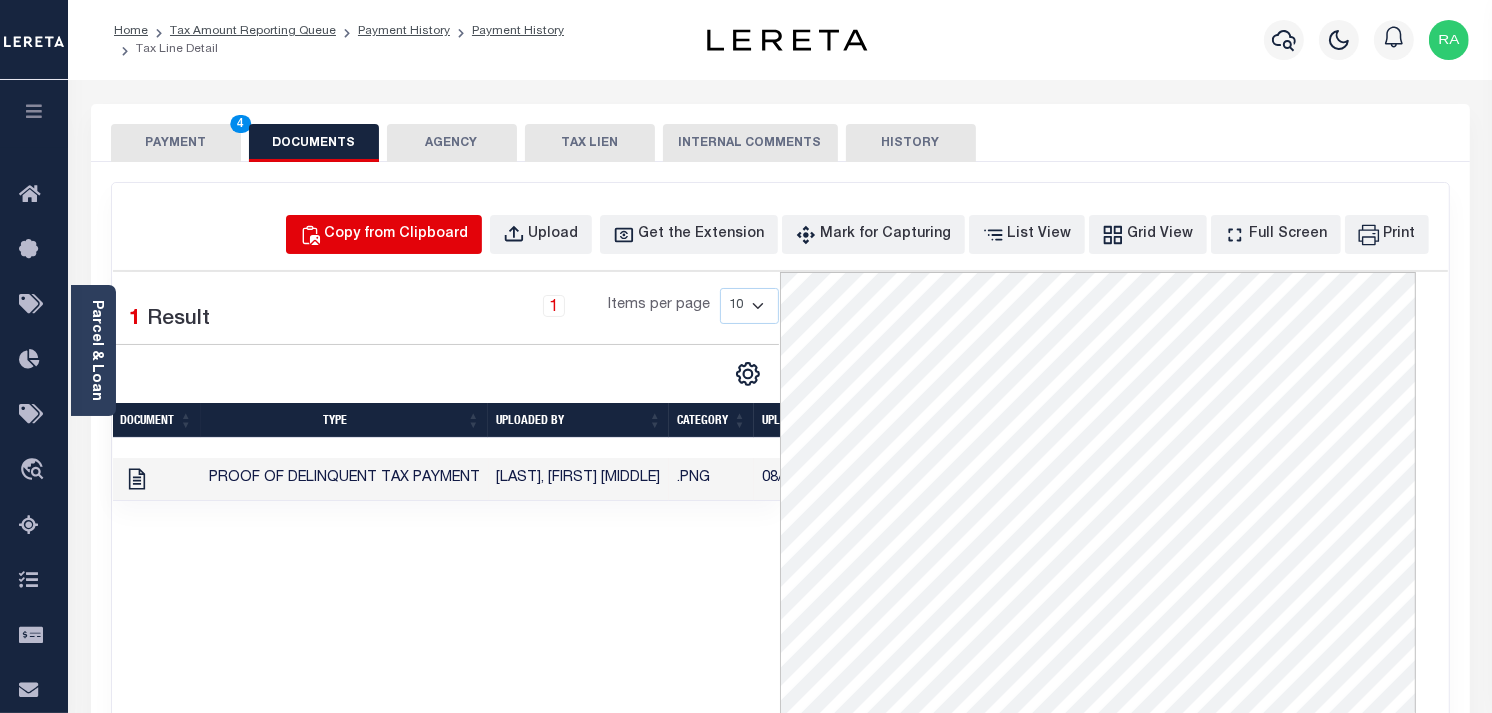 click on "Copy from Clipboard" at bounding box center [397, 235] 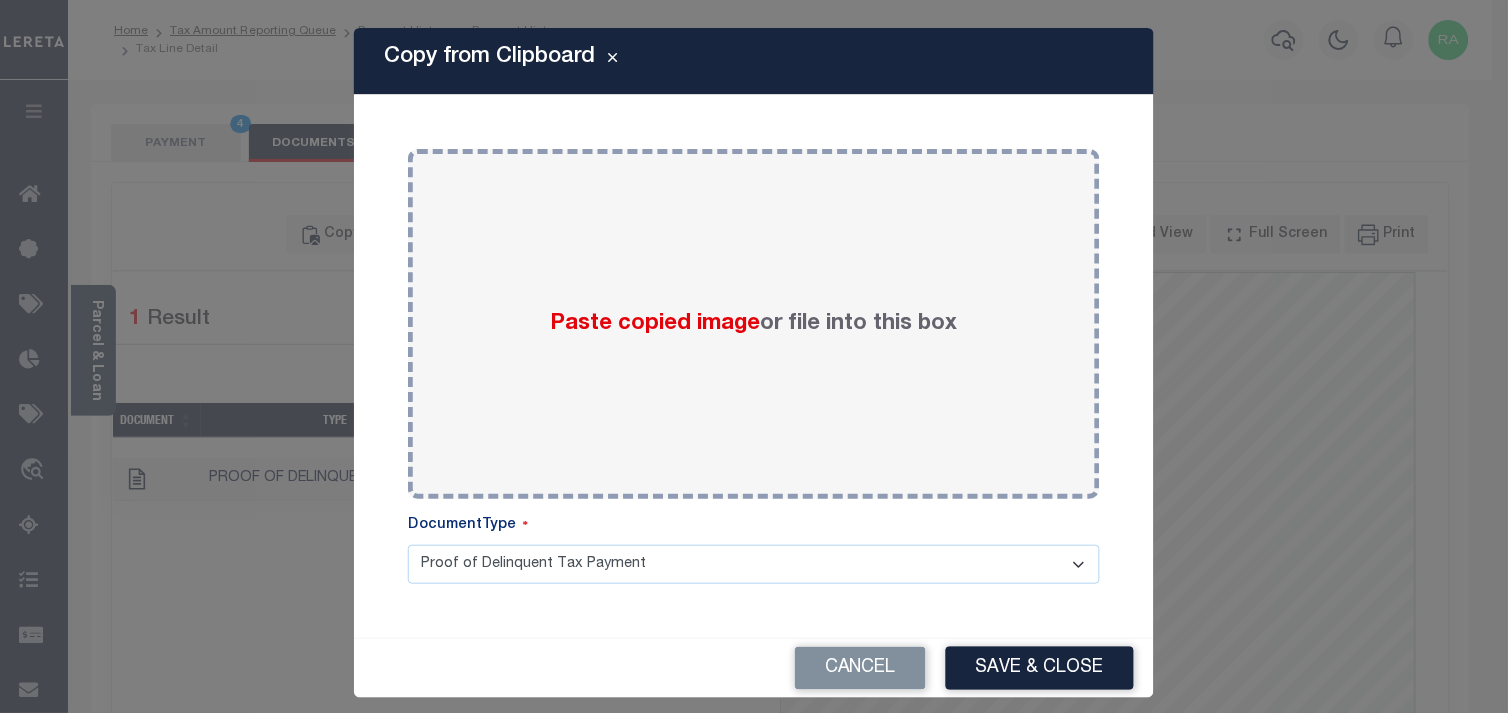 click on "Copy from Clipboard
Paste copied image  or file into this box
Select file  or drag into this box
image.png
Please select file
DocumentType
Proof of Delinquent Tax Payment
Please select Document Type
Cancel
Save & Close" at bounding box center (754, 356) 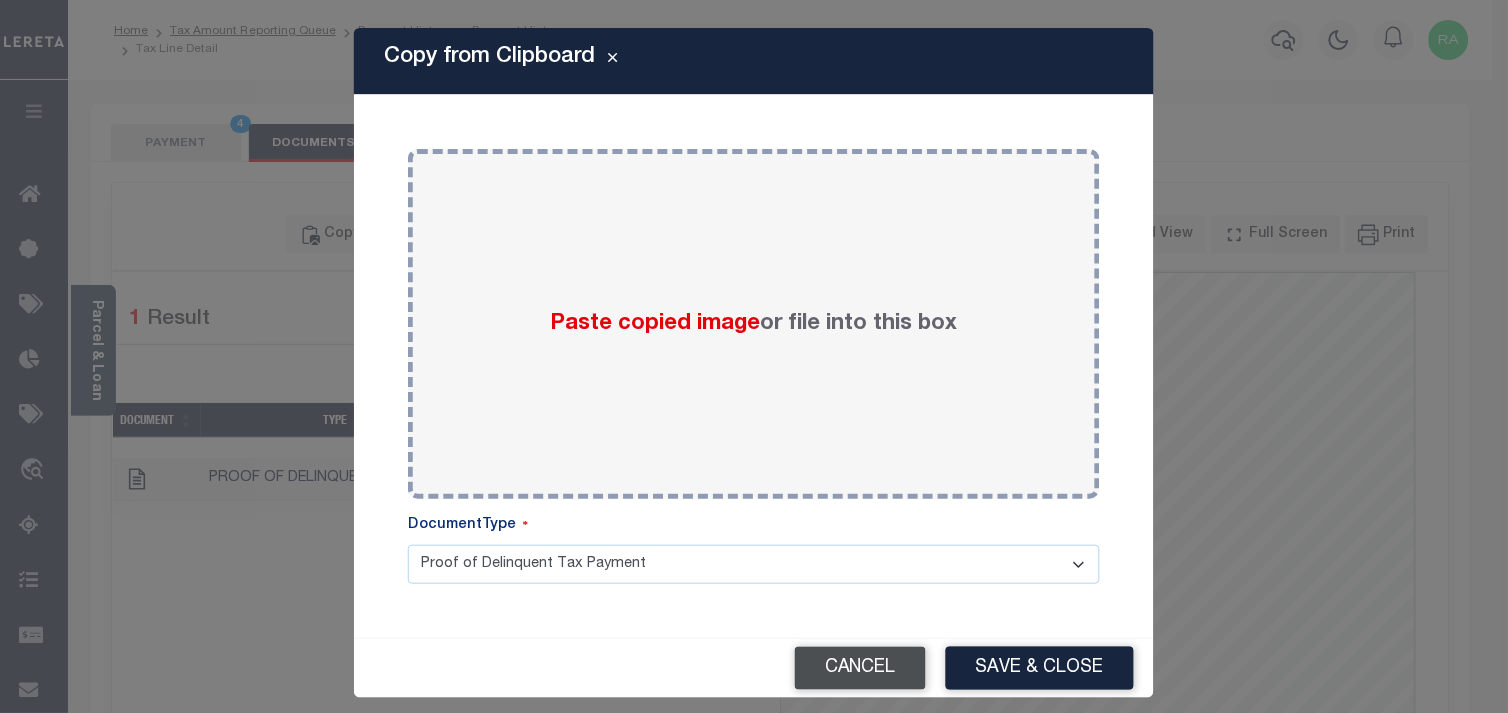 click on "Cancel" at bounding box center [860, 668] 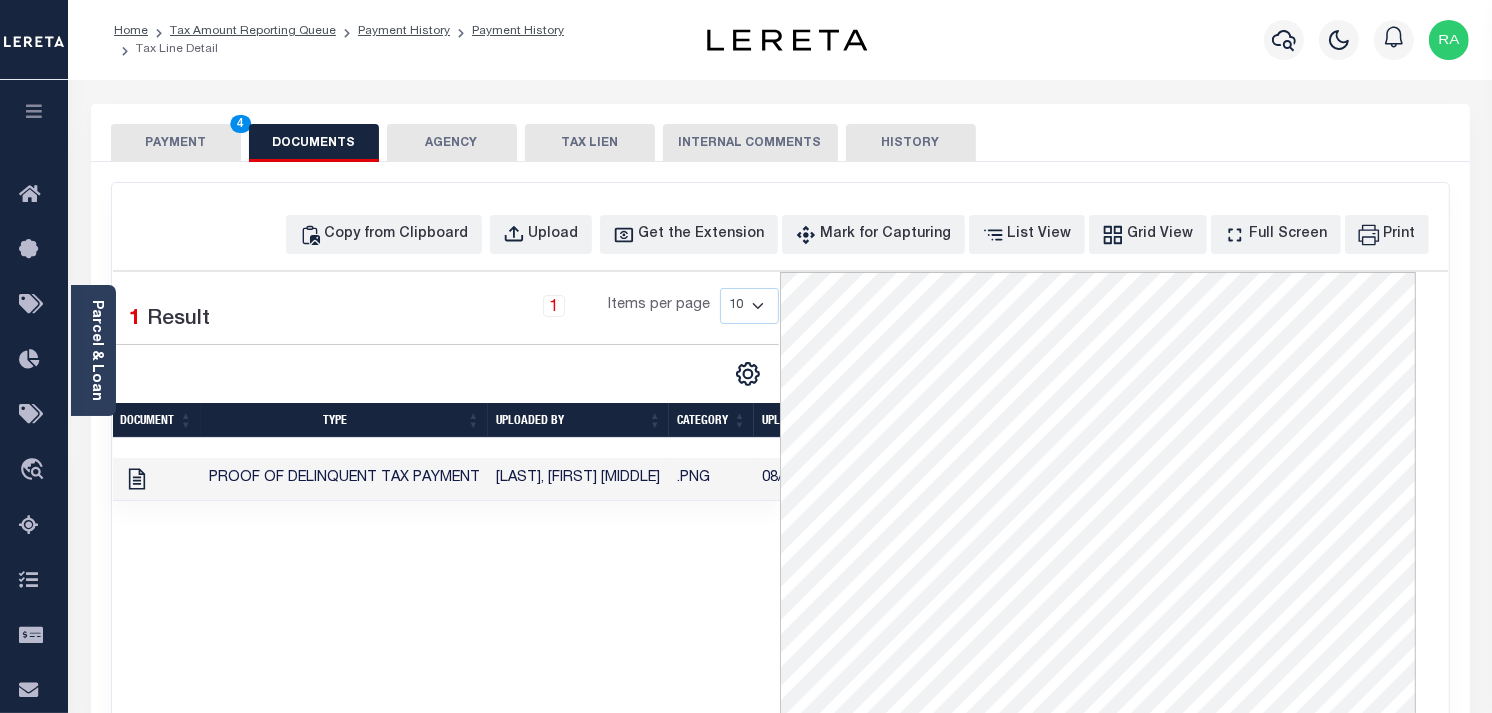 click on "PAYMENT
4" at bounding box center [176, 143] 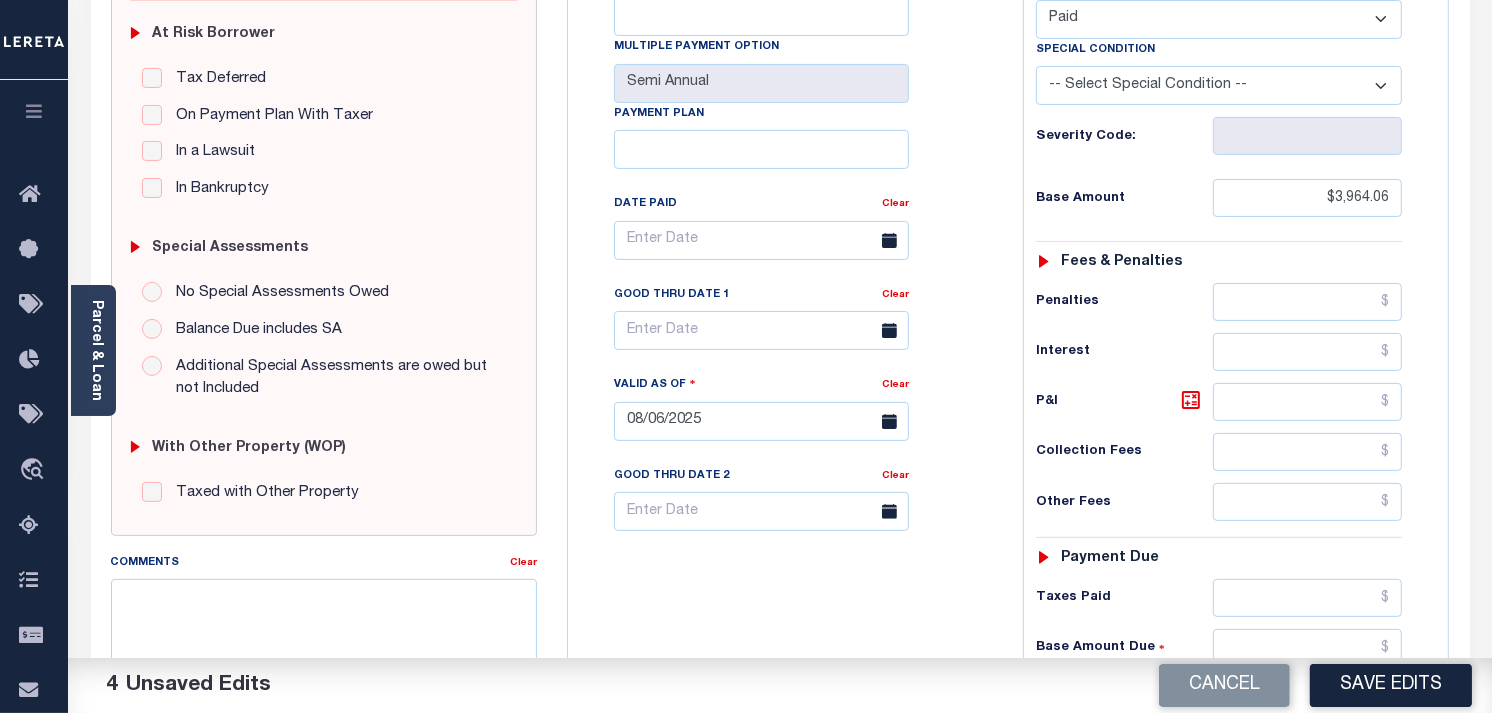 scroll, scrollTop: 777, scrollLeft: 0, axis: vertical 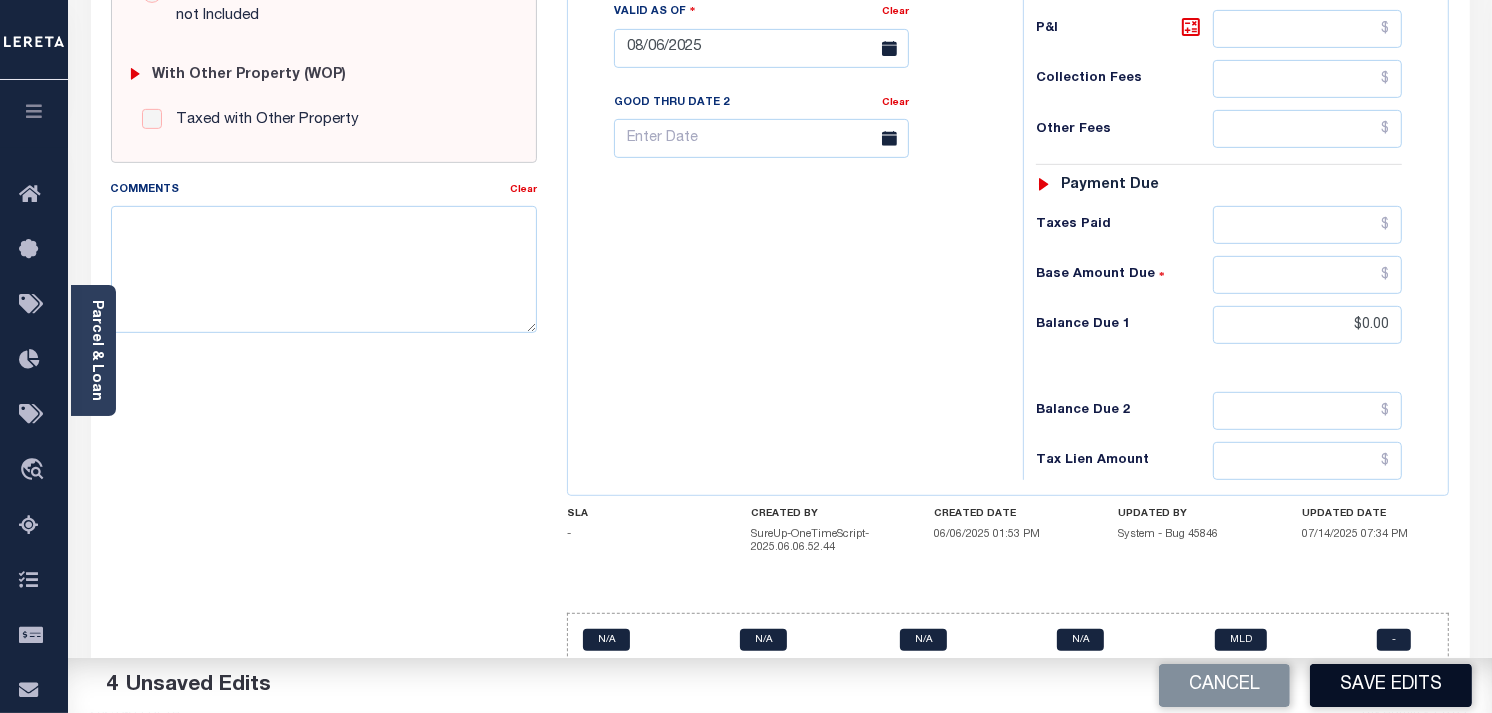 click on "Save Edits" at bounding box center [1391, 685] 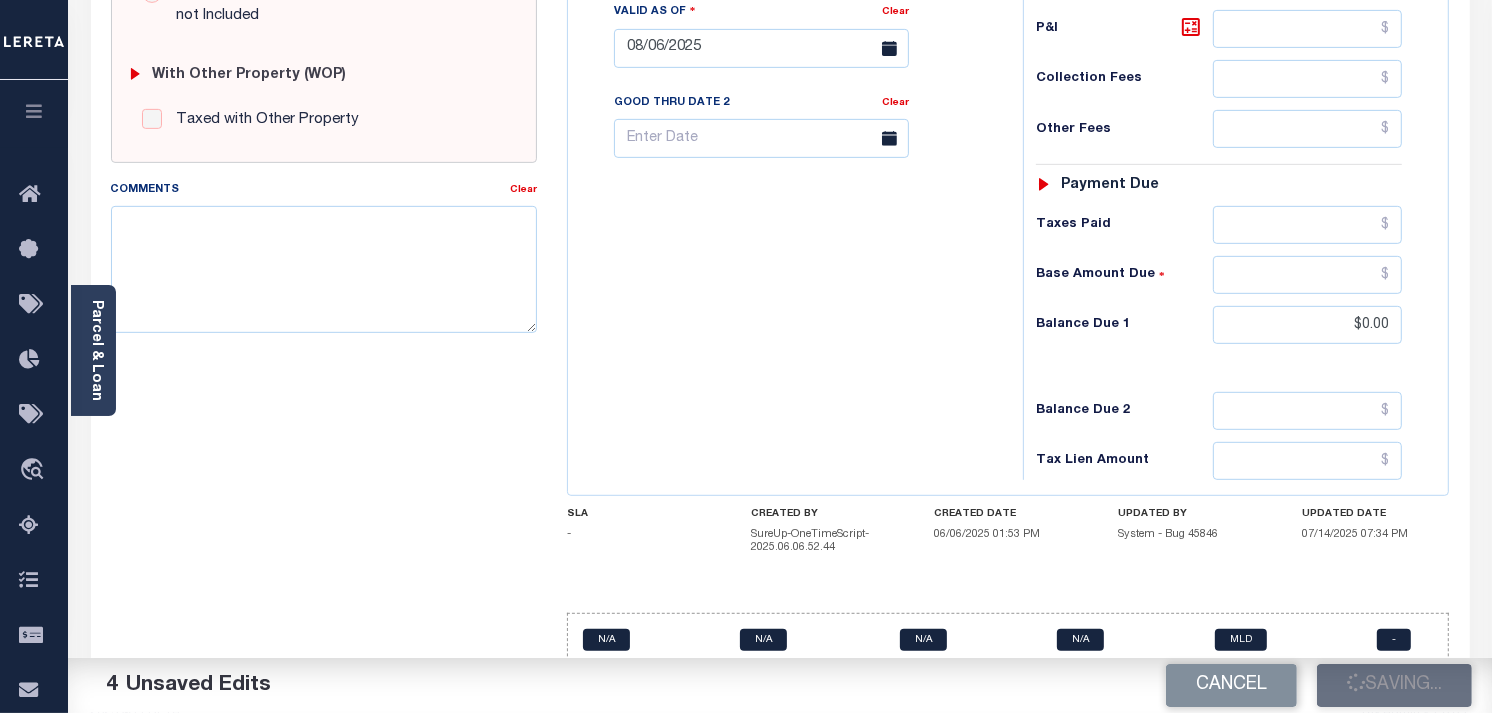 checkbox on "false" 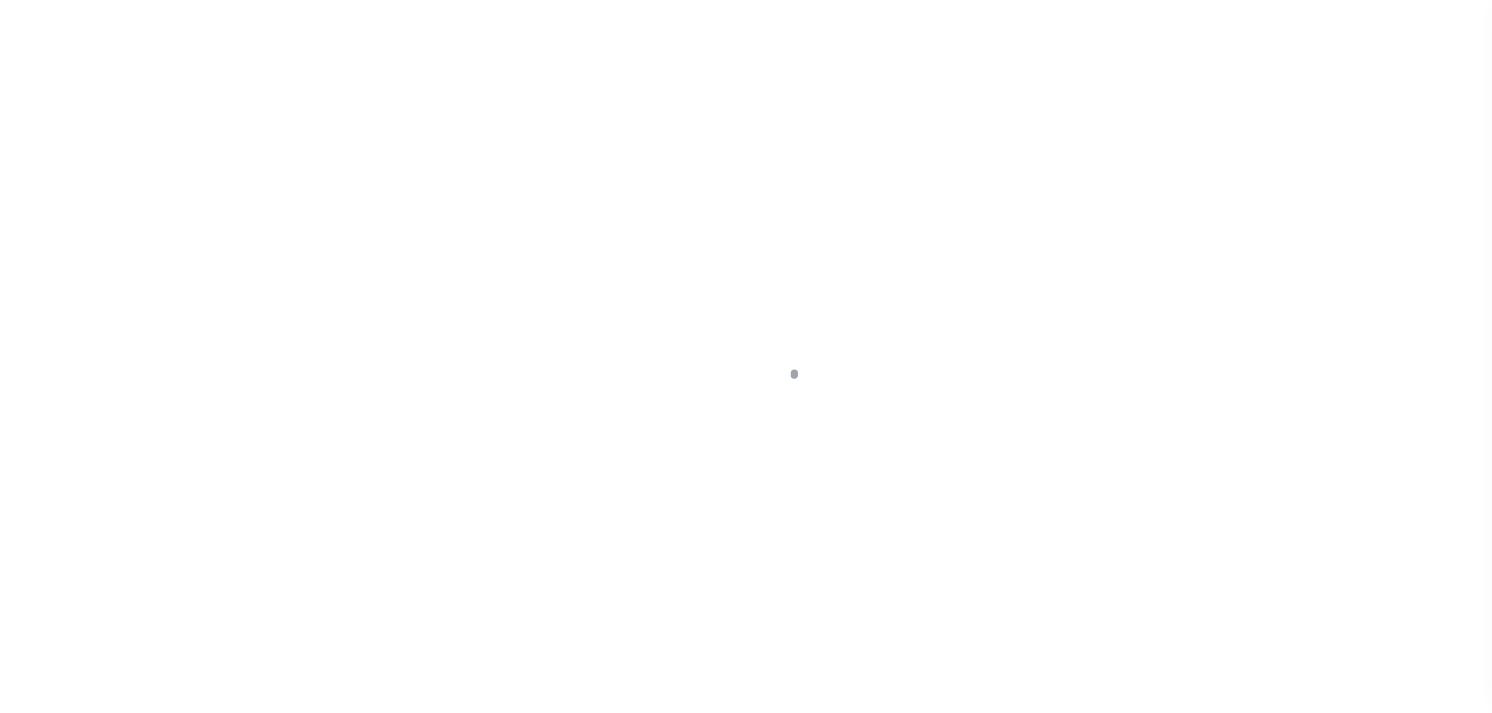 scroll, scrollTop: 0, scrollLeft: 0, axis: both 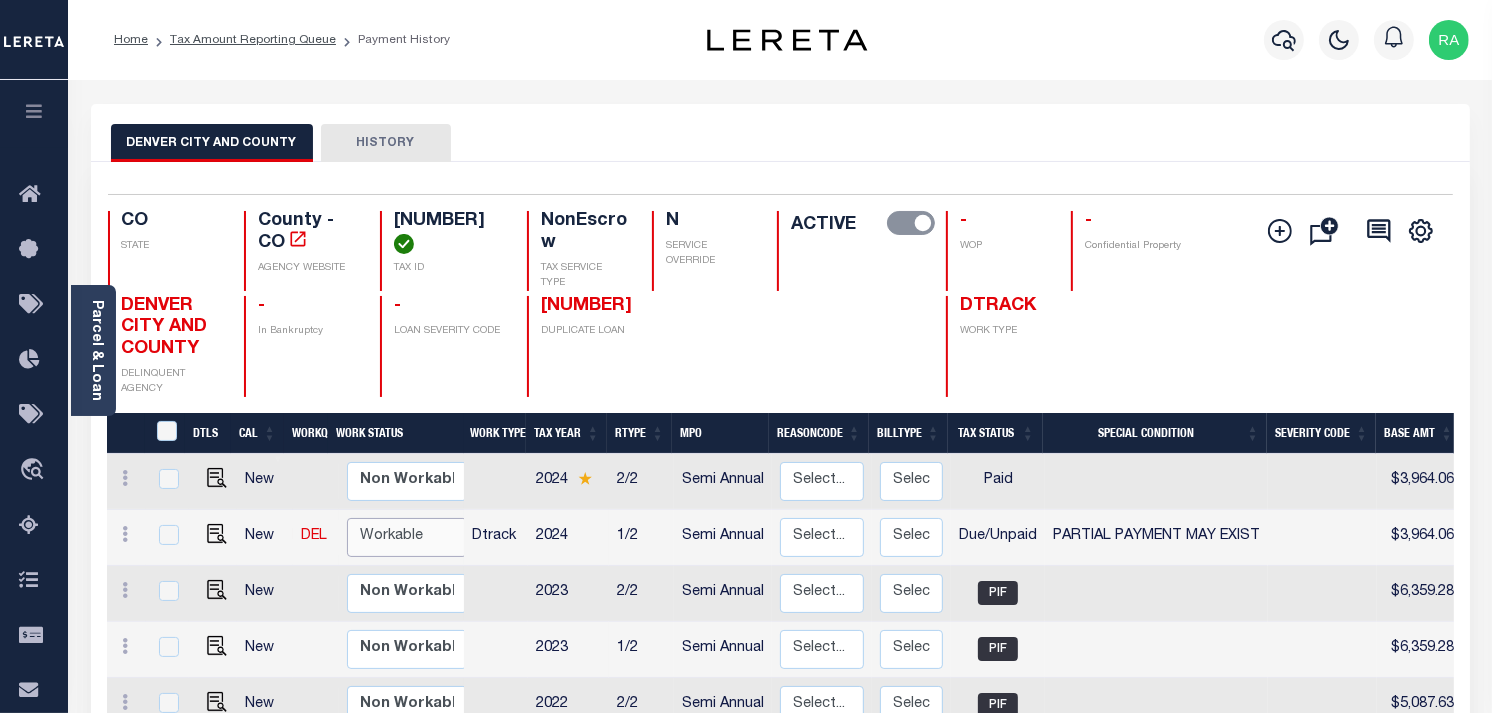 click on "Non Workable
Workable" at bounding box center (407, 537) 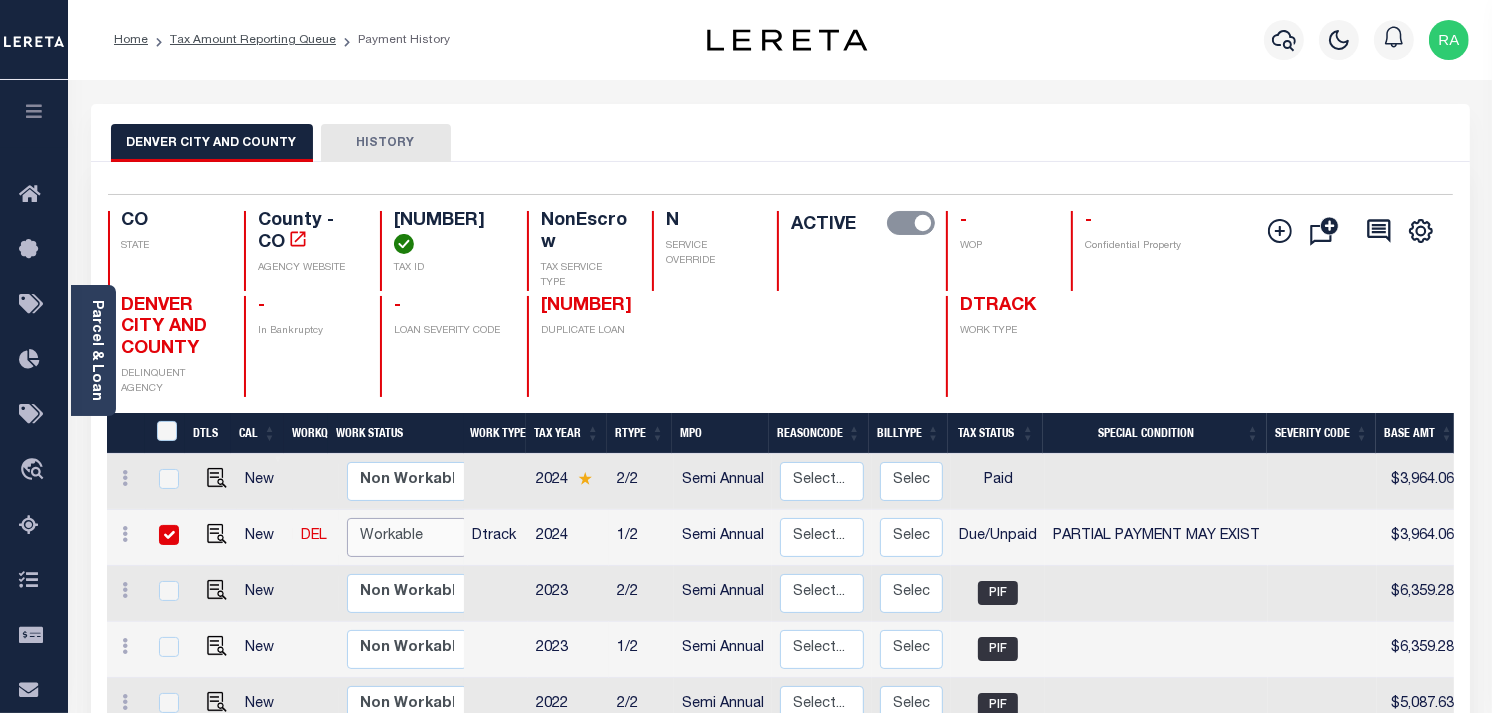 checkbox on "true" 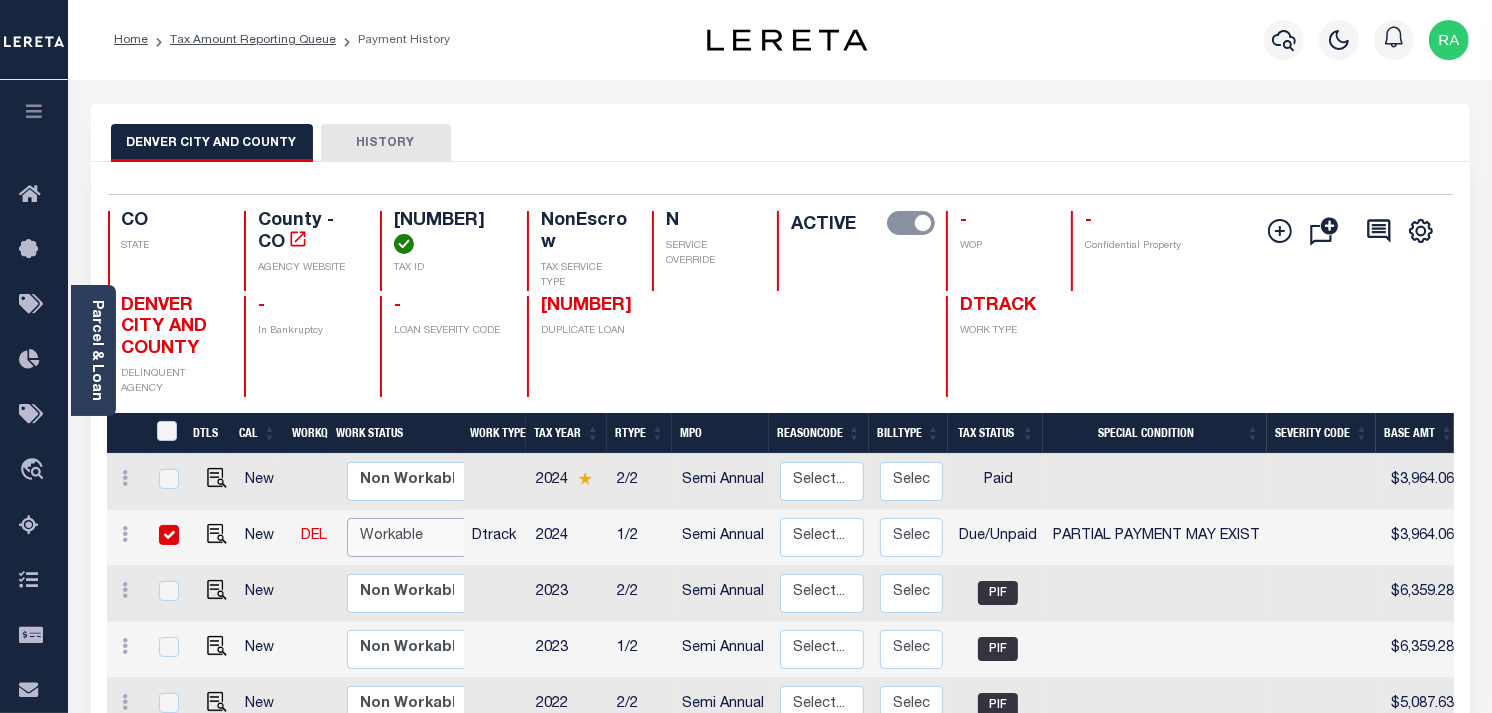 checkbox on "true" 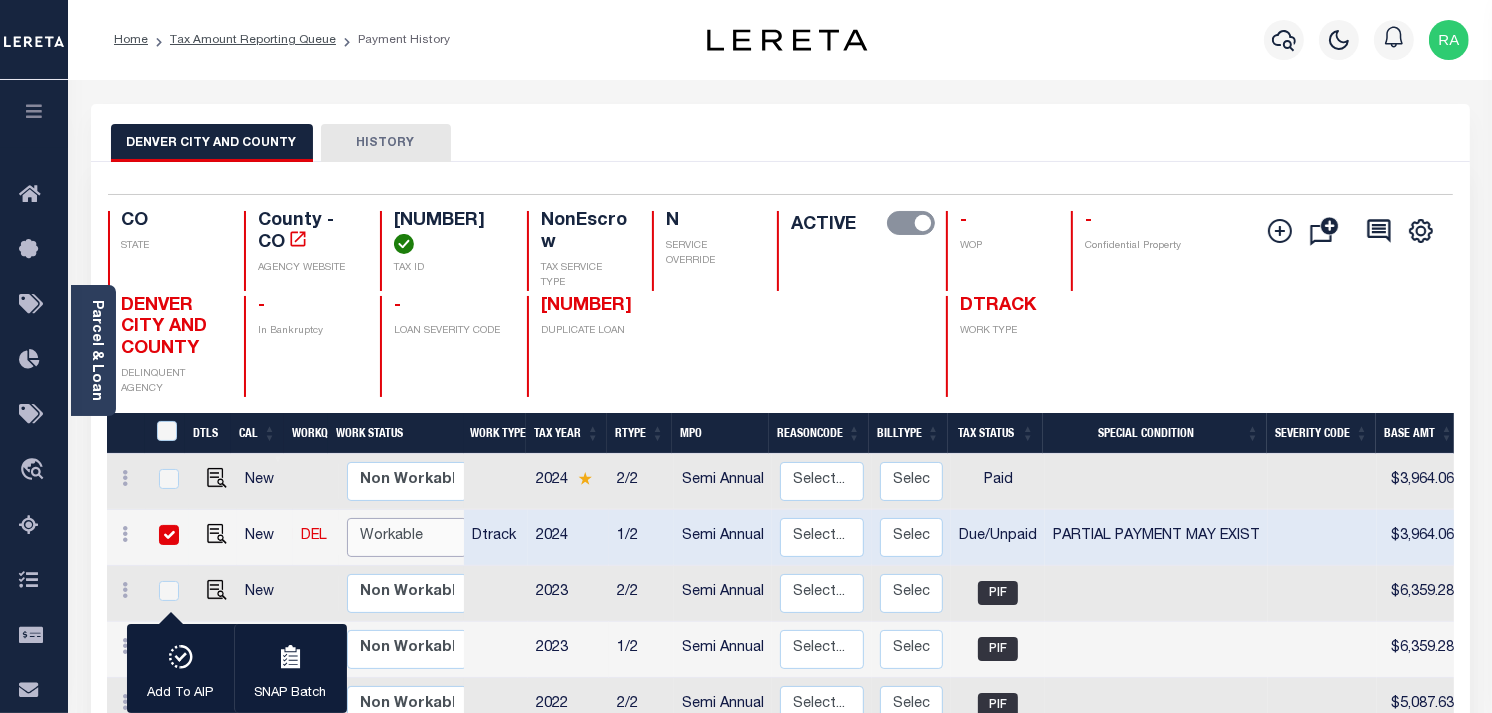 select on "true" 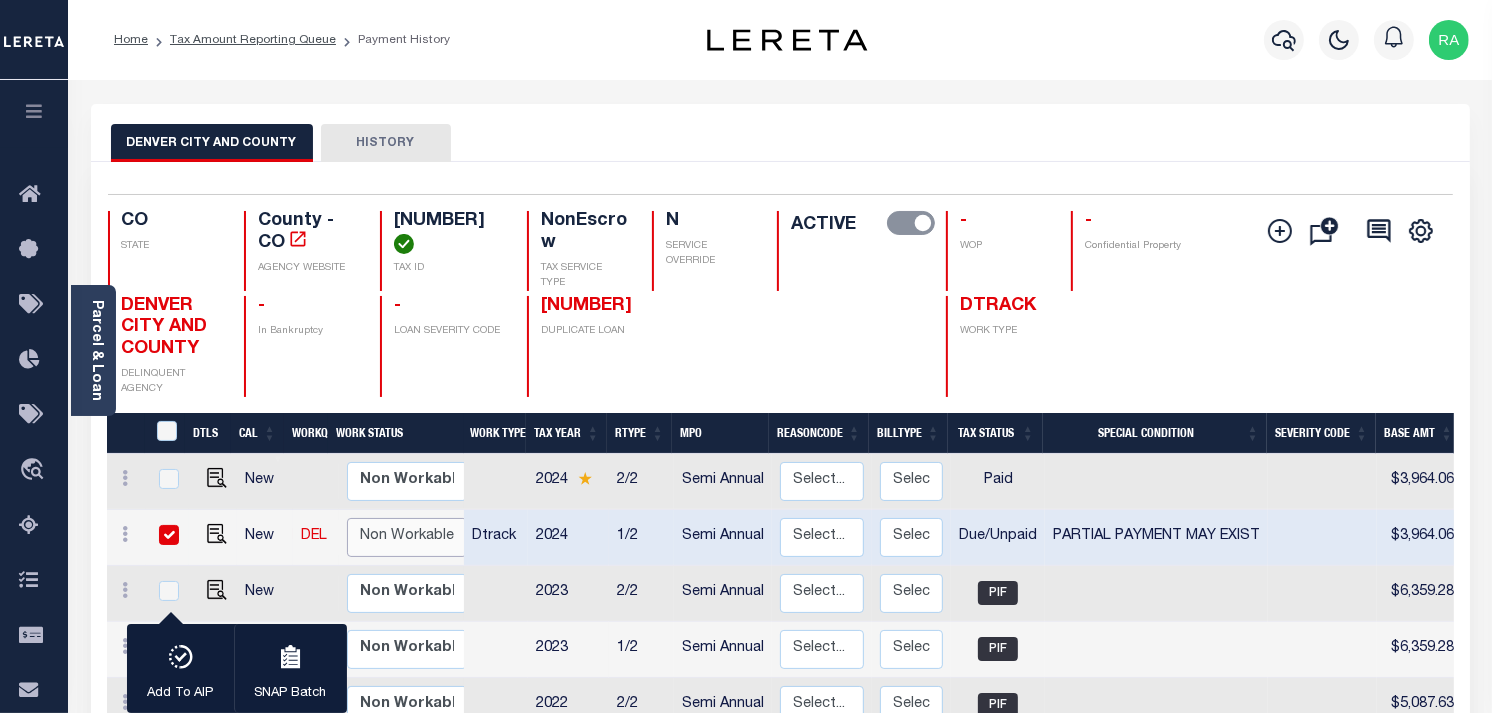 click on "Non Workable
Workable" at bounding box center (407, 537) 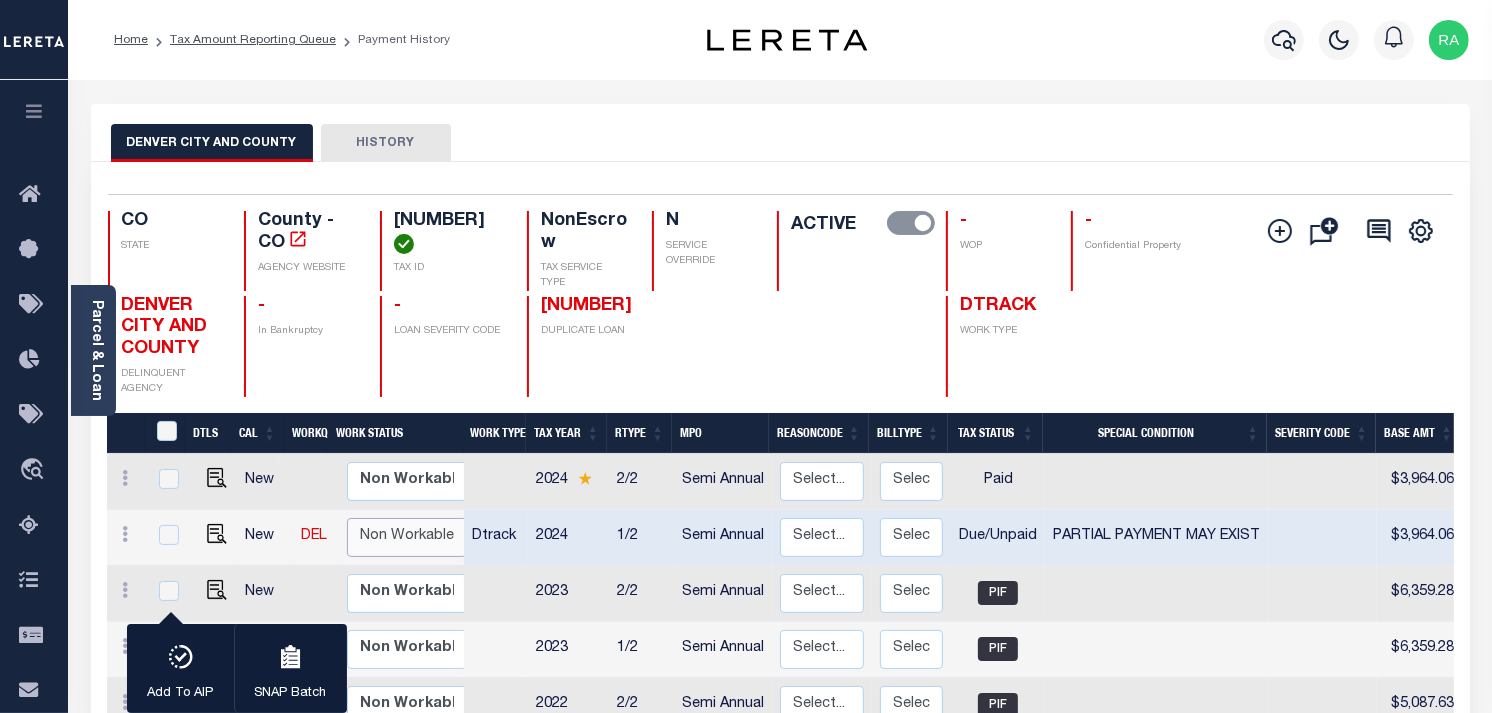 checkbox on "false" 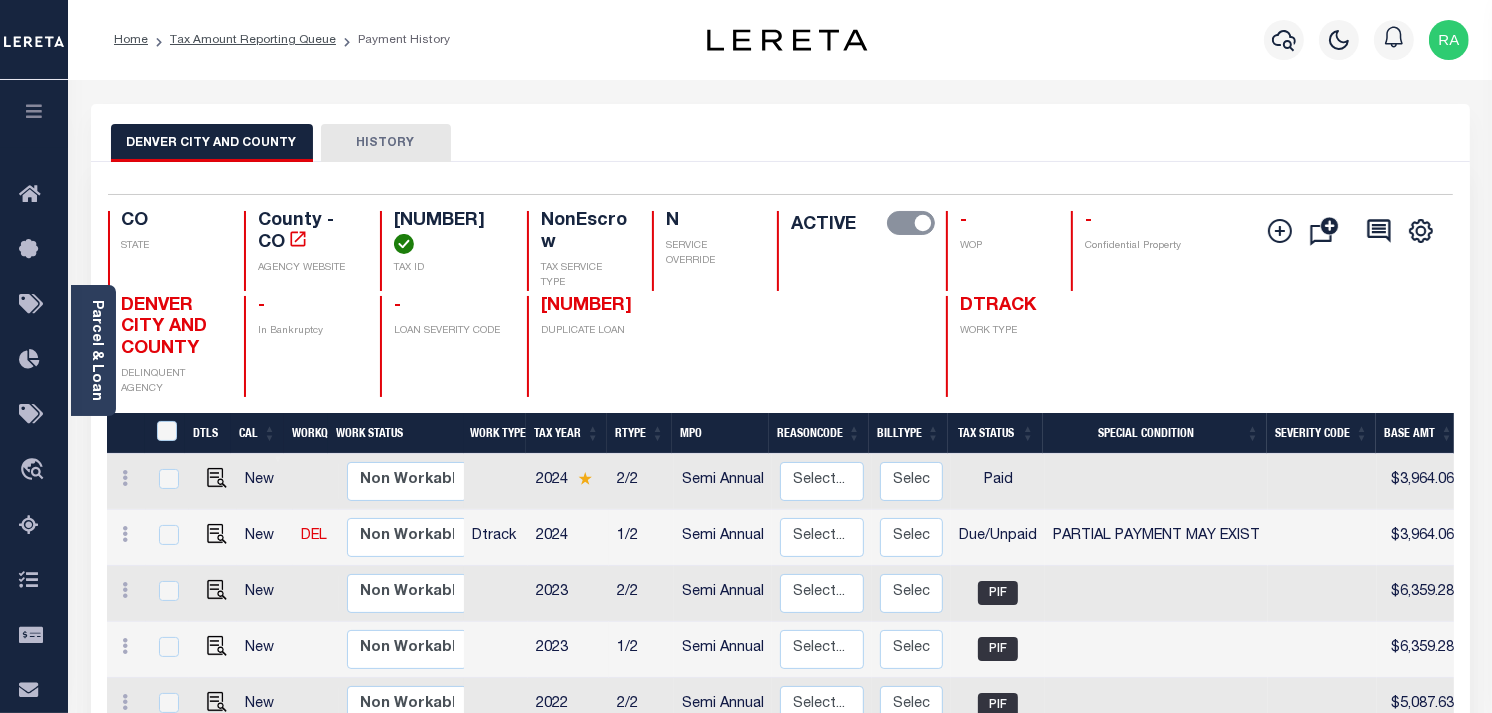 click on "Tax Amount Reporting Queue" at bounding box center (242, 40) 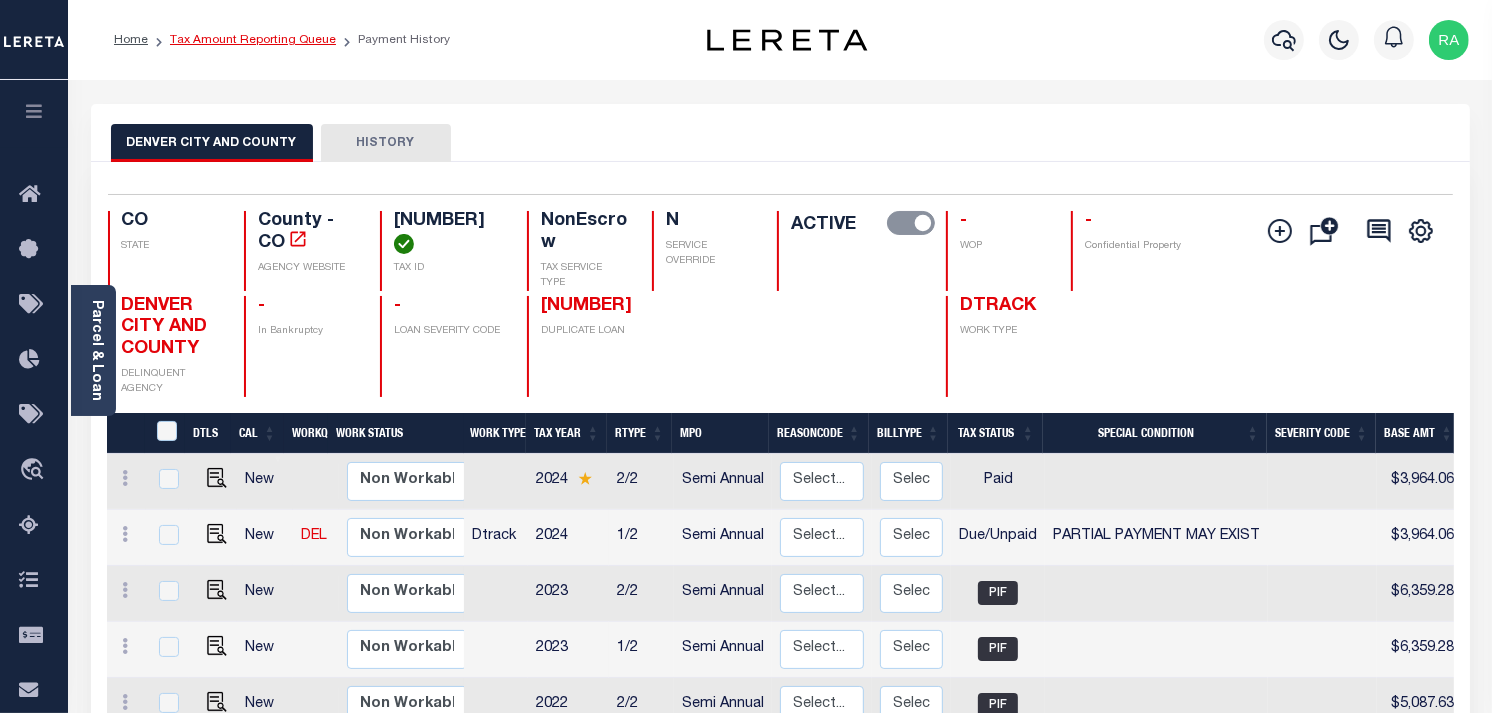 click on "Tax Amount Reporting Queue" at bounding box center [253, 40] 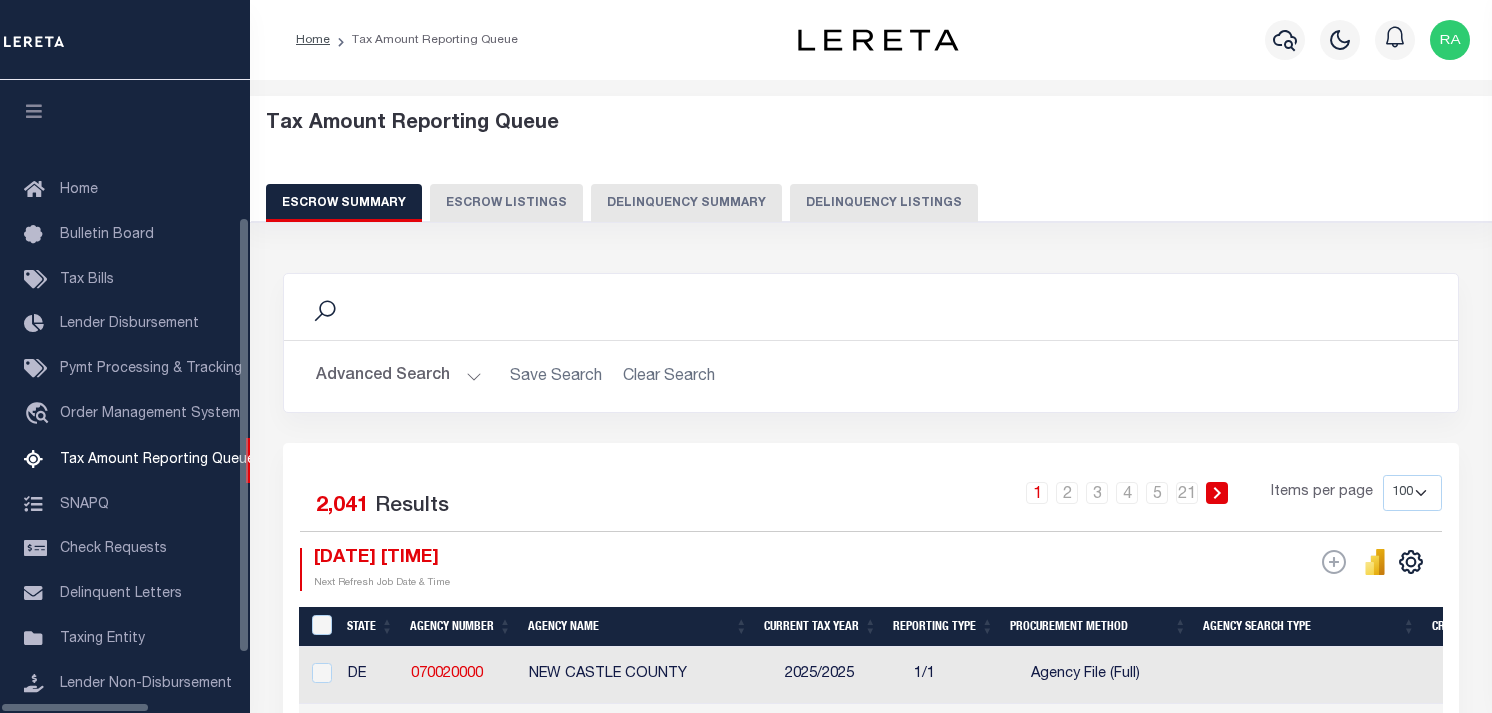 select on "100" 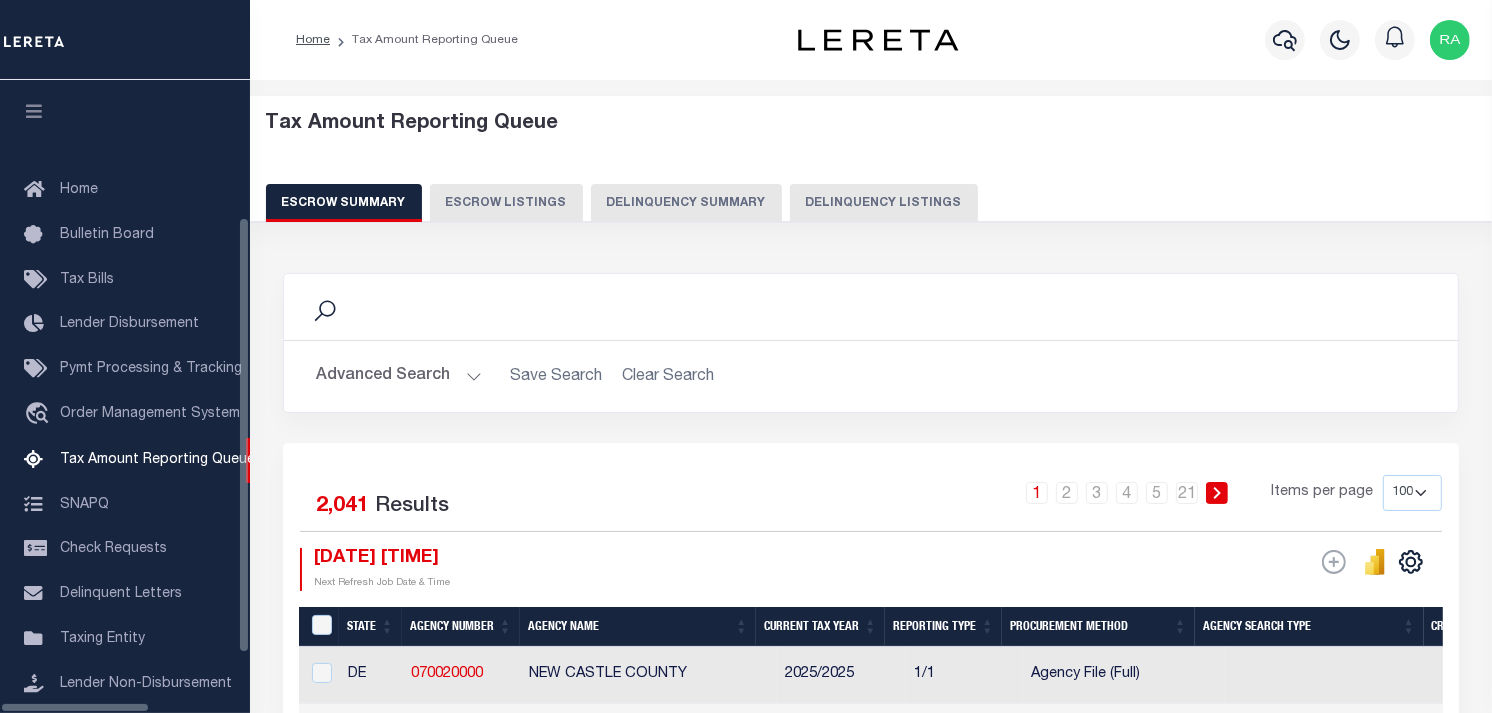 scroll, scrollTop: 198, scrollLeft: 0, axis: vertical 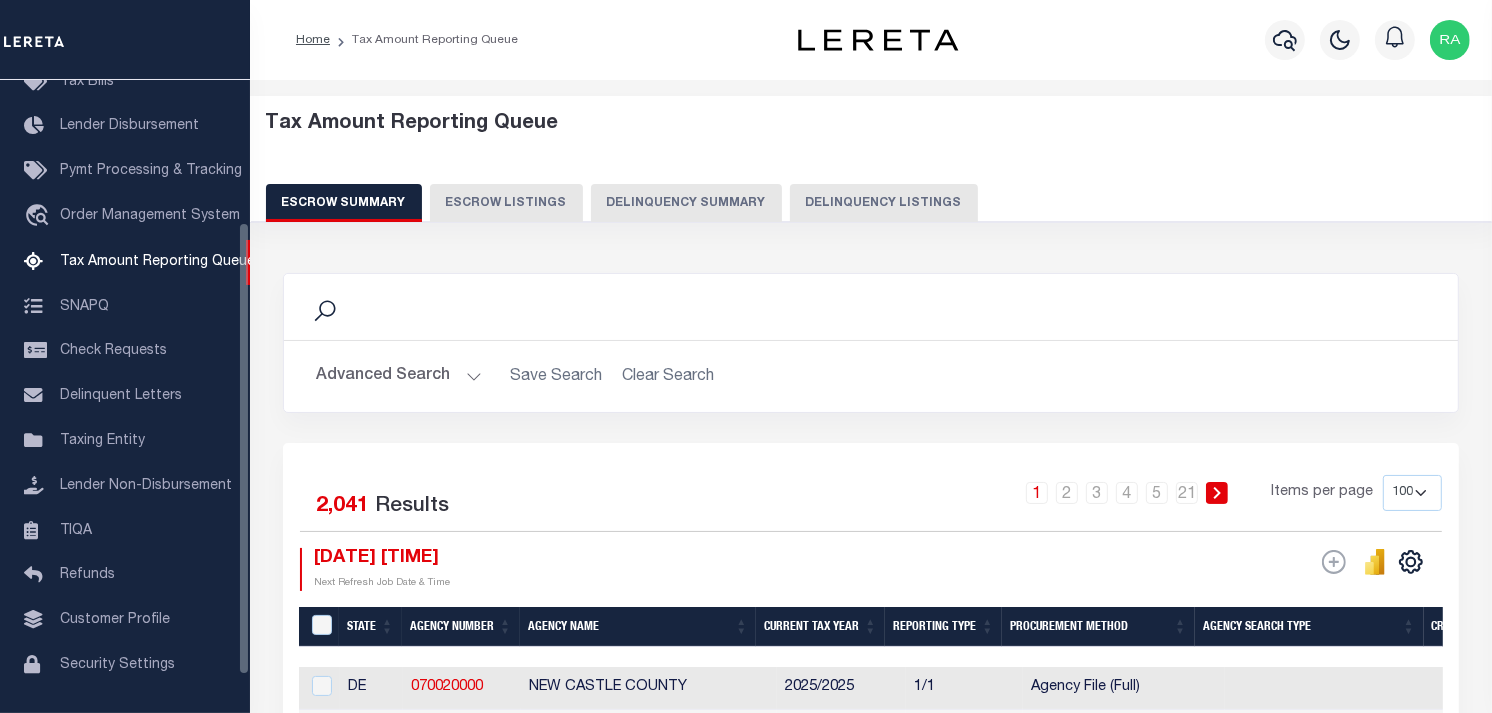 click on "Delinquency Listings" at bounding box center (884, 203) 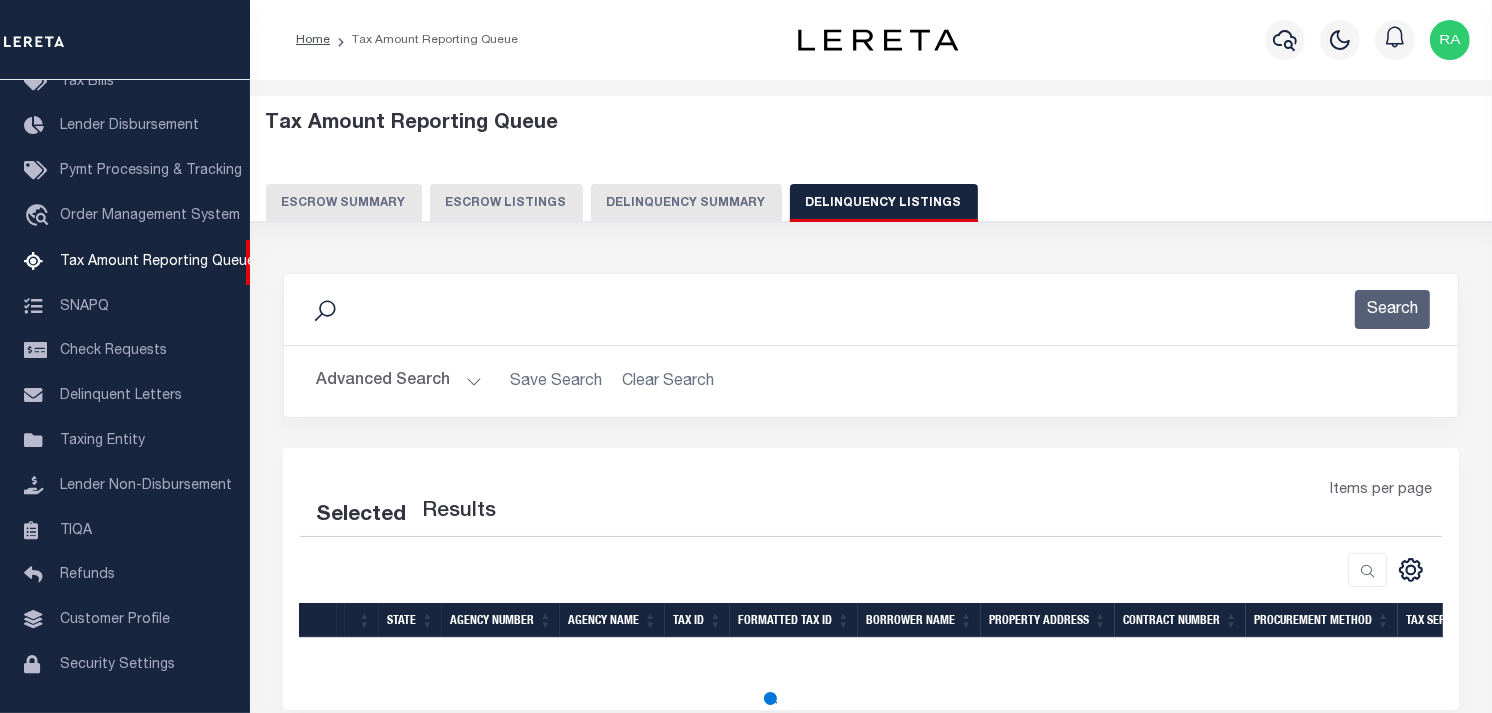 select on "100" 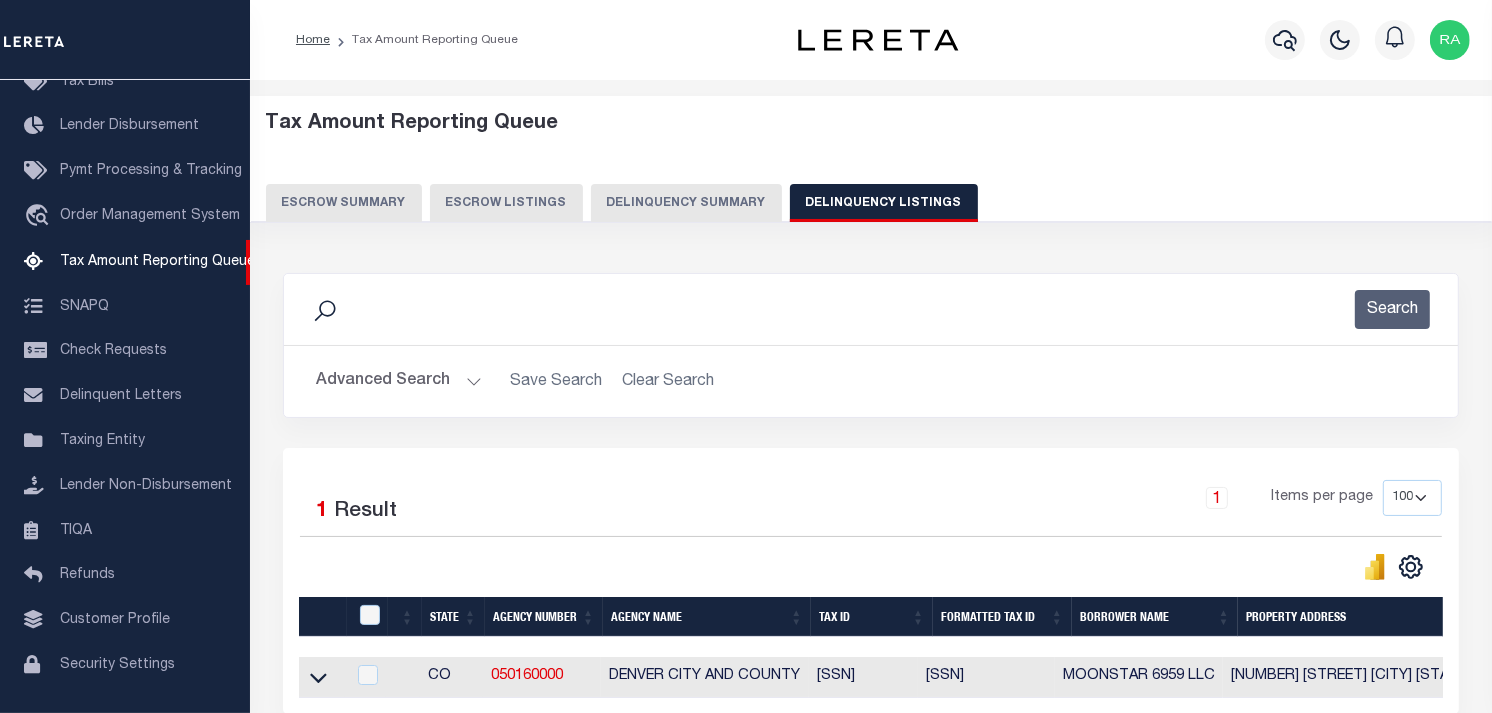 click on "Advanced Search" at bounding box center [399, 381] 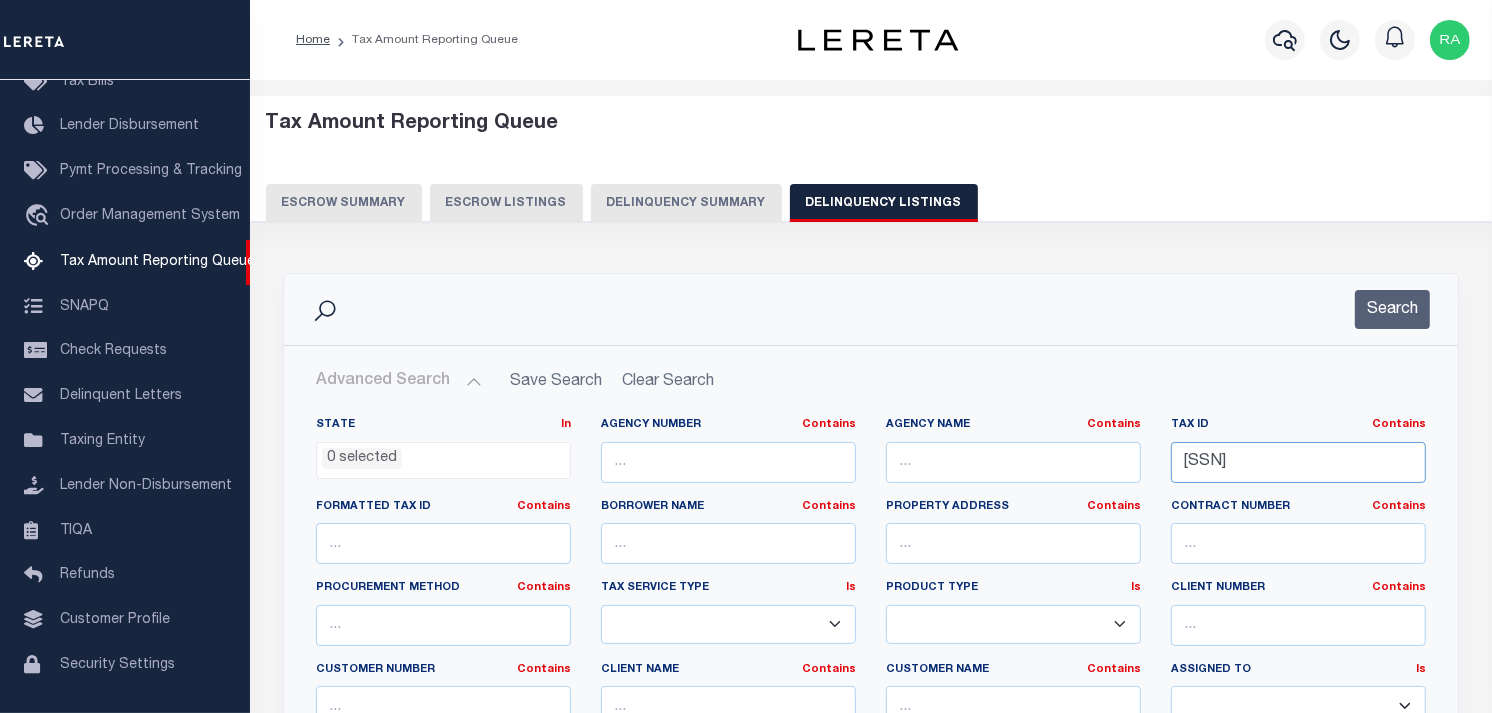 click on "0608432035000" at bounding box center [1298, 462] 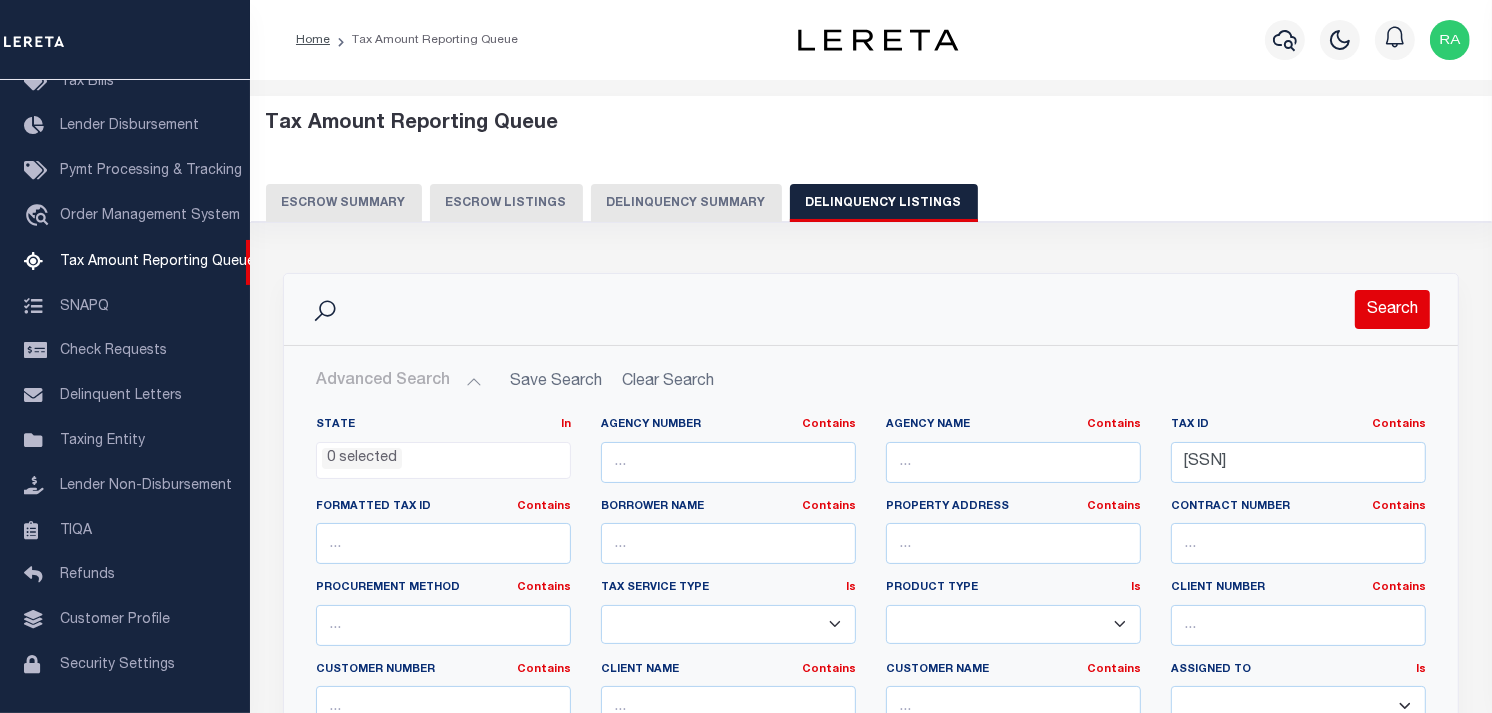 click on "Search" at bounding box center (1392, 309) 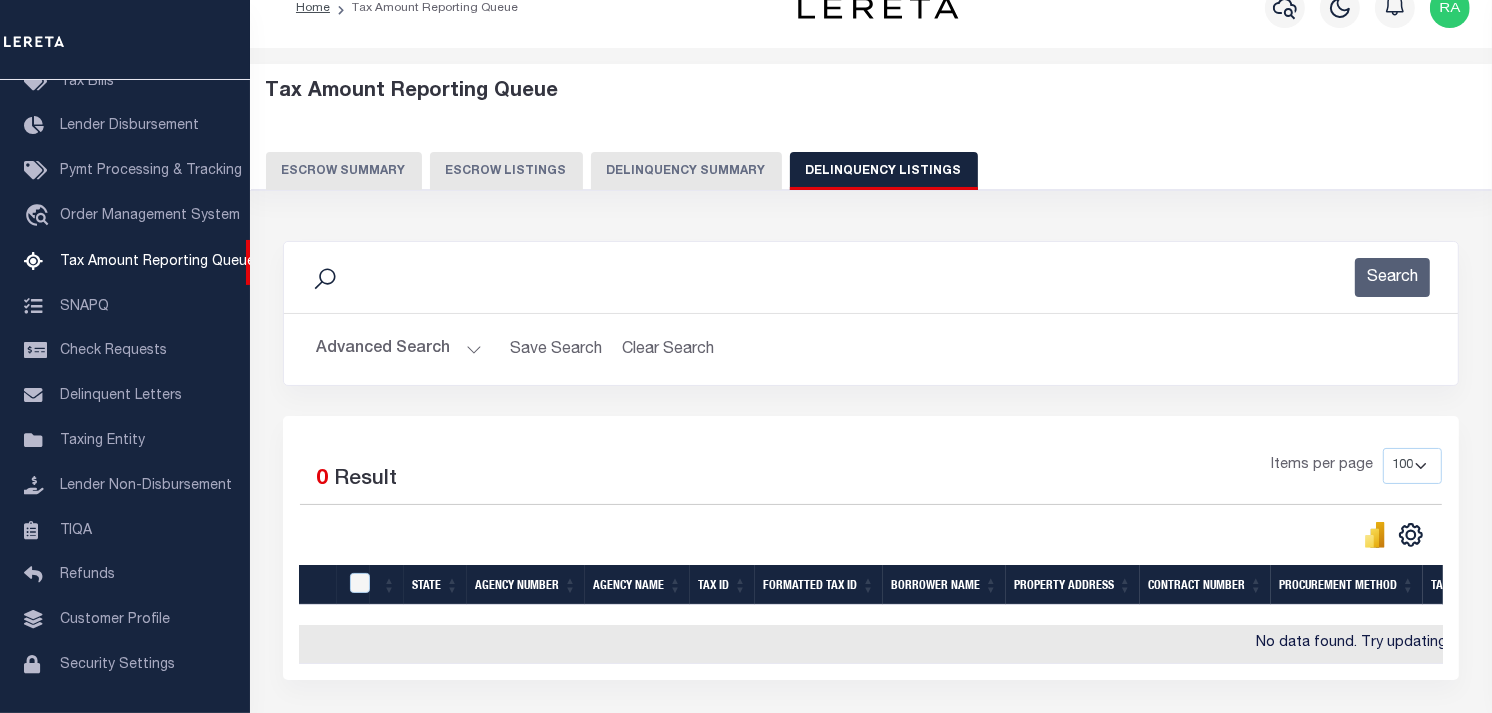 scroll, scrollTop: 0, scrollLeft: 0, axis: both 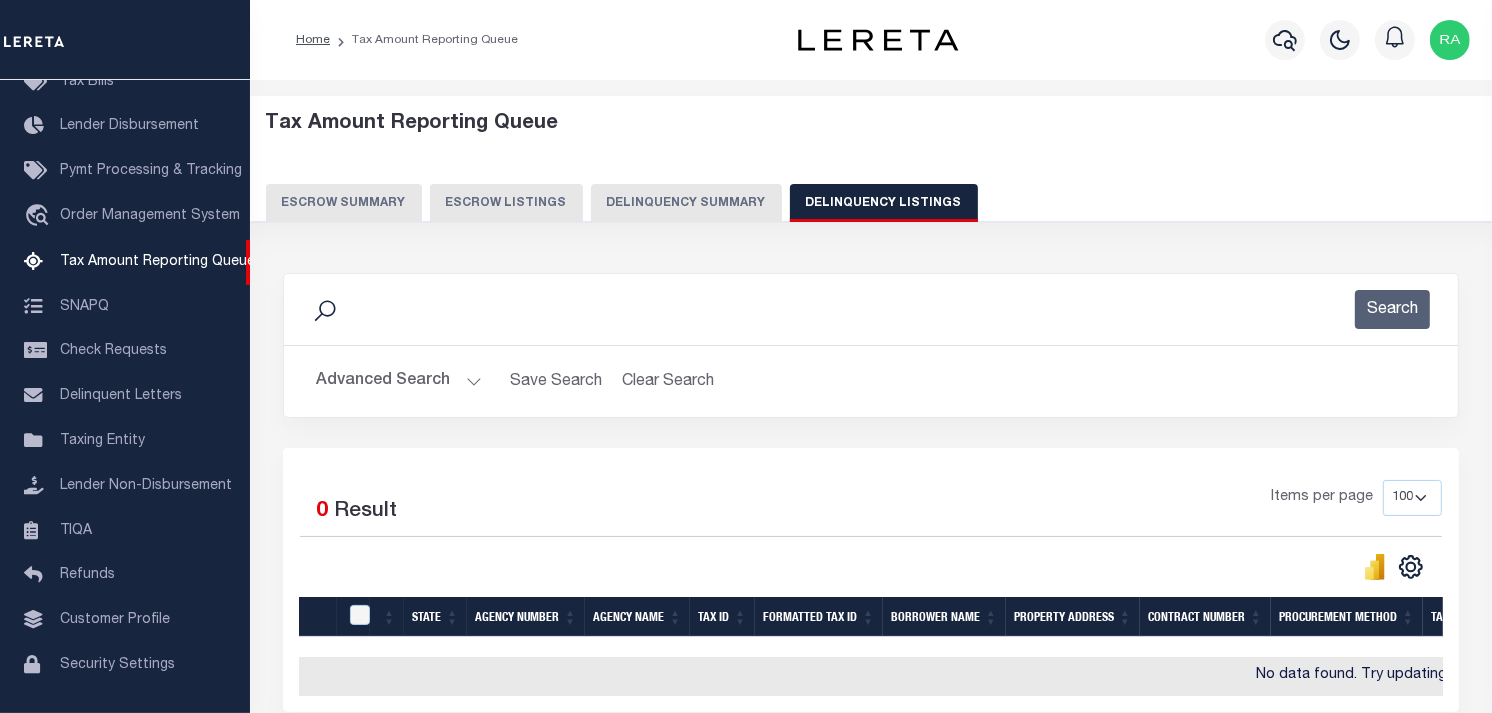 click on "Advanced Search" at bounding box center [399, 381] 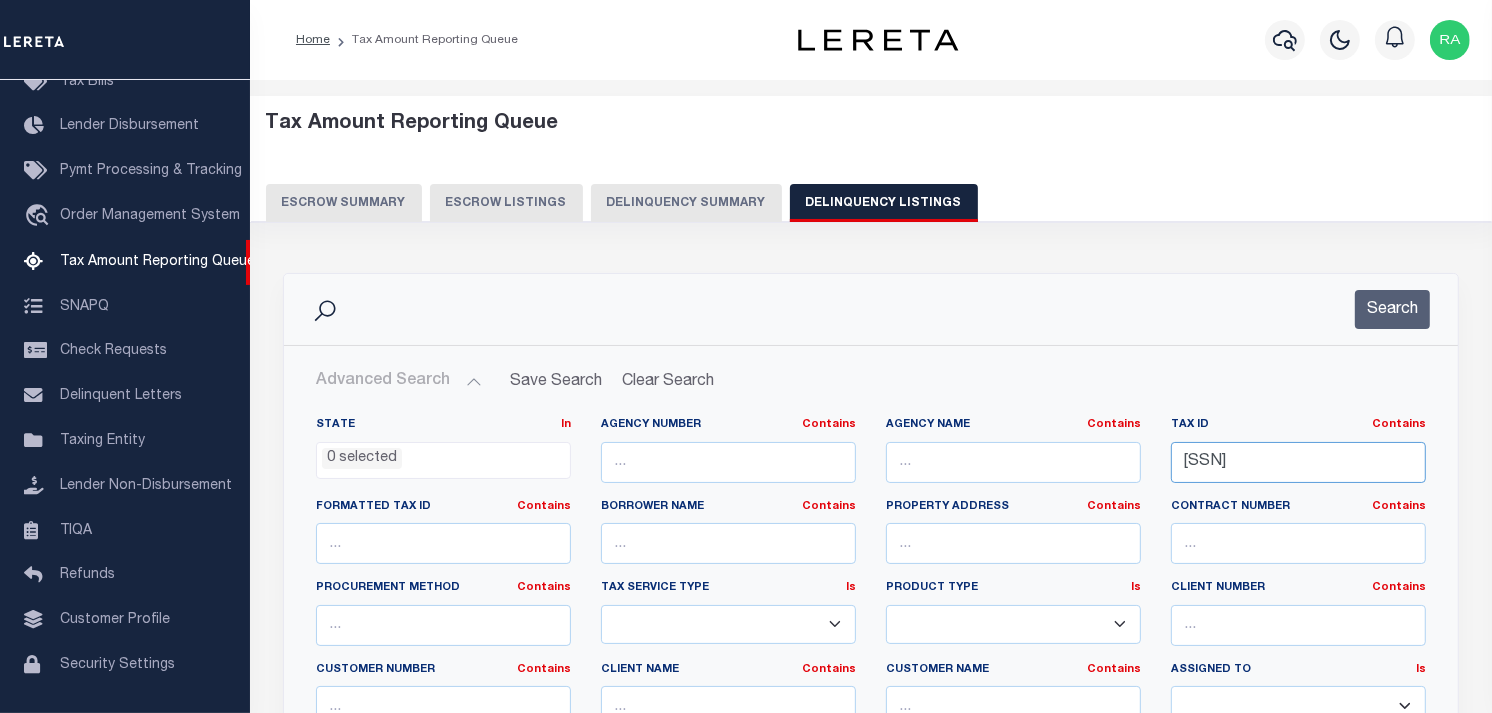 click on "0609203002000" at bounding box center [1298, 462] 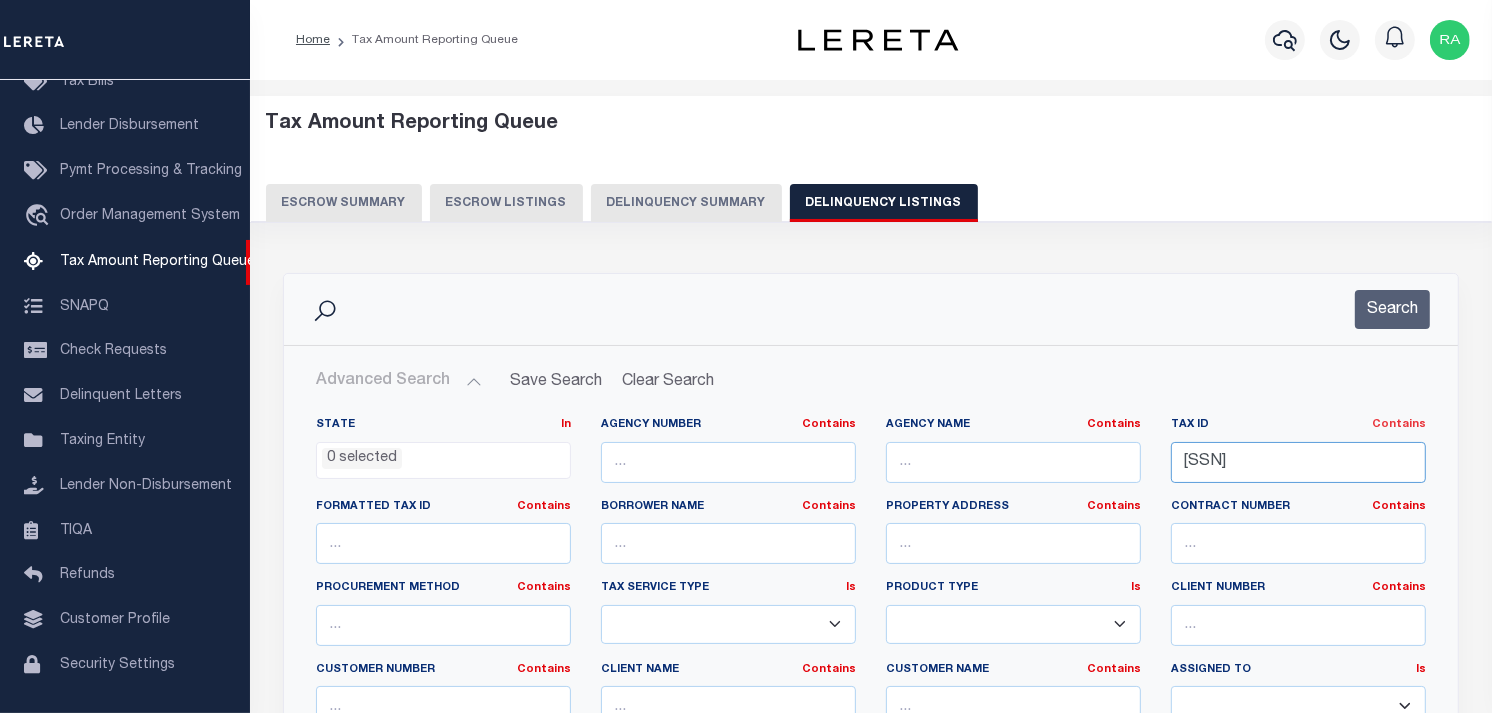 paste on "1020601" 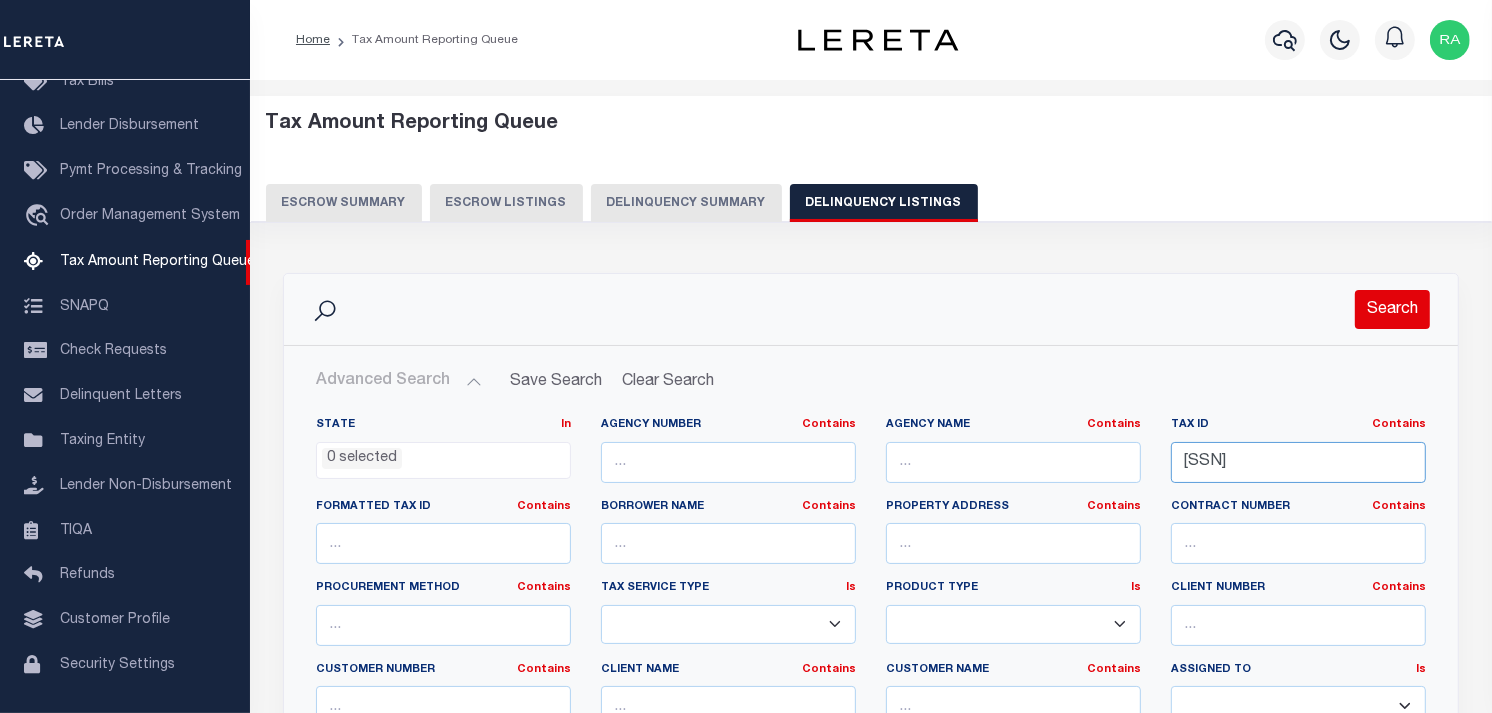 type on "0610206012000" 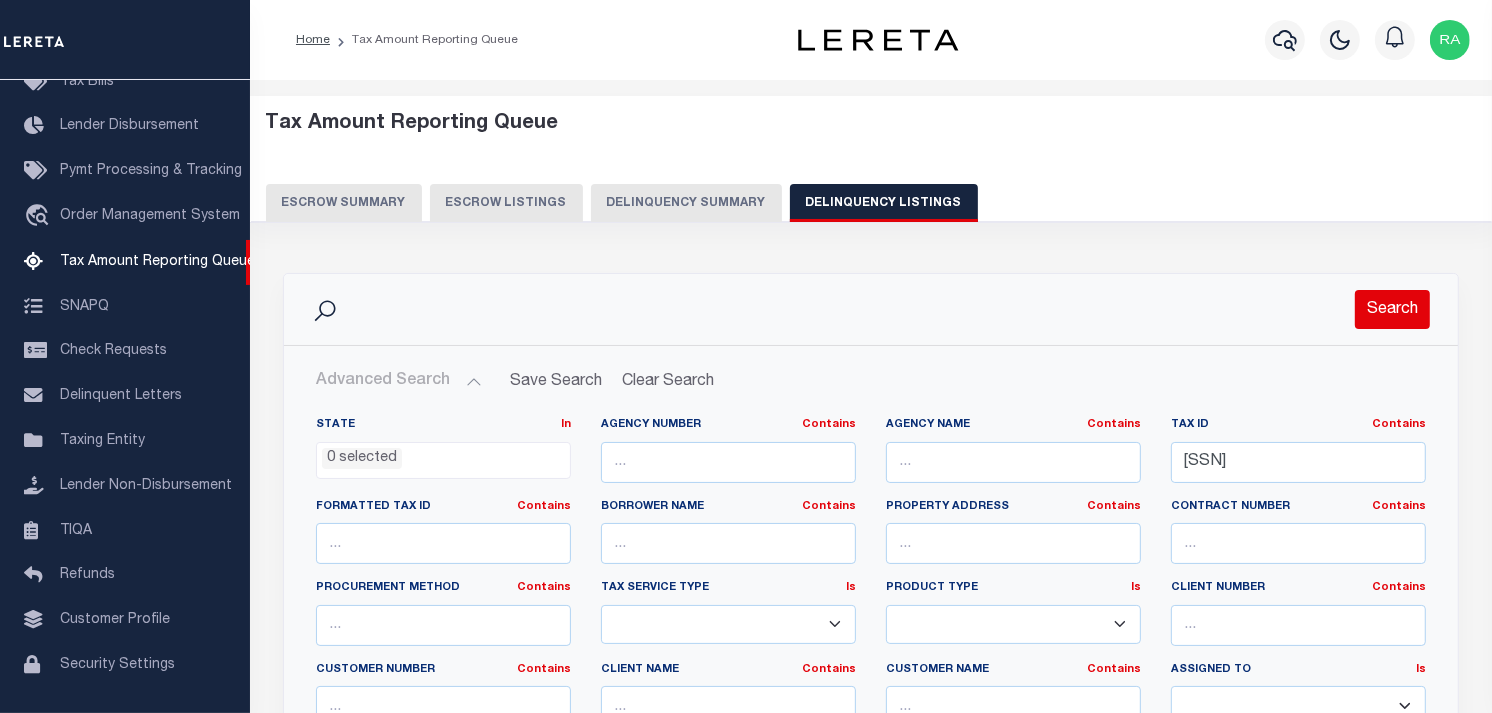 click on "Search" at bounding box center (1392, 309) 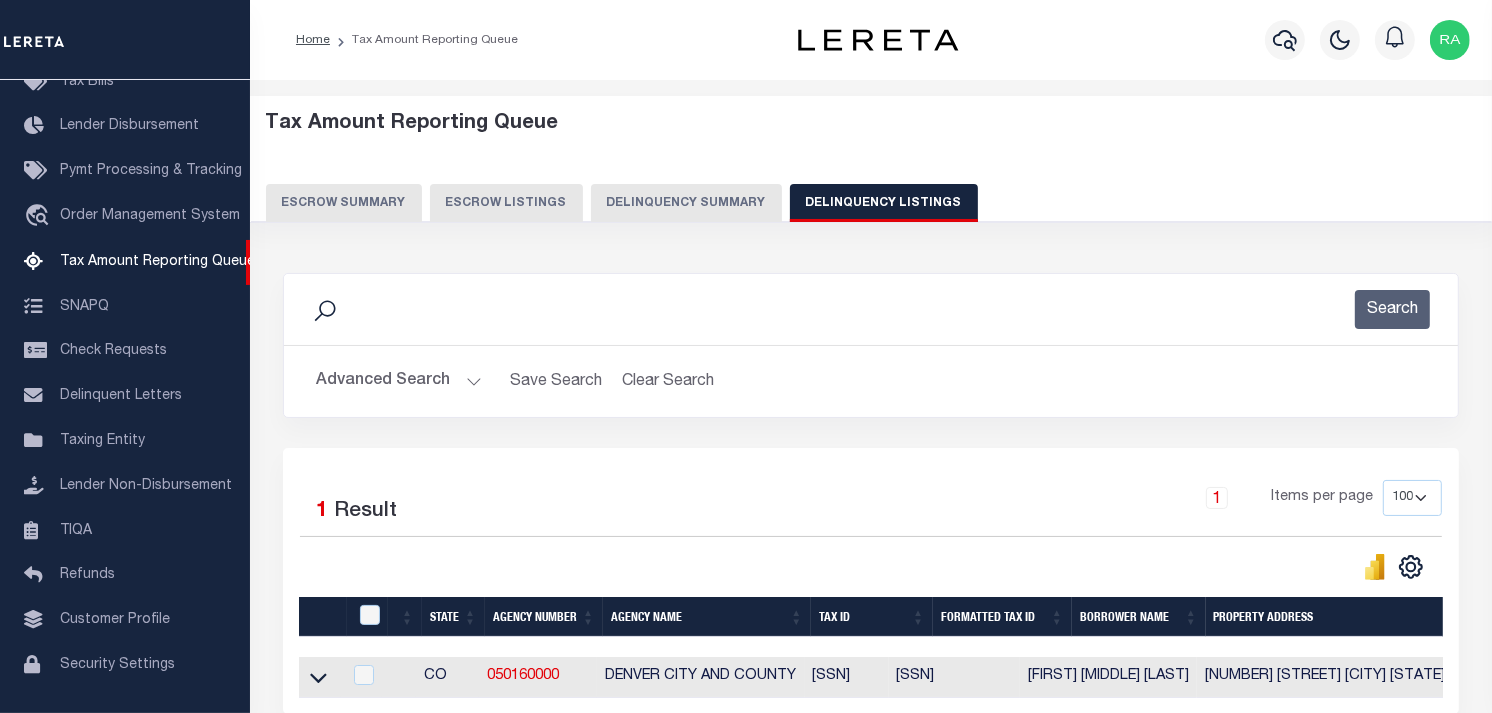 scroll, scrollTop: 197, scrollLeft: 0, axis: vertical 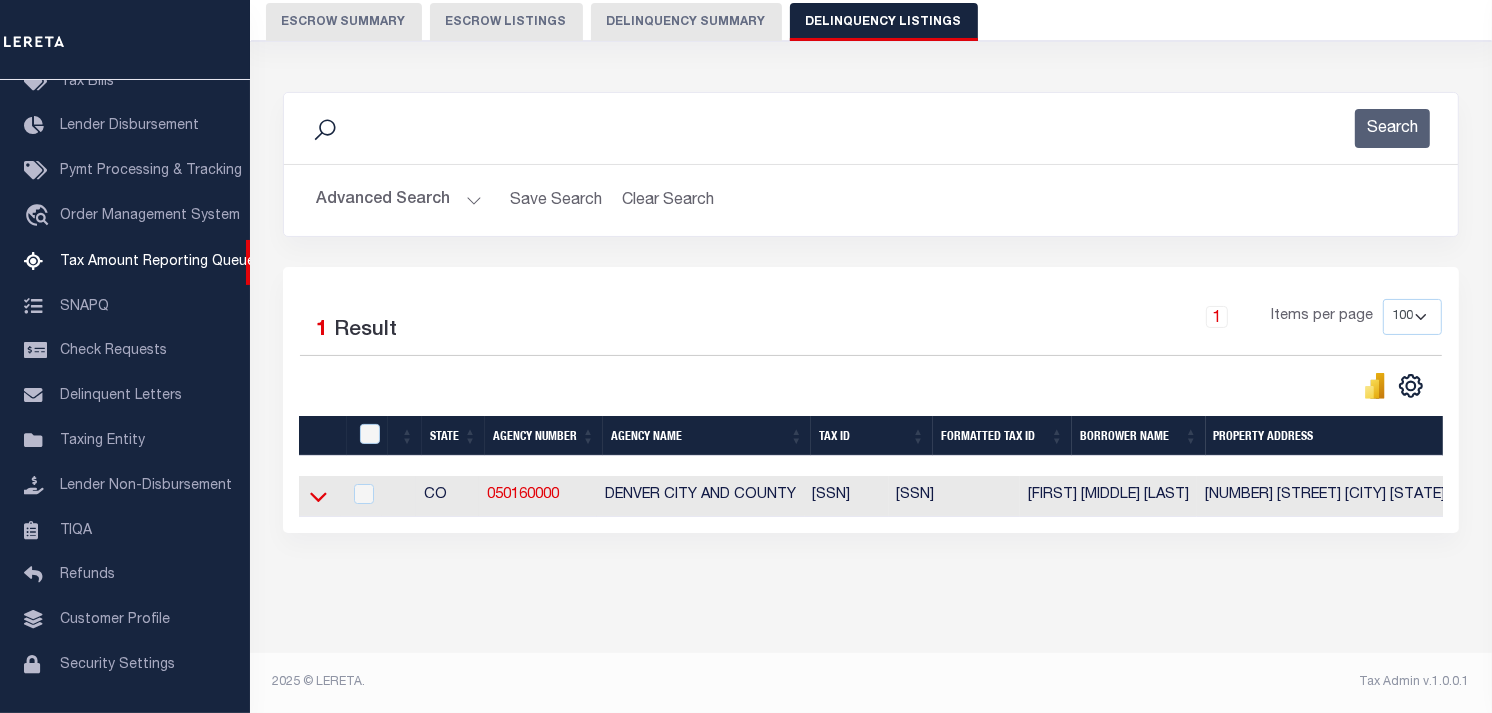 click 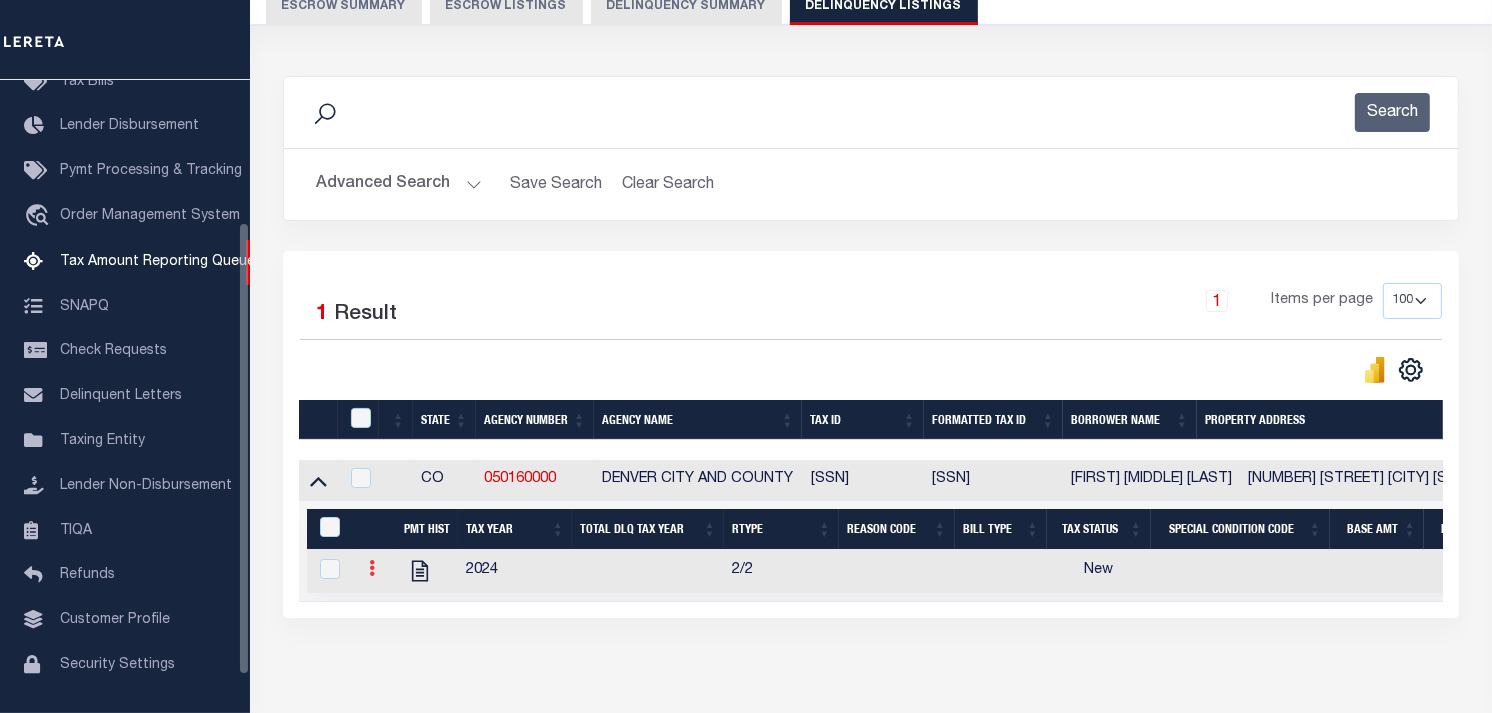click at bounding box center [372, 568] 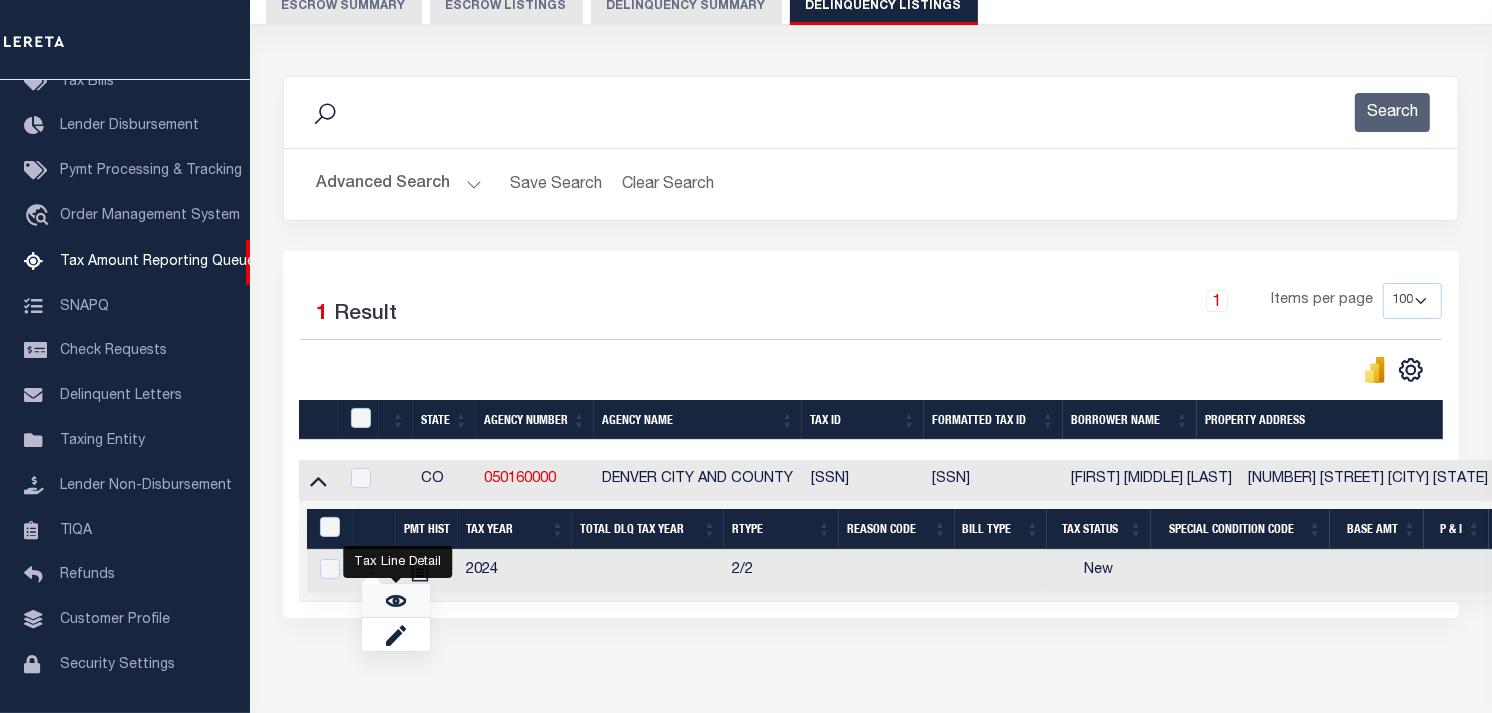click at bounding box center [396, 600] 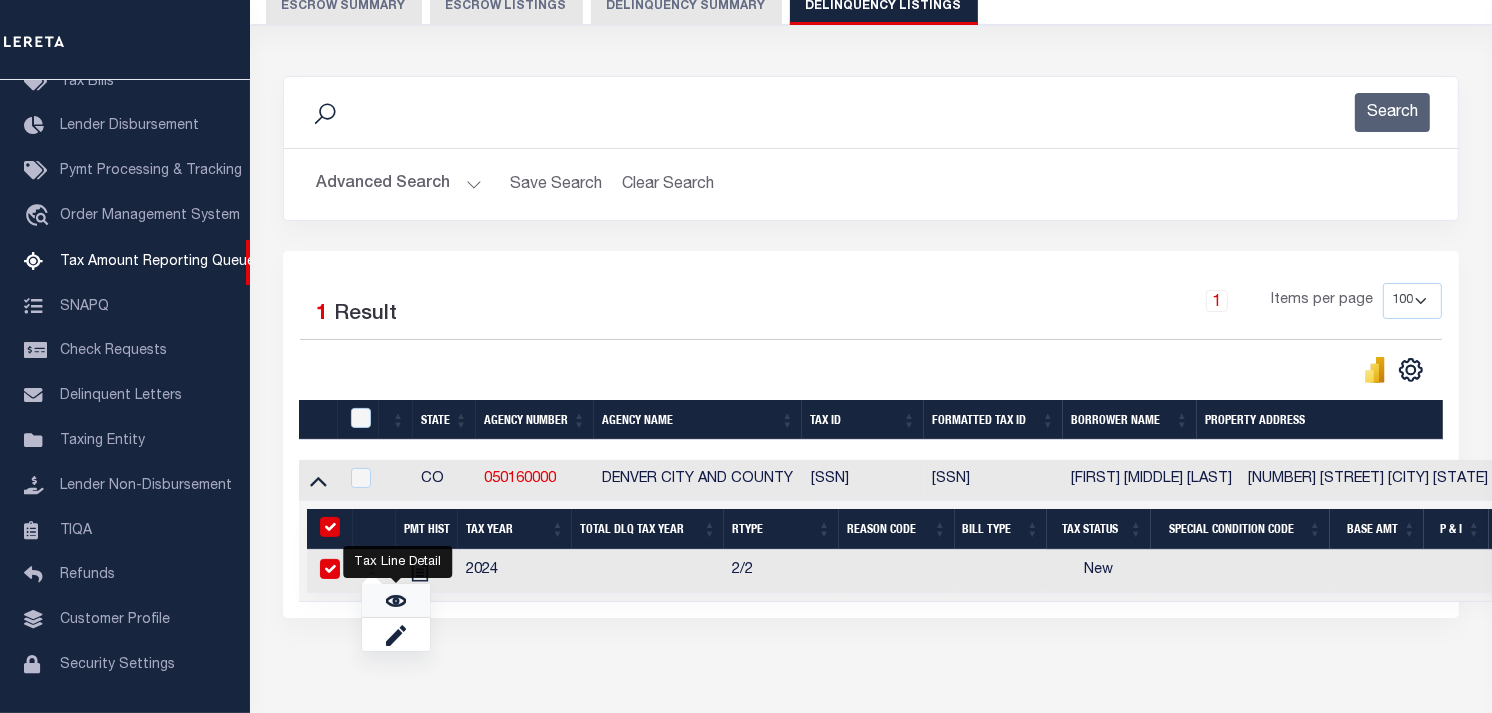 checkbox on "true" 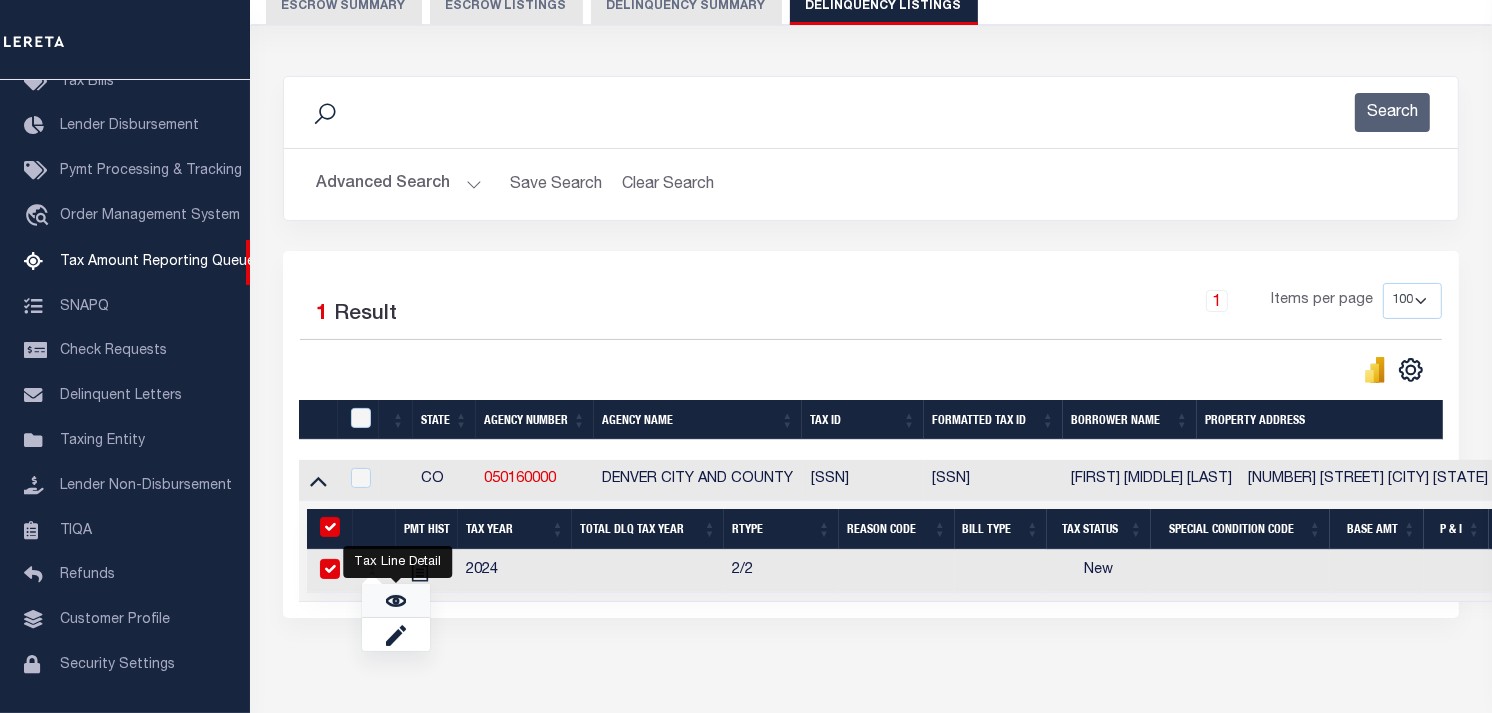checkbox on "true" 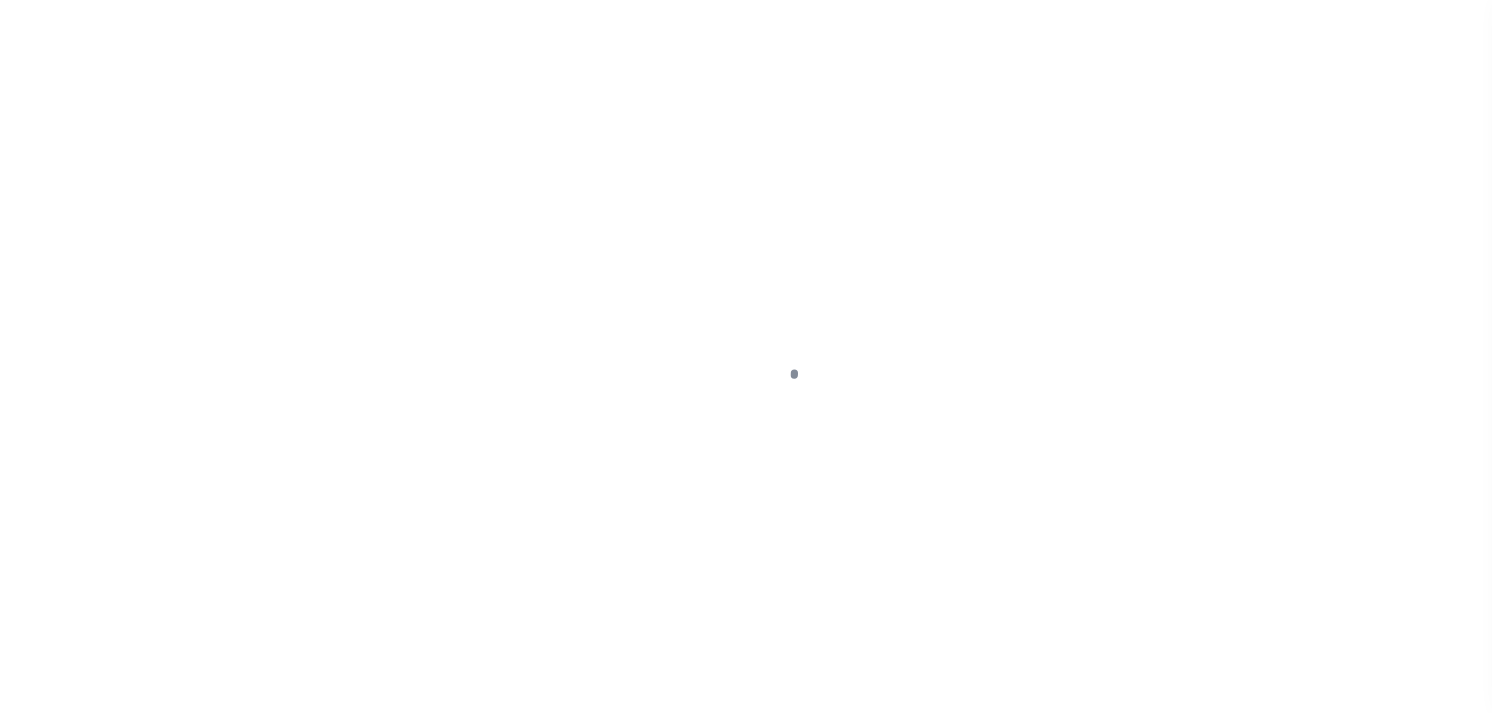 scroll, scrollTop: 0, scrollLeft: 0, axis: both 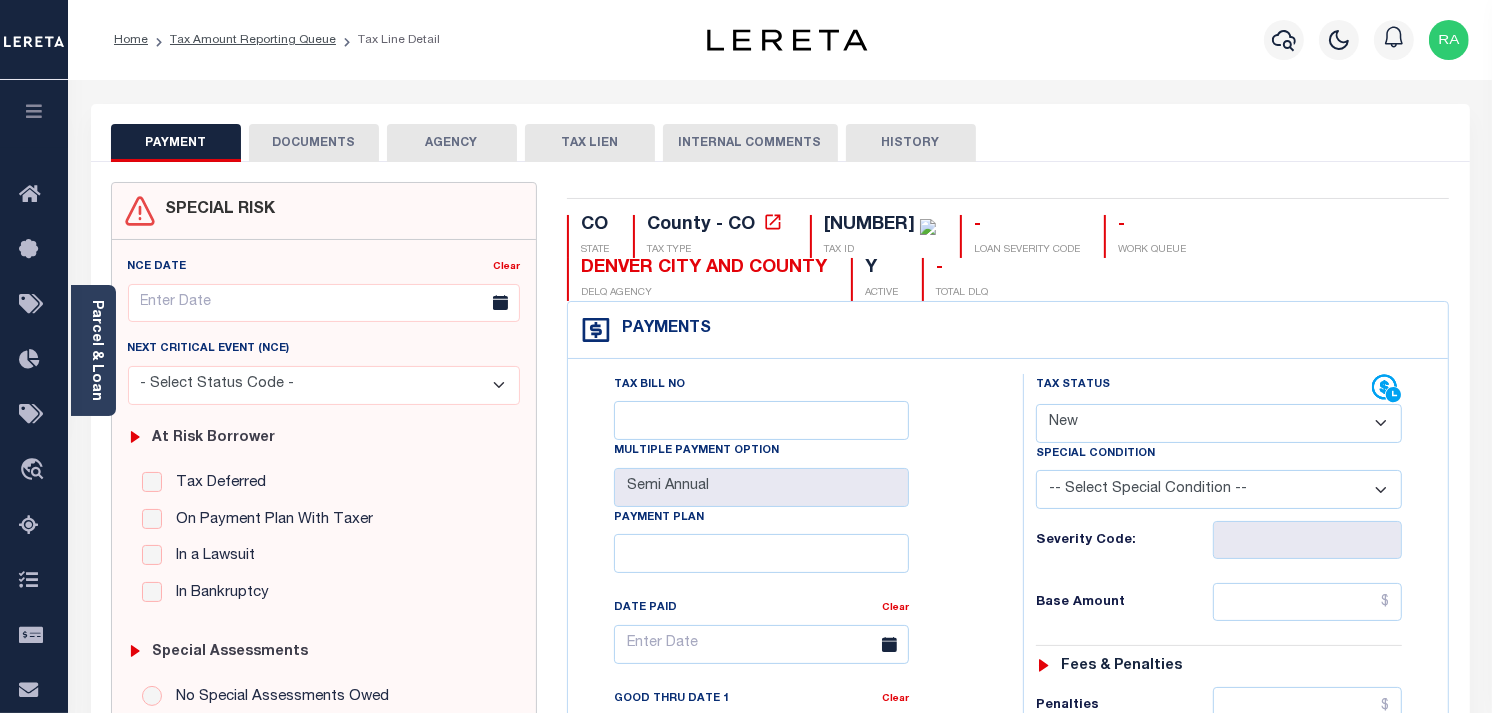 click on "- Select Status Code -
Open
Due/Unpaid
Paid
Incomplete
No Tax Due
Internal Refund Processed
New" at bounding box center [1219, 423] 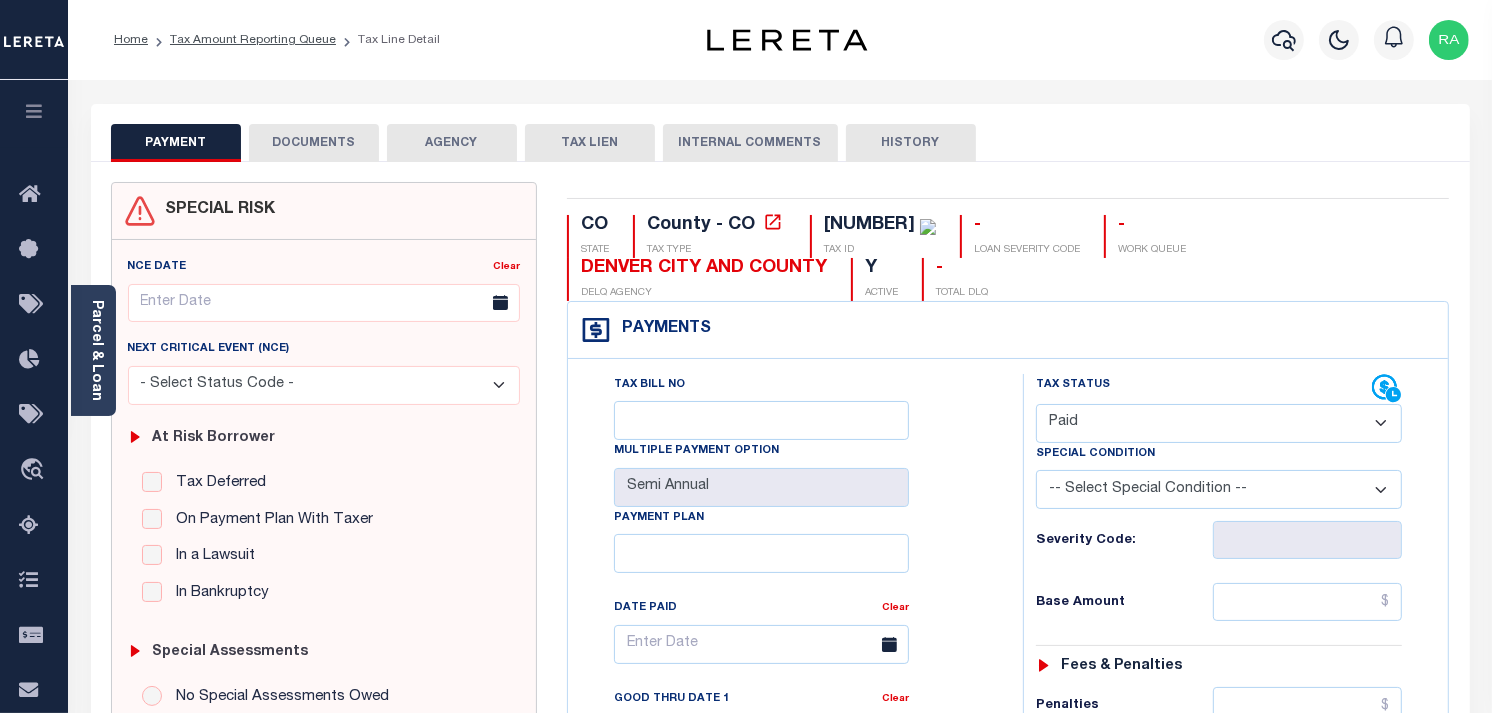 click on "- Select Status Code -
Open
Due/Unpaid
Paid
Incomplete
No Tax Due
Internal Refund Processed
New" at bounding box center [1219, 423] 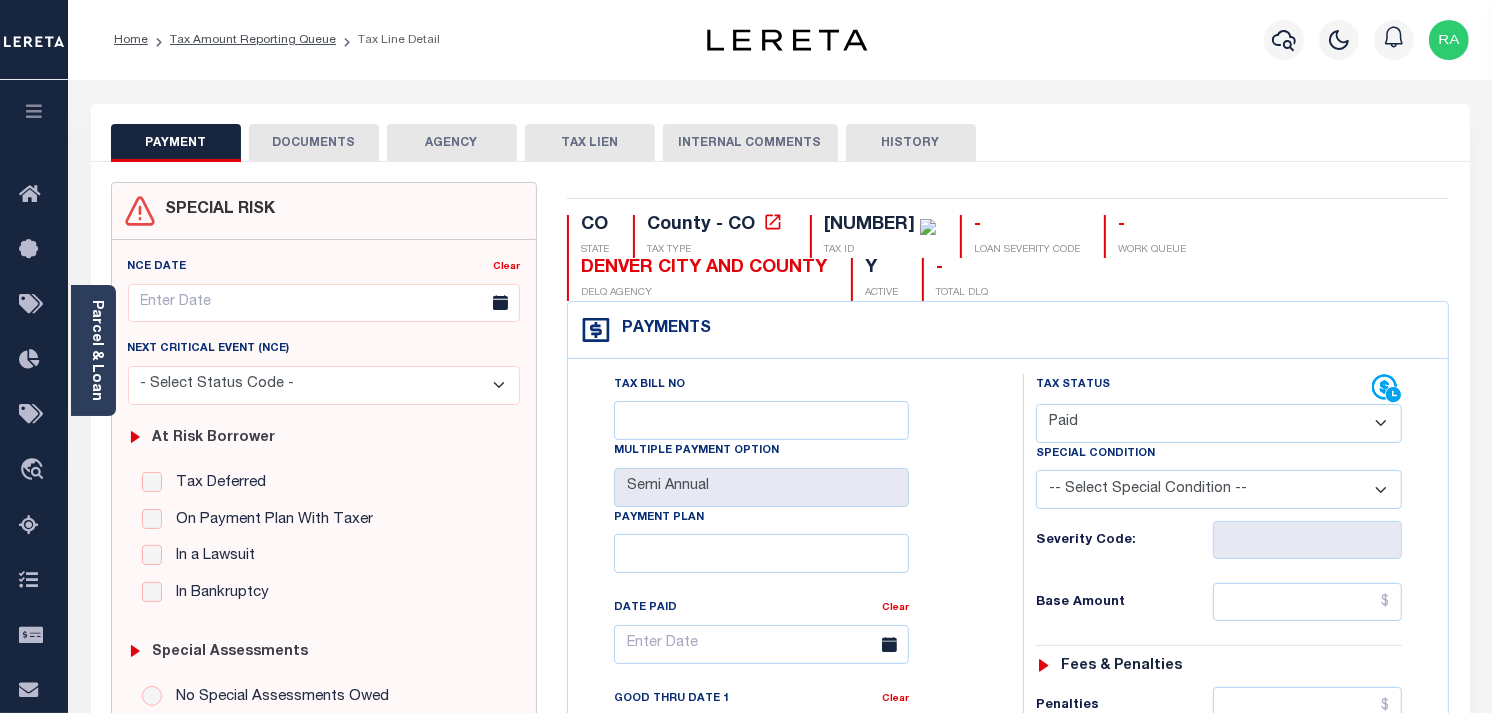 type on "08/06/2025" 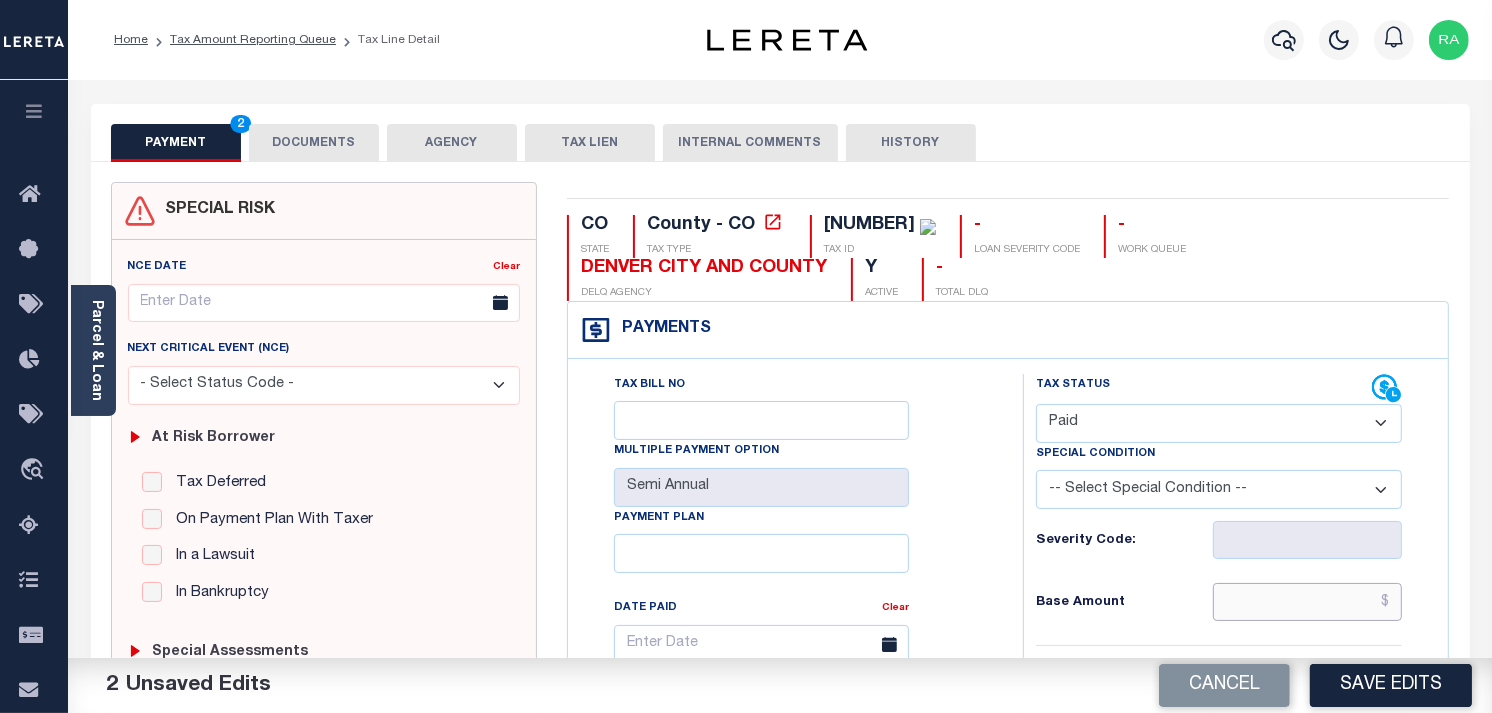 click at bounding box center (1308, 602) 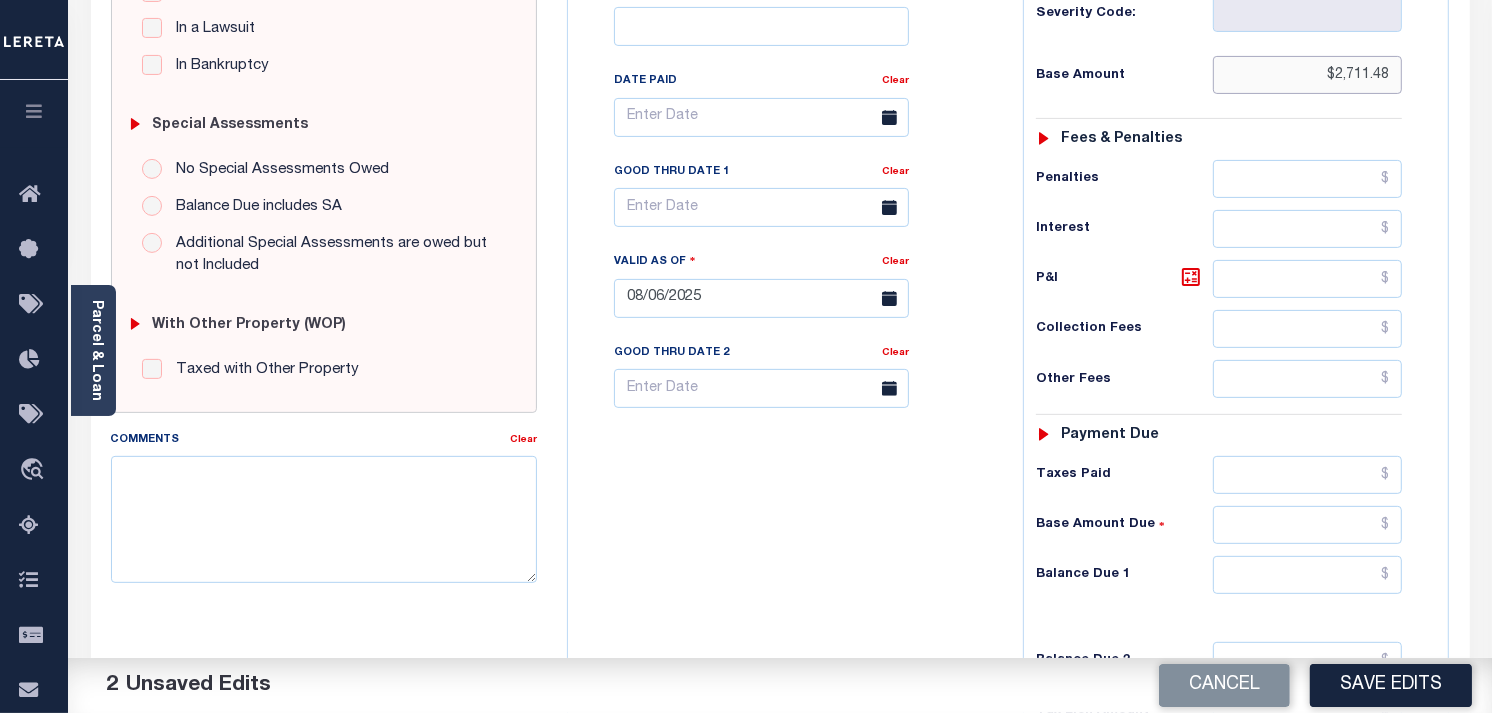 scroll, scrollTop: 555, scrollLeft: 0, axis: vertical 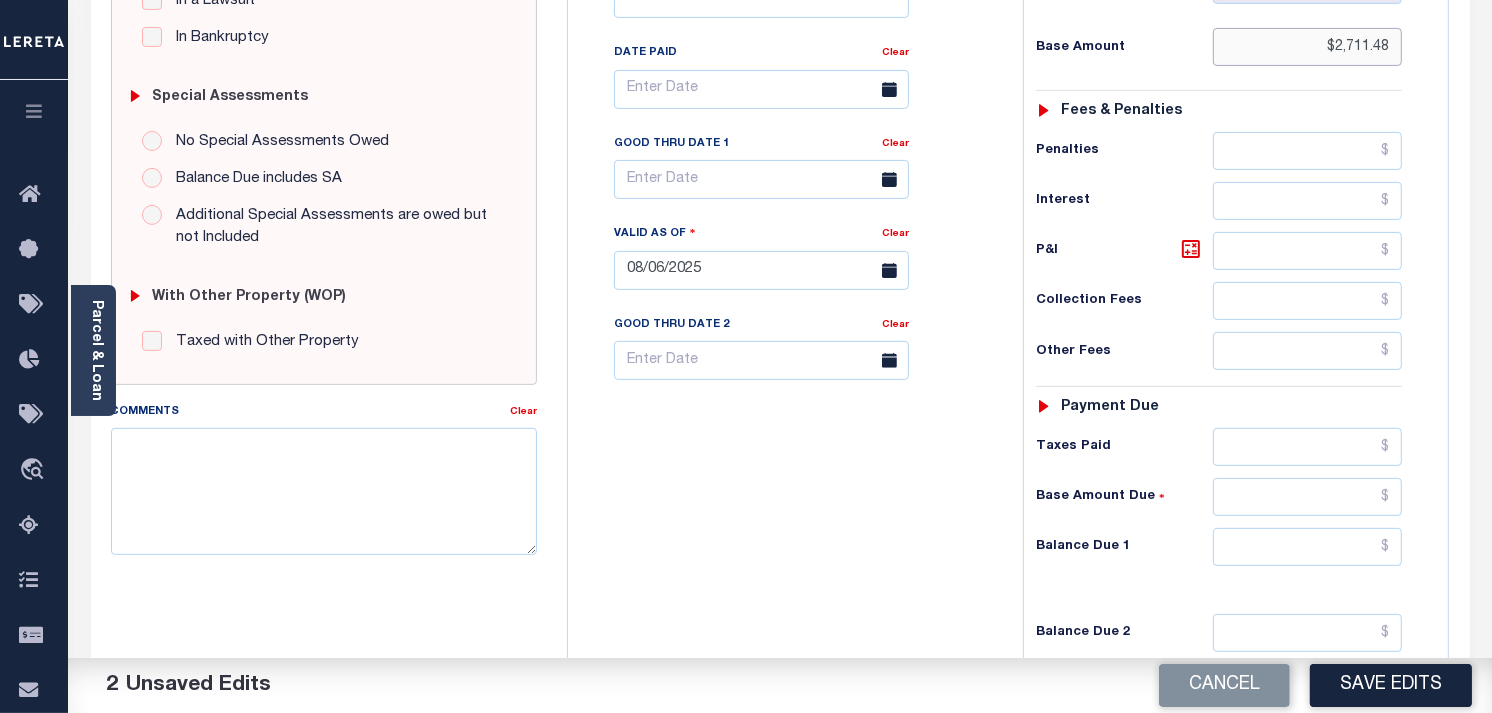 type on "$2,711.48" 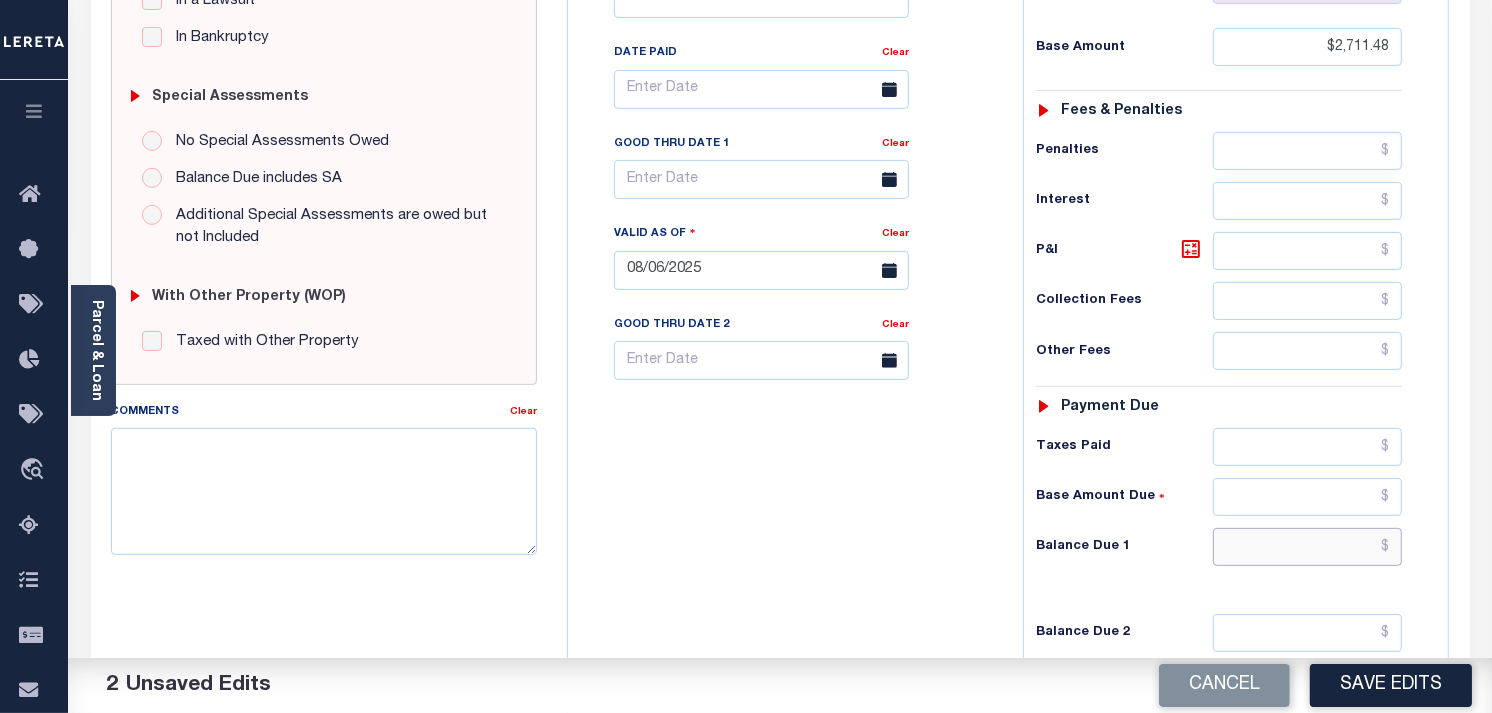 click at bounding box center (1308, 547) 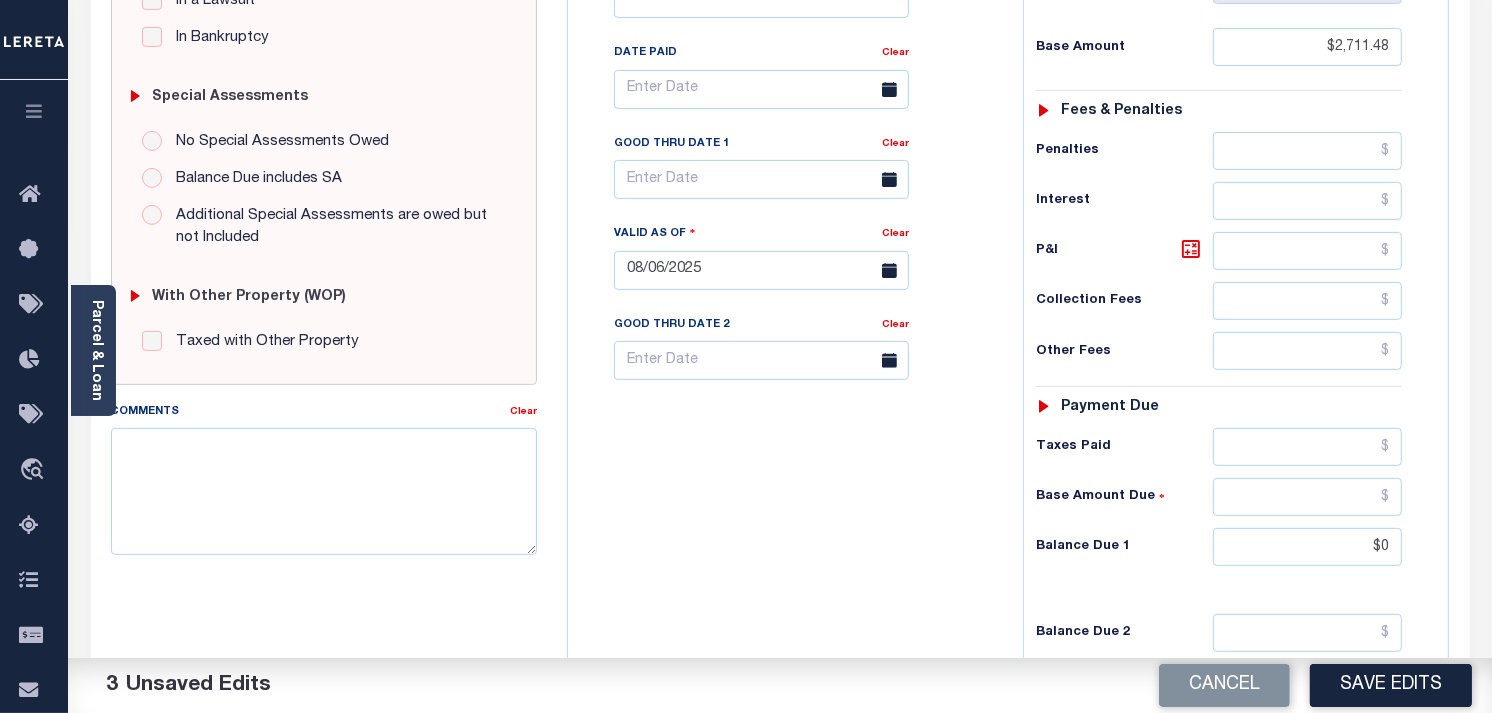 type on "$0.00" 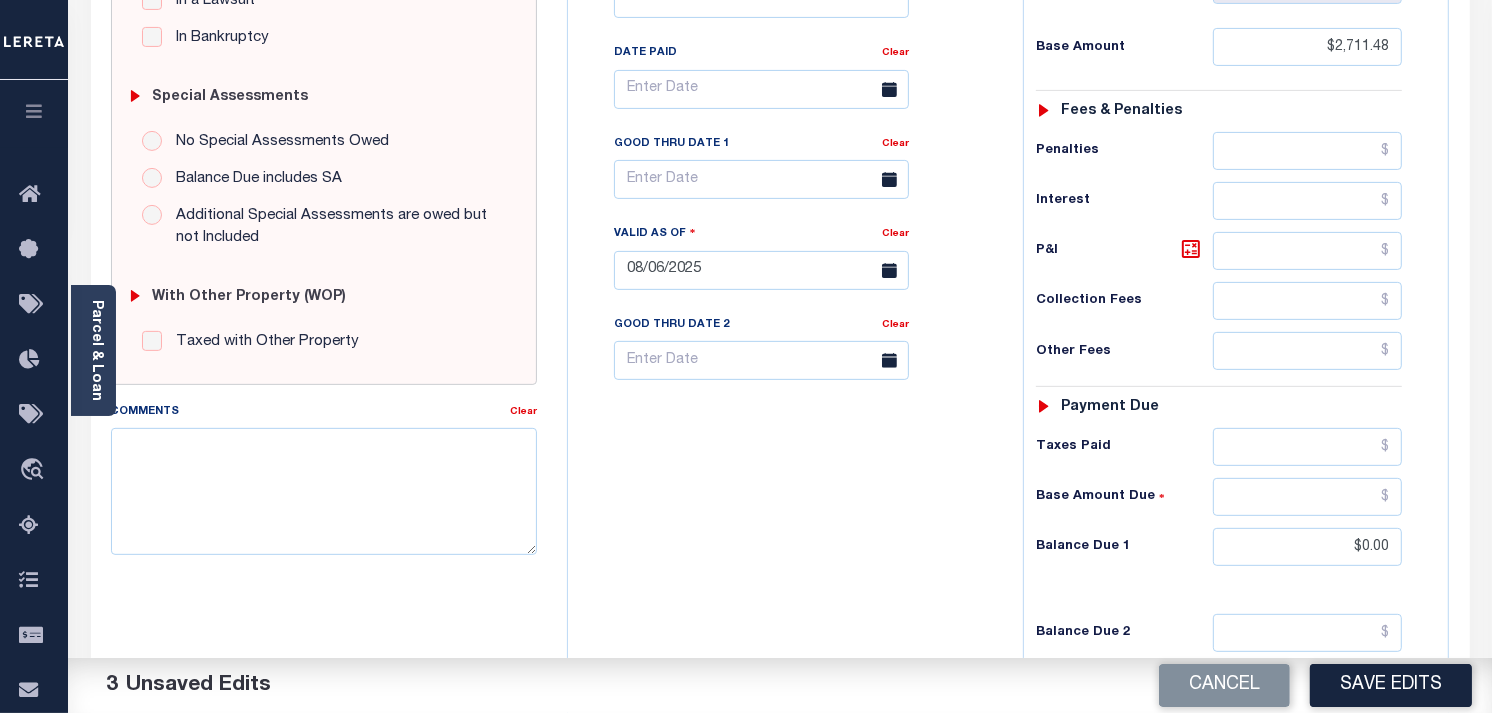 click on "Tax Status
Status
- Select Status Code -" at bounding box center (1225, 260) 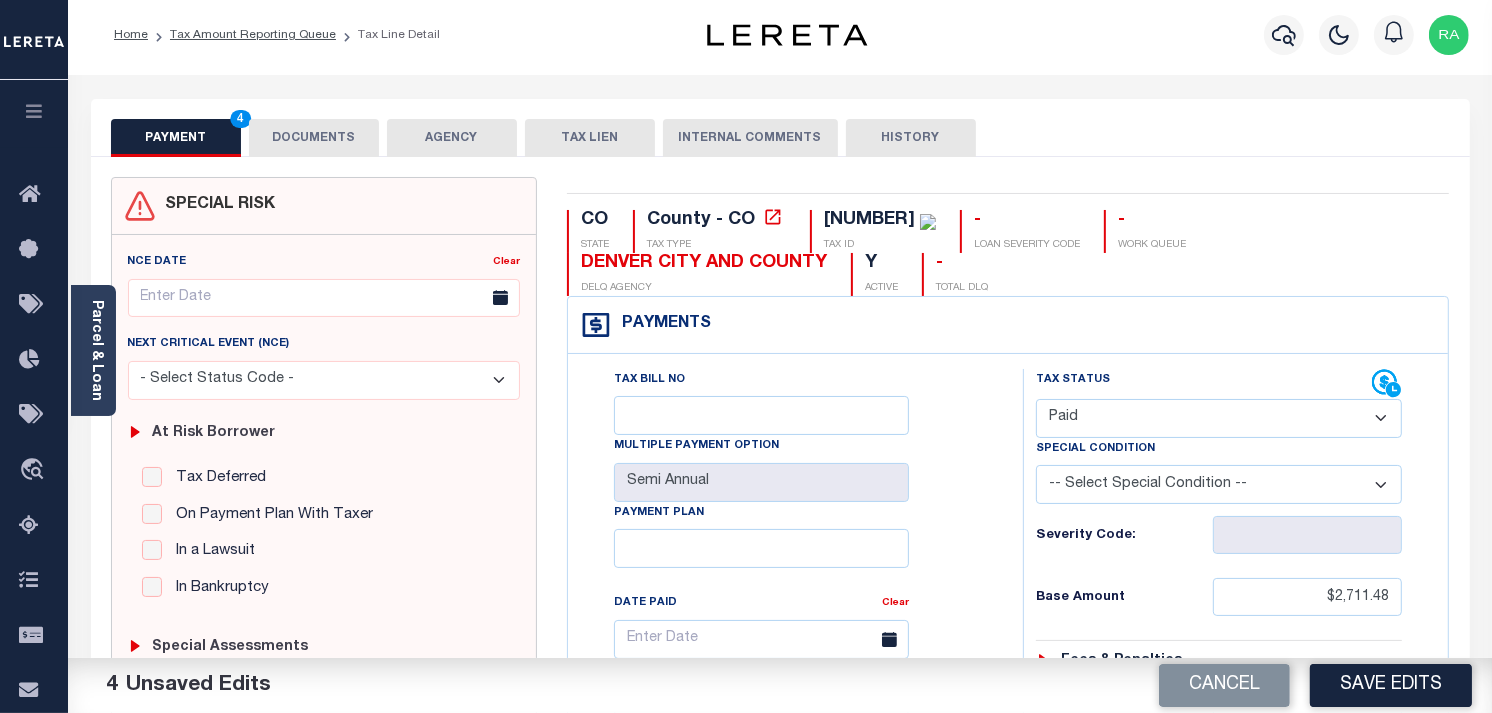 scroll, scrollTop: 0, scrollLeft: 0, axis: both 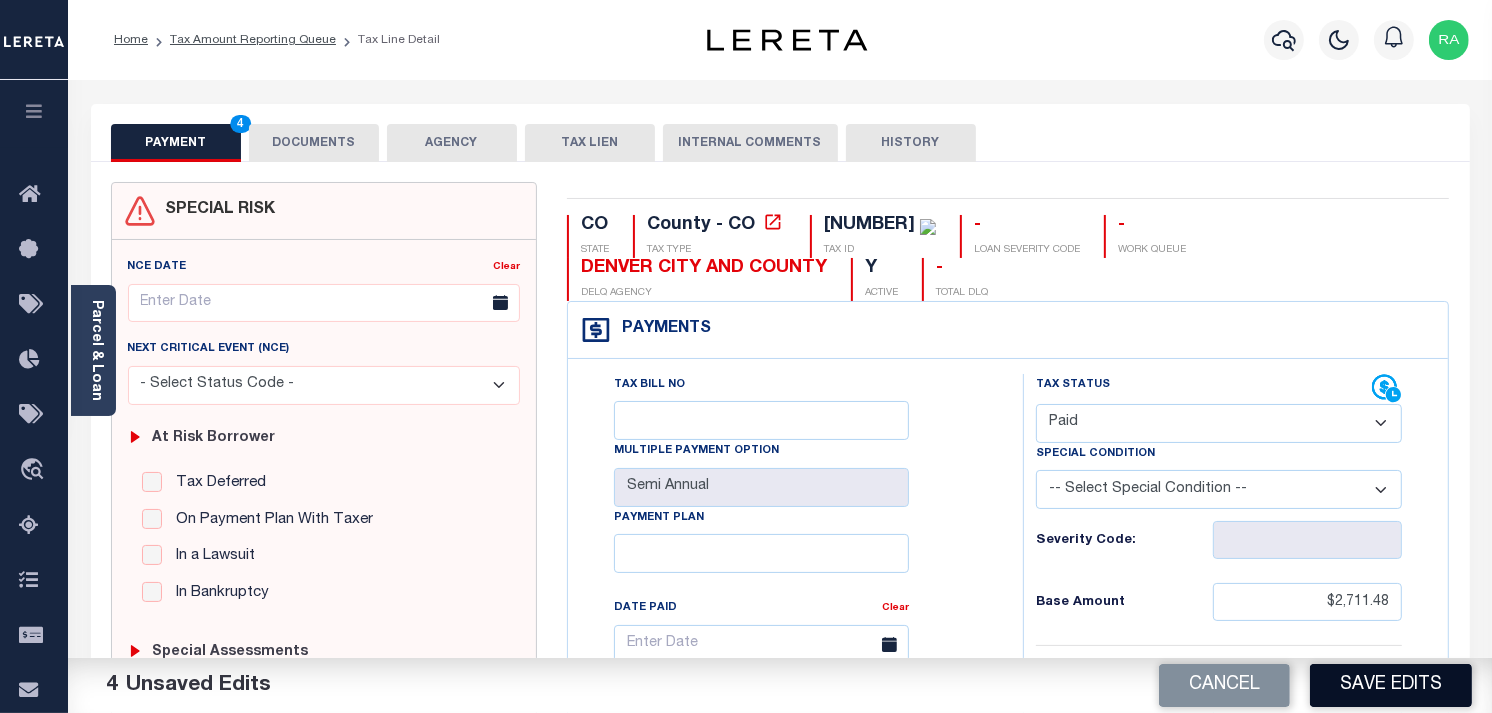 click on "Save Edits" at bounding box center [1391, 685] 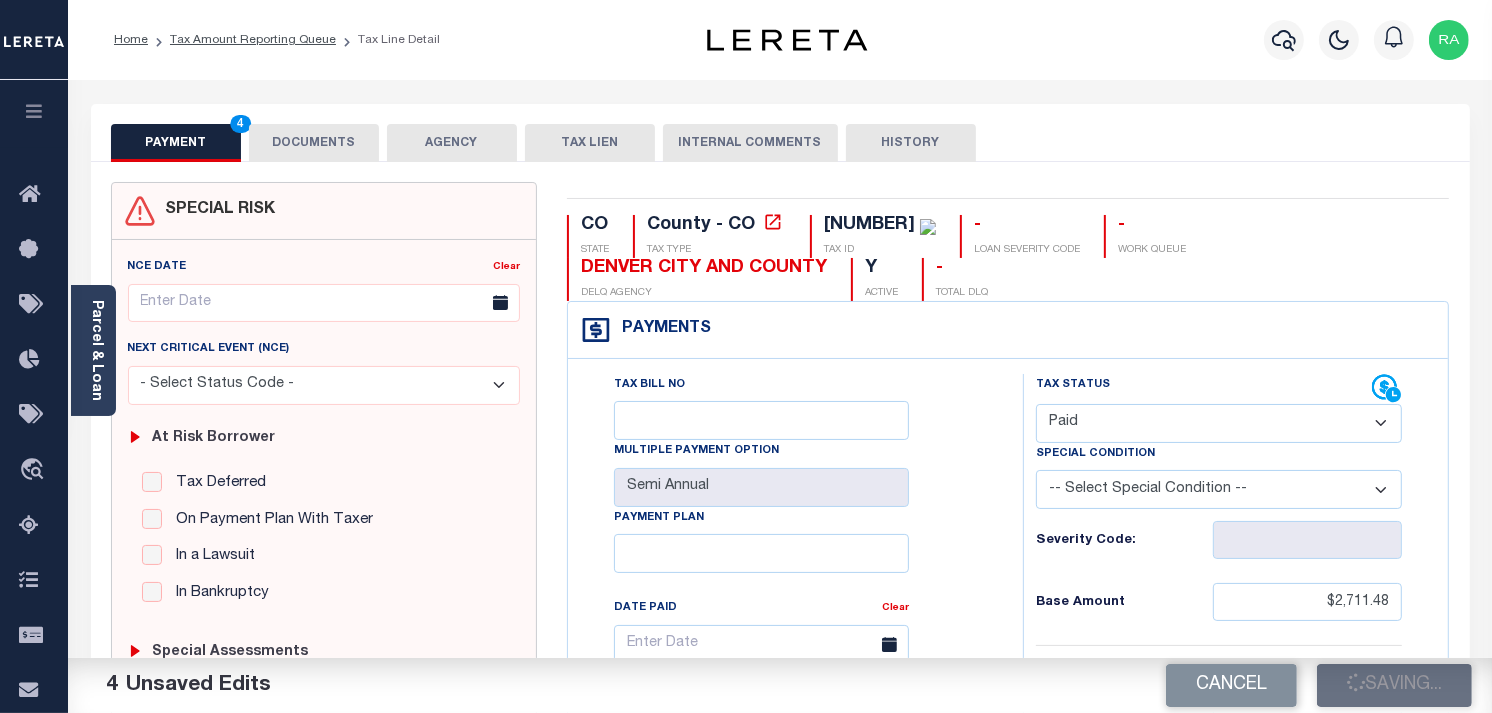 checkbox on "false" 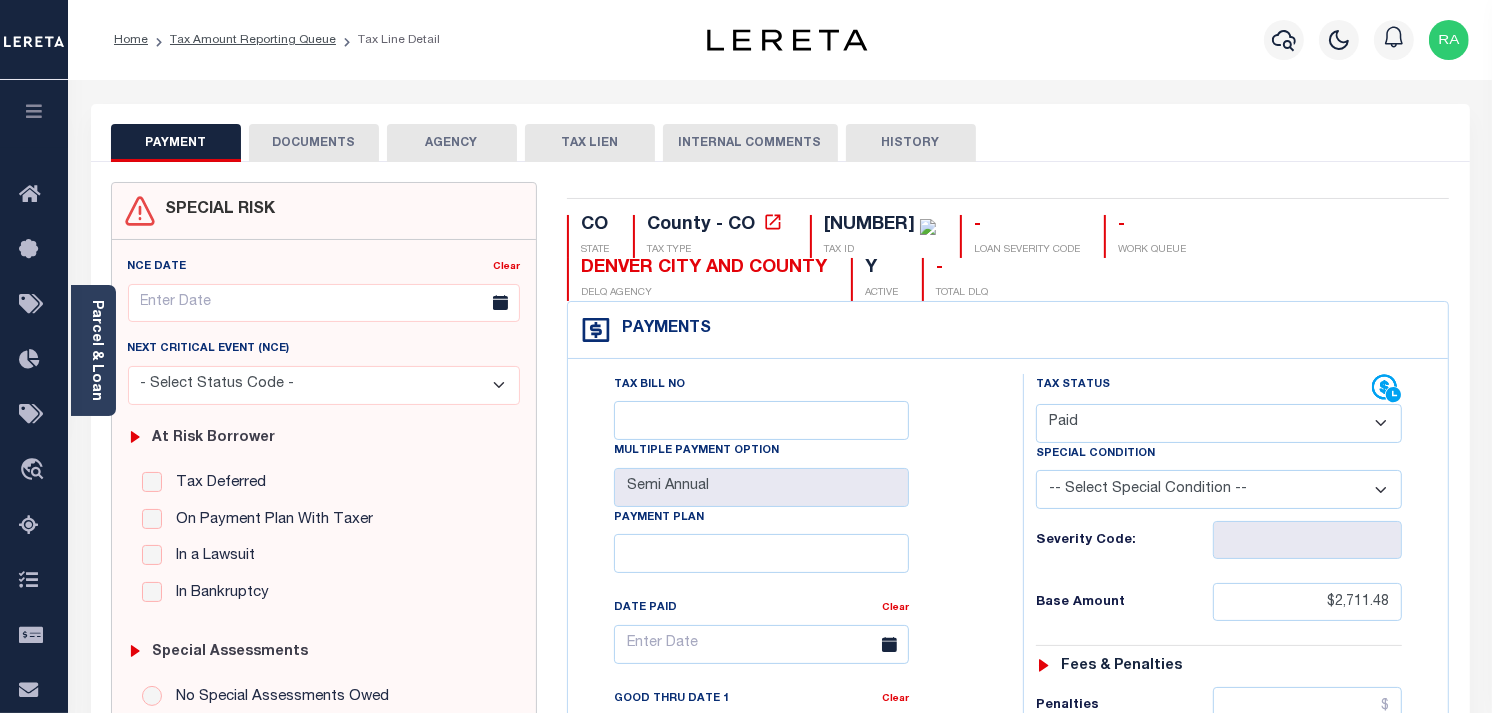 click on "DOCUMENTS" at bounding box center [314, 143] 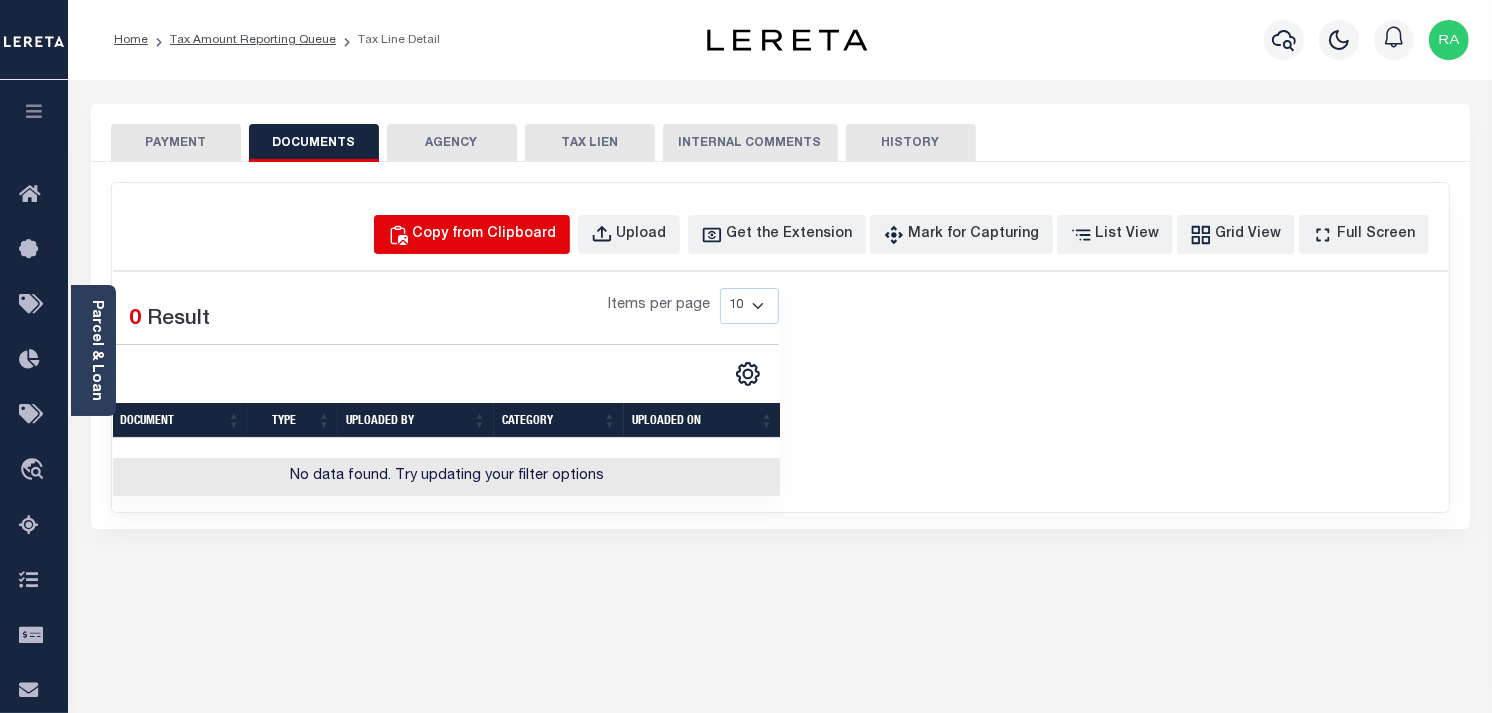 click on "Copy from Clipboard" at bounding box center [485, 235] 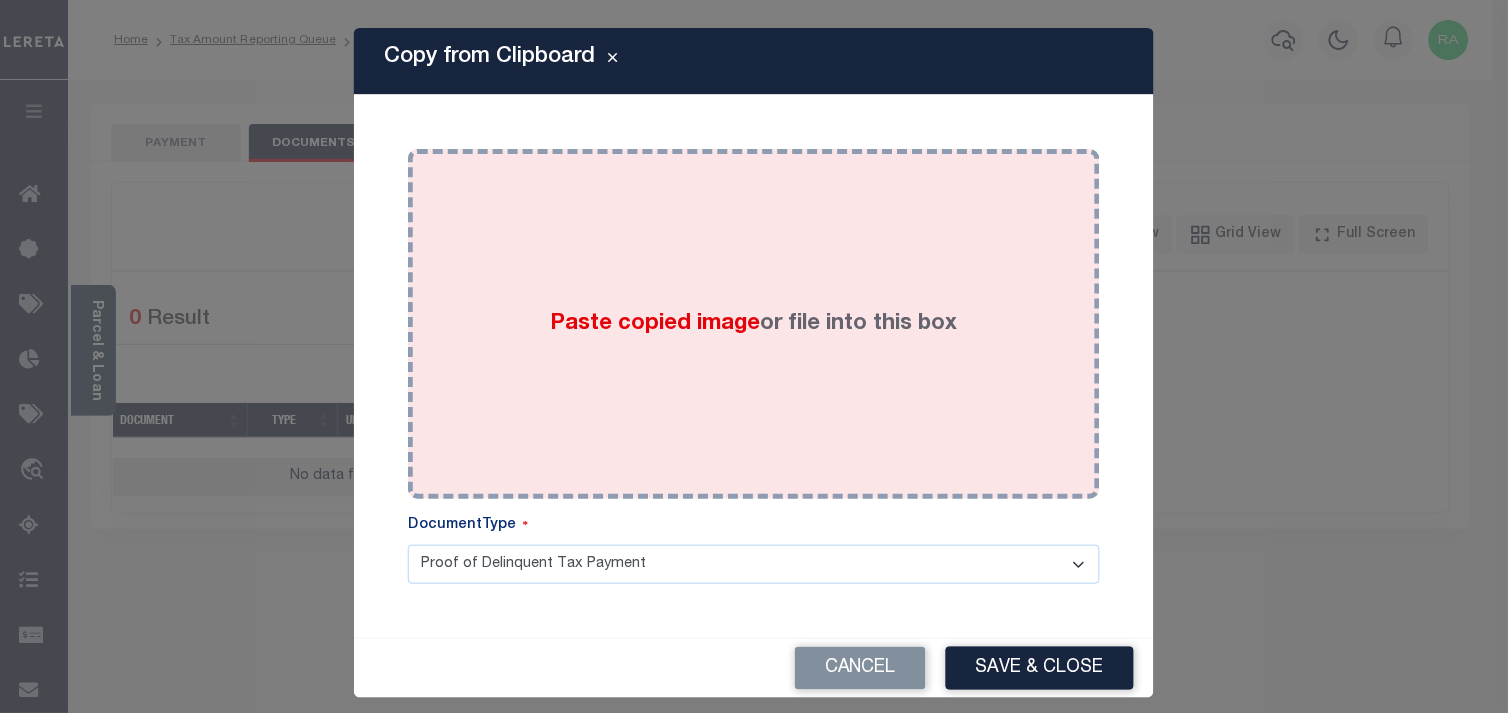 click on "Paste copied image  or file into this box" at bounding box center [754, 324] 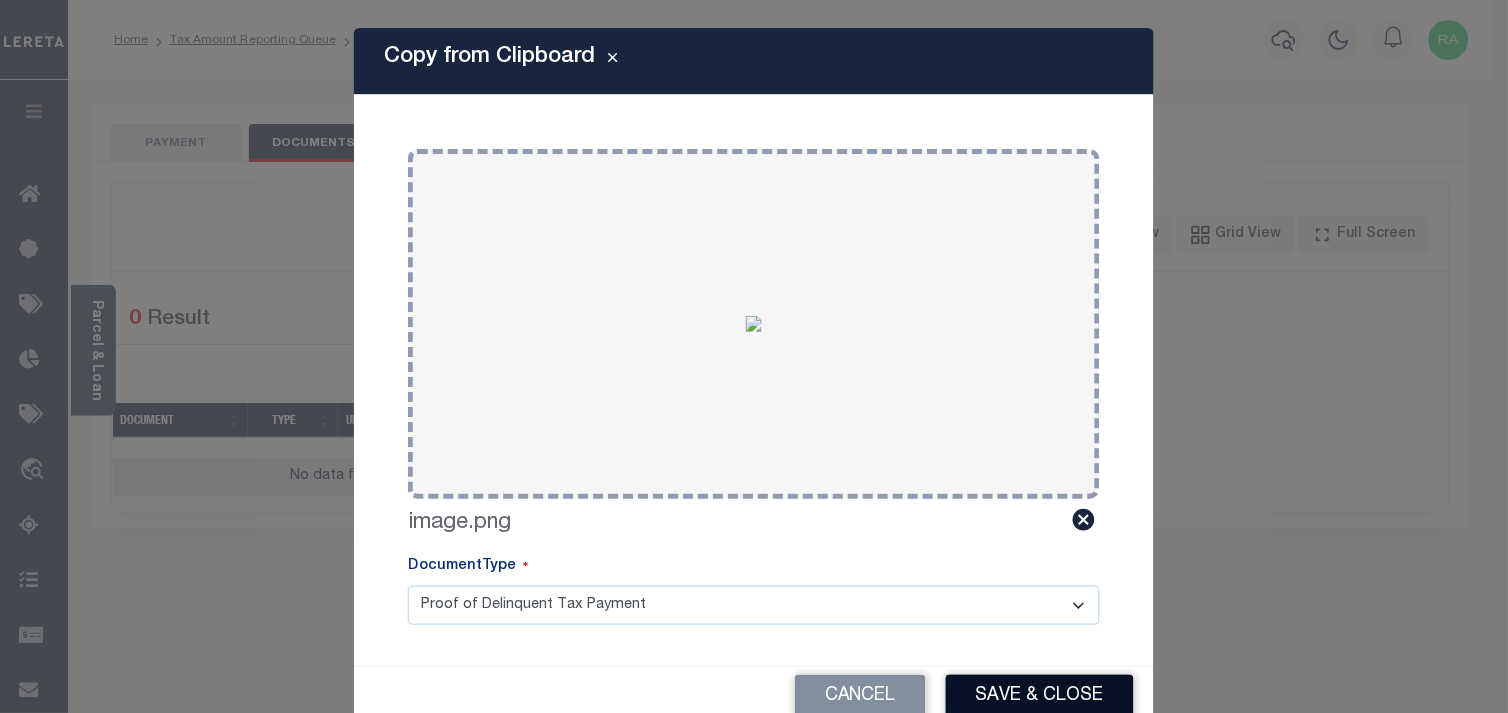 click on "Save & Close" at bounding box center [1040, 696] 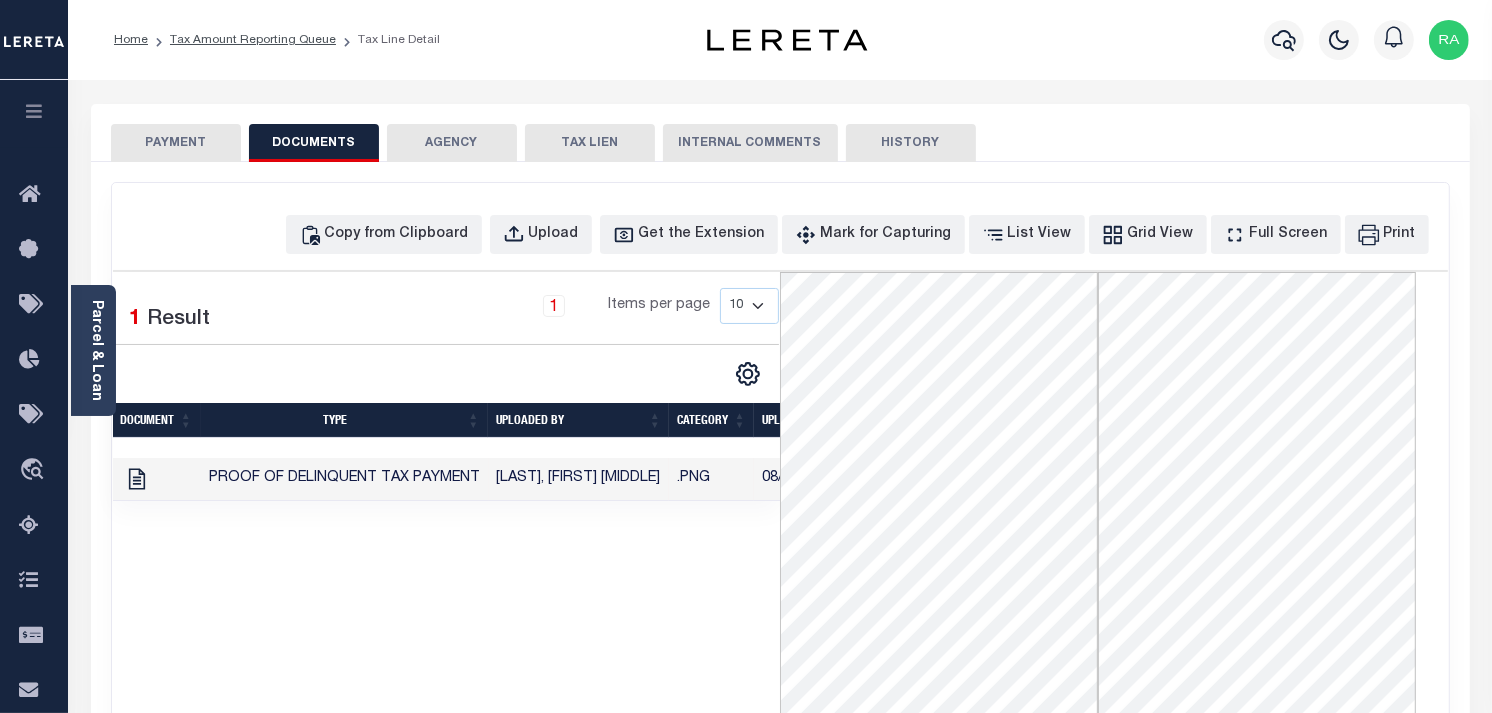 click on "PAYMENT" at bounding box center (176, 143) 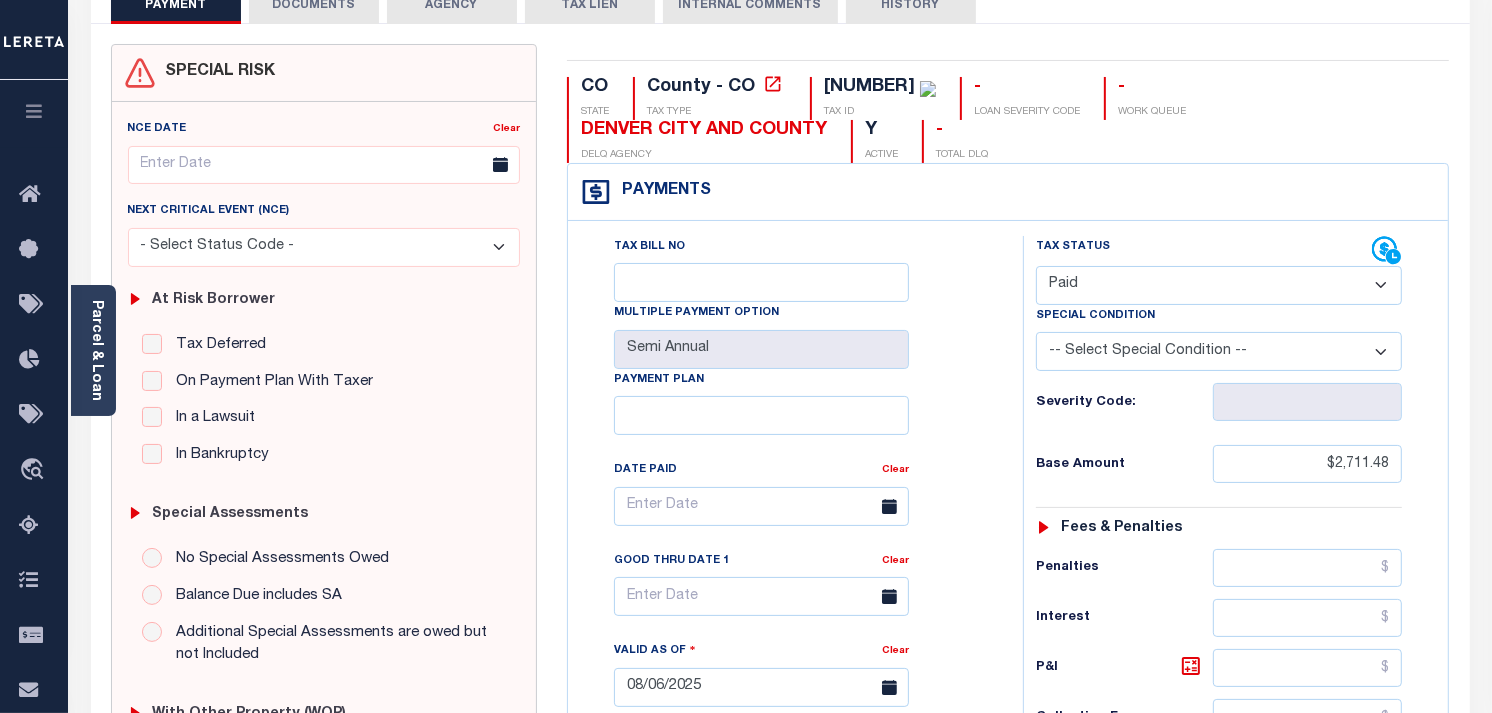 scroll, scrollTop: 444, scrollLeft: 0, axis: vertical 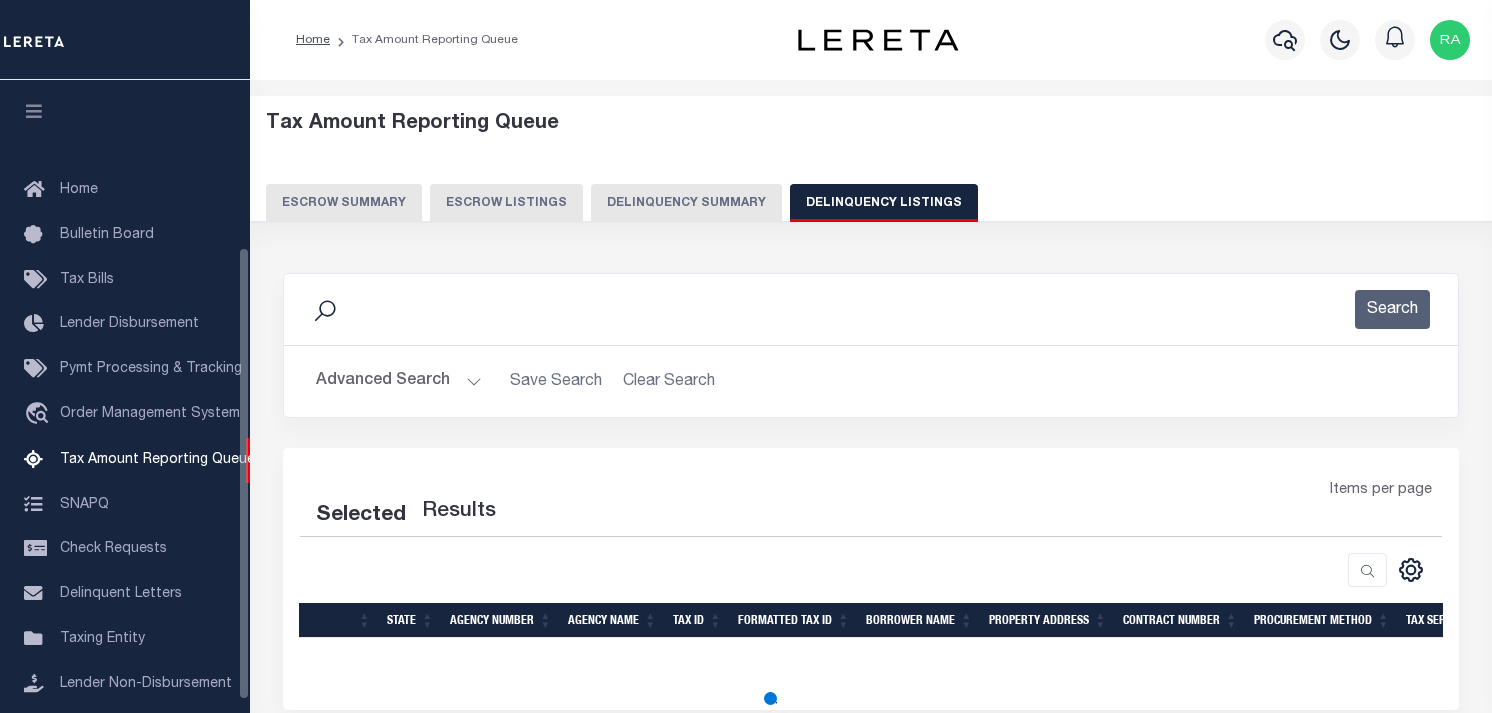 select on "100" 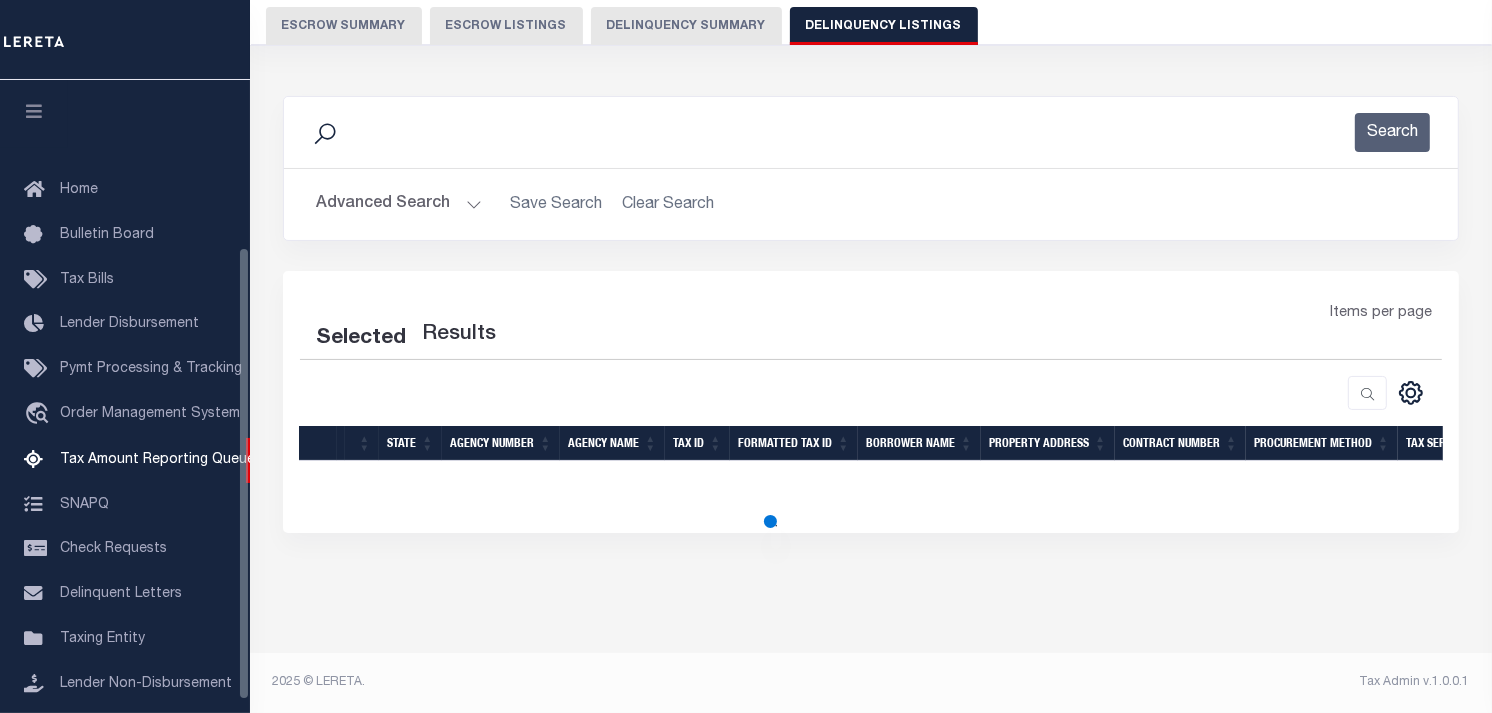 scroll, scrollTop: 234, scrollLeft: 0, axis: vertical 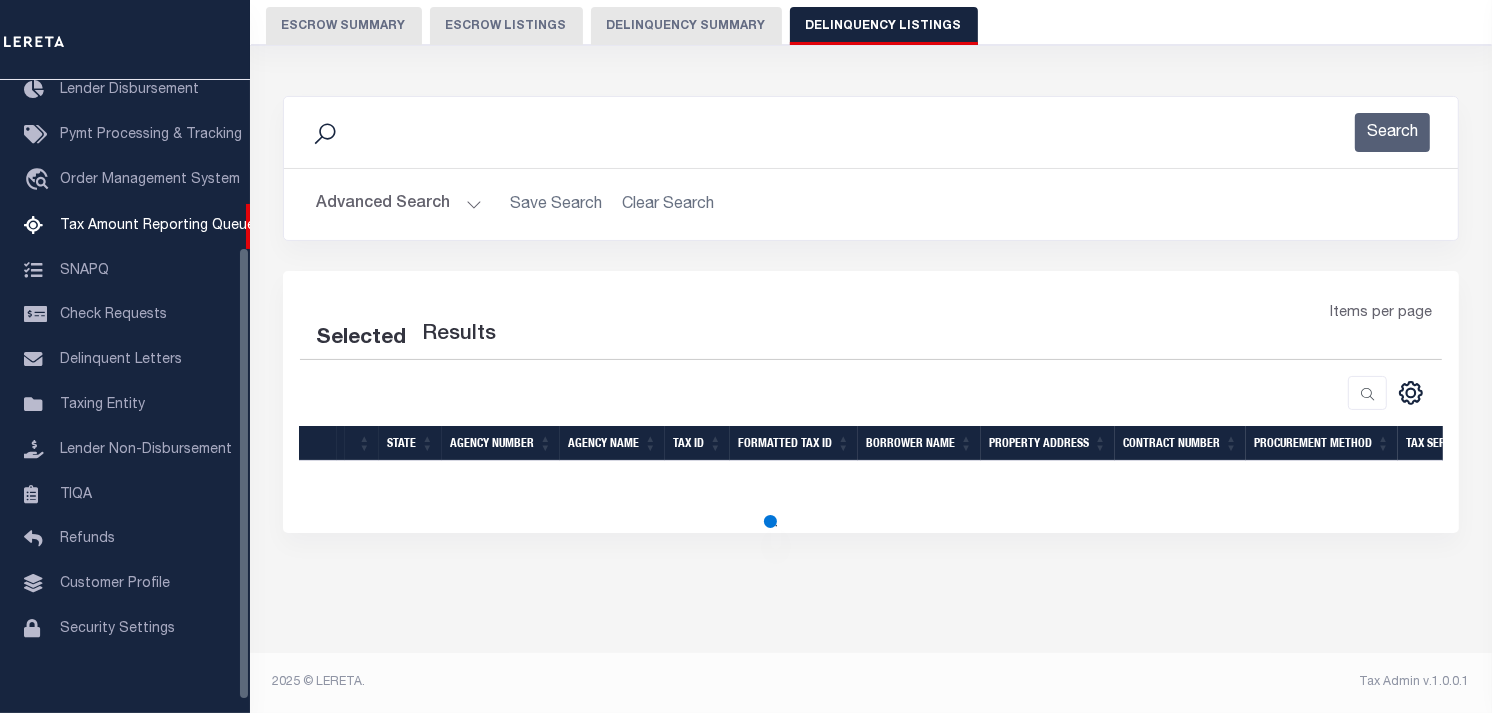 select on "100" 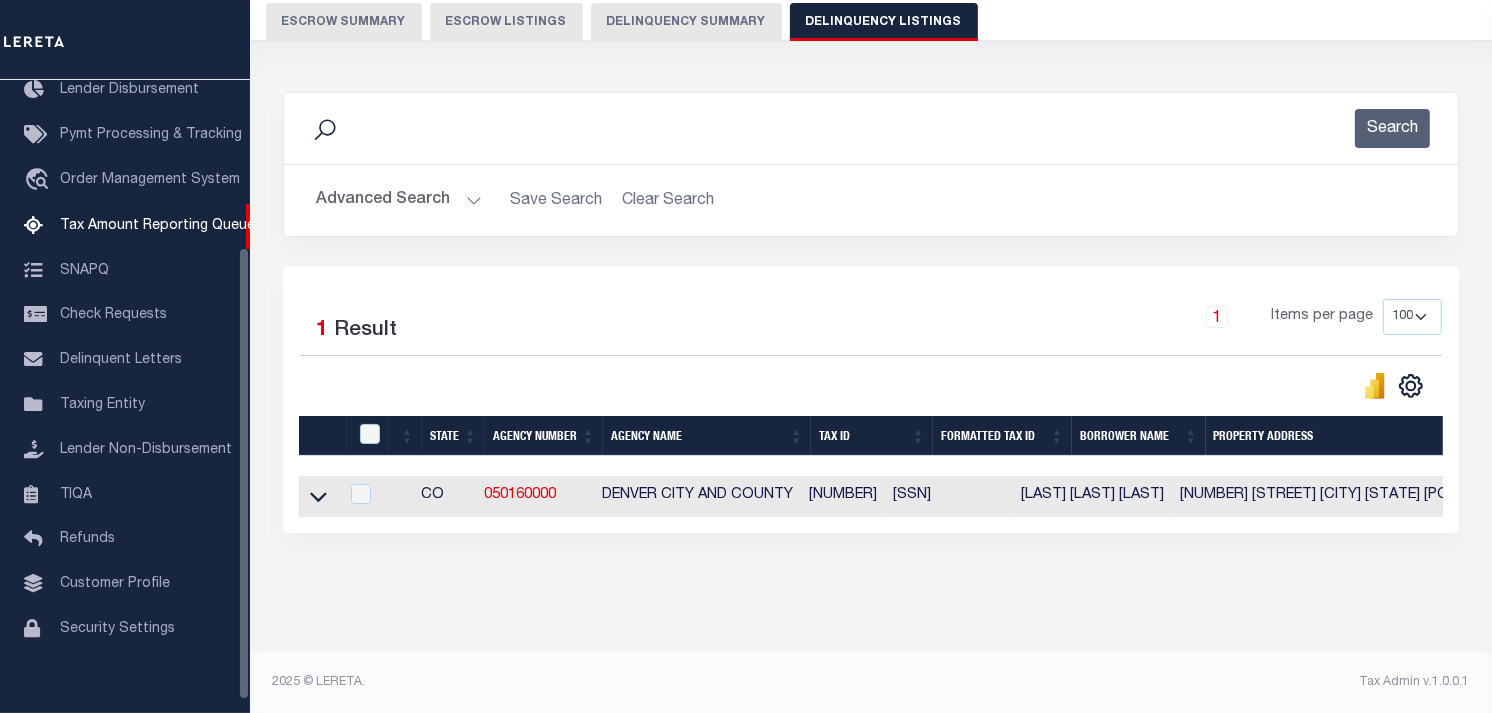 scroll, scrollTop: 197, scrollLeft: 0, axis: vertical 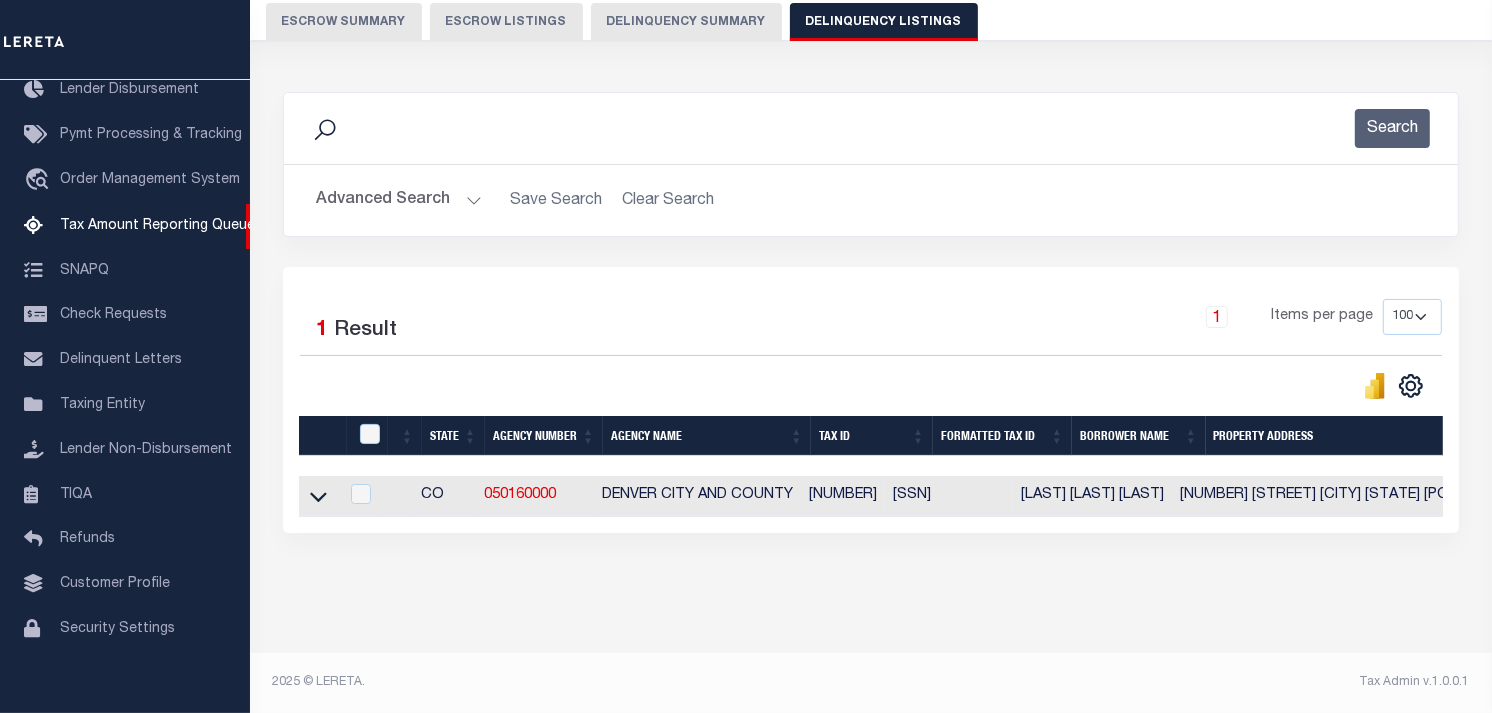 drag, startPoint x: 322, startPoint y: 481, endPoint x: 334, endPoint y: 465, distance: 20 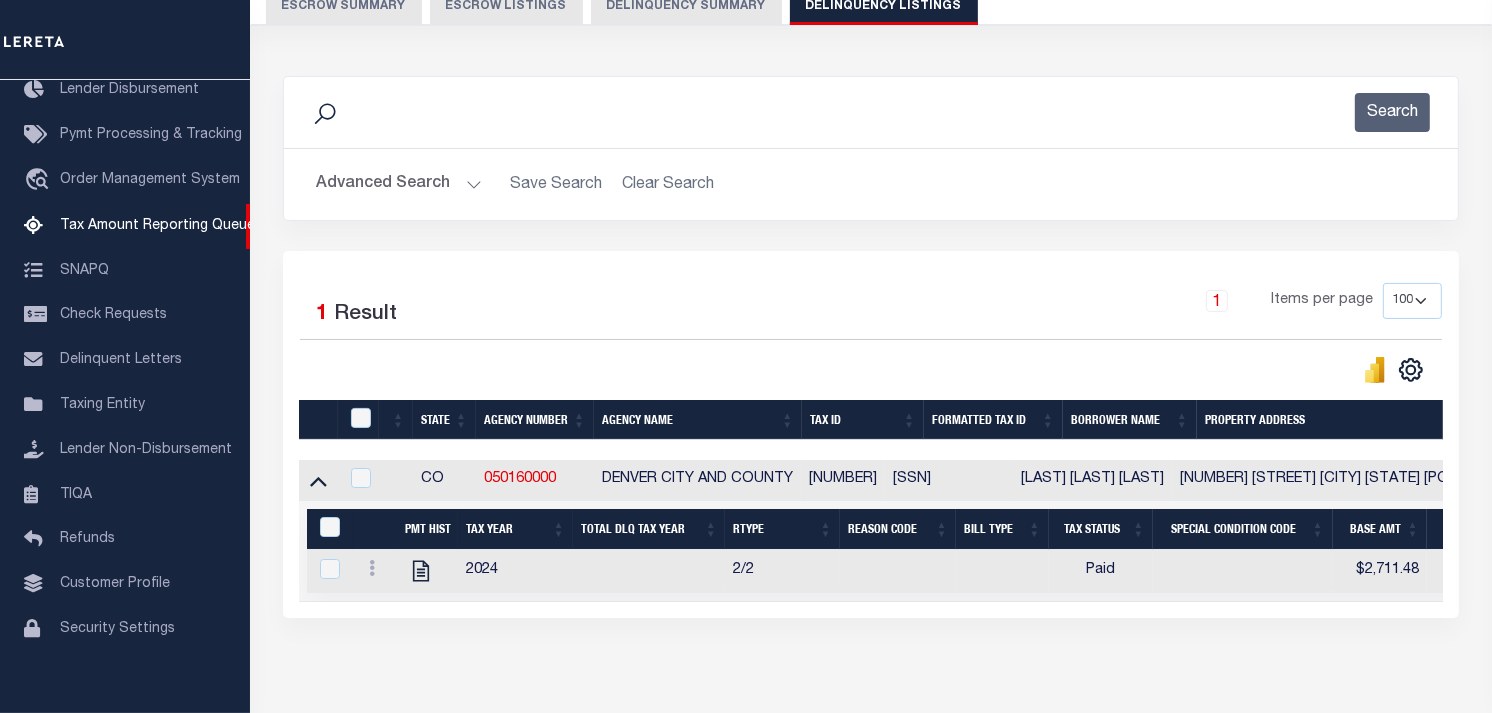 click at bounding box center (358, 420) 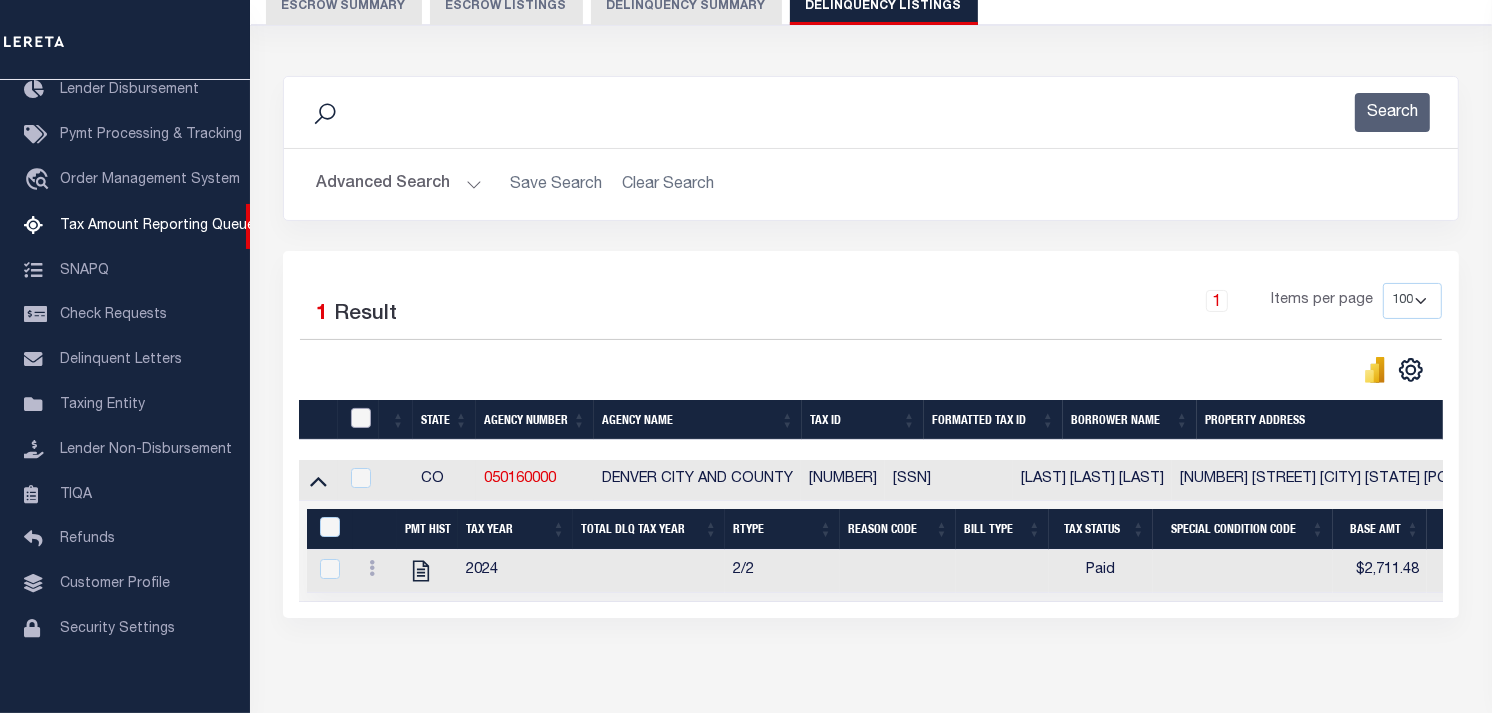 click at bounding box center [361, 418] 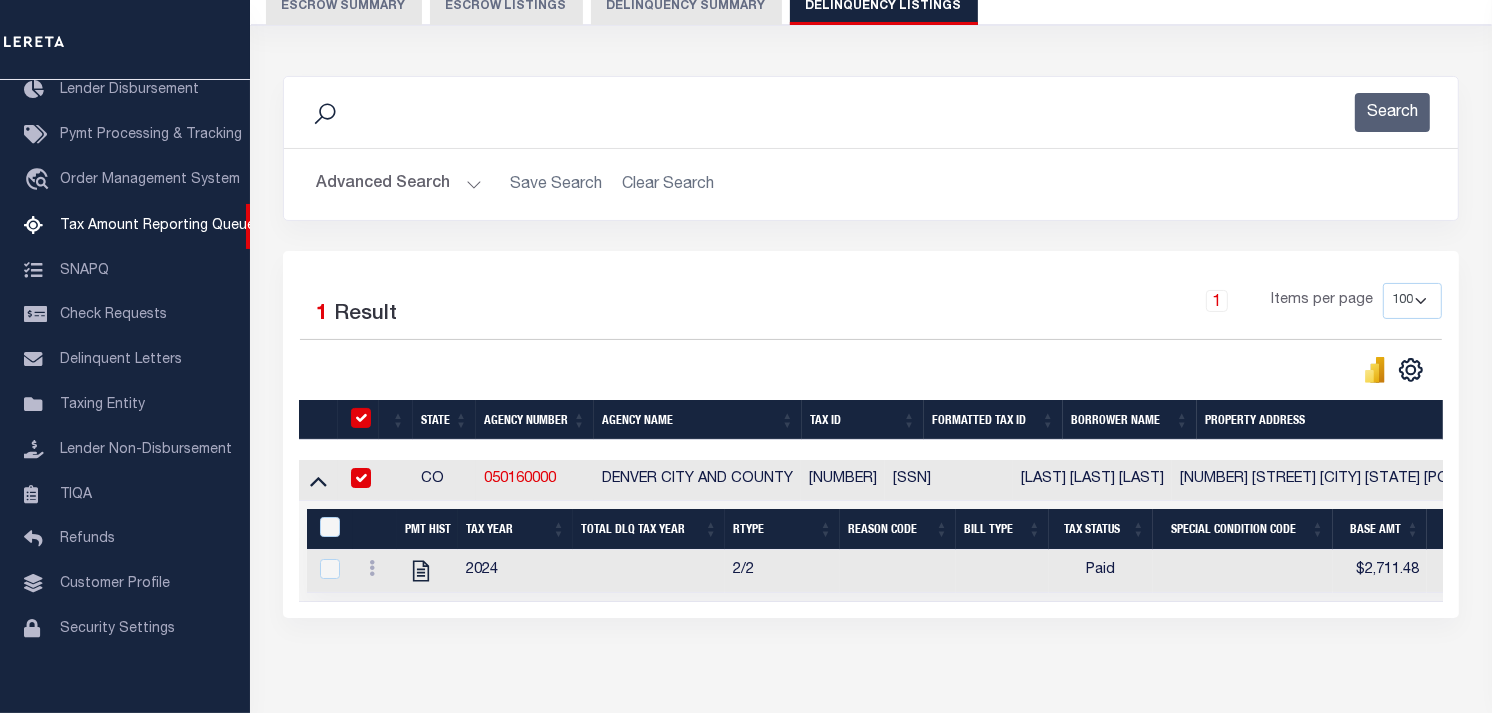 checkbox on "true" 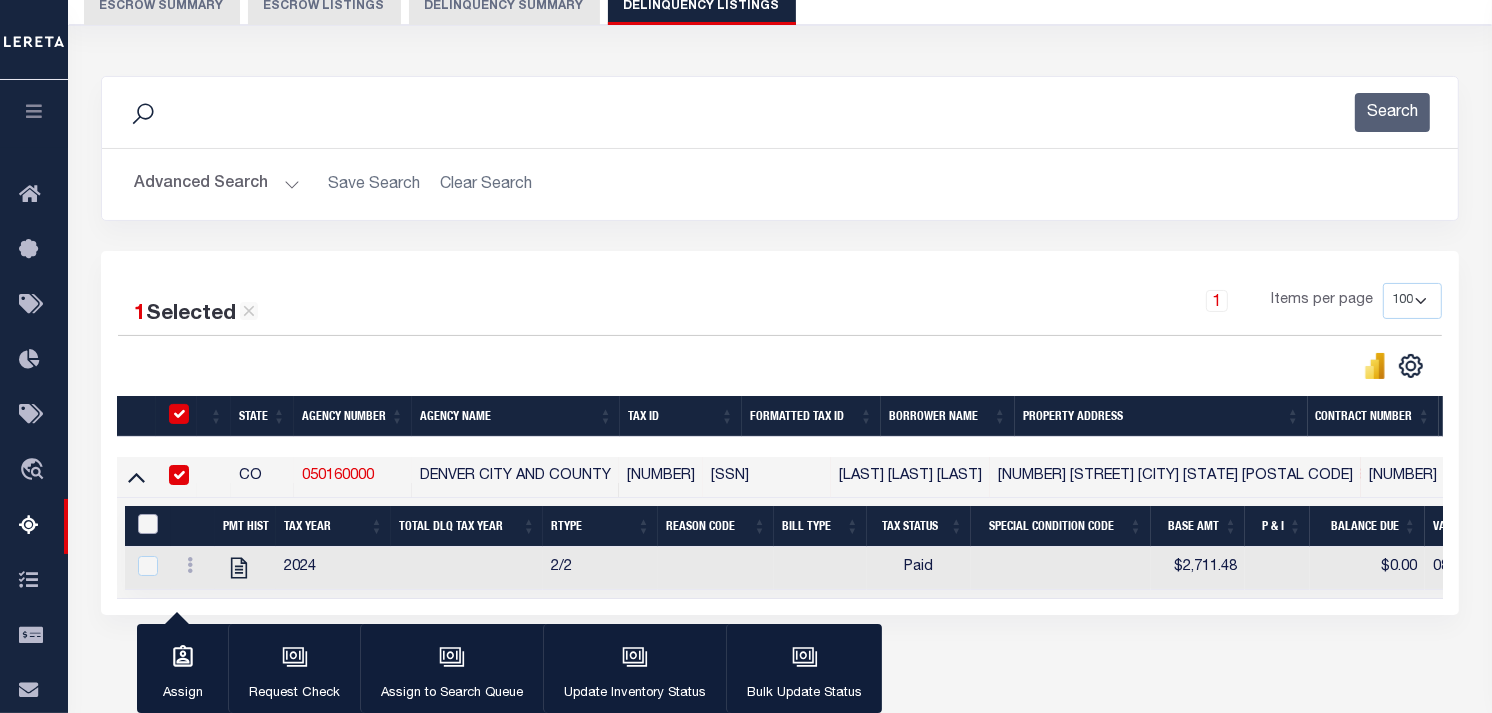 click at bounding box center (148, 524) 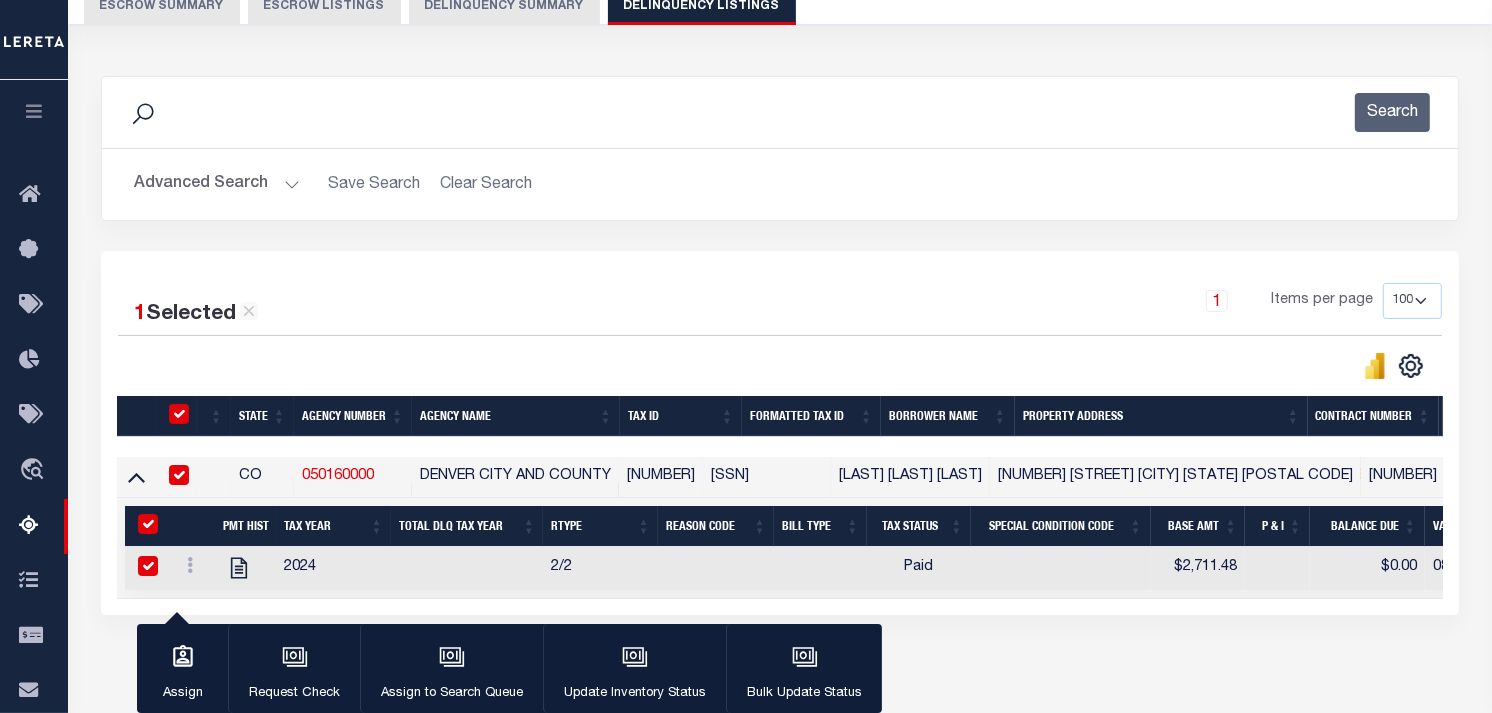 checkbox on "true" 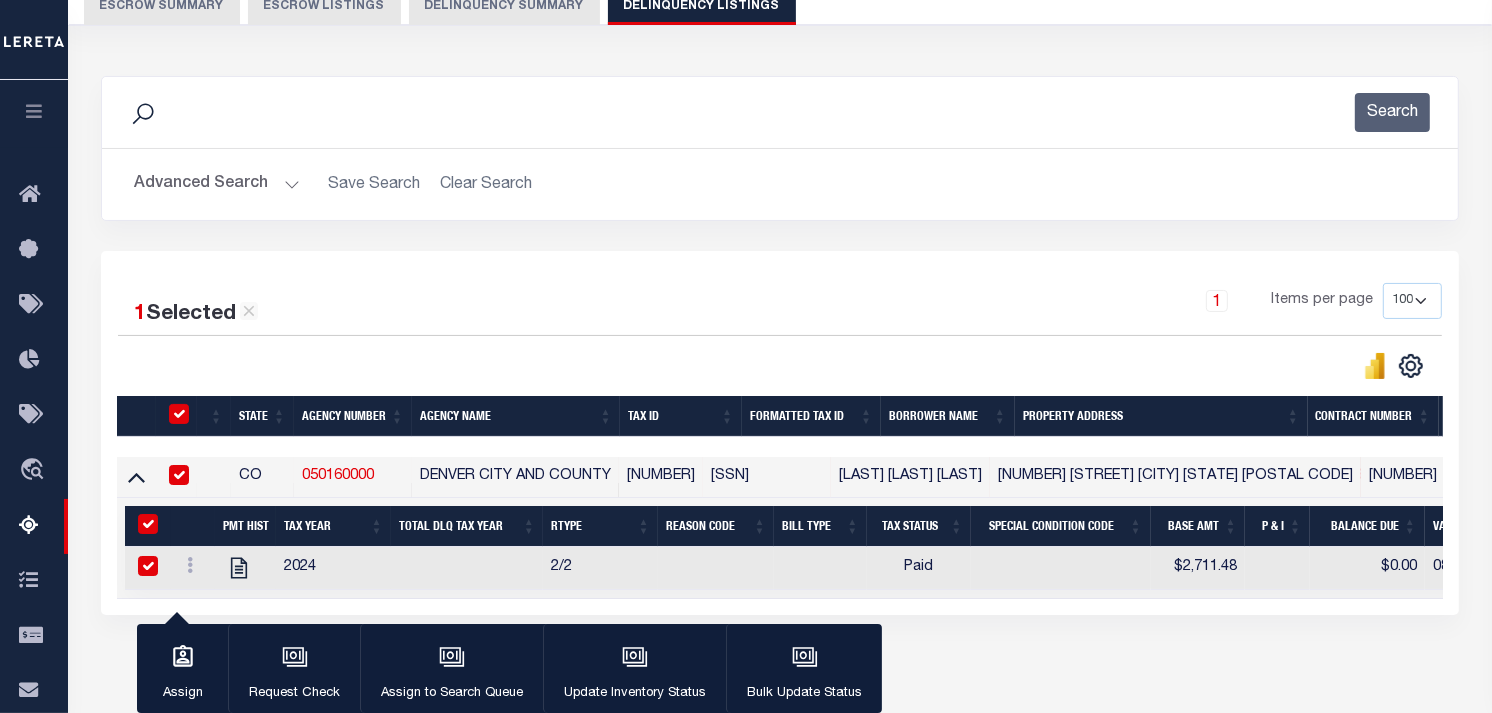 checkbox on "true" 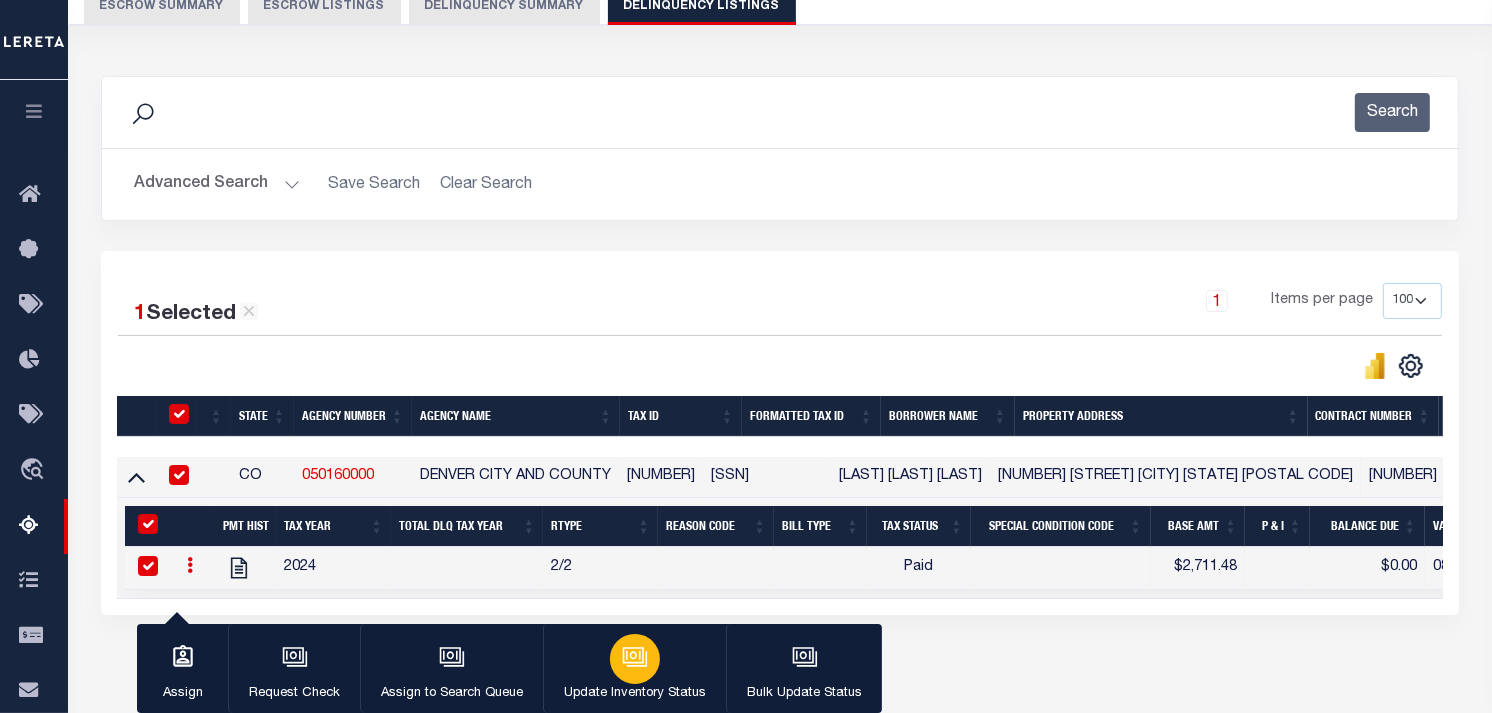 click on "Update Inventory Status" at bounding box center [634, 669] 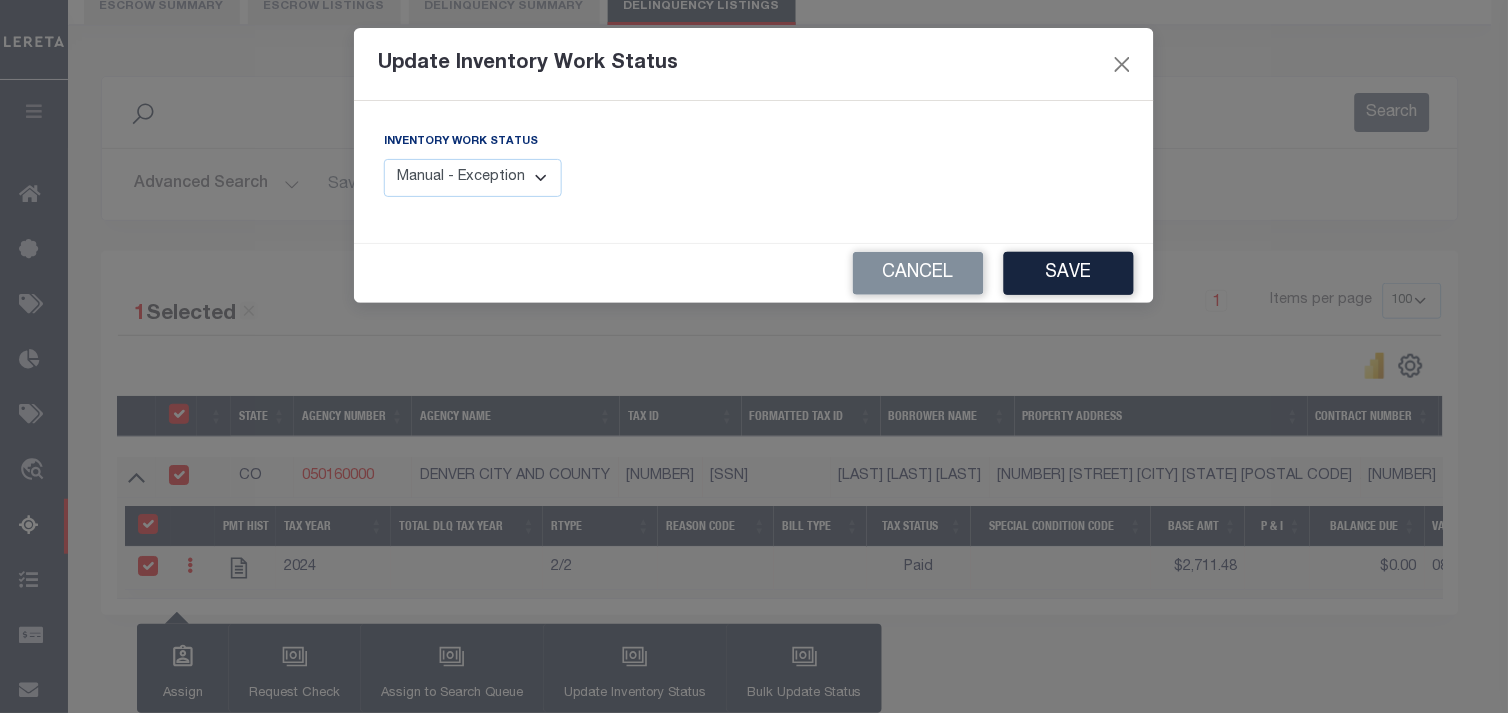 click on "Manual - Exception
Pended - Awaiting Search
Late Add Exception
Completed" at bounding box center (473, 178) 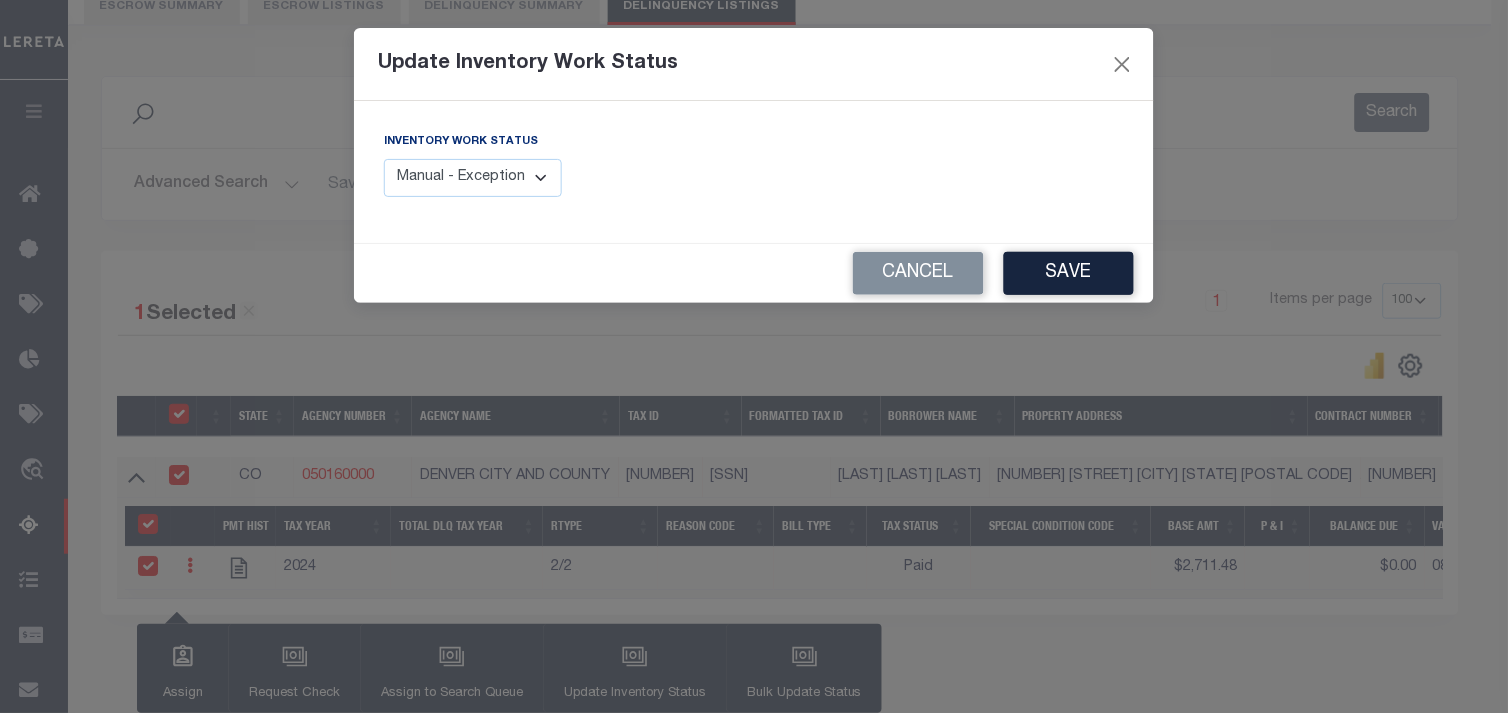 select on "4" 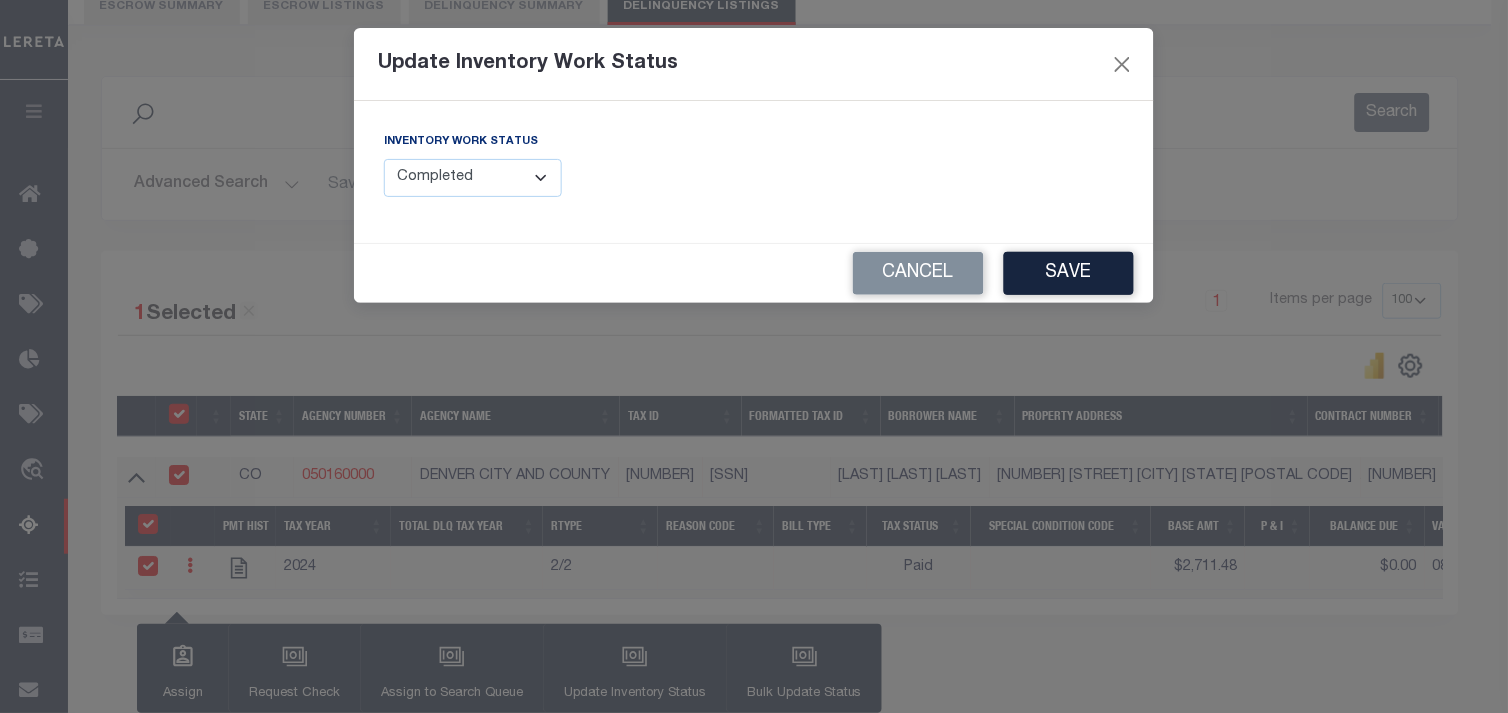 click on "Manual - Exception
Pended - Awaiting Search
Late Add Exception
Completed" at bounding box center (473, 178) 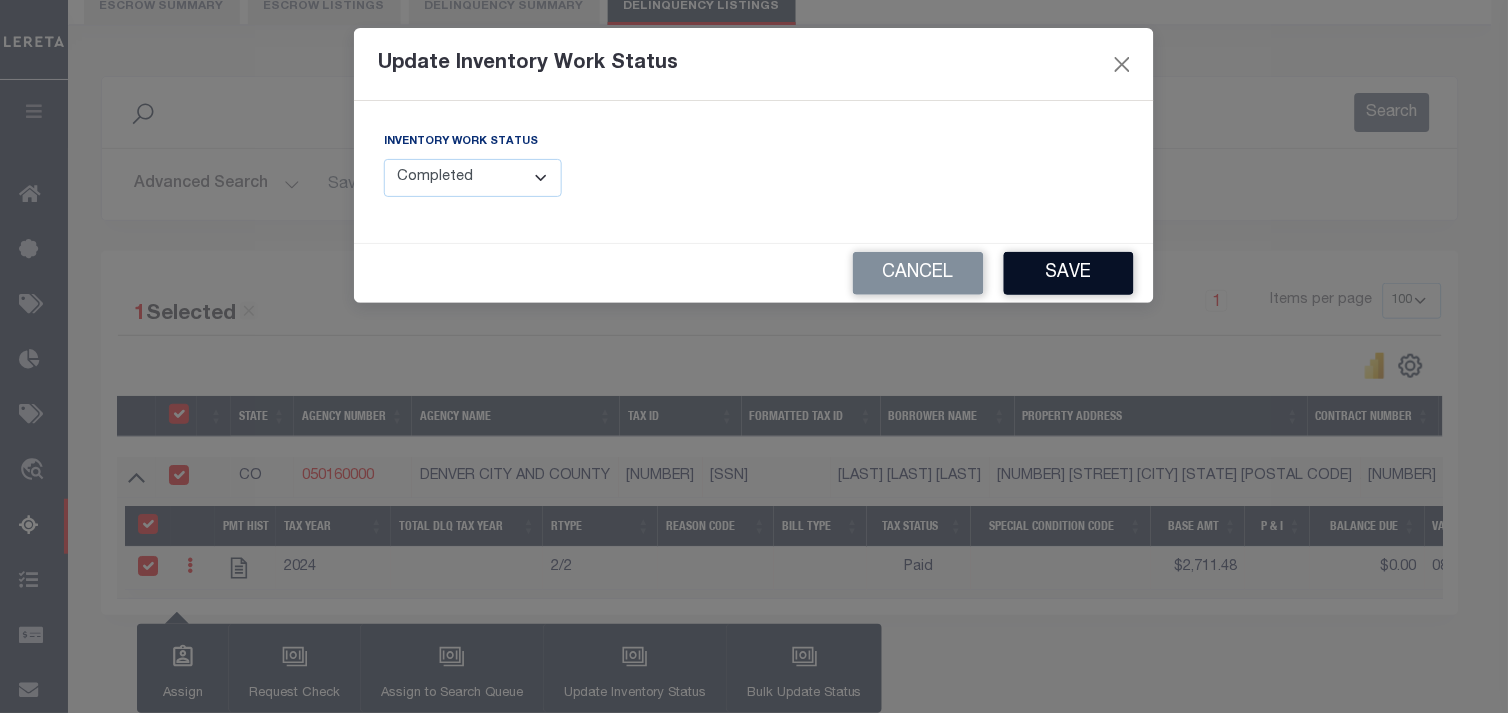 click on "Save" at bounding box center [1069, 273] 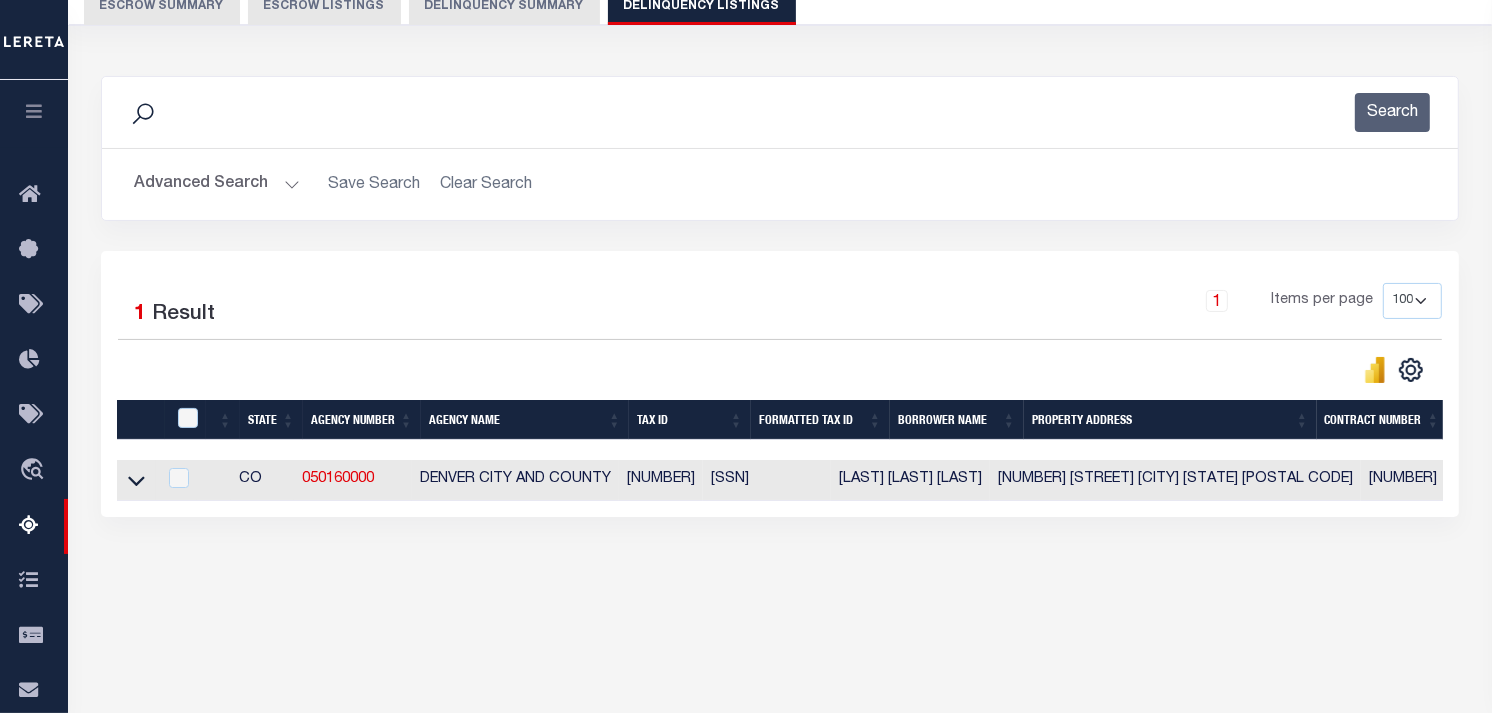 click on "Advanced Search" at bounding box center [217, 184] 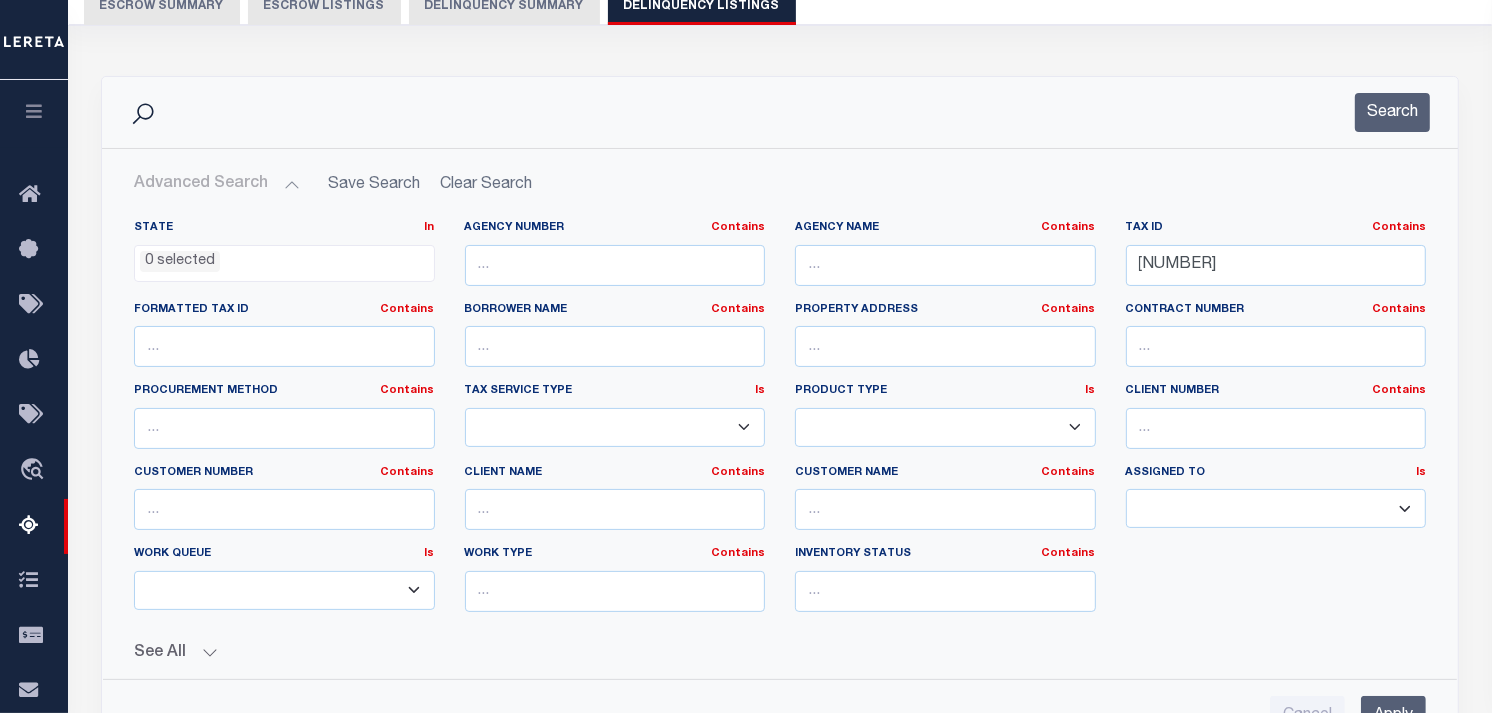 scroll, scrollTop: 531, scrollLeft: 0, axis: vertical 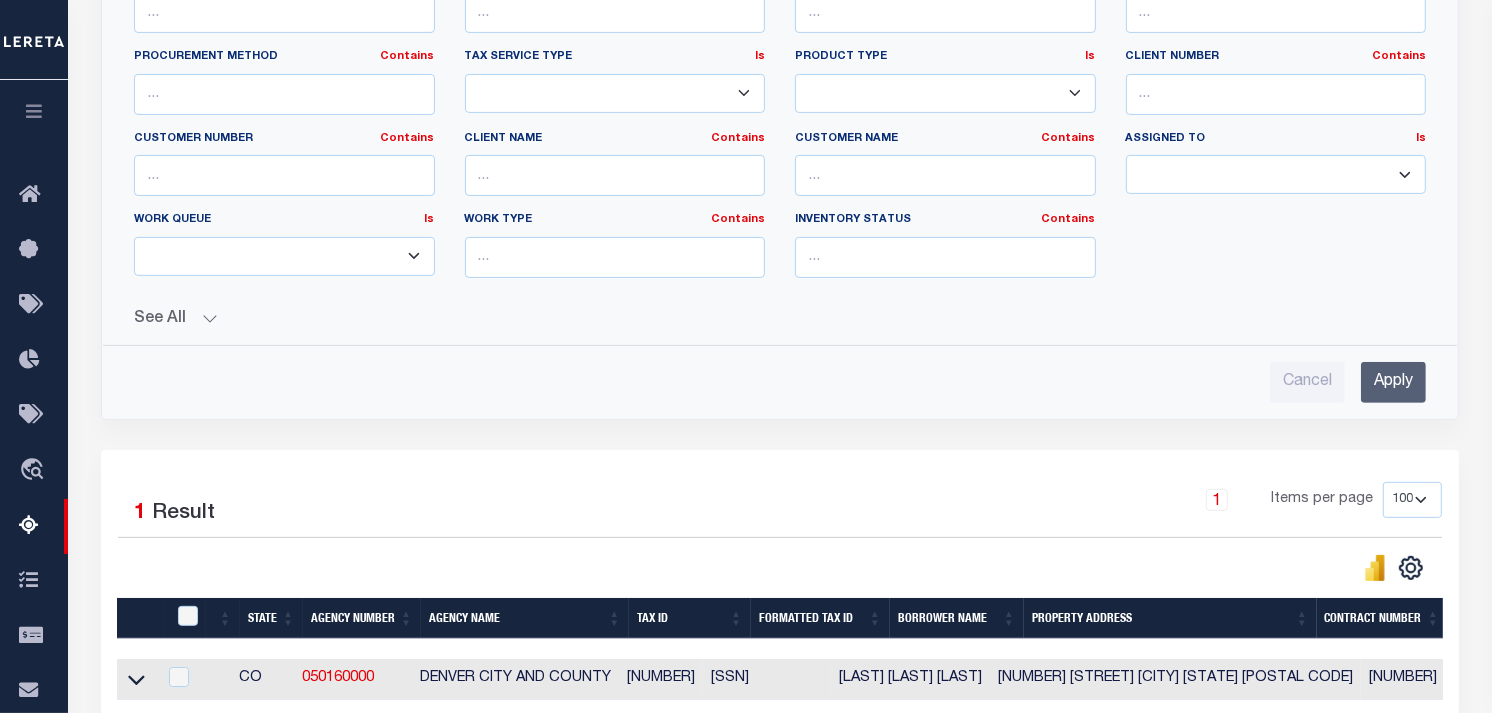 click on "Apply" at bounding box center [1393, 382] 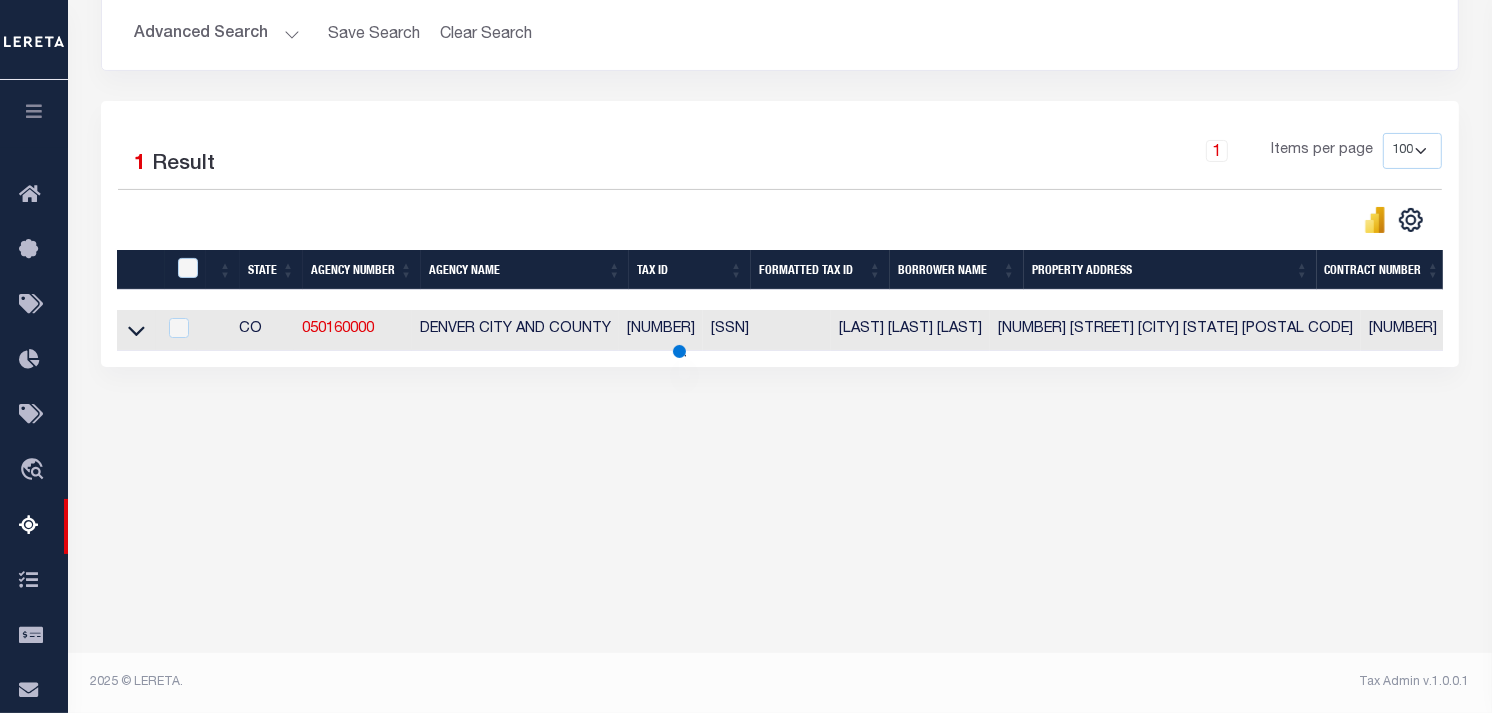 scroll, scrollTop: 346, scrollLeft: 0, axis: vertical 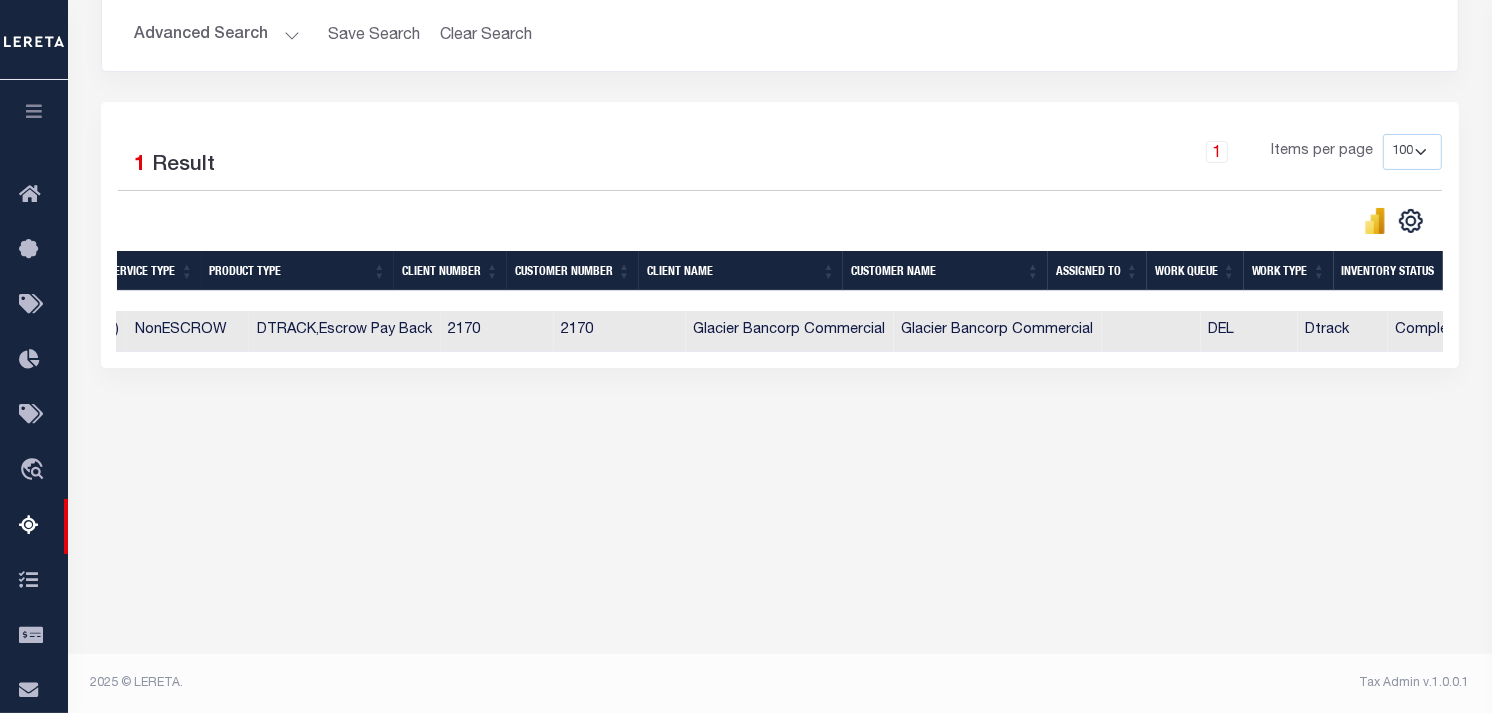 drag, startPoint x: 1371, startPoint y: 375, endPoint x: 1430, endPoint y: 383, distance: 59.5399 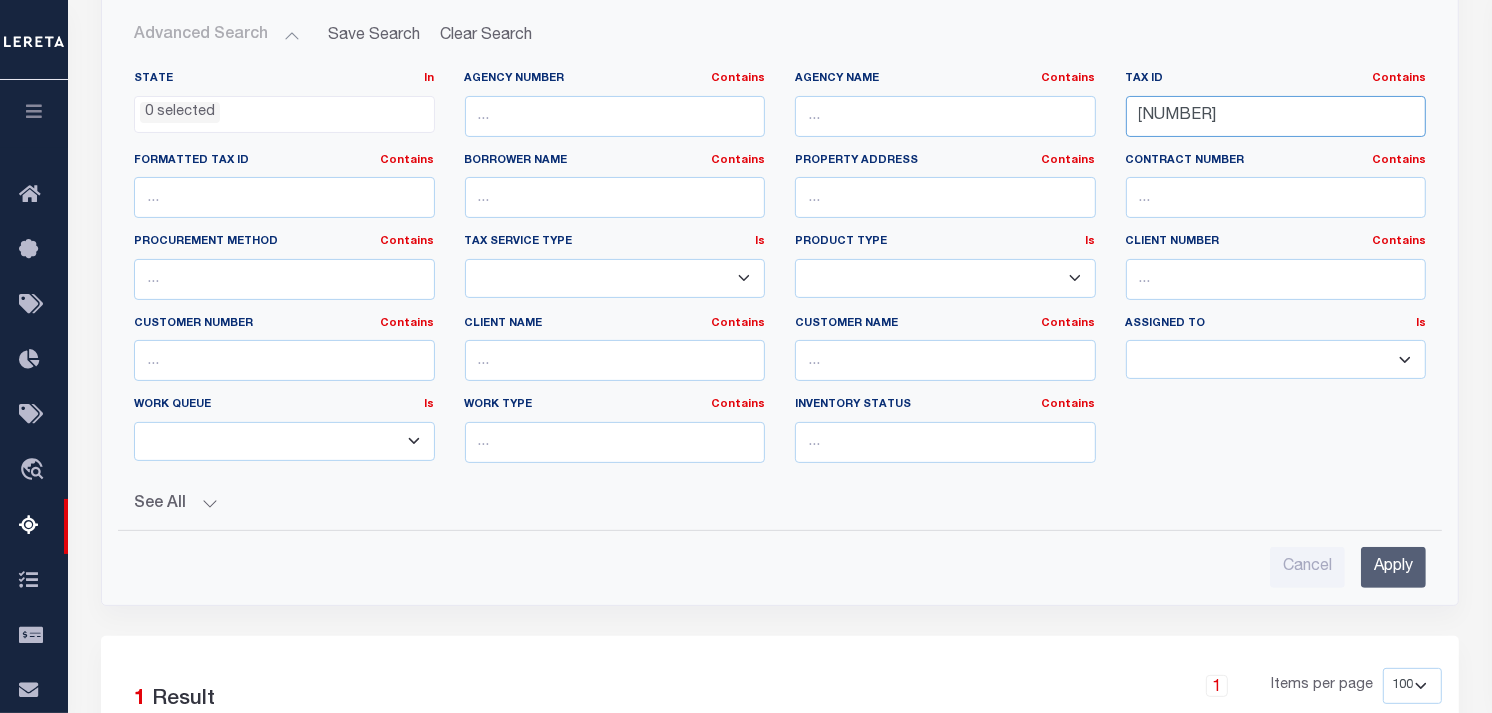 click on "0610206012000" at bounding box center [1276, 116] 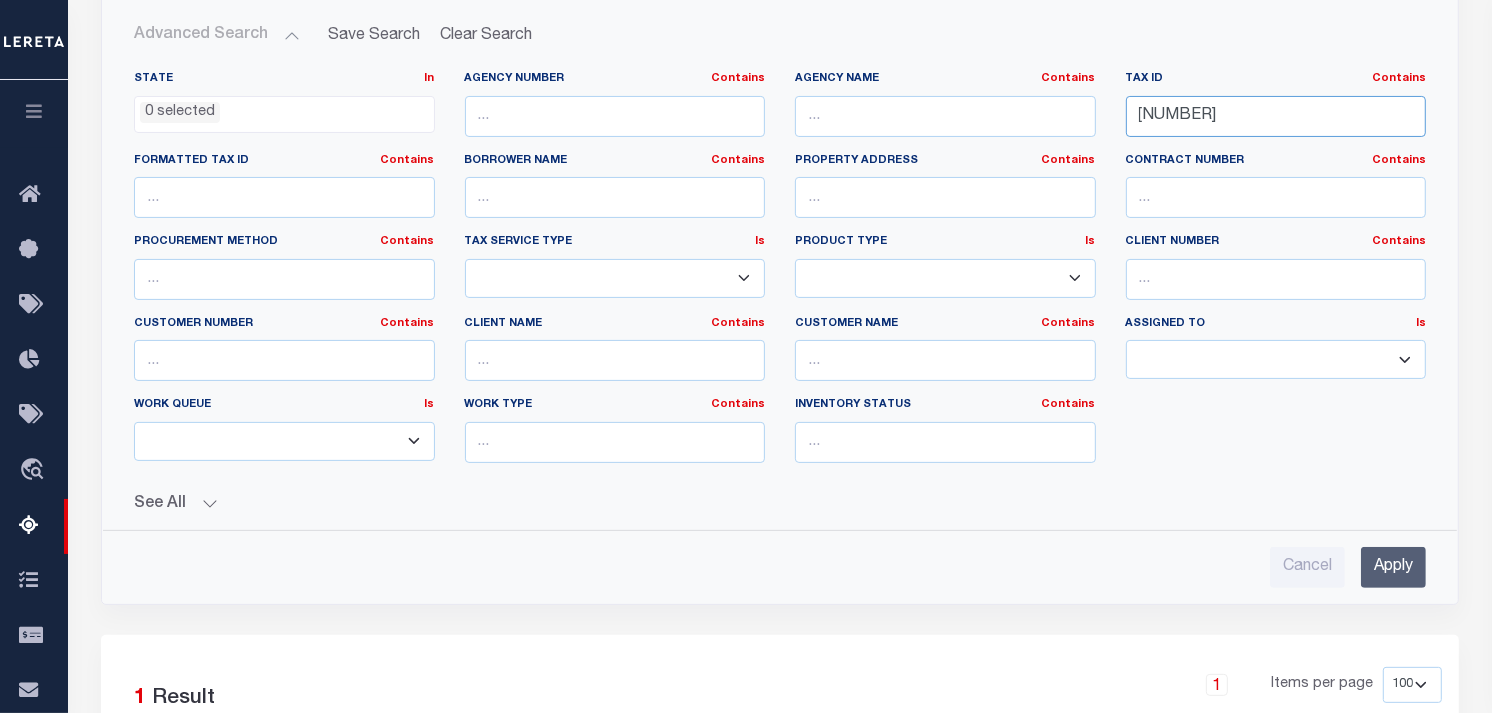 click on "0610206012000" at bounding box center (1276, 116) 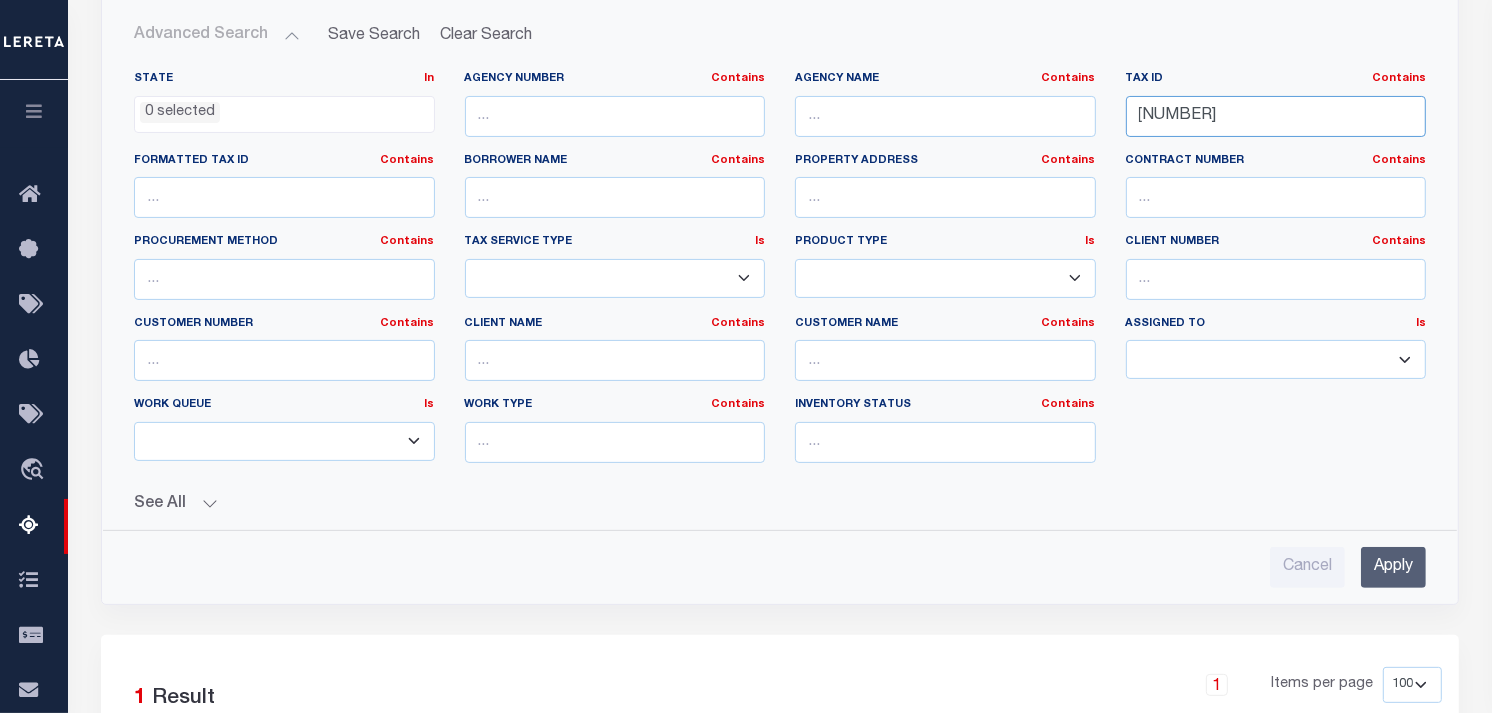 type on "0615305733733" 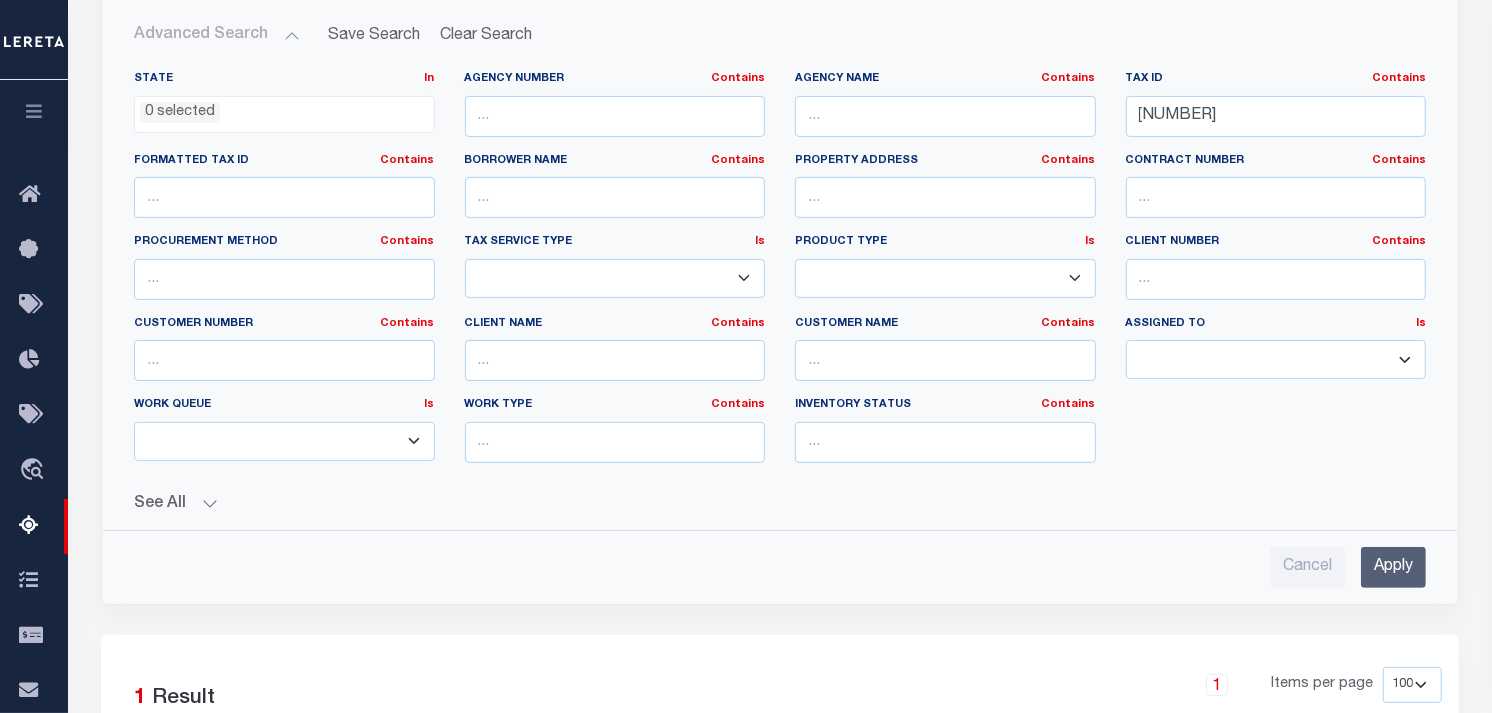 click on "Apply" at bounding box center (1393, 567) 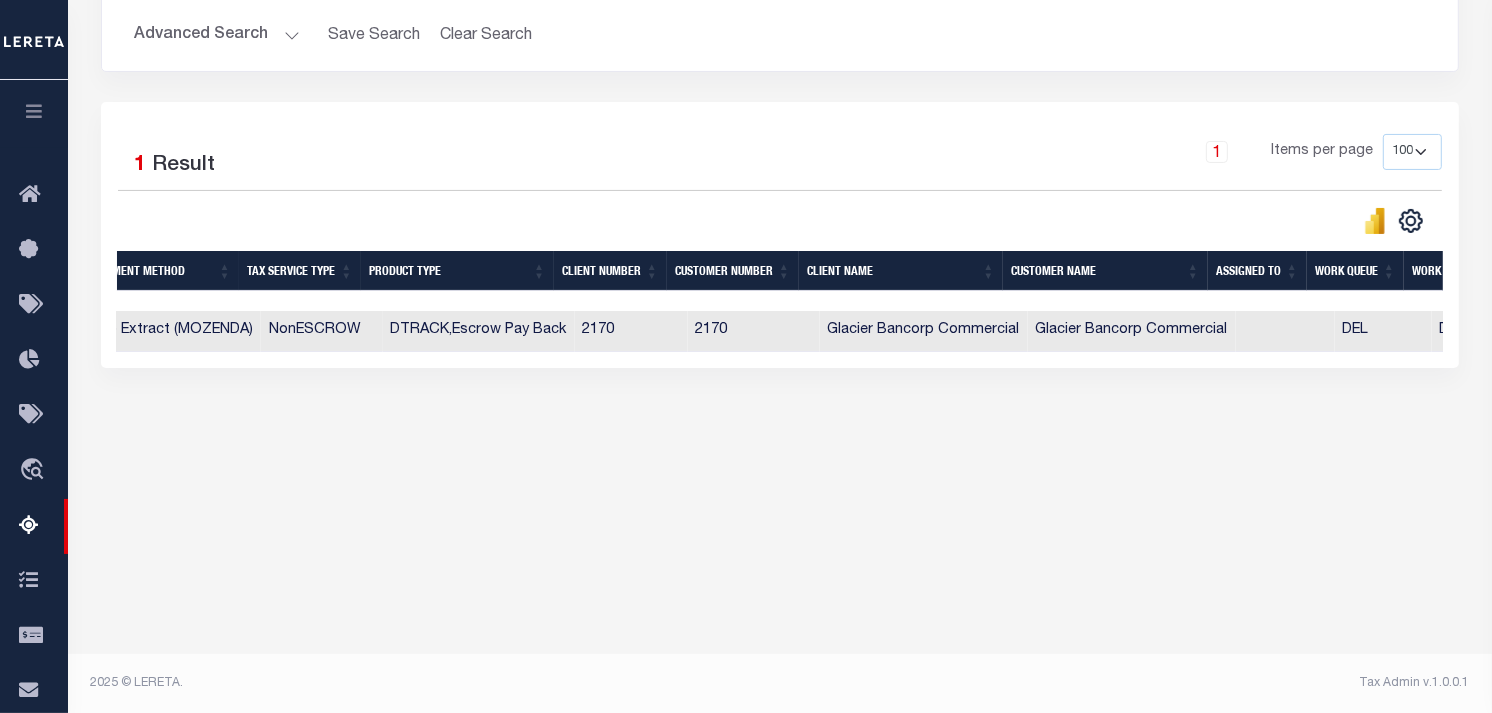 scroll, scrollTop: 0, scrollLeft: 743, axis: horizontal 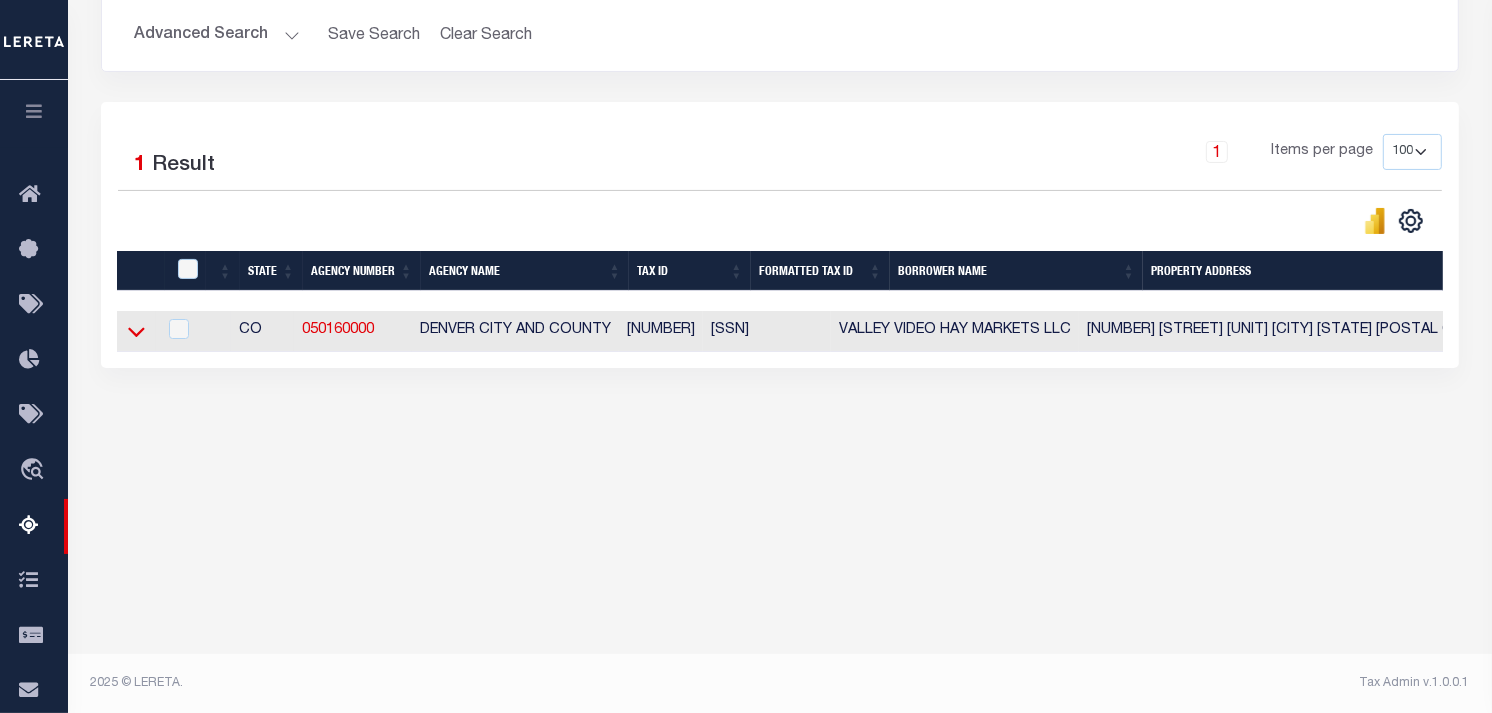 click 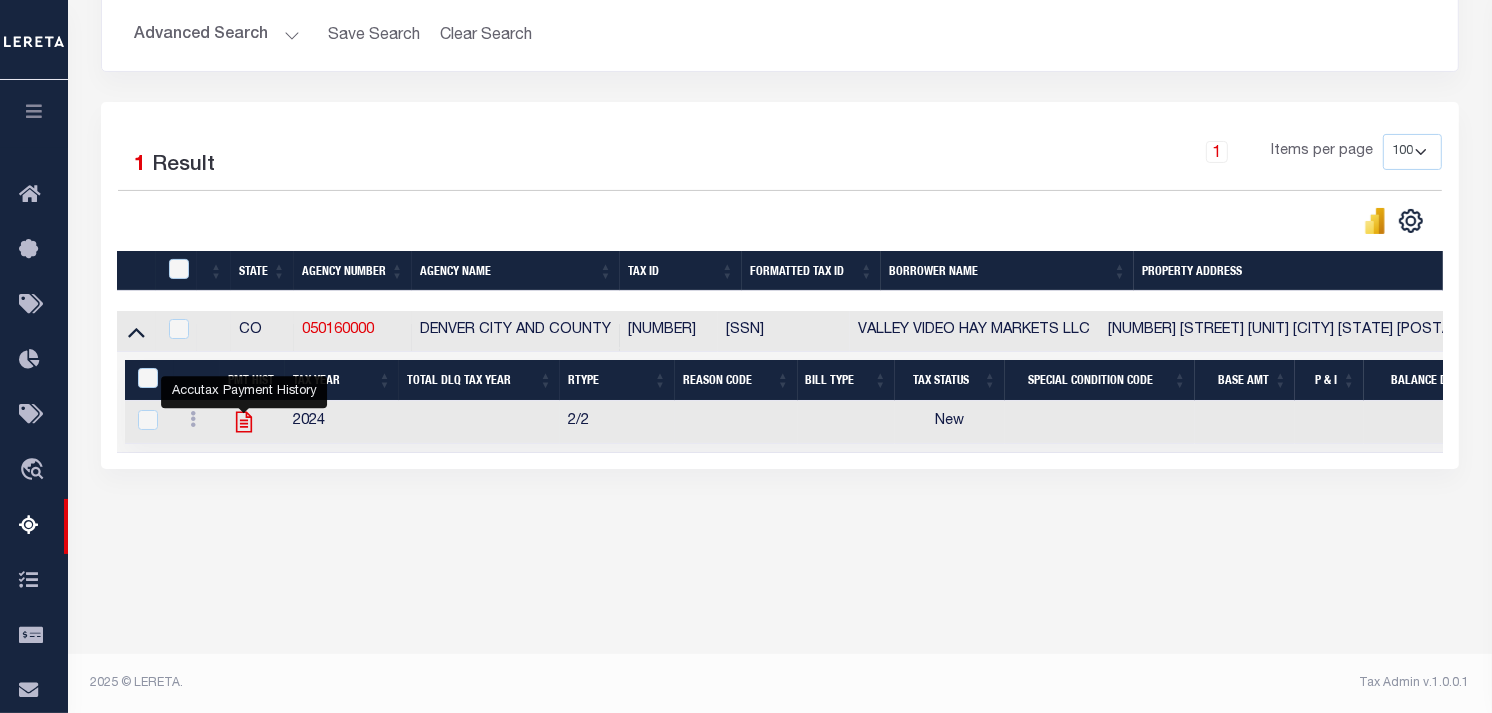 click 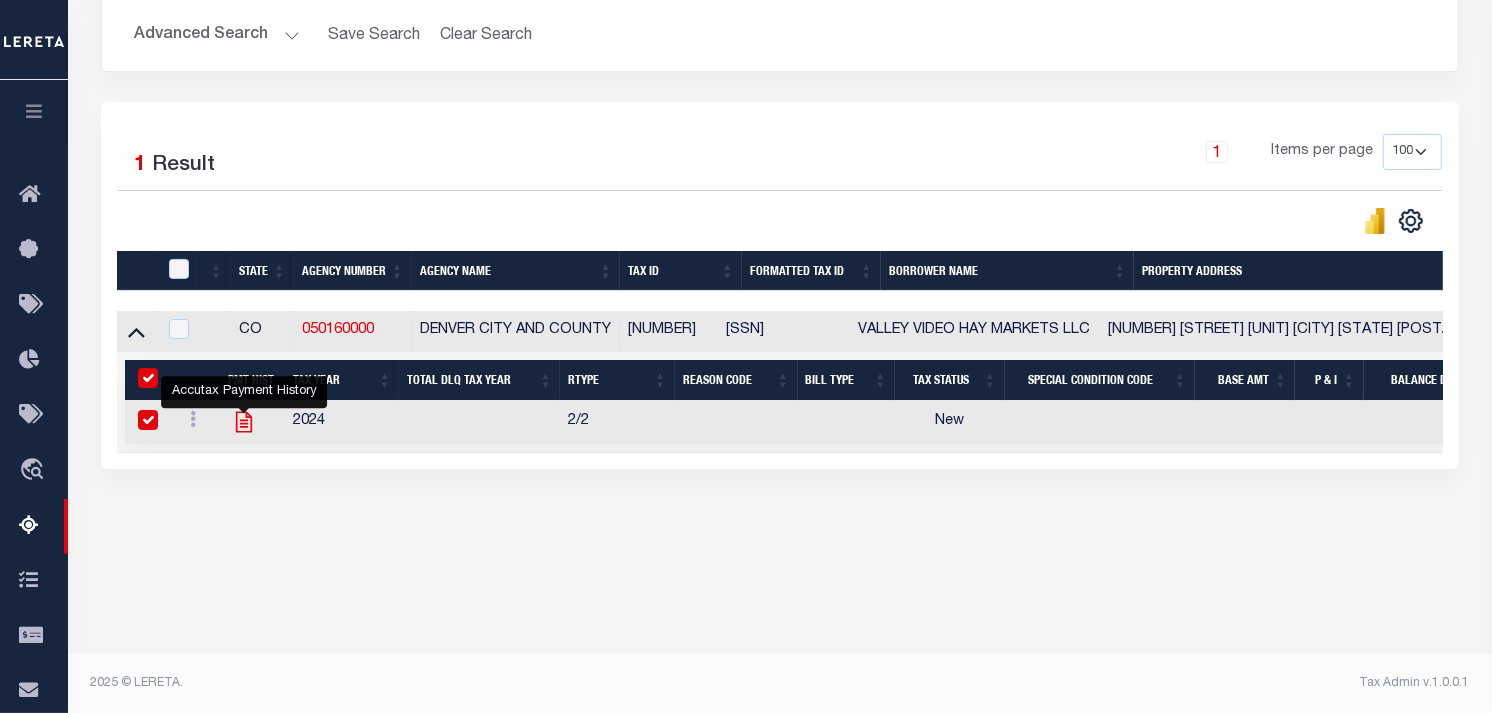 checkbox on "true" 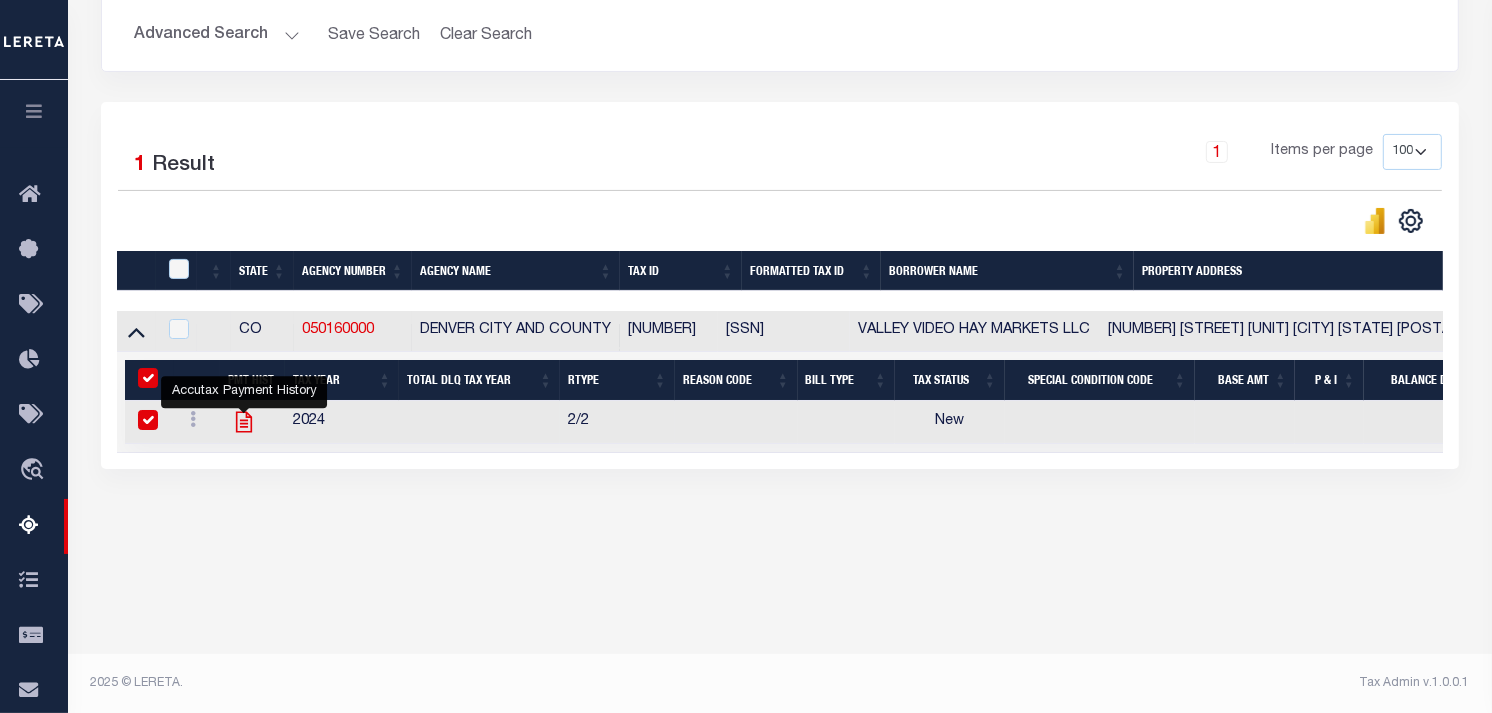 checkbox on "true" 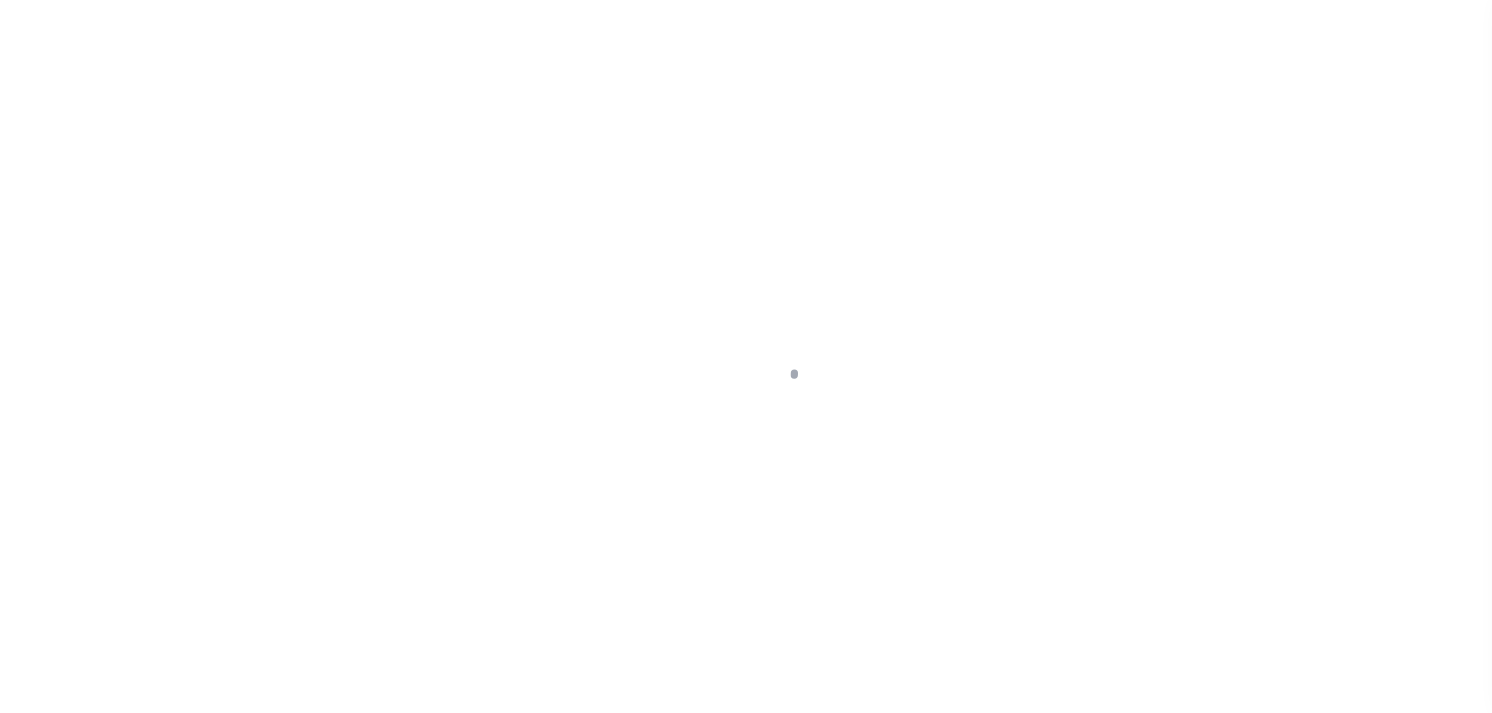 scroll, scrollTop: 0, scrollLeft: 0, axis: both 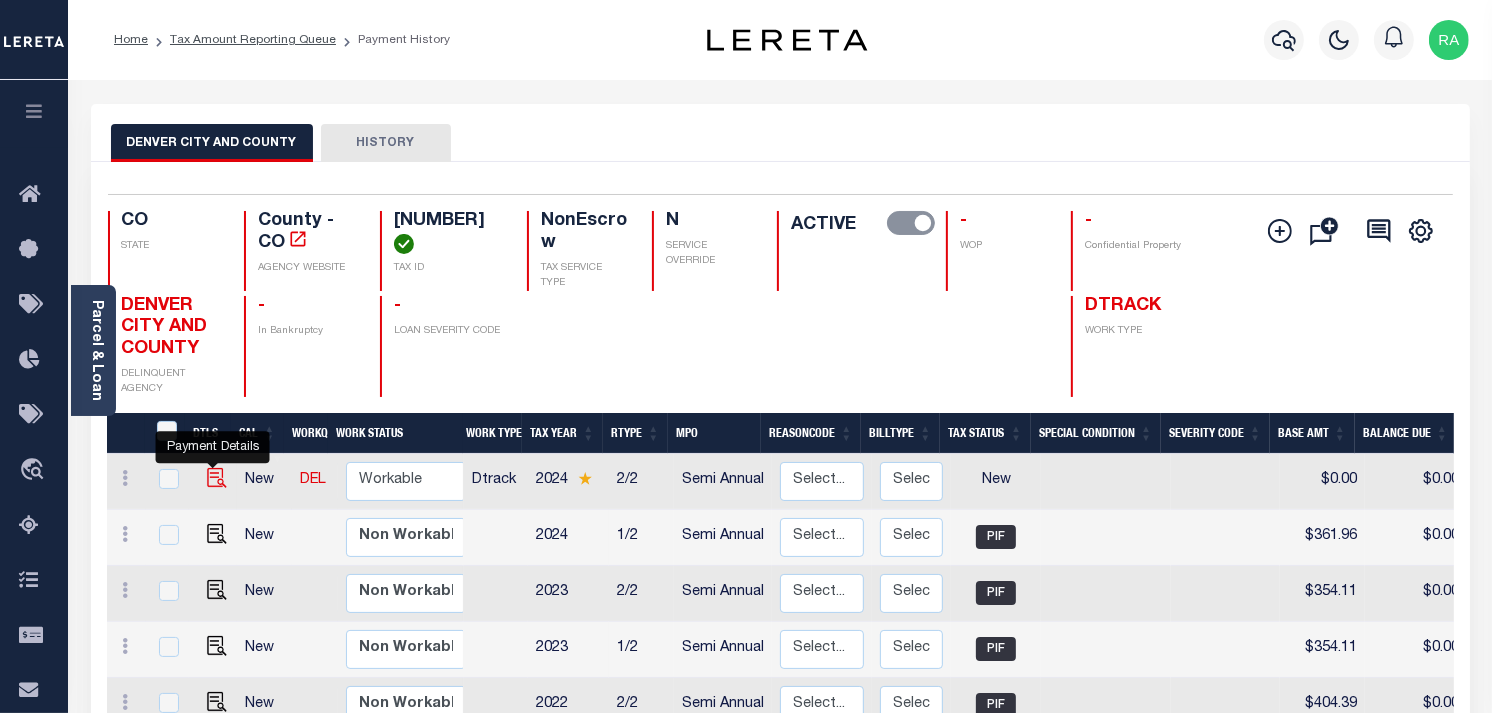 click at bounding box center [217, 478] 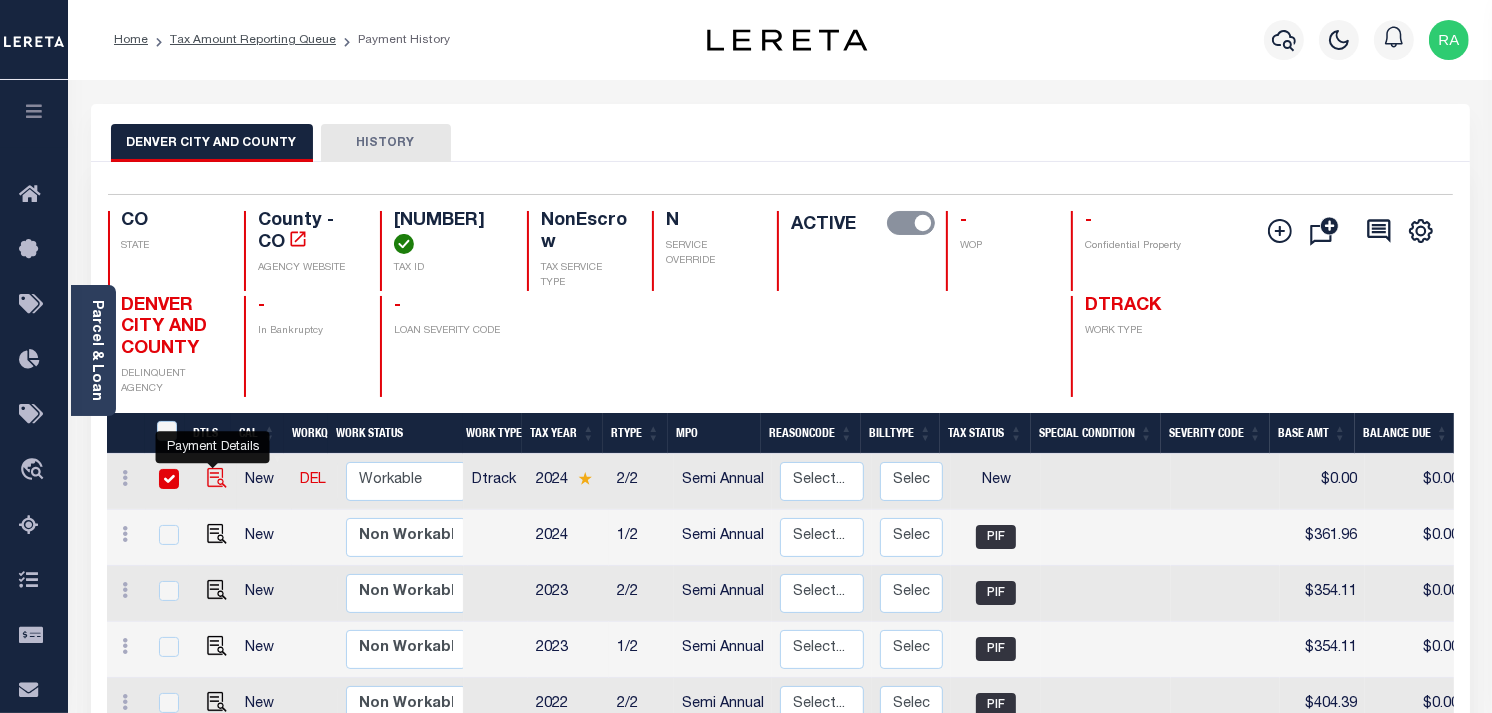 checkbox on "true" 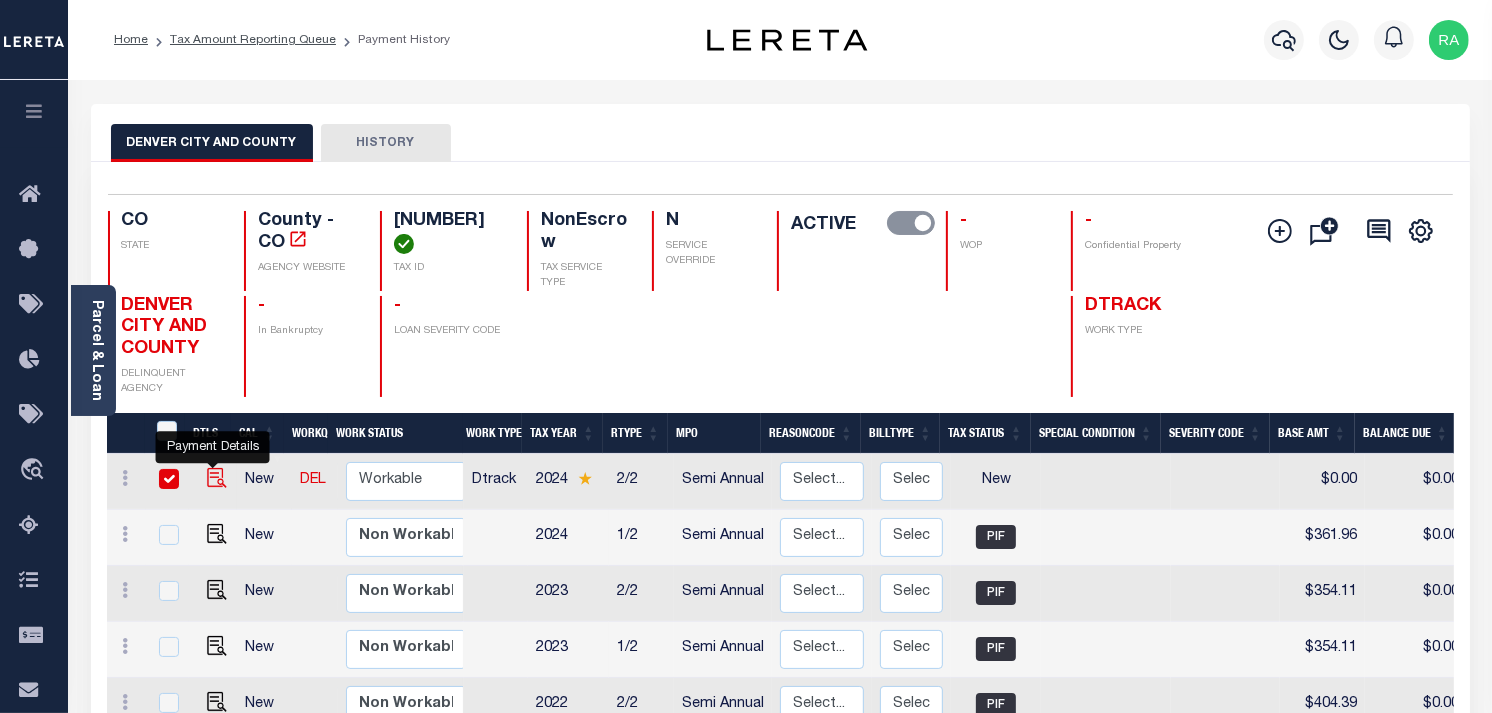 checkbox on "true" 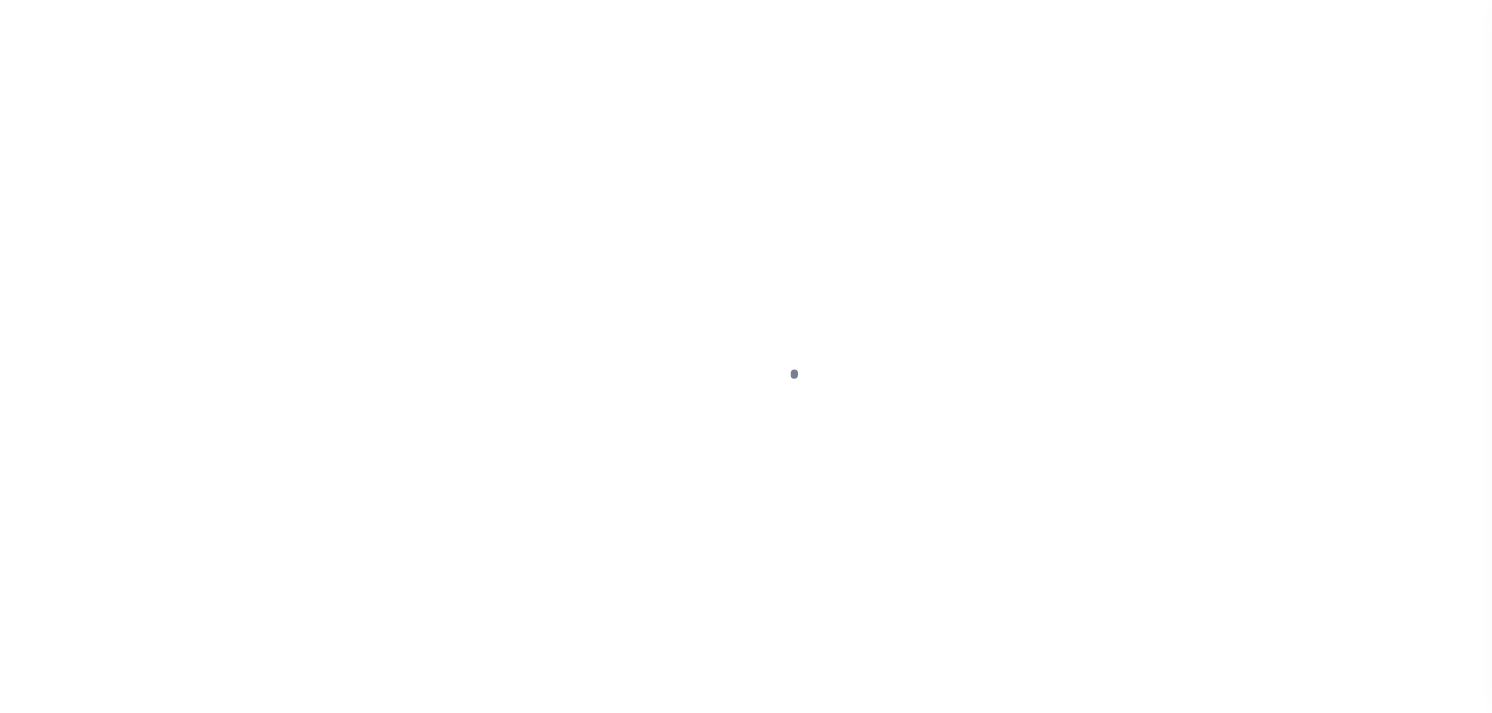 scroll, scrollTop: 0, scrollLeft: 0, axis: both 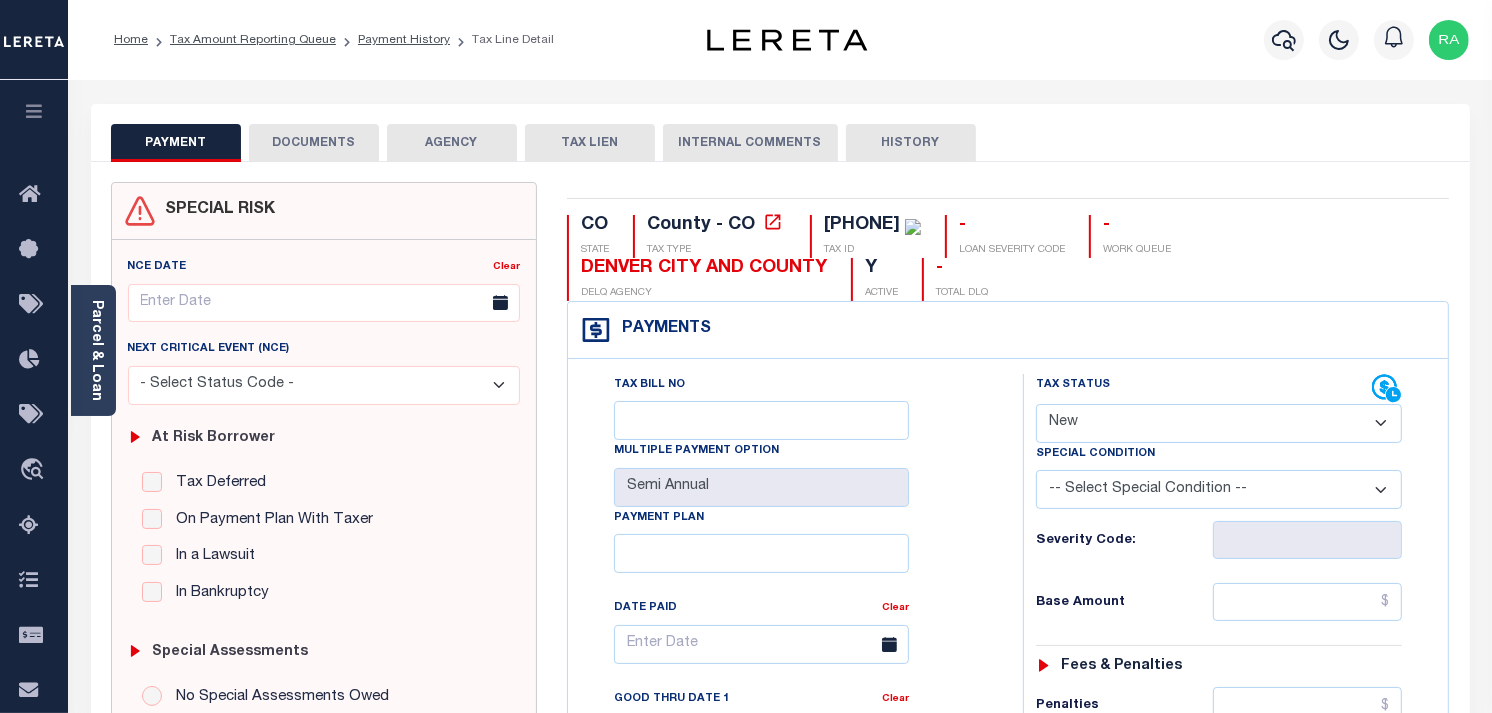 click on "- Select Status Code -
Open
Due/Unpaid
Paid
Incomplete
No Tax Due
Internal Refund Processed
New" at bounding box center (1219, 423) 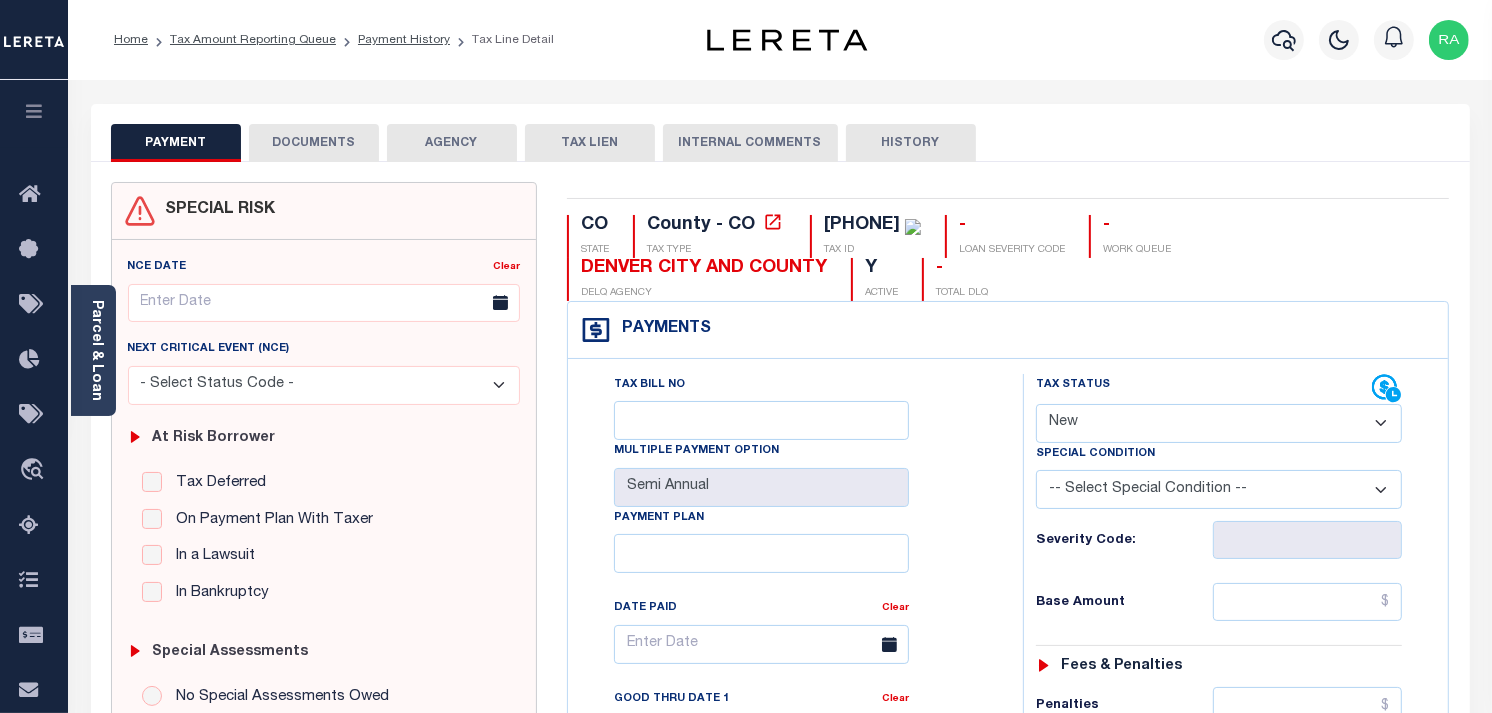 select on "PYD" 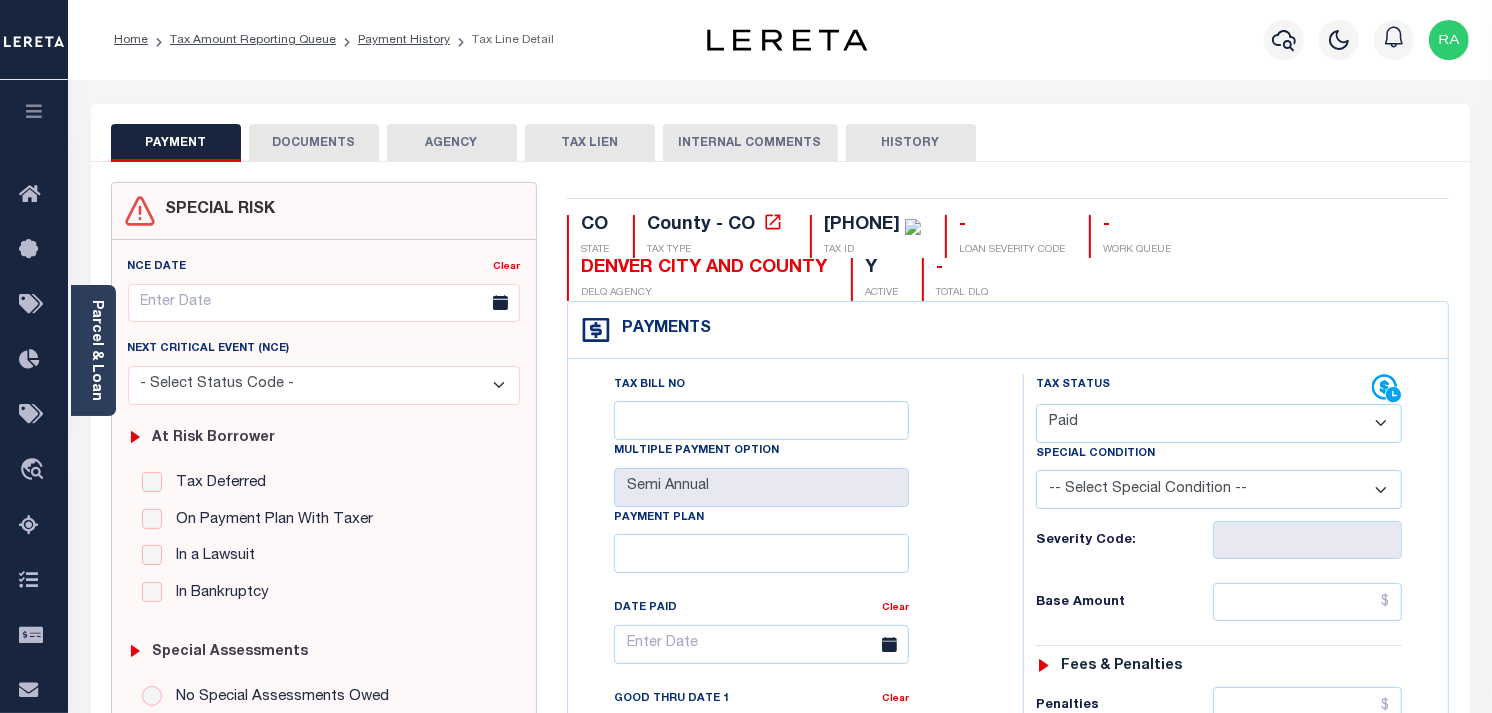 click on "- Select Status Code -
Open
Due/Unpaid
Paid
Incomplete
No Tax Due
Internal Refund Processed
New" at bounding box center (1219, 423) 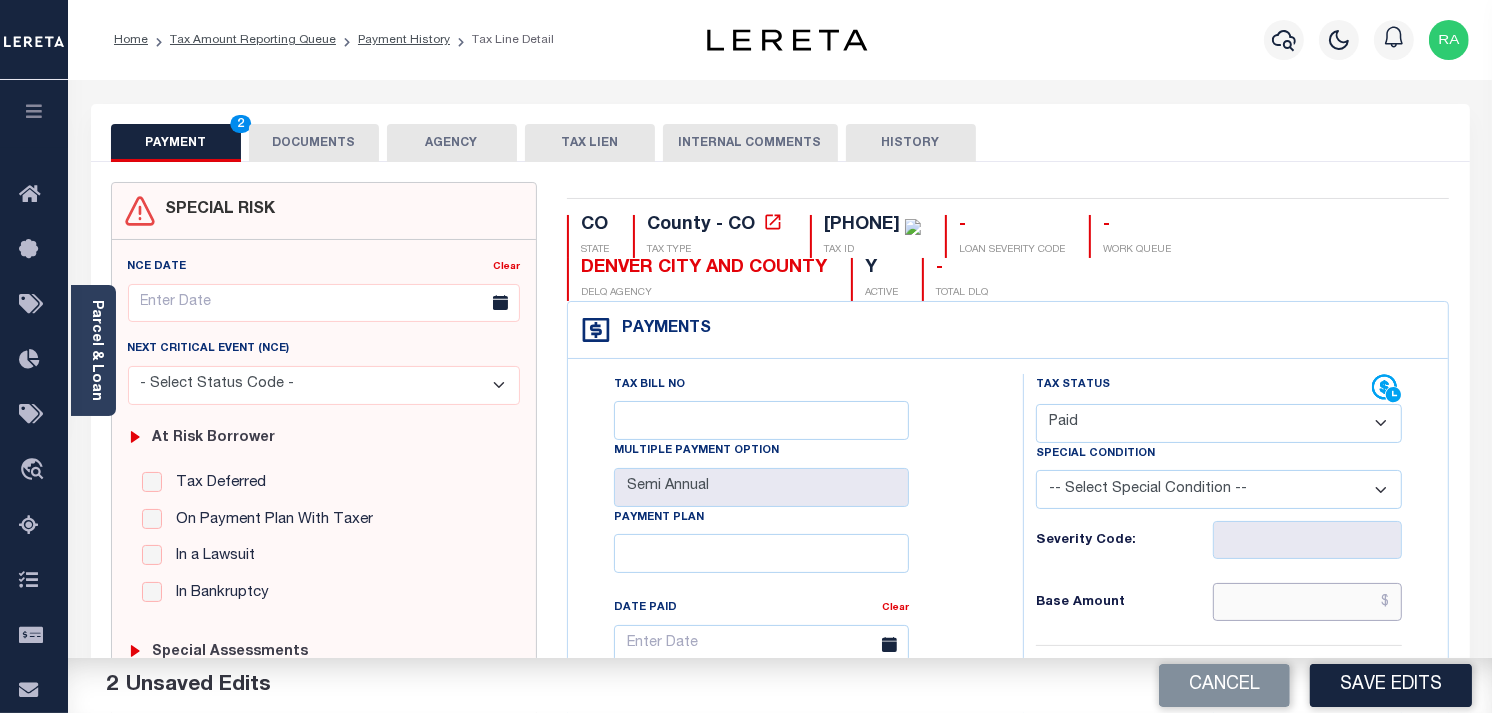 click at bounding box center [1308, 602] 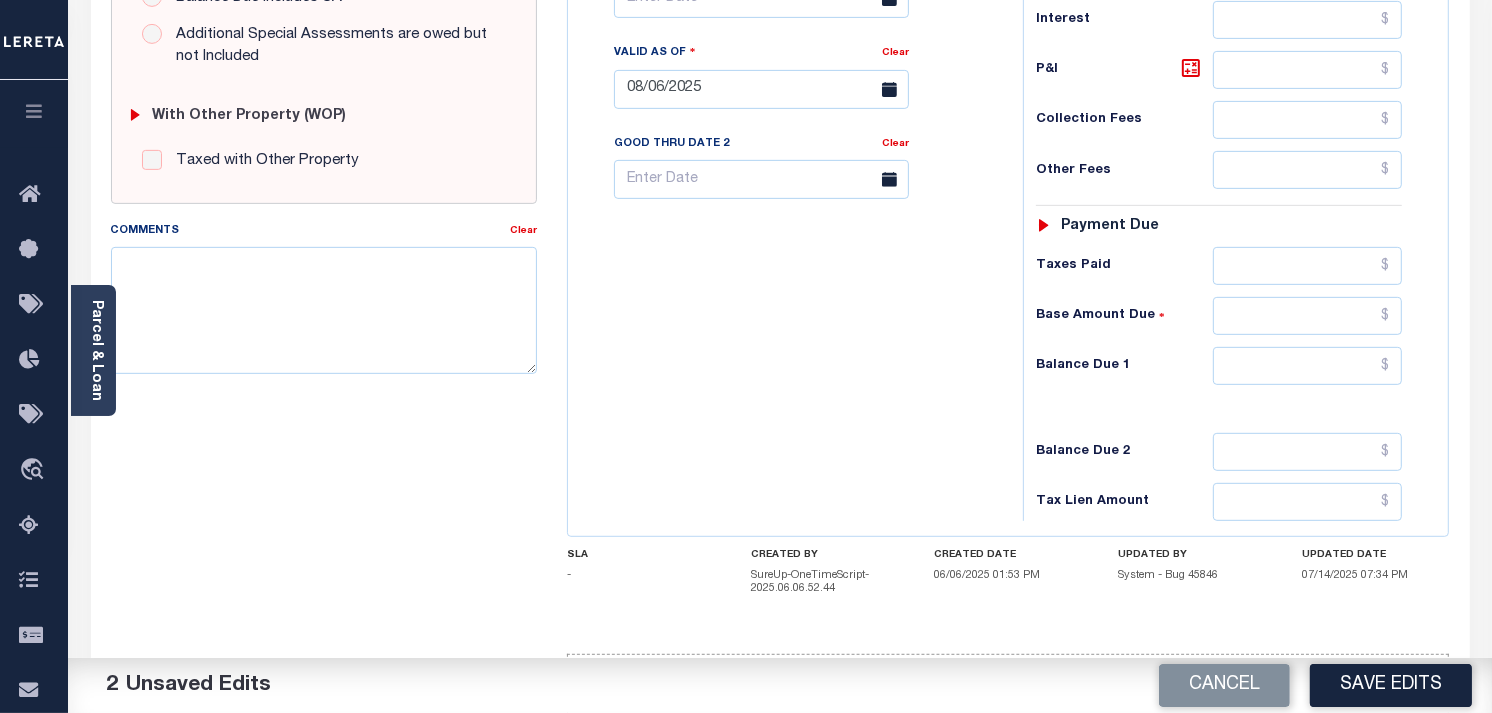 scroll, scrollTop: 777, scrollLeft: 0, axis: vertical 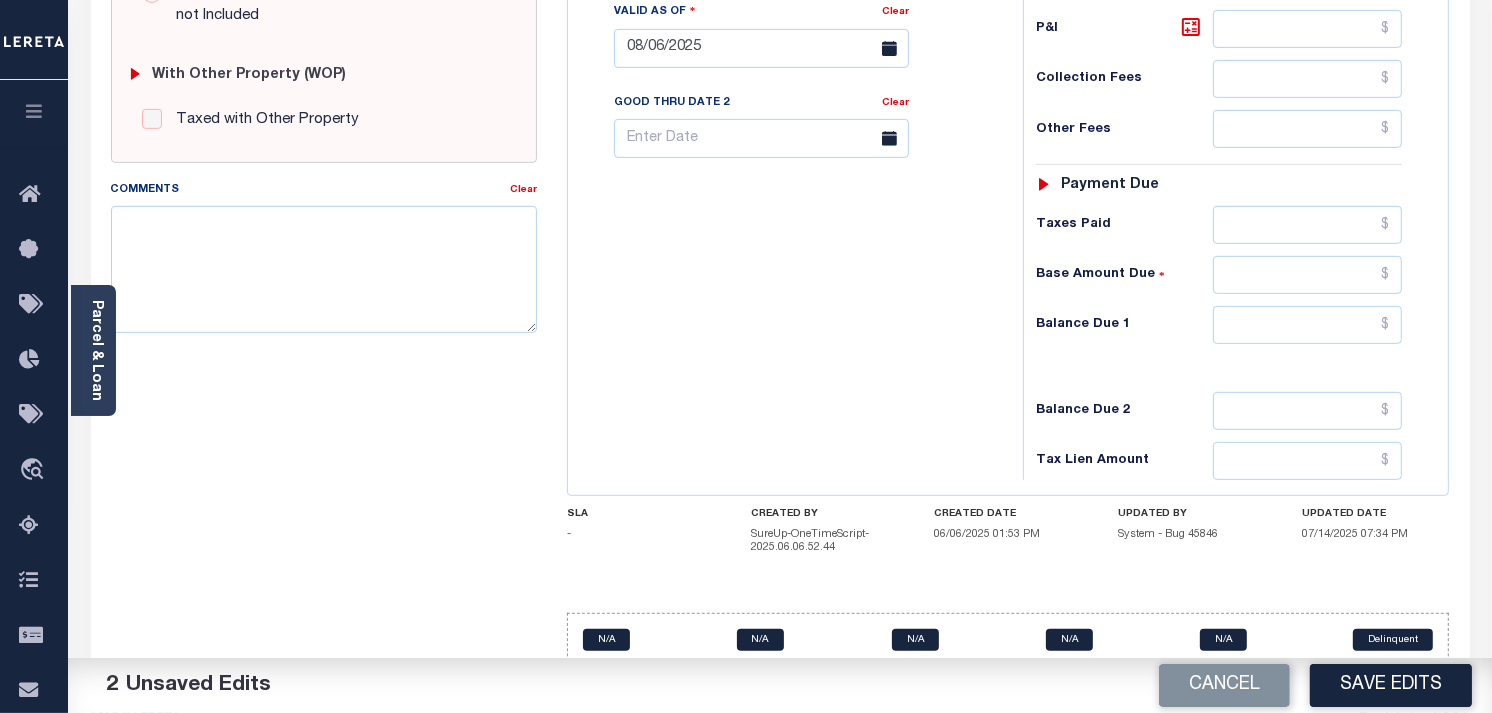 type on "$361.96" 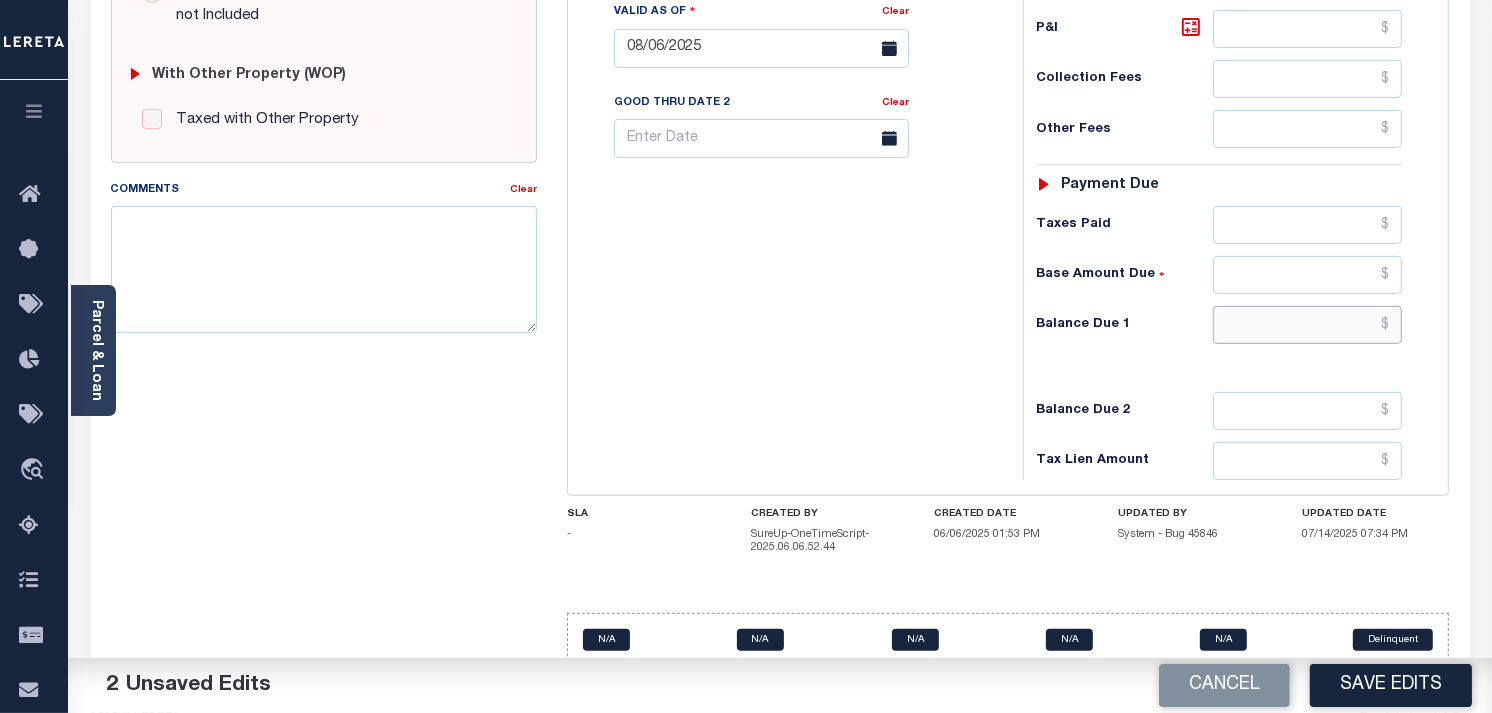 click at bounding box center (1308, 325) 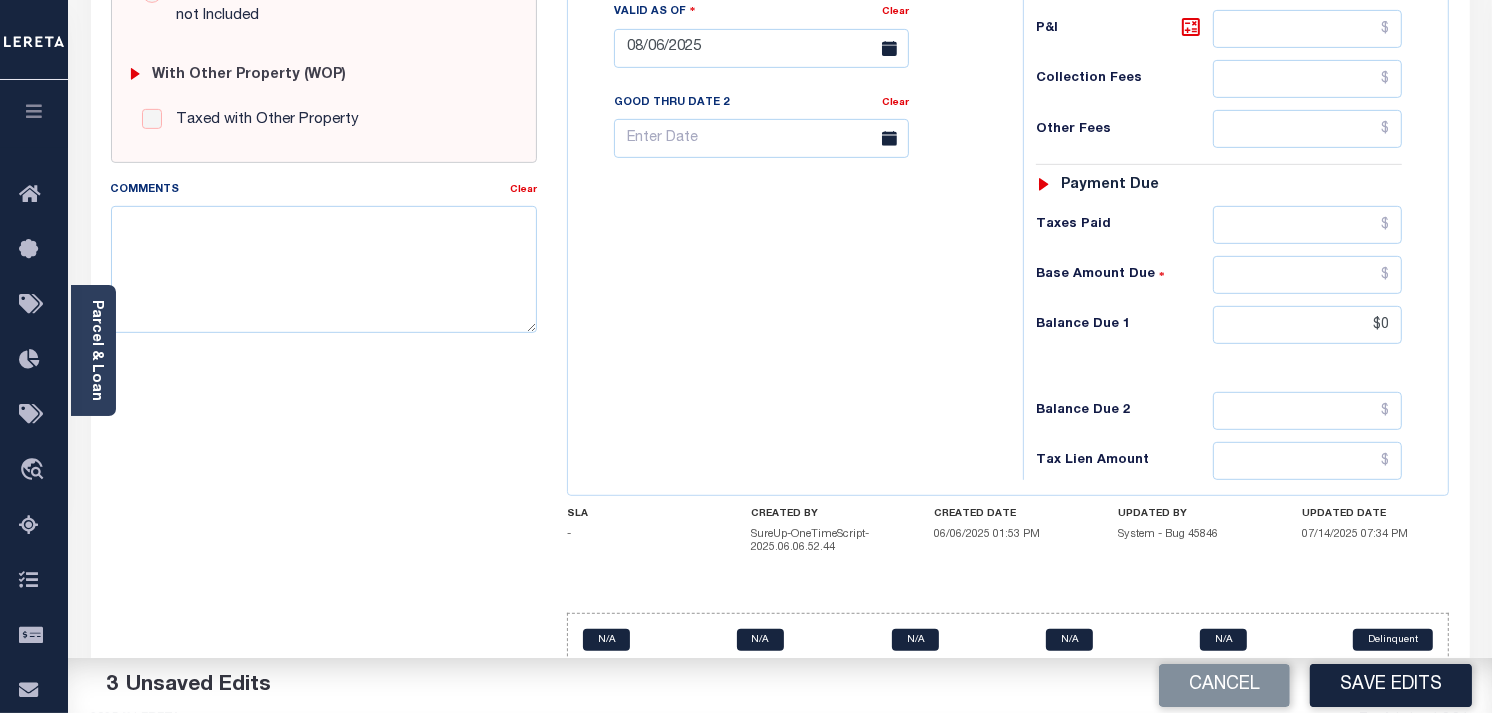 type on "$0.00" 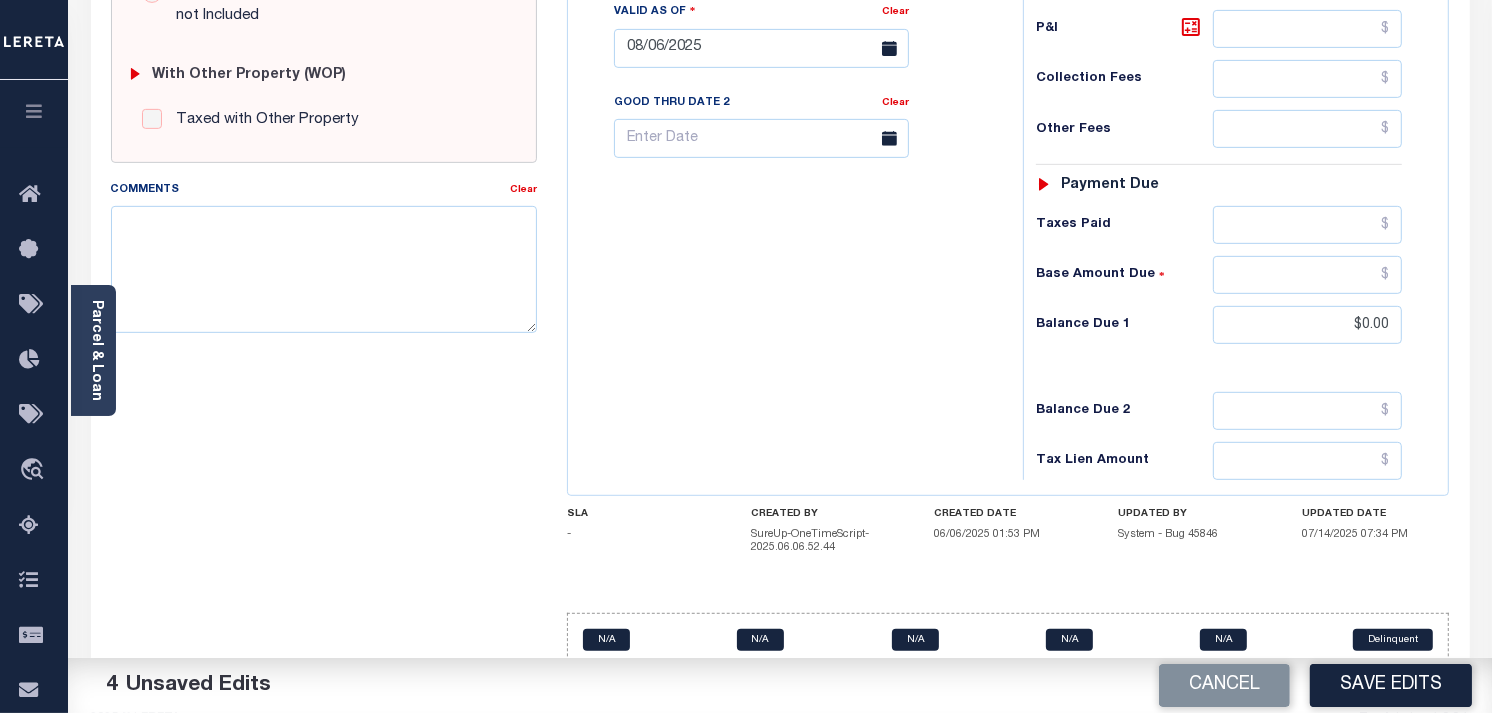 click on "SPECIAL RISK
NCE Date
Clear" at bounding box center (780, 52) 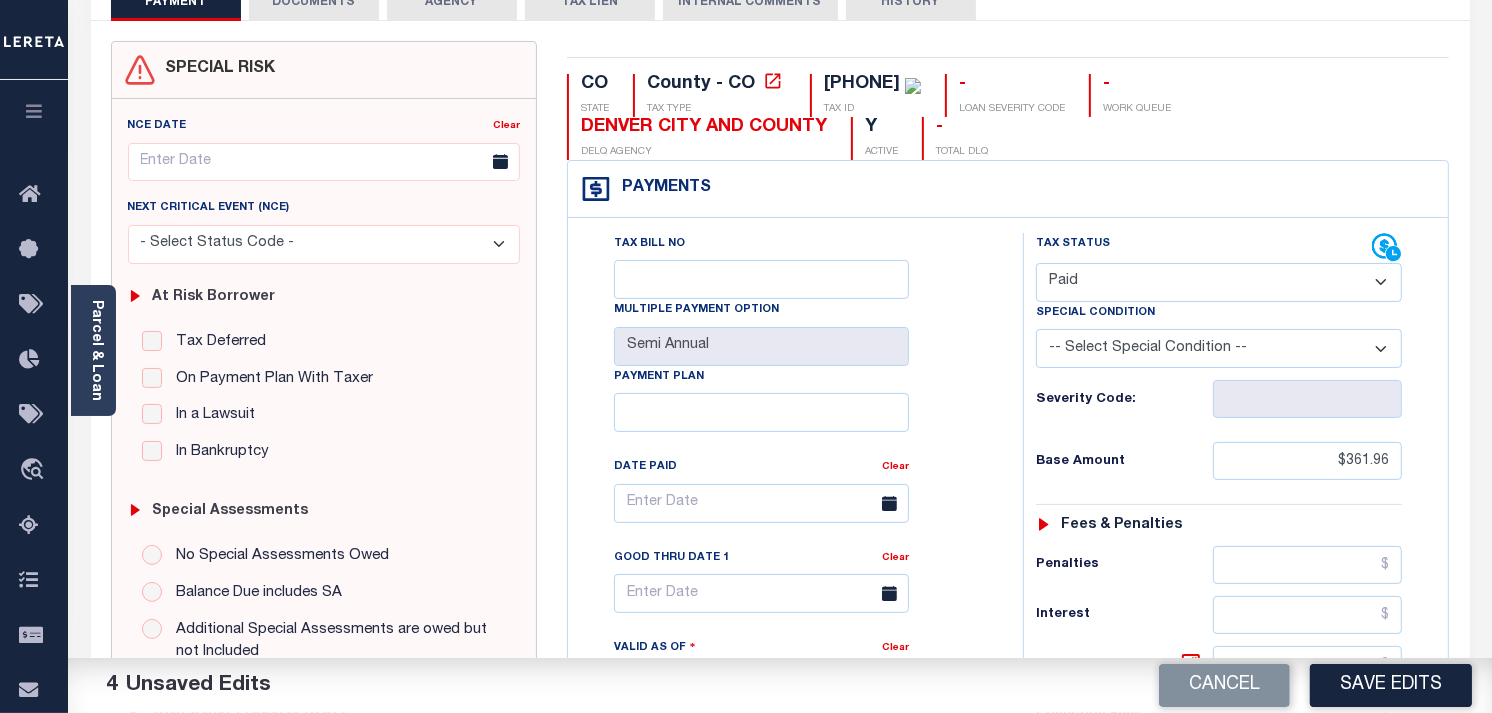 scroll, scrollTop: 111, scrollLeft: 0, axis: vertical 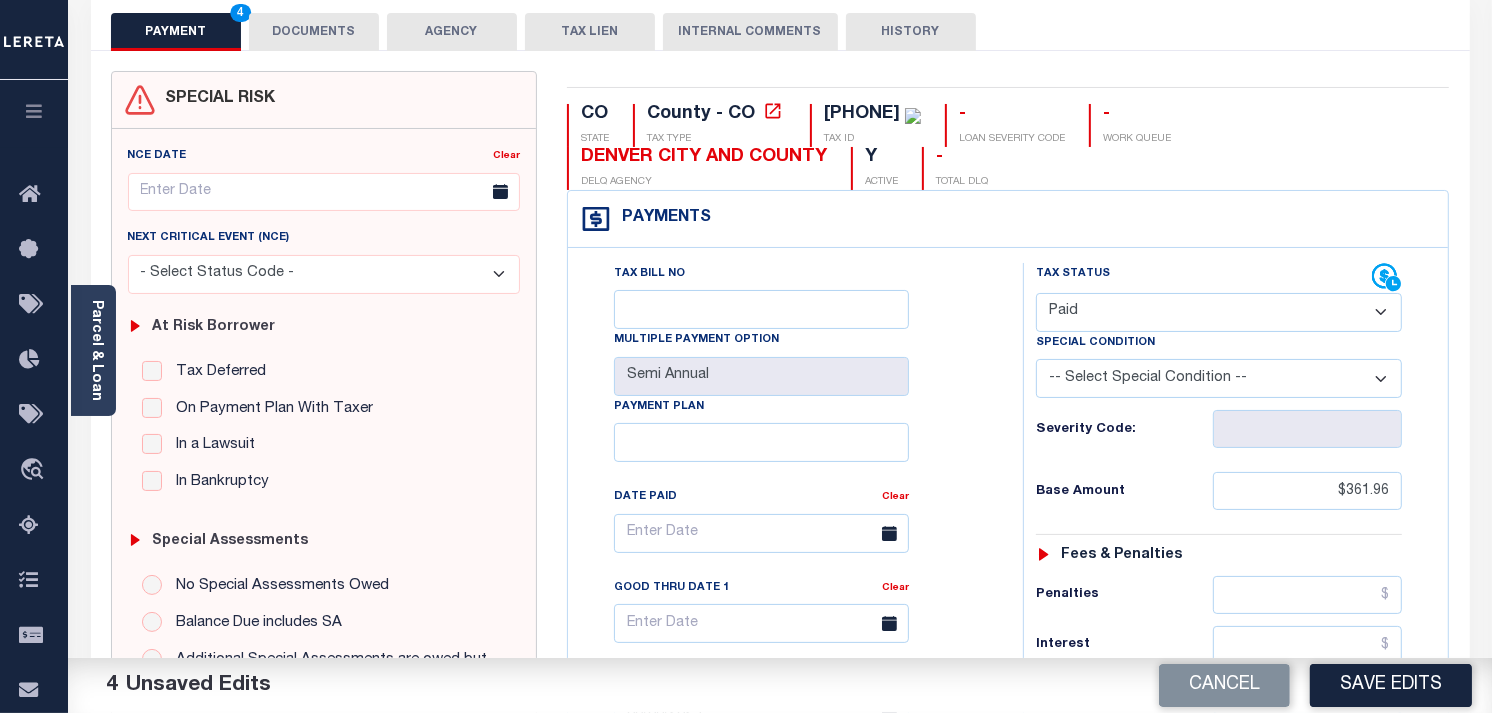 click on "DOCUMENTS" at bounding box center [314, 32] 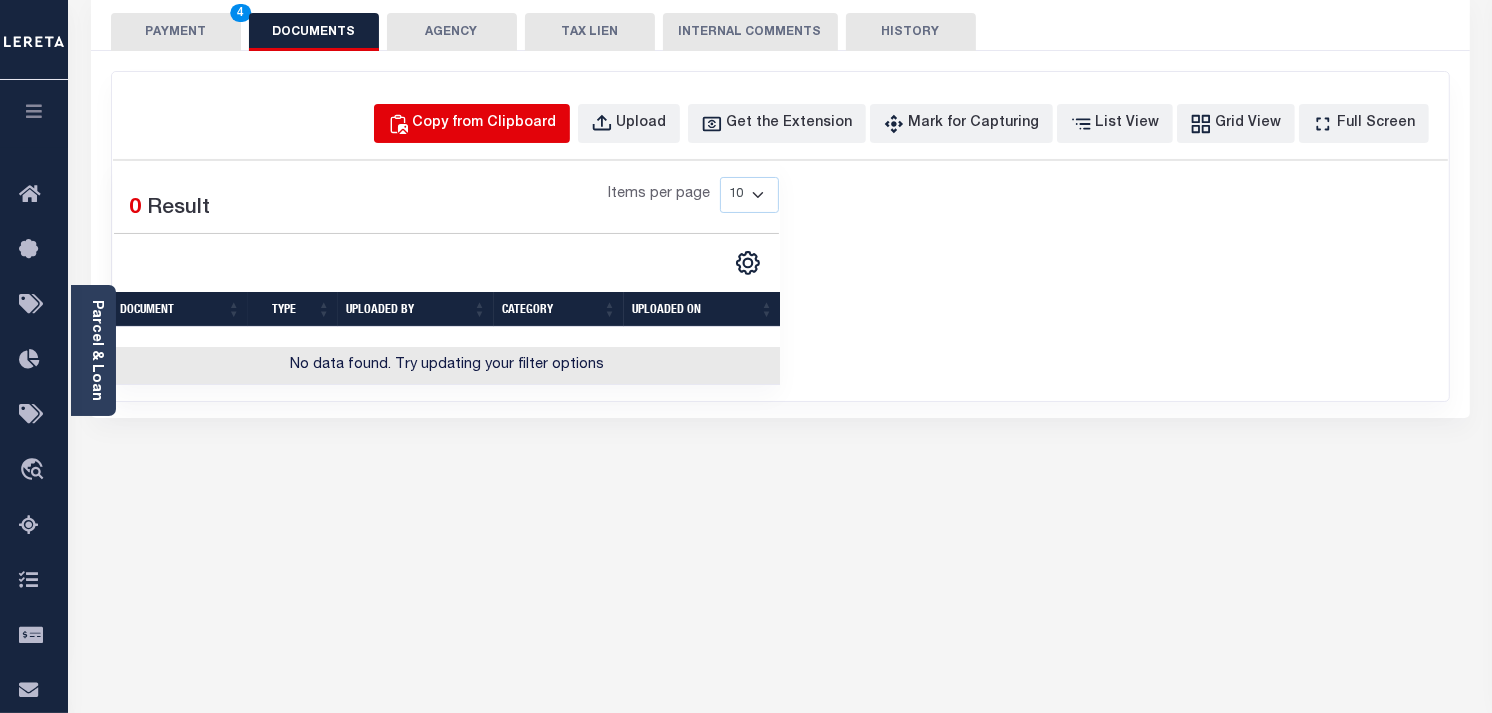 click on "Copy from Clipboard" at bounding box center (485, 124) 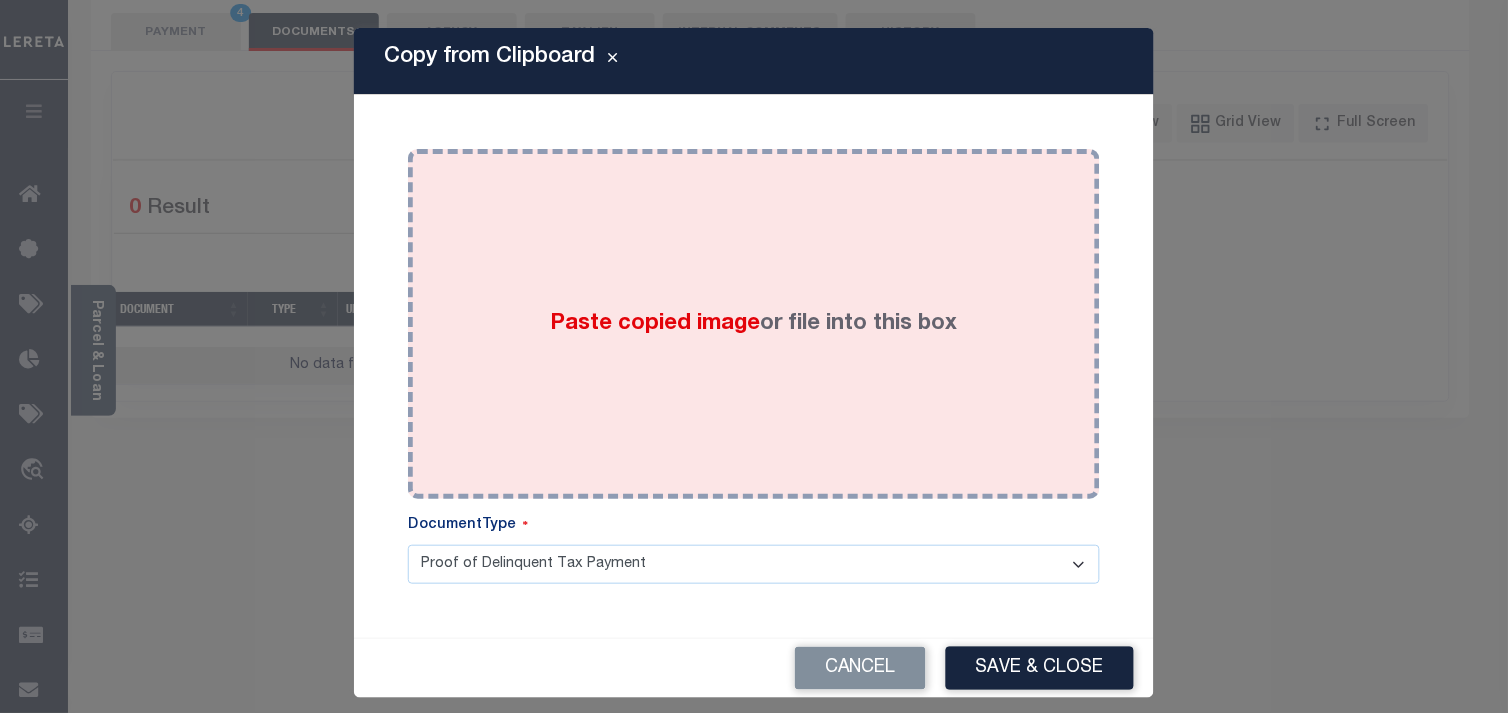 click on "Paste copied image" at bounding box center (656, 324) 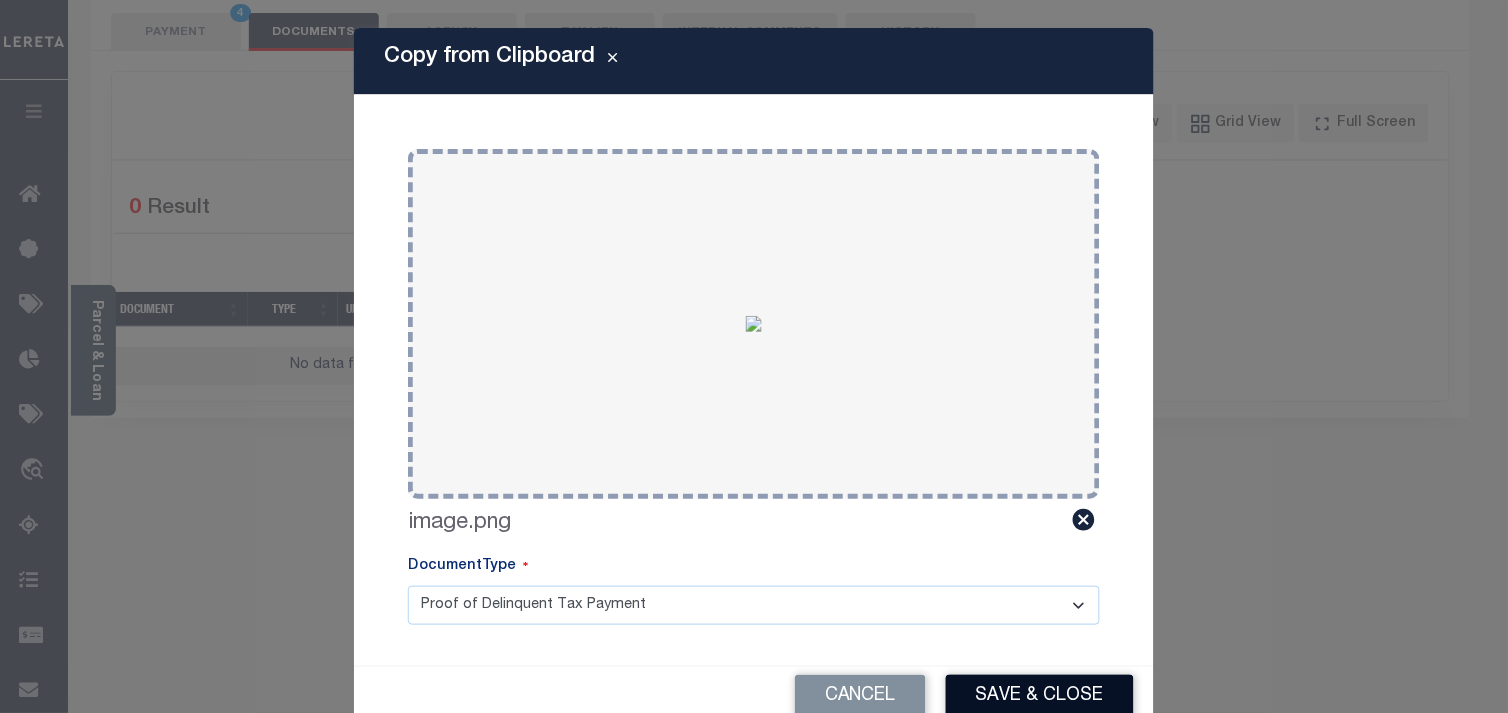 click on "Save & Close" at bounding box center (1040, 696) 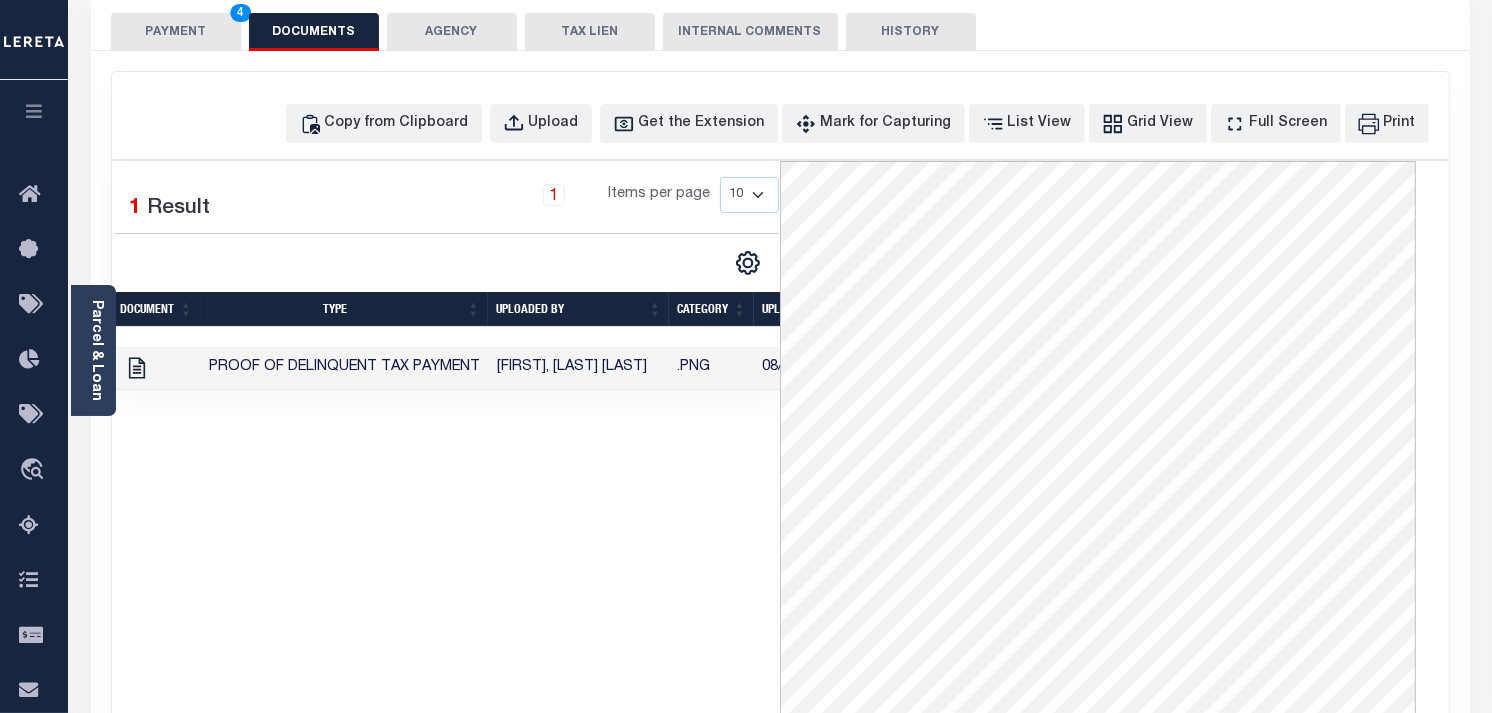 click on "PAYMENT
4" at bounding box center [176, 32] 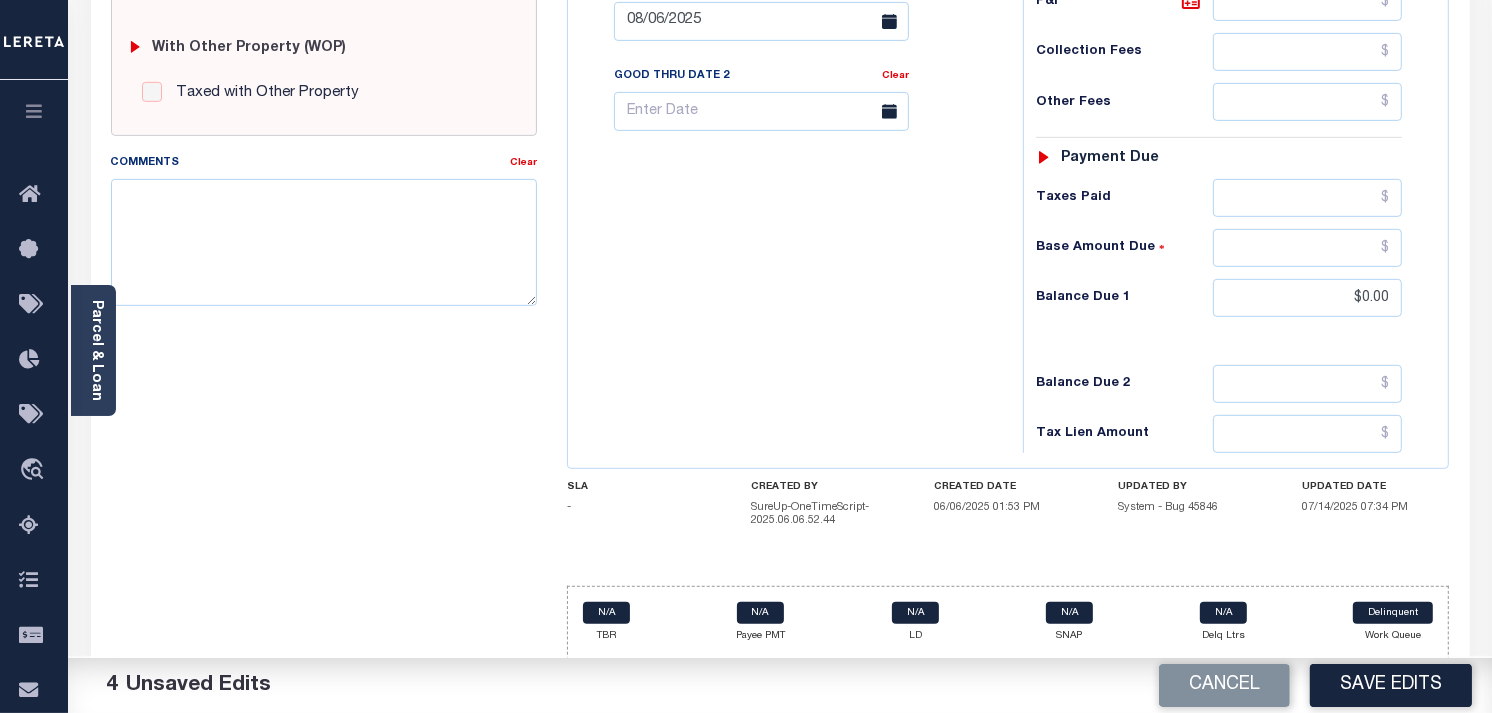 scroll, scrollTop: 811, scrollLeft: 0, axis: vertical 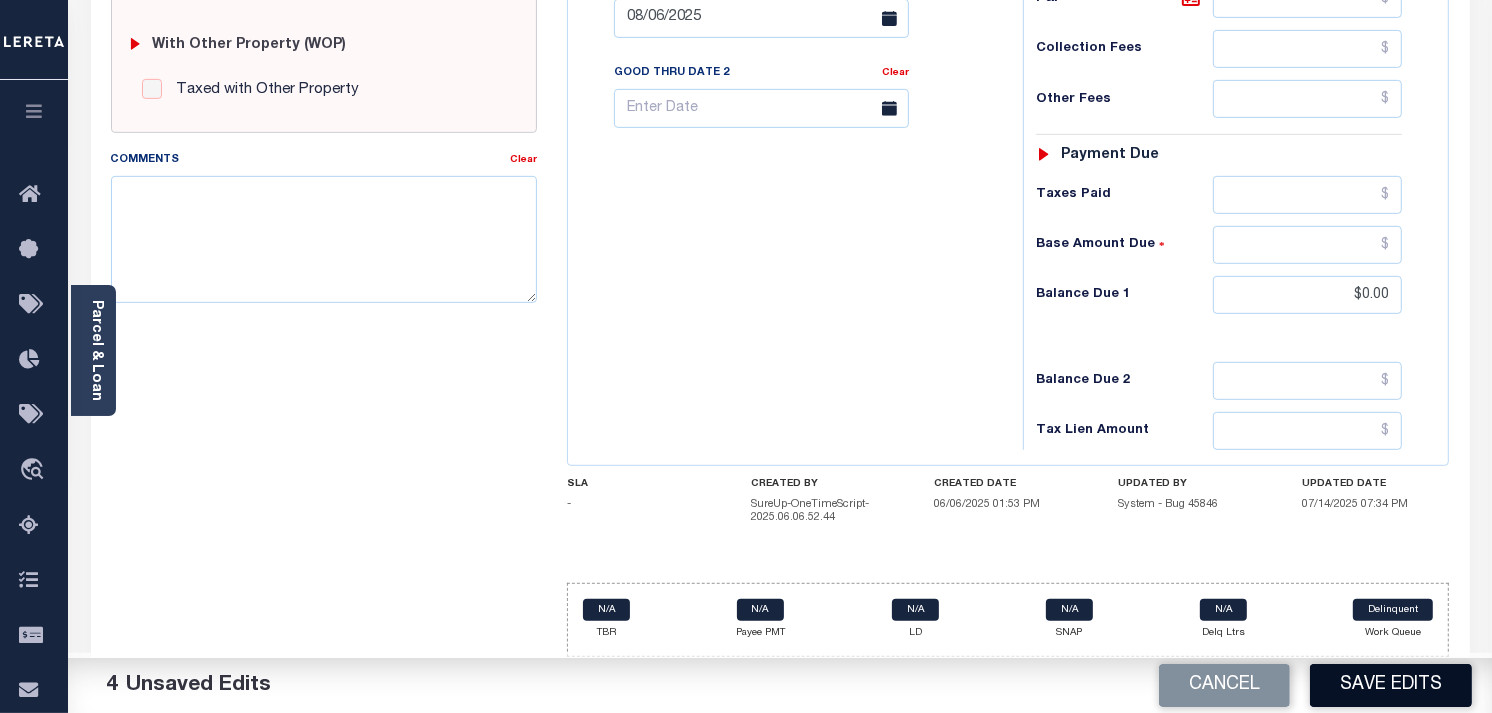 click on "Save Edits" at bounding box center (1391, 685) 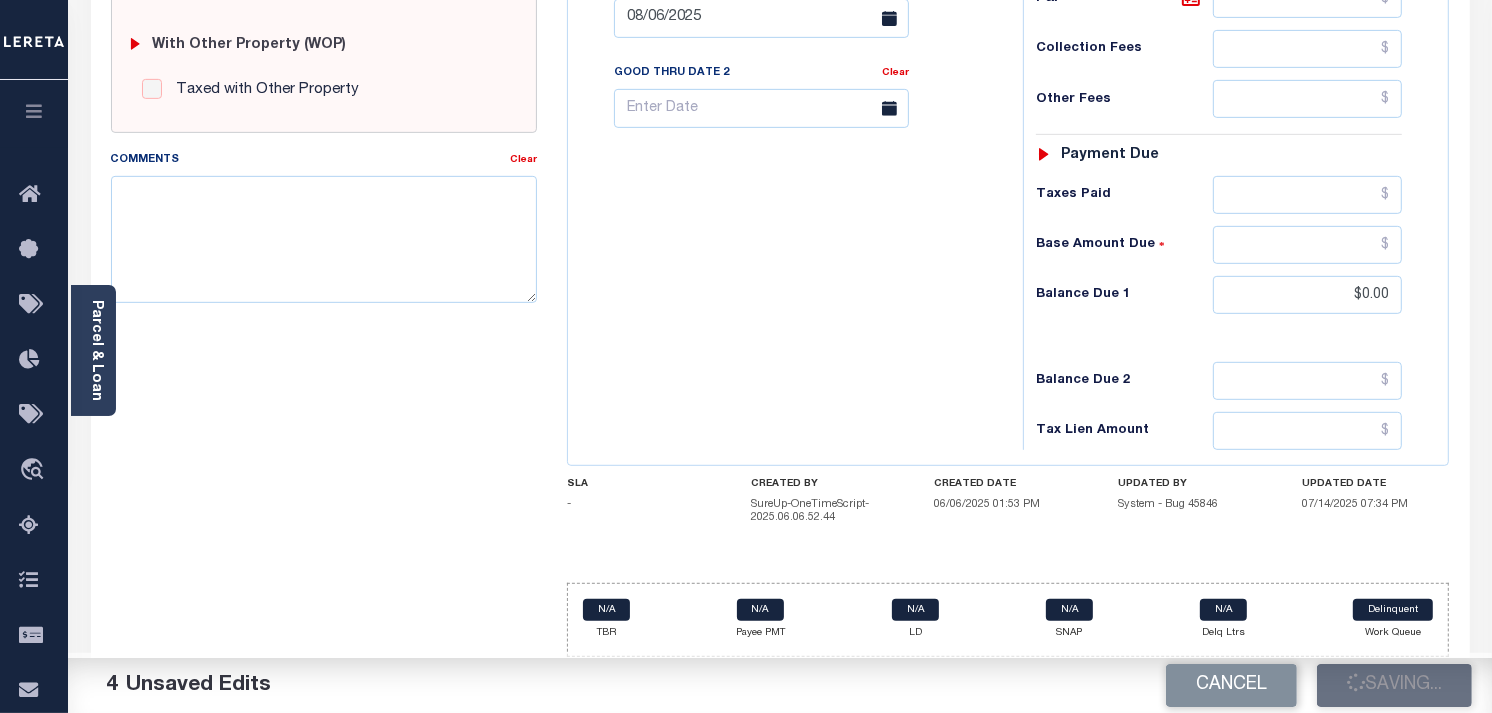 checkbox on "false" 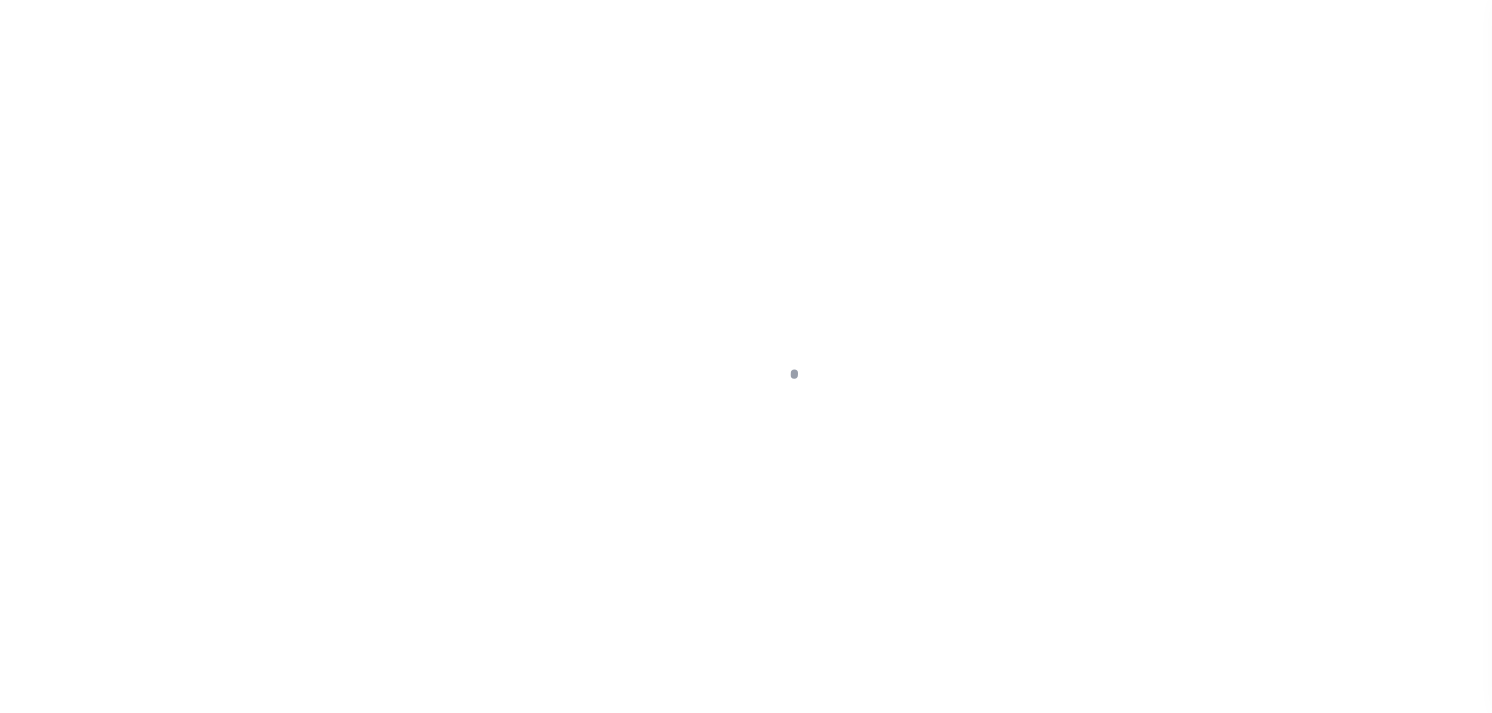 scroll, scrollTop: 0, scrollLeft: 0, axis: both 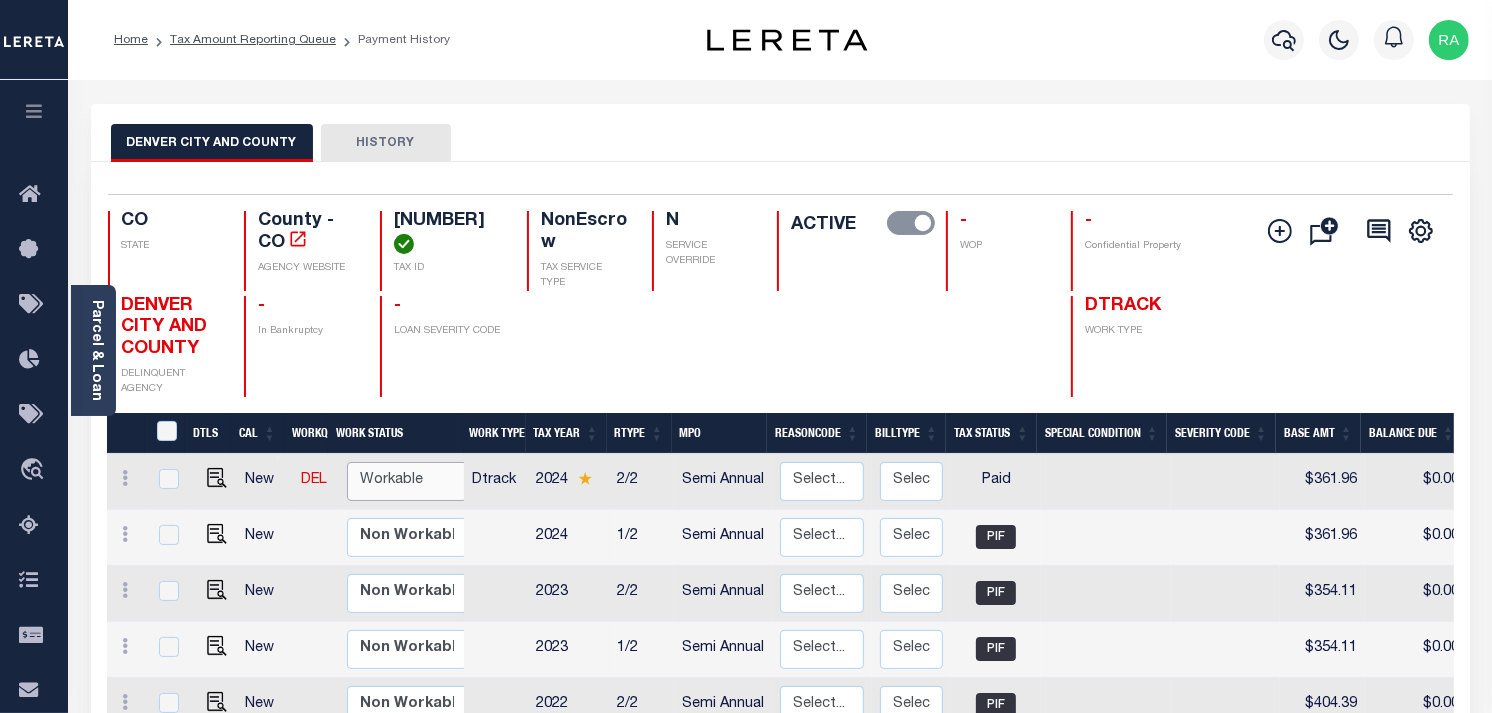 click on "Non Workable
Workable" at bounding box center [407, 481] 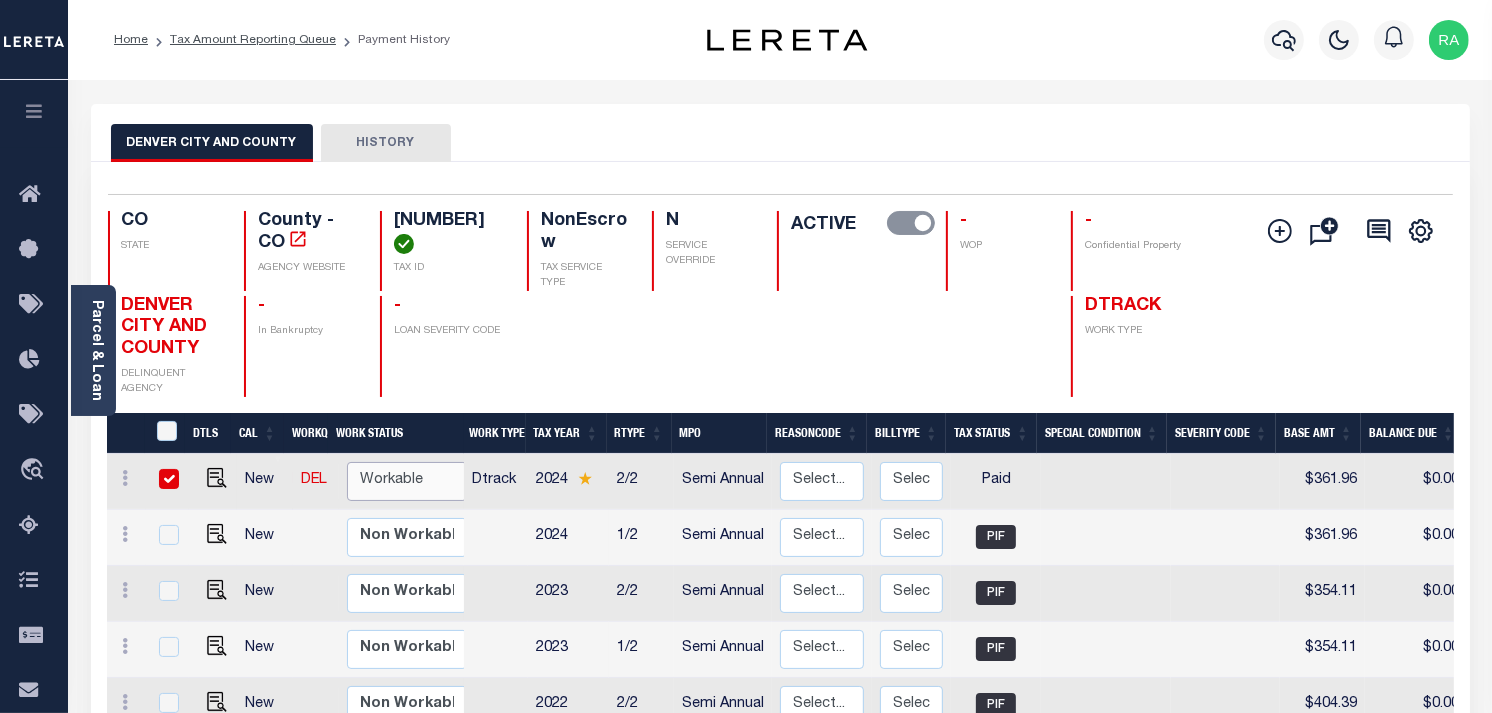 checkbox on "true" 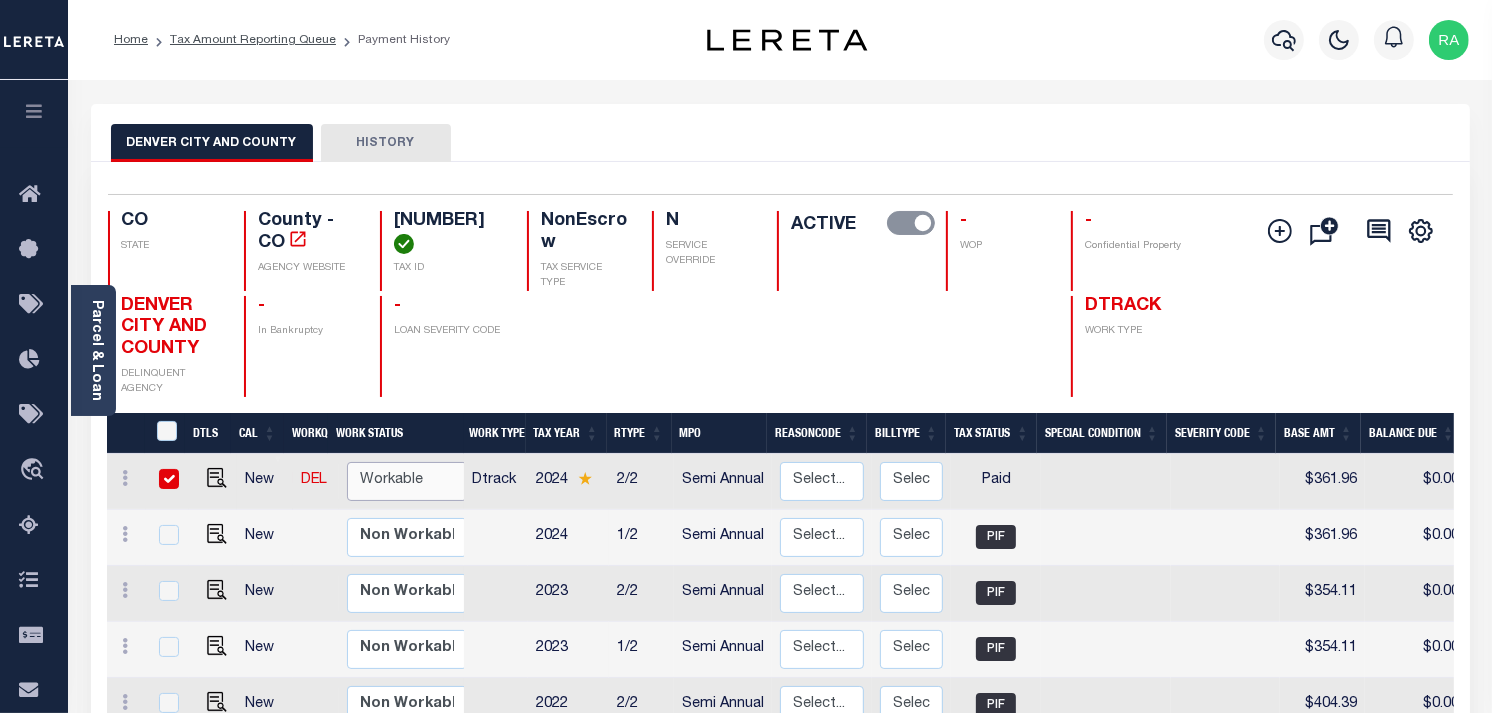 checkbox on "true" 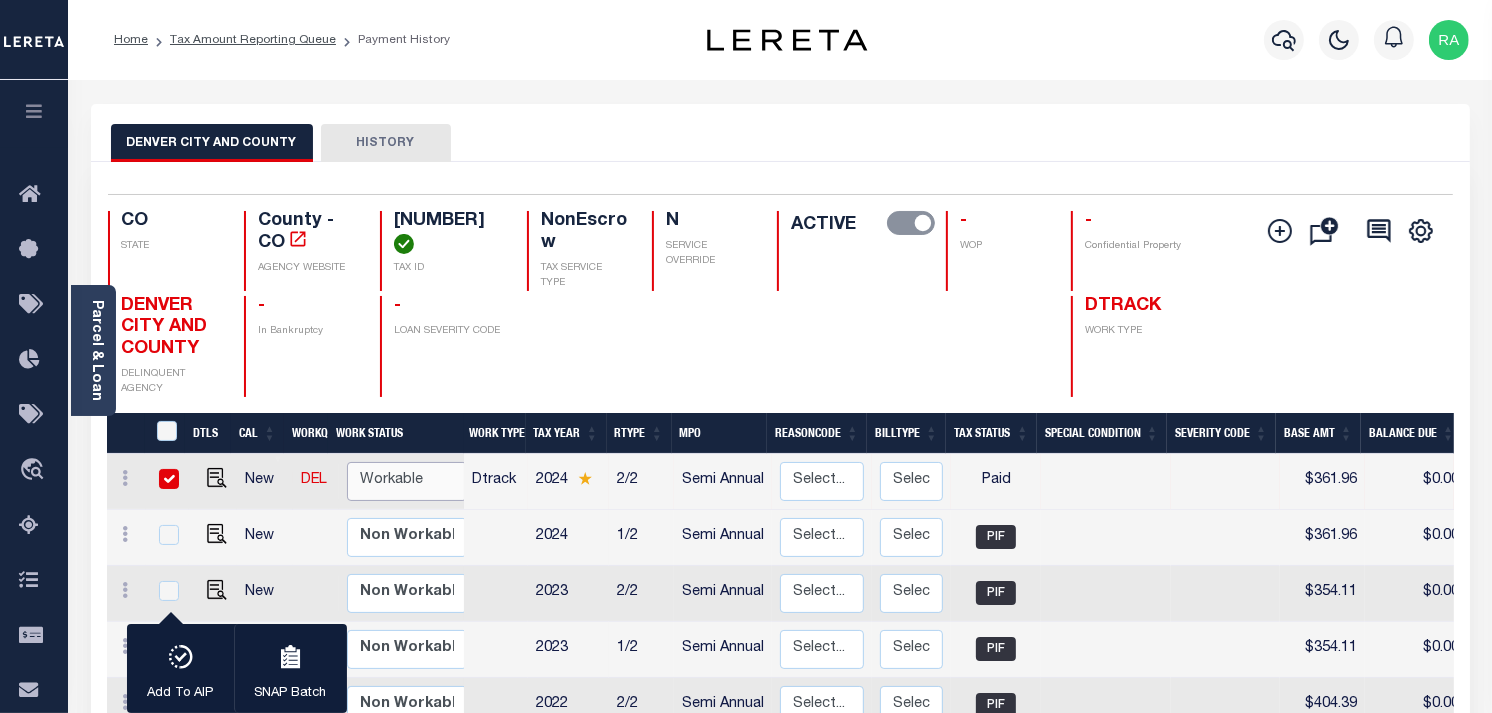 select on "true" 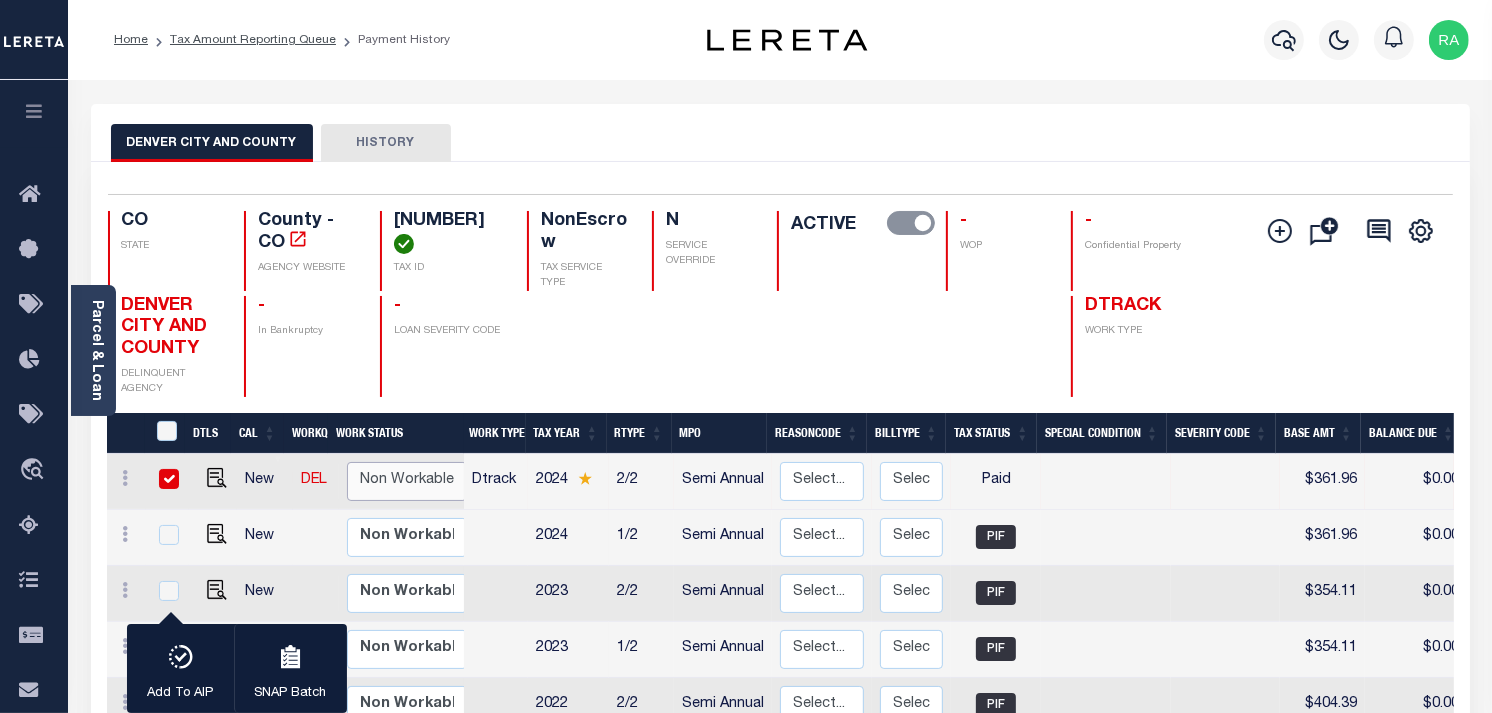 click on "Non Workable
Workable" at bounding box center (407, 481) 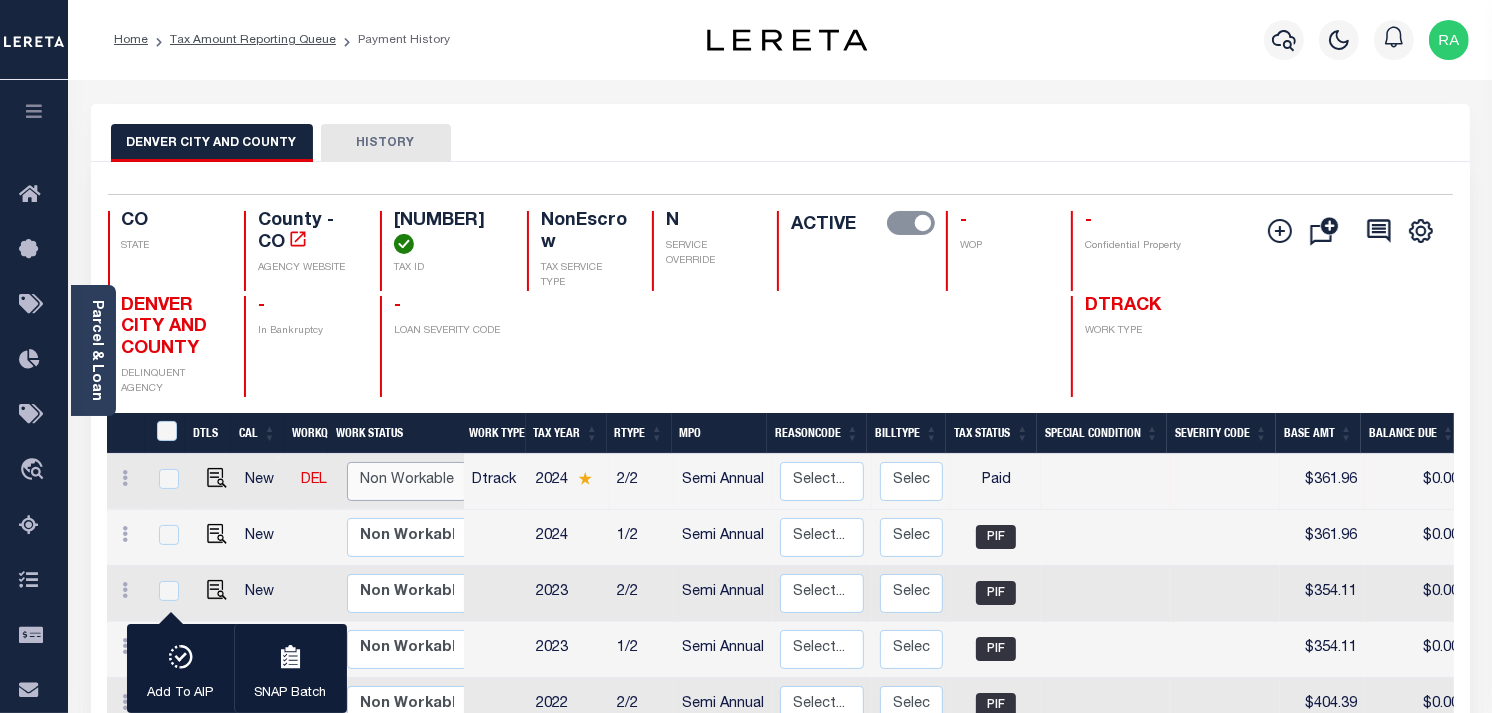 checkbox on "false" 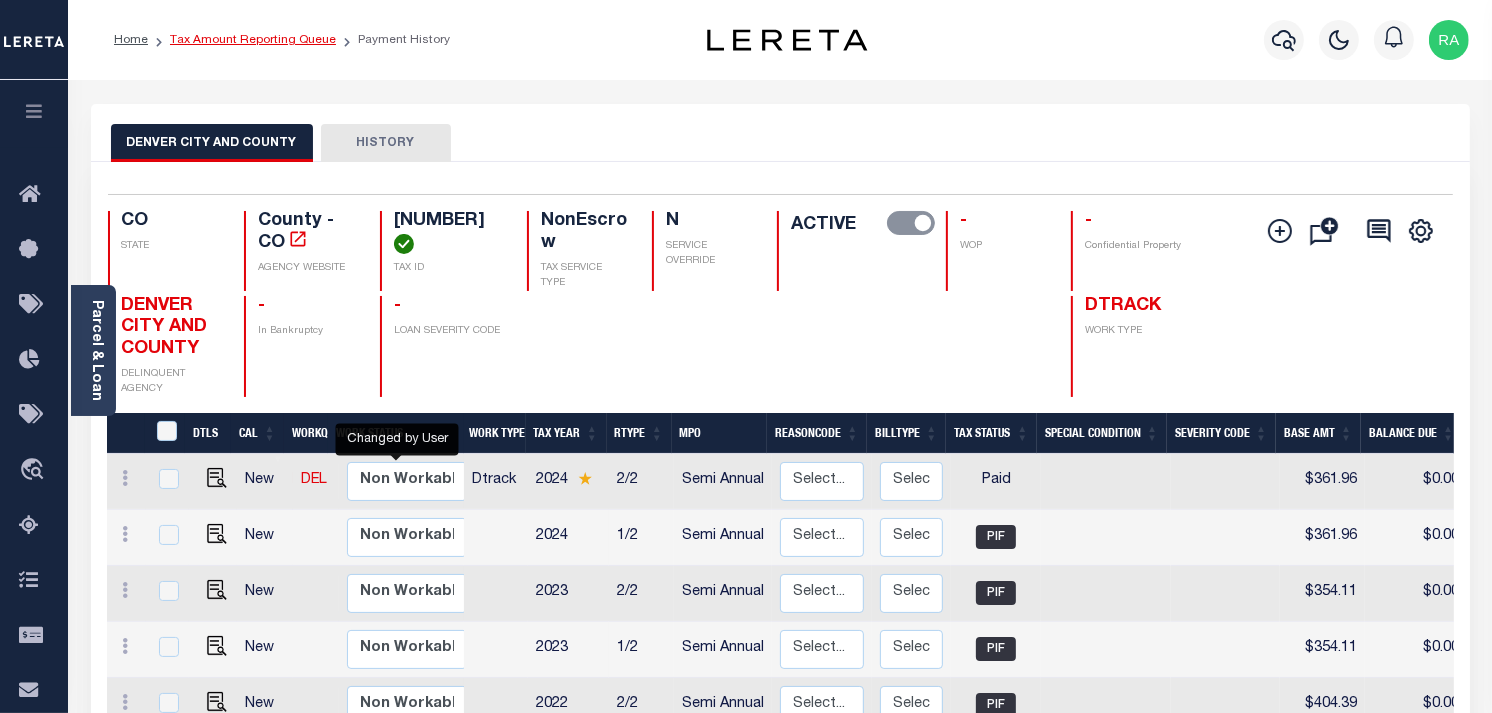 click on "Tax Amount Reporting Queue" at bounding box center (253, 40) 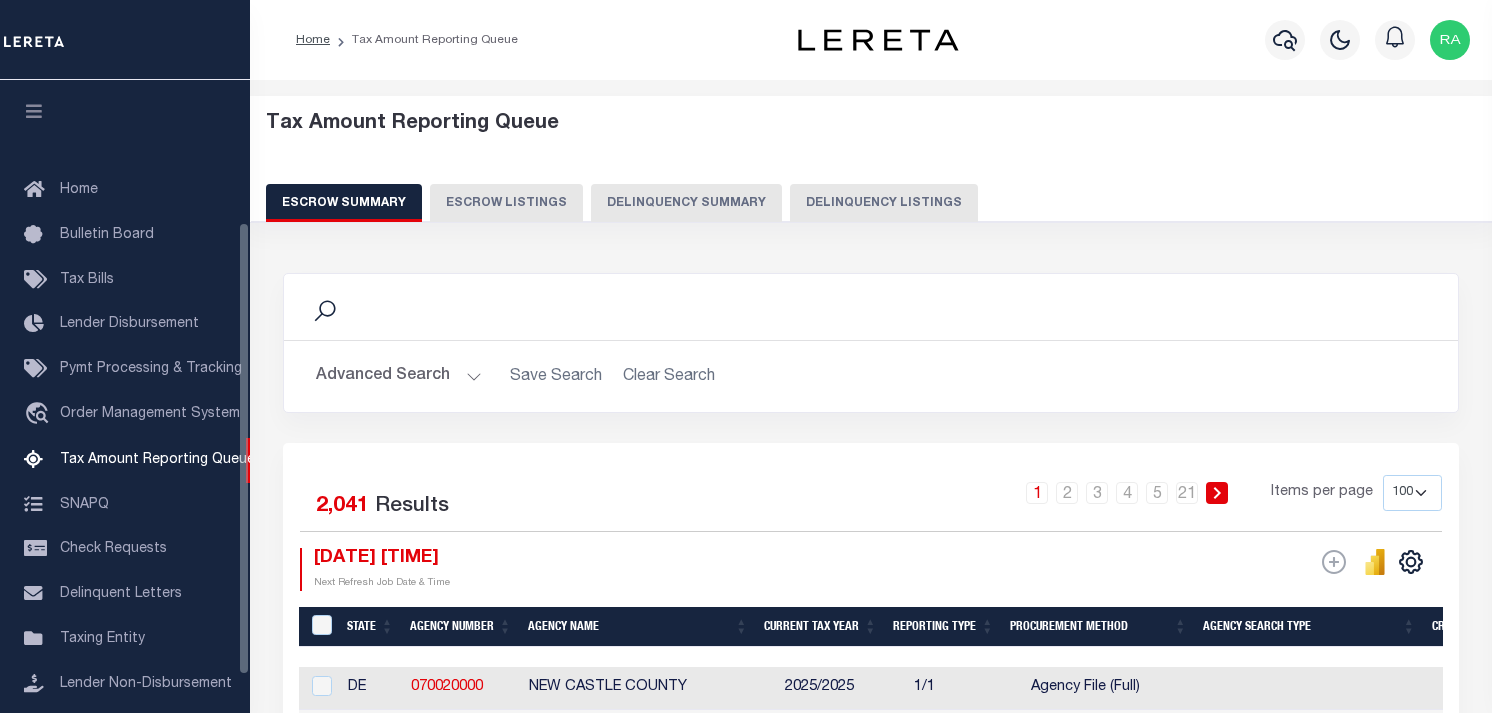 click on "Delinquency Summary" at bounding box center [686, 203] 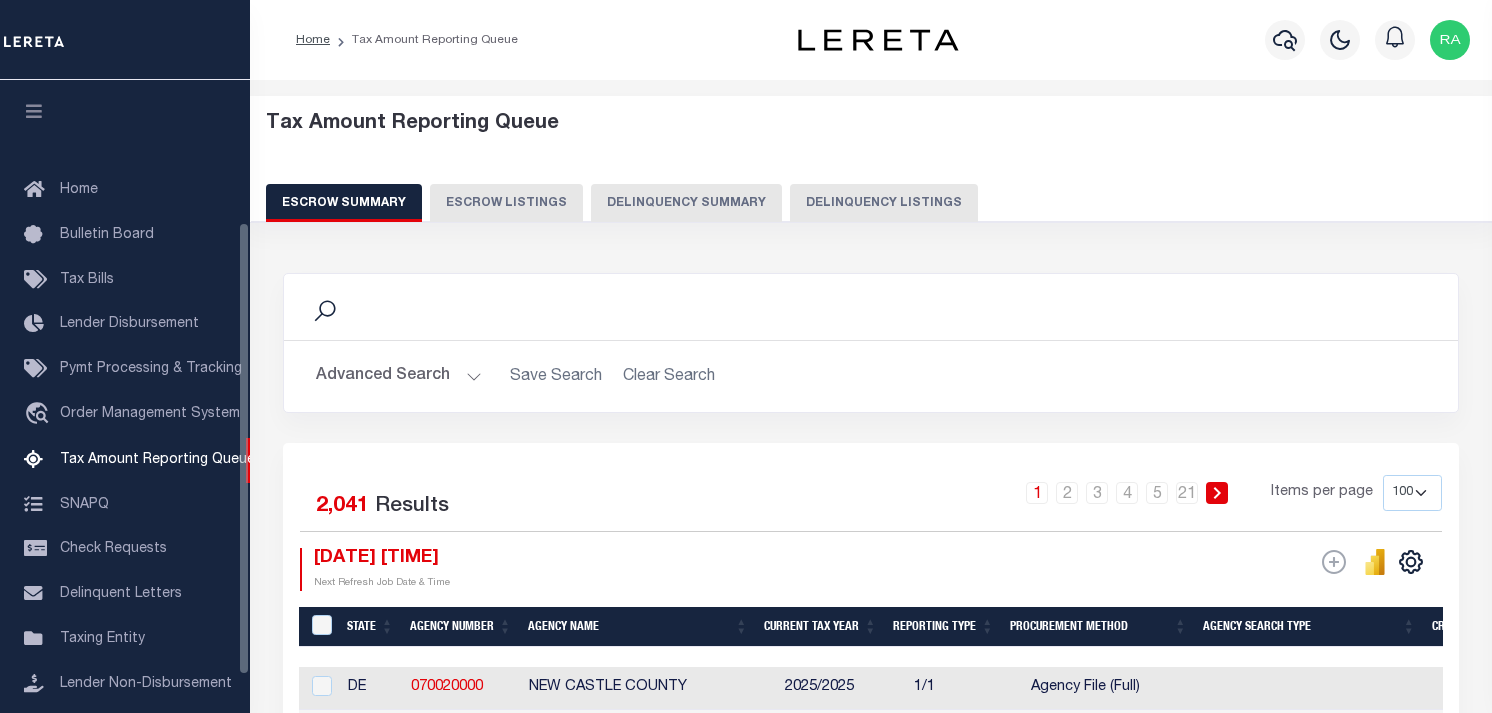 click on "Delinquency Listings" at bounding box center [884, 203] 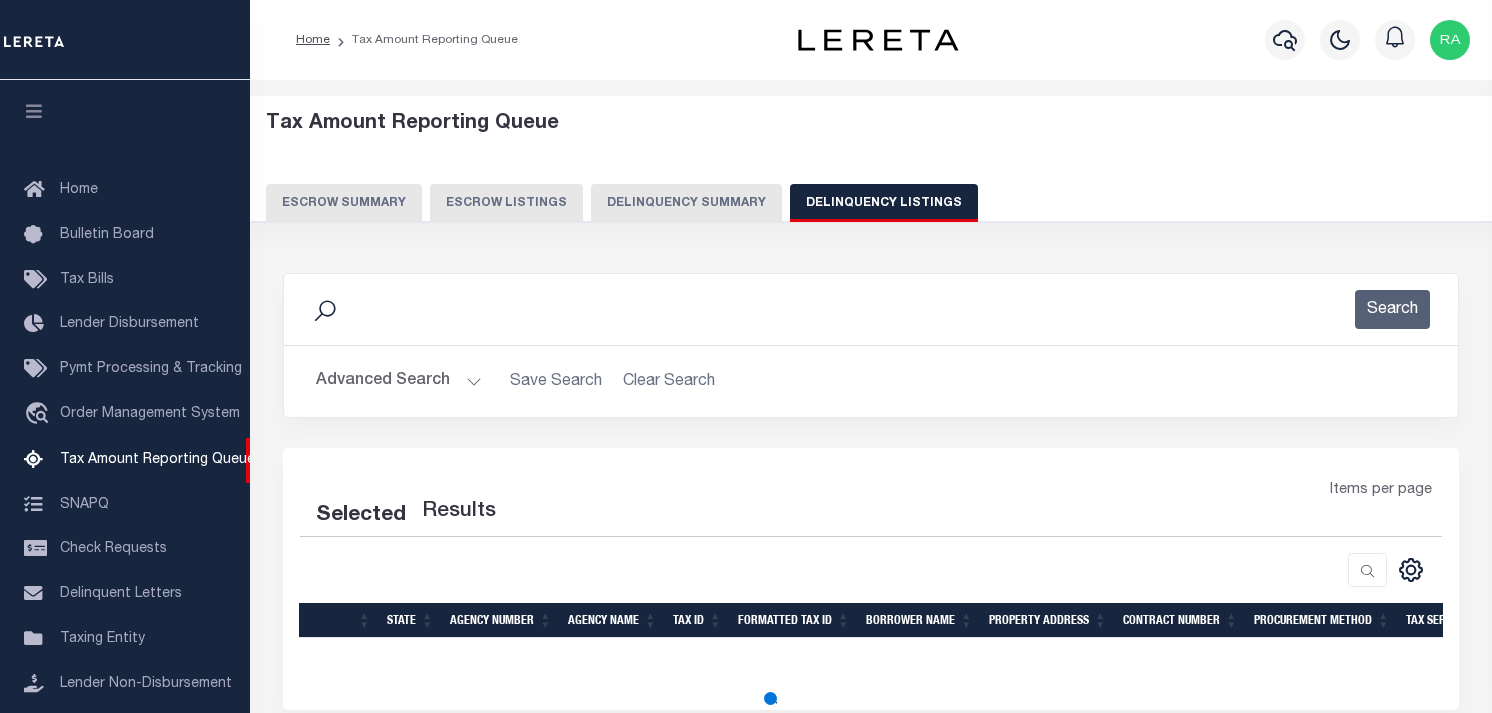 scroll, scrollTop: 0, scrollLeft: 0, axis: both 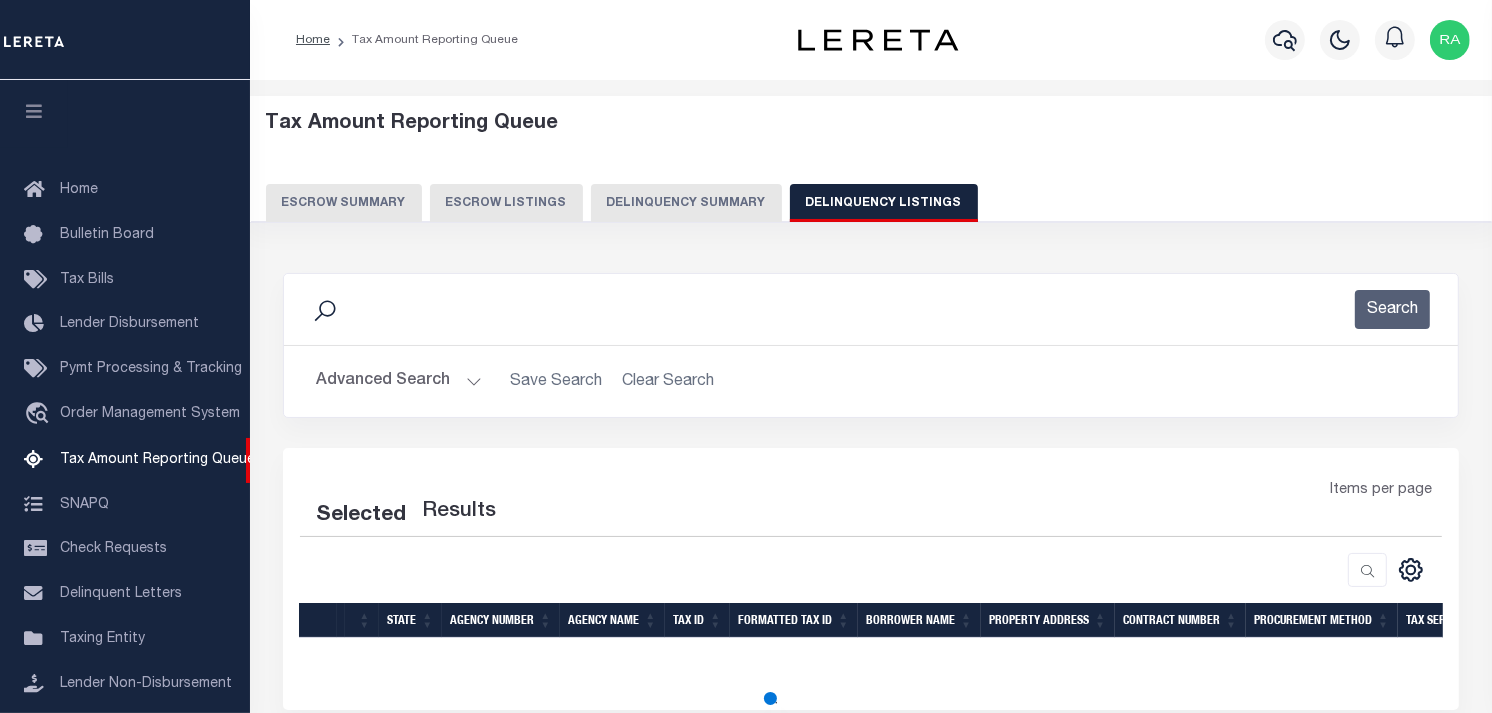 select on "100" 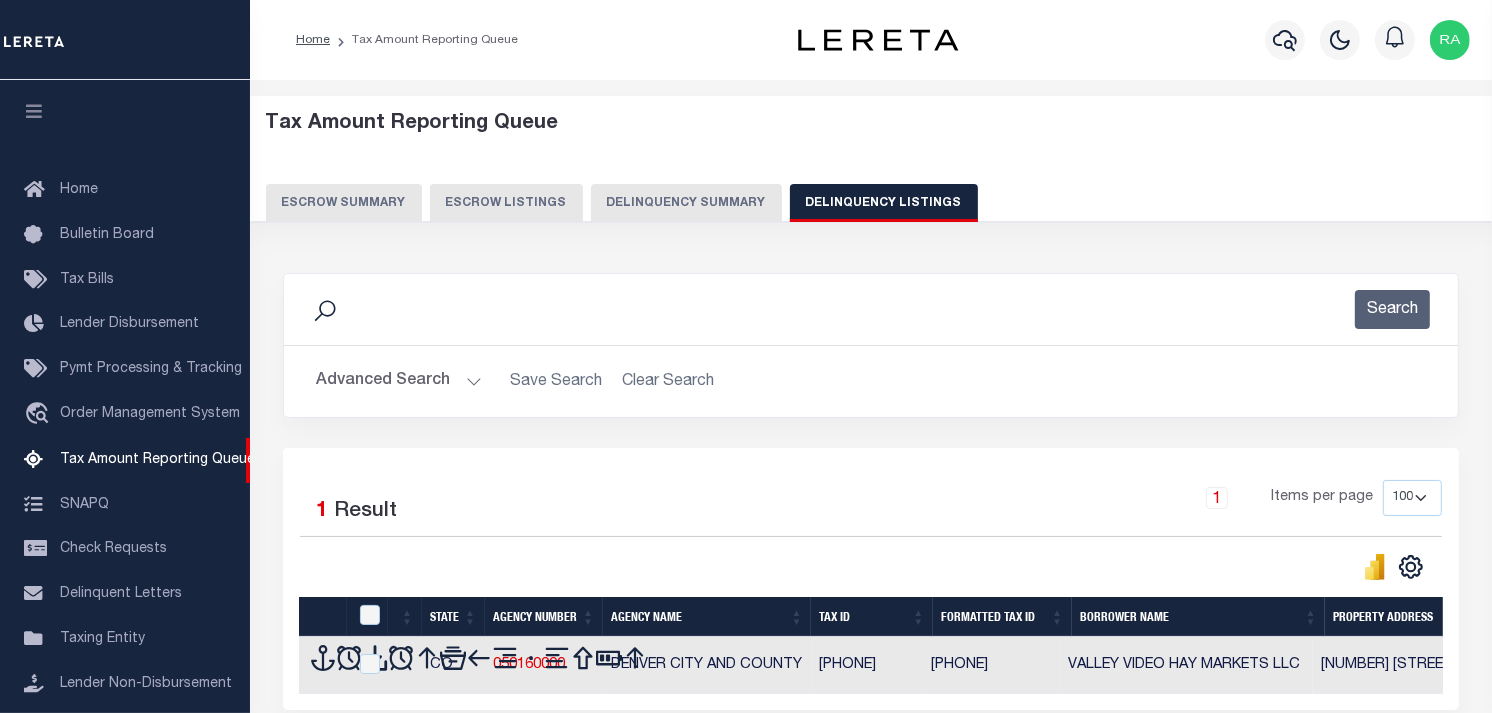 scroll, scrollTop: 198, scrollLeft: 0, axis: vertical 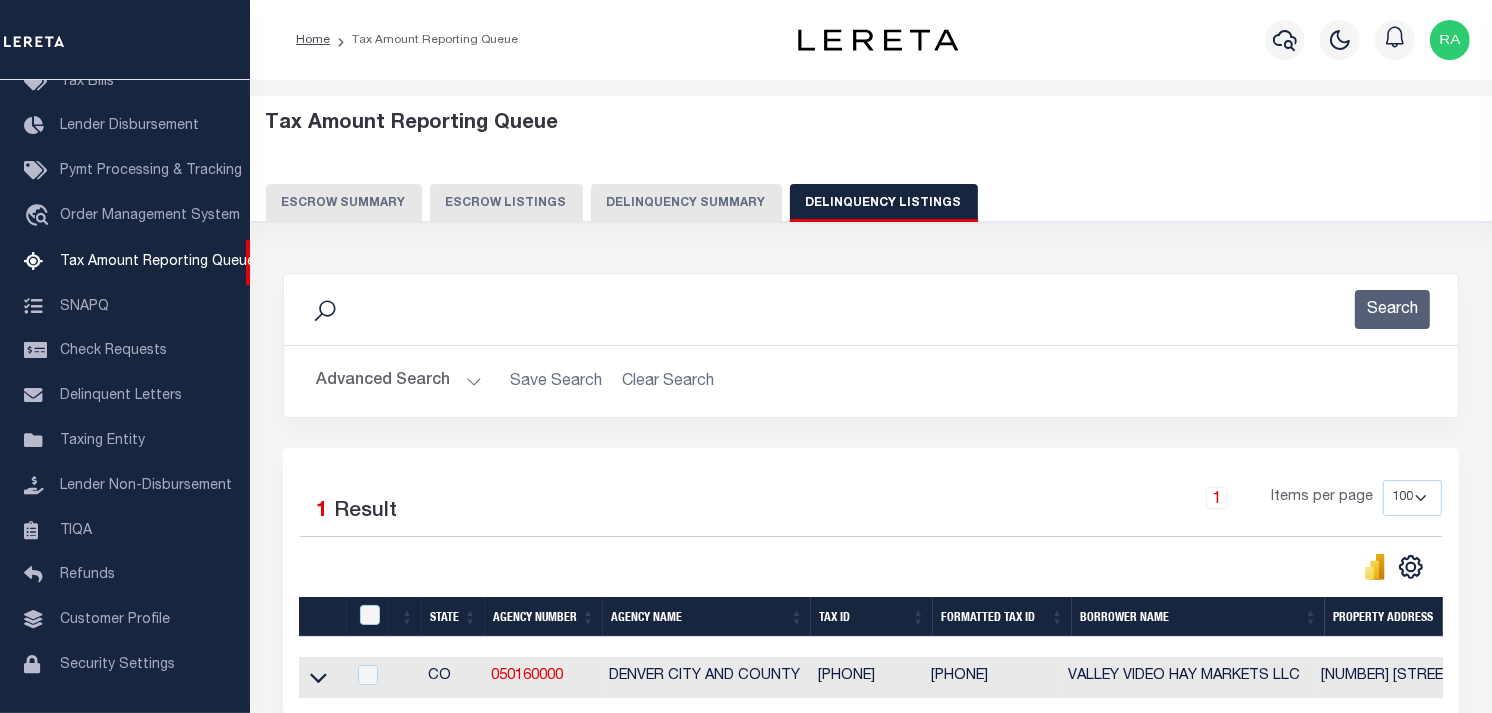 click on "Advanced Search" at bounding box center (399, 381) 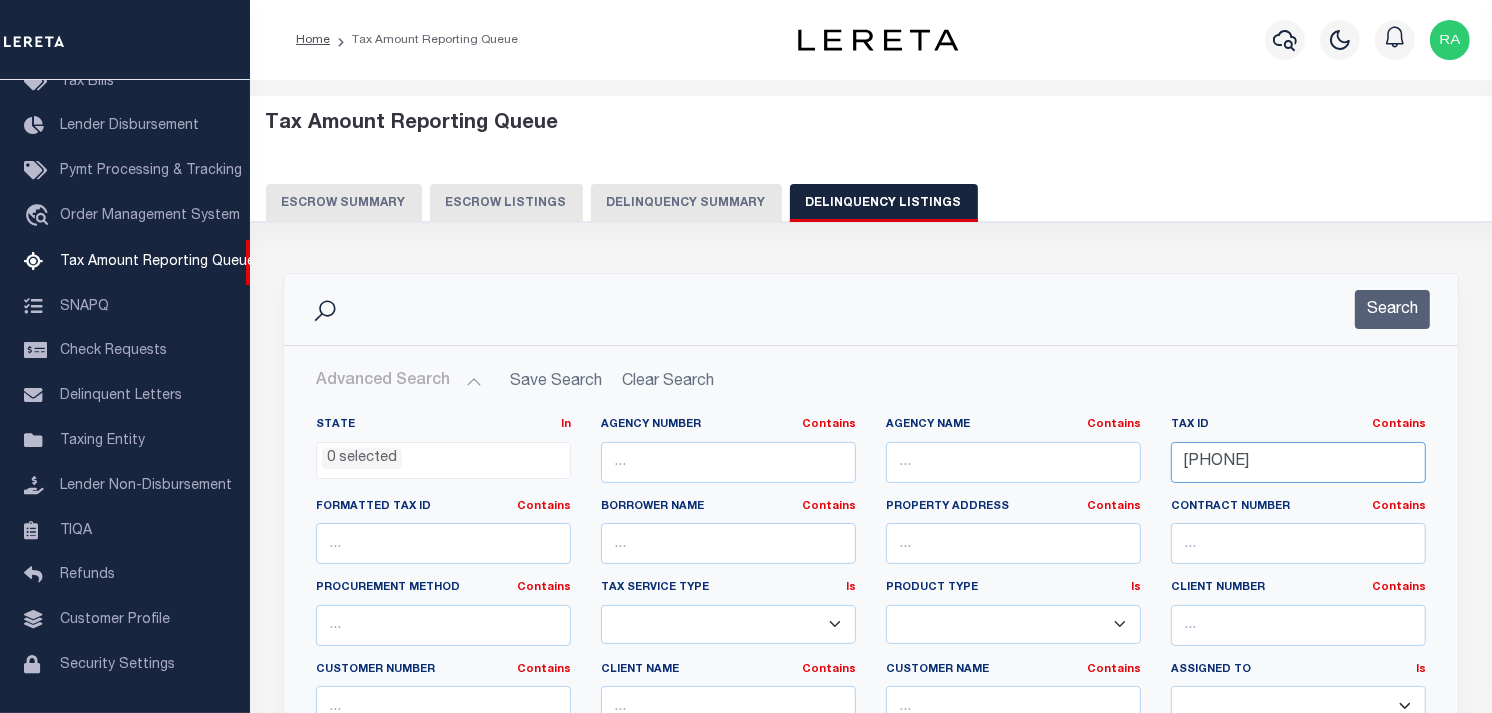click on "0615305733733" at bounding box center (1298, 462) 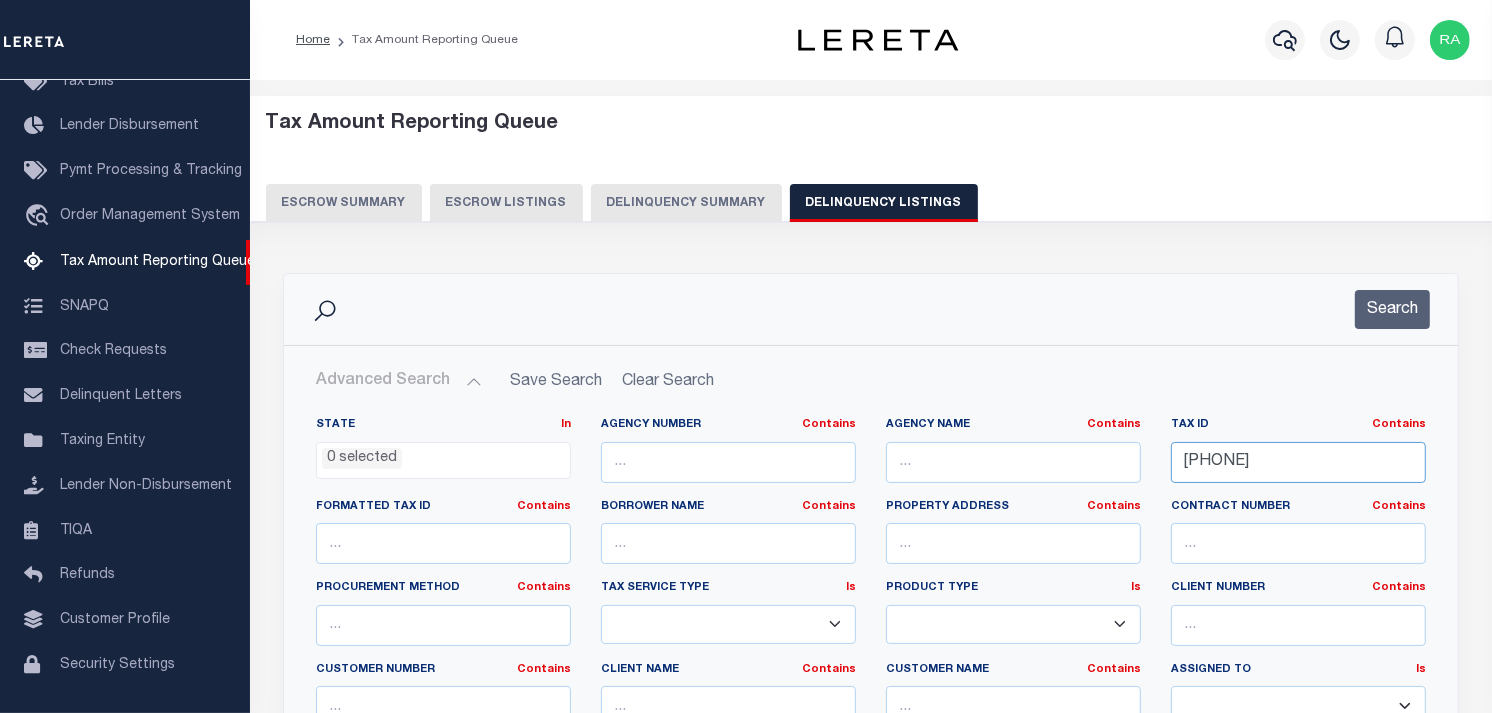 click on "0615305733733" at bounding box center [1298, 462] 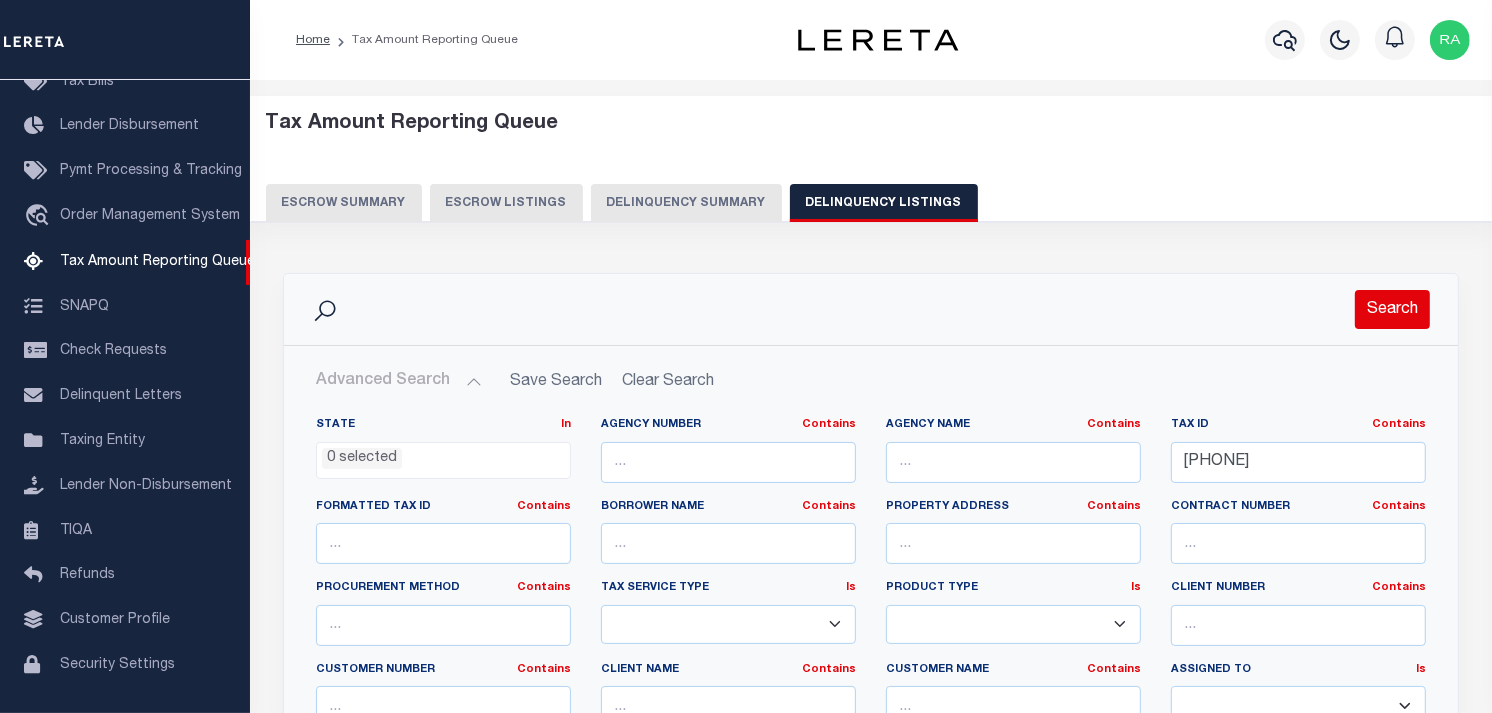 click on "Search" at bounding box center [1392, 309] 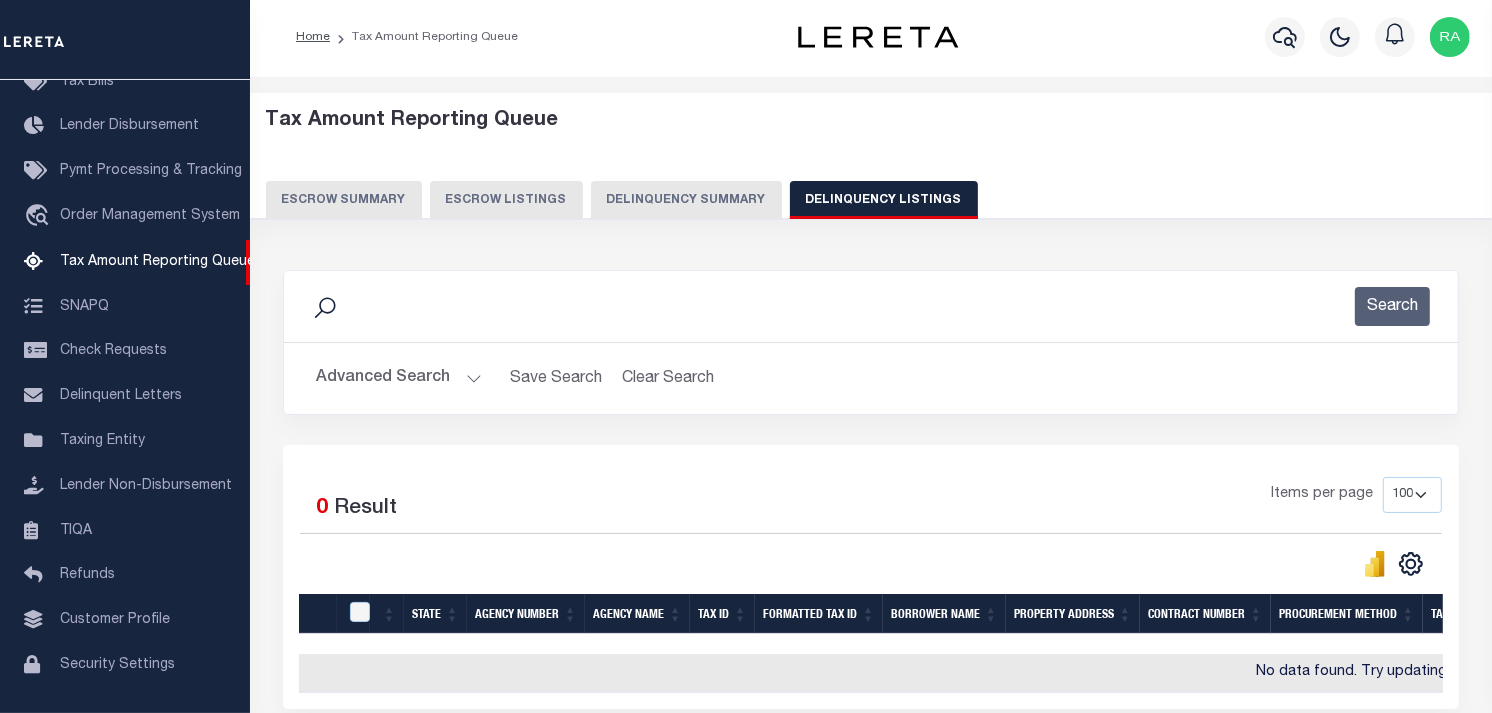 scroll, scrollTop: 0, scrollLeft: 0, axis: both 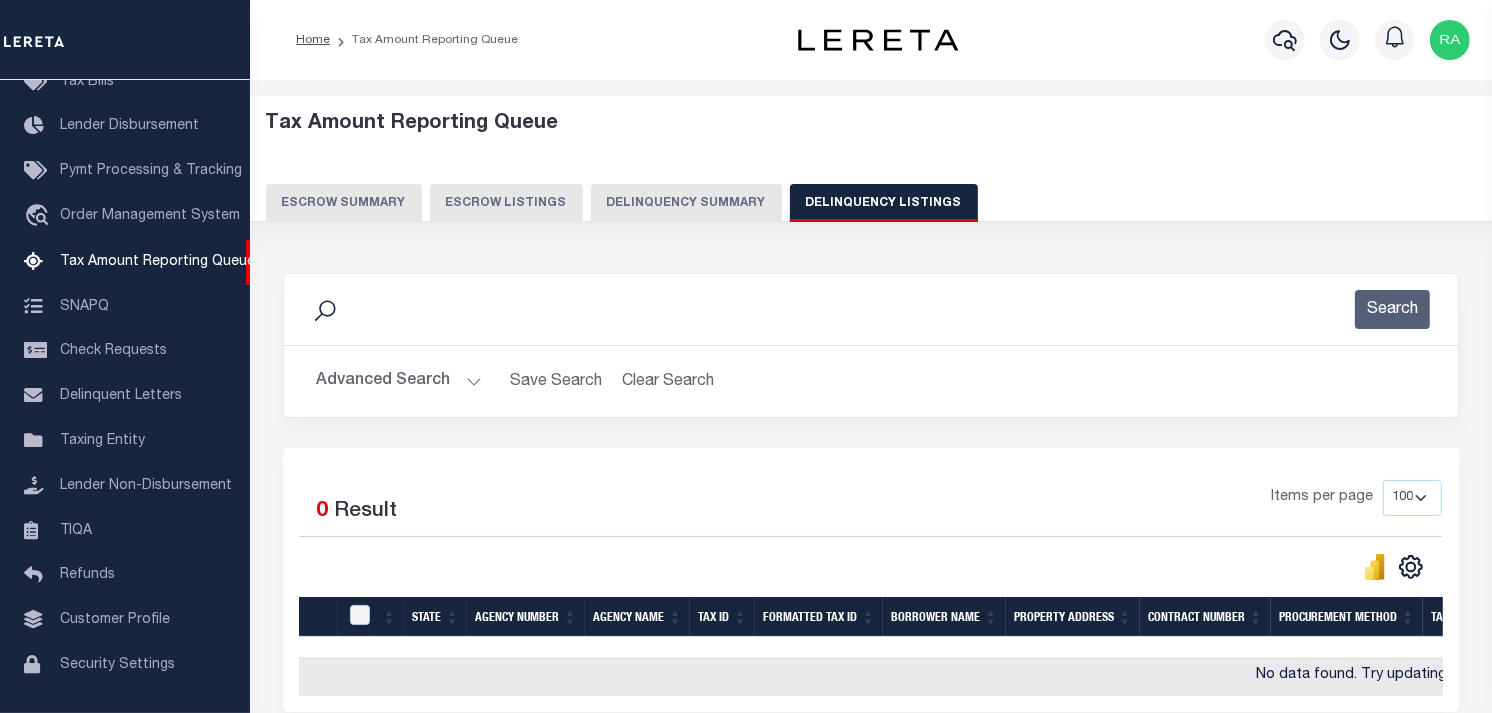 click on "Advanced Search" at bounding box center [399, 381] 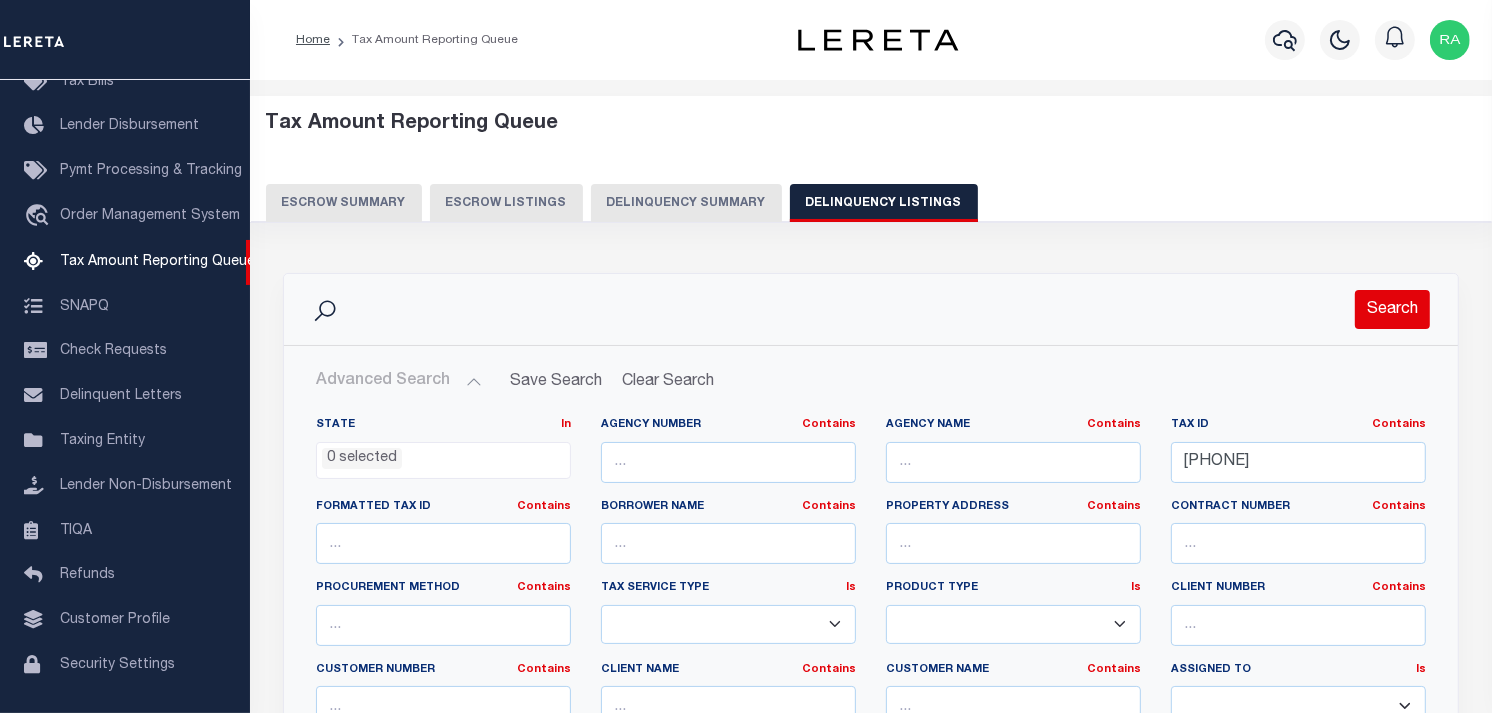 click on "Search" at bounding box center (1392, 309) 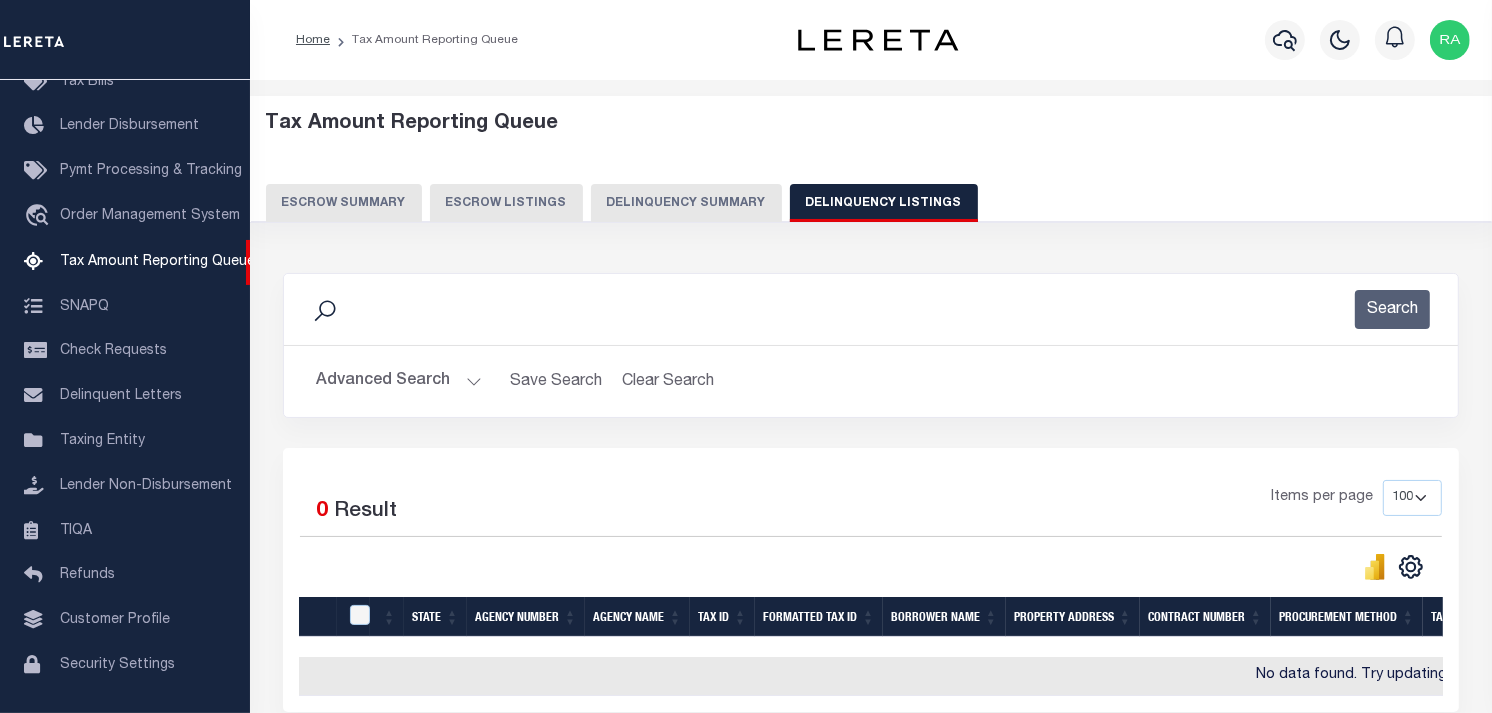 click on "Advanced Search" at bounding box center [399, 381] 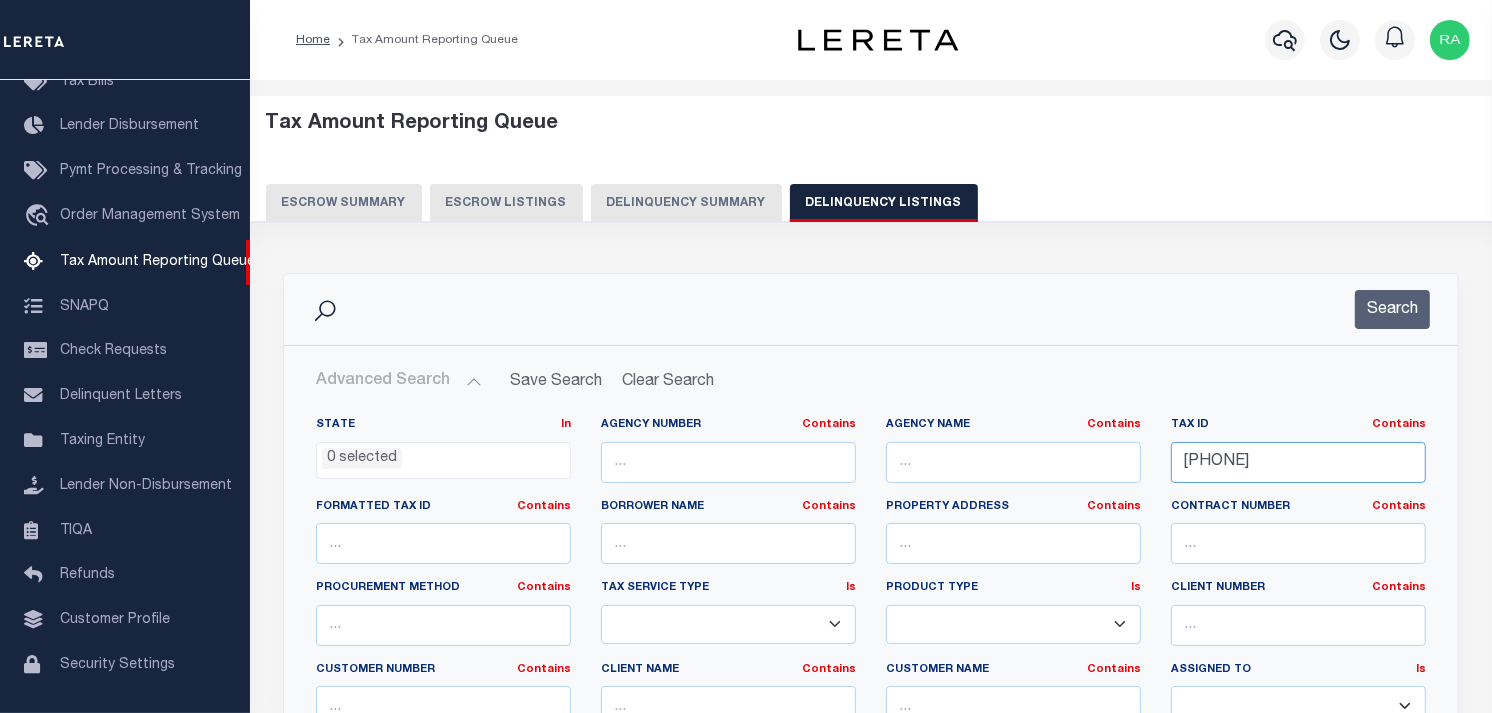 click on "0616306016016" at bounding box center (1298, 462) 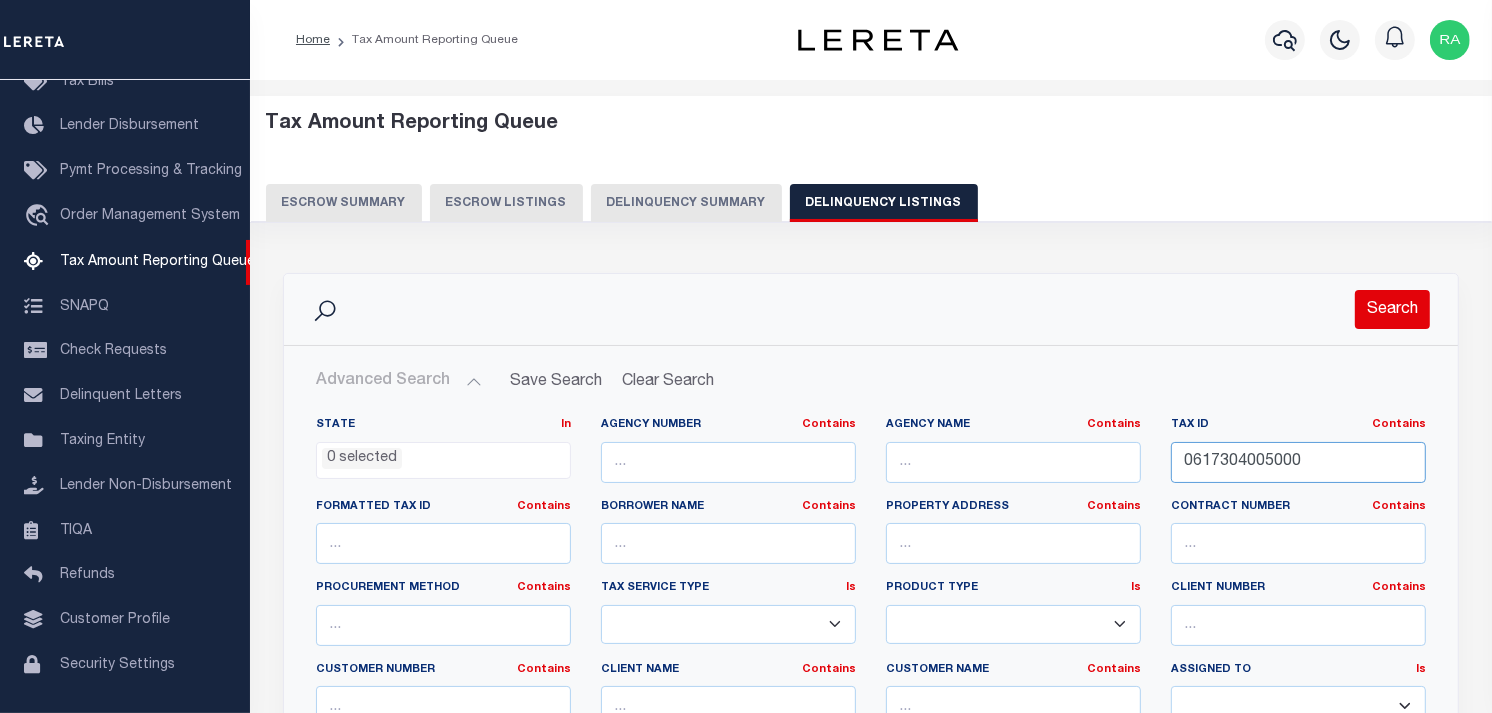 type on "0617304005000" 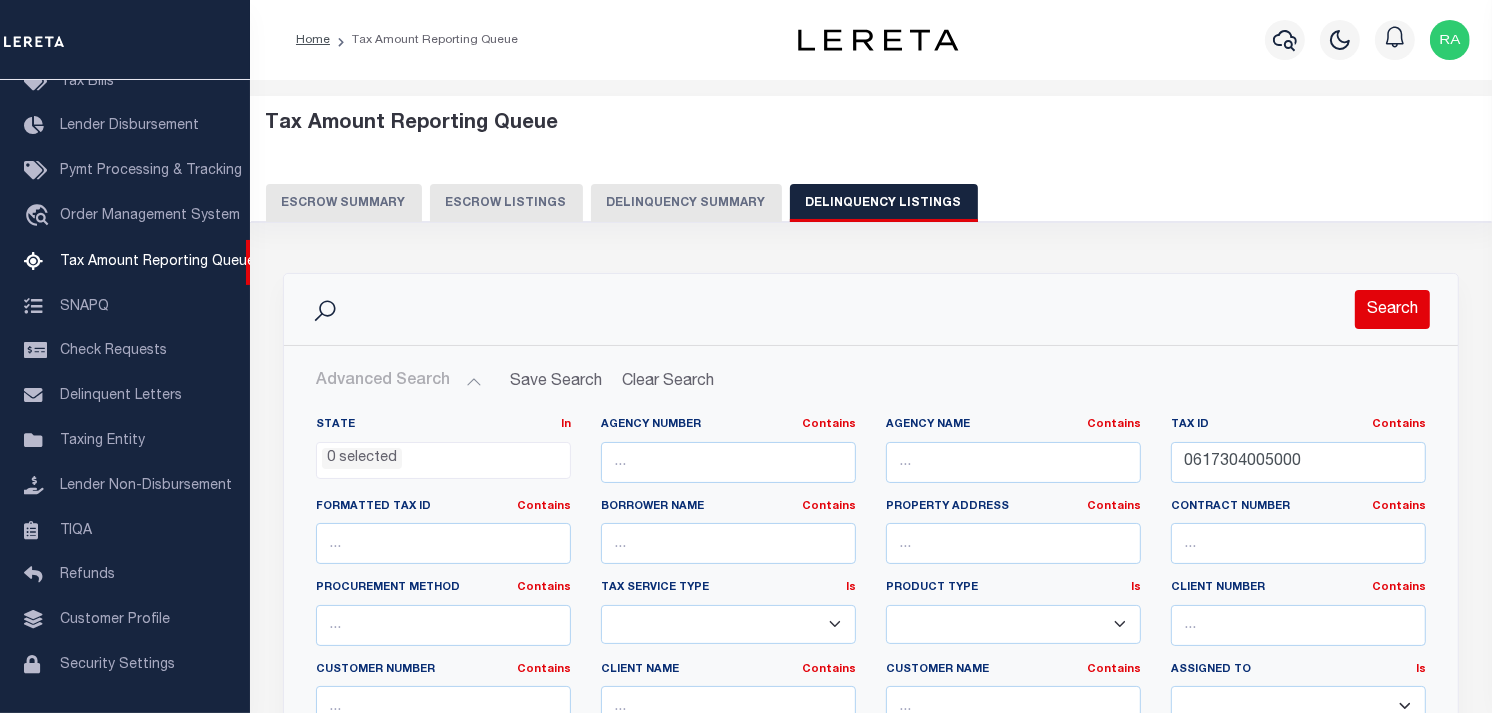 click on "Search" at bounding box center [1392, 309] 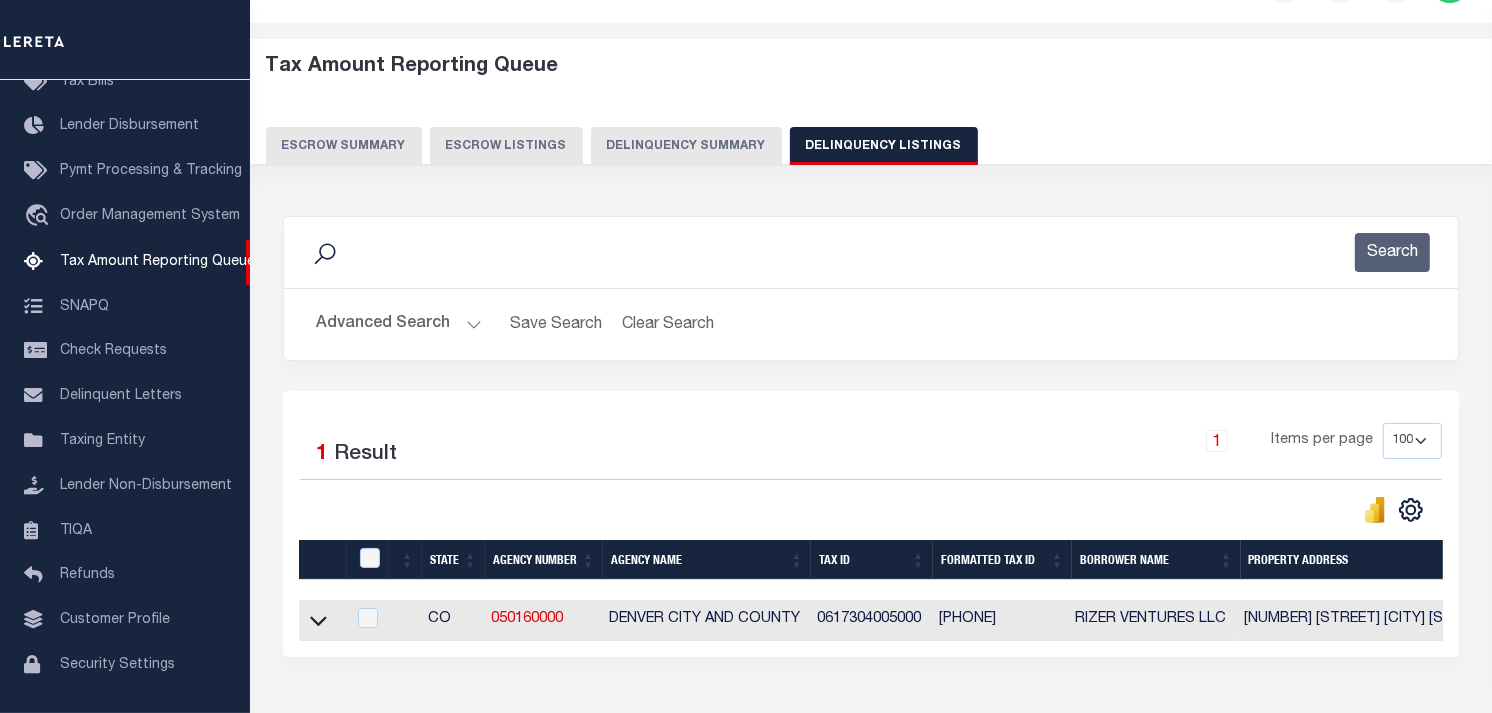 scroll, scrollTop: 197, scrollLeft: 0, axis: vertical 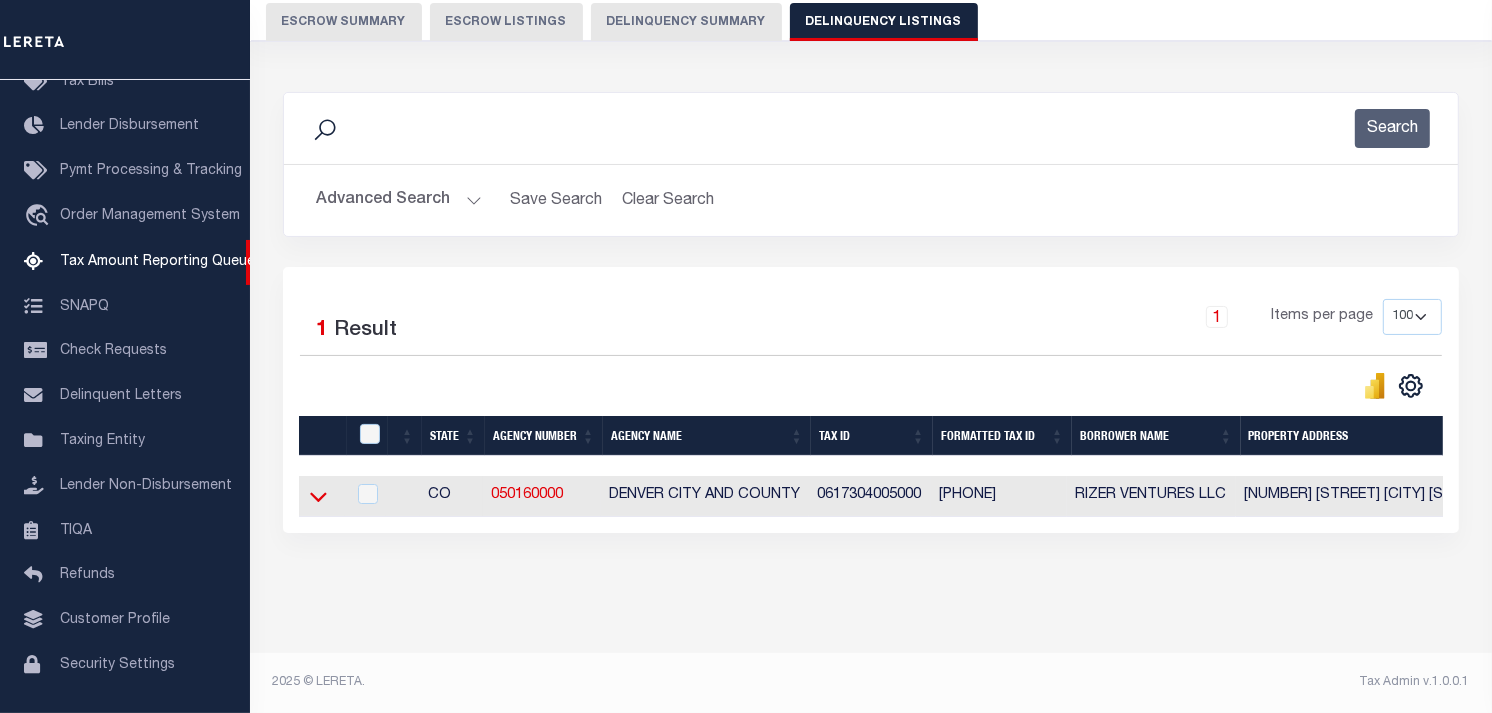 click 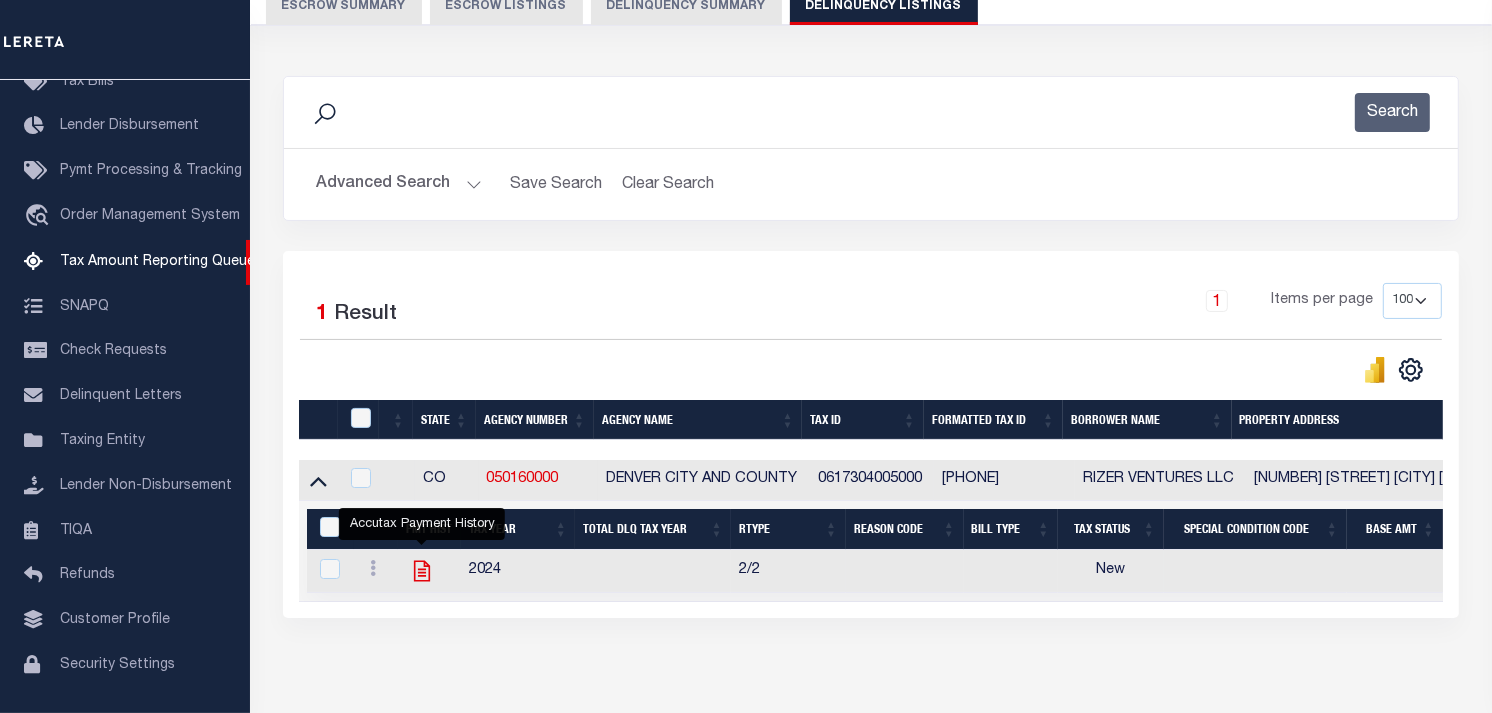 click 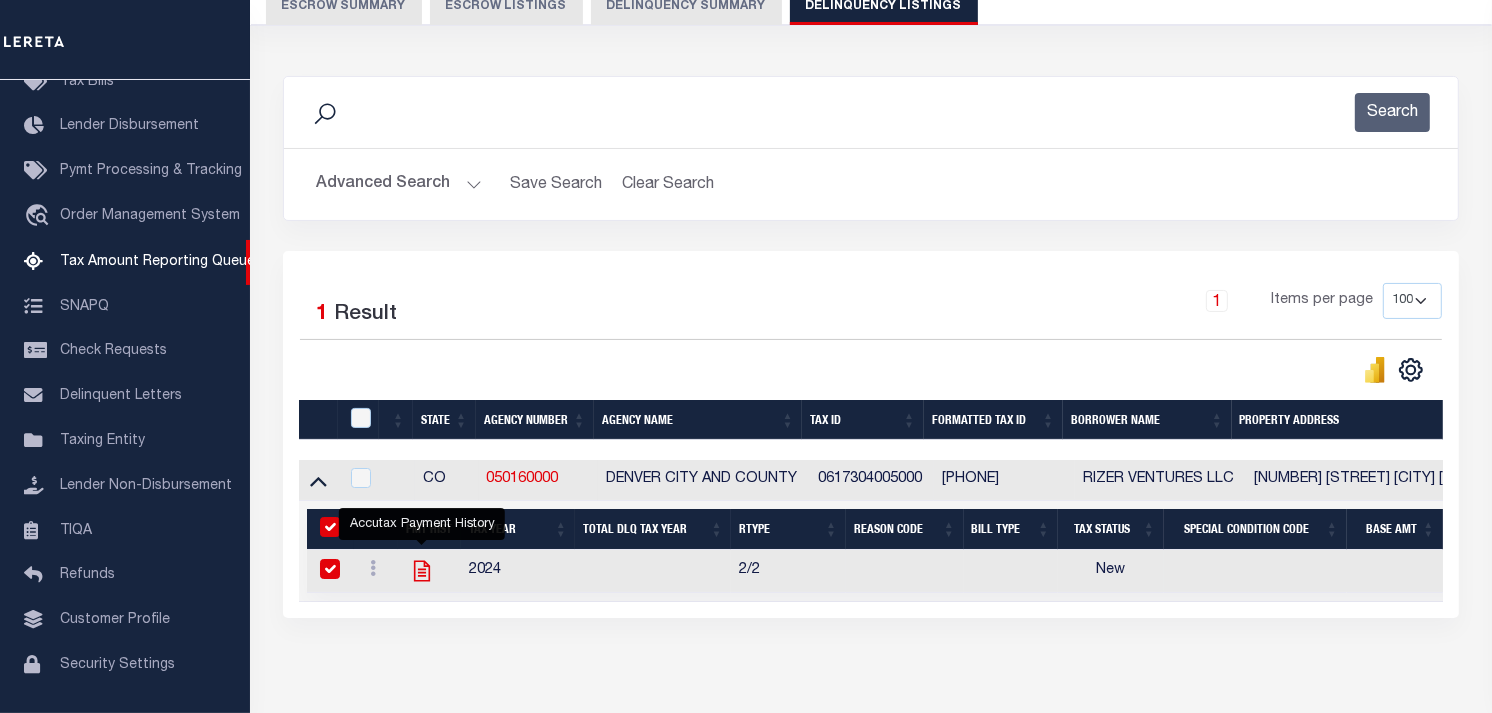 checkbox on "true" 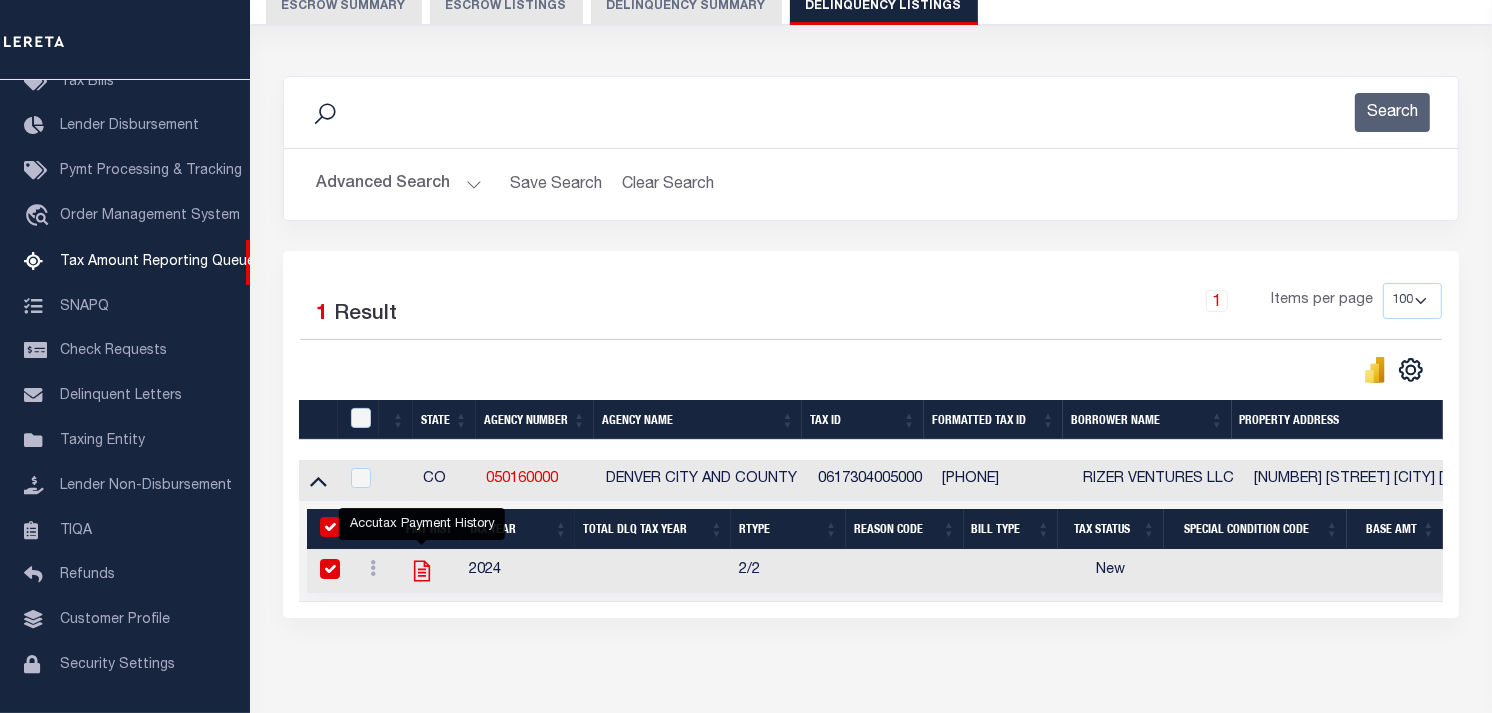 checkbox on "true" 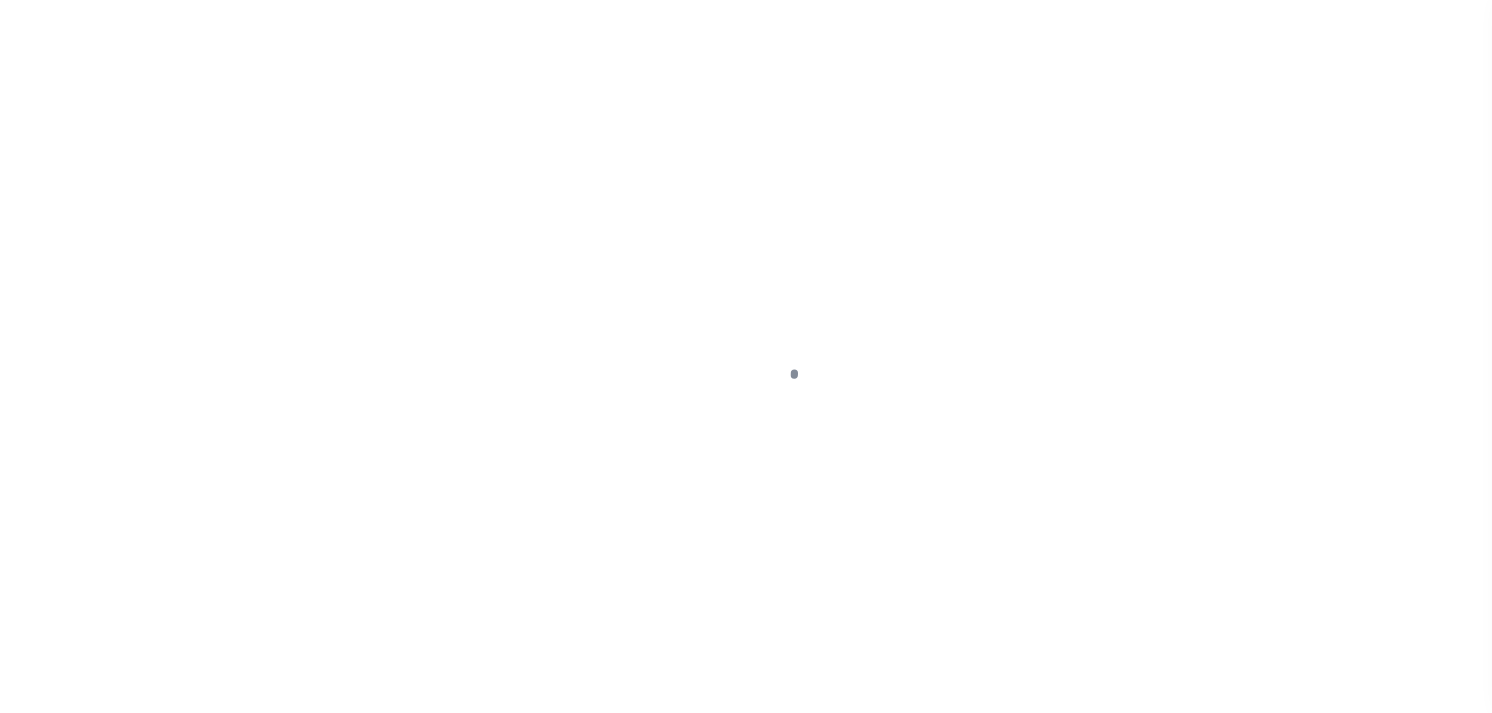 scroll, scrollTop: 0, scrollLeft: 0, axis: both 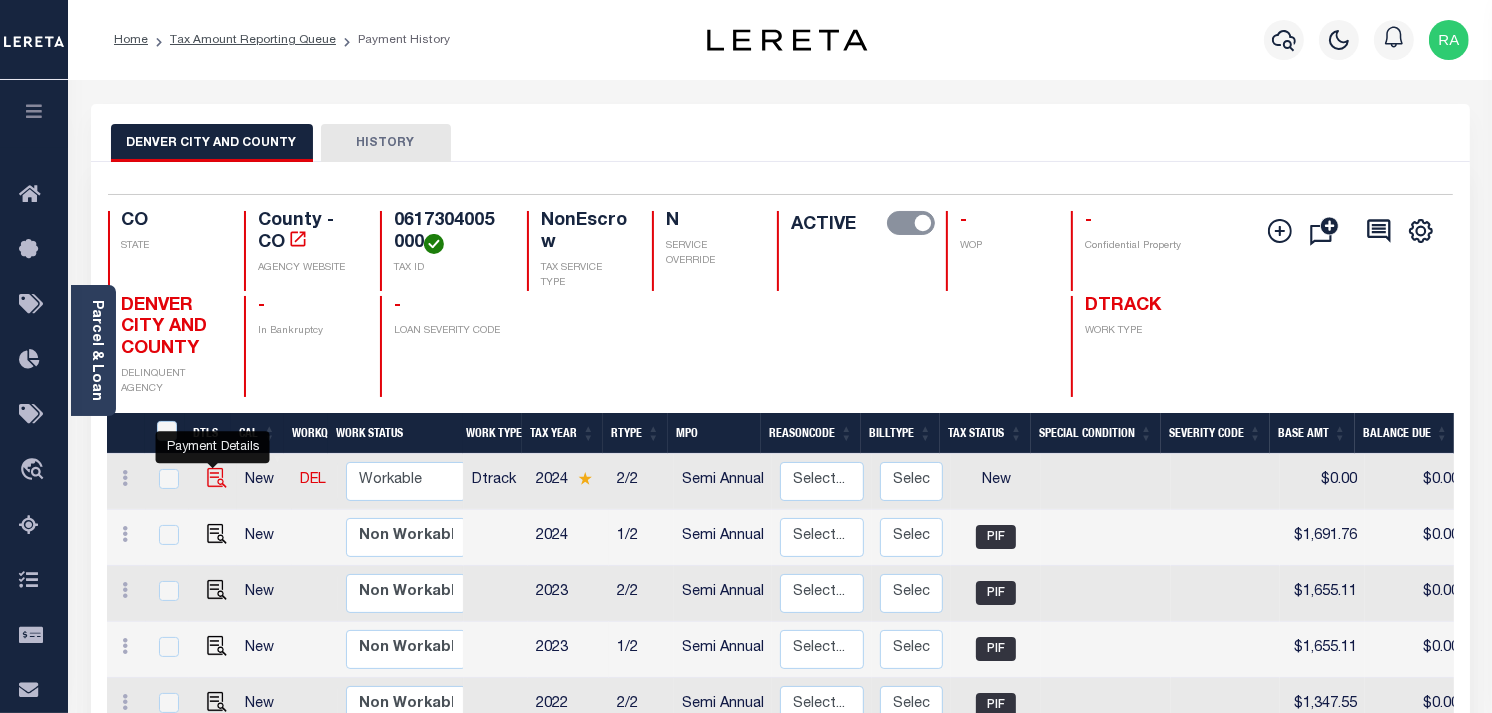 click at bounding box center [217, 478] 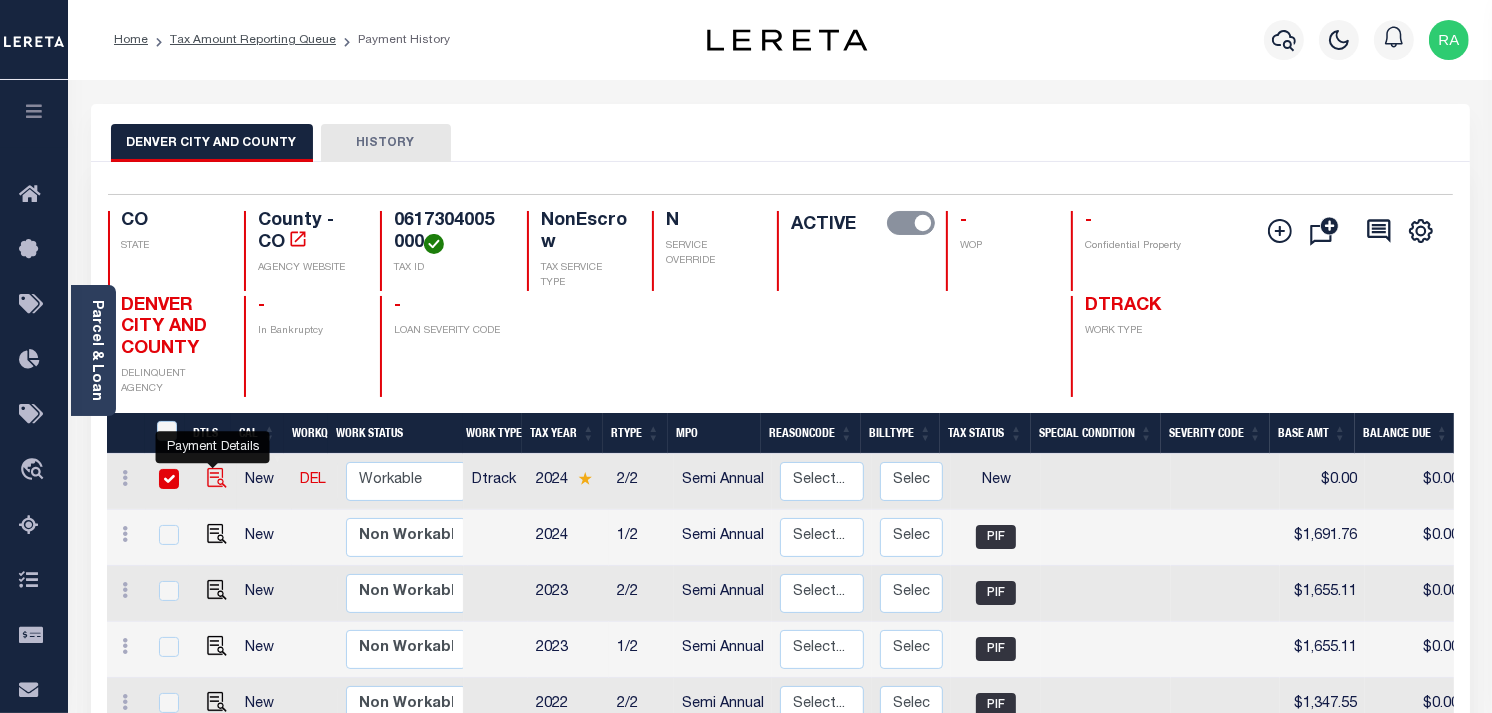 checkbox on "true" 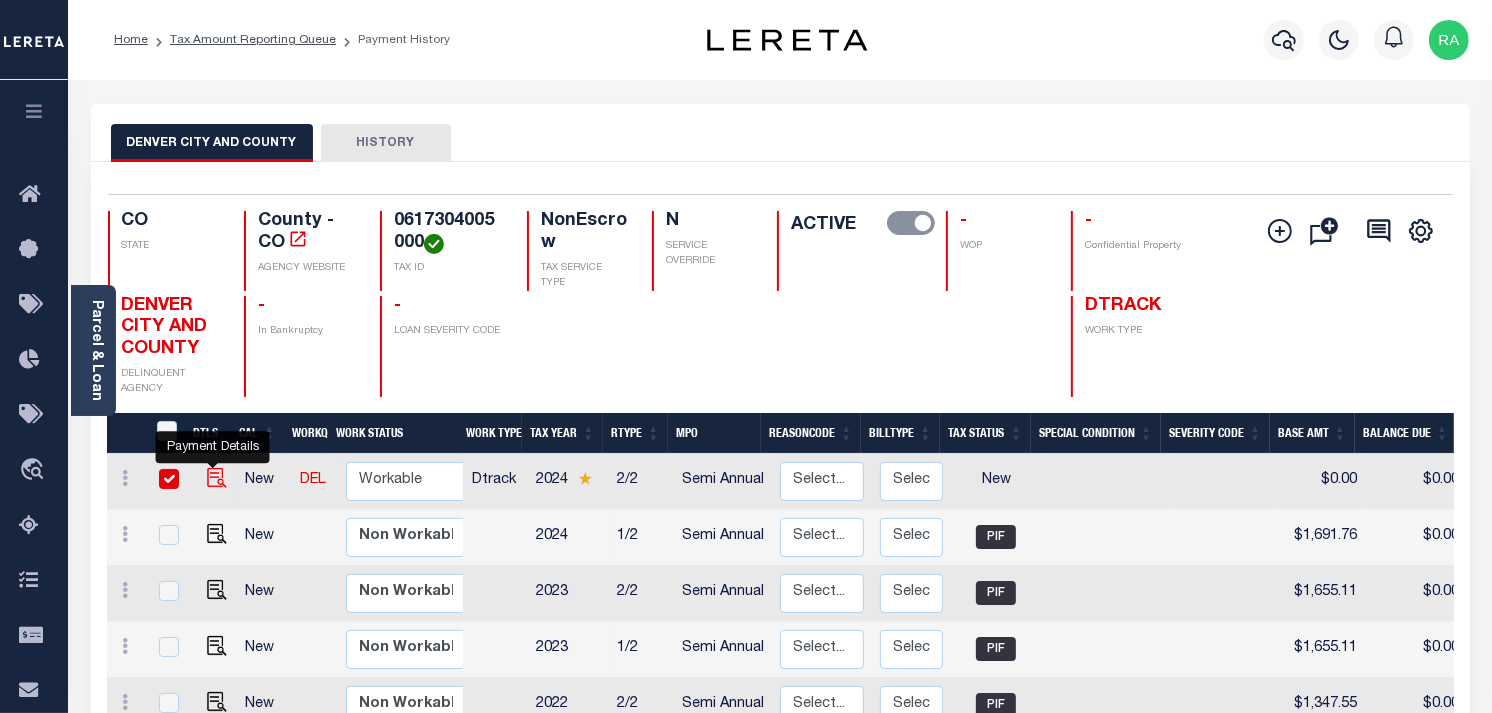 checkbox on "true" 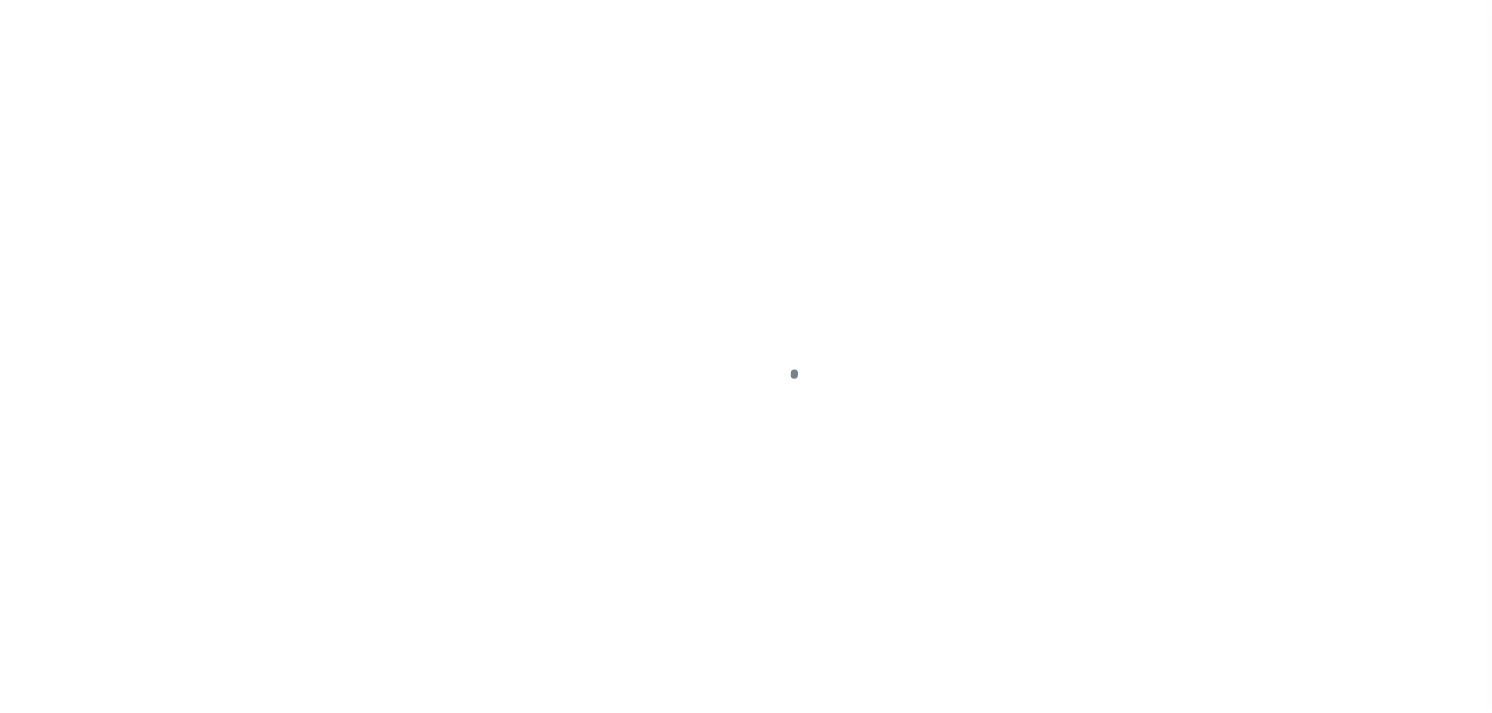 scroll, scrollTop: 0, scrollLeft: 0, axis: both 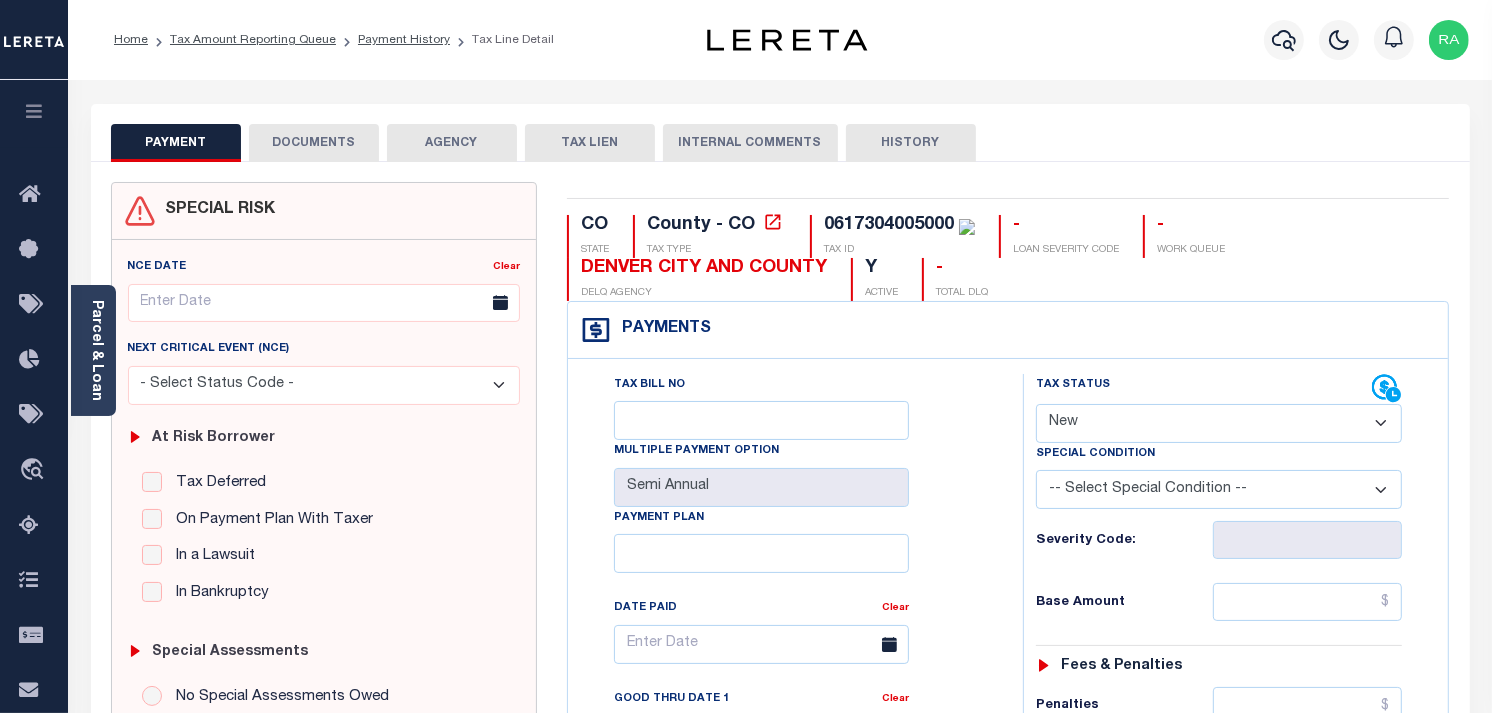 click on "- Select Status Code -
Open
Due/Unpaid
Paid
Incomplete
No Tax Due
Internal Refund Processed
New" at bounding box center [1219, 423] 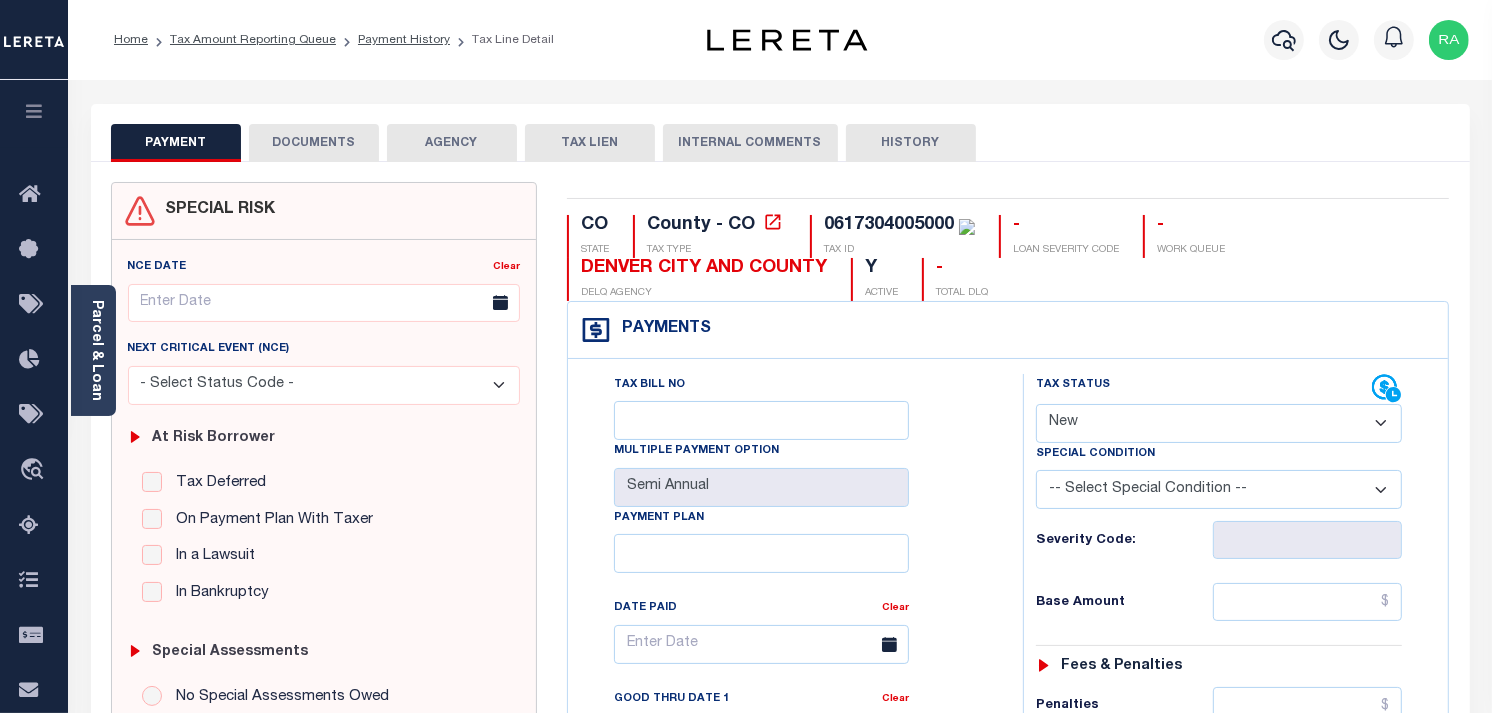 select on "PYD" 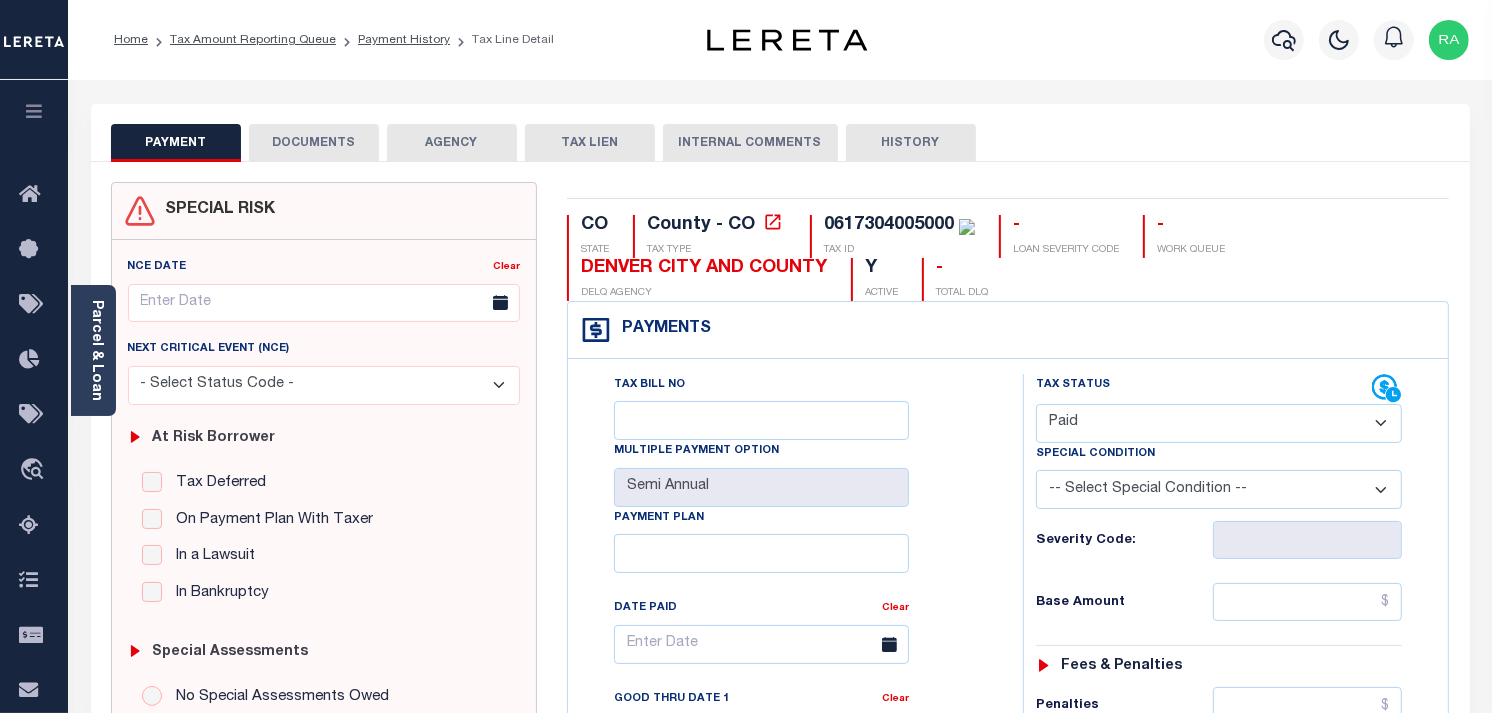 click on "- Select Status Code -
Open
Due/Unpaid
Paid
Incomplete
No Tax Due
Internal Refund Processed
New" at bounding box center (1219, 423) 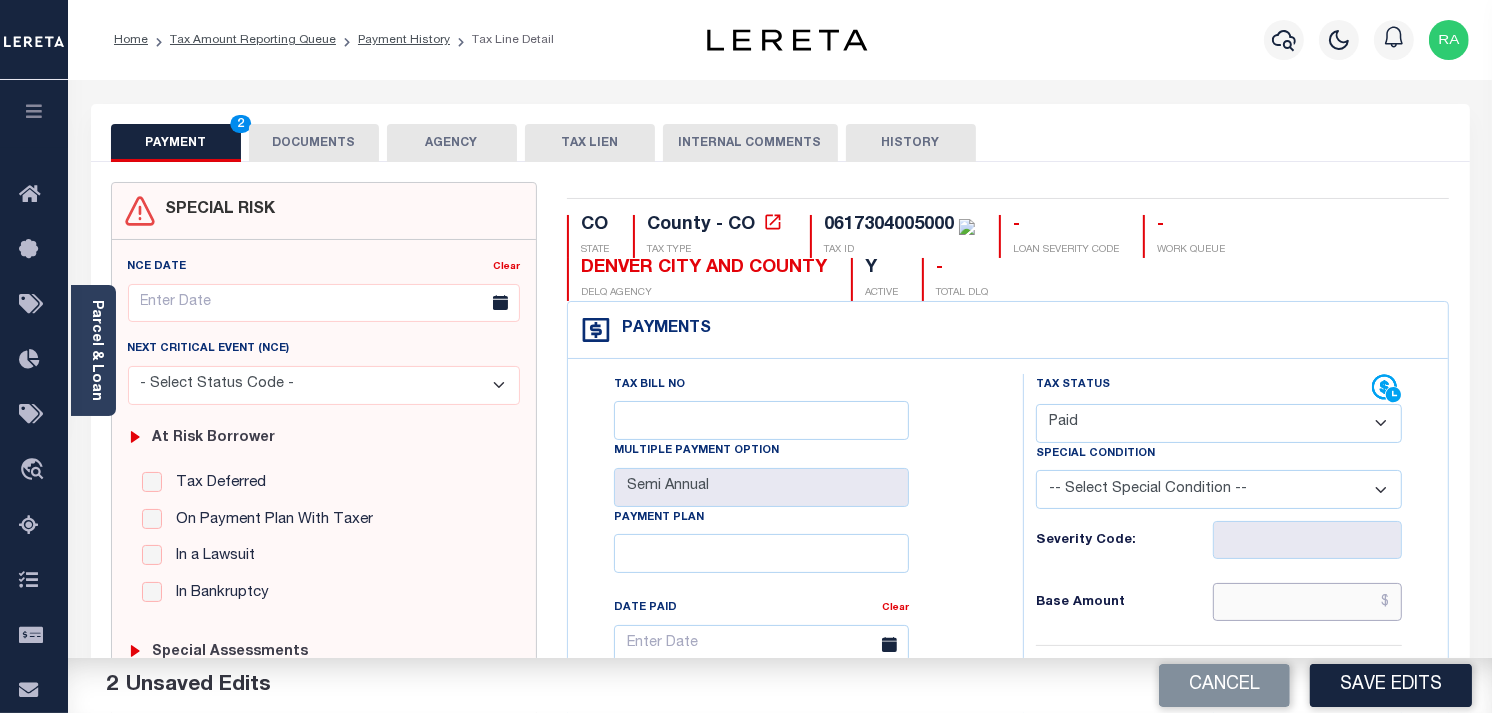 click at bounding box center (1308, 602) 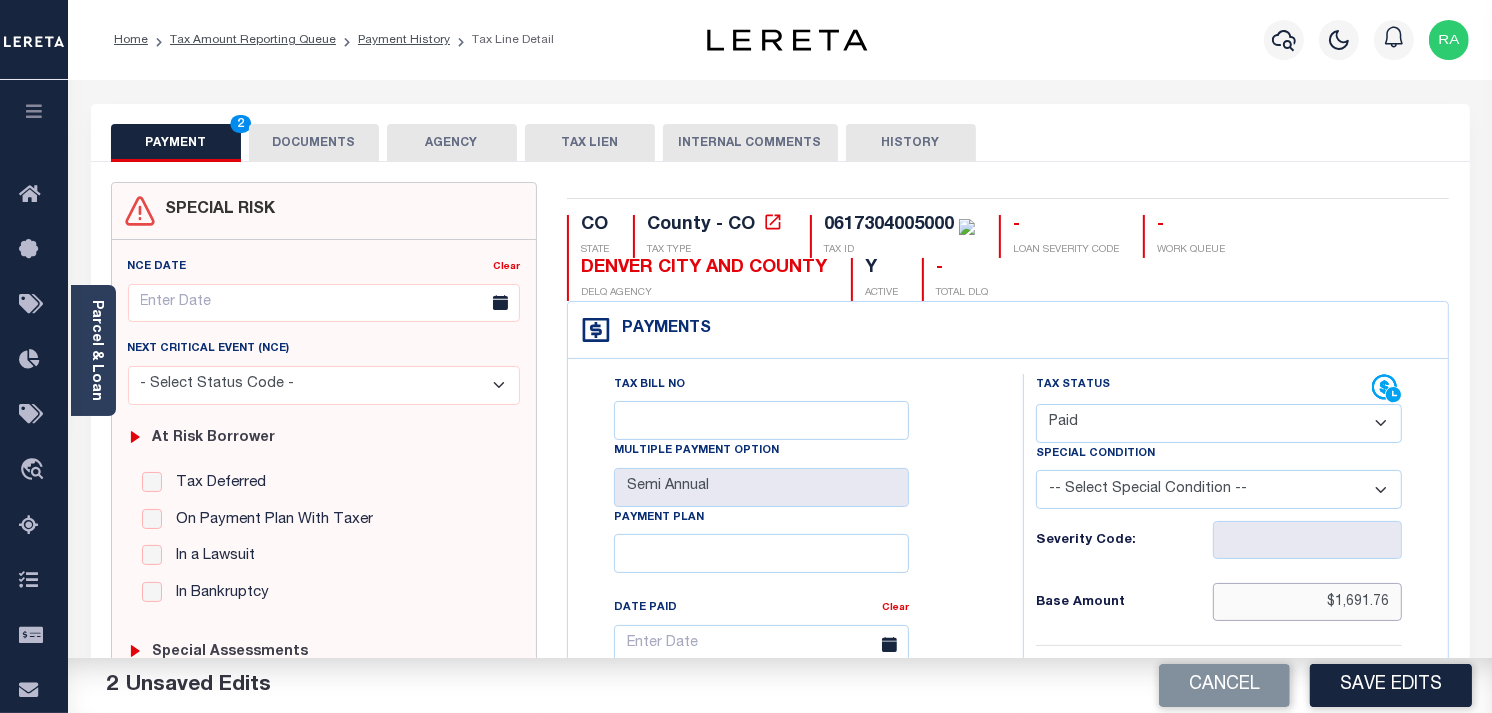 type on "$1,691.76" 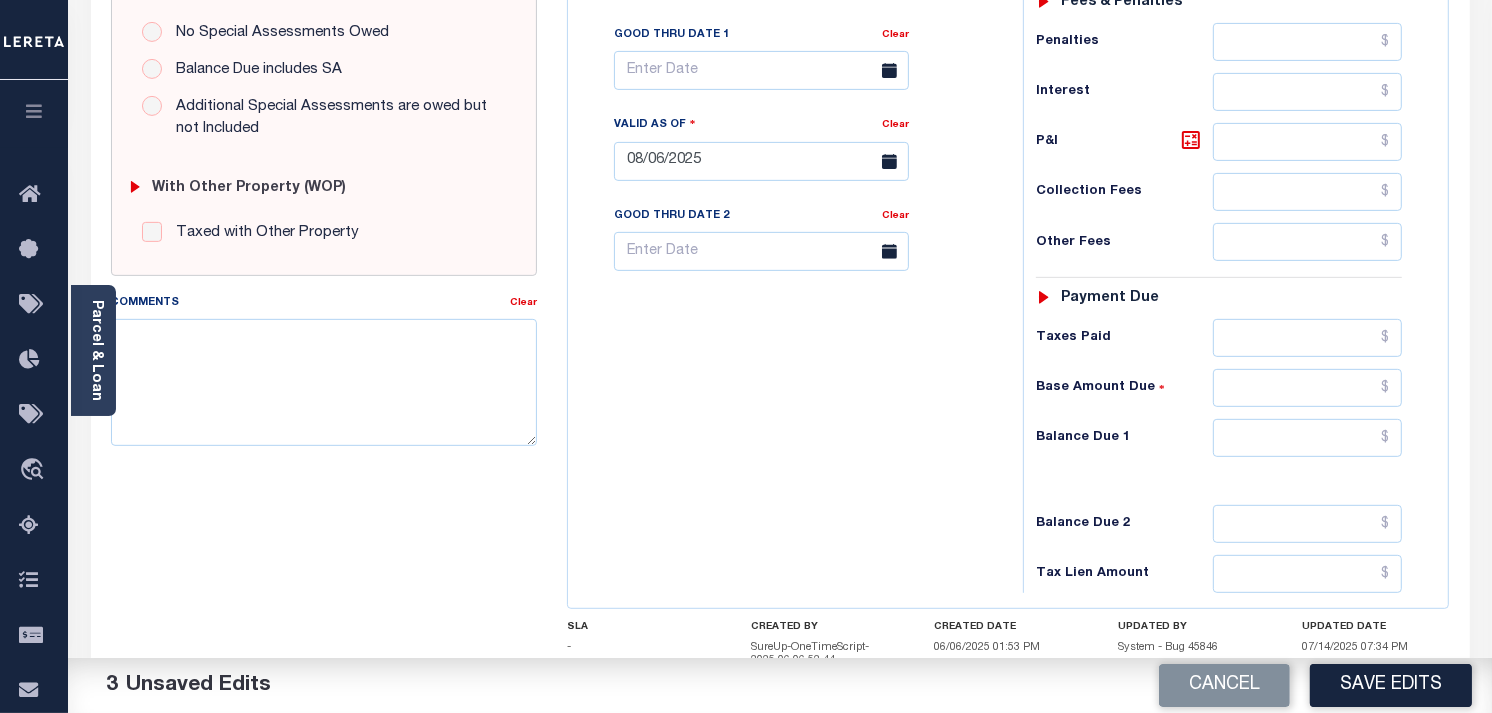 scroll, scrollTop: 666, scrollLeft: 0, axis: vertical 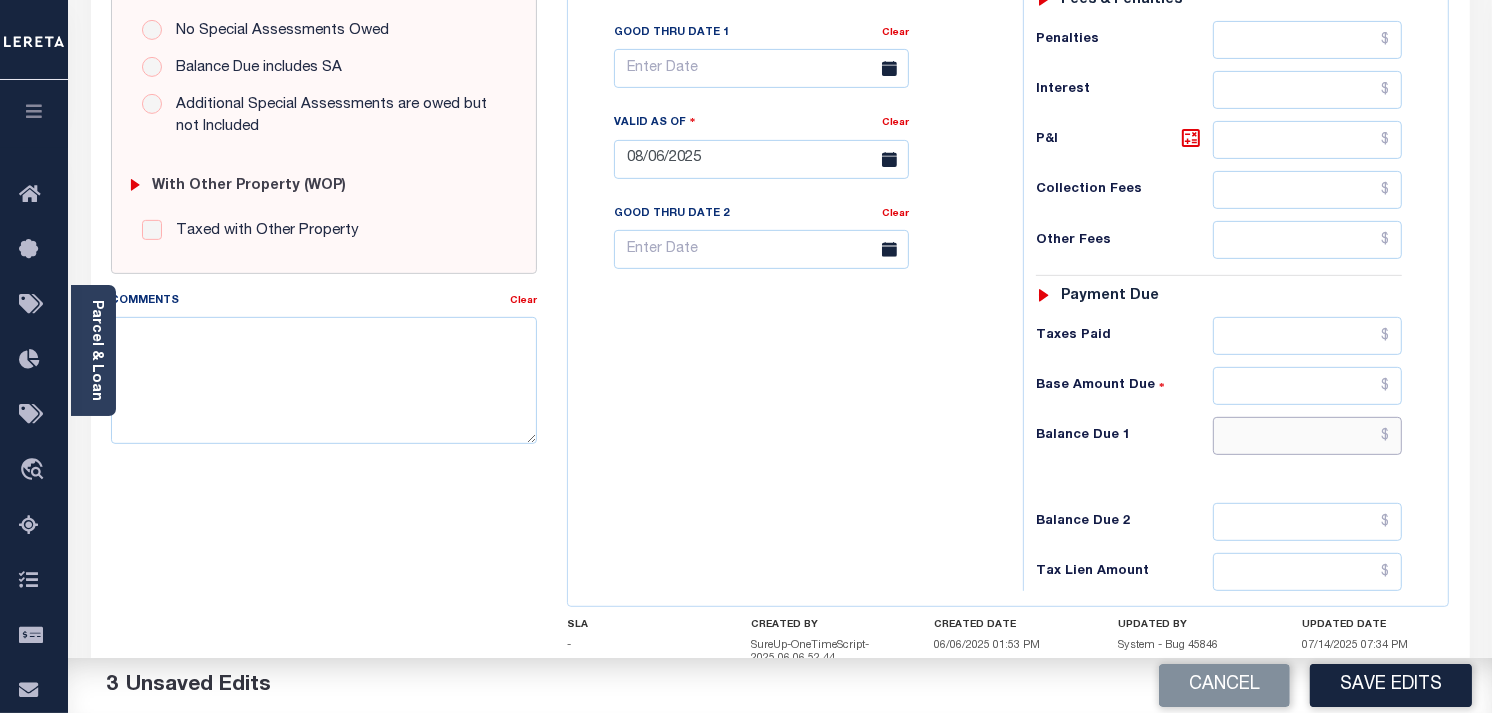 click at bounding box center (1308, 436) 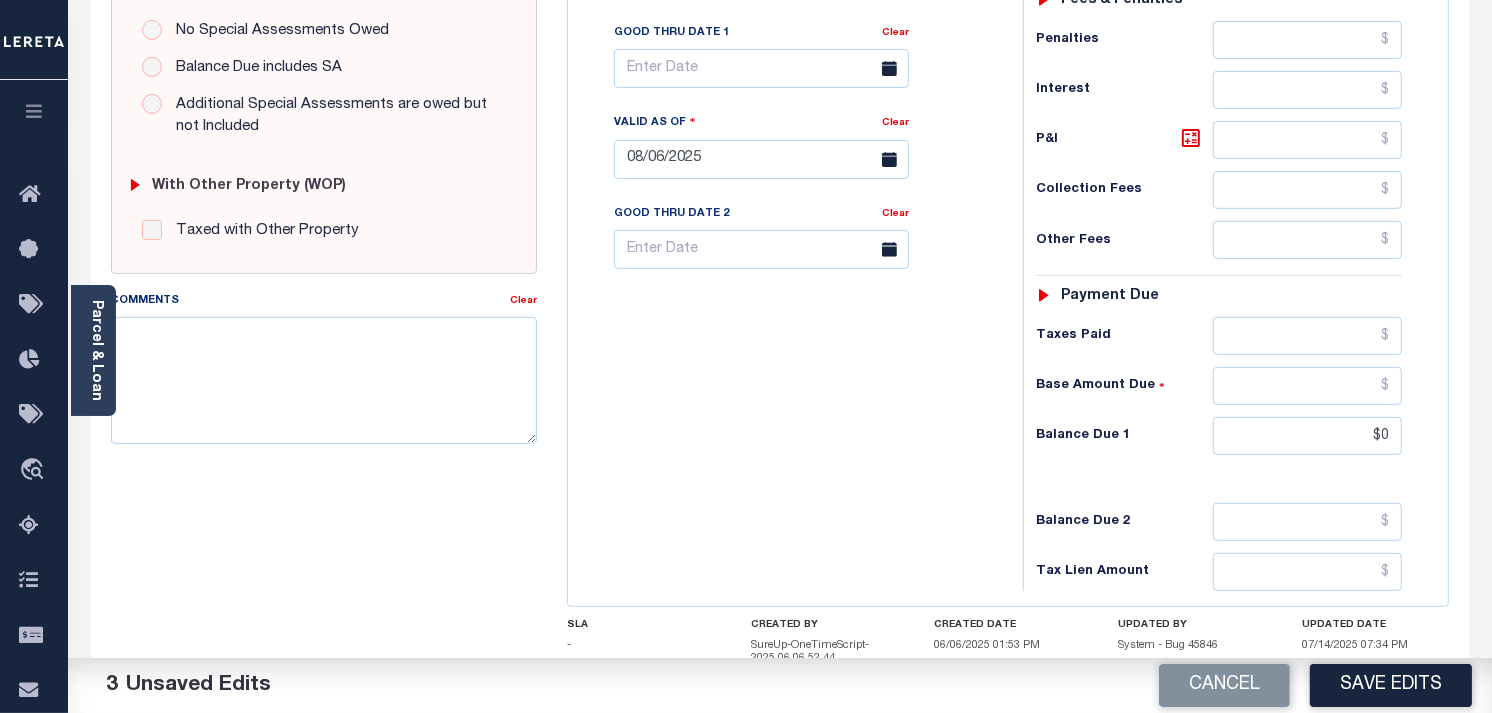 type on "$0.00" 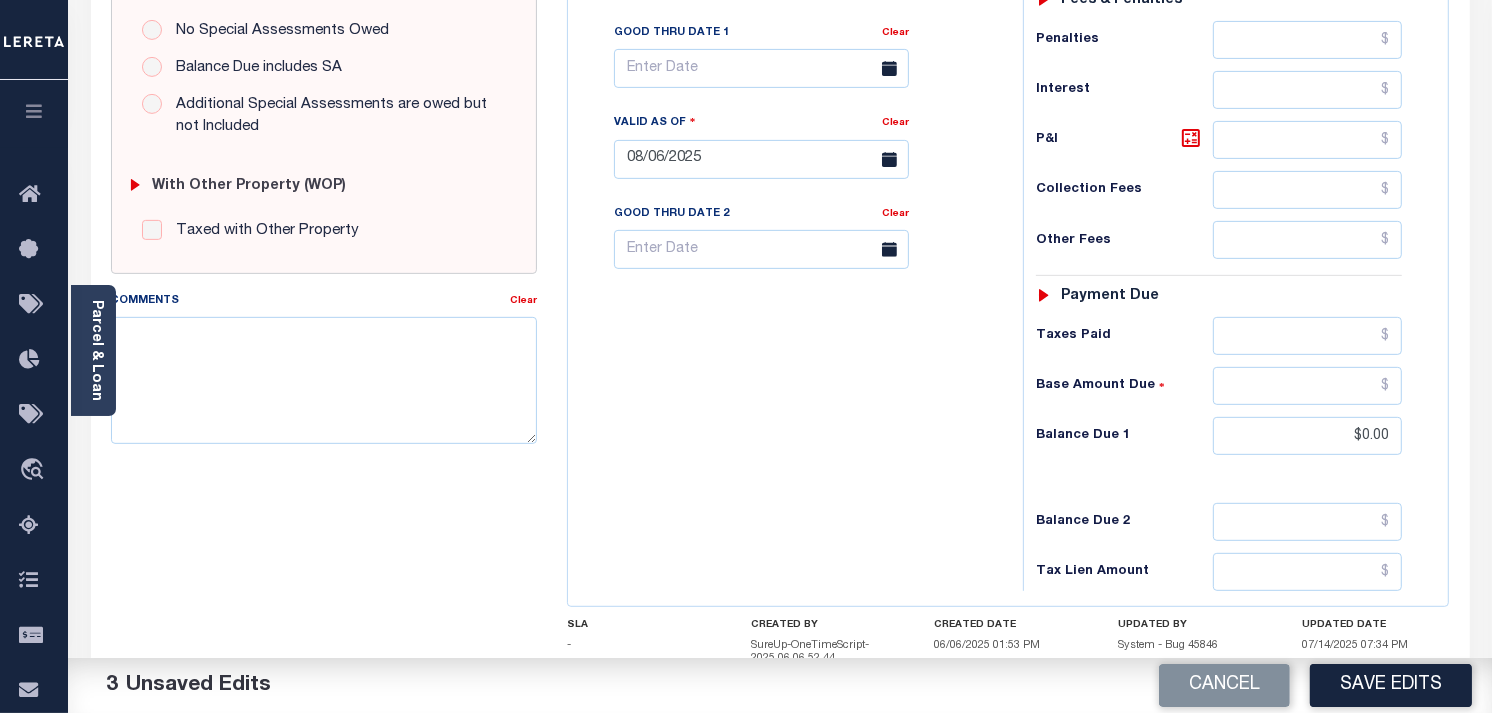 click on "Tax Status
Status
- Select Status Code -" at bounding box center [1225, 149] 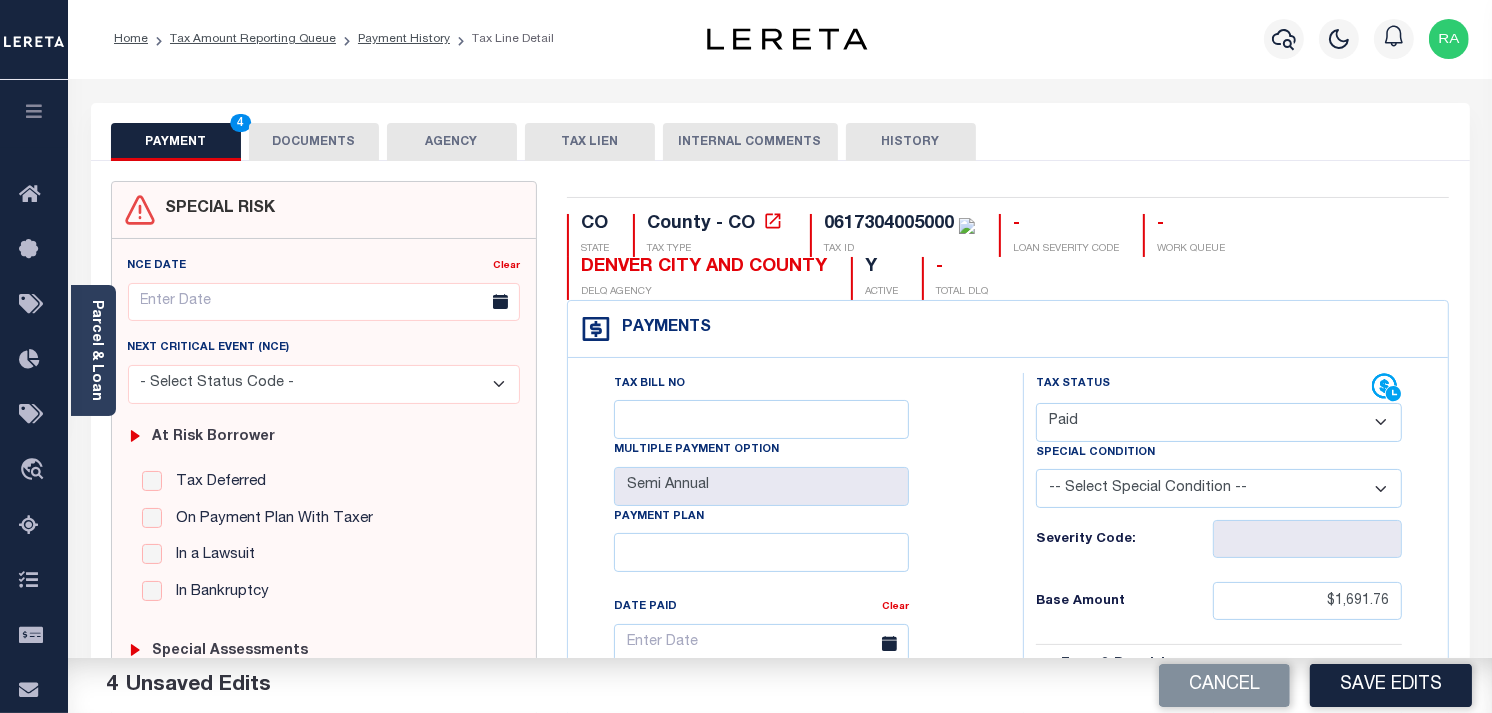 scroll, scrollTop: 0, scrollLeft: 0, axis: both 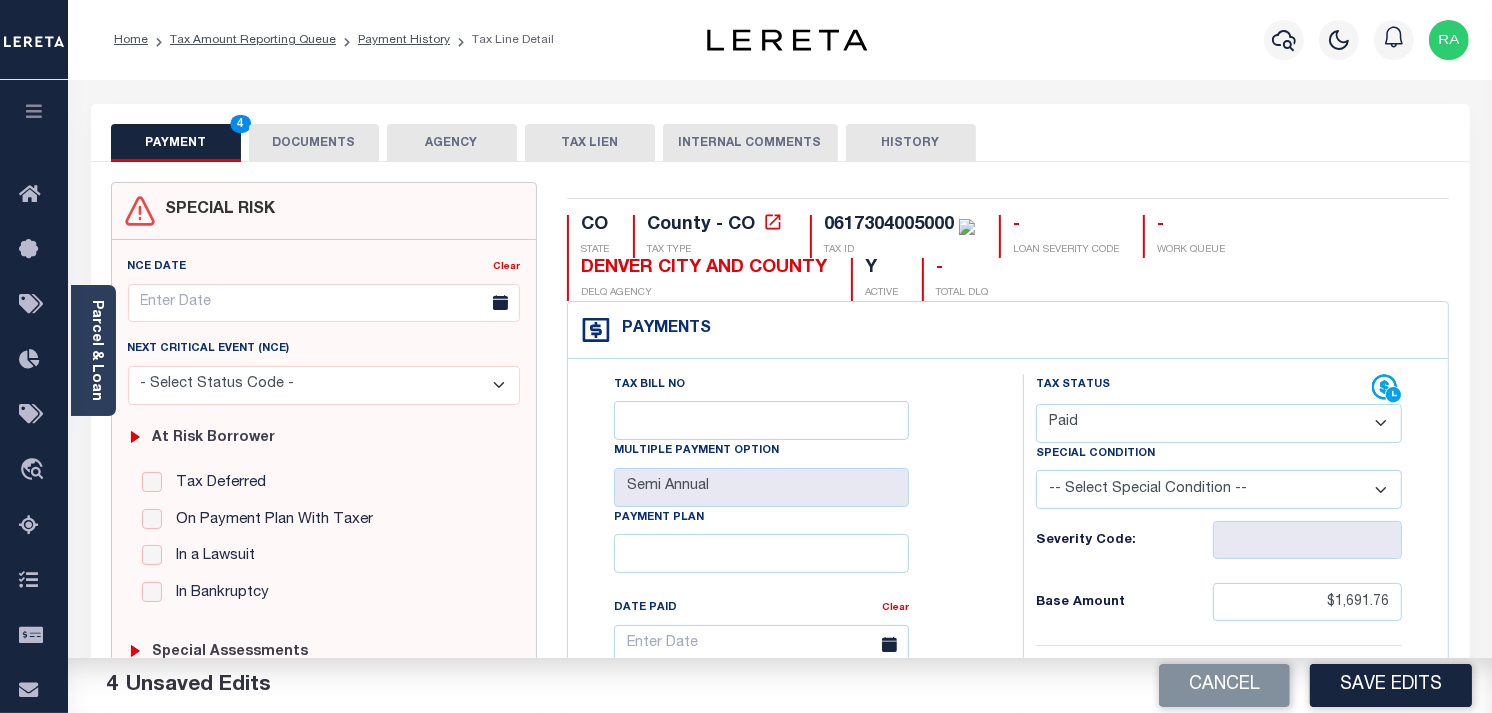 click on "DOCUMENTS" at bounding box center (314, 143) 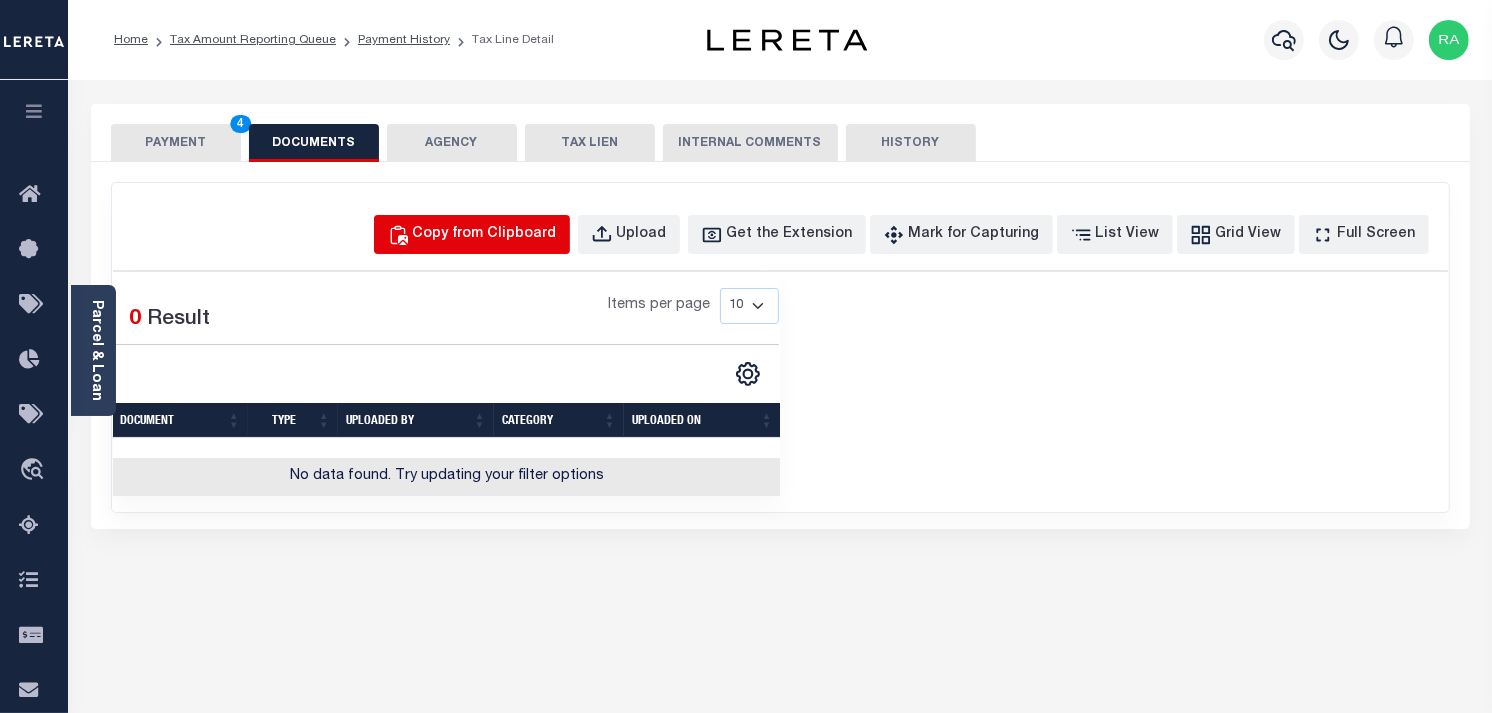 click on "Copy from Clipboard" at bounding box center (485, 235) 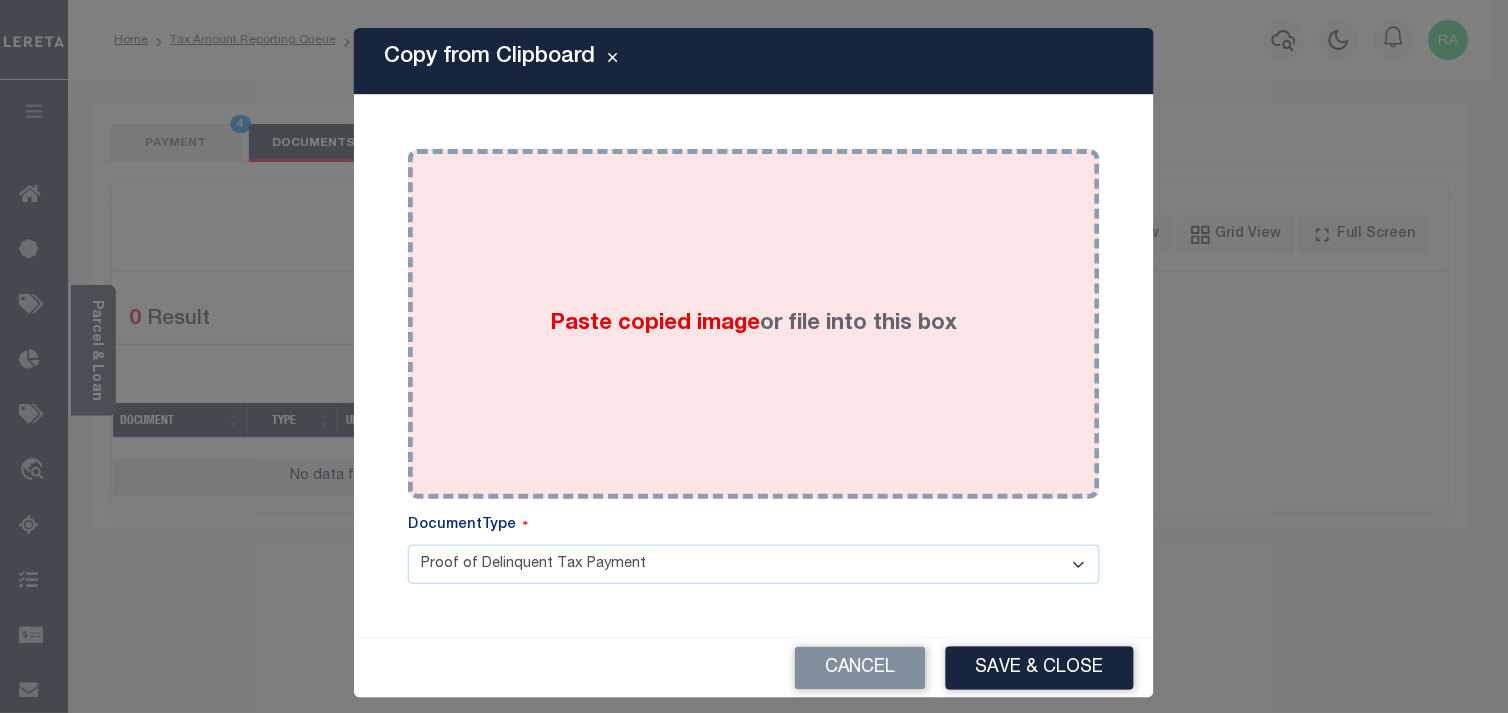 click on "Paste copied image  or file into this box" at bounding box center [754, 324] 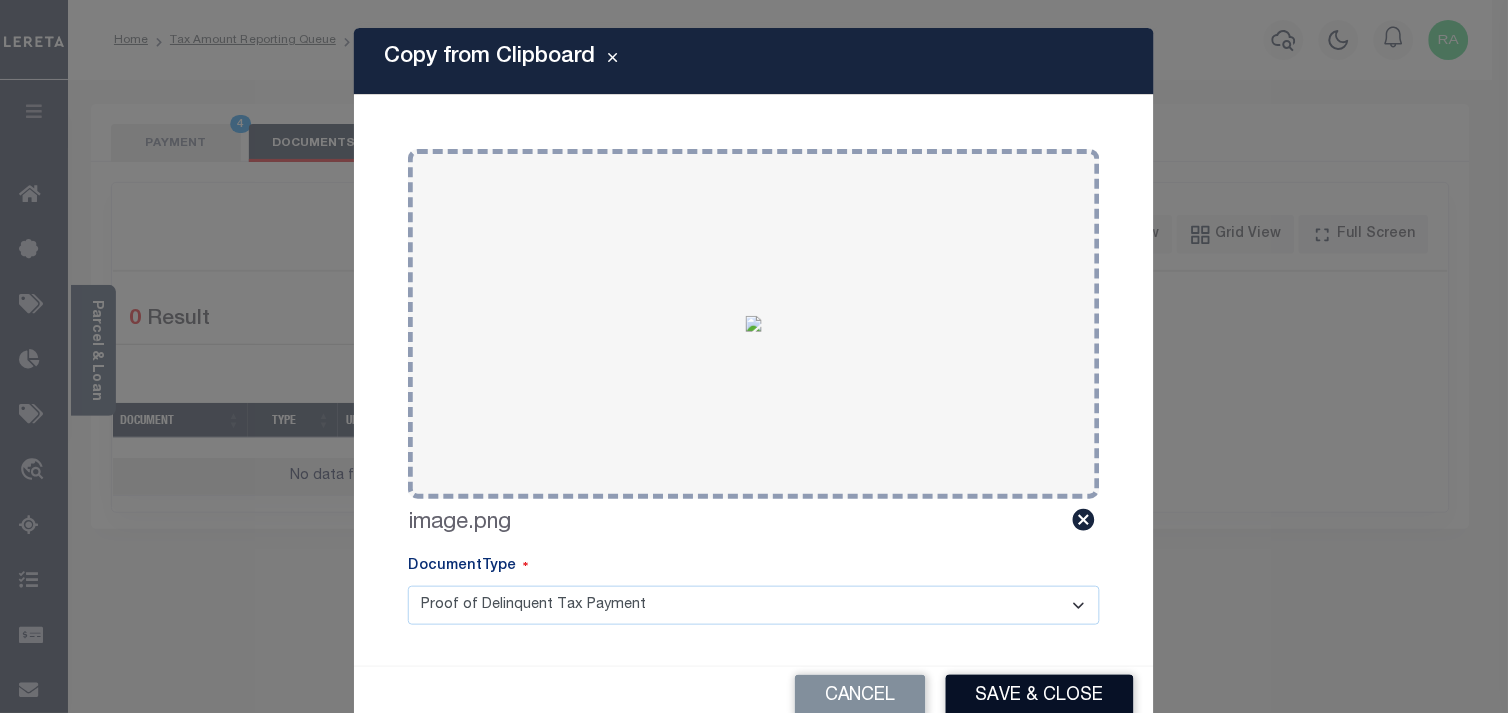 click on "Save & Close" at bounding box center [1040, 696] 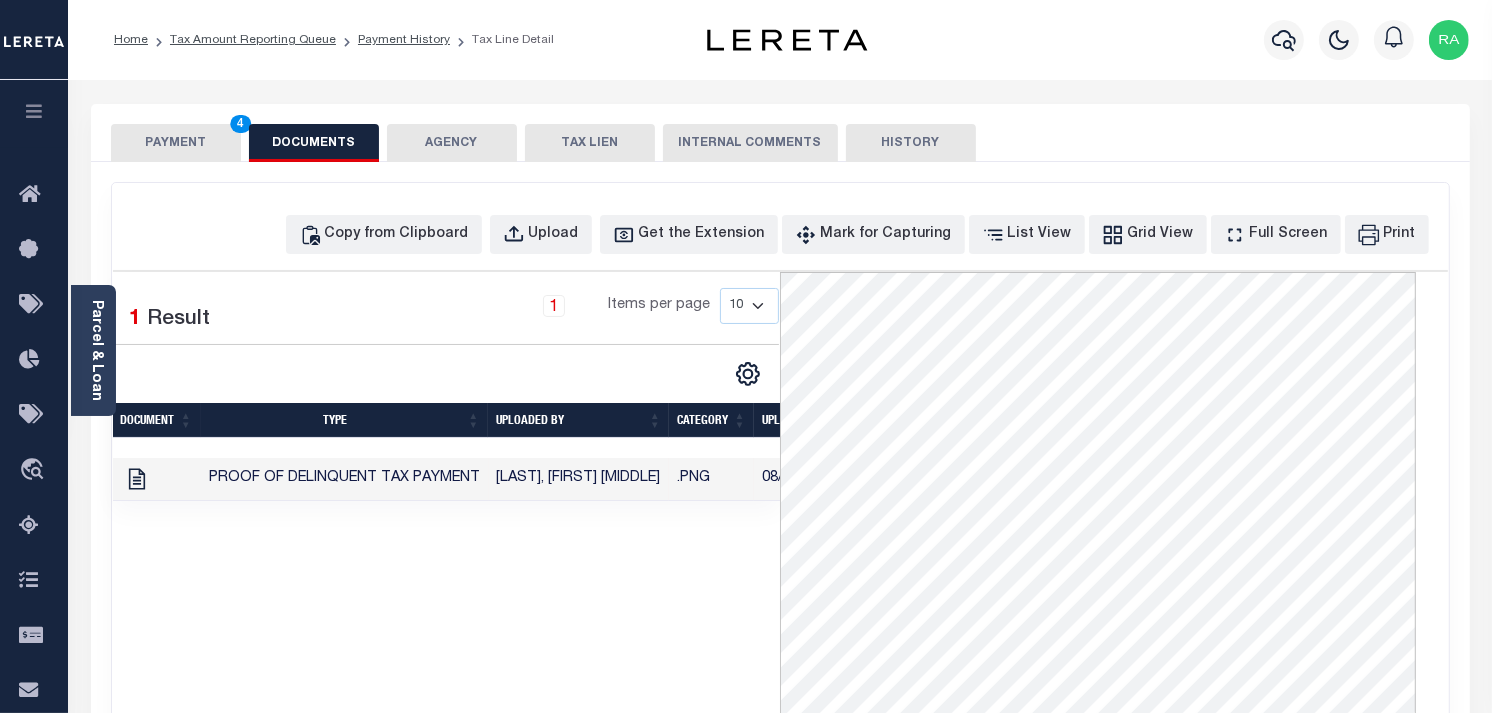click on "PAYMENT
4" at bounding box center (176, 143) 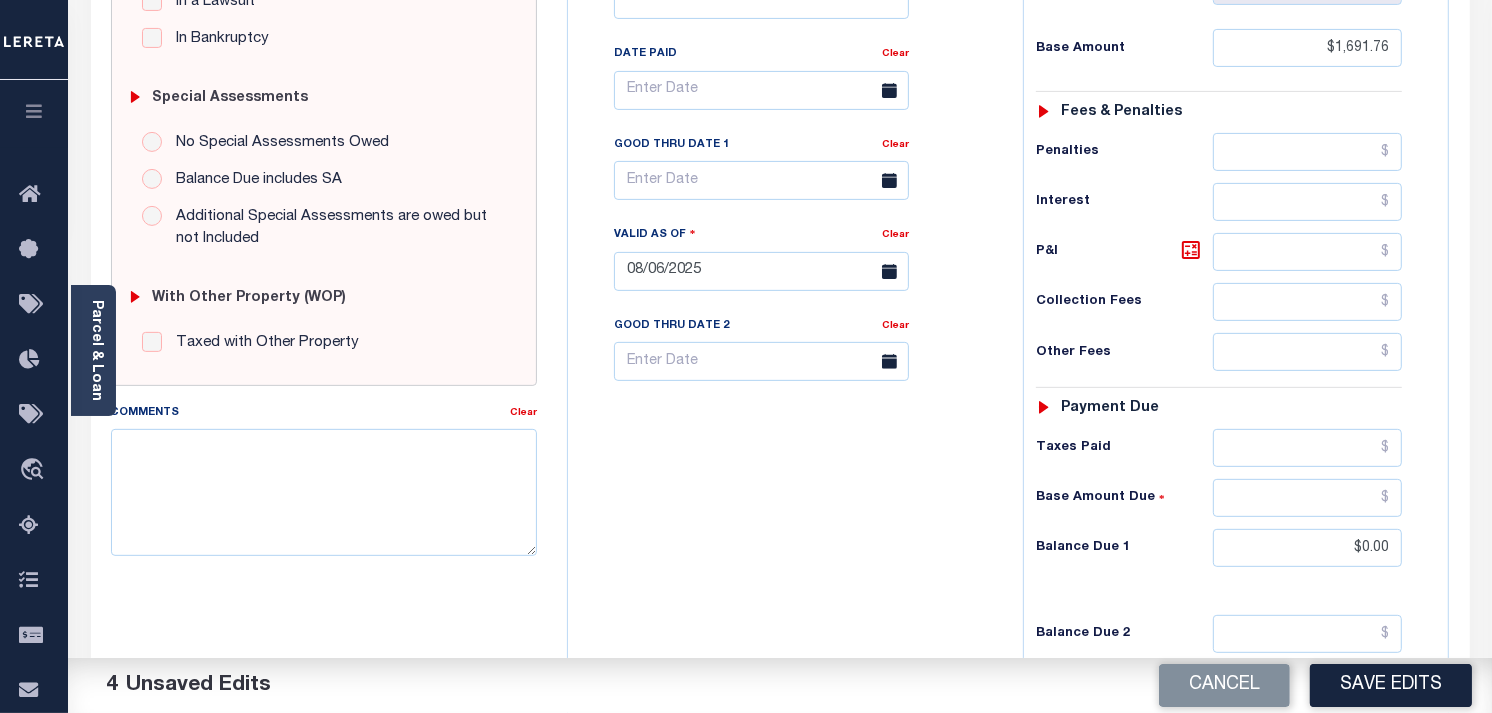 scroll, scrollTop: 555, scrollLeft: 0, axis: vertical 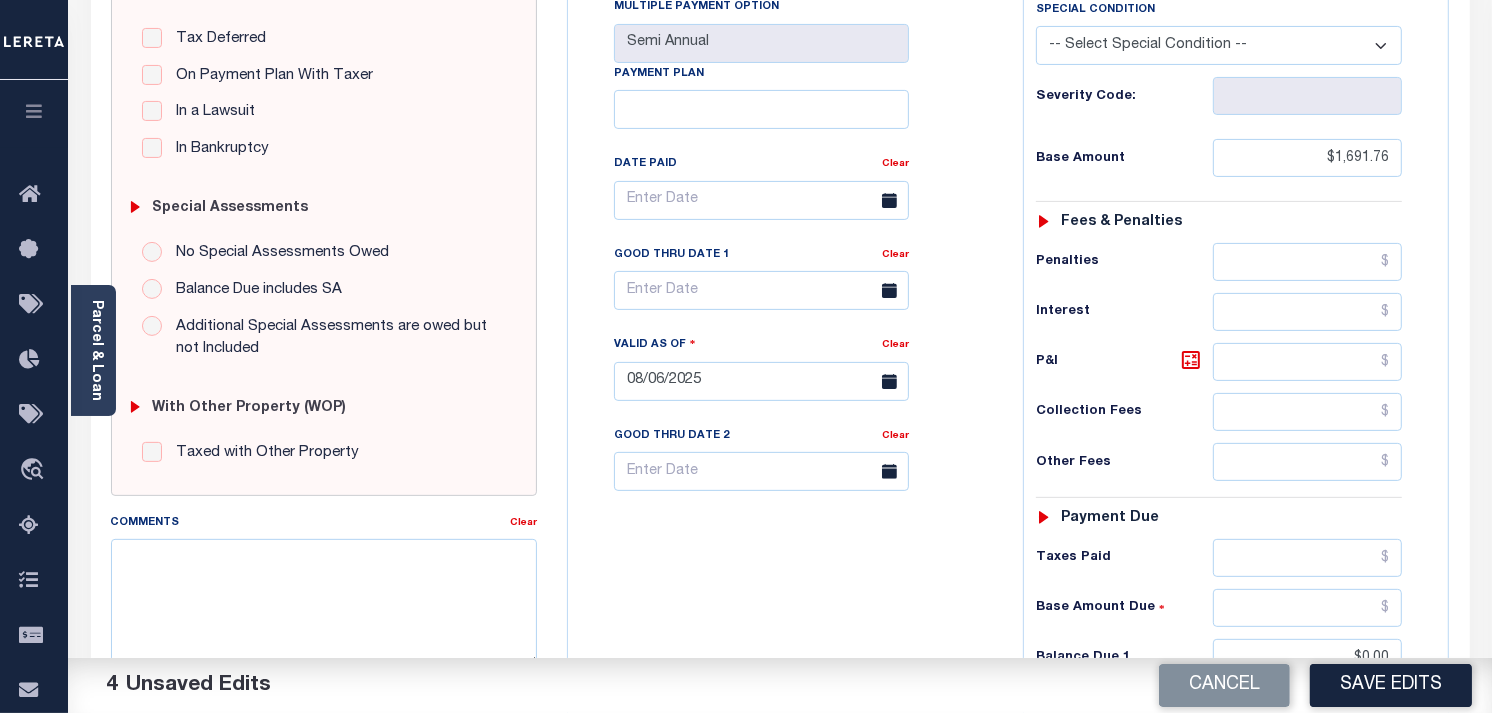 click on "Save Edits" at bounding box center (1391, 685) 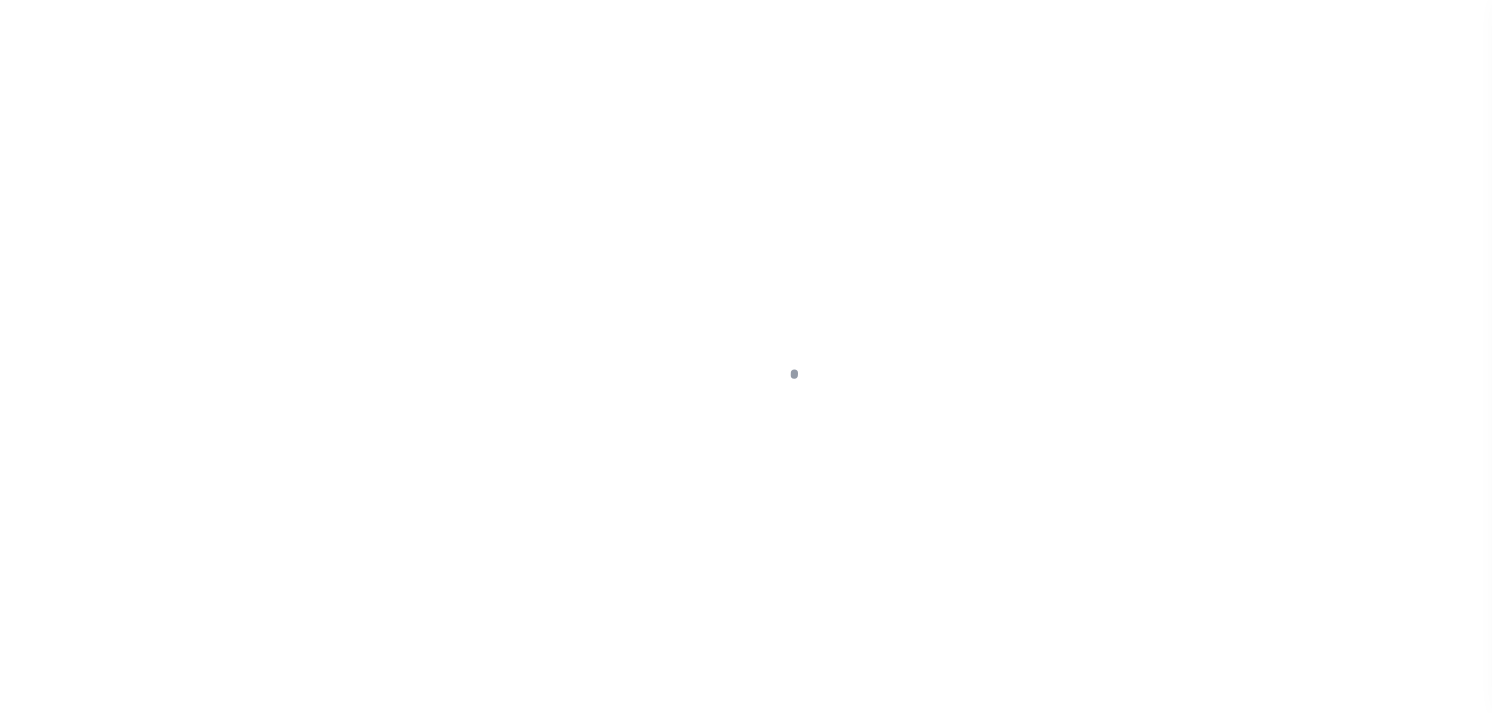 scroll, scrollTop: 0, scrollLeft: 0, axis: both 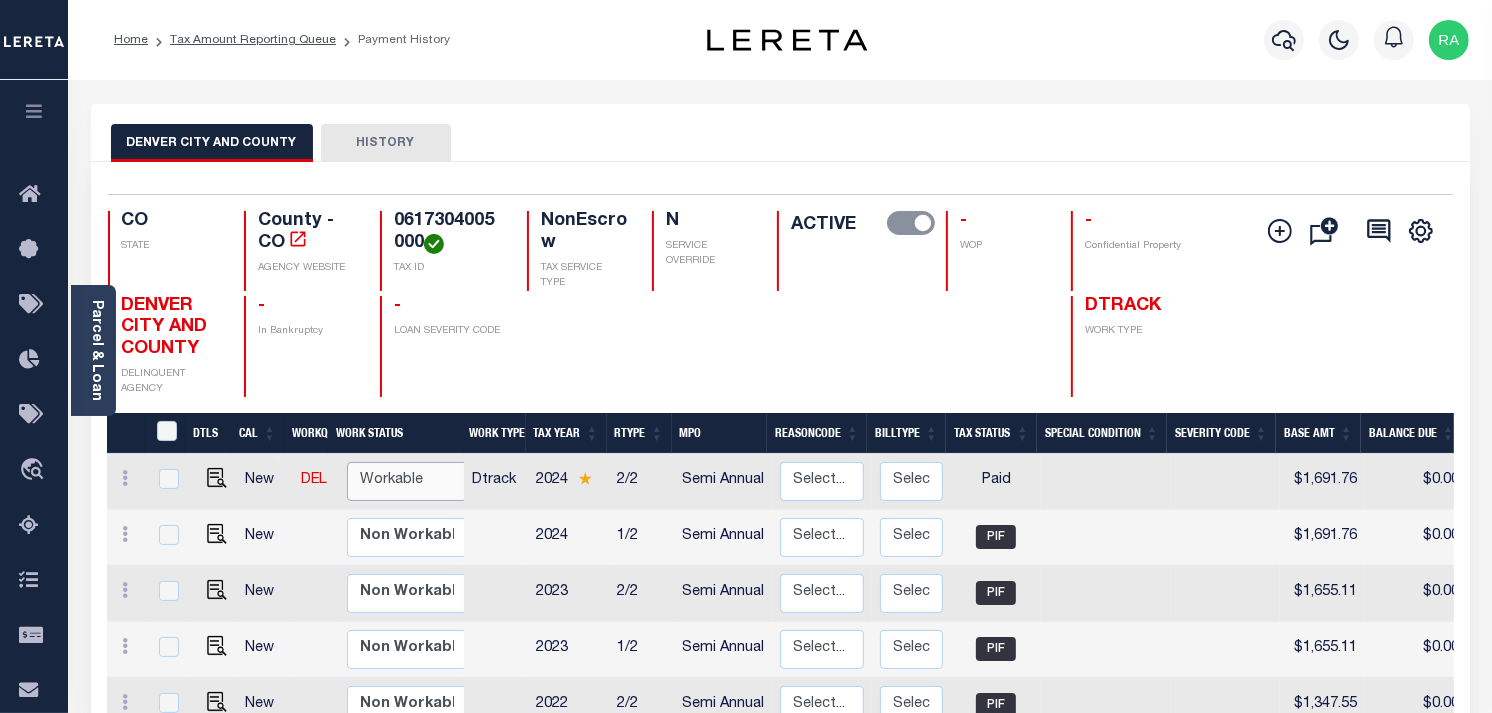 click on "Non Workable
Workable" at bounding box center [407, 481] 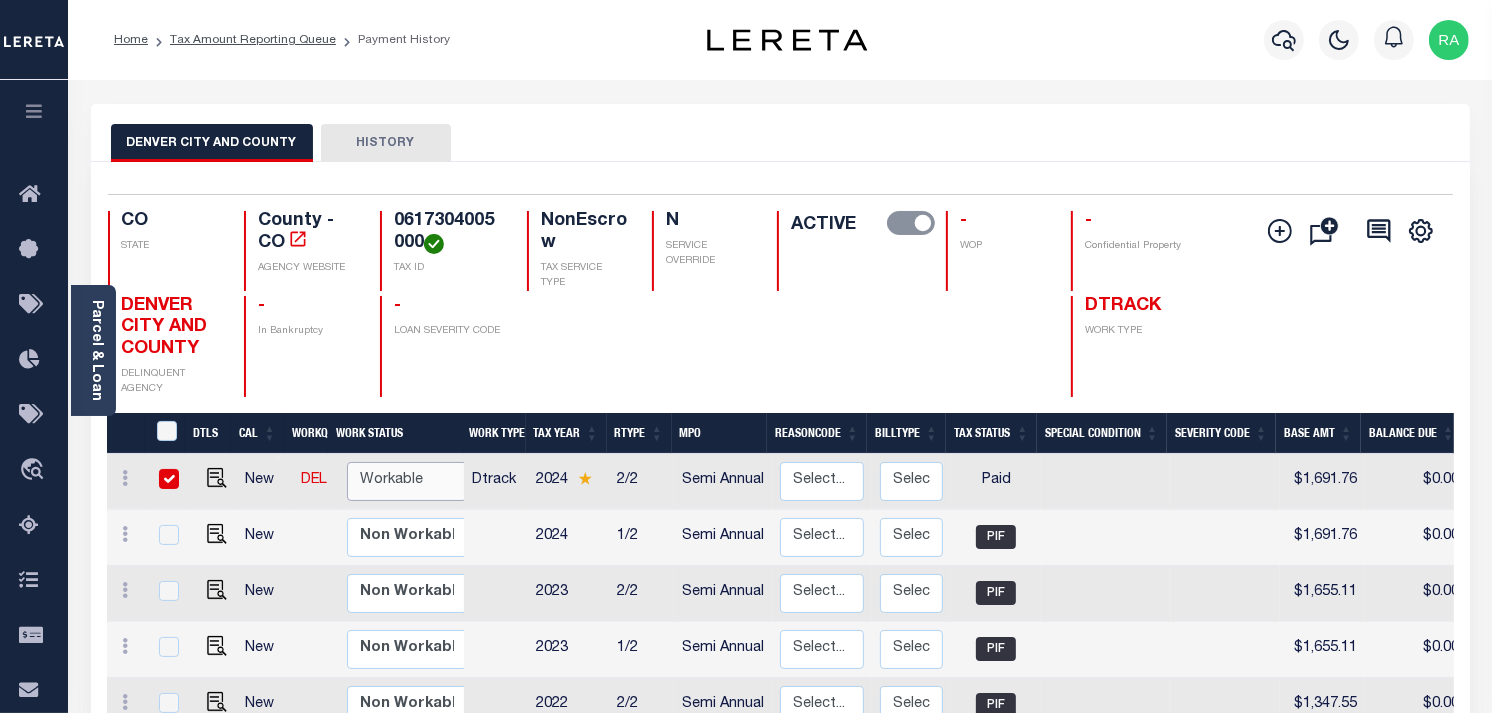 checkbox on "true" 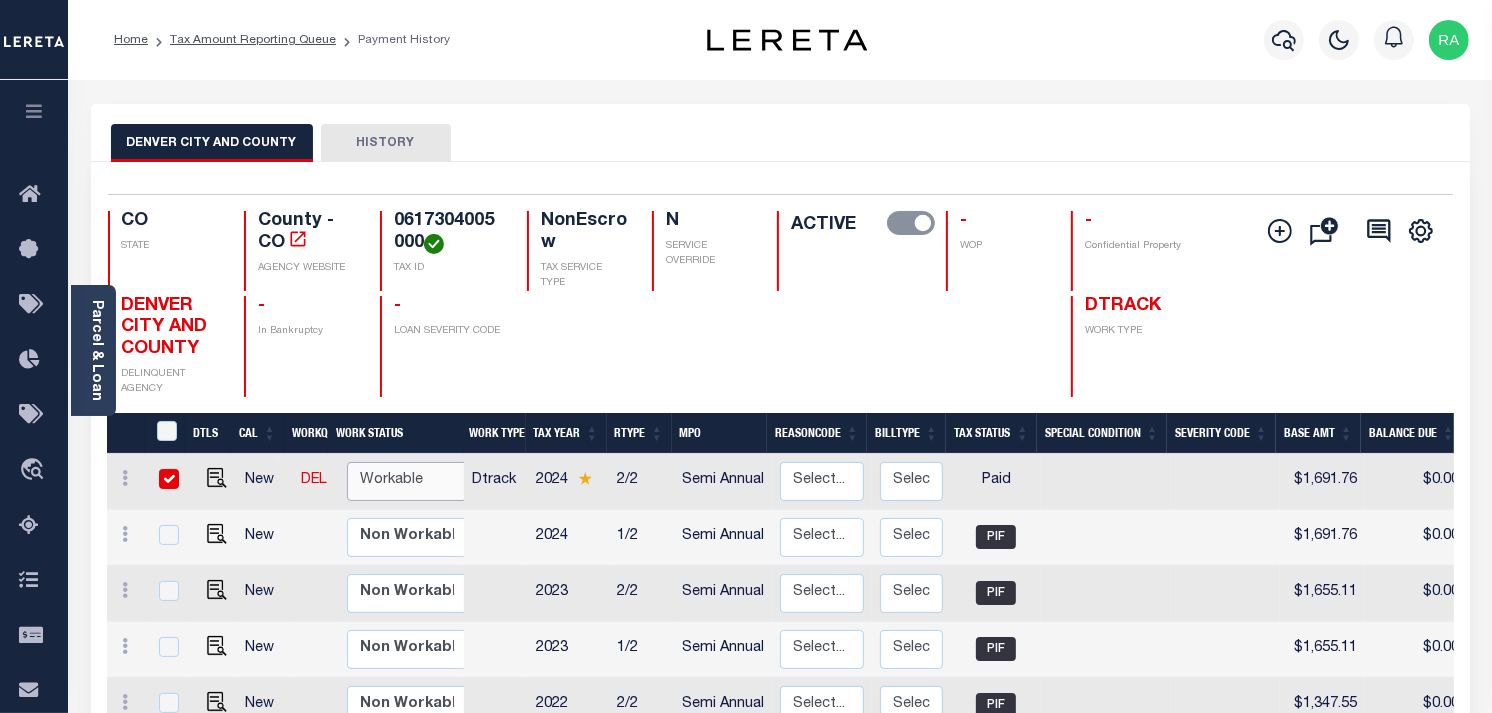 checkbox on "true" 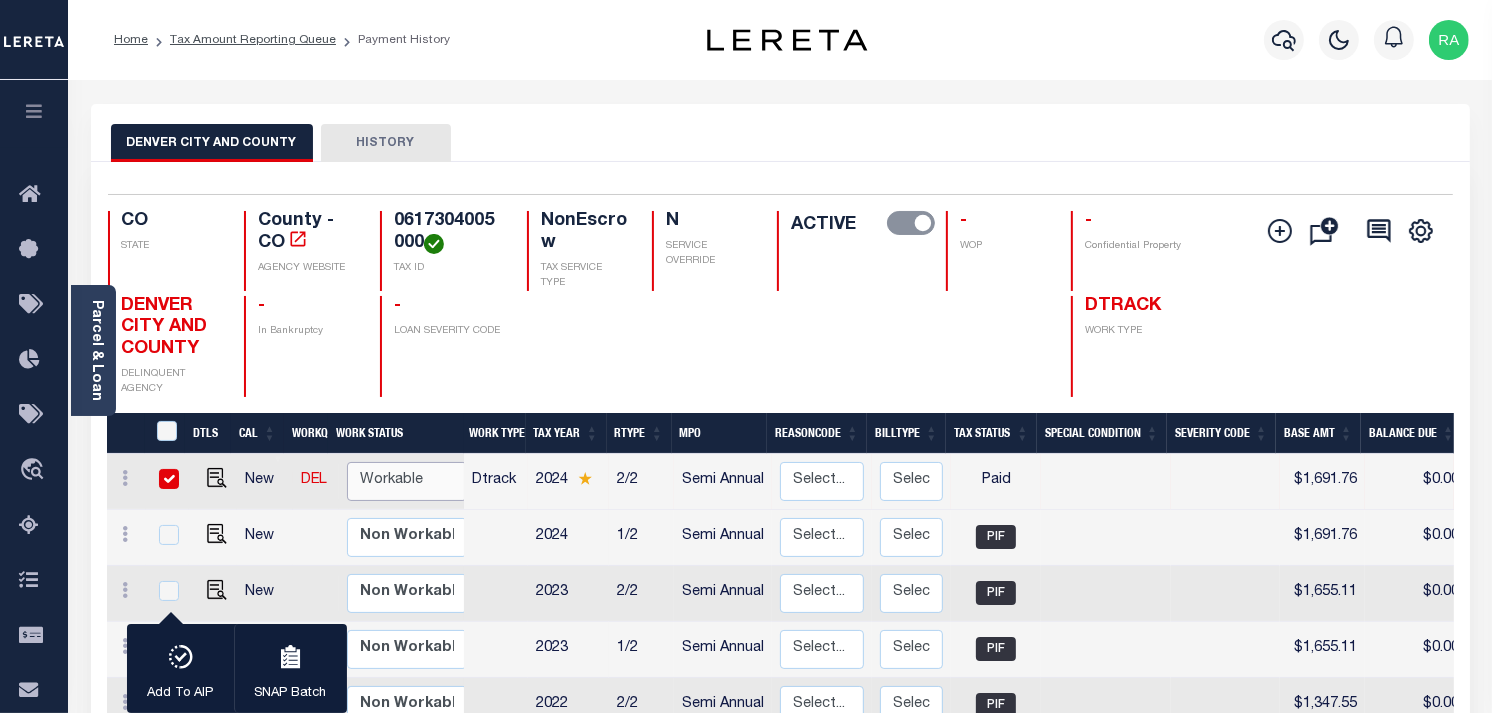 select on "true" 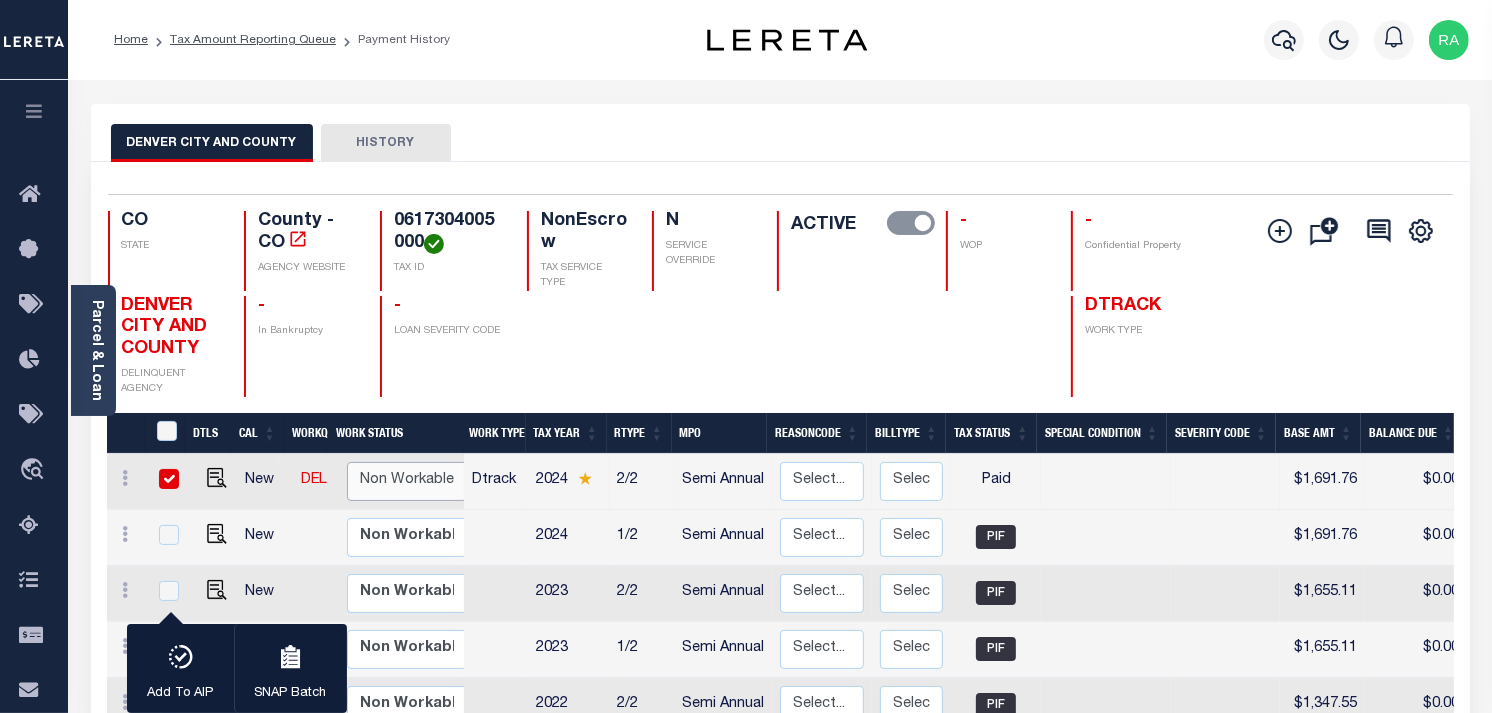 click on "Non Workable
Workable" at bounding box center (407, 481) 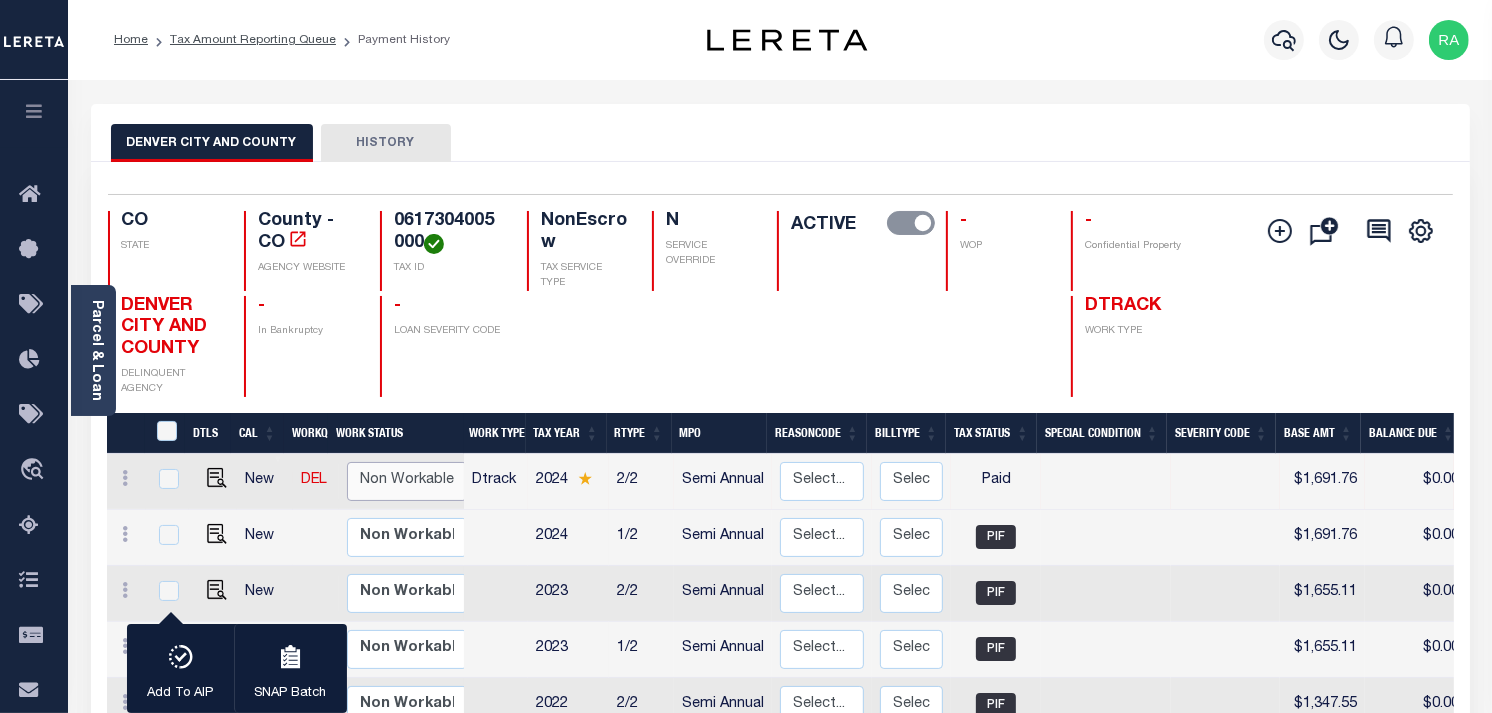 checkbox on "false" 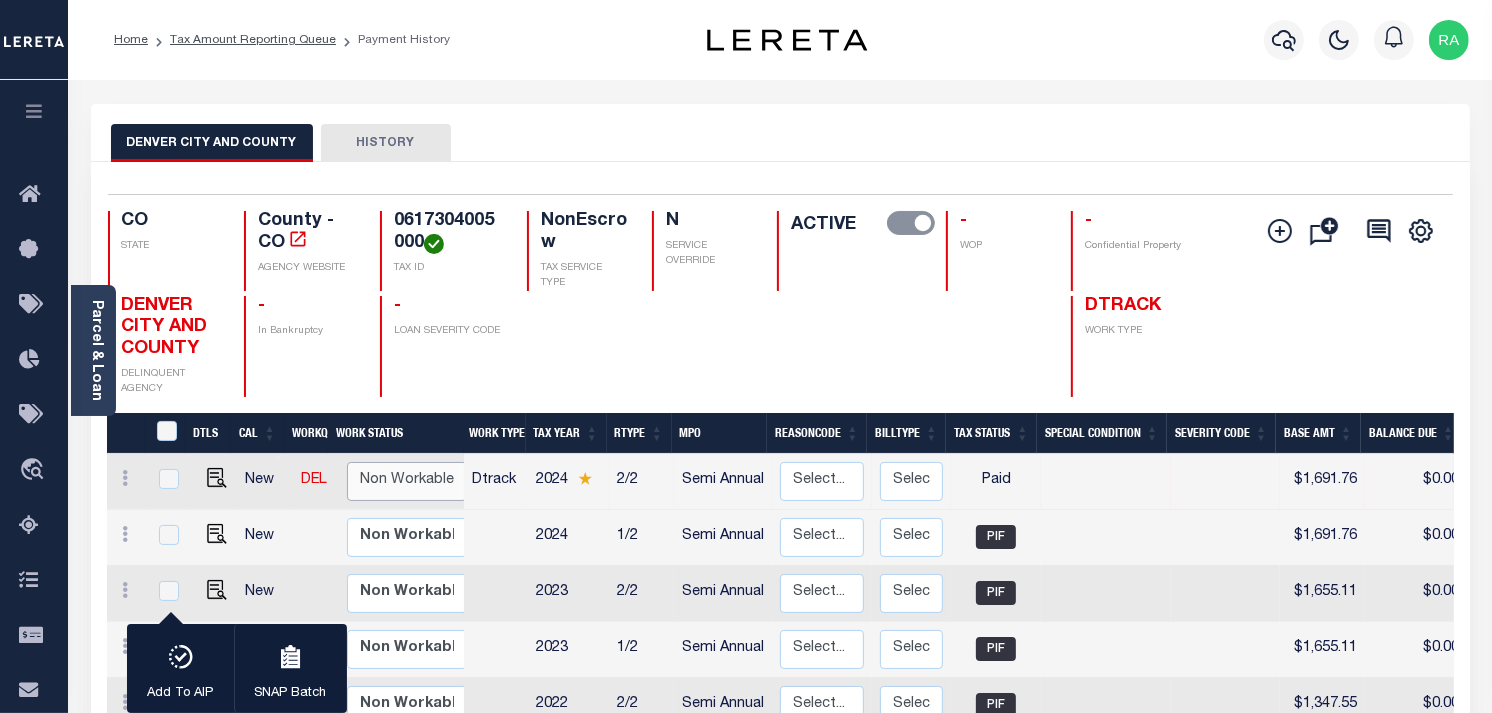 checkbox on "false" 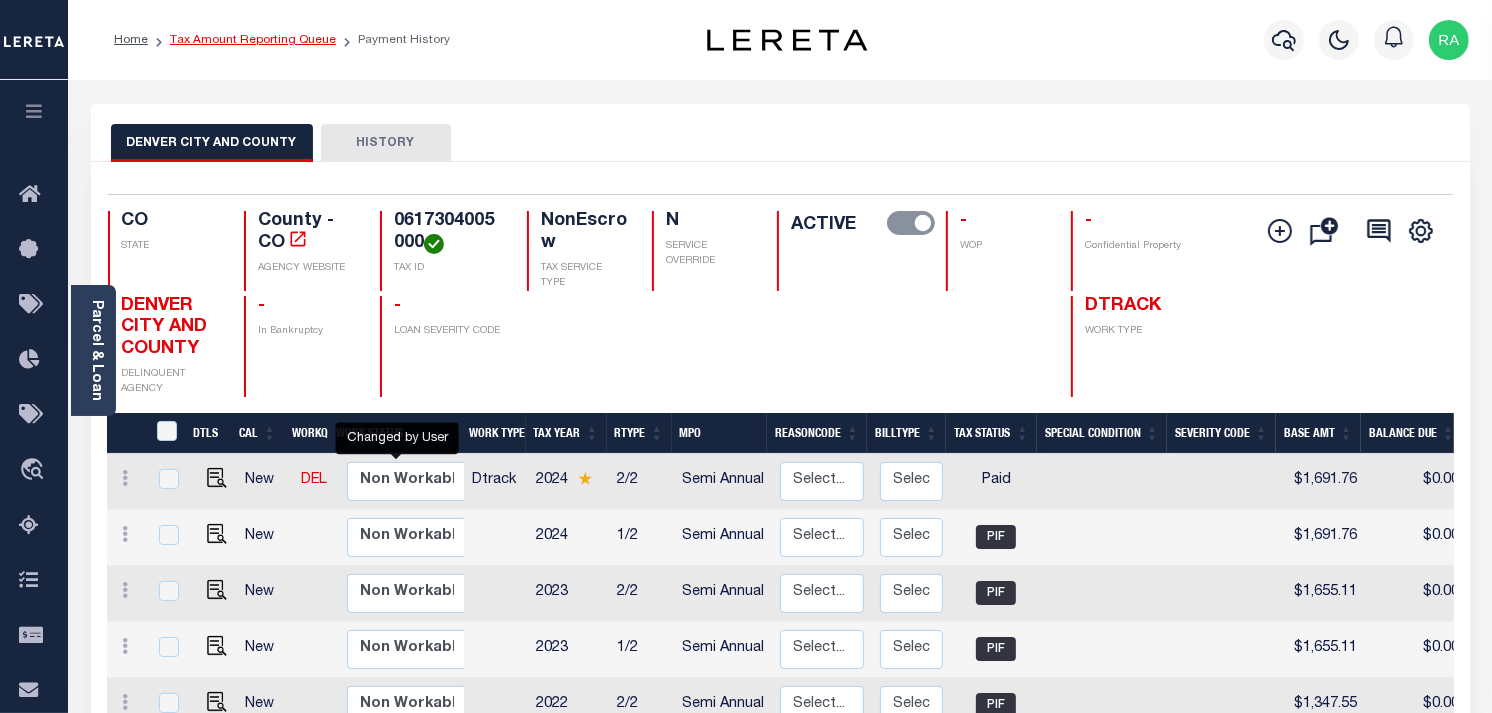click on "Tax Amount Reporting Queue" at bounding box center (253, 40) 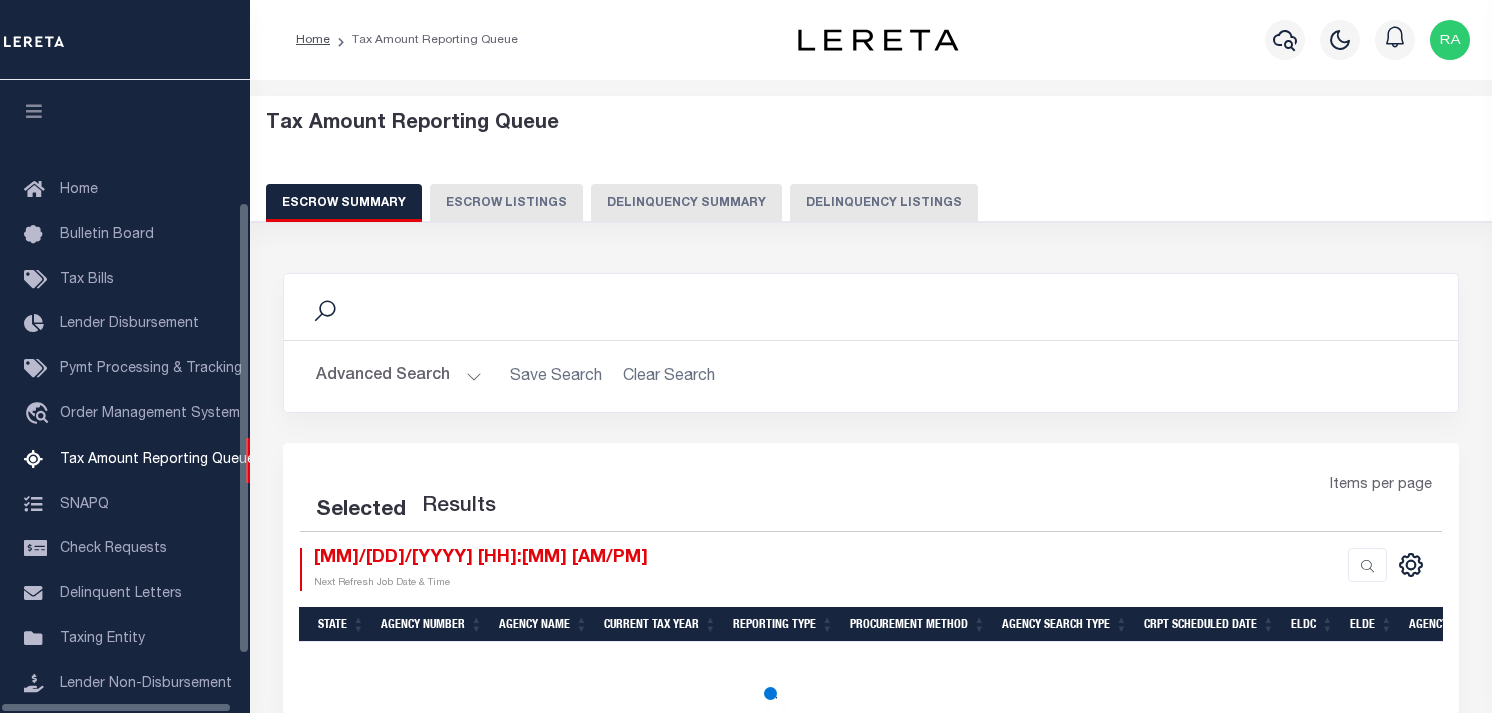 click on "Delinquency Listings" at bounding box center (884, 203) 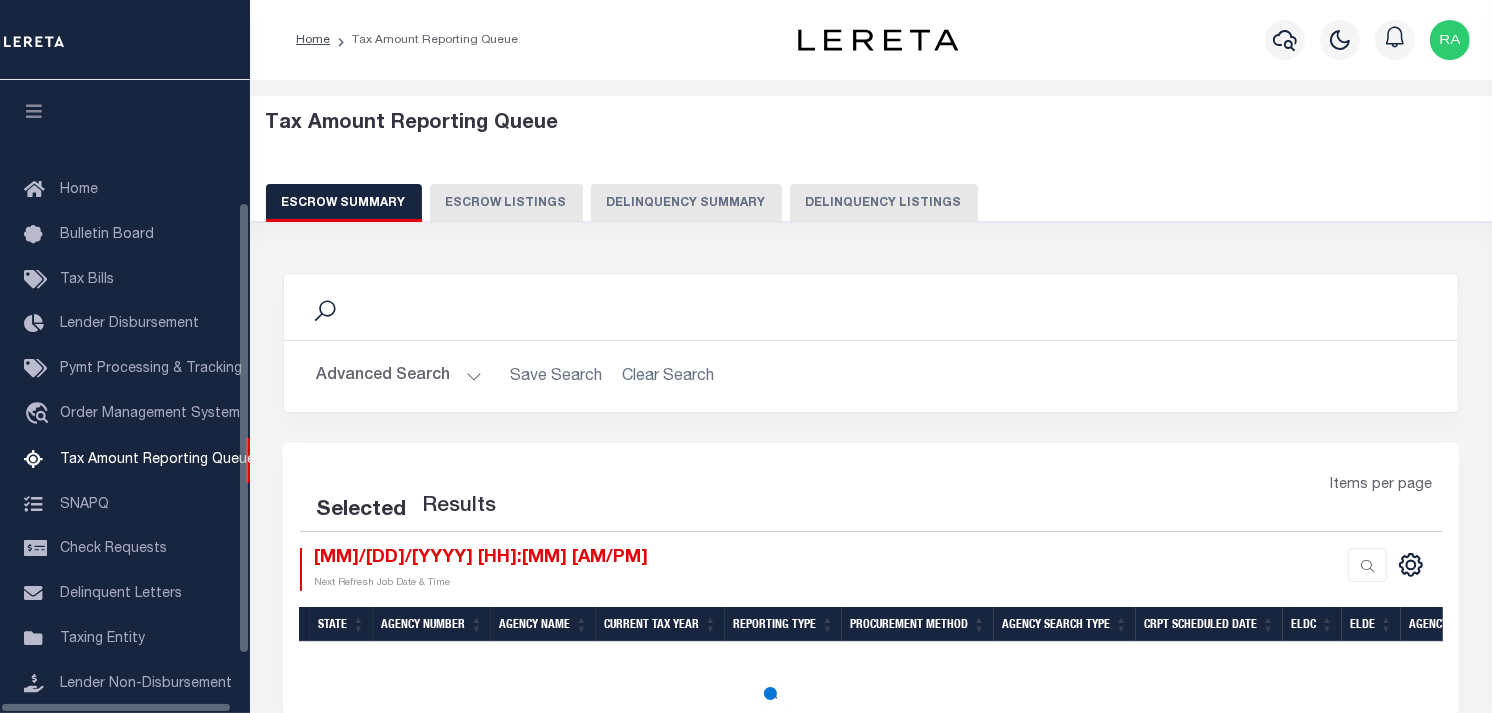 scroll, scrollTop: 198, scrollLeft: 0, axis: vertical 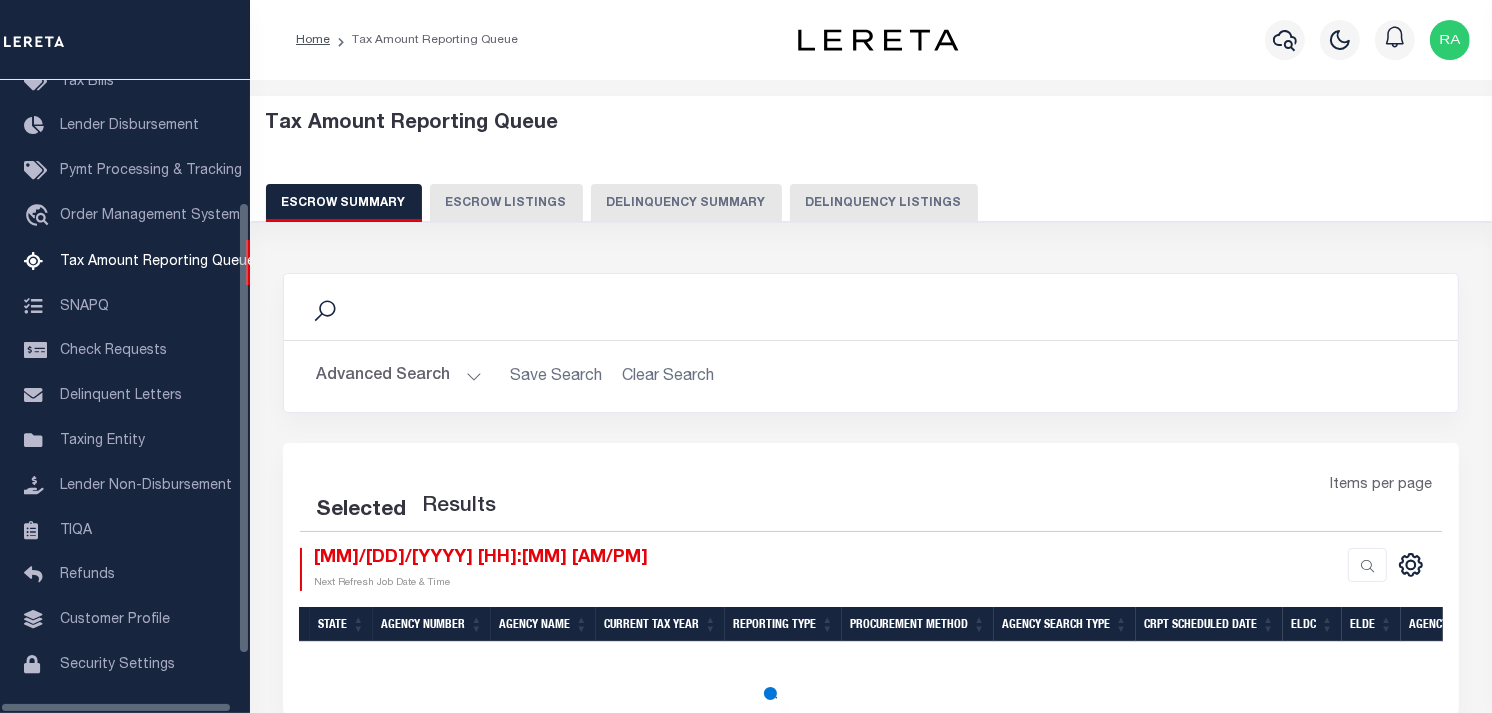 select on "100" 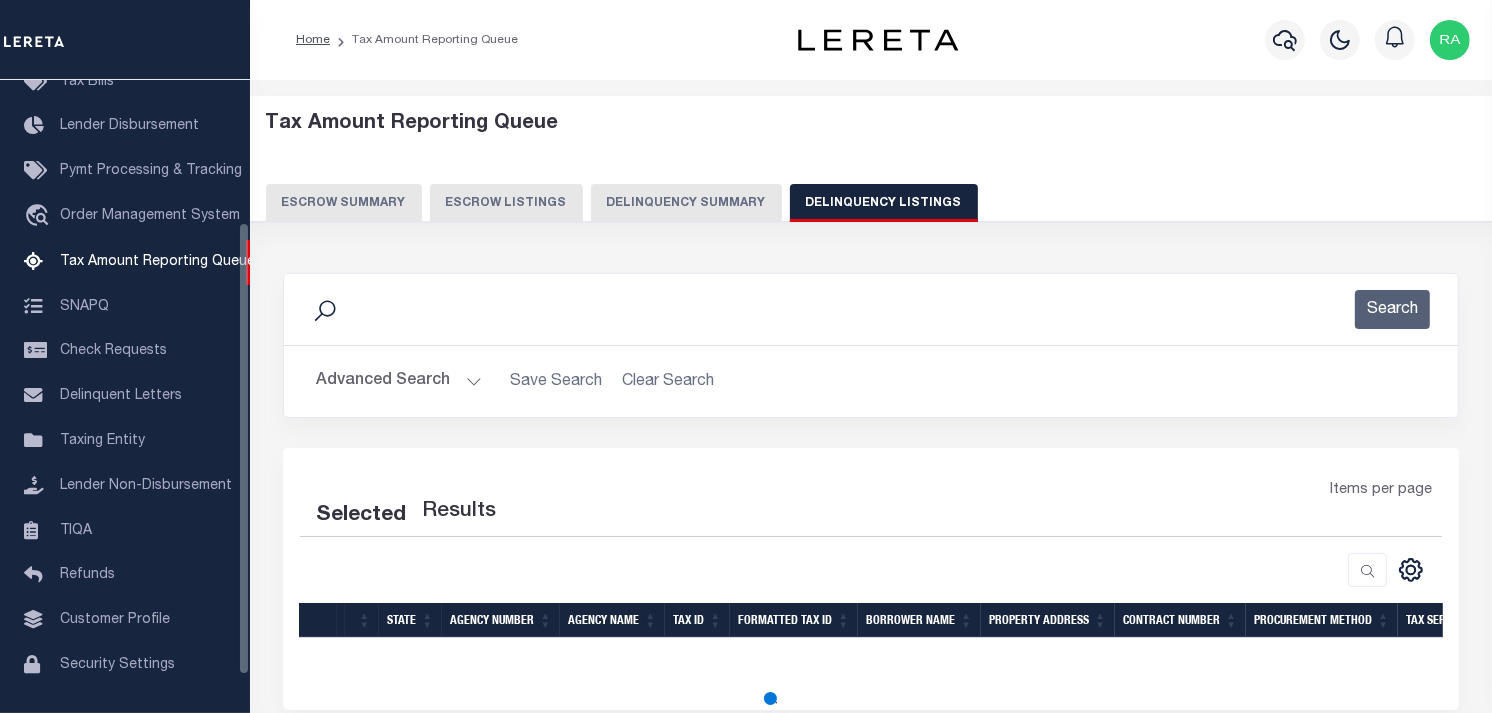 select on "100" 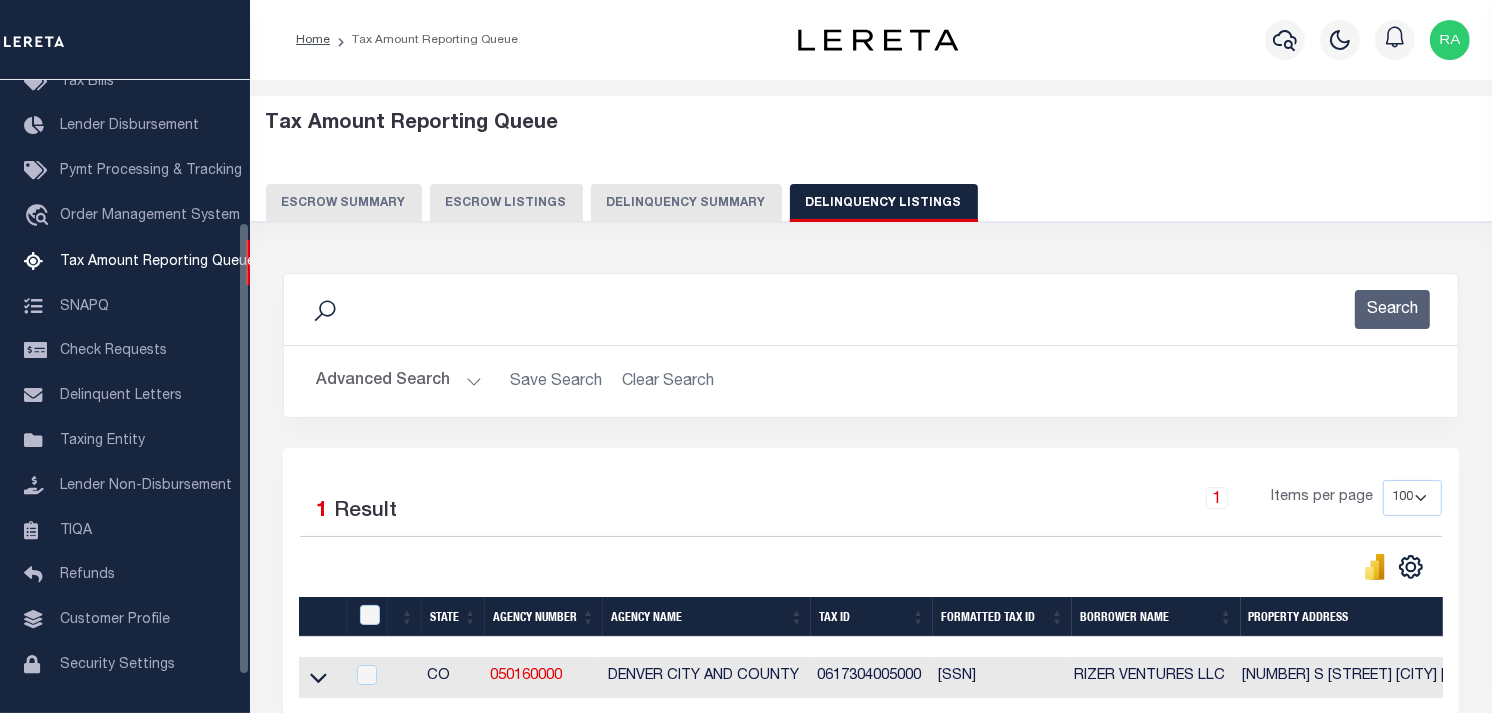 scroll, scrollTop: 177, scrollLeft: 0, axis: vertical 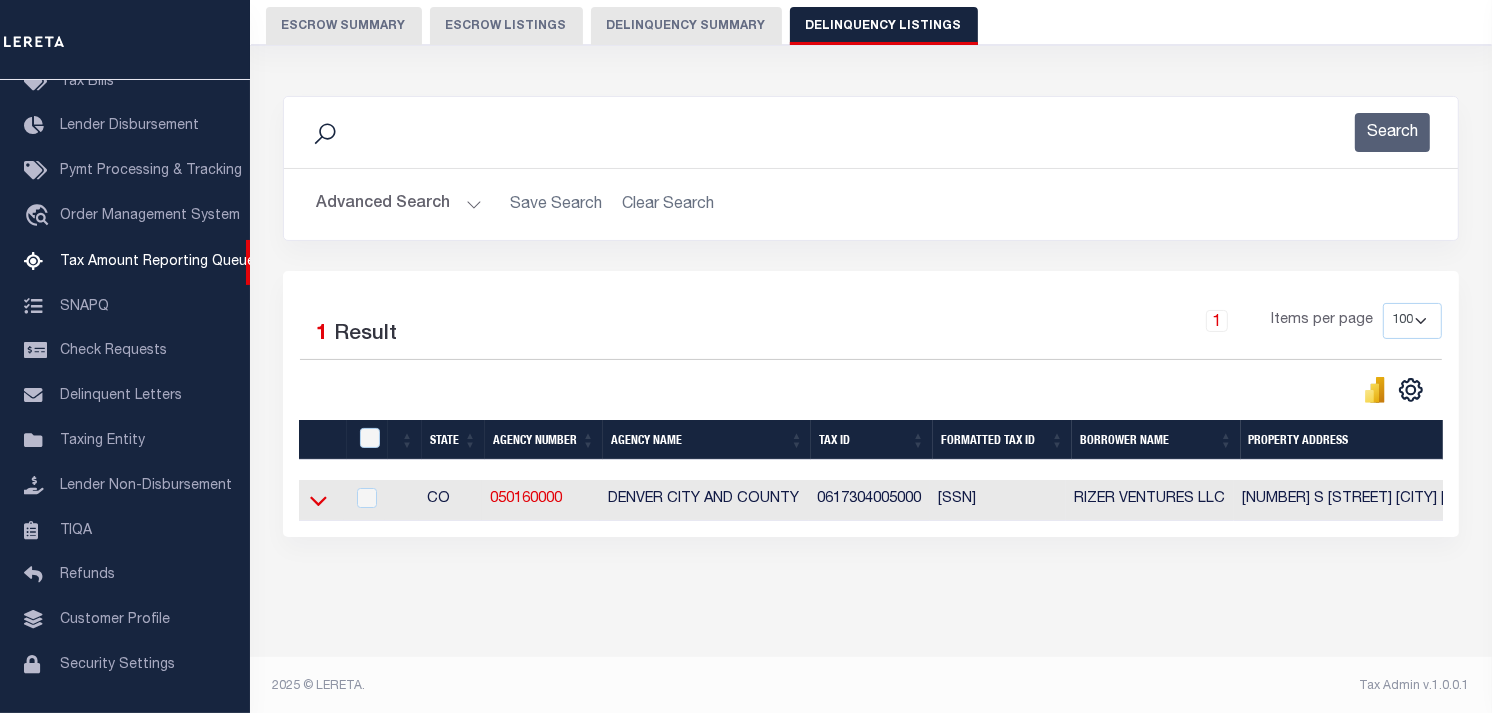 click 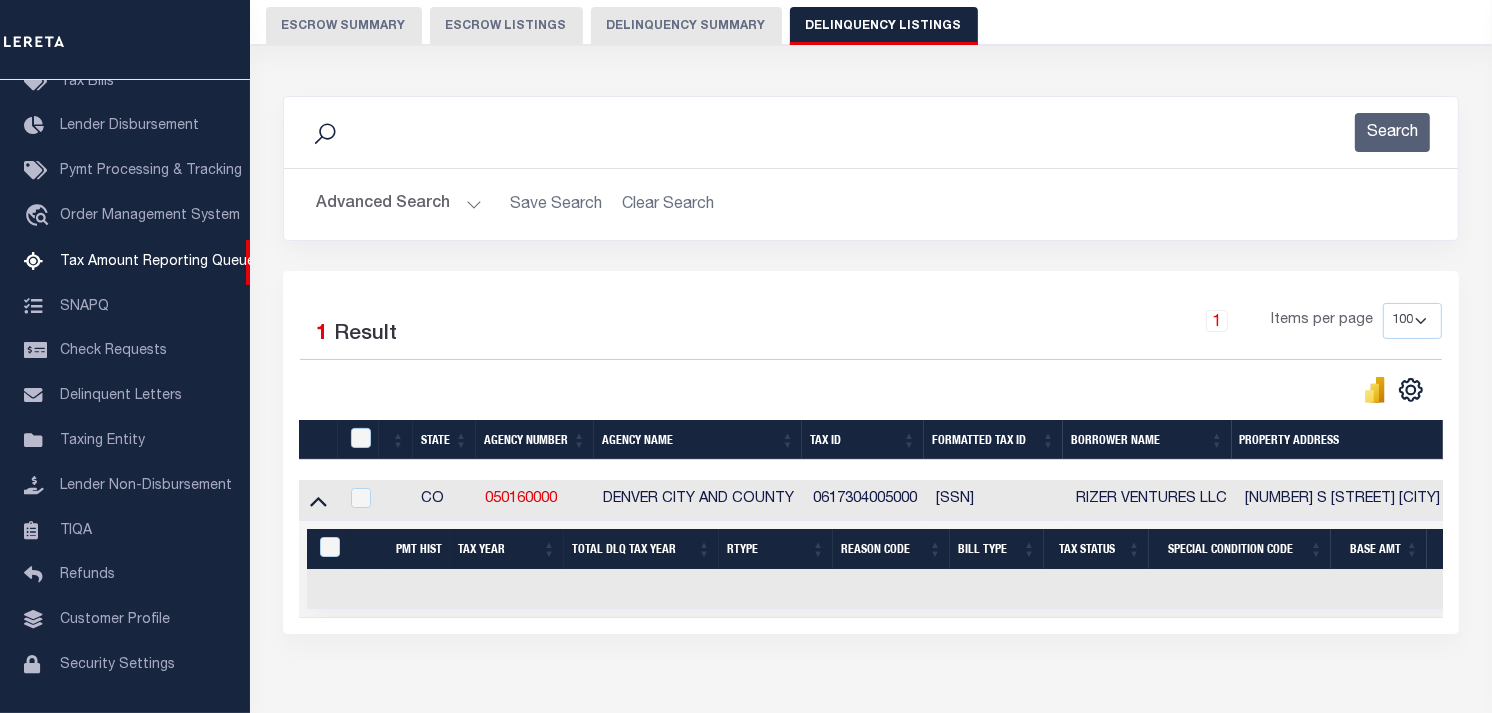 click on "Advanced Search
Save Search Clear Search
tblassign_wrapper_dynamictable_____DefaultSaveFilter" at bounding box center [871, 204] 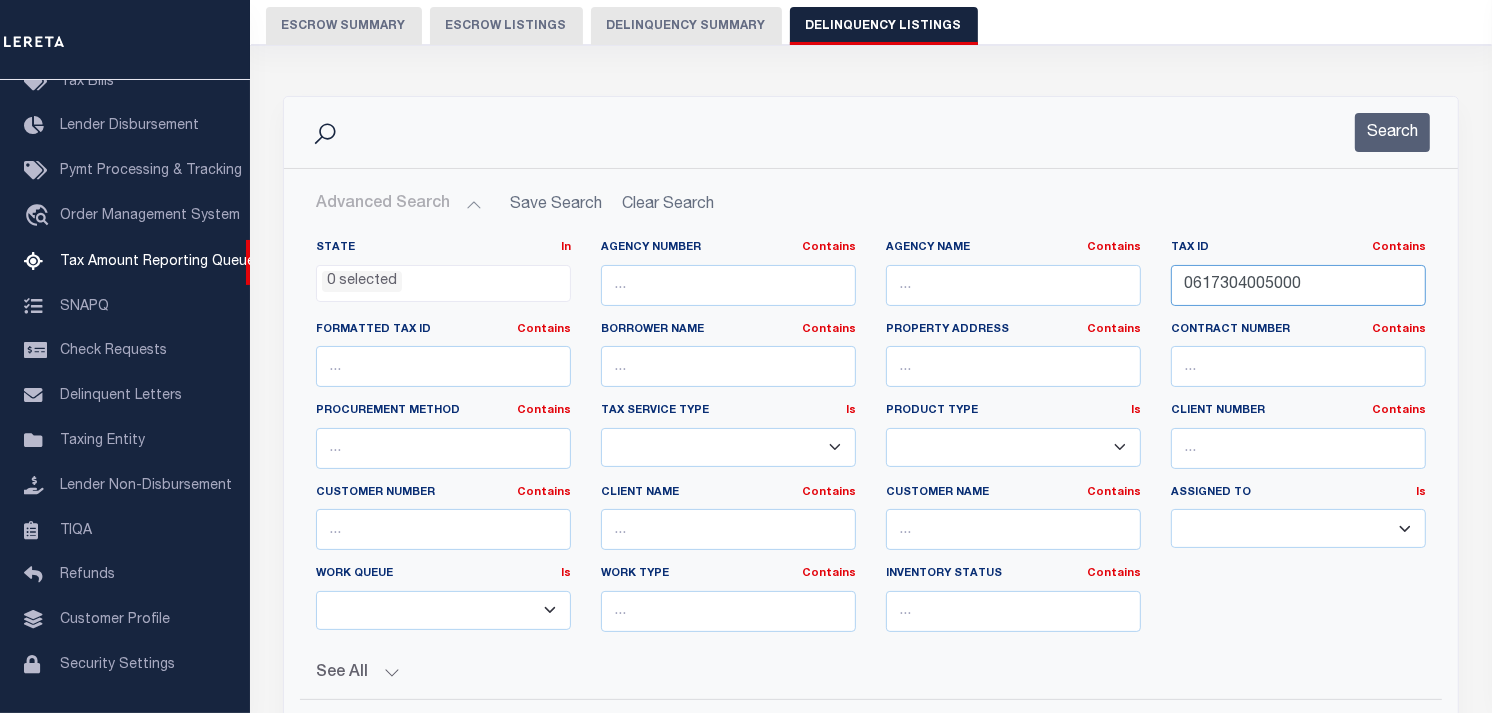 click on "0617304005000" at bounding box center (1298, 285) 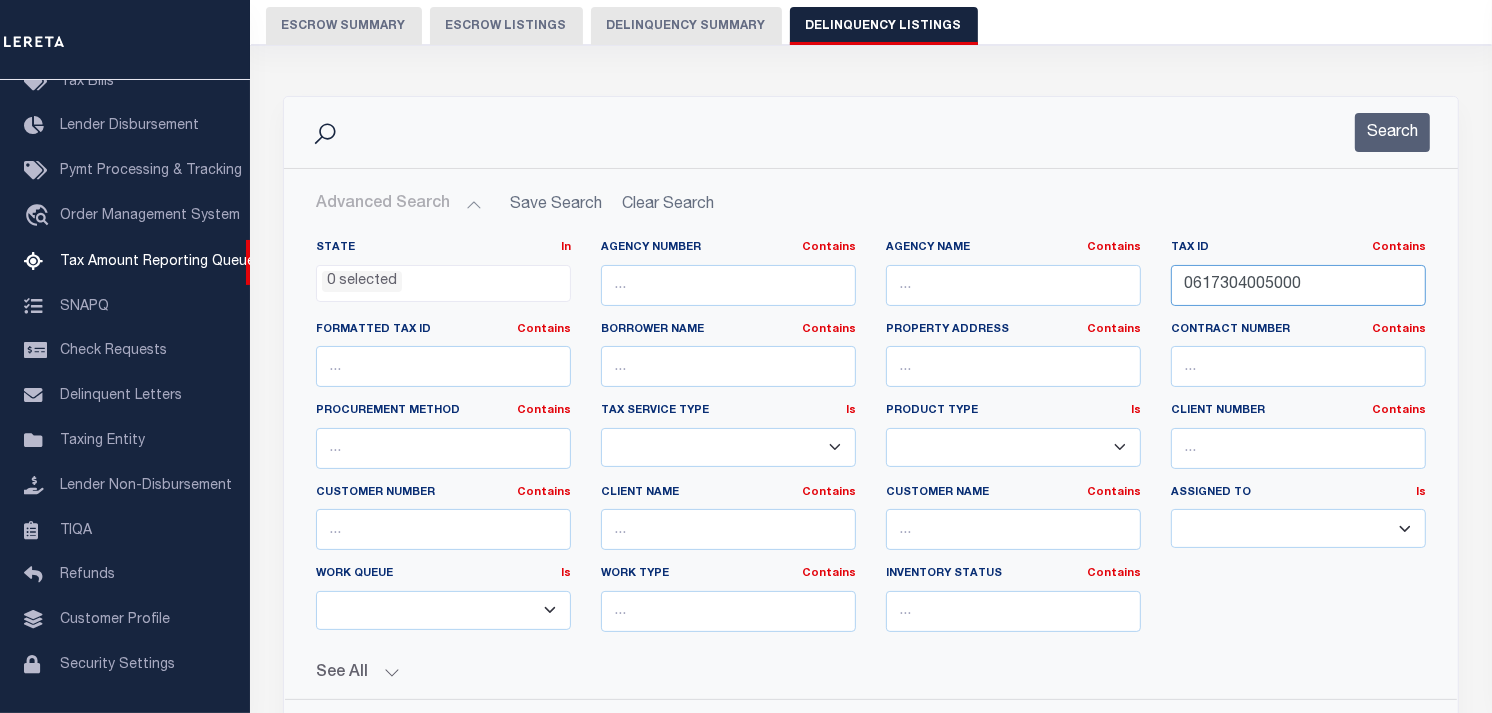 click on "0617304005000" at bounding box center (1298, 285) 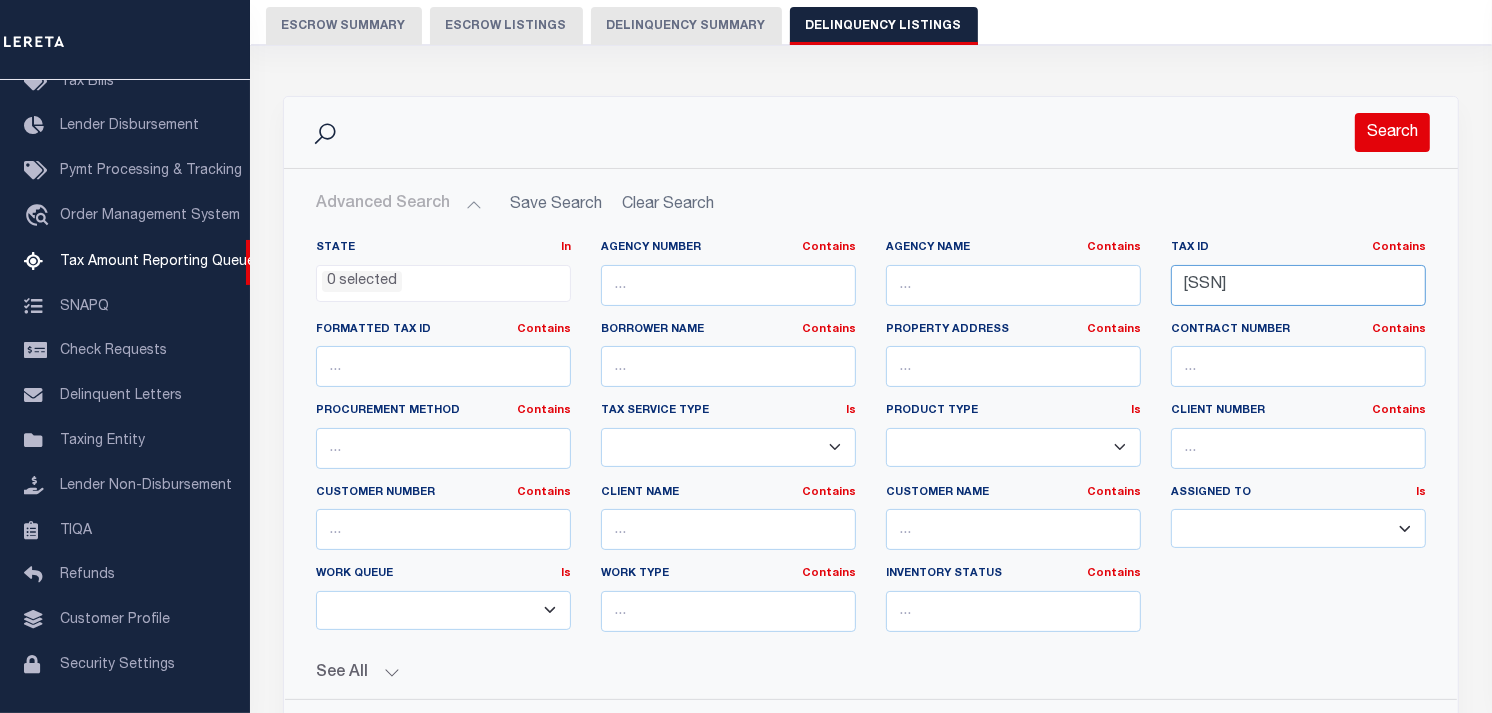 type on "0629209011000" 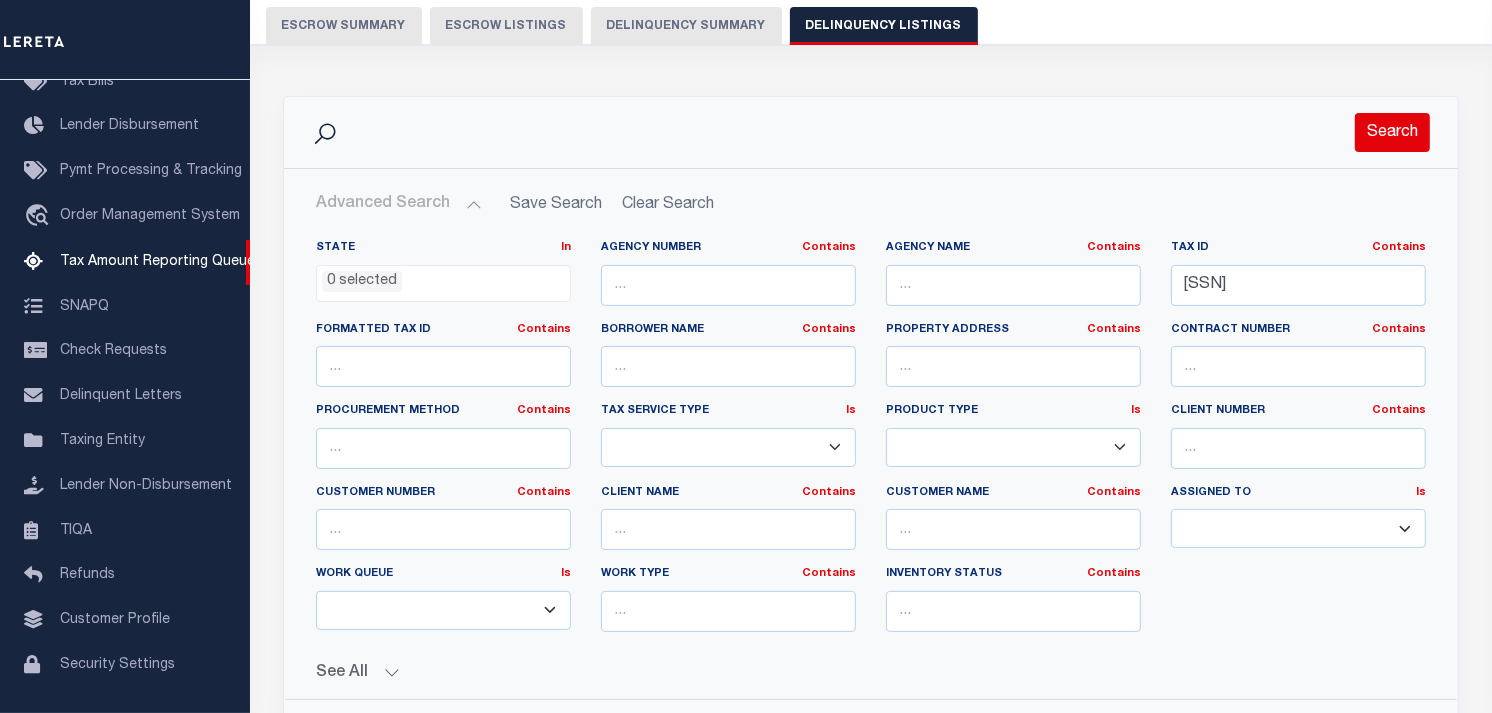 click on "Search" at bounding box center [1392, 132] 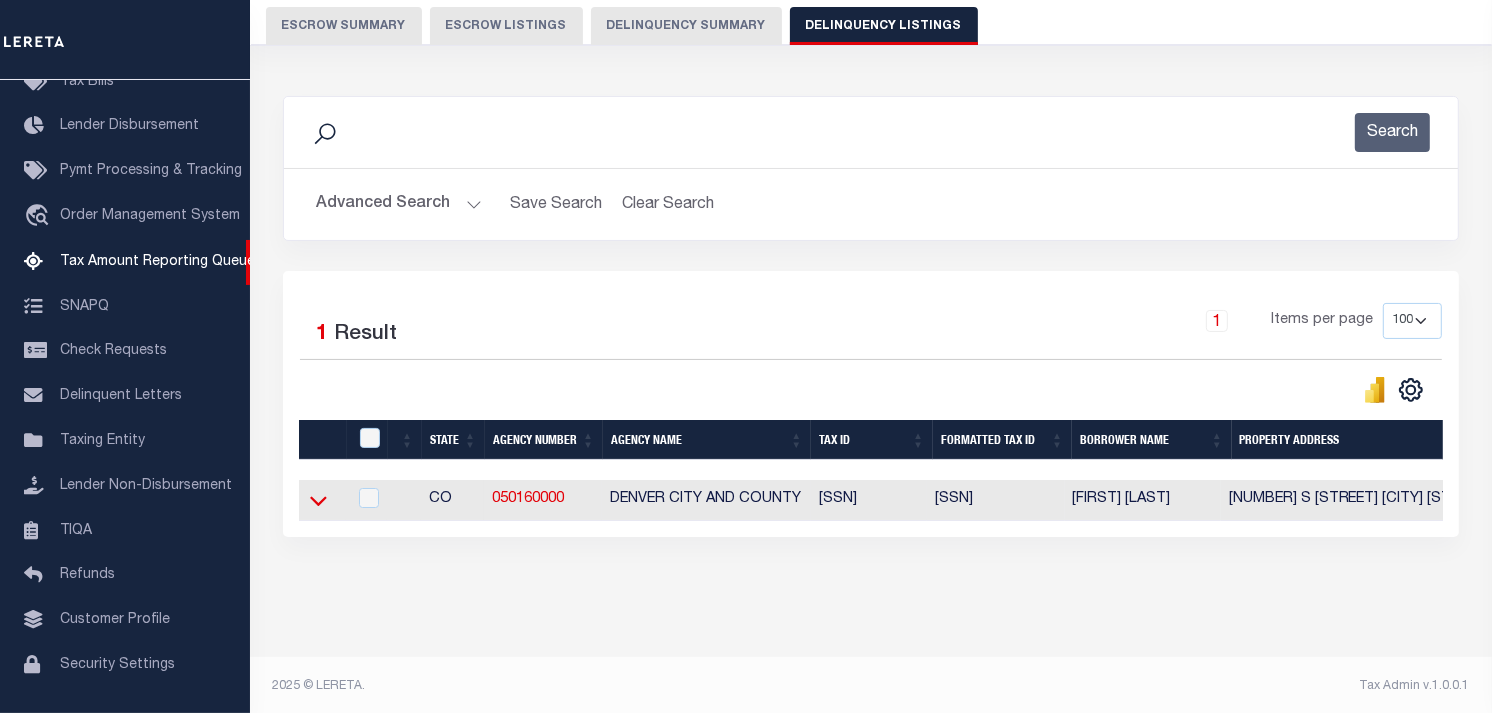 click 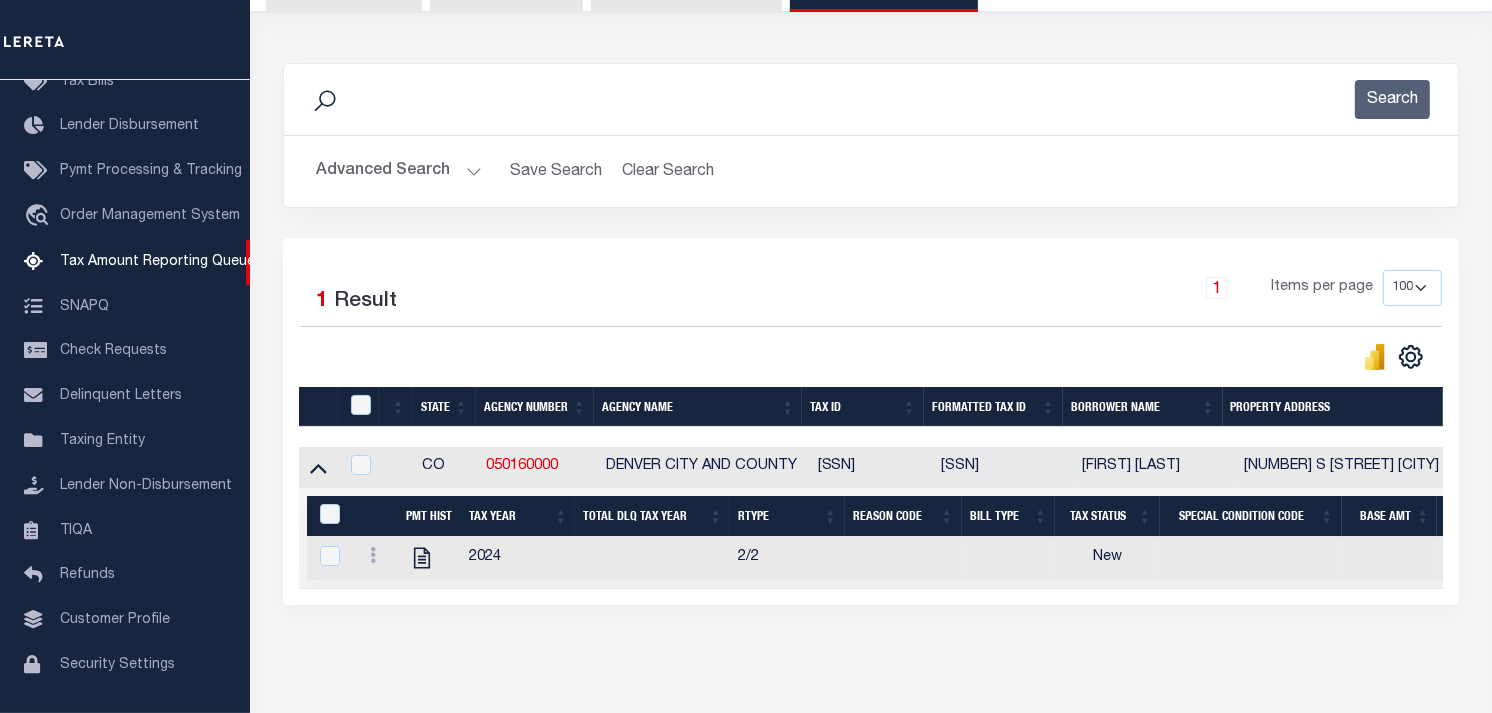 scroll, scrollTop: 288, scrollLeft: 0, axis: vertical 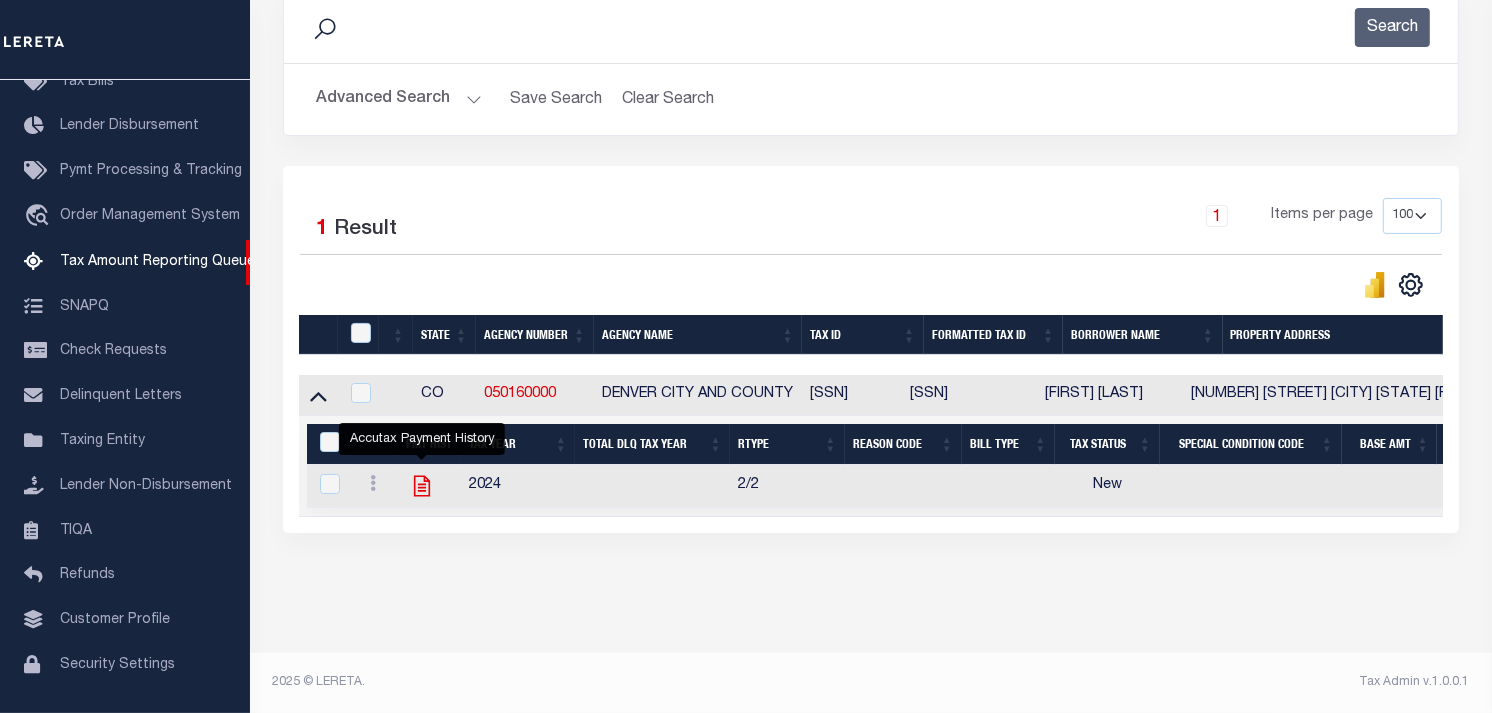 click 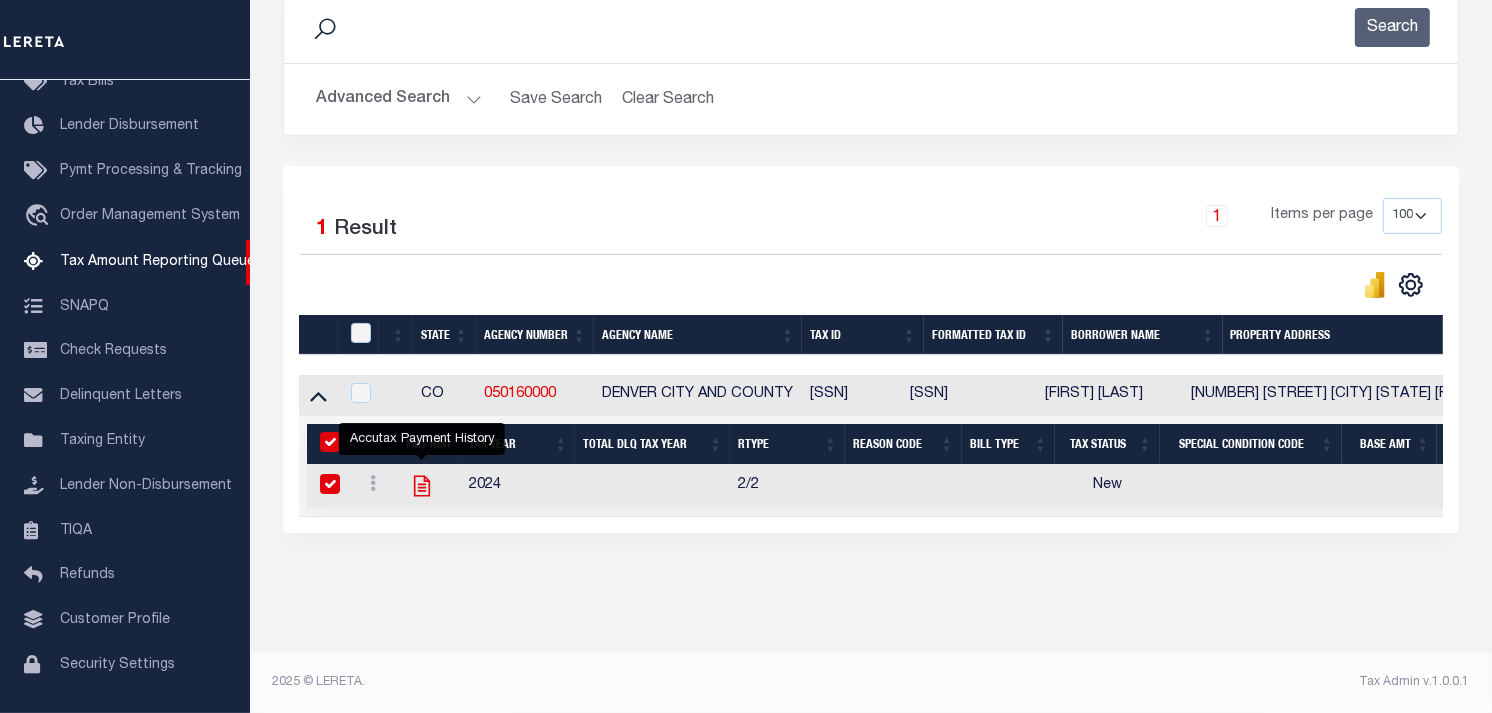 checkbox on "true" 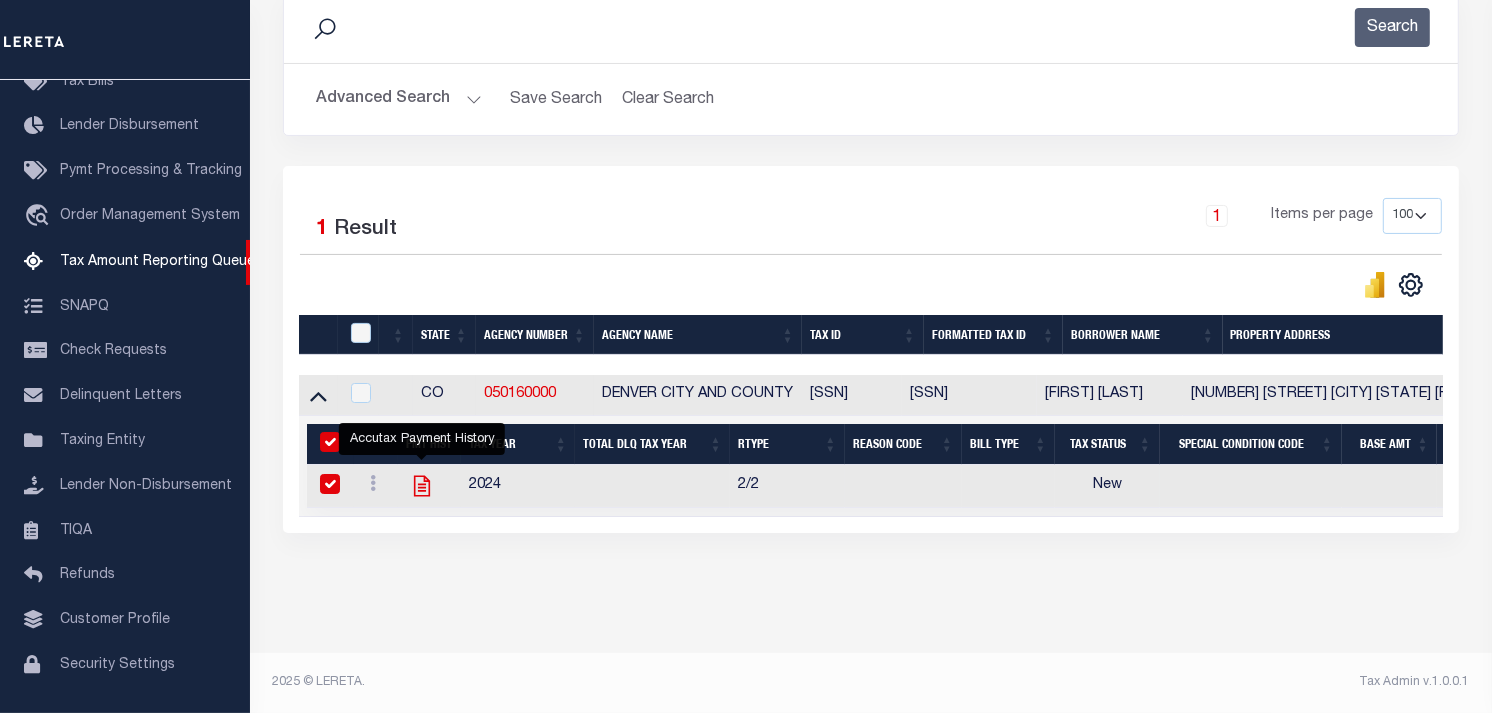 checkbox on "true" 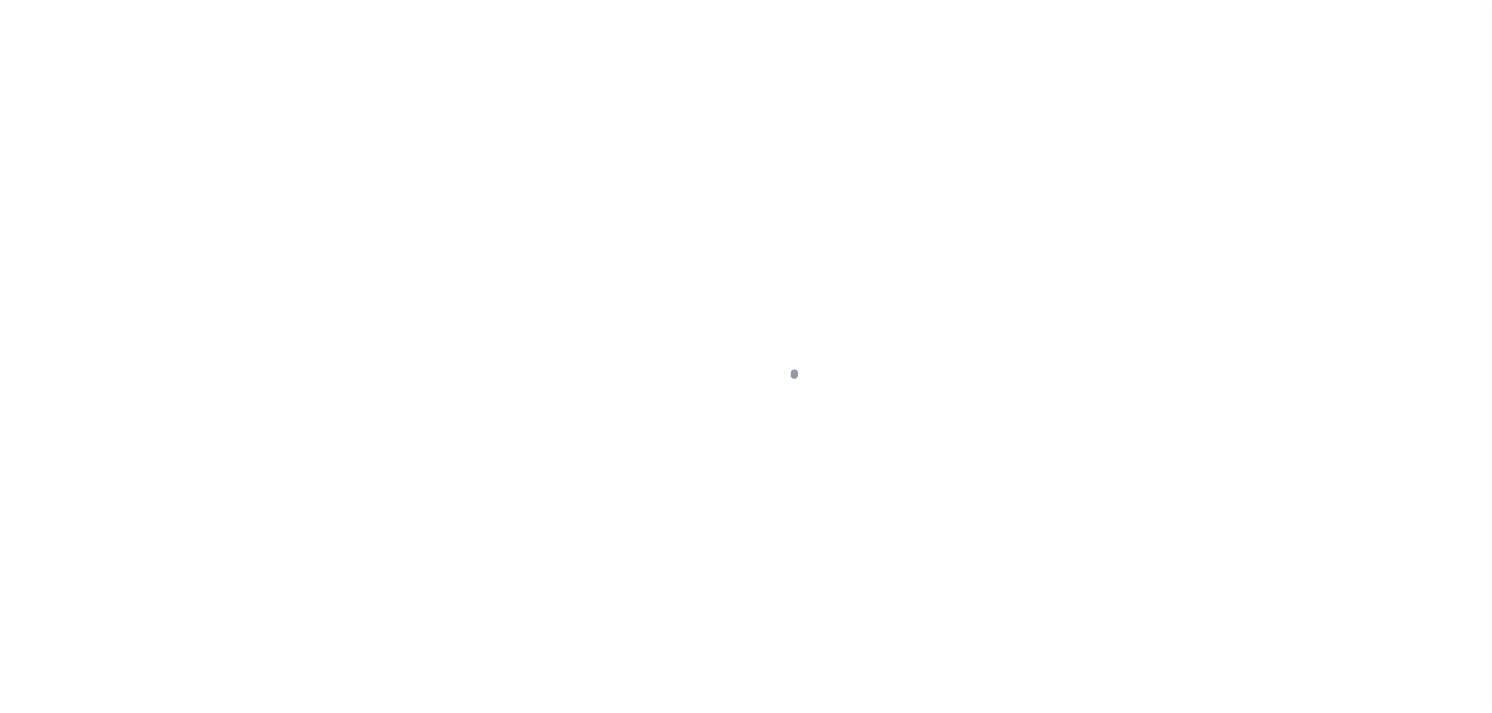 scroll, scrollTop: 0, scrollLeft: 0, axis: both 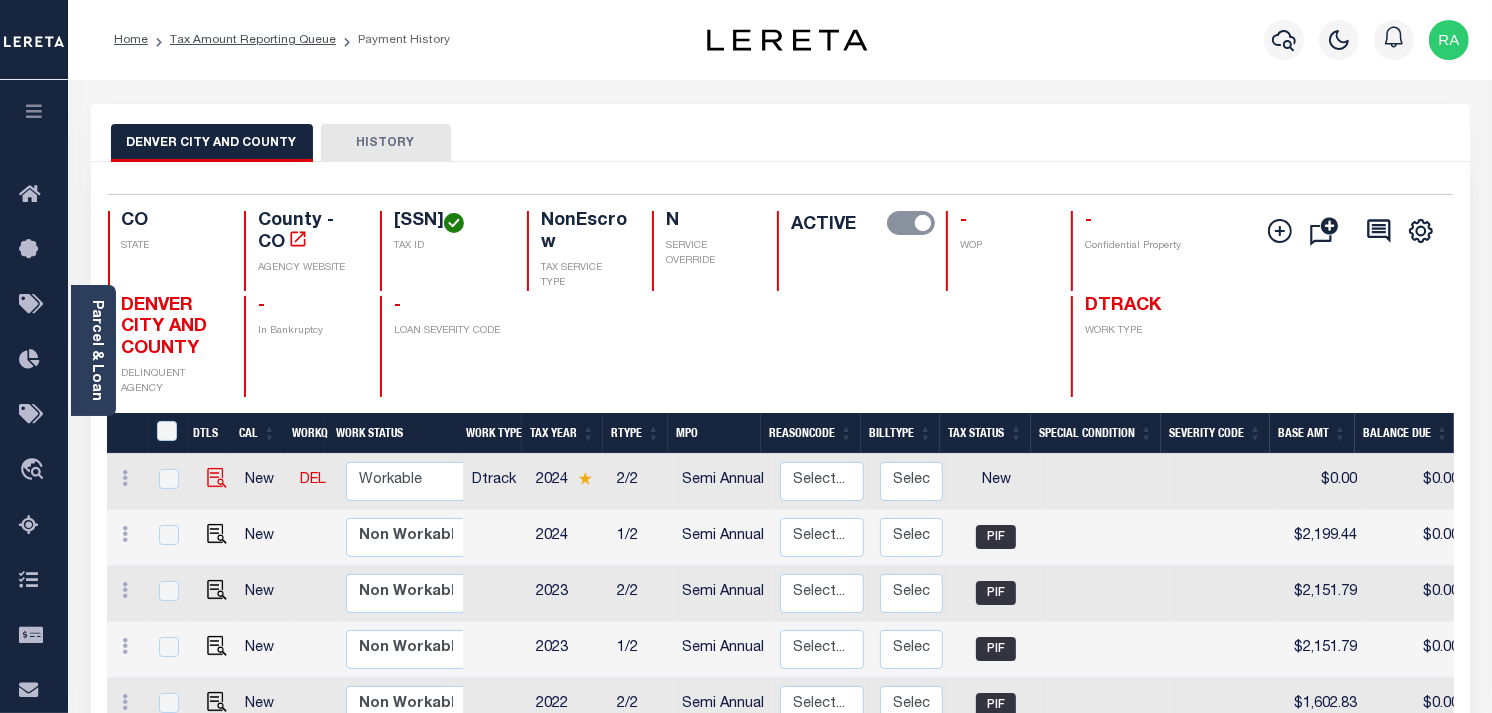 click at bounding box center [217, 478] 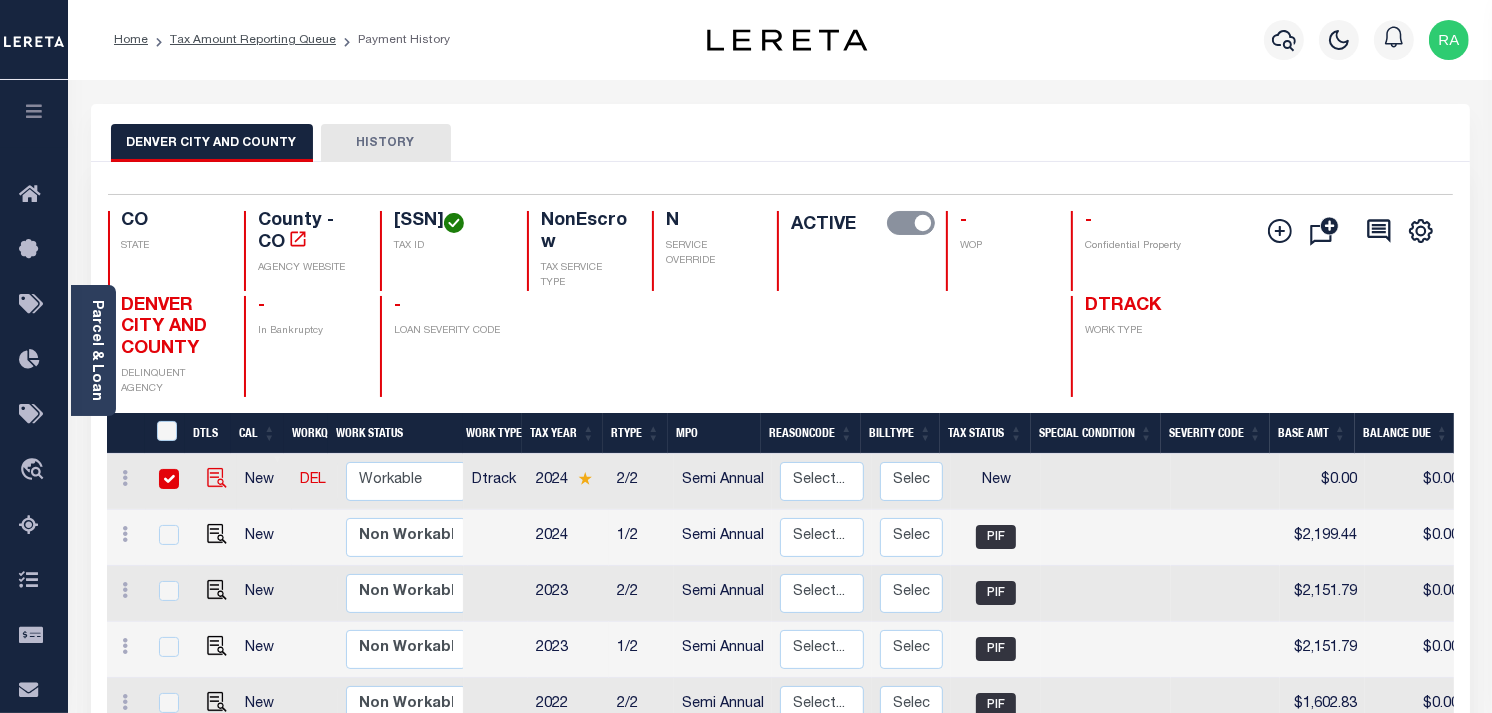 checkbox on "true" 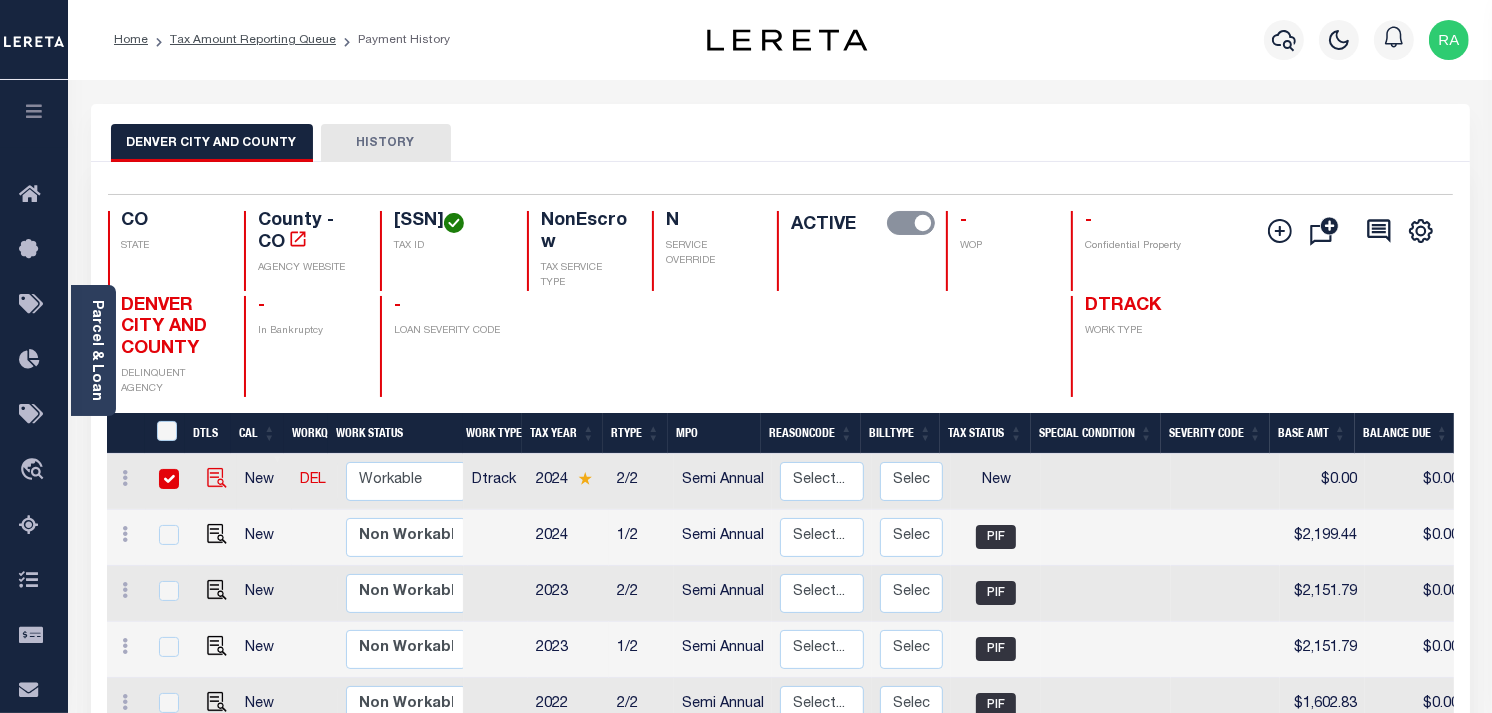 checkbox on "true" 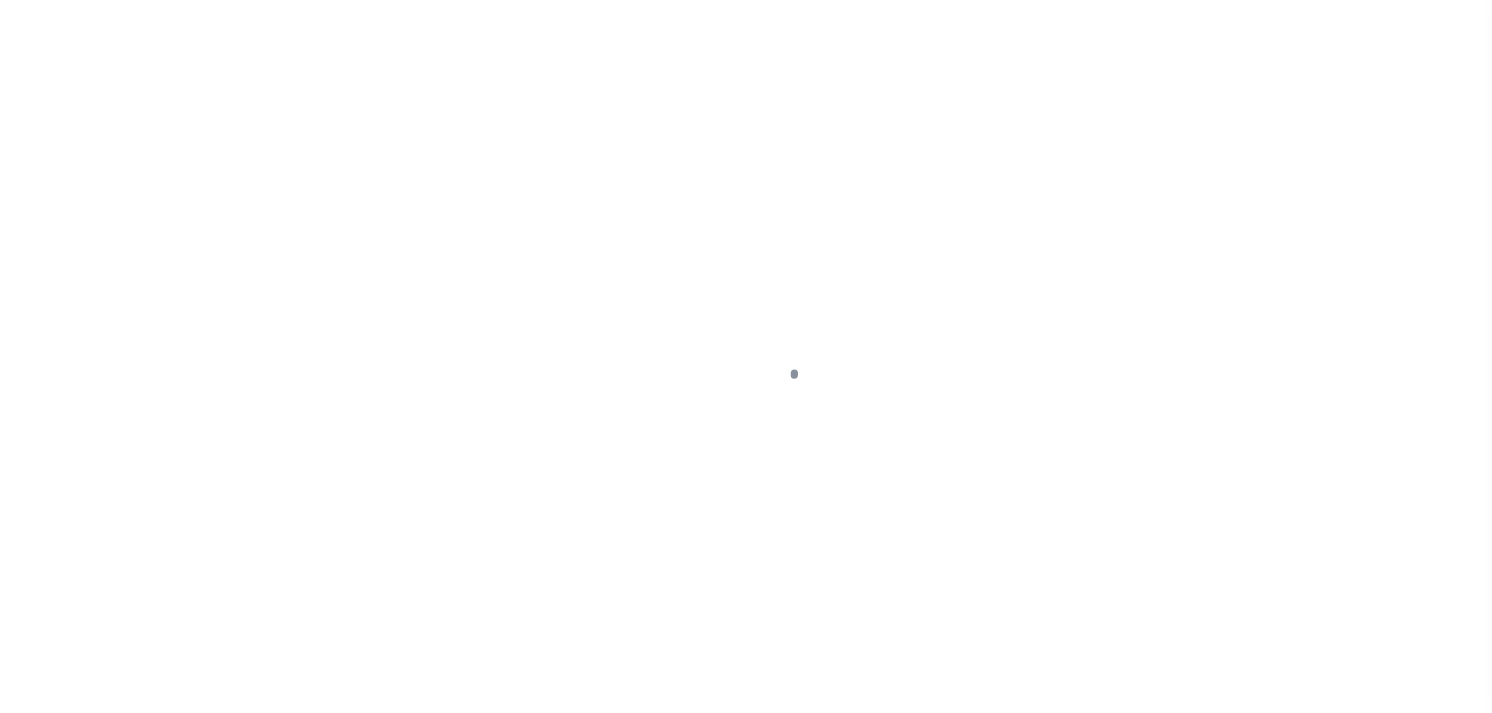 scroll, scrollTop: 0, scrollLeft: 0, axis: both 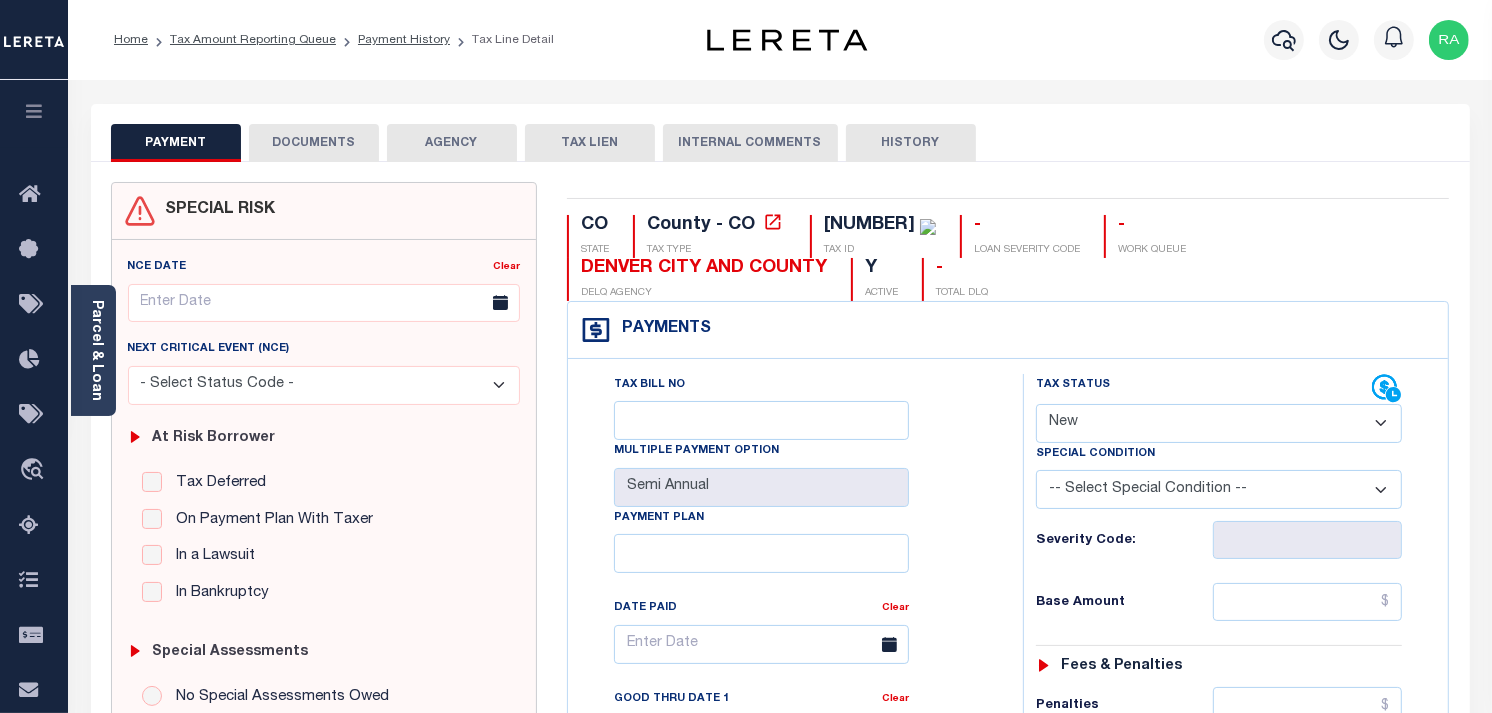 click on "- Select Status Code -
Open
Due/Unpaid
Paid
Incomplete
No Tax Due
Internal Refund Processed
New" at bounding box center (1219, 423) 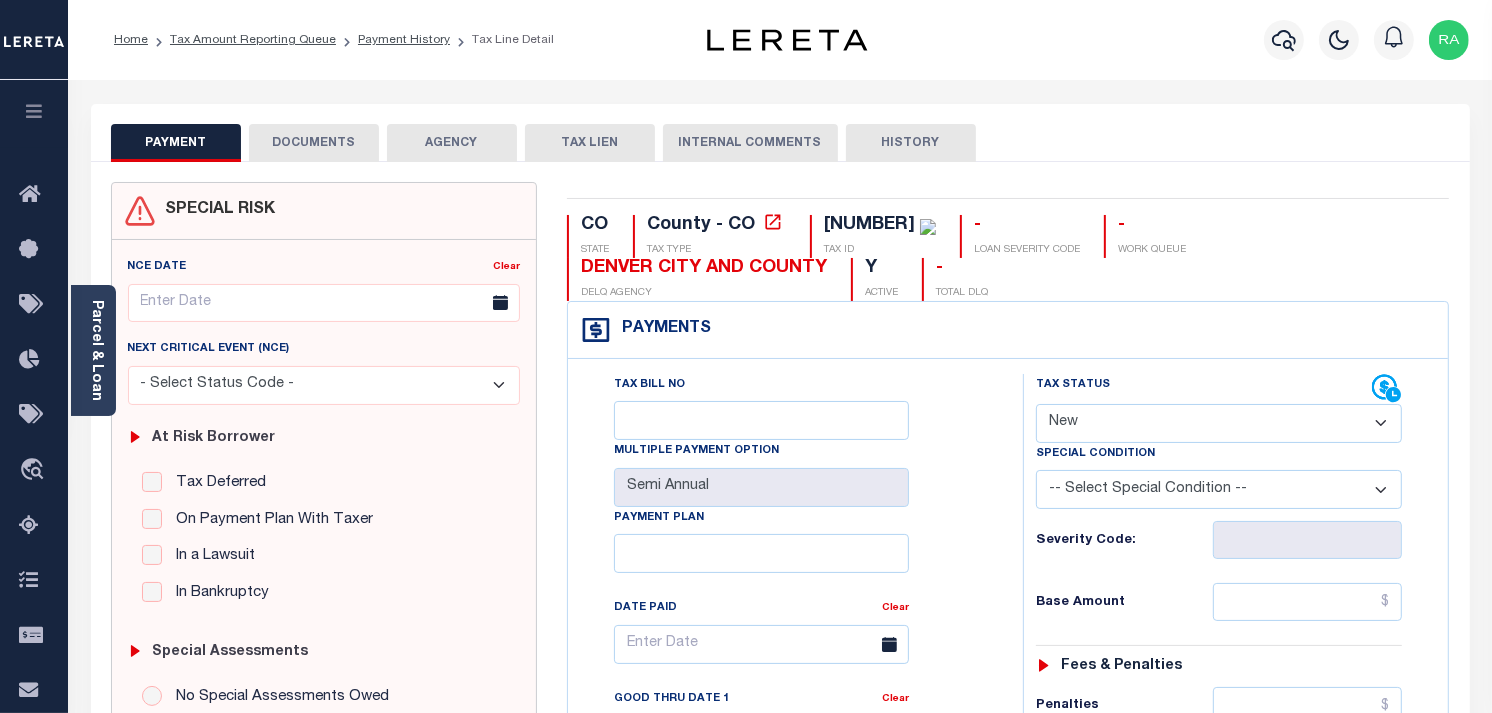 select on "PYD" 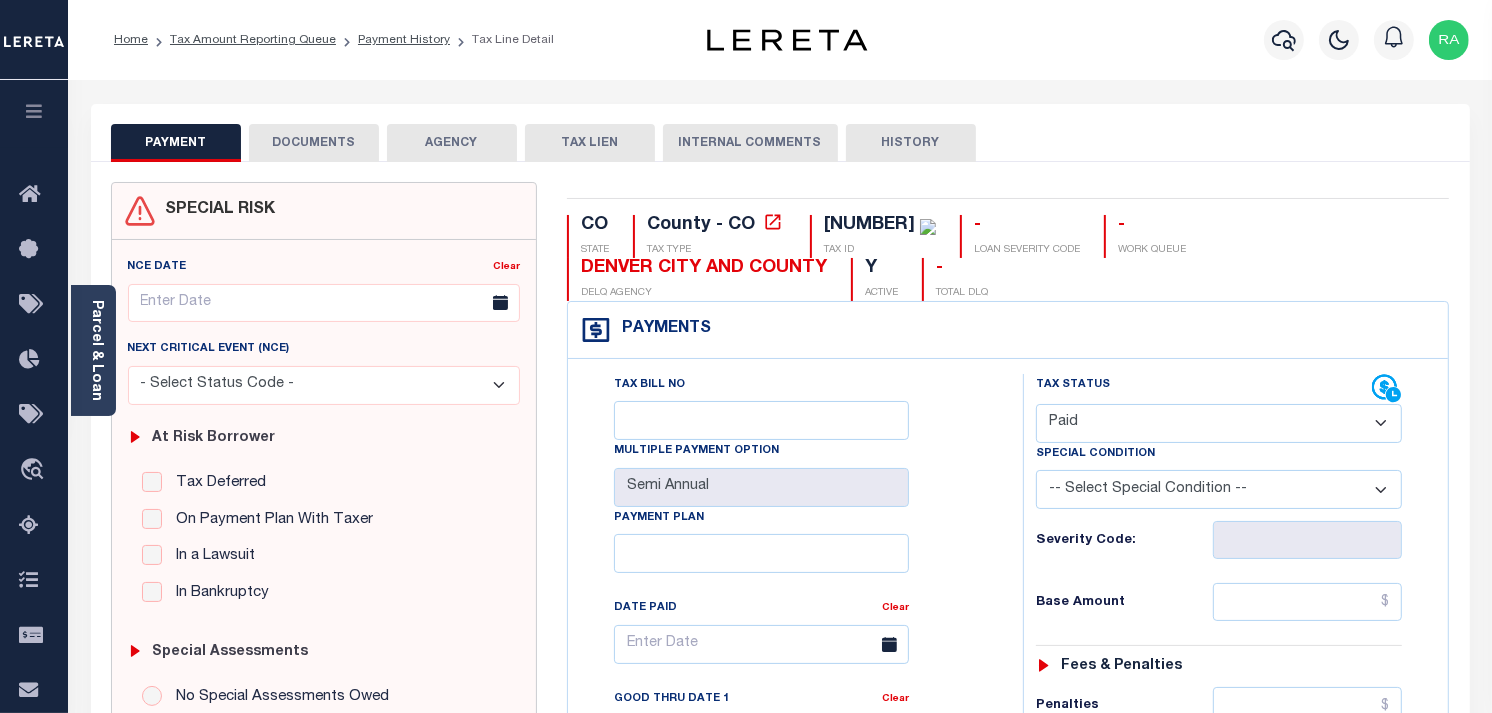 click on "- Select Status Code -
Open
Due/Unpaid
Paid
Incomplete
No Tax Due
Internal Refund Processed
New" at bounding box center (1219, 423) 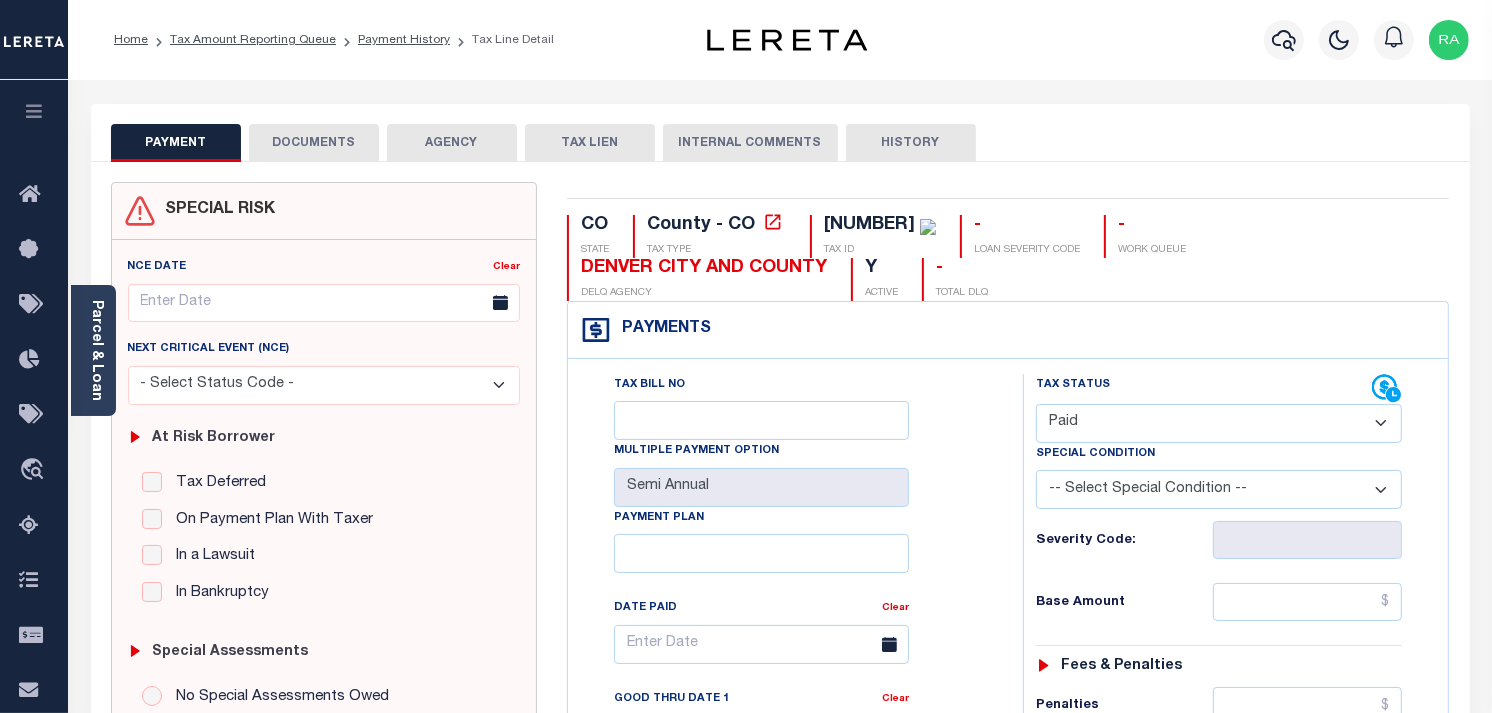 type on "08/06/2025" 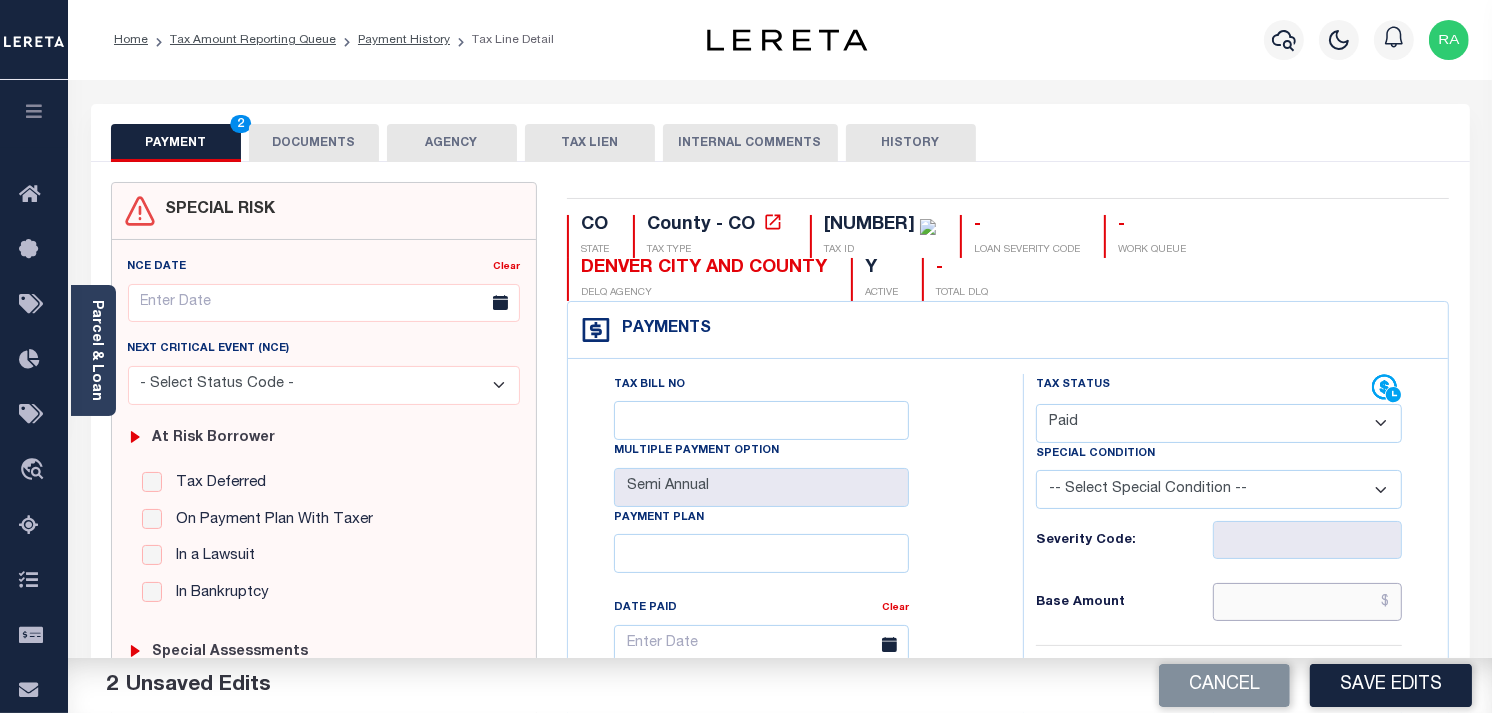 click at bounding box center (1308, 602) 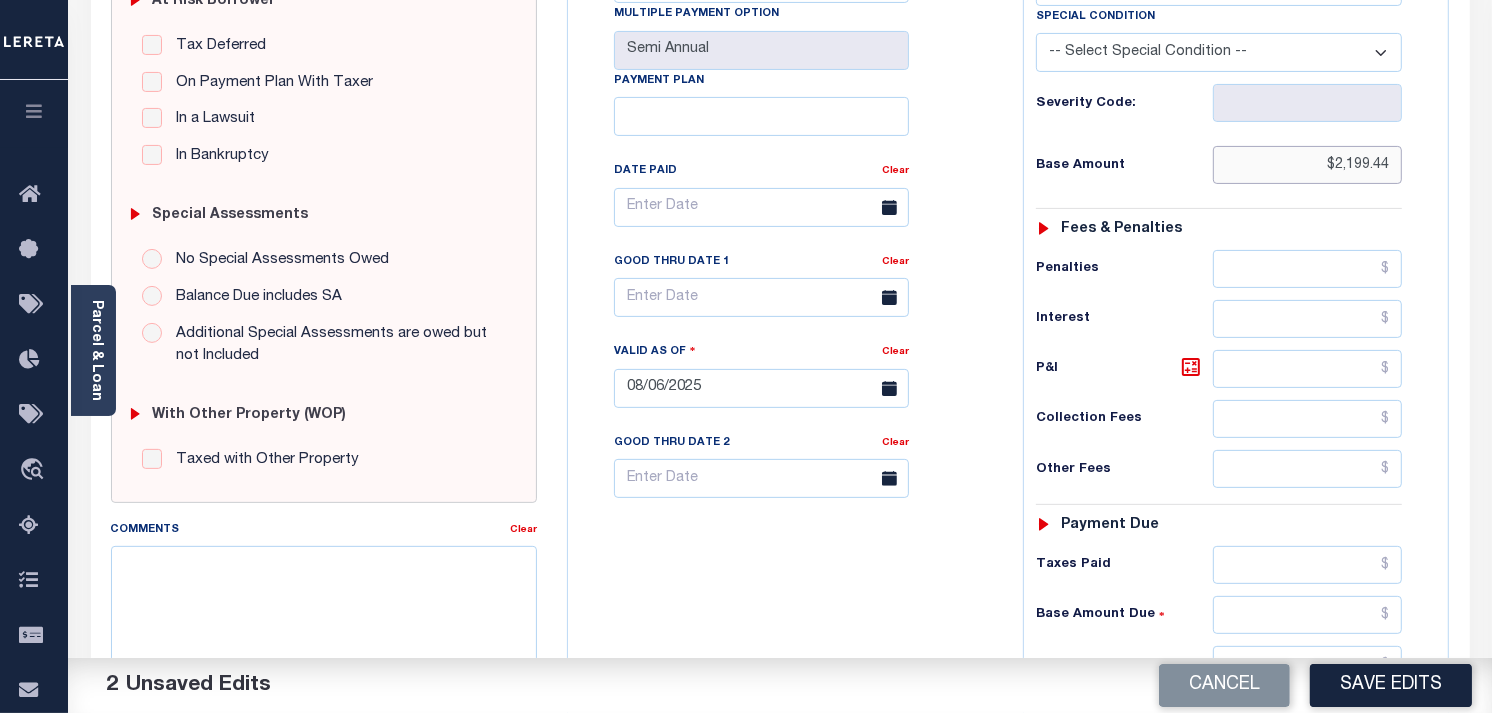 scroll, scrollTop: 555, scrollLeft: 0, axis: vertical 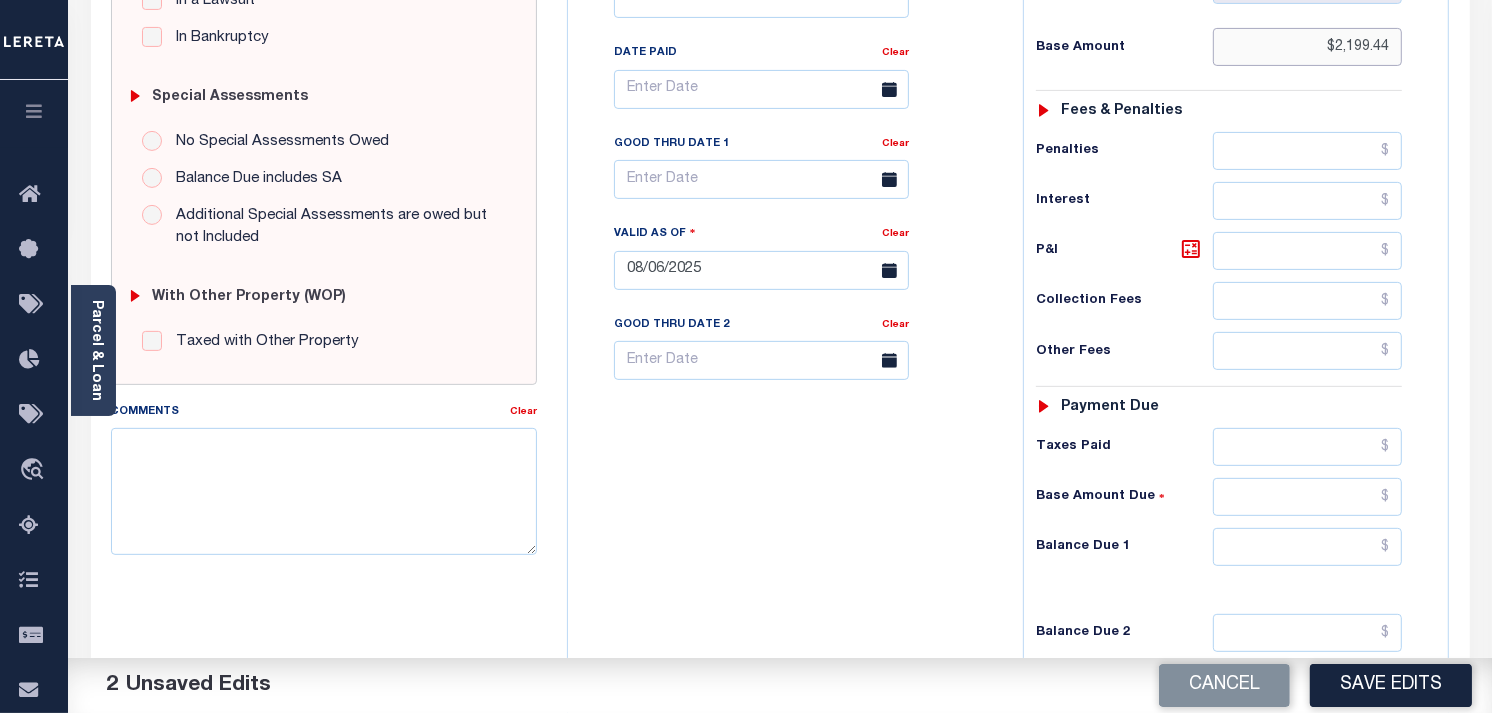 type on "$2,199.44" 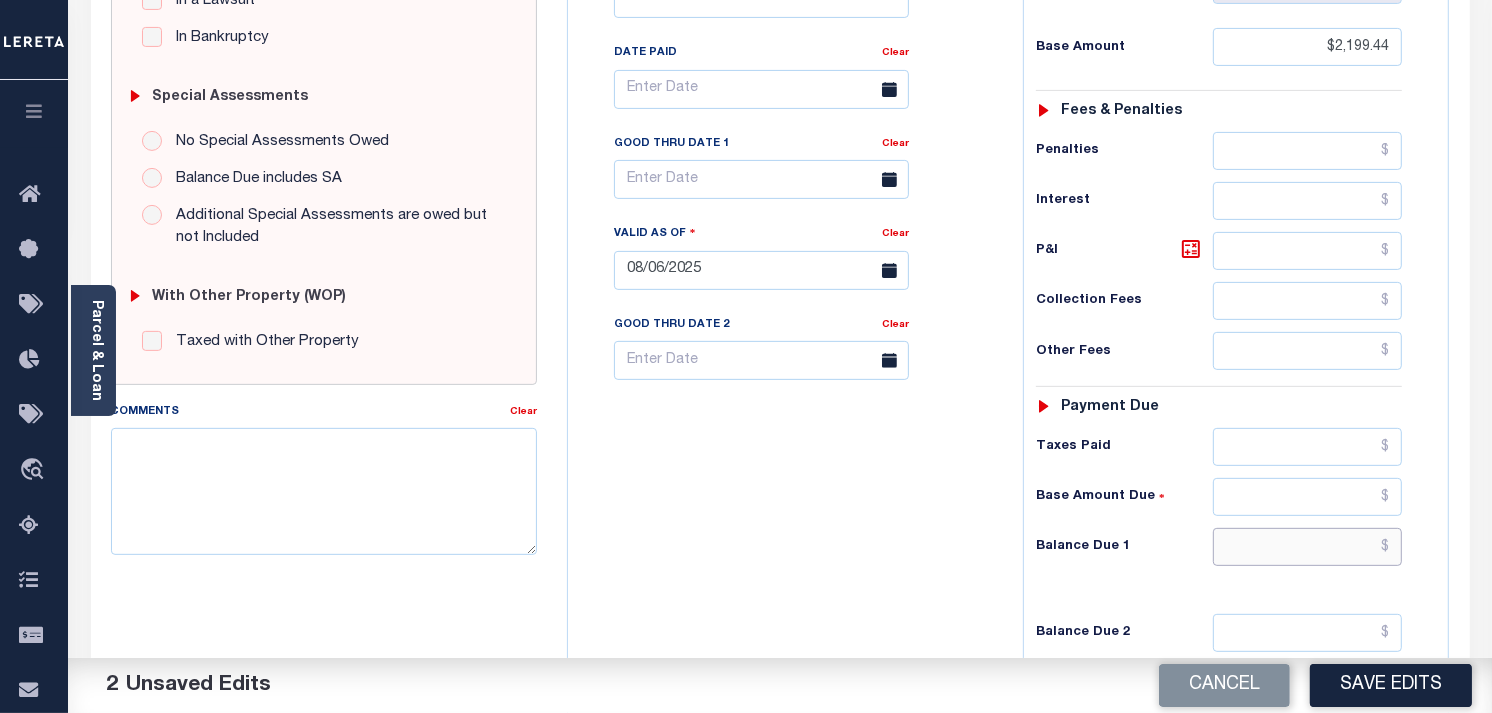 click at bounding box center (1308, 547) 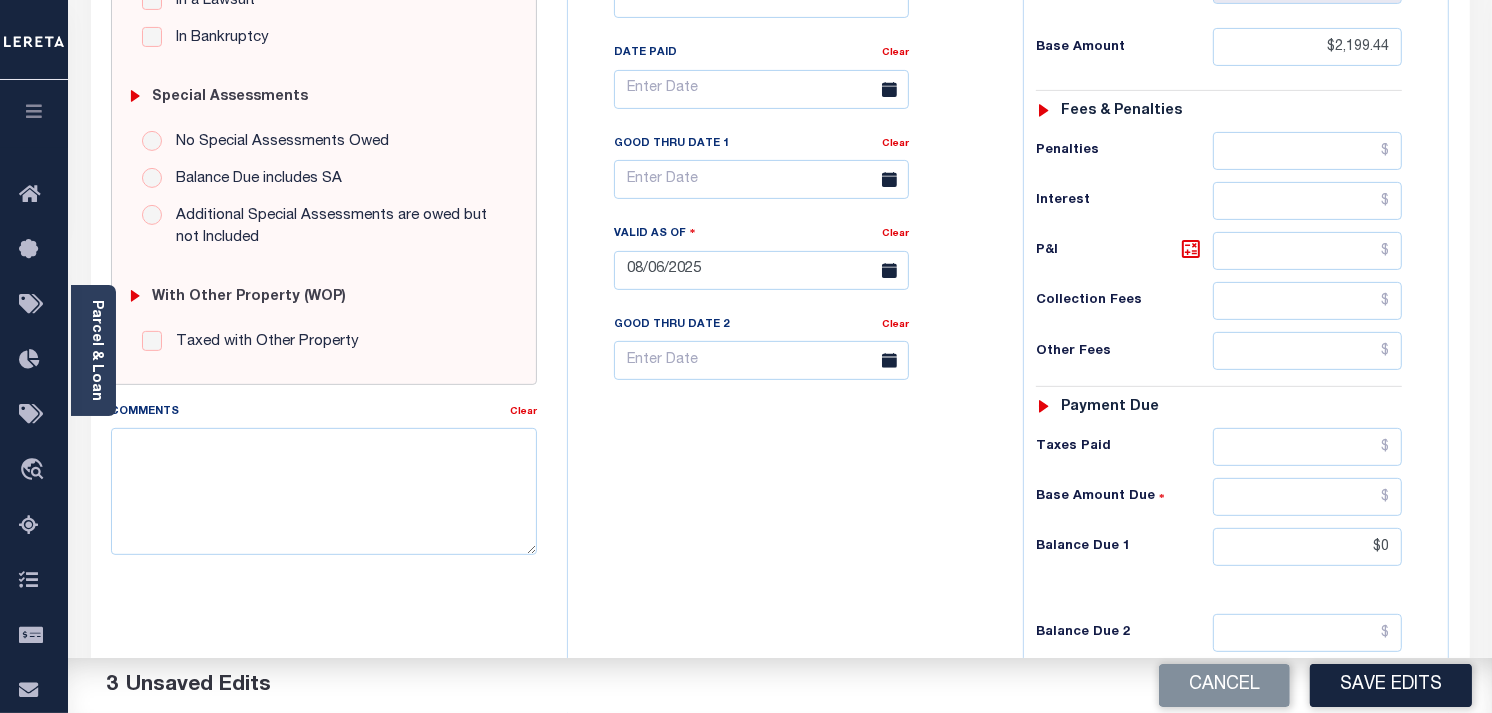type on "$0.00" 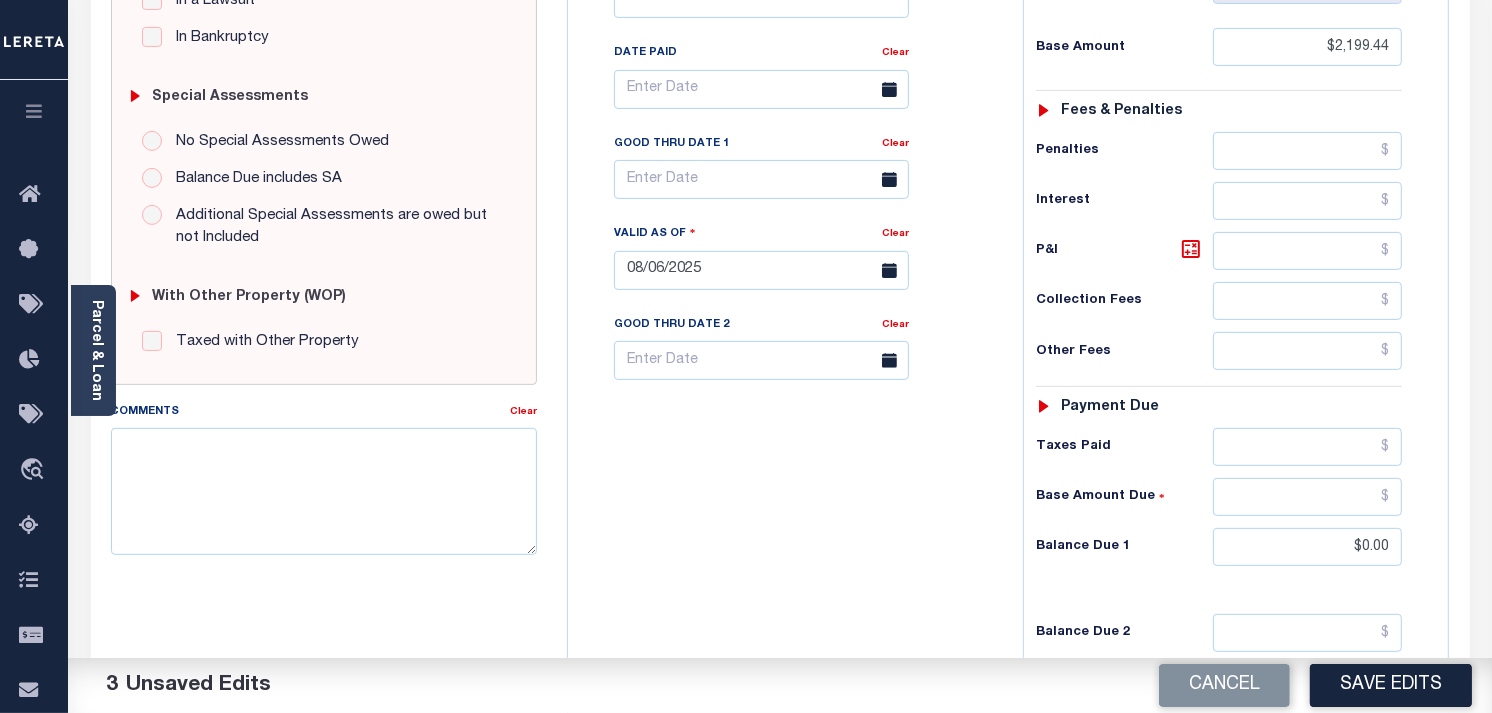 click on "Tax Status
Status" at bounding box center (1225, 260) 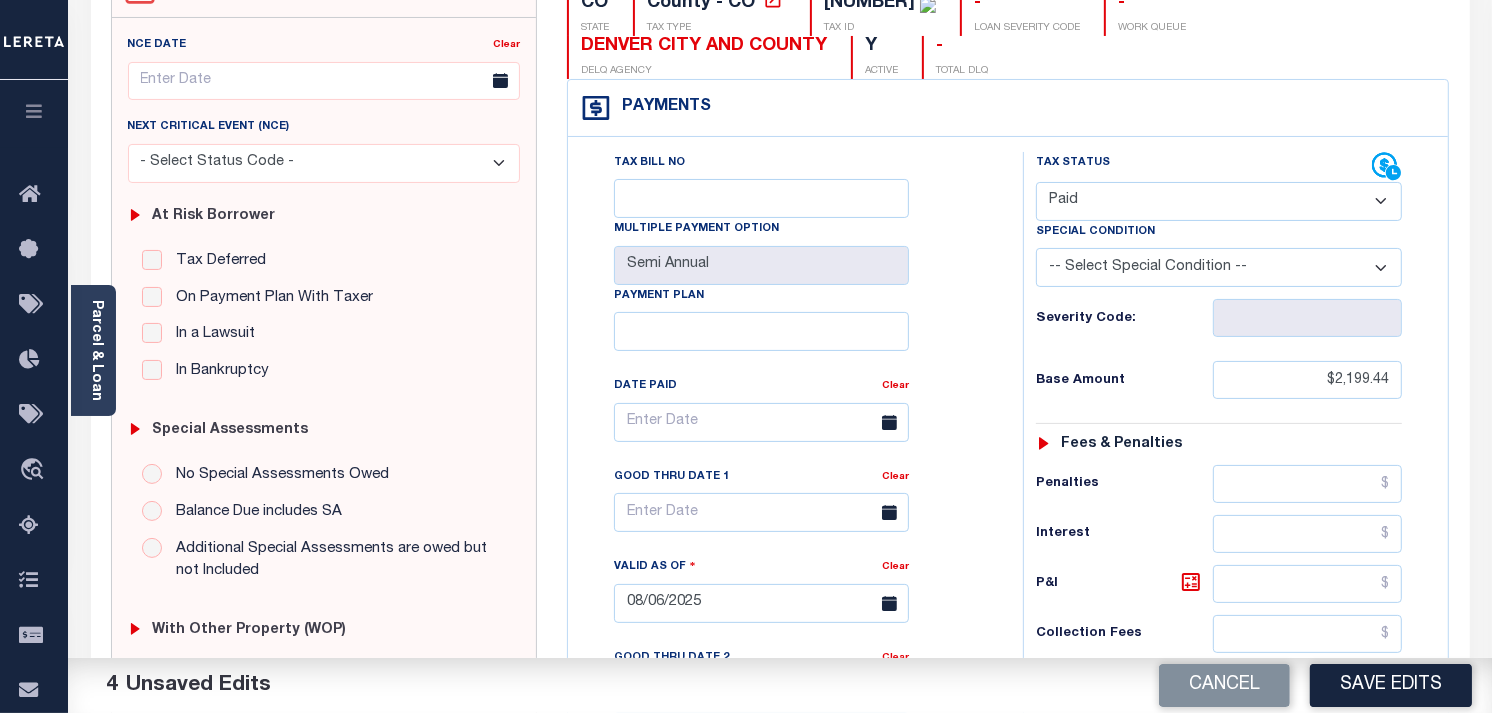 scroll, scrollTop: 0, scrollLeft: 0, axis: both 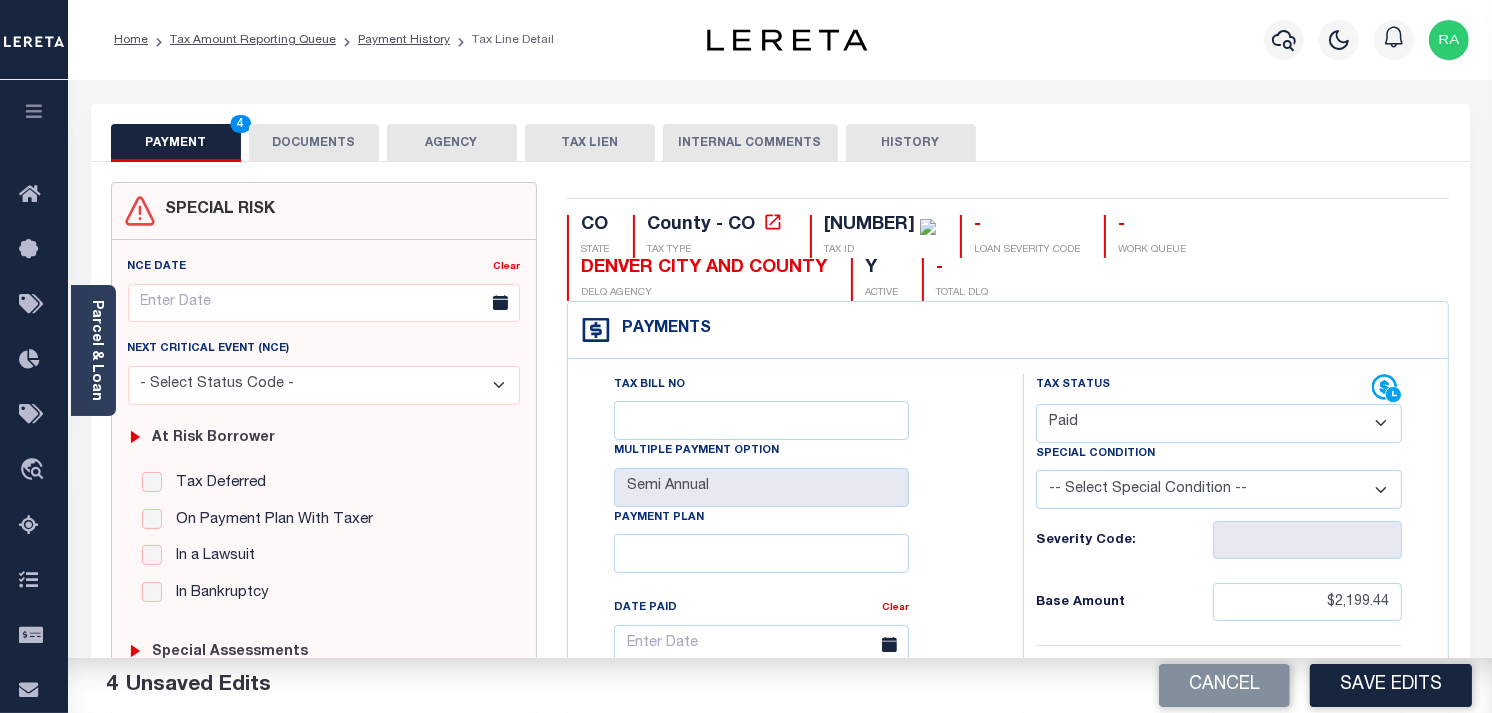 click on "DOCUMENTS" at bounding box center (314, 143) 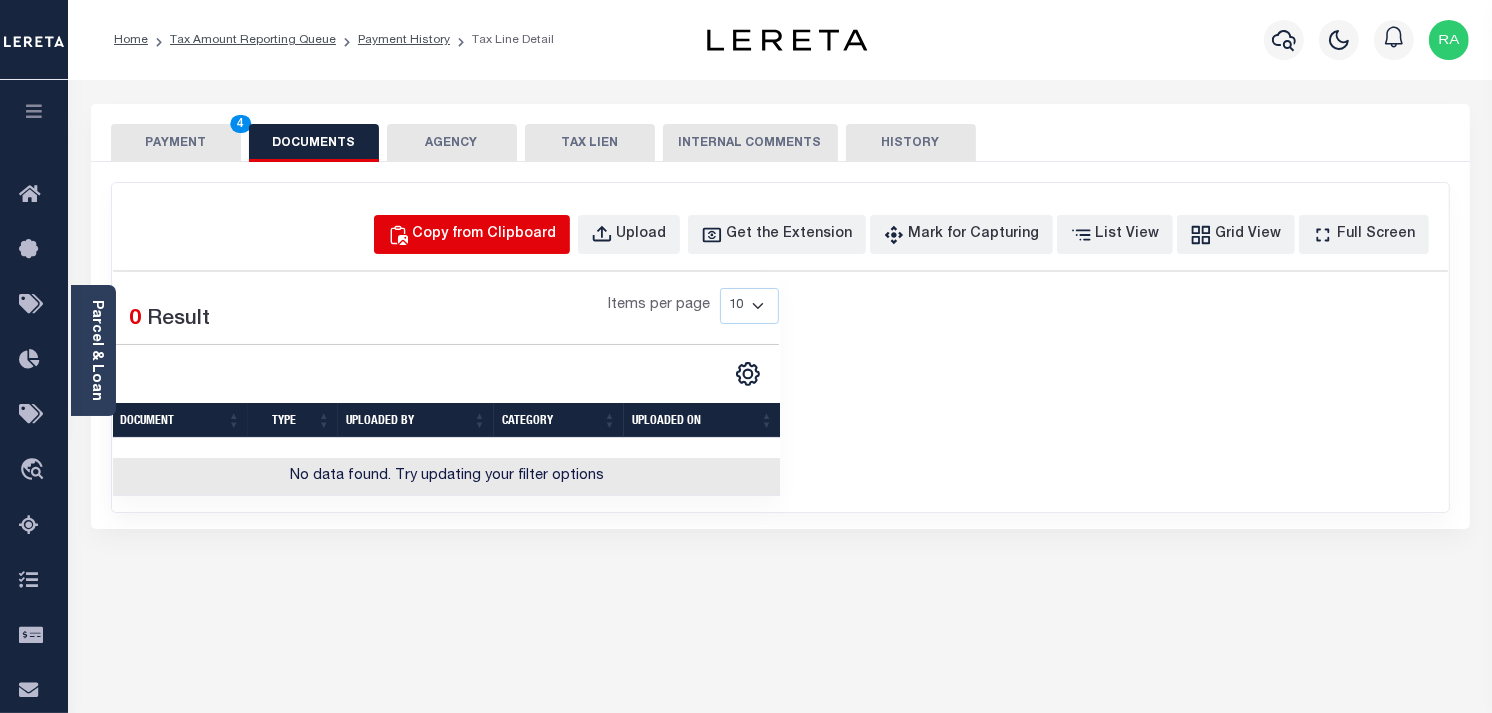 click on "Copy from Clipboard" at bounding box center (485, 235) 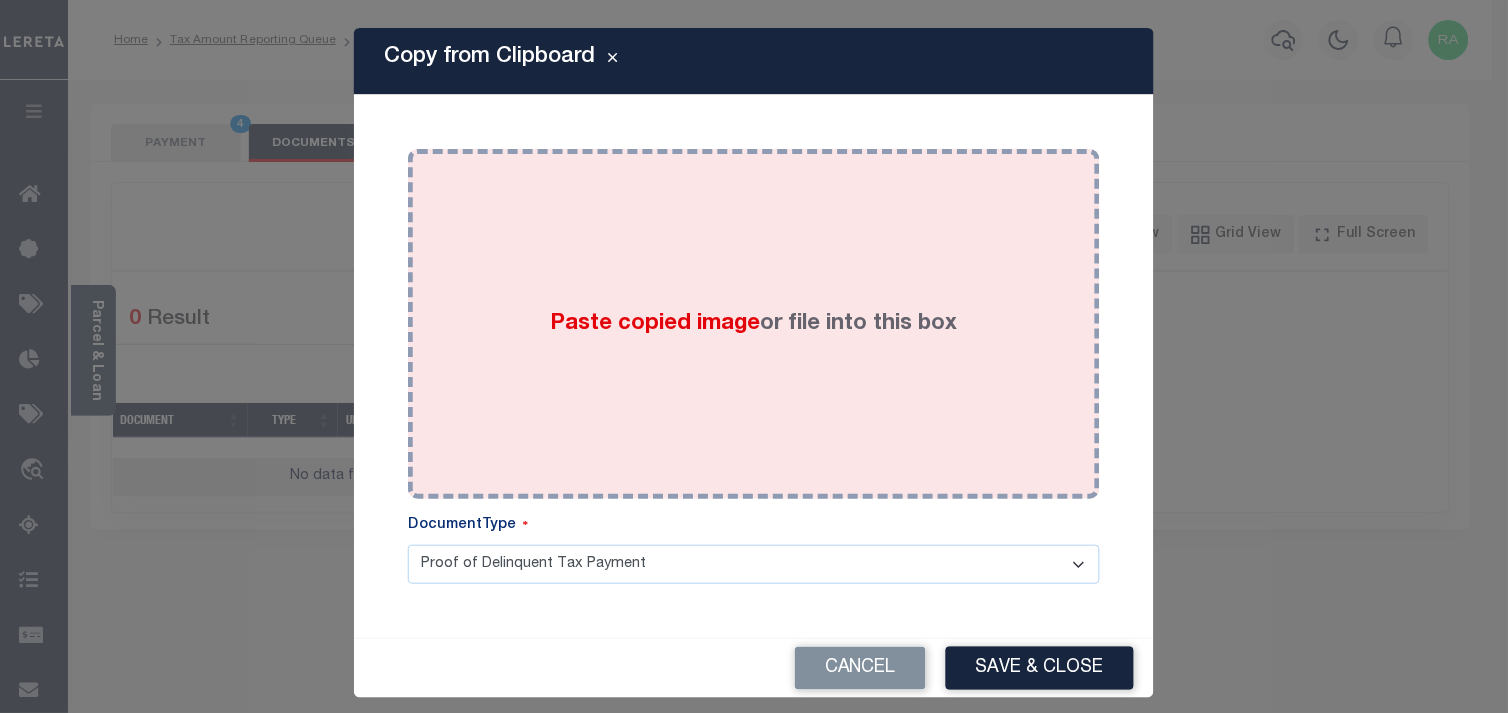 click on "Paste copied image  or file into this box" at bounding box center [754, 324] 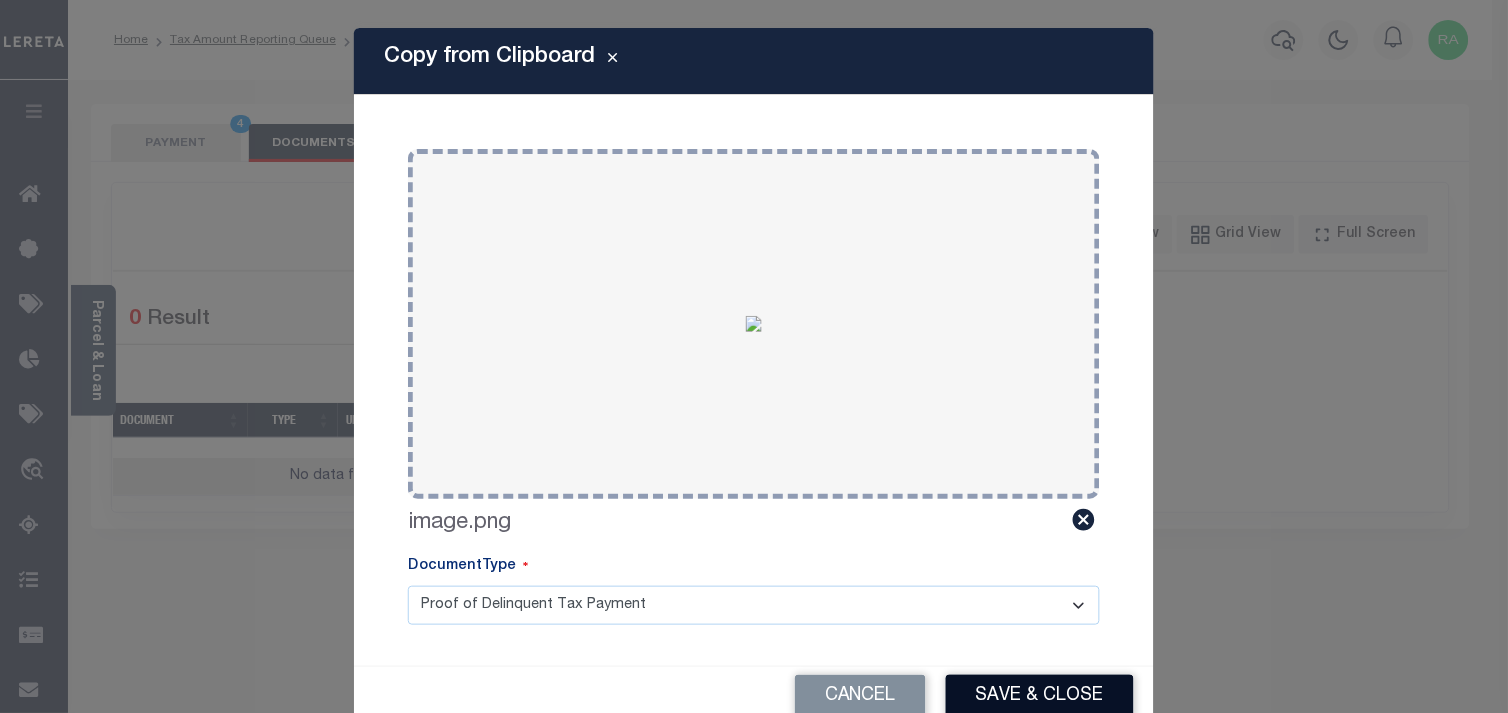 click on "Save & Close" at bounding box center (1040, 696) 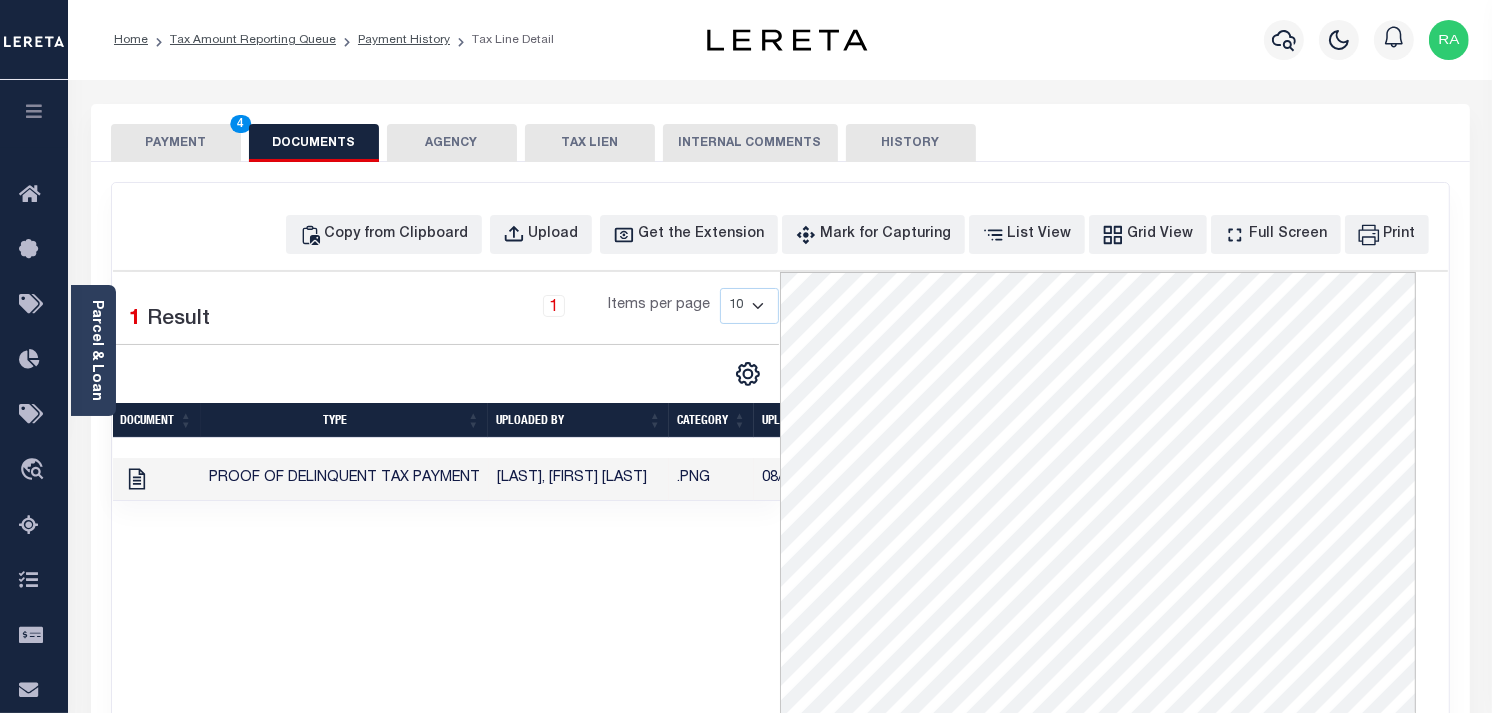 click on "PAYMENT
4" at bounding box center [176, 143] 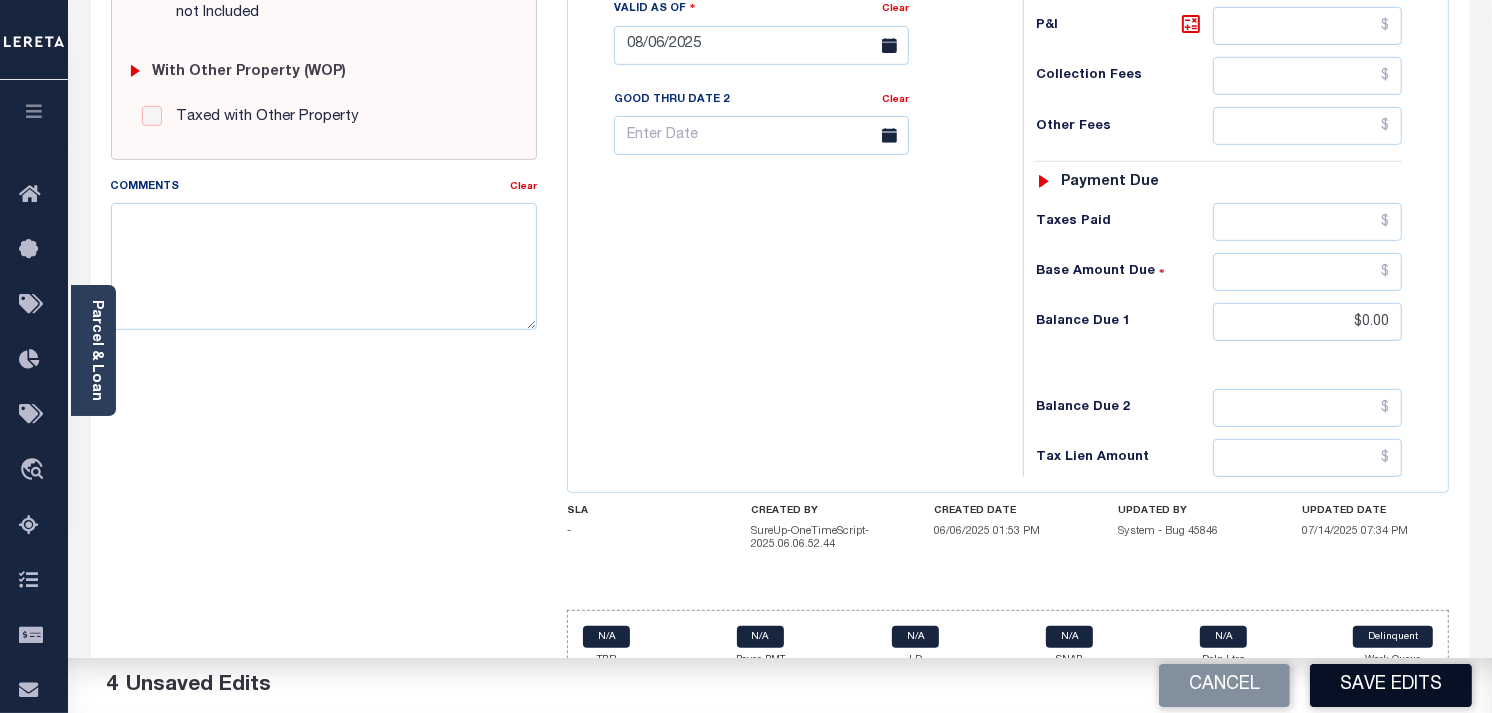 scroll, scrollTop: 811, scrollLeft: 0, axis: vertical 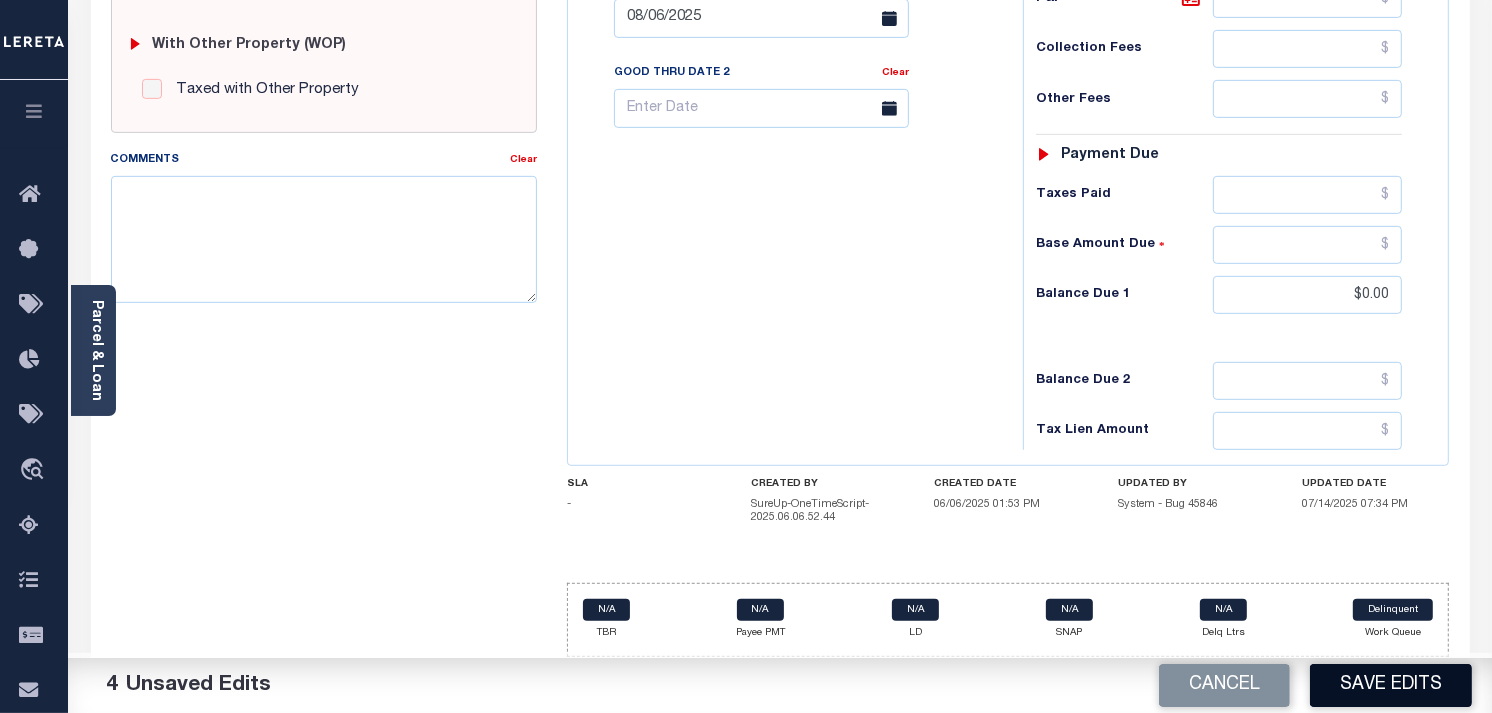 click on "Save Edits" at bounding box center [1391, 685] 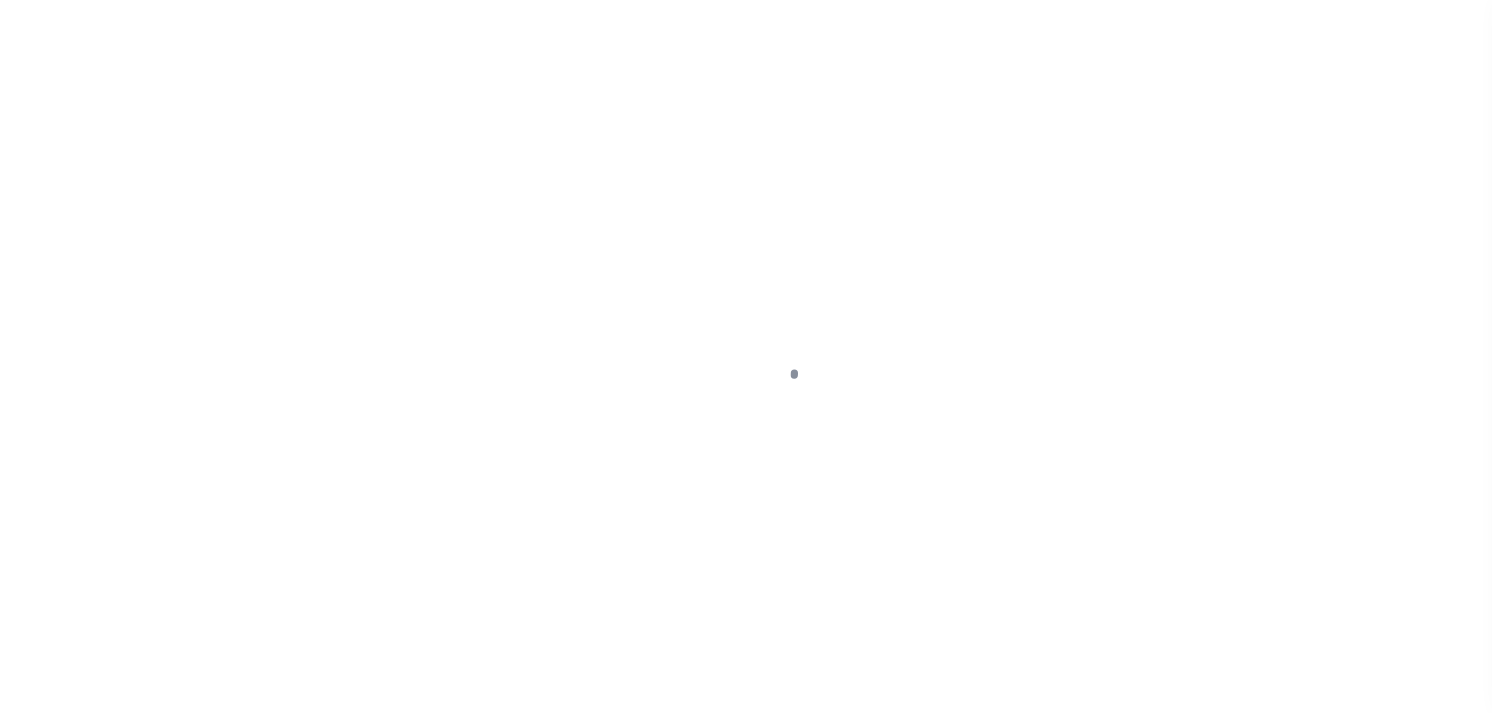 scroll, scrollTop: 0, scrollLeft: 0, axis: both 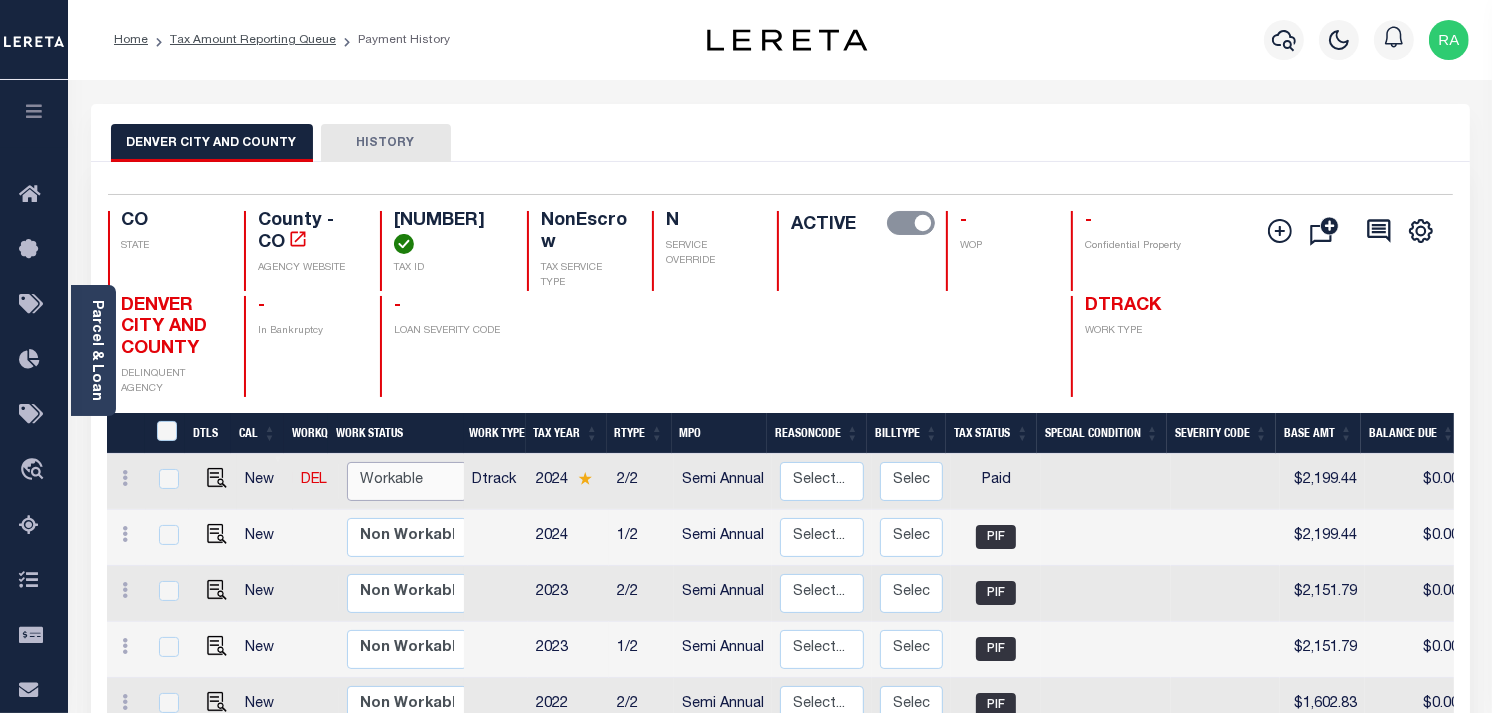 click on "Non Workable
Workable" at bounding box center [407, 481] 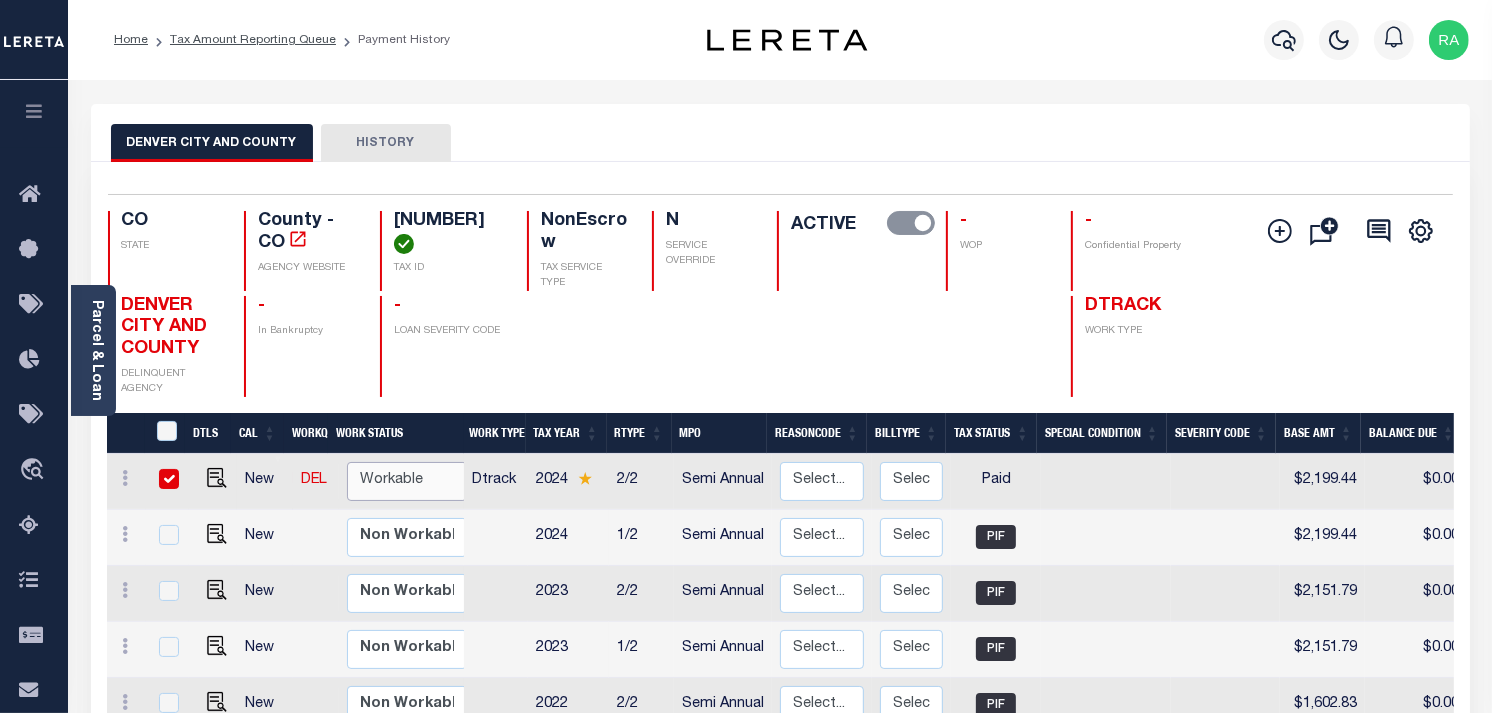 checkbox on "true" 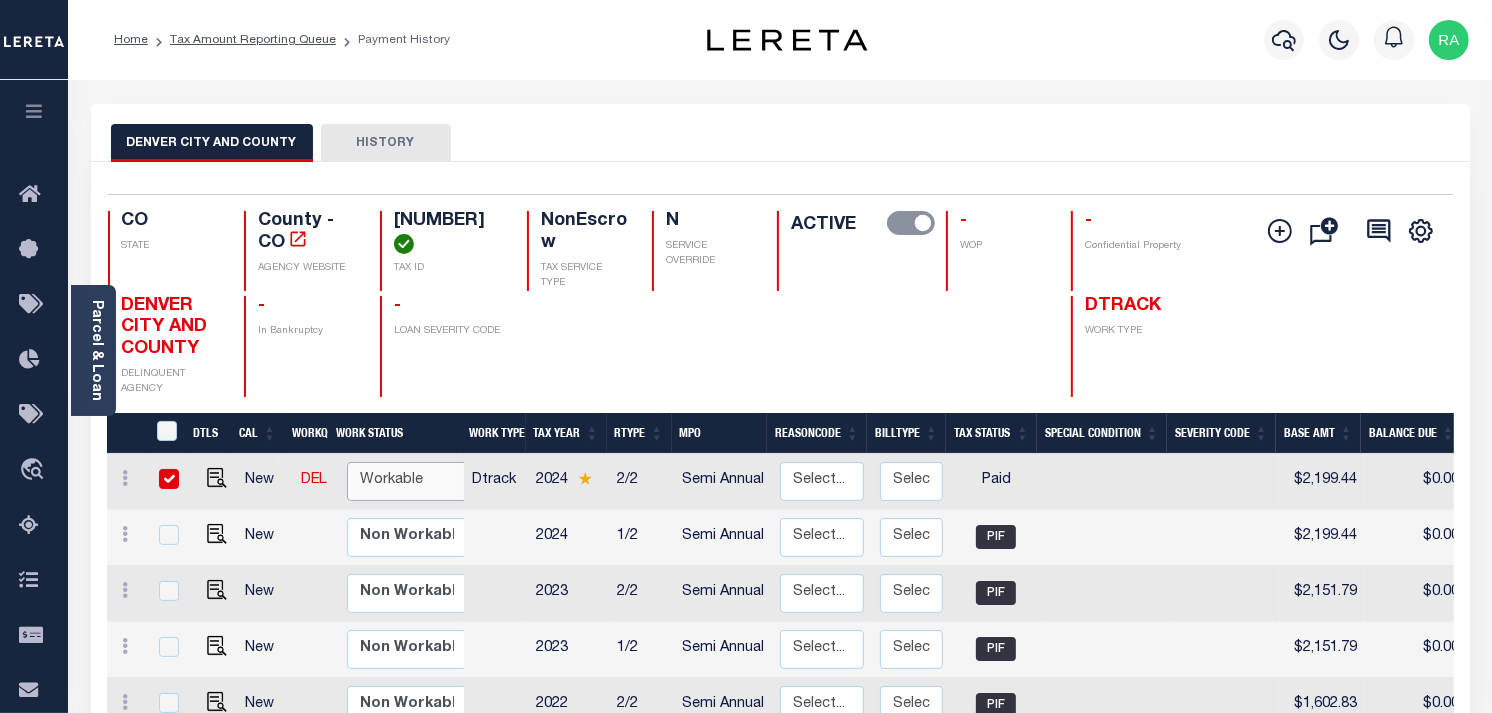checkbox on "true" 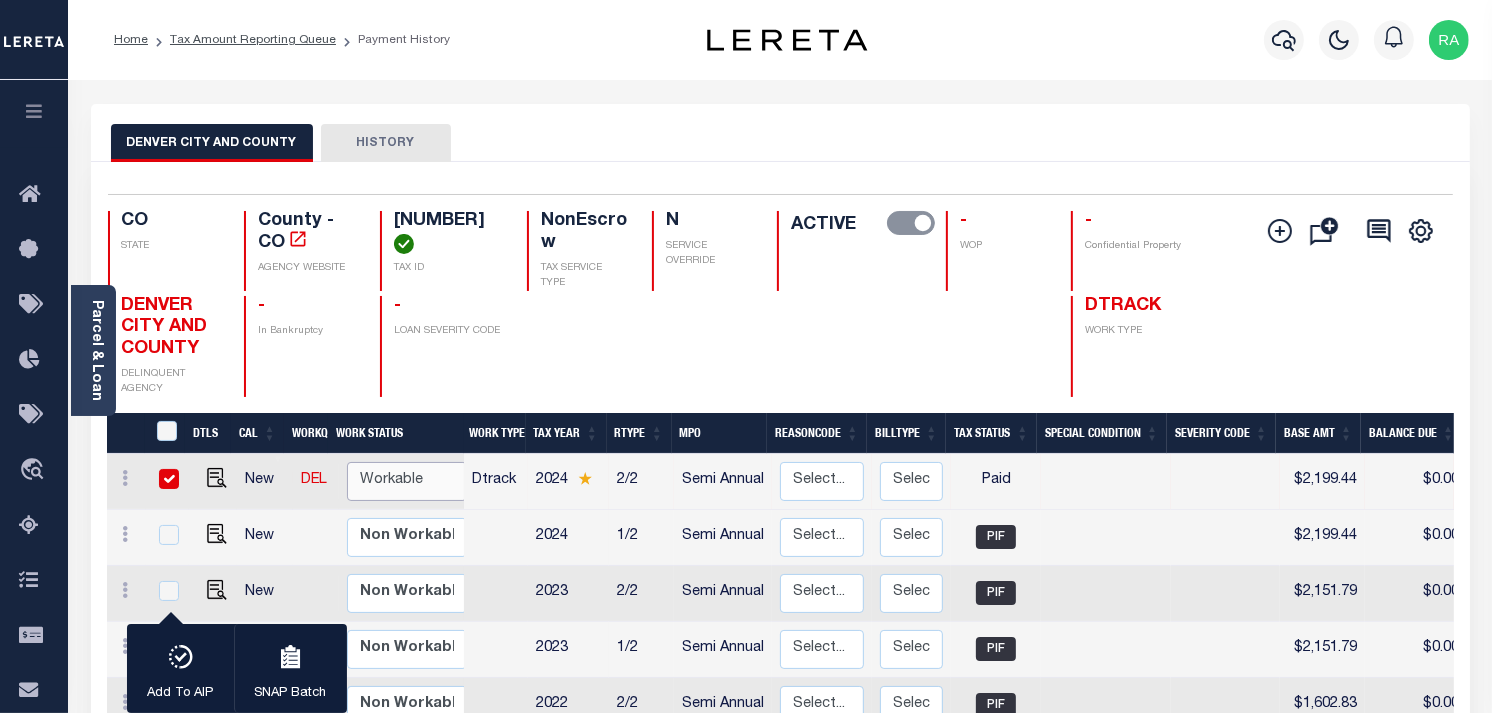 select on "true" 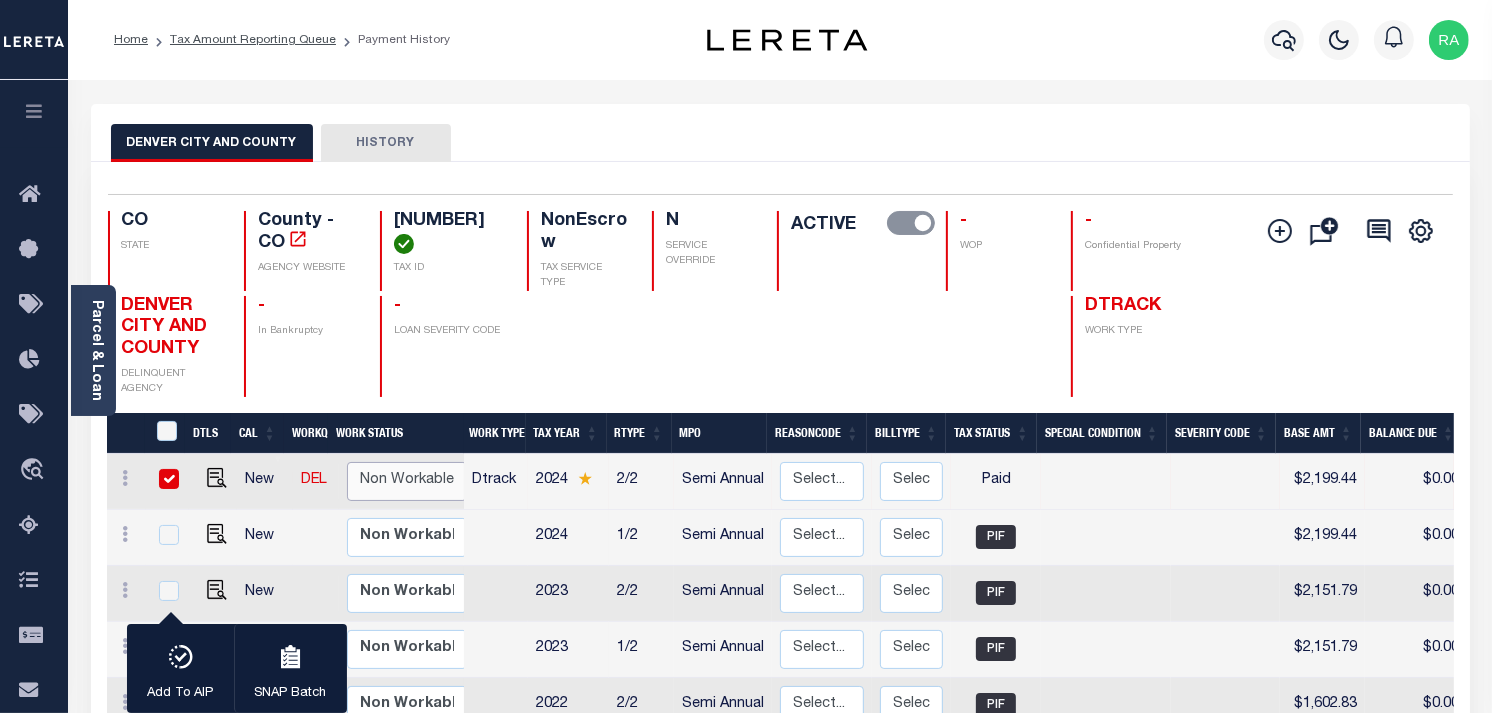 click on "Non Workable
Workable" at bounding box center (407, 481) 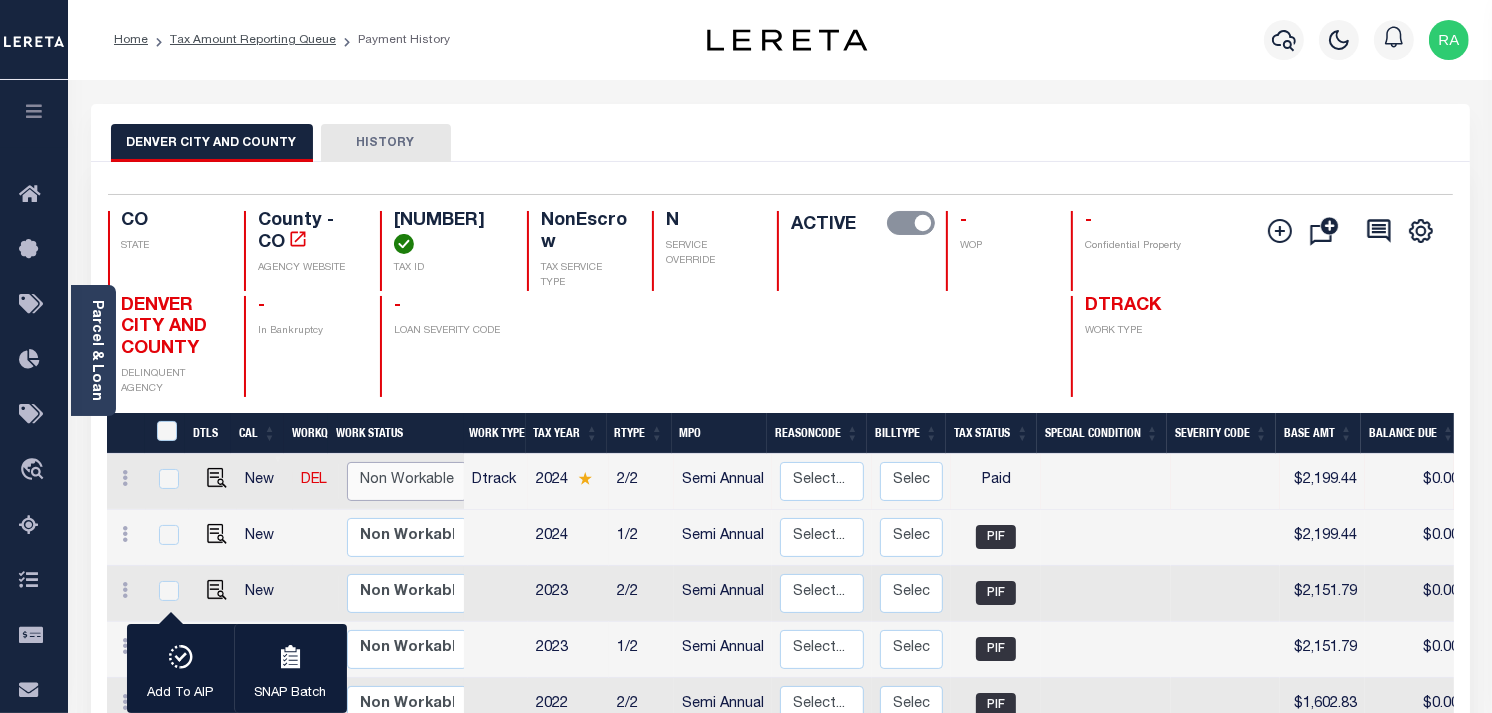checkbox on "false" 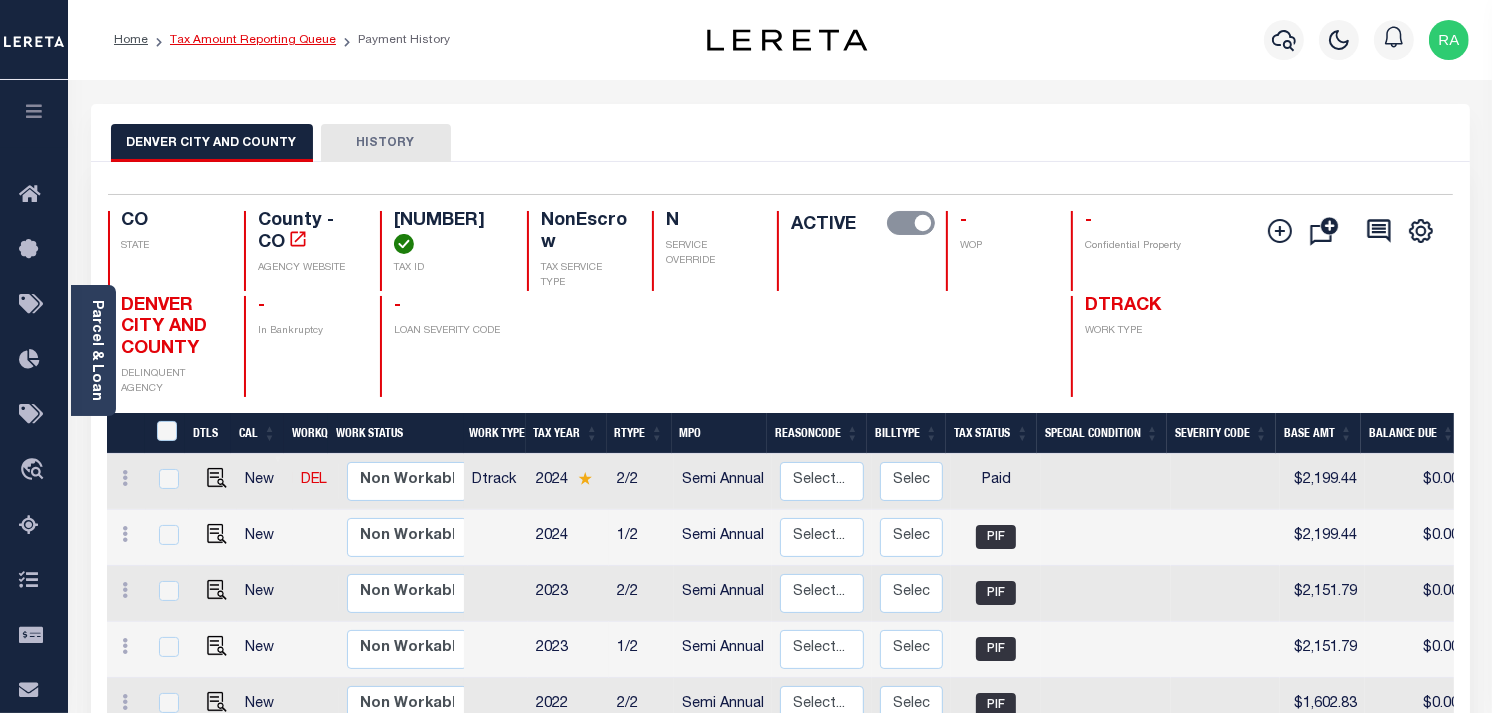 click on "Tax Amount Reporting Queue" at bounding box center (253, 40) 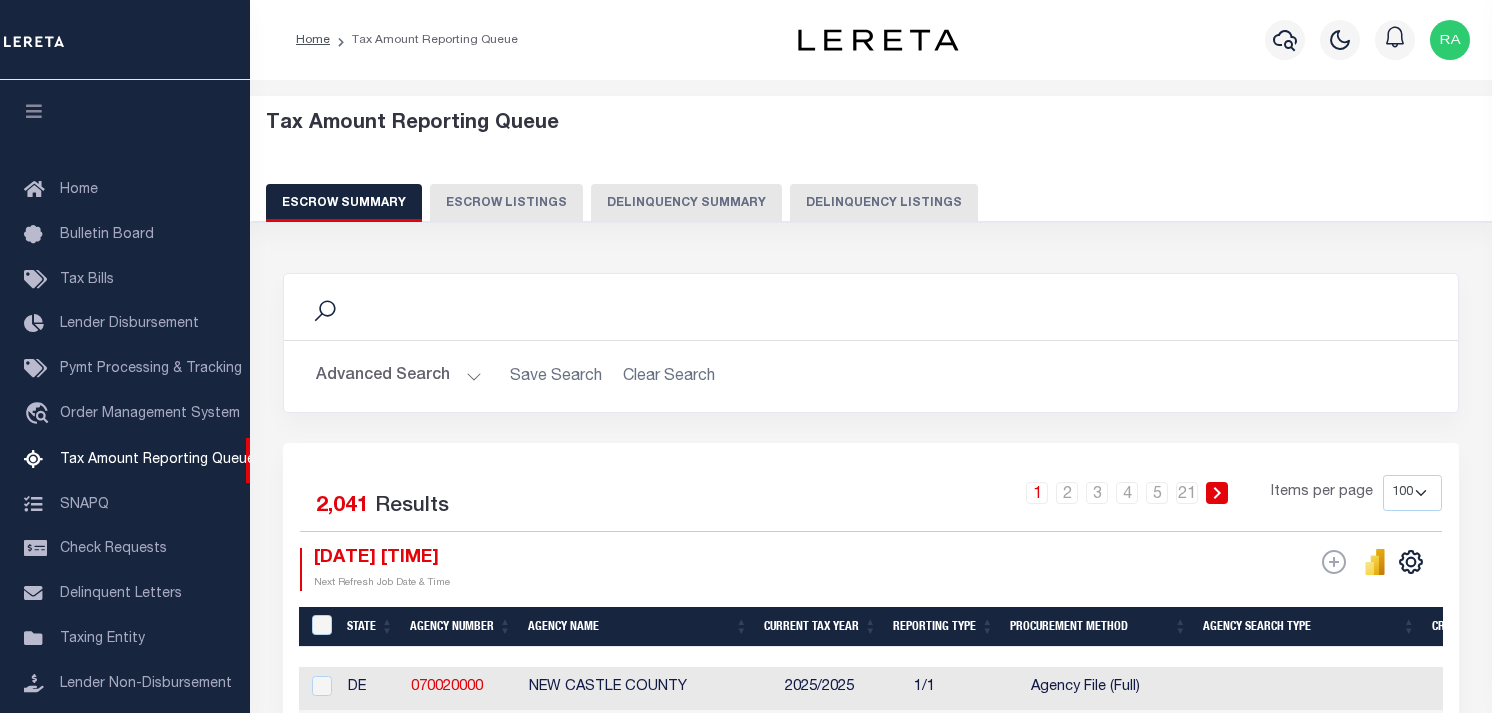 select on "100" 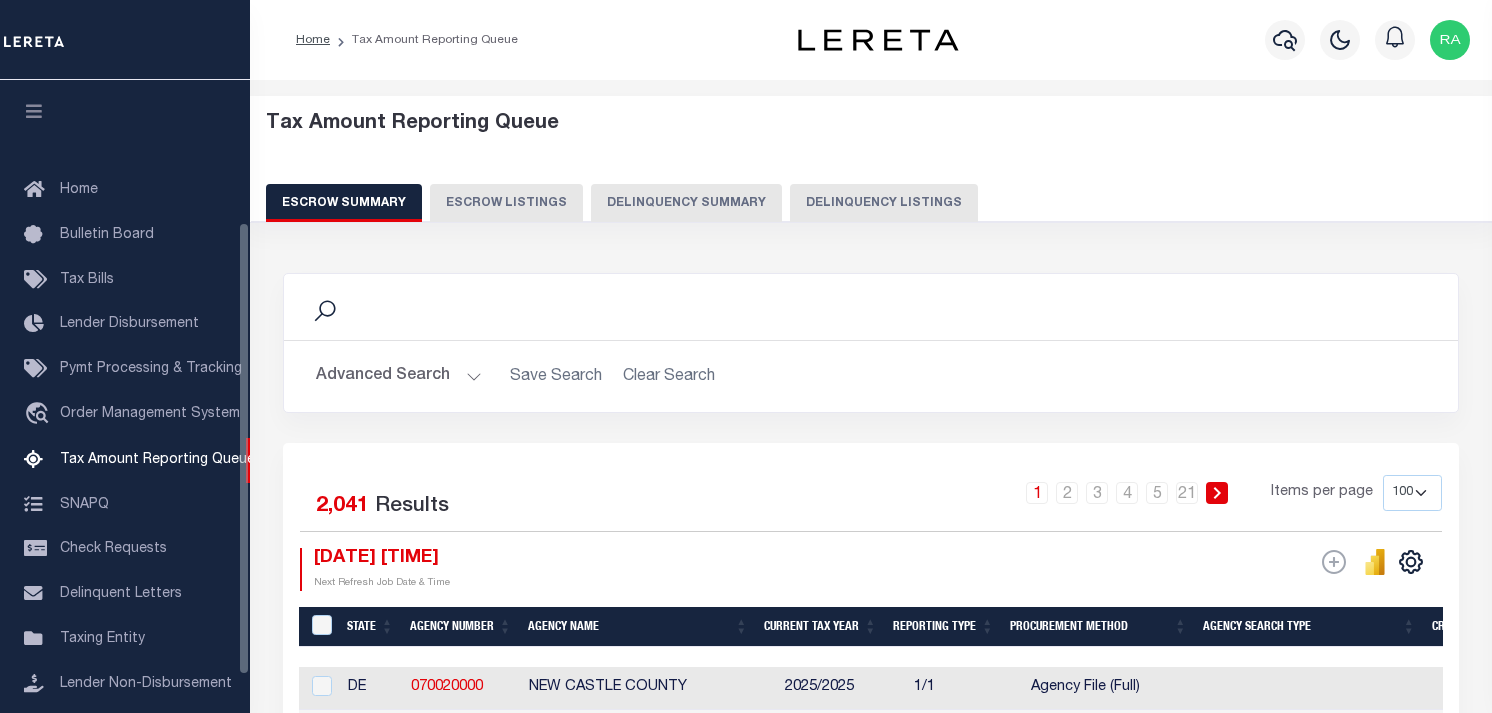 scroll, scrollTop: 0, scrollLeft: 0, axis: both 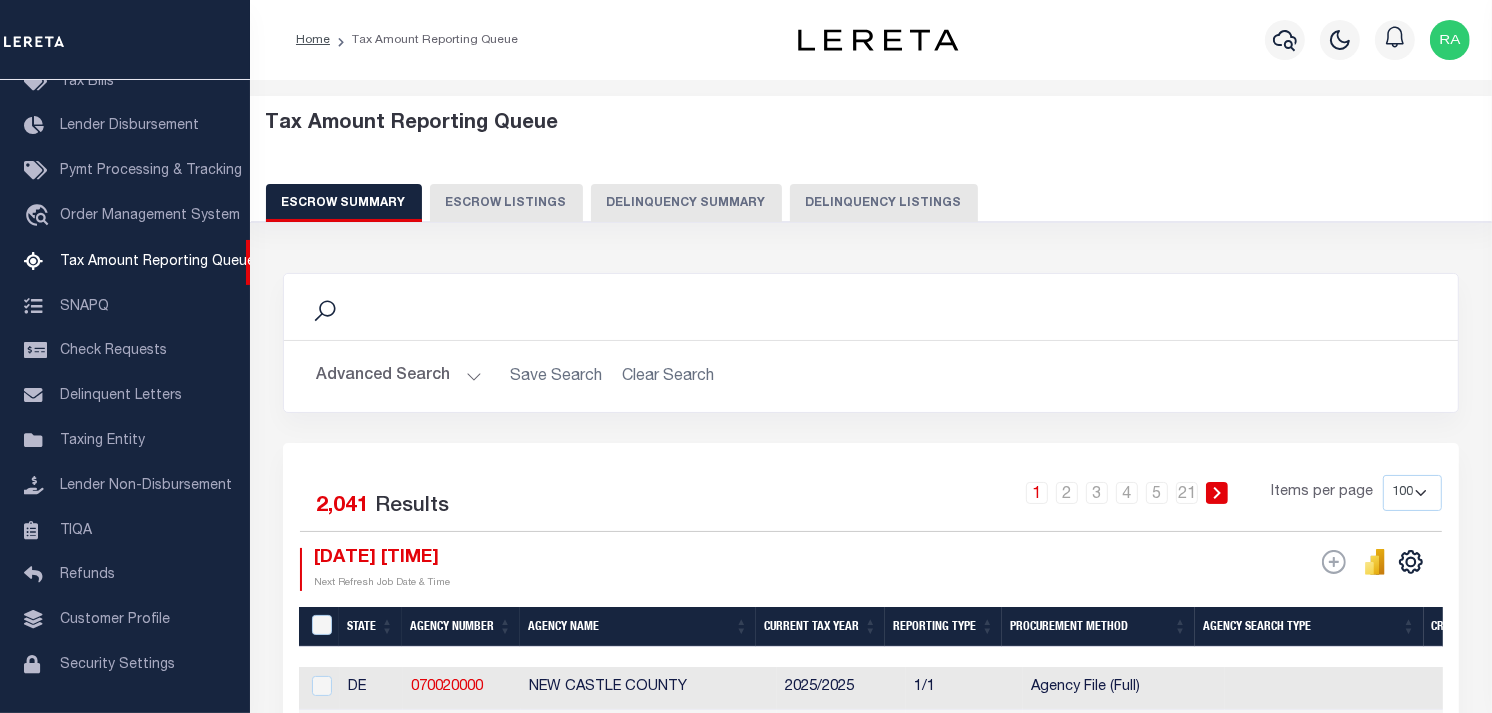 click on "Delinquency Listings" at bounding box center (884, 203) 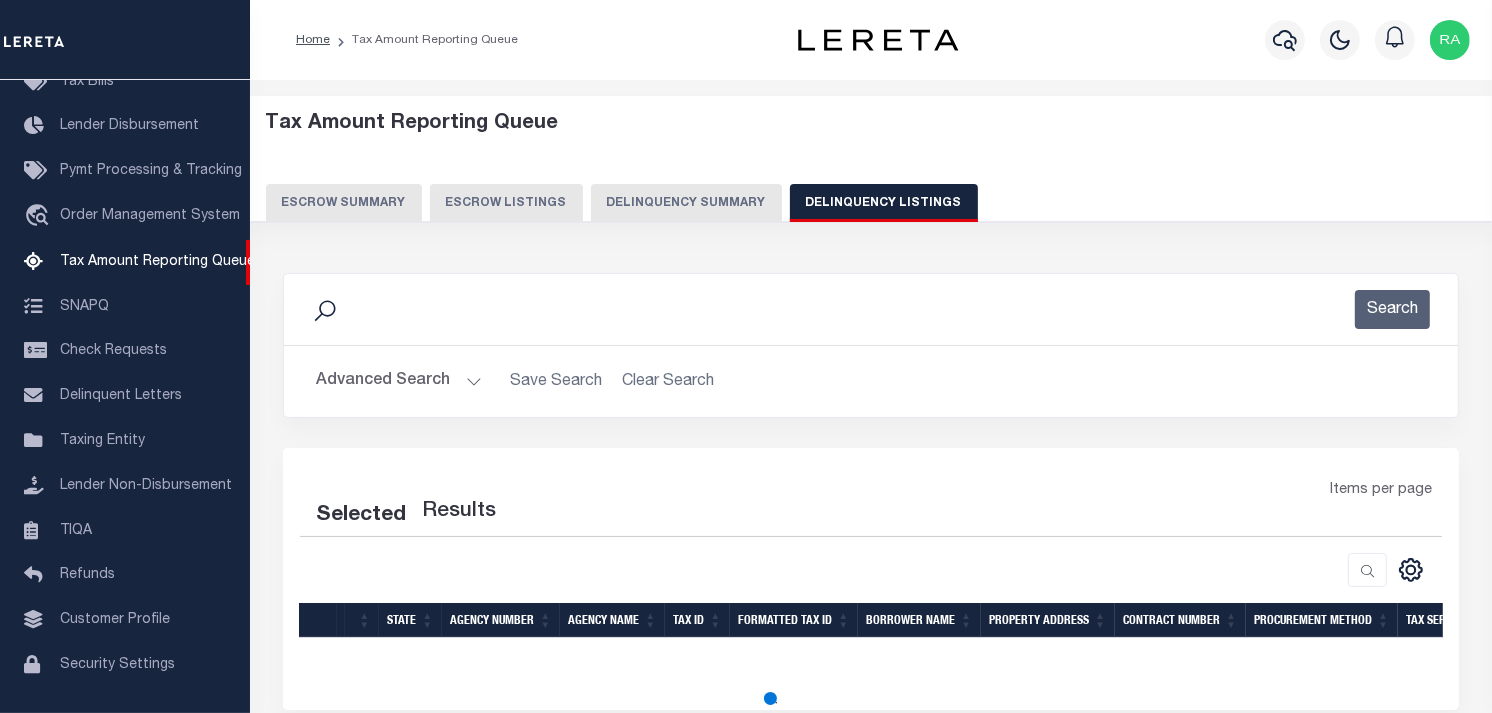 select on "100" 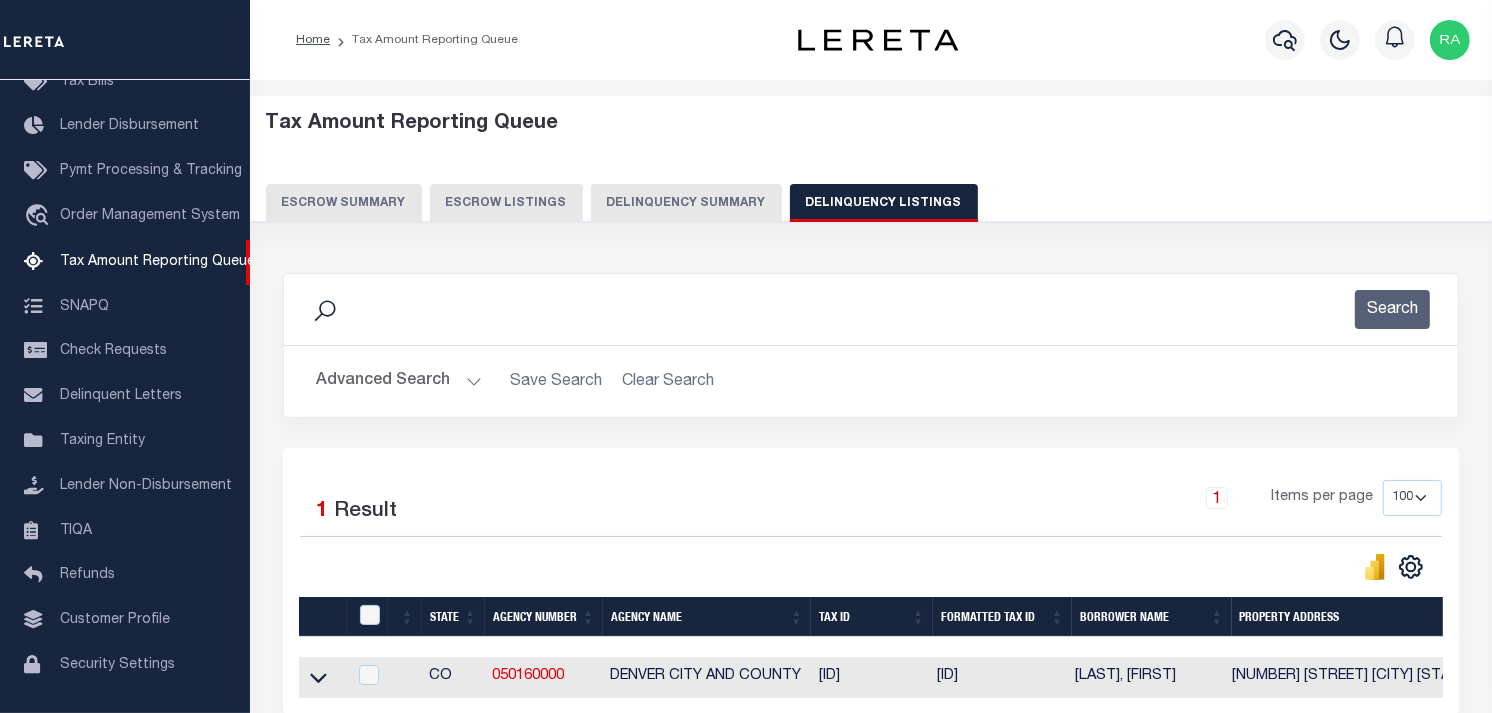 click on "Advanced Search" at bounding box center [399, 381] 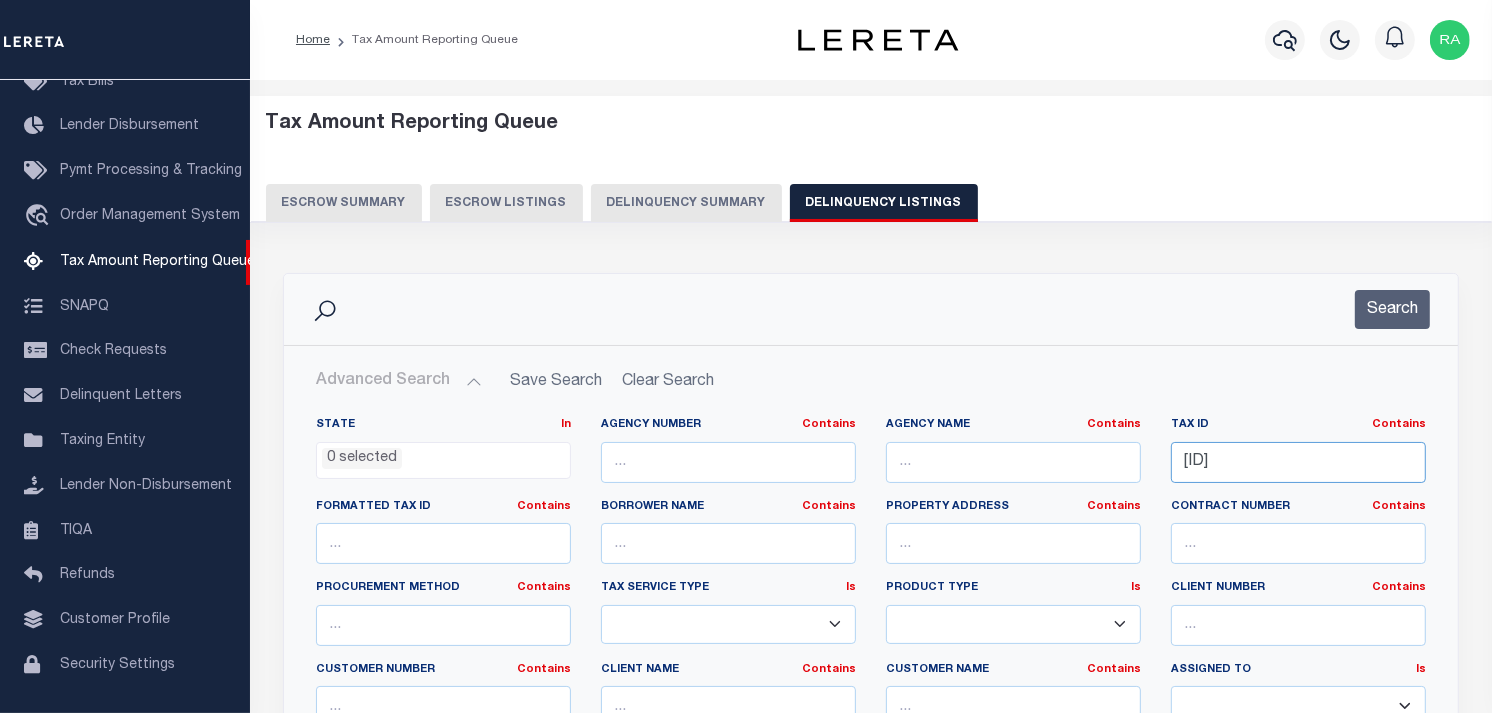 click on "0629209011000" at bounding box center (1298, 462) 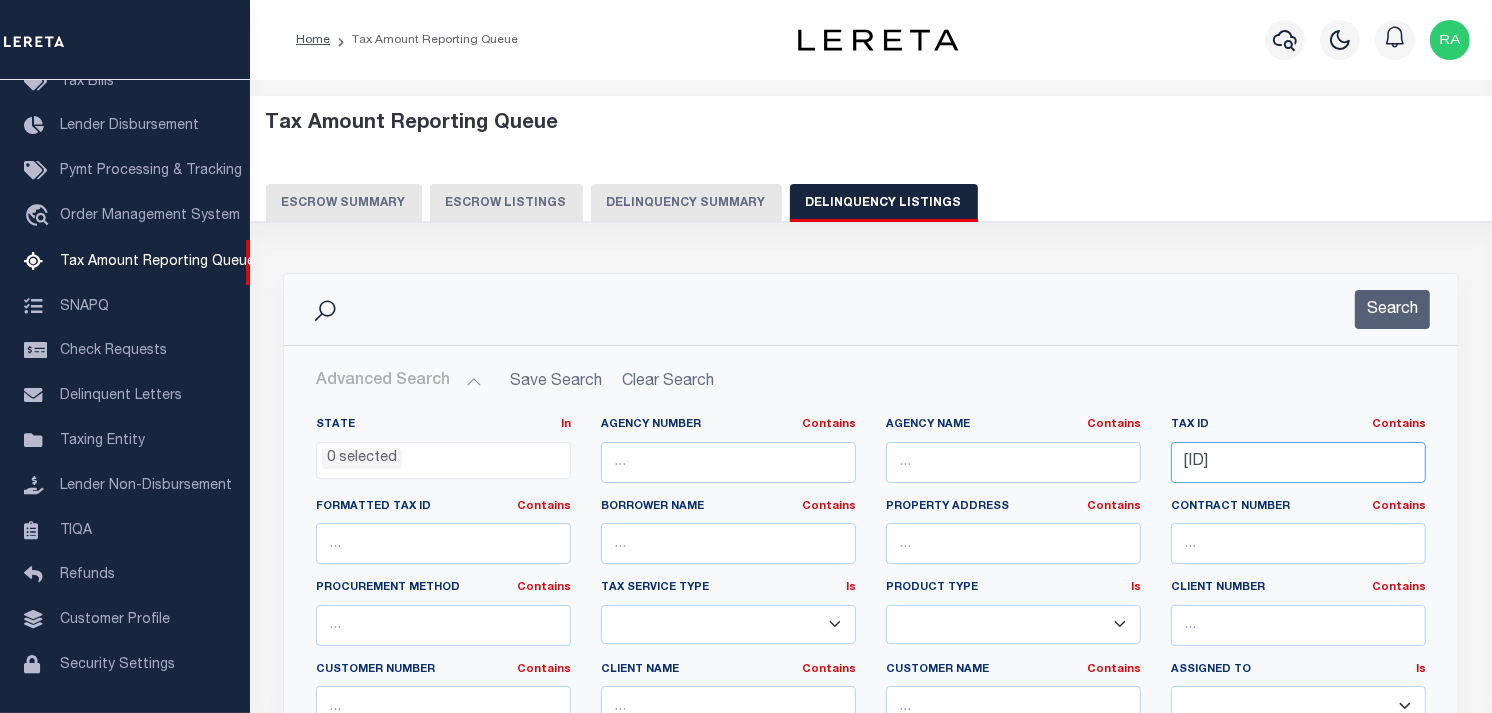 click on "0629209011000" at bounding box center (1298, 462) 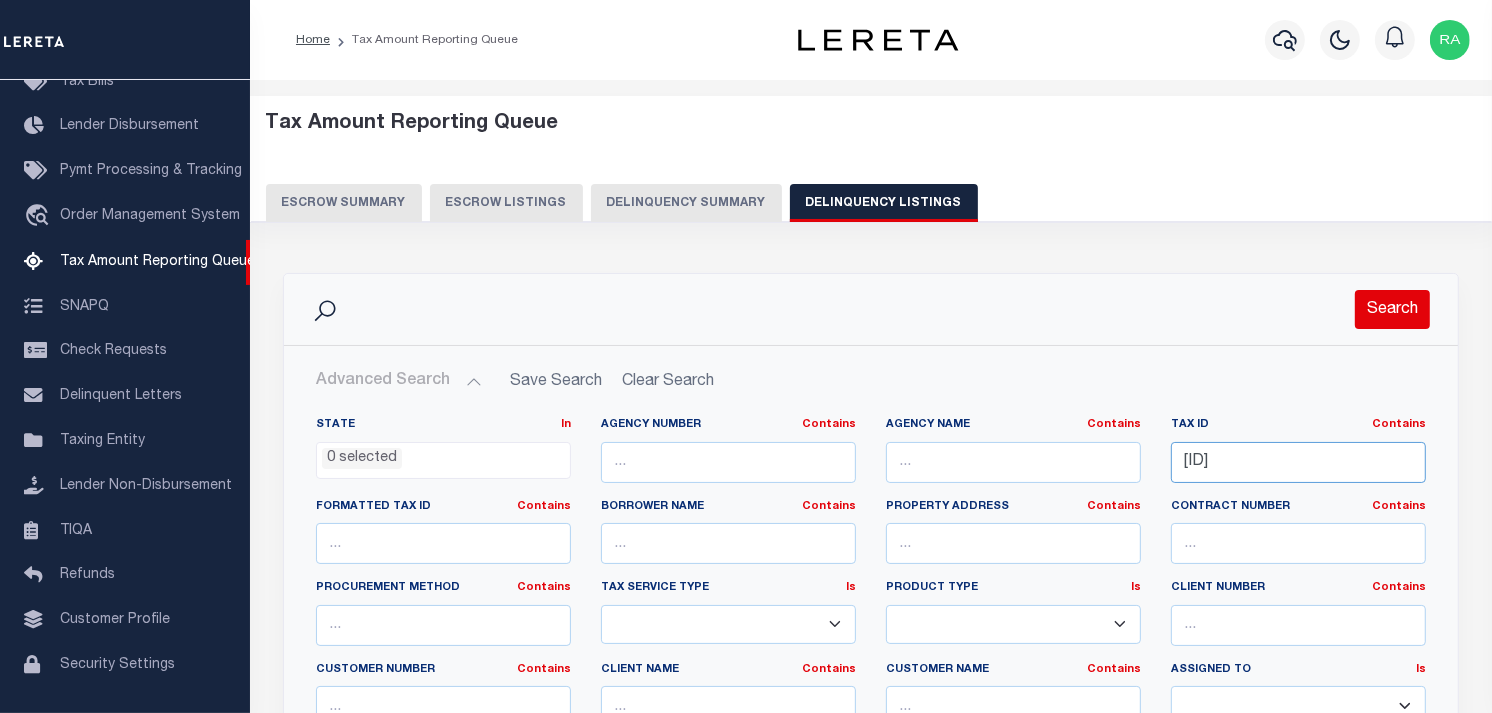 type on "0629501036000" 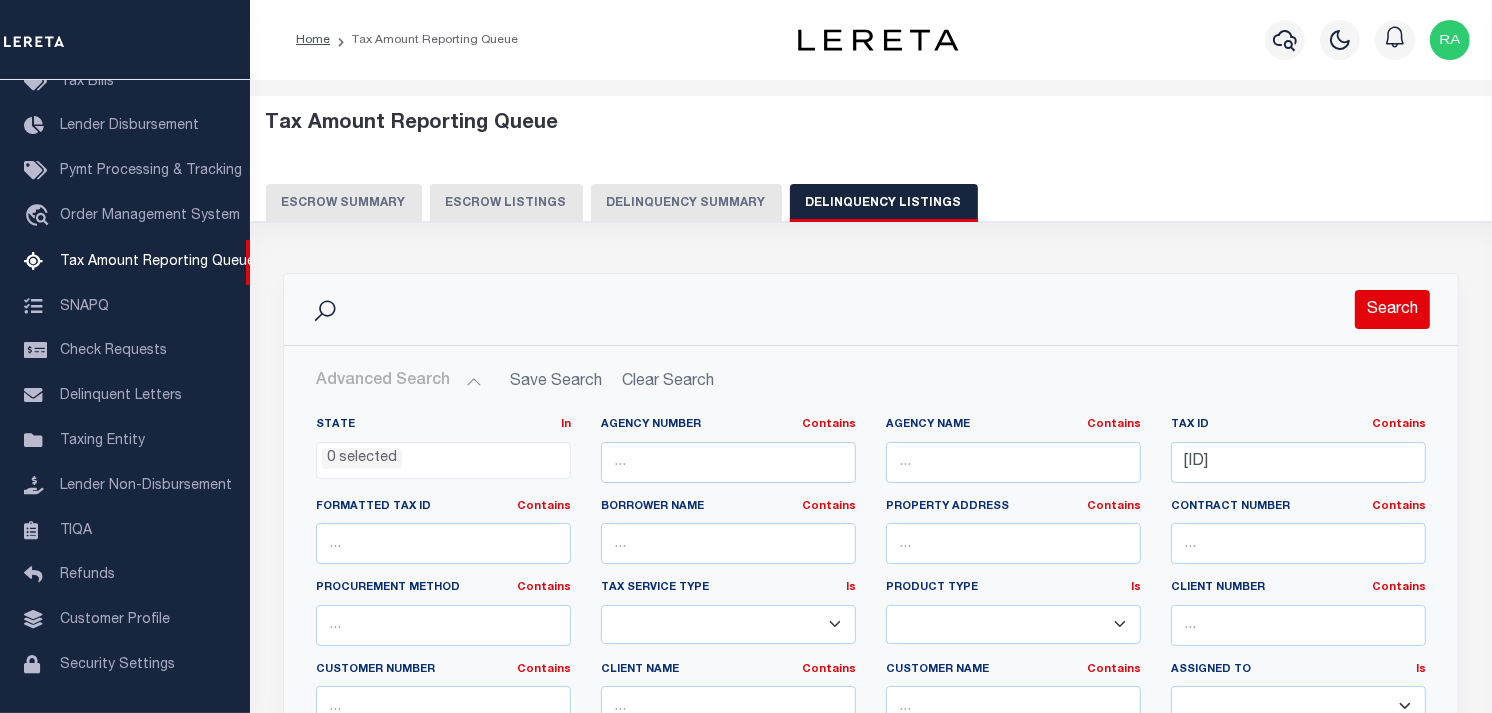 click on "Search" at bounding box center [1392, 309] 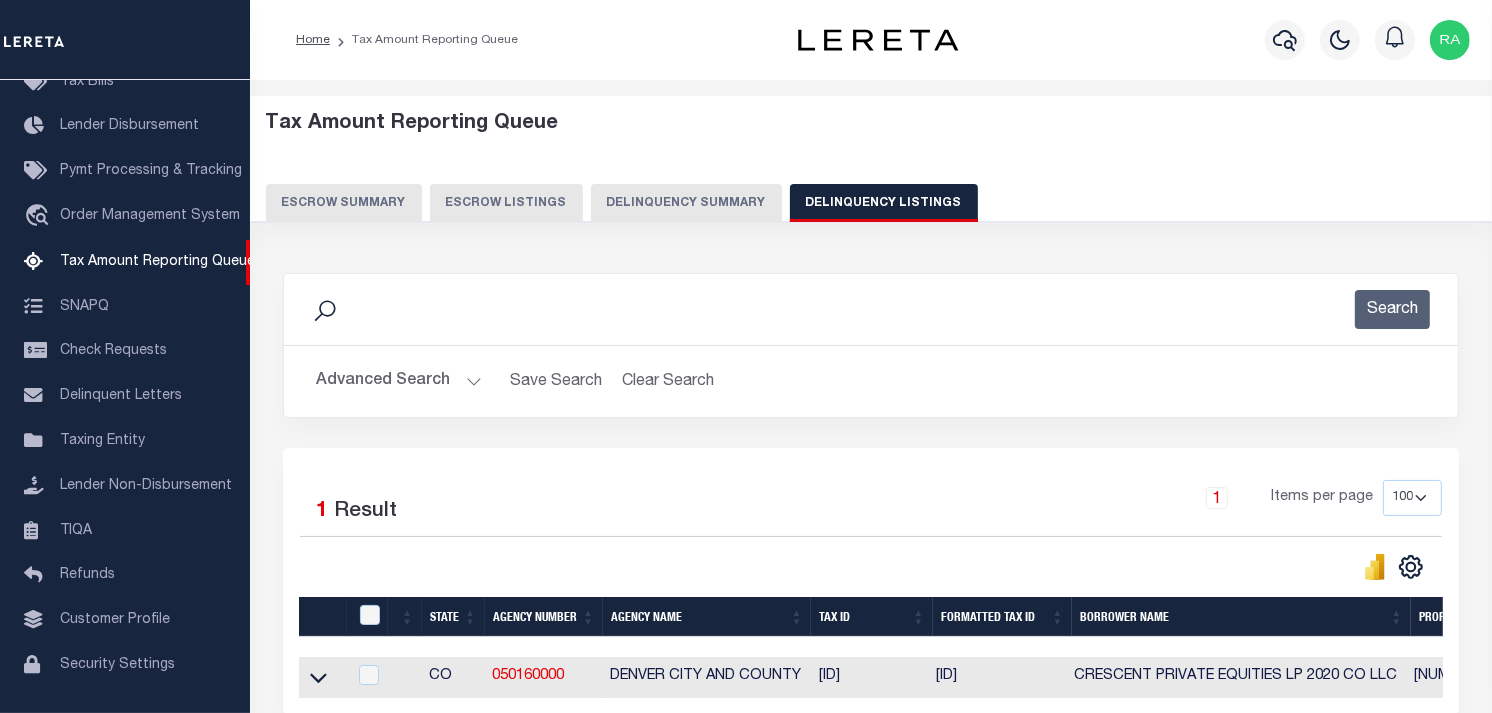 click on "Advanced Search" at bounding box center (399, 381) 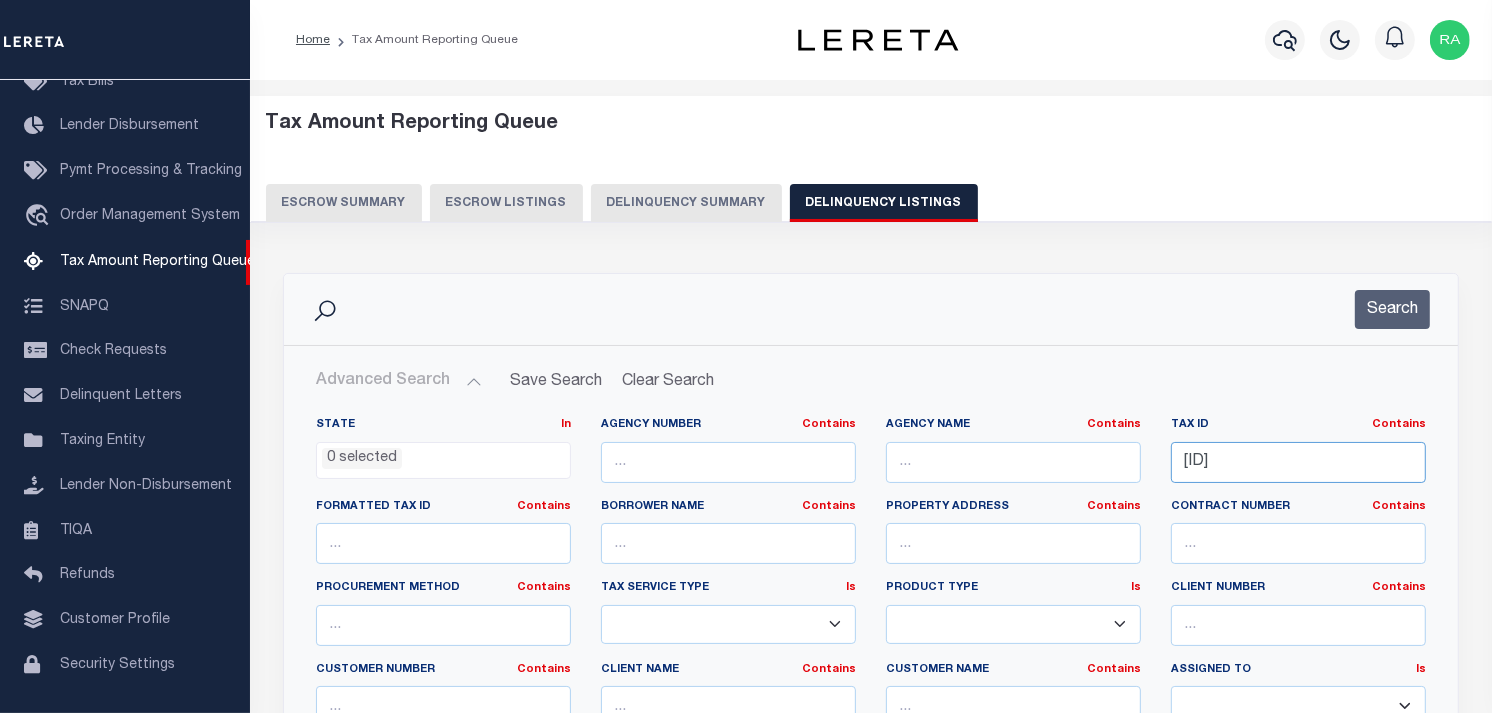 click on "0629501036000" at bounding box center (1298, 462) 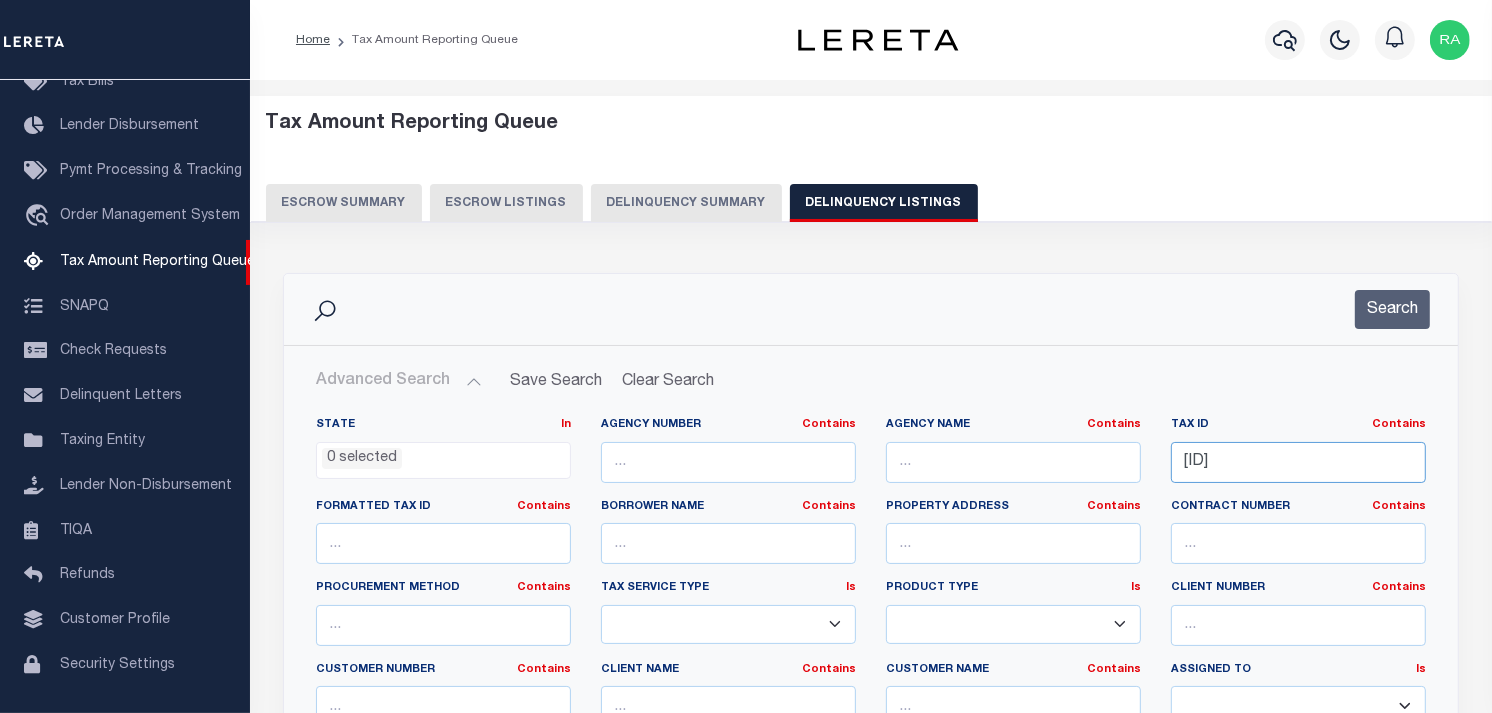 click on "0629501036000" at bounding box center (1298, 462) 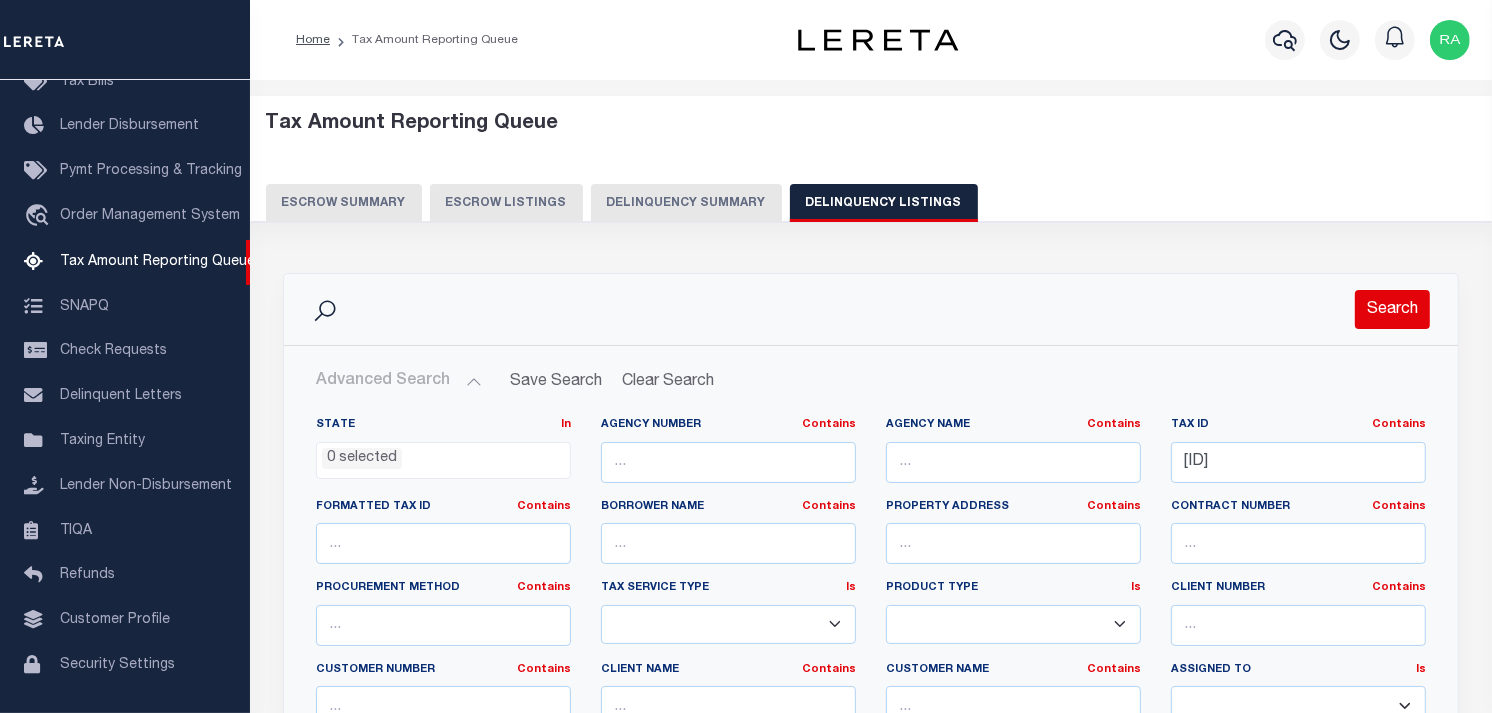 click on "Search" at bounding box center (1392, 309) 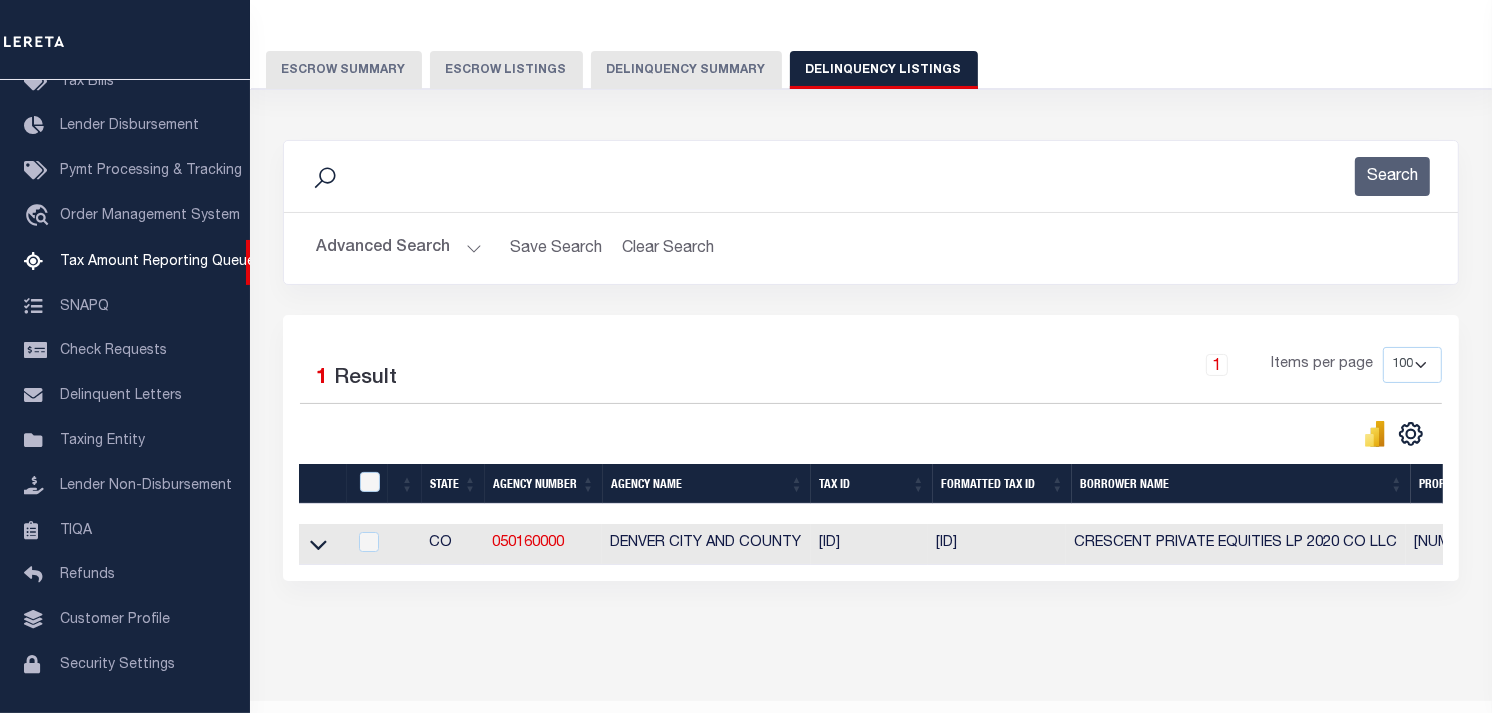 scroll, scrollTop: 197, scrollLeft: 0, axis: vertical 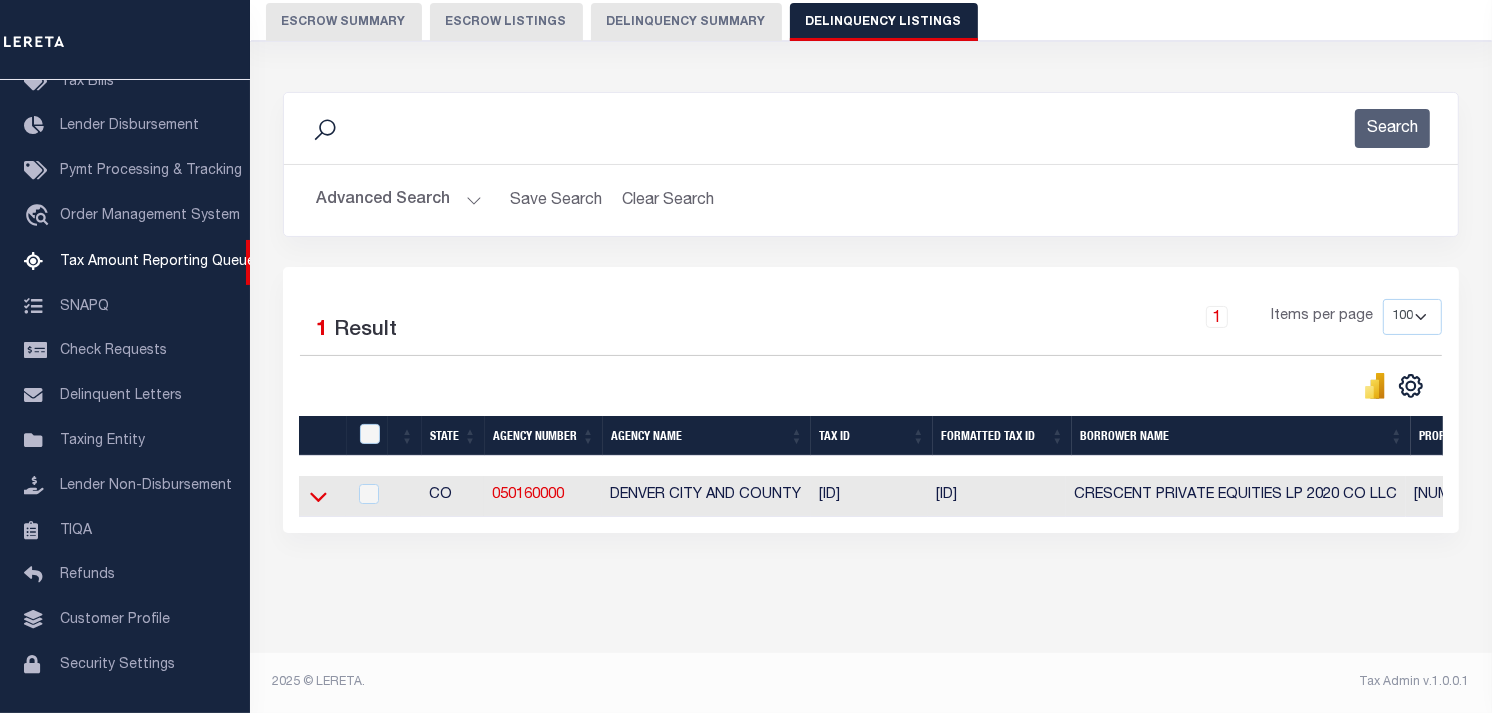 click 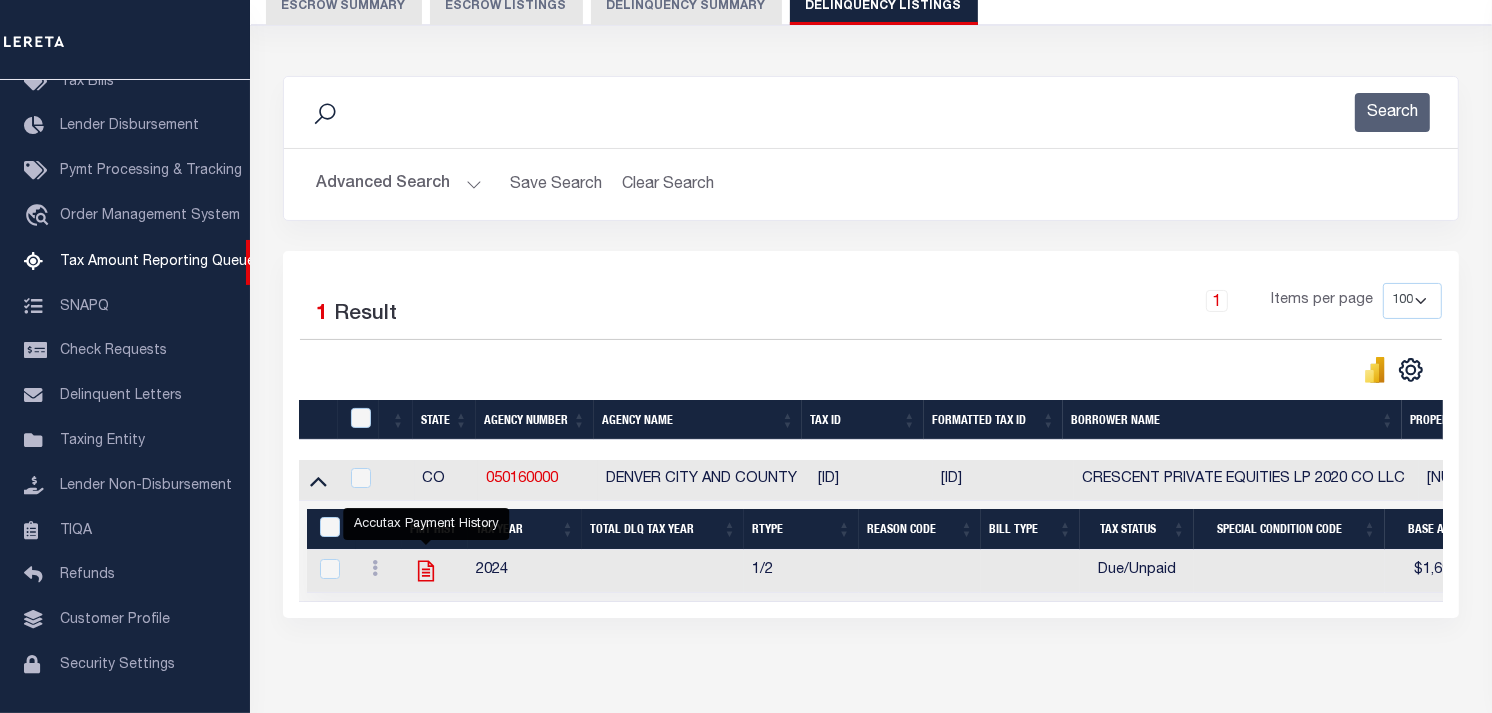 click 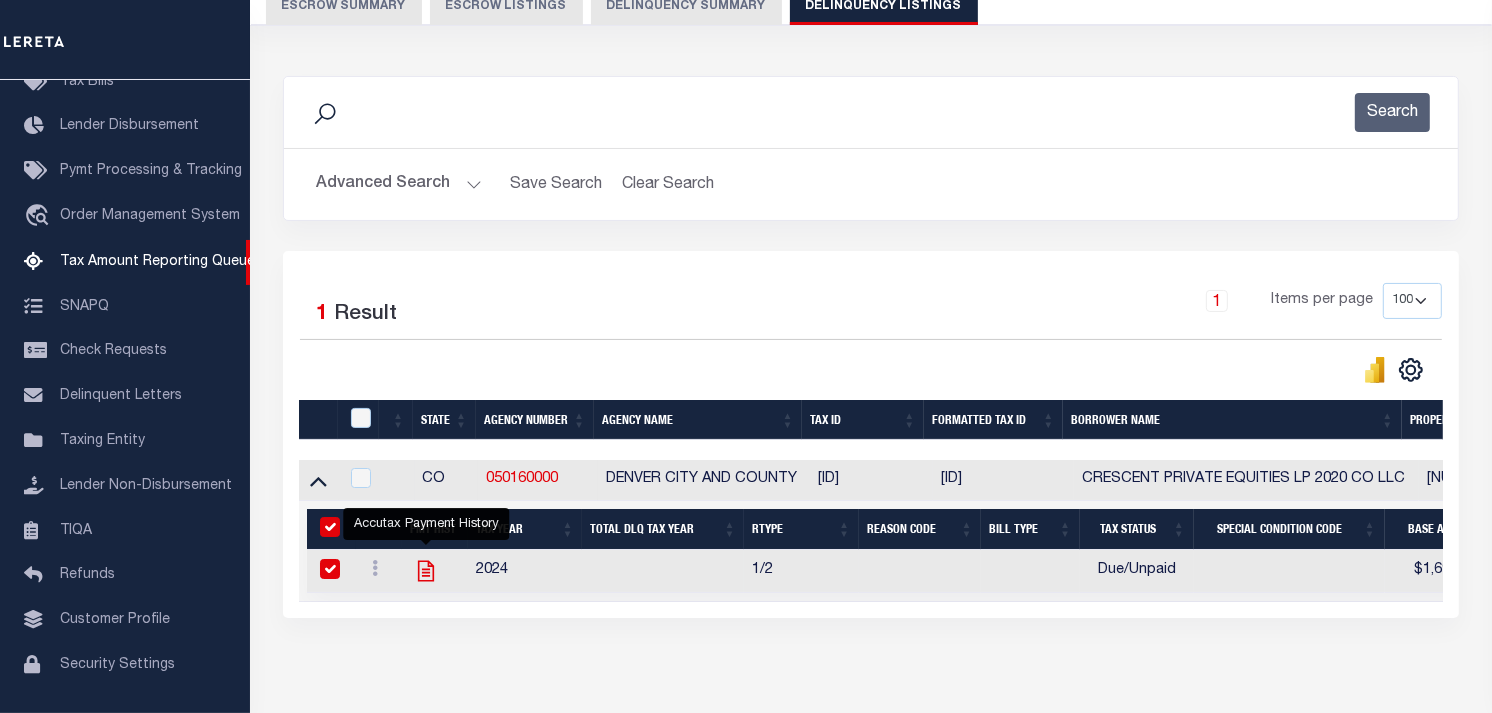 checkbox on "true" 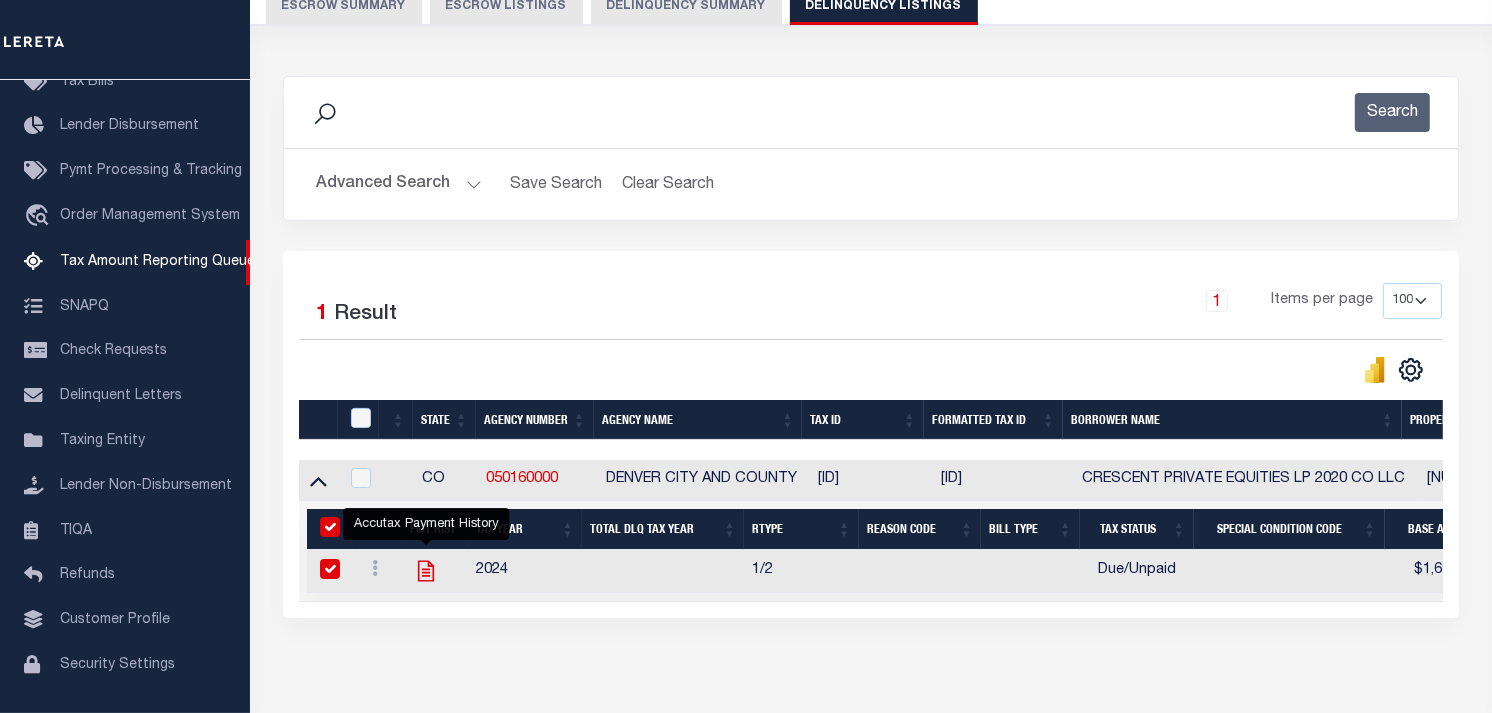 checkbox on "true" 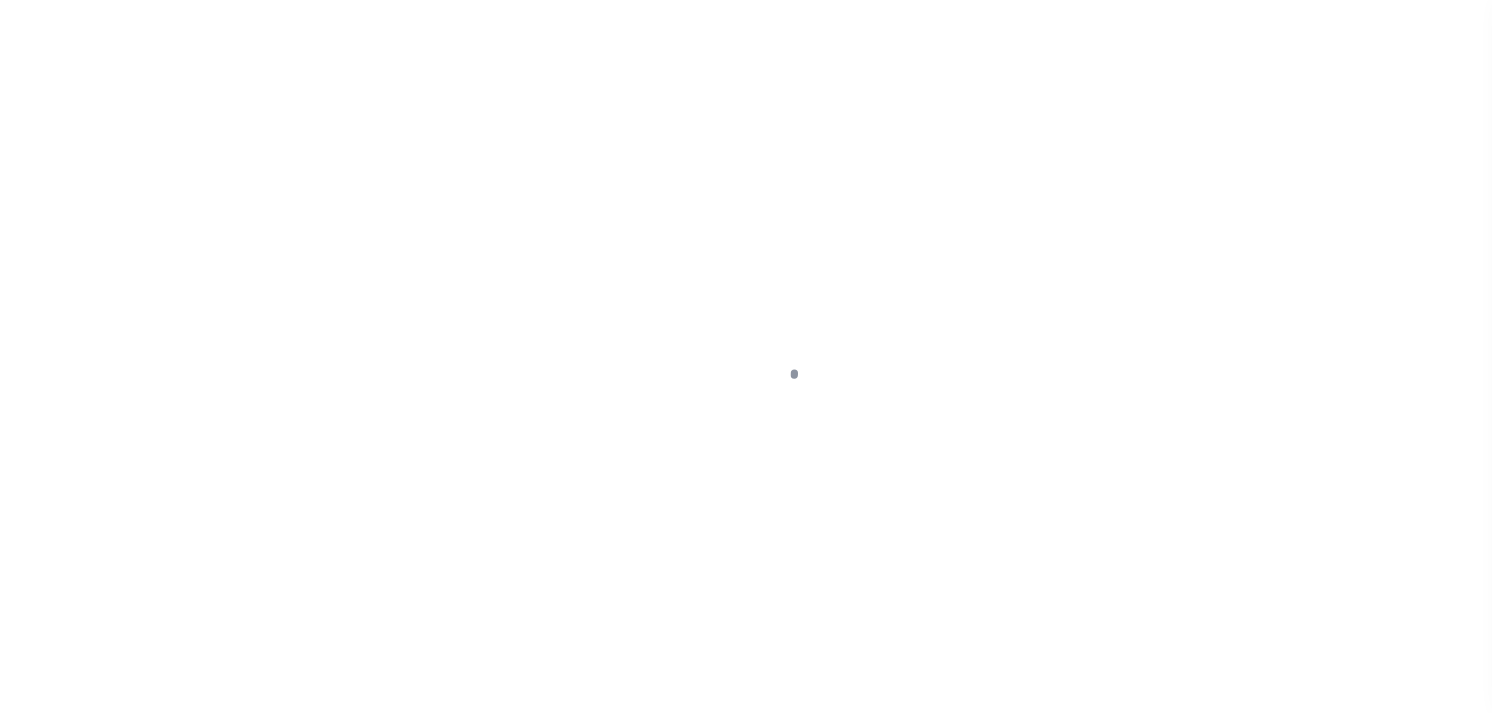 scroll, scrollTop: 0, scrollLeft: 0, axis: both 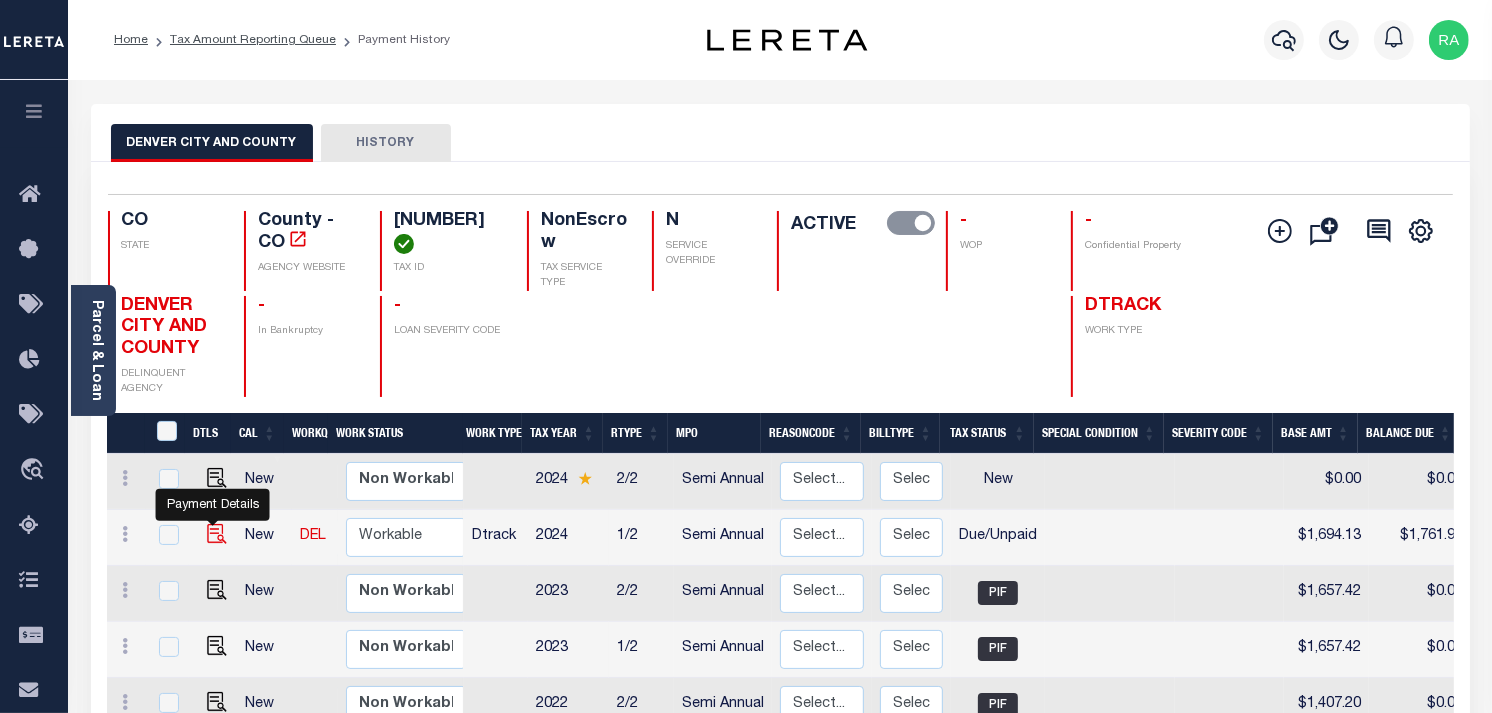 click at bounding box center (217, 534) 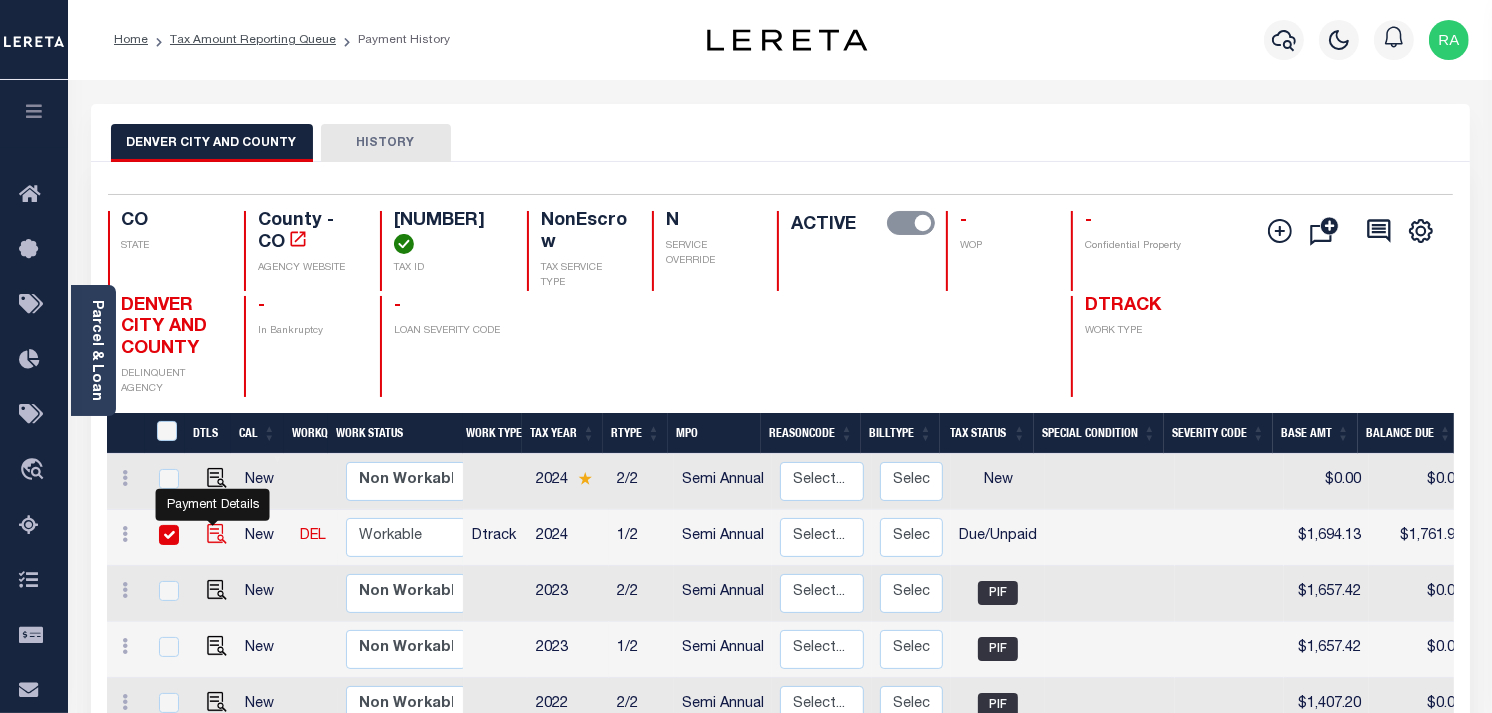 checkbox on "true" 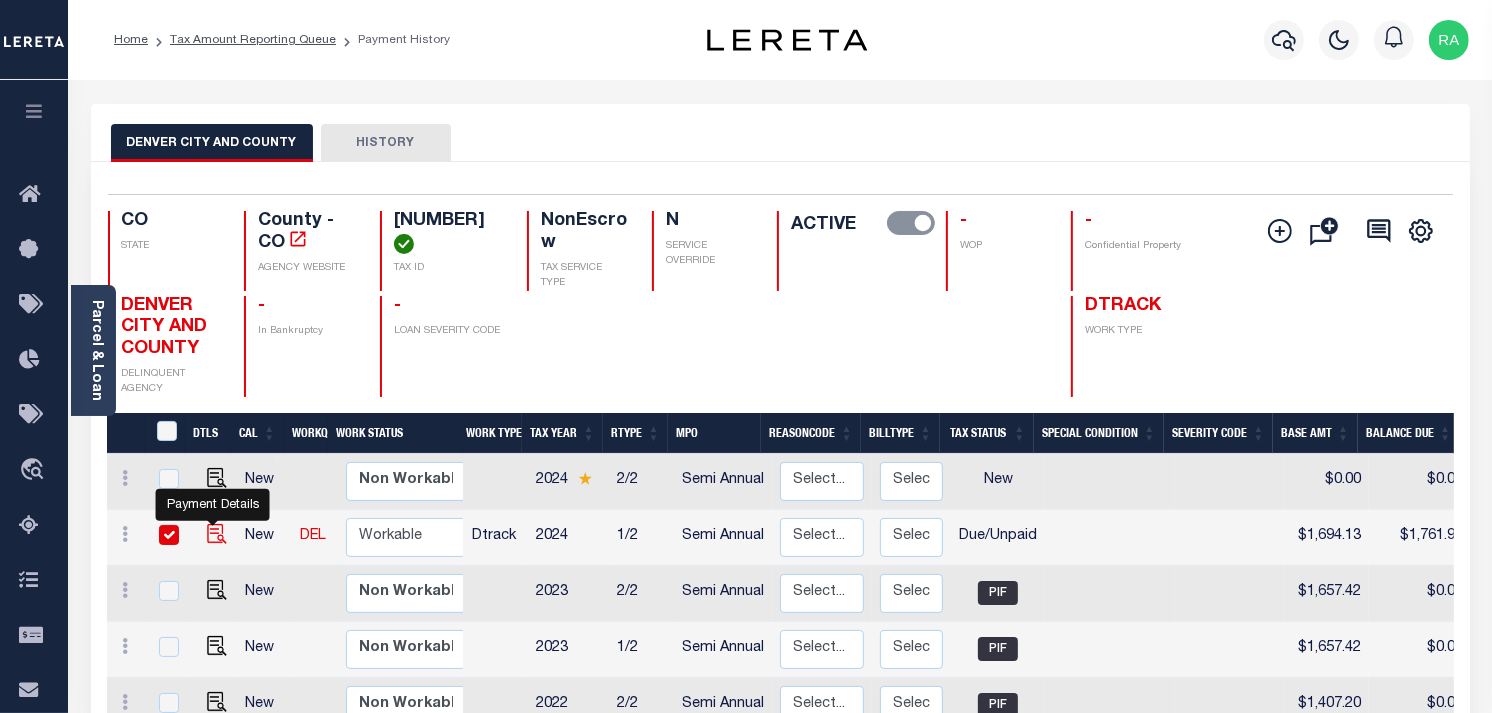 checkbox on "true" 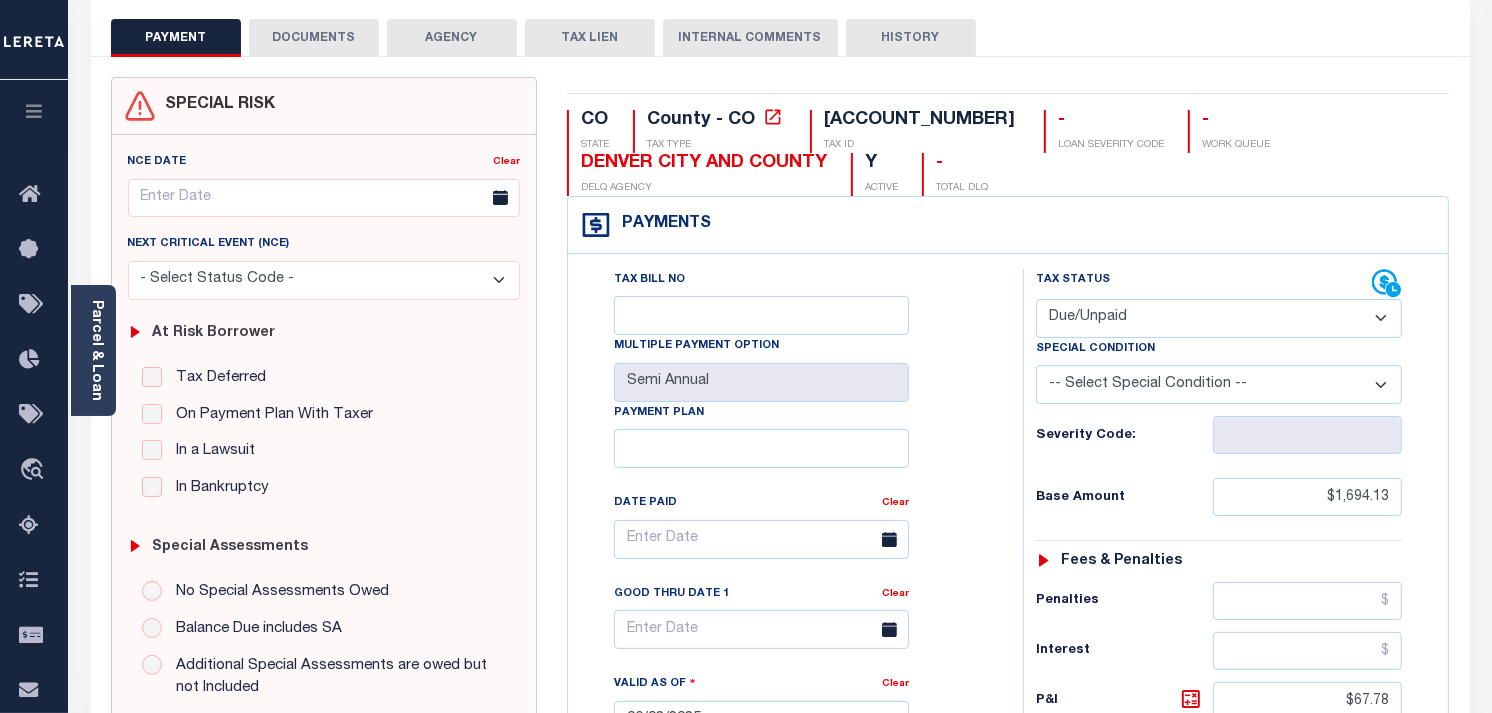 scroll, scrollTop: 111, scrollLeft: 0, axis: vertical 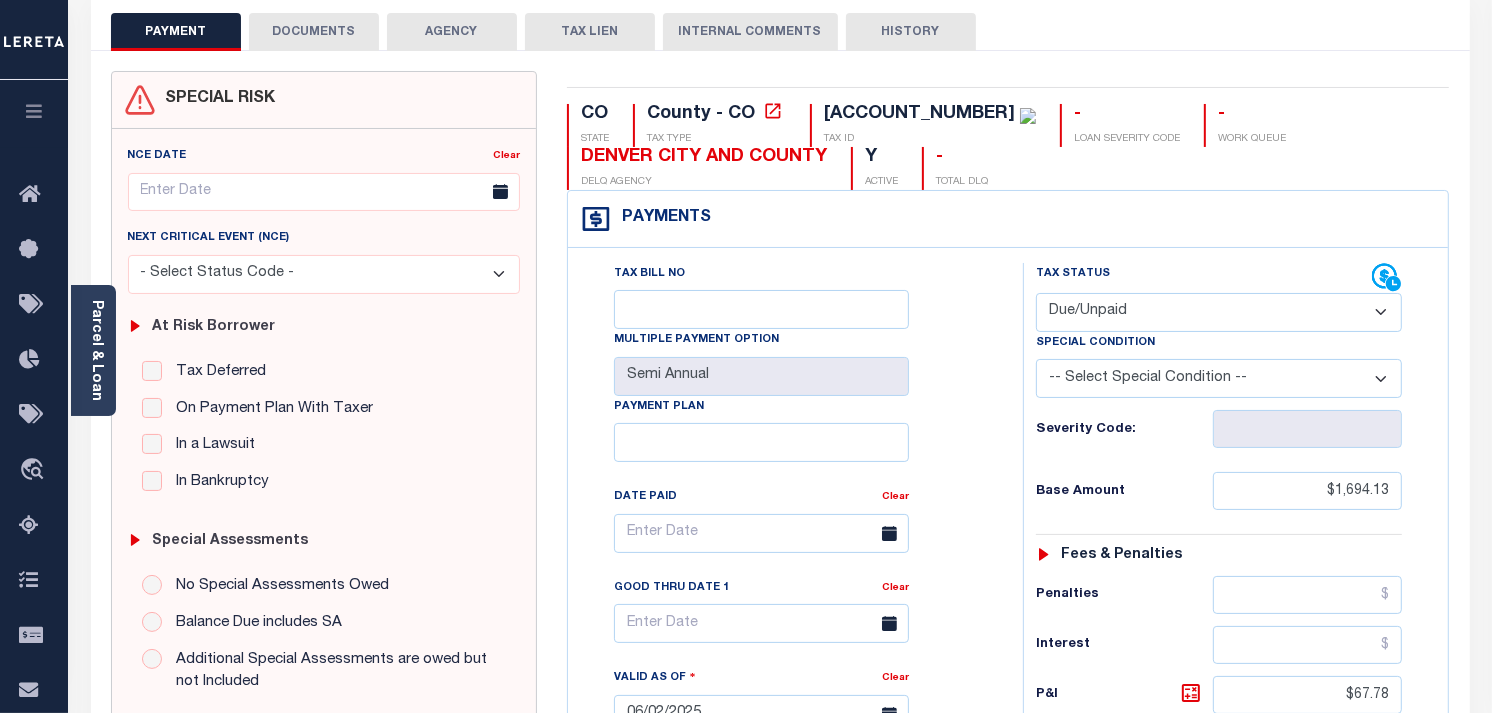 click on "- Select Status Code -
Open
Due/Unpaid
Paid
Incomplete
No Tax Due
Internal Refund Processed
New" at bounding box center [1219, 312] 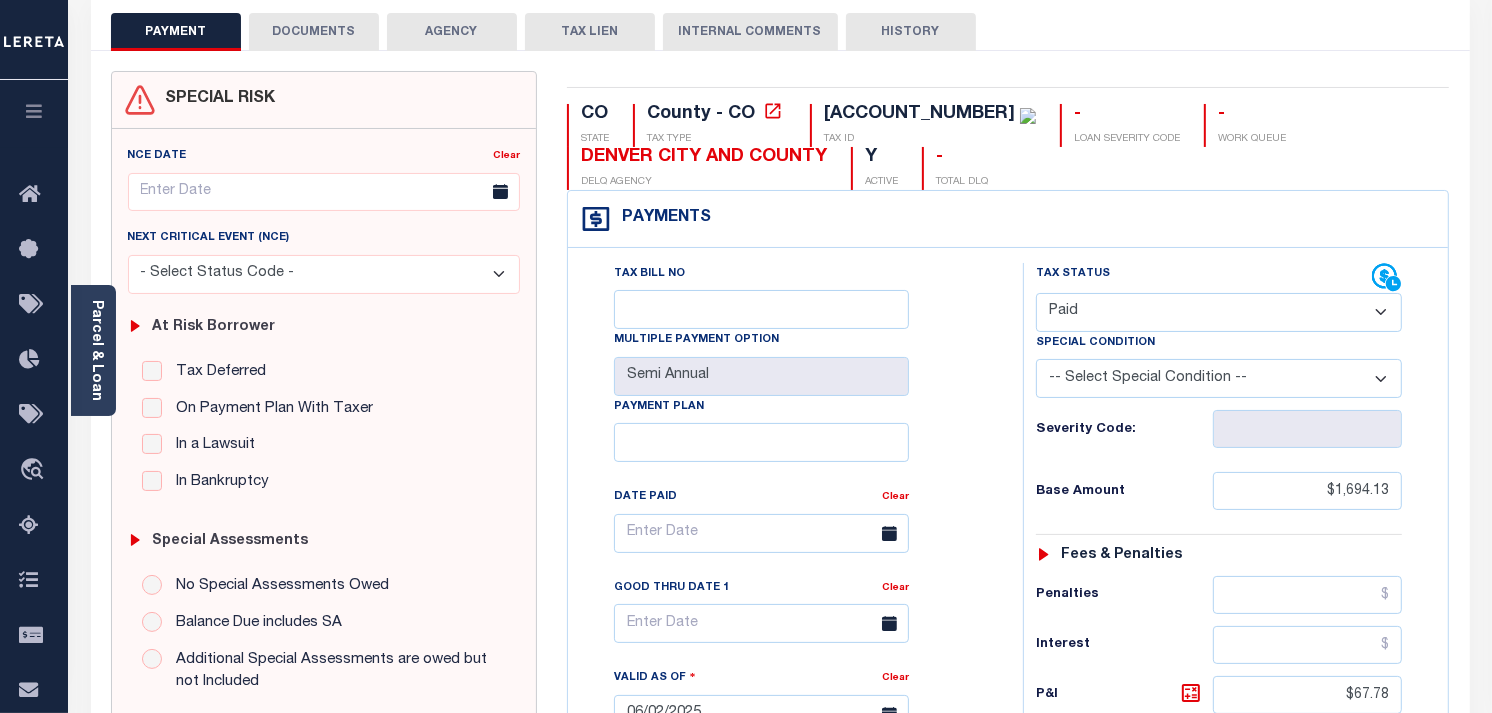 click on "- Select Status Code -
Open
Due/Unpaid
Paid
Incomplete
No Tax Due
Internal Refund Processed
New" at bounding box center [1219, 312] 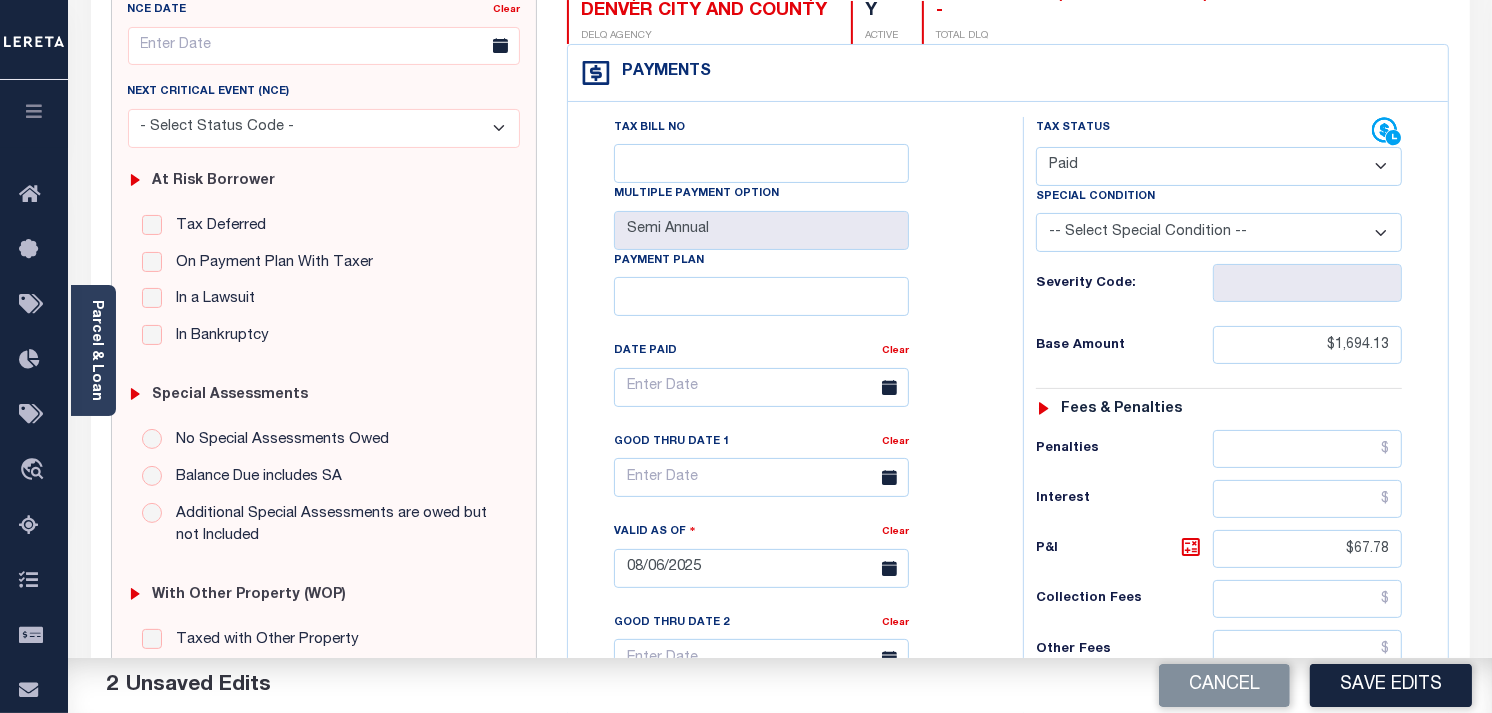 scroll, scrollTop: 444, scrollLeft: 0, axis: vertical 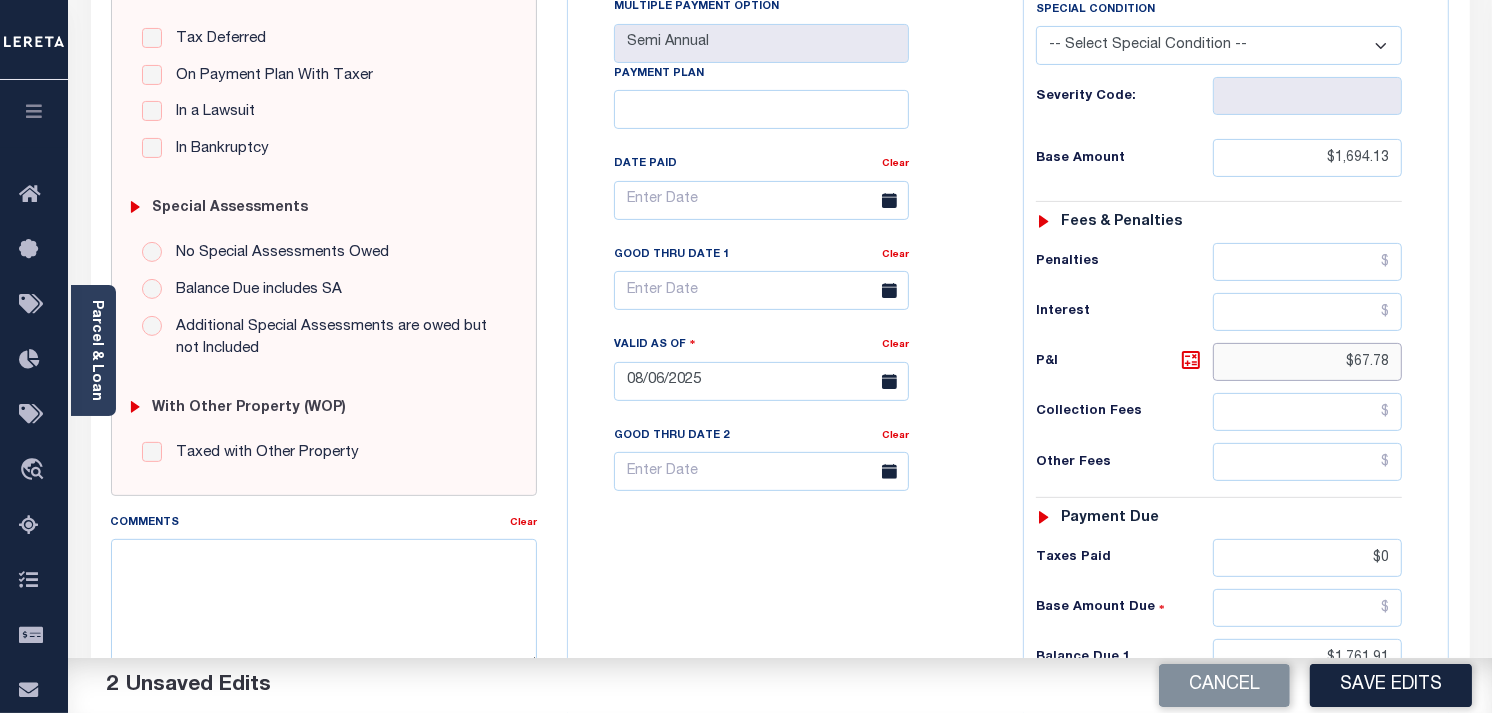 drag, startPoint x: 1351, startPoint y: 361, endPoint x: 1445, endPoint y: 372, distance: 94.641426 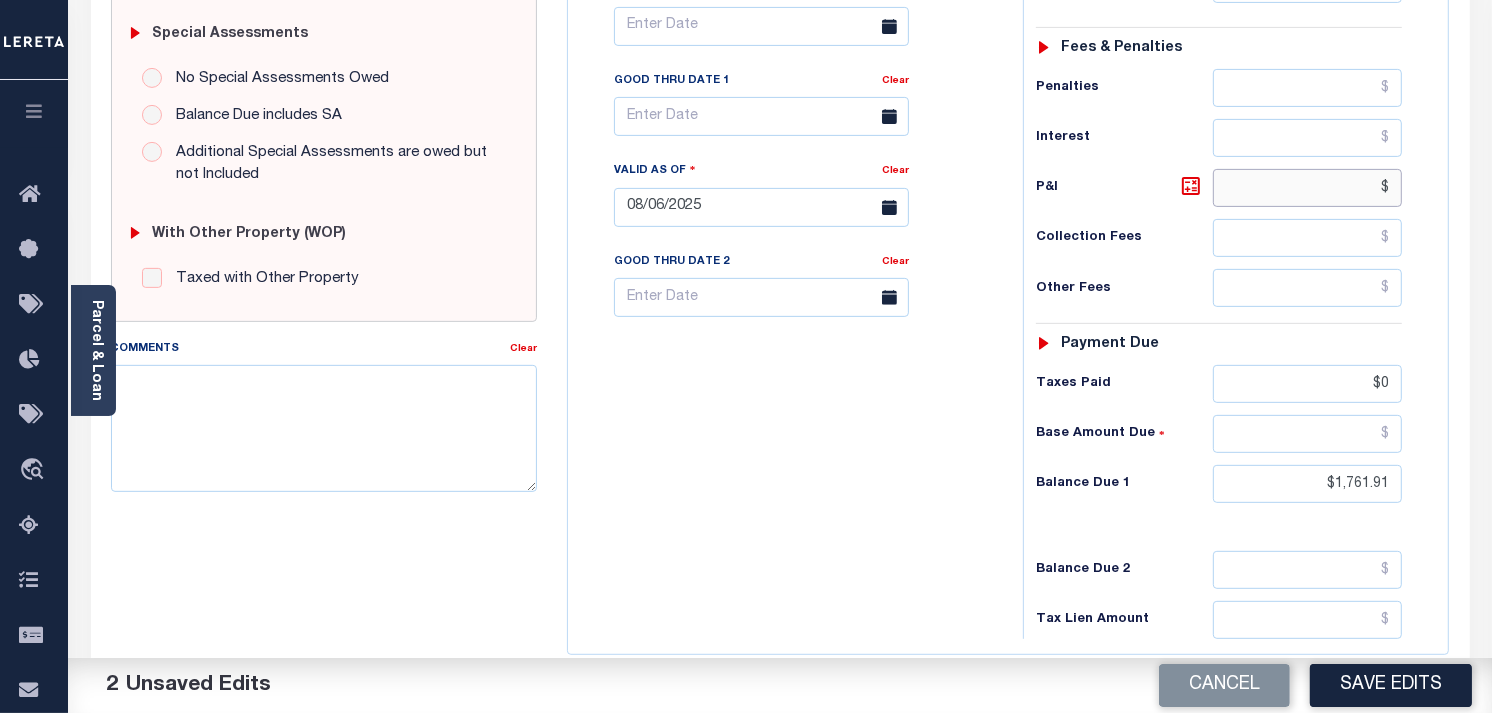 scroll, scrollTop: 777, scrollLeft: 0, axis: vertical 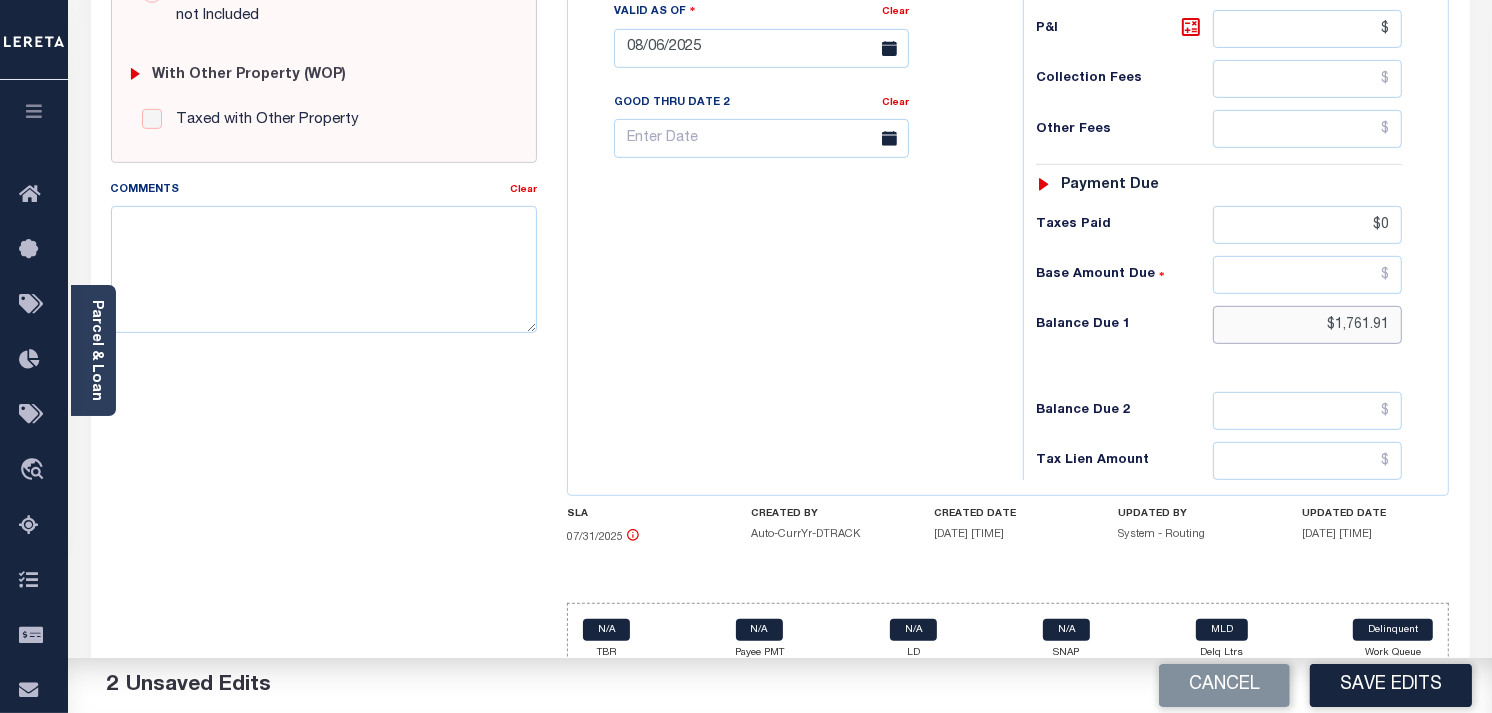 type on "$.00" 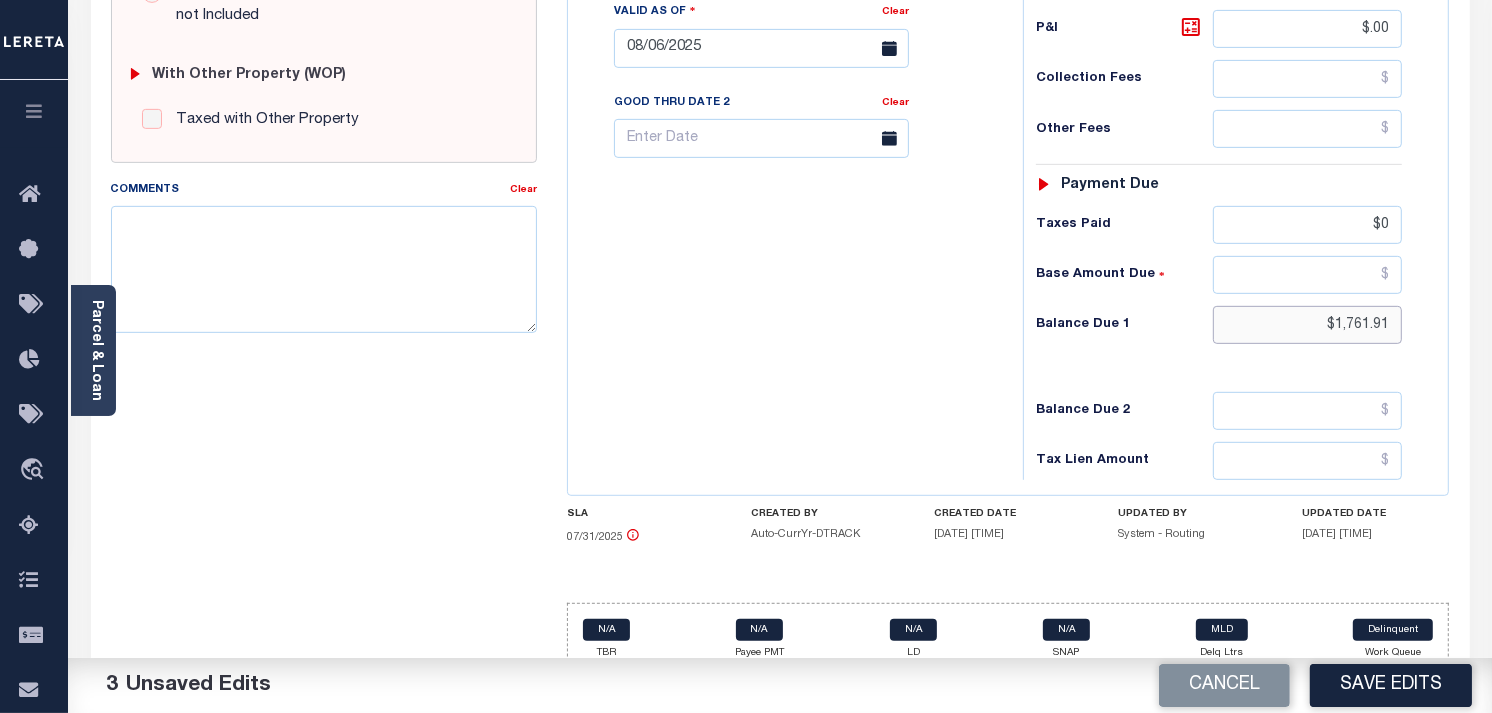 drag, startPoint x: 1337, startPoint y: 323, endPoint x: 1441, endPoint y: 350, distance: 107.44766 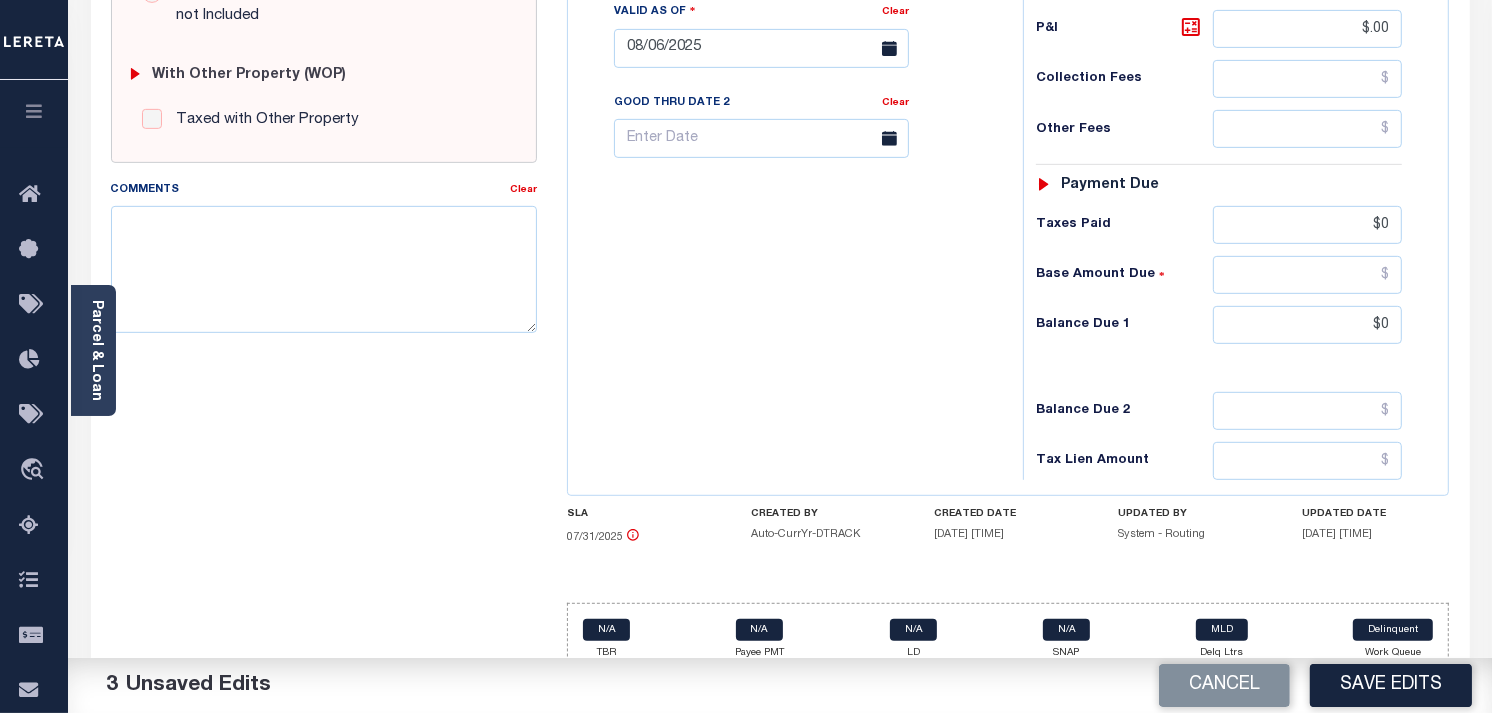 type on "$0.00" 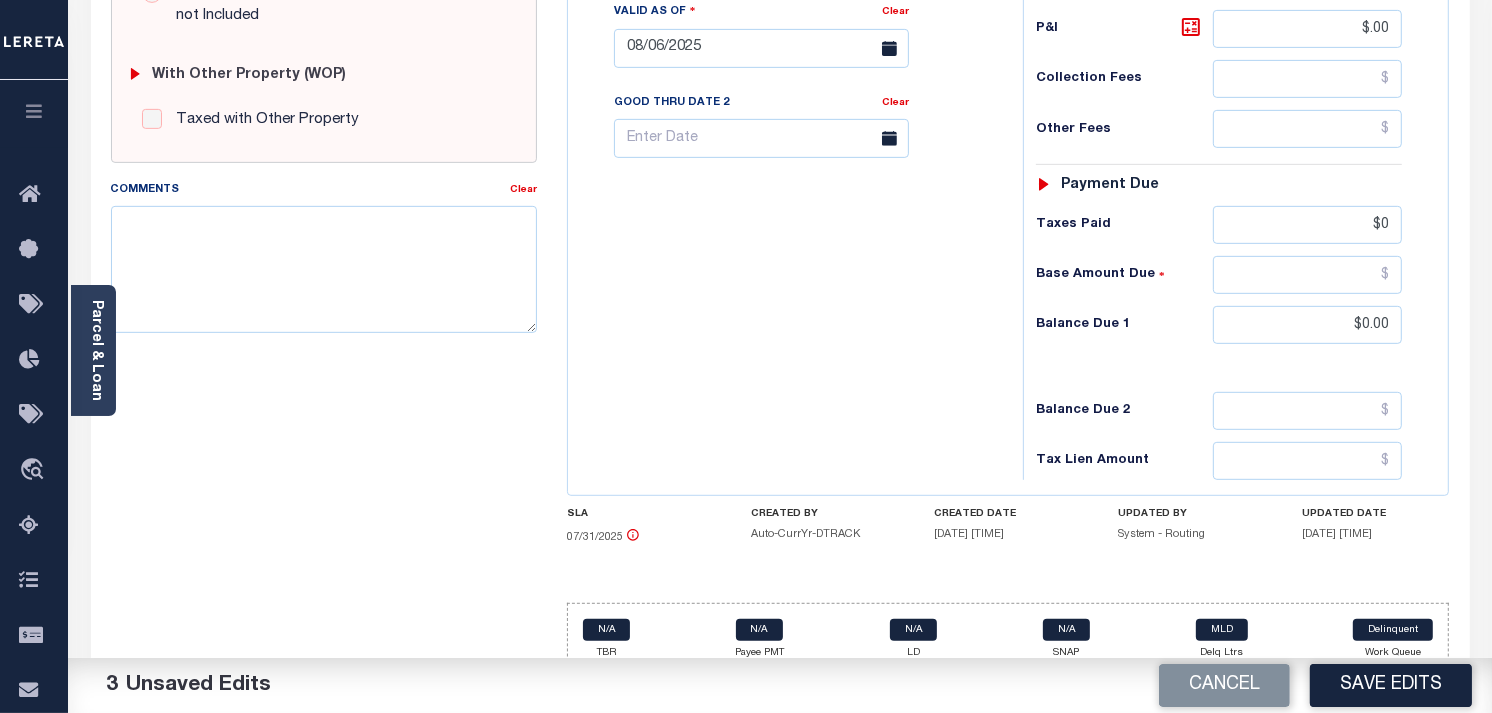 click on "Tax Status
Status" at bounding box center (1225, 38) 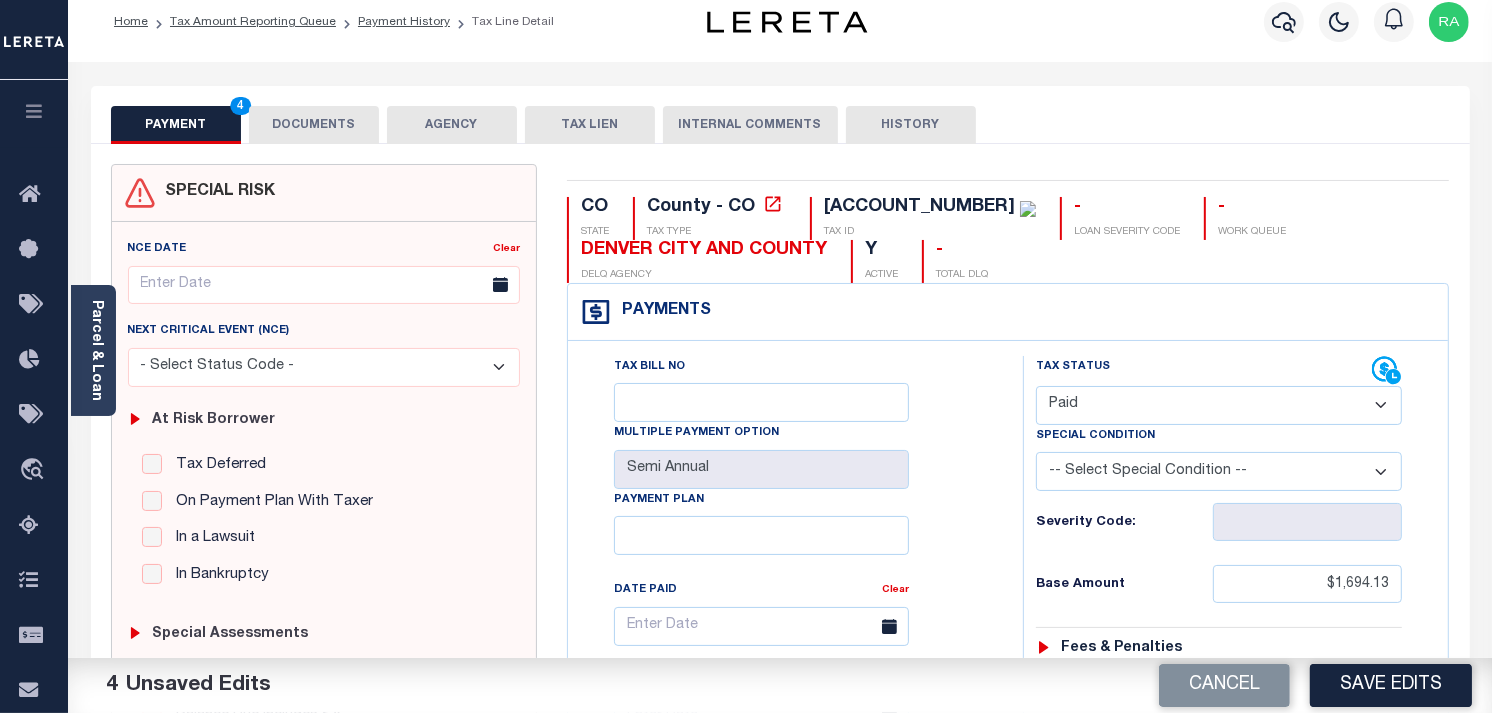 scroll, scrollTop: 0, scrollLeft: 0, axis: both 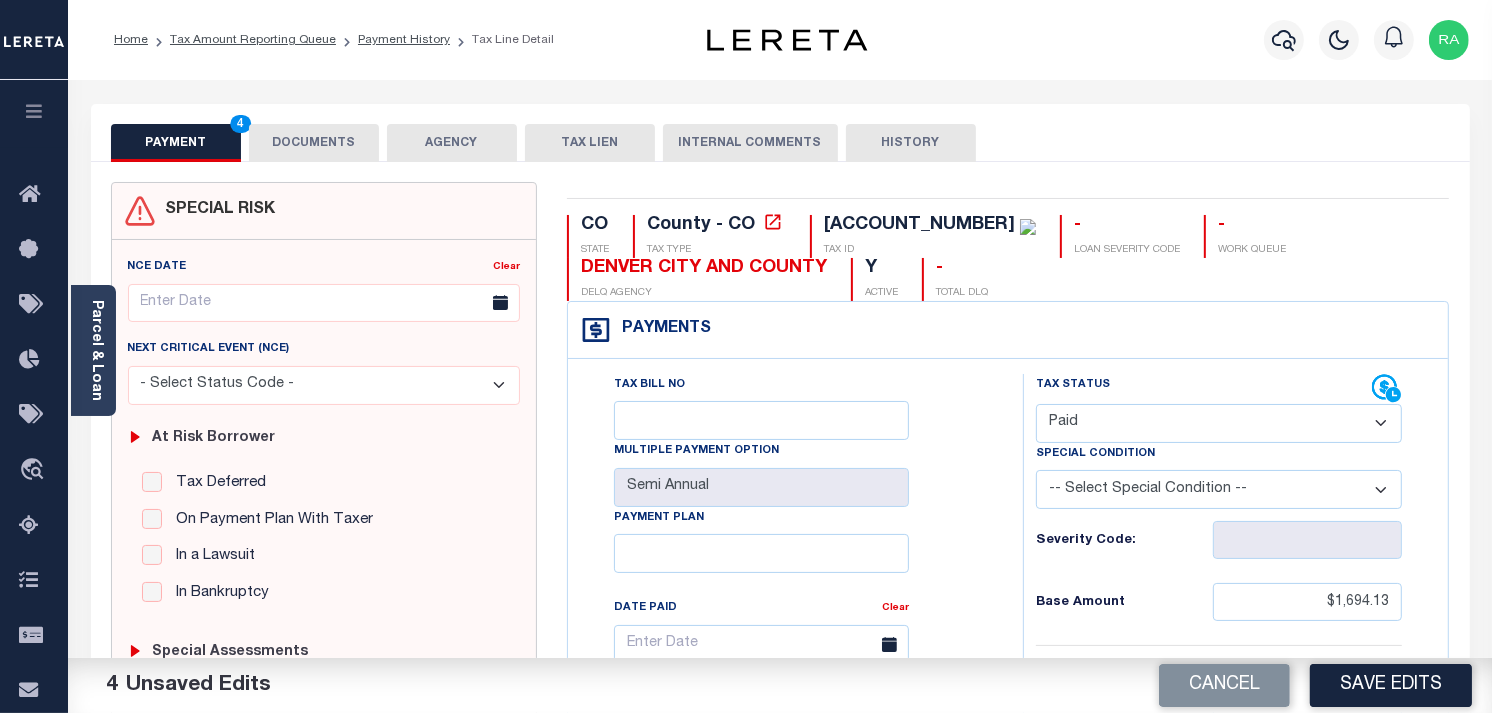 click on "DOCUMENTS" at bounding box center (314, 143) 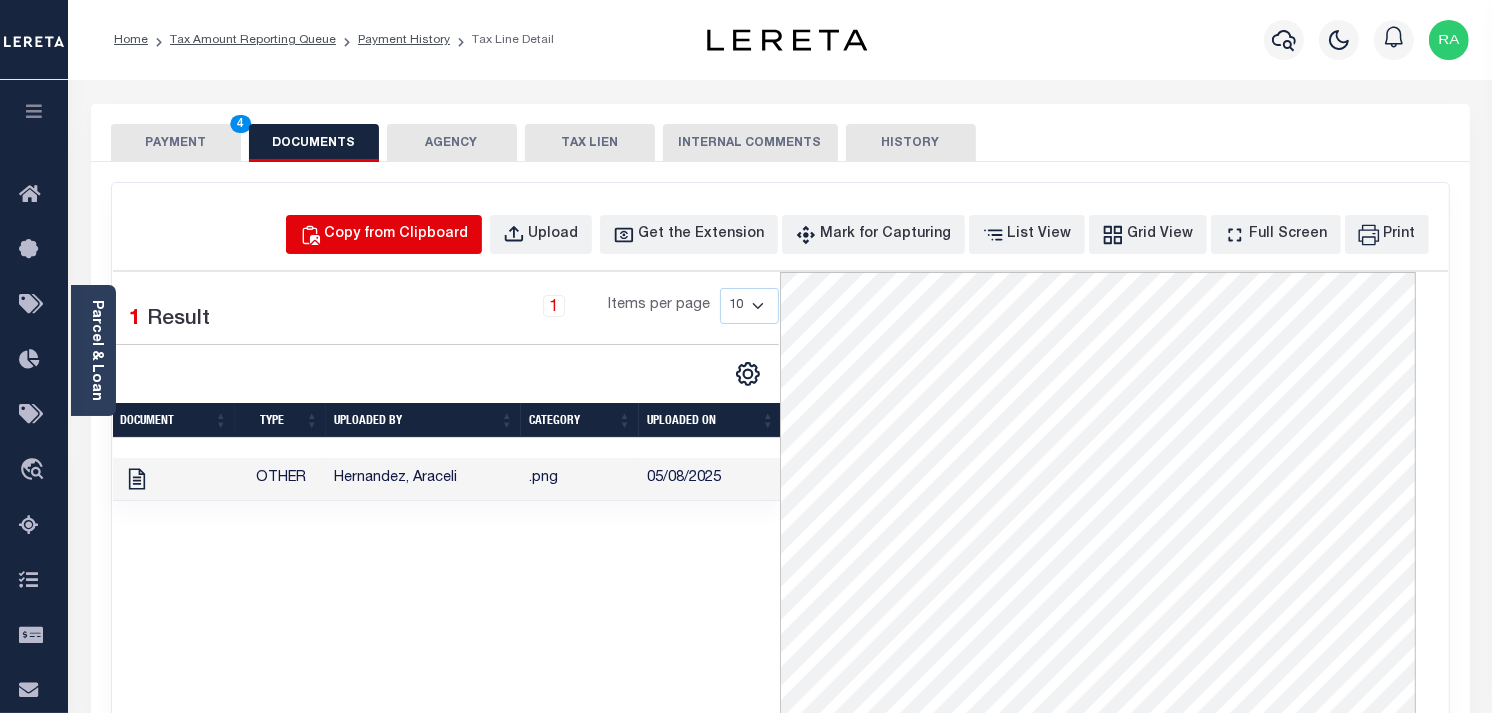 click on "Copy from Clipboard" at bounding box center [397, 235] 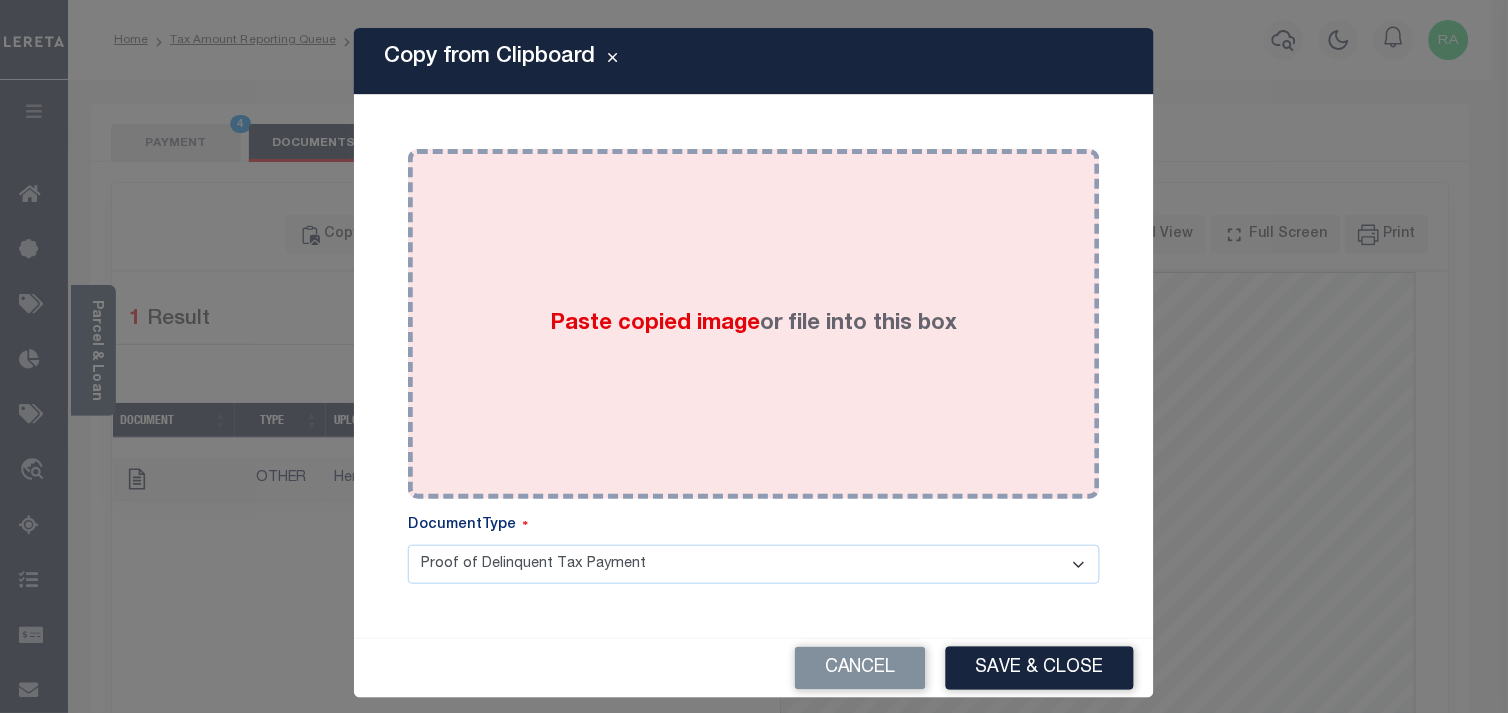 click on "Paste copied image  or file into this box" at bounding box center (754, 324) 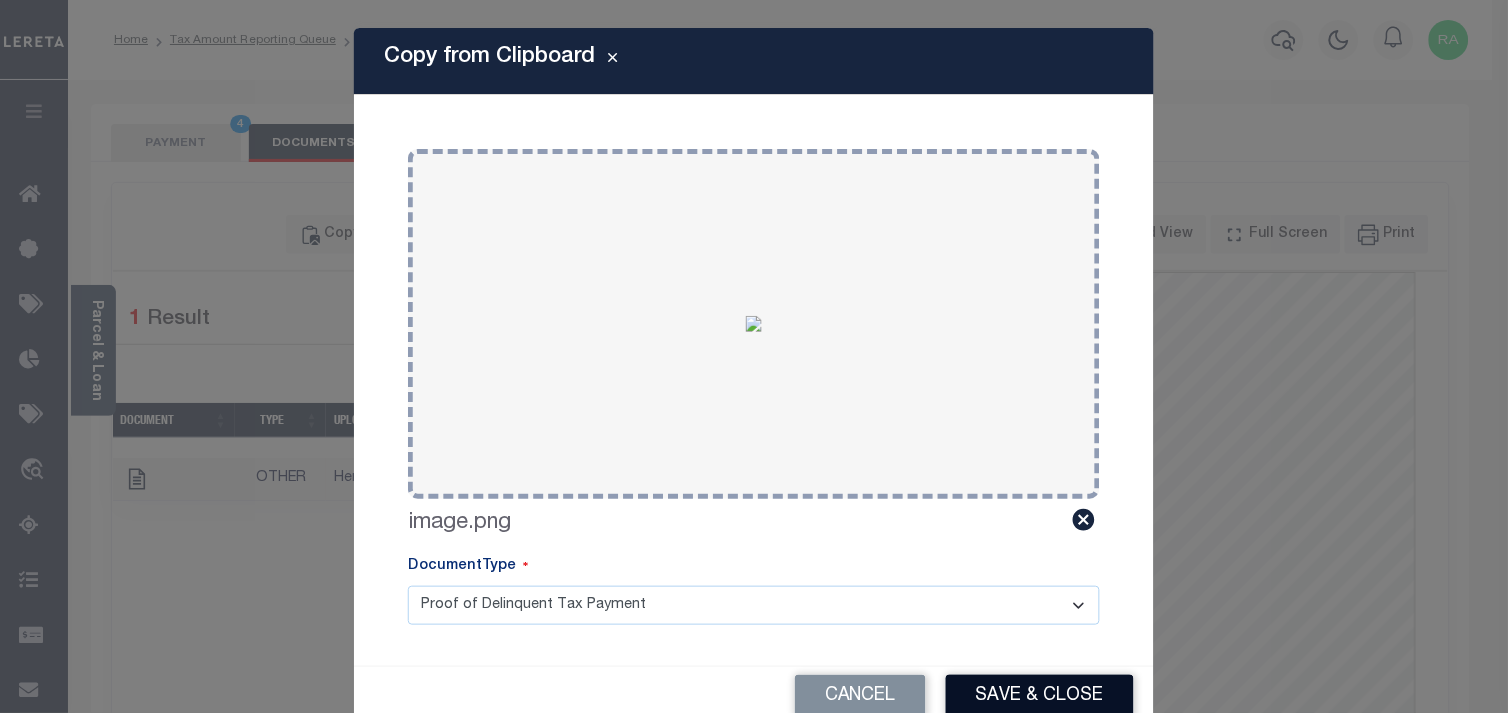 click on "Save & Close" at bounding box center (1040, 696) 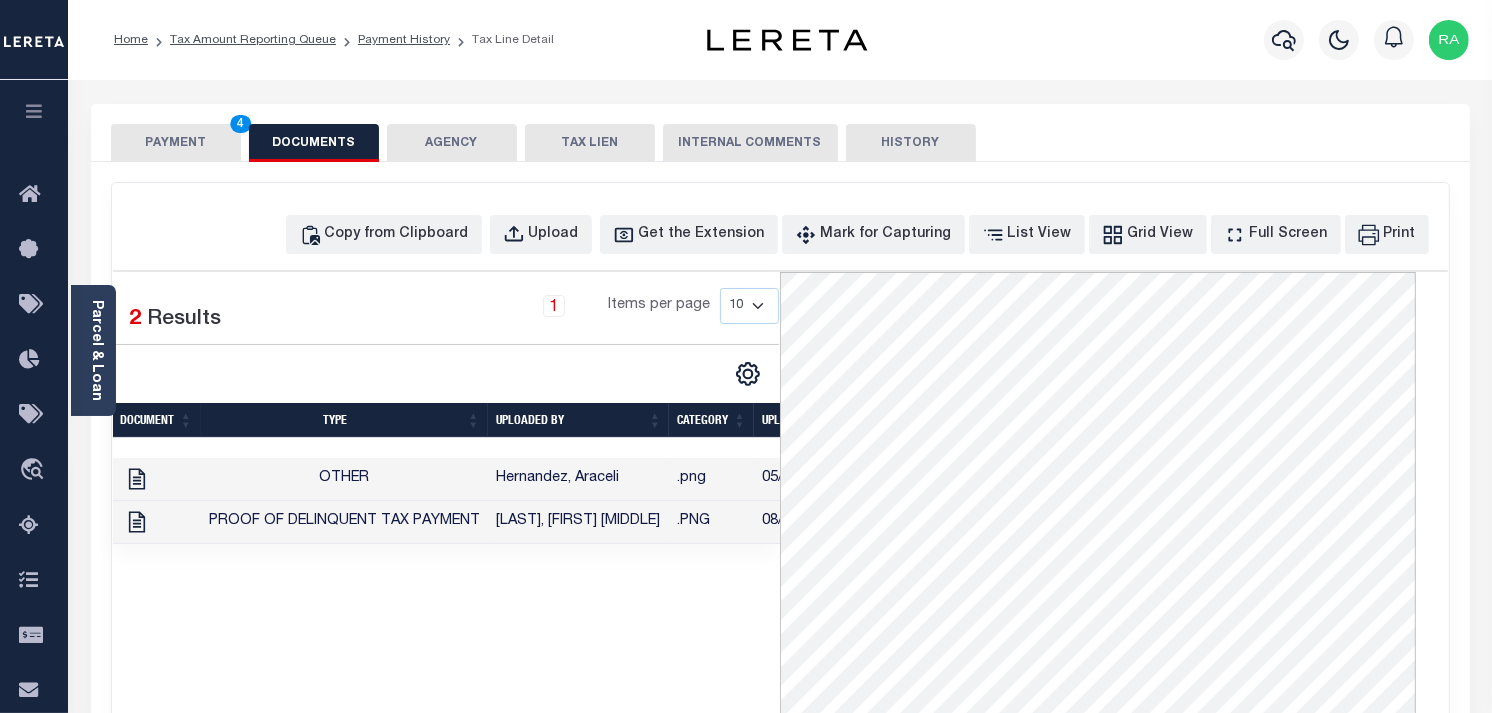 click on "PAYMENT
4" at bounding box center [176, 143] 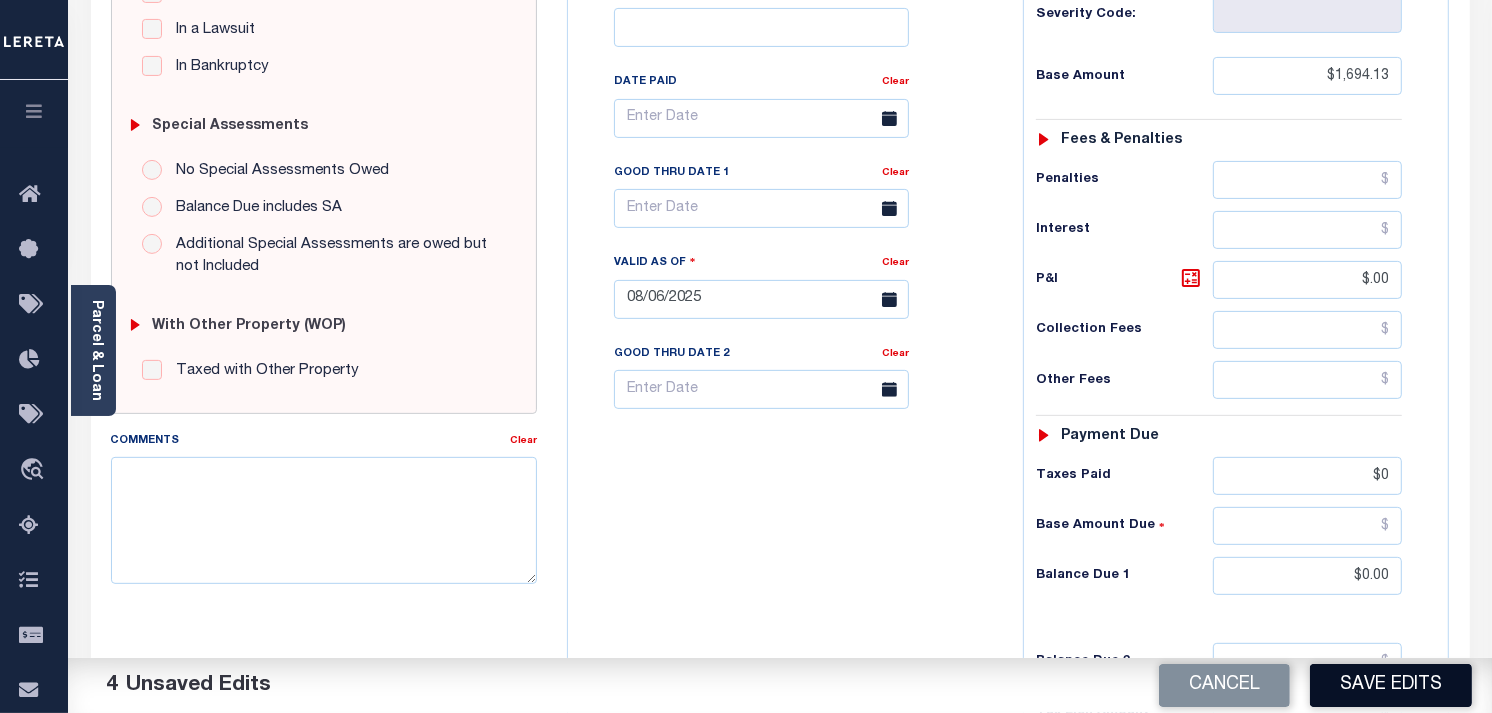 scroll, scrollTop: 666, scrollLeft: 0, axis: vertical 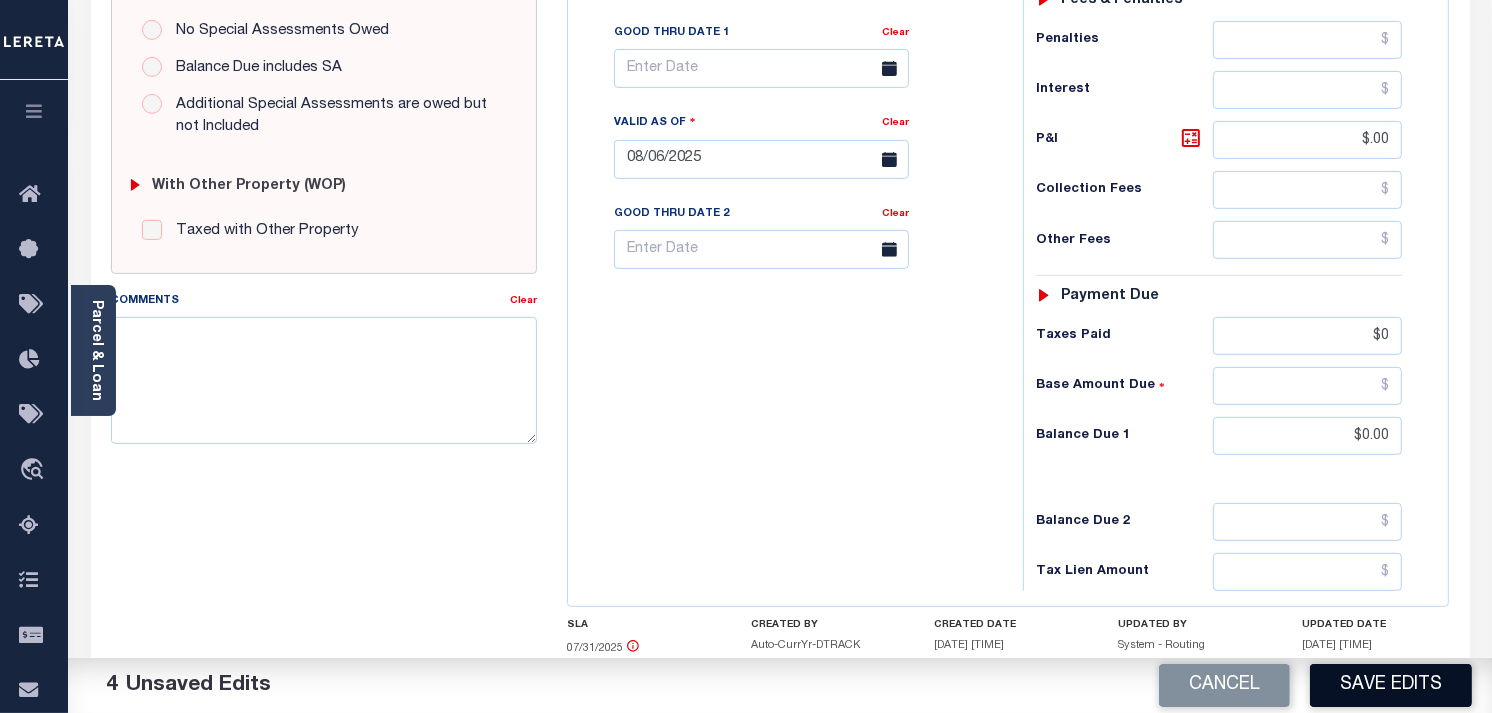 click on "Save Edits" at bounding box center (1391, 685) 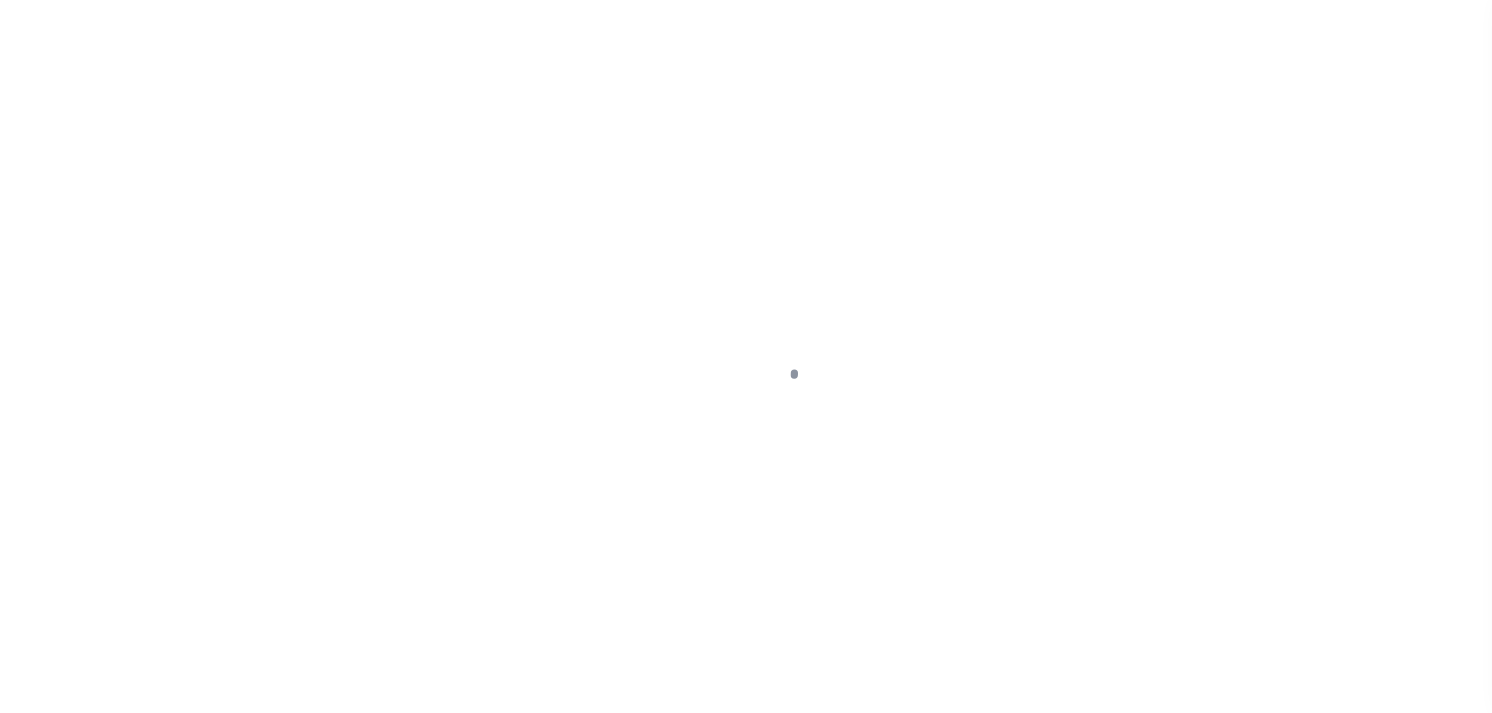 scroll, scrollTop: 0, scrollLeft: 0, axis: both 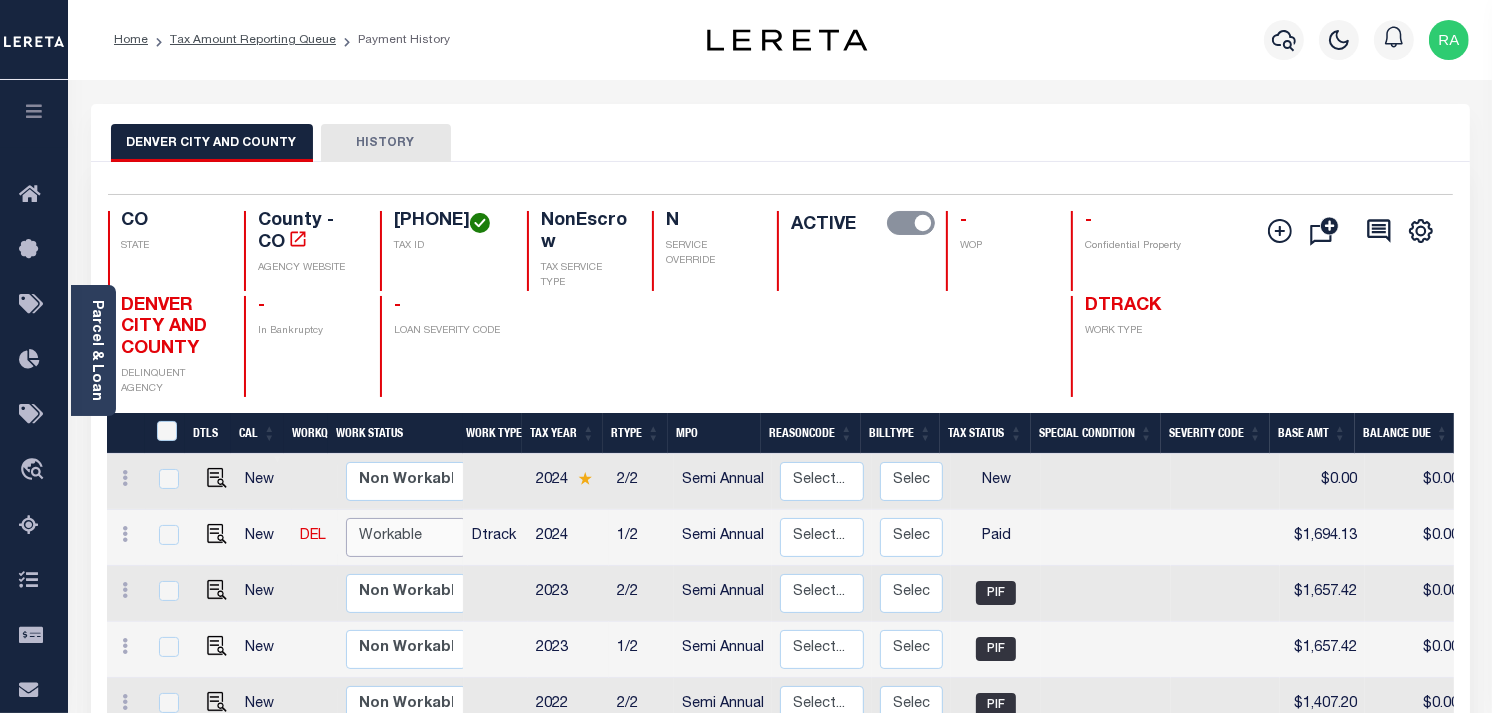click on "Non Workable
Workable" at bounding box center [406, 537] 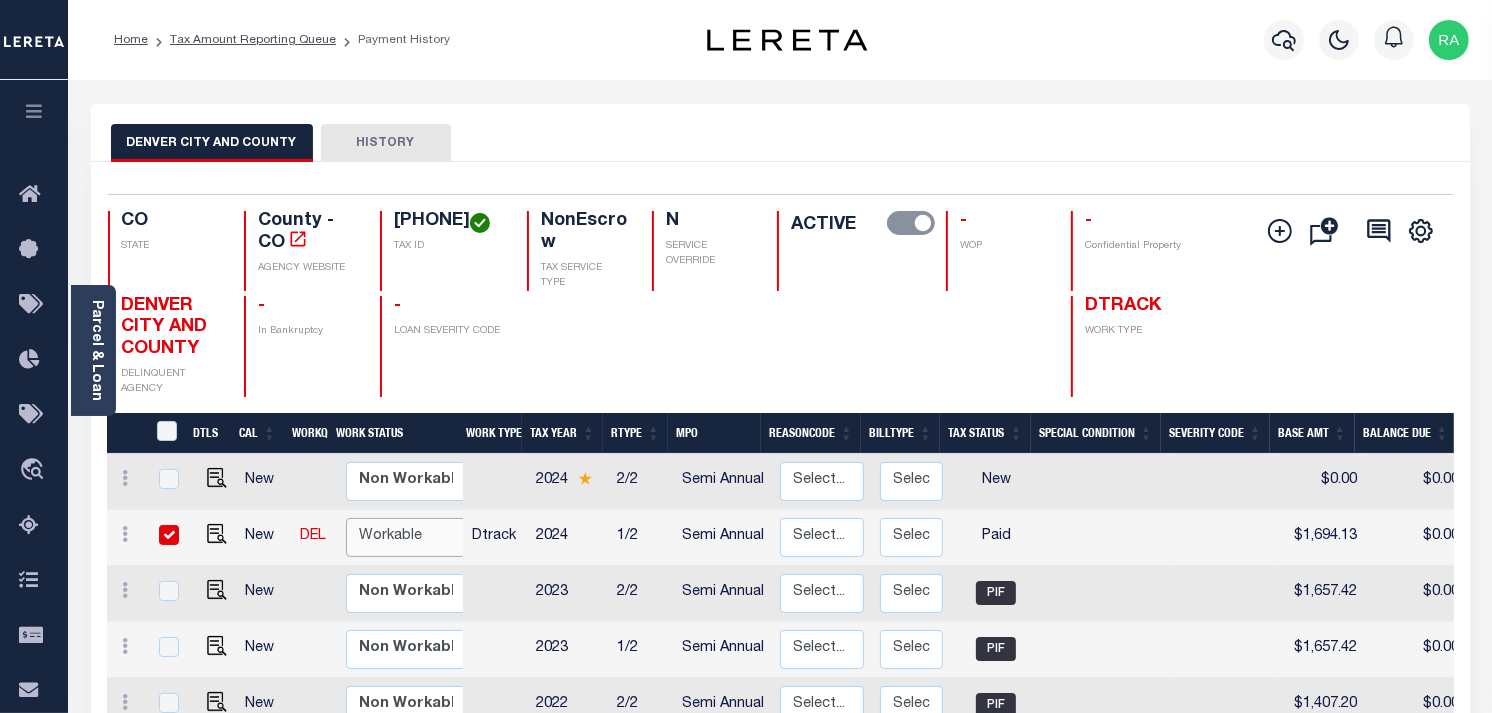 checkbox on "true" 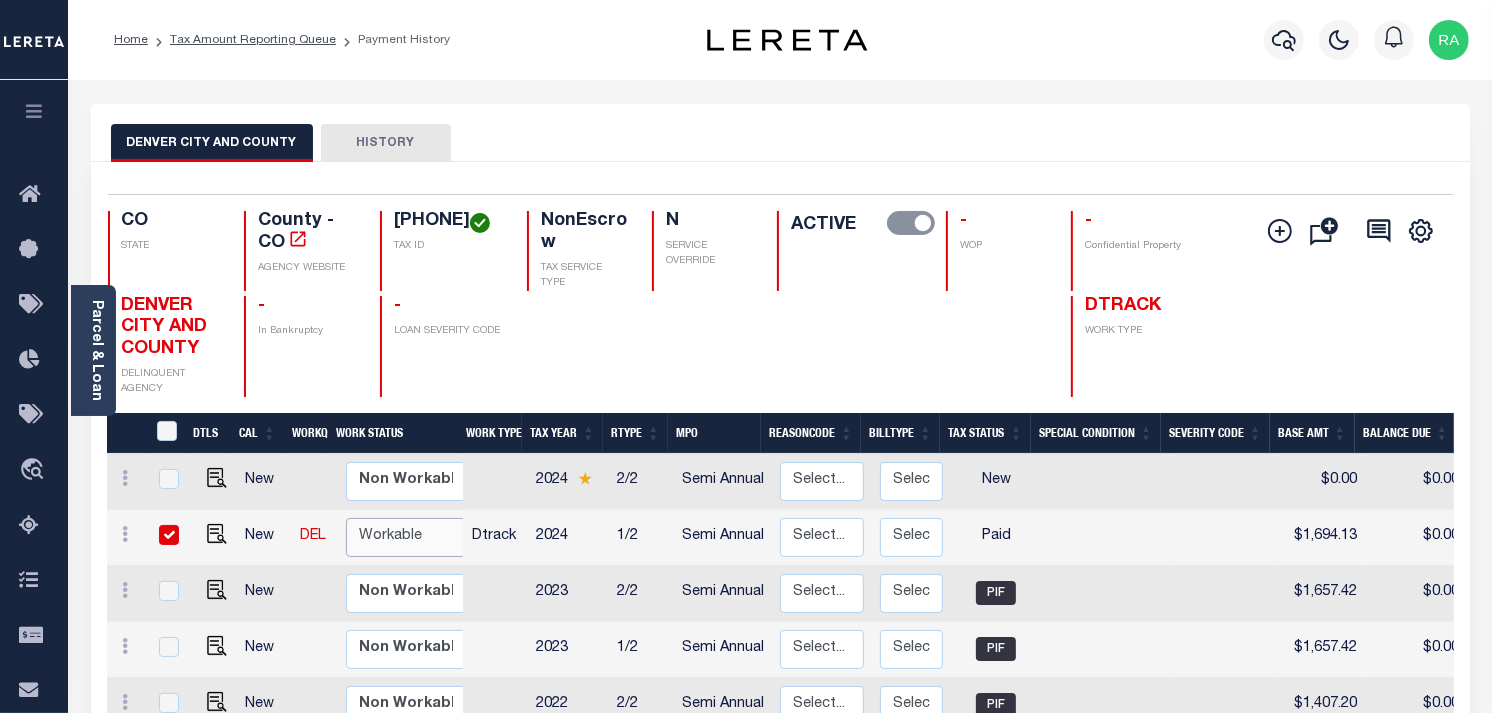 checkbox on "true" 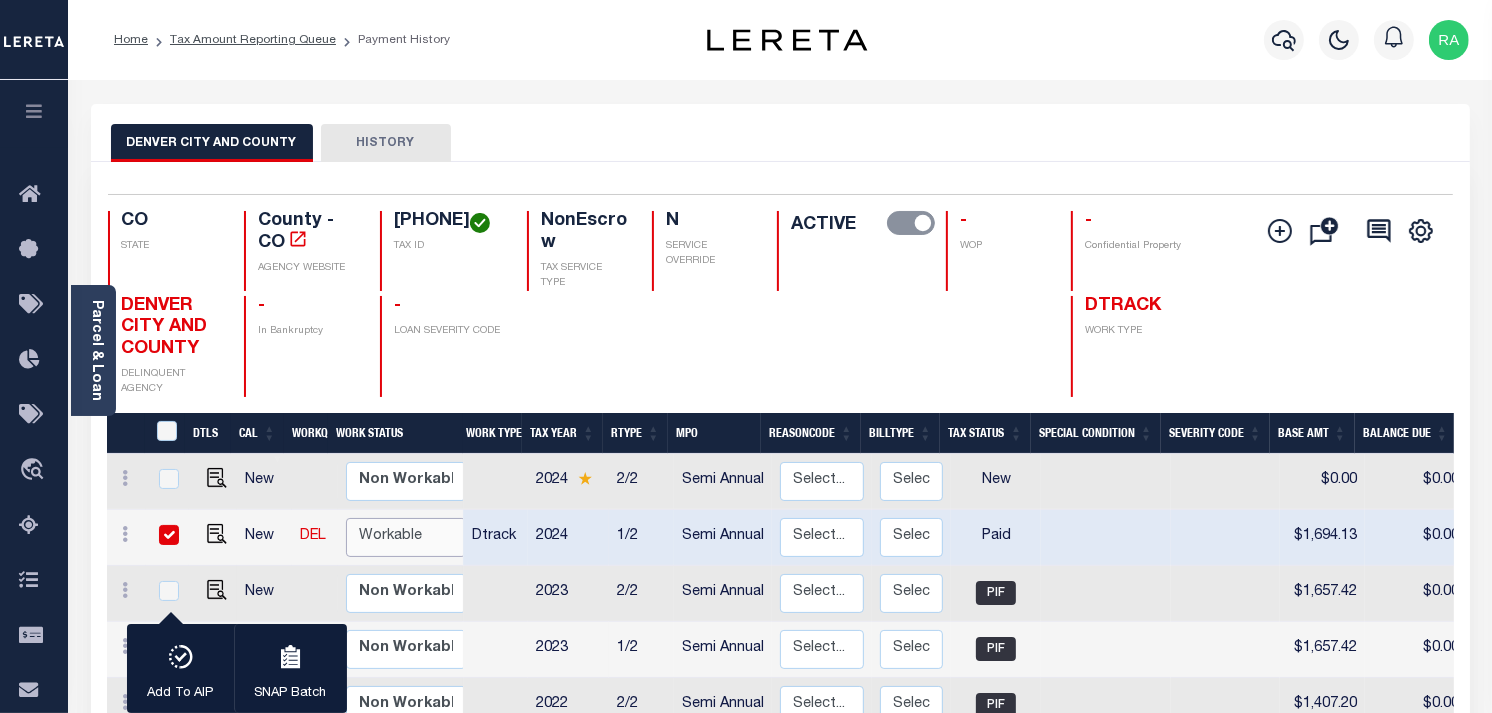 select on "true" 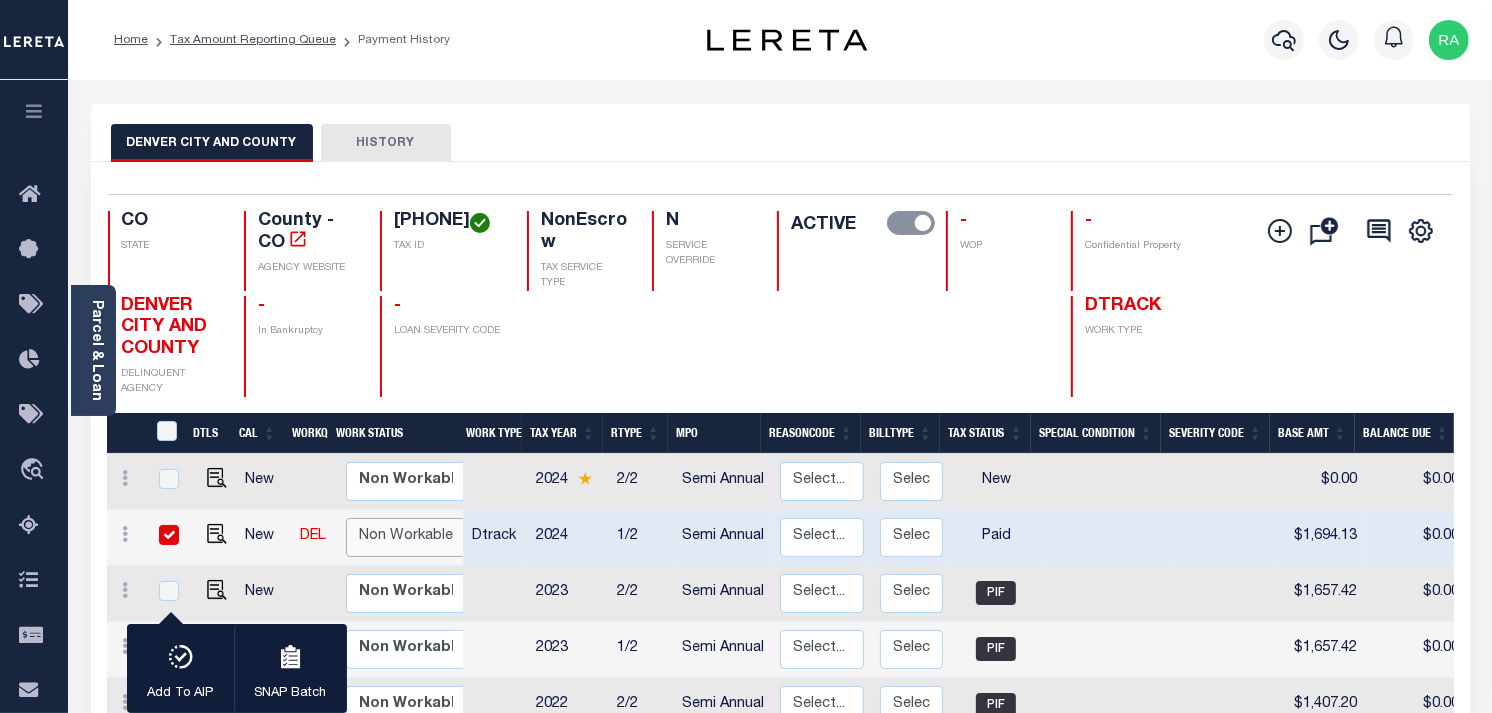 click on "Non Workable
Workable" at bounding box center [406, 537] 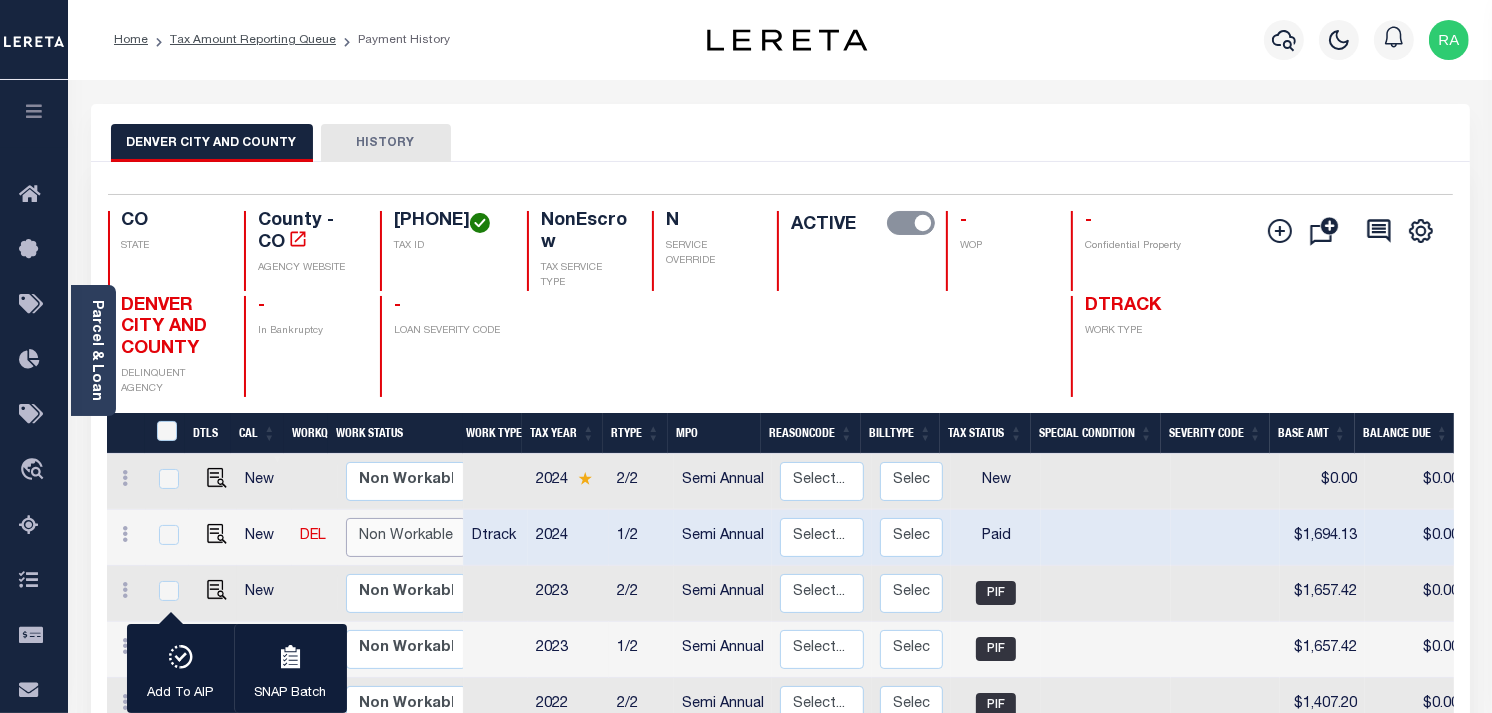 checkbox on "false" 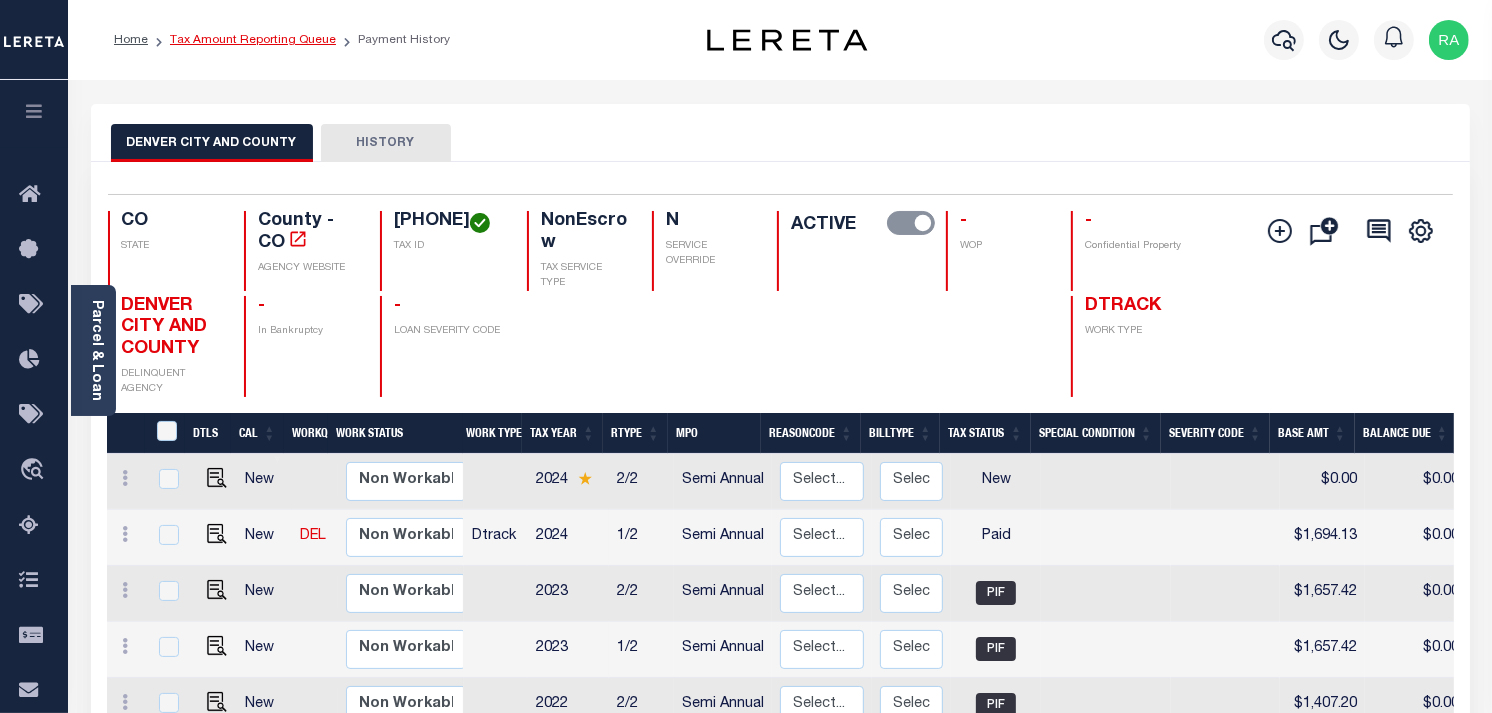 click on "Tax Amount Reporting Queue" at bounding box center (253, 40) 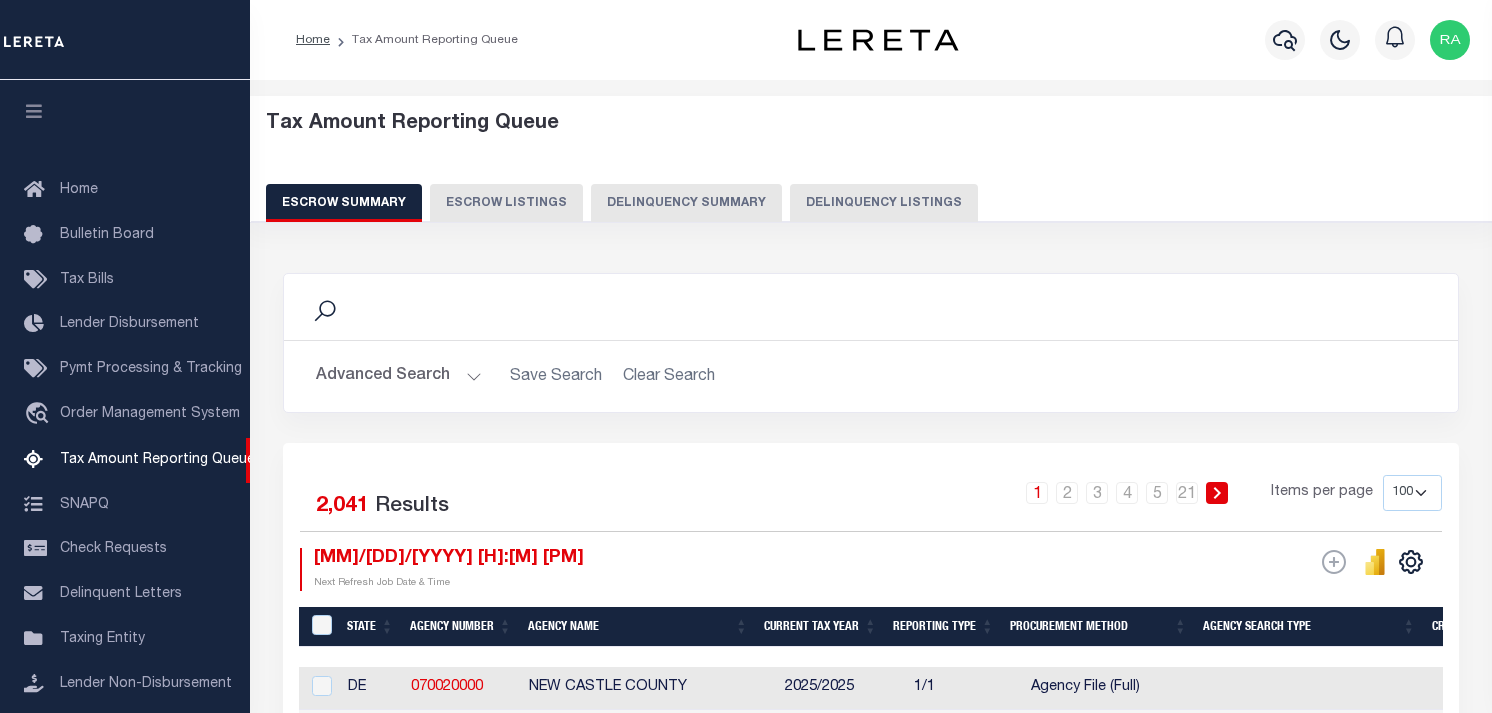 select on "100" 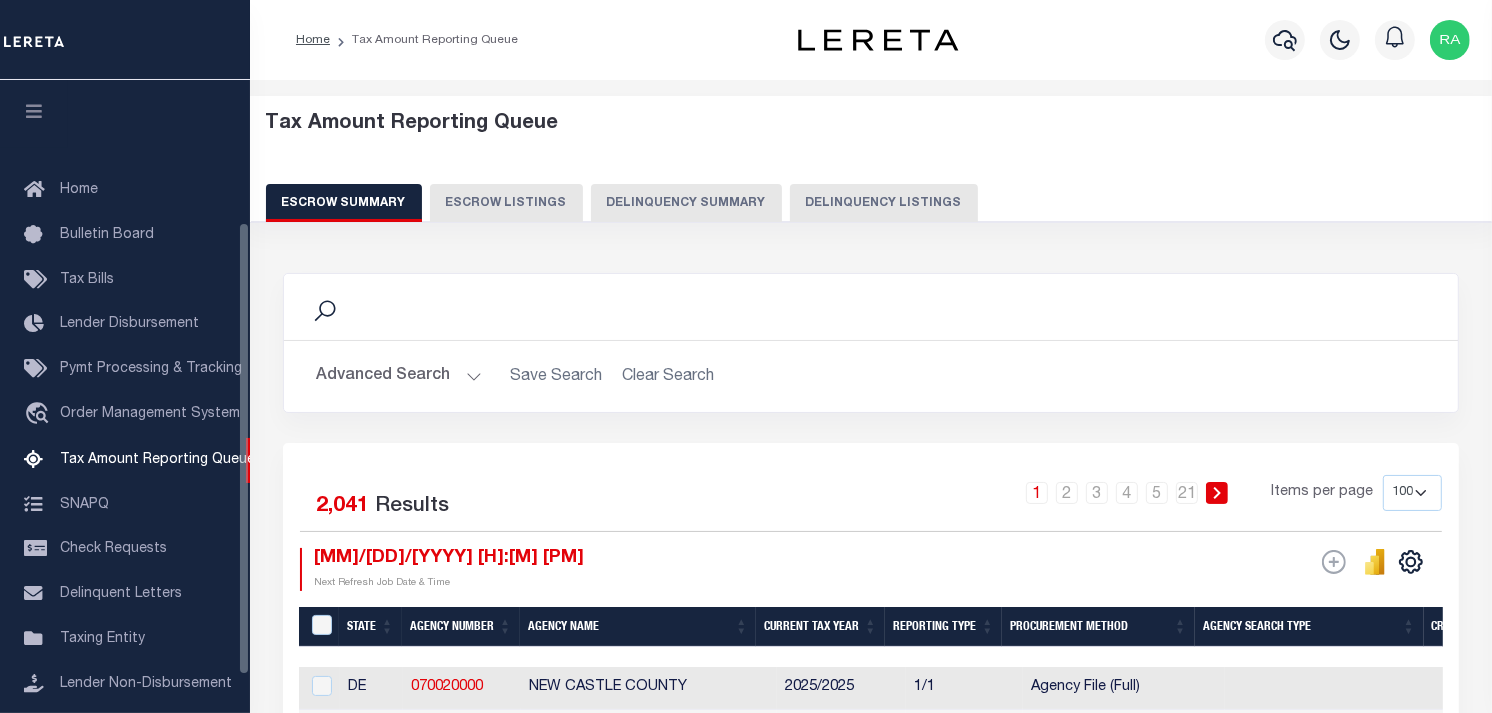 scroll, scrollTop: 198, scrollLeft: 0, axis: vertical 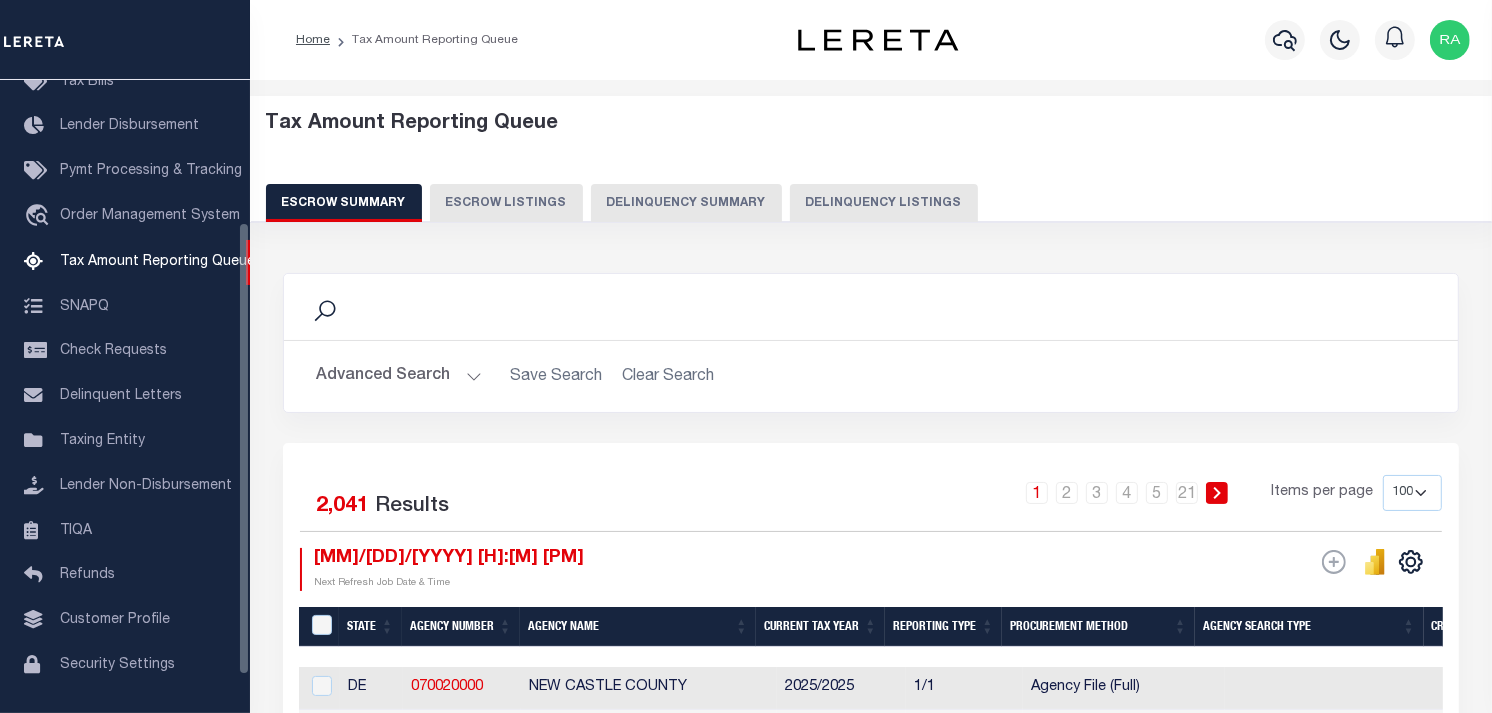 click on "Delinquency Listings" at bounding box center (884, 203) 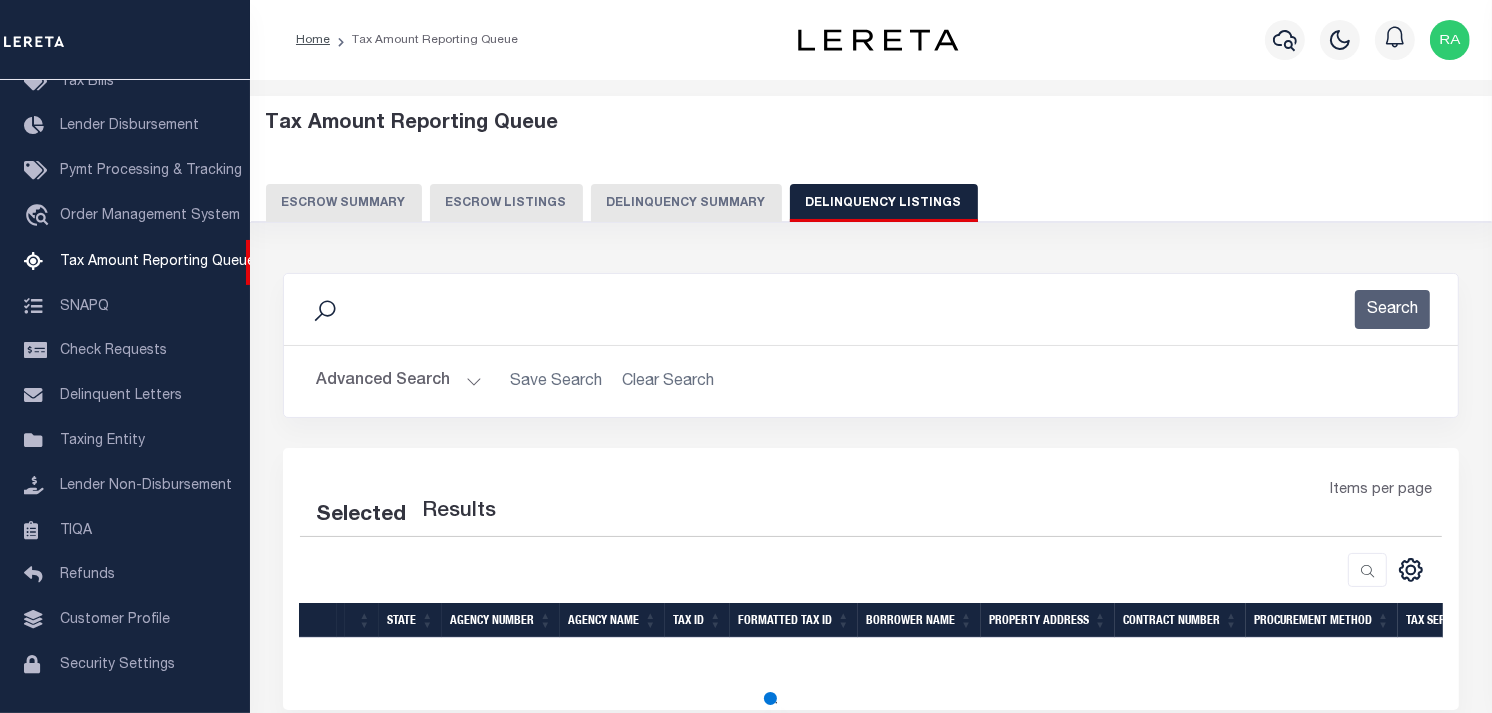select on "100" 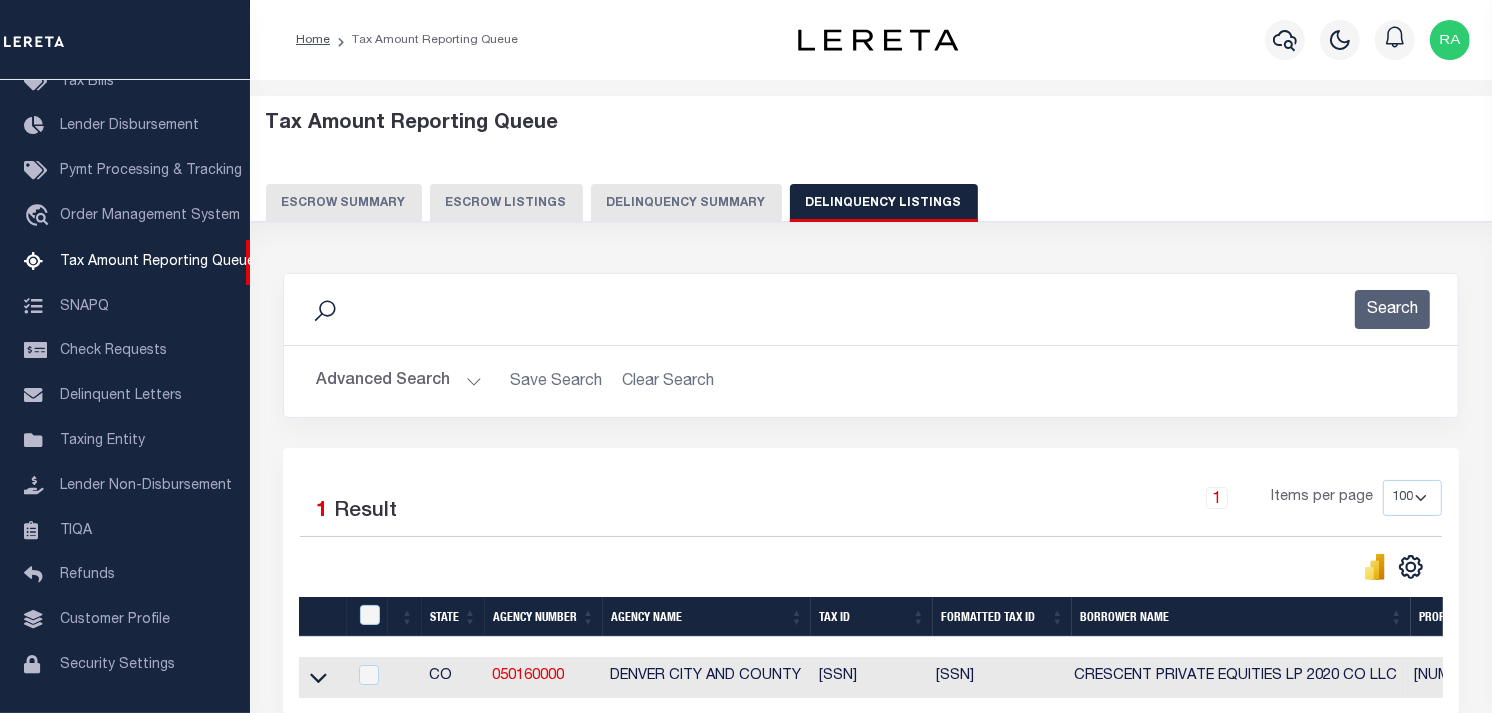 click on "Advanced Search" at bounding box center (399, 381) 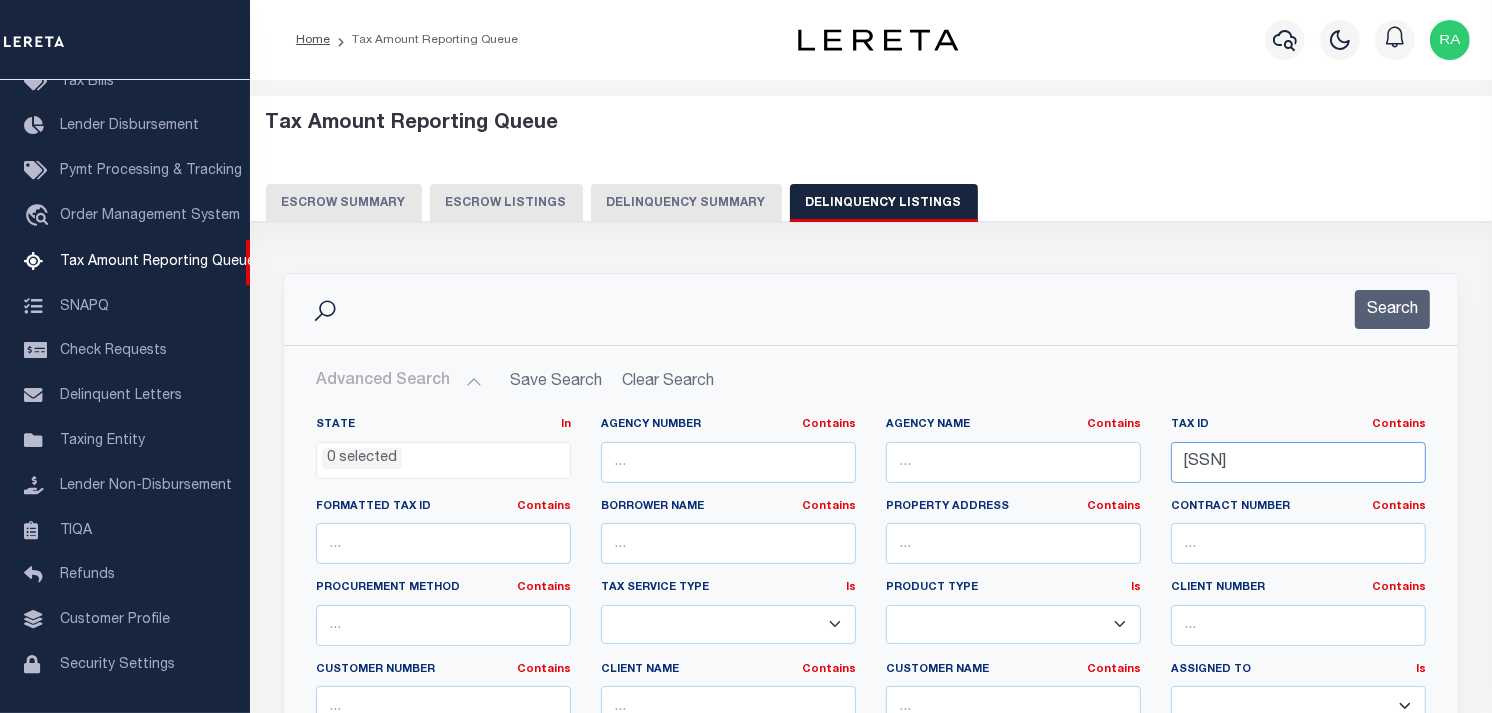 click on "0629501036000" at bounding box center [1298, 462] 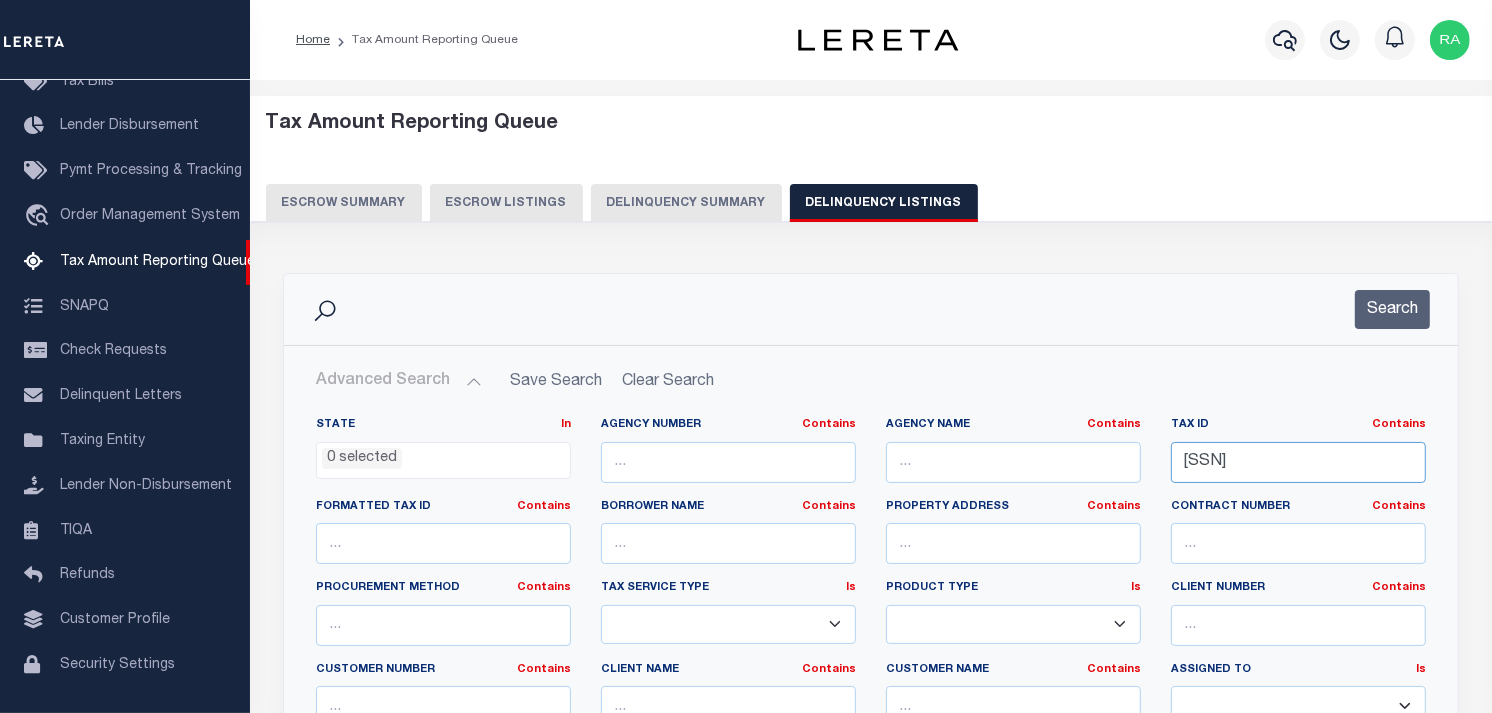 click on "0629501036000" at bounding box center (1298, 462) 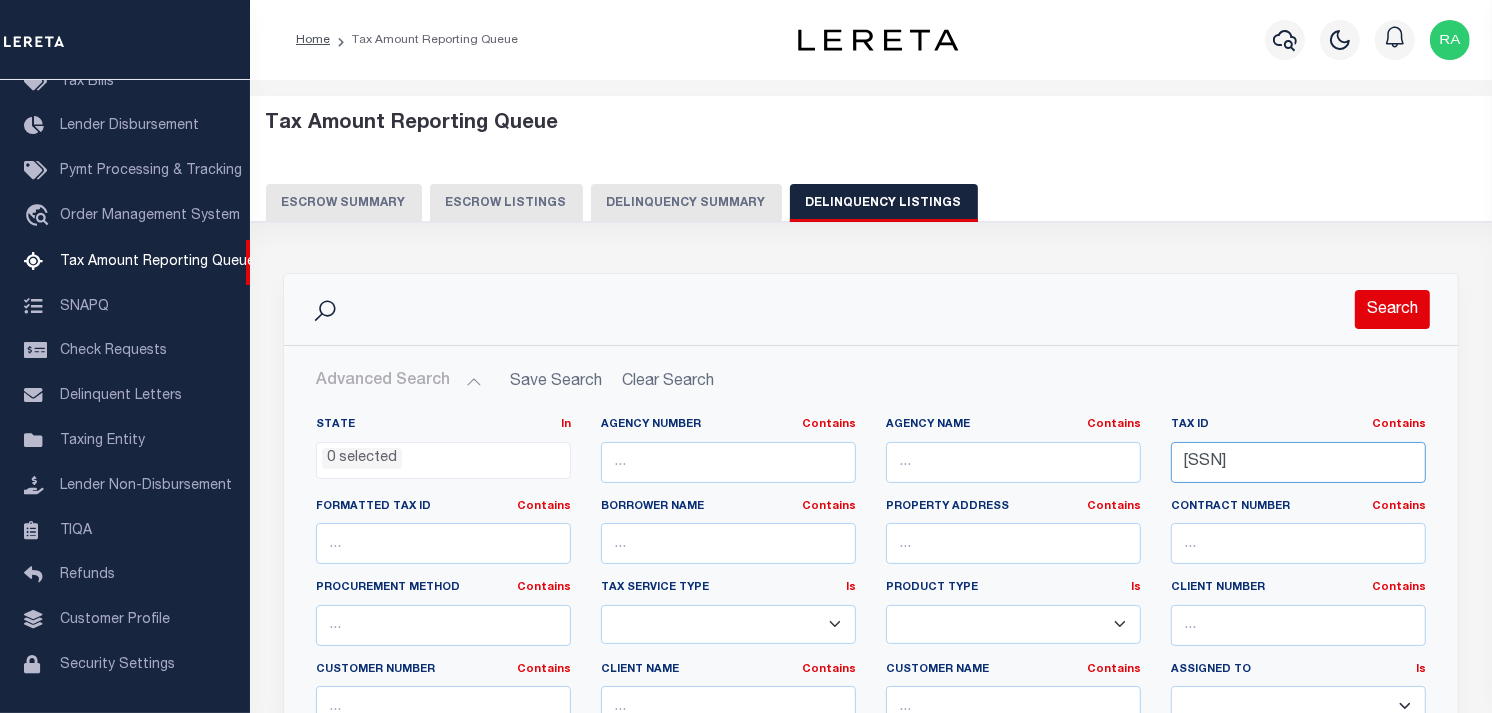 type on "[TAX_ID]" 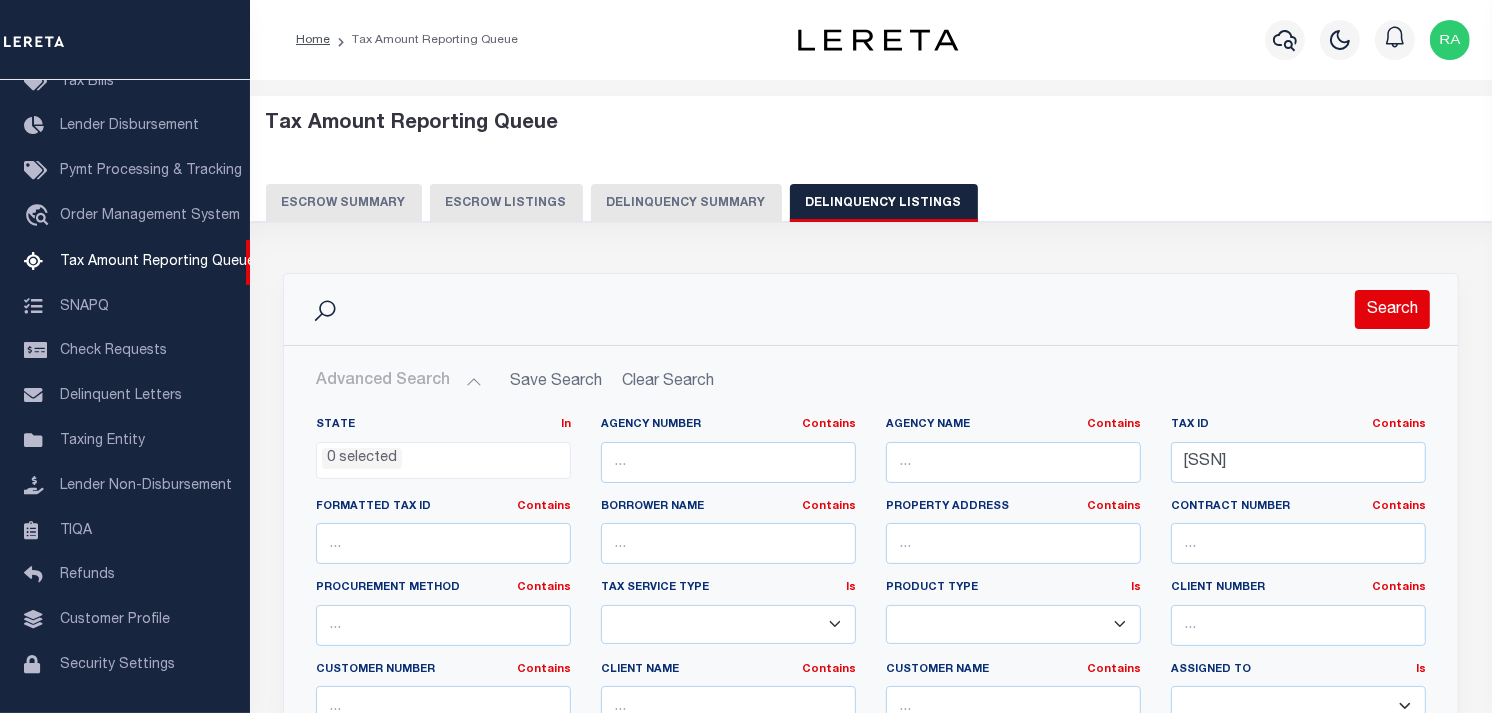 click on "Search" at bounding box center (1392, 309) 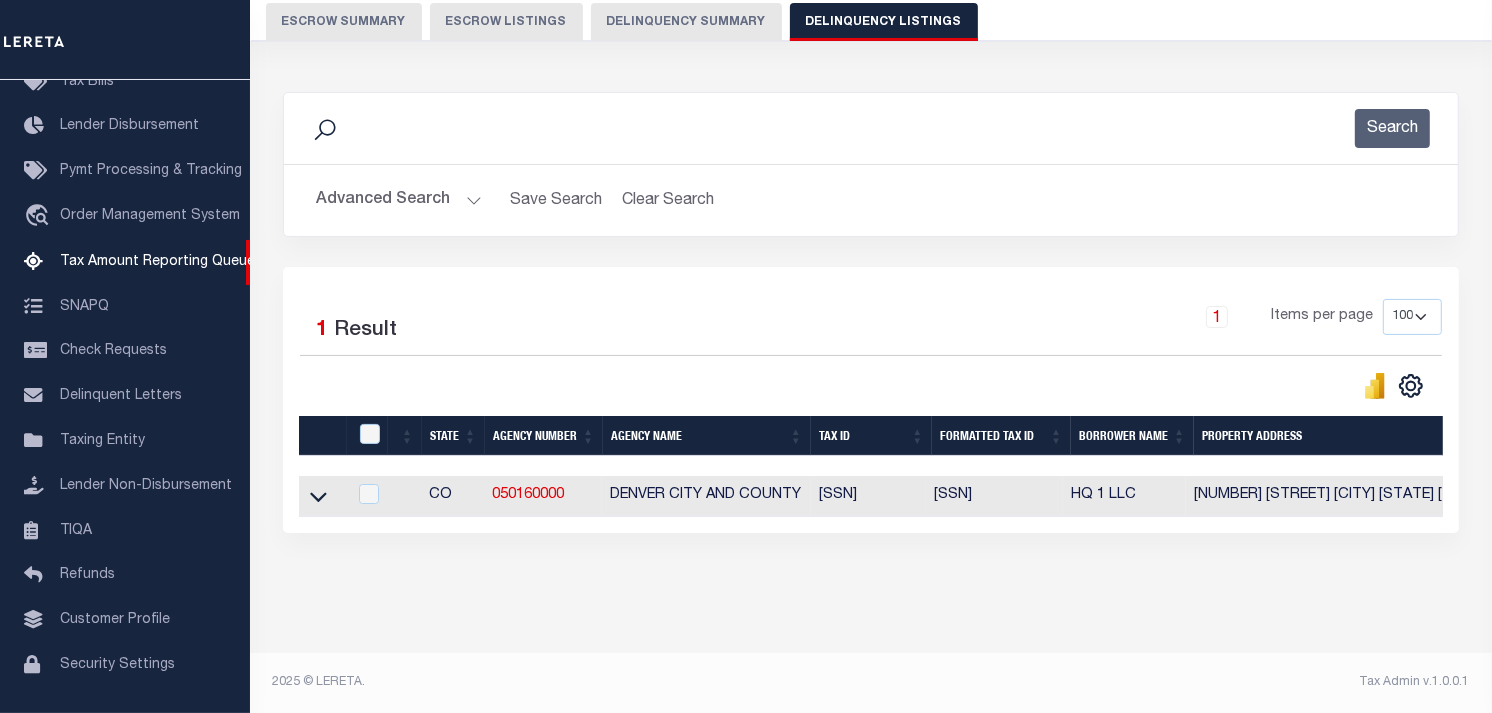 scroll, scrollTop: 197, scrollLeft: 0, axis: vertical 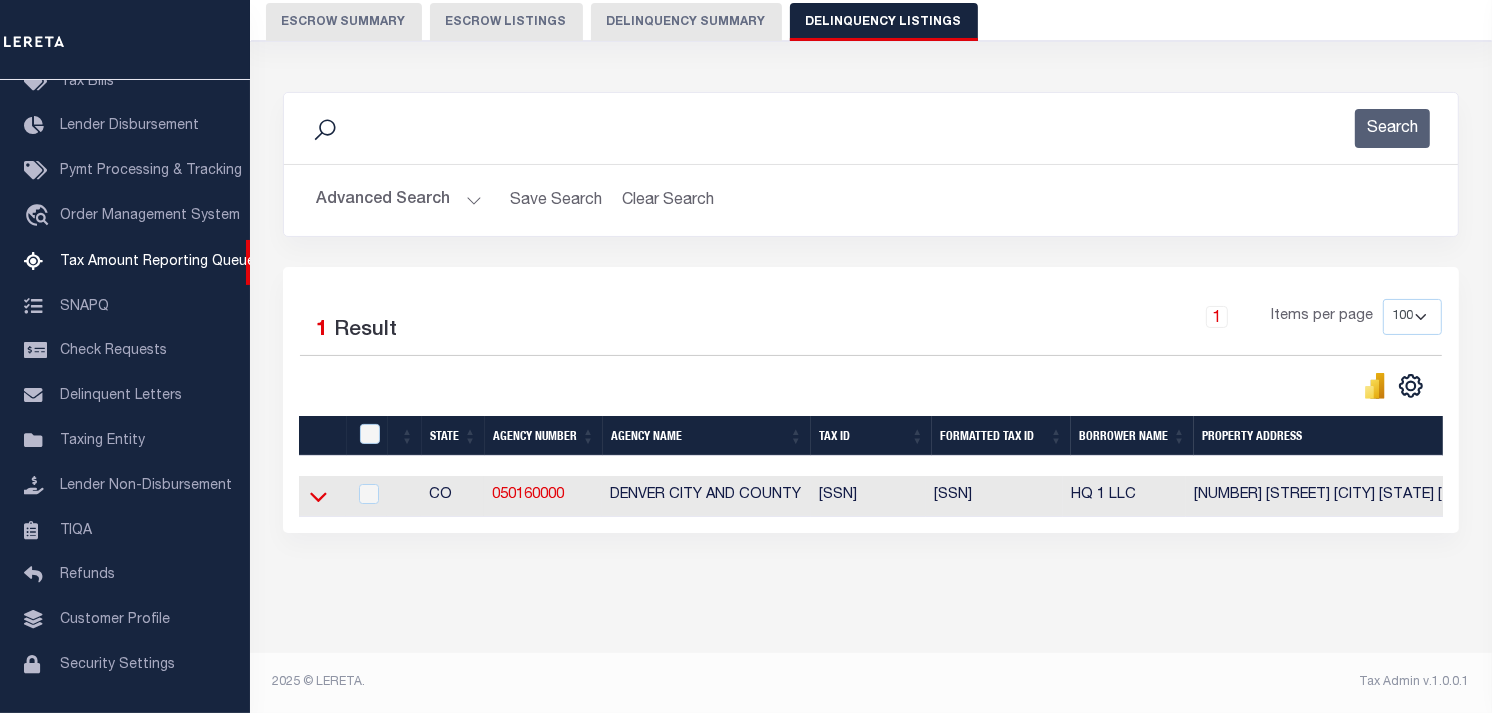 click 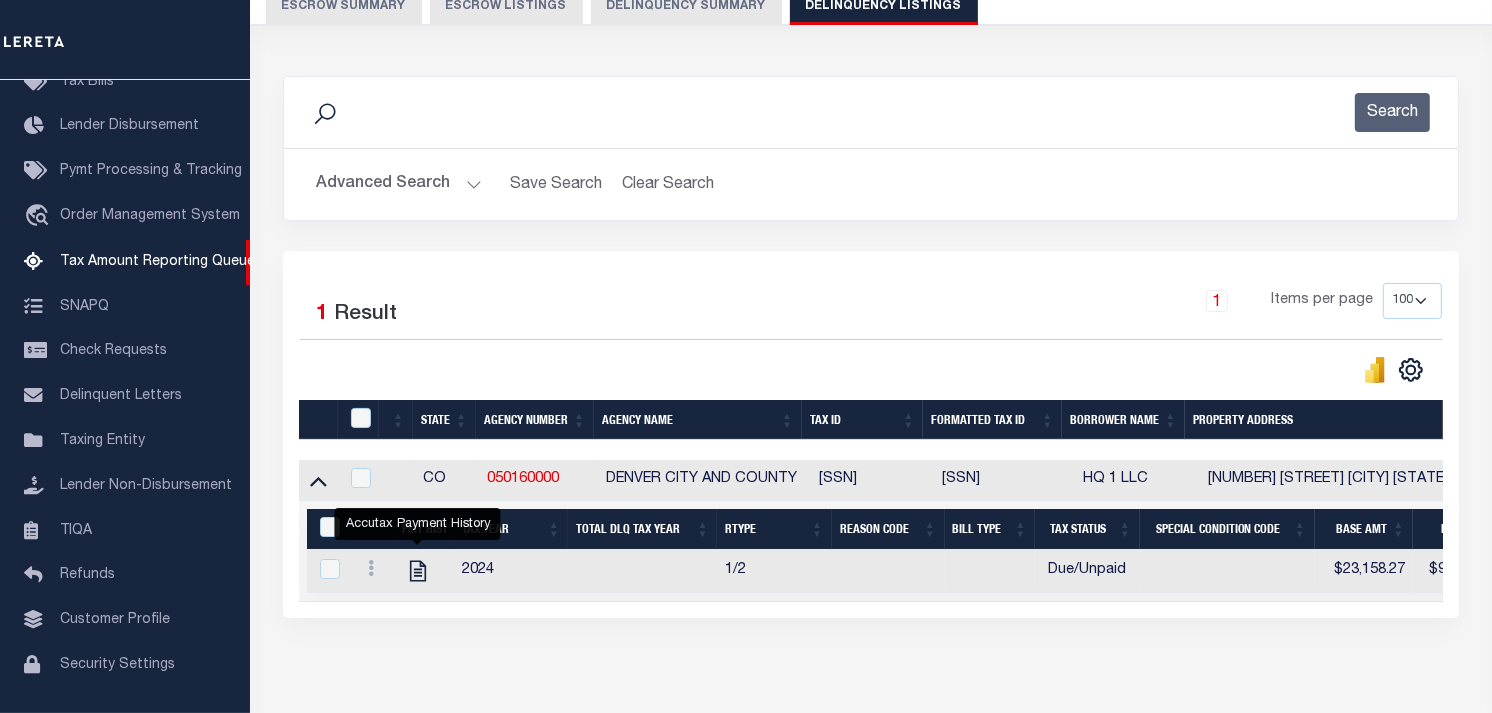 click 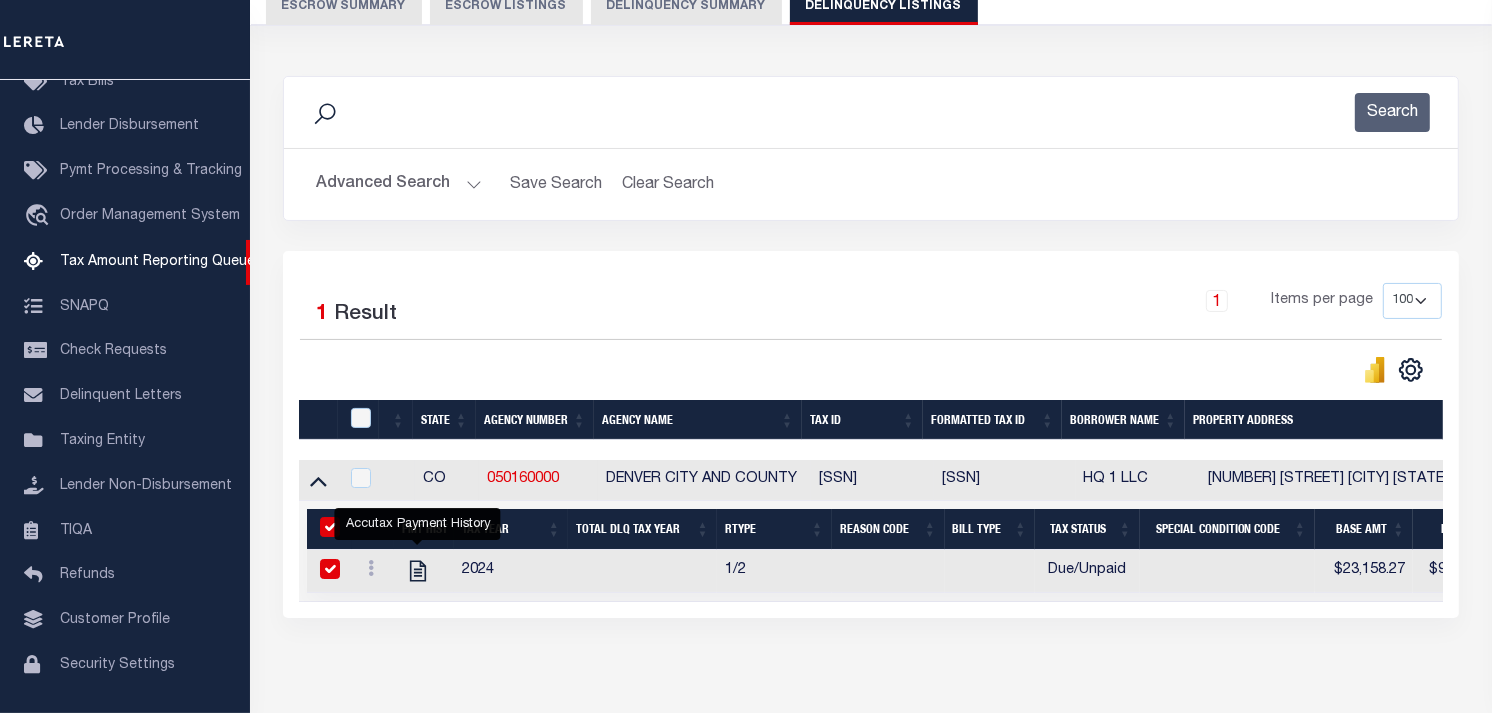 checkbox on "true" 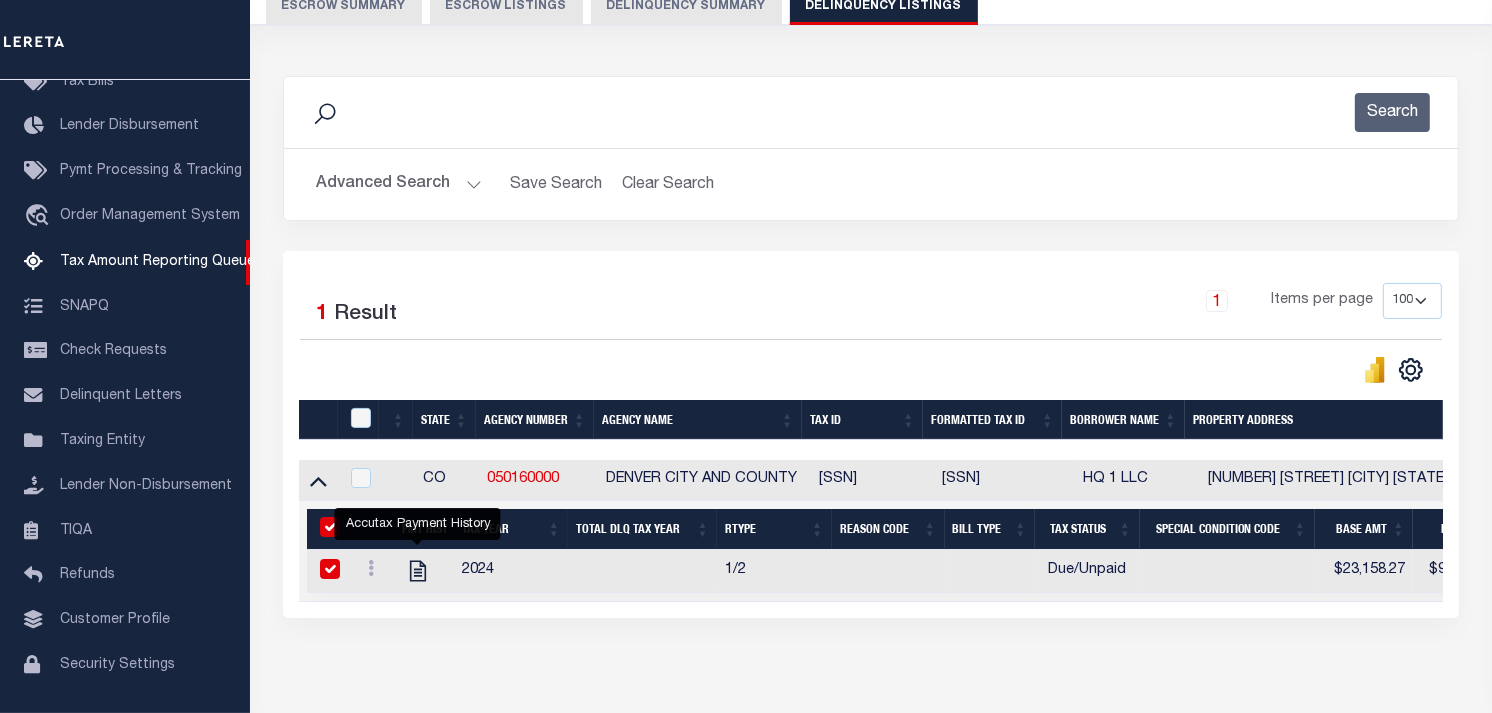 checkbox on "true" 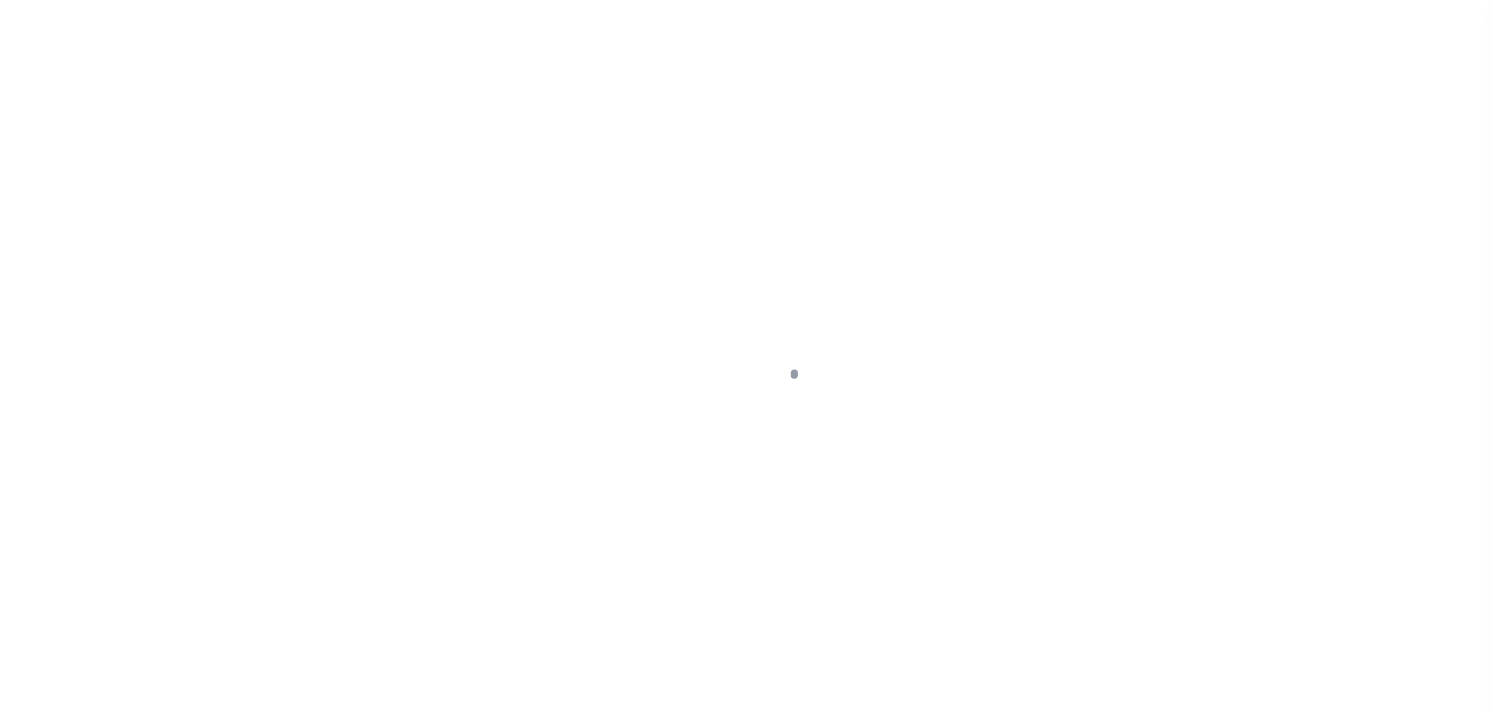 scroll, scrollTop: 0, scrollLeft: 0, axis: both 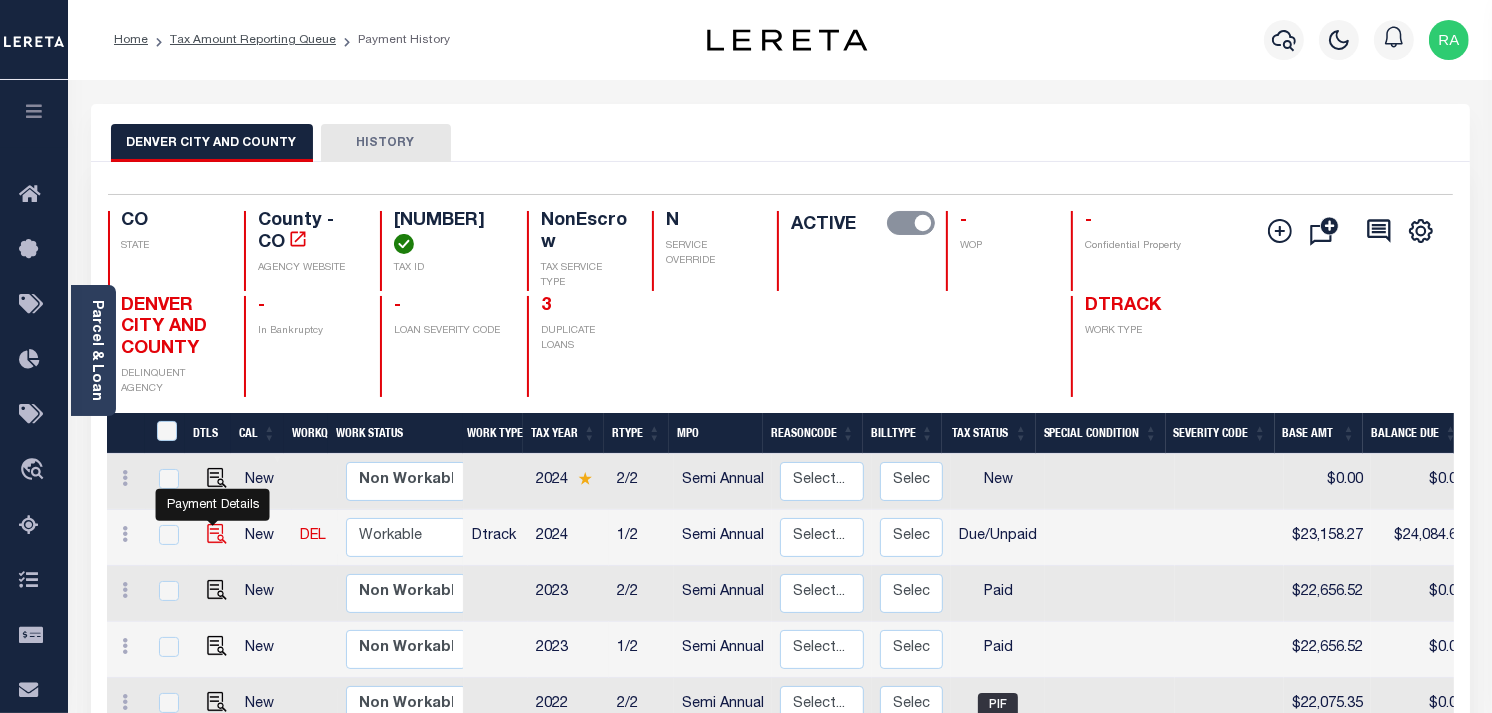 click at bounding box center (217, 534) 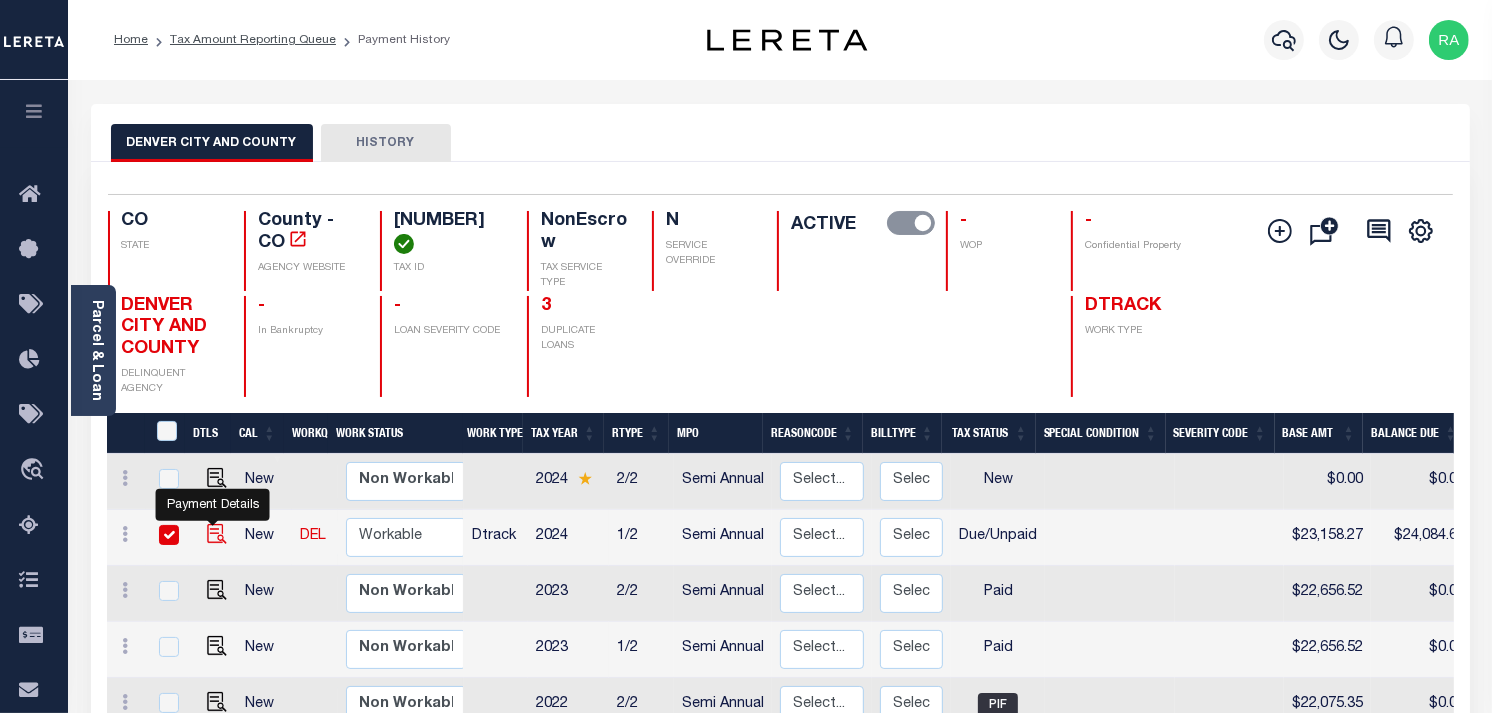 checkbox on "true" 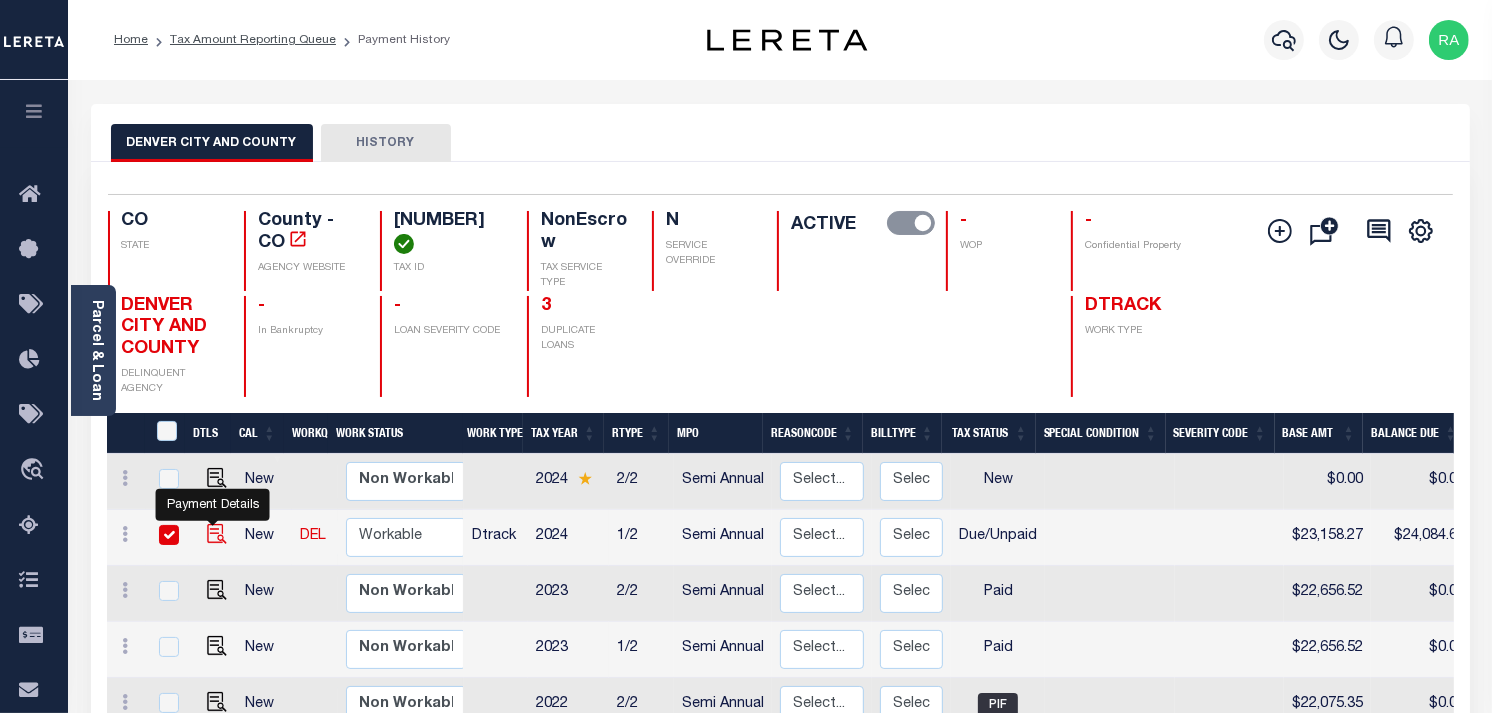 checkbox on "true" 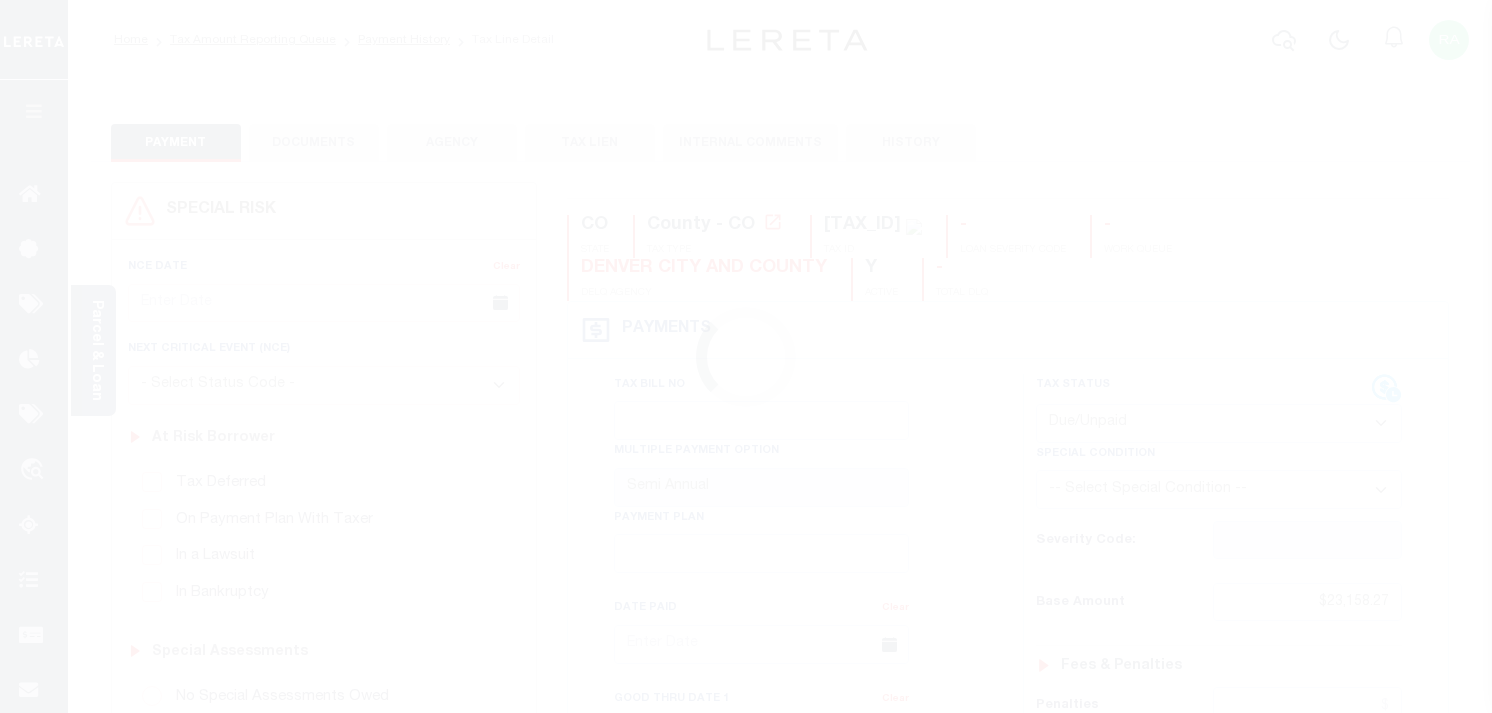 select on "DUE" 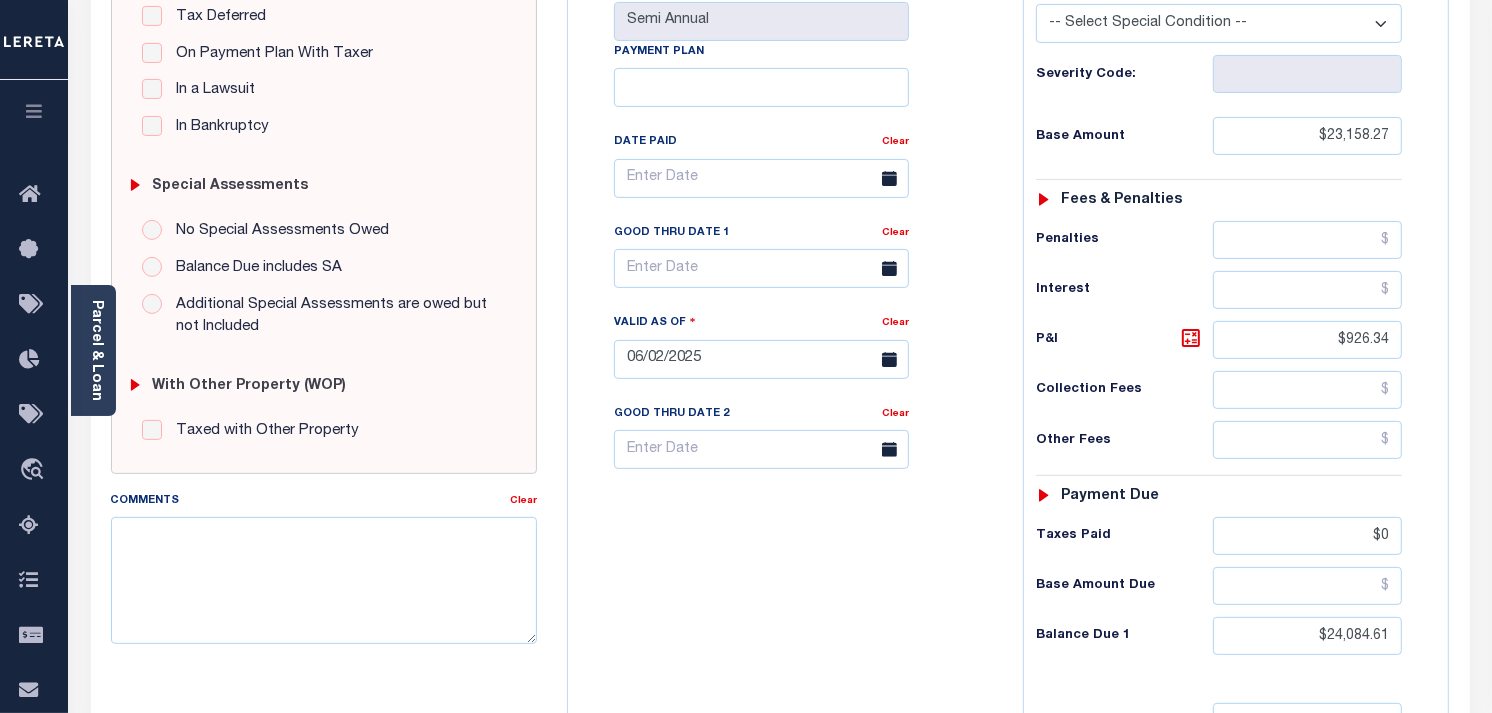 scroll, scrollTop: 555, scrollLeft: 0, axis: vertical 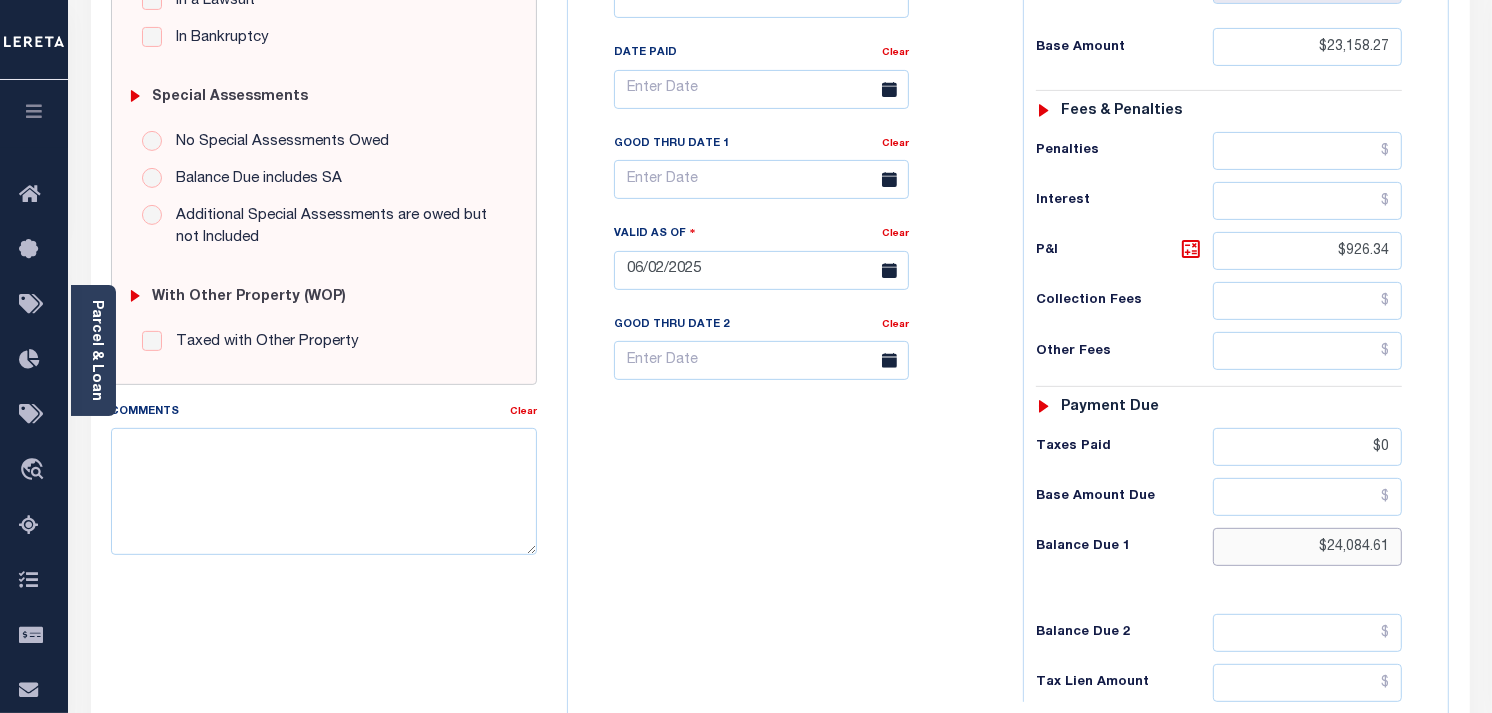 drag, startPoint x: 1327, startPoint y: 544, endPoint x: 1477, endPoint y: 541, distance: 150.03 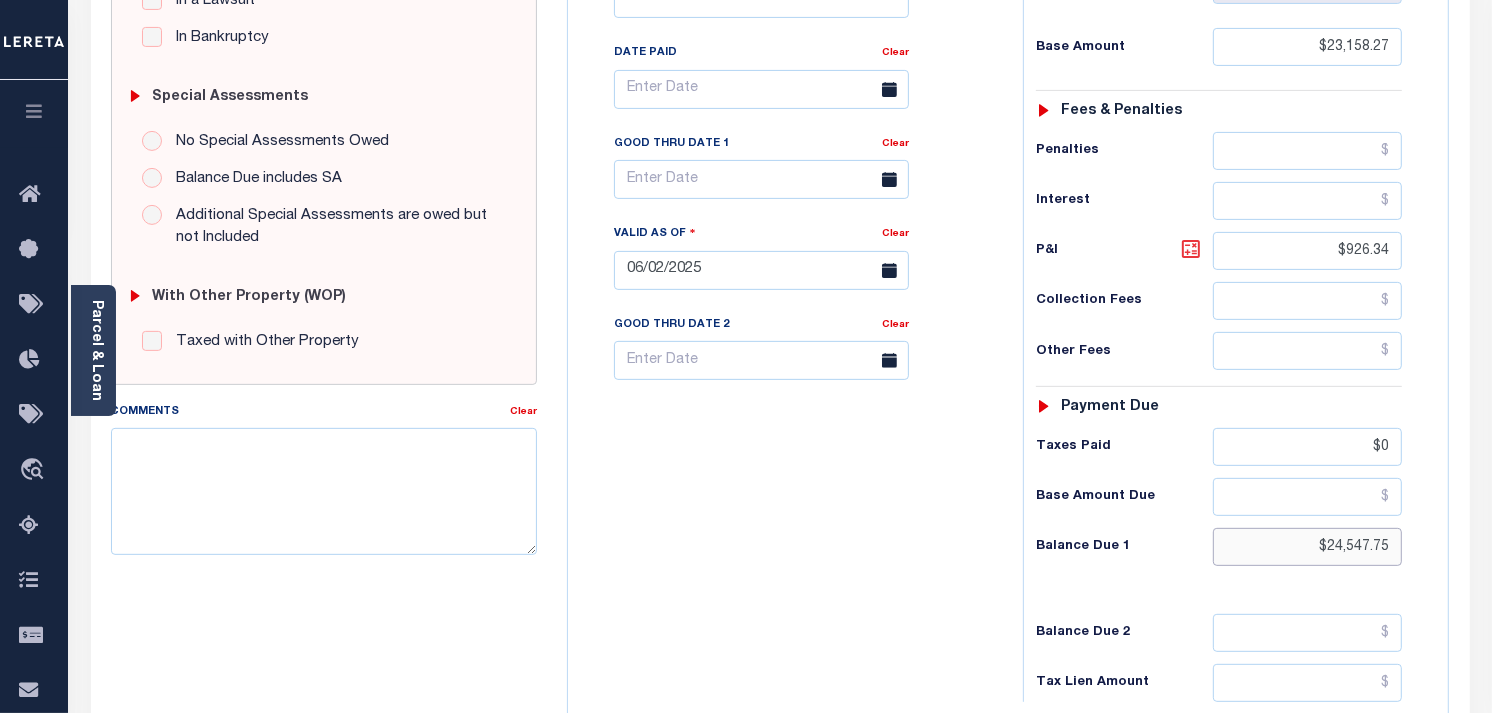 type on "$24,547.75" 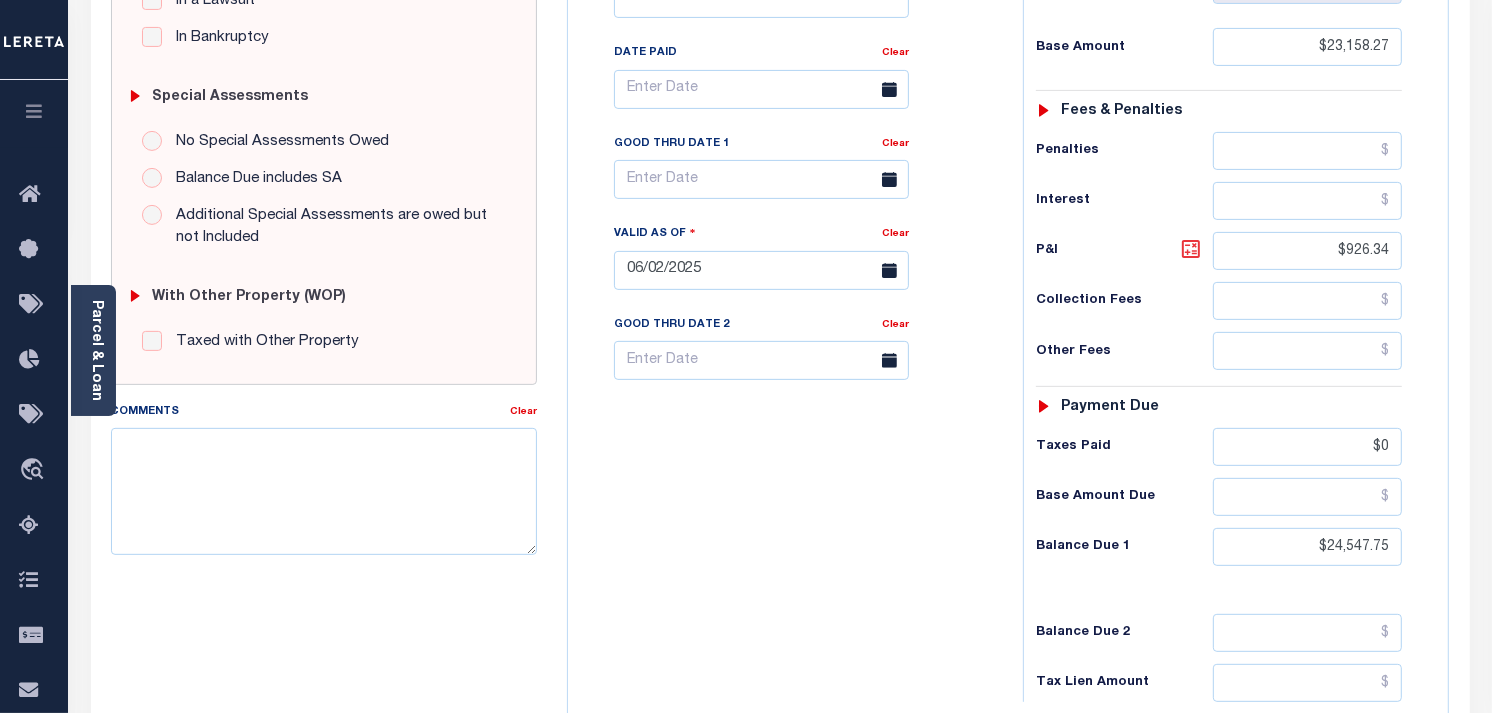 type on "08/06/2025" 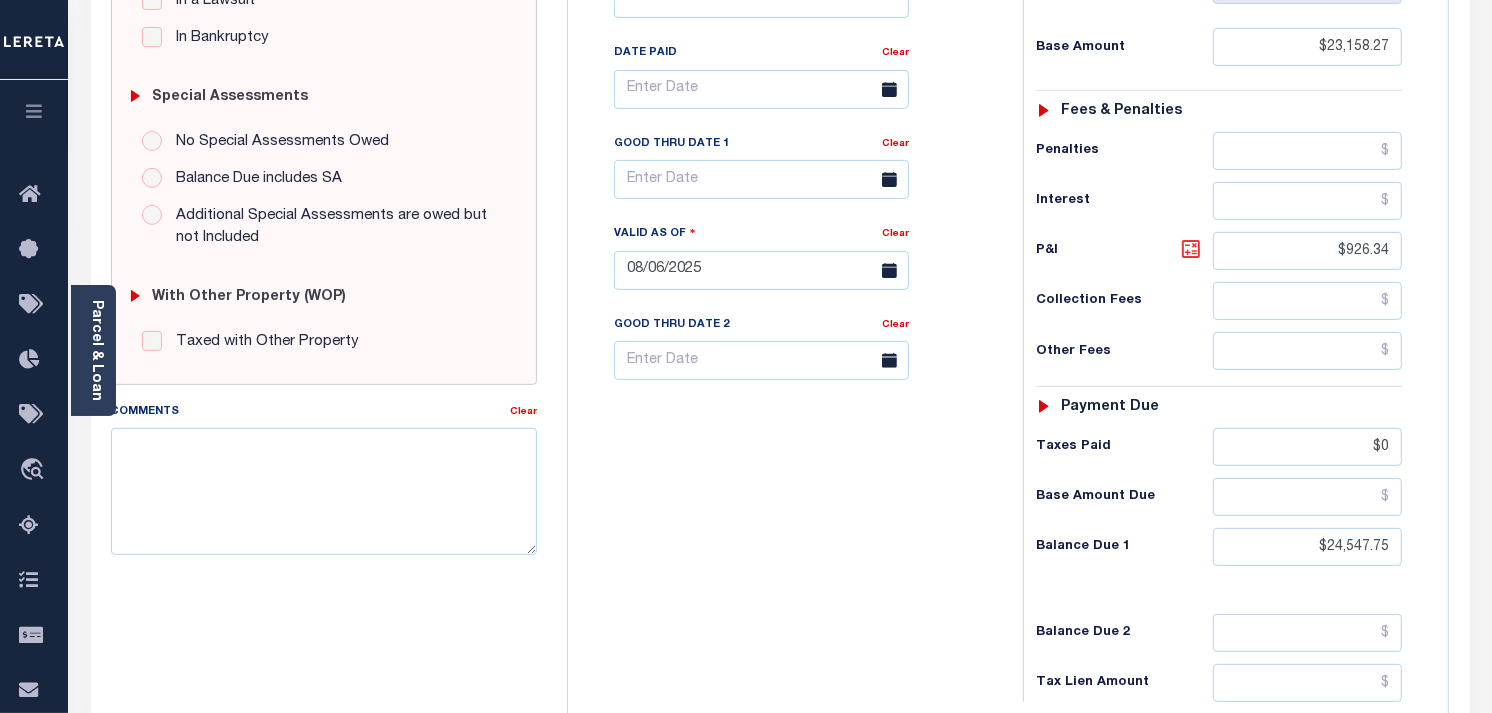 click 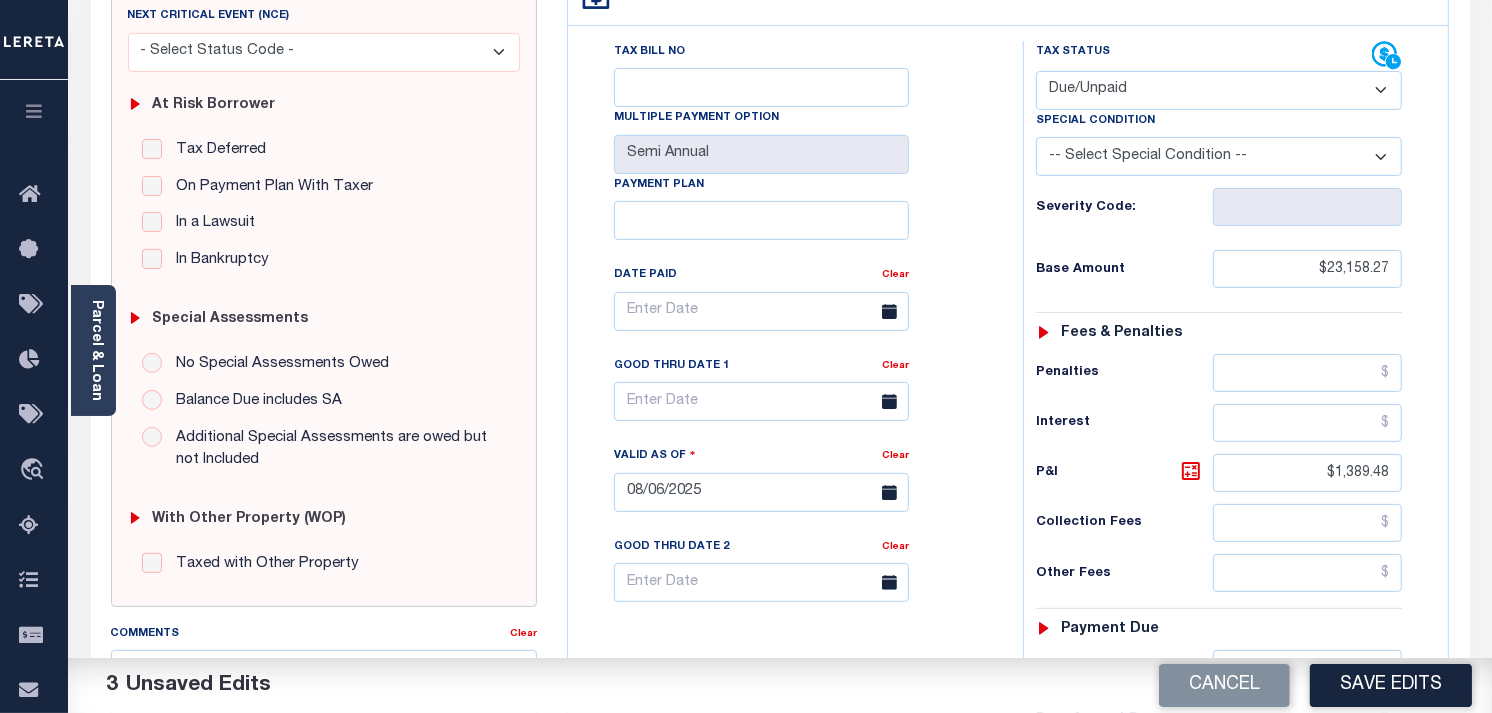 scroll, scrollTop: 0, scrollLeft: 0, axis: both 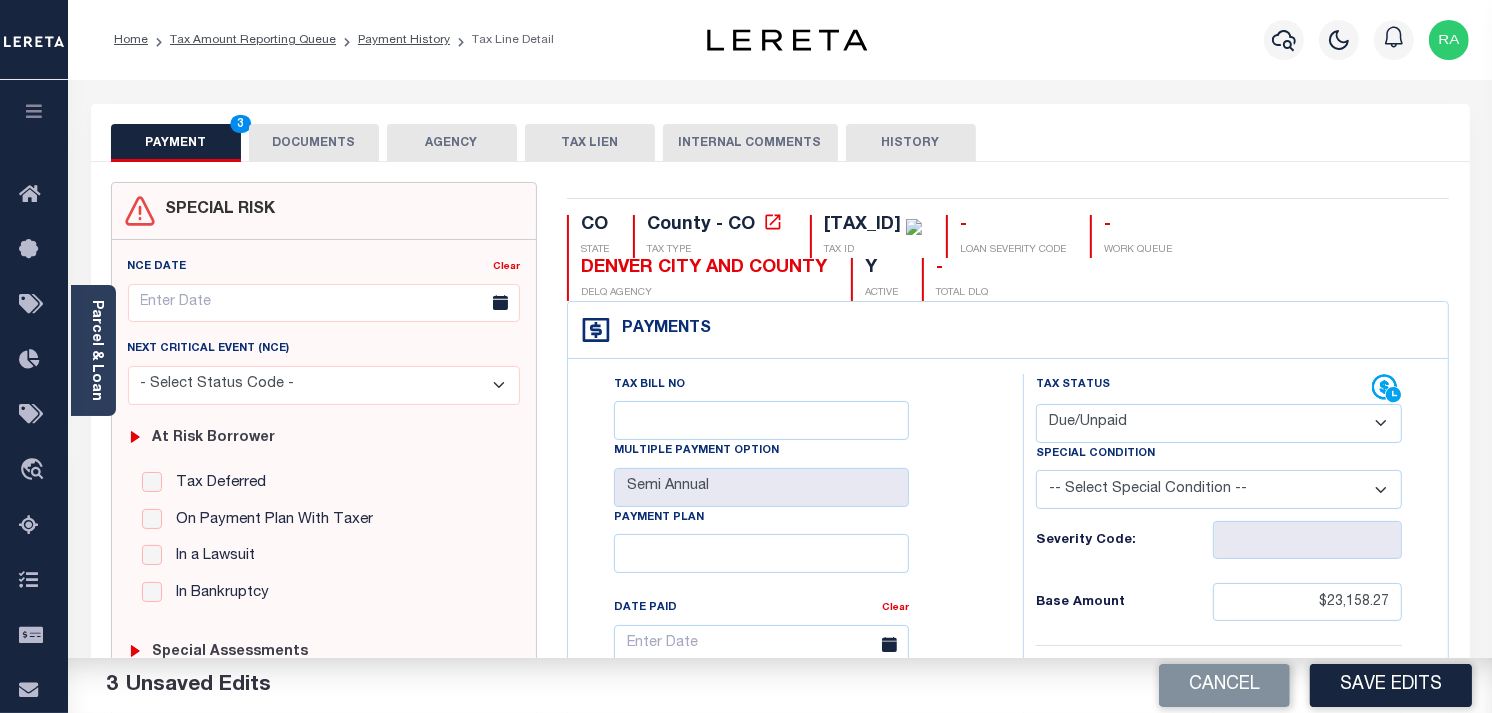 click on "DOCUMENTS" at bounding box center [314, 143] 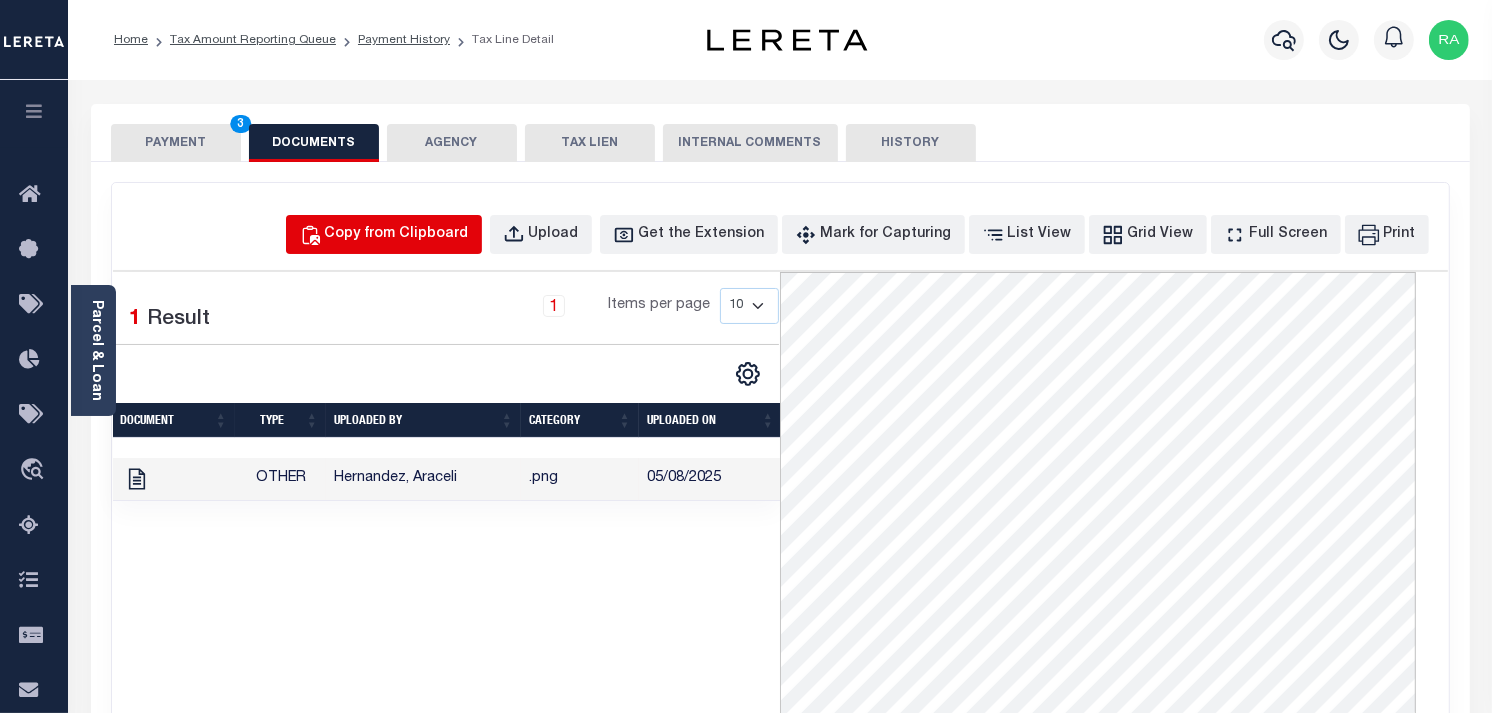 click on "Copy from Clipboard" at bounding box center [397, 235] 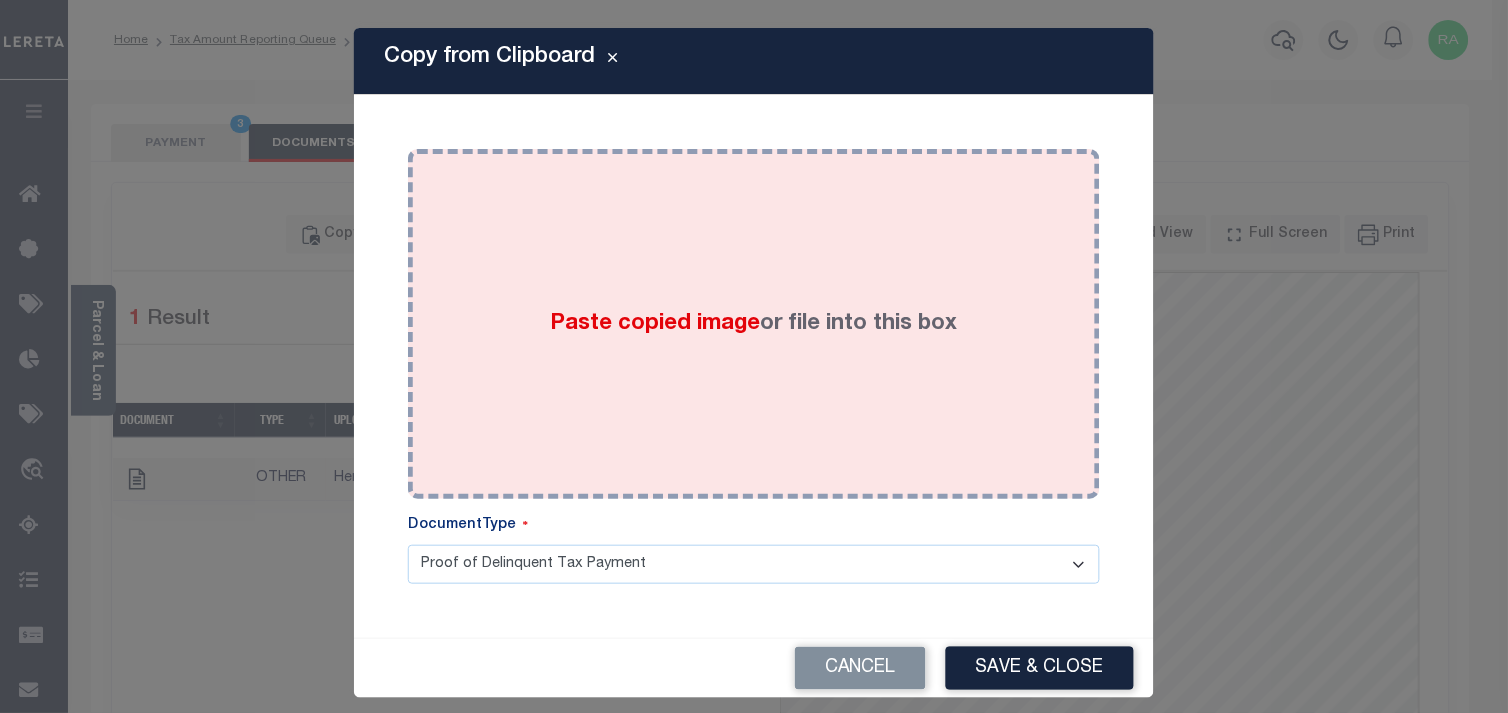 click on "Paste copied image  or file into this box" at bounding box center [754, 324] 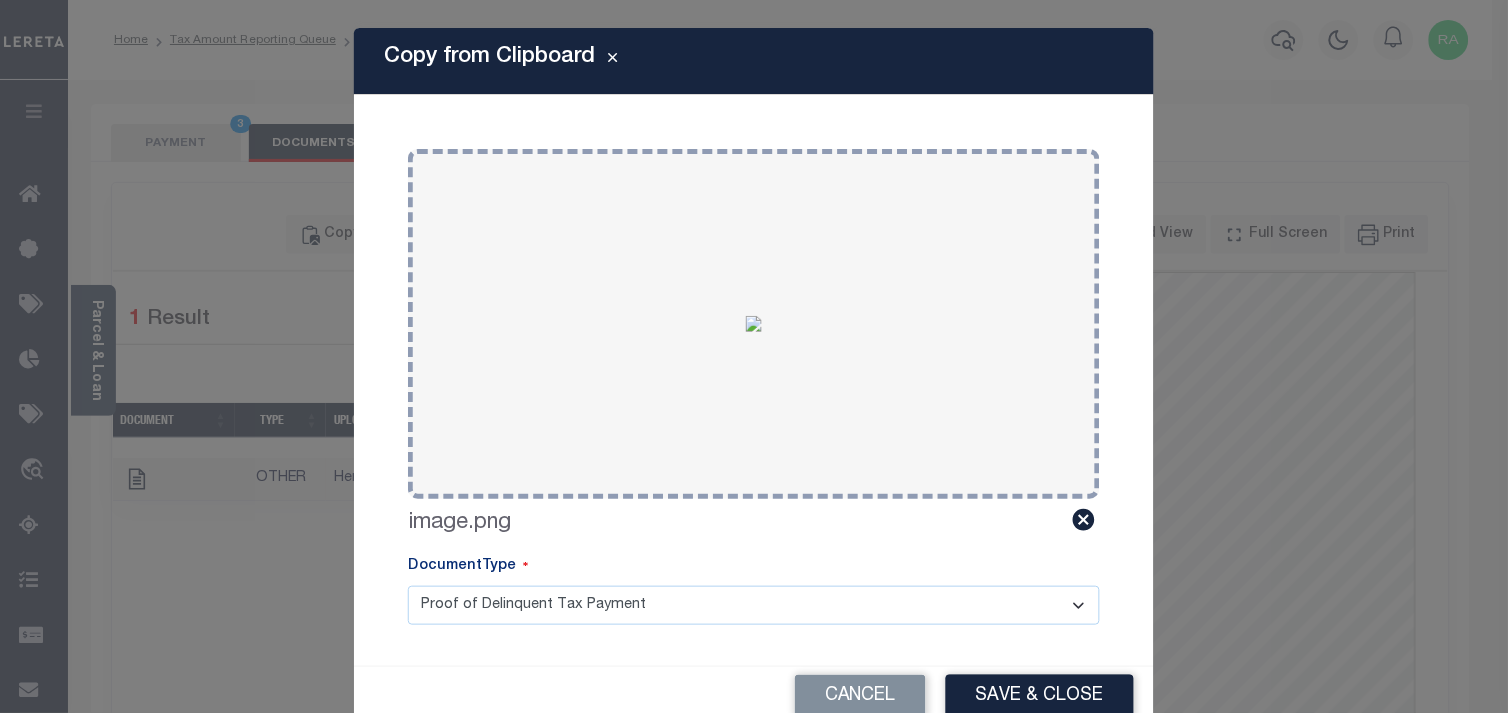 click on "Cancel
Save & Close" at bounding box center (754, 696) 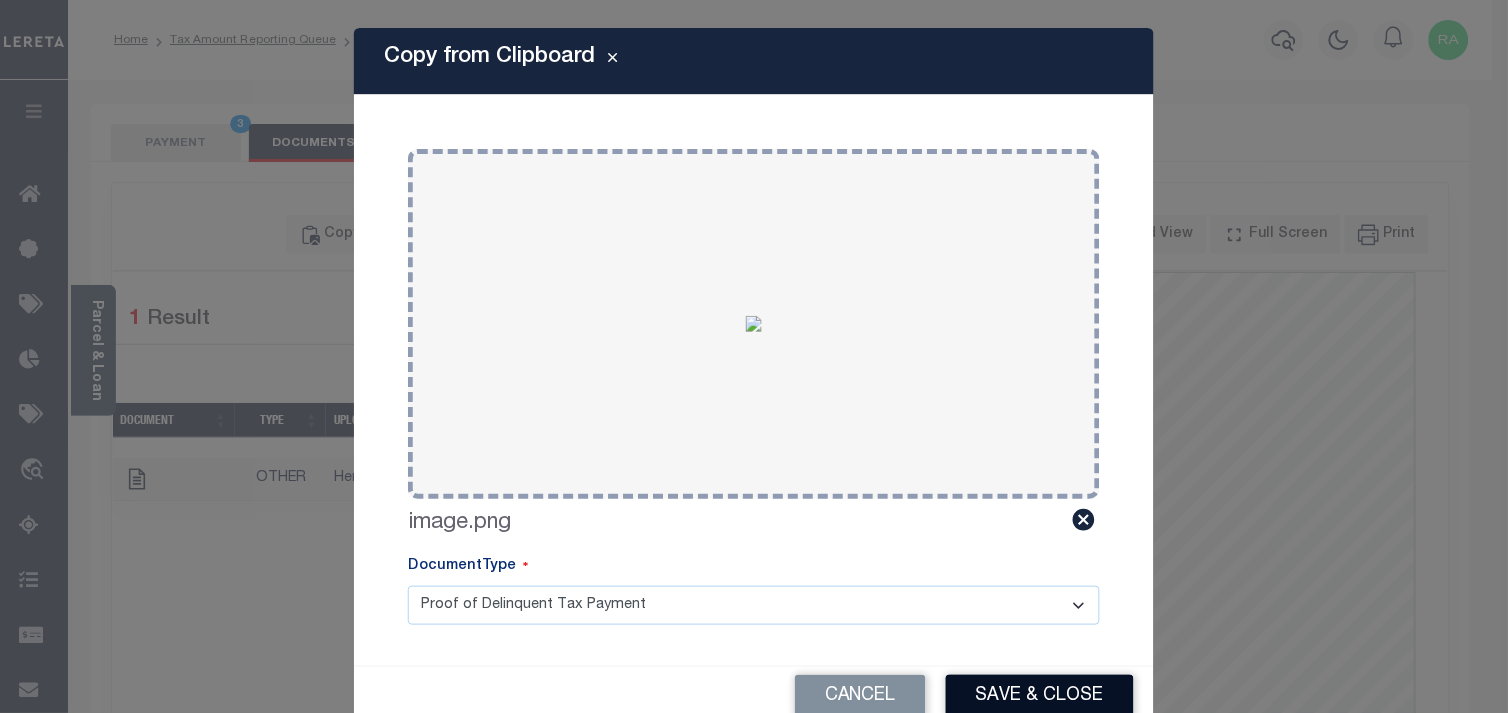 click on "Save & Close" at bounding box center (1040, 696) 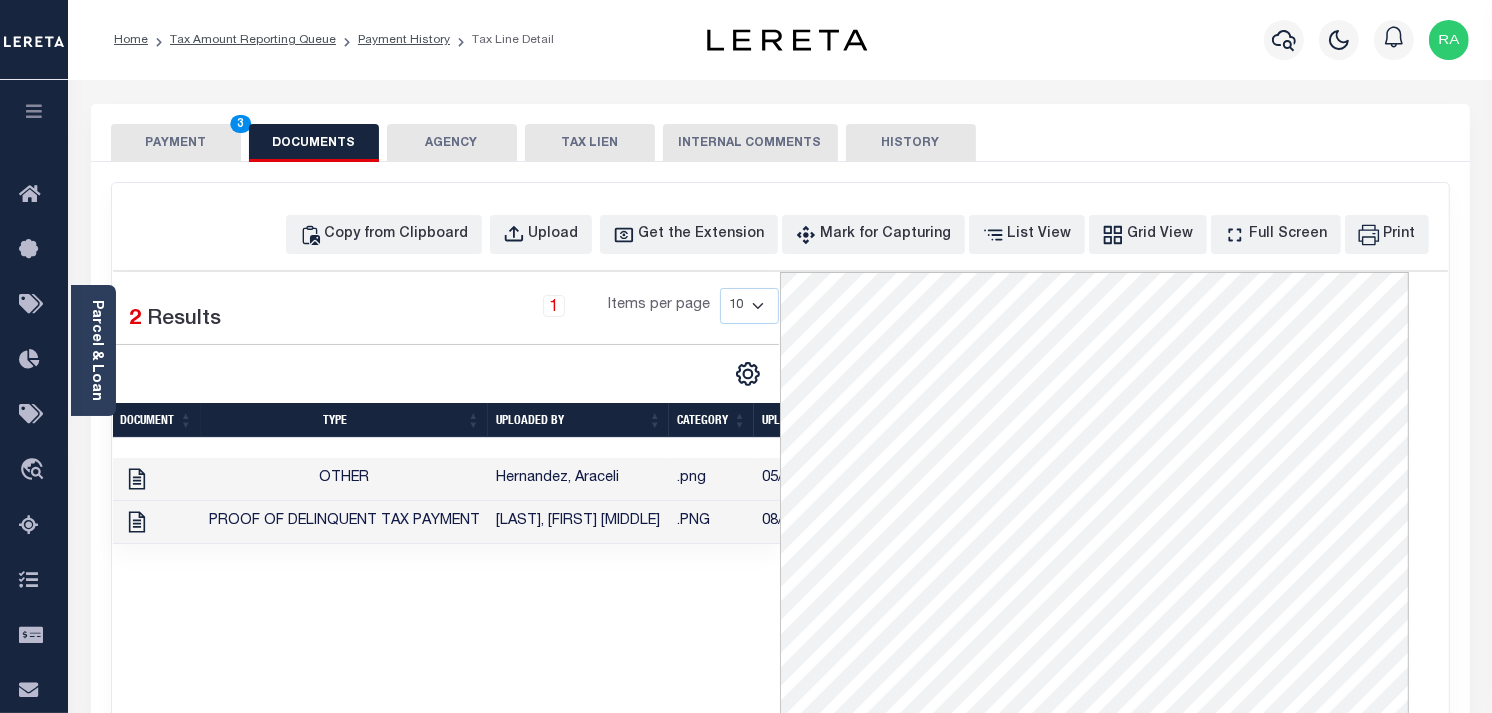 click on "PAYMENT
3" at bounding box center (176, 143) 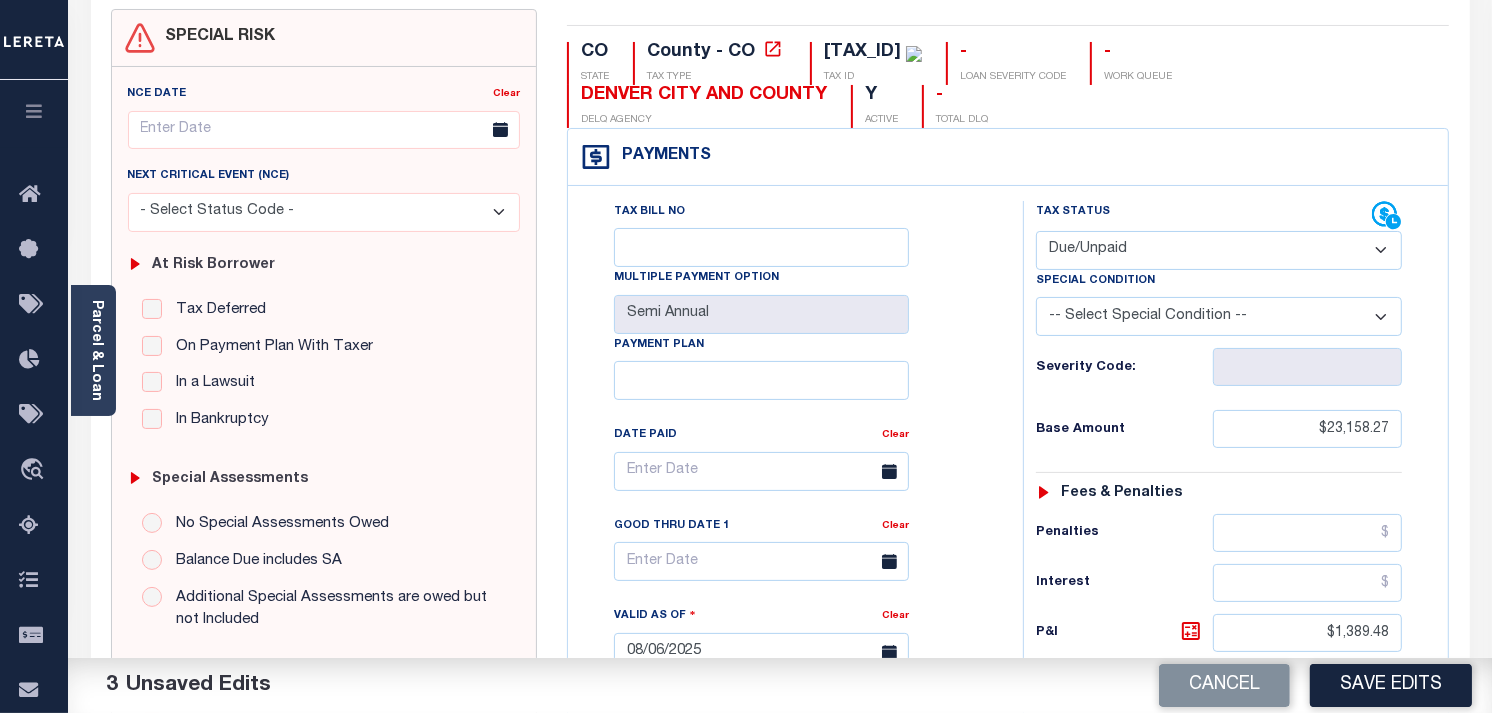 scroll, scrollTop: 444, scrollLeft: 0, axis: vertical 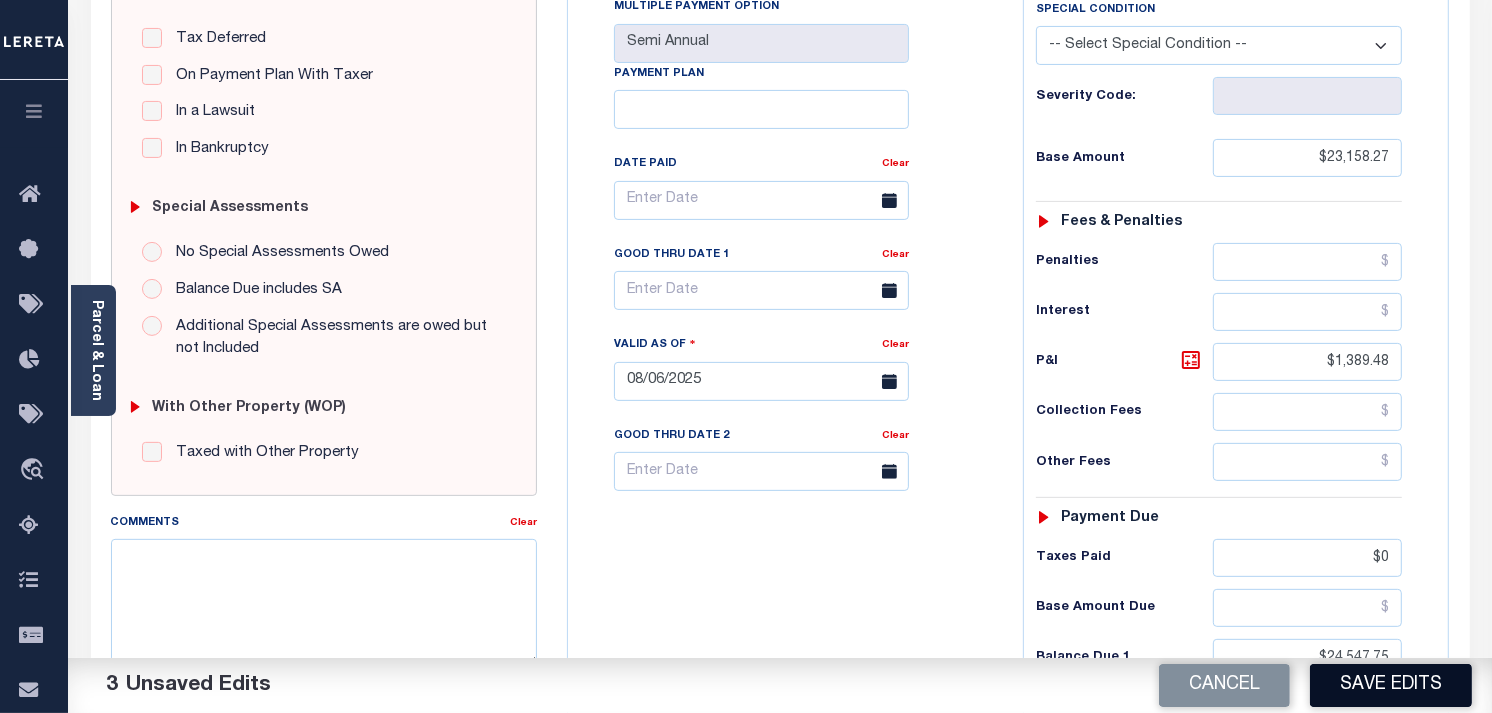 click on "Save Edits" at bounding box center (1391, 685) 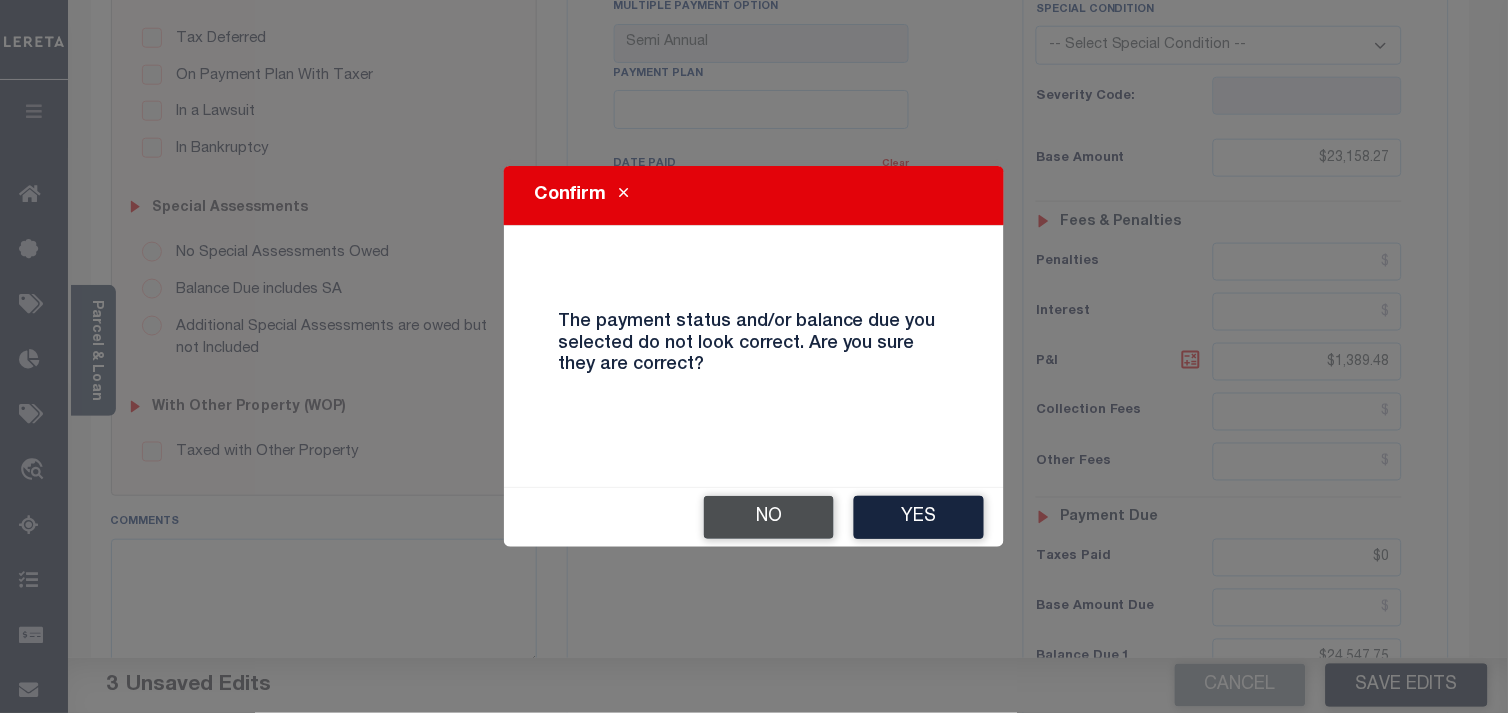 click on "No" at bounding box center (769, 517) 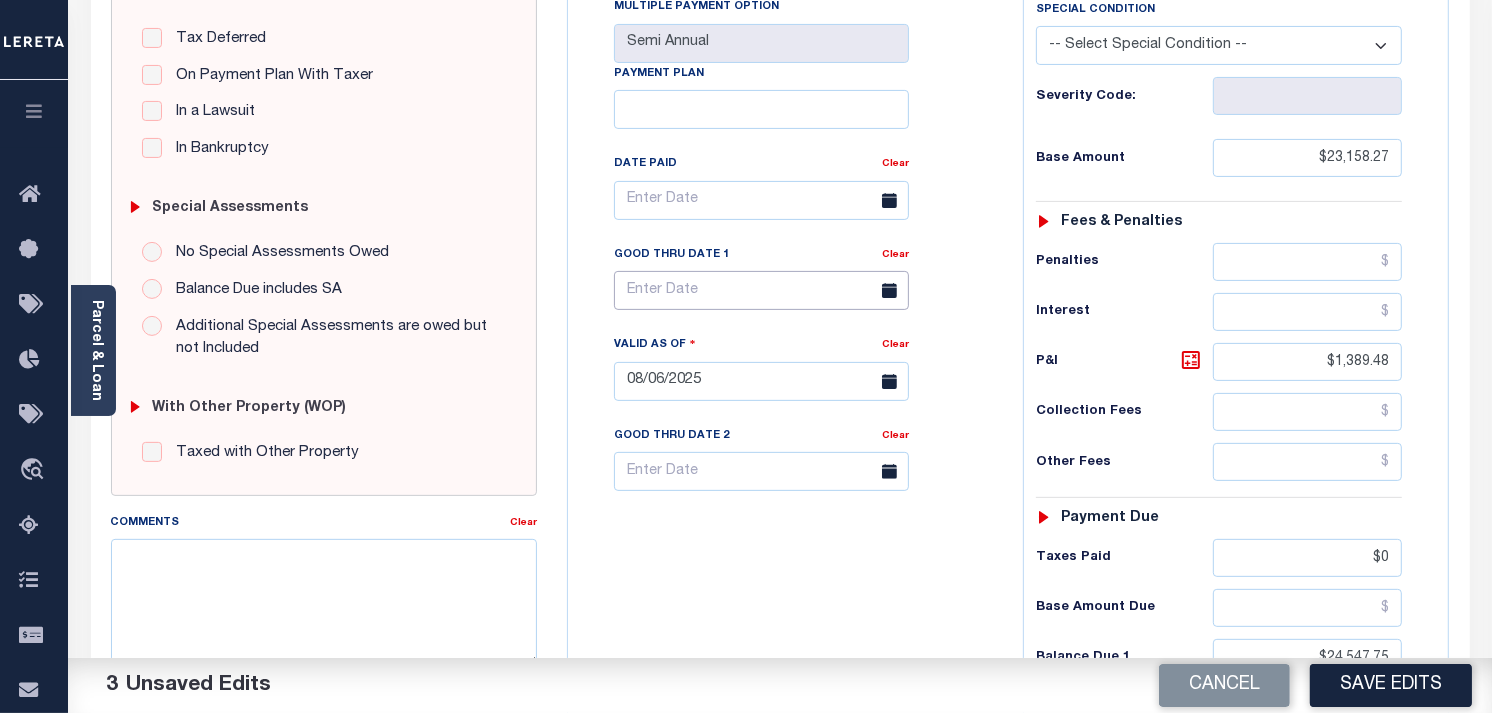 click at bounding box center [761, 290] 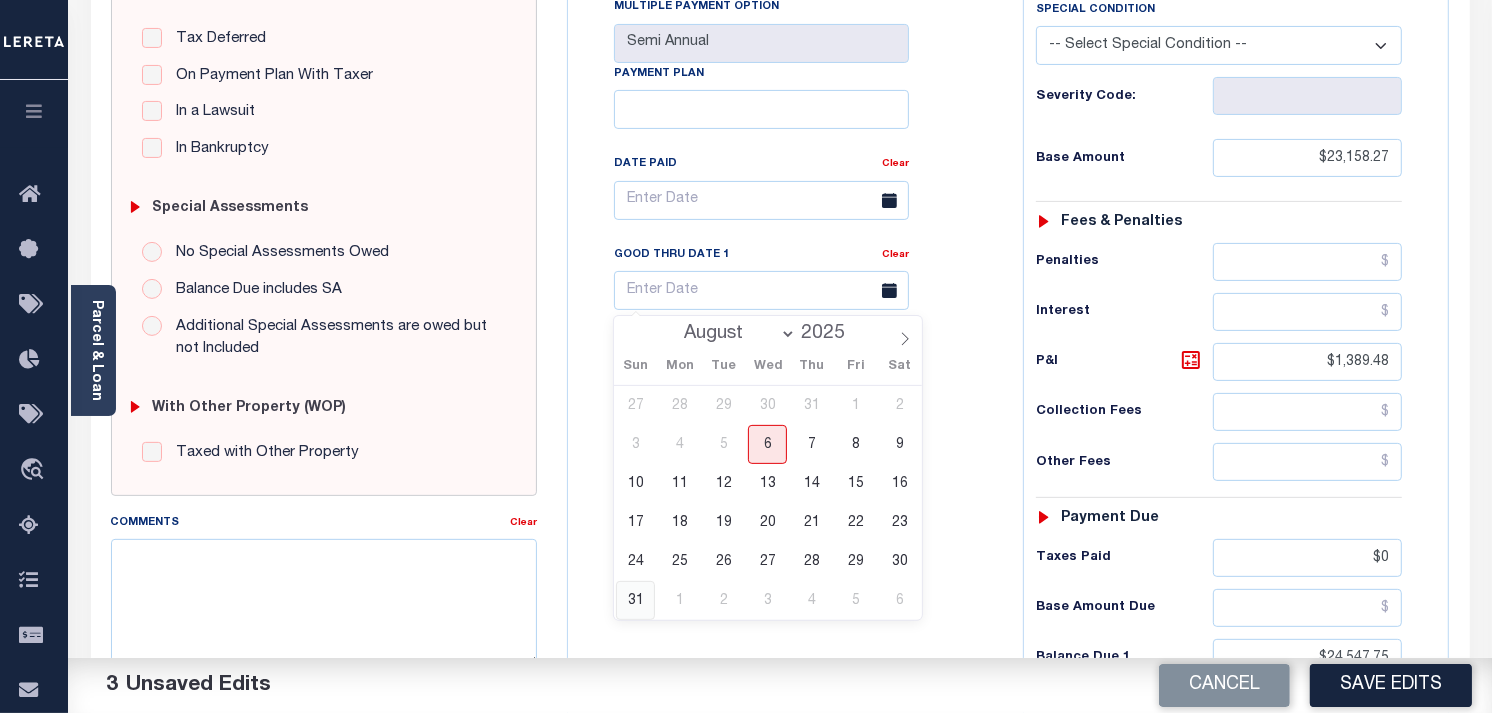 click on "31" at bounding box center (635, 600) 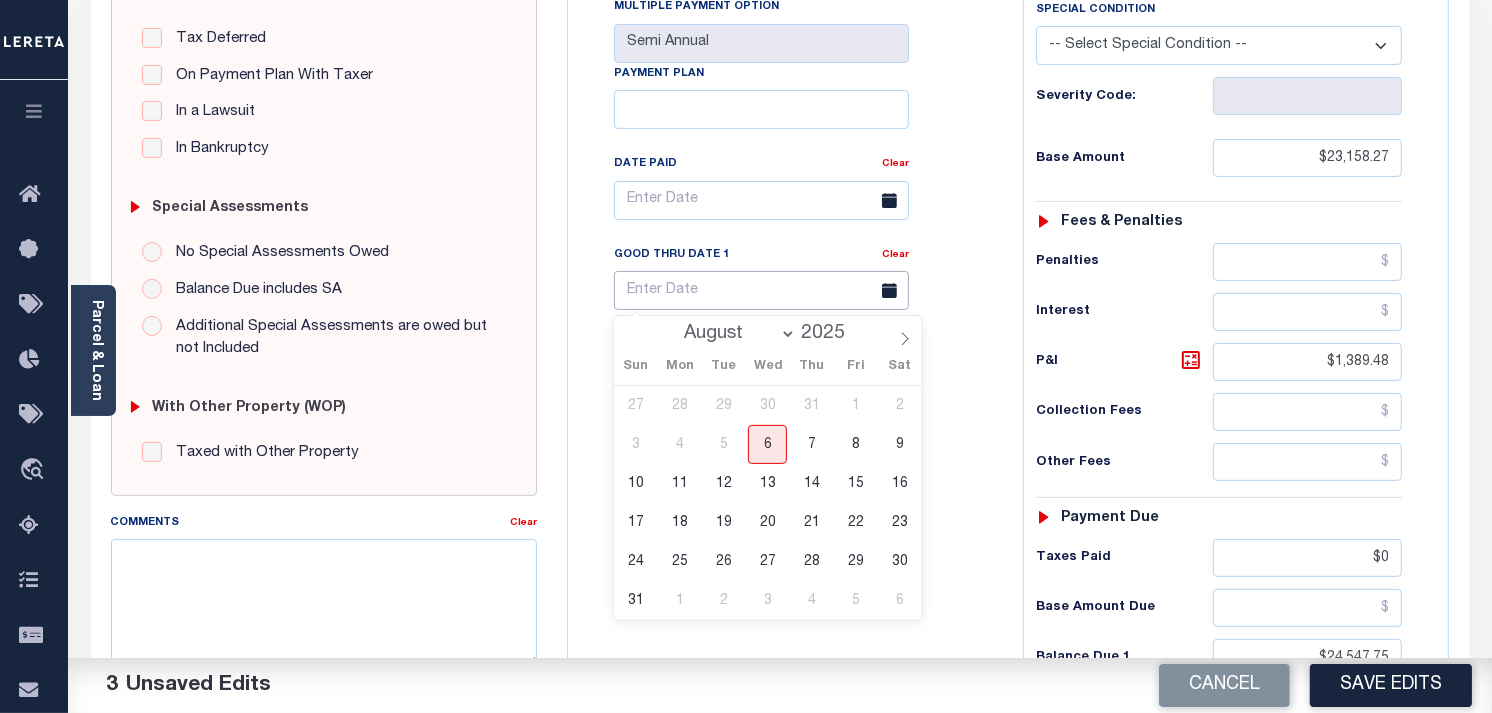 type on "08/31/2025" 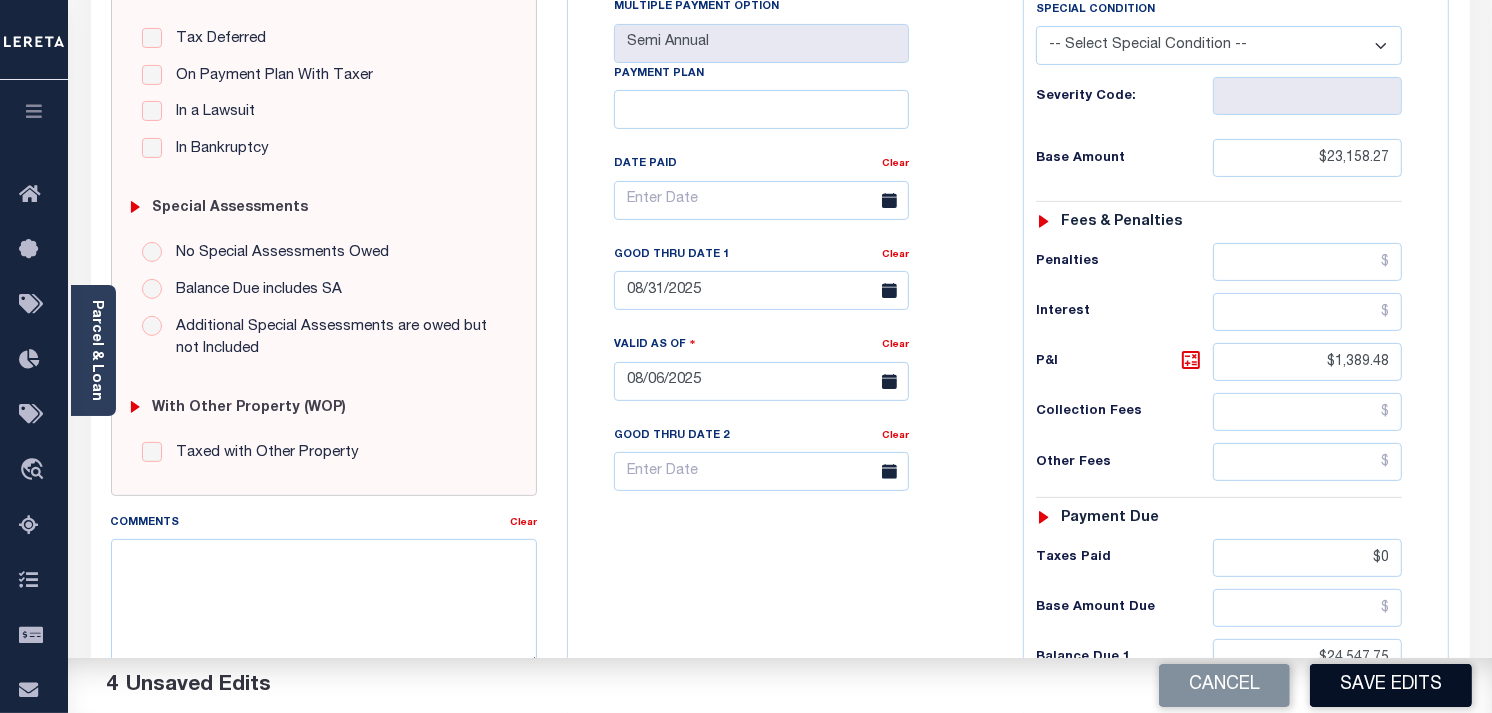 click on "Save Edits" at bounding box center (1391, 685) 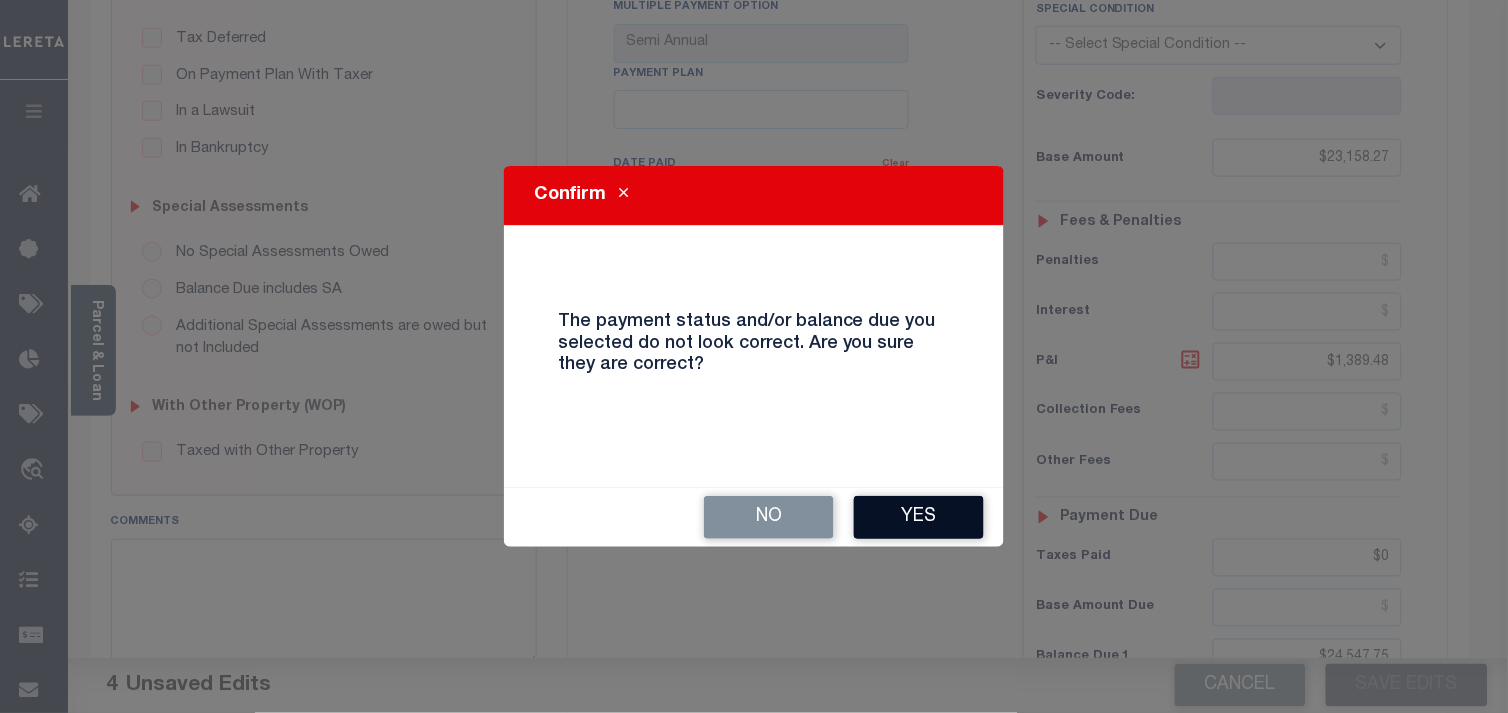 click on "Yes" at bounding box center [919, 517] 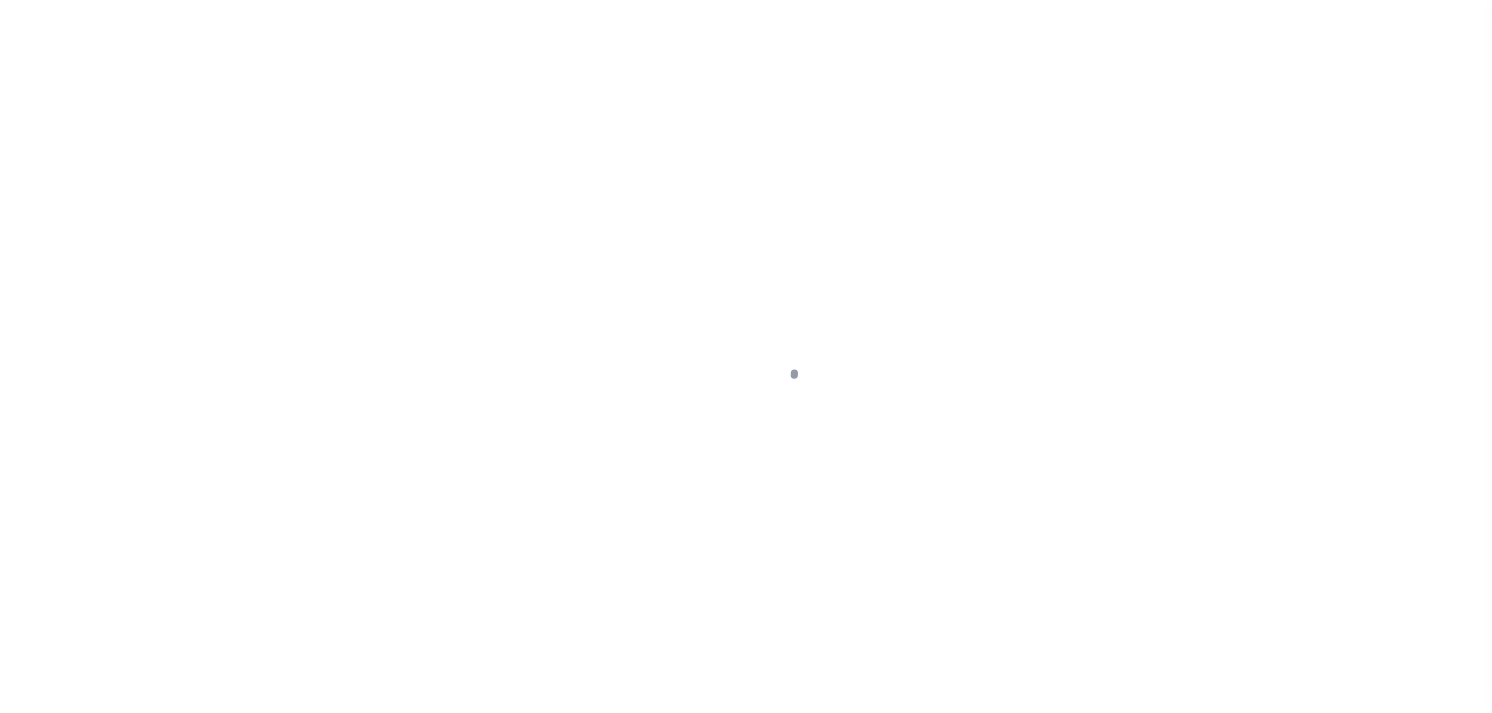 scroll, scrollTop: 0, scrollLeft: 0, axis: both 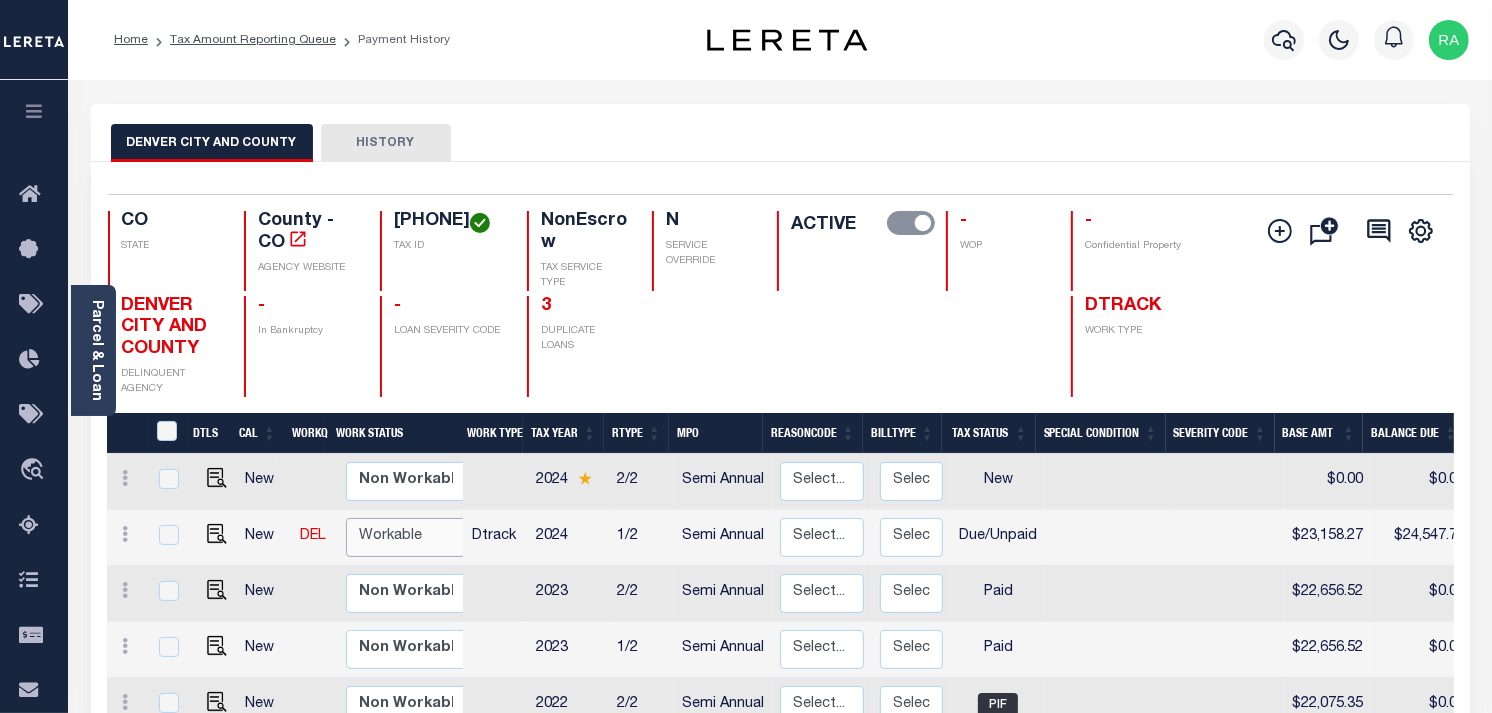 click on "Non Workable
Workable" at bounding box center [406, 537] 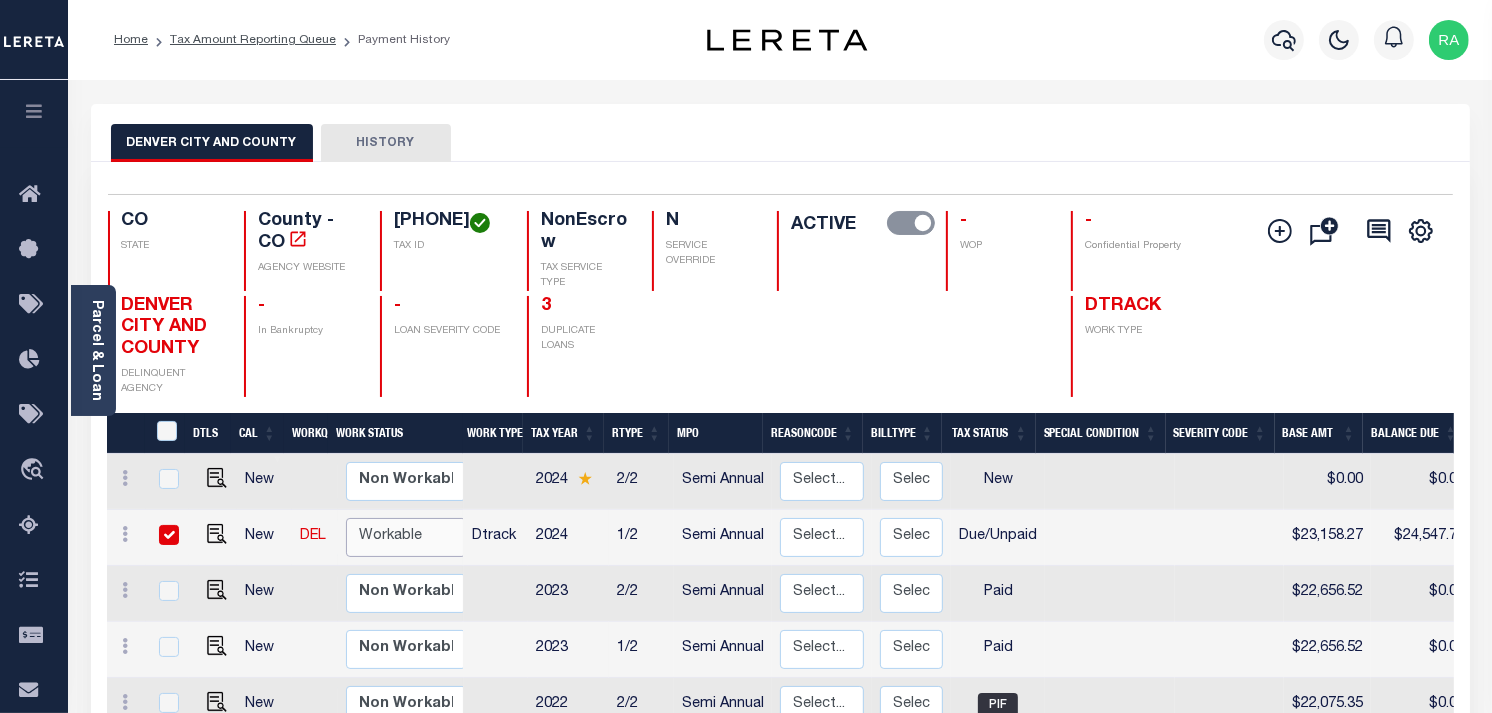 checkbox on "true" 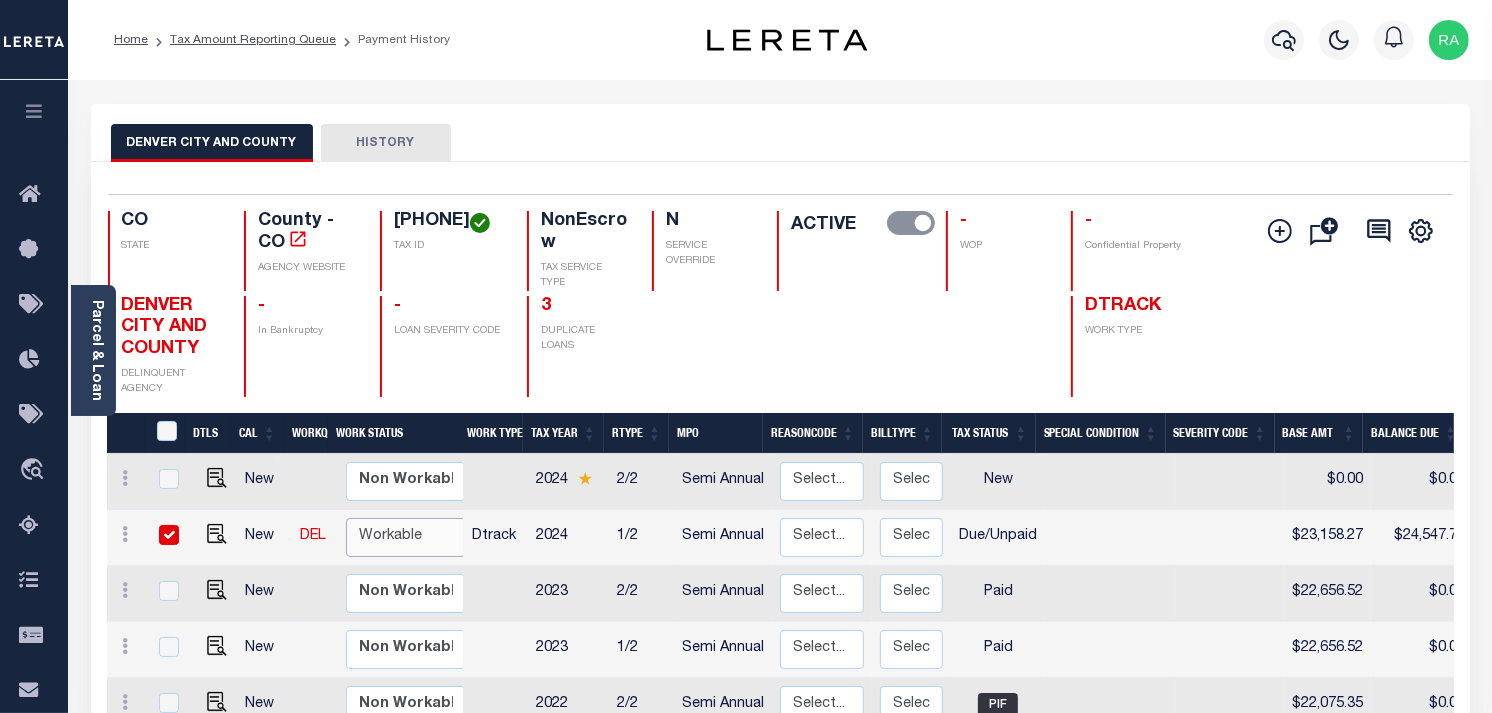 checkbox on "true" 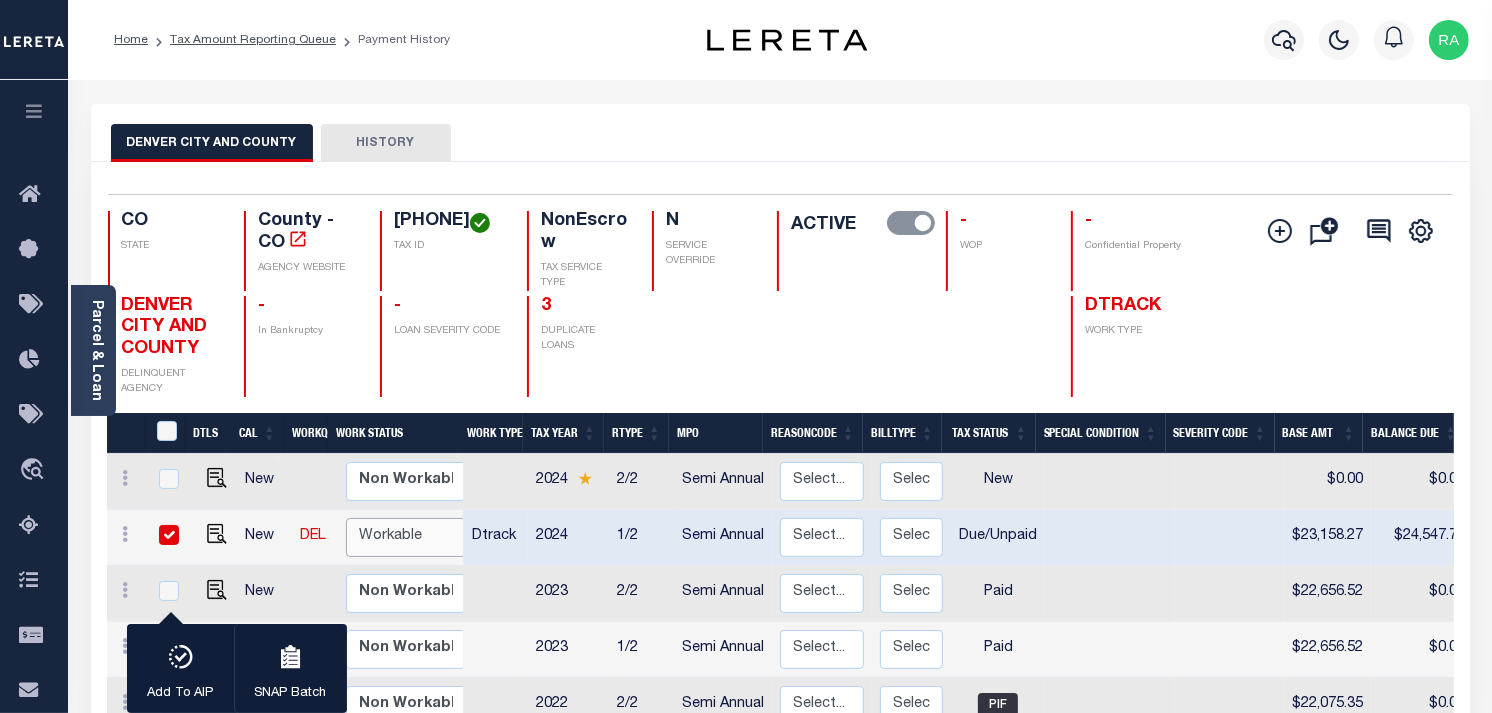 select on "true" 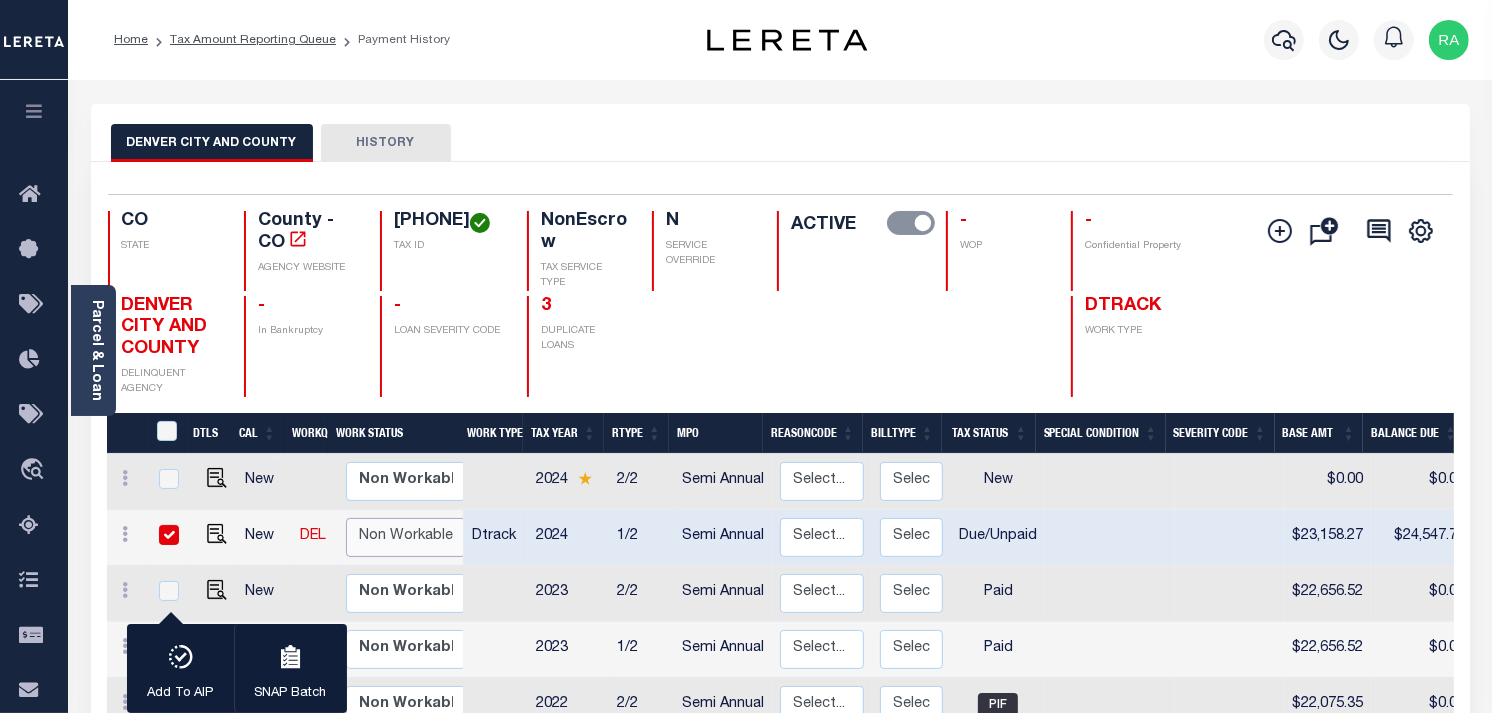 click on "Non Workable
Workable" at bounding box center (406, 537) 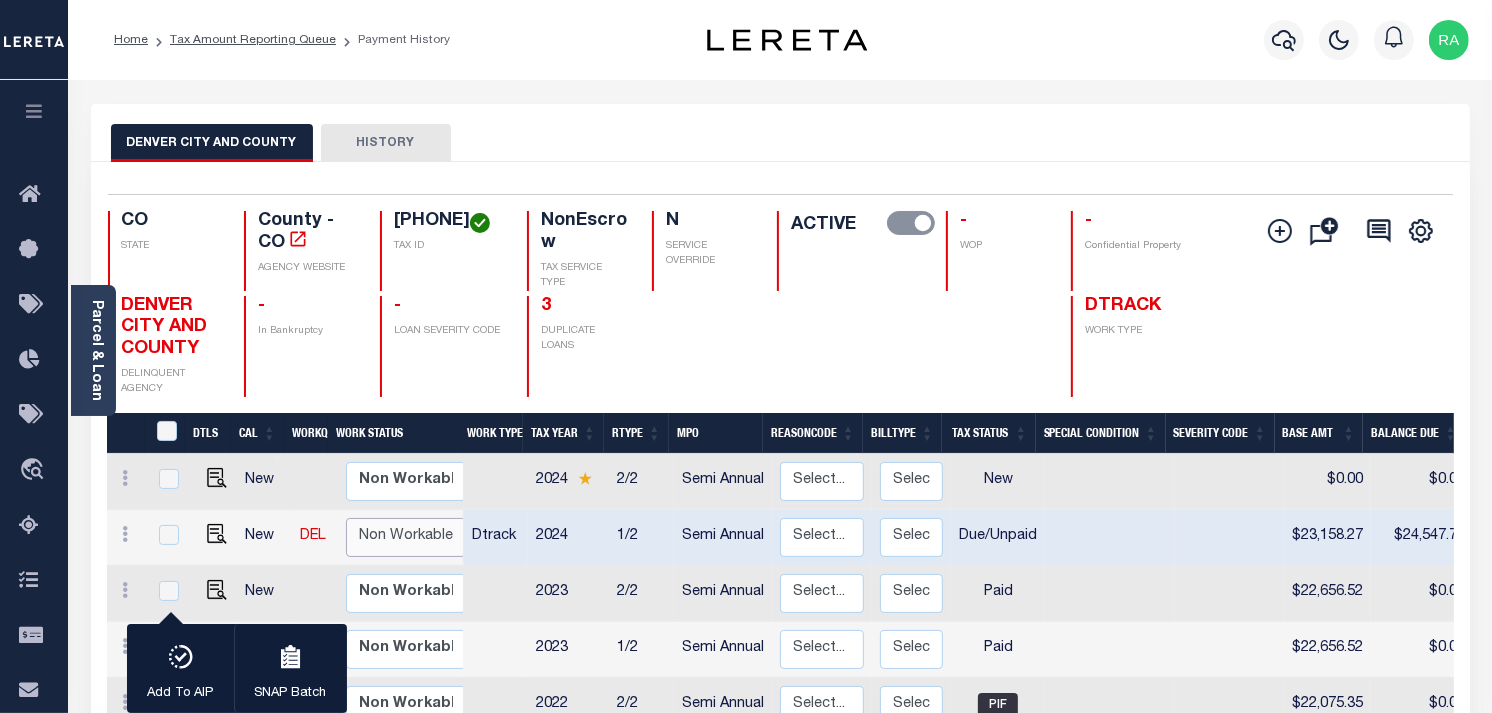 checkbox on "false" 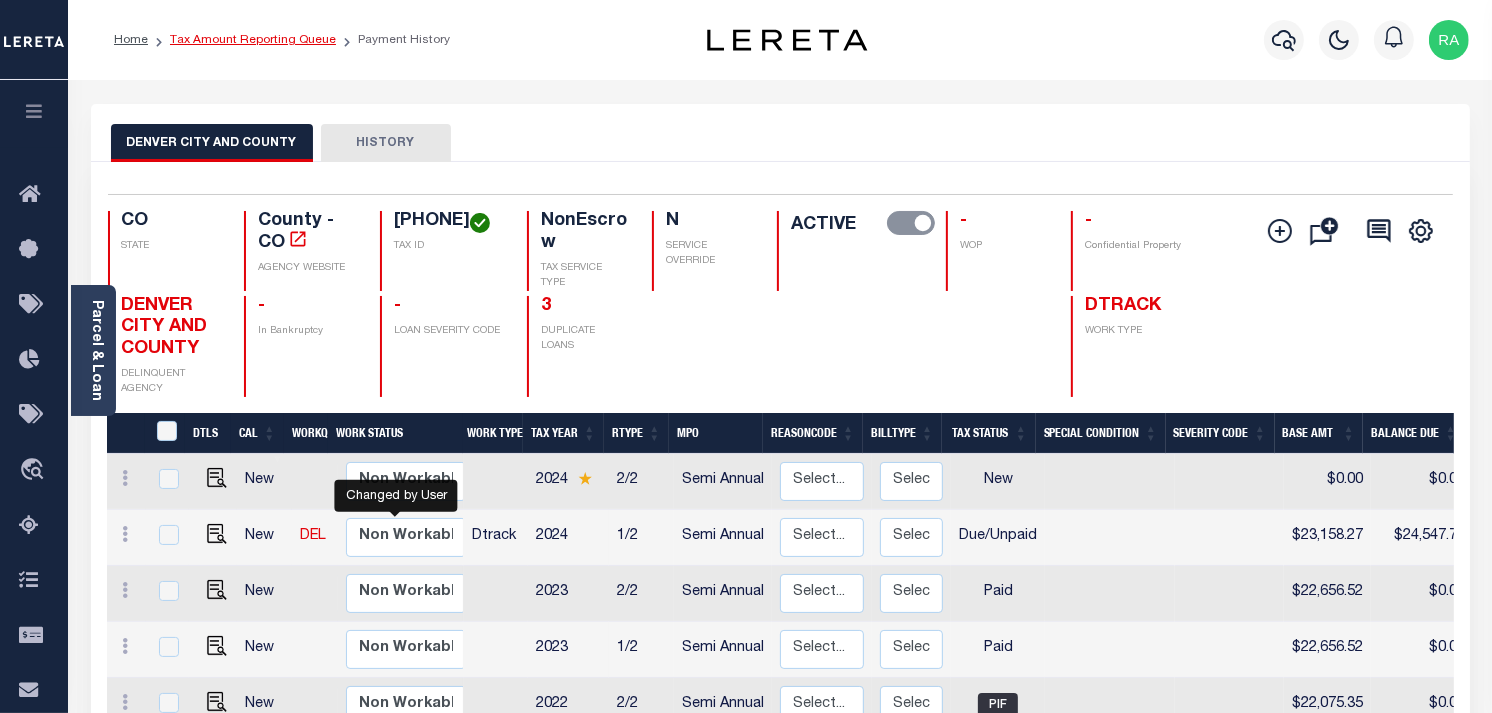 click on "Tax Amount Reporting Queue" at bounding box center [253, 40] 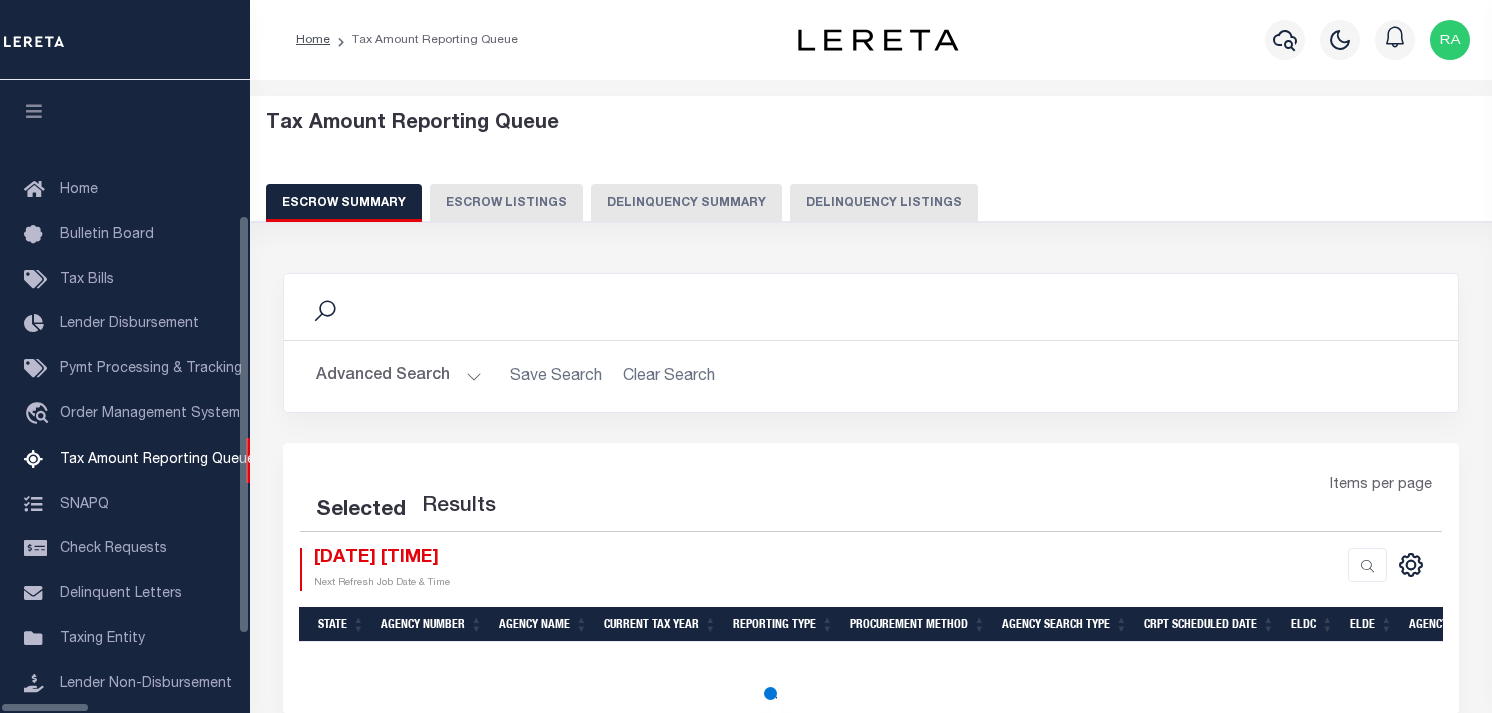 select on "100" 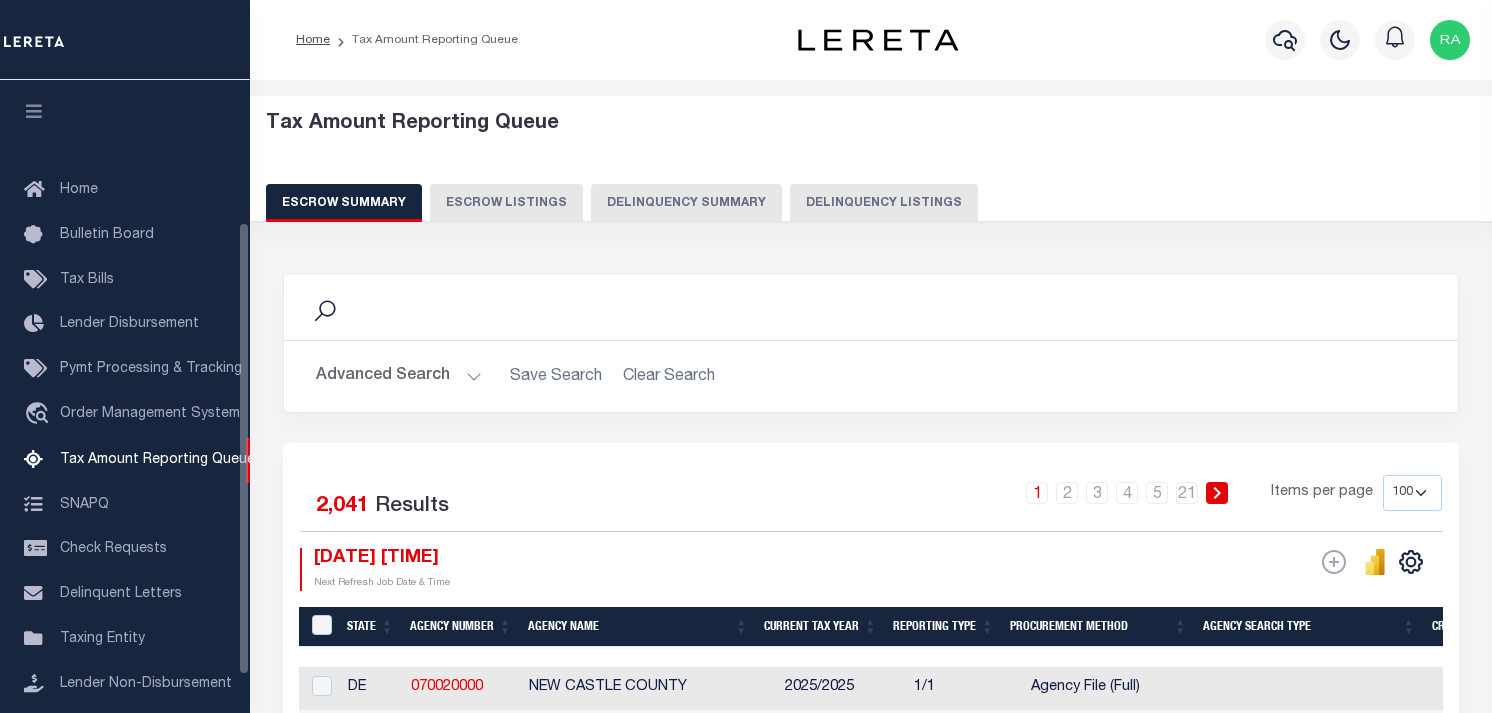 scroll, scrollTop: 0, scrollLeft: 0, axis: both 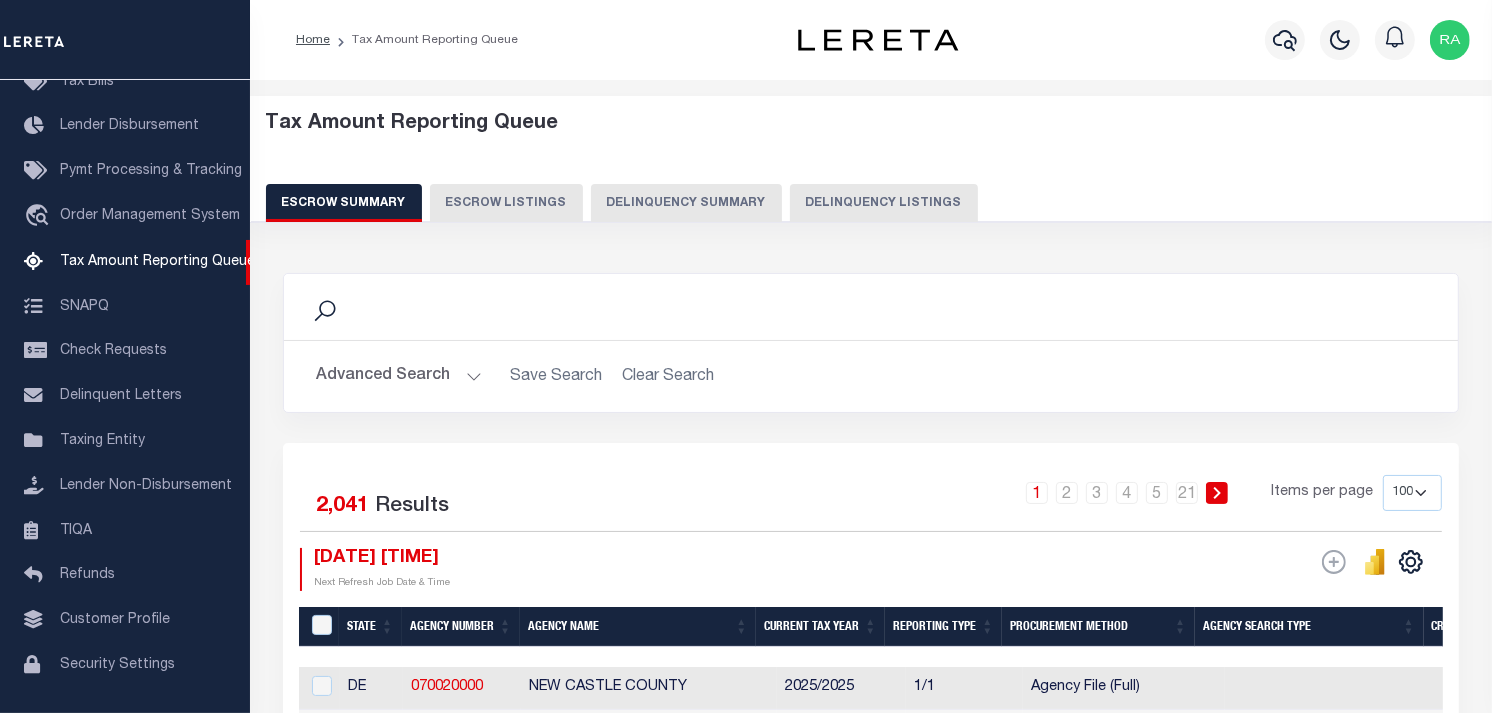 click on "Delinquency Listings" at bounding box center [884, 203] 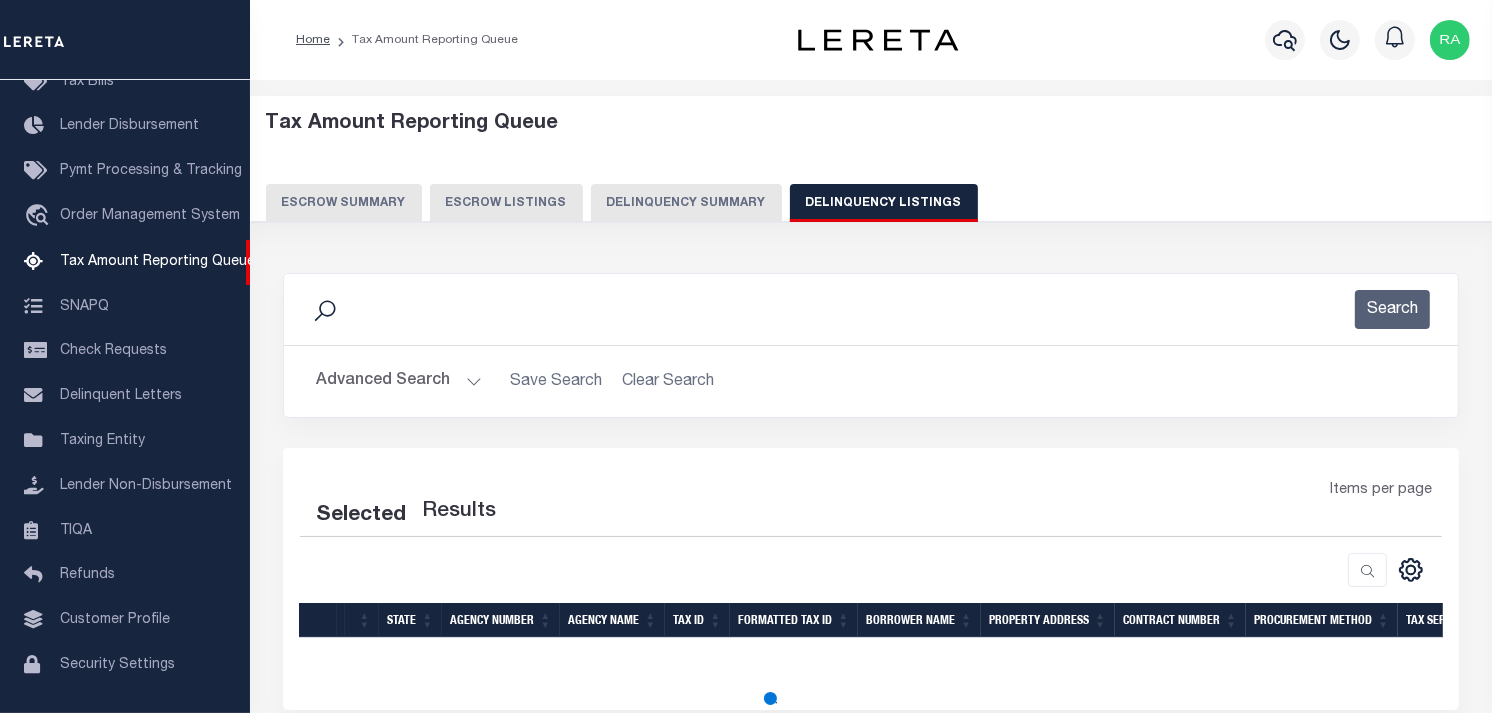 click on "Delinquency Listings" at bounding box center [884, 203] 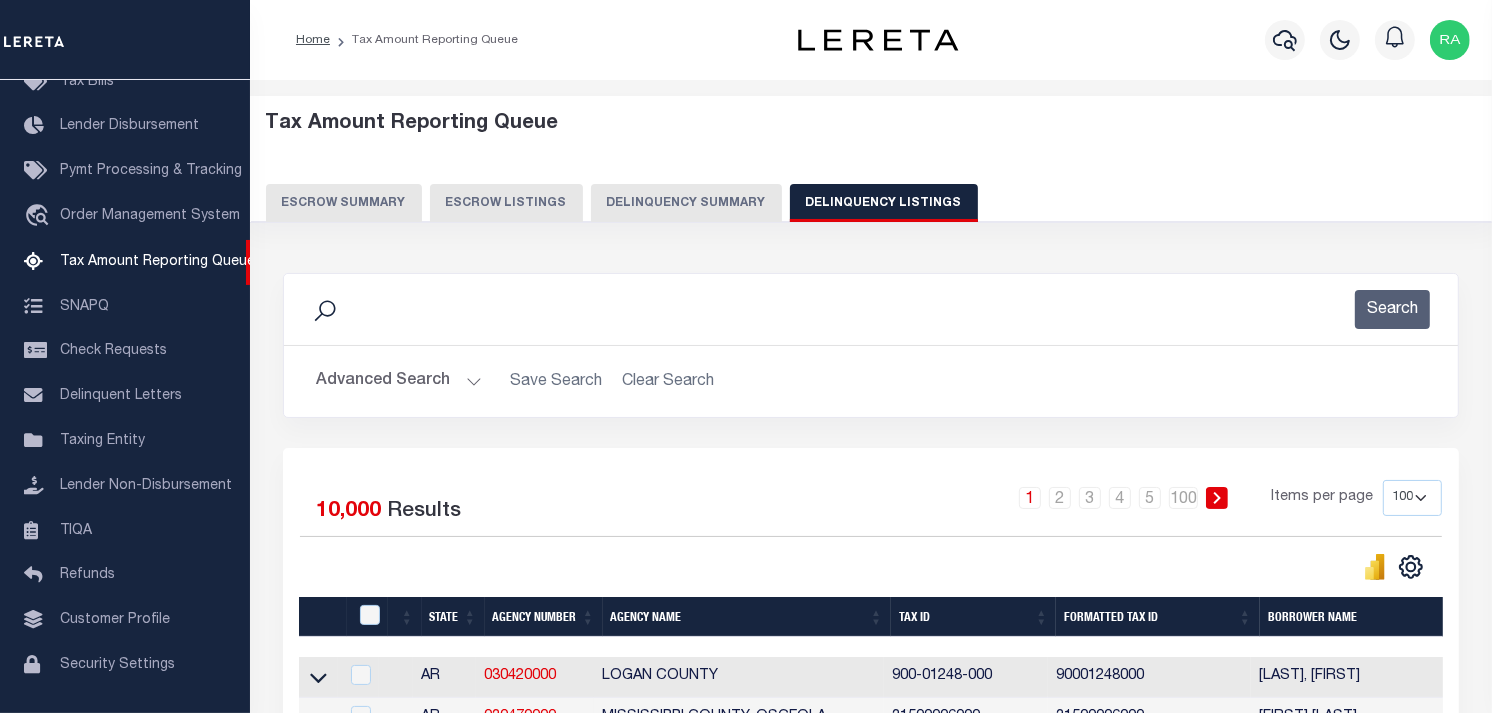 click on "Advanced Search" at bounding box center [399, 381] 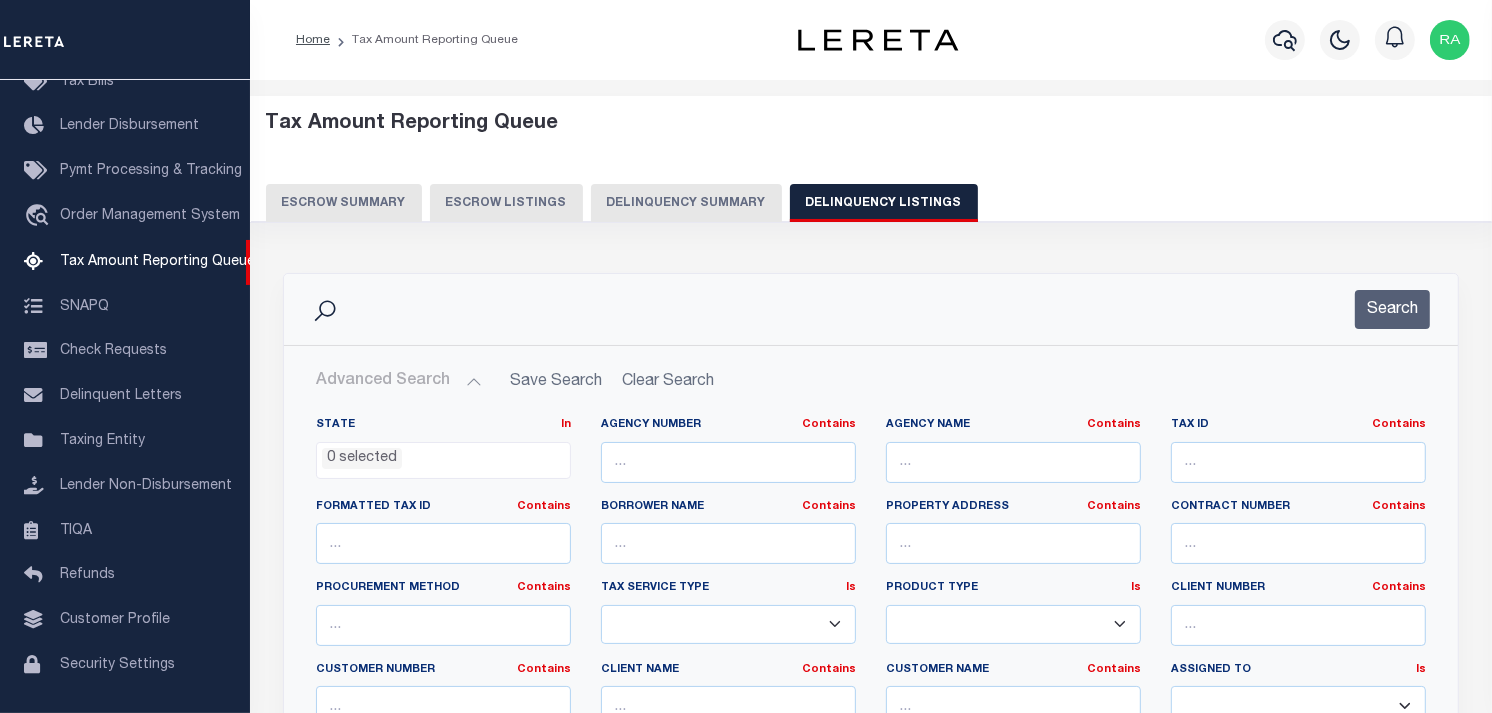 click on "Advanced Search" at bounding box center [399, 381] 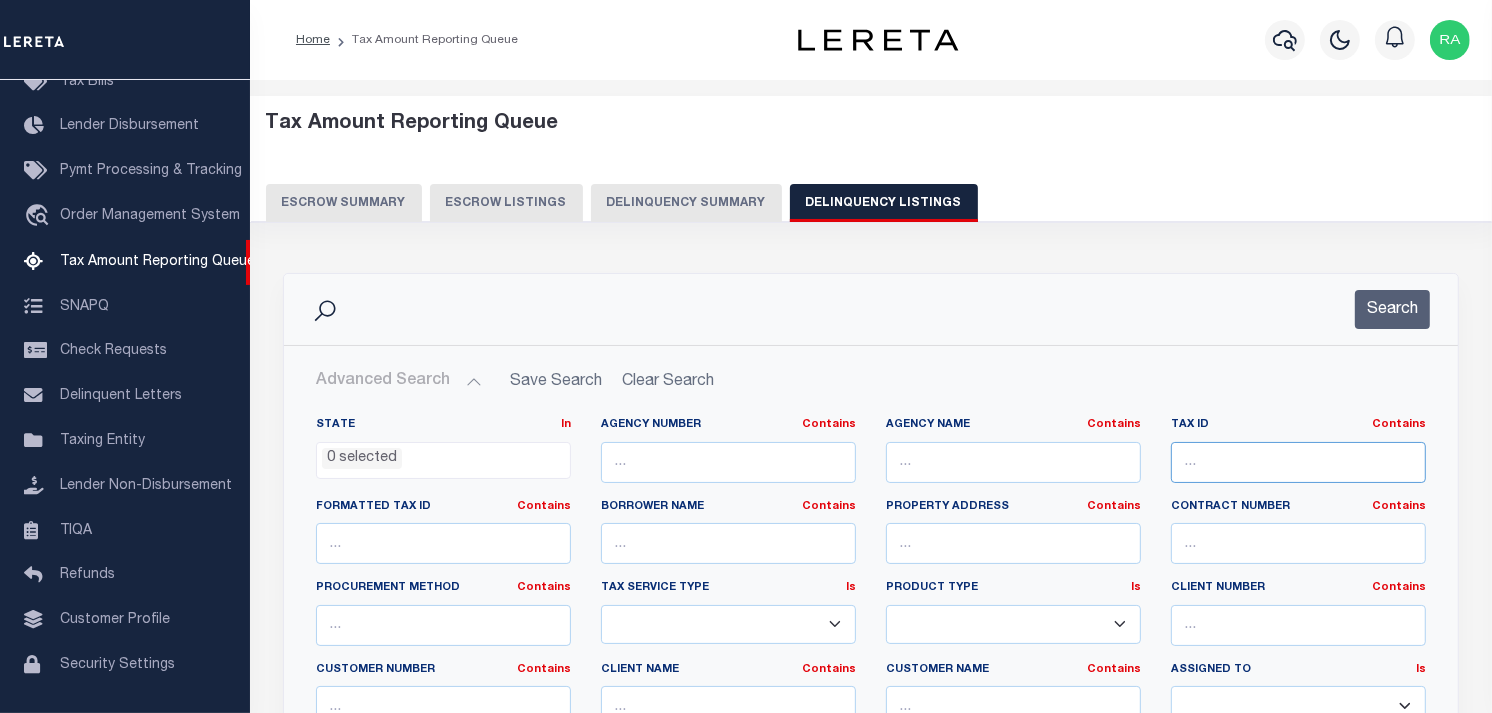 click at bounding box center [1298, 462] 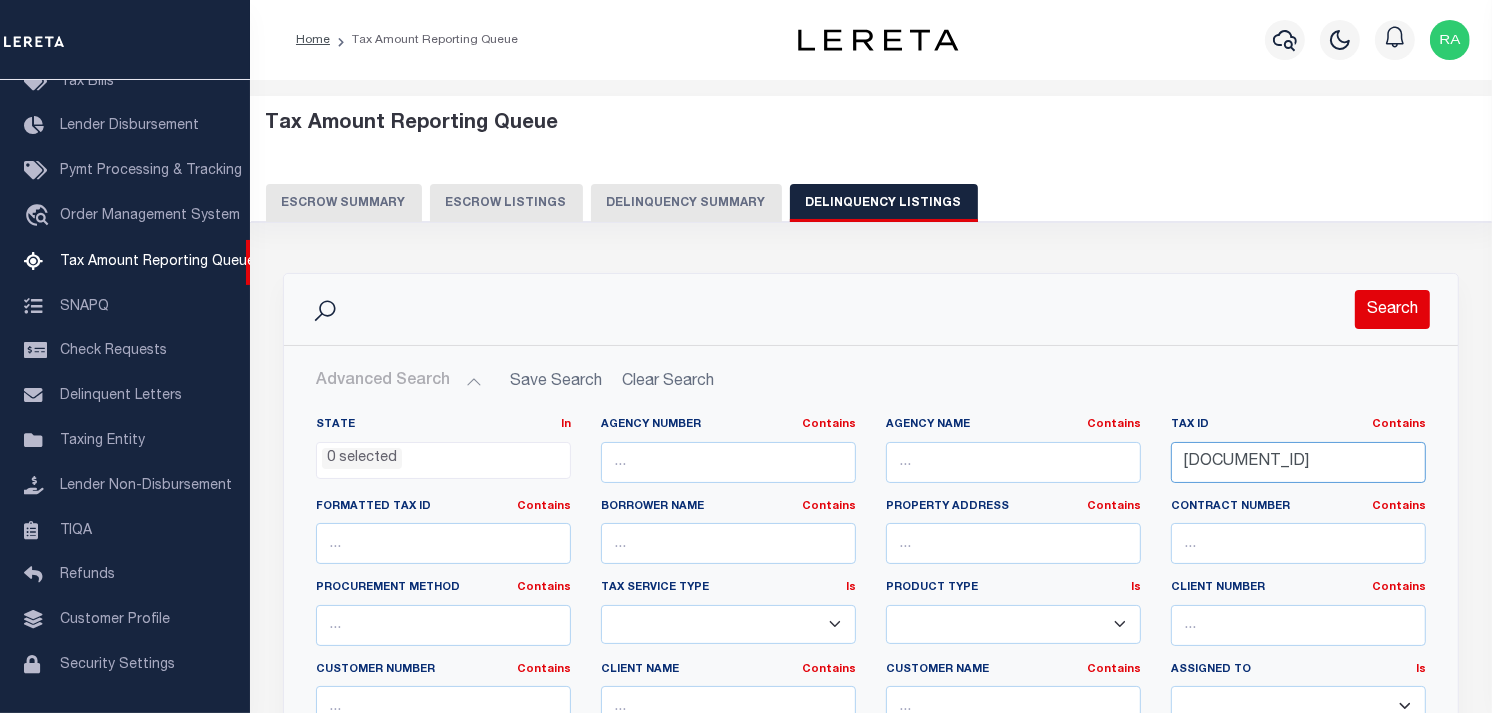 type on "0630121022022" 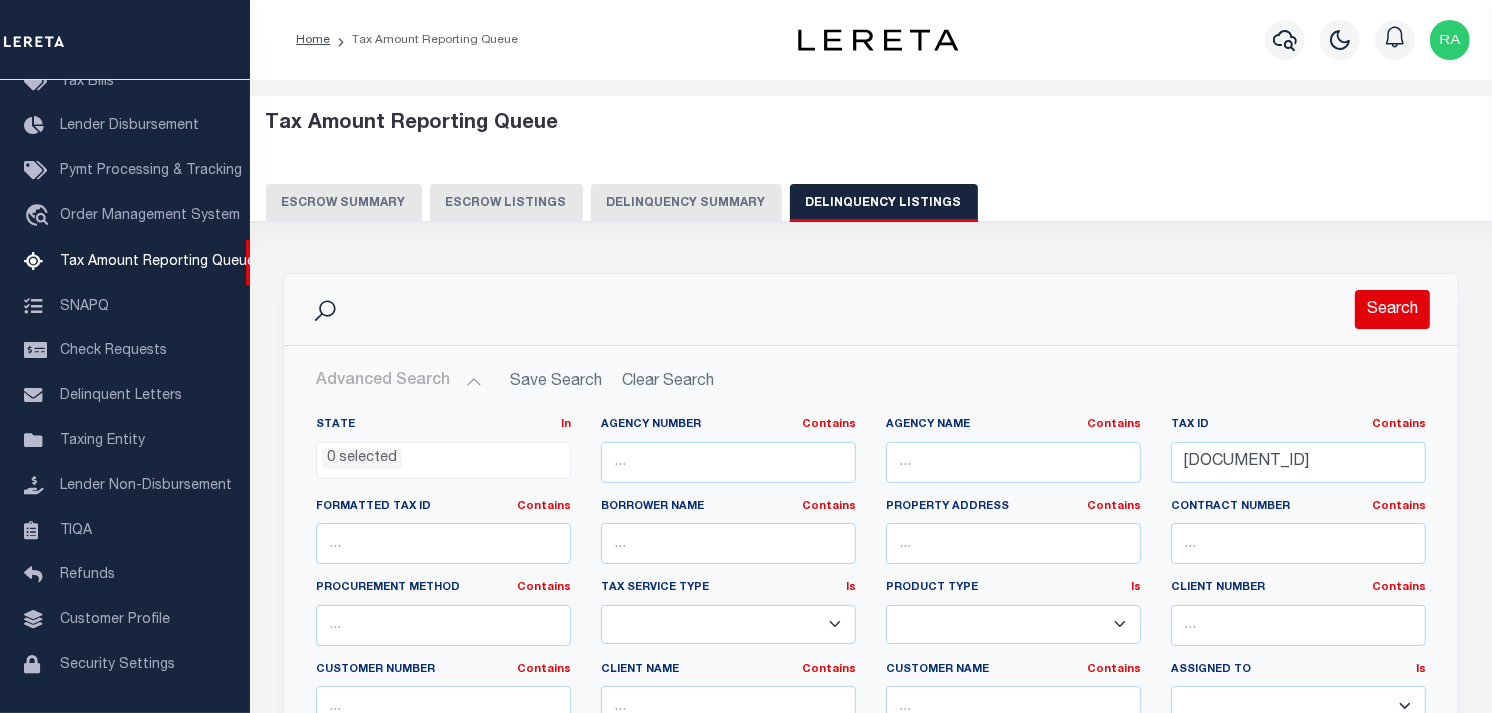 click on "Search" at bounding box center [1392, 309] 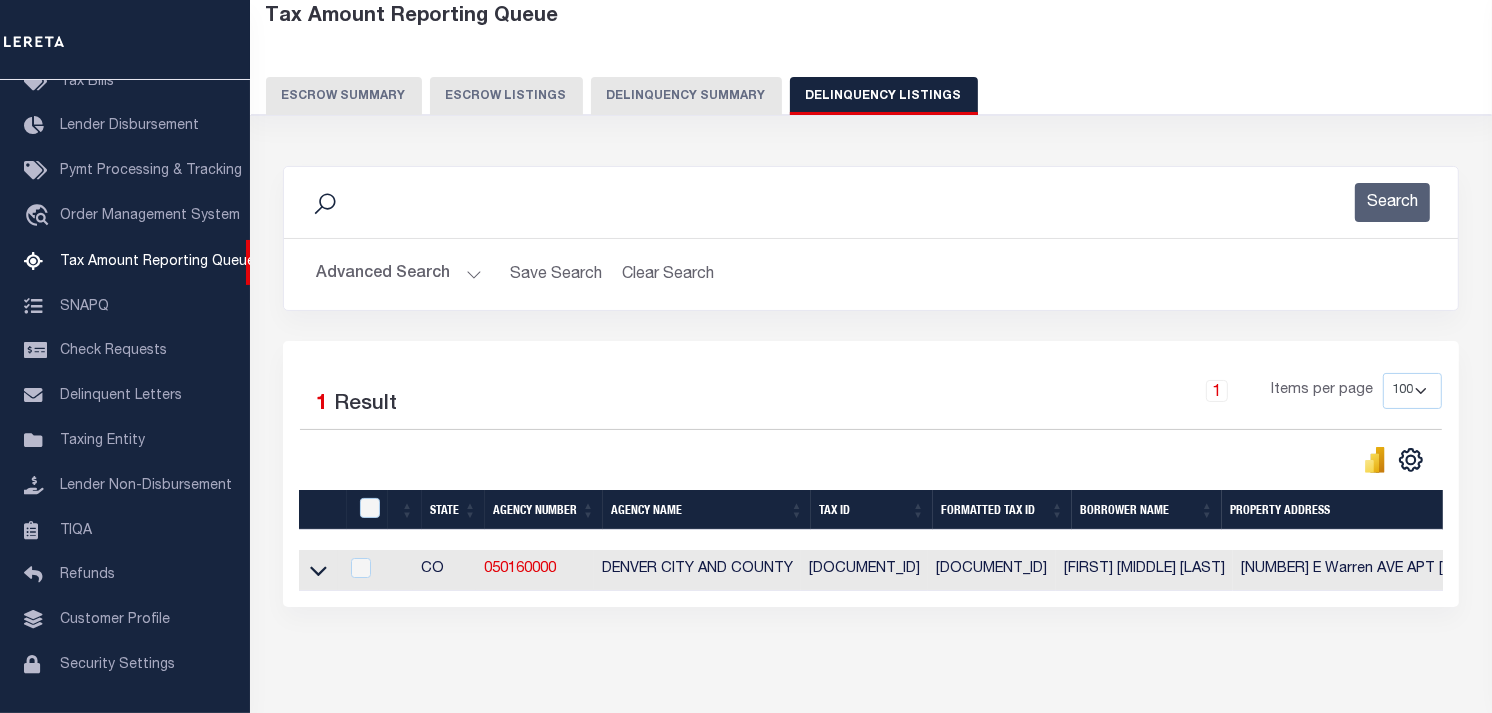 scroll, scrollTop: 111, scrollLeft: 0, axis: vertical 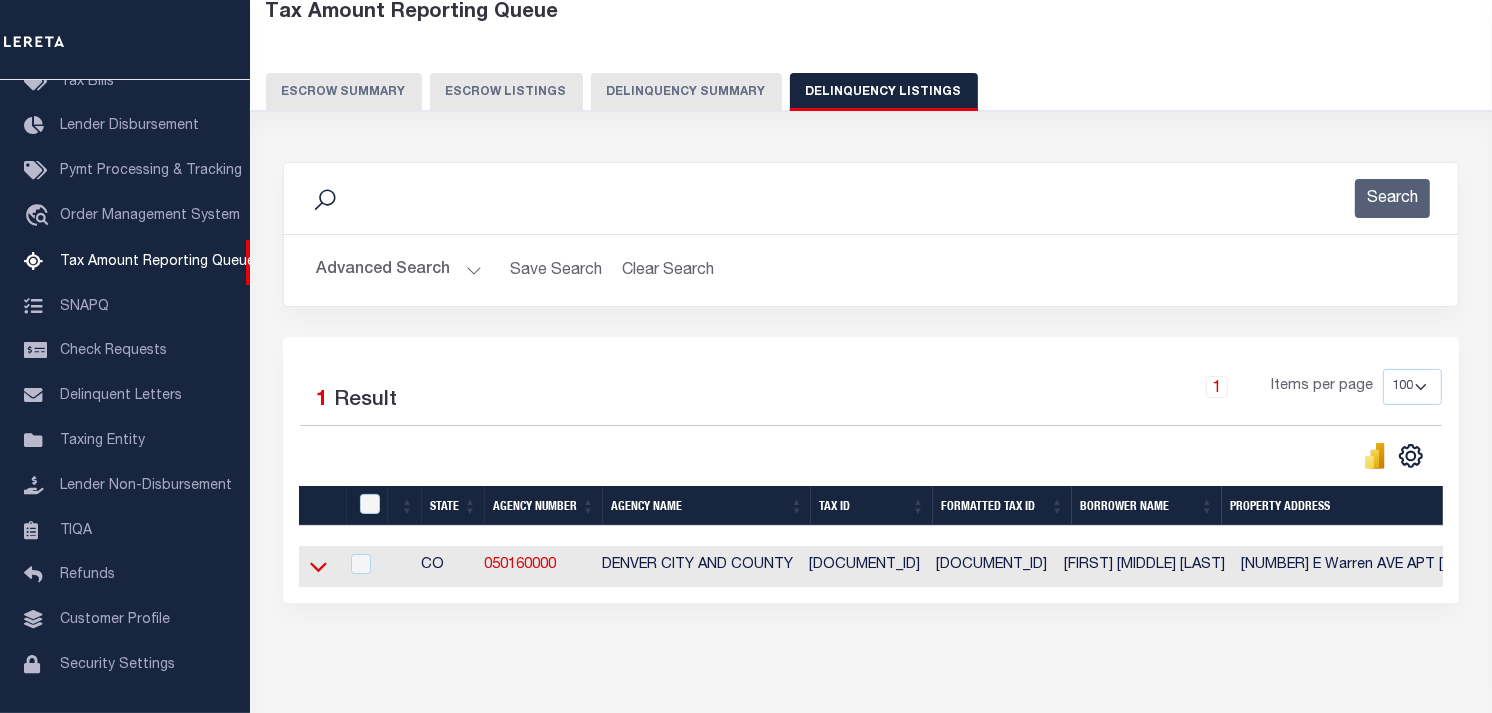 click 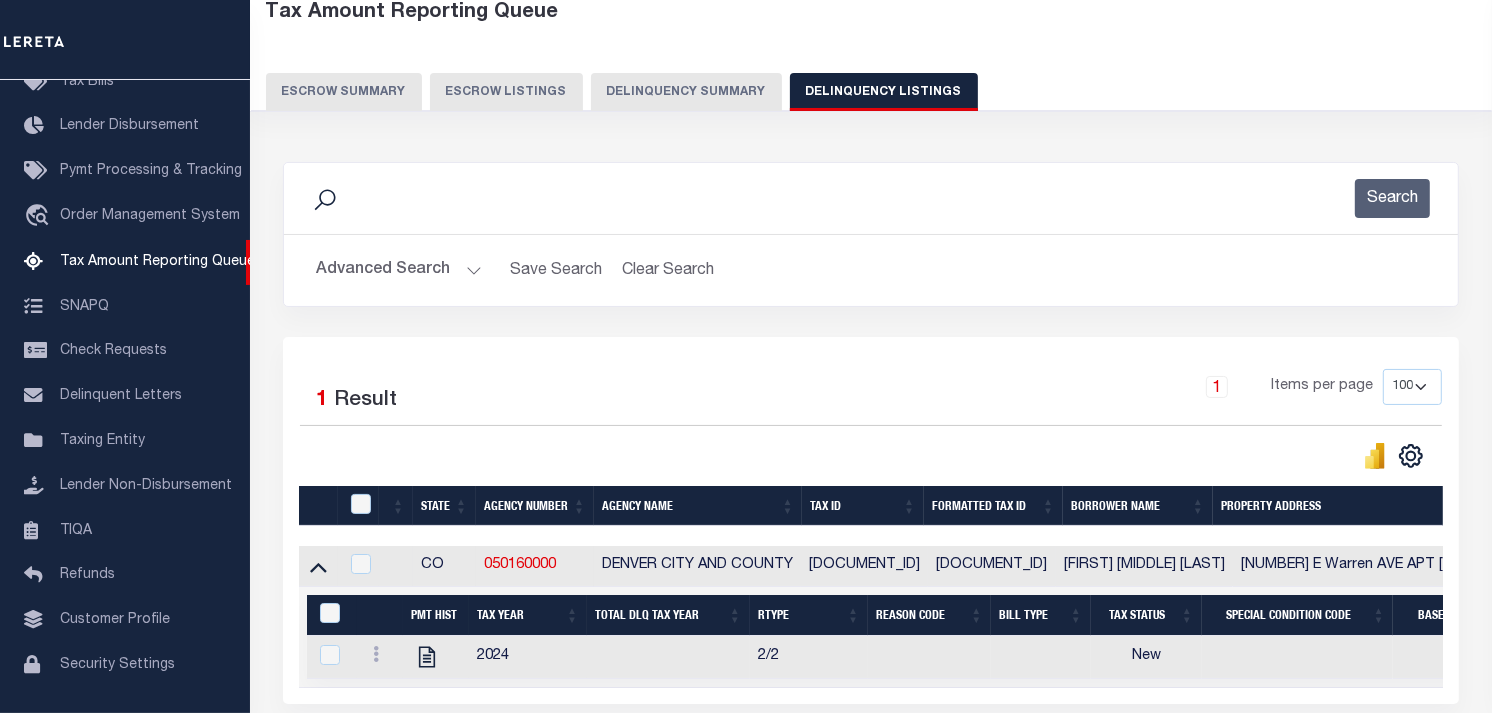scroll, scrollTop: 298, scrollLeft: 0, axis: vertical 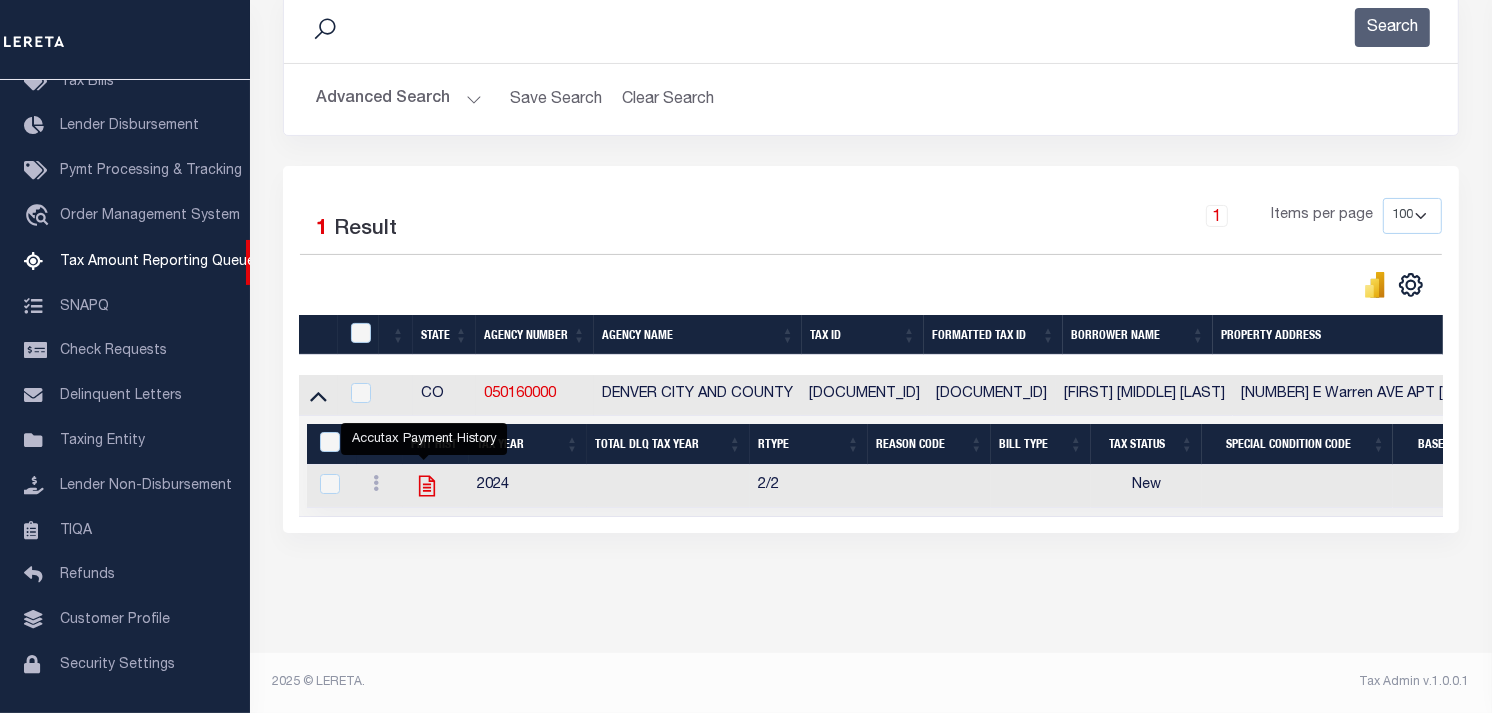 click 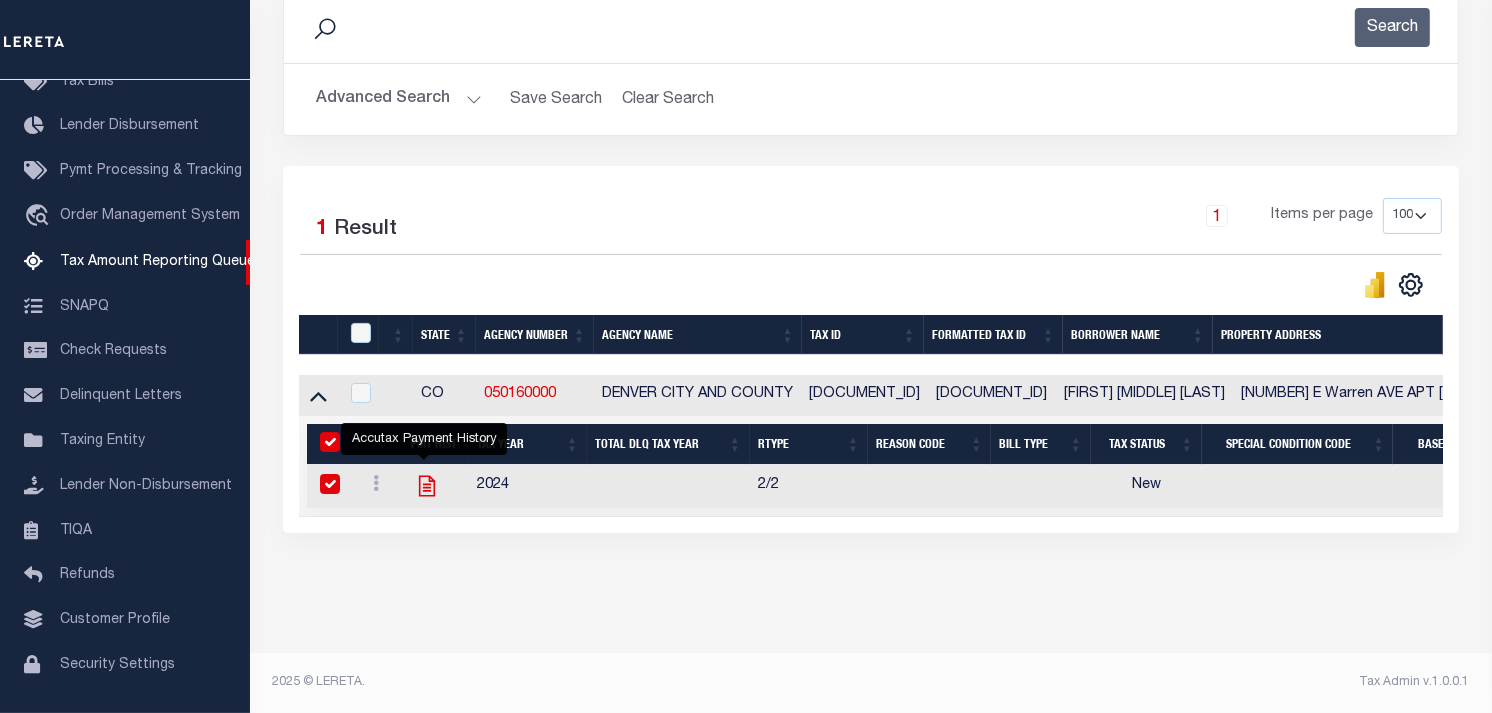 checkbox on "true" 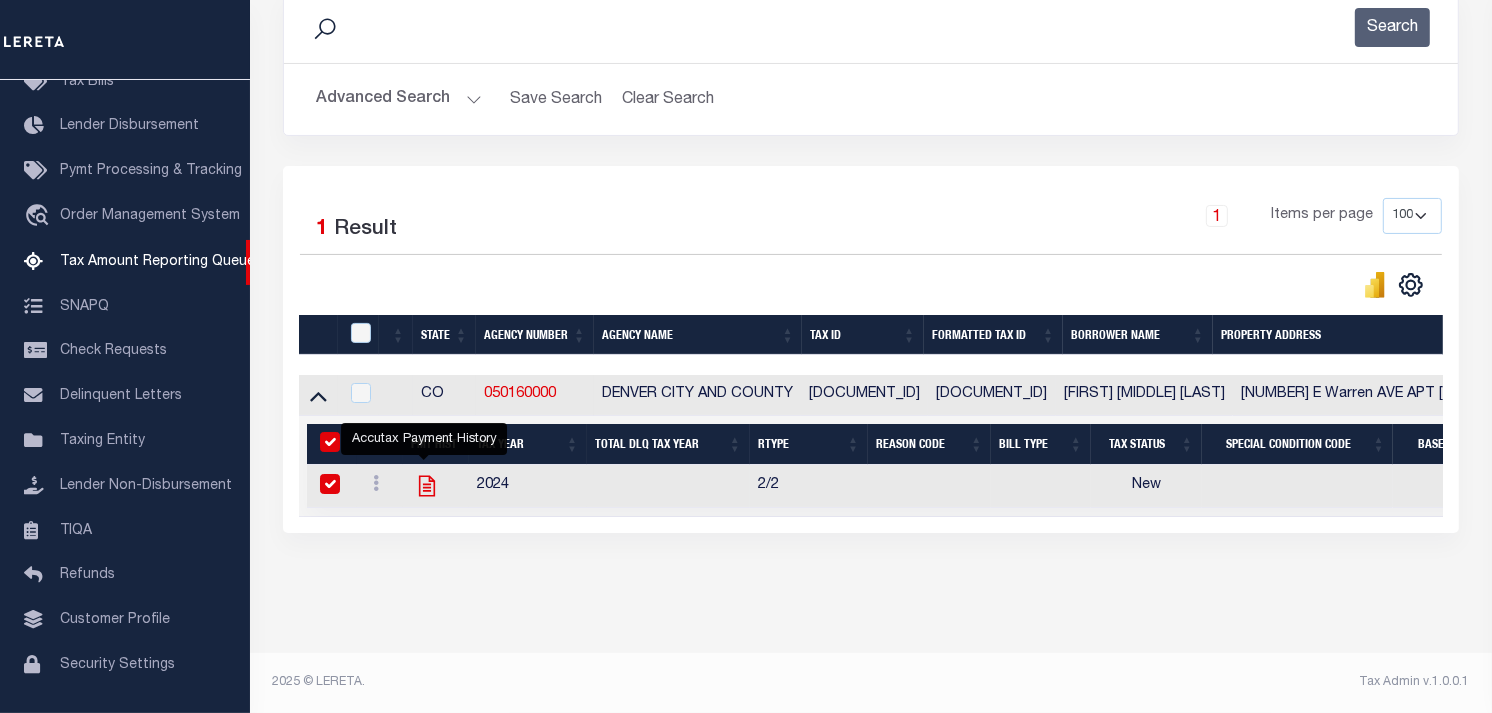 checkbox on "true" 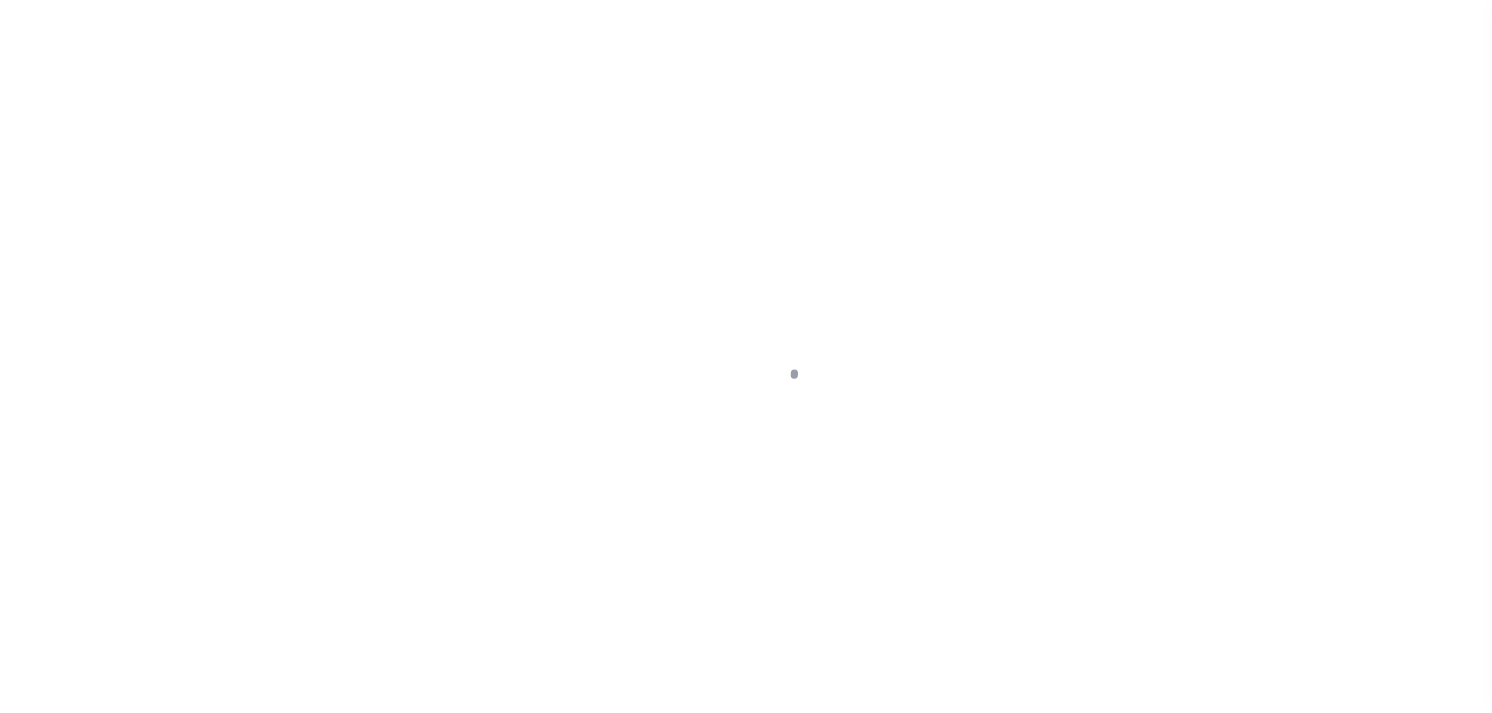 scroll, scrollTop: 0, scrollLeft: 0, axis: both 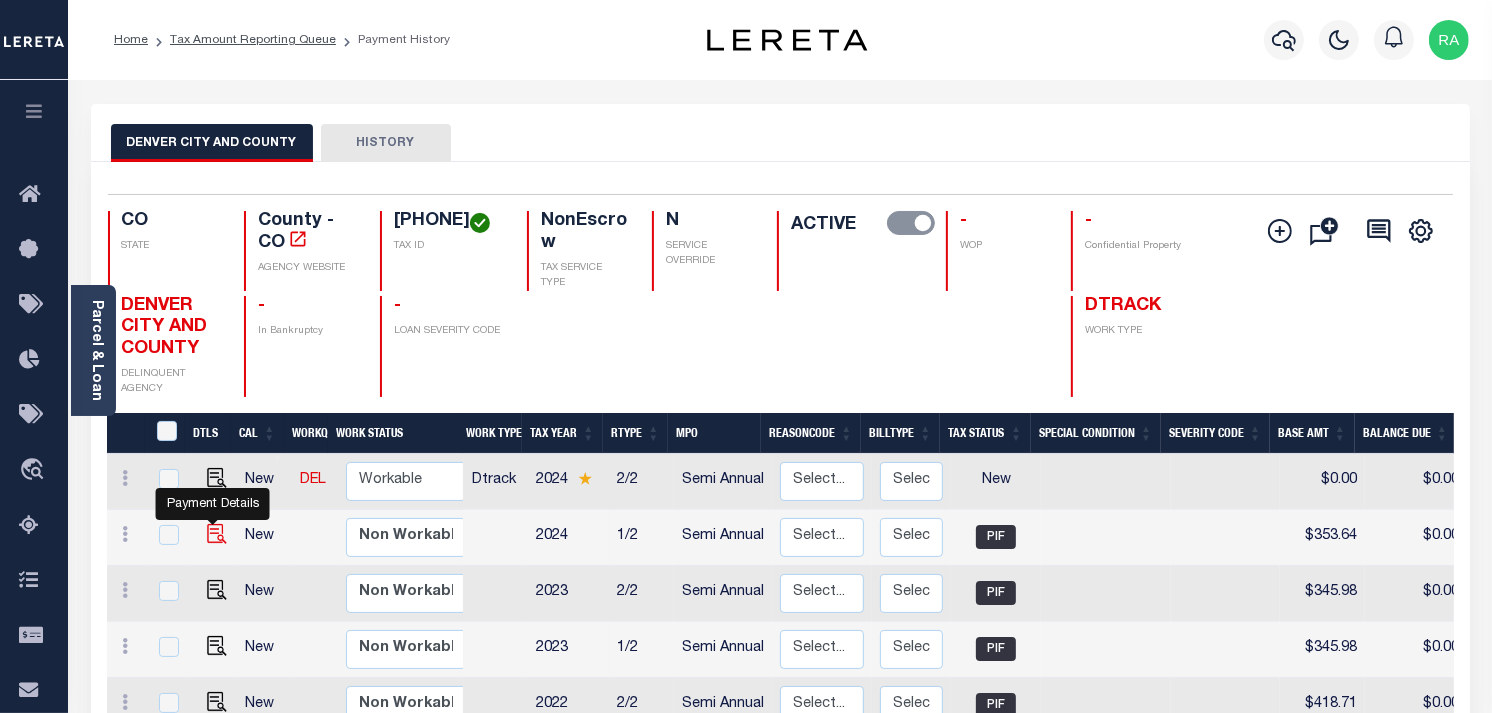click at bounding box center (217, 534) 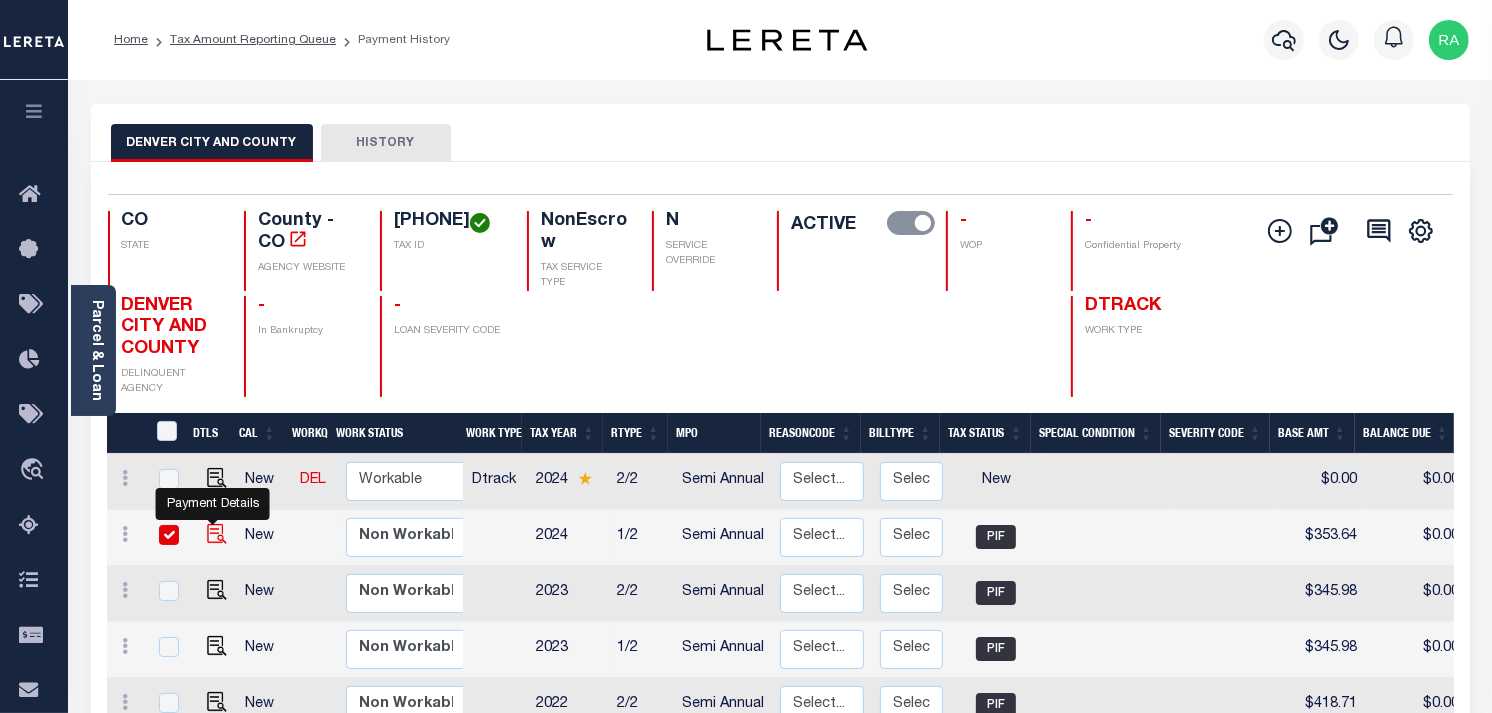 checkbox on "true" 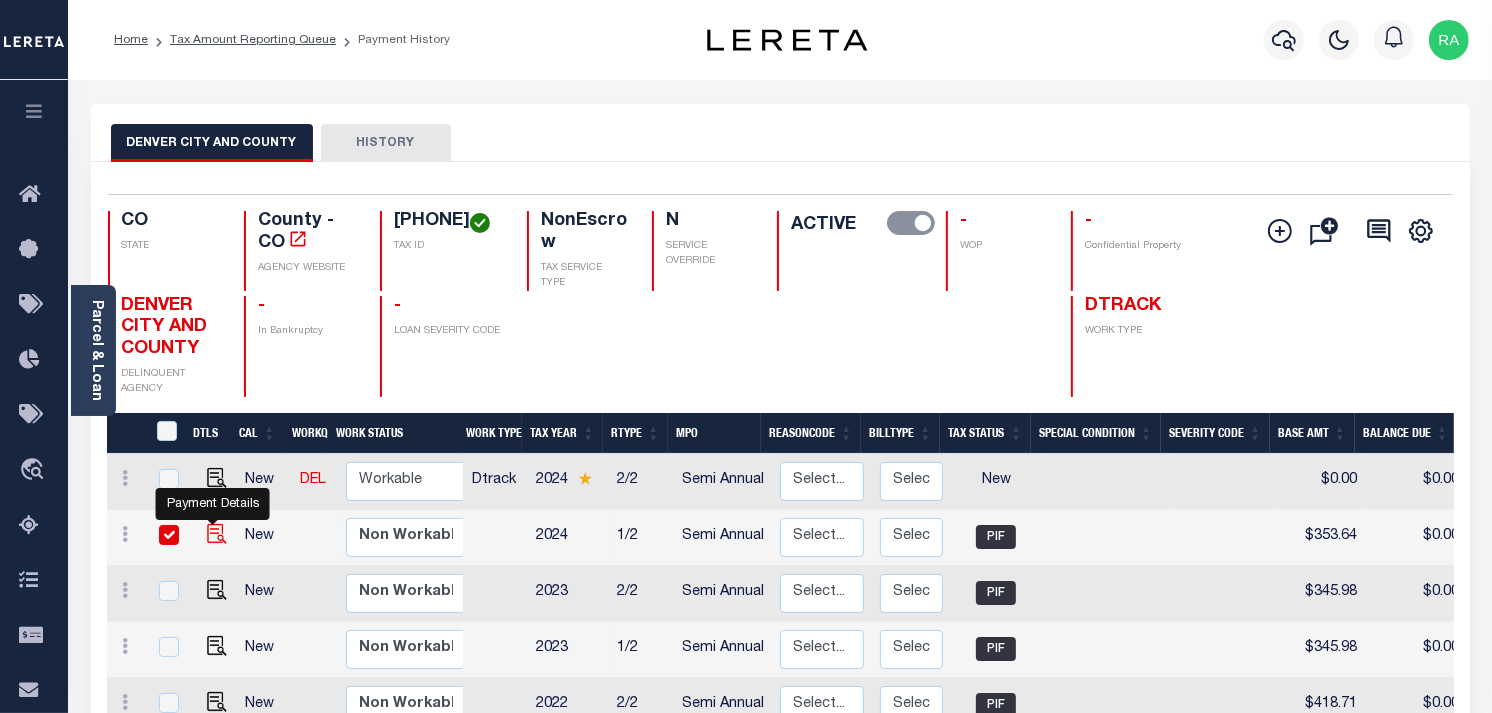checkbox on "true" 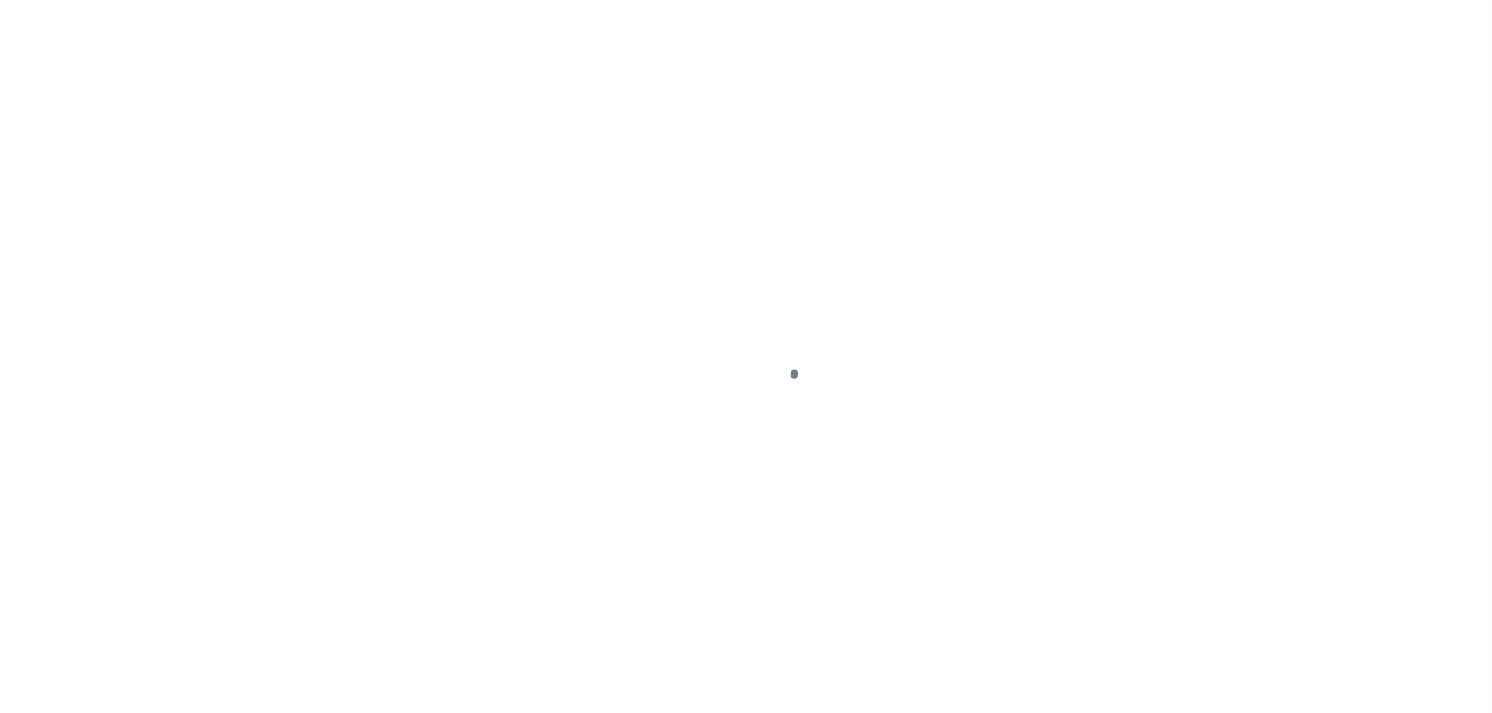 scroll, scrollTop: 0, scrollLeft: 0, axis: both 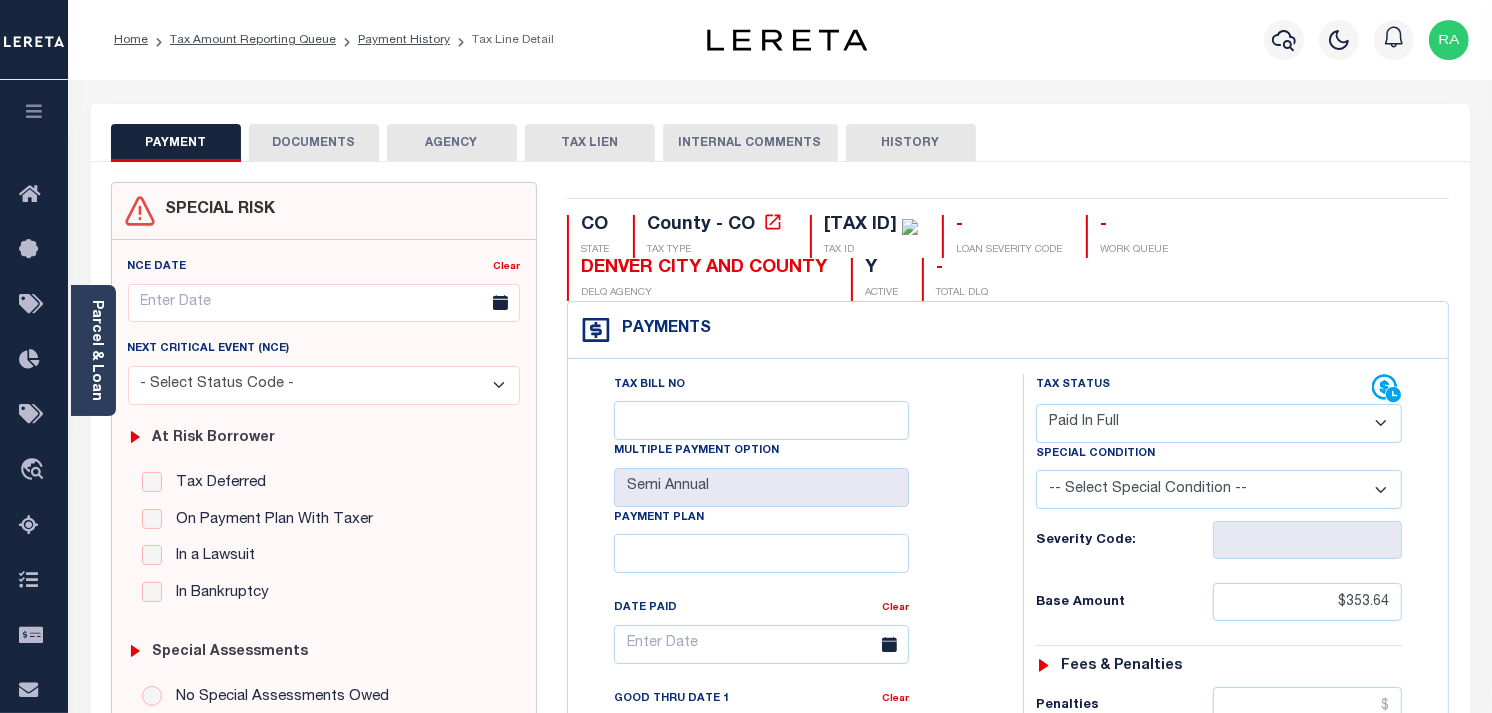 click on "- Select Status Code -
Open
Due/Unpaid
Paid
Incomplete
No Tax Due
Internal Refund Processed
New
Paid In Full" at bounding box center (1219, 423) 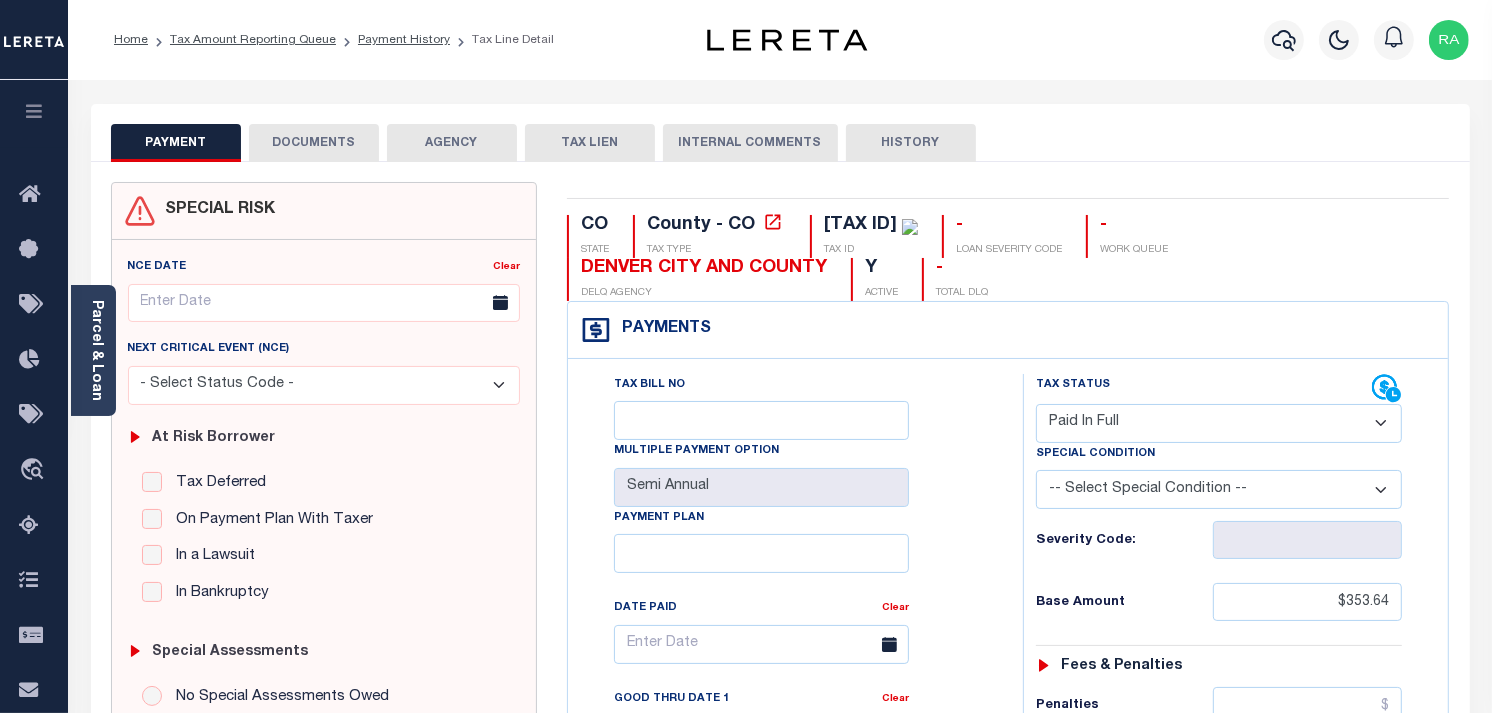 select on "PYD" 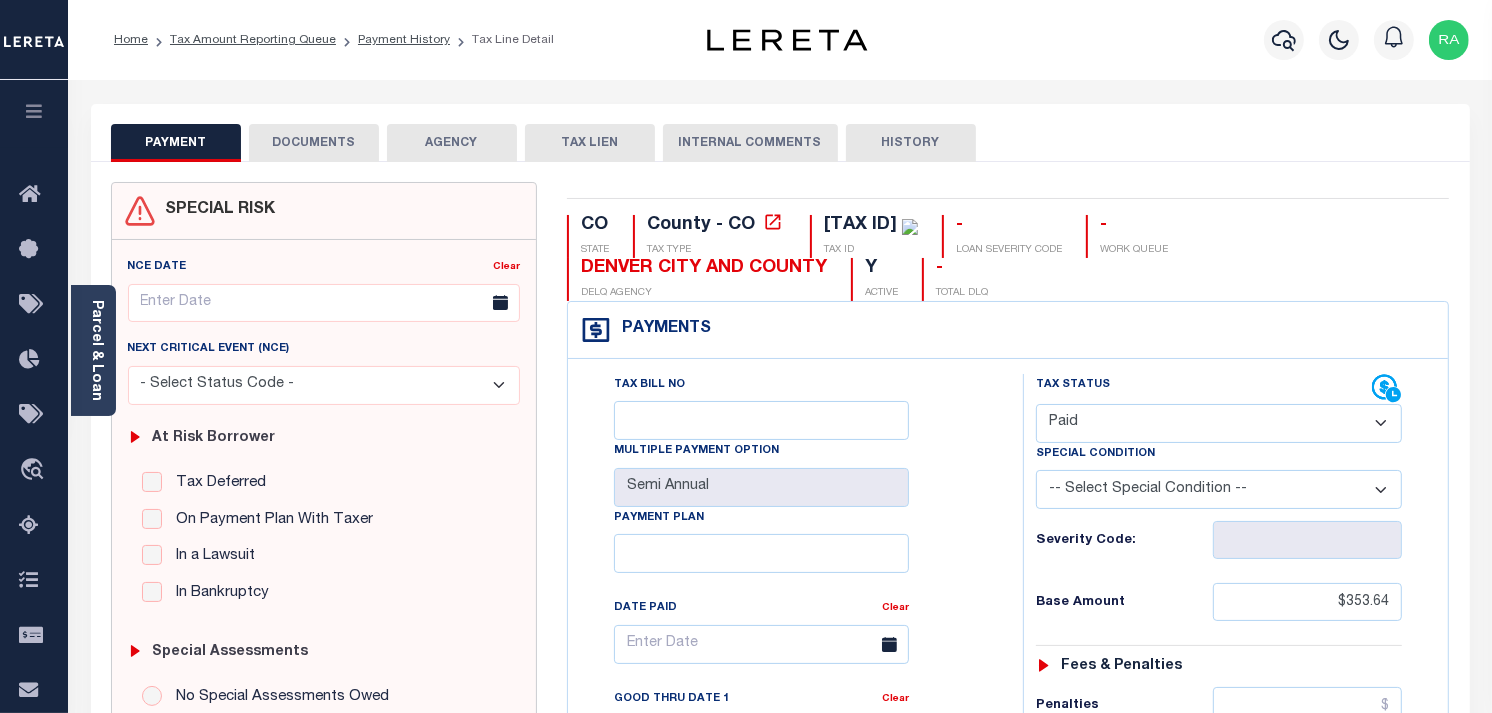 click on "- Select Status Code -
Open
Due/Unpaid
Paid
Incomplete
No Tax Due
Internal Refund Processed
New
Paid In Full" at bounding box center (1219, 423) 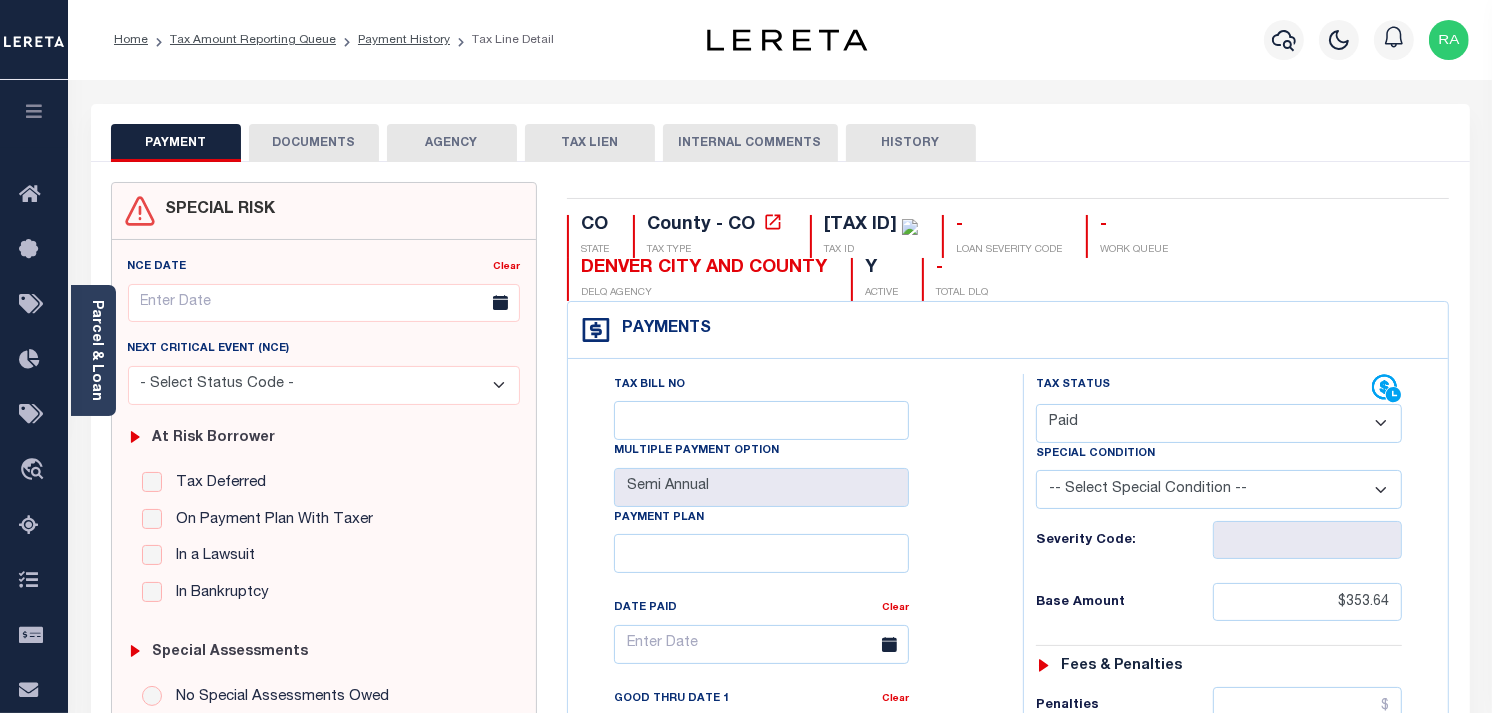 type on "08/06/2025" 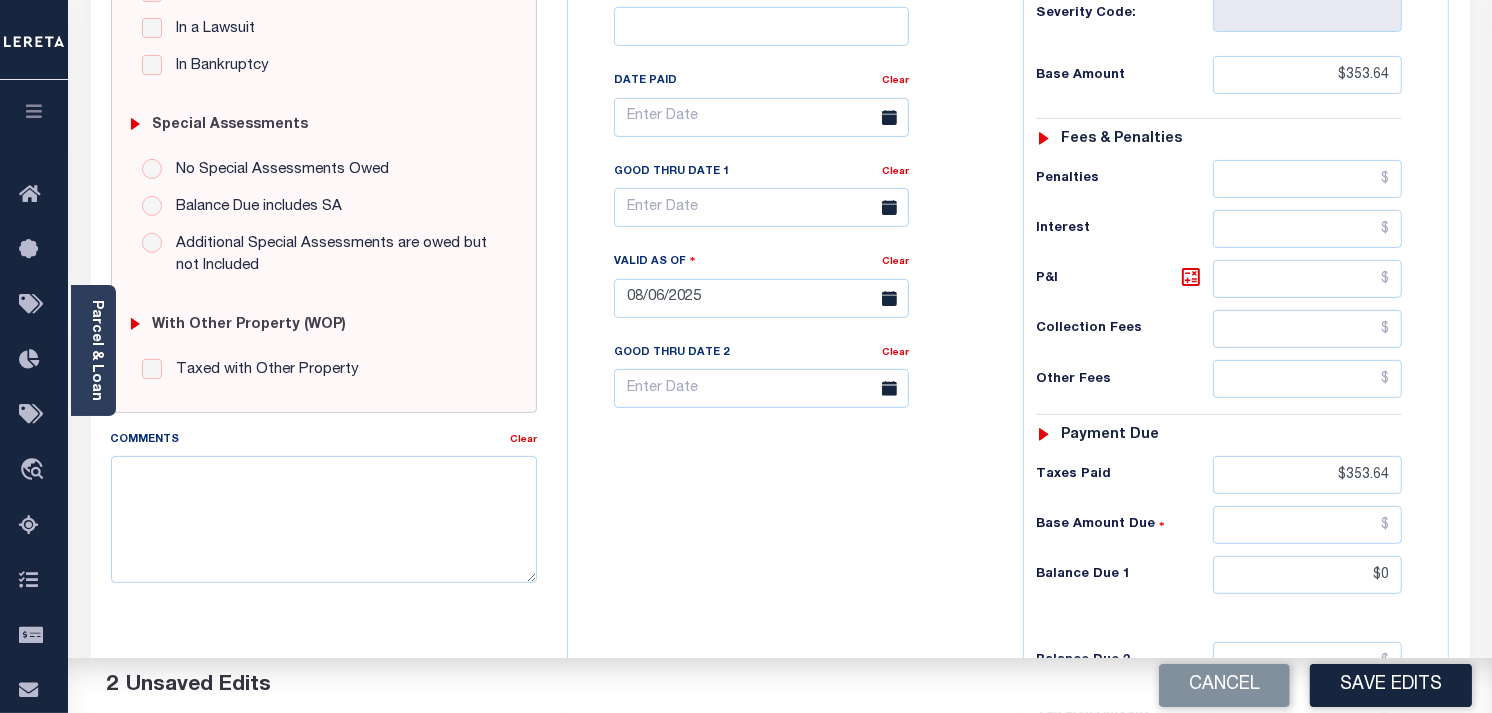 scroll, scrollTop: 555, scrollLeft: 0, axis: vertical 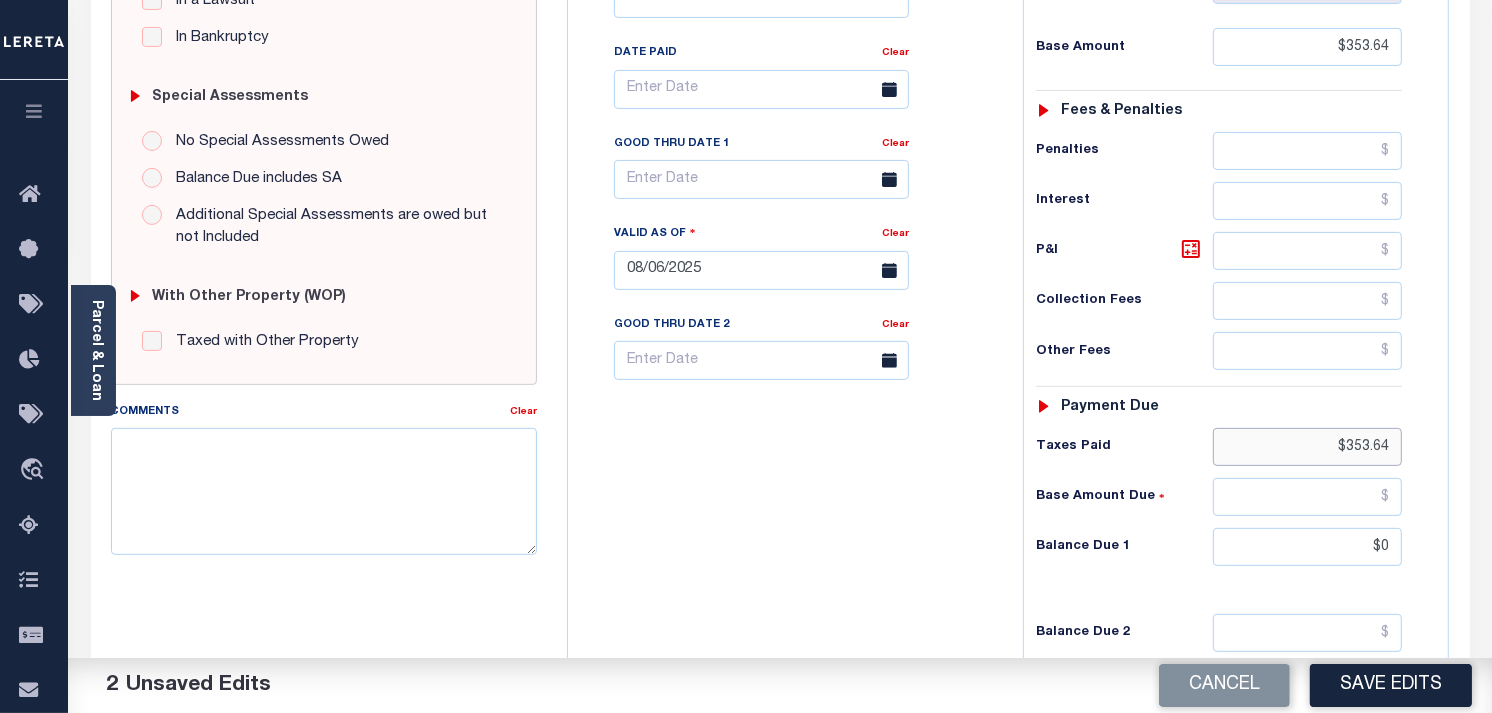drag, startPoint x: 1345, startPoint y: 450, endPoint x: 1460, endPoint y: 466, distance: 116.10771 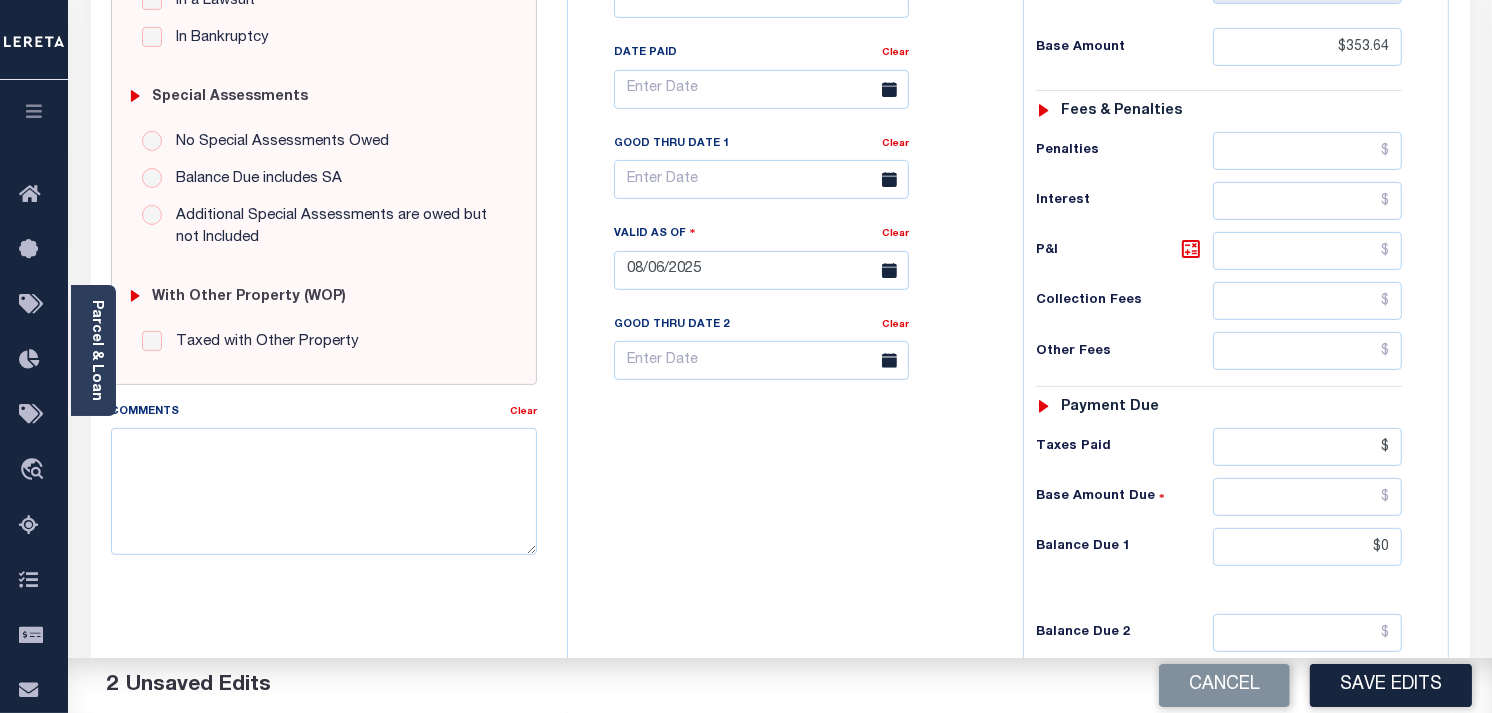 type on "$.00" 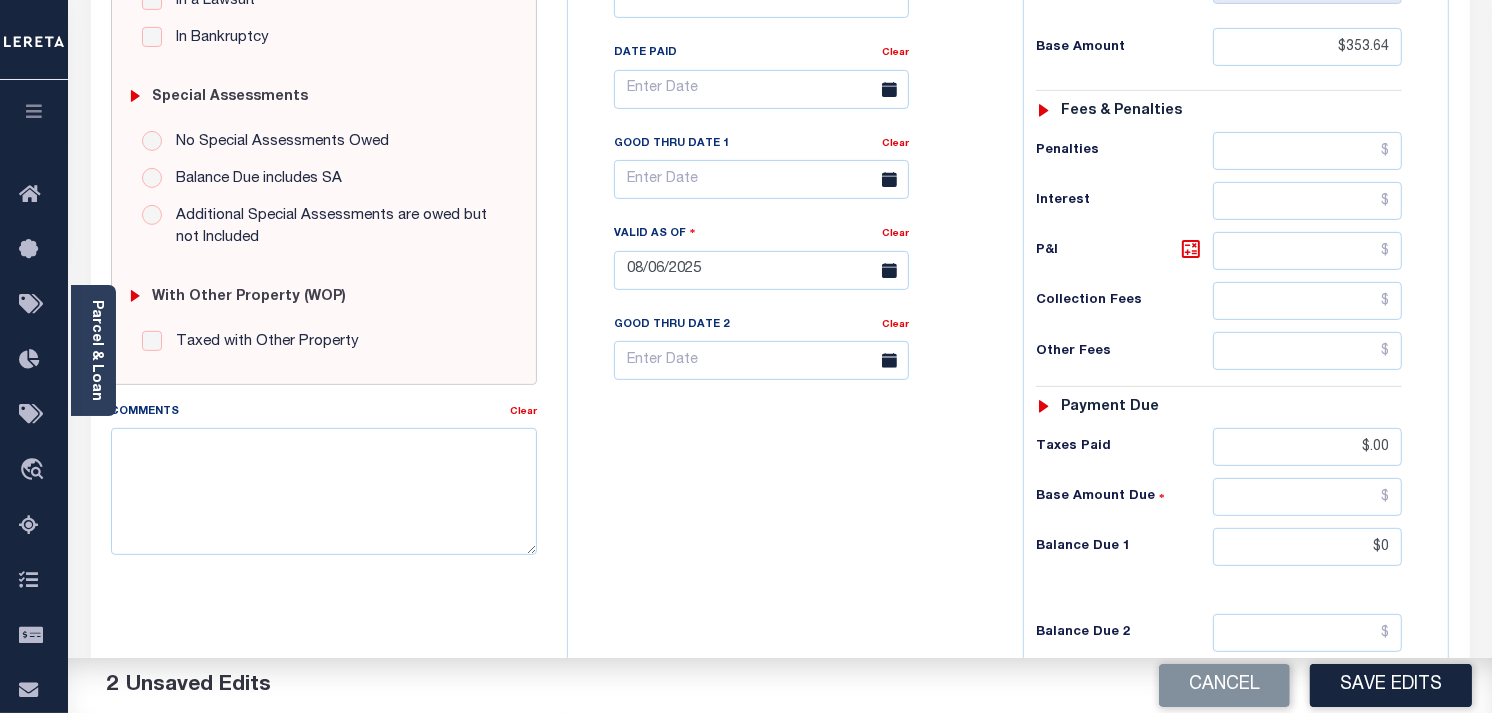 click on "[CITY]
STATE
County - [STATE_CODE]
TAX TYPE
[TAX ID]
TAX ID
-
LOAN SEVERITY CODE
-
WORK QUEUE
[CITY] [COUNTY]
DELQ AGENCY
Y
ACTIVE
-
TOTAL DLQ
Payments Tax Bill No" at bounding box center (1008, 269) 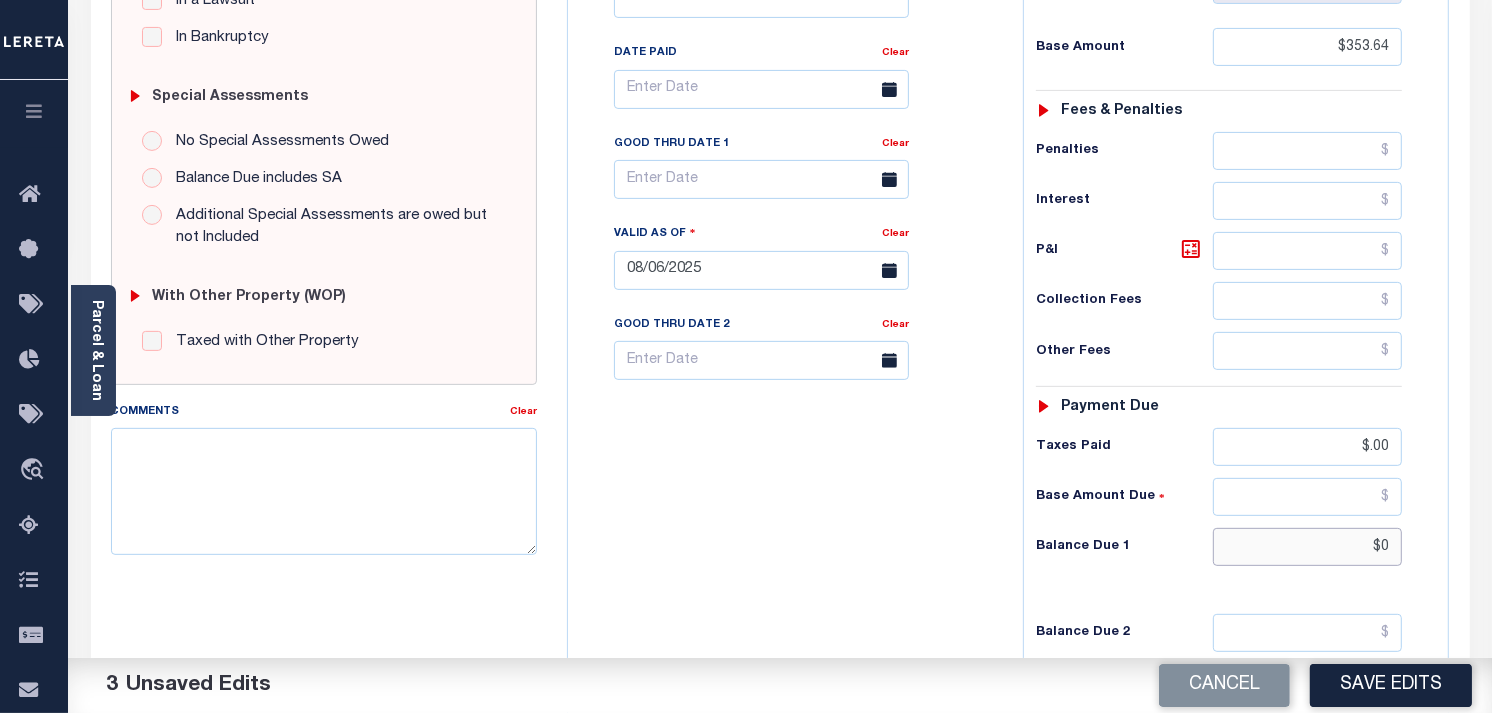 click on "$0" at bounding box center (1308, 547) 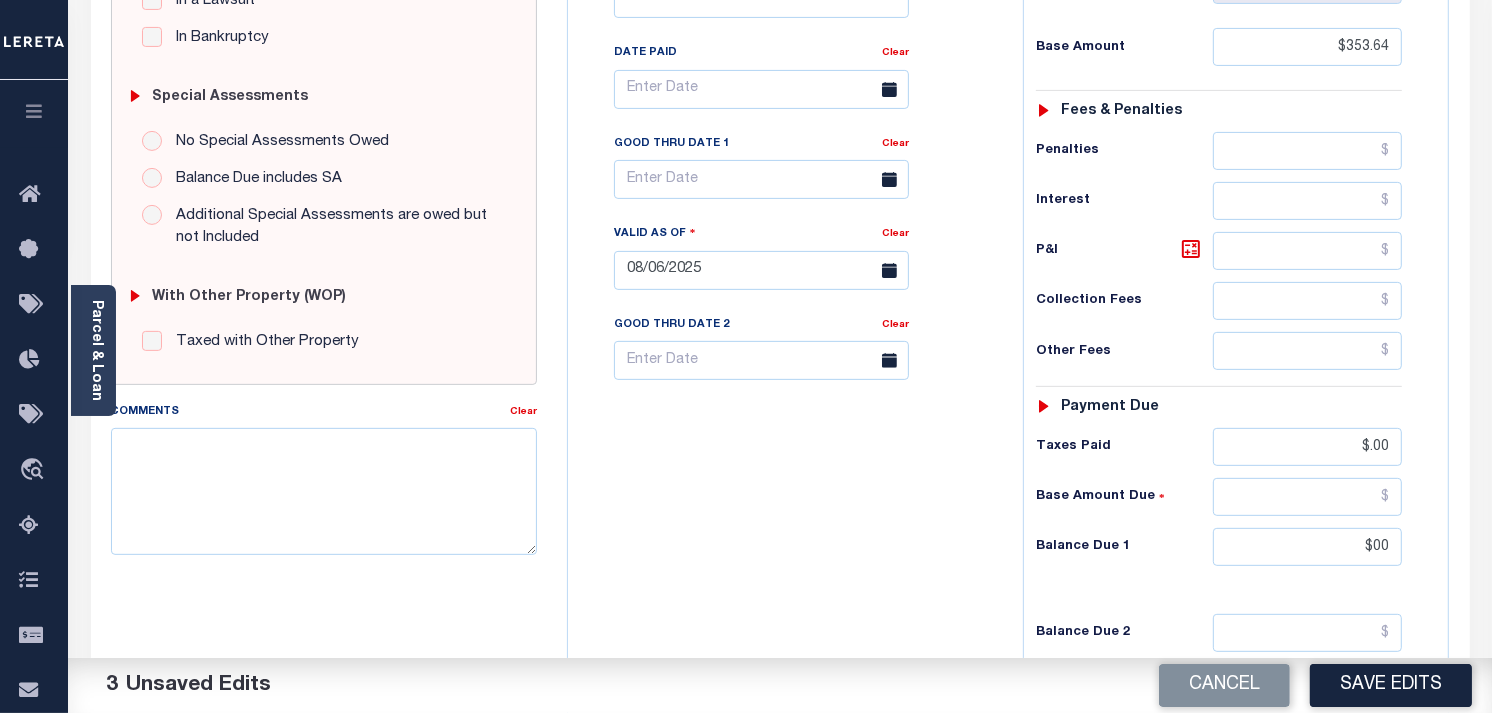 type on "$00.00" 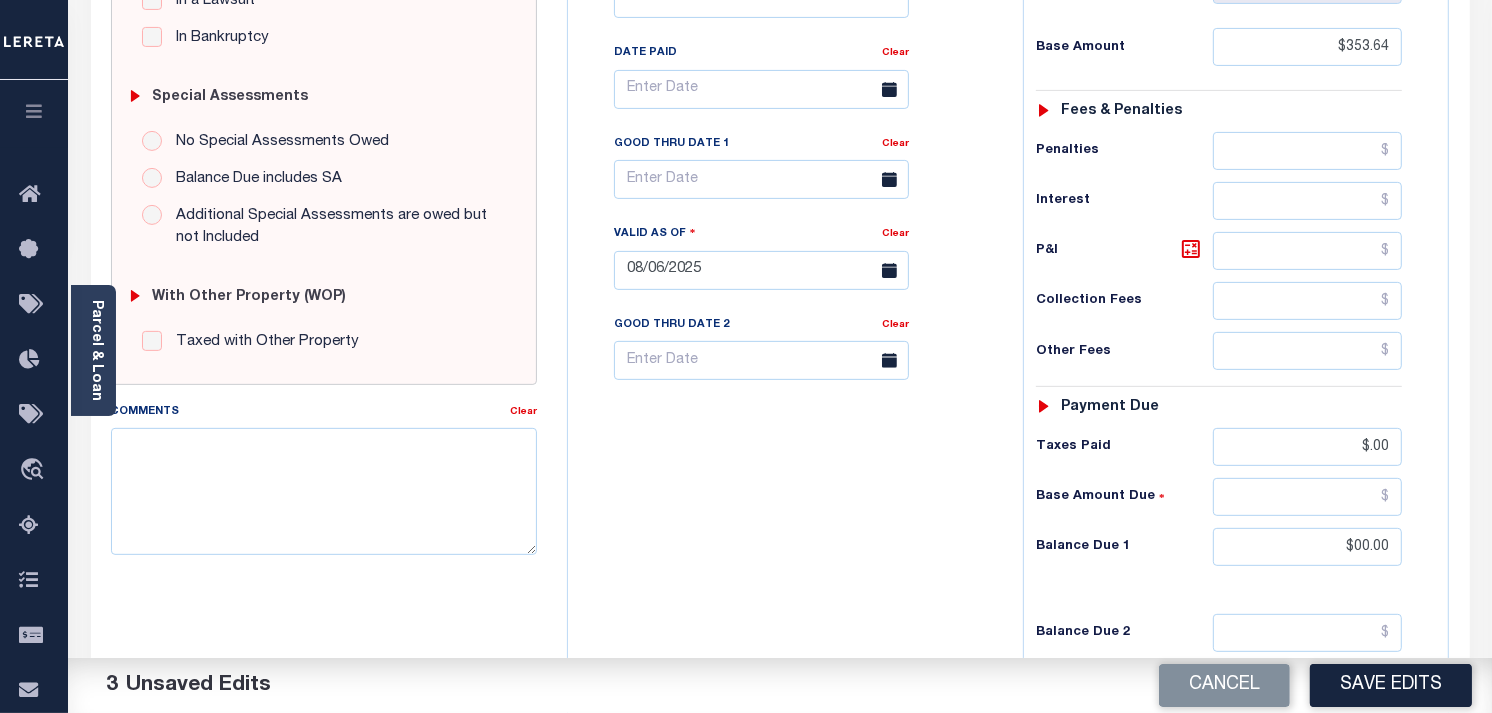 click on "Tax Status
Status
- Select Status Code -" at bounding box center [1225, 260] 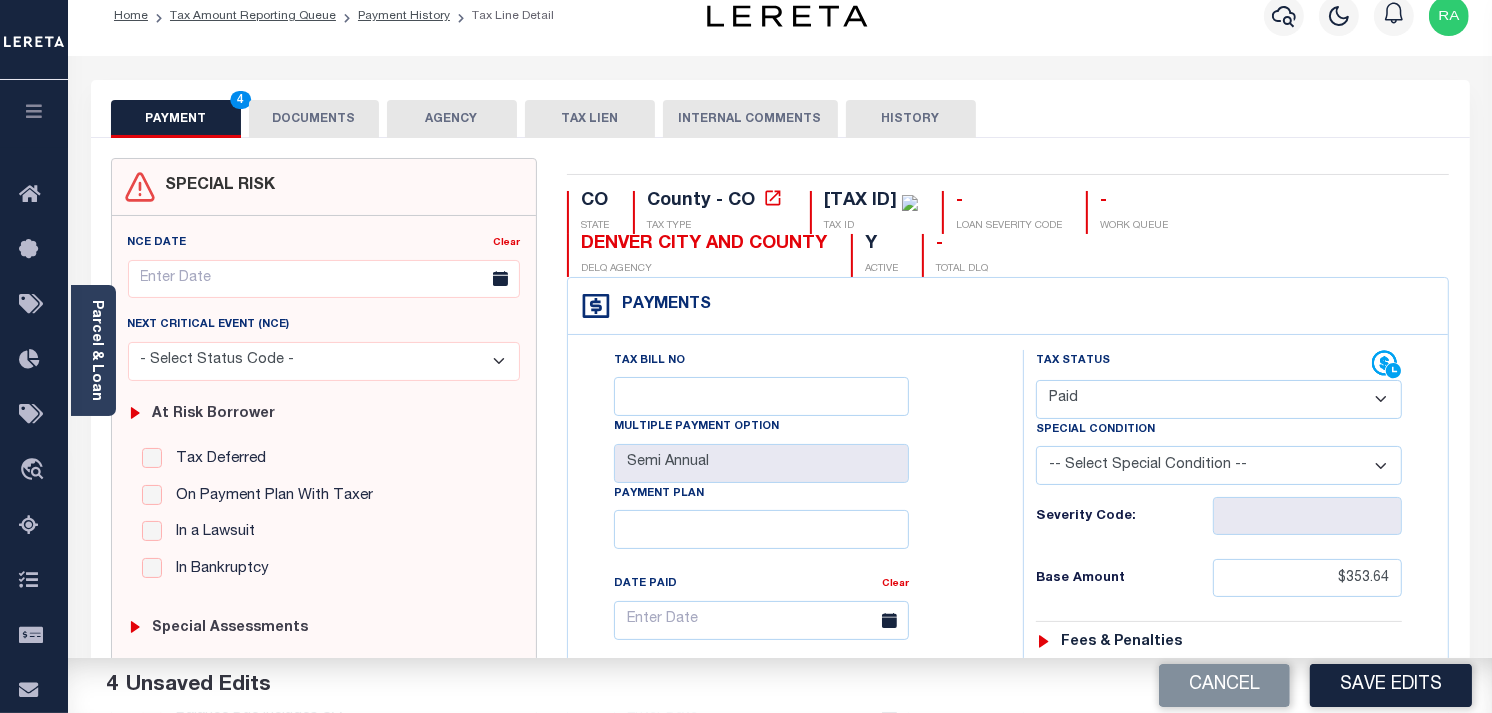 scroll, scrollTop: 0, scrollLeft: 0, axis: both 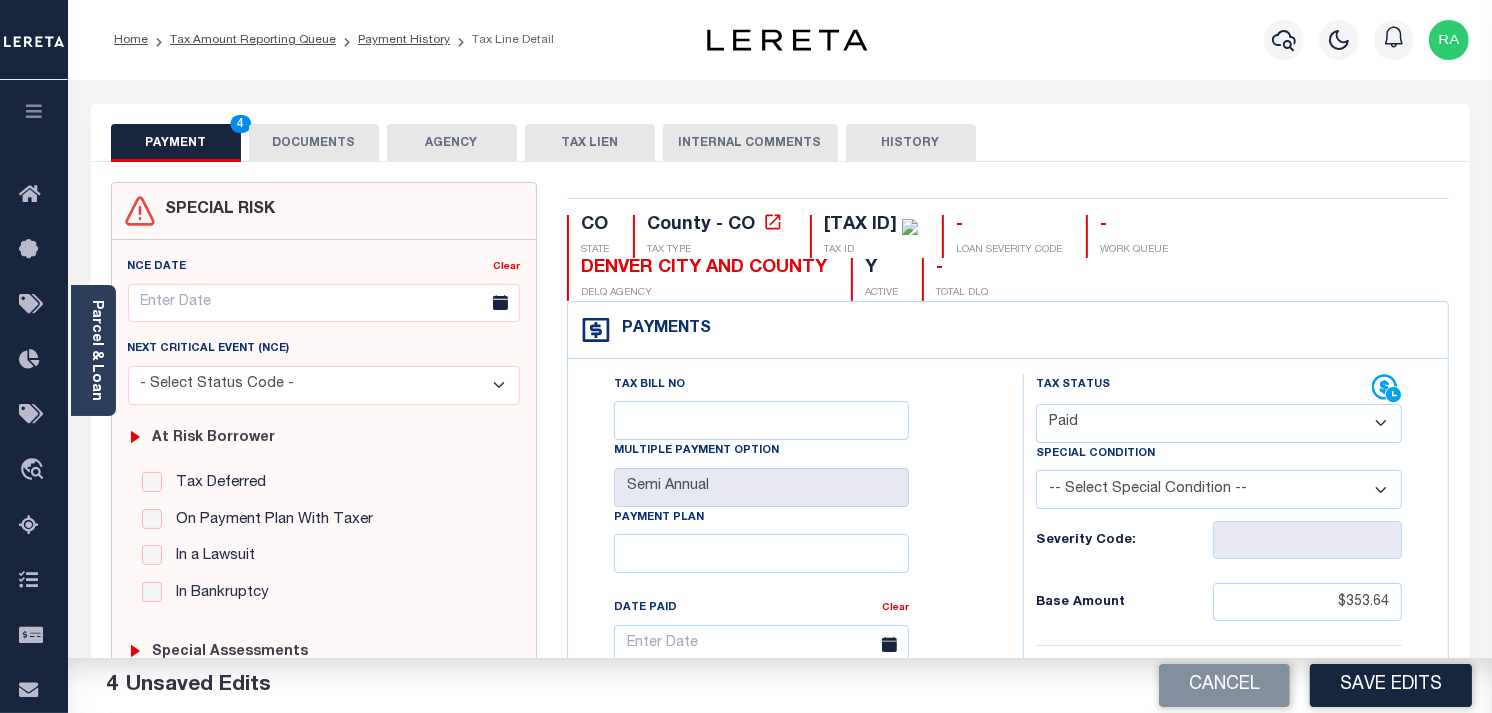 click on "DOCUMENTS" at bounding box center (314, 143) 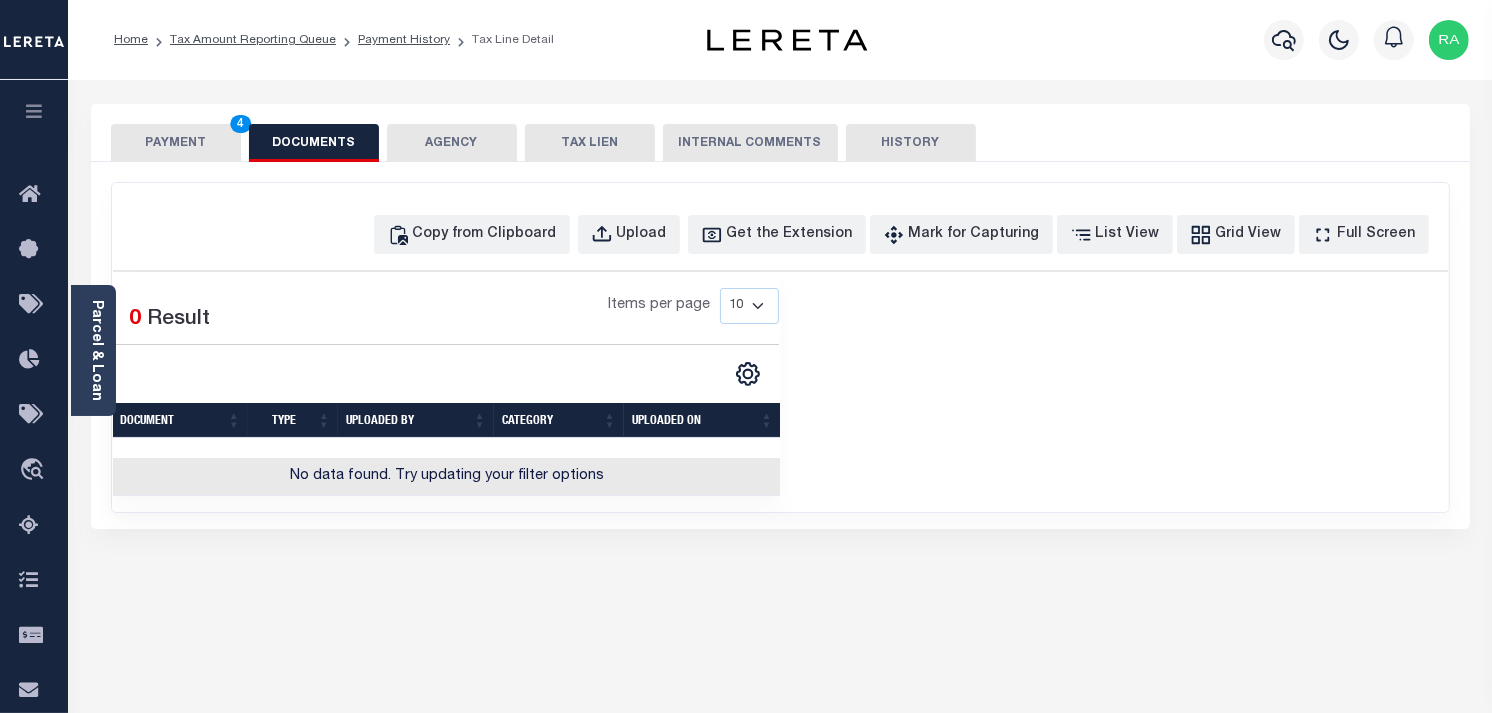 click on "UPLOADED ON" at bounding box center (702, 420) 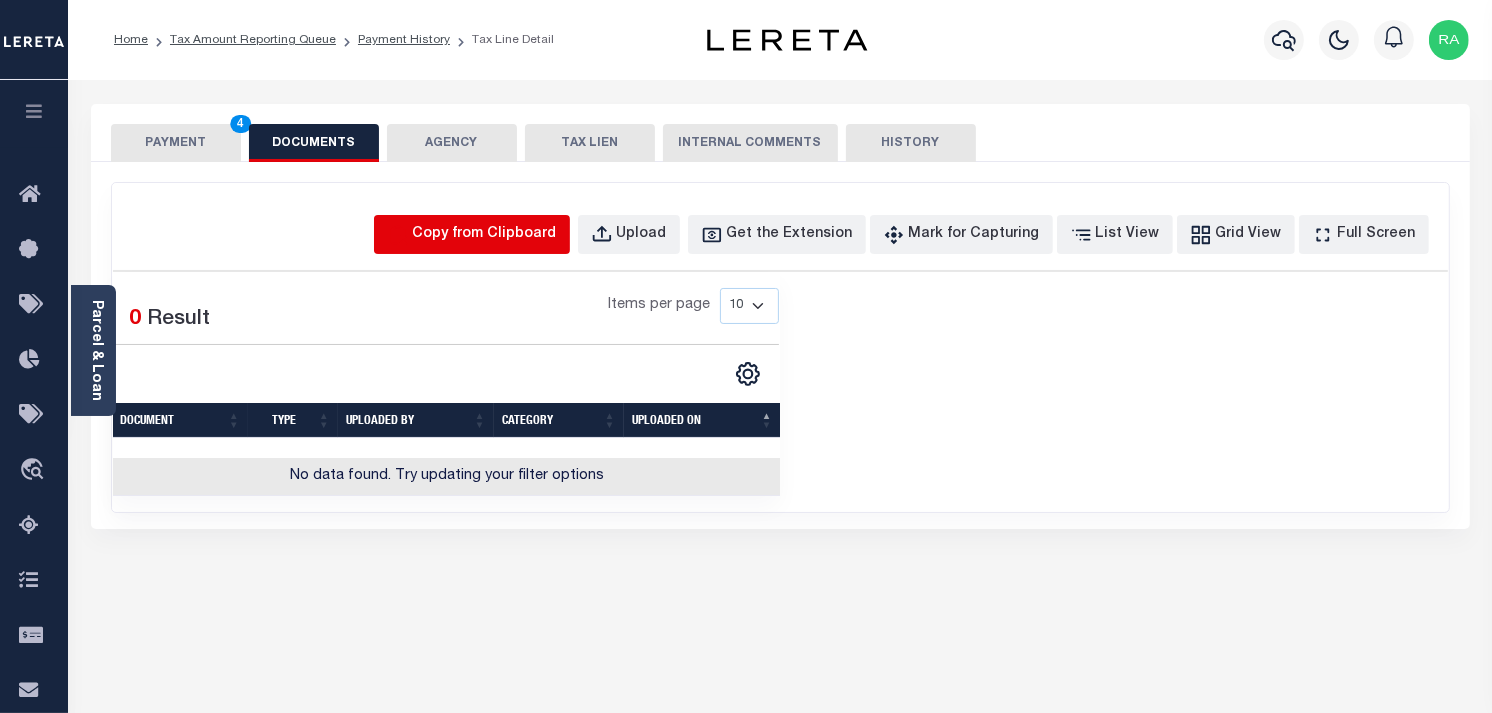 click 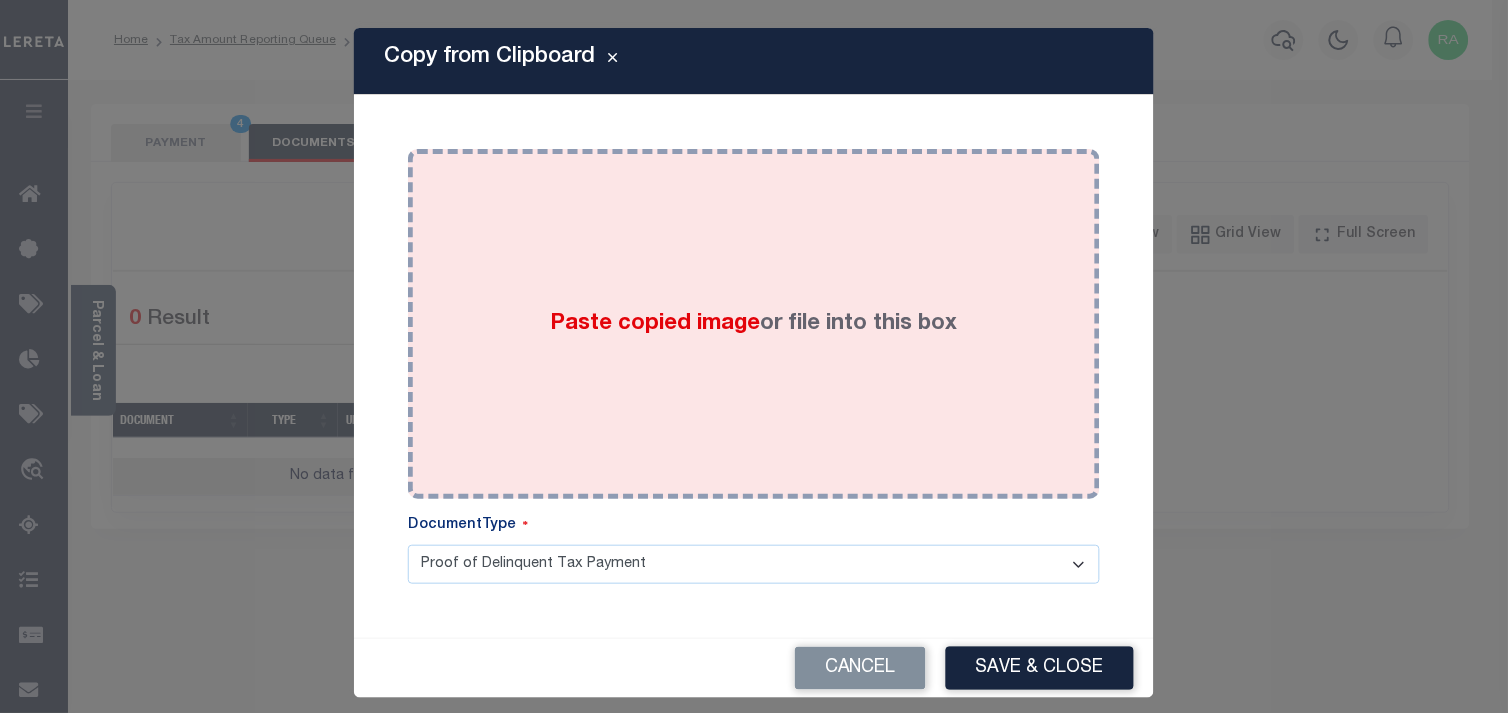 click on "Paste copied image  or file into this box" at bounding box center [754, 324] 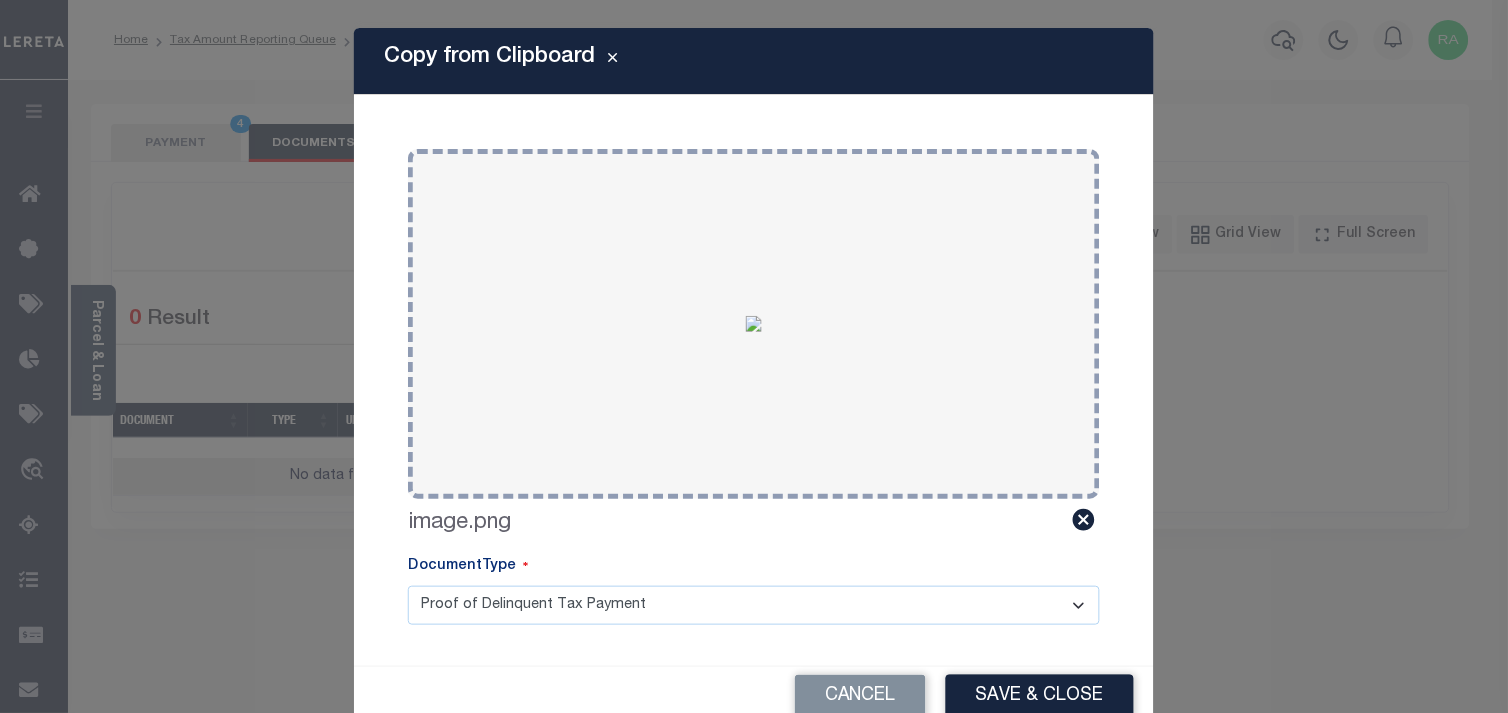 click on "Save & Close" at bounding box center [1040, 696] 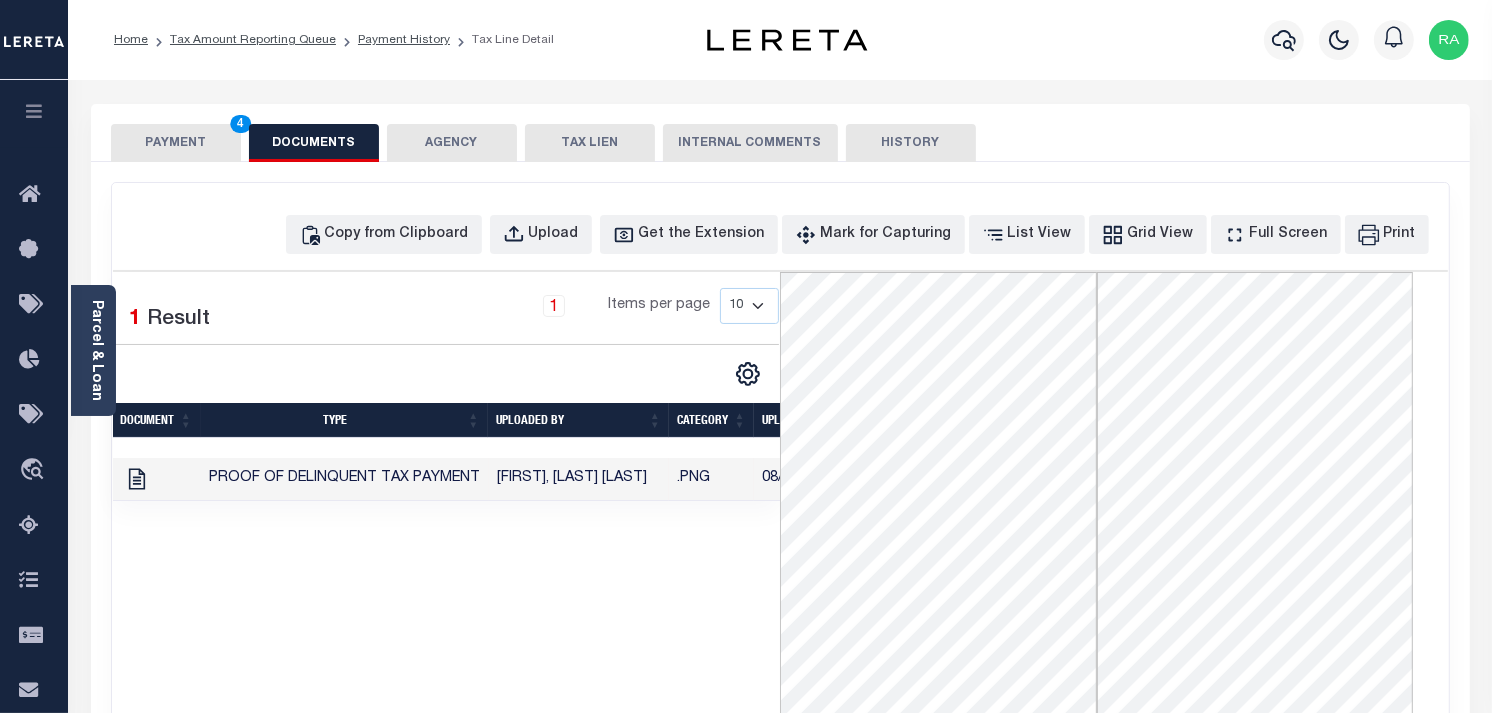 click on "PAYMENT
4" at bounding box center (176, 143) 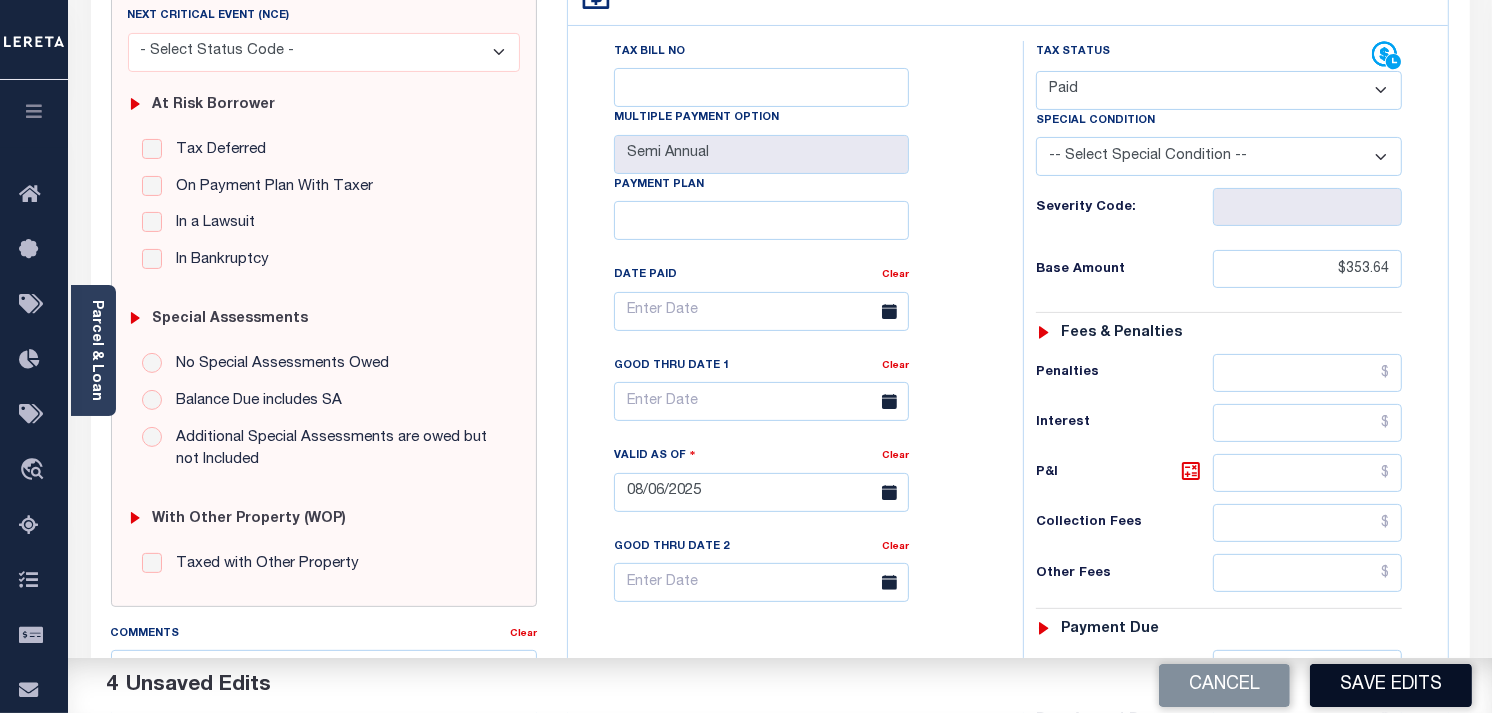 scroll, scrollTop: 777, scrollLeft: 0, axis: vertical 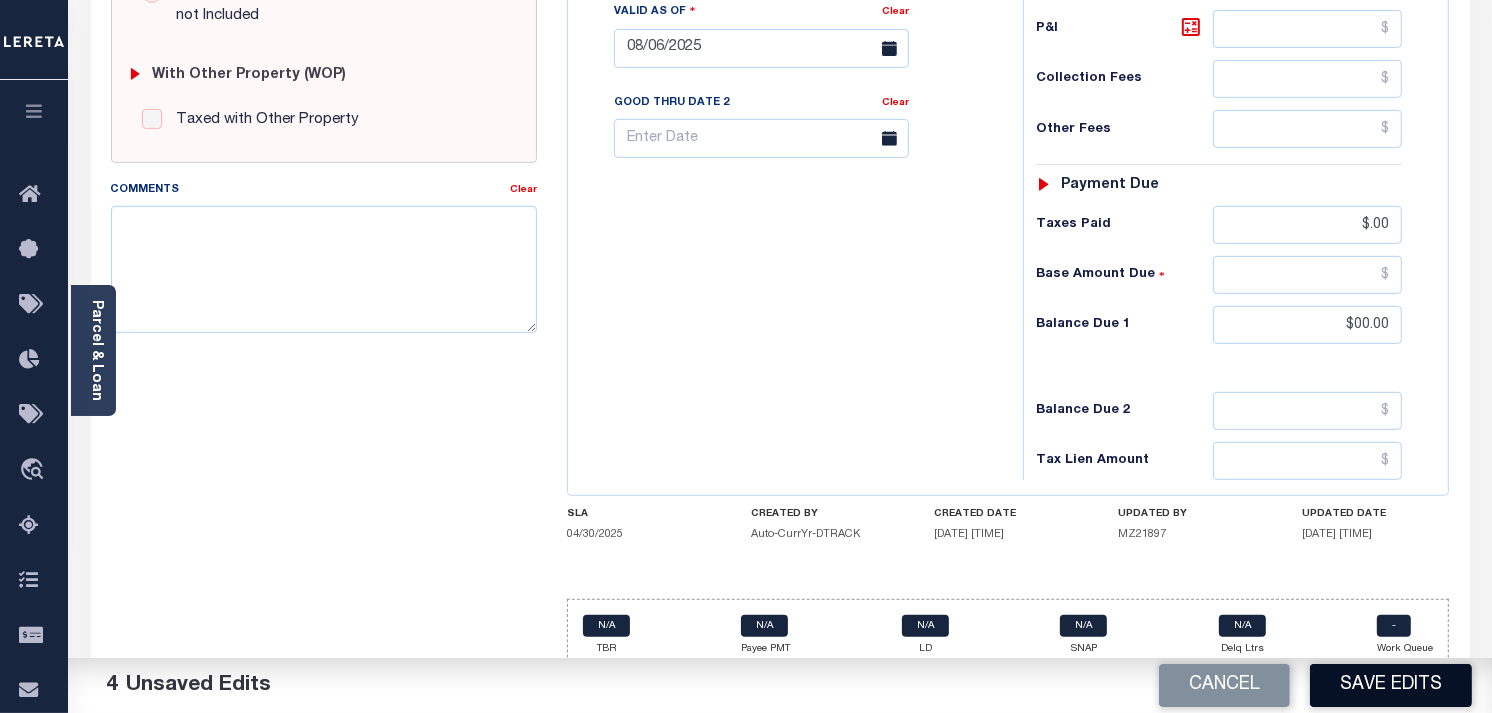 click on "Save Edits" at bounding box center (1391, 685) 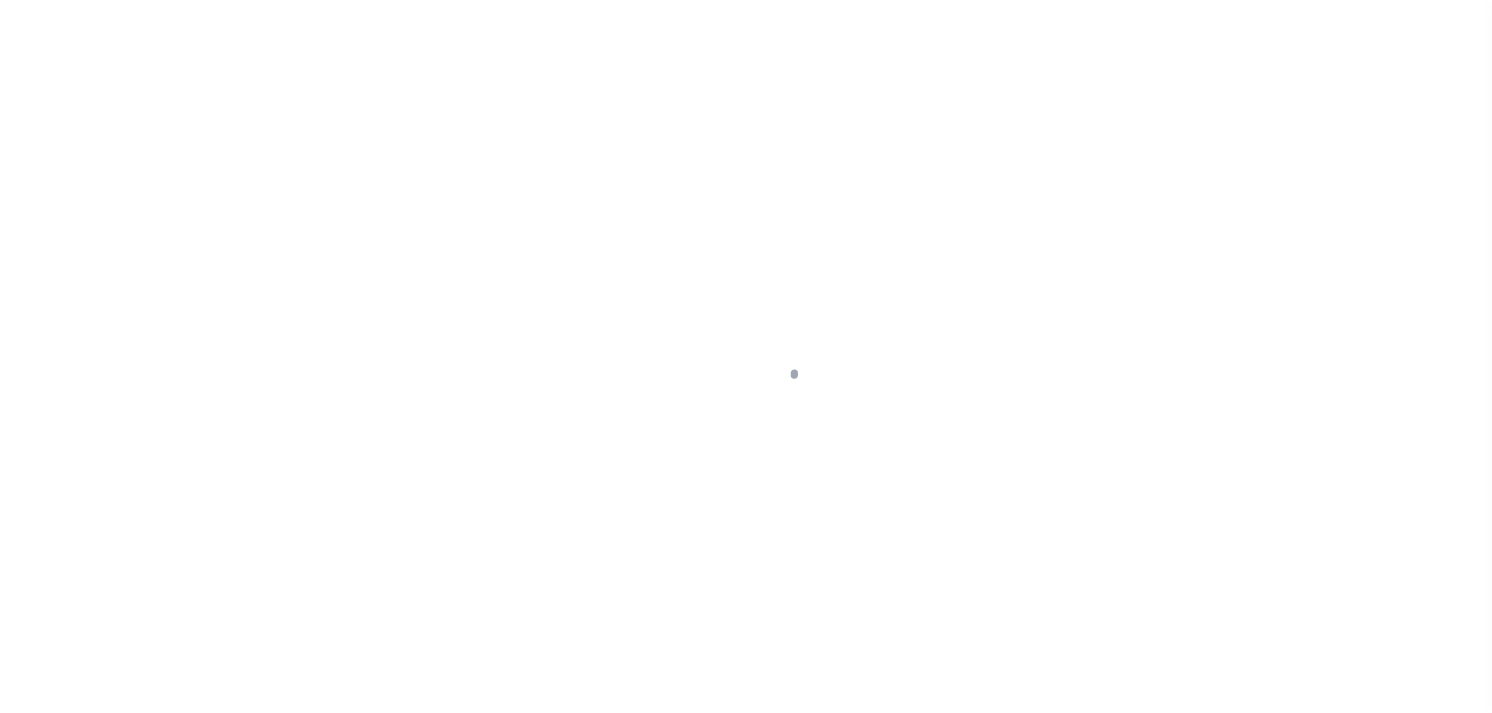 scroll, scrollTop: 0, scrollLeft: 0, axis: both 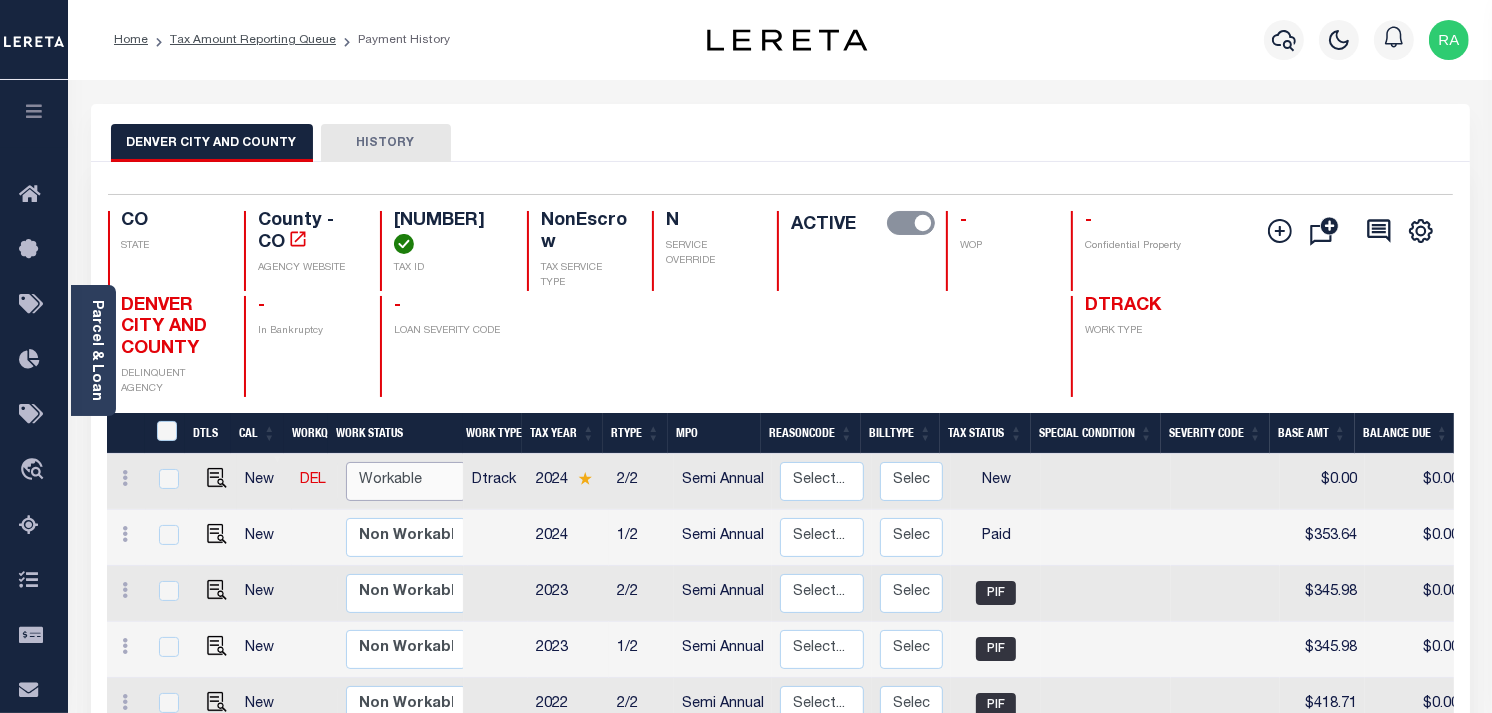 click on "Non Workable
Workable" at bounding box center (406, 481) 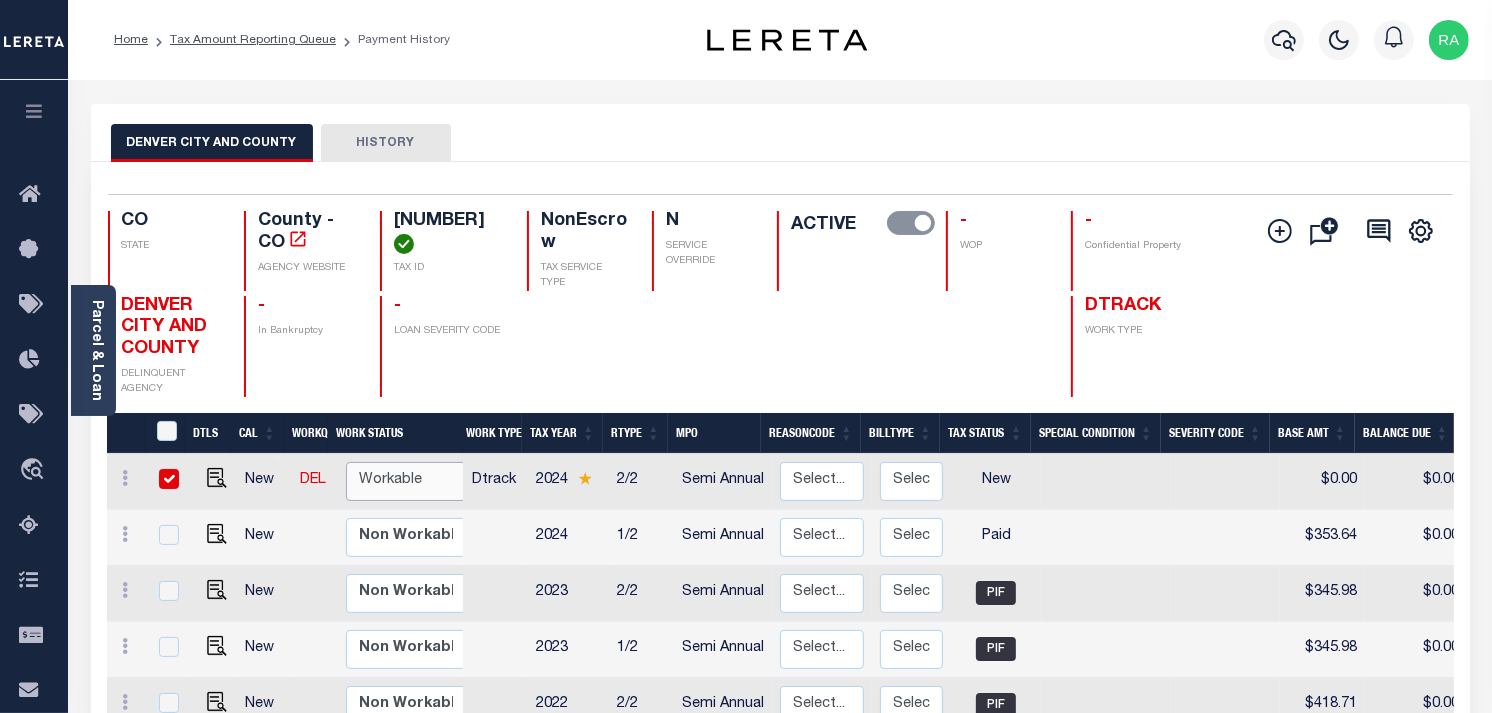 checkbox on "true" 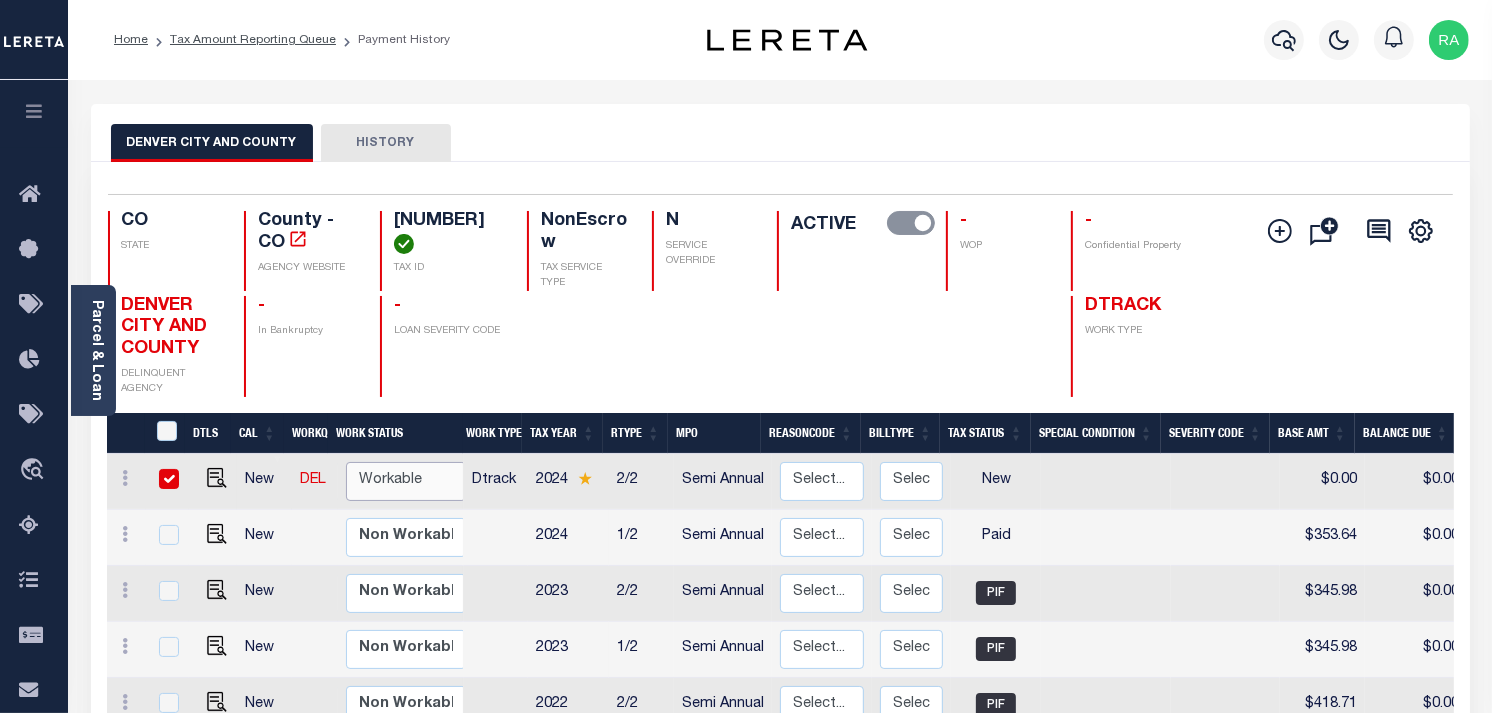 checkbox on "true" 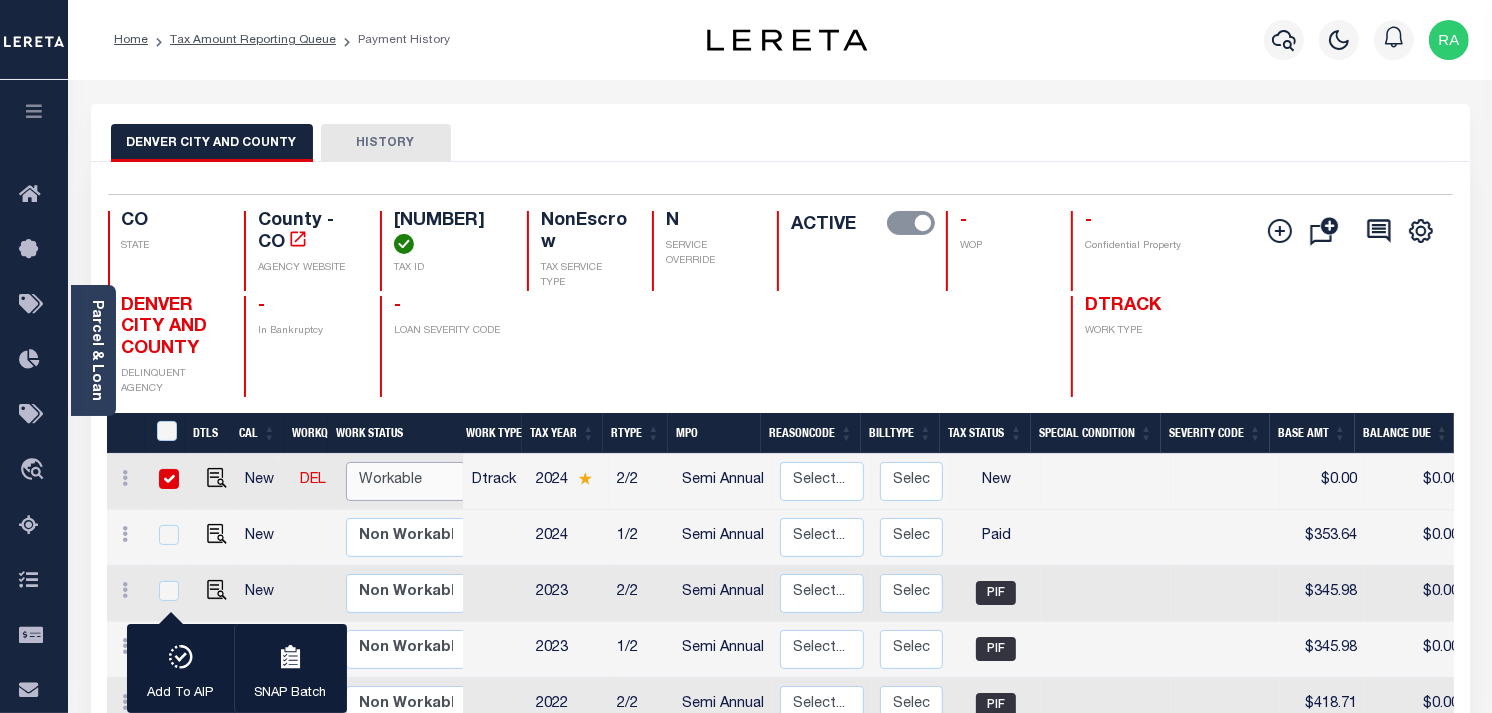 select on "true" 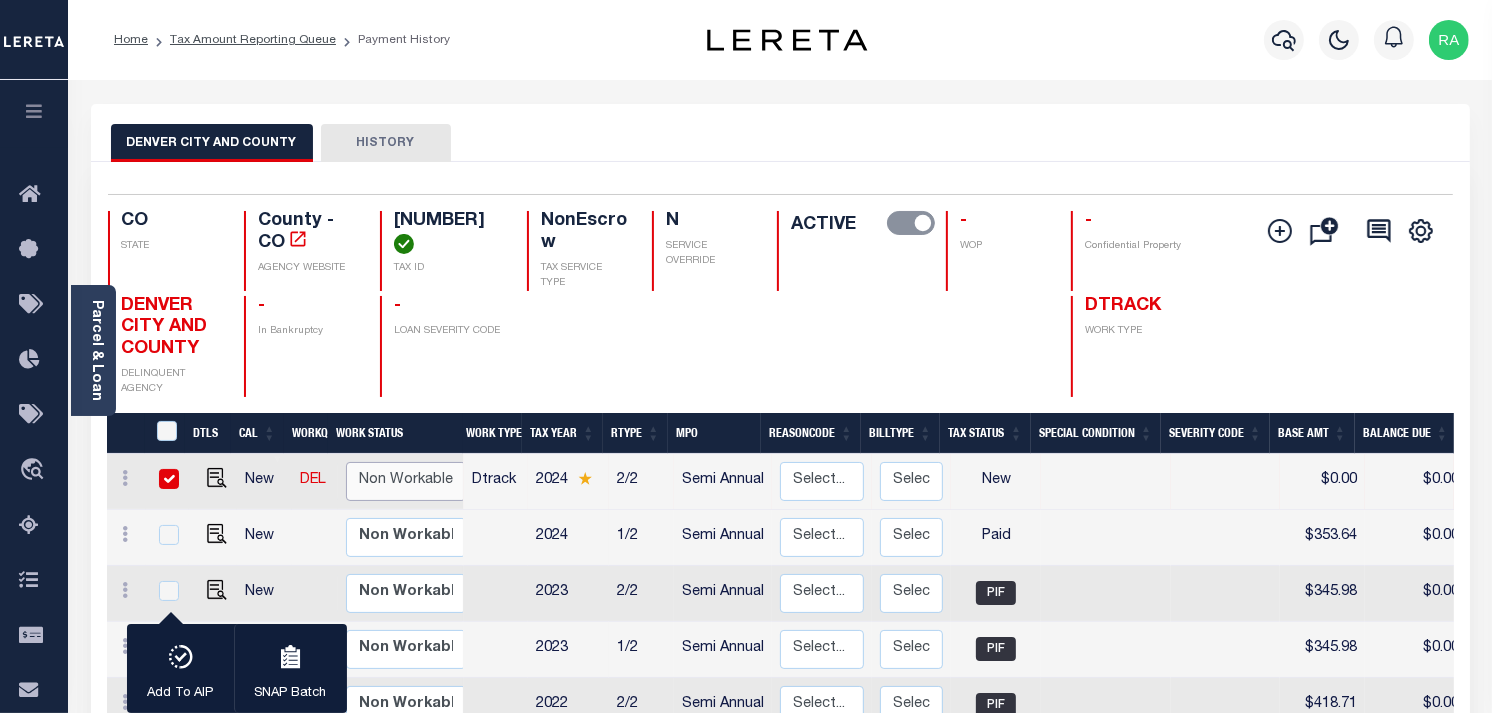 click on "Non Workable
Workable" at bounding box center [406, 481] 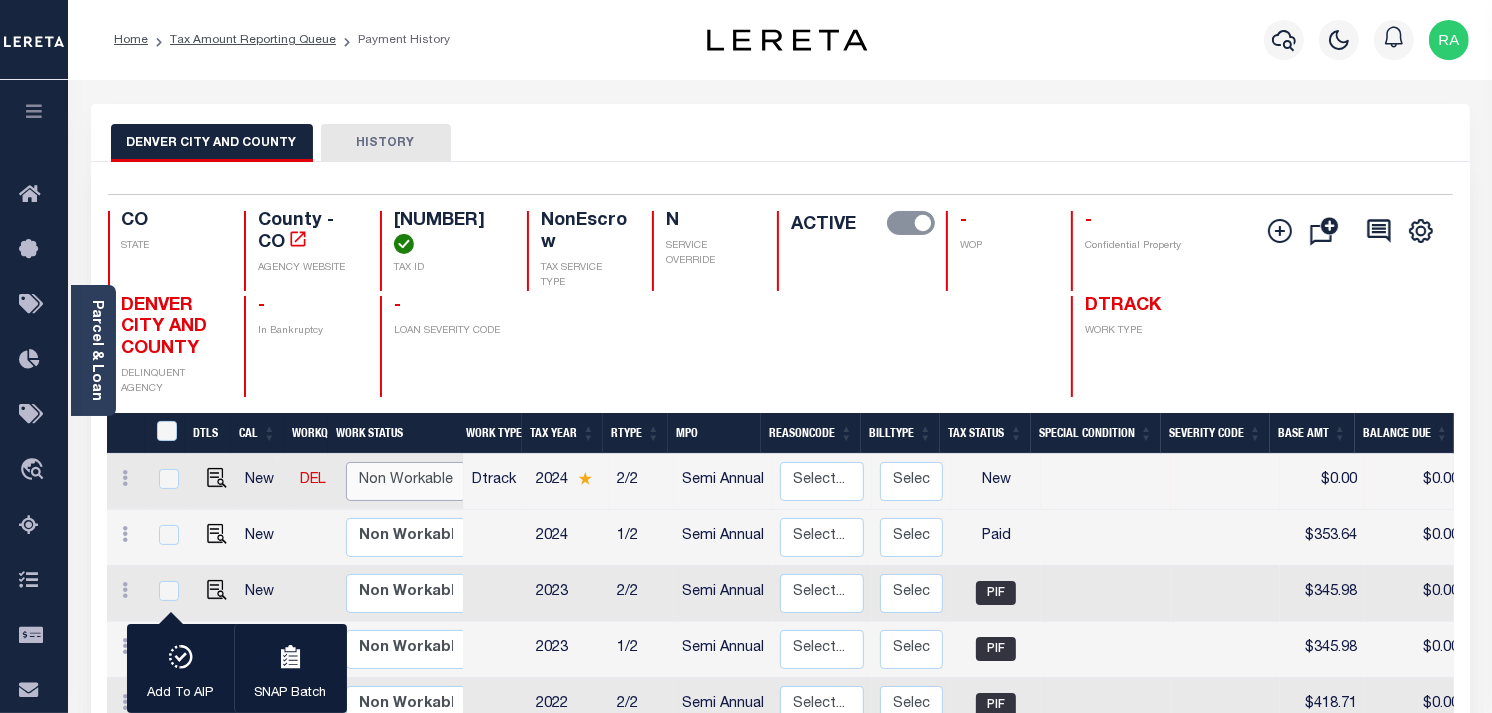 checkbox on "false" 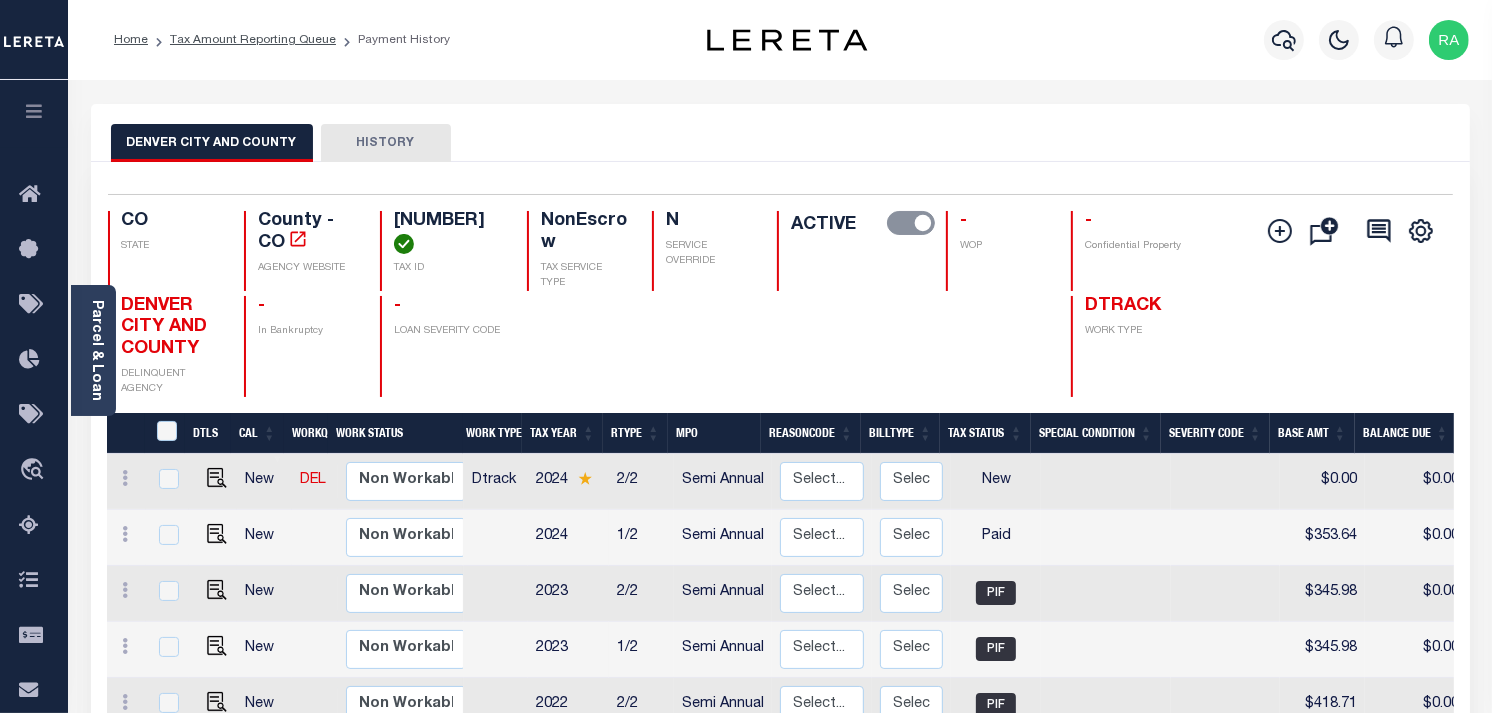 click on "Tax Amount Reporting Queue" at bounding box center (242, 40) 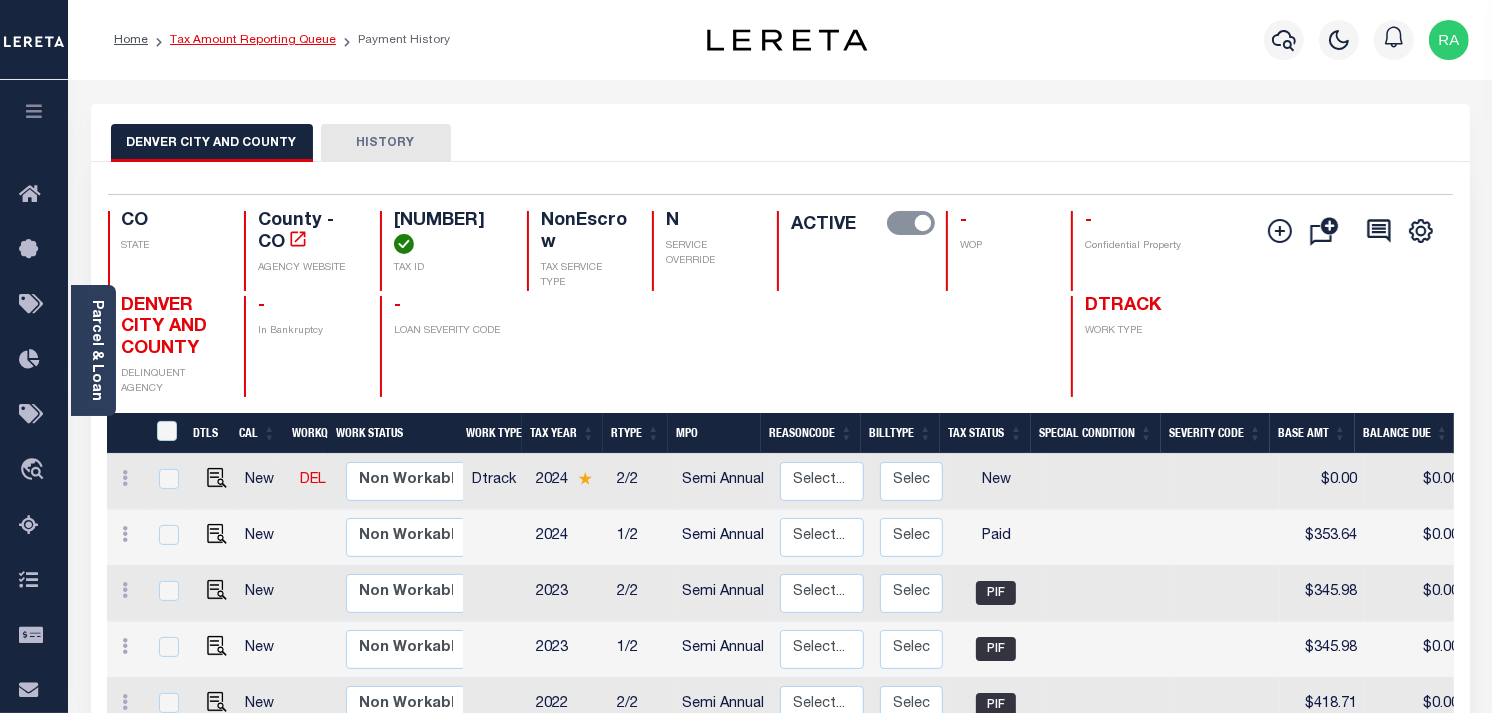 click on "Tax Amount Reporting Queue" at bounding box center [253, 40] 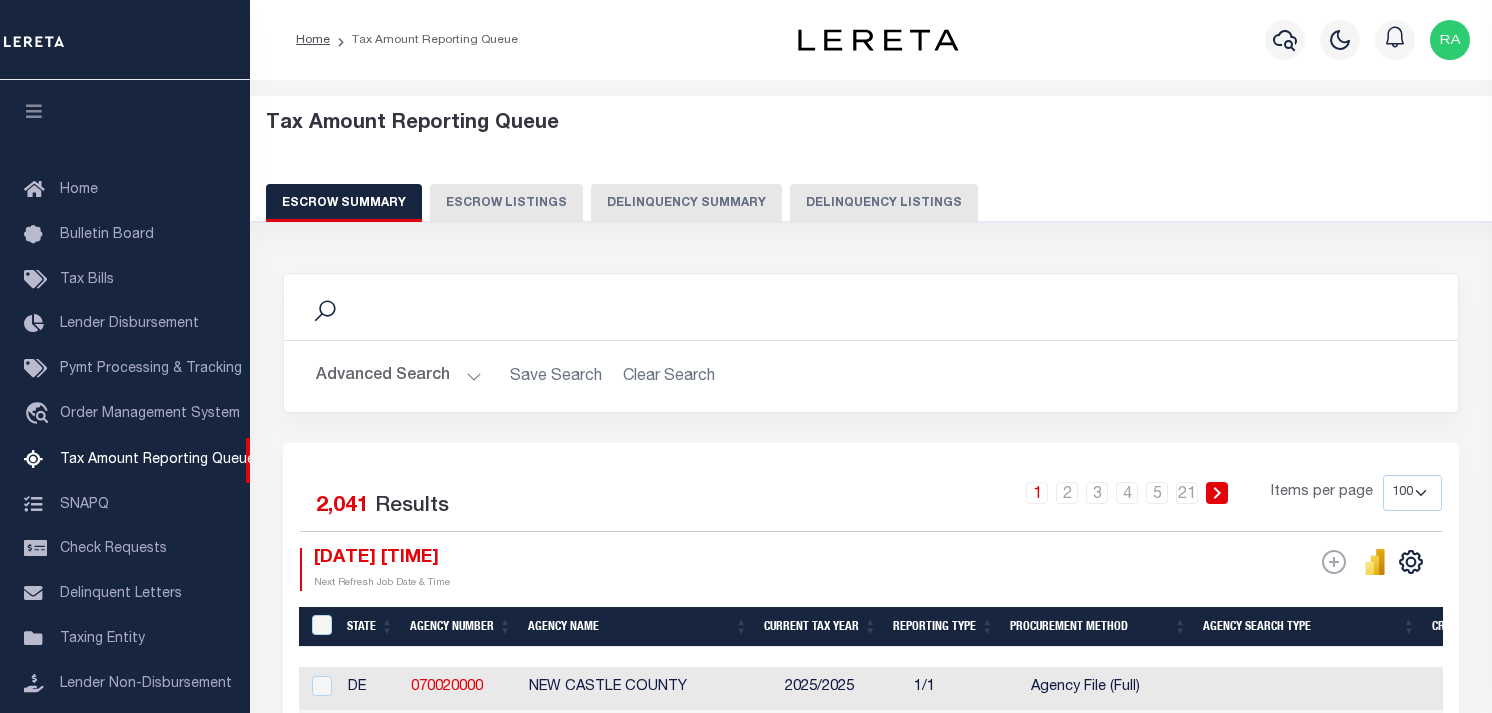 select on "100" 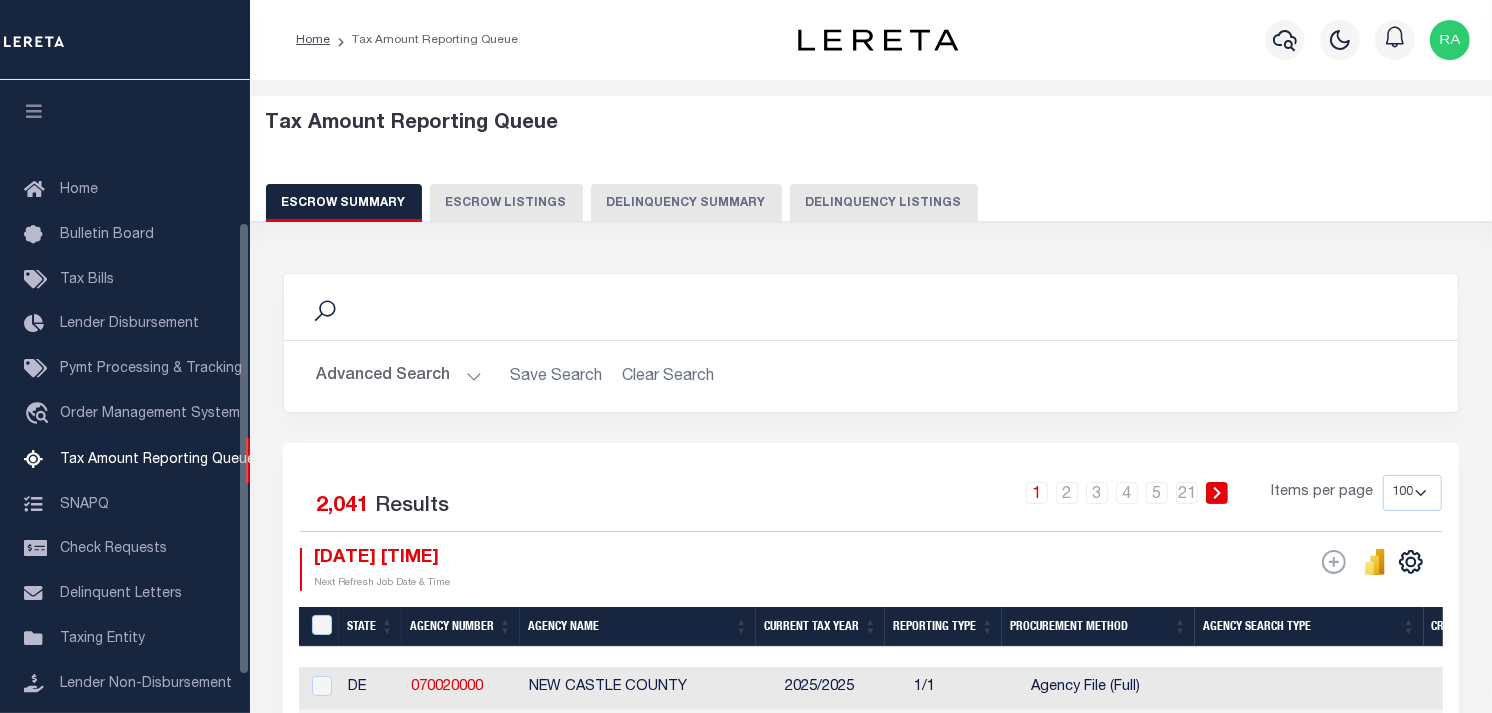 scroll, scrollTop: 198, scrollLeft: 0, axis: vertical 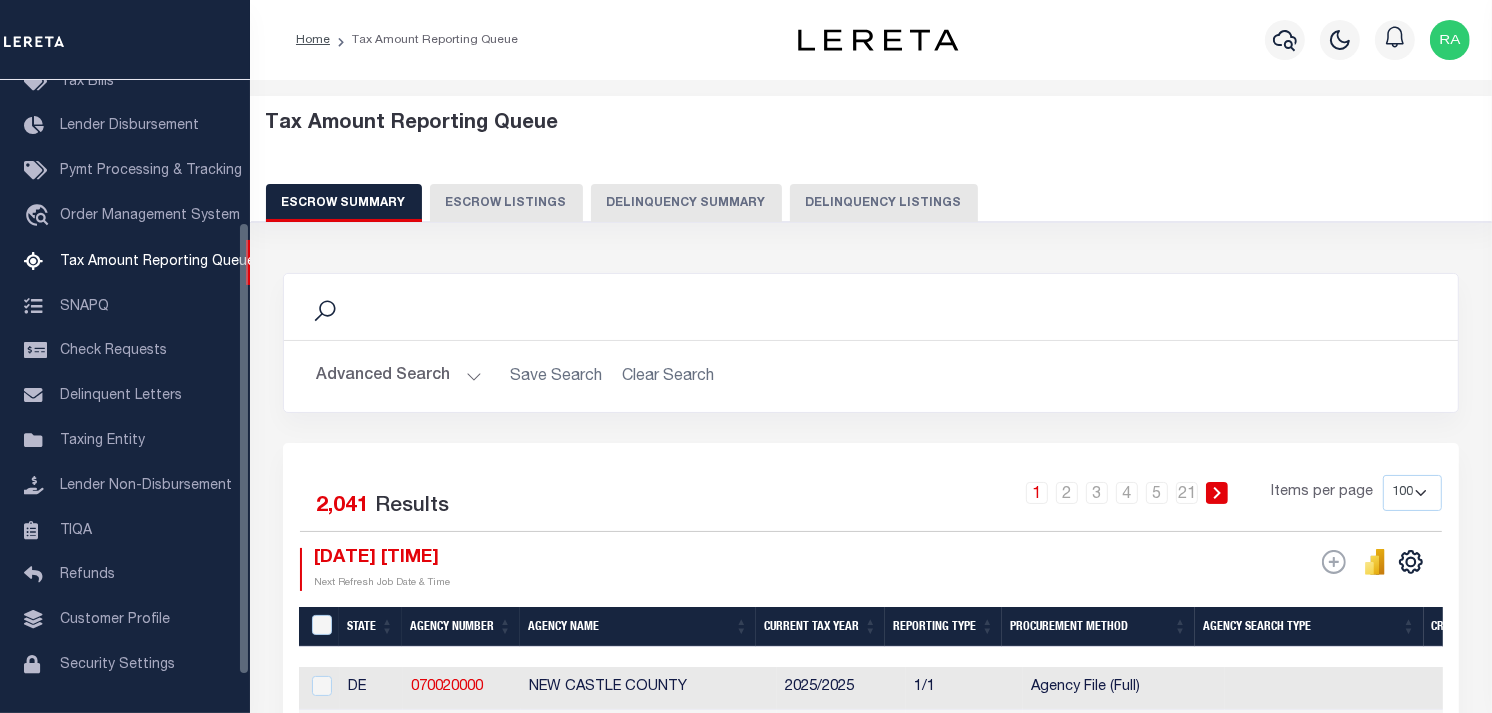 click on "Delinquency Listings" at bounding box center (884, 203) 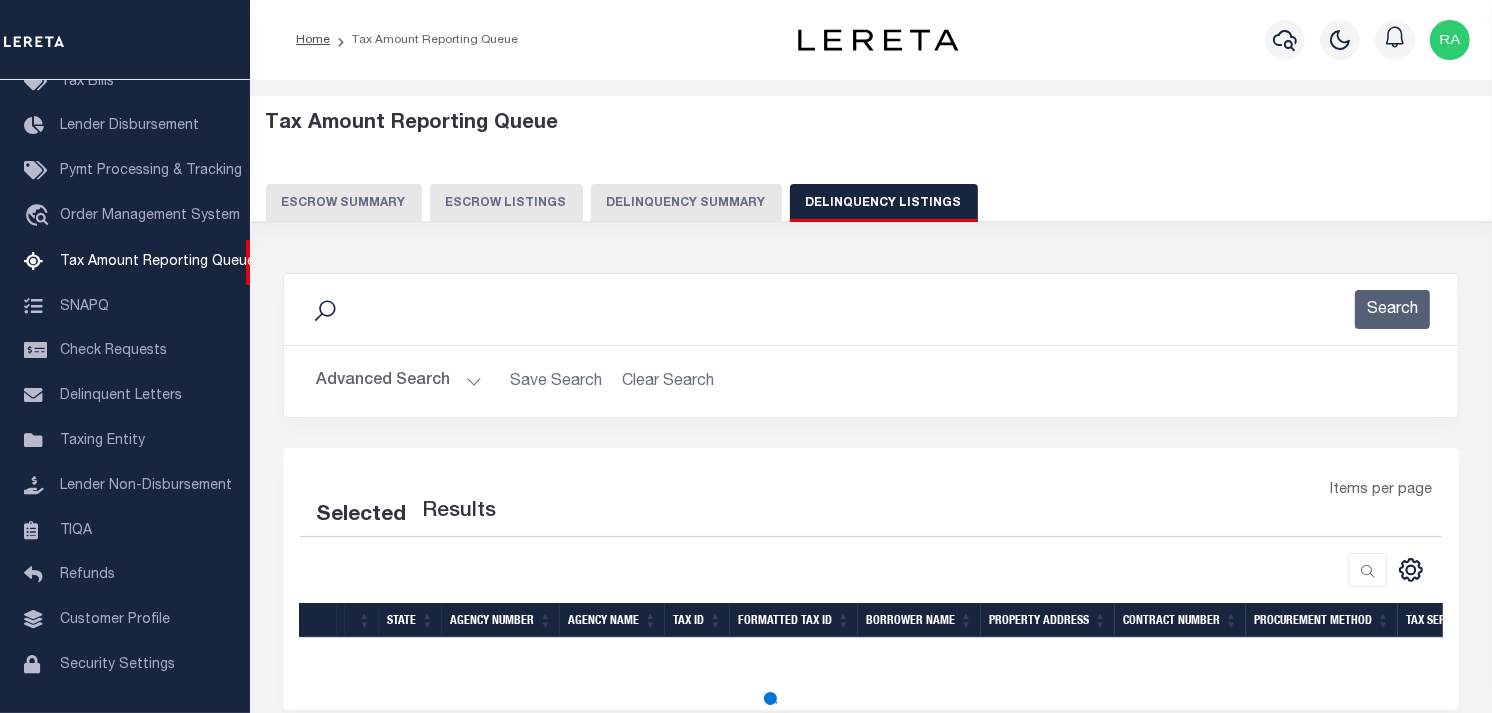 select on "100" 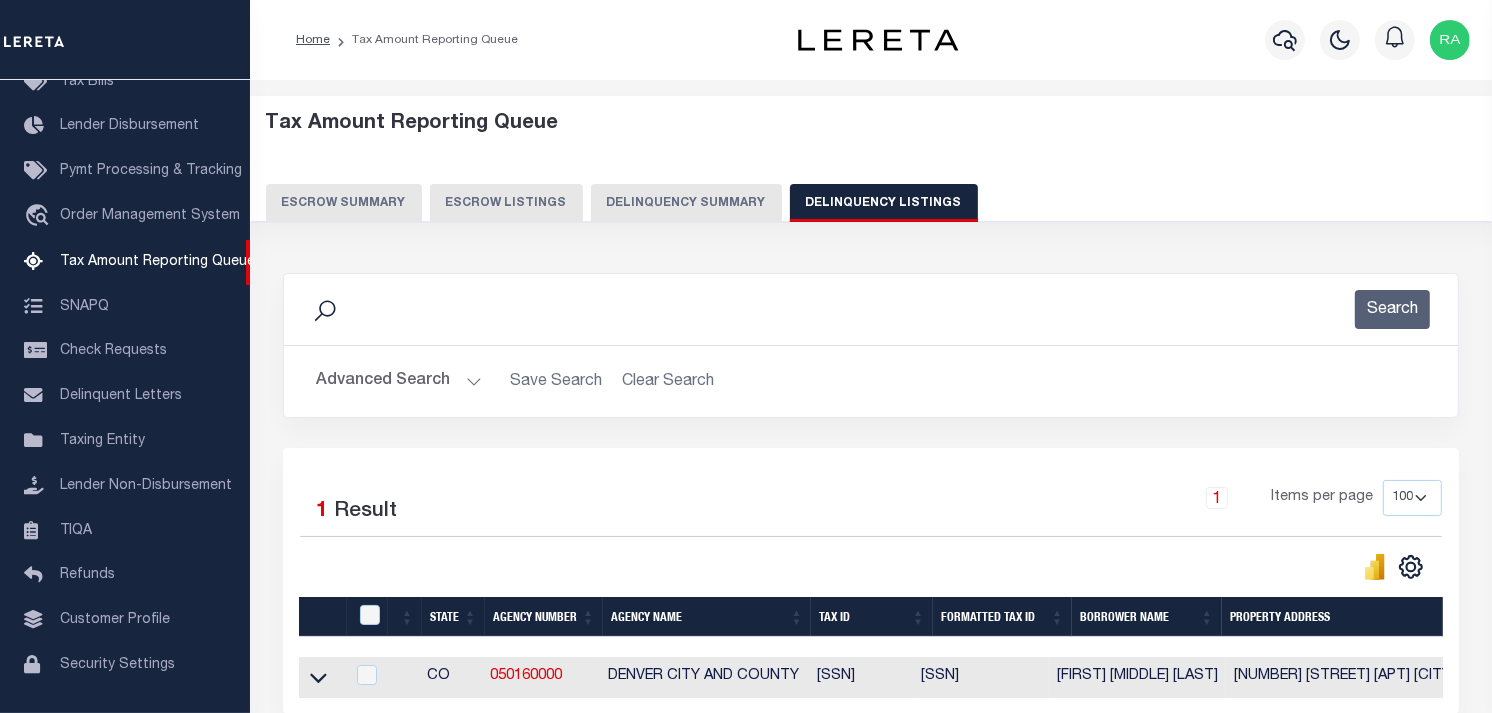 click on "Advanced Search" at bounding box center [399, 381] 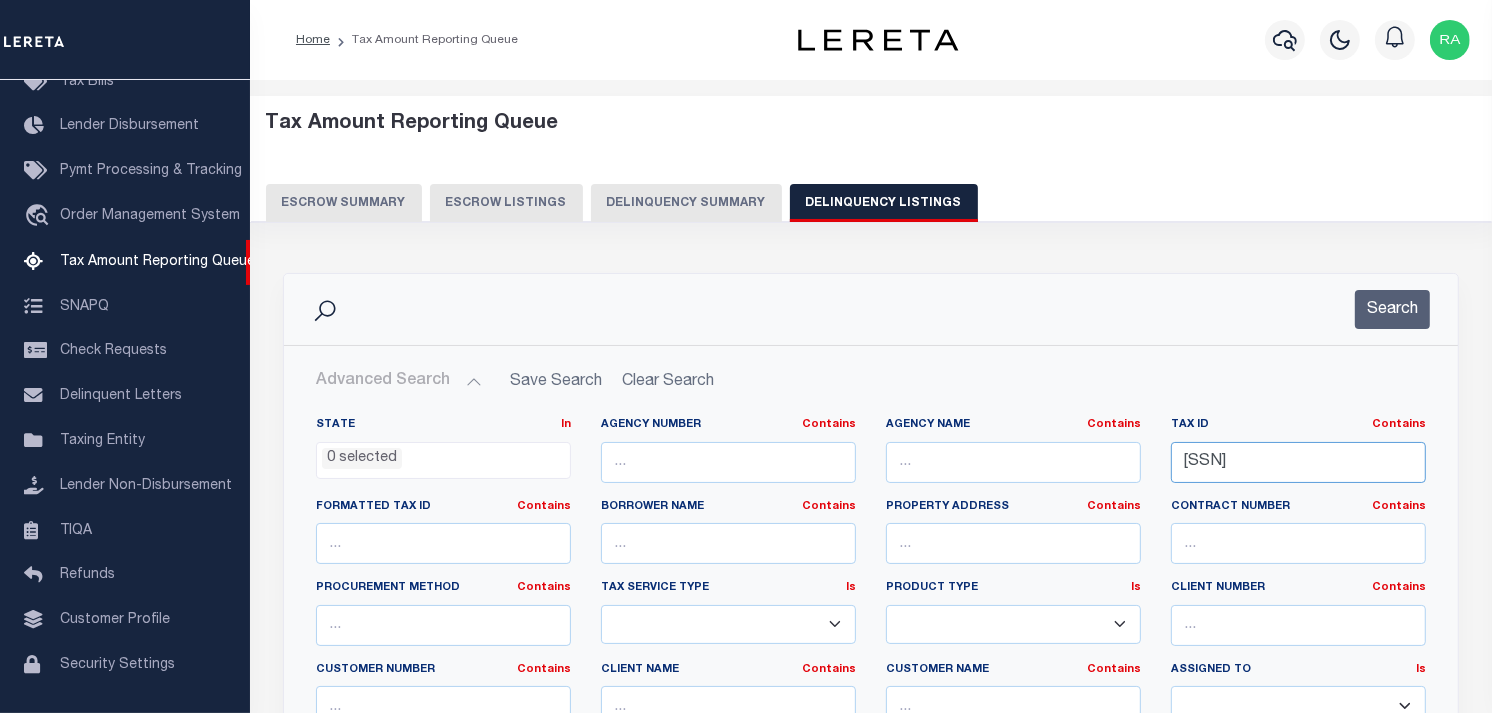 click on "[SSN]" at bounding box center (1298, 462) 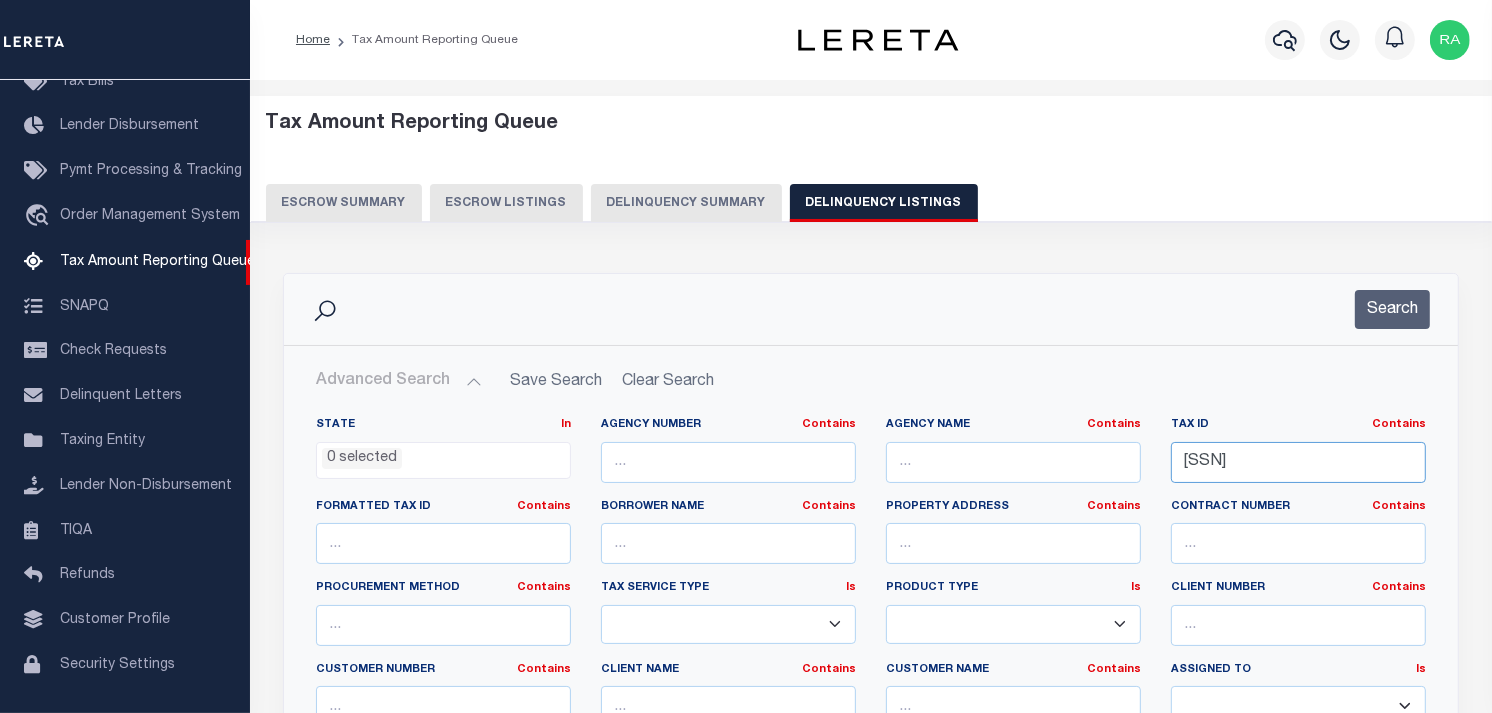 paste on "[SSN]" 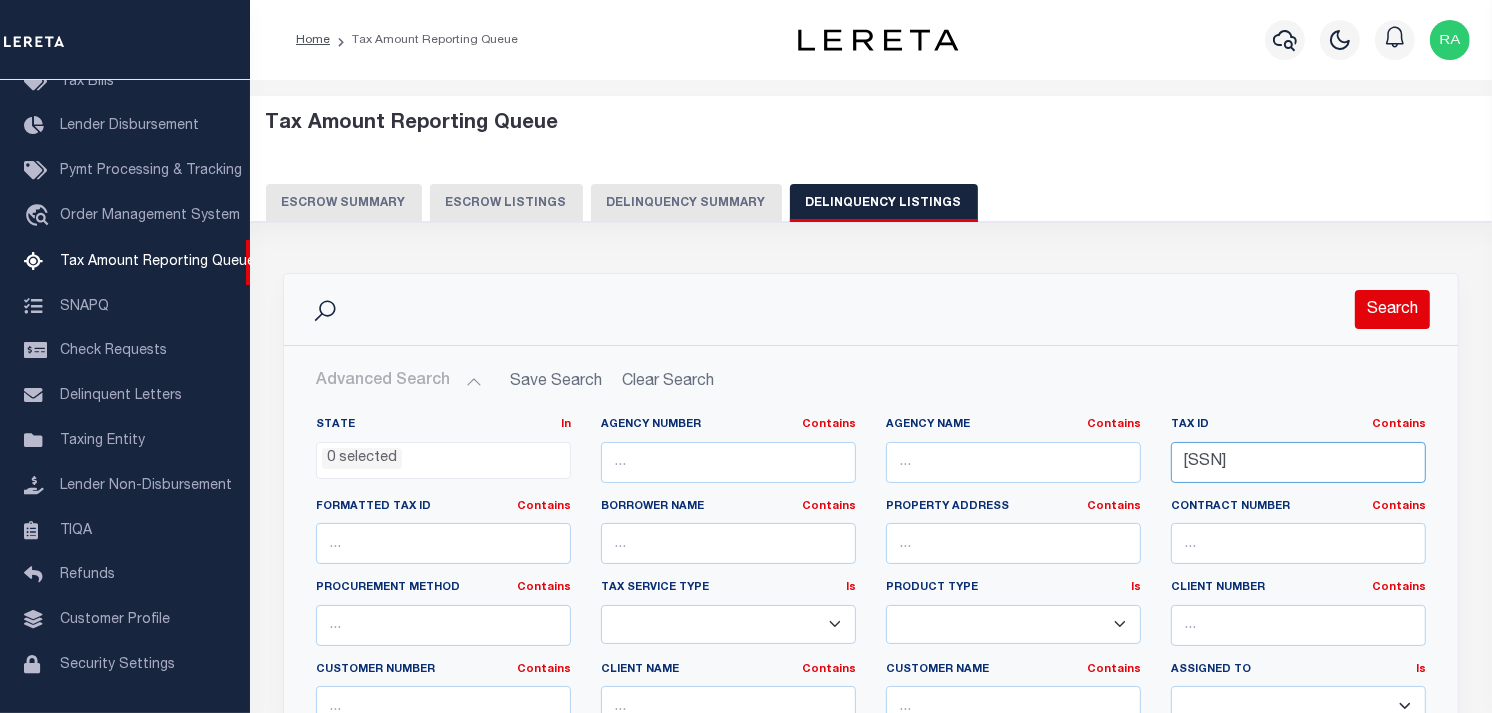 type on "[SSN]" 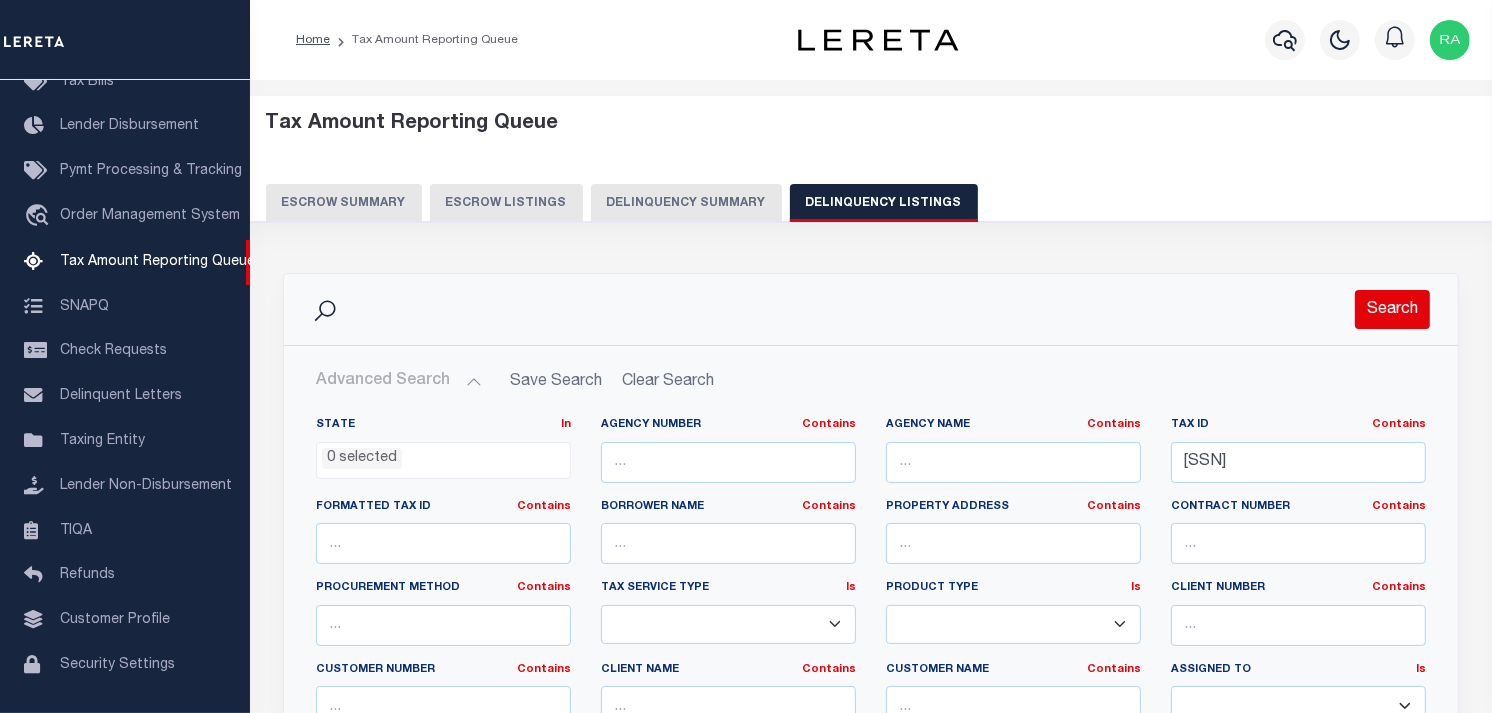 click on "Search" at bounding box center (1392, 309) 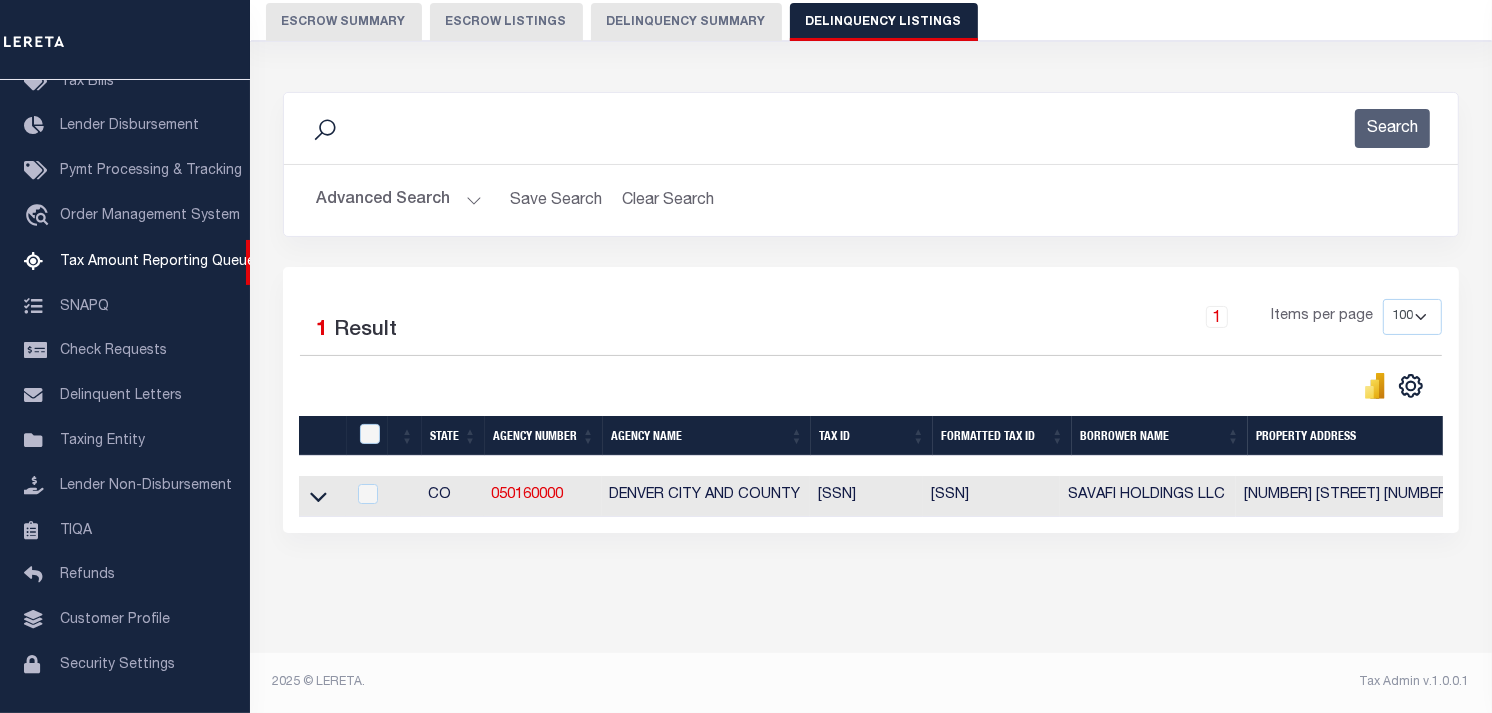 scroll, scrollTop: 197, scrollLeft: 0, axis: vertical 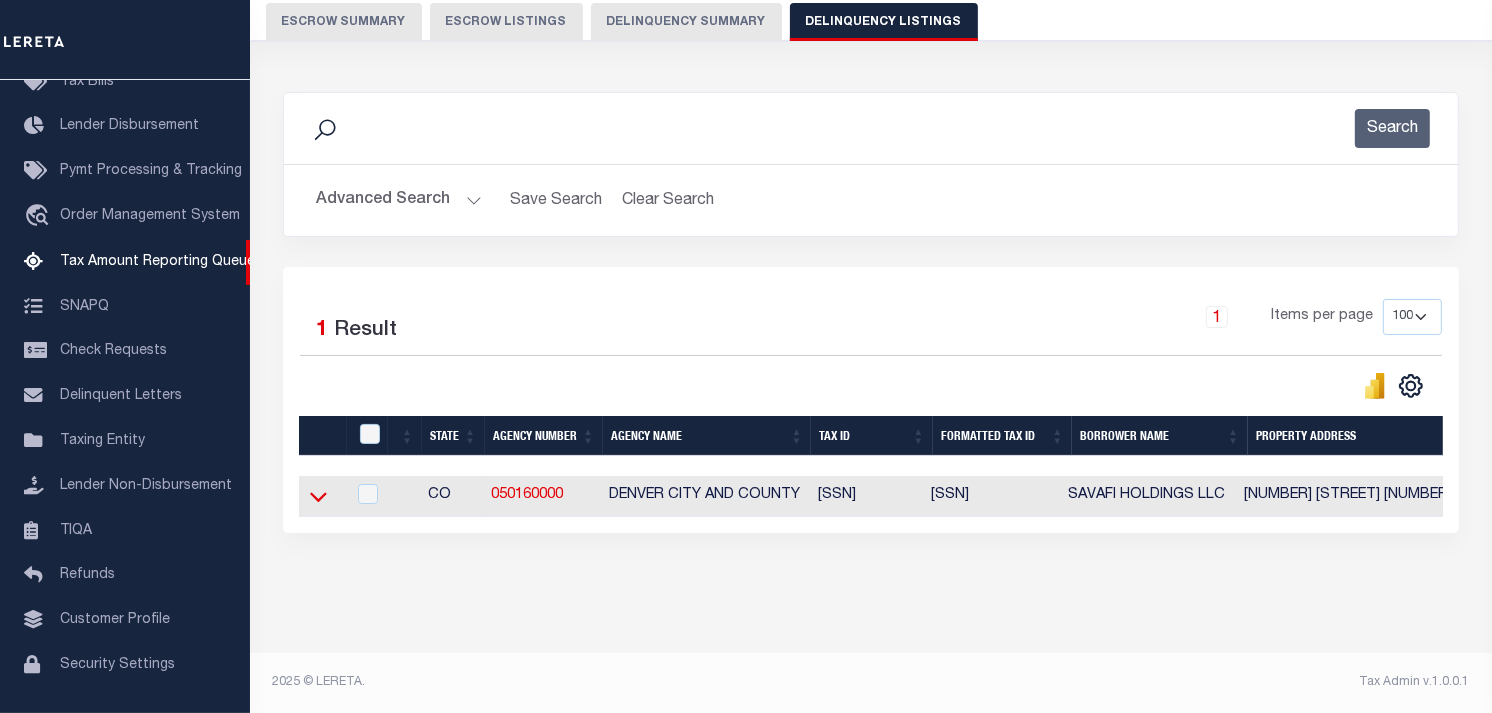 click 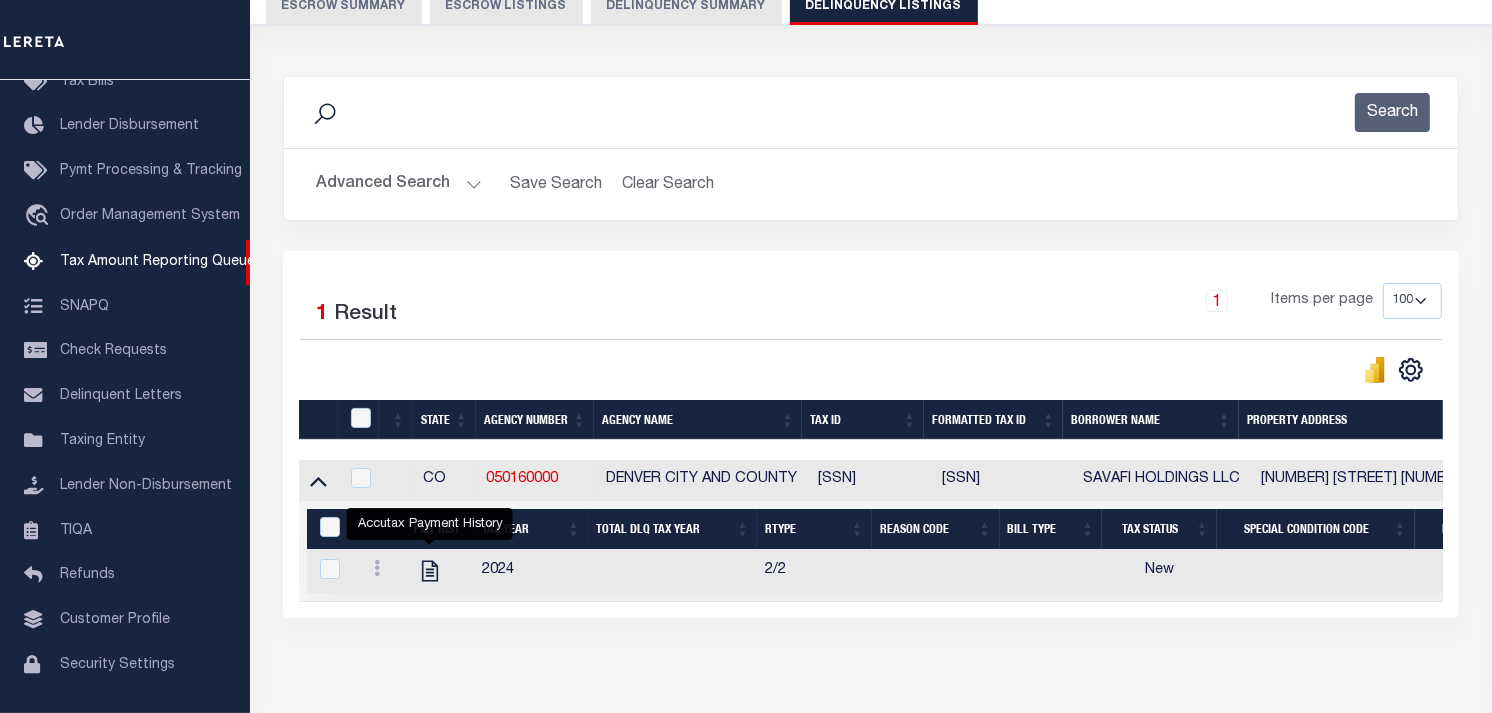 click 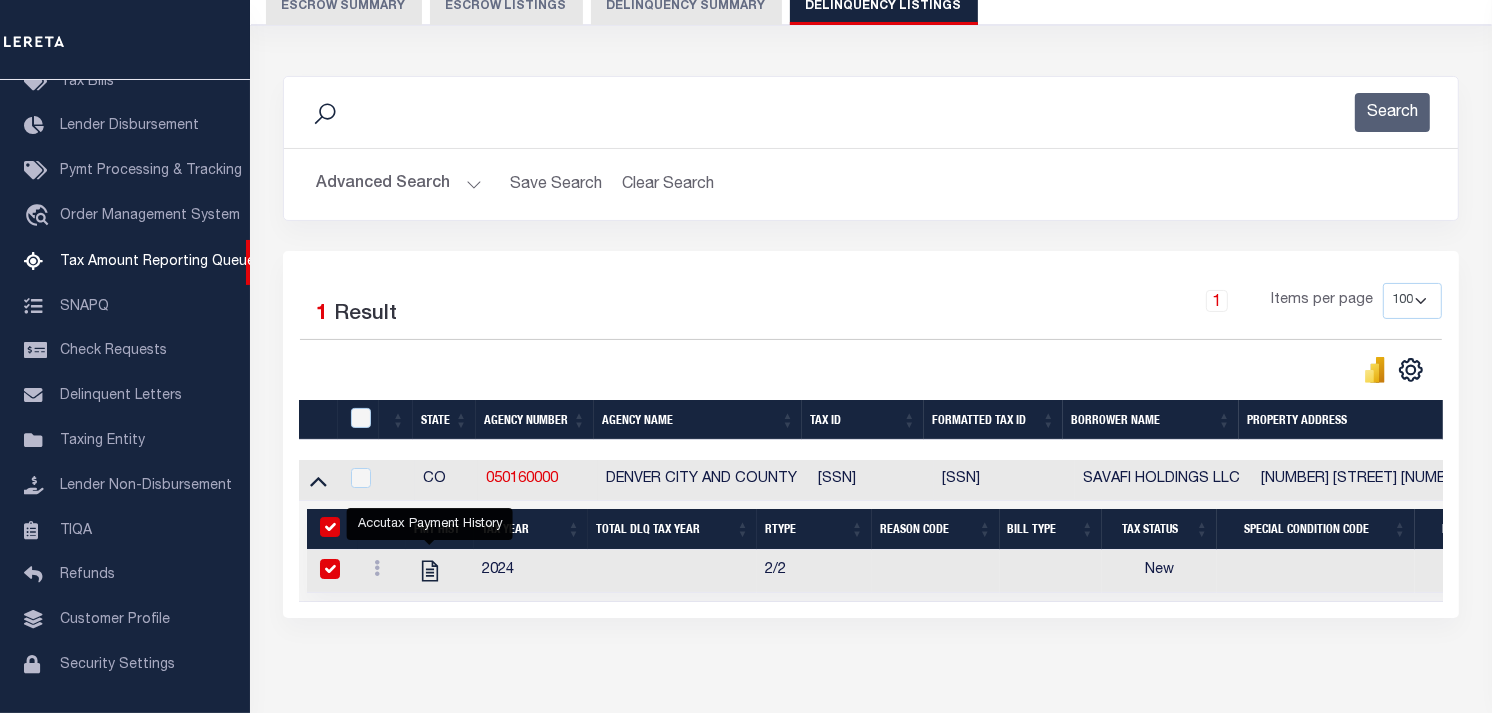 checkbox on "true" 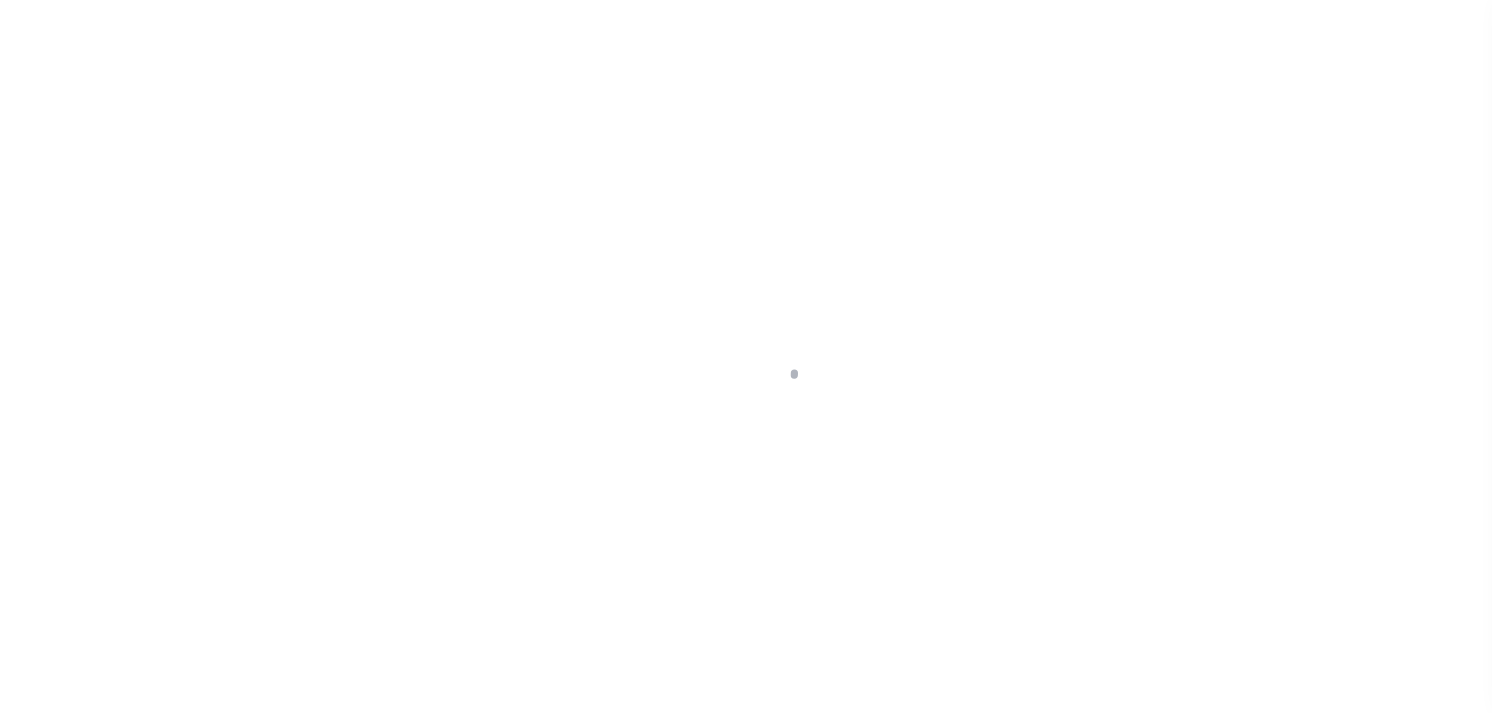 scroll, scrollTop: 0, scrollLeft: 0, axis: both 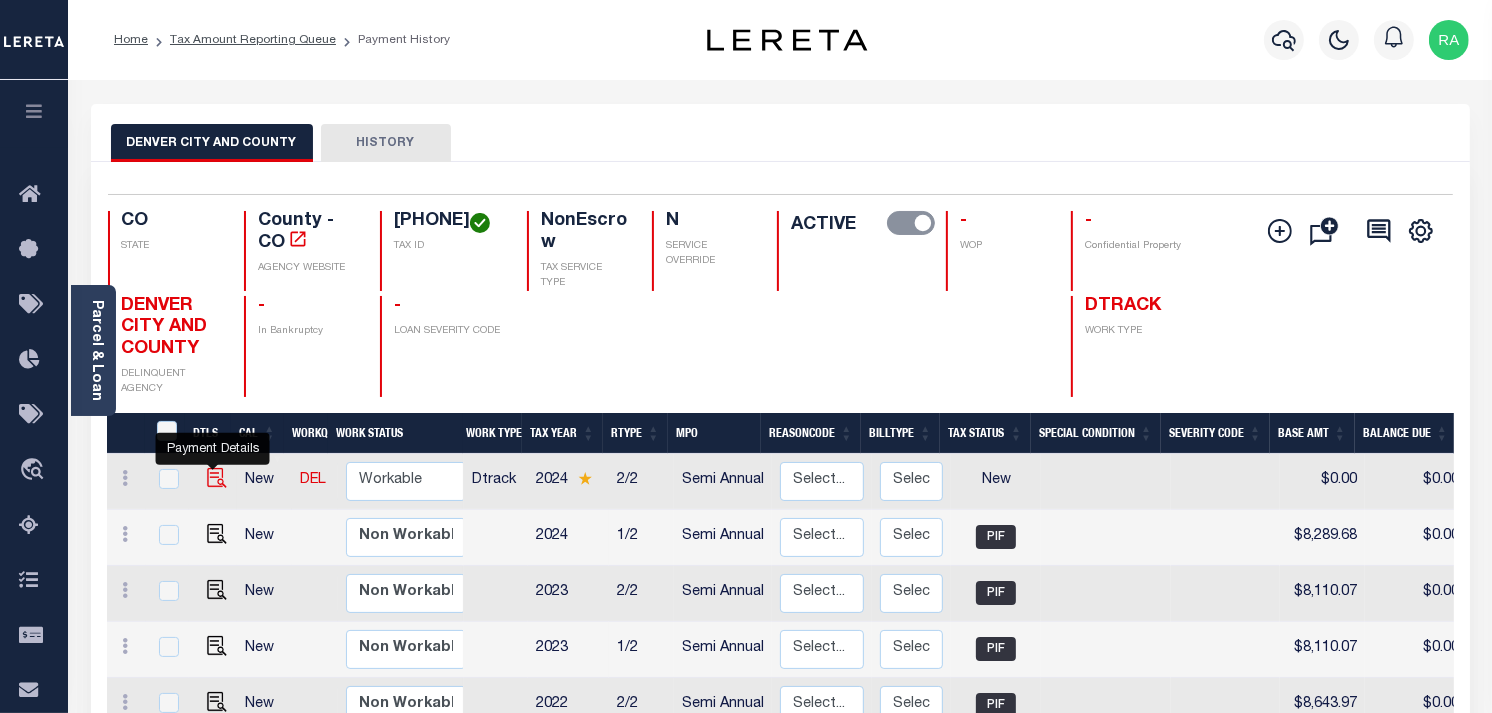 click at bounding box center (217, 478) 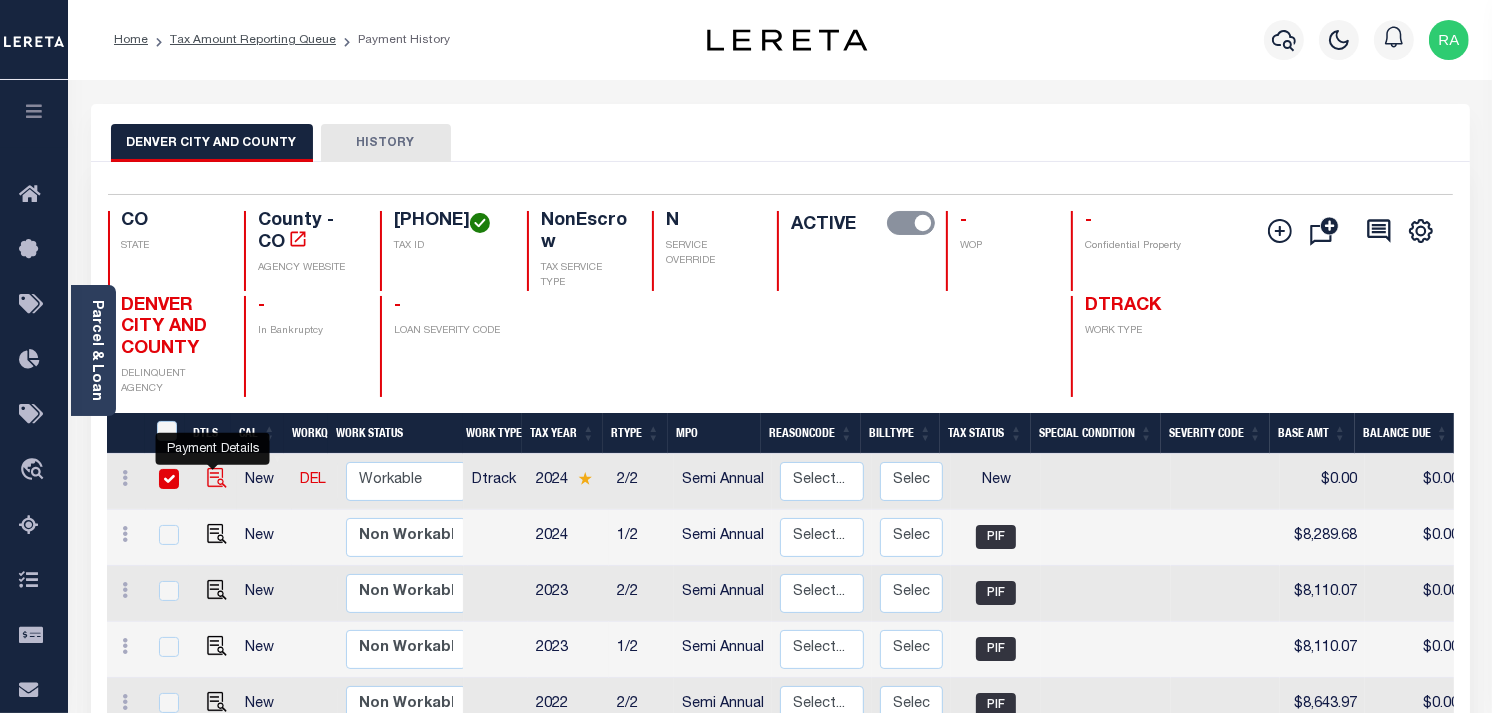 checkbox on "true" 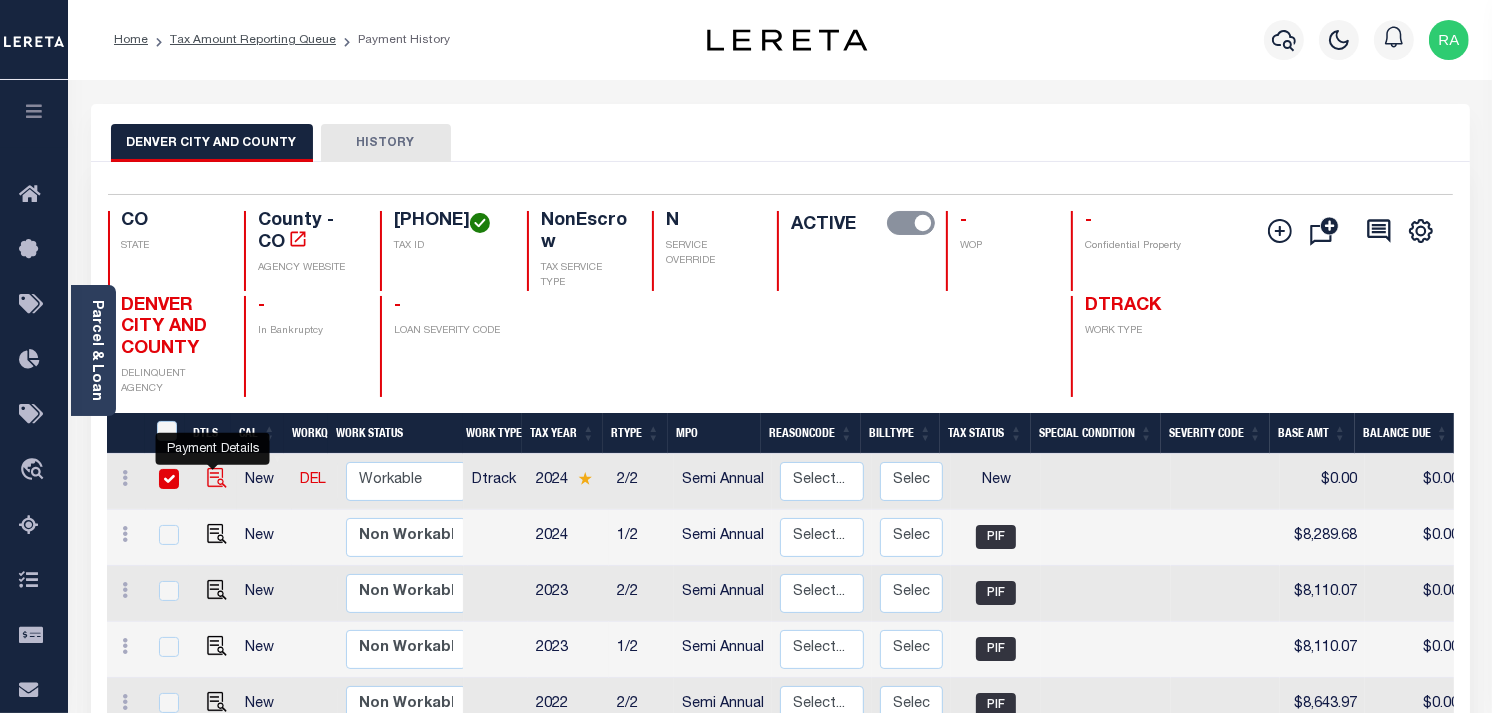 checkbox on "true" 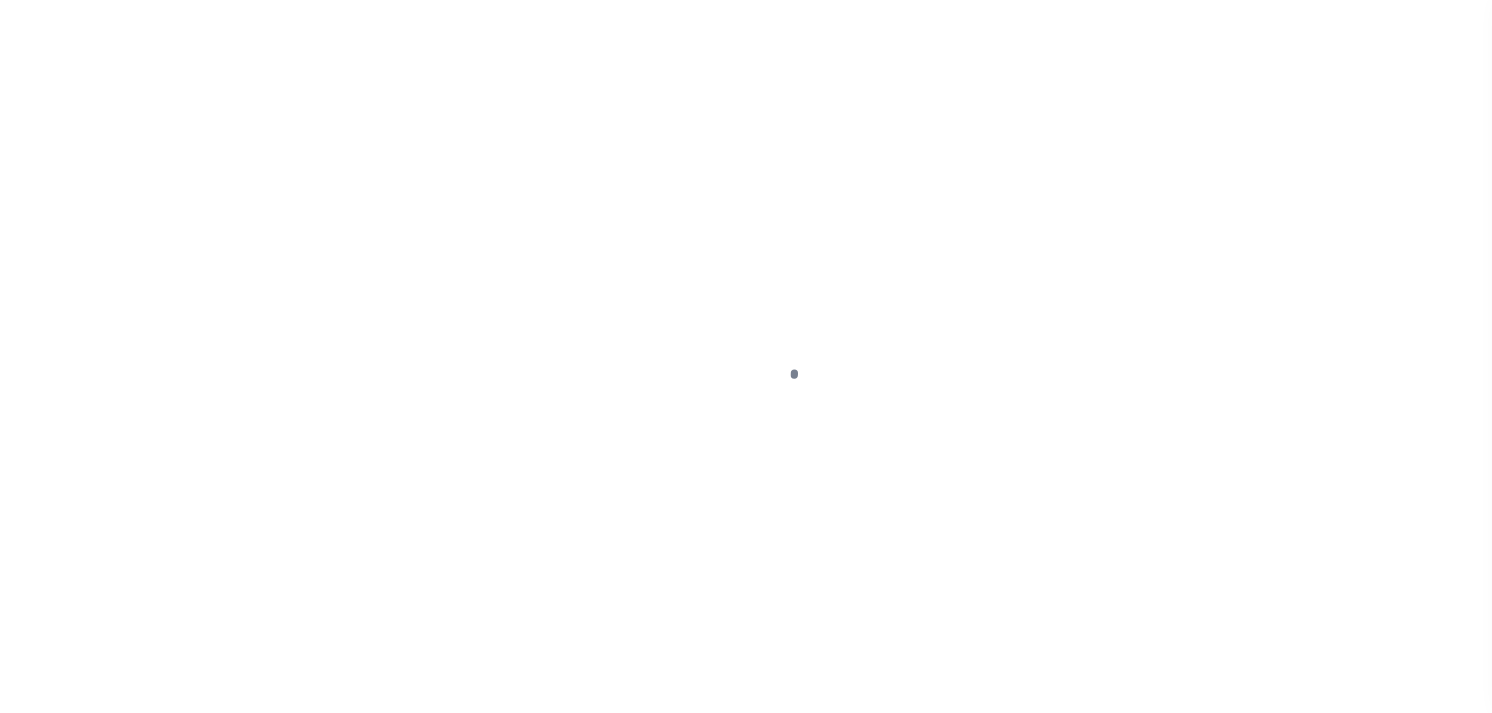 scroll, scrollTop: 0, scrollLeft: 0, axis: both 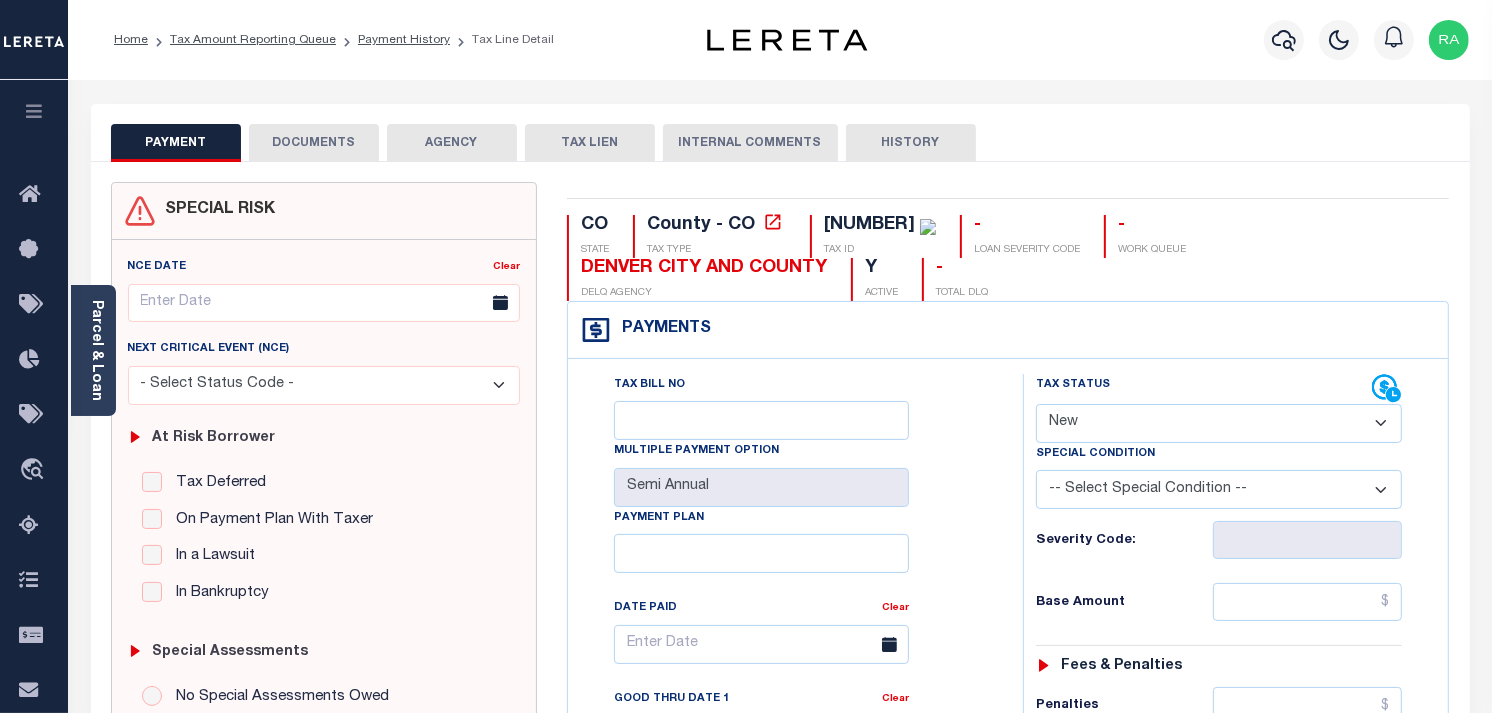 click on "- Select Status Code -
Open
Due/Unpaid
Paid
Incomplete
No Tax Due
Internal Refund Processed
New" at bounding box center [1219, 423] 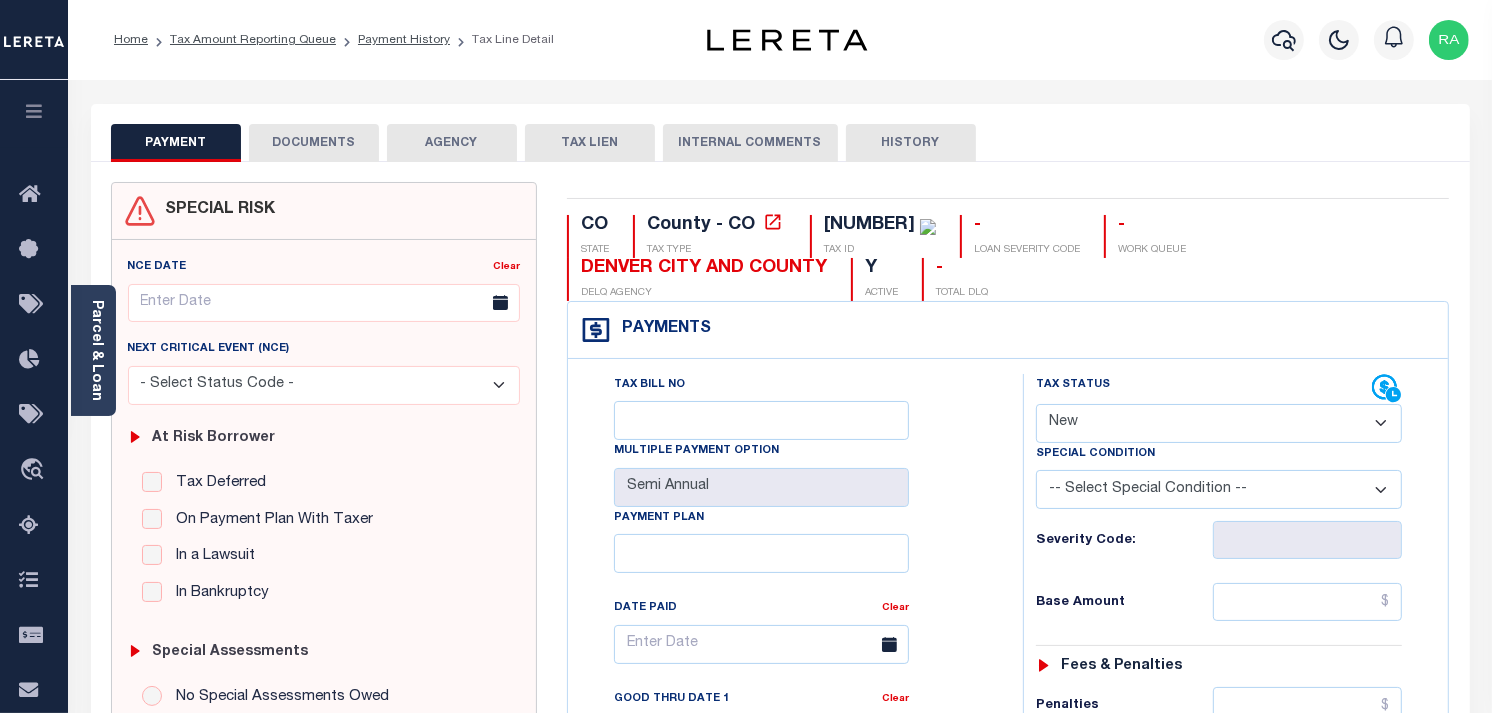 select on "PYD" 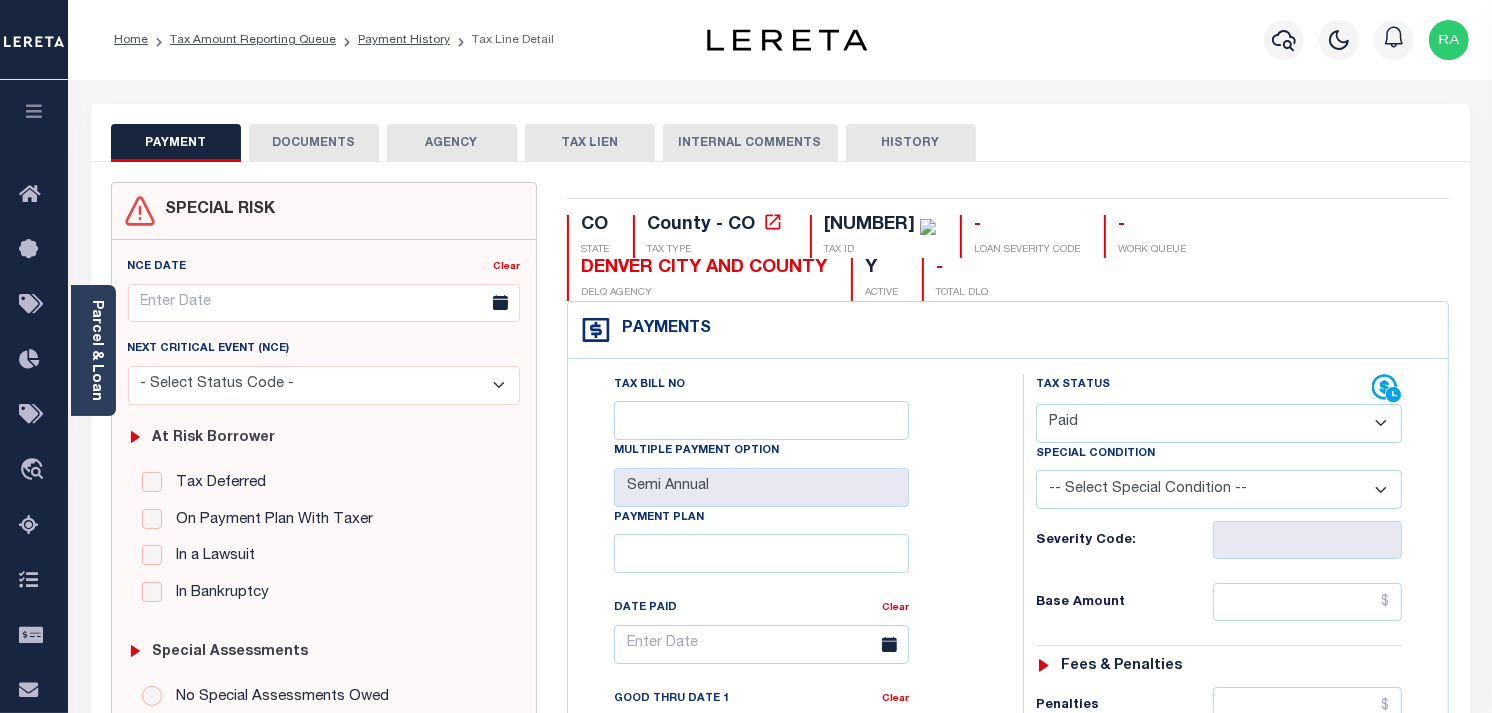 click on "- Select Status Code -
Open
Due/Unpaid
Paid
Incomplete
No Tax Due
Internal Refund Processed
New" at bounding box center [1219, 423] 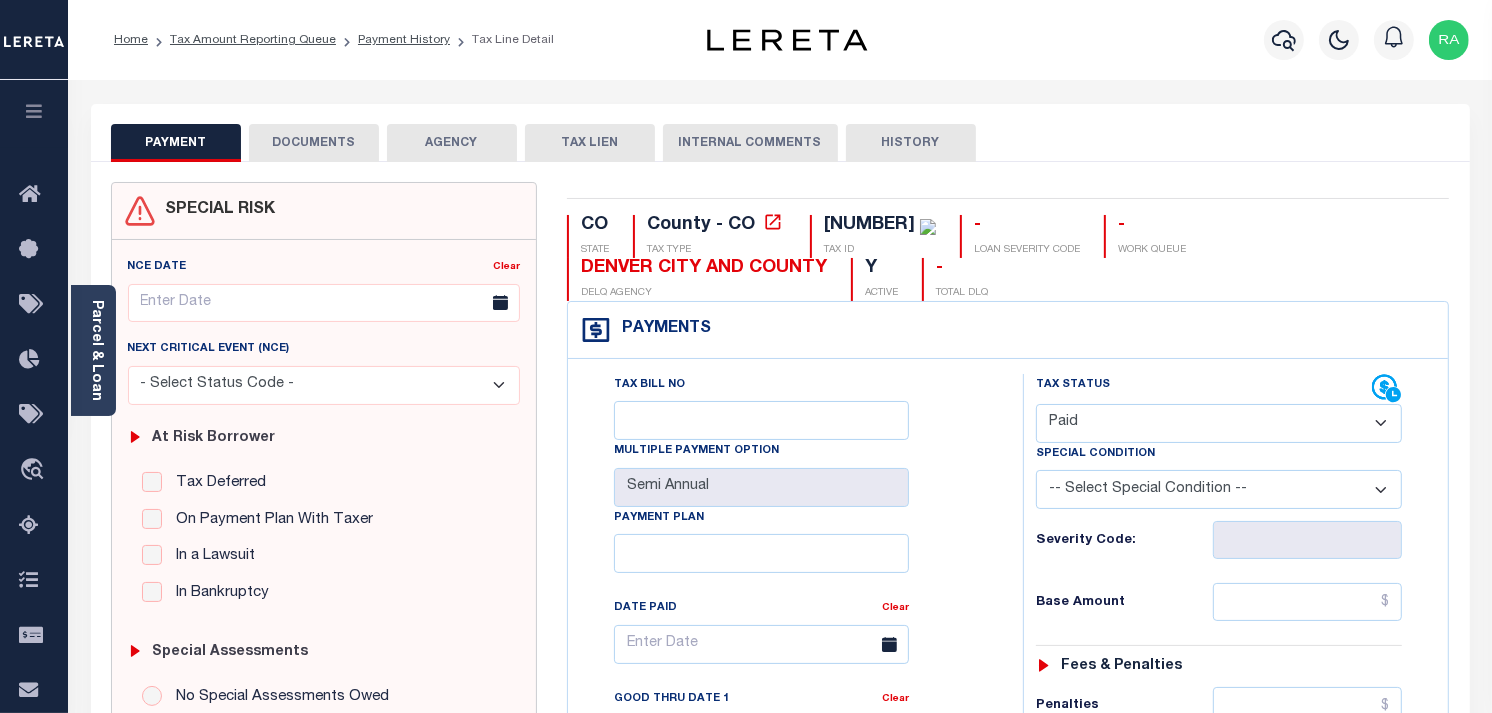 type on "08/06/2025" 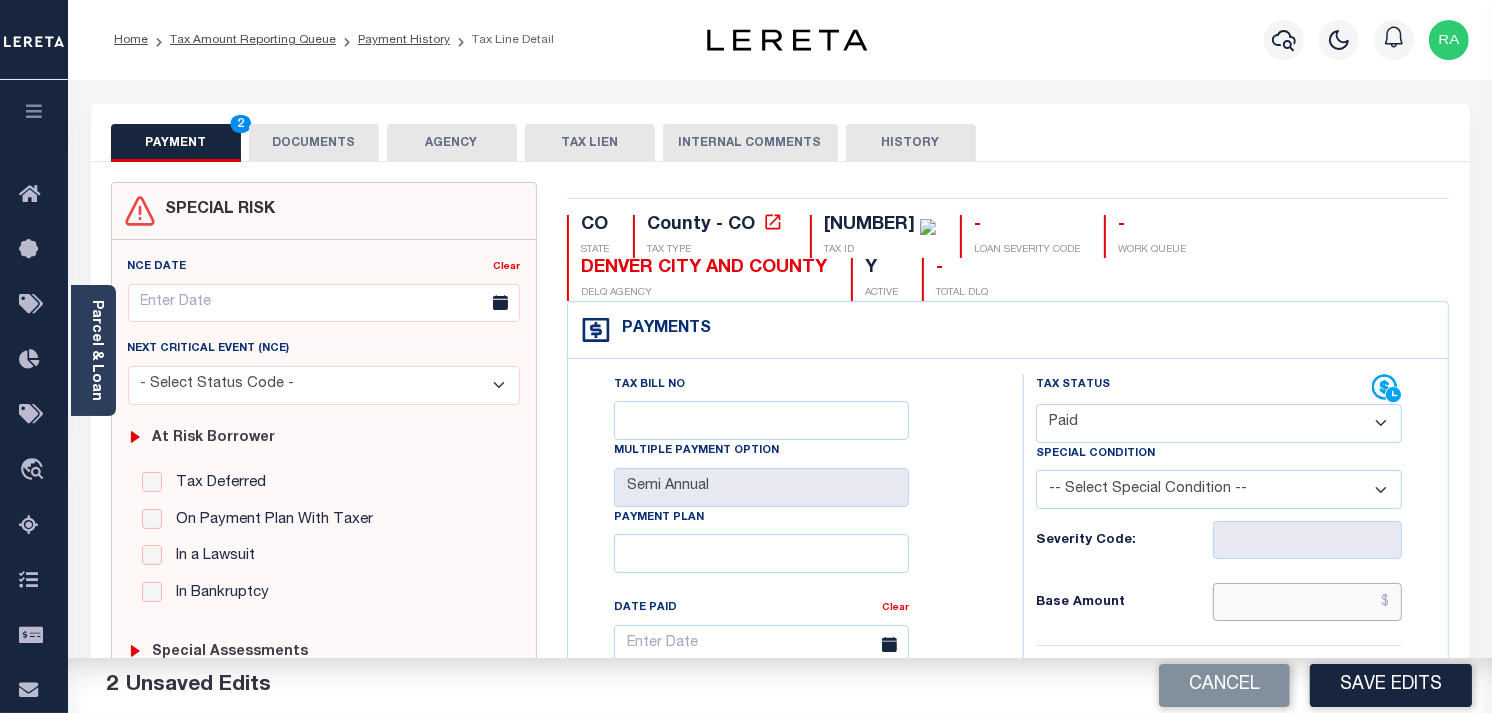 click at bounding box center [1308, 602] 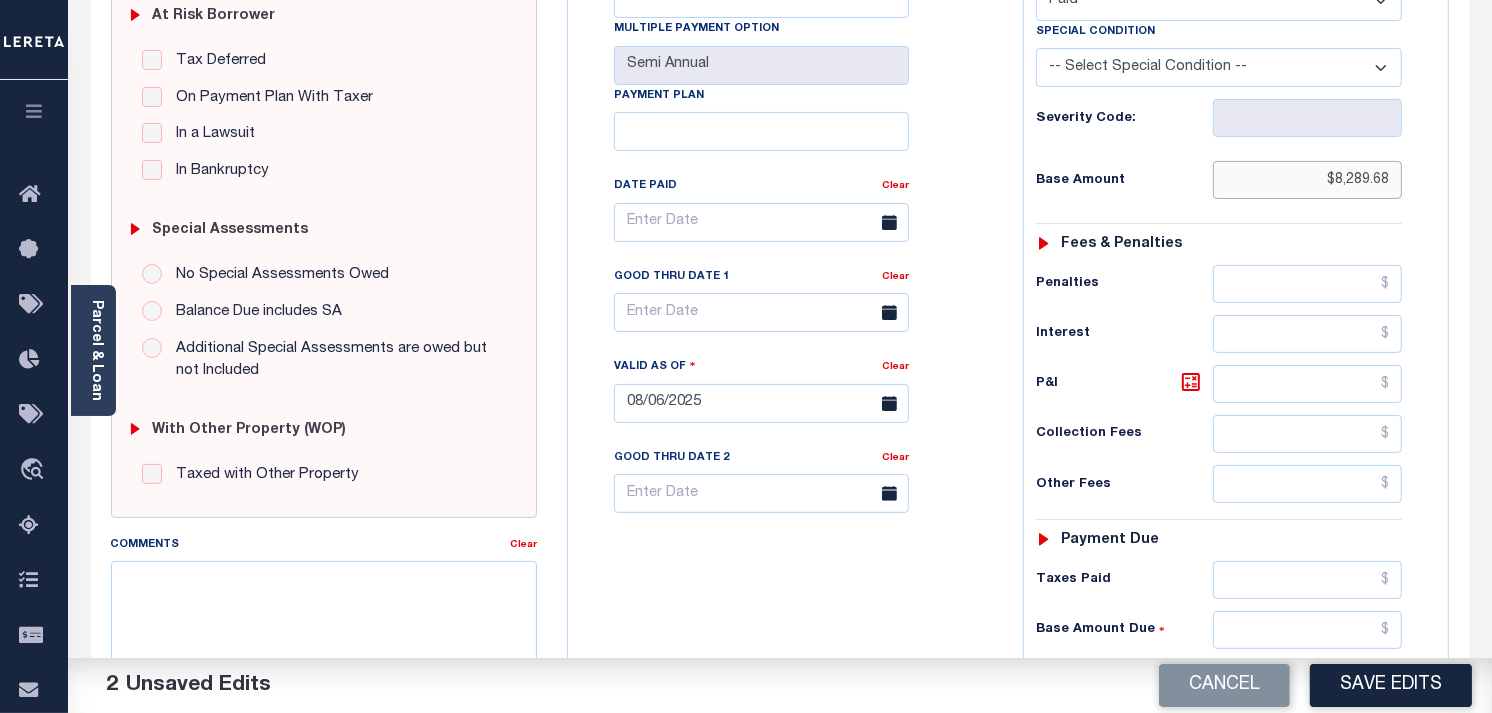 scroll, scrollTop: 666, scrollLeft: 0, axis: vertical 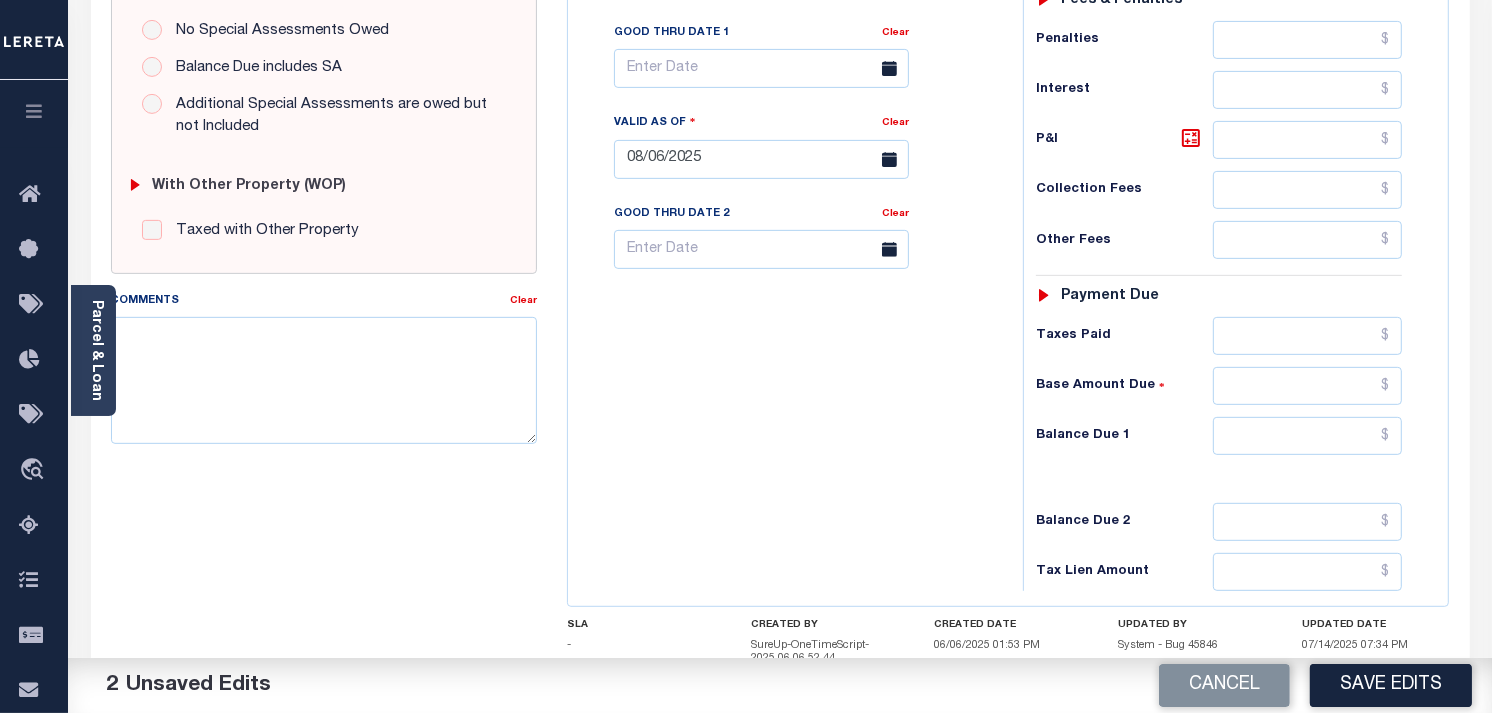 type on "$8,289.68" 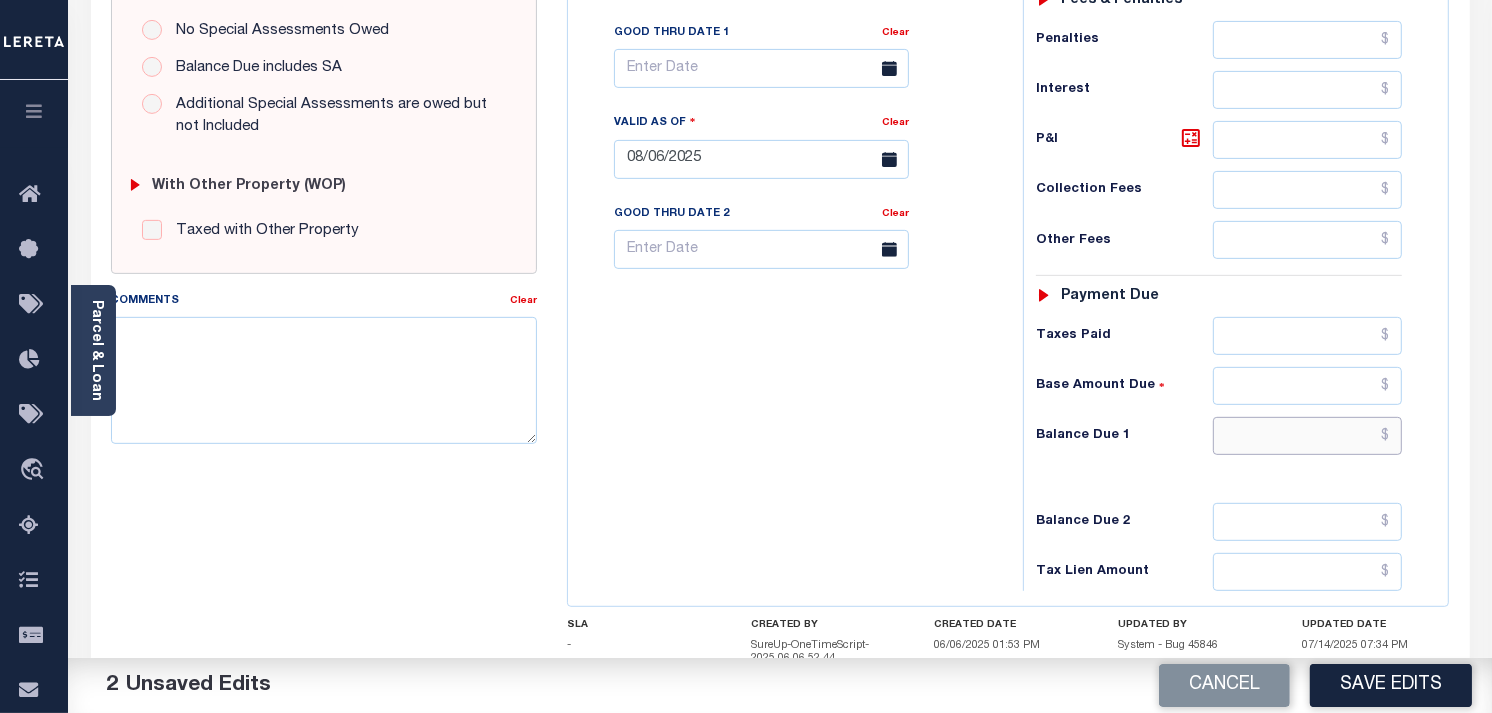 click at bounding box center (1308, 436) 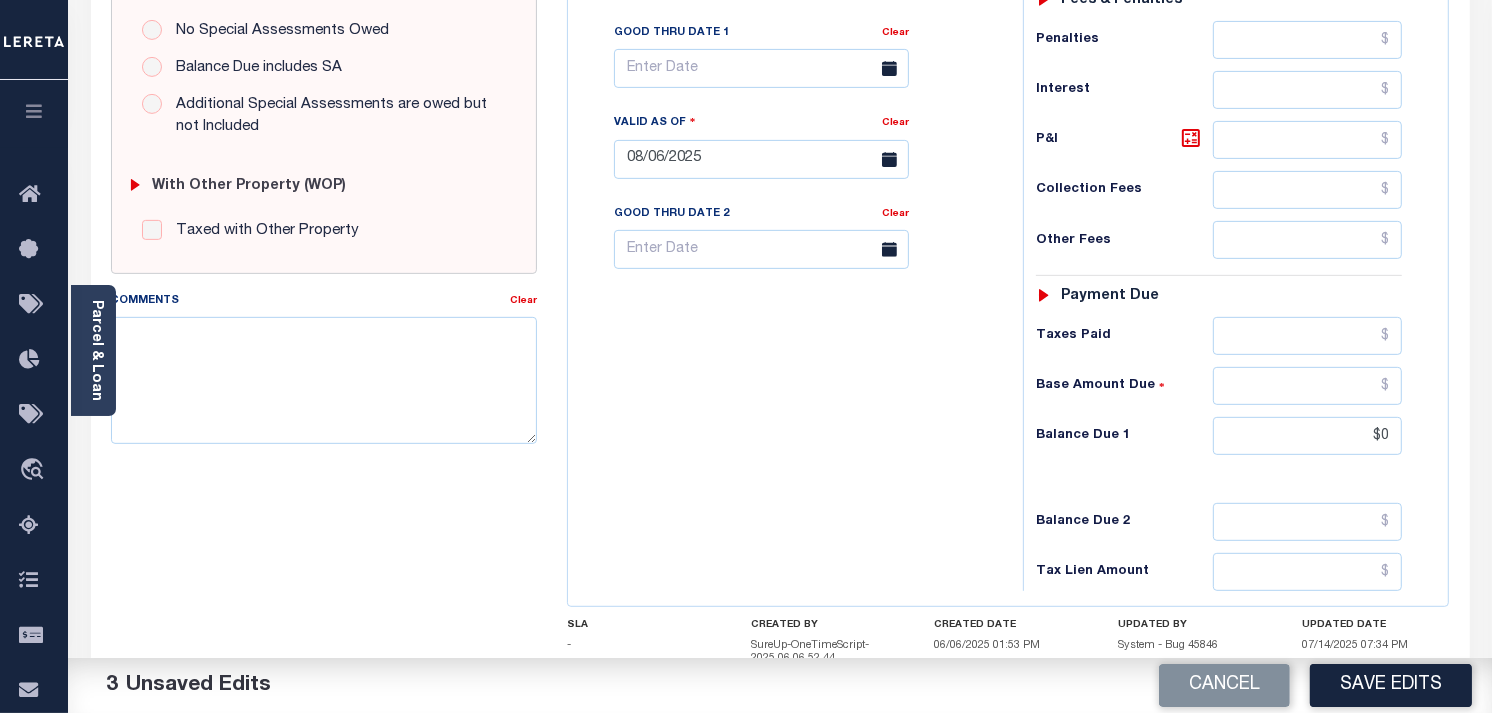 type on "$0.00" 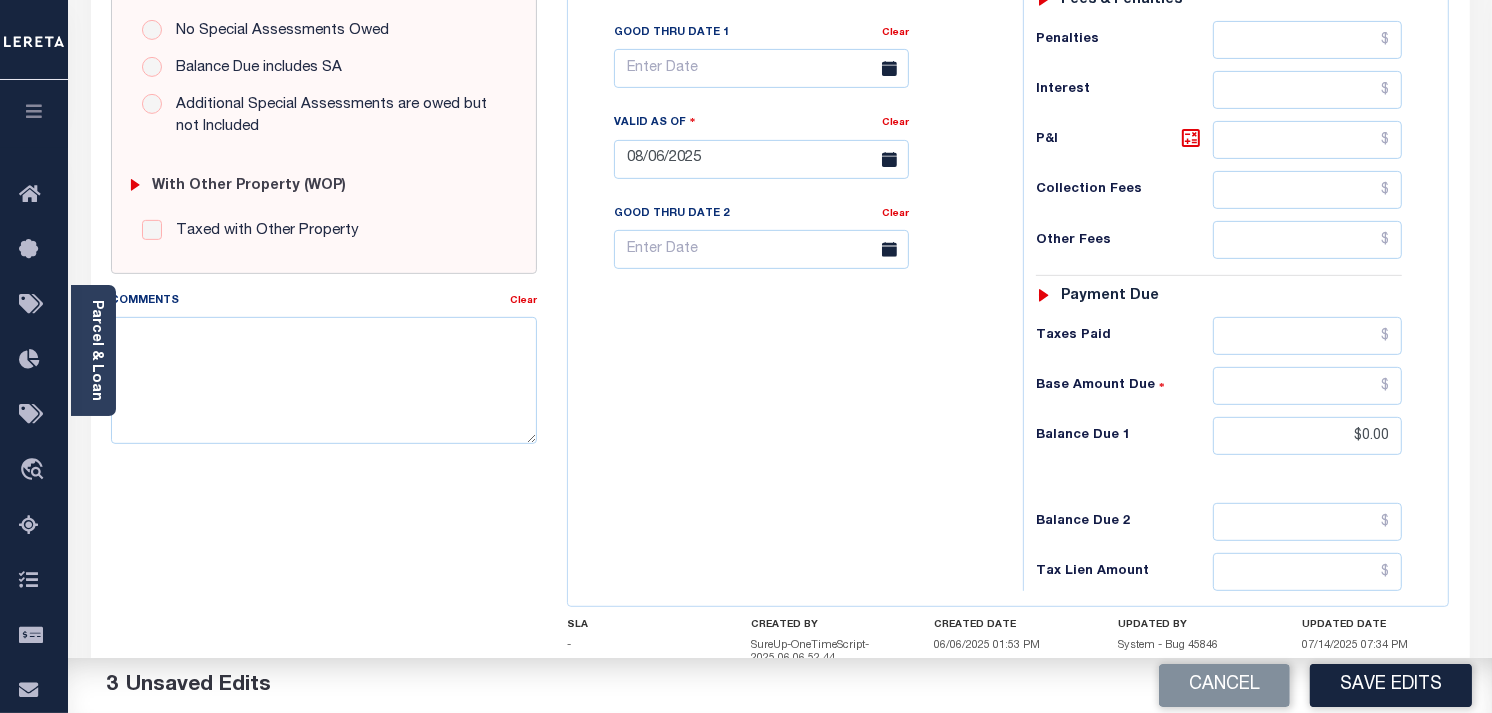 click on "Tax Bill No
Multiple Payment Option
Semi Annual
Payment Plan
Clear Clear Valid as Of  Clear Clear" at bounding box center [1008, 149] 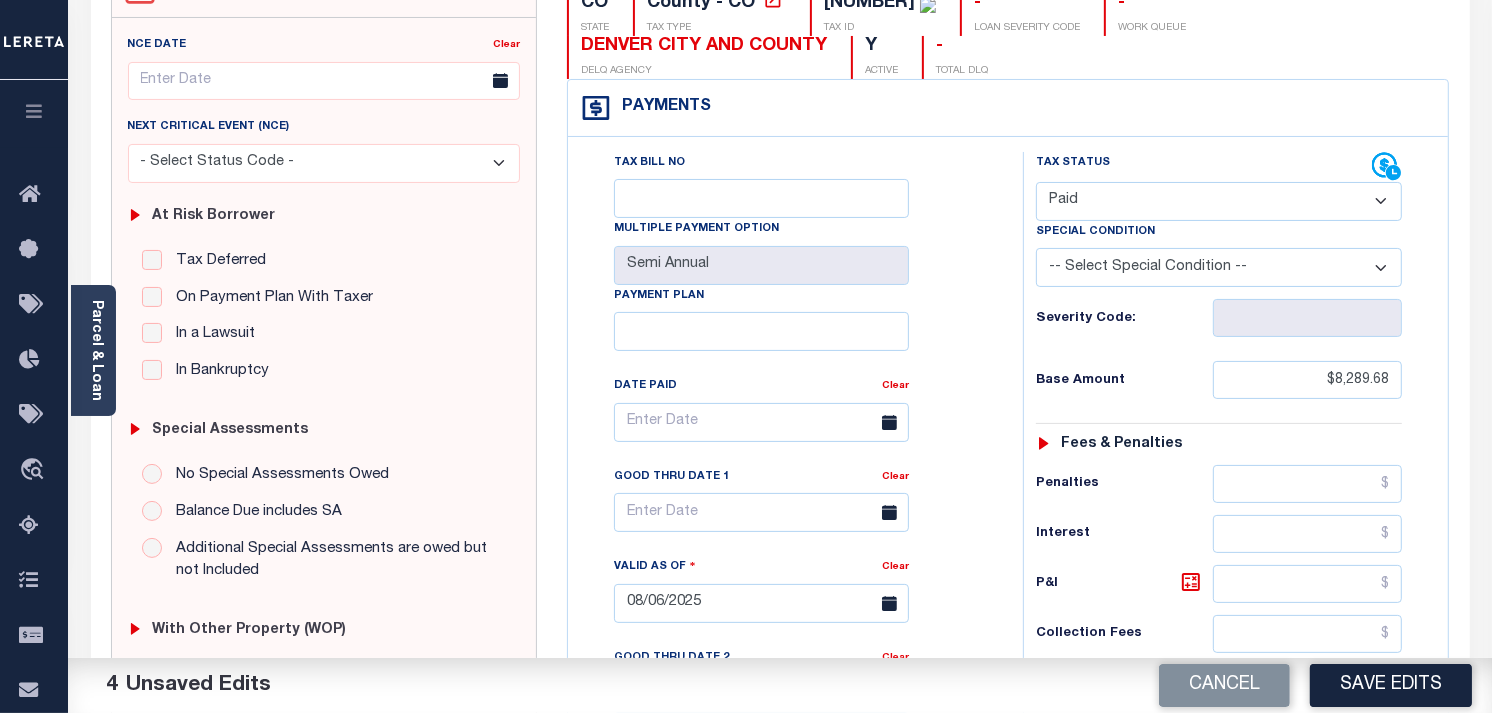 scroll, scrollTop: 0, scrollLeft: 0, axis: both 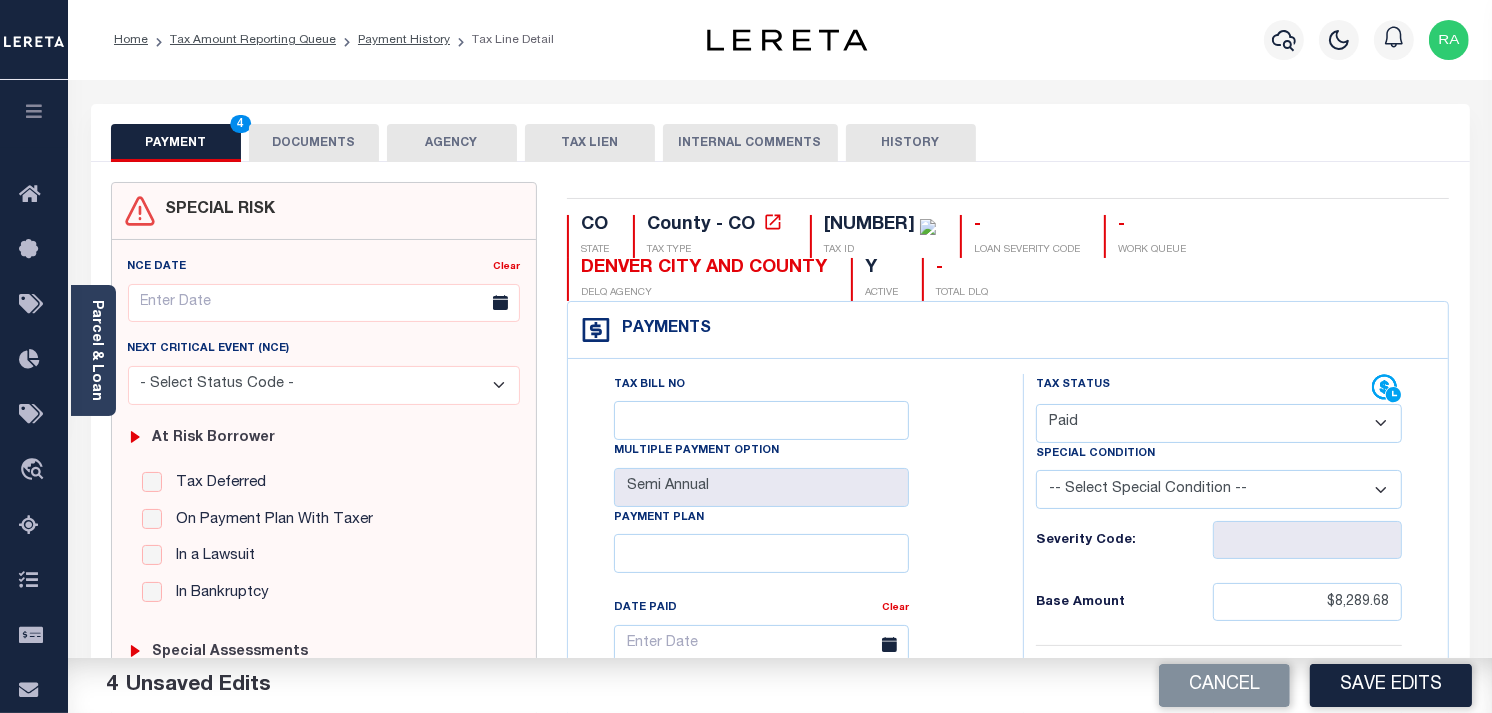 click on "DOCUMENTS" at bounding box center (314, 143) 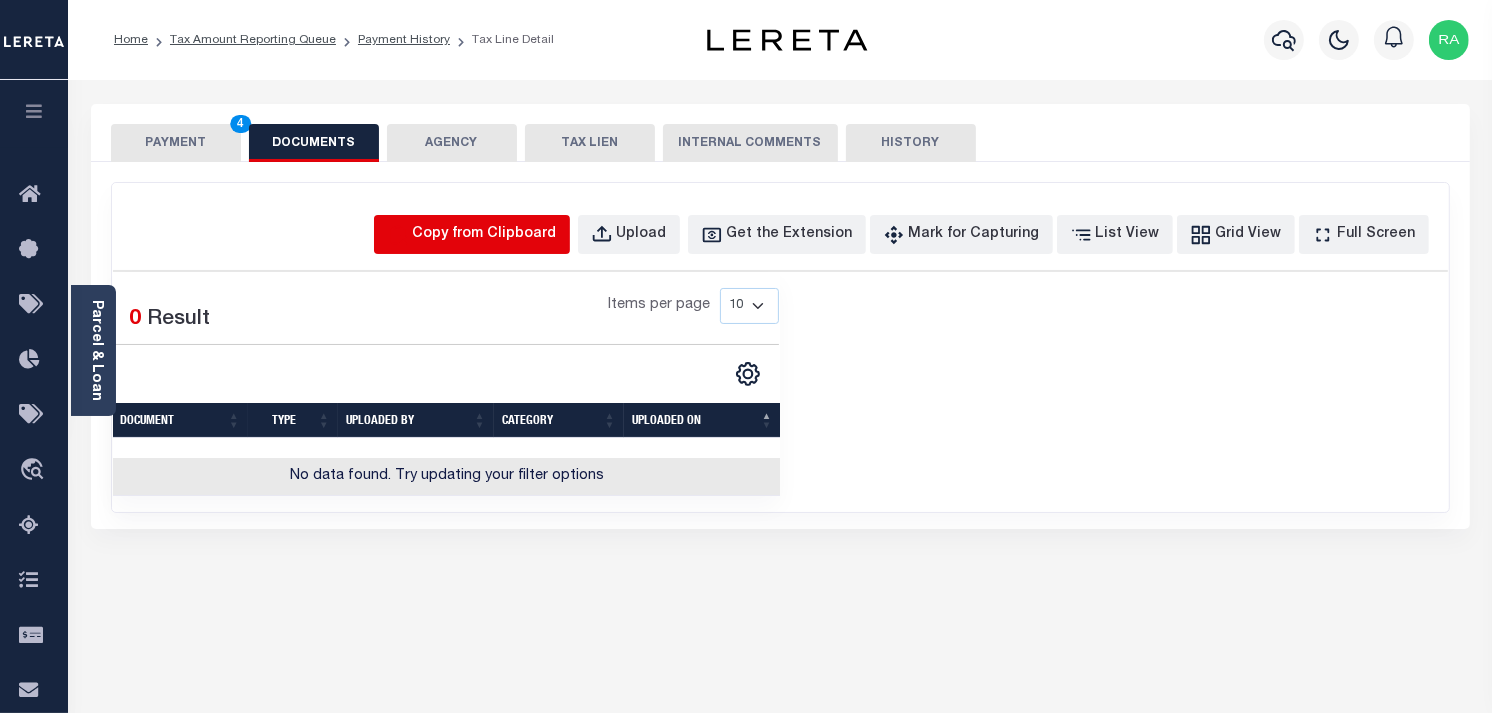 click 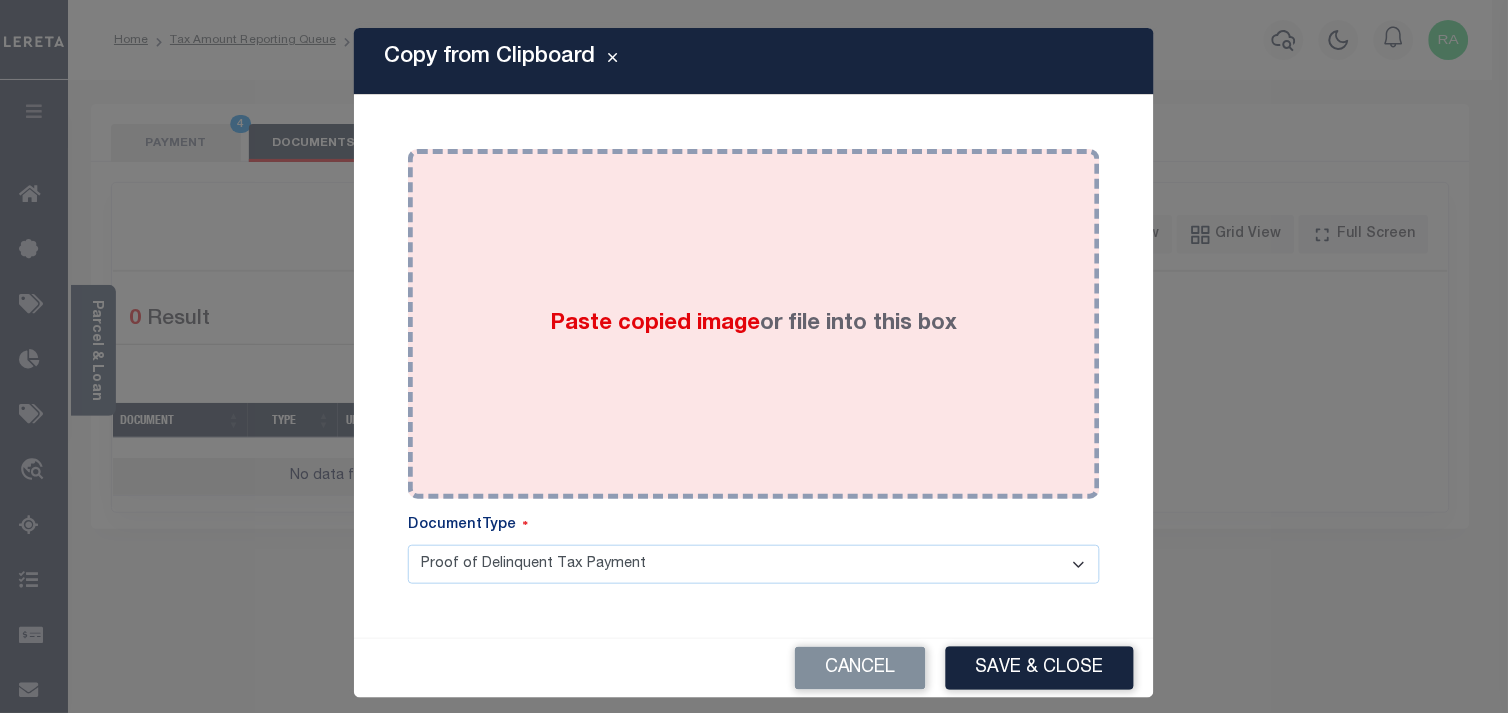 click on "Paste copied image  or file into this box" at bounding box center [754, 324] 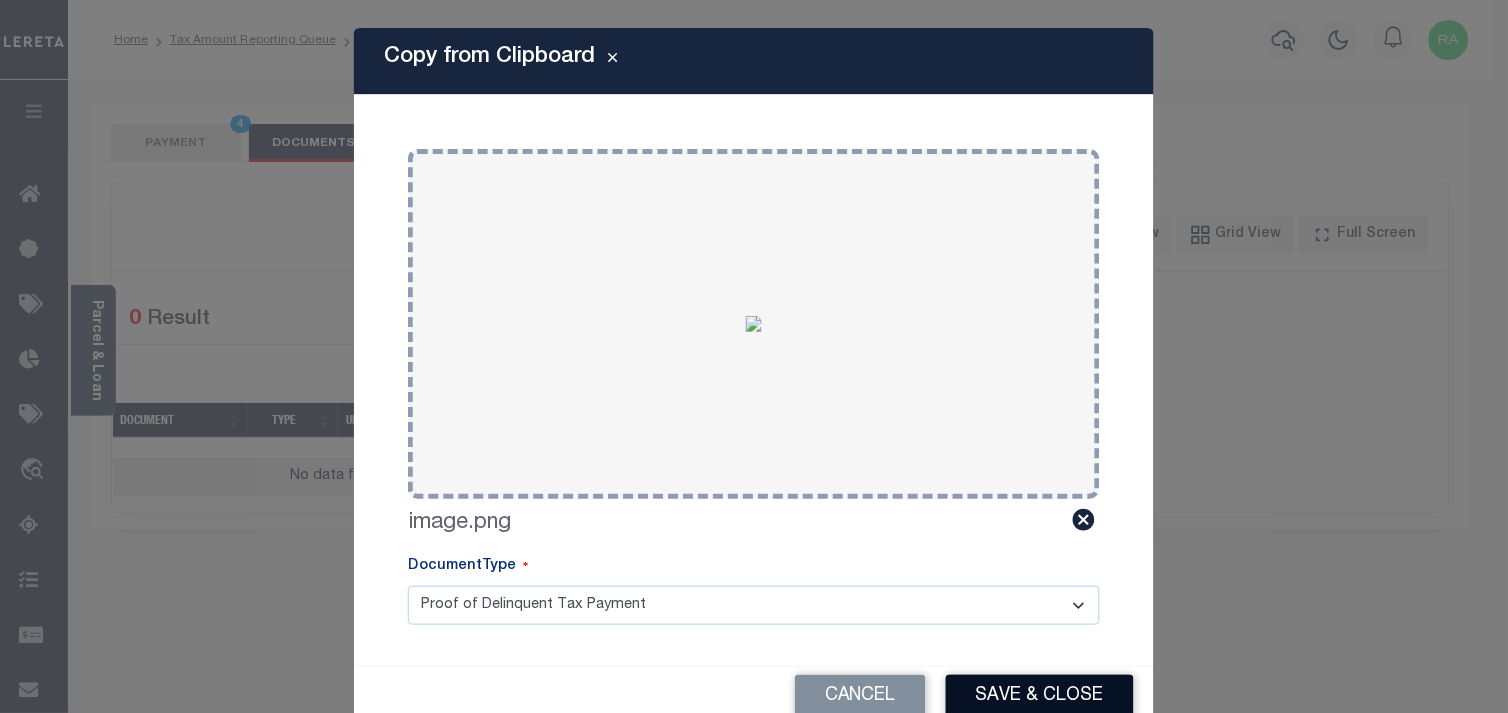 click on "Save & Close" at bounding box center (1040, 696) 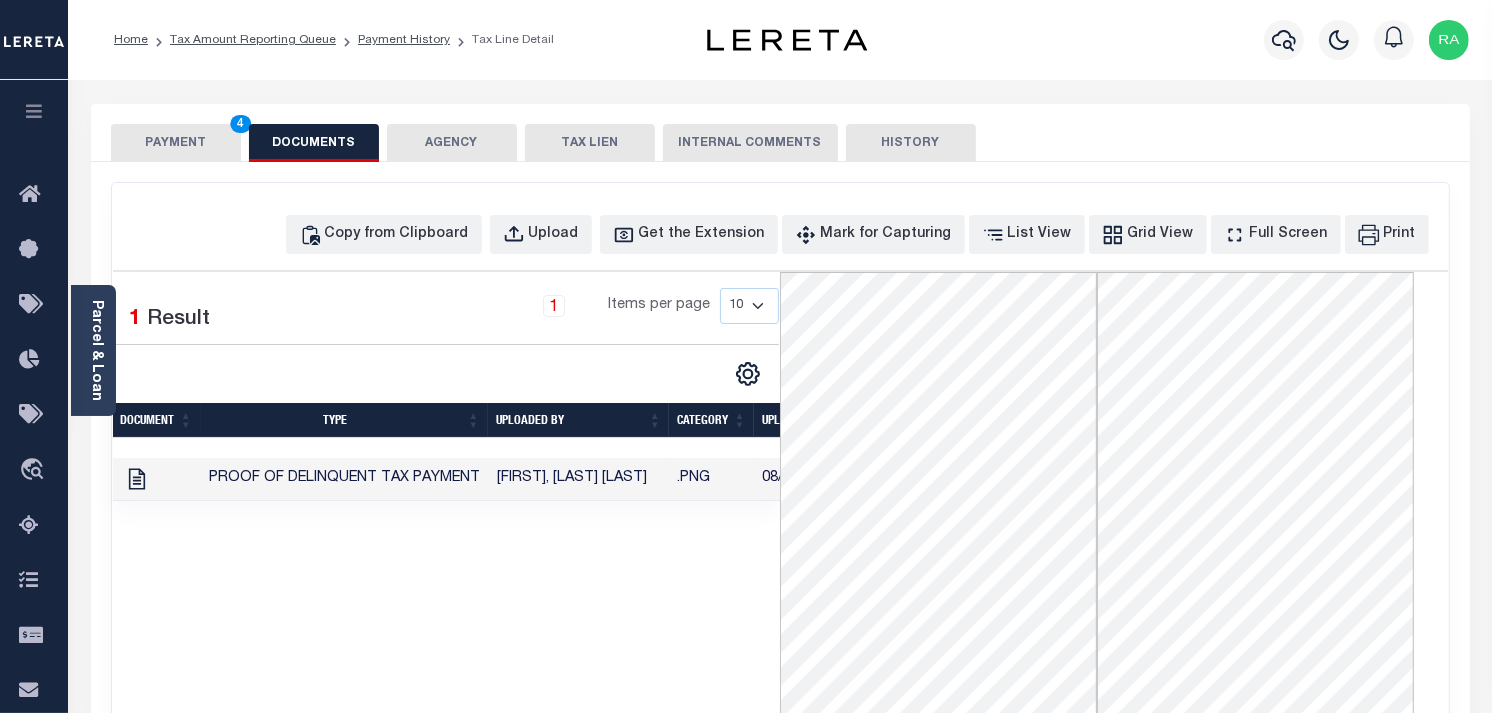 click on "PAYMENT
4" at bounding box center (176, 143) 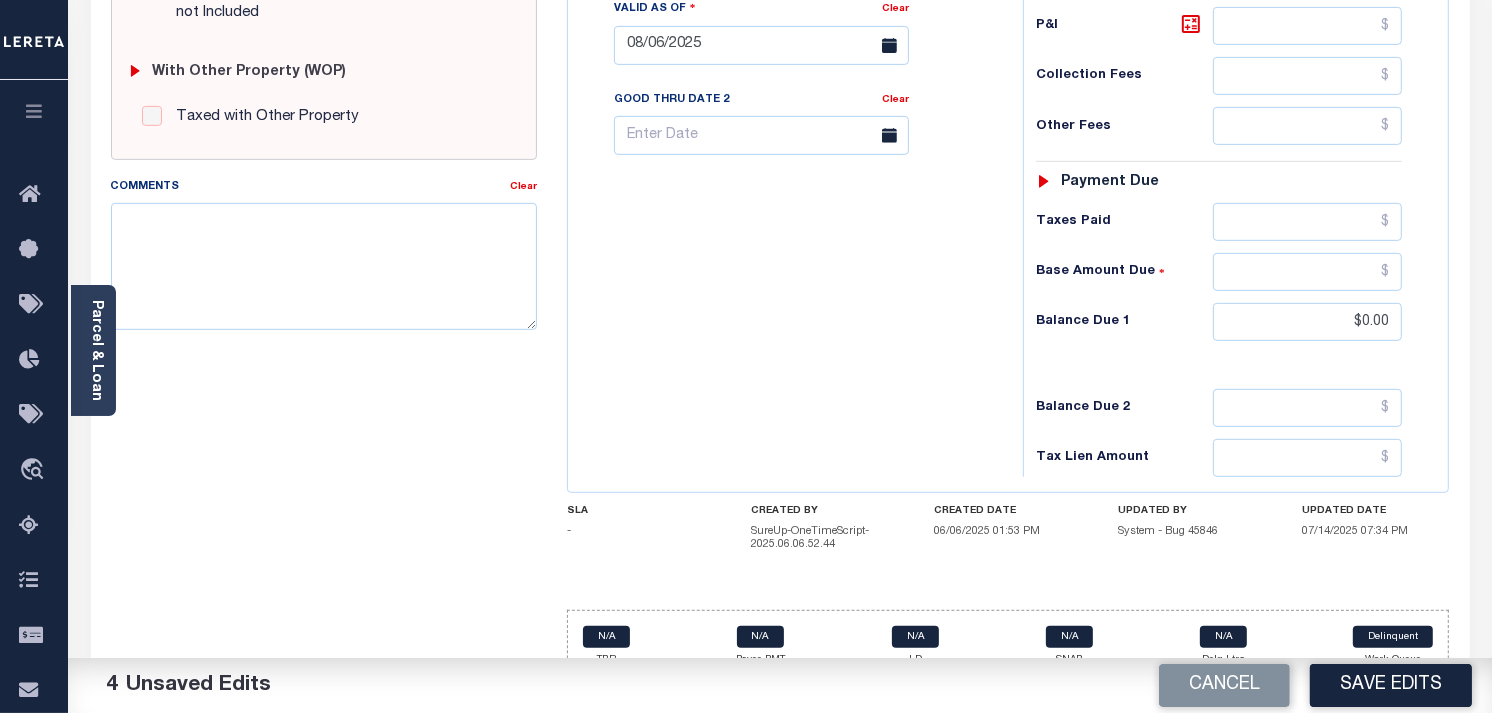 scroll, scrollTop: 811, scrollLeft: 0, axis: vertical 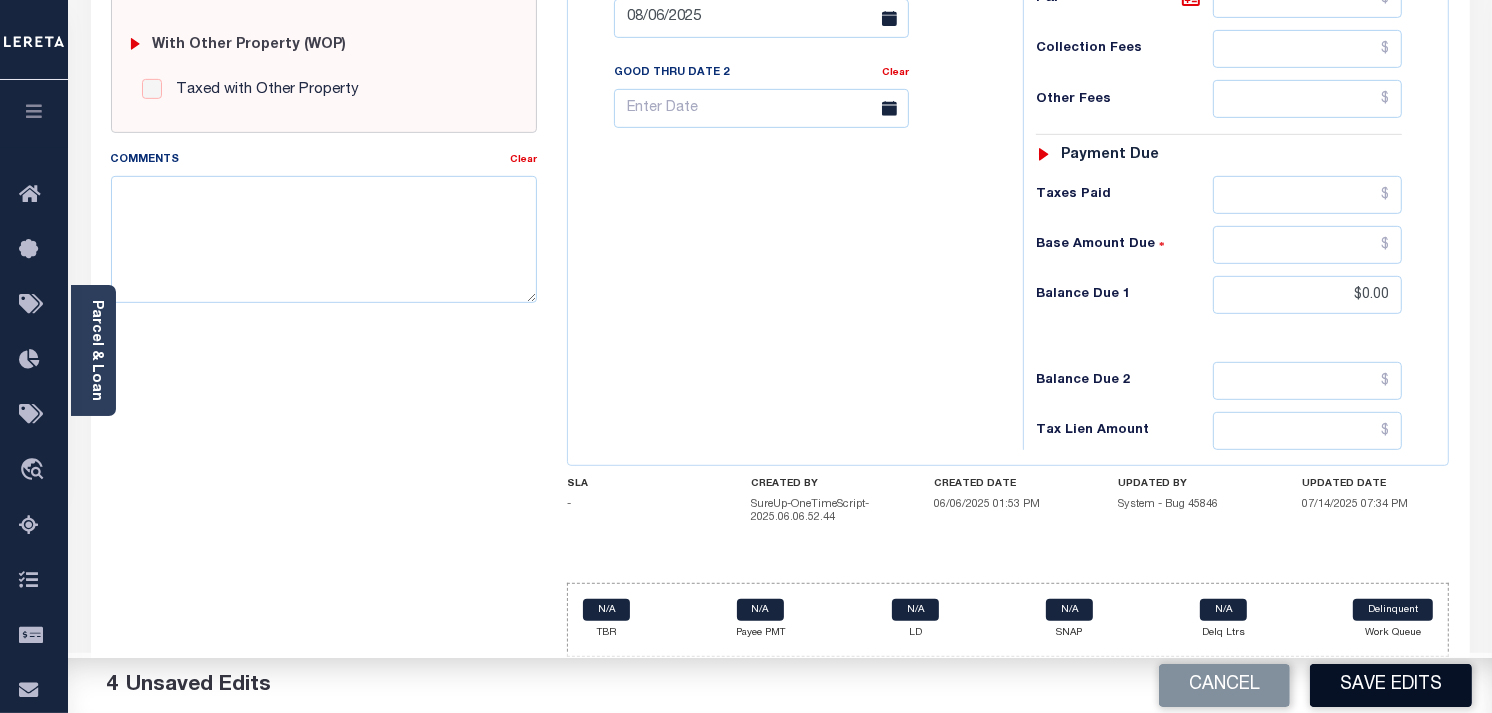 click on "Save Edits" at bounding box center [1391, 685] 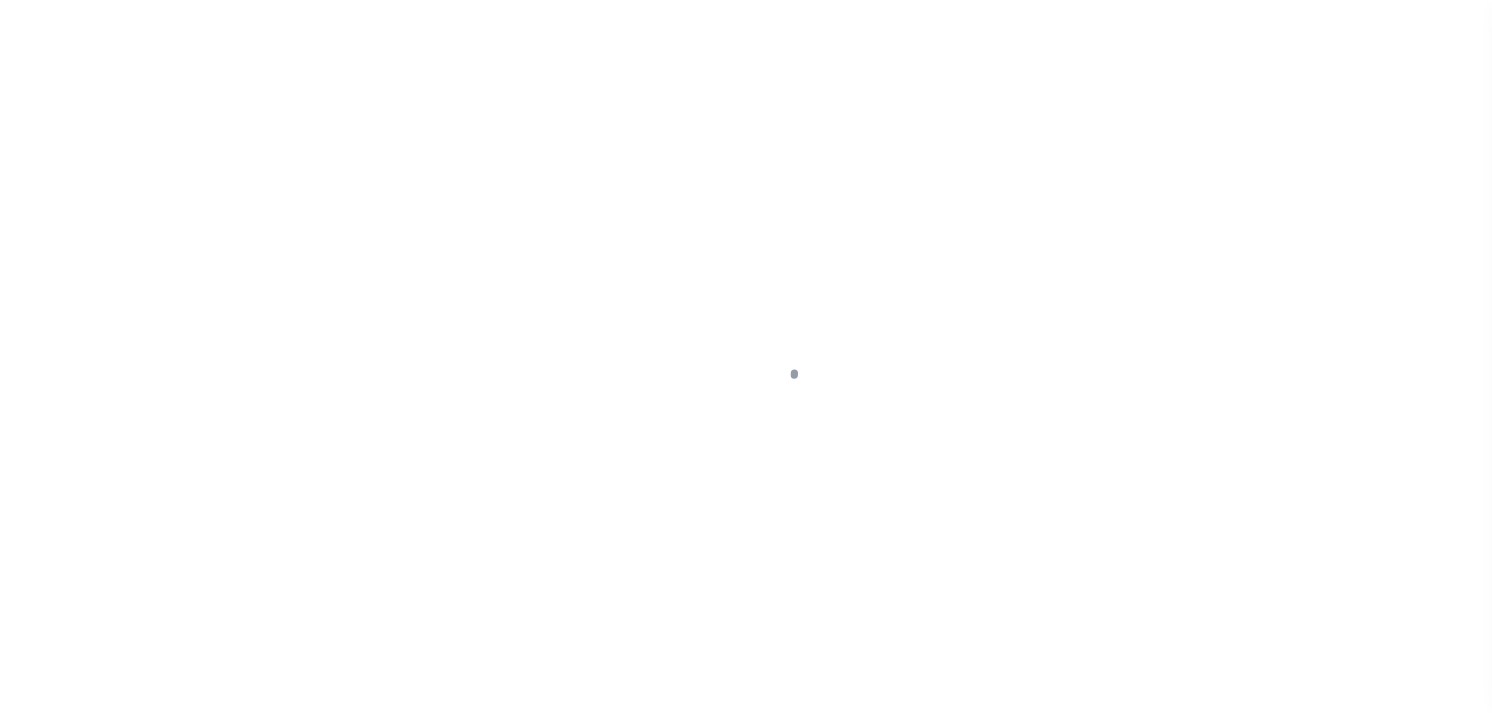 scroll, scrollTop: 0, scrollLeft: 0, axis: both 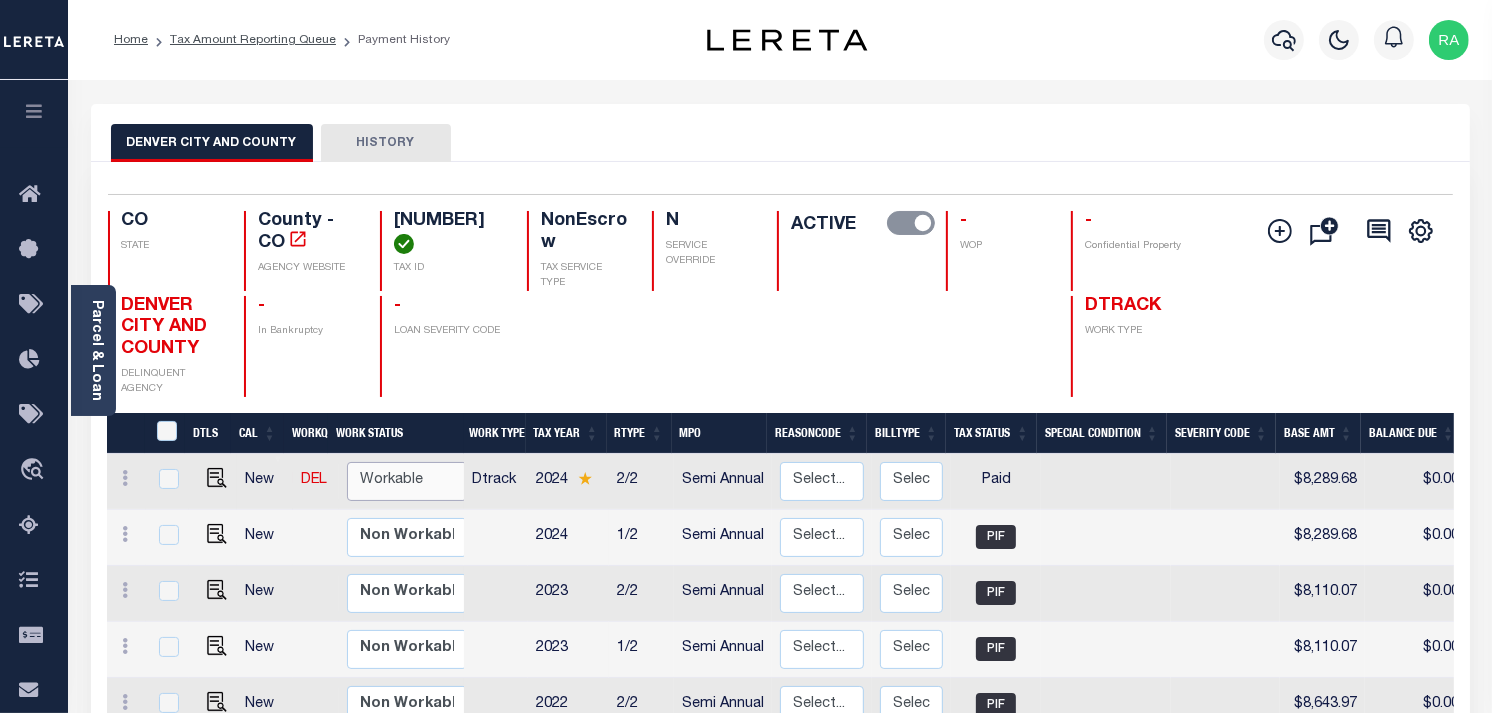 click on "Non Workable
Workable" at bounding box center (407, 481) 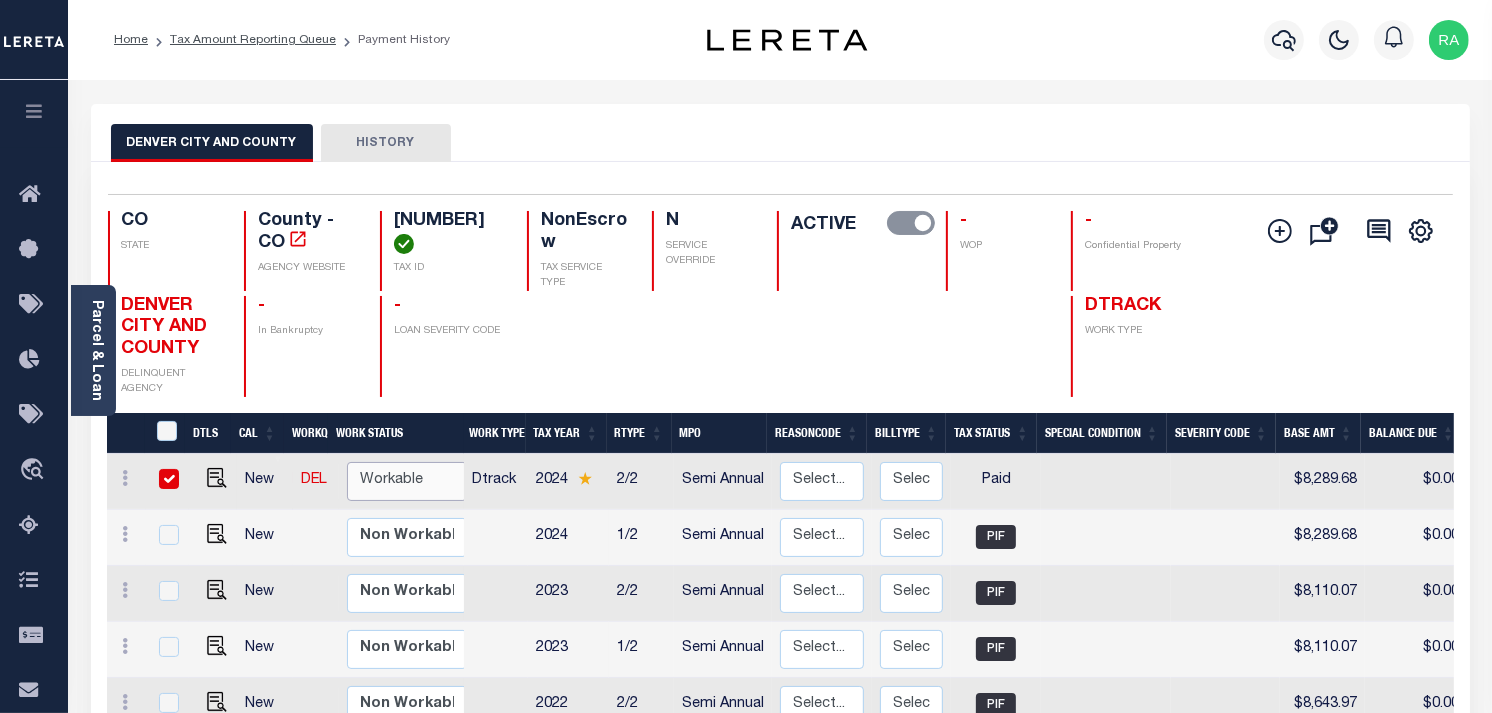 checkbox on "true" 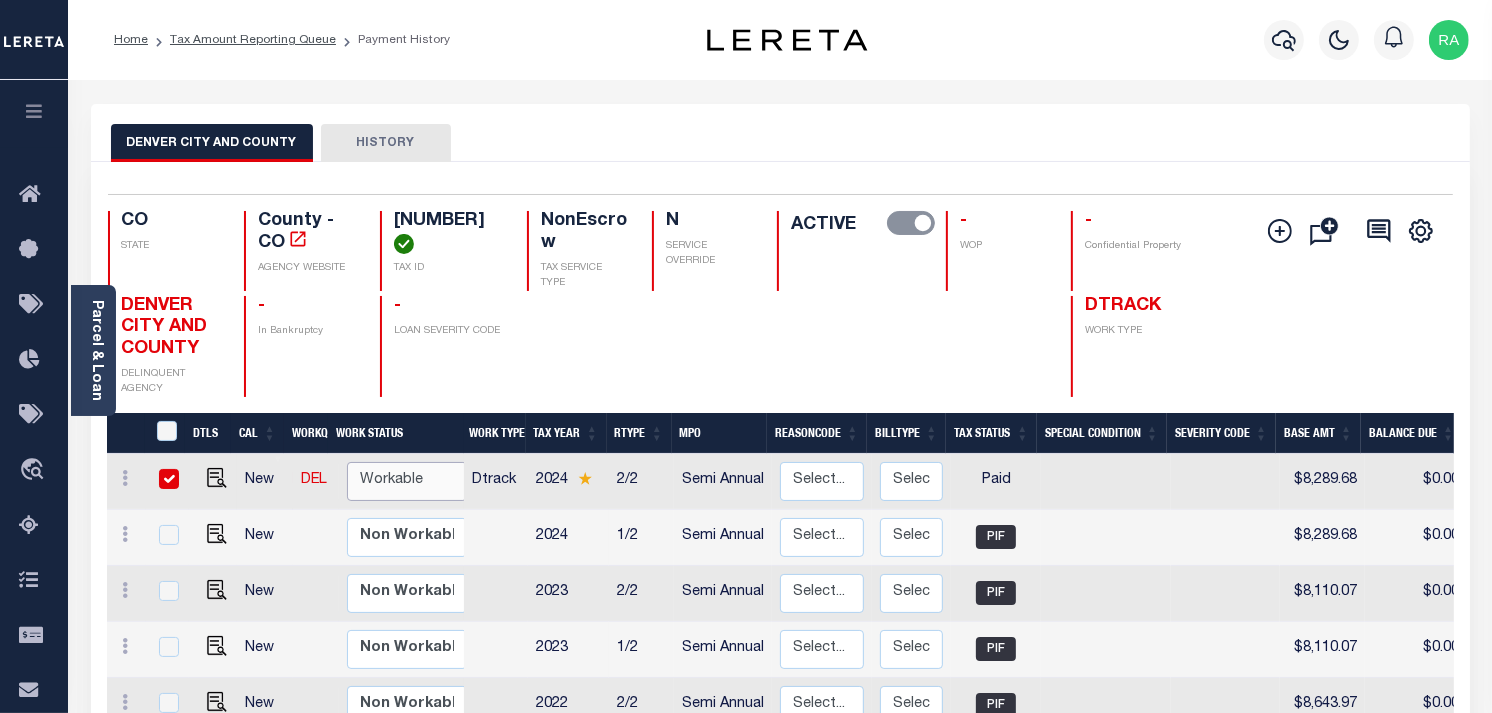 checkbox on "true" 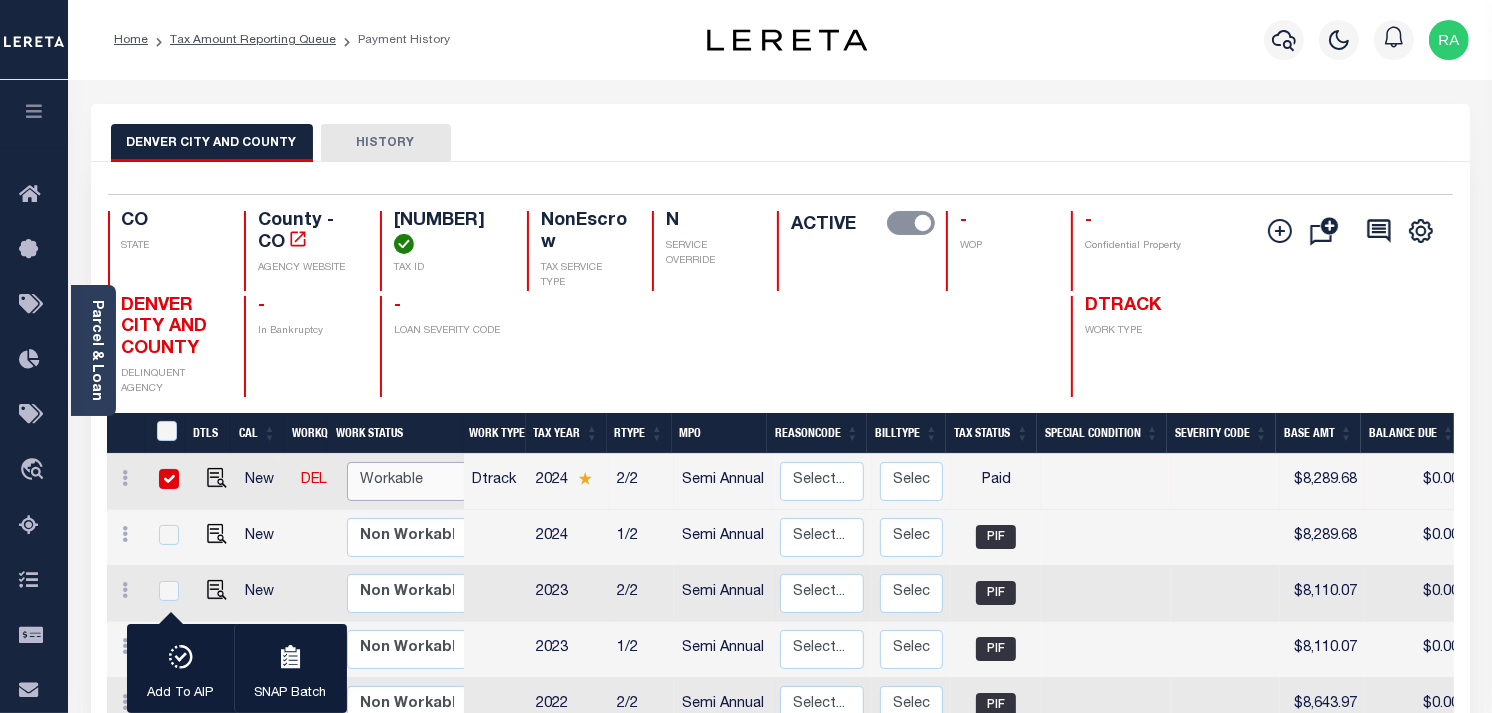 select on "true" 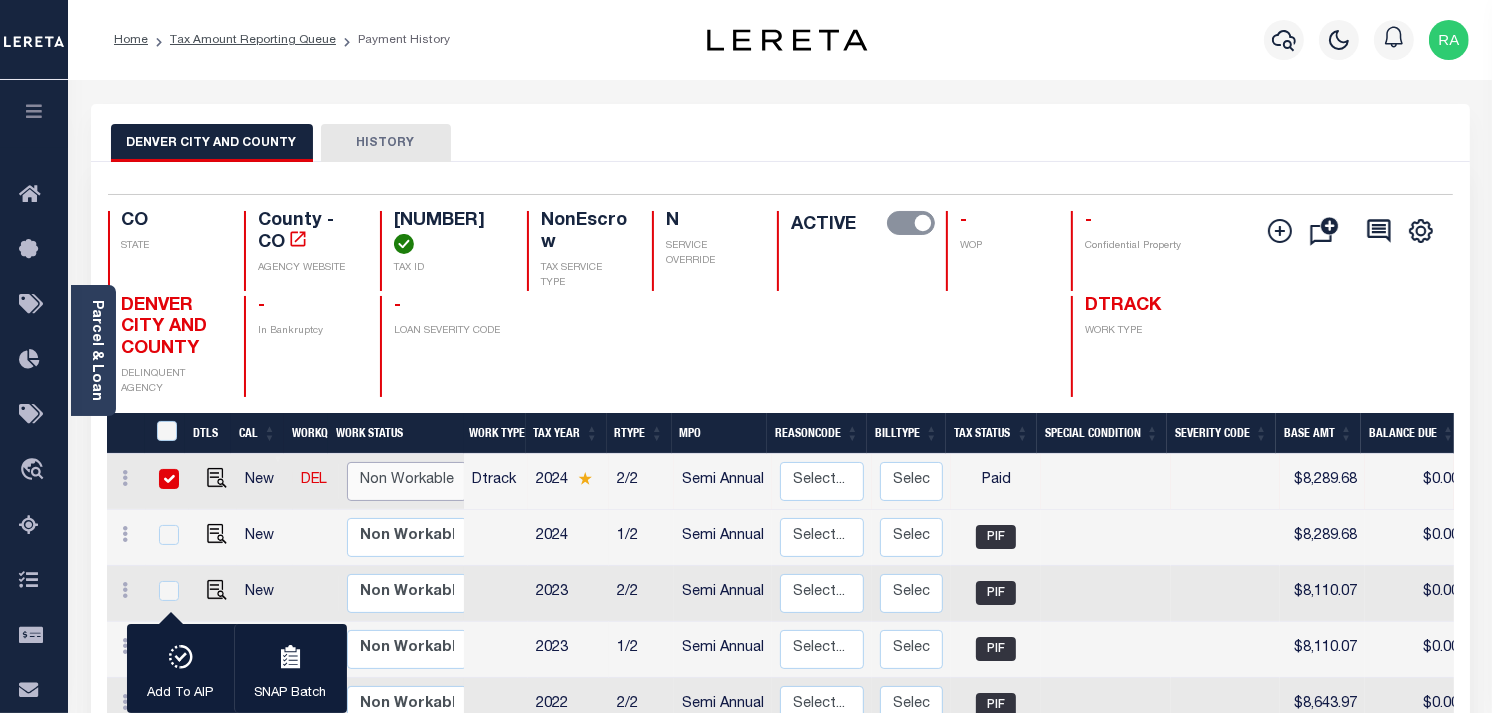 click on "Non Workable
Workable" at bounding box center (407, 481) 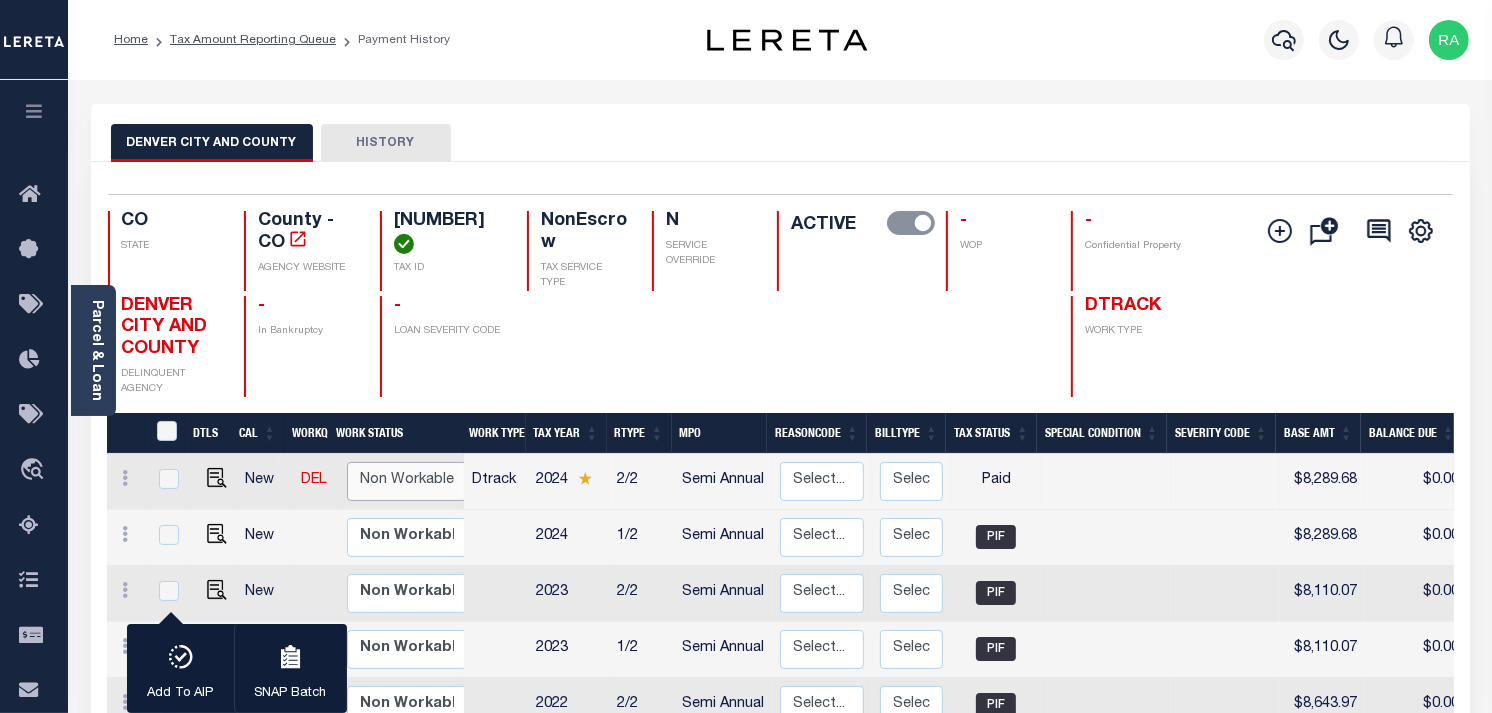 checkbox on "false" 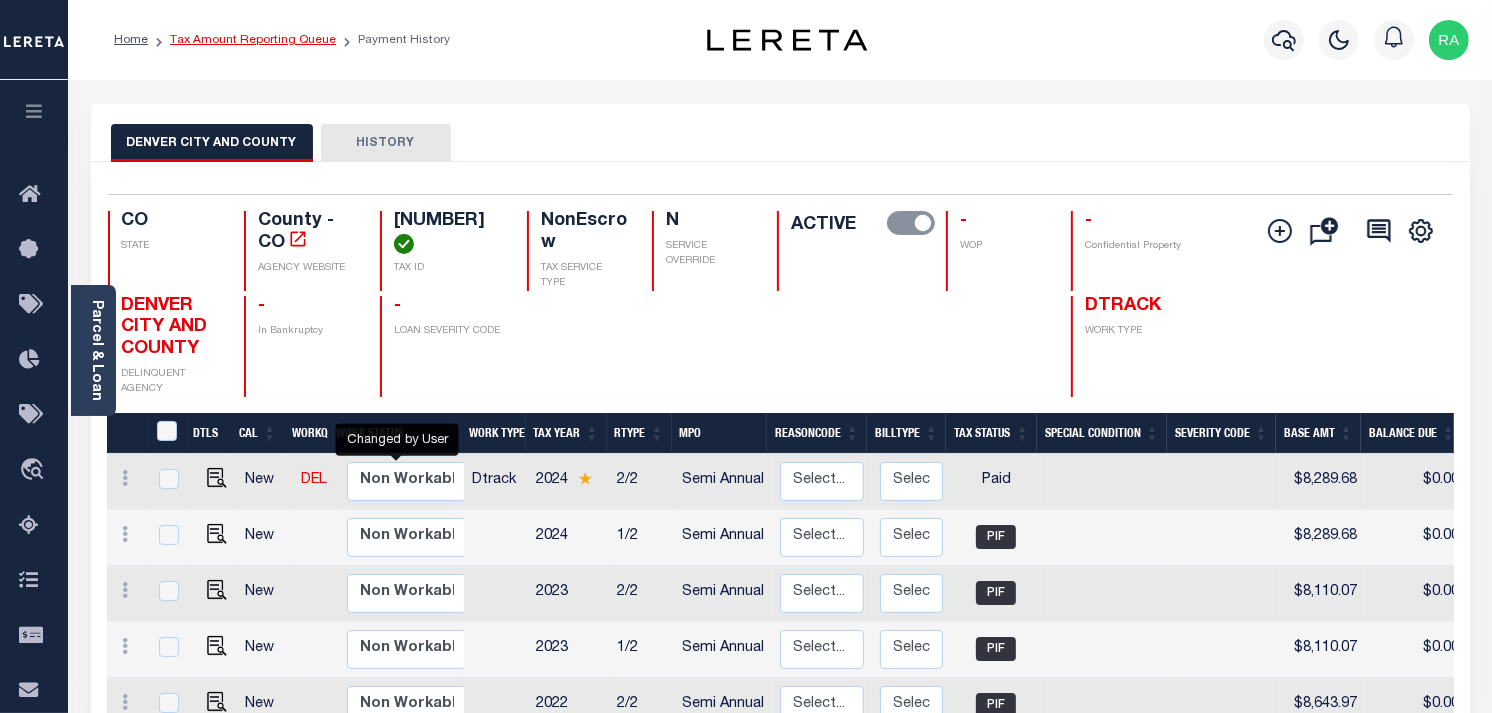 click on "Tax Amount Reporting Queue" at bounding box center (253, 40) 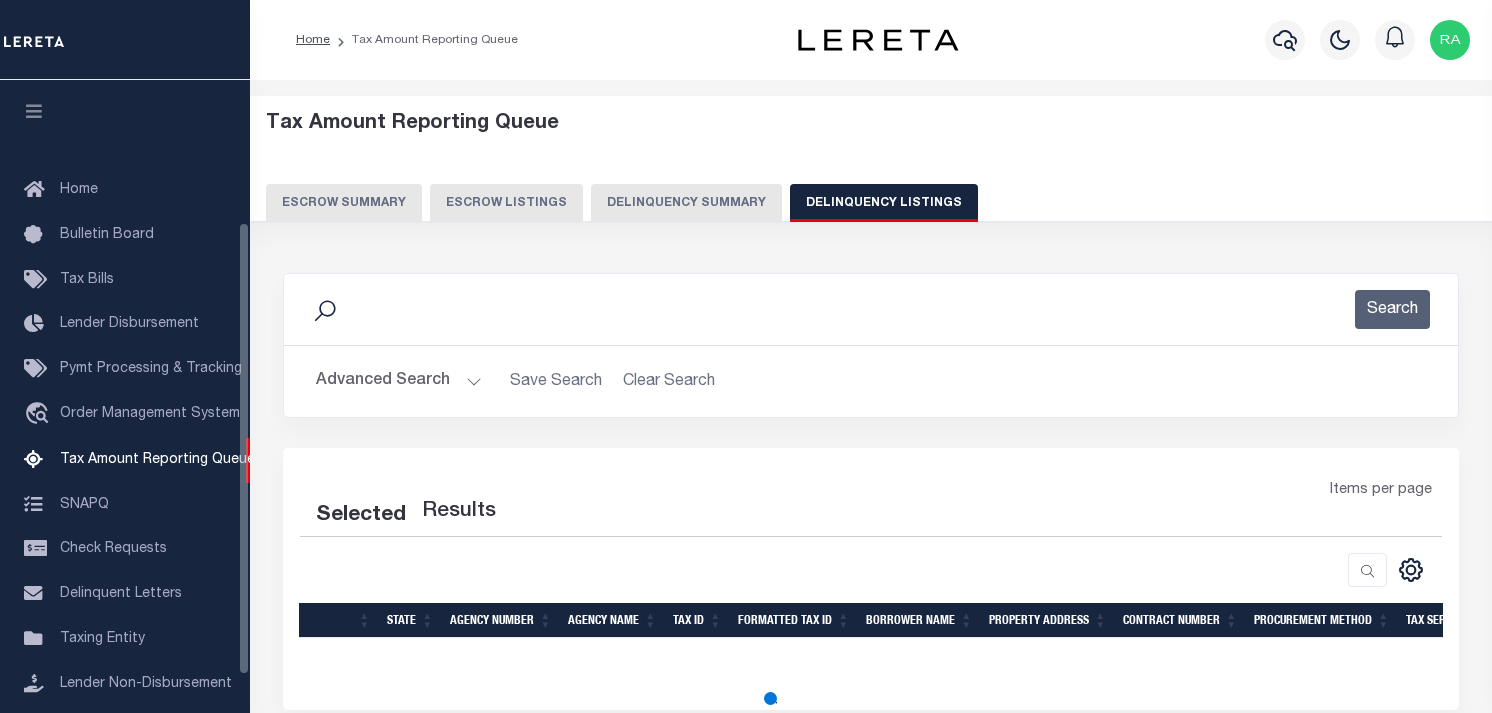 select on "100" 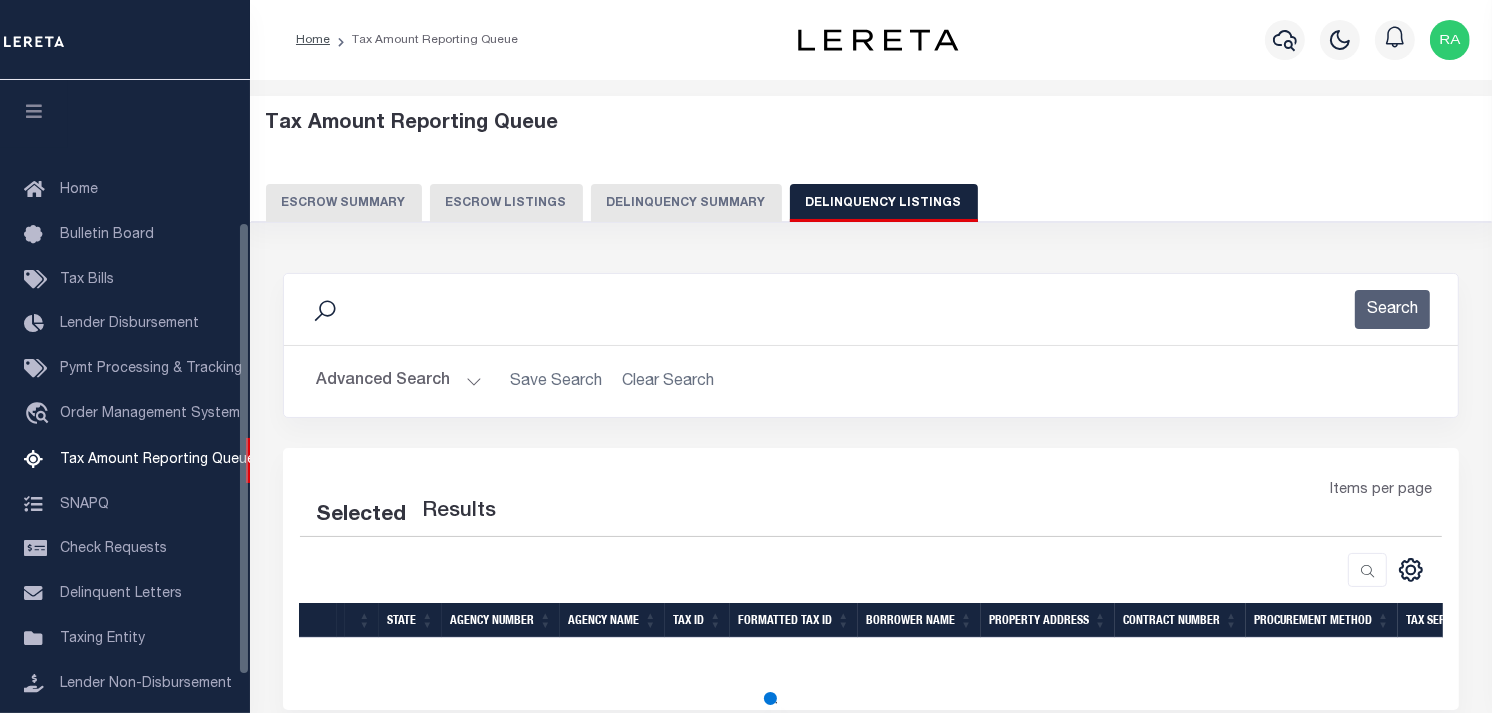 select on "100" 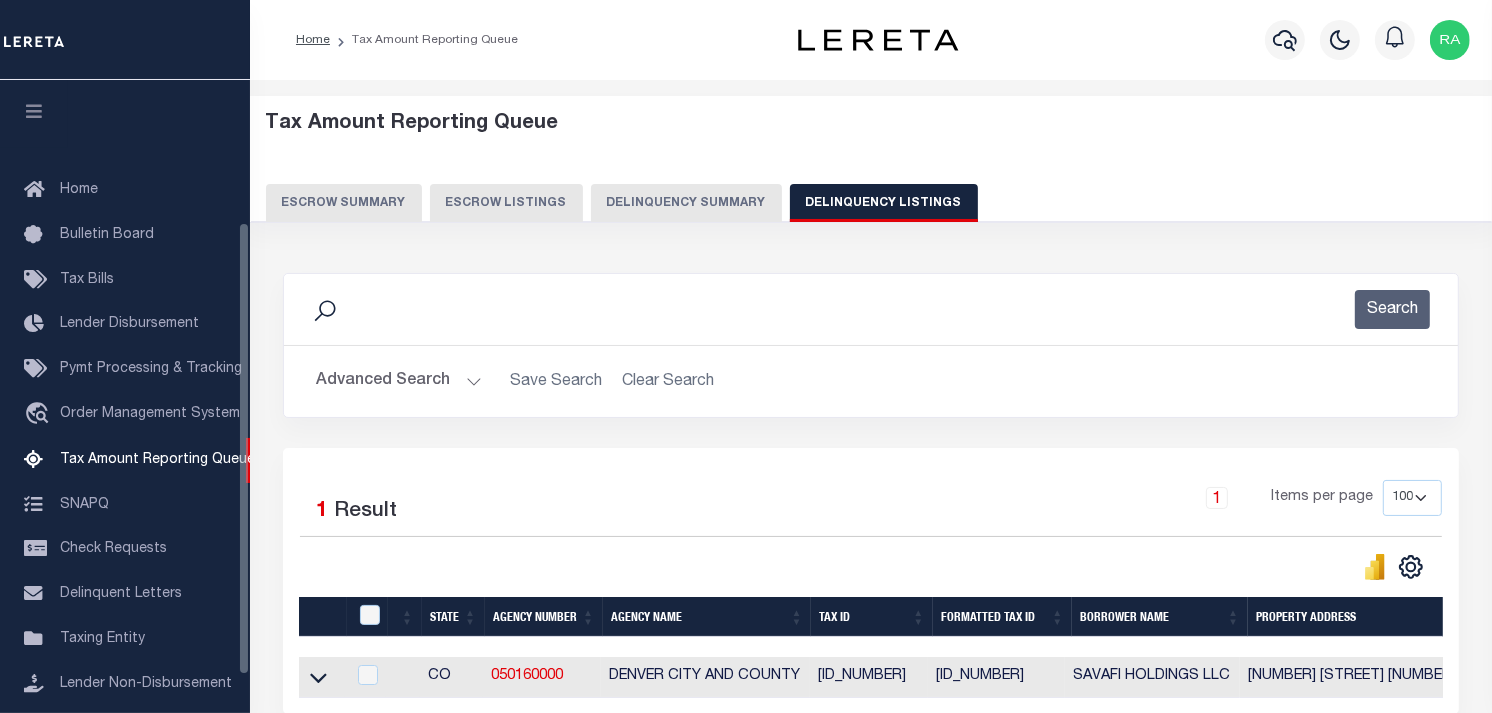 scroll, scrollTop: 198, scrollLeft: 0, axis: vertical 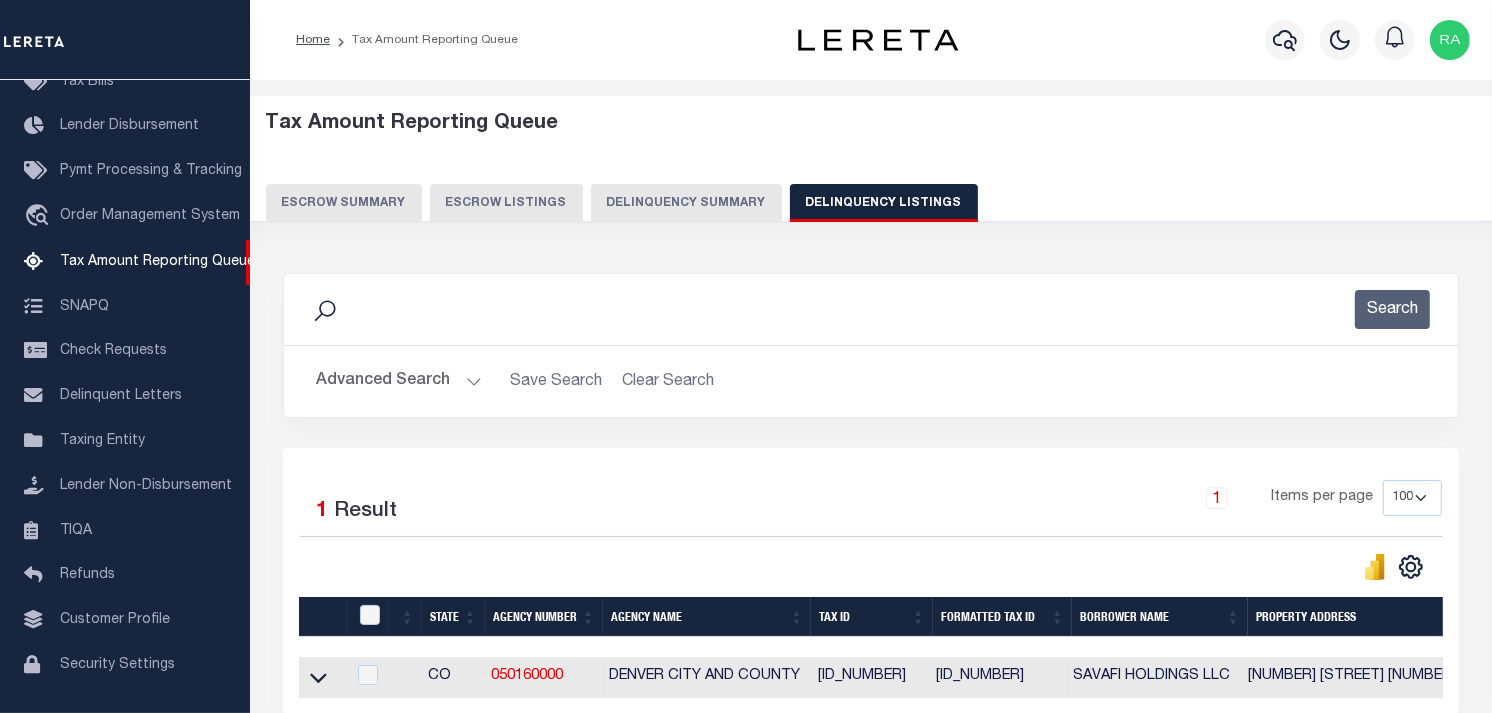 click on "Advanced Search" at bounding box center (399, 381) 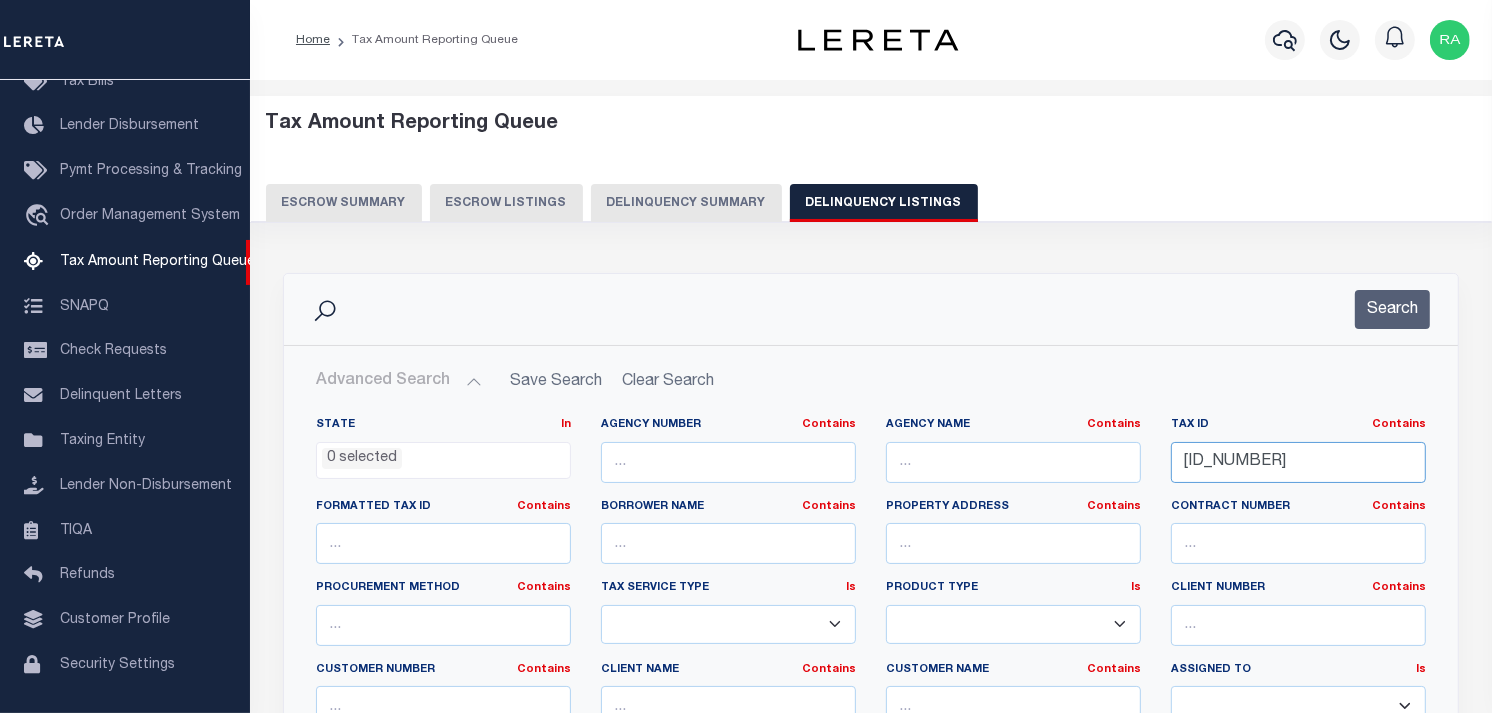 click on "0630204002000" at bounding box center [1298, 462] 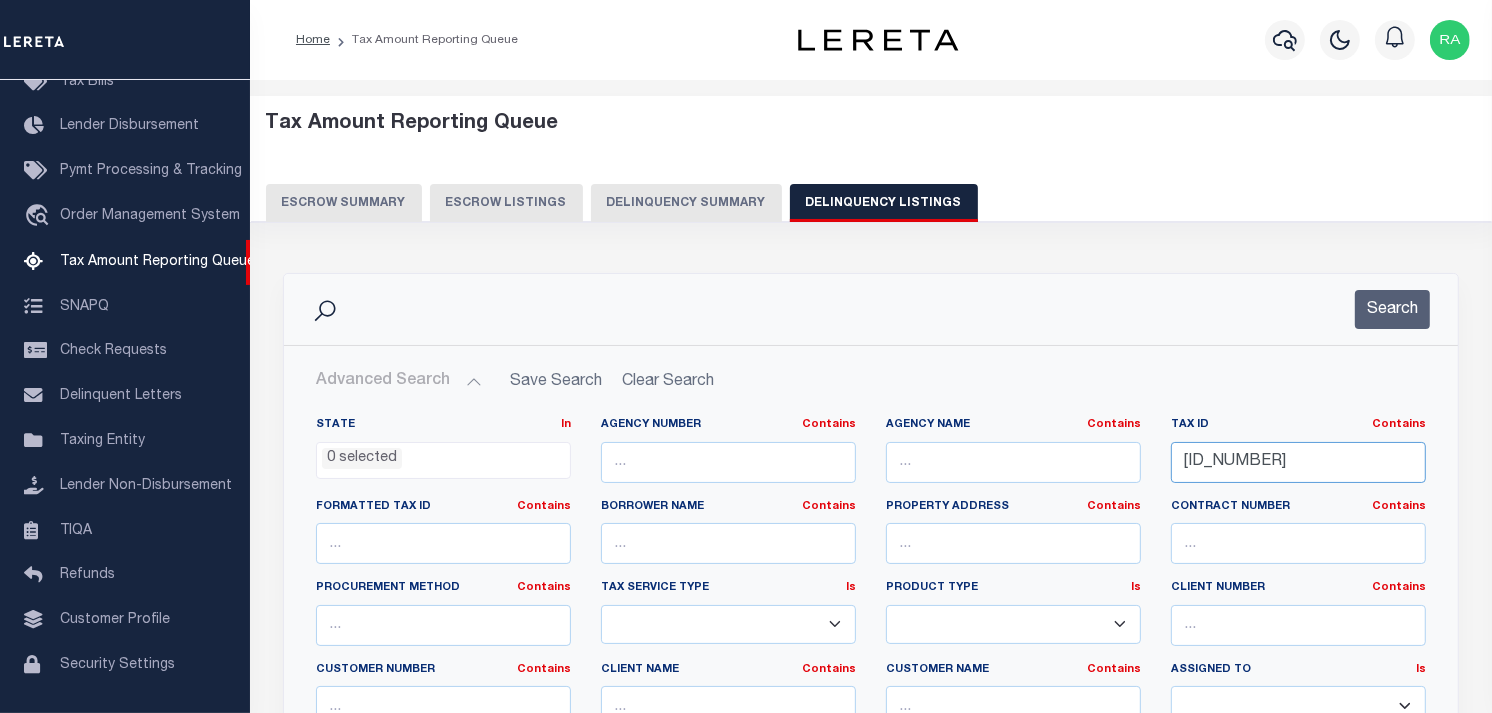 click on "0630204002000" at bounding box center [1298, 462] 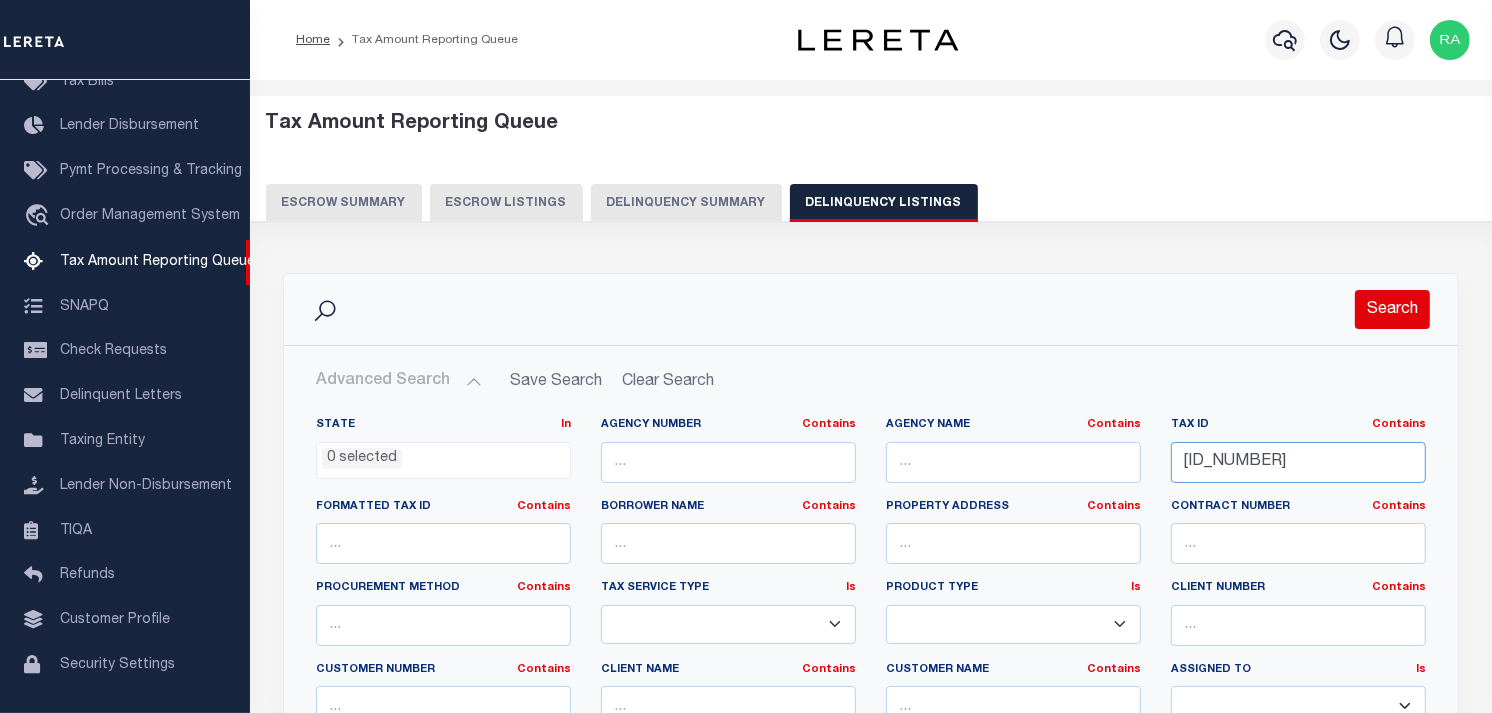 type on "[NUMBER]" 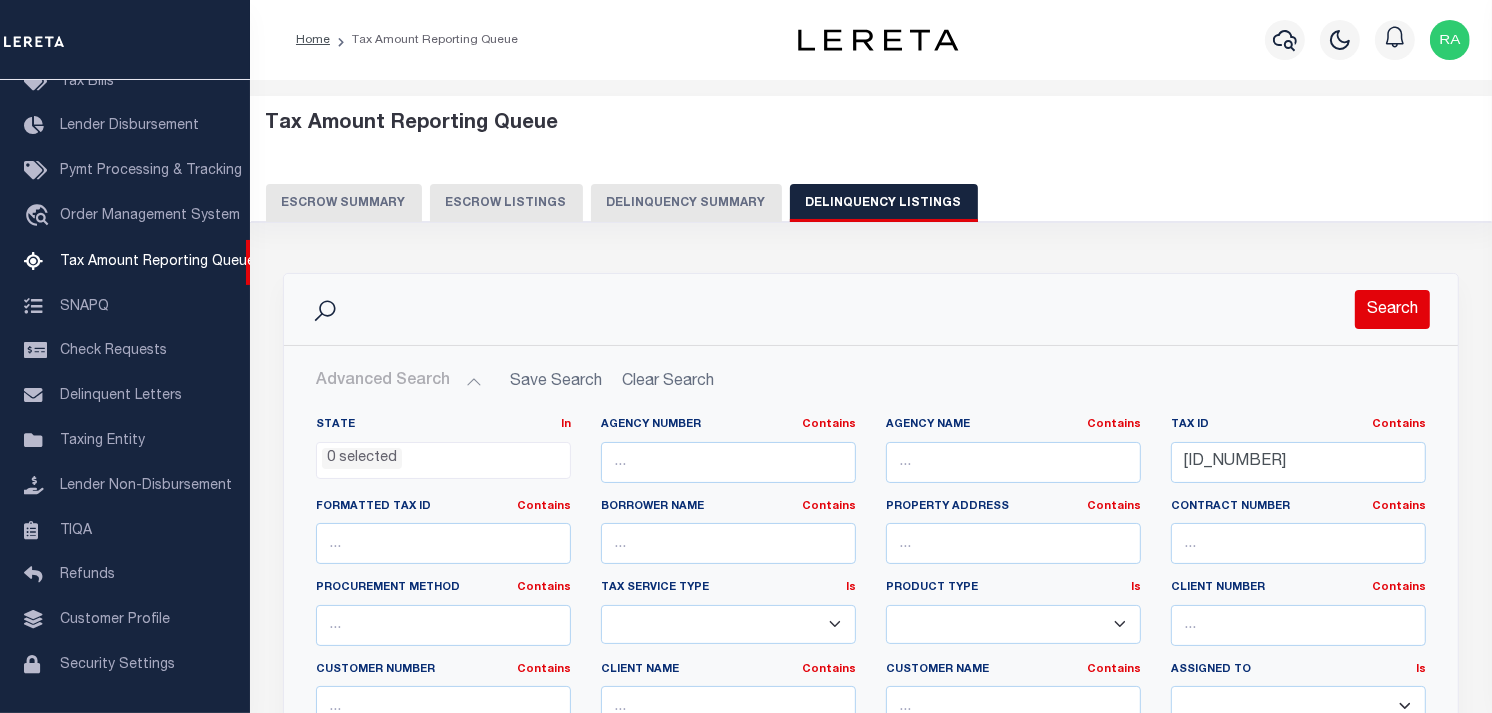 click on "Search" at bounding box center [1392, 309] 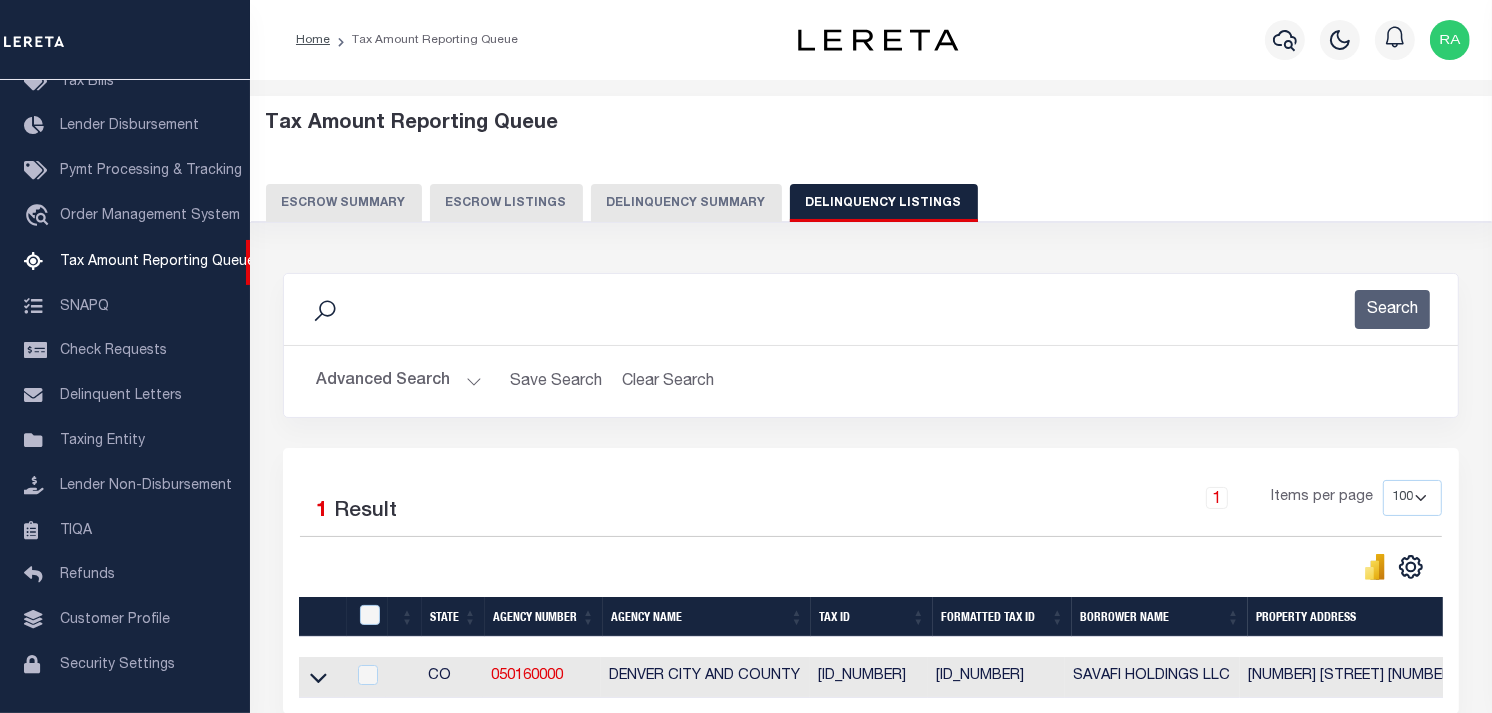 click on "Advanced Search" at bounding box center (399, 381) 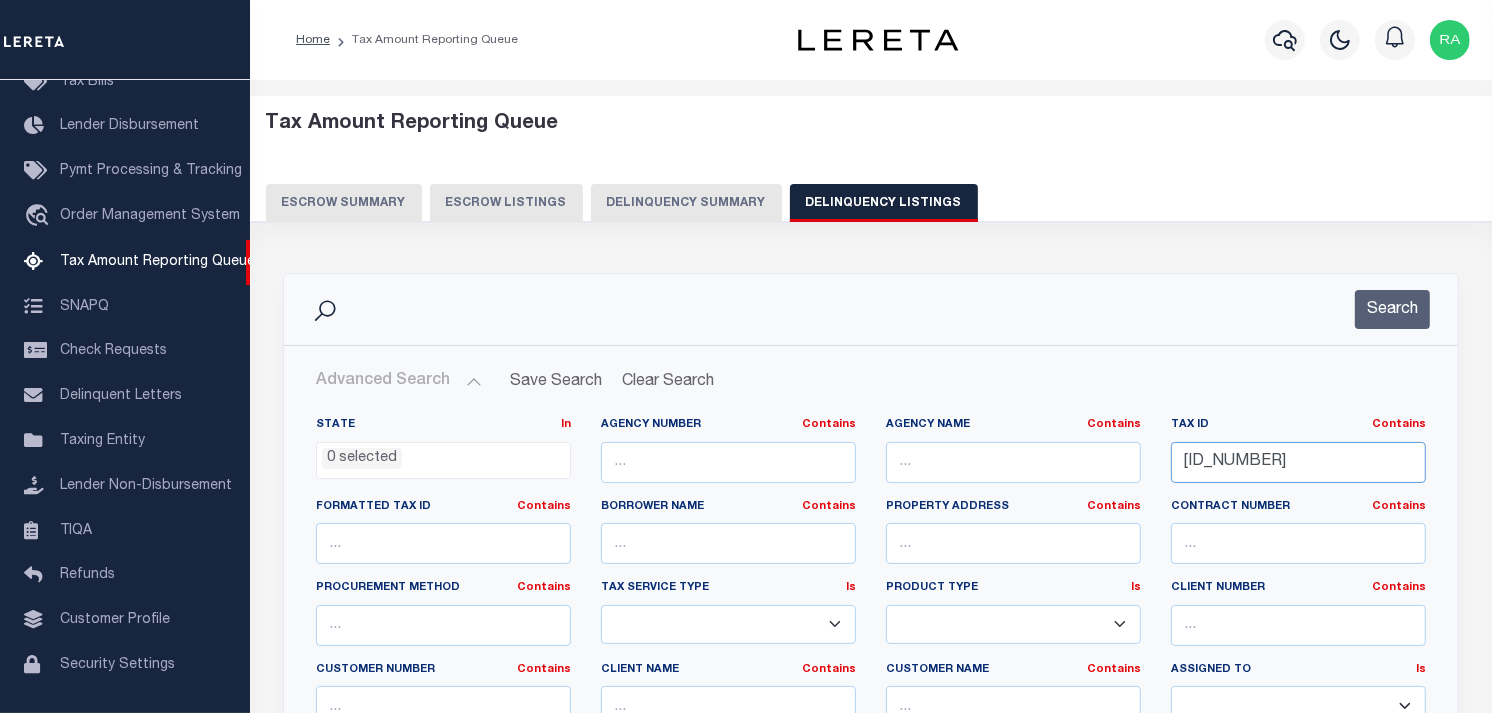 click on "0630204016000" at bounding box center [1298, 462] 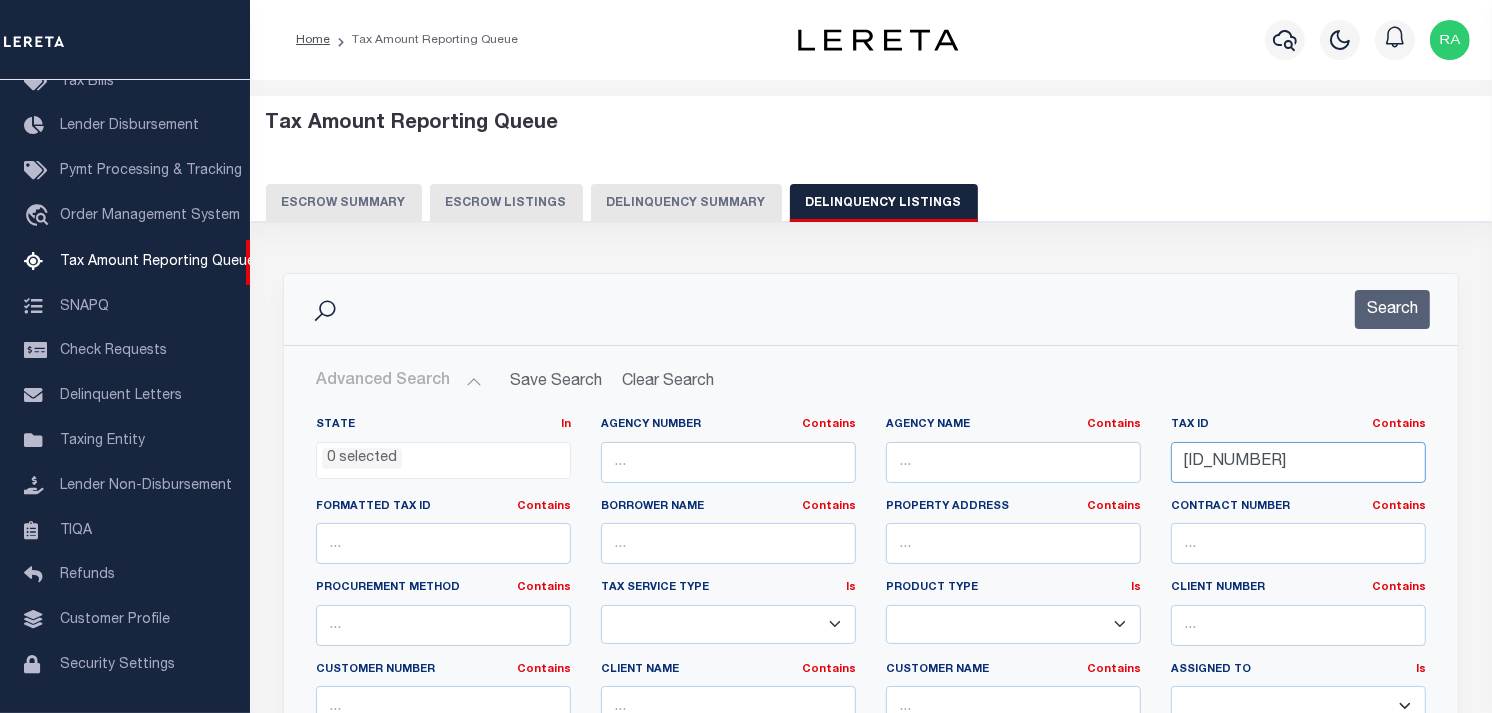 click on "0630204016000" at bounding box center [1298, 462] 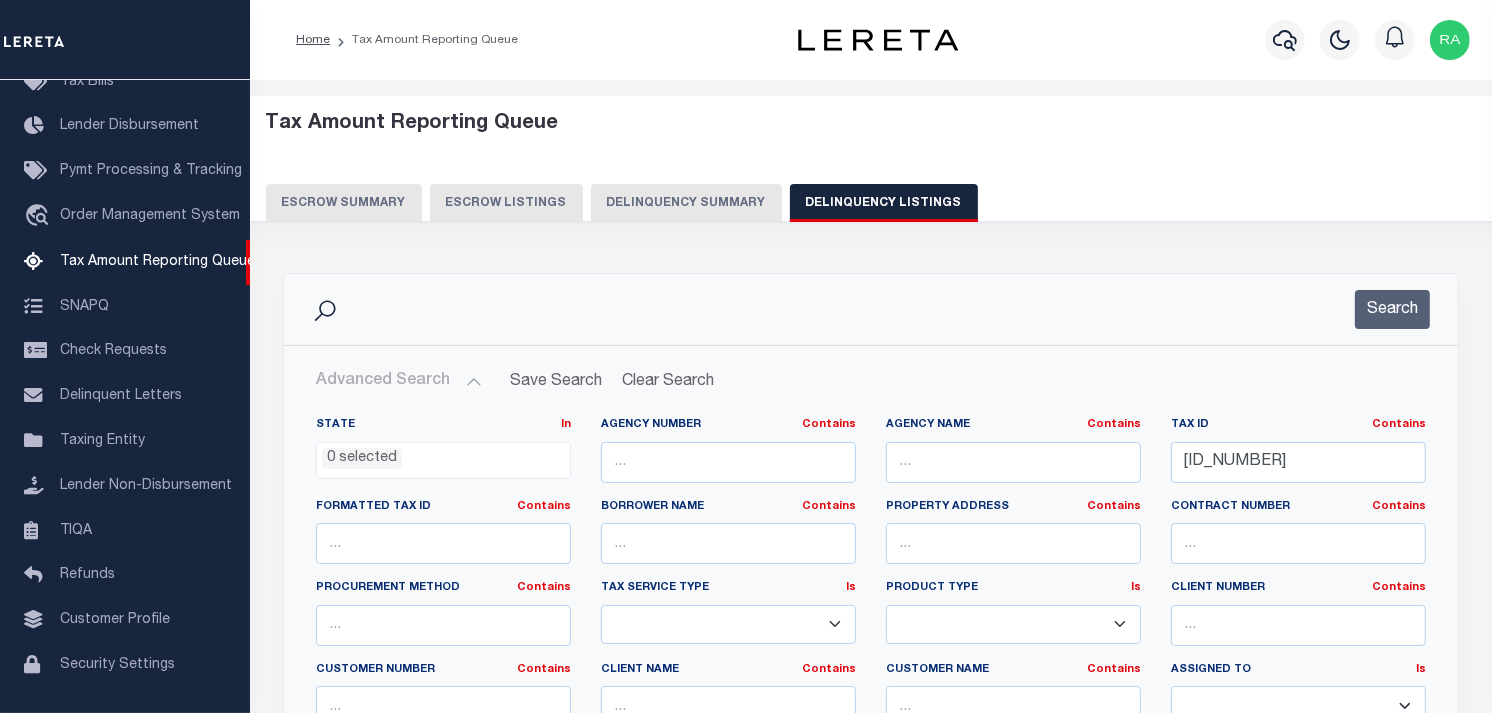 click on "Advanced Search
Save Search Clear Search
tblassign_wrapper_dynamictable_____DefaultSaveFilter
State
In In AK AL AR AZ CA CO CT DC DE FL" at bounding box center [871, 648] 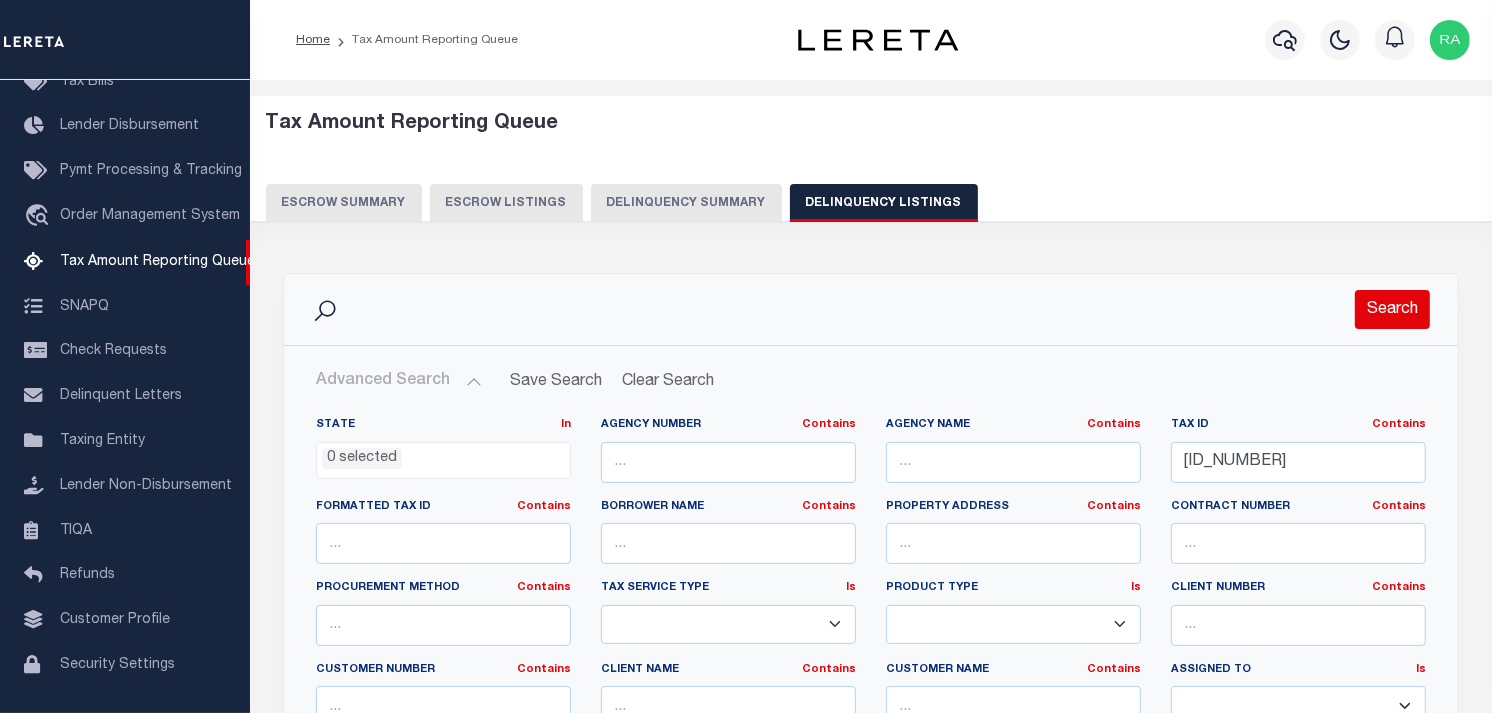 click on "Search" at bounding box center [1392, 309] 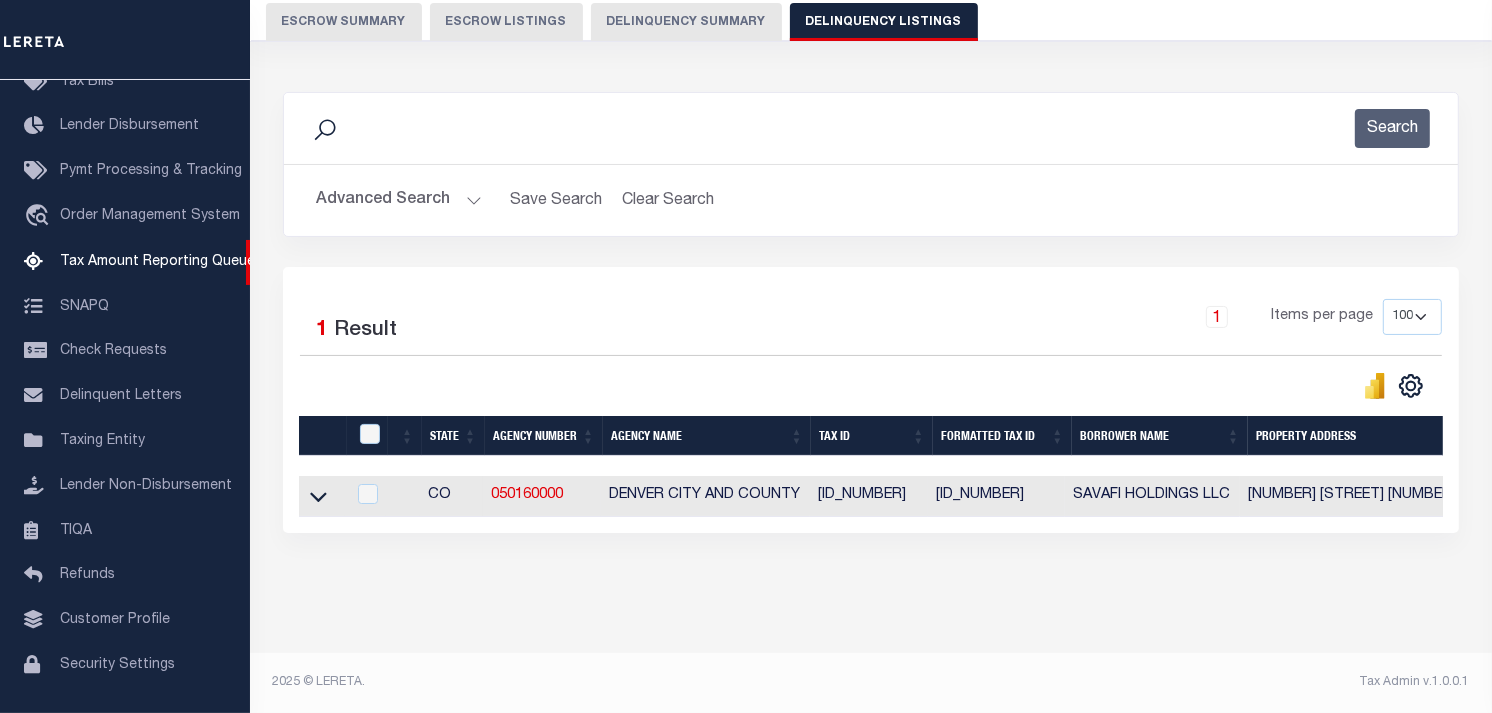 click at bounding box center [322, 496] 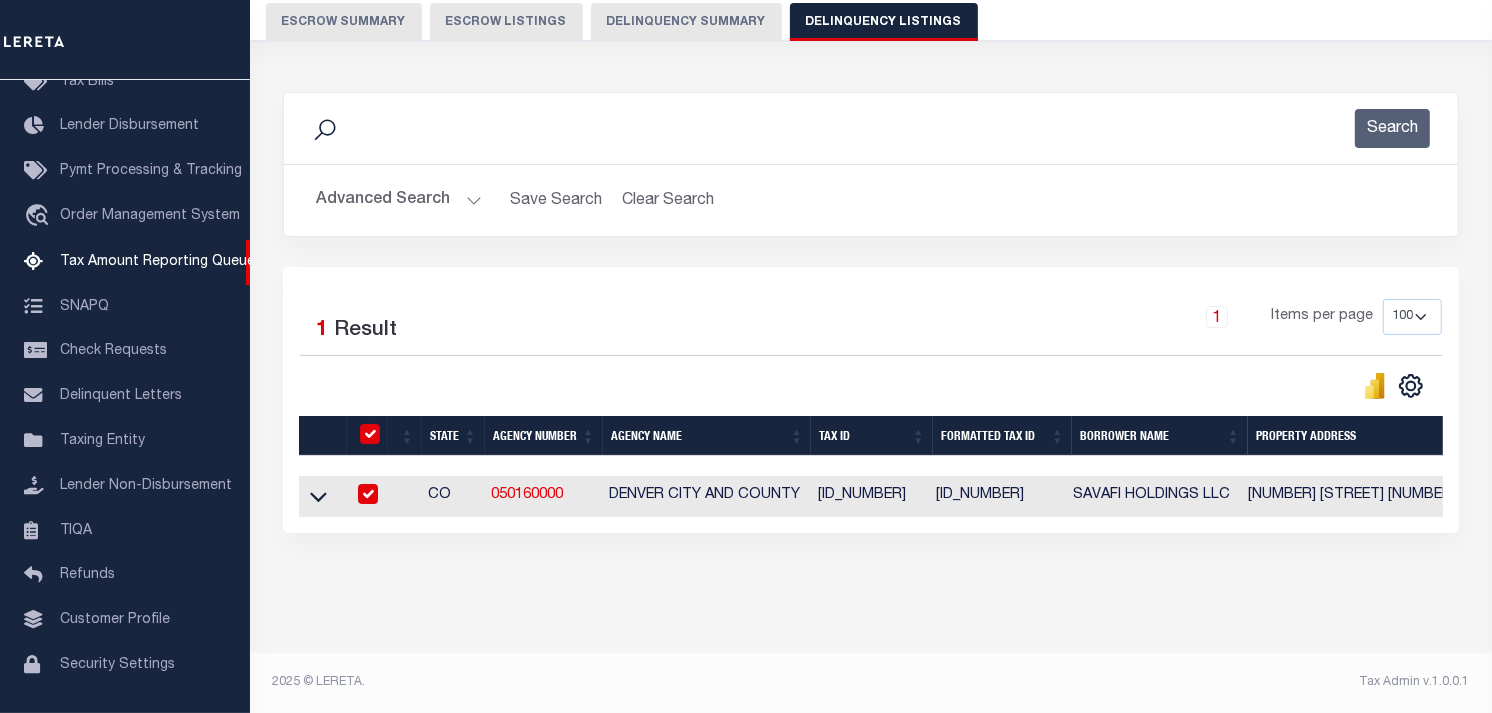 checkbox on "true" 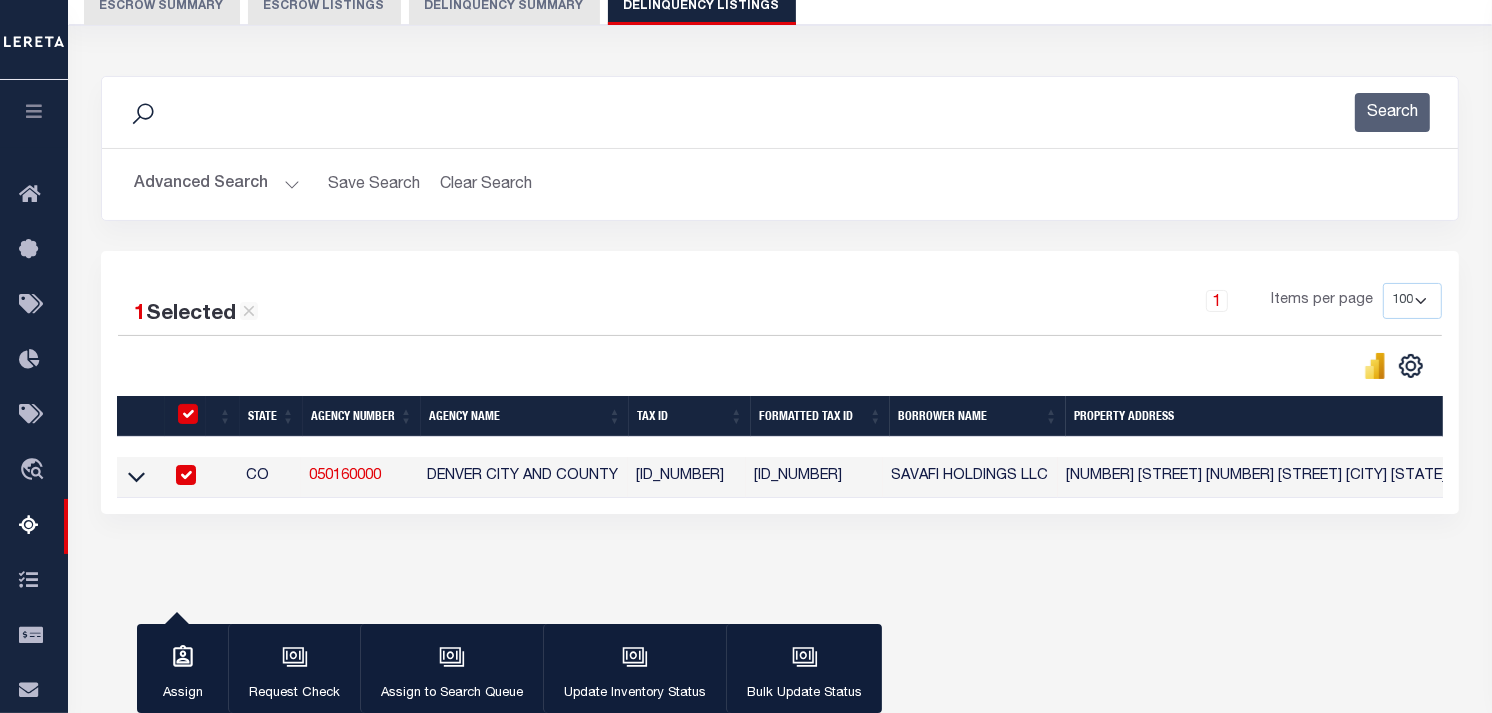 scroll, scrollTop: 193, scrollLeft: 0, axis: vertical 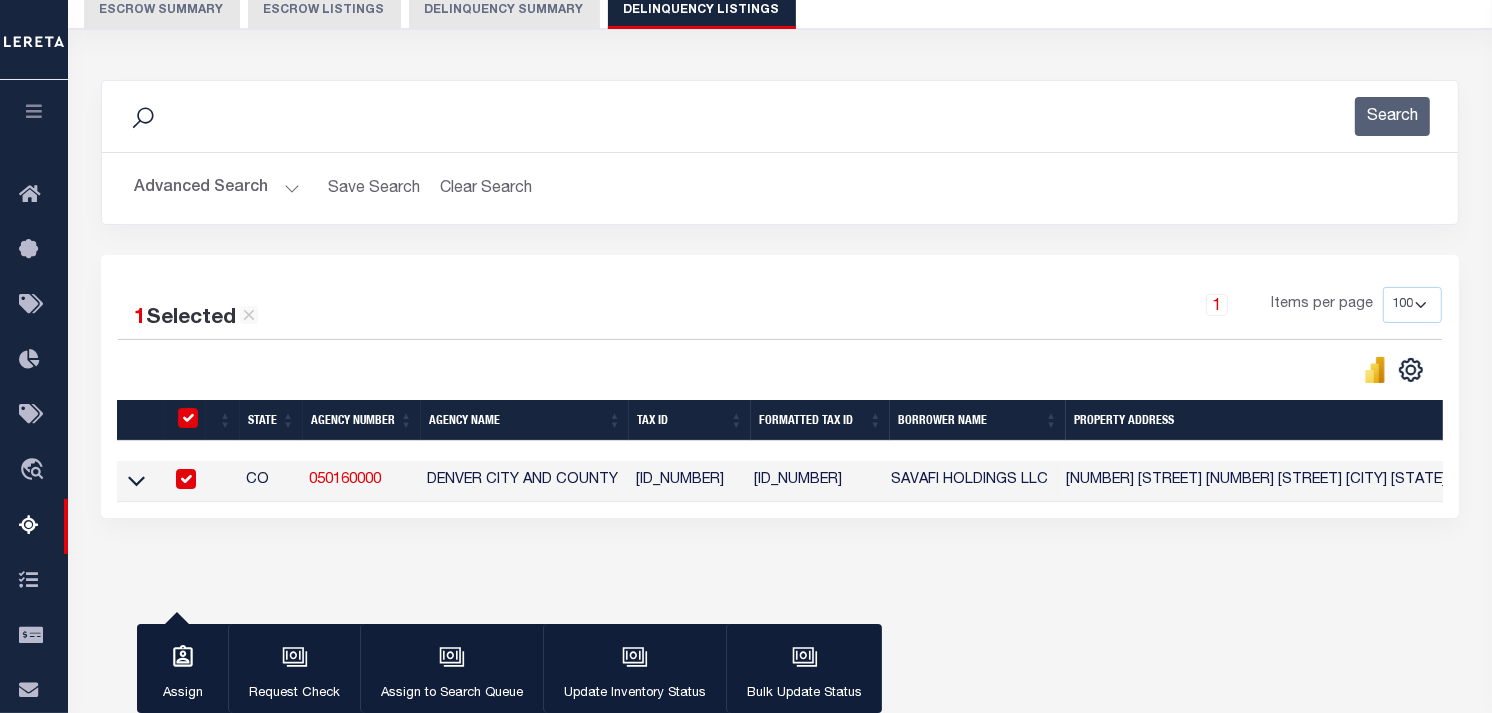 click at bounding box center (186, 479) 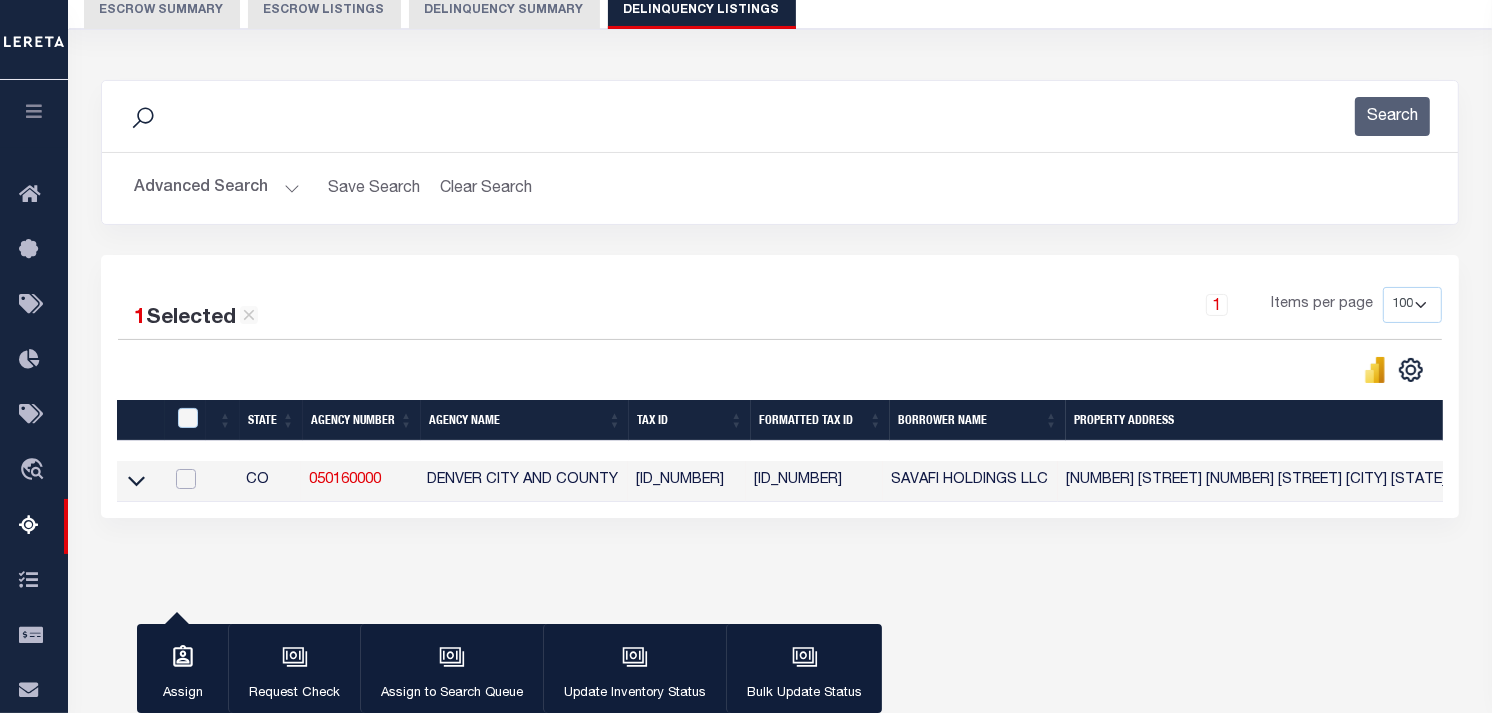 checkbox on "false" 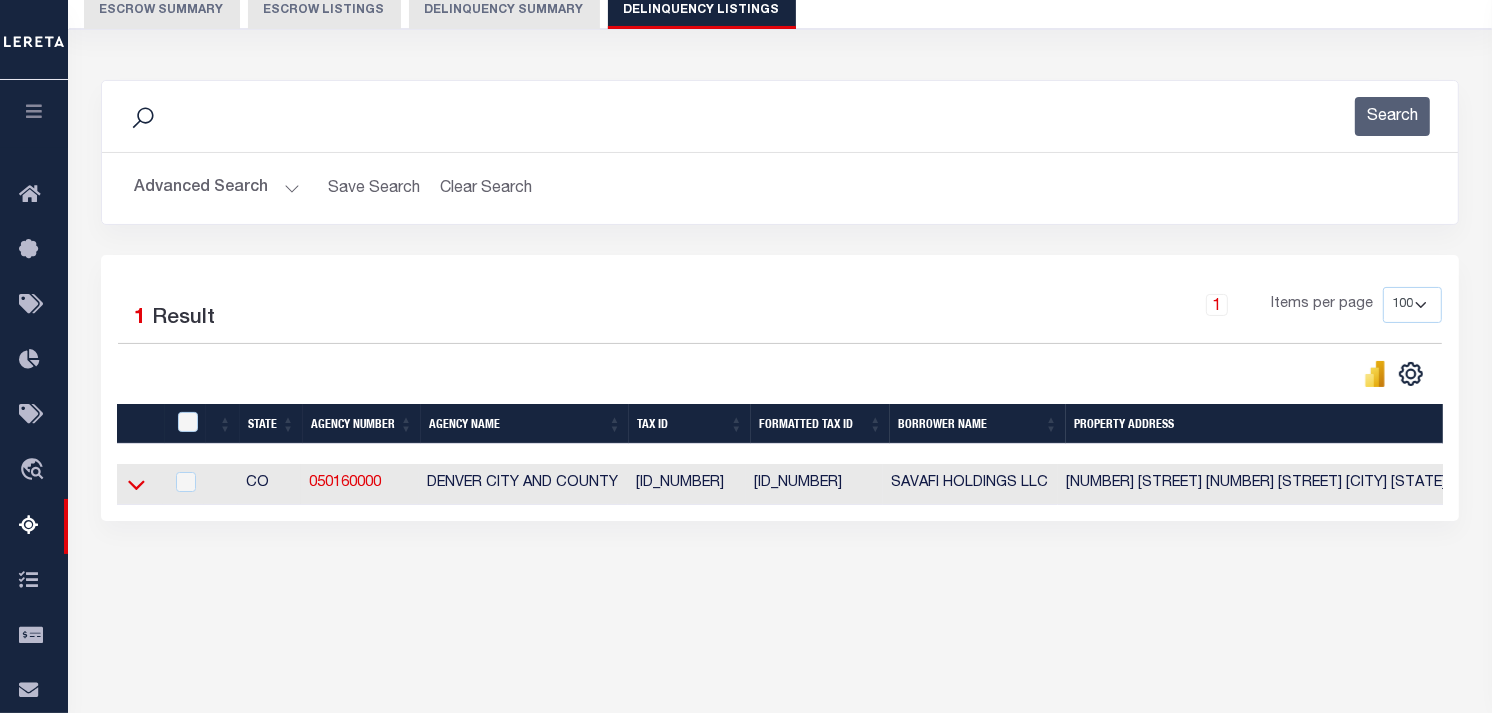 click 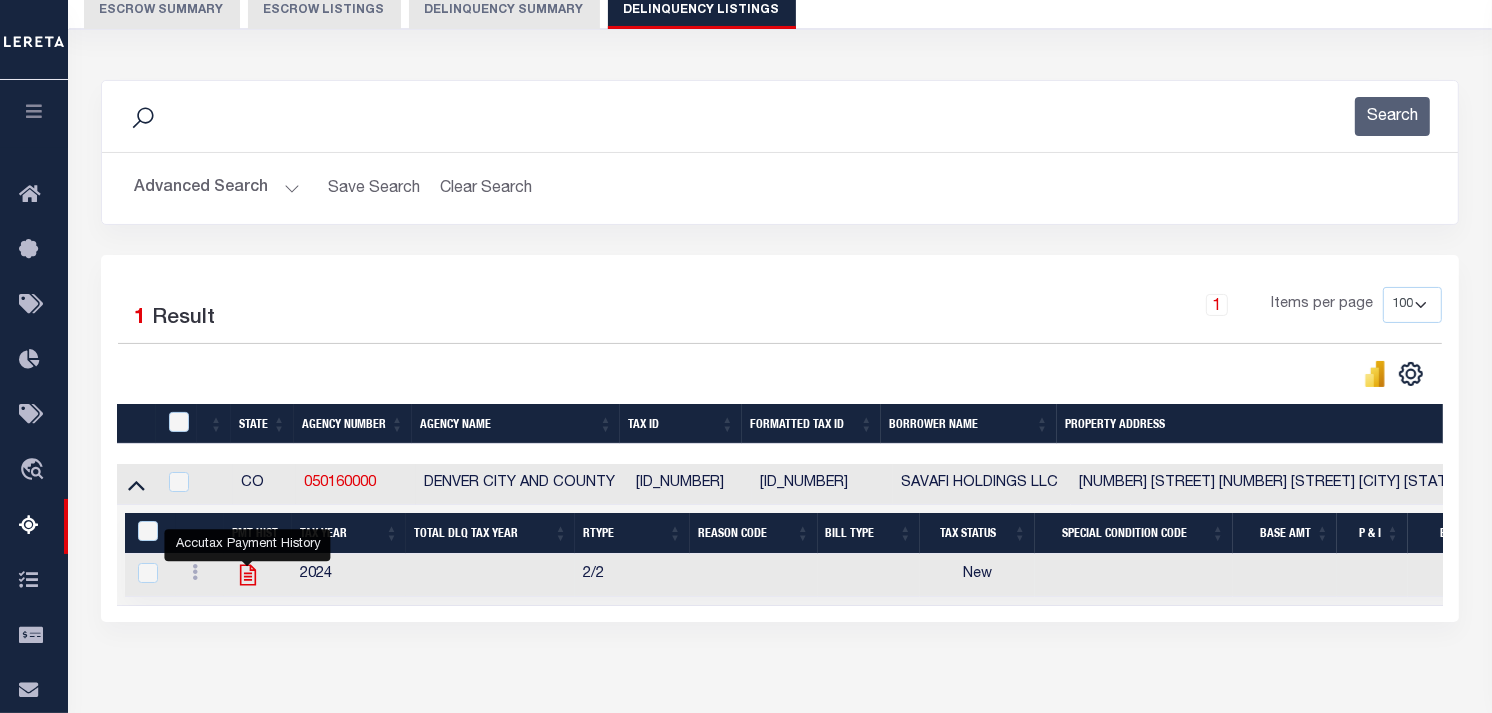 click 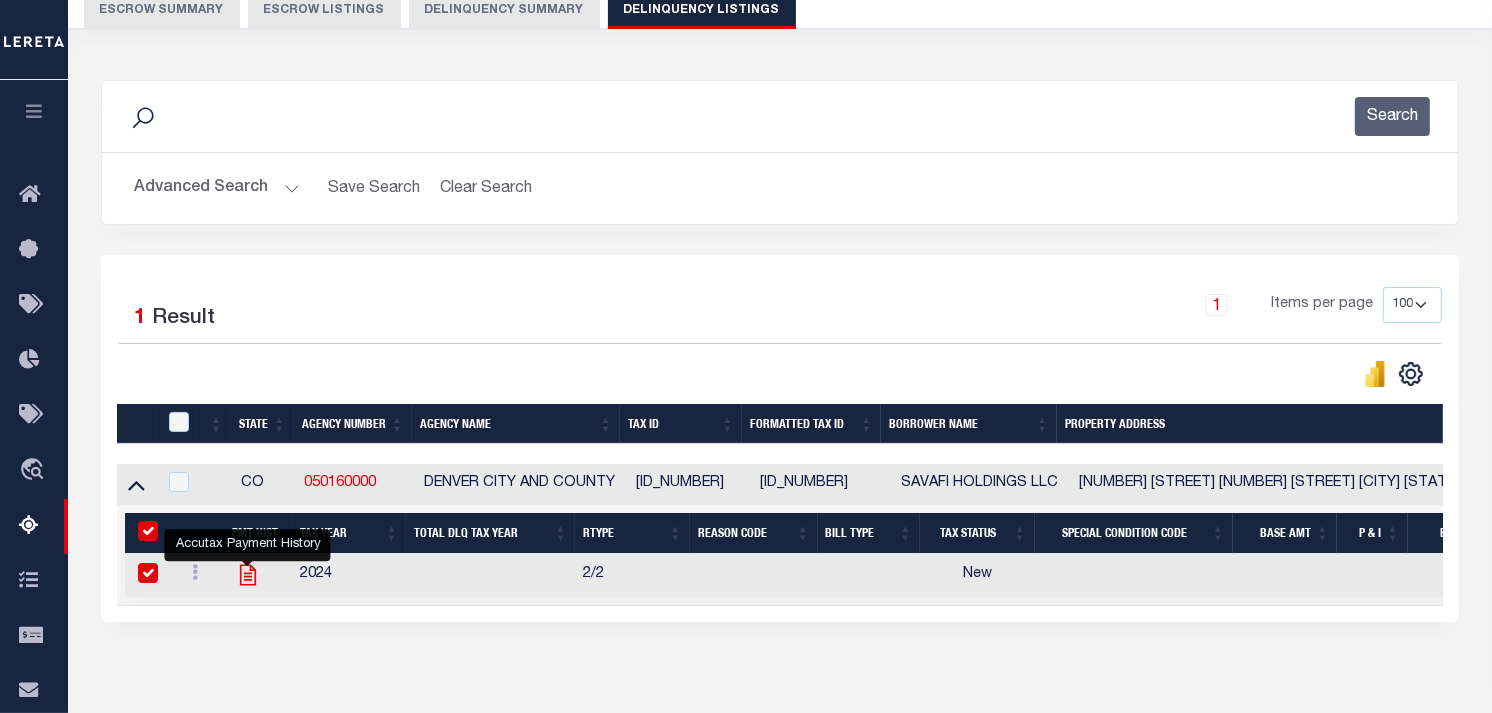 checkbox on "true" 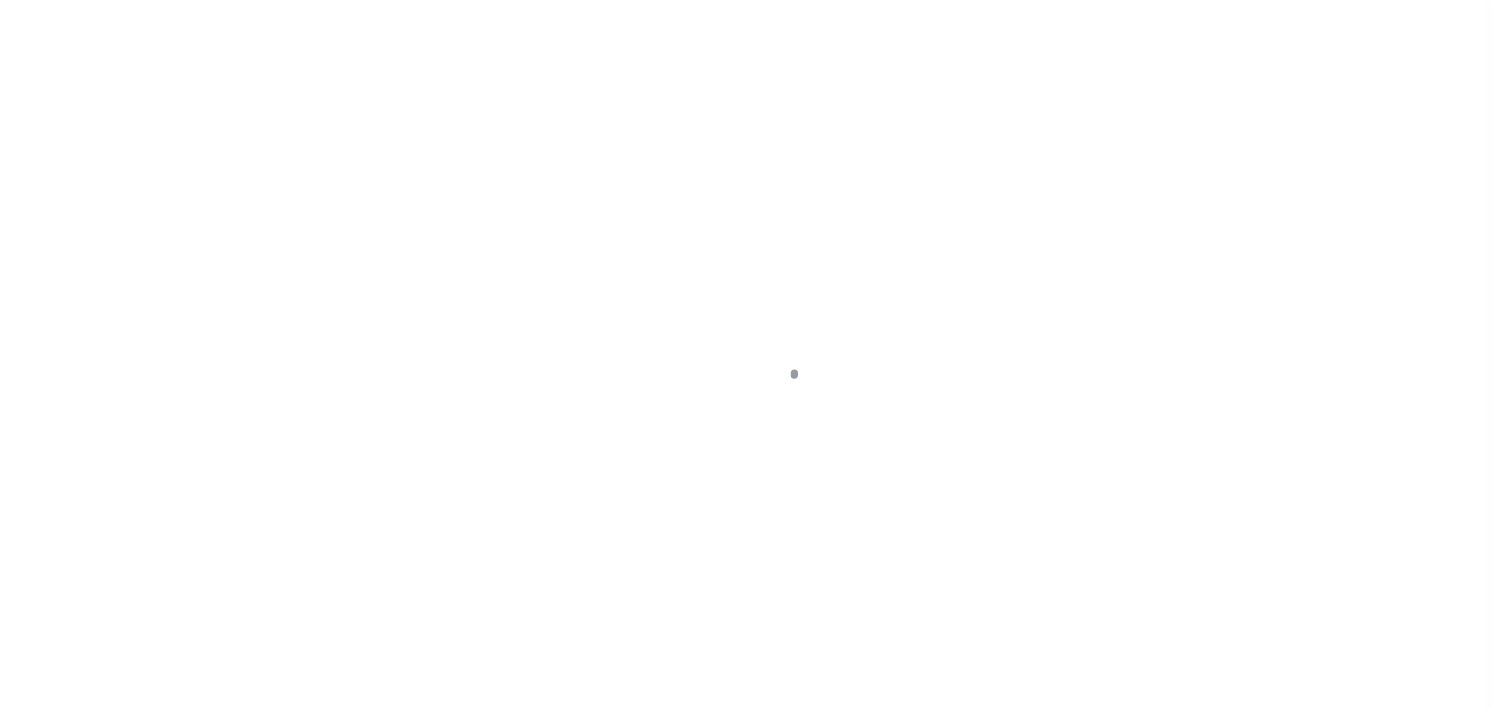 scroll, scrollTop: 0, scrollLeft: 0, axis: both 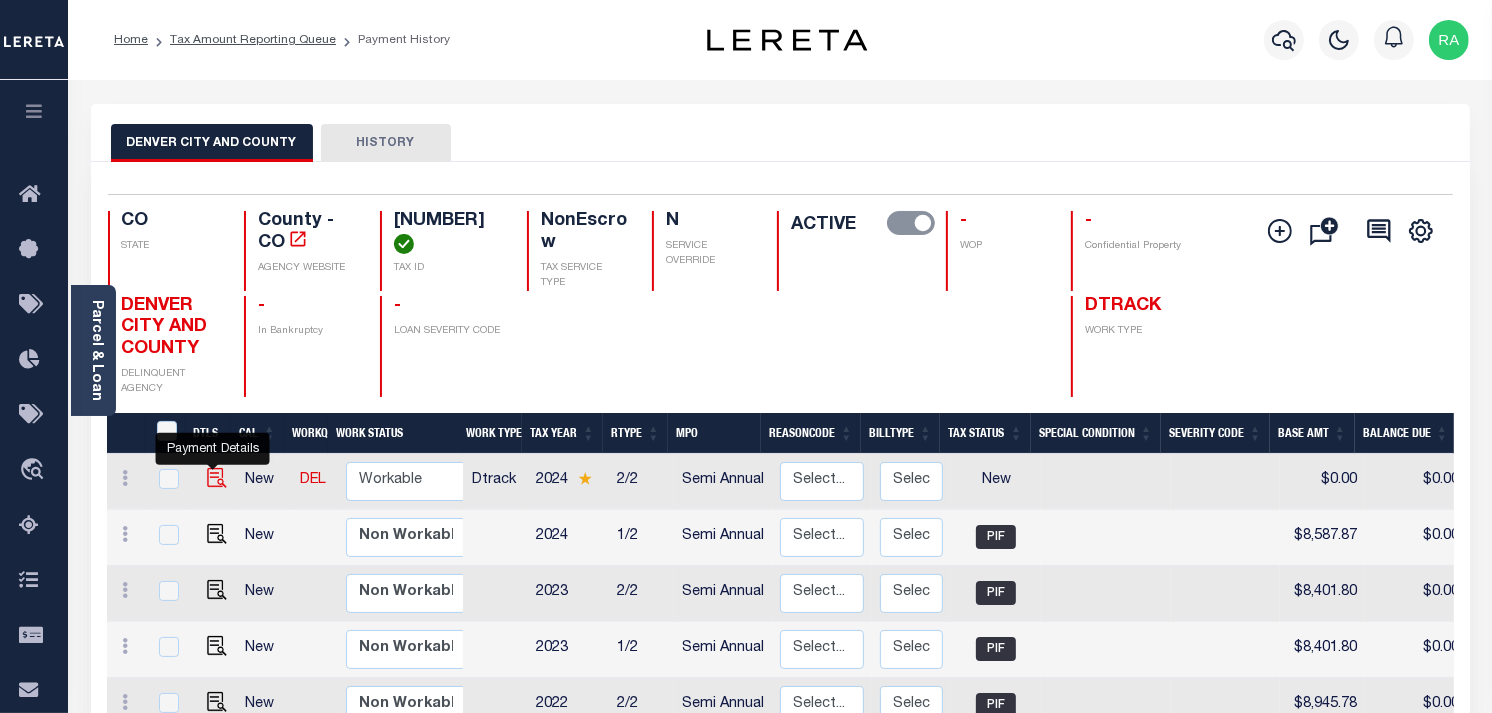click at bounding box center [217, 478] 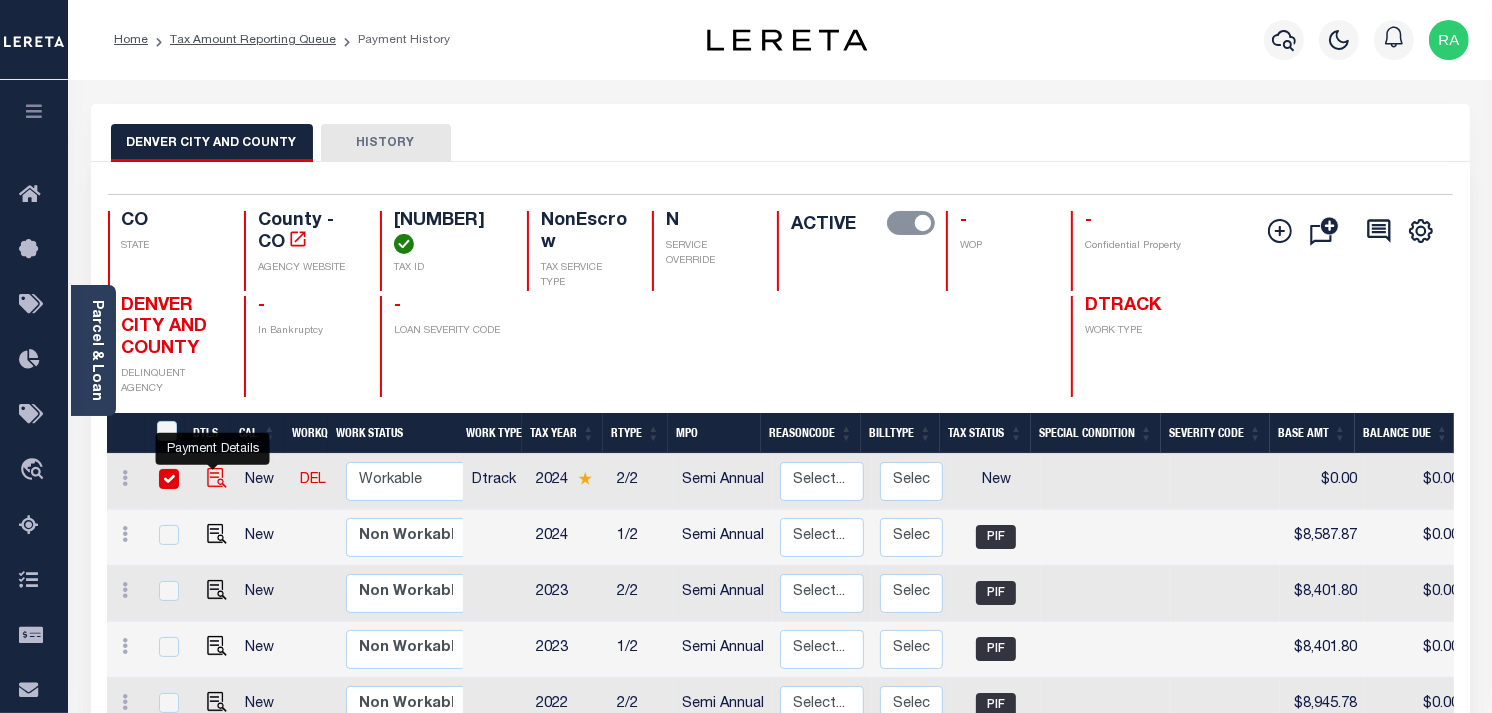 checkbox on "true" 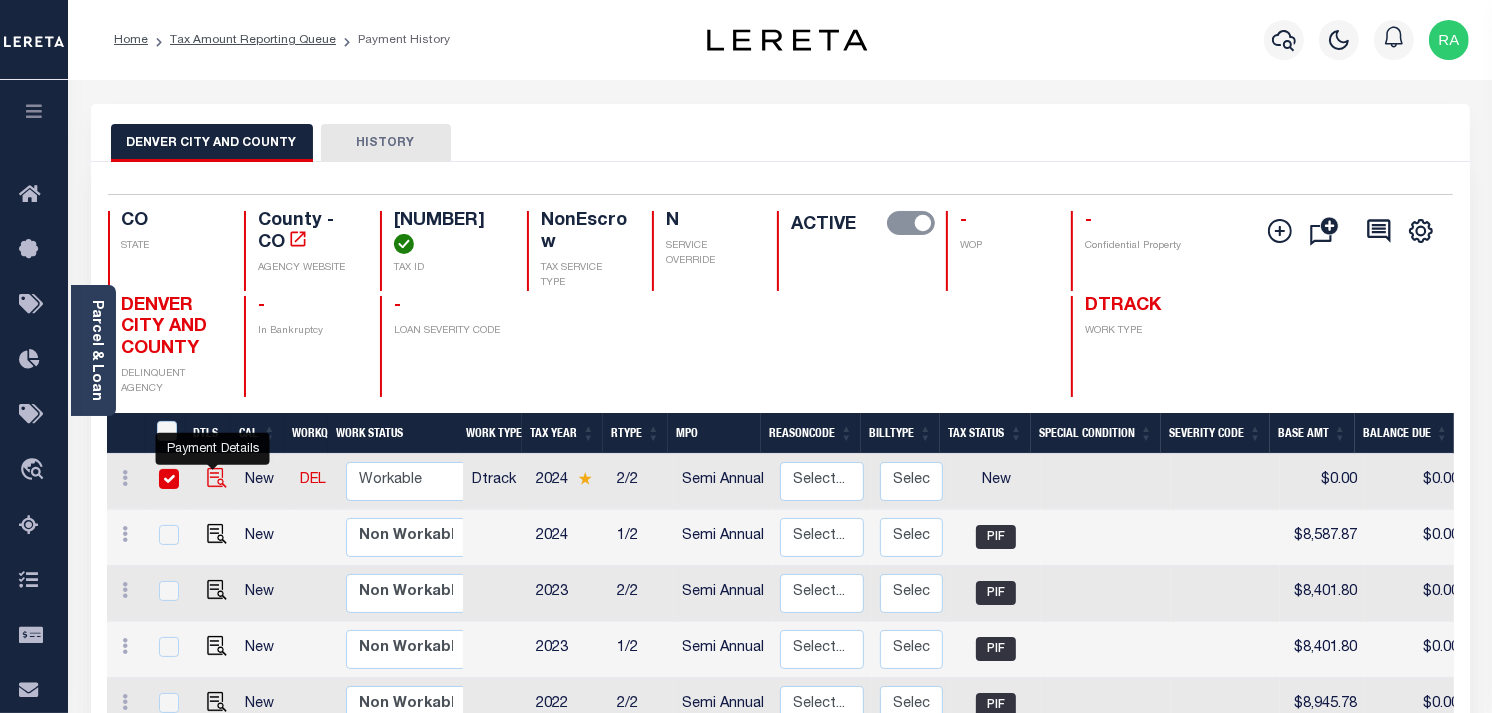 checkbox on "true" 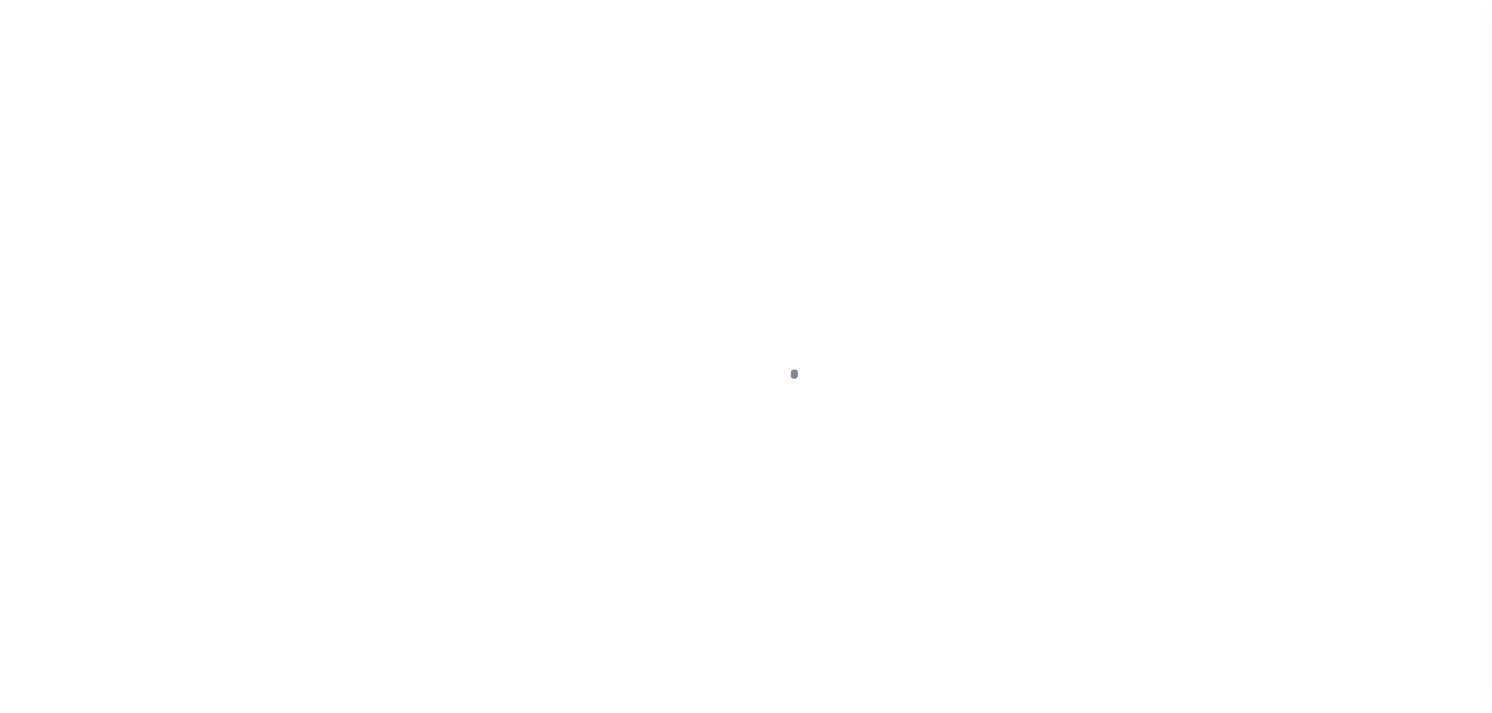 scroll, scrollTop: 0, scrollLeft: 0, axis: both 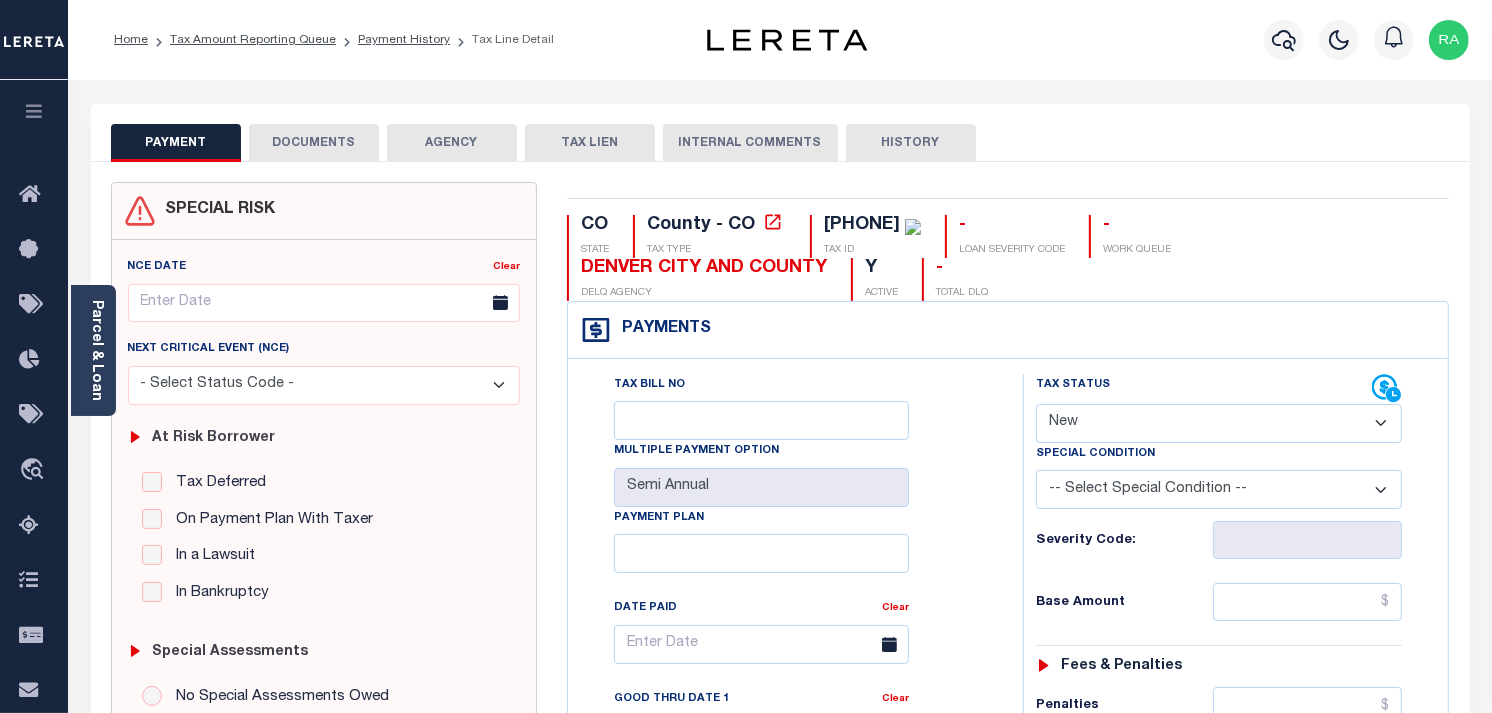click on "- Select Status Code -
Open
Due/Unpaid
Paid
Incomplete
No Tax Due
Internal Refund Processed
New" at bounding box center [1219, 423] 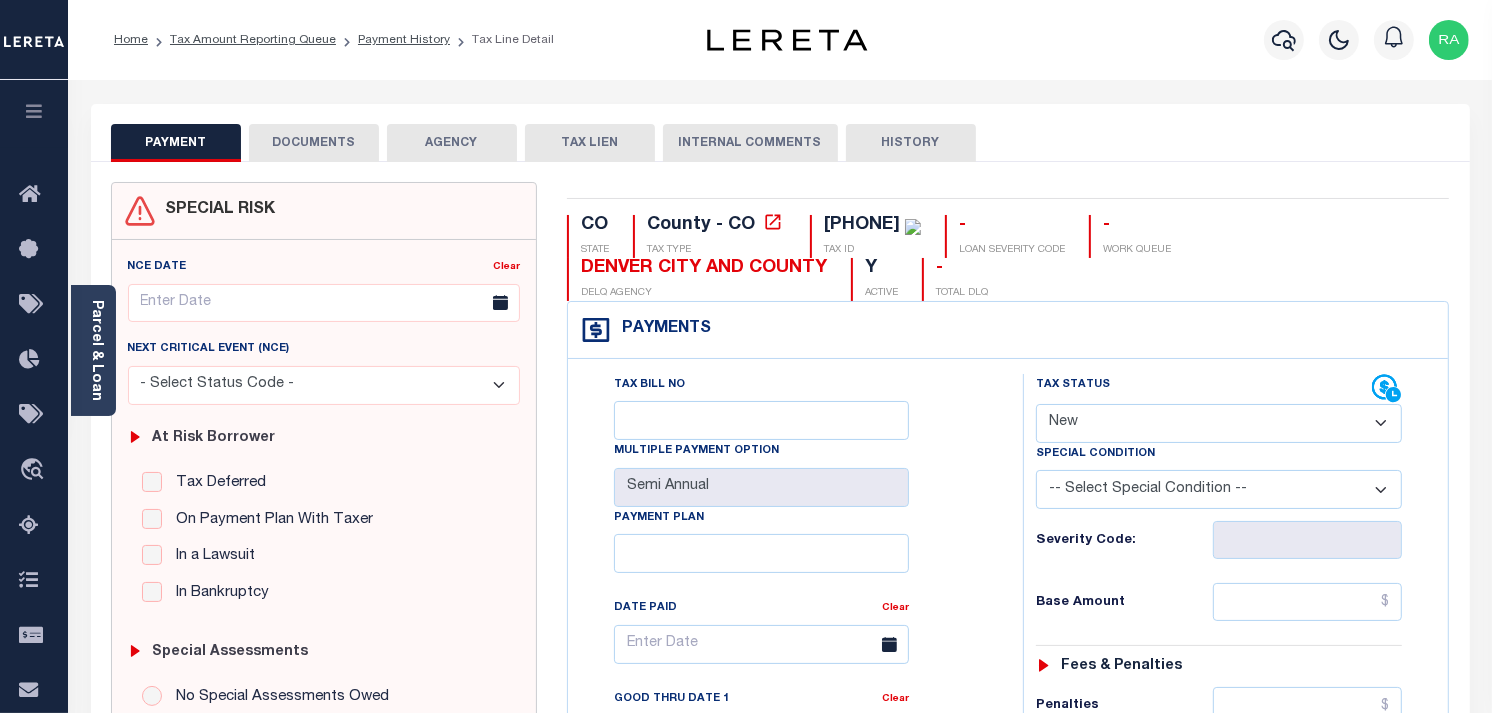 select on "PYD" 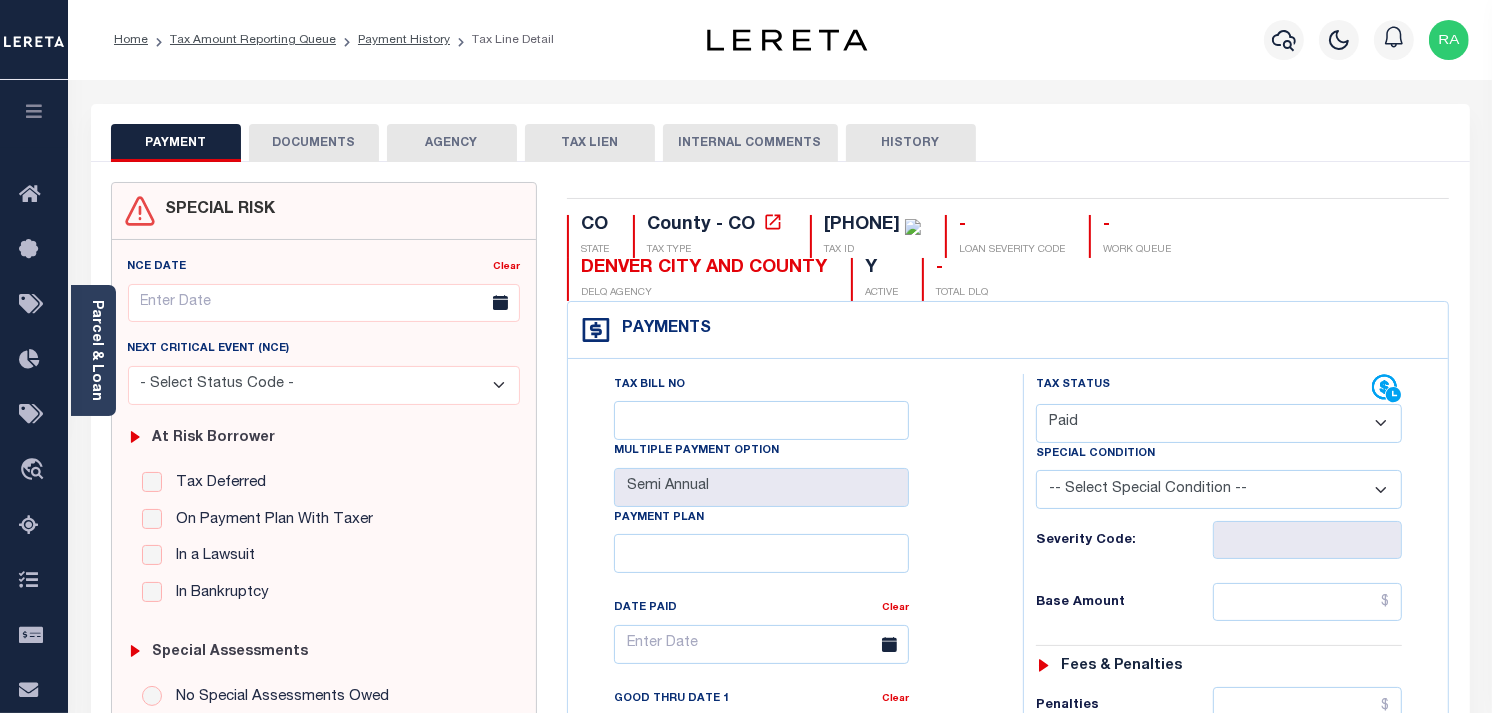 click on "- Select Status Code -
Open
Due/Unpaid
Paid
Incomplete
No Tax Due
Internal Refund Processed
New" at bounding box center (1219, 423) 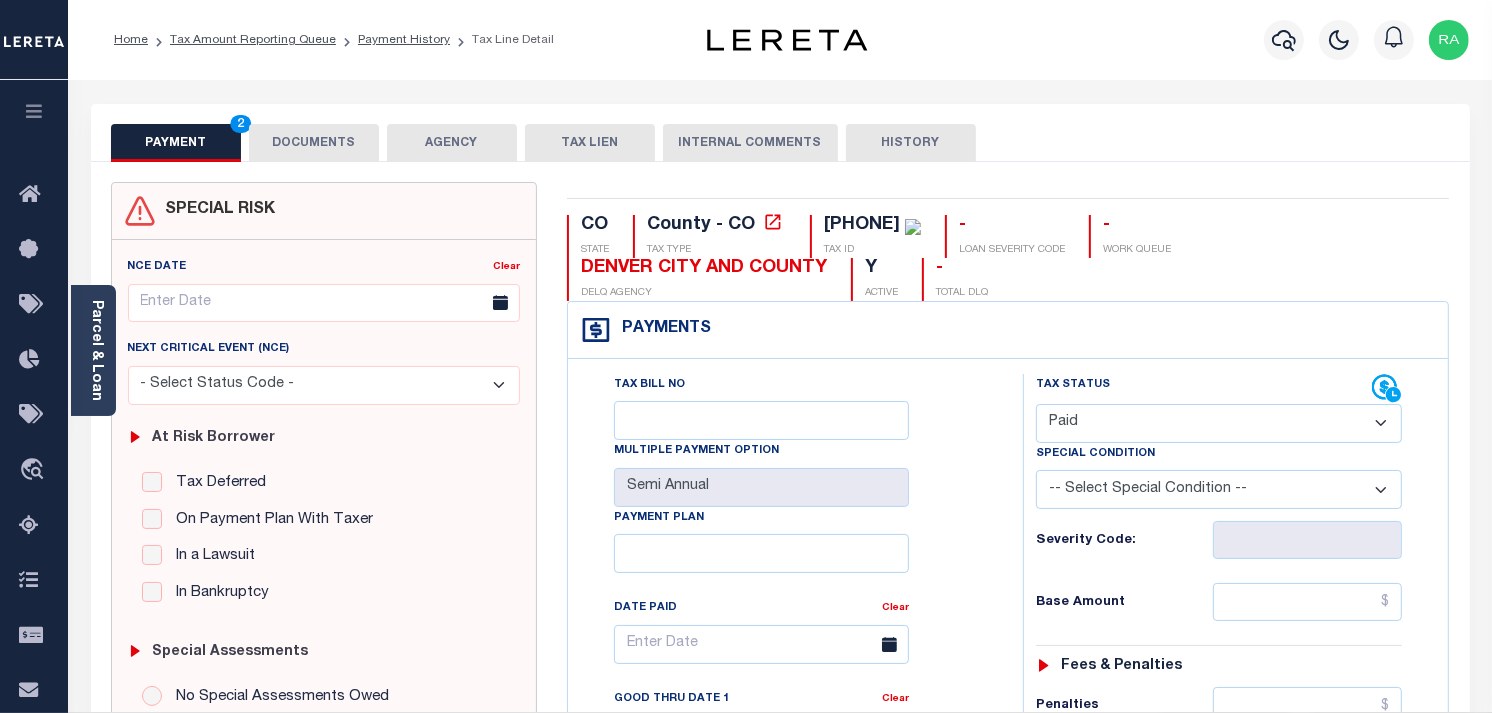 type on "08/06/2025" 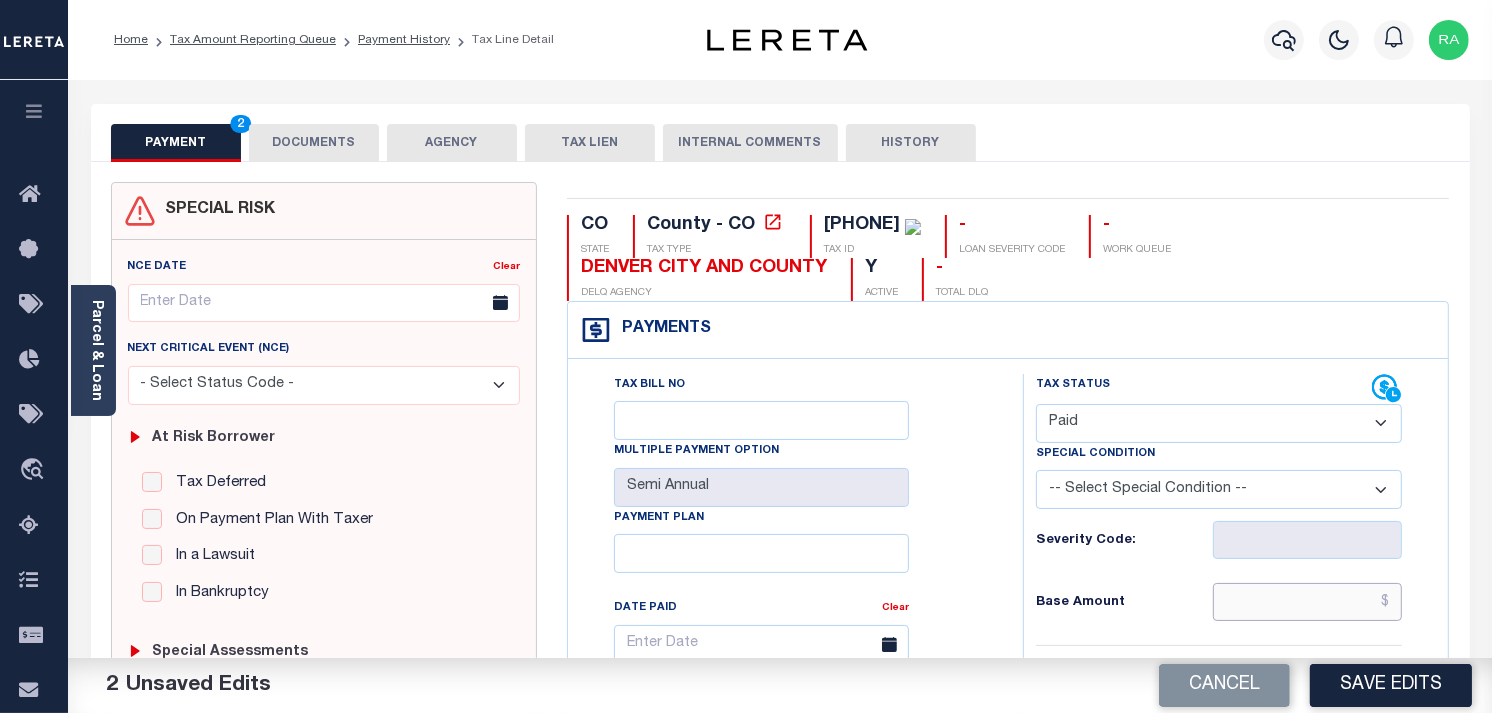 click at bounding box center [1308, 602] 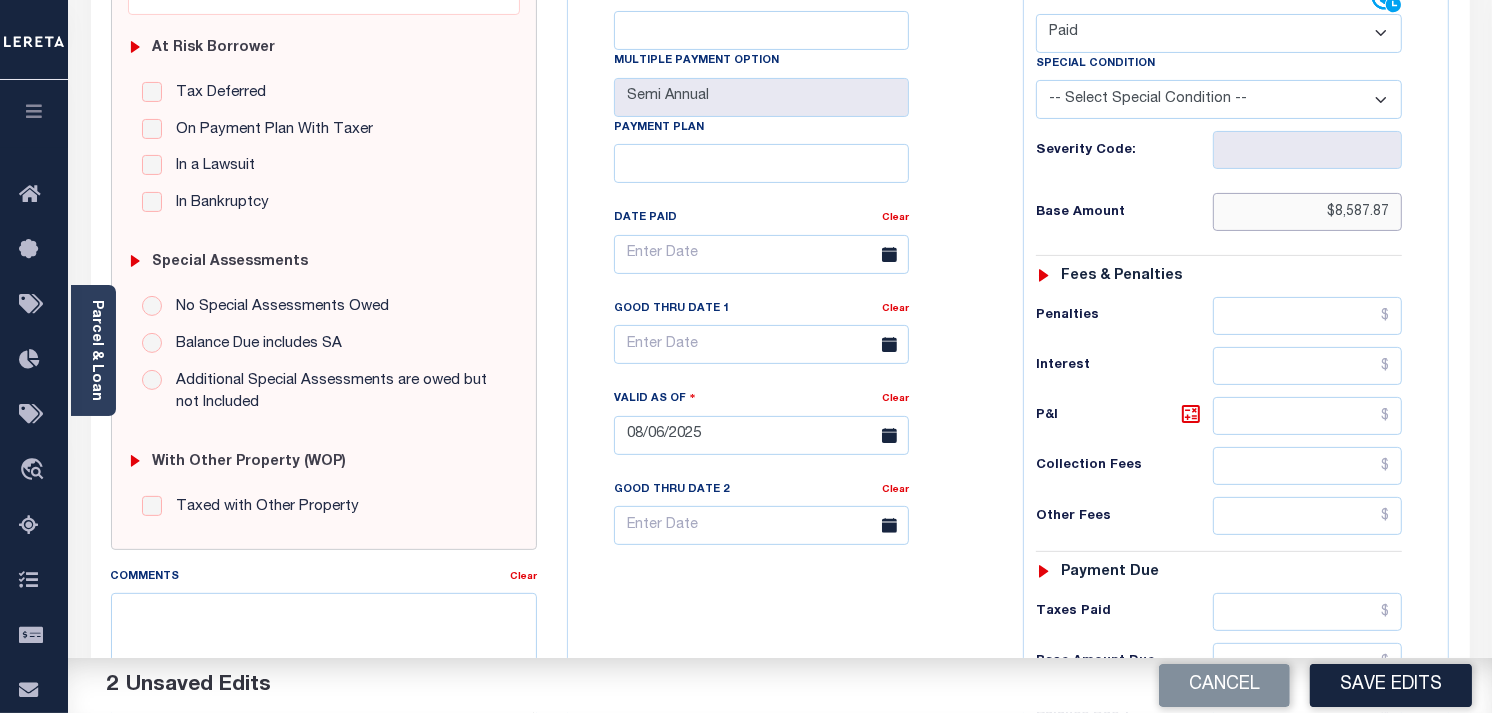 scroll, scrollTop: 555, scrollLeft: 0, axis: vertical 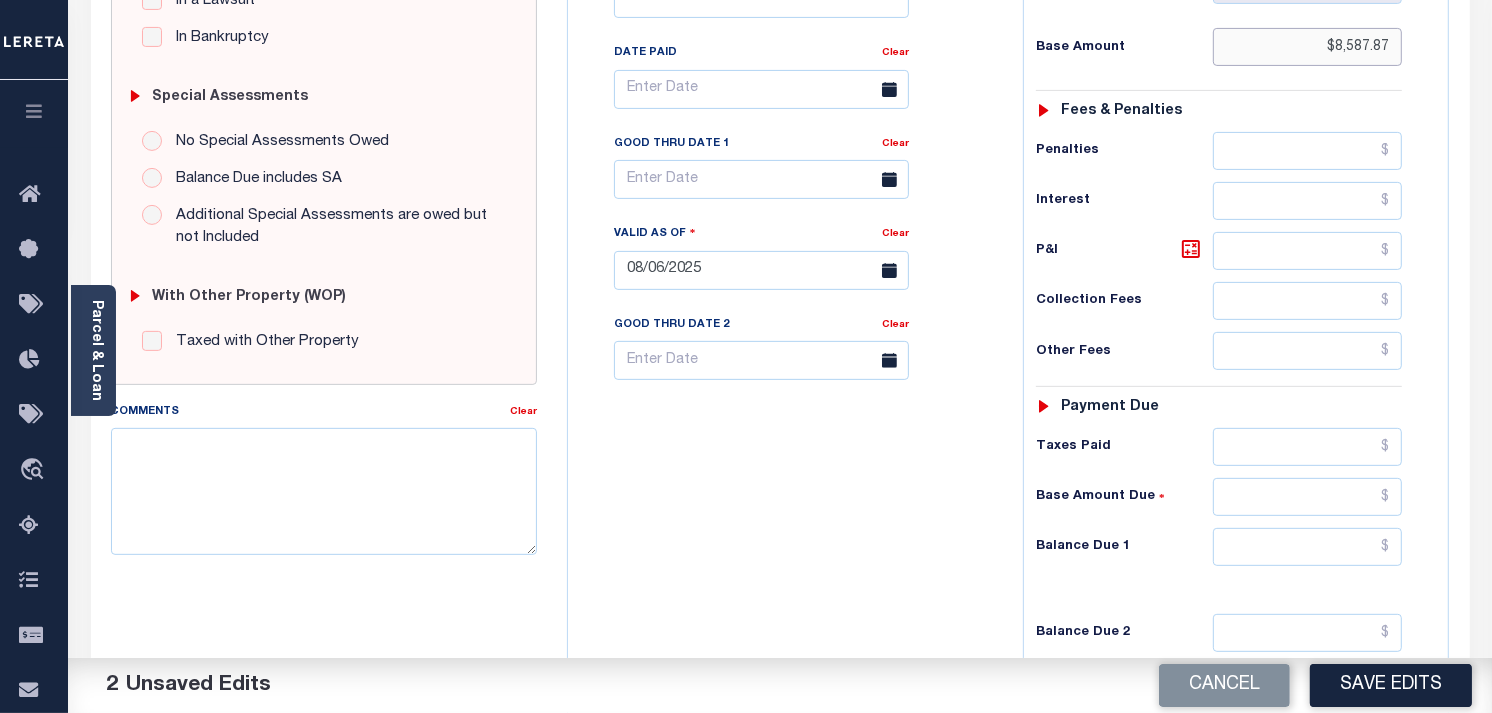type on "$8,587.87" 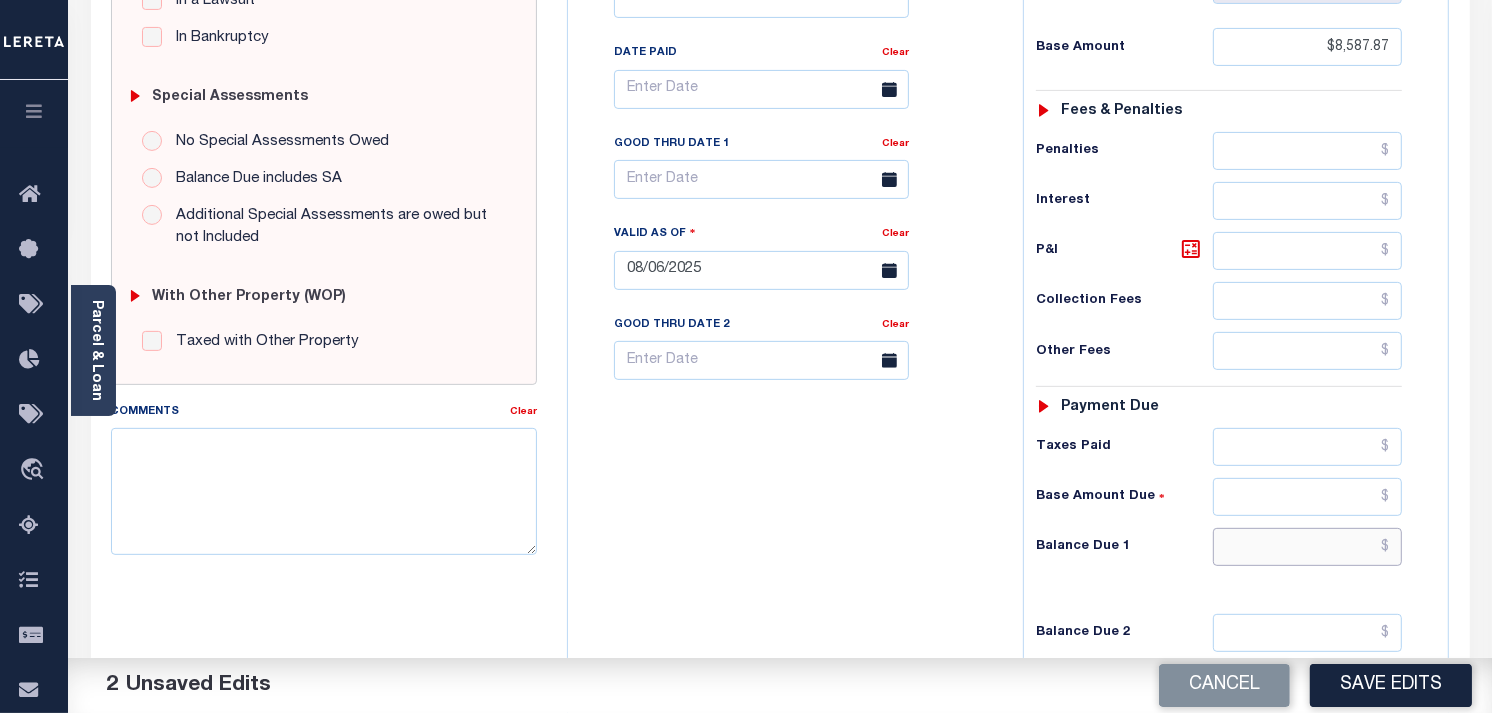 click at bounding box center (1308, 547) 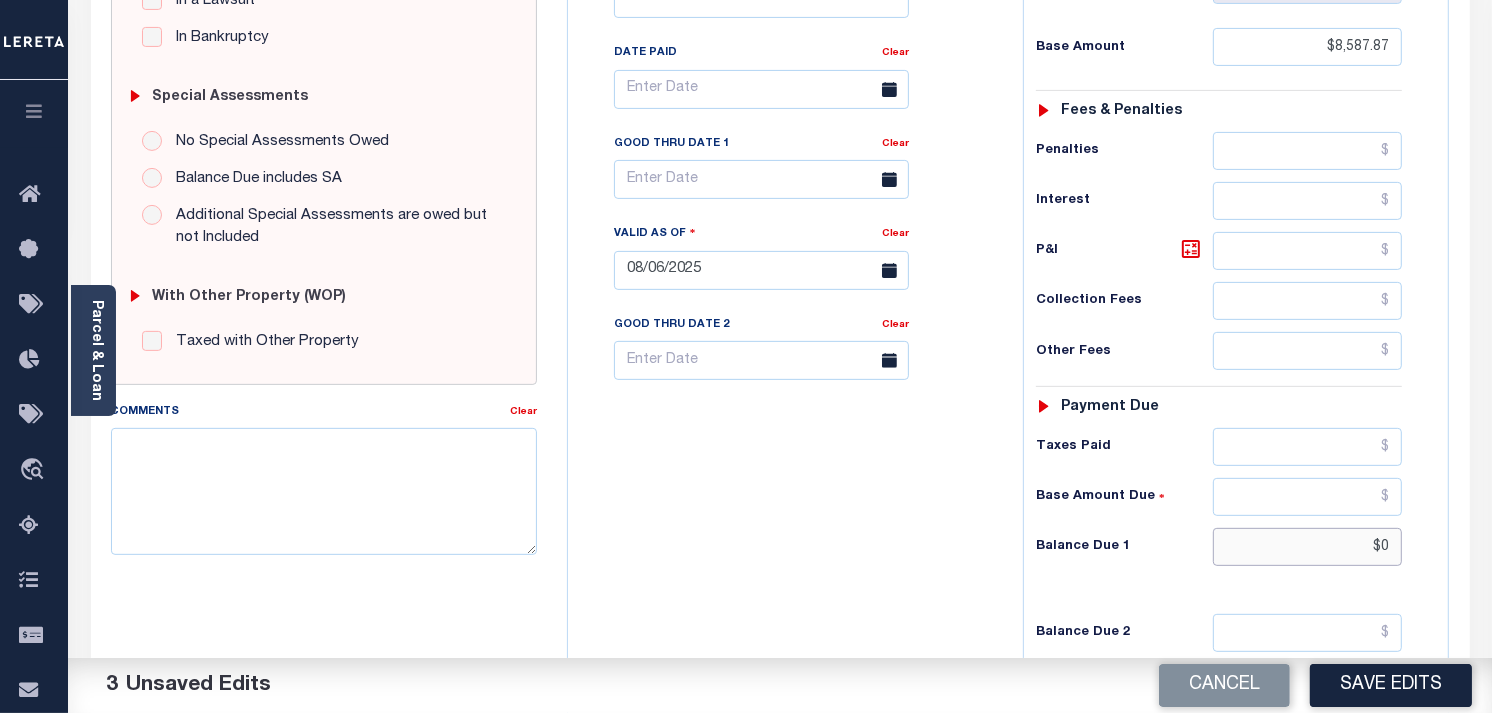 click on "$0" at bounding box center (1308, 547) 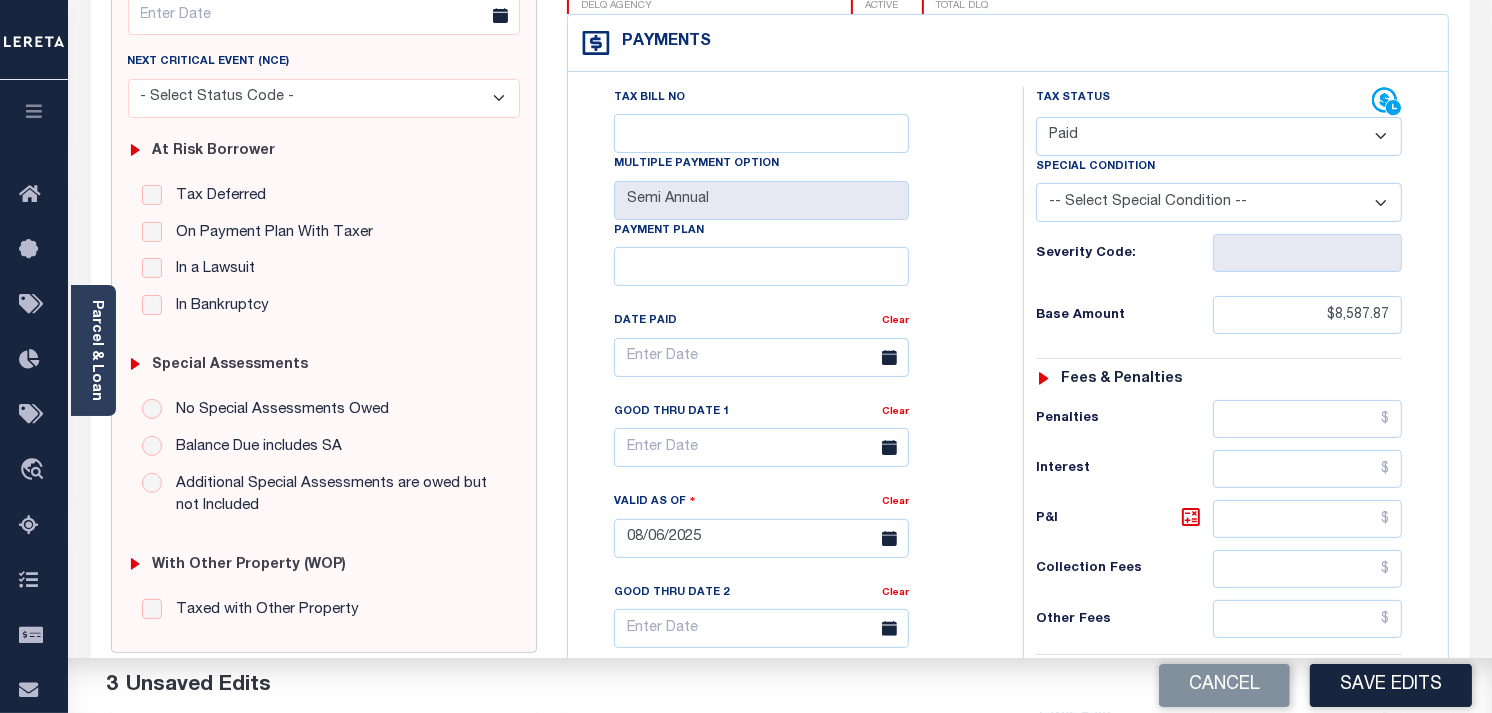 scroll, scrollTop: 262, scrollLeft: 0, axis: vertical 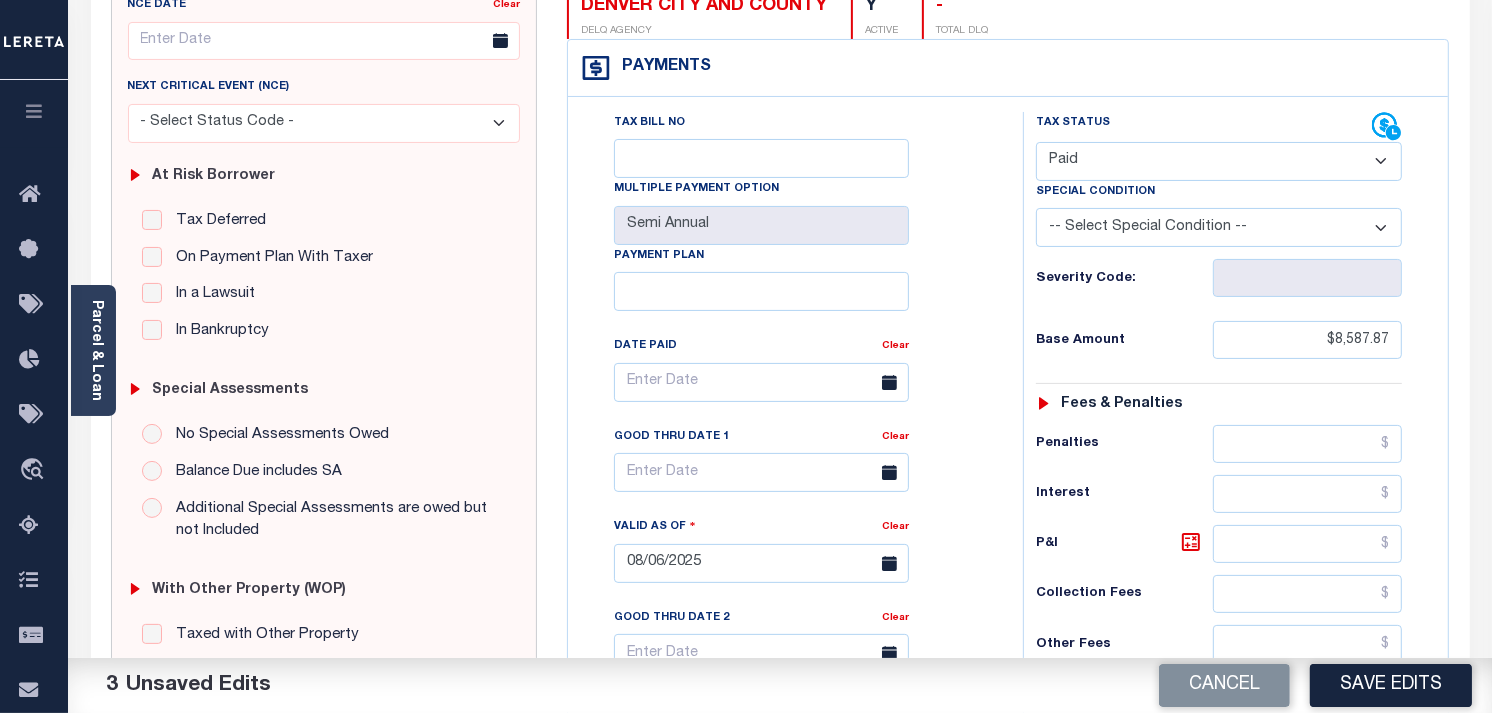 type on "$0.00" 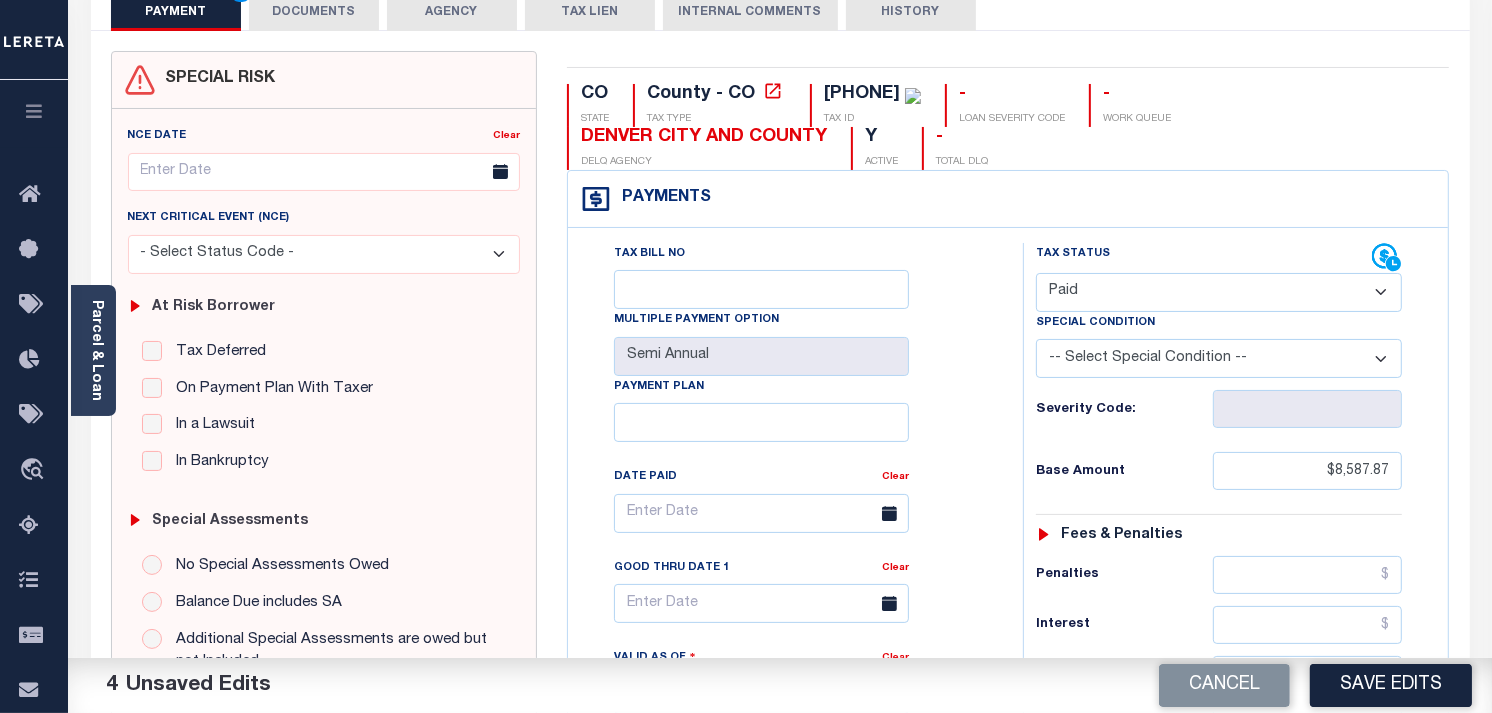 scroll, scrollTop: 0, scrollLeft: 0, axis: both 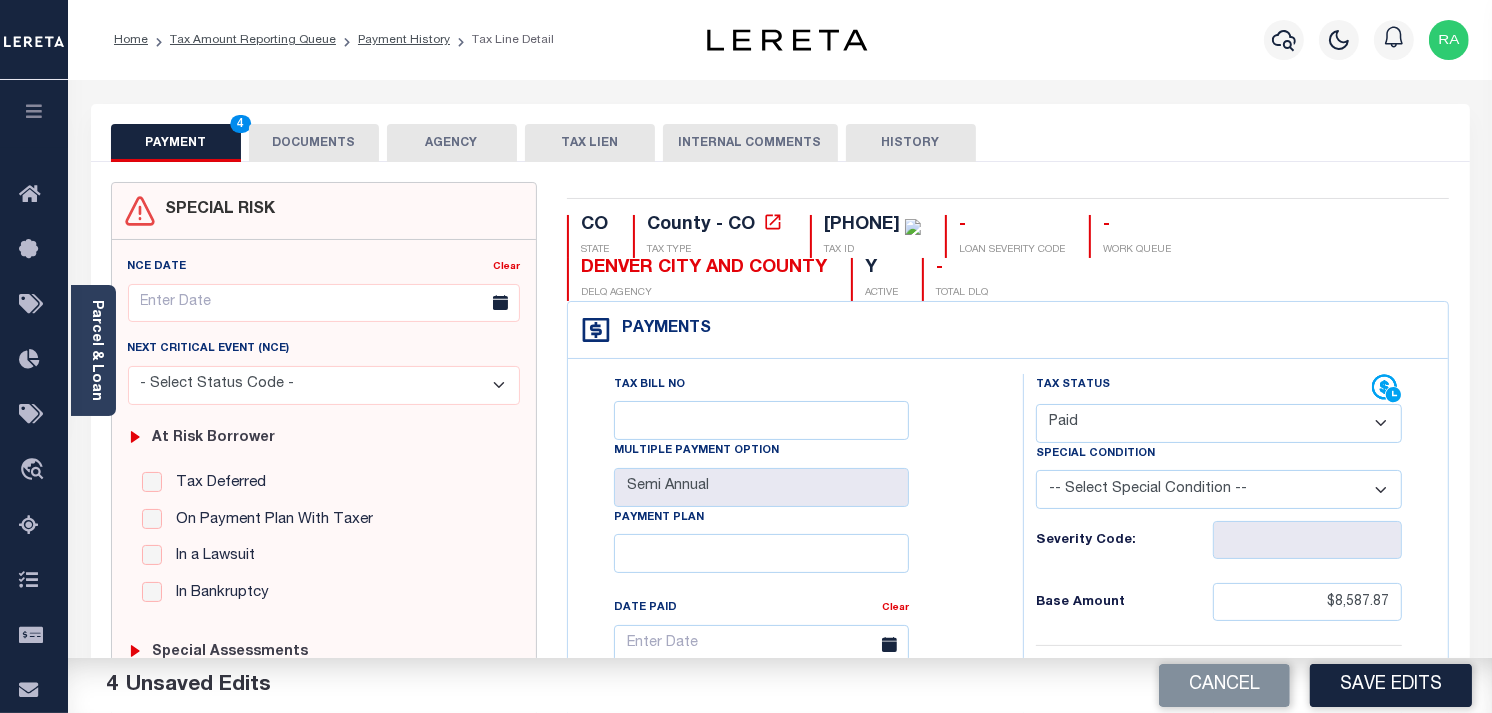 click on "DOCUMENTS" at bounding box center (314, 143) 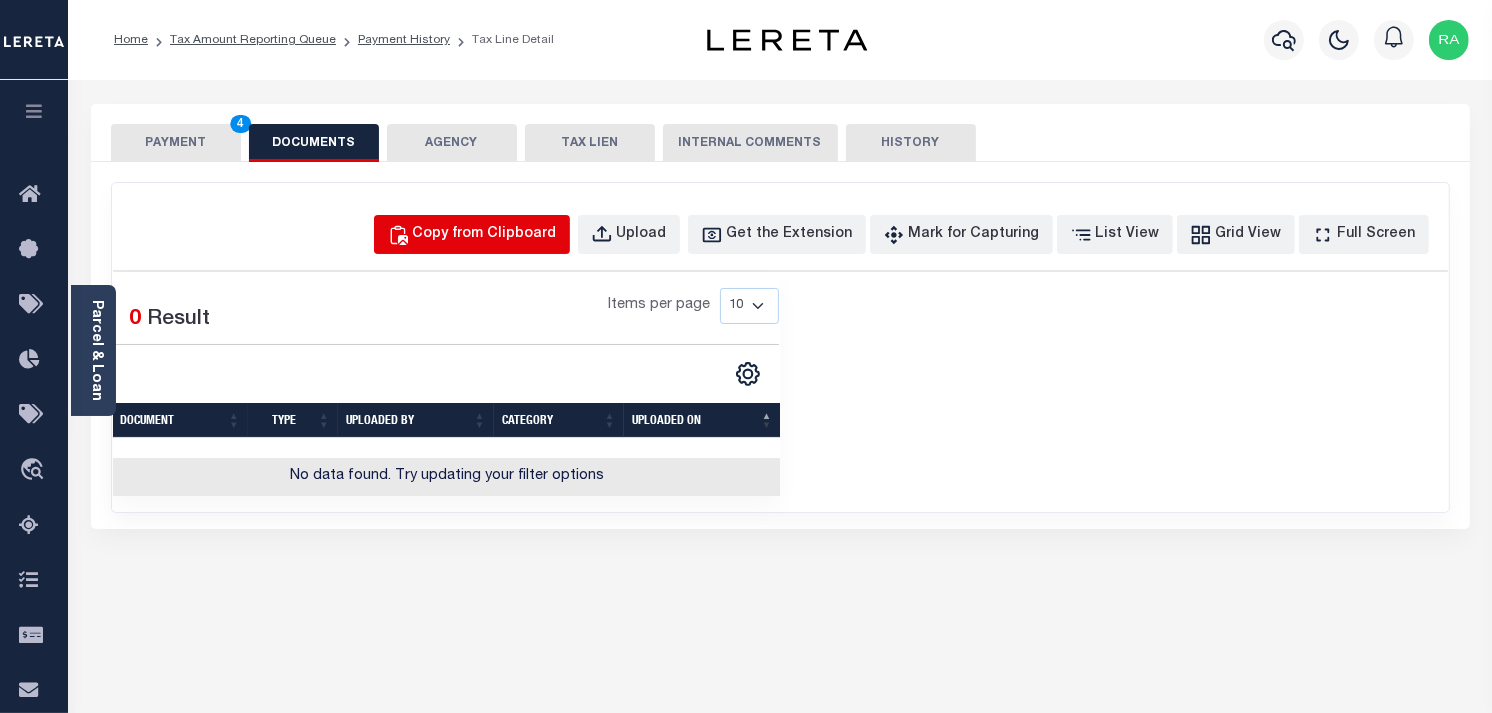 click on "Copy from Clipboard" at bounding box center [485, 235] 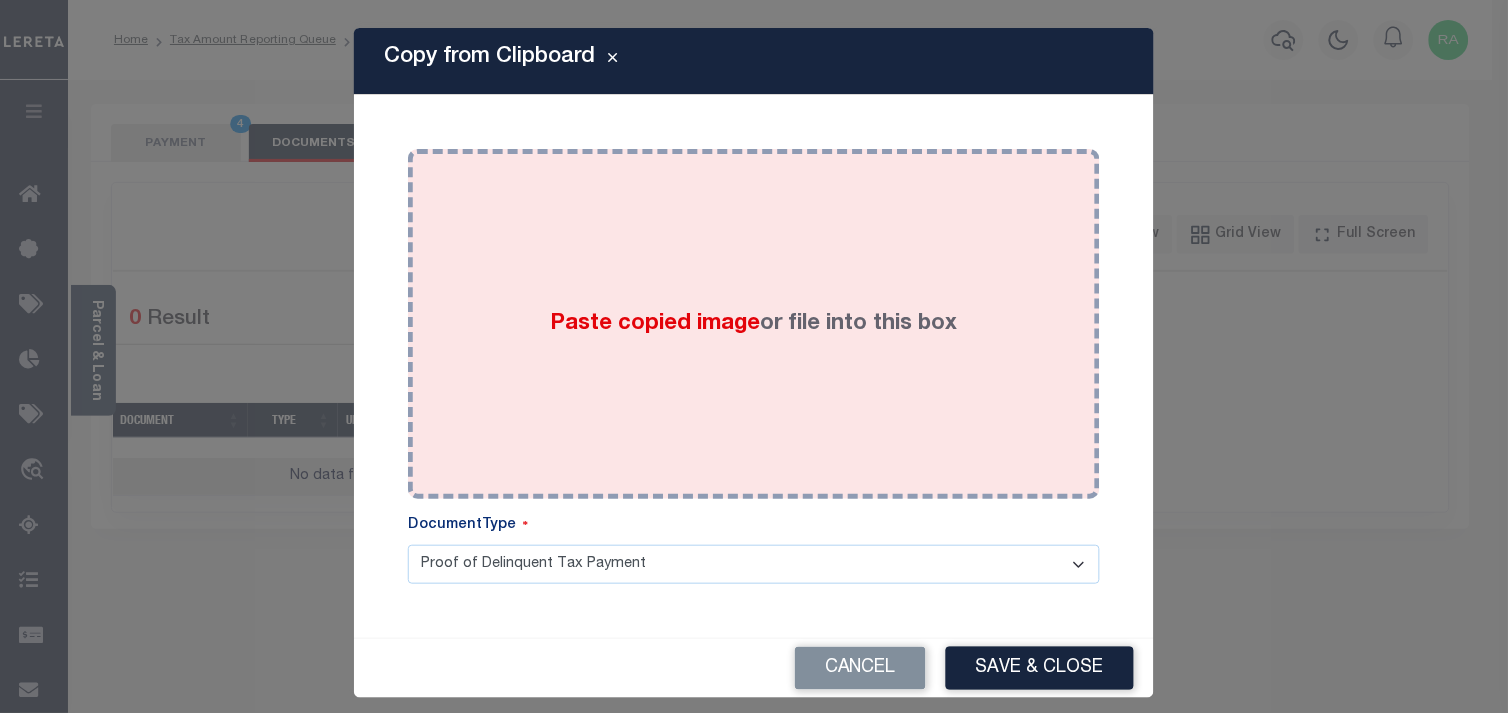 click on "Paste copied image  or file into this box" at bounding box center [754, 324] 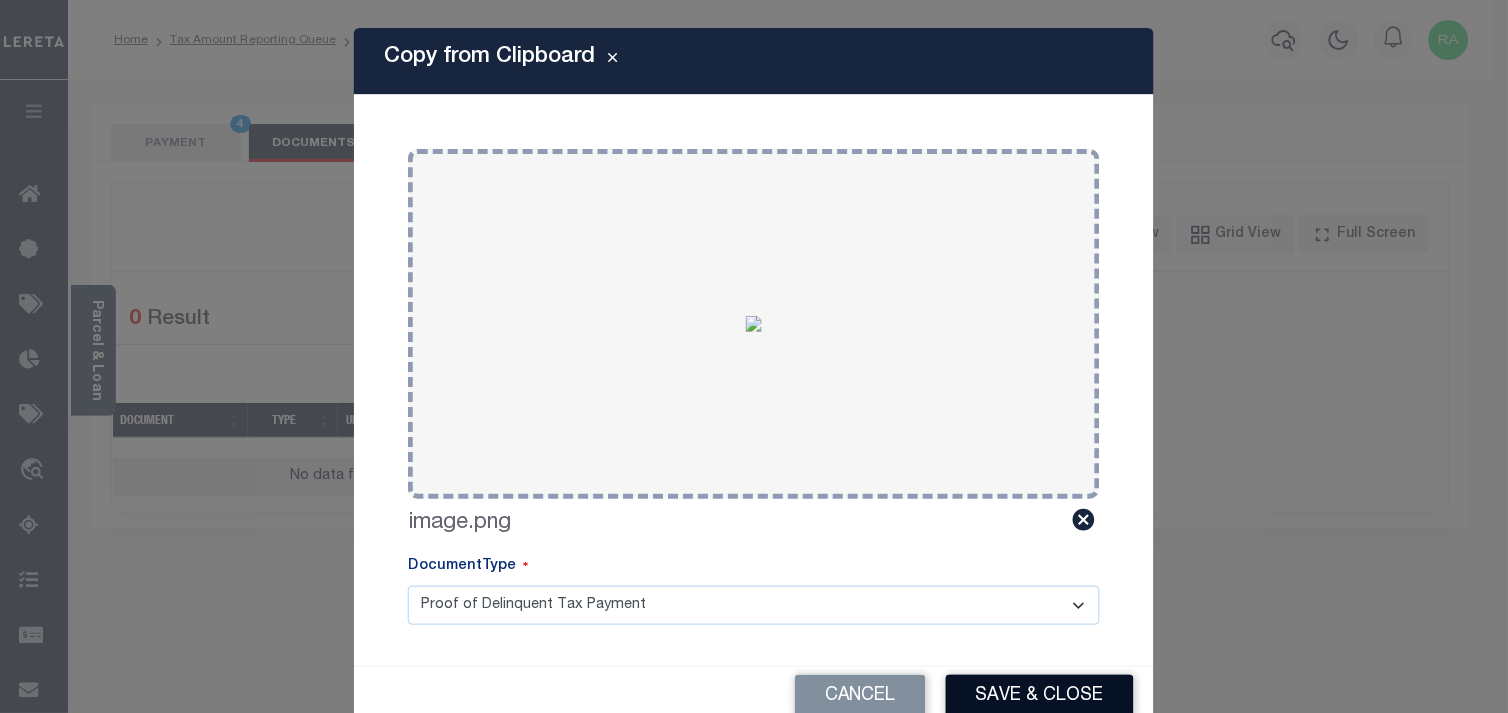 click on "Save & Close" at bounding box center [1040, 696] 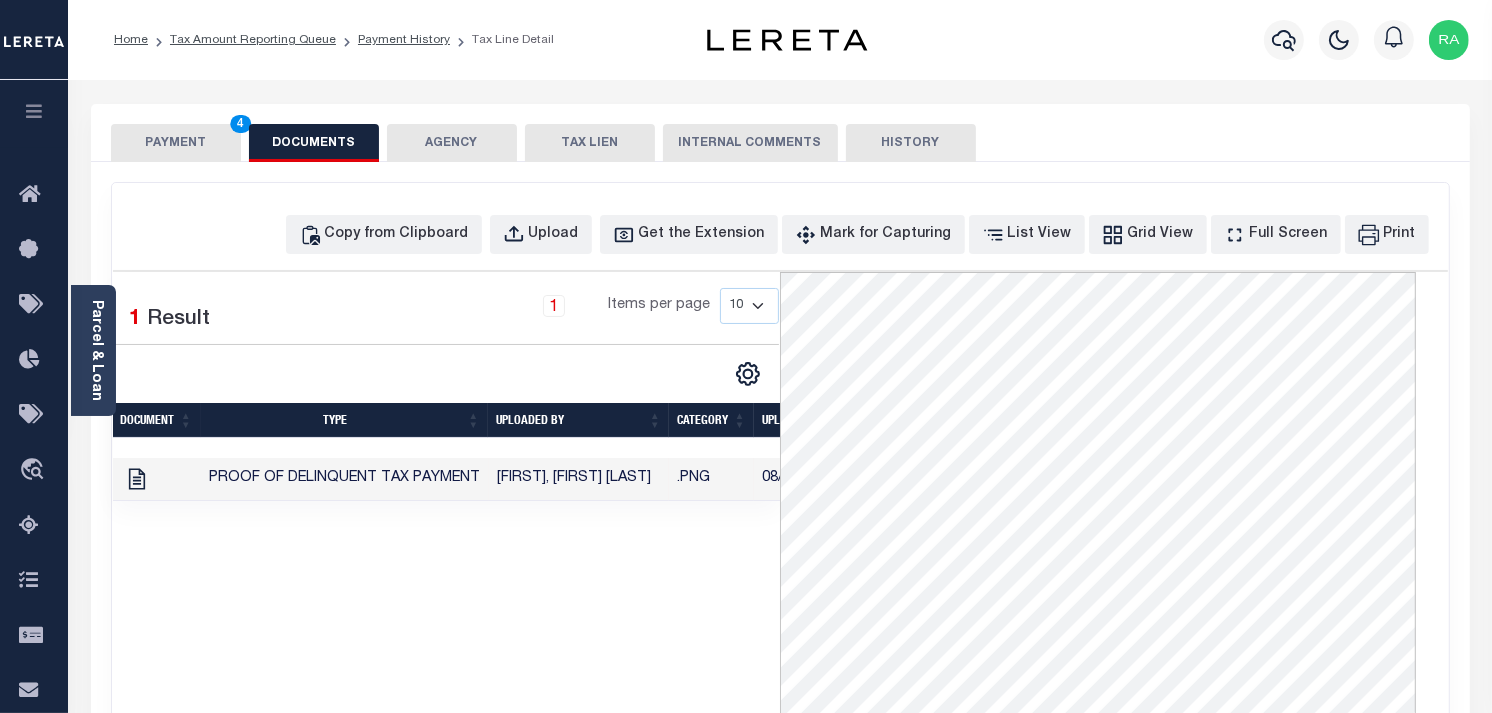 click on "PAYMENT
4" at bounding box center (176, 143) 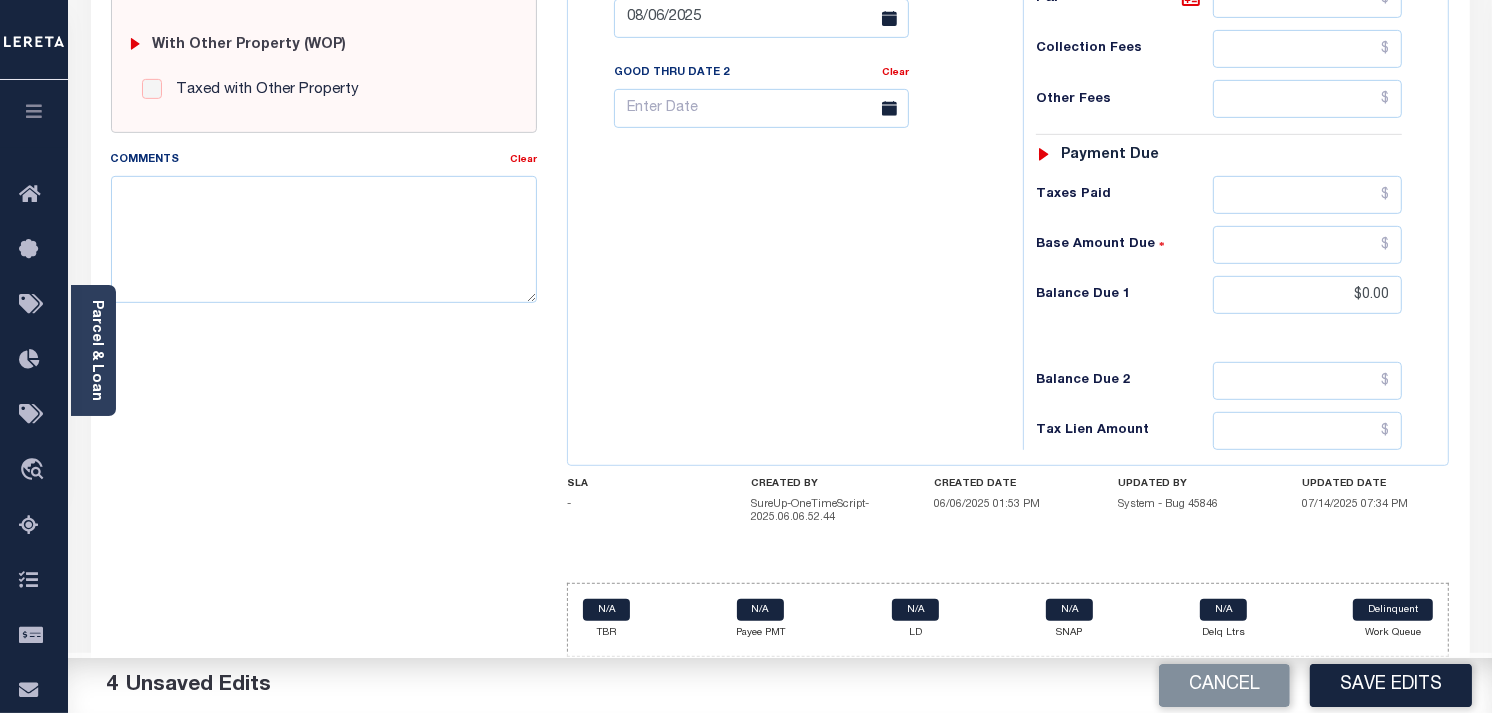 scroll, scrollTop: 811, scrollLeft: 0, axis: vertical 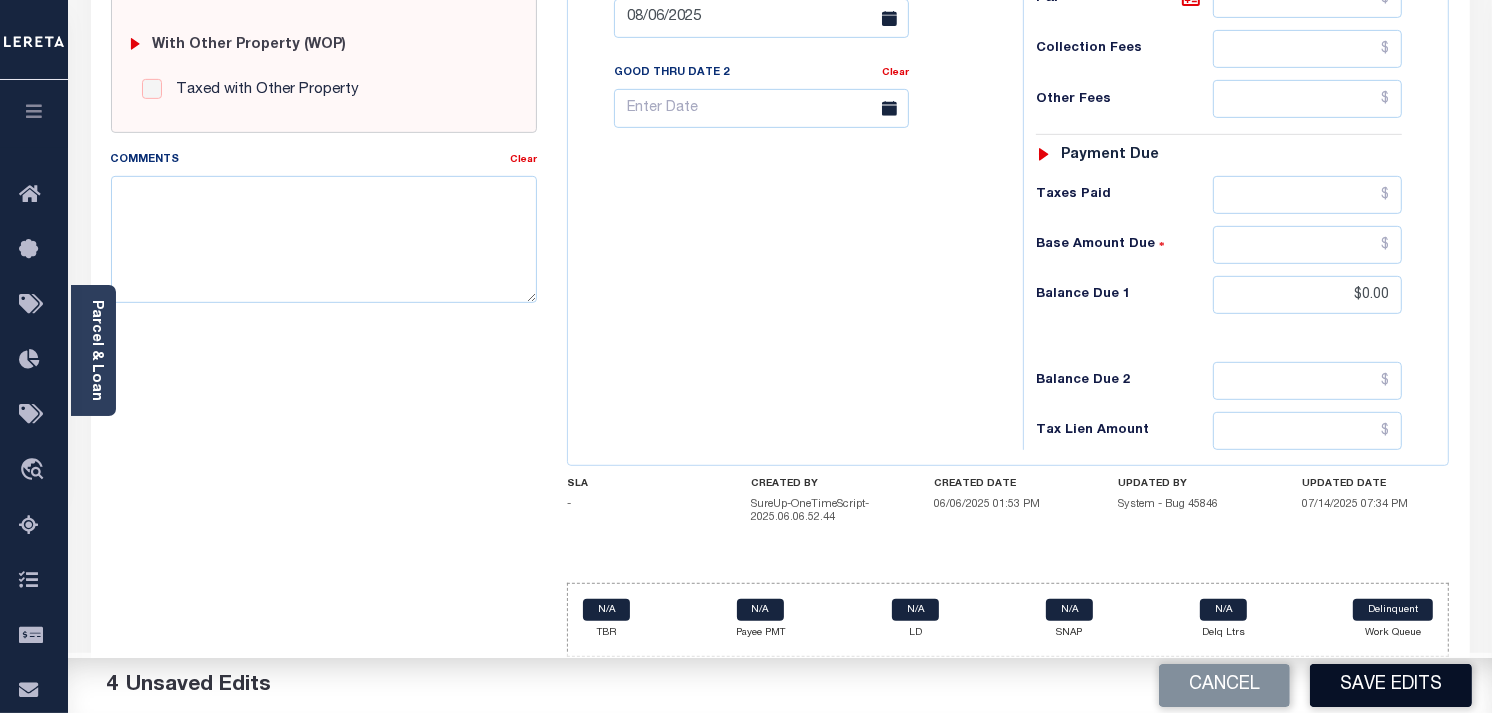 click on "Save Edits" at bounding box center [1391, 685] 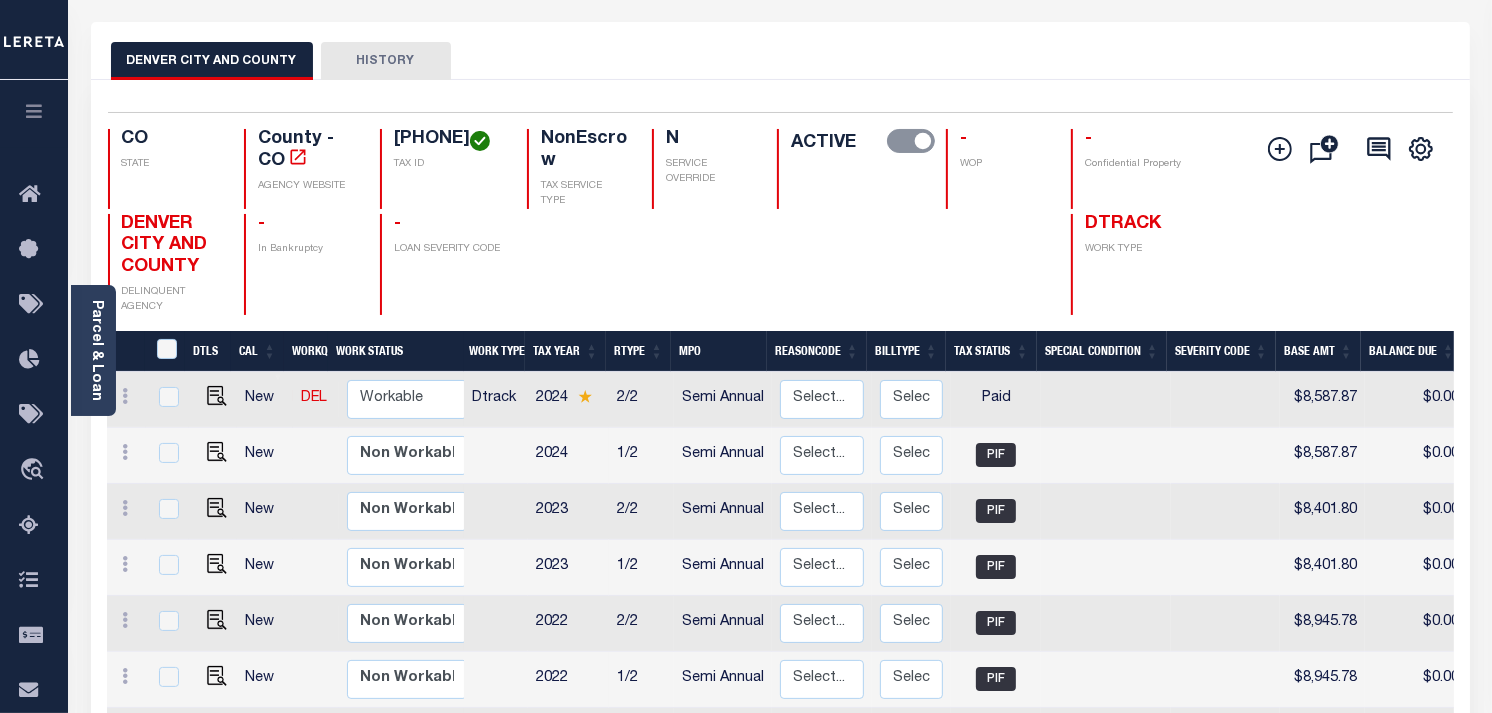 scroll, scrollTop: 0, scrollLeft: 0, axis: both 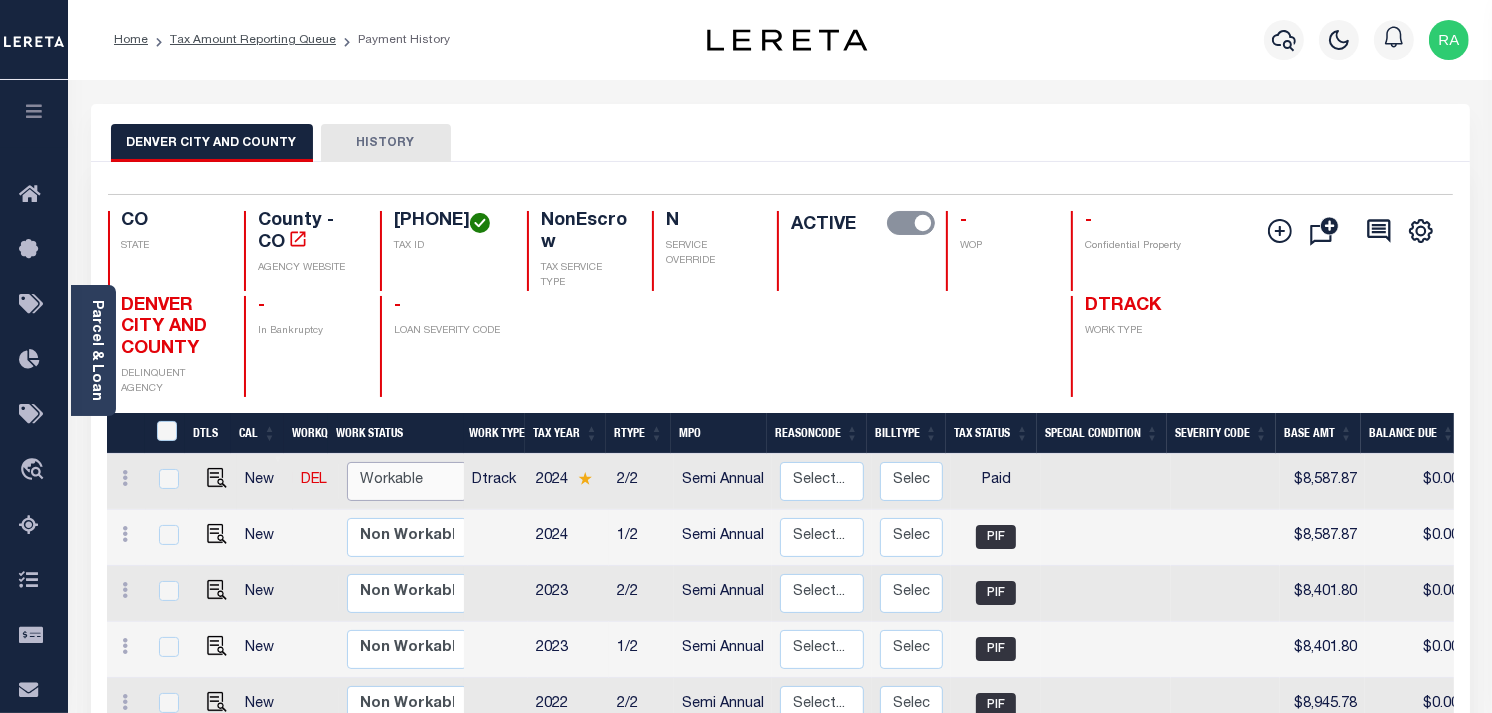 click on "Non Workable
Workable" at bounding box center (407, 481) 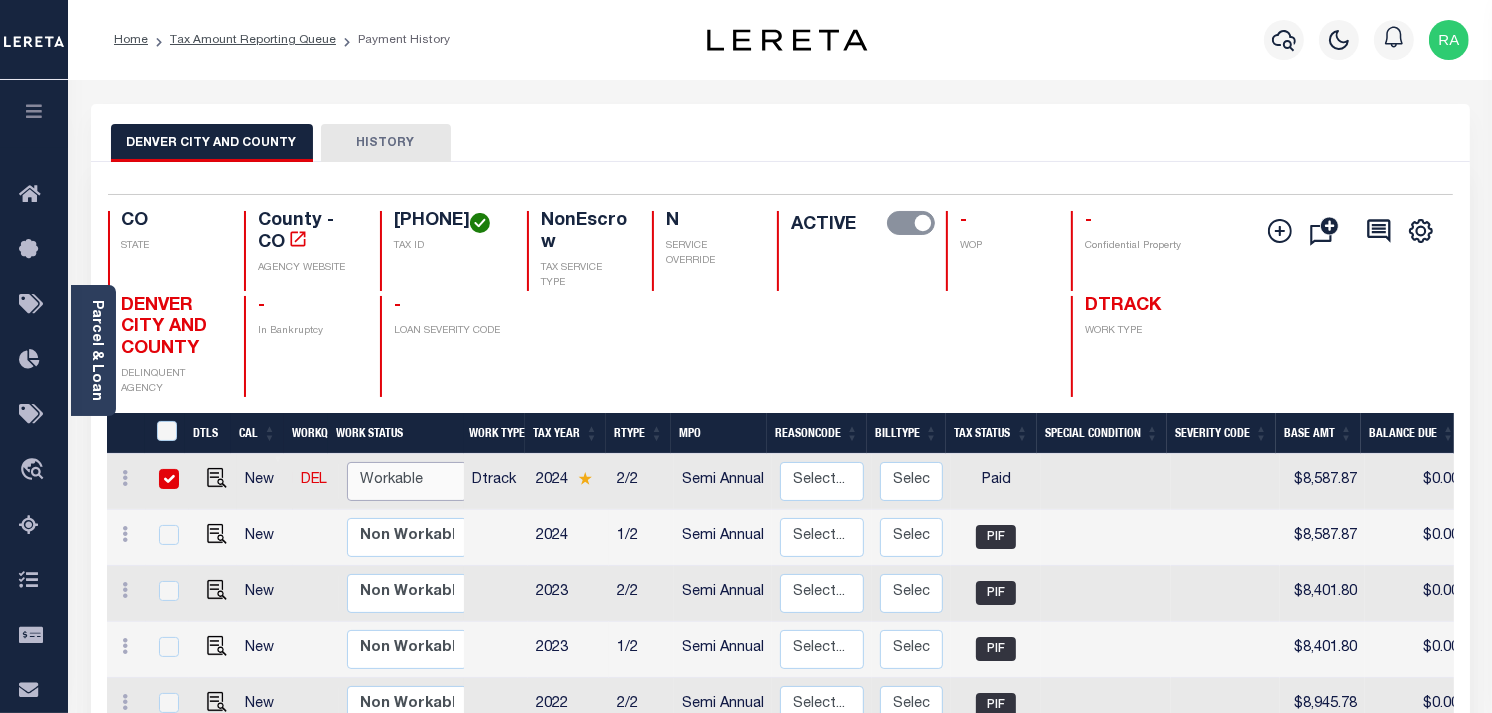 checkbox on "true" 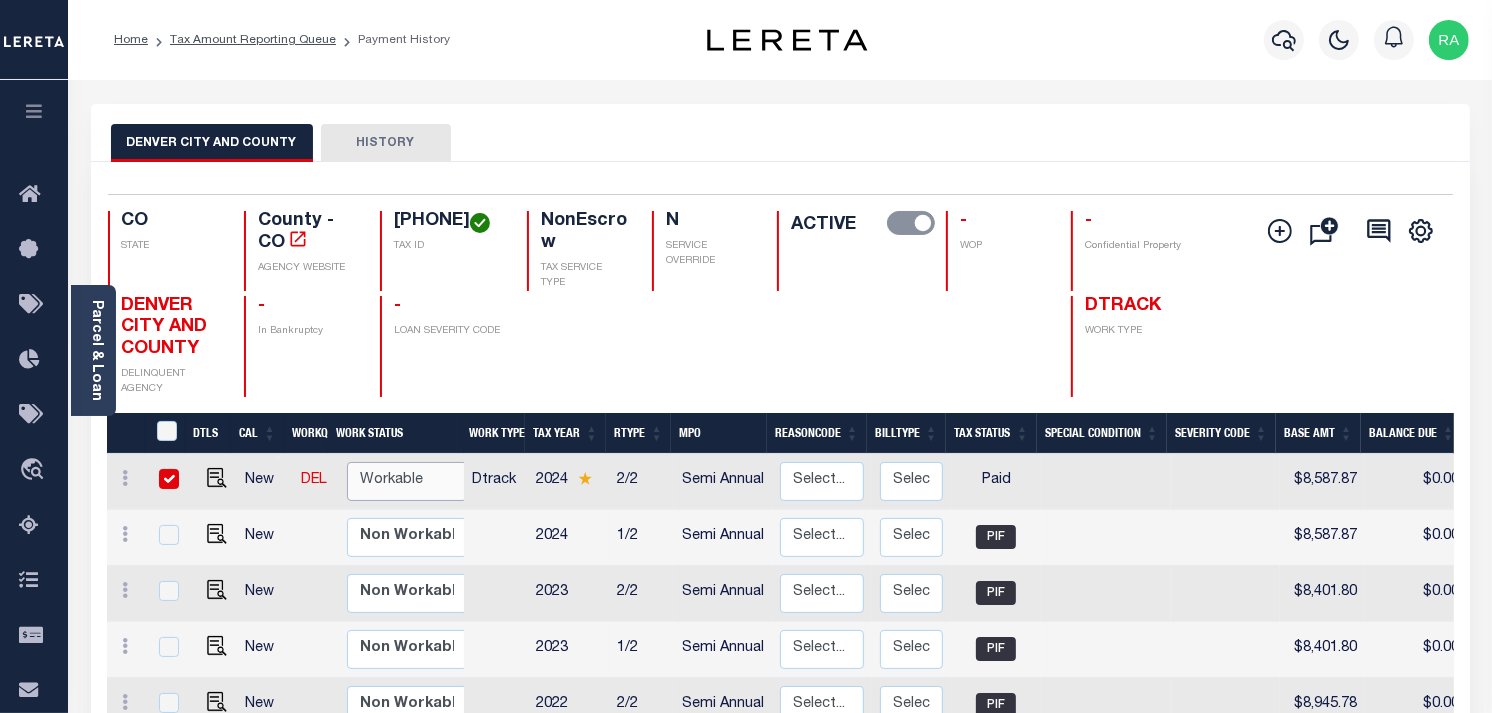 checkbox on "true" 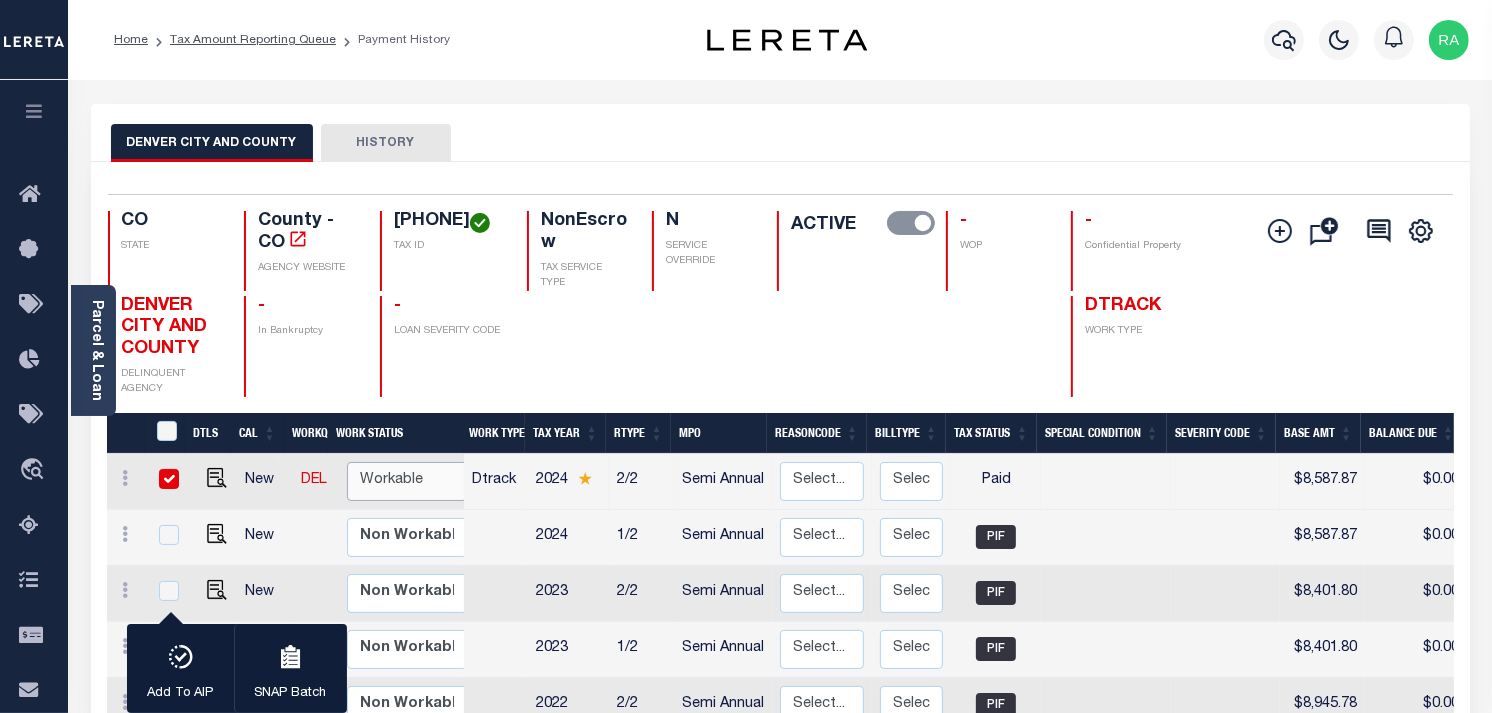 select on "true" 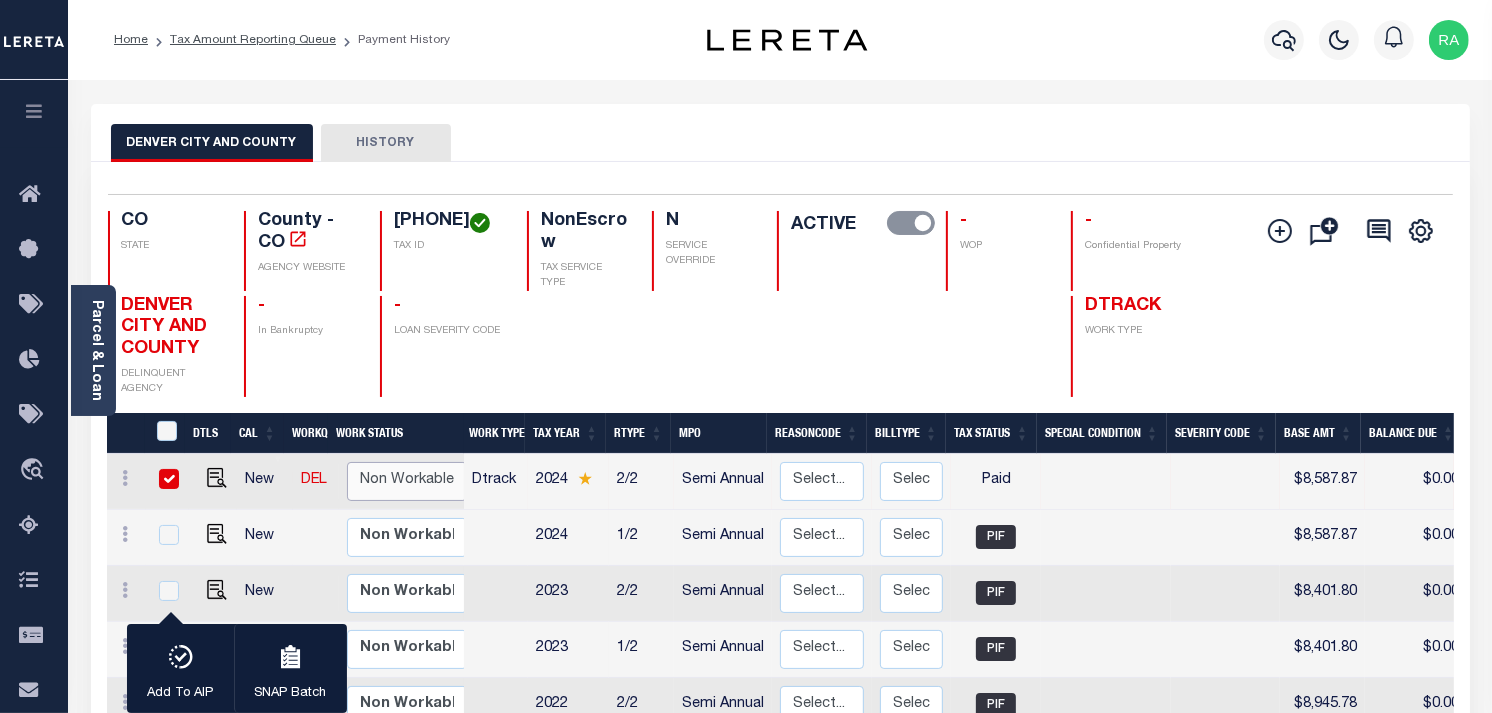 click on "Non Workable
Workable" at bounding box center [407, 481] 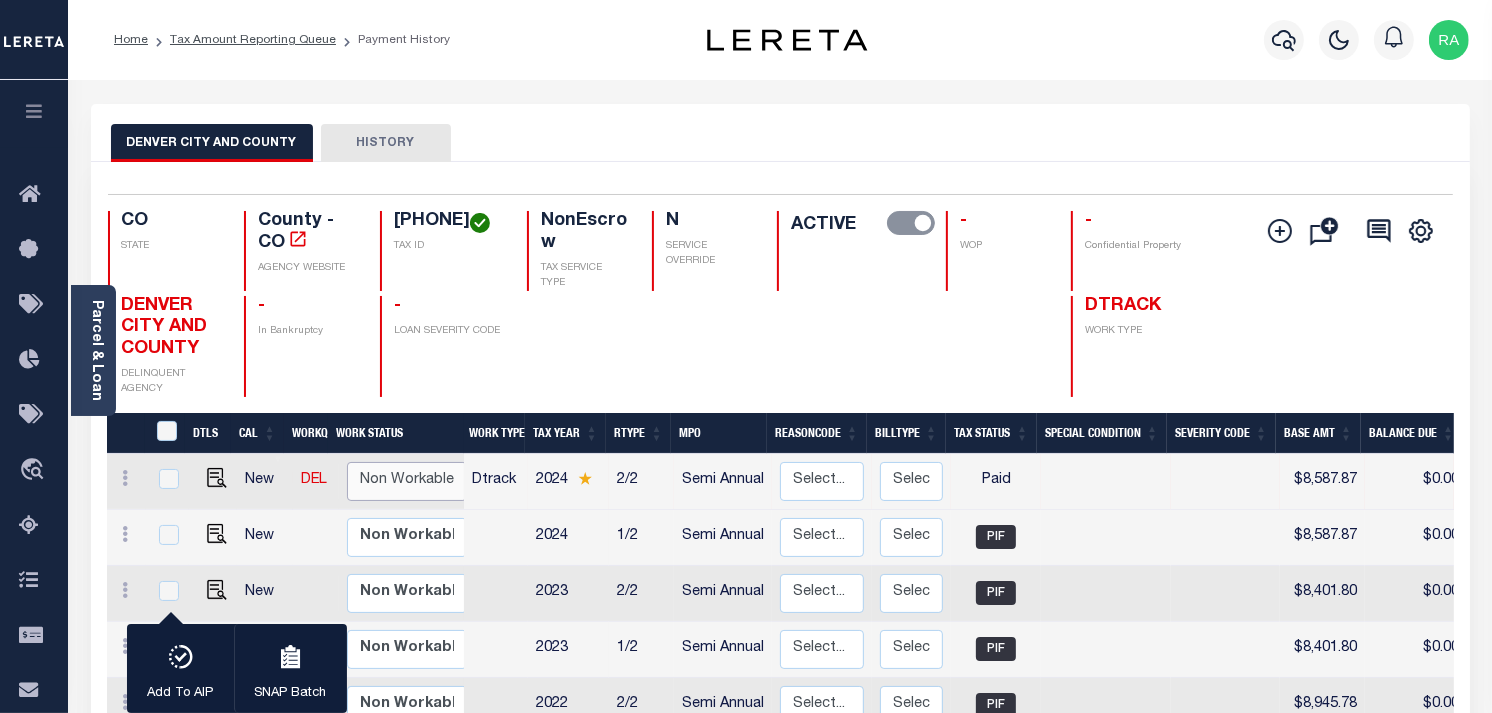 checkbox on "false" 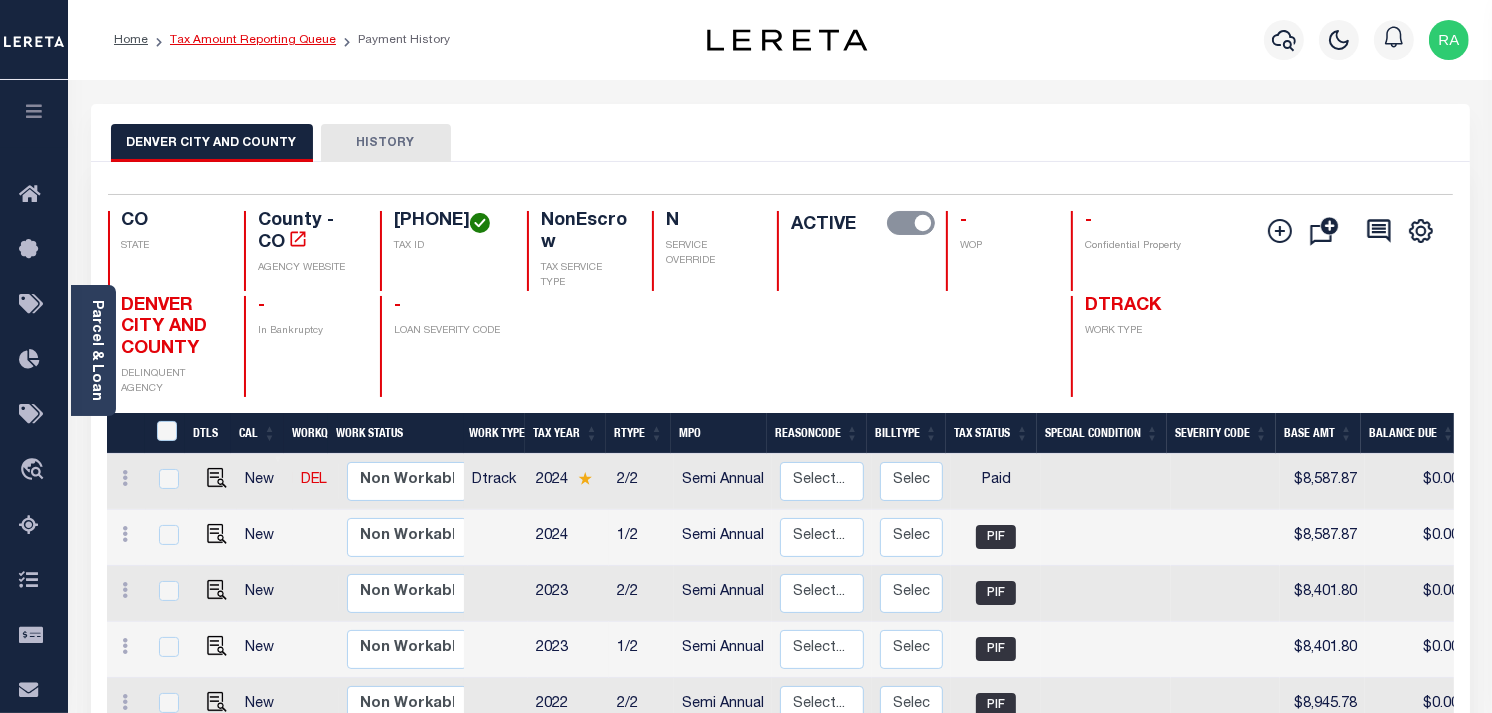 click on "Tax Amount Reporting Queue" at bounding box center [253, 40] 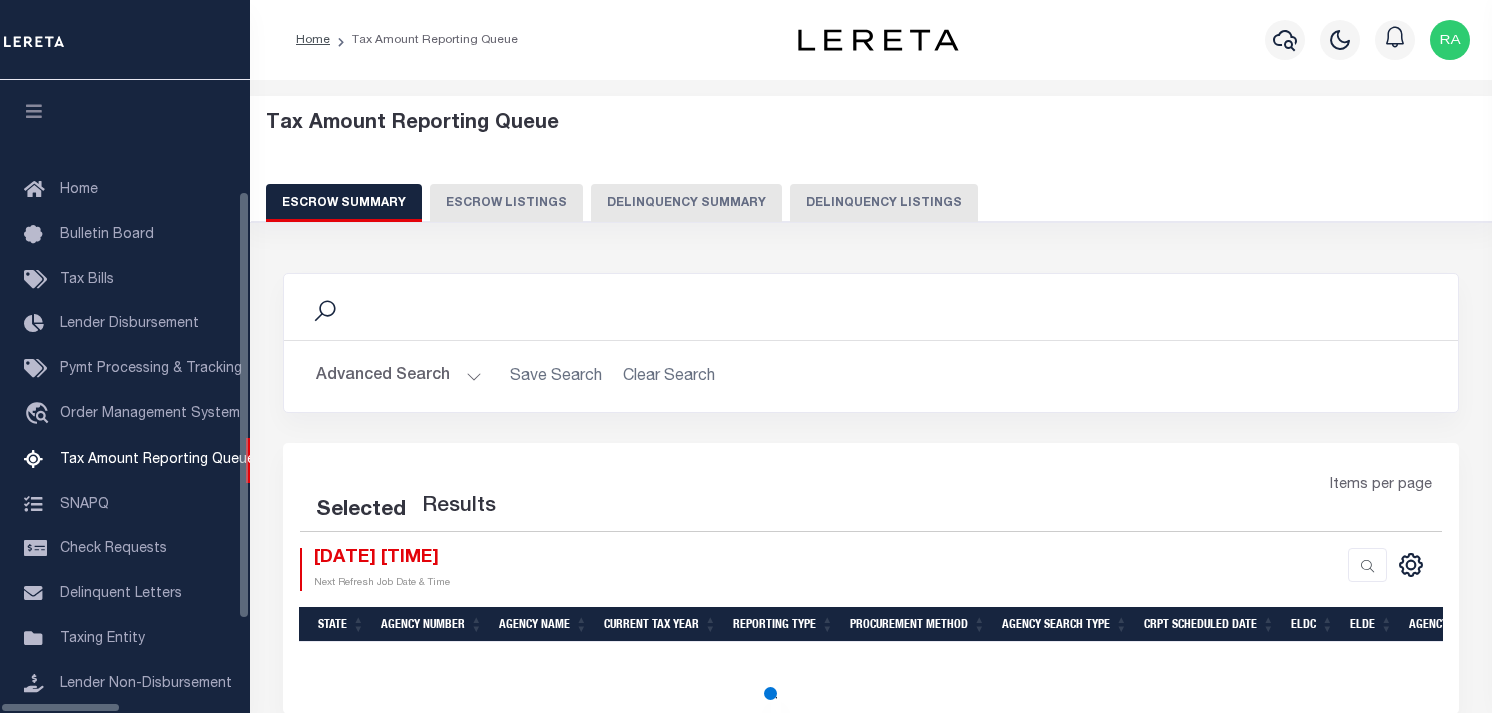 click on "Delinquency Listings" at bounding box center [884, 203] 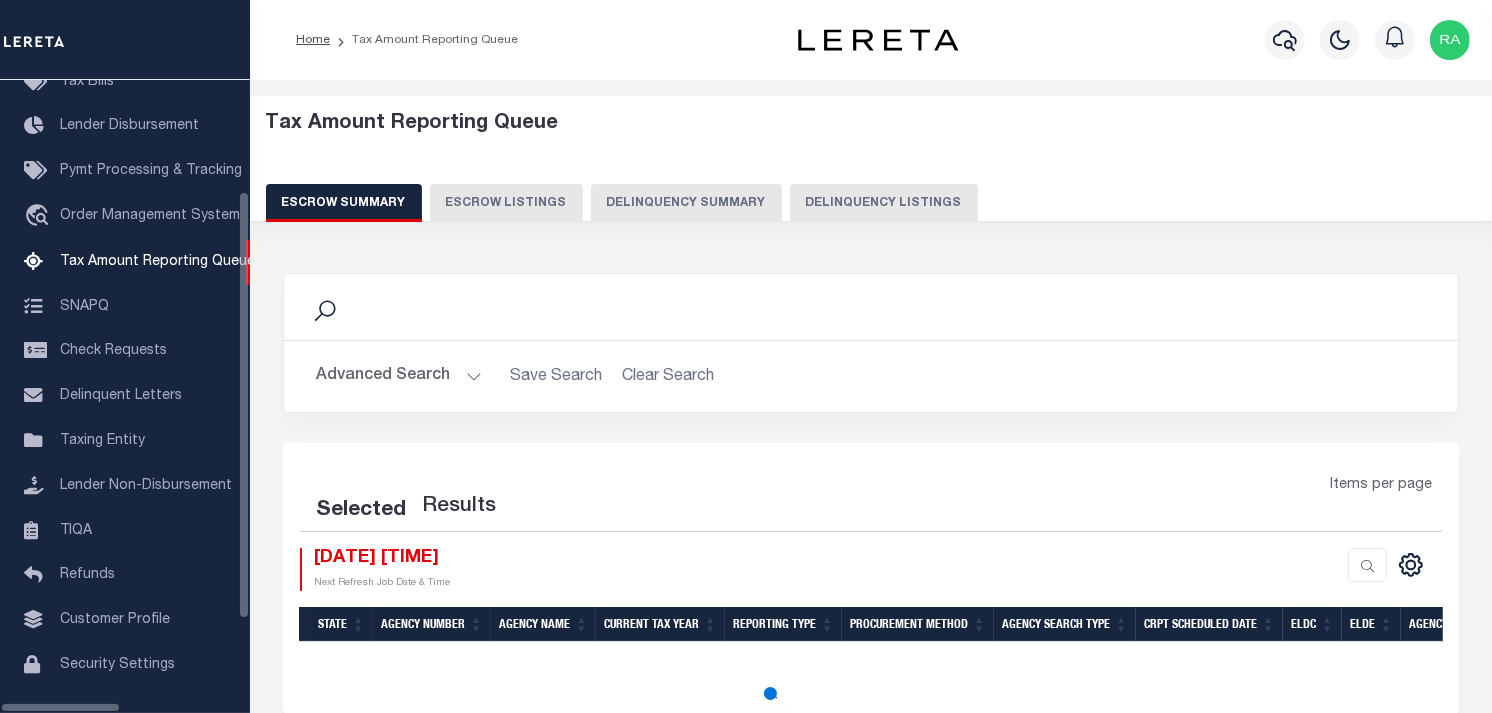 select on "100" 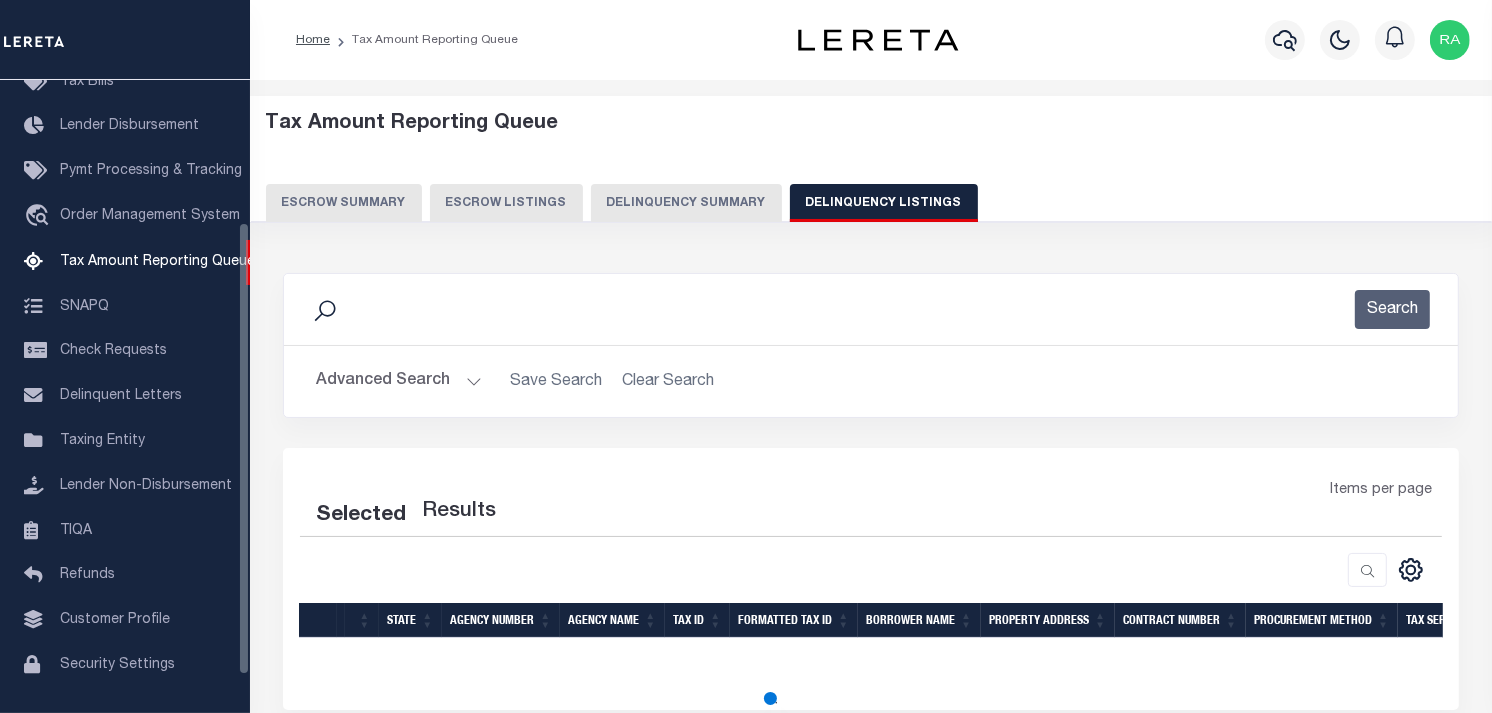 scroll, scrollTop: 198, scrollLeft: 0, axis: vertical 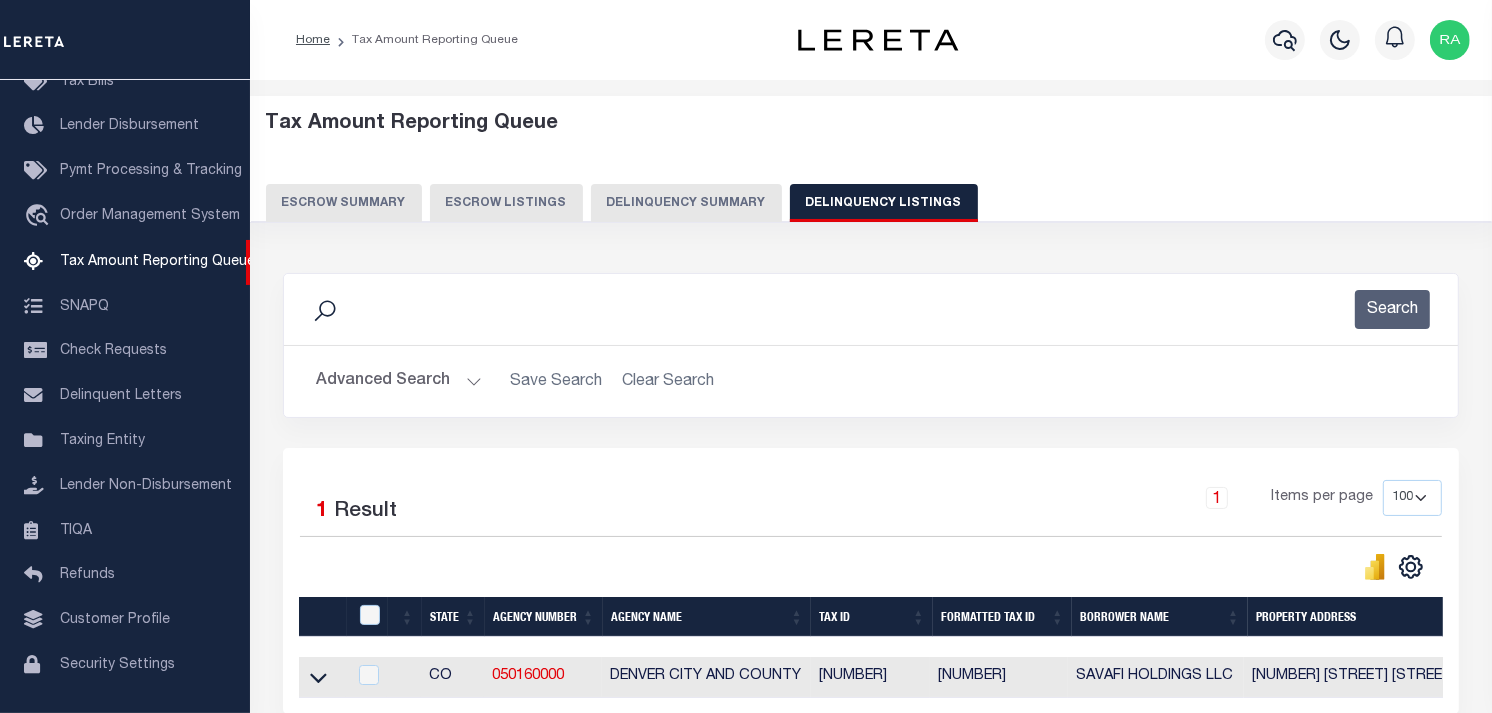 click on "Advanced Search" at bounding box center [399, 381] 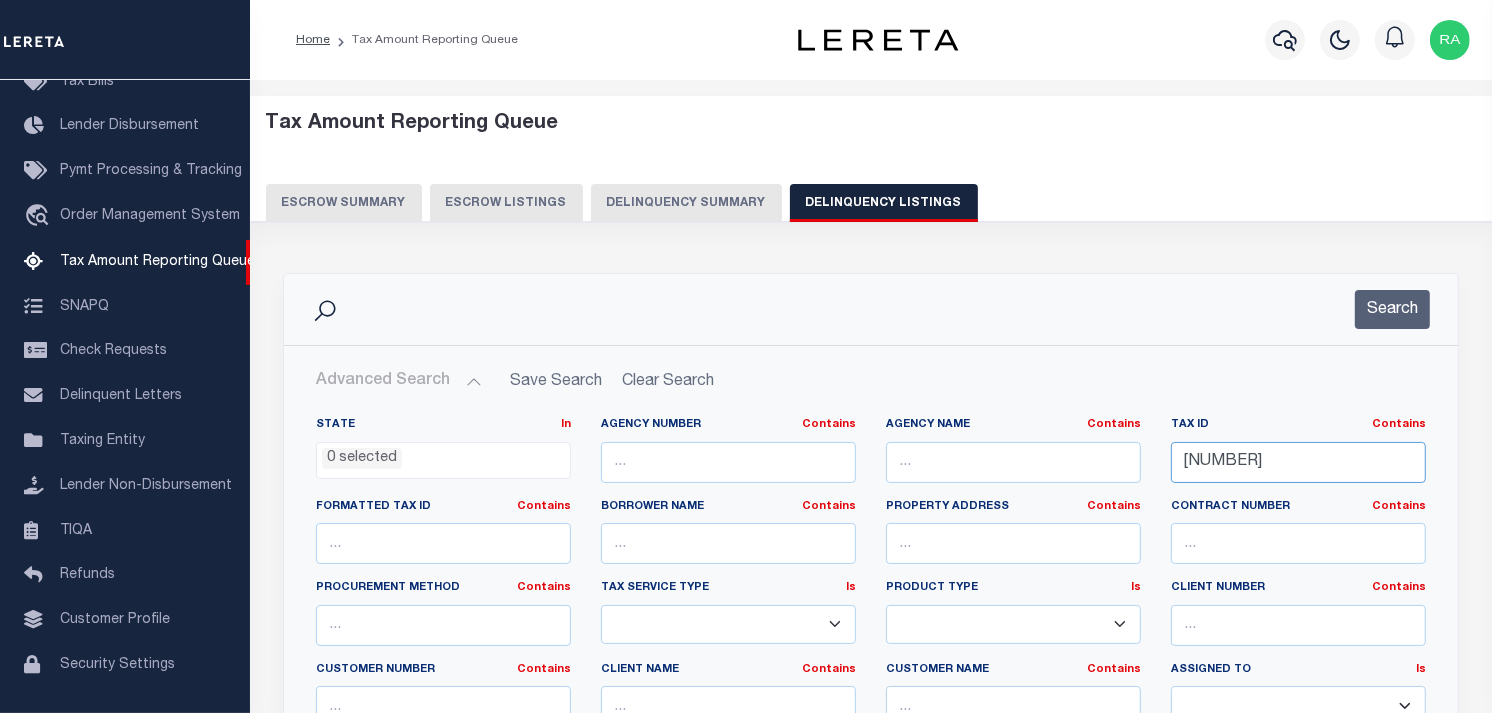 click on "0630204016000" at bounding box center (1298, 462) 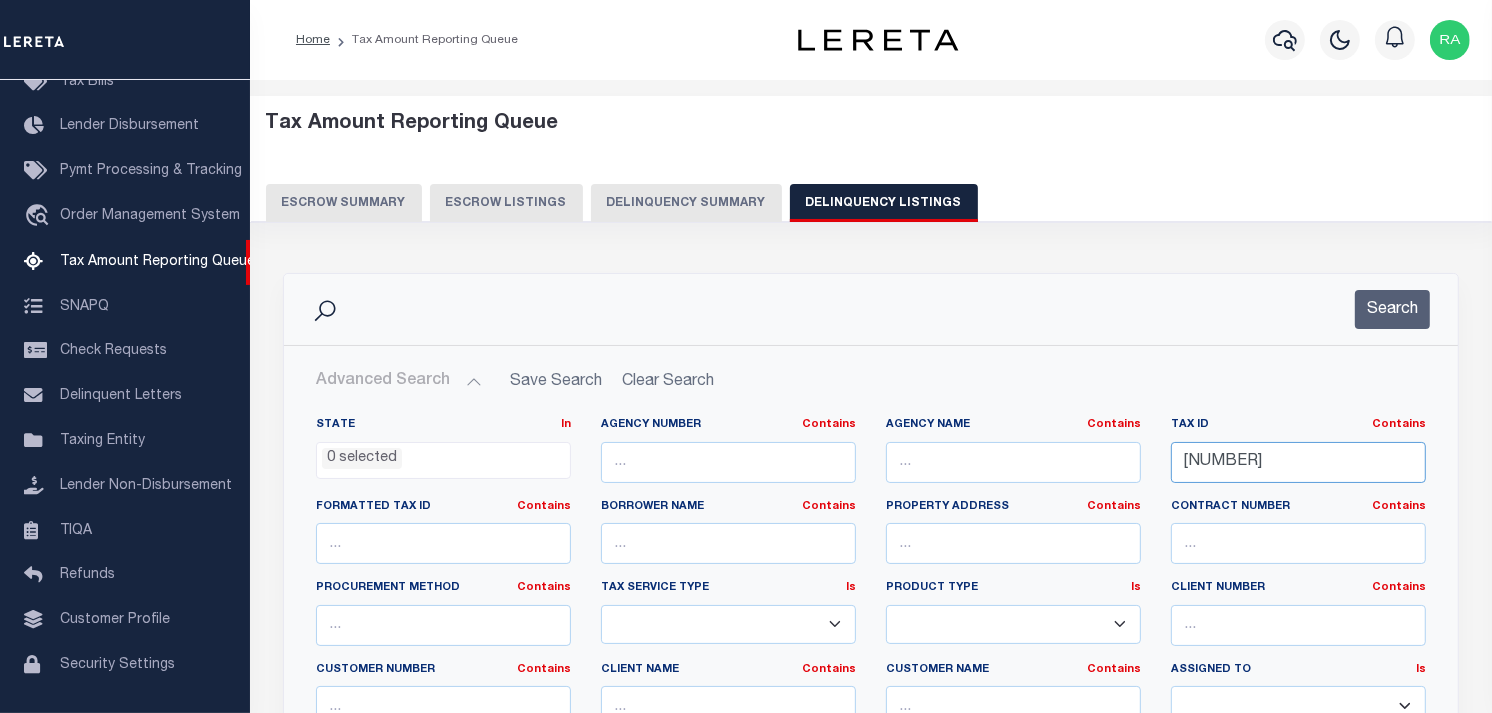 click on "0630204016000" at bounding box center (1298, 462) 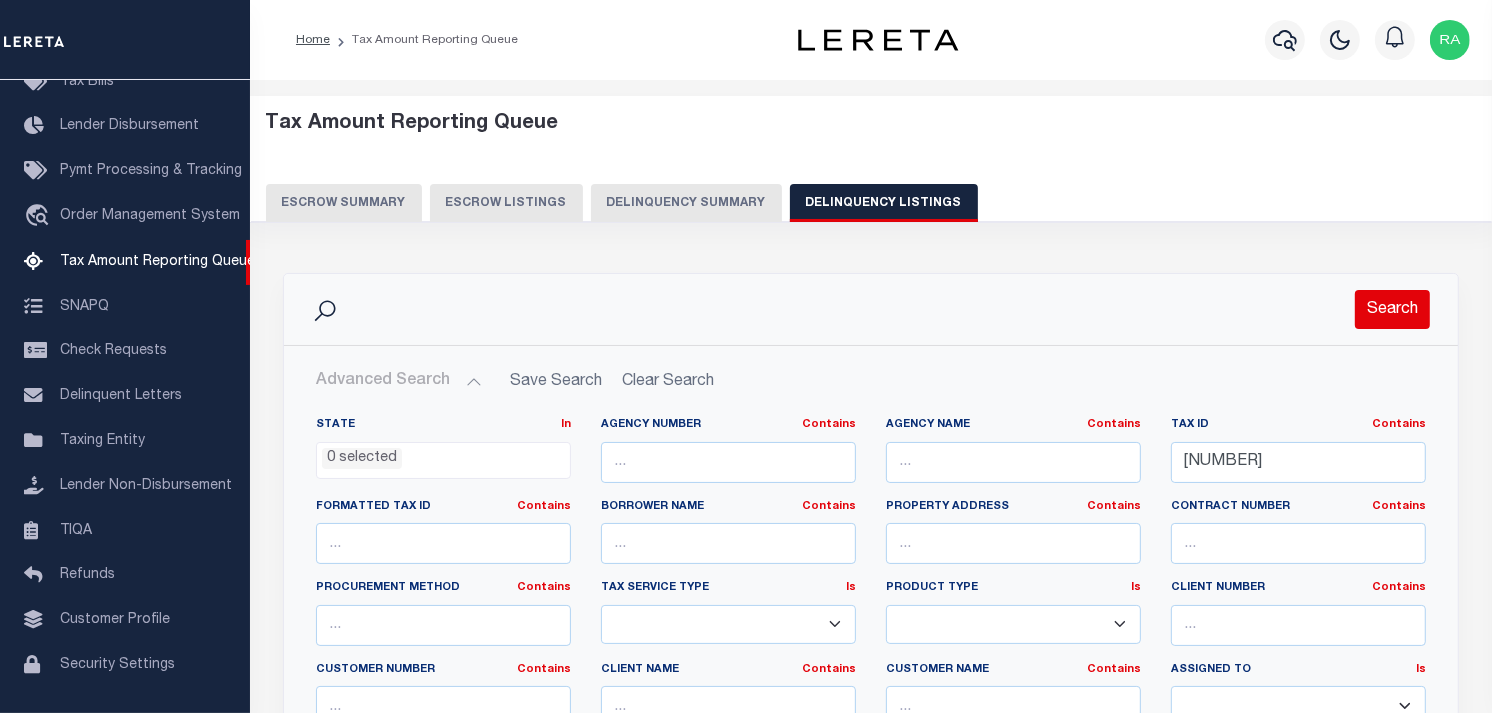 click on "Search" at bounding box center [1392, 309] 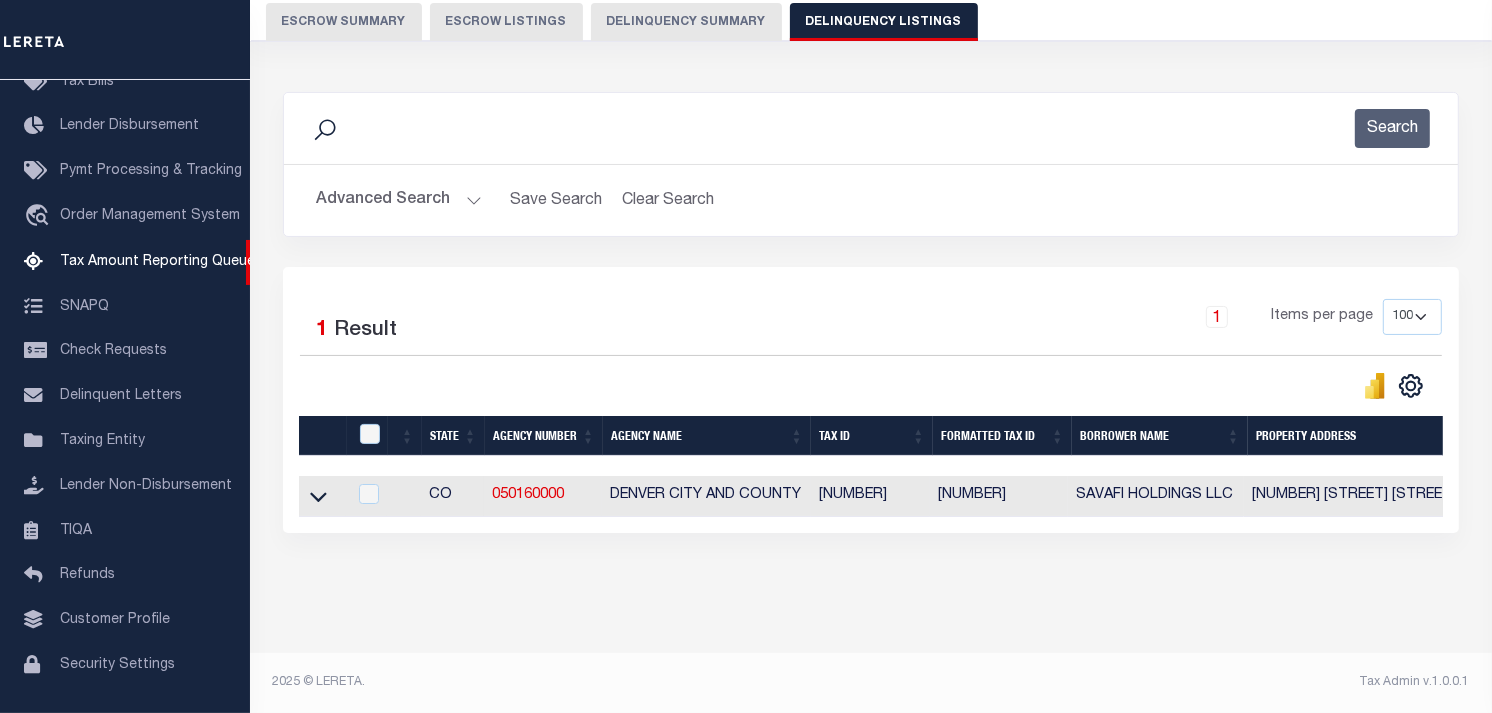 scroll, scrollTop: 197, scrollLeft: 0, axis: vertical 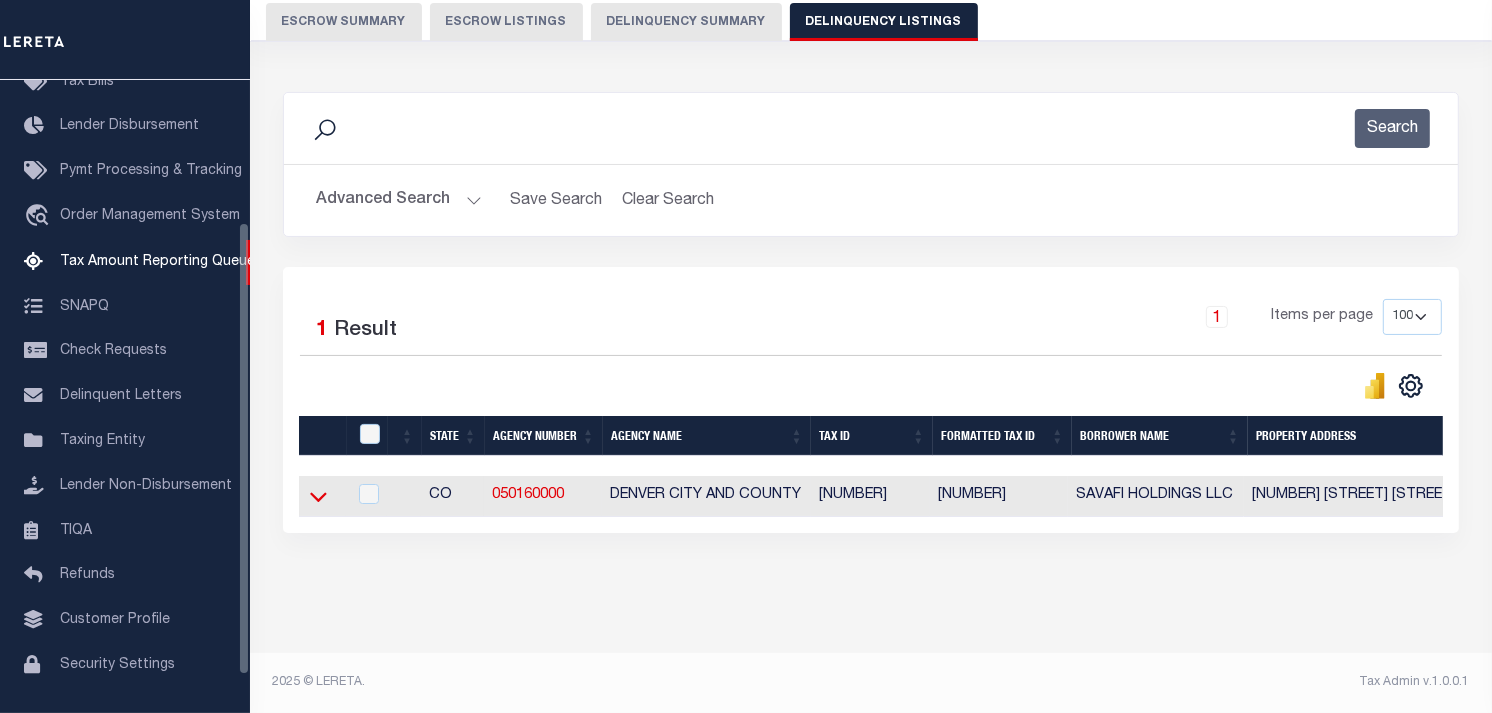 click 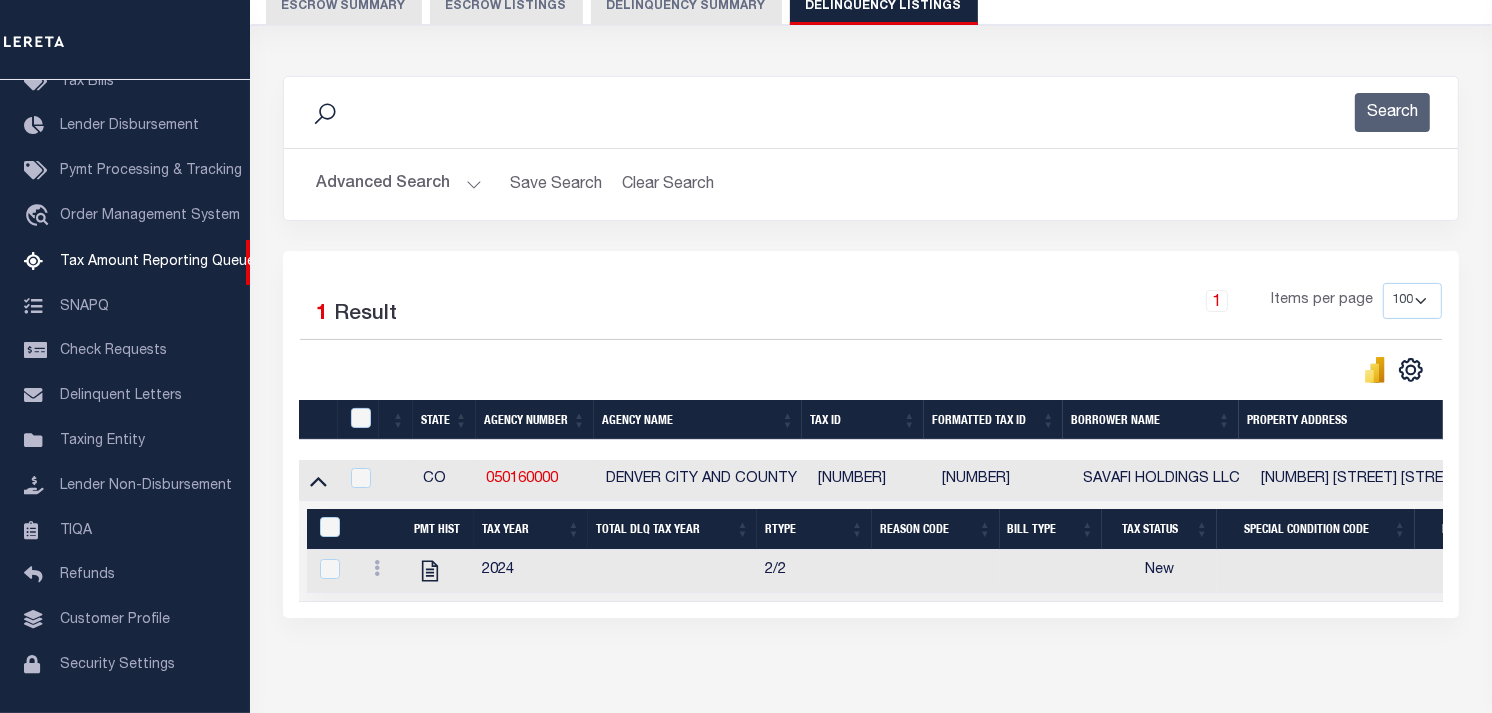 click at bounding box center (382, 571) 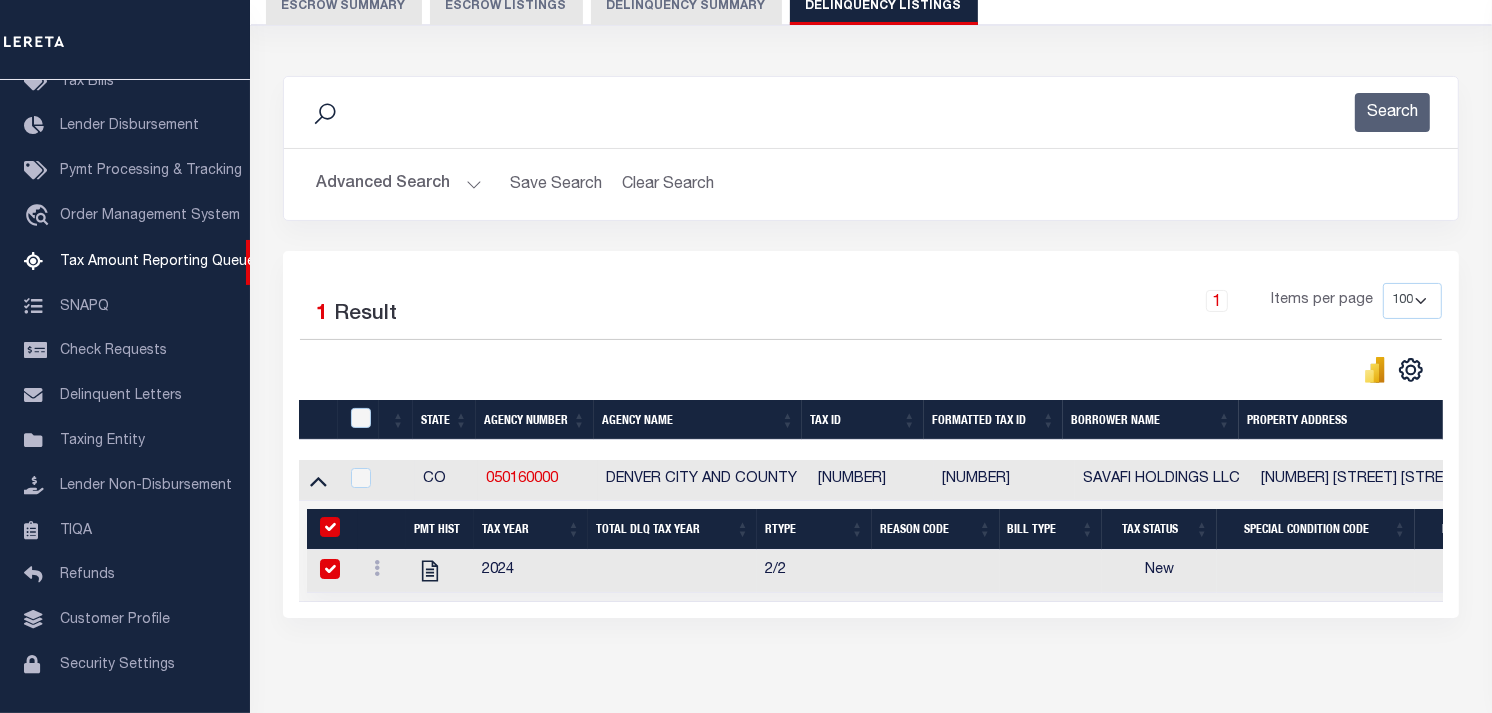 checkbox on "true" 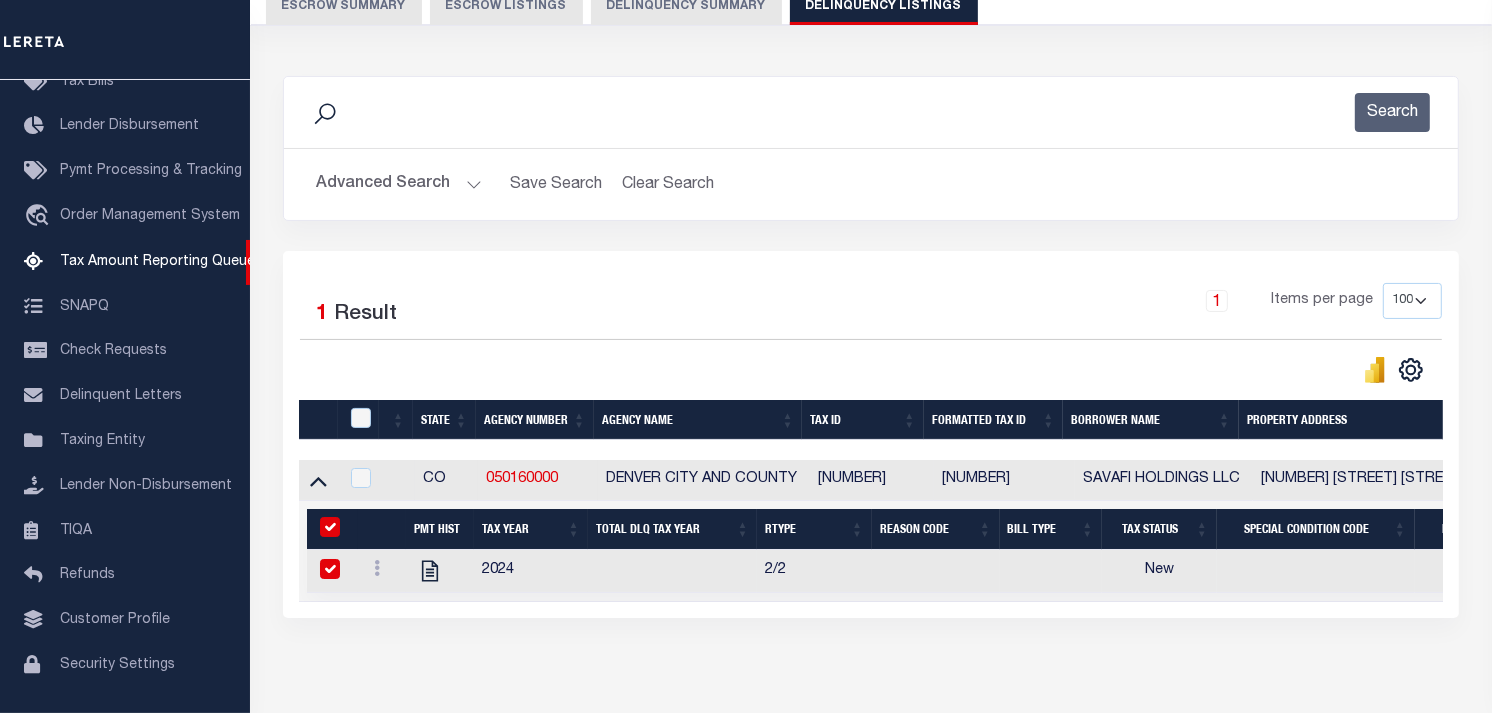 checkbox on "true" 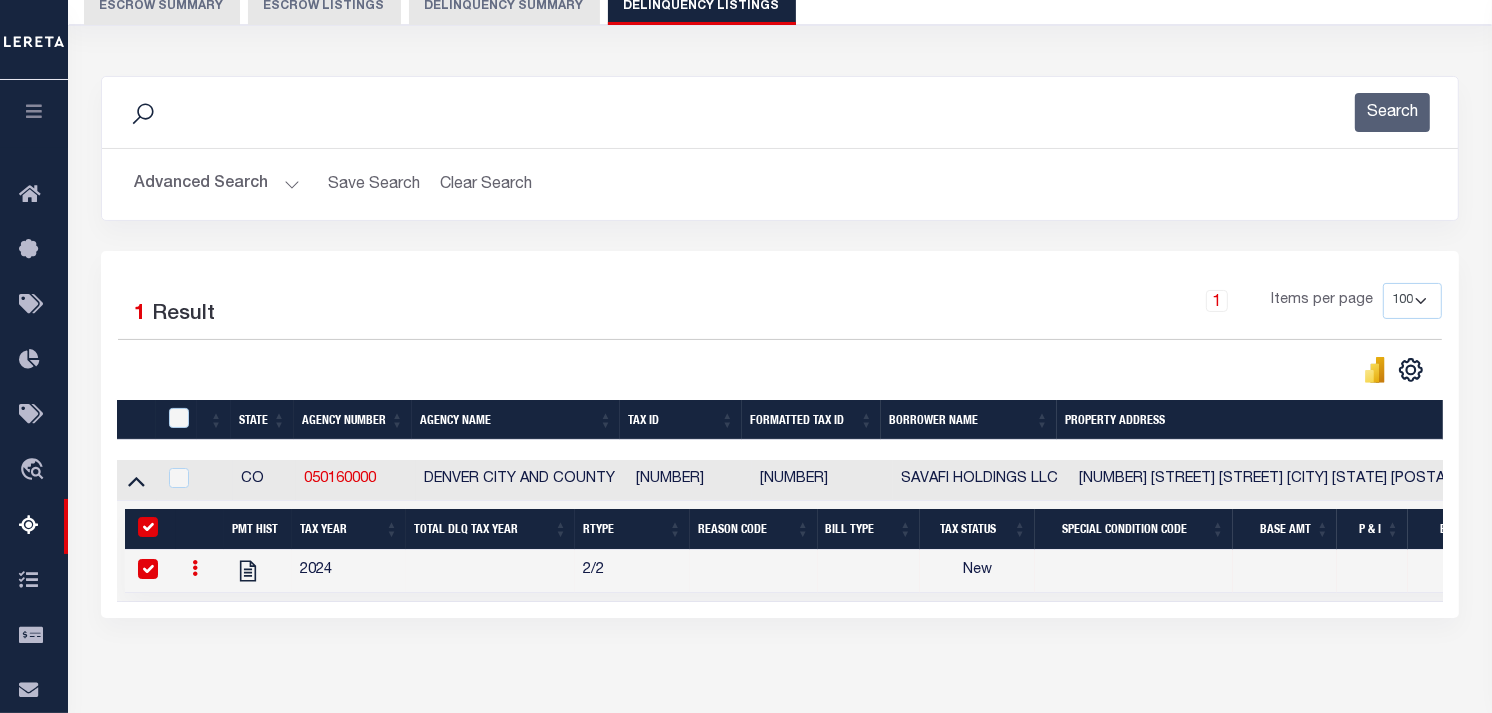 click 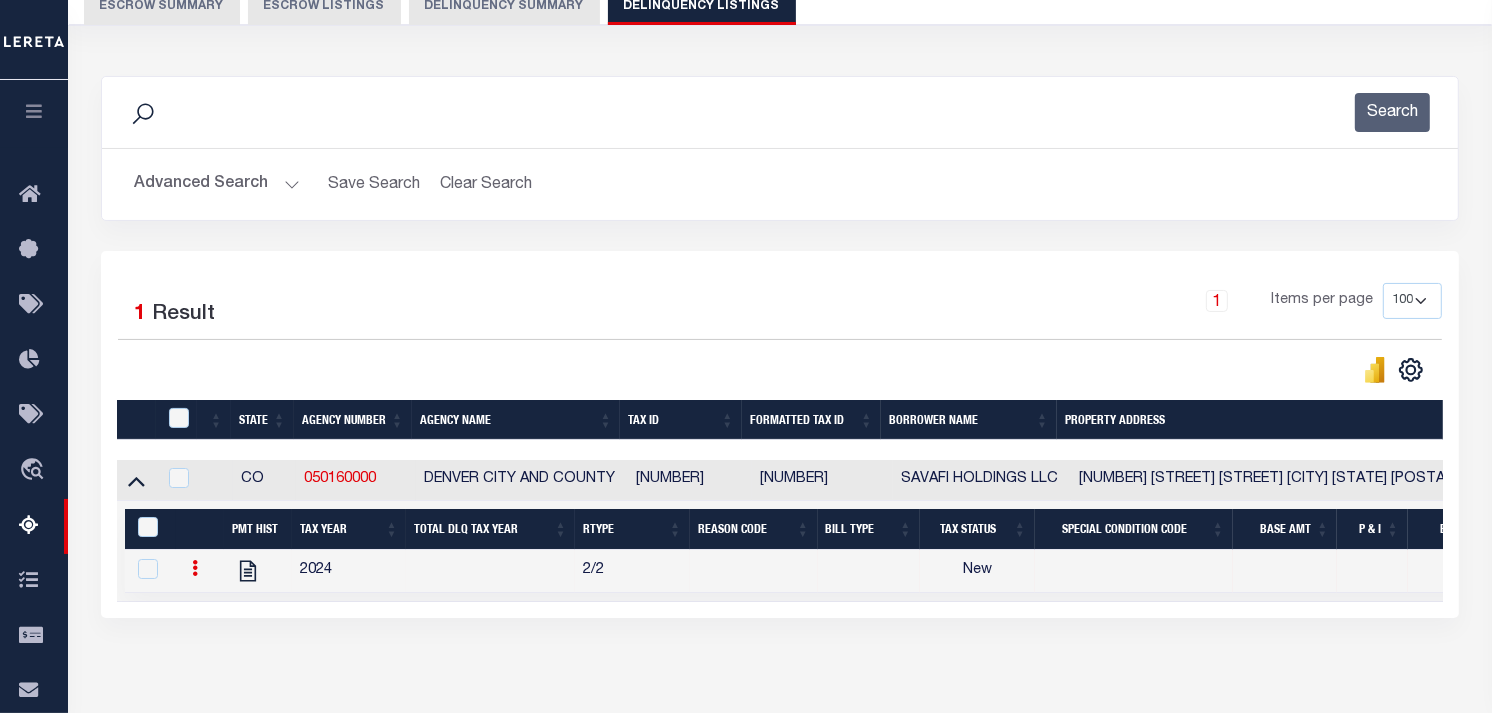 checkbox on "false" 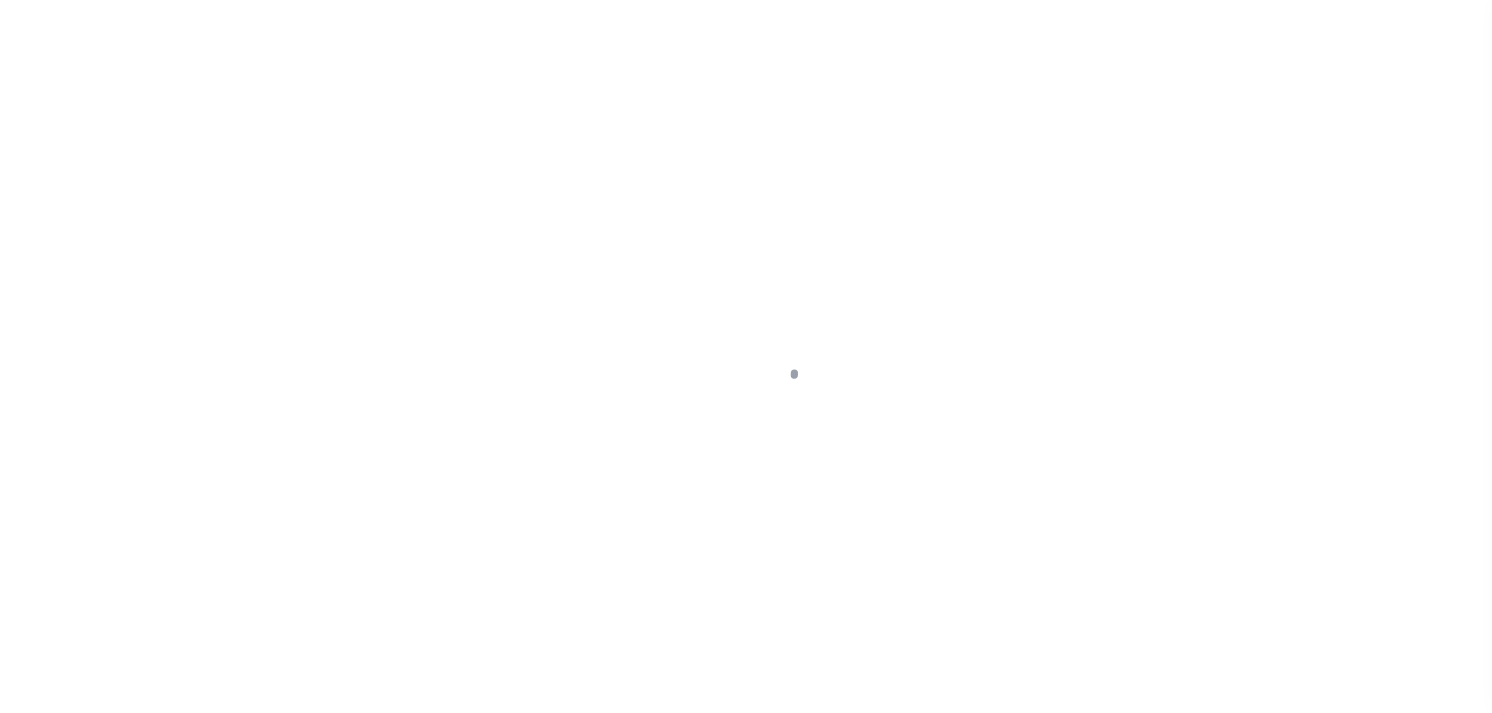 scroll, scrollTop: 0, scrollLeft: 0, axis: both 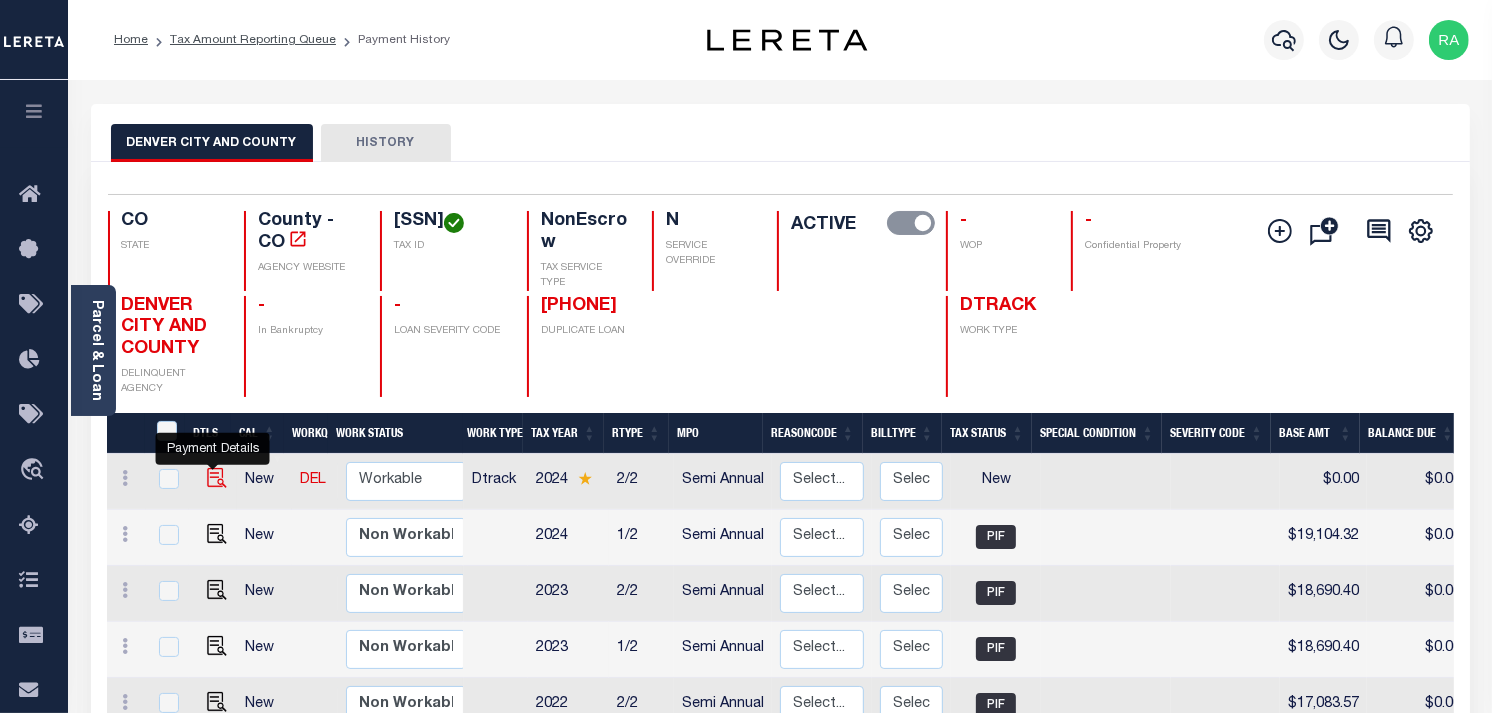 click at bounding box center [217, 478] 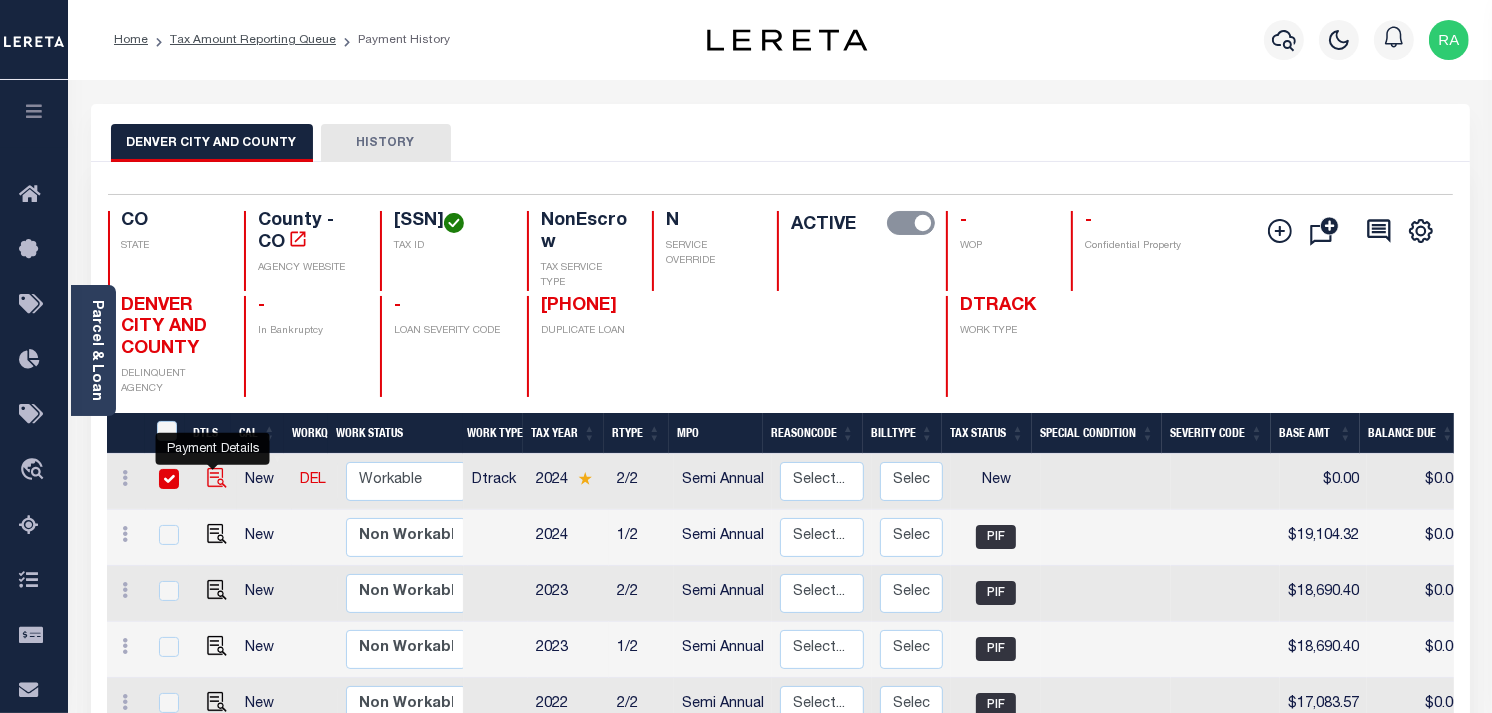 checkbox on "true" 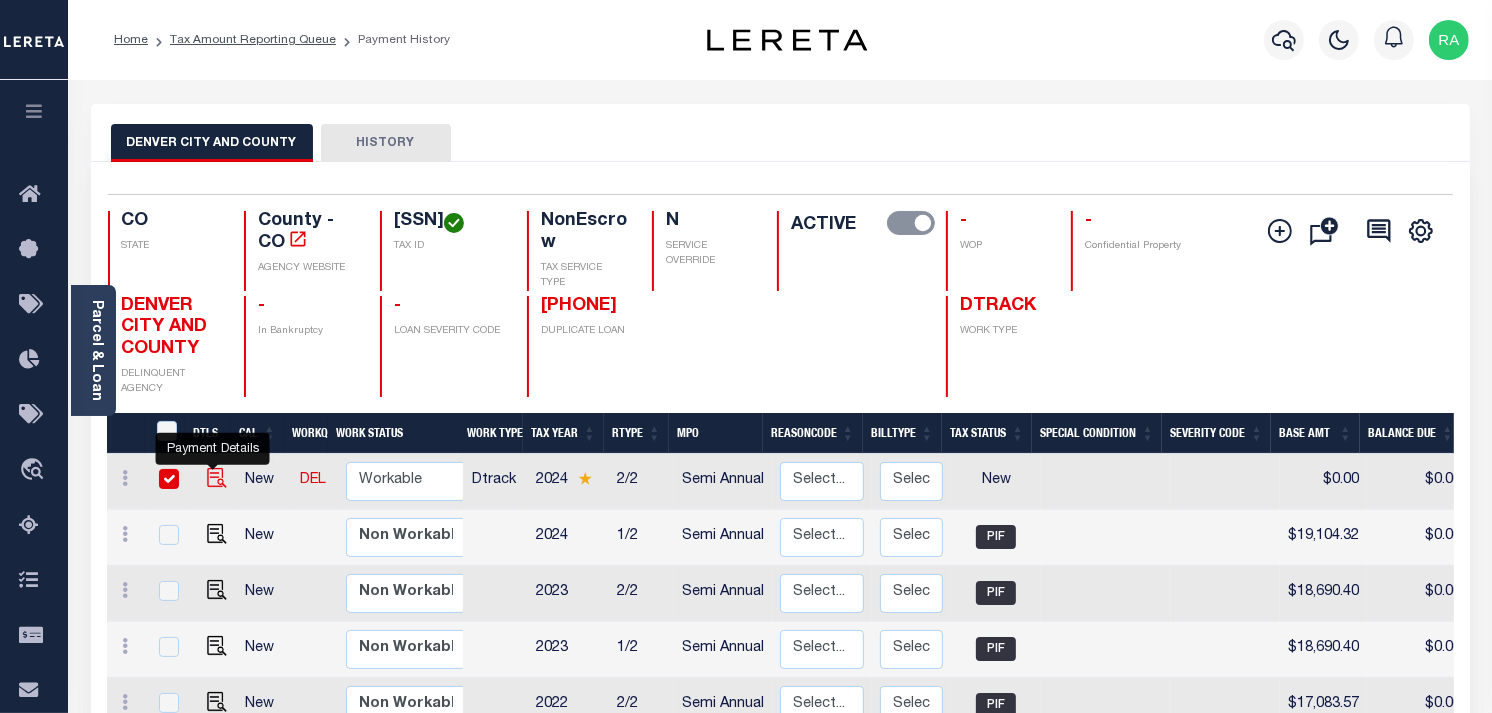 checkbox on "true" 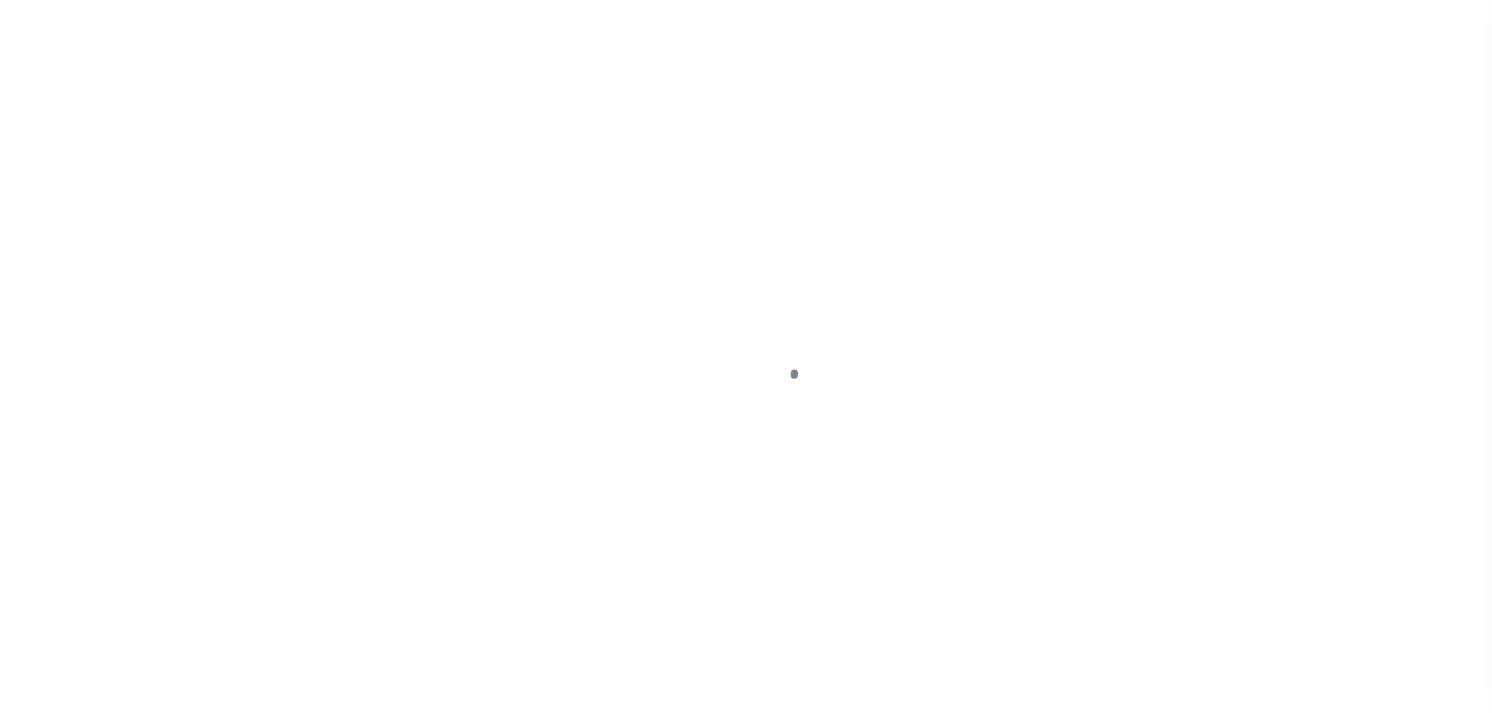 scroll, scrollTop: 0, scrollLeft: 0, axis: both 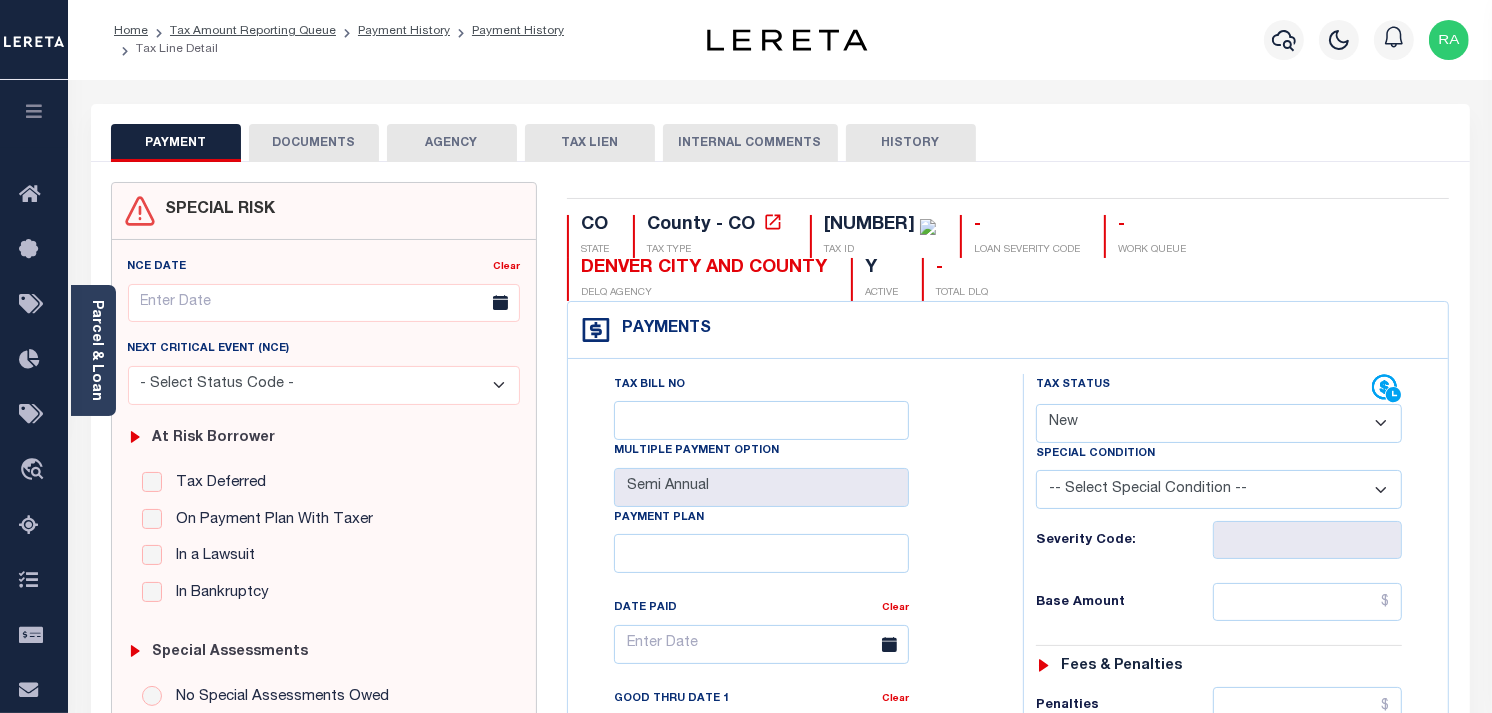 click on "- Select Status Code -
Open
Due/Unpaid
Paid
Incomplete
No Tax Due
Internal Refund Processed
New" at bounding box center (1219, 423) 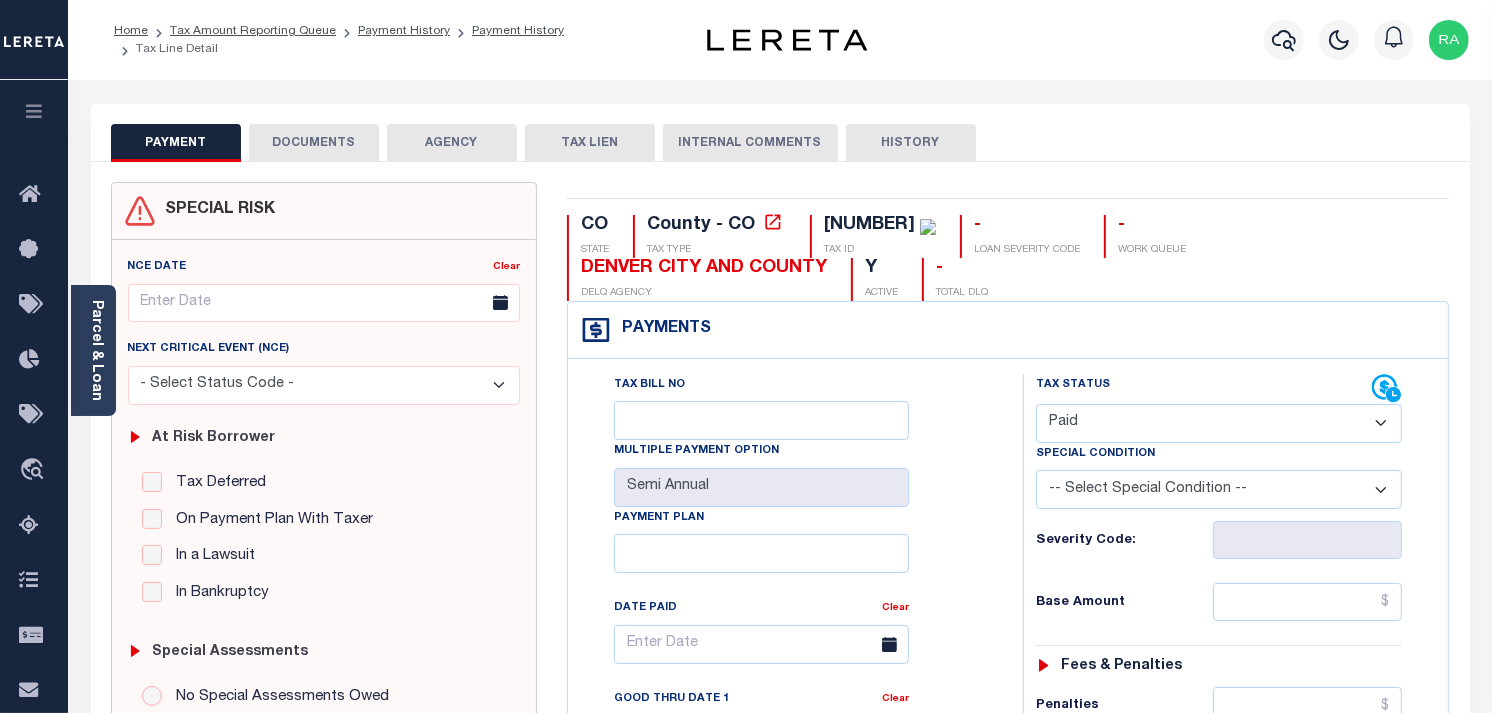 click on "- Select Status Code -
Open
Due/Unpaid
Paid
Incomplete
No Tax Due
Internal Refund Processed
New" at bounding box center [1219, 423] 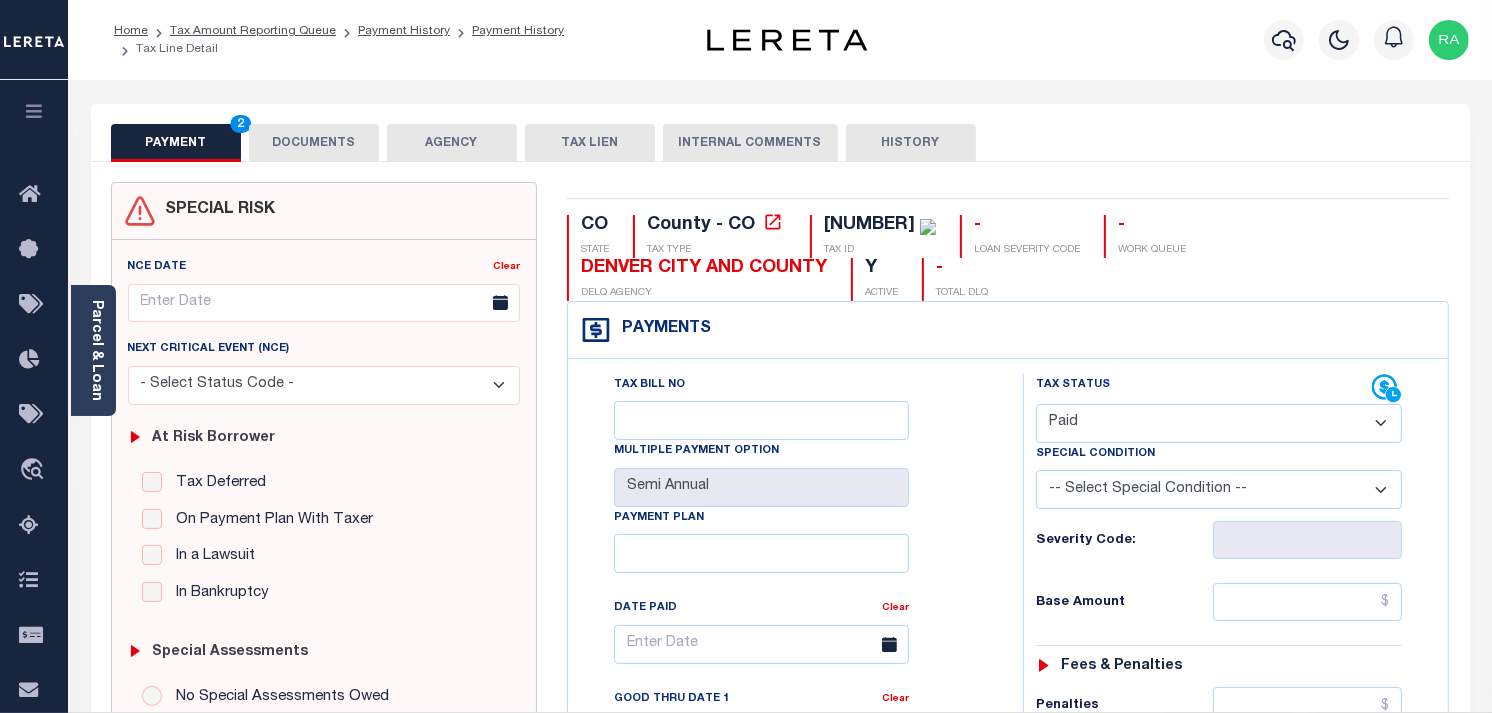 type on "08/06/2025" 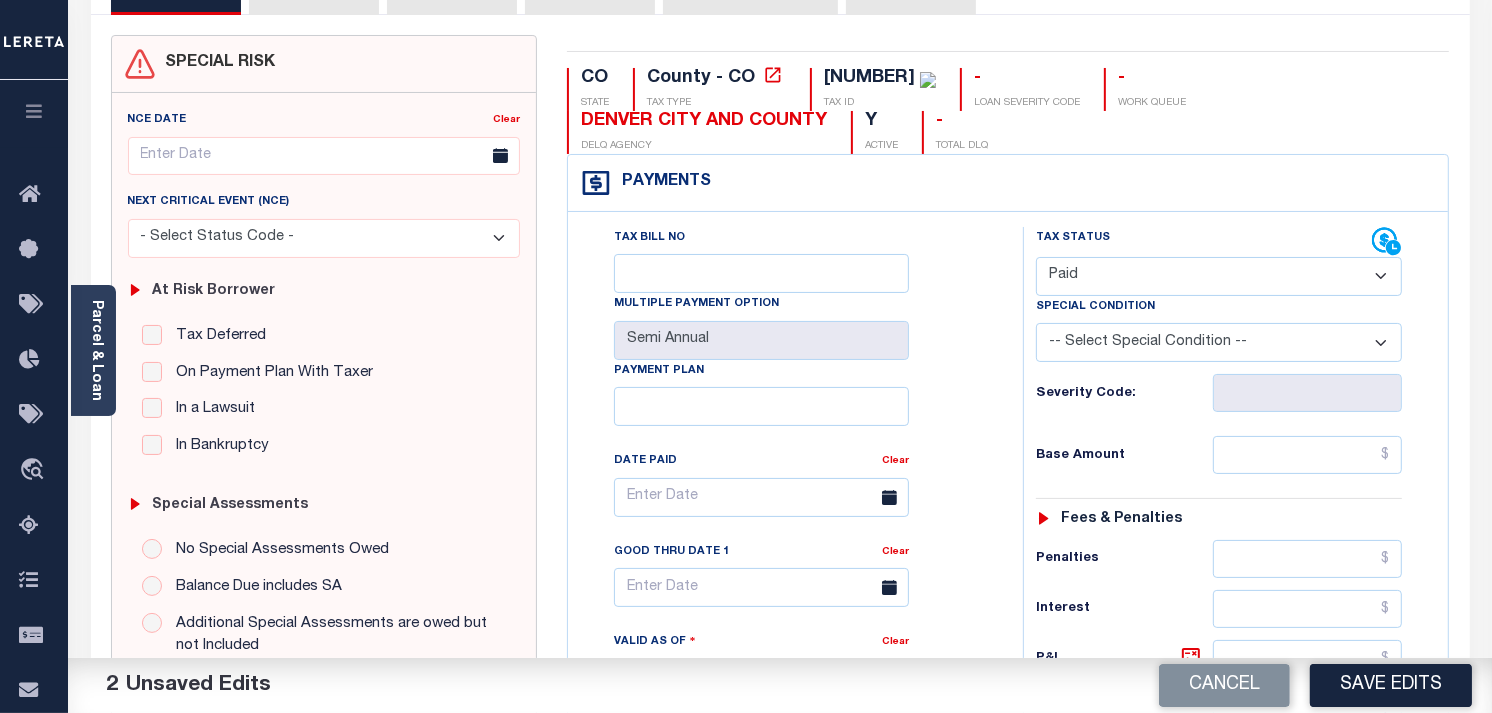 scroll, scrollTop: 222, scrollLeft: 0, axis: vertical 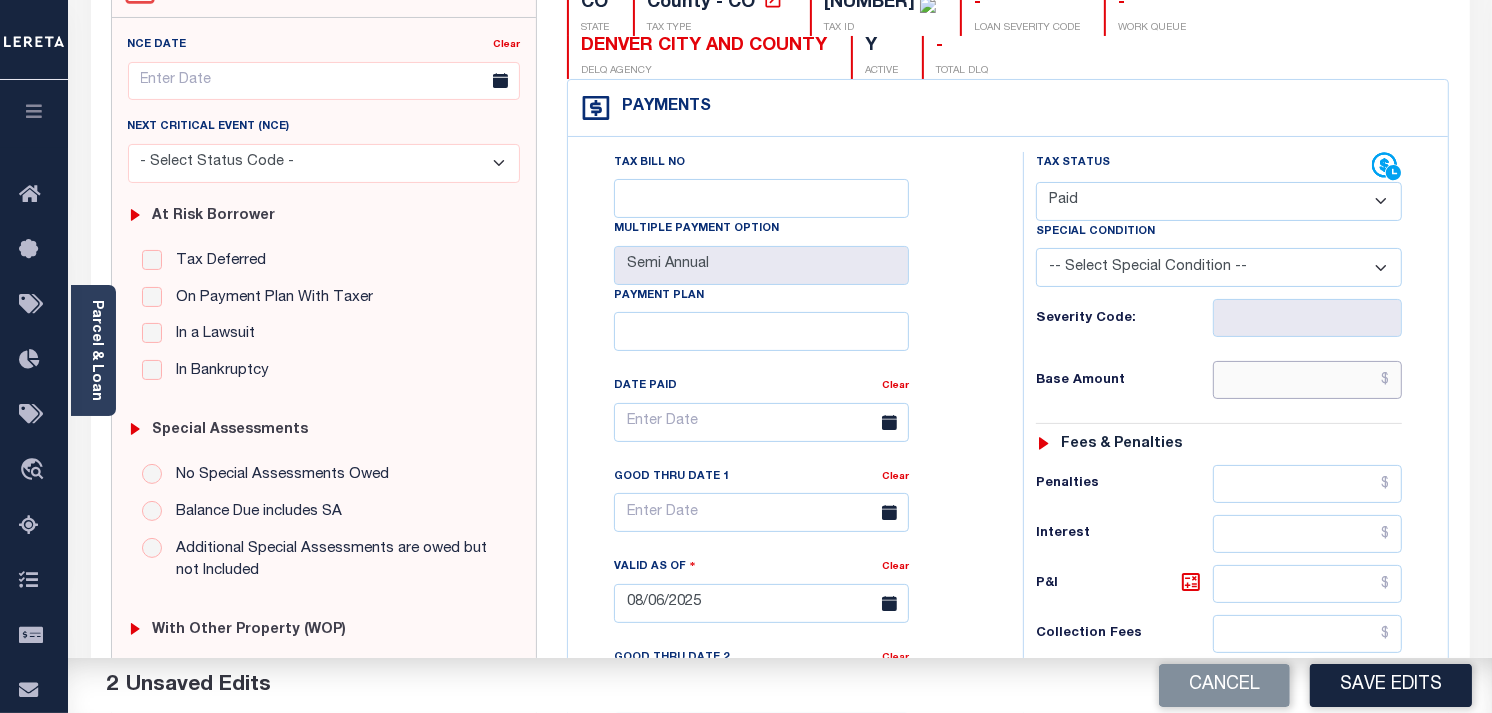 click at bounding box center (1308, 380) 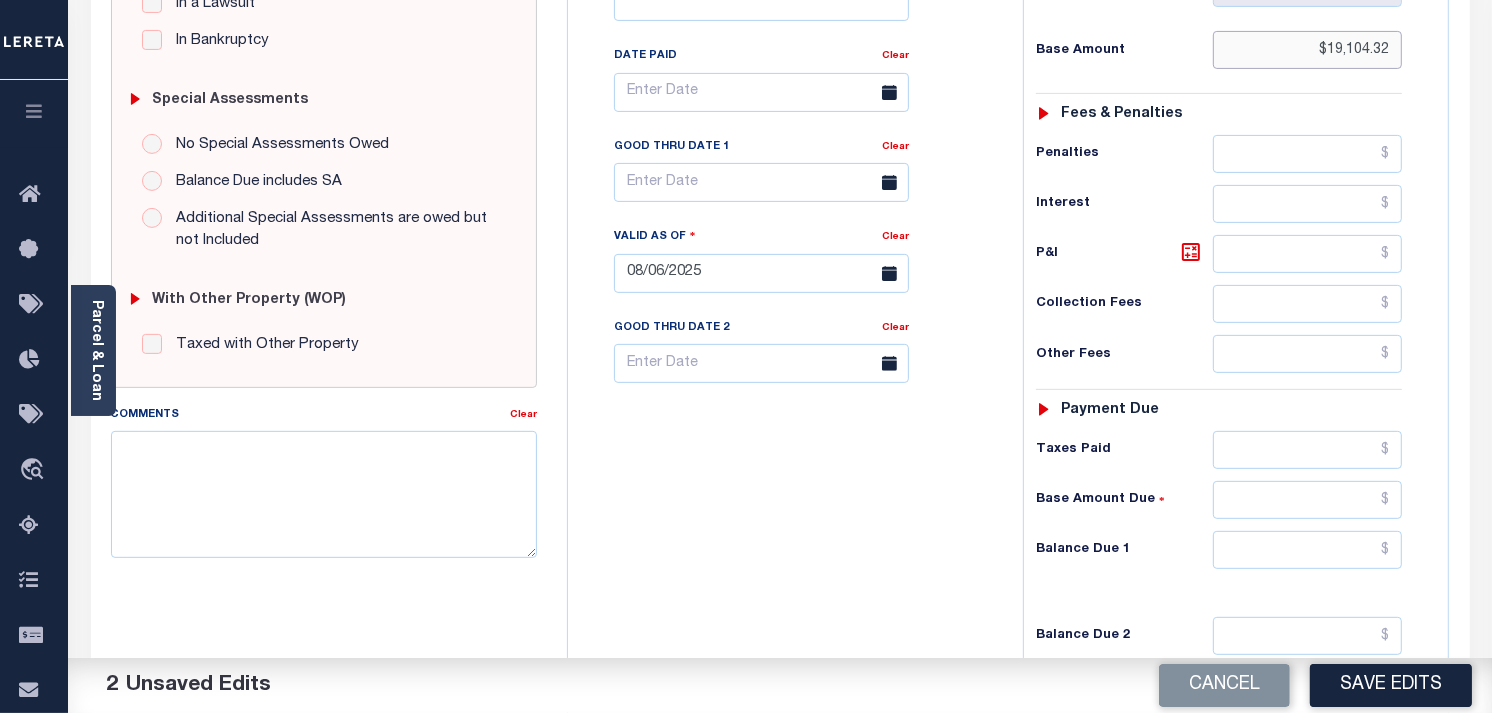 scroll, scrollTop: 666, scrollLeft: 0, axis: vertical 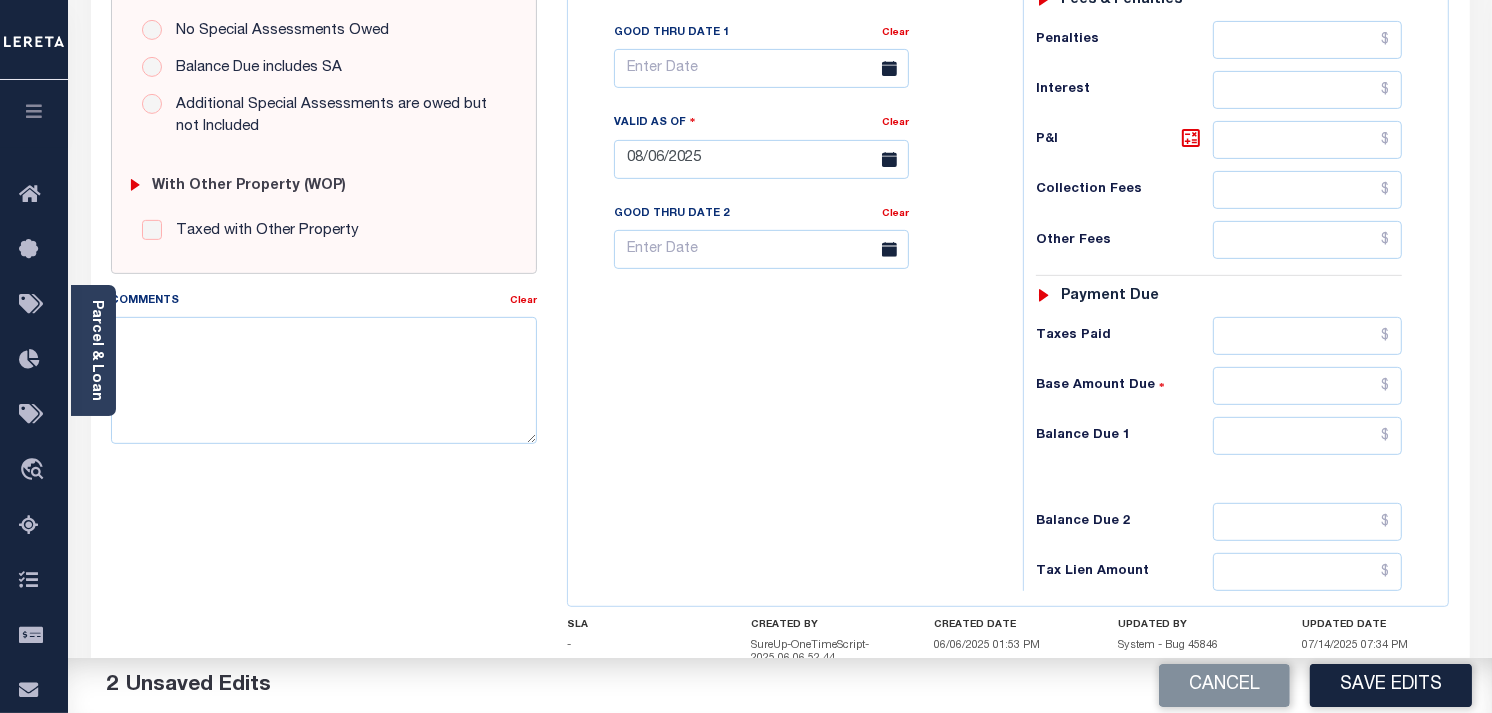 type on "$19,104.32" 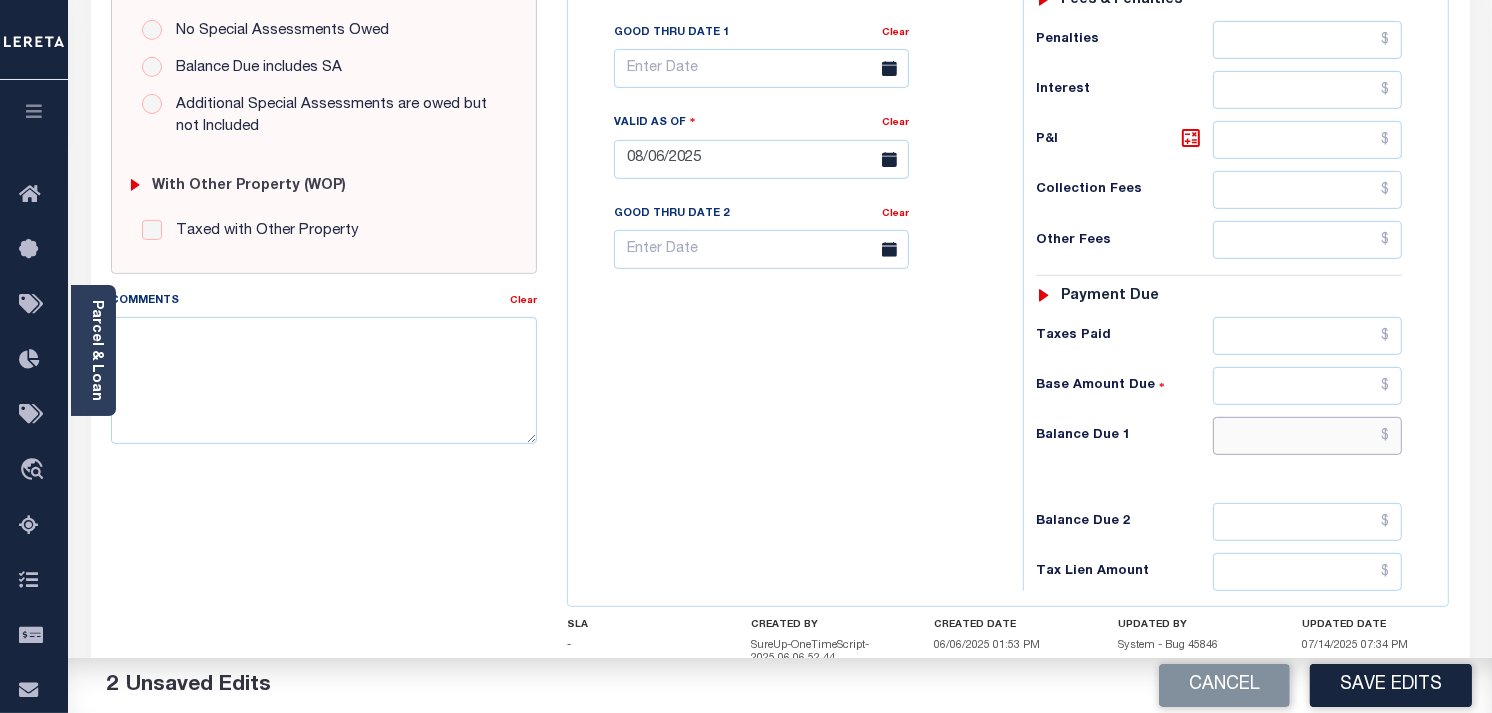 click at bounding box center (1308, 436) 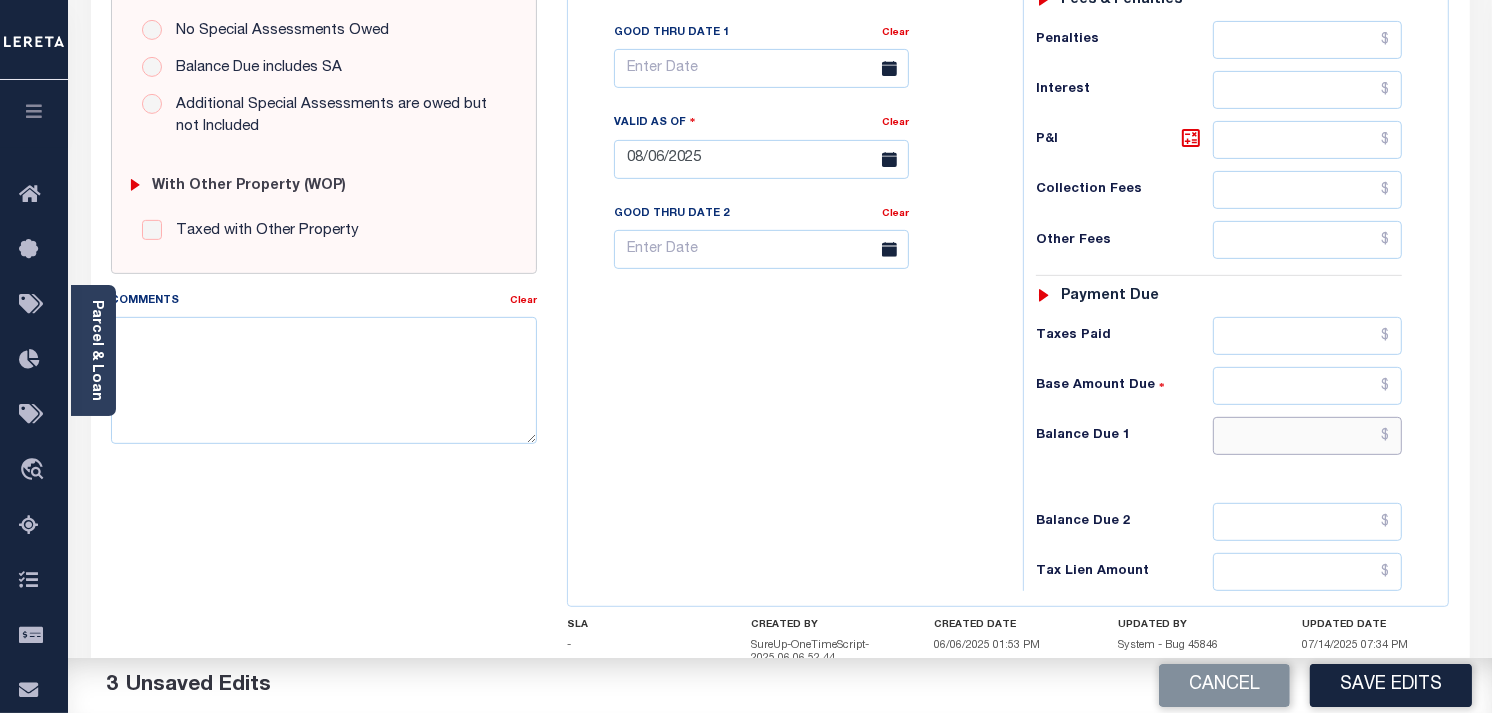 click at bounding box center [1308, 436] 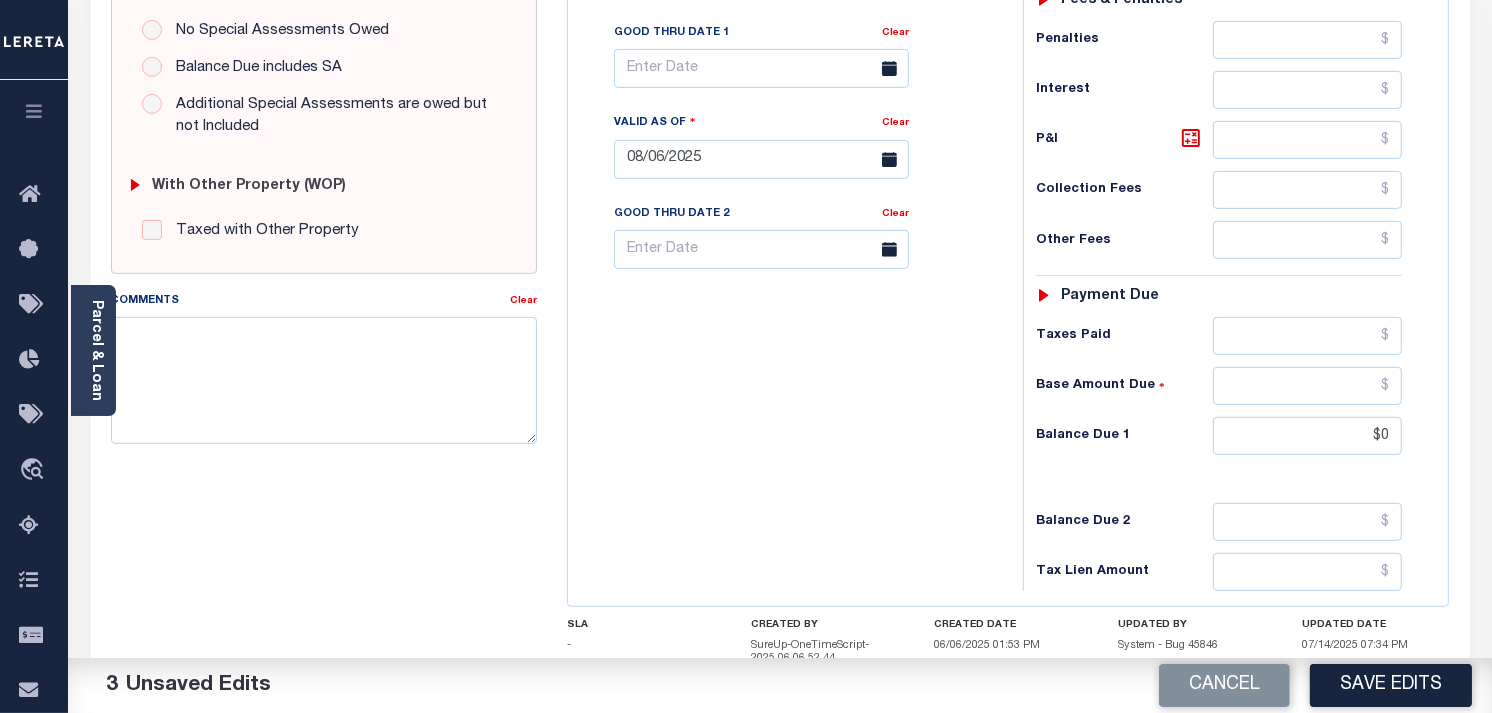 type on "$0.00" 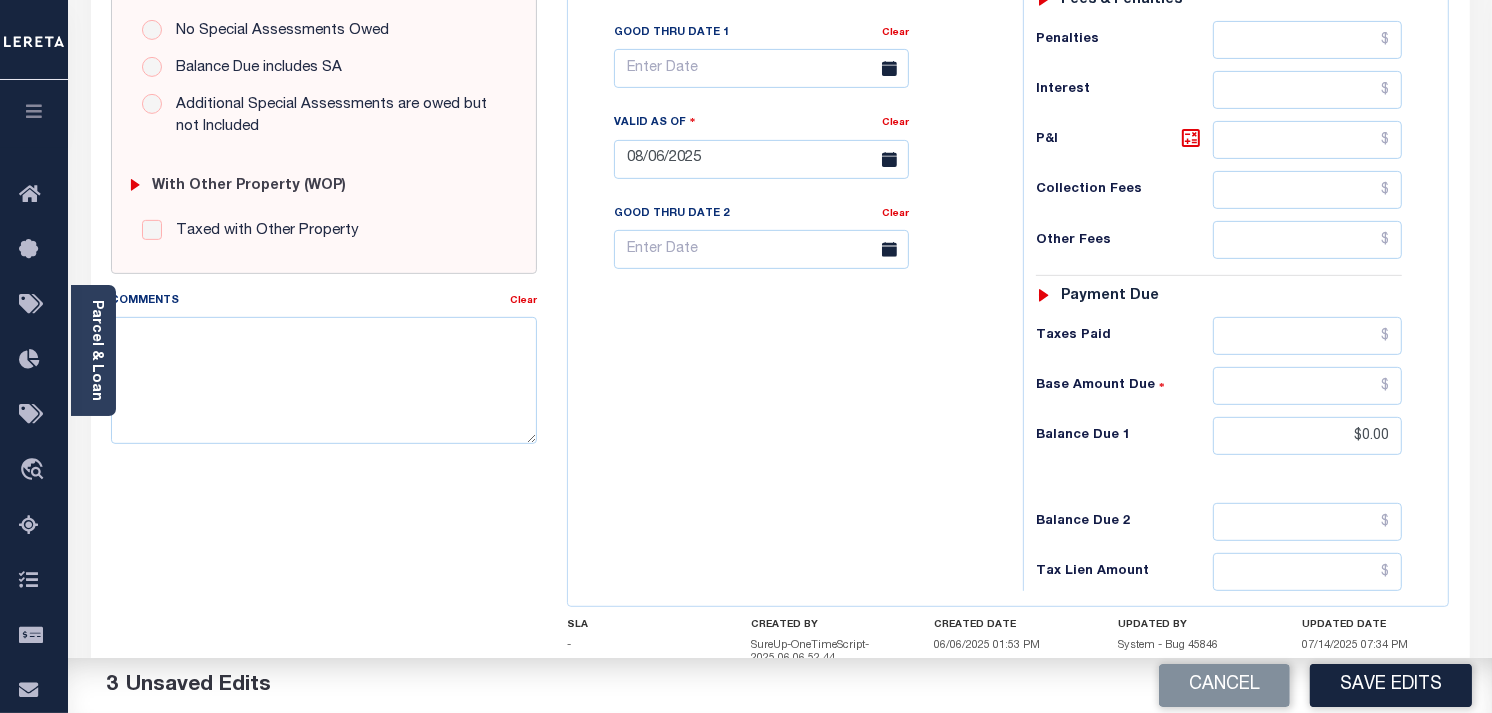 click on "Tax Status
Status
- Select Status Code -" at bounding box center (1225, 149) 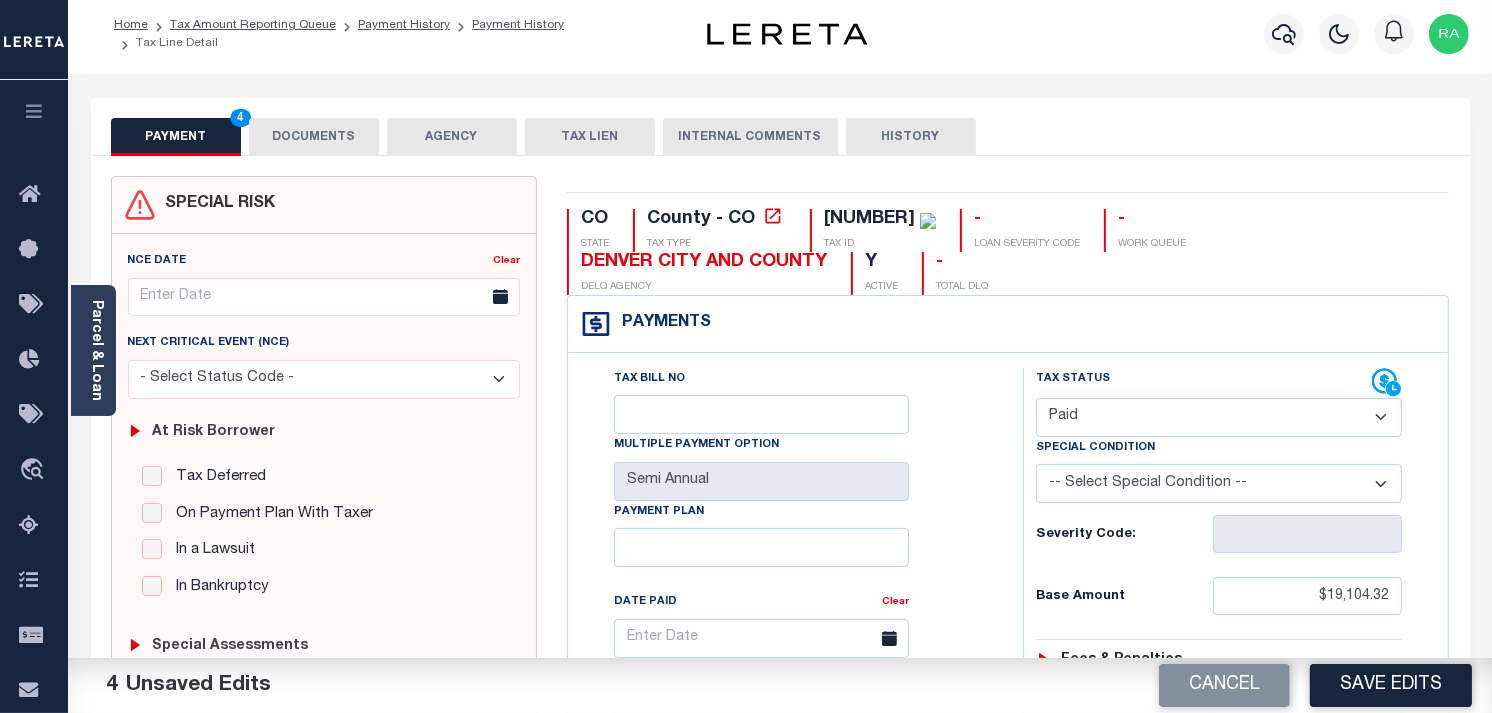 scroll, scrollTop: 0, scrollLeft: 0, axis: both 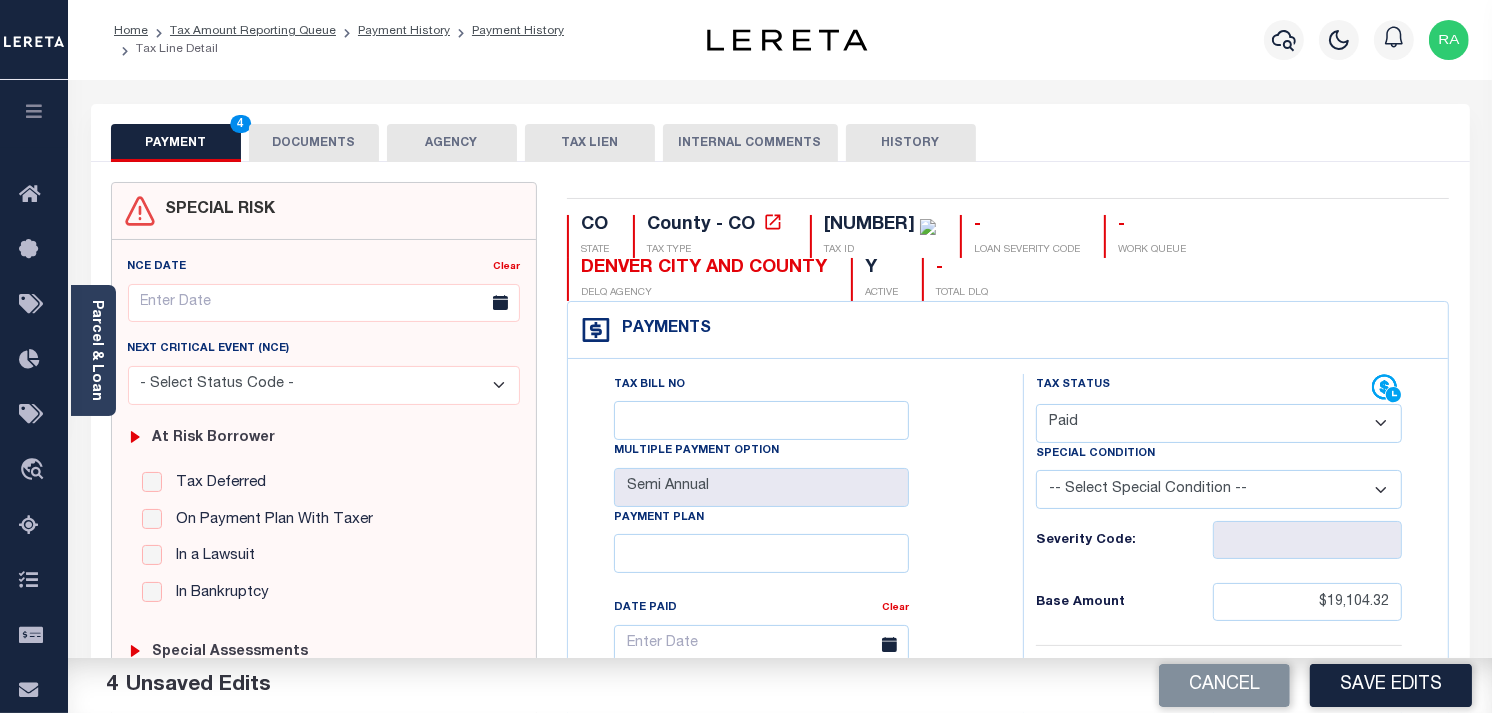 click on "DOCUMENTS" at bounding box center (314, 143) 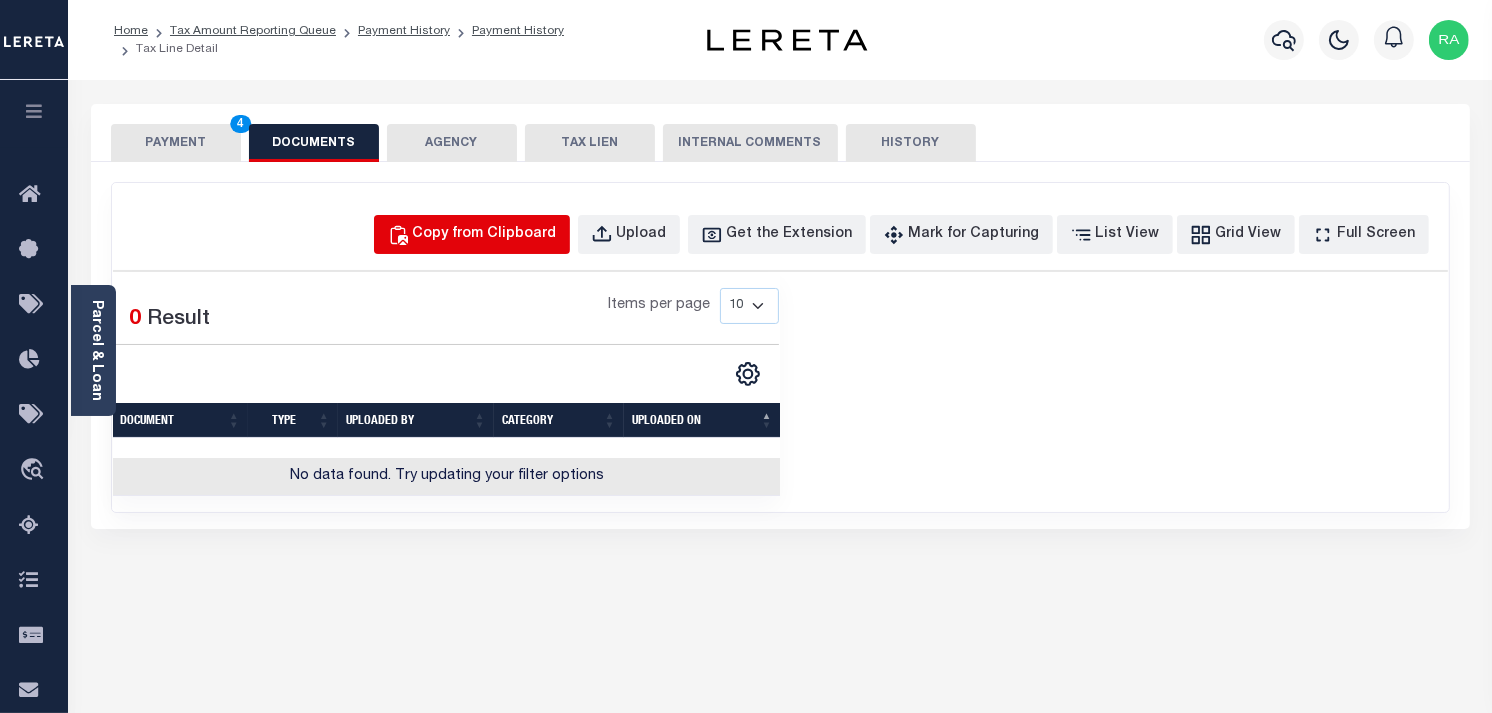 click on "Copy from Clipboard" at bounding box center (485, 235) 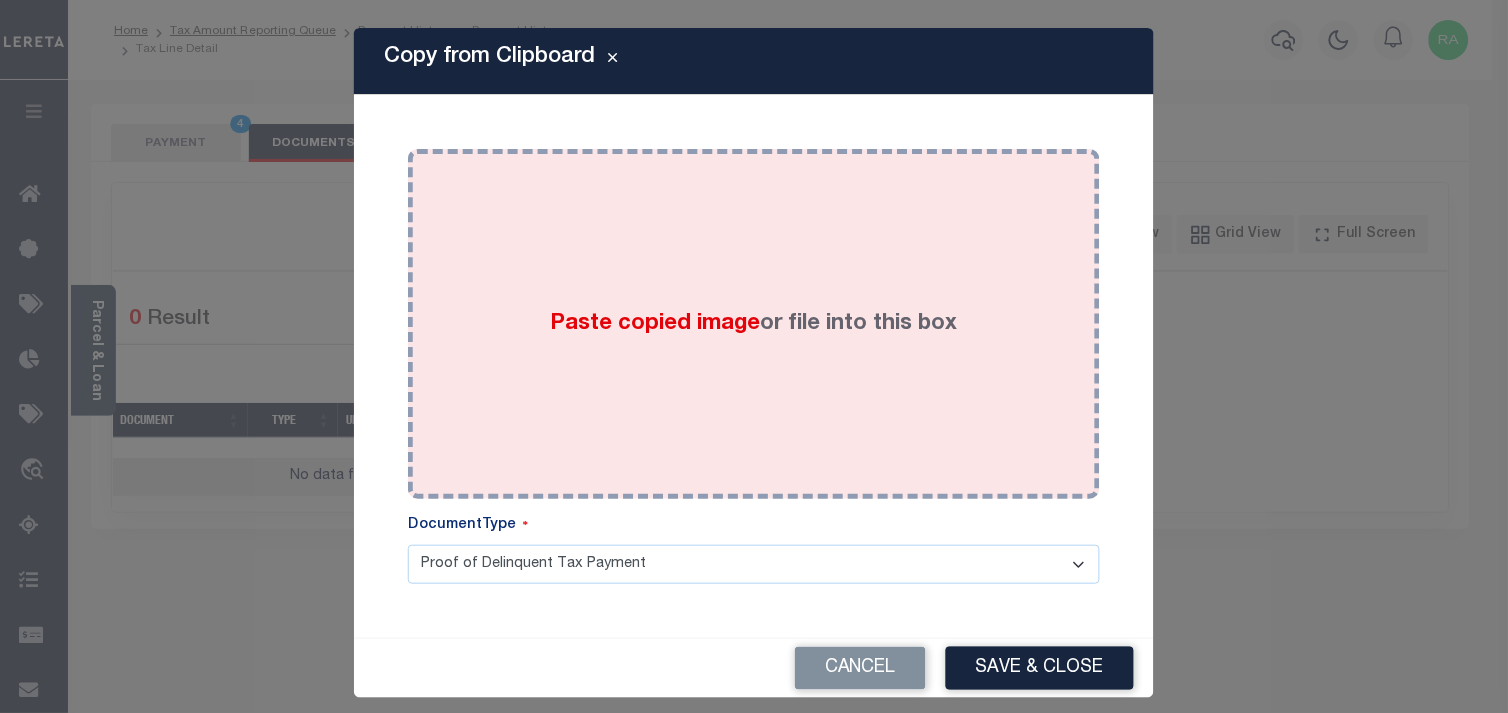 click on "Paste copied image  or file into this box" at bounding box center (754, 324) 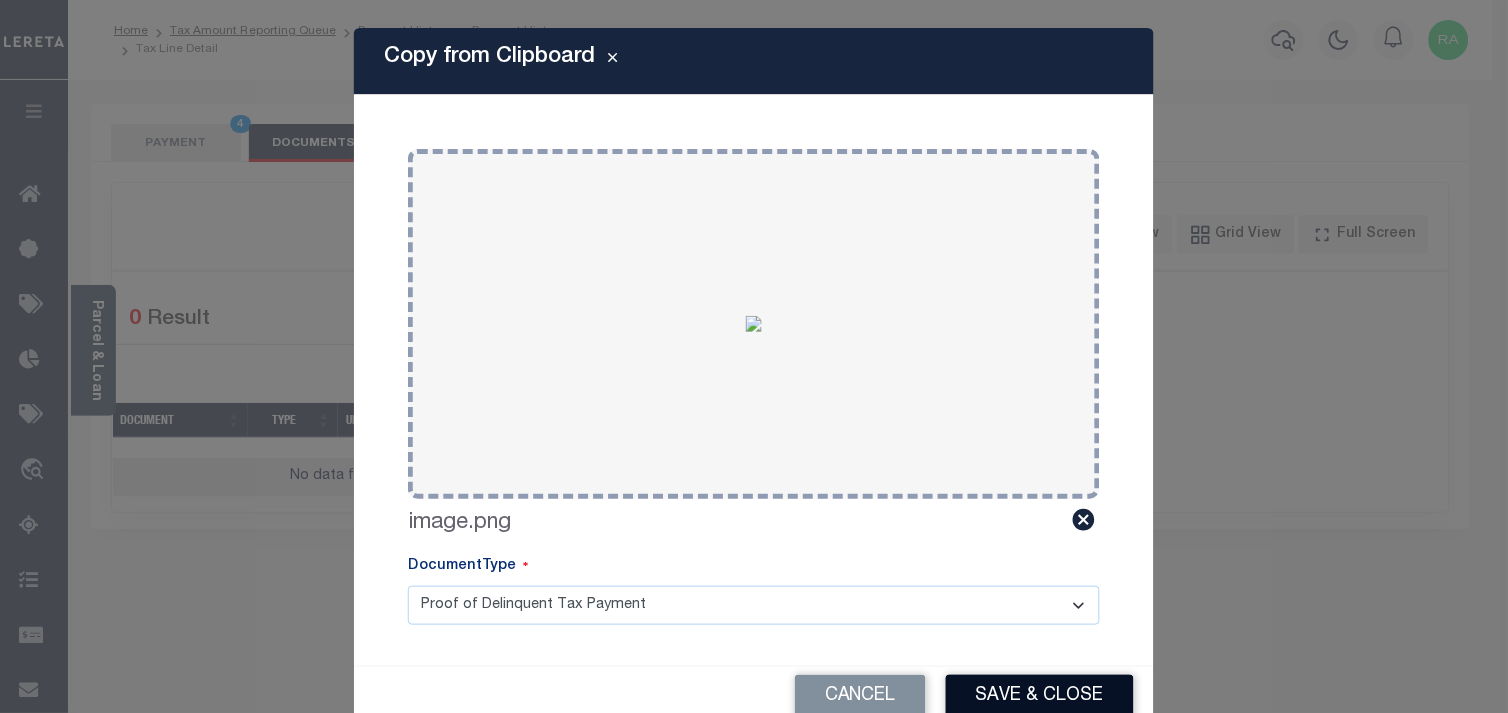click on "Save & Close" at bounding box center [1040, 696] 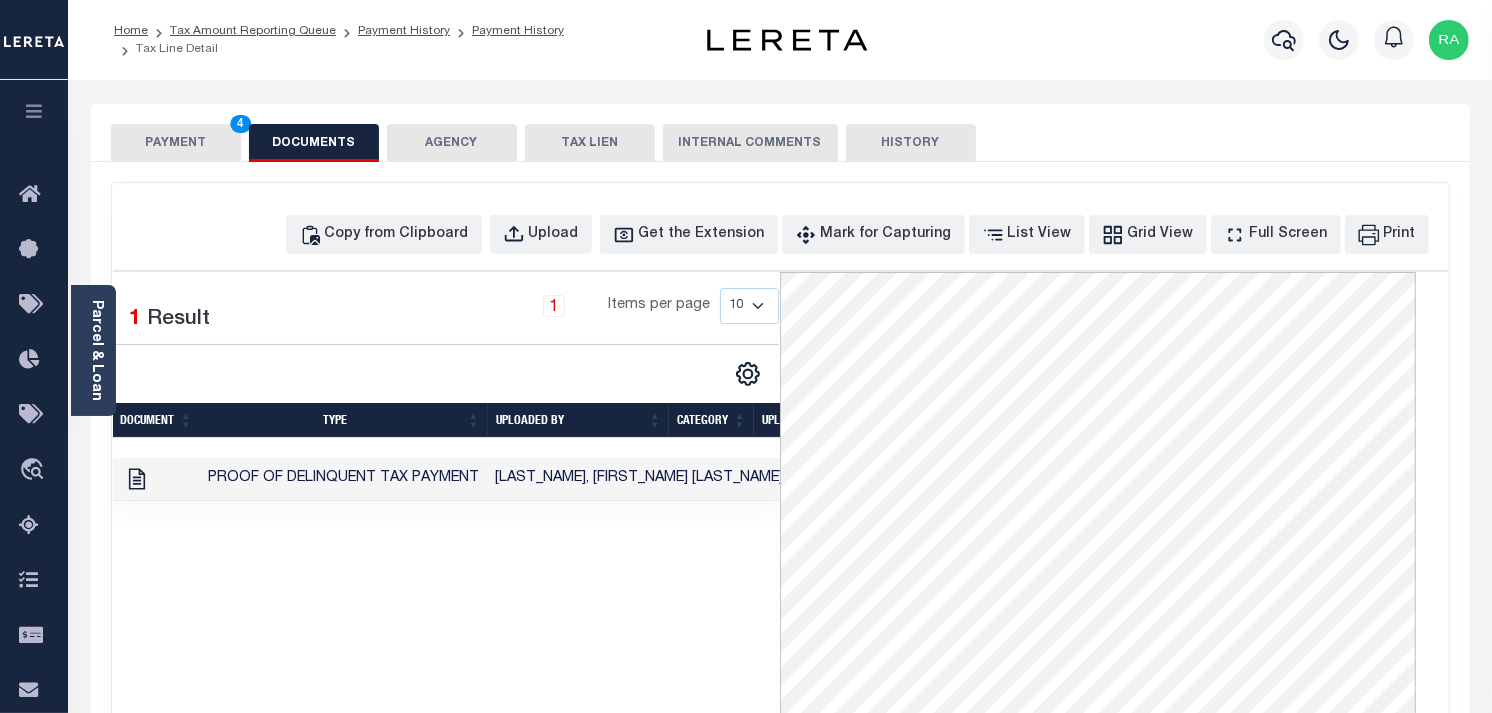 click on "PAYMENT
4" at bounding box center [176, 143] 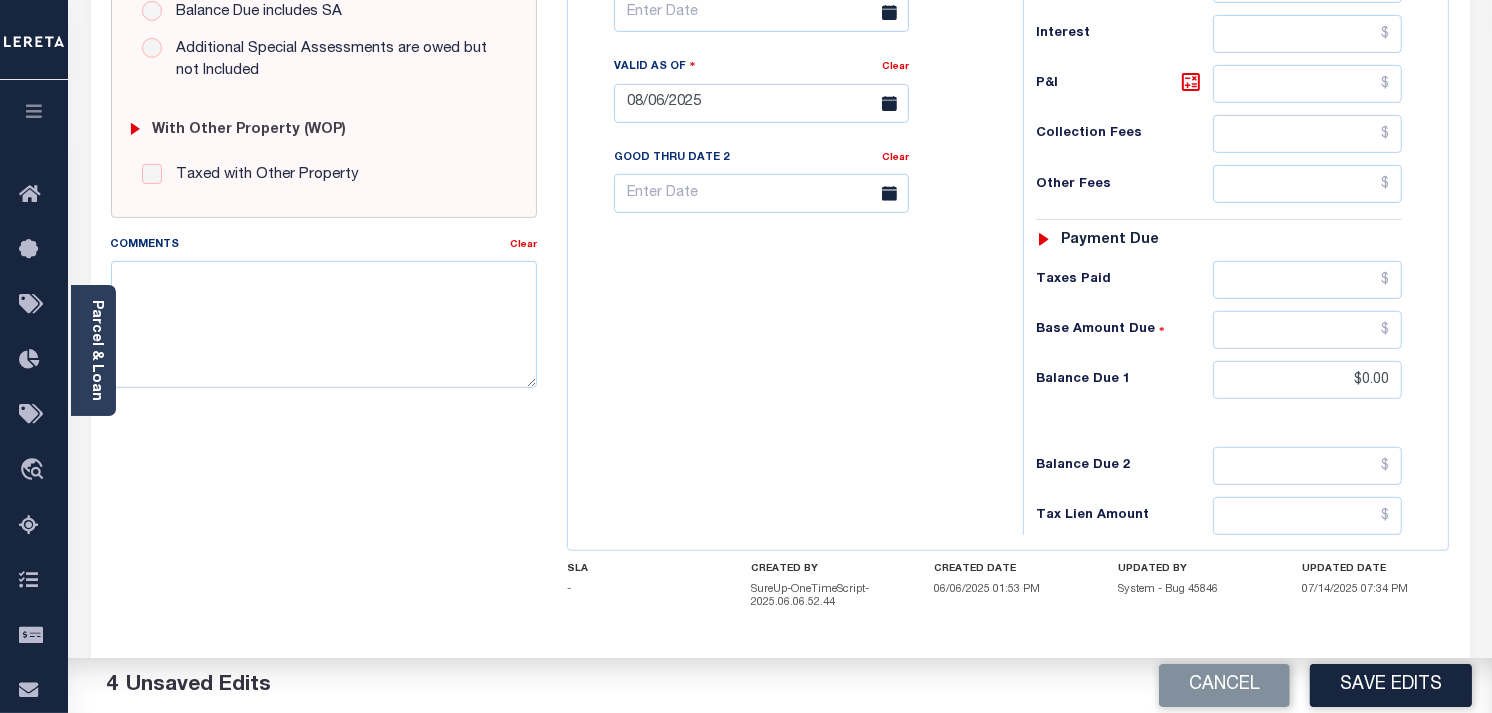 scroll, scrollTop: 811, scrollLeft: 0, axis: vertical 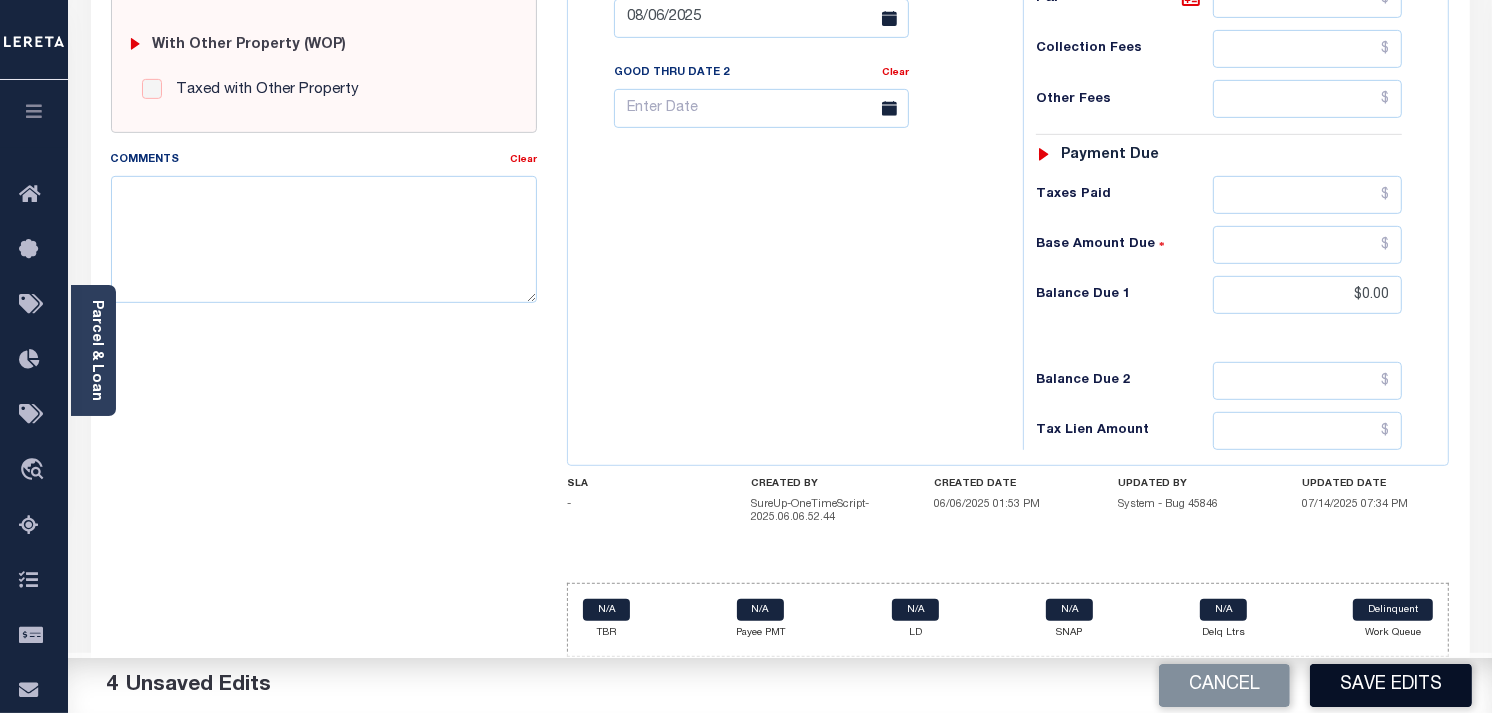 click on "Save Edits" at bounding box center (1391, 685) 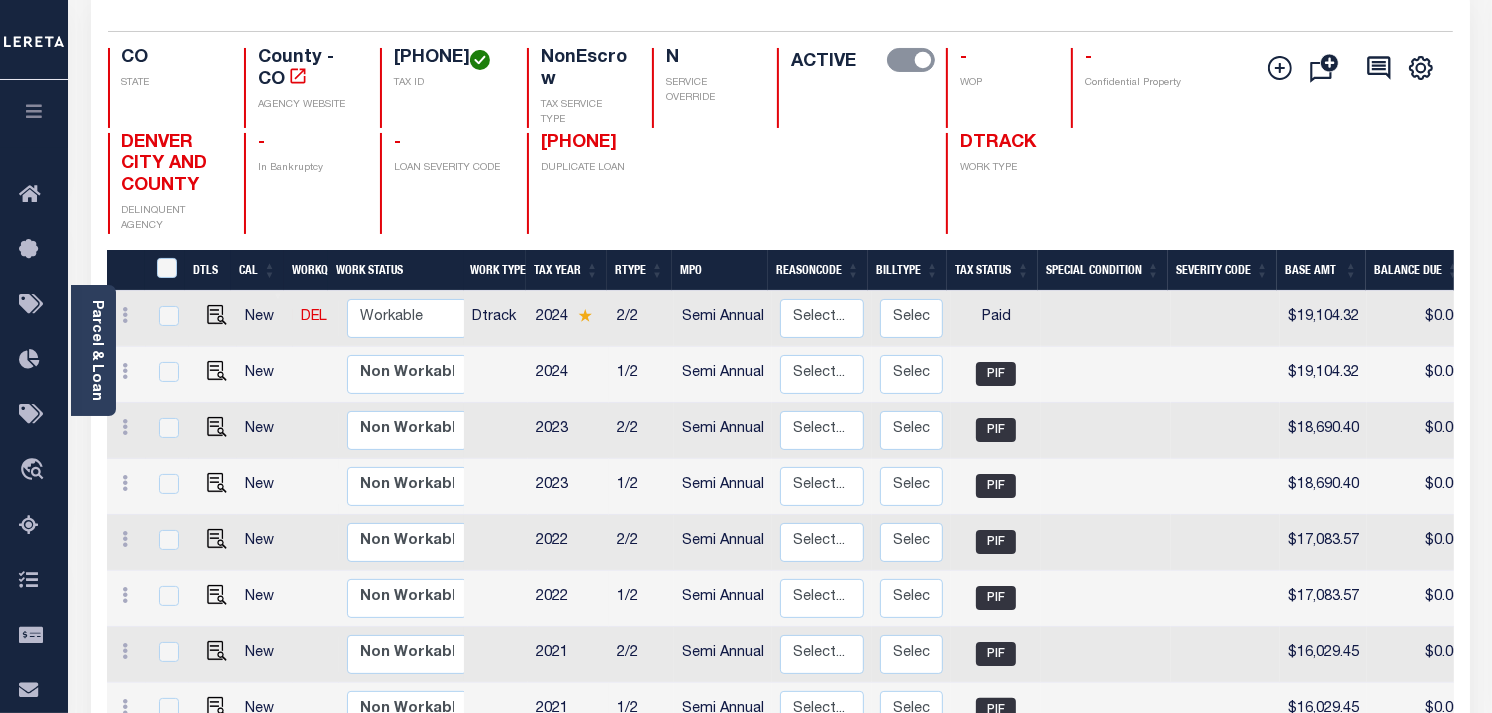 scroll, scrollTop: 222, scrollLeft: 0, axis: vertical 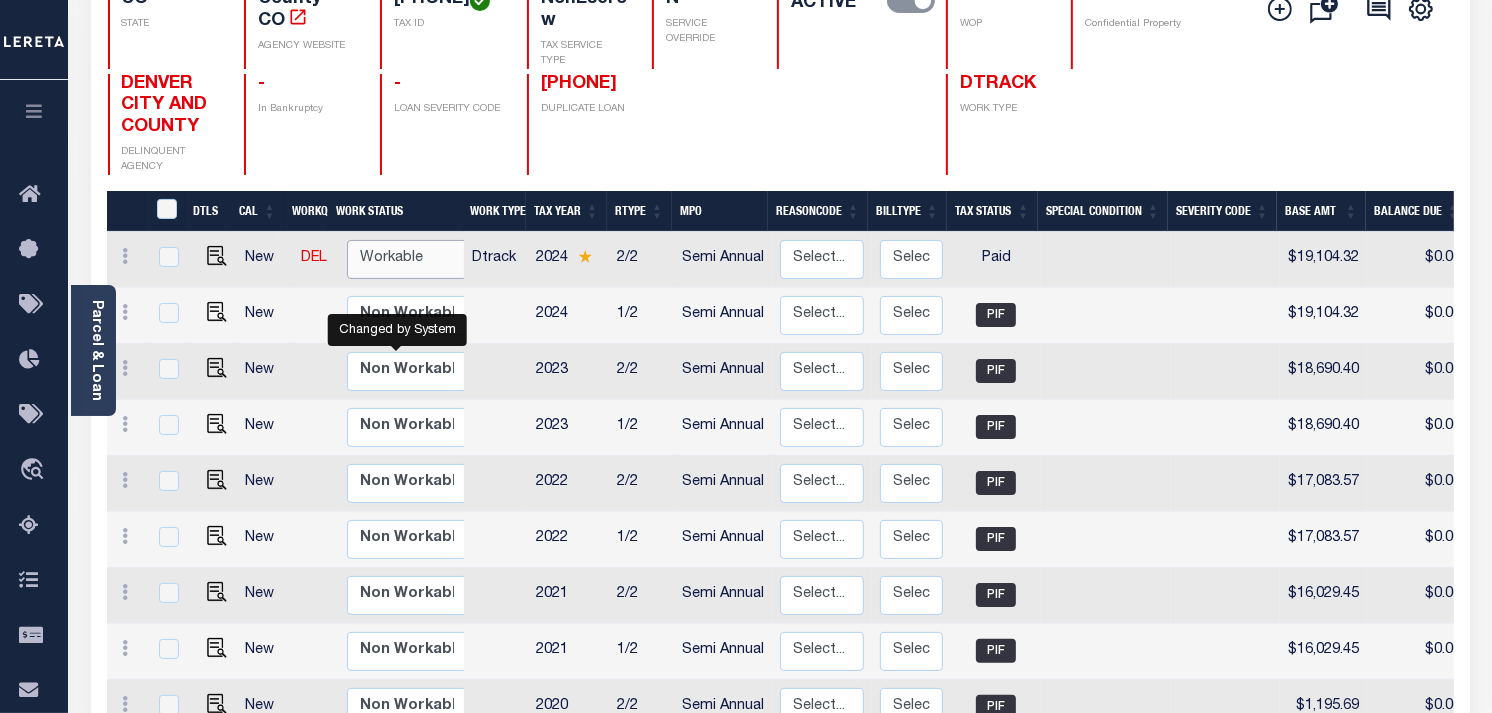 click on "Non Workable
Workable" at bounding box center (407, 259) 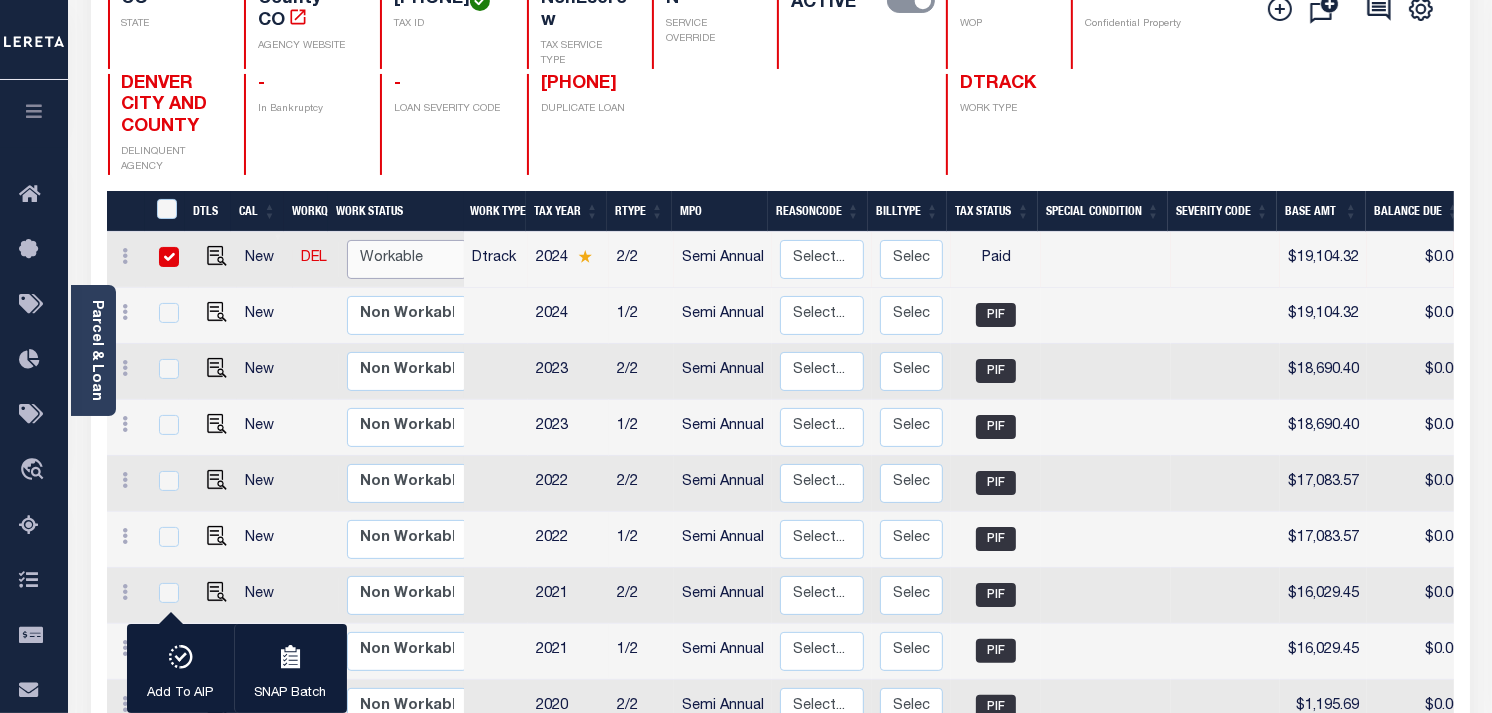 checkbox on "true" 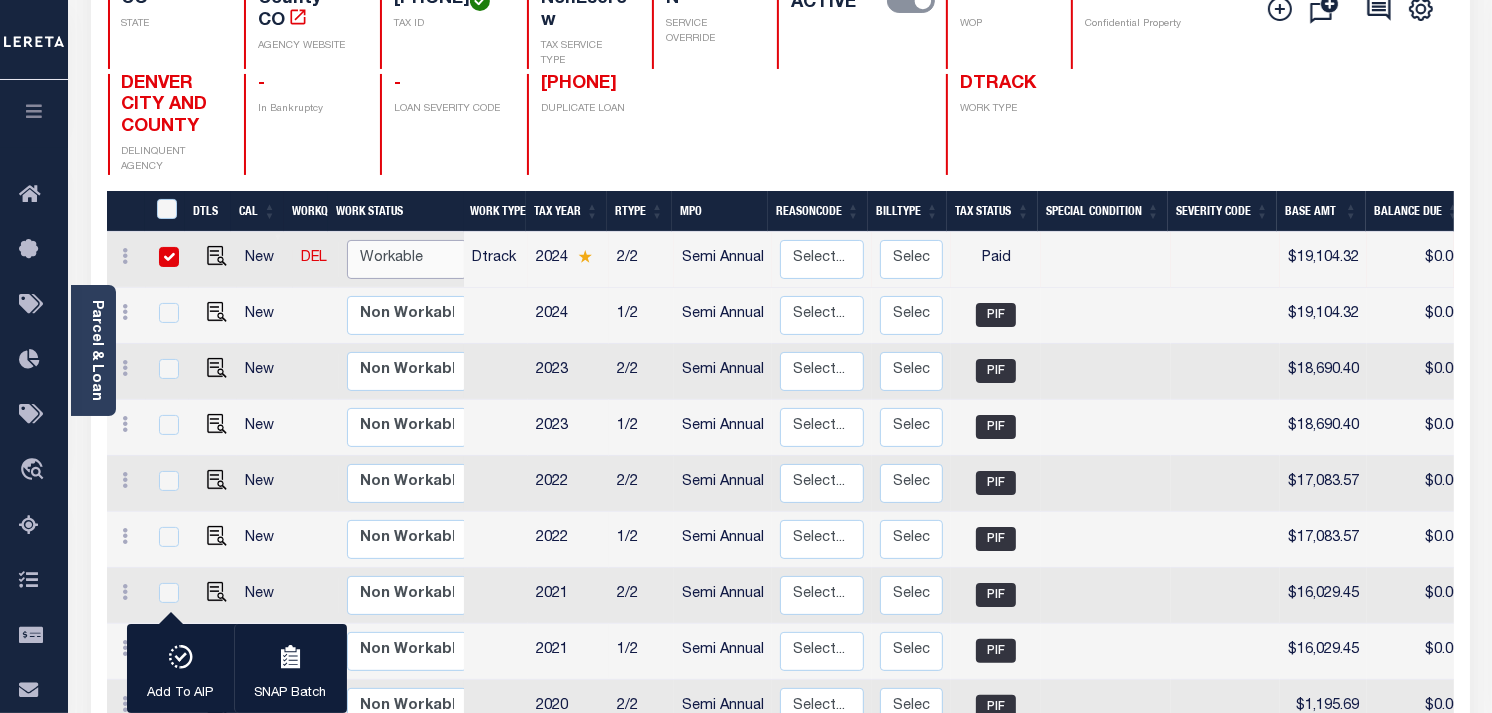 checkbox on "true" 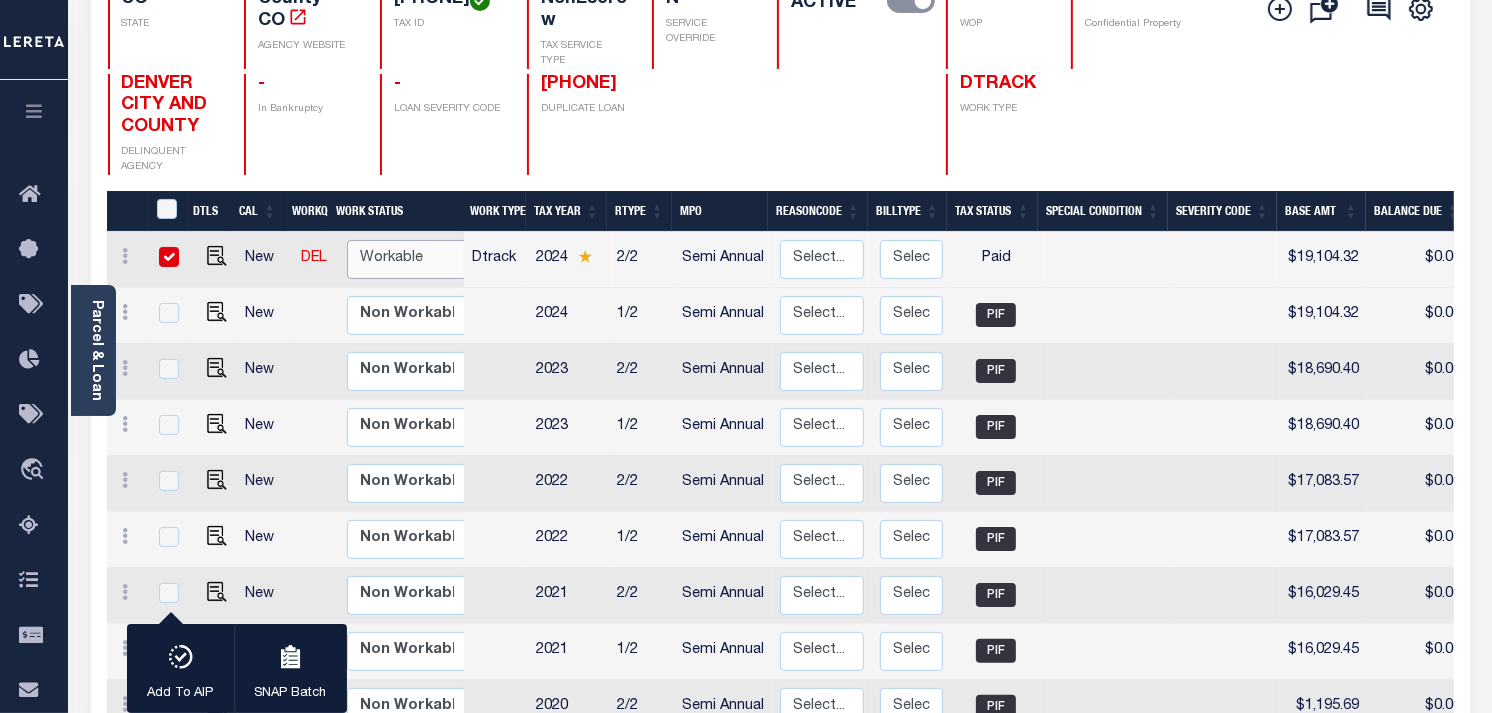 select on "true" 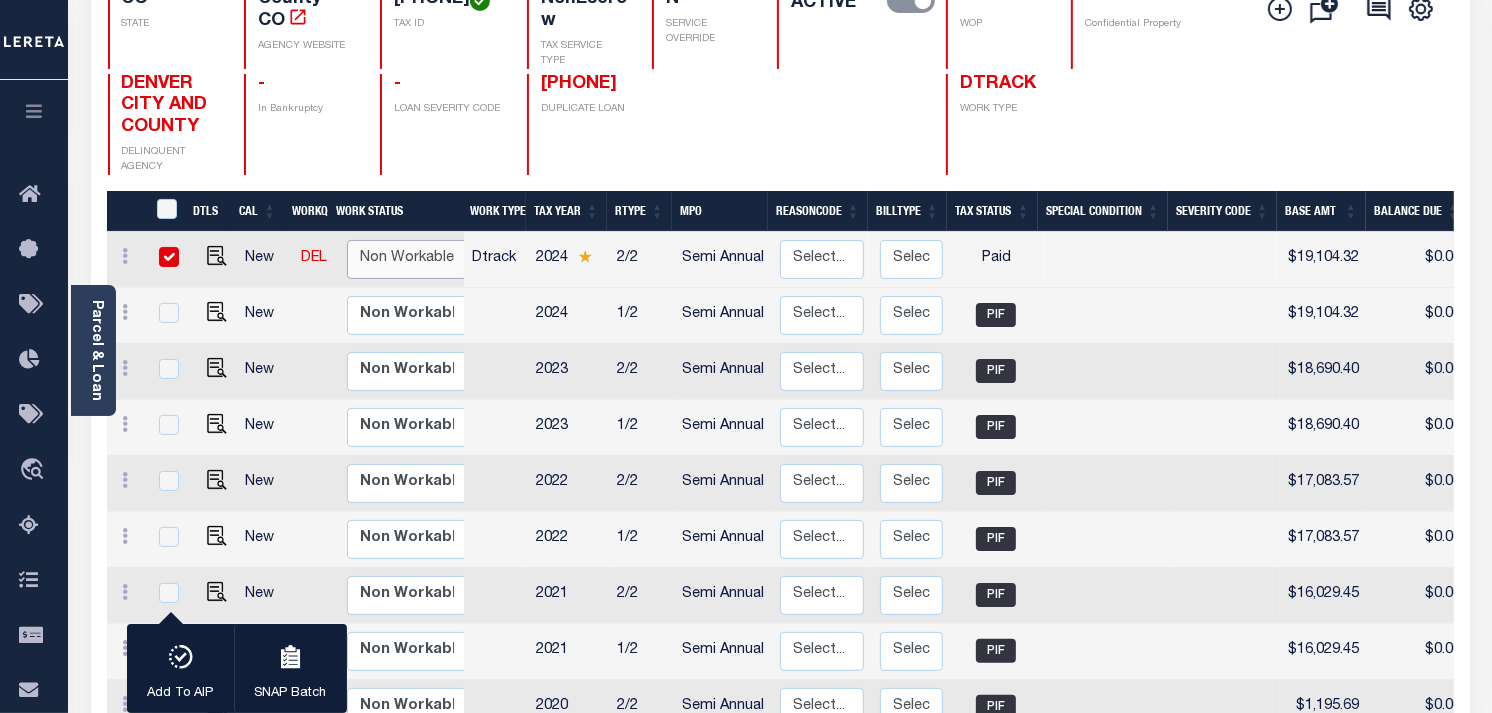 click on "Non Workable
Workable" at bounding box center (407, 259) 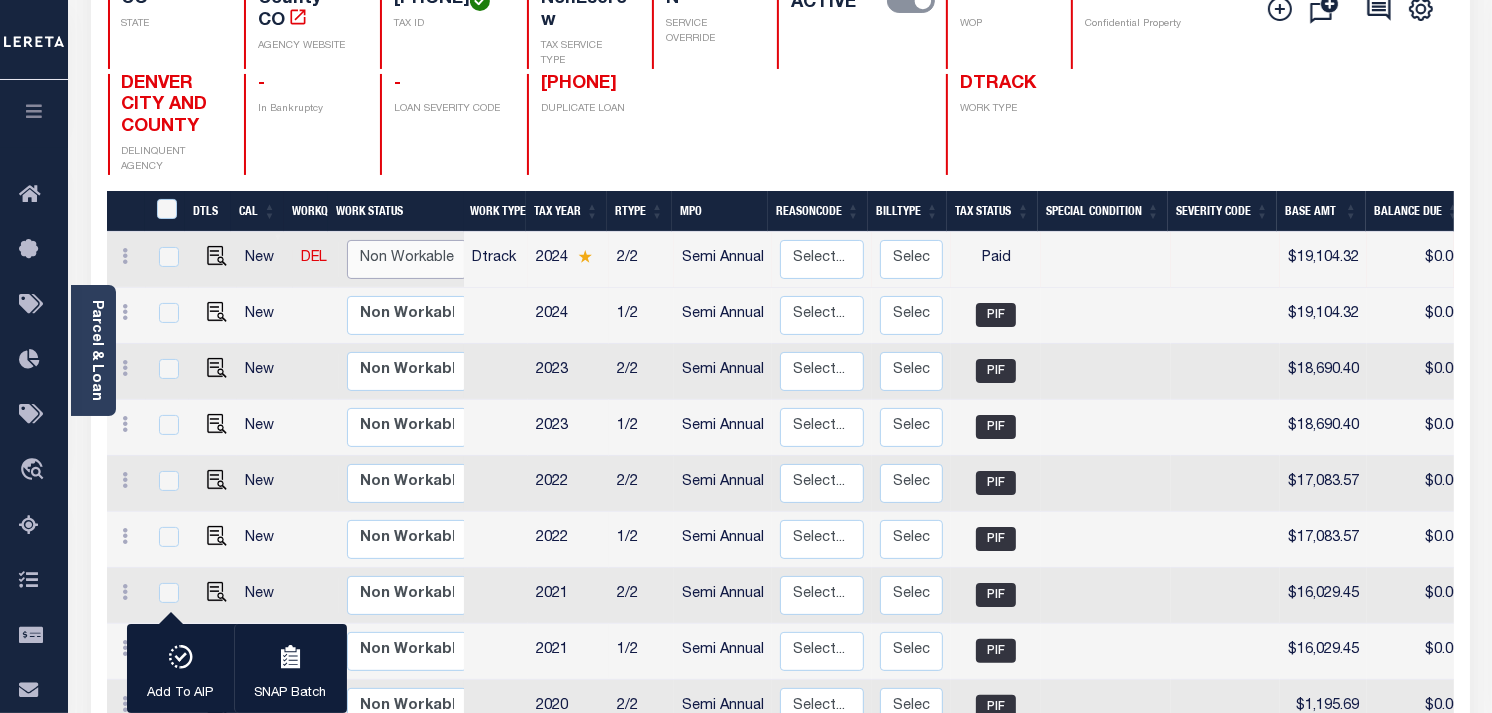checkbox on "false" 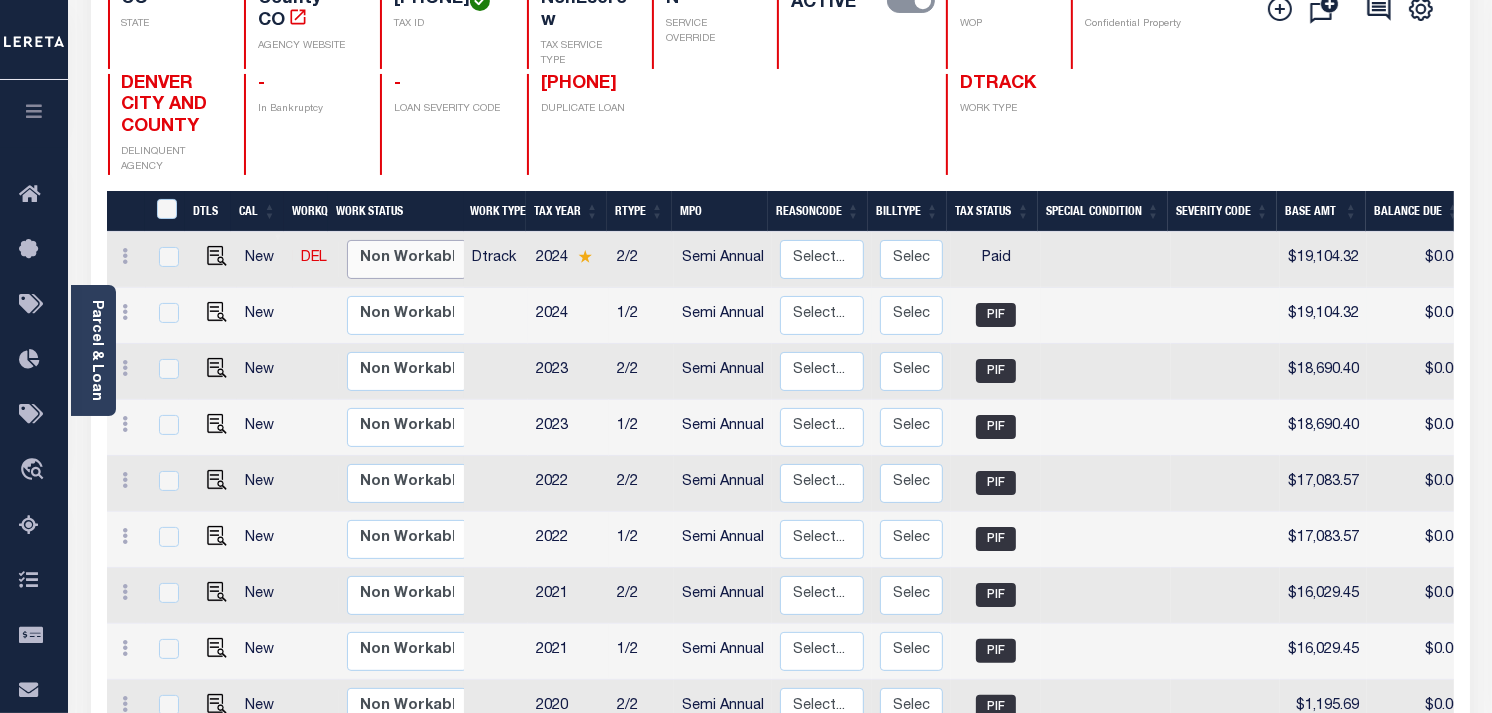 scroll, scrollTop: 0, scrollLeft: 0, axis: both 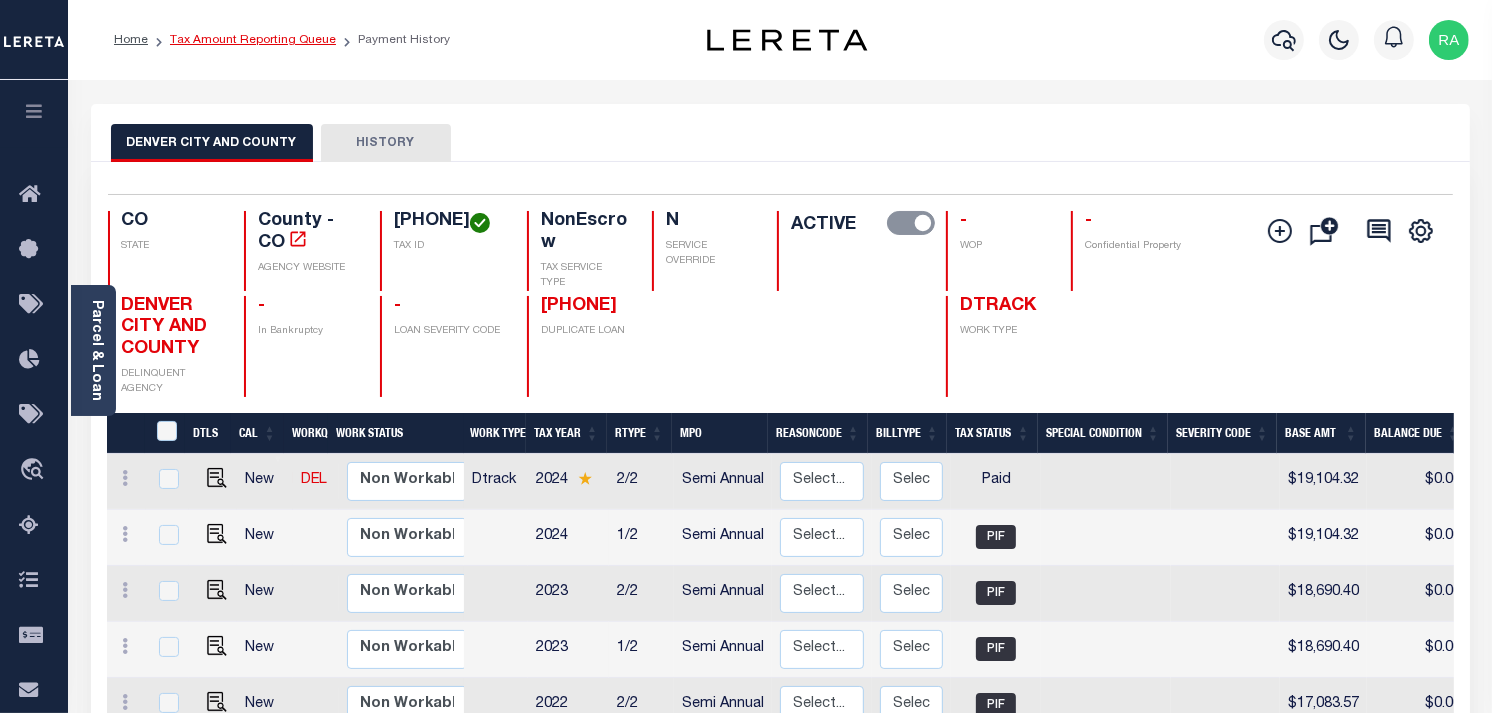 click on "Tax Amount Reporting Queue" at bounding box center [253, 40] 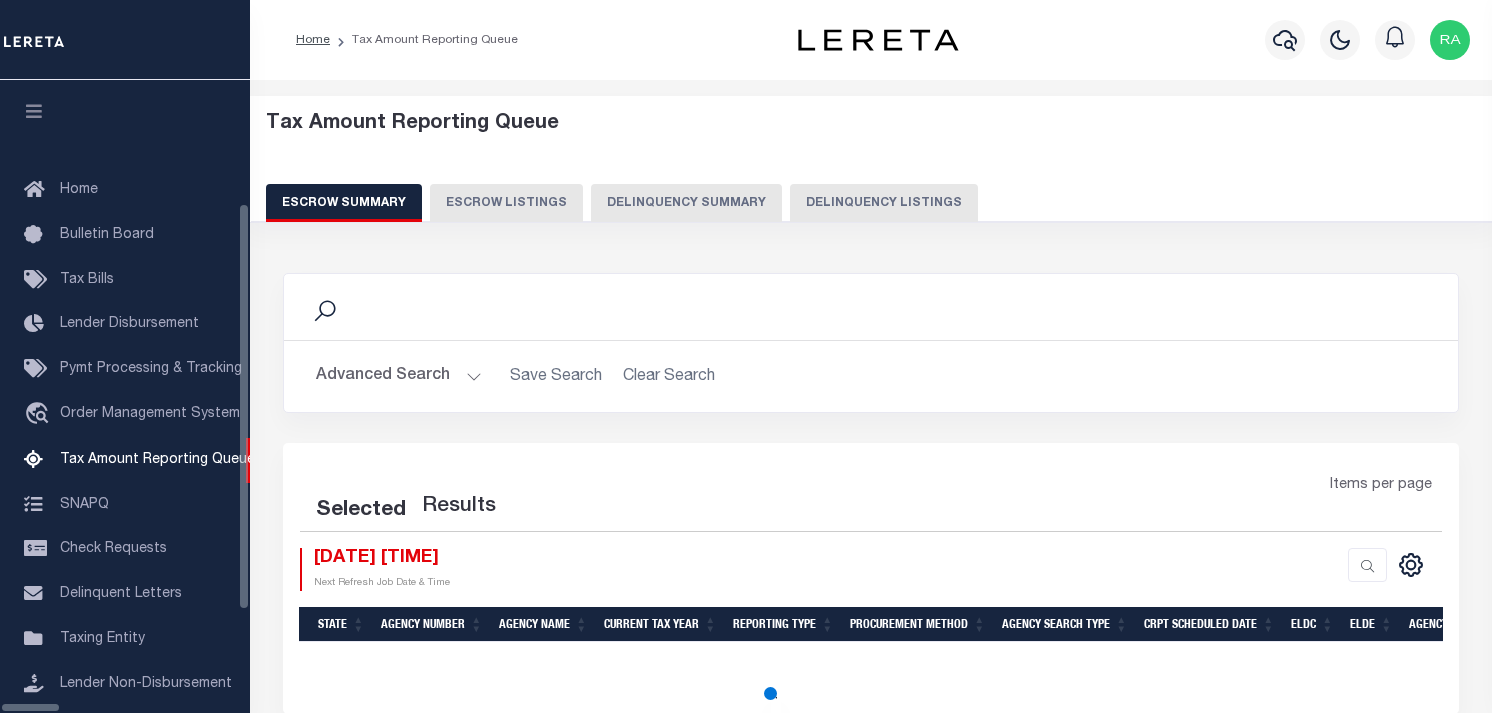 click on "Delinquency Listings" at bounding box center (884, 203) 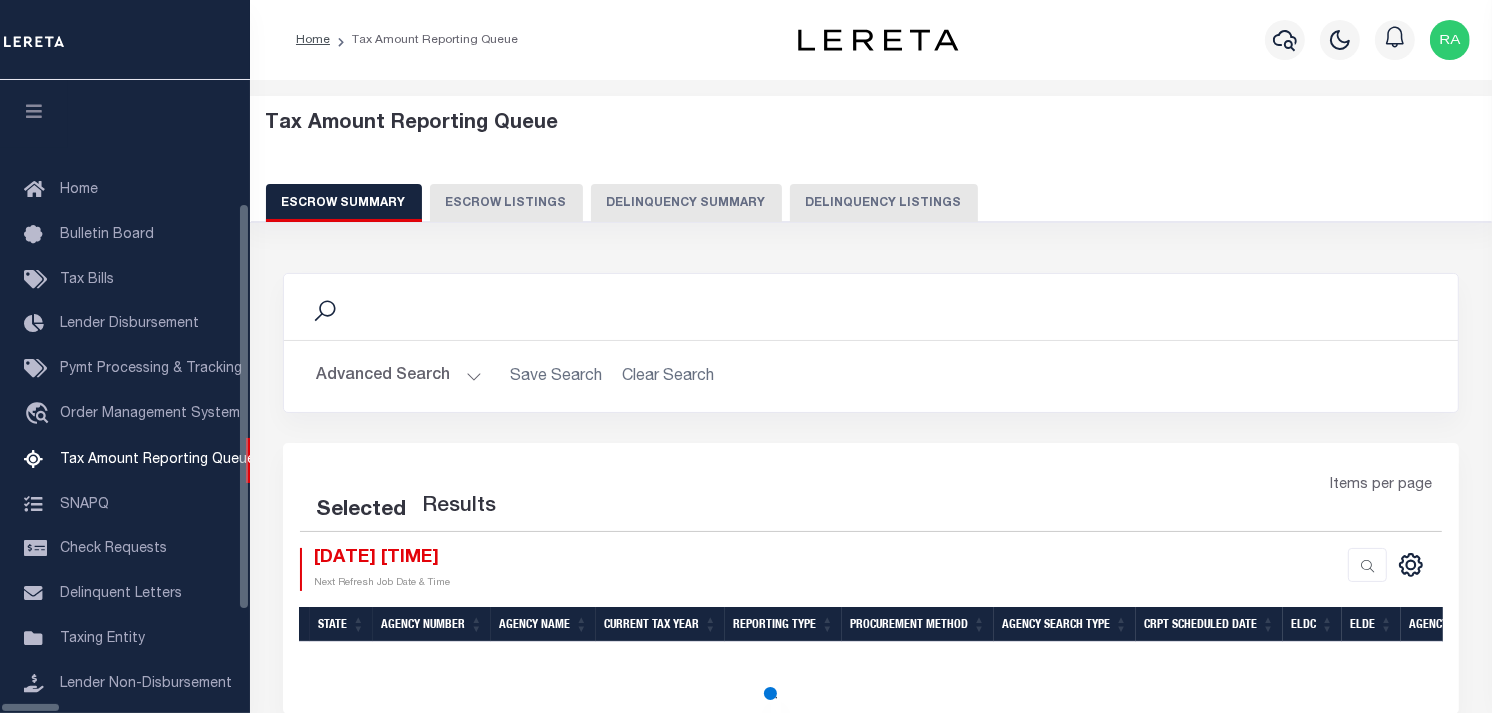 scroll, scrollTop: 198, scrollLeft: 0, axis: vertical 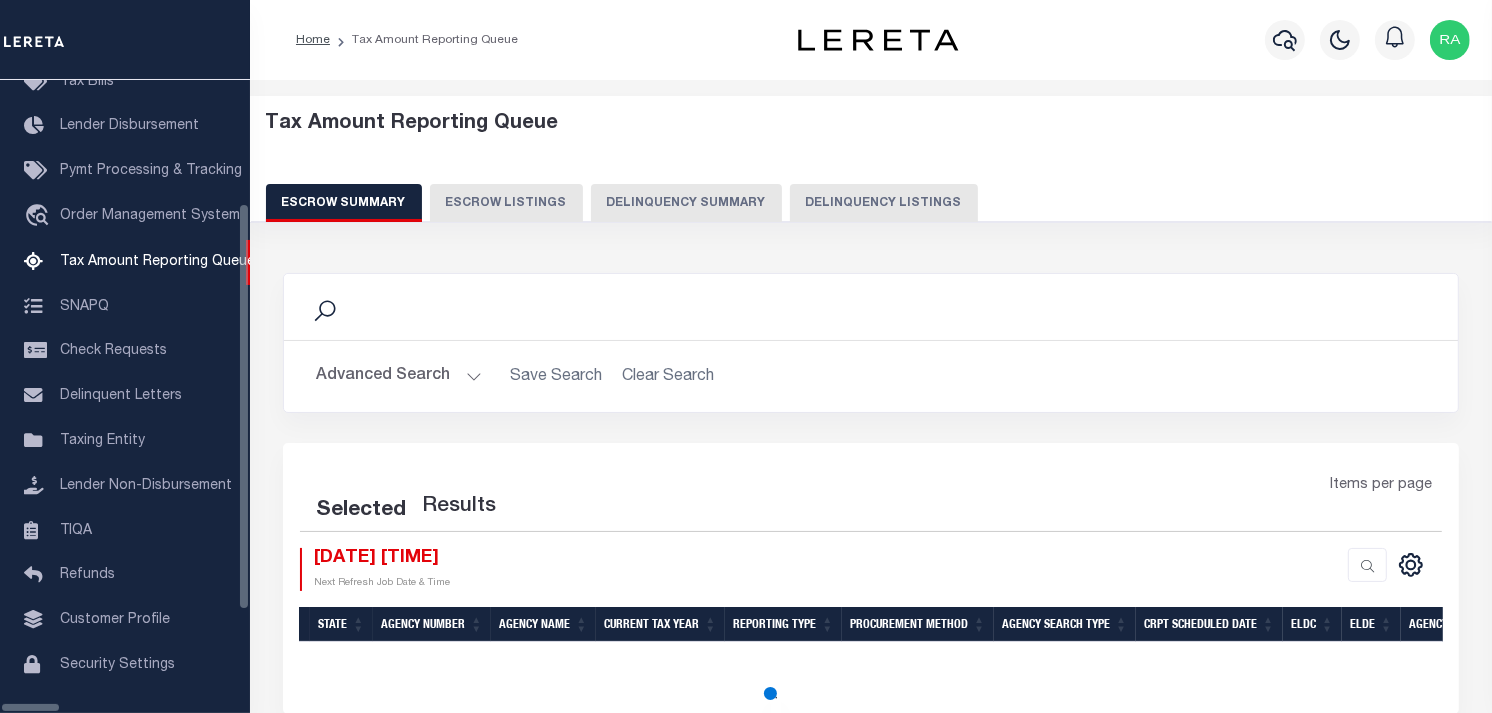 select on "100" 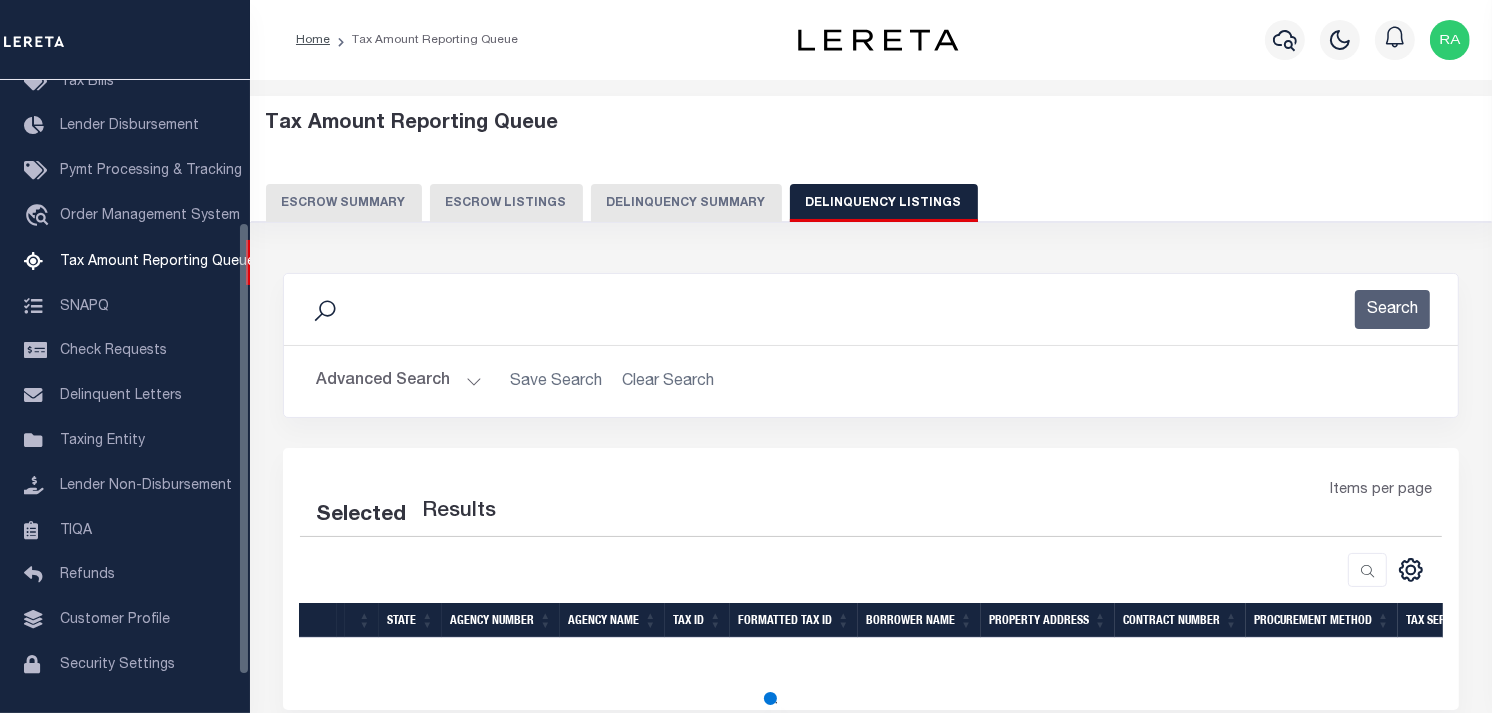select on "100" 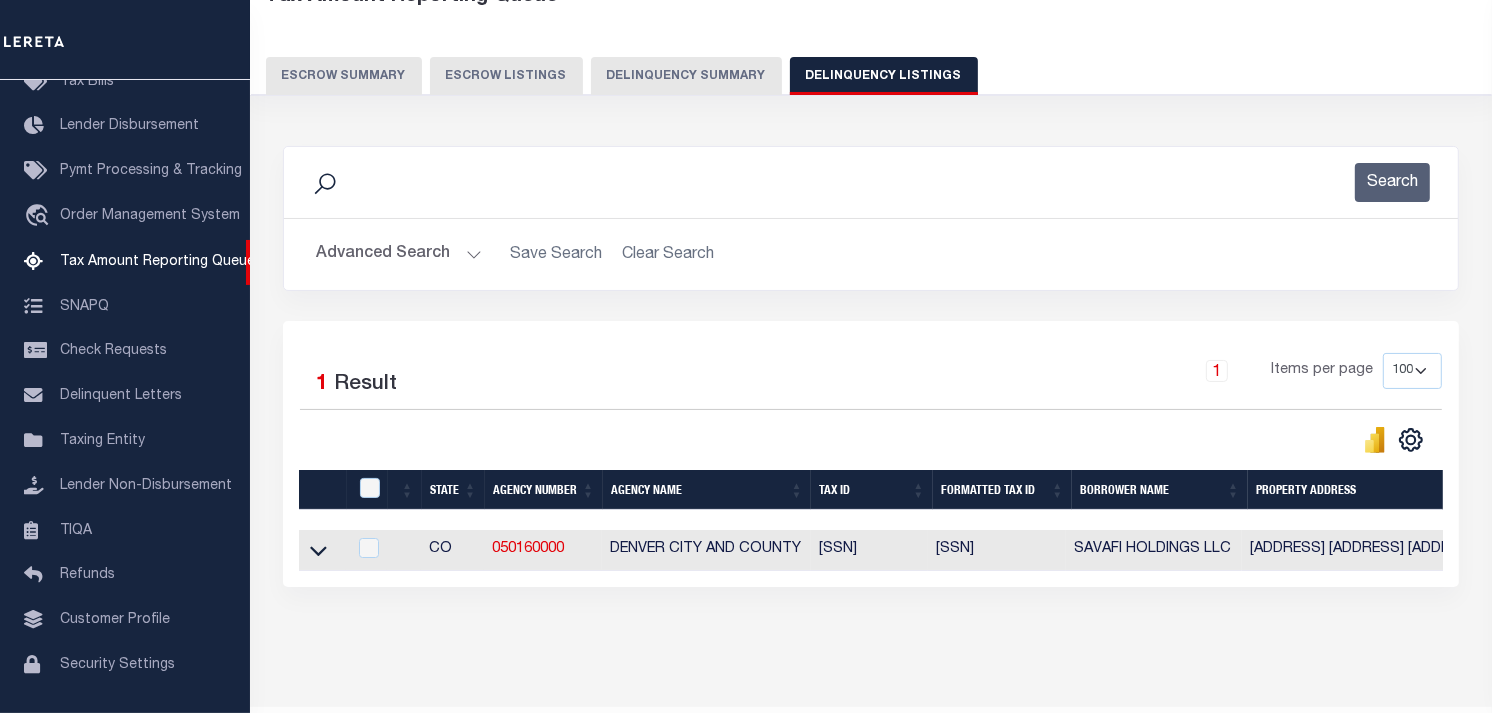 scroll, scrollTop: 197, scrollLeft: 0, axis: vertical 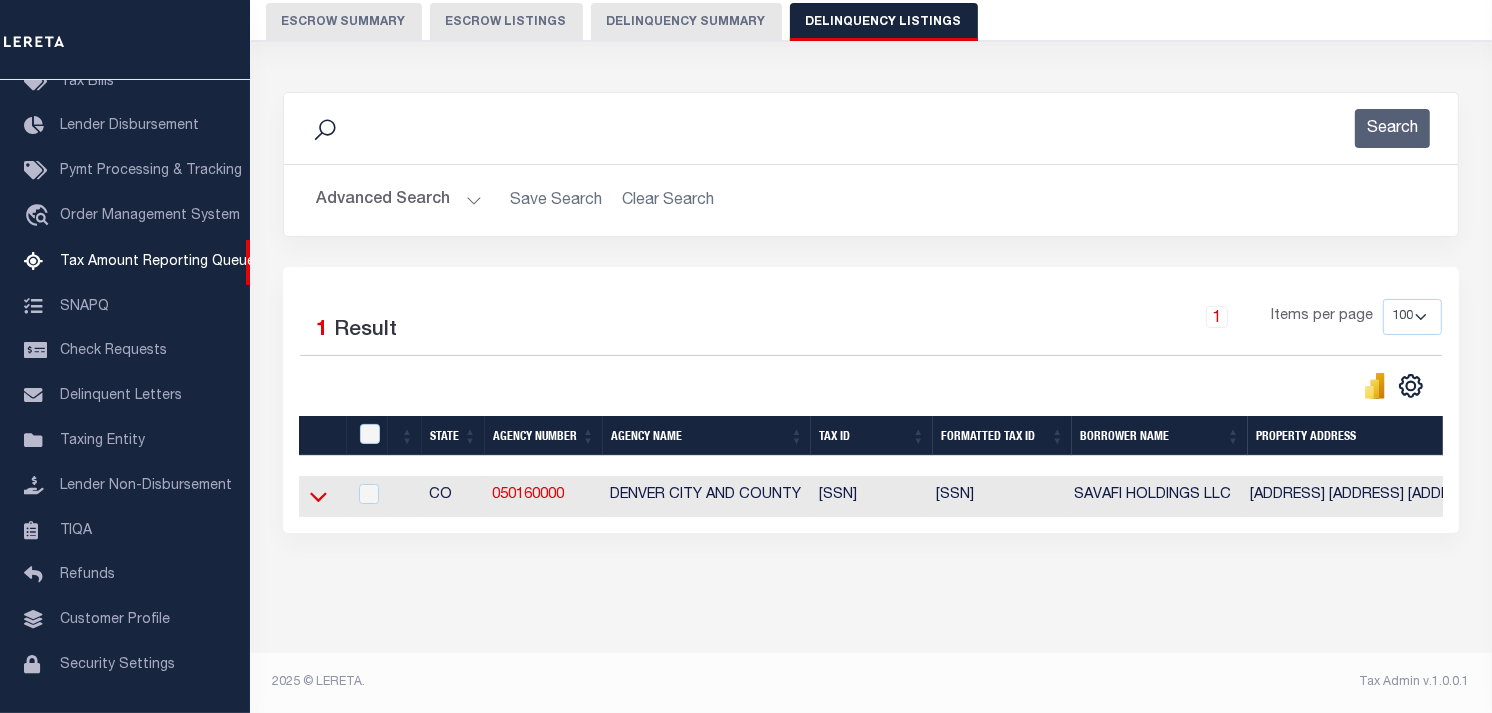 click 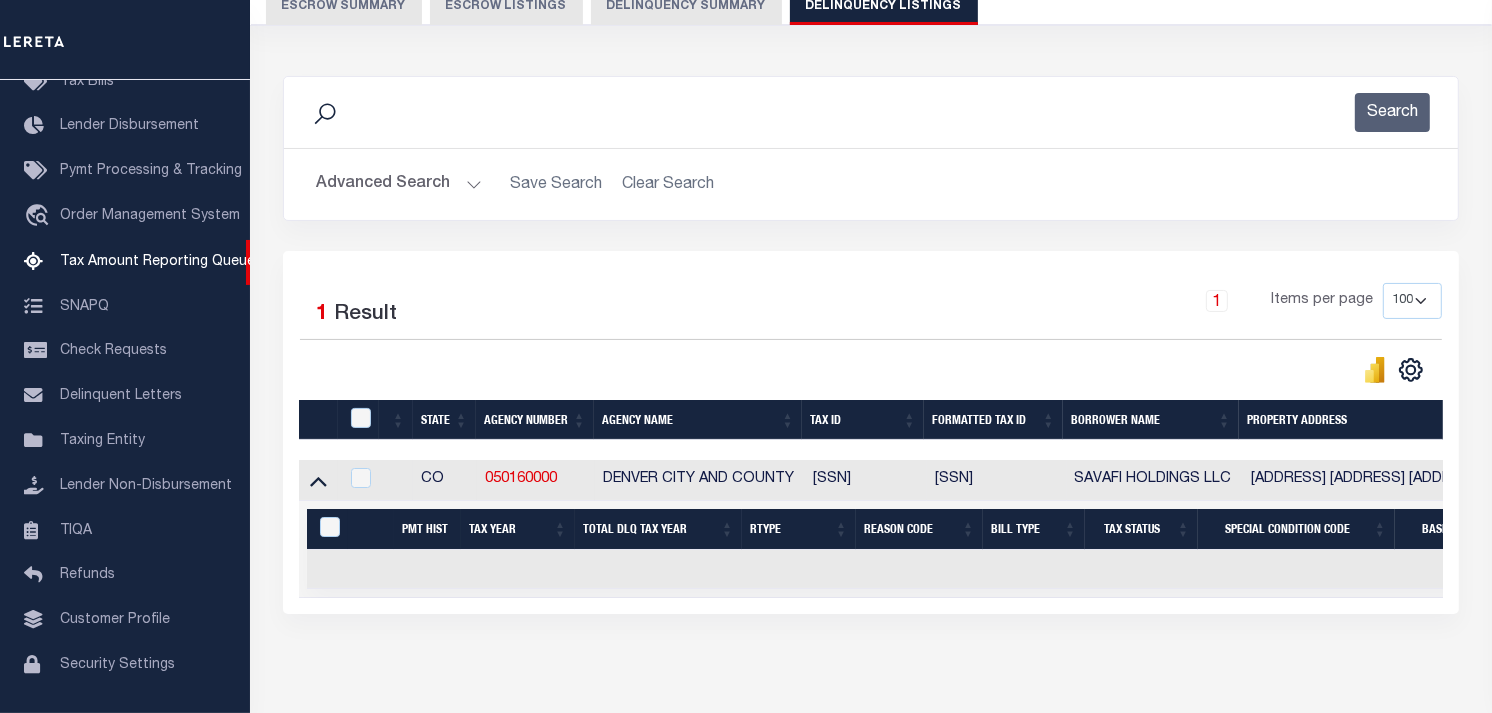 scroll, scrollTop: 0, scrollLeft: 1904, axis: horizontal 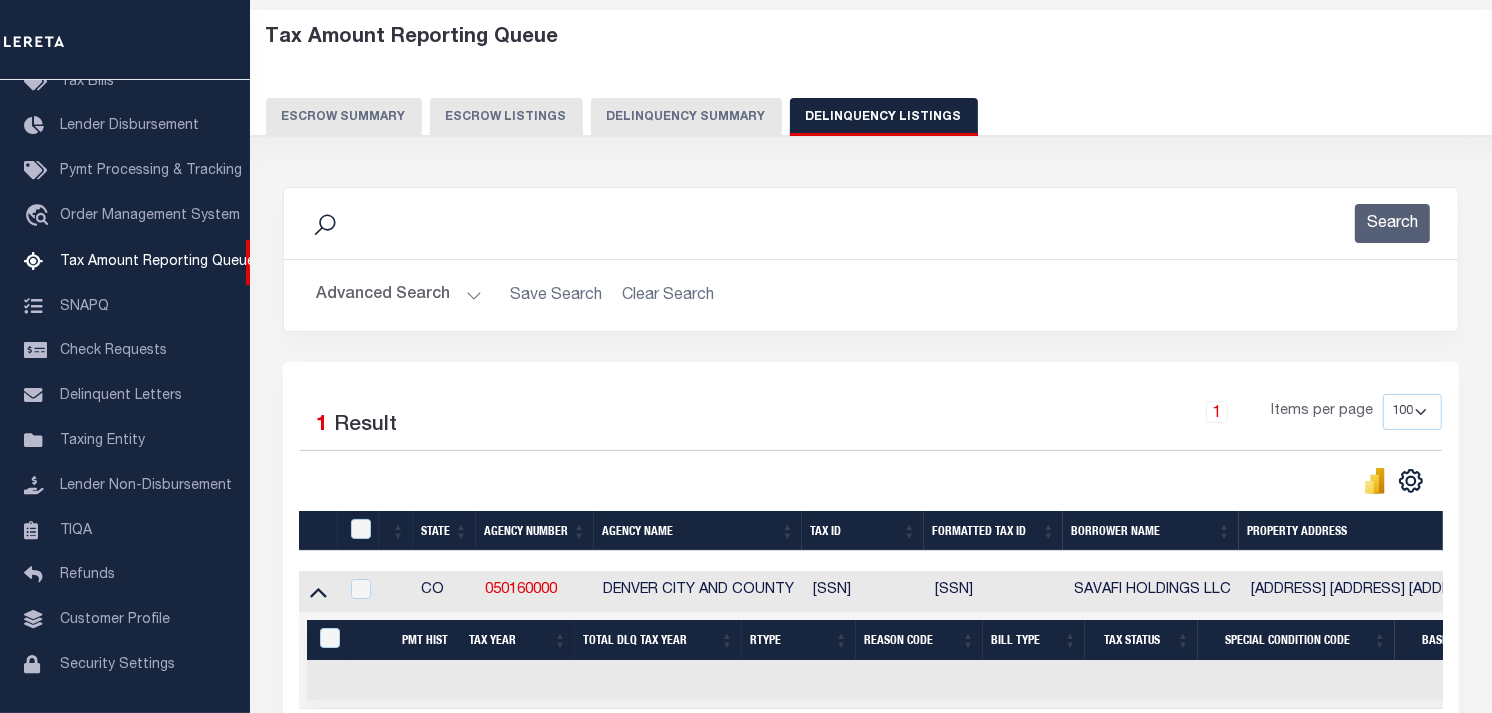 click on "Advanced Search" at bounding box center (399, 295) 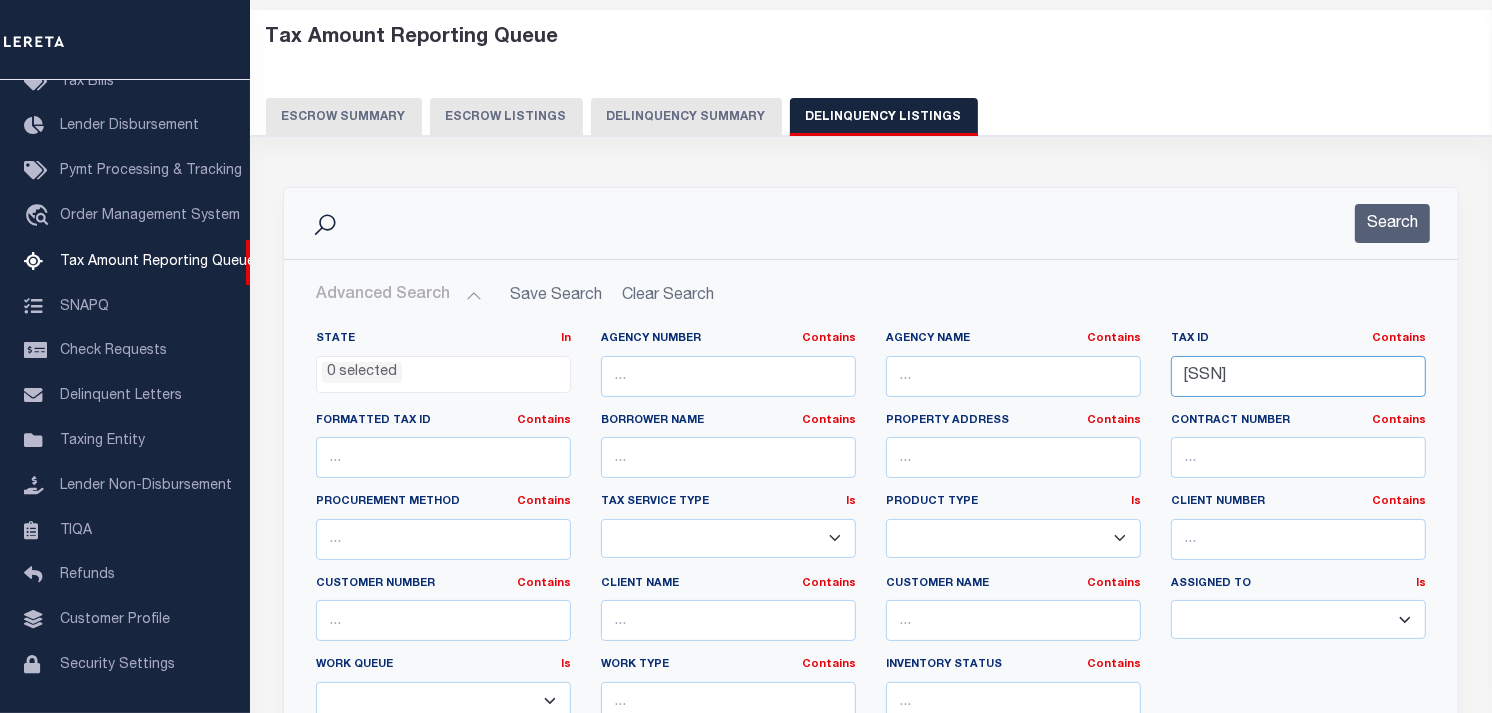 click on "0630204017000" at bounding box center [1298, 376] 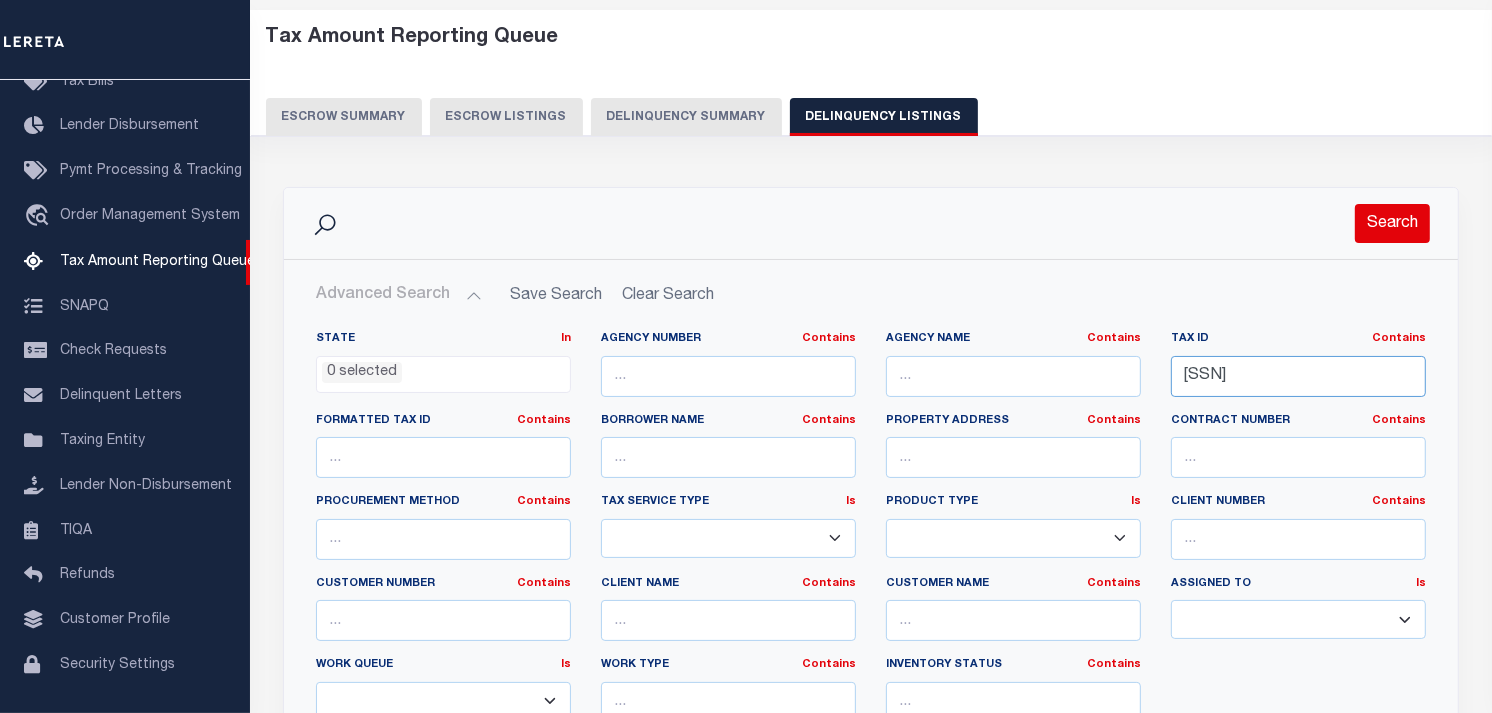 type on "0630204023000" 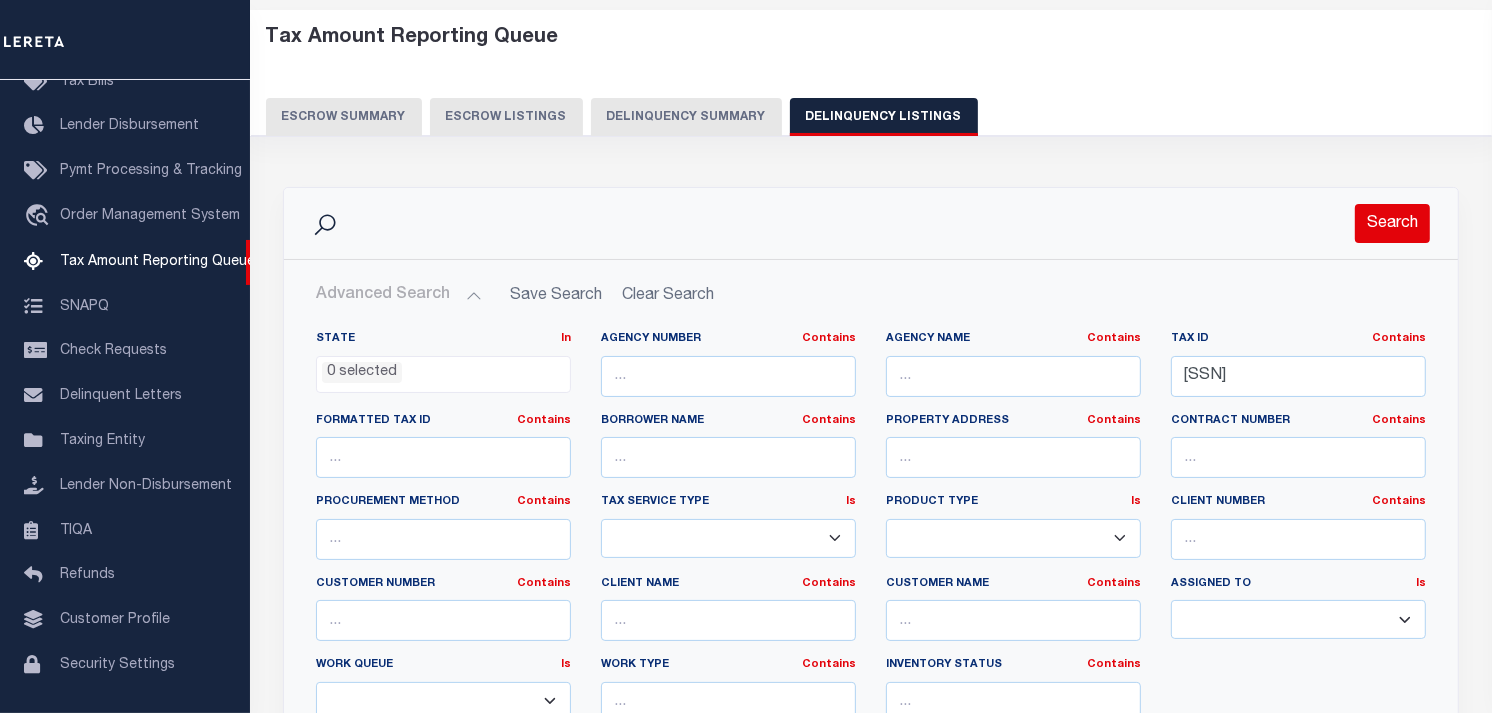 click on "Search" at bounding box center (1392, 223) 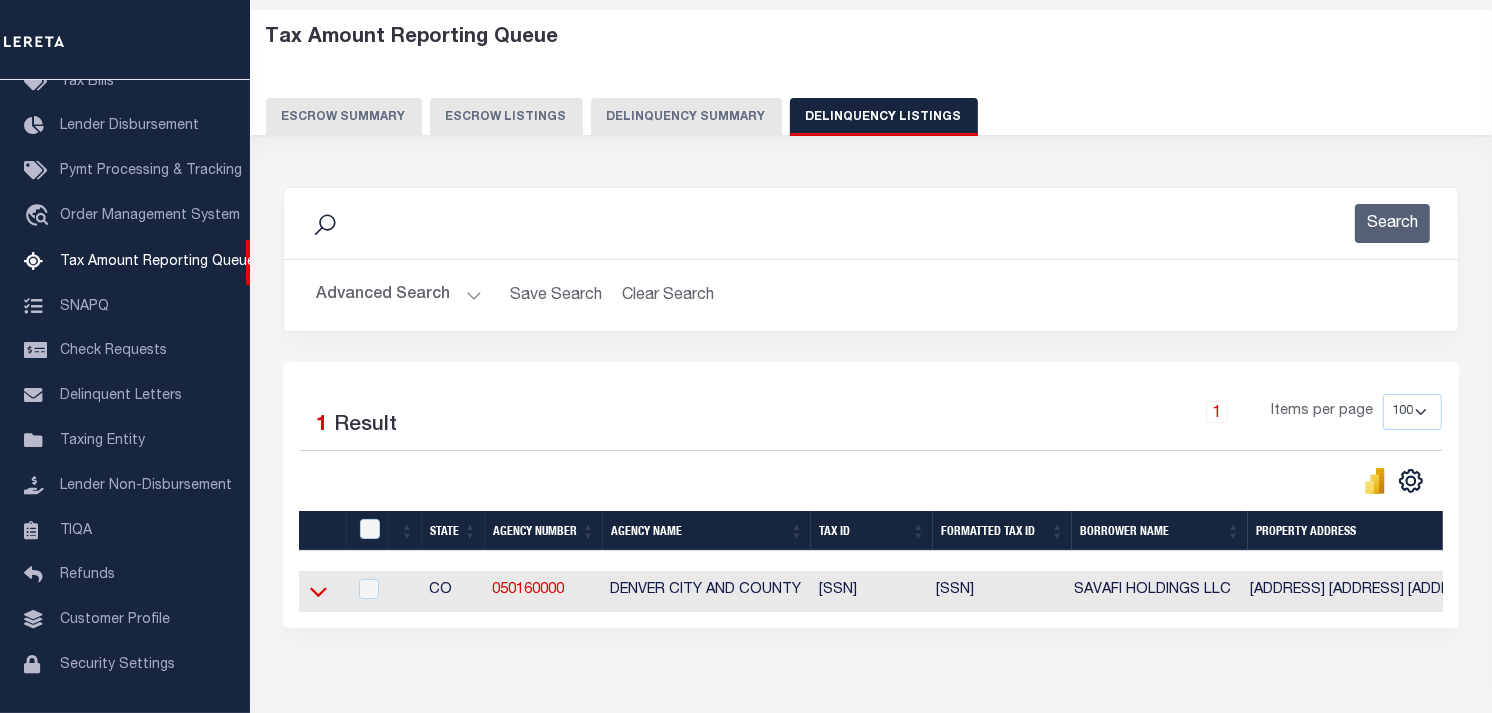 click 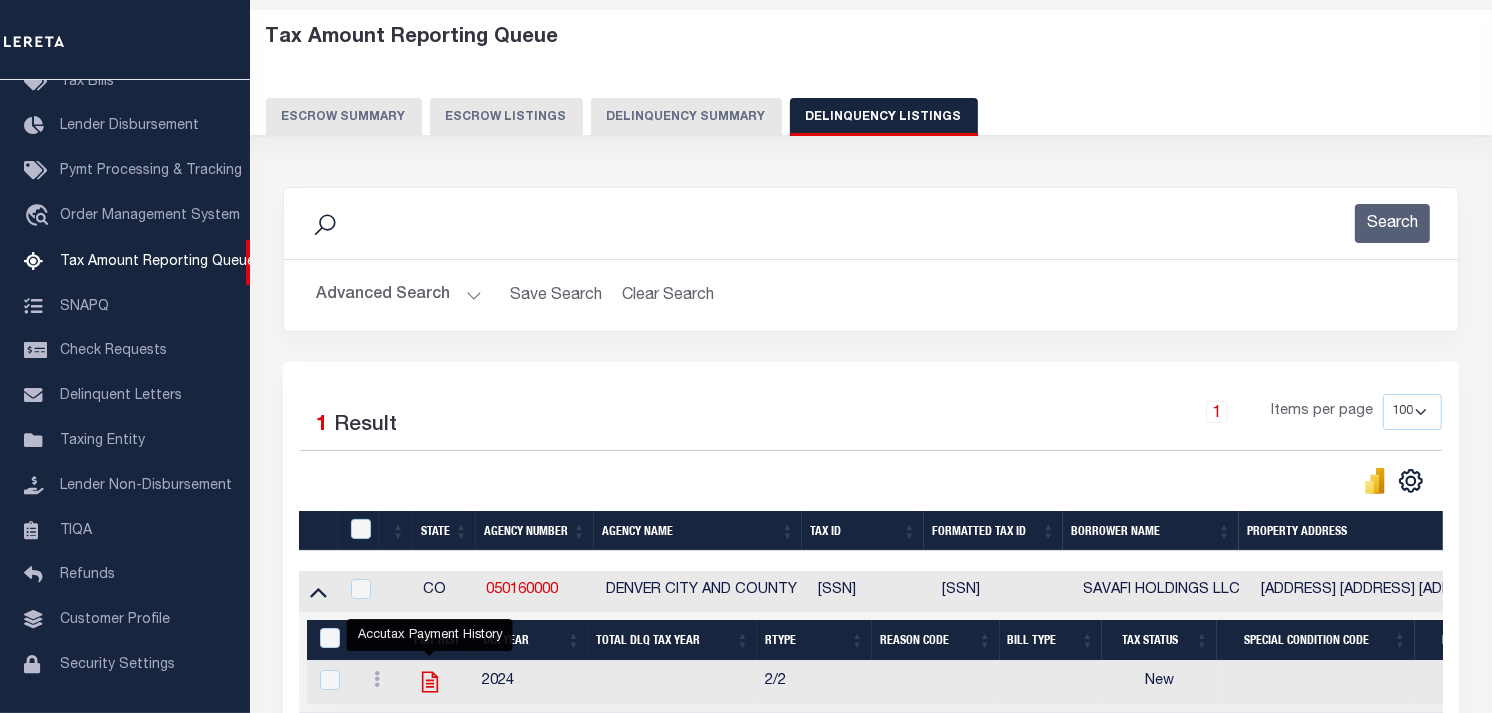 click 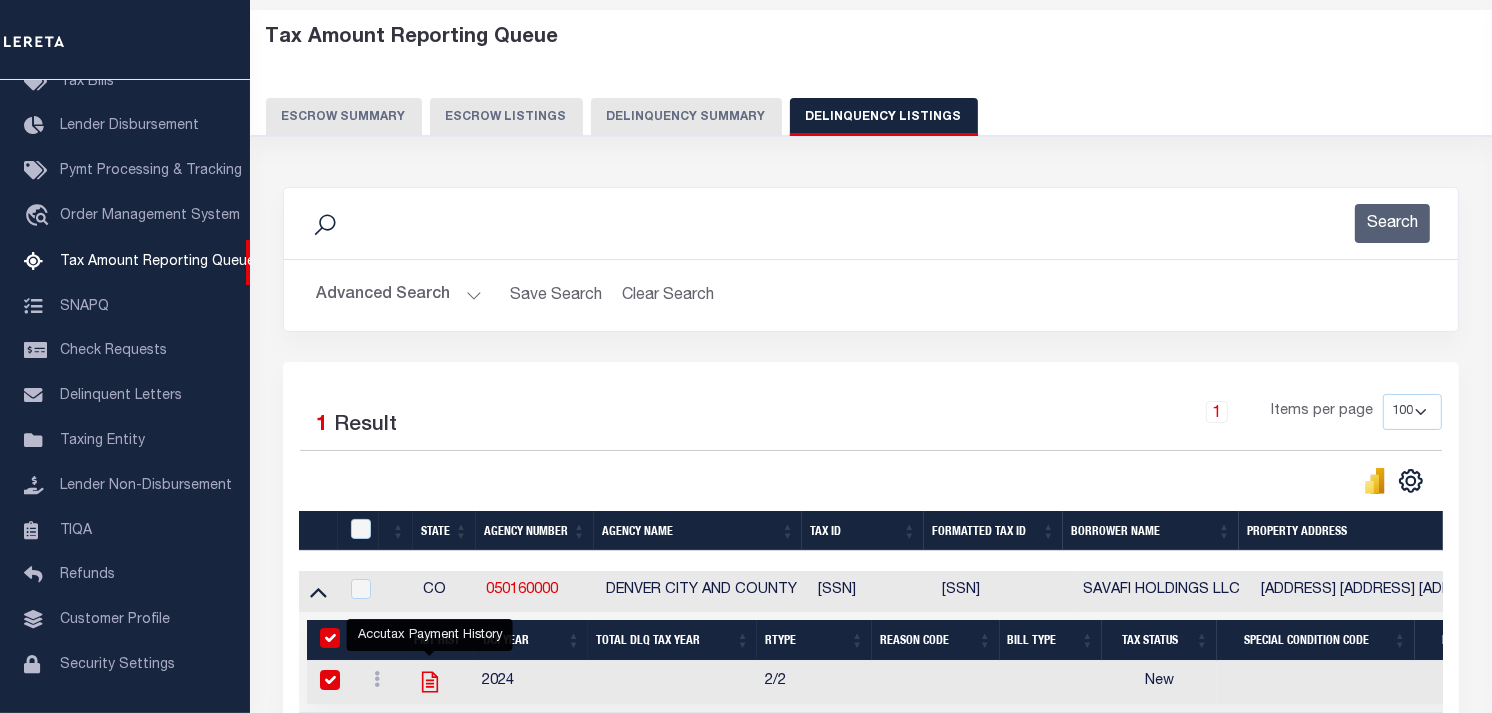 checkbox on "true" 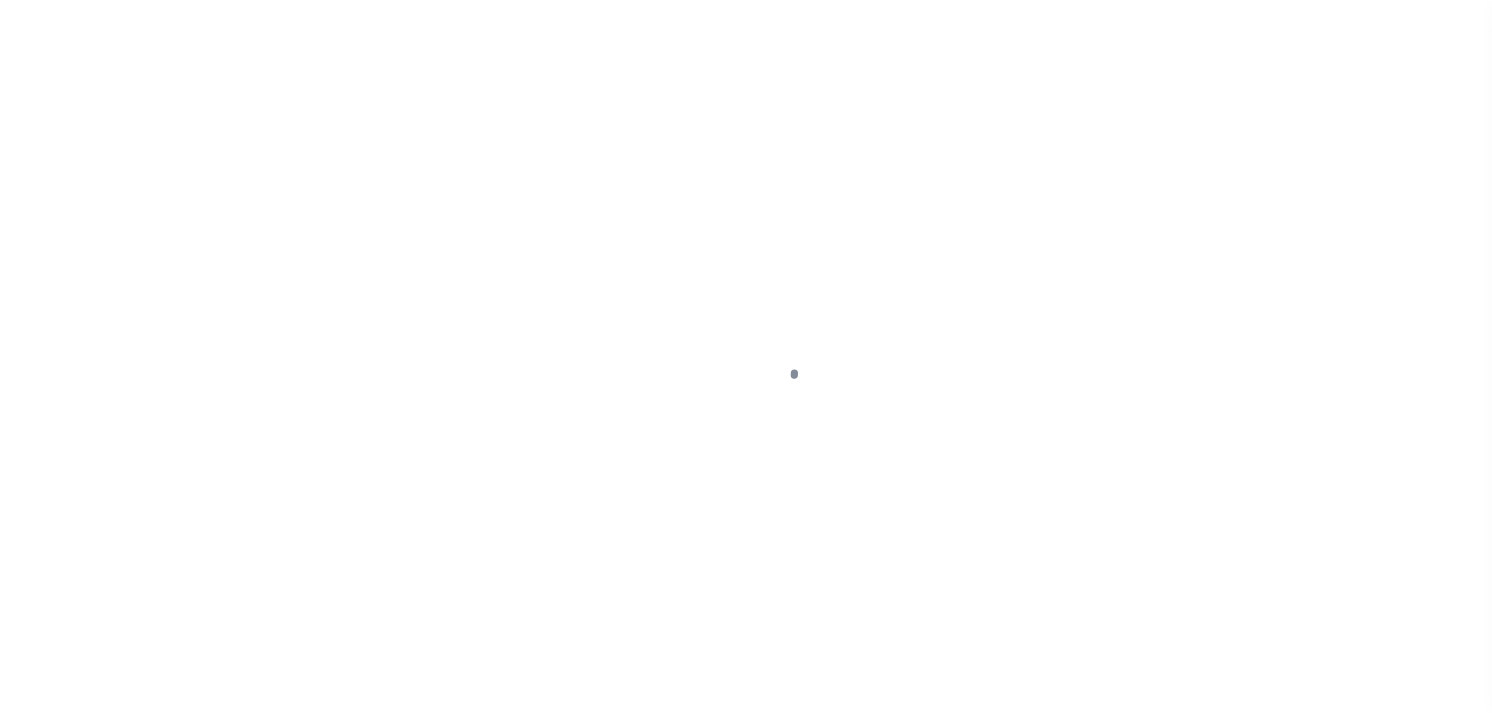 scroll, scrollTop: 0, scrollLeft: 0, axis: both 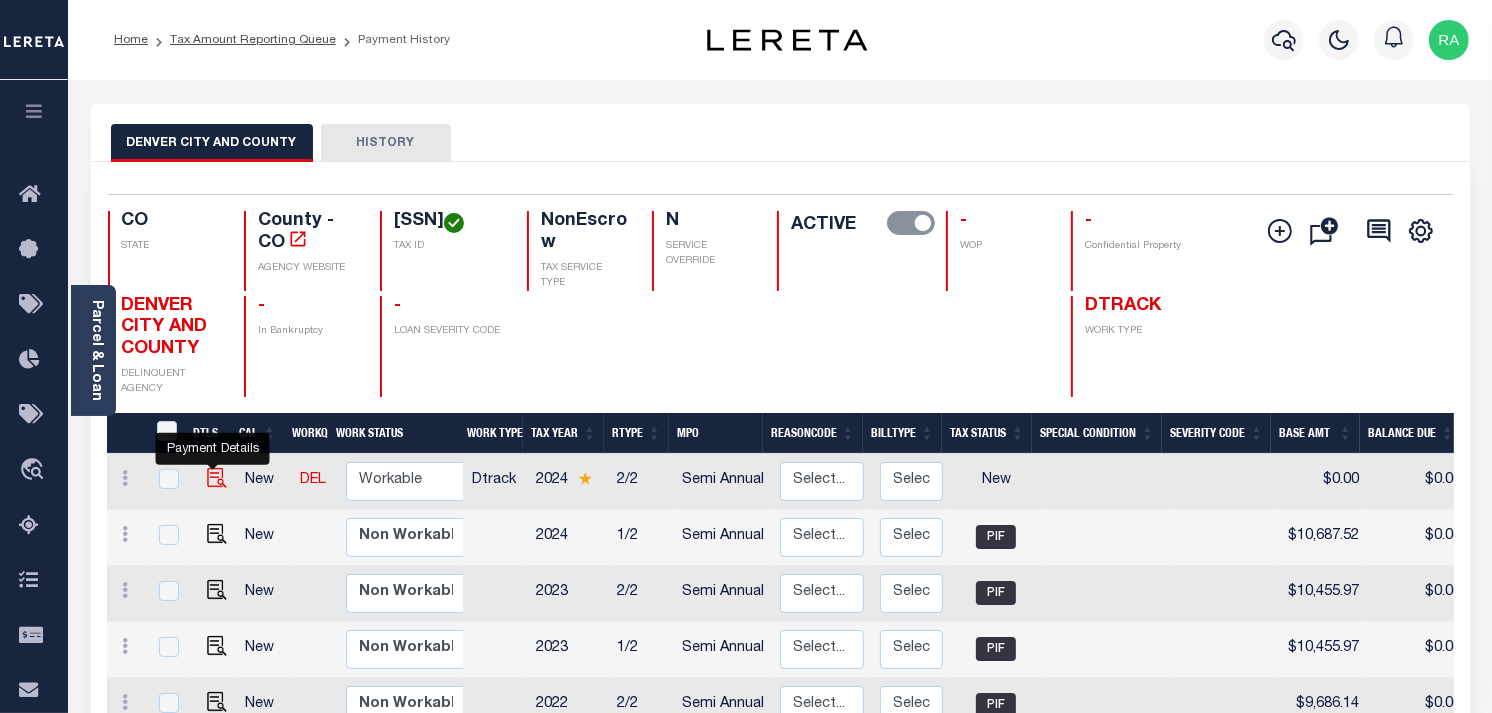 click at bounding box center (217, 478) 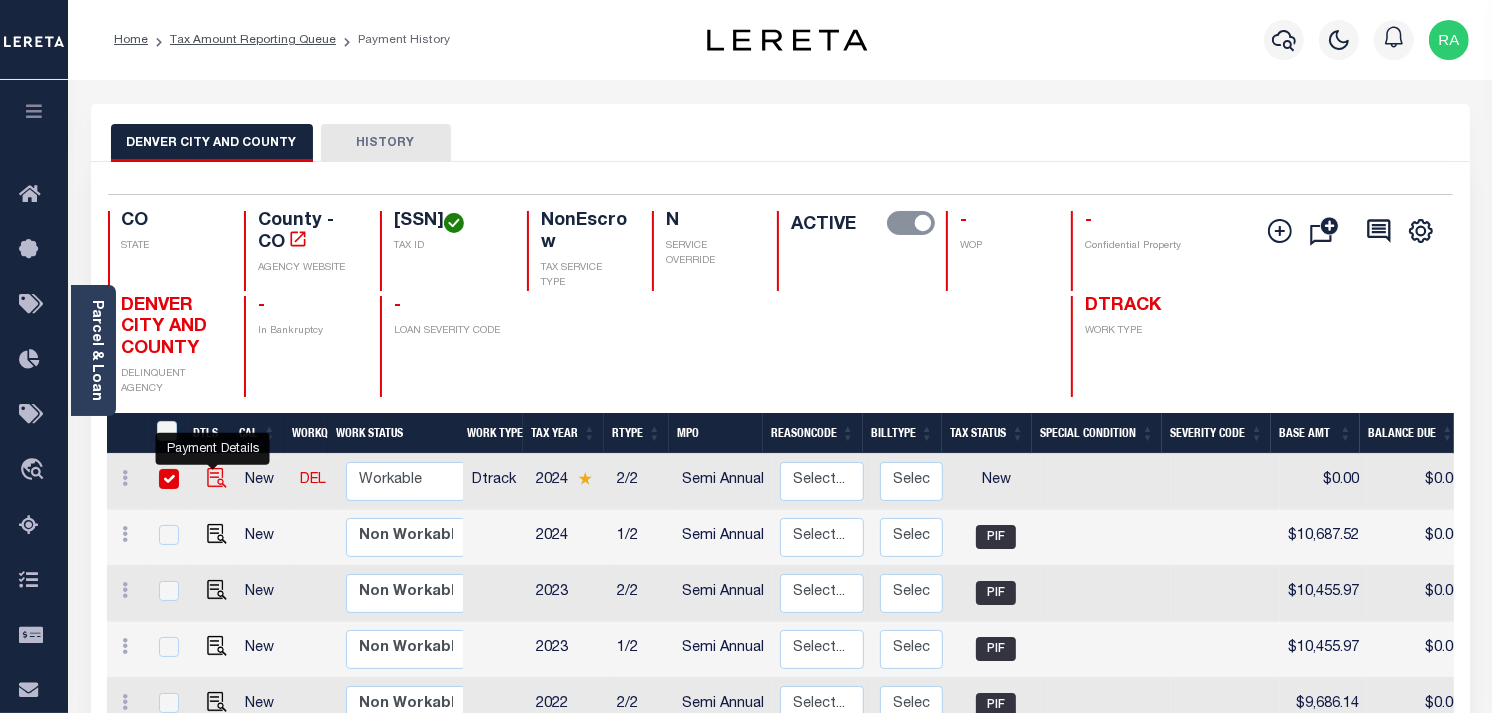 checkbox on "true" 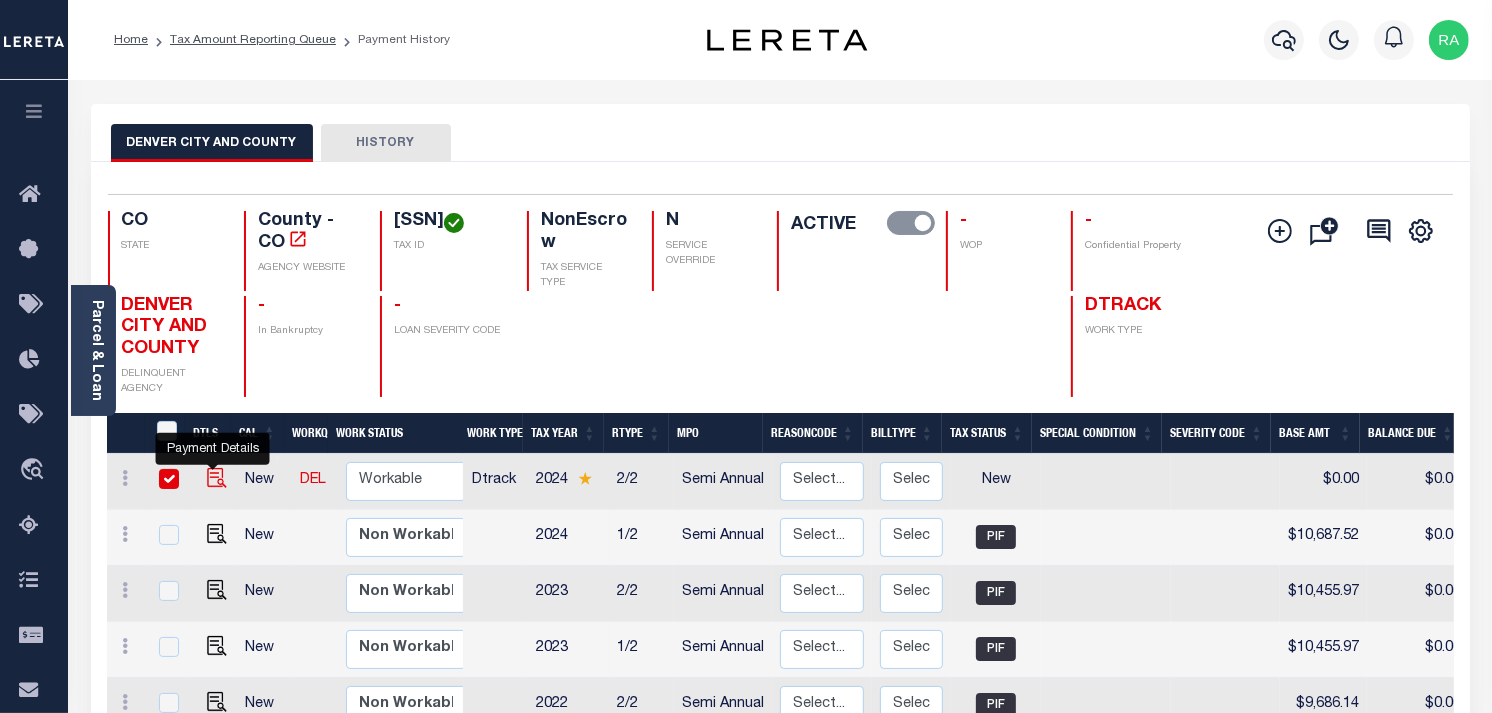 checkbox on "true" 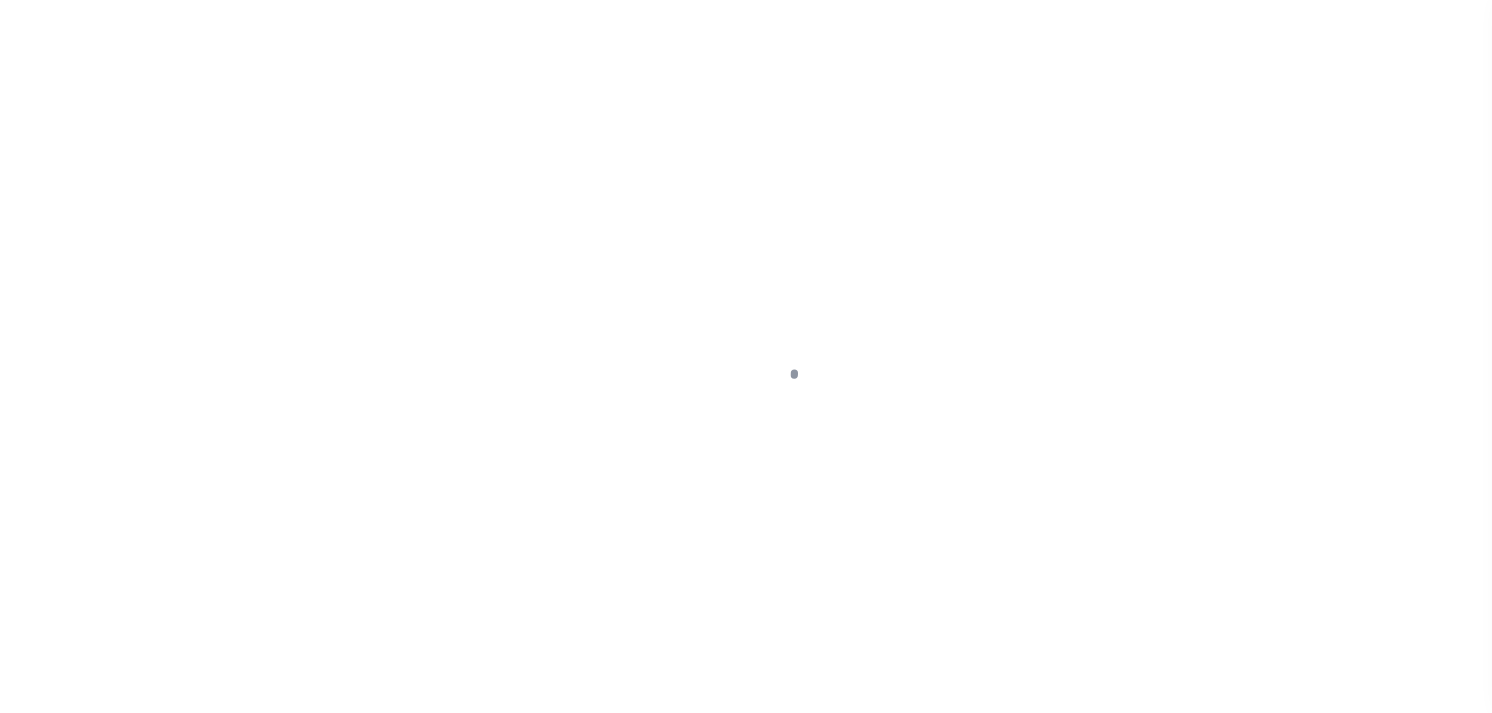 scroll, scrollTop: 0, scrollLeft: 0, axis: both 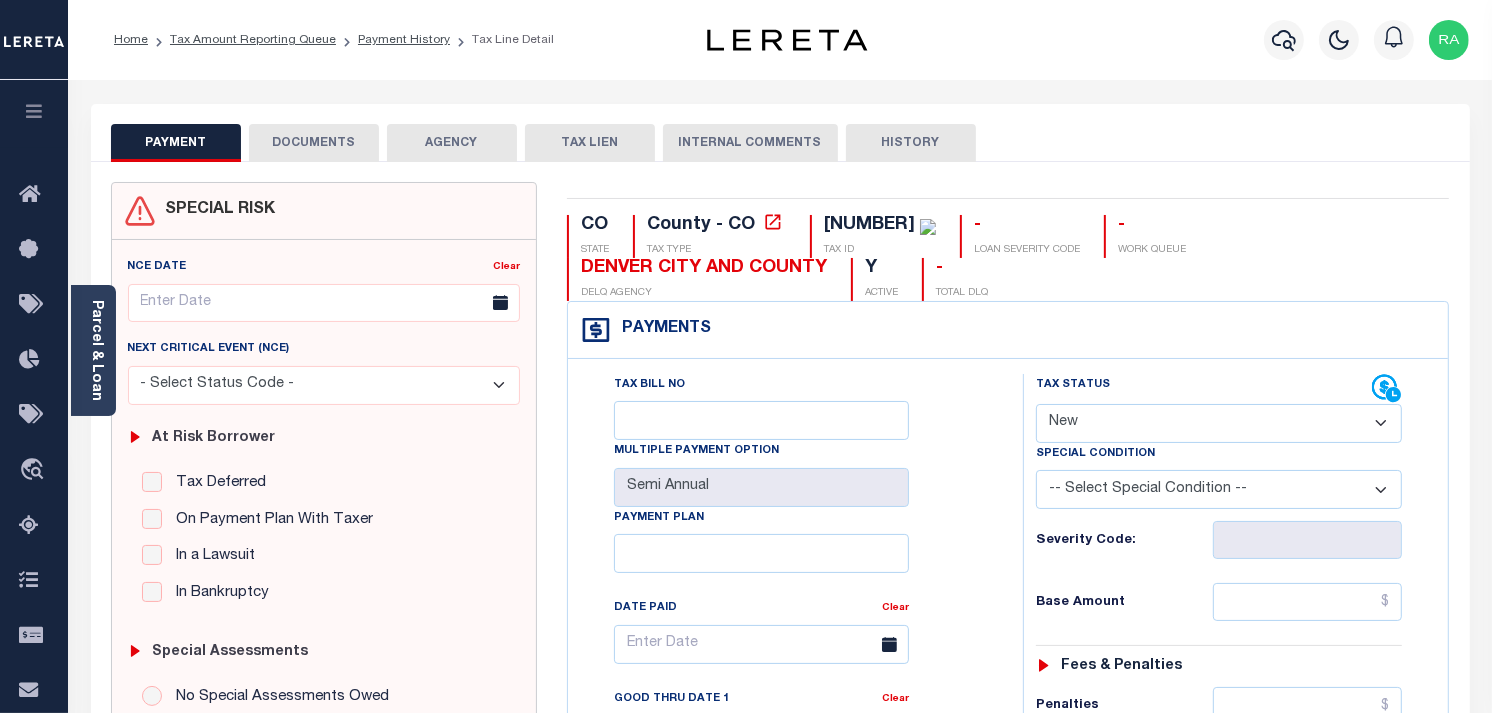 click on "- Select Status Code -
Open
Due/Unpaid
Paid
Incomplete
No Tax Due
Internal Refund Processed
New" at bounding box center [1219, 423] 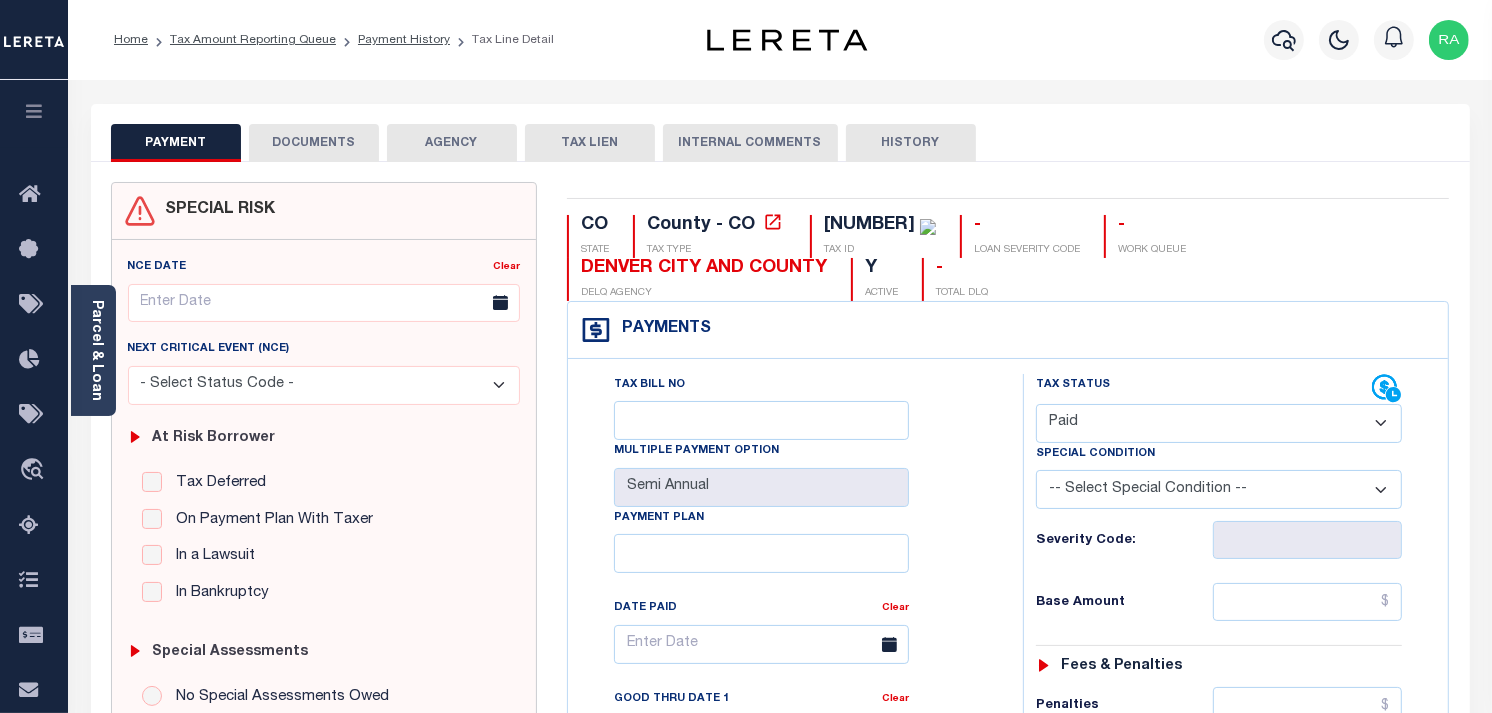 click on "- Select Status Code -
Open
Due/Unpaid
Paid
Incomplete
No Tax Due
Internal Refund Processed
New" at bounding box center (1219, 423) 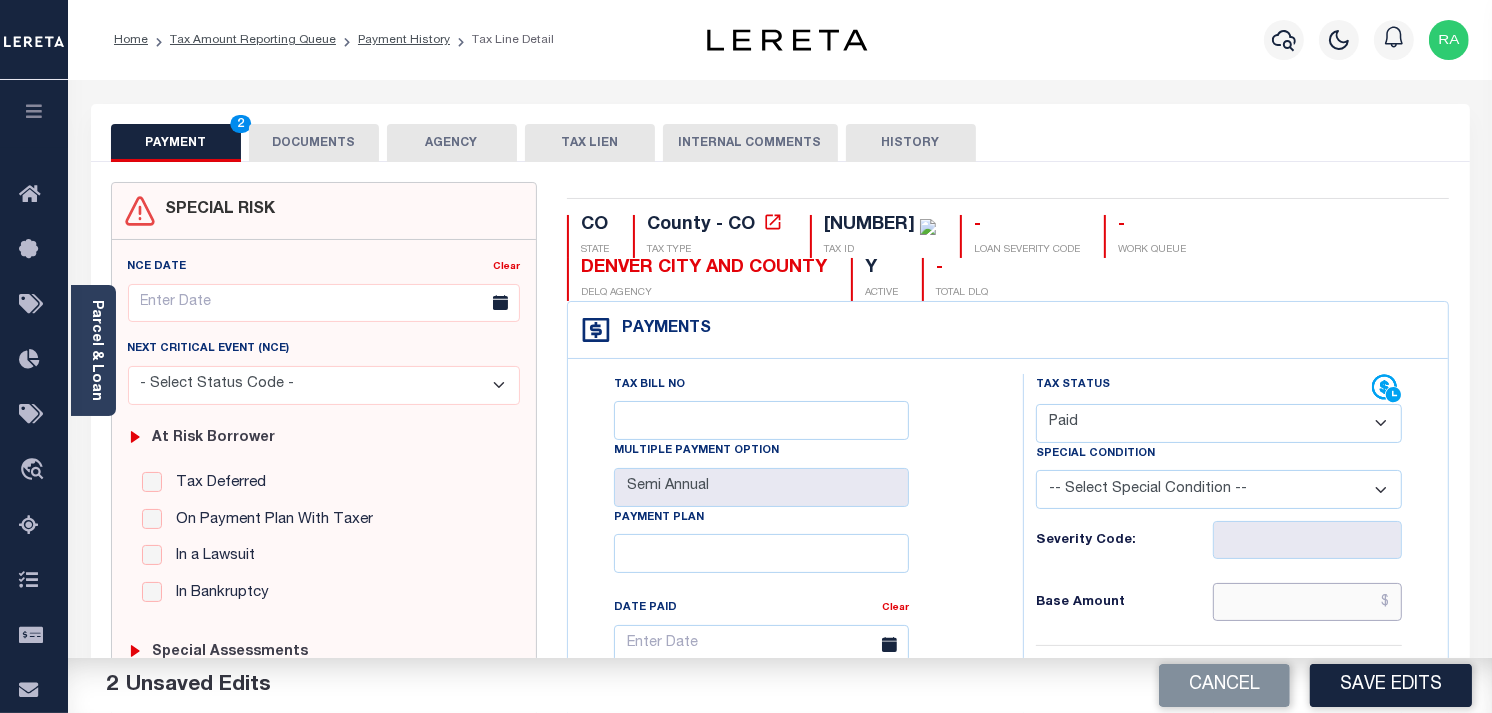 click at bounding box center [1308, 602] 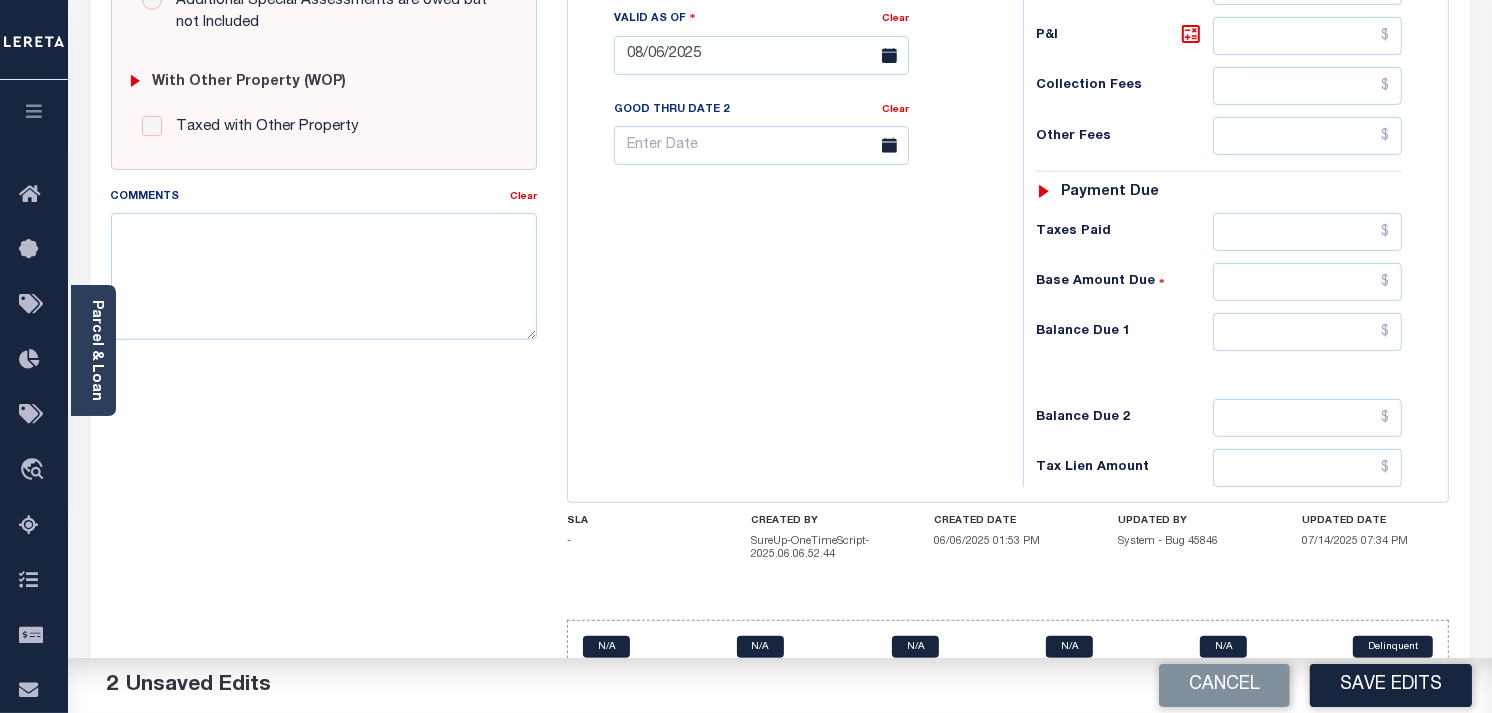 scroll, scrollTop: 777, scrollLeft: 0, axis: vertical 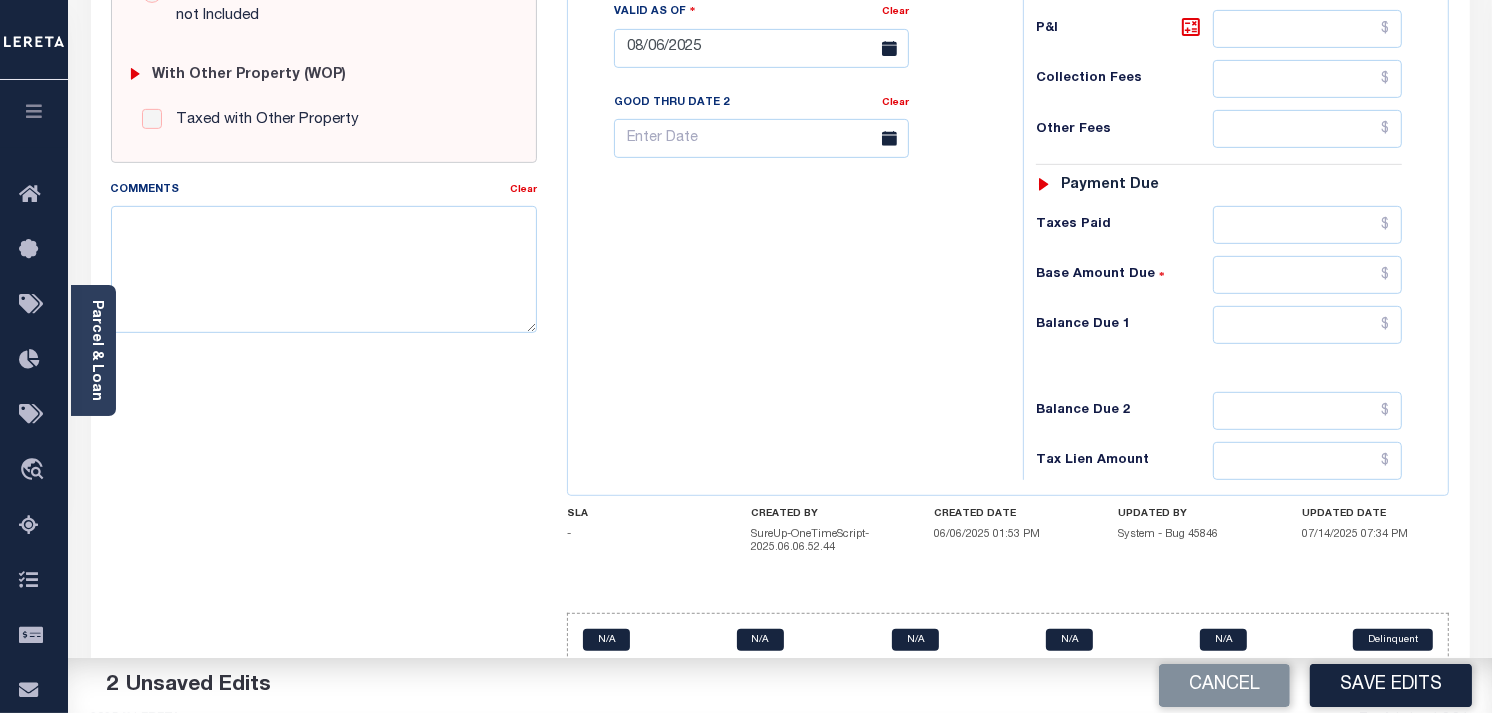 type on "$10,687.52" 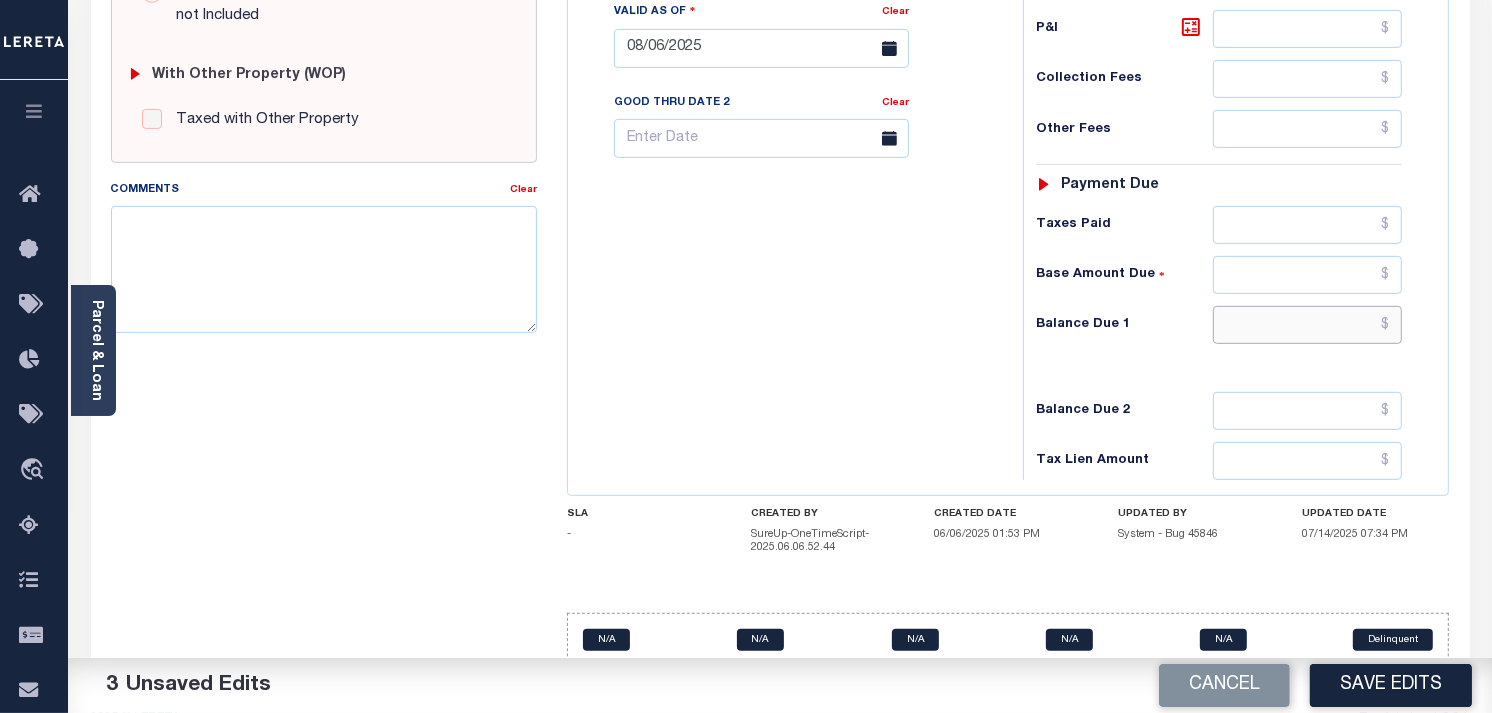 click at bounding box center [1308, 325] 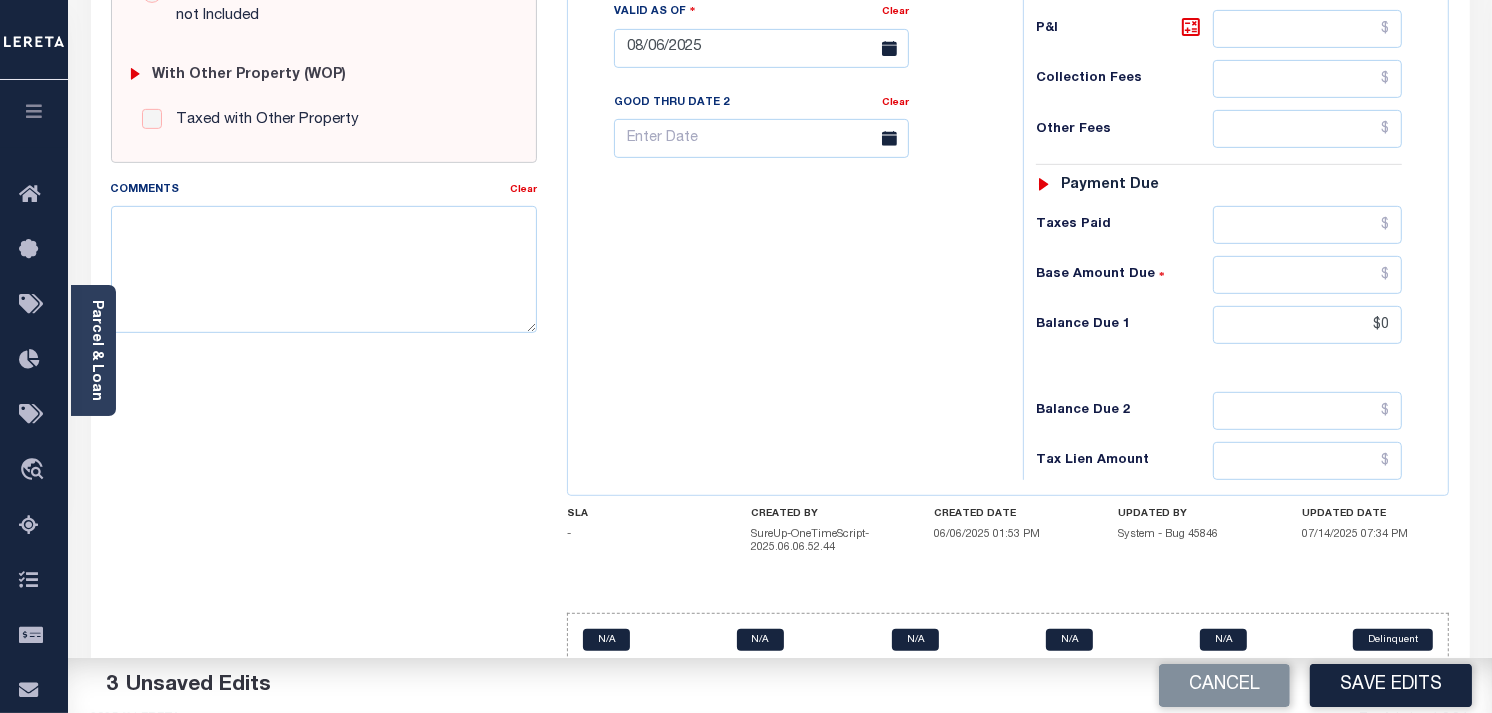 type on "$0.00" 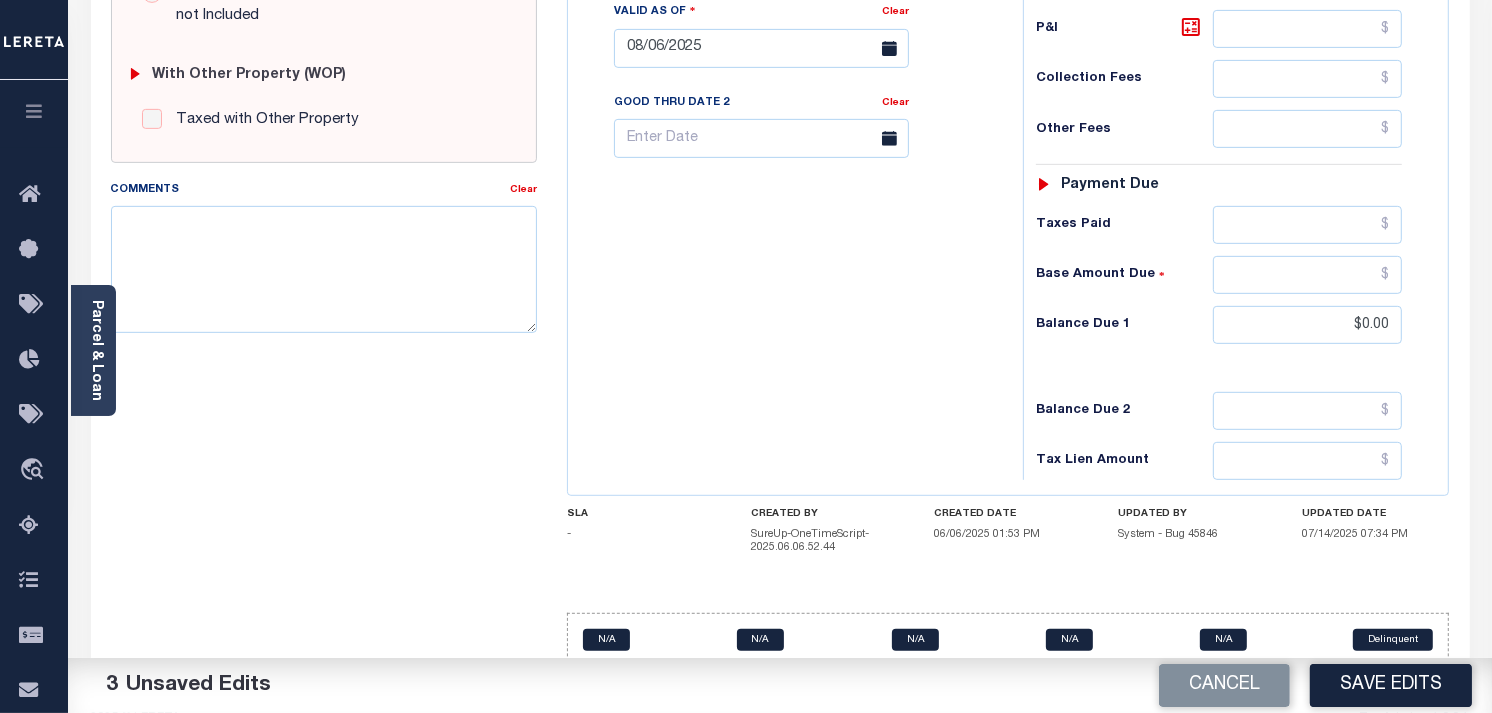 click on "Tax Status
Status
- Select Status Code -" at bounding box center [1225, 38] 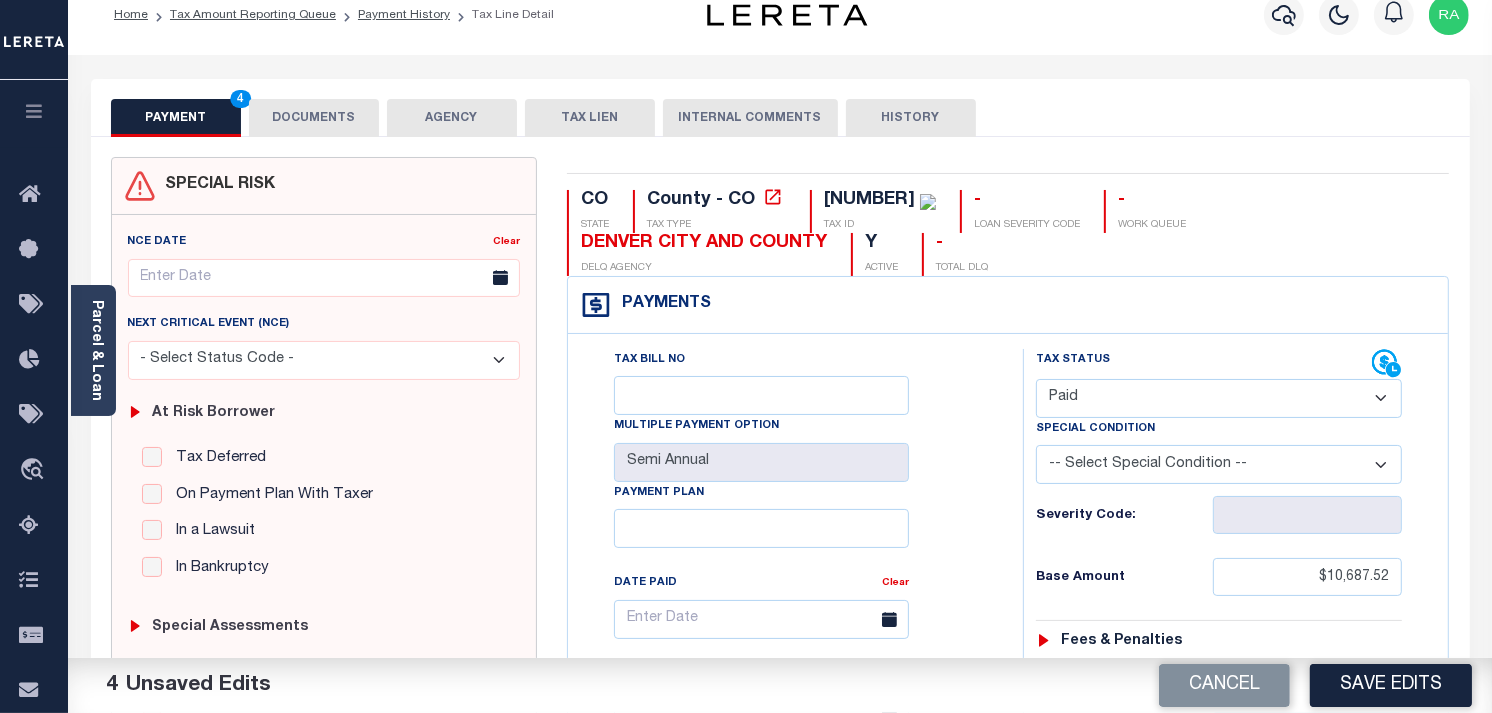 scroll, scrollTop: 0, scrollLeft: 0, axis: both 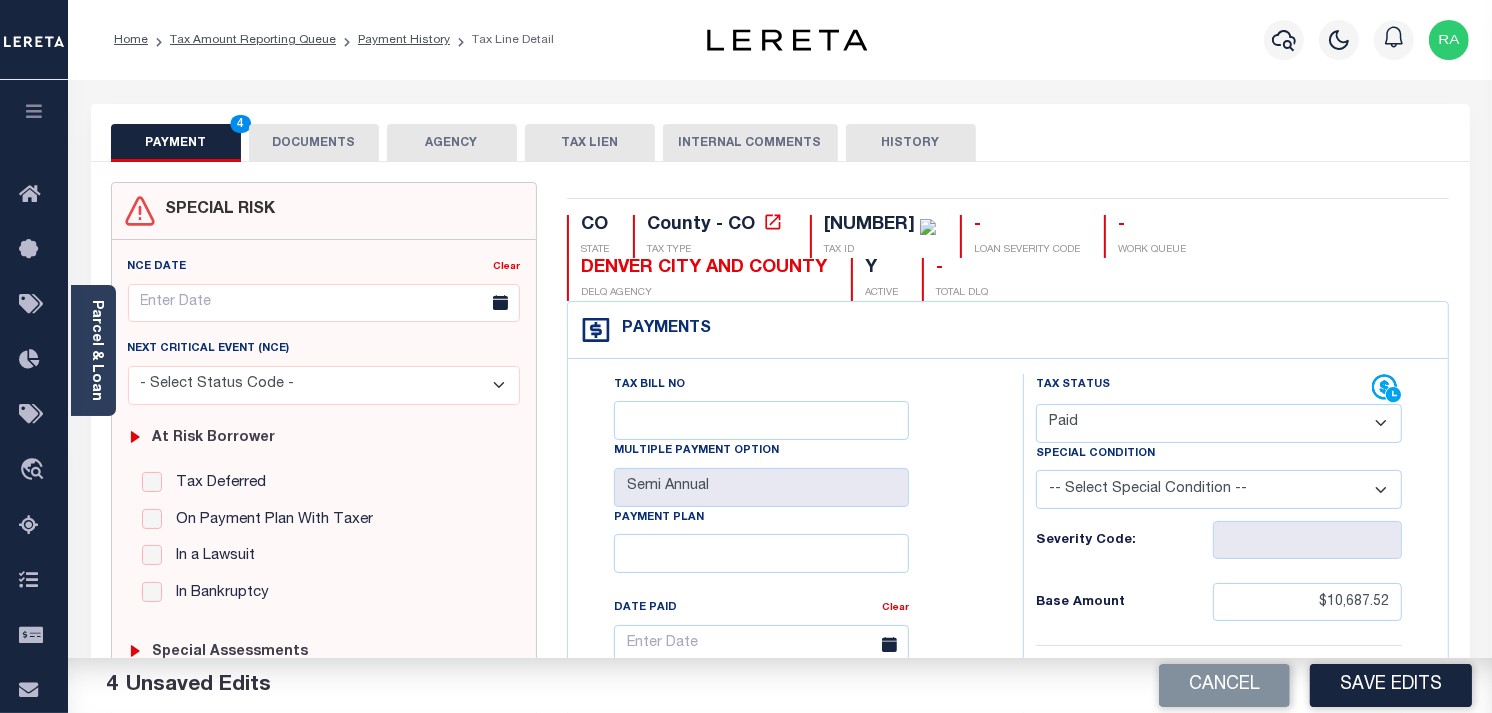click on "DOCUMENTS" at bounding box center (314, 143) 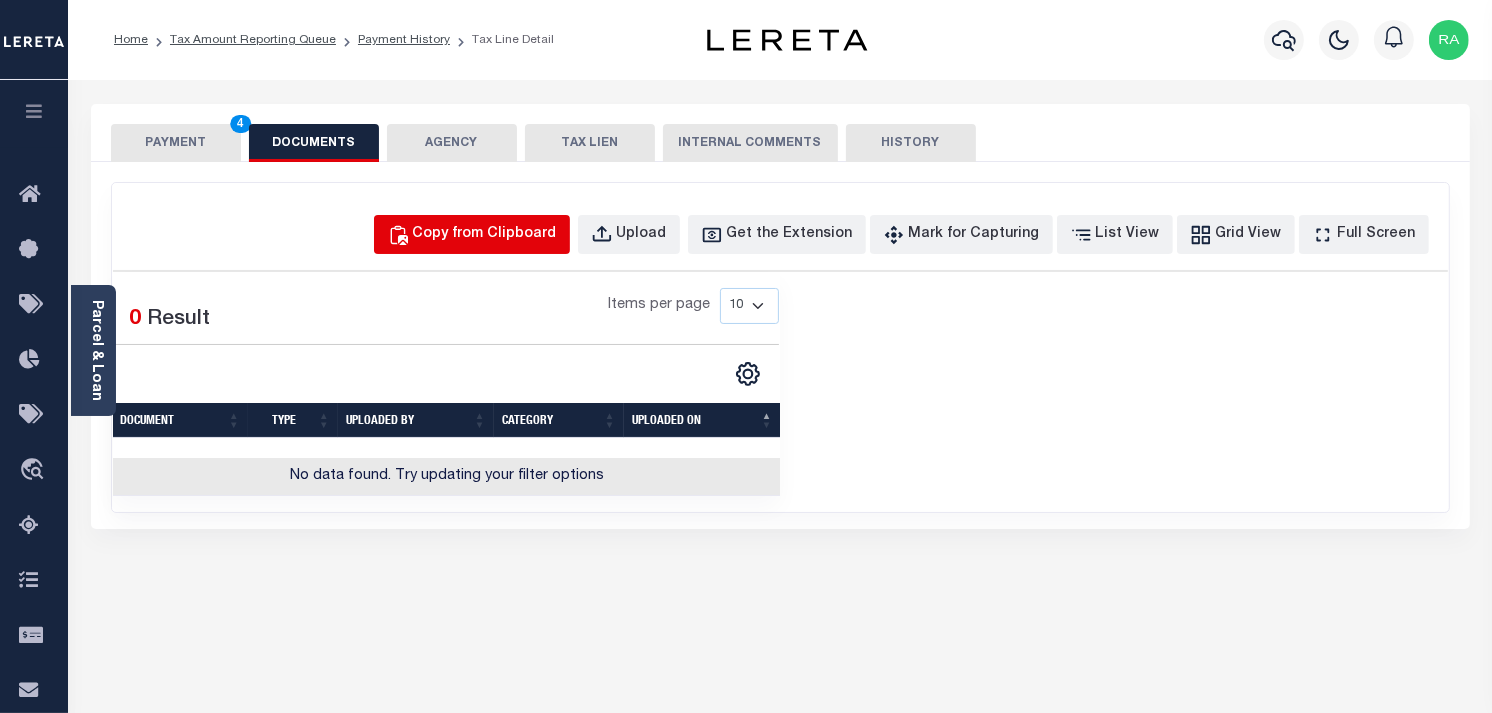 click on "Copy from Clipboard" at bounding box center (485, 235) 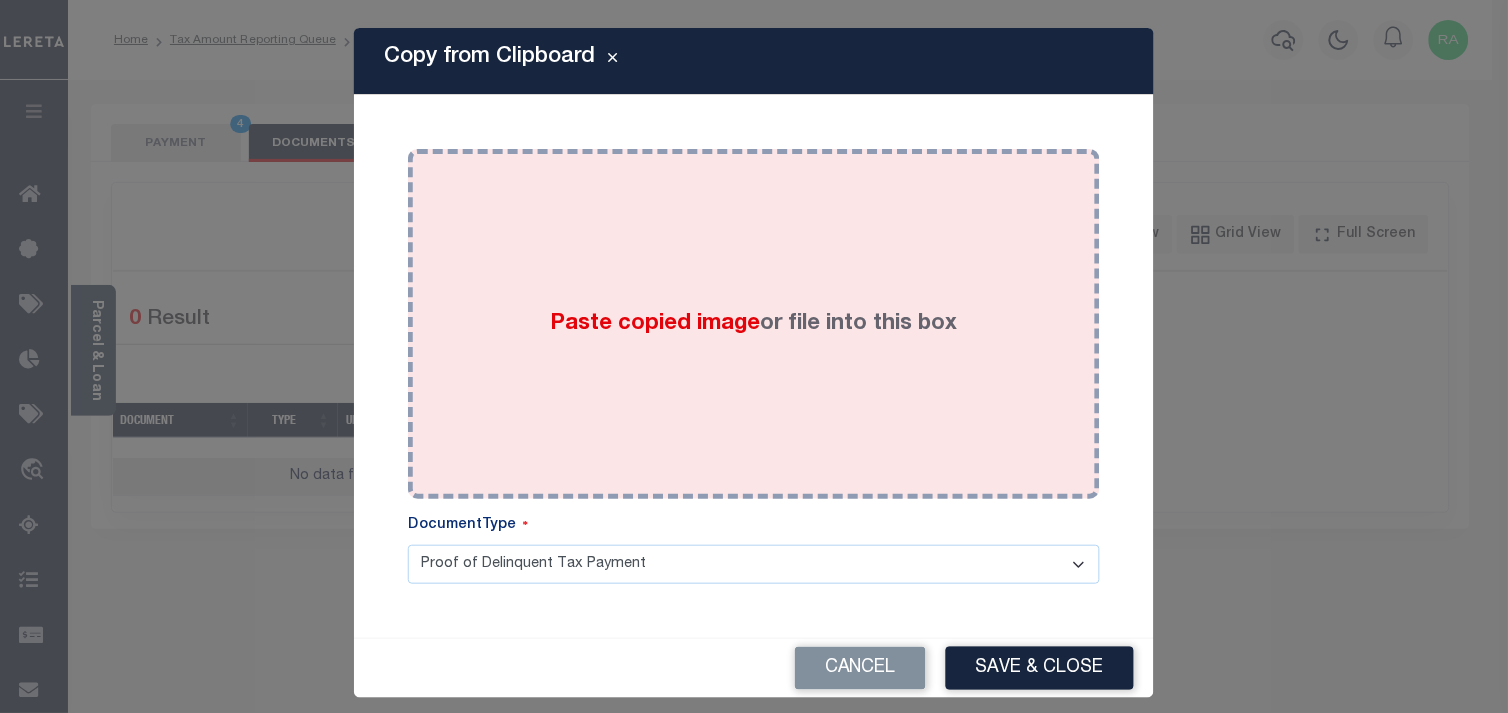 click on "Paste copied image  or file into this box" at bounding box center (754, 324) 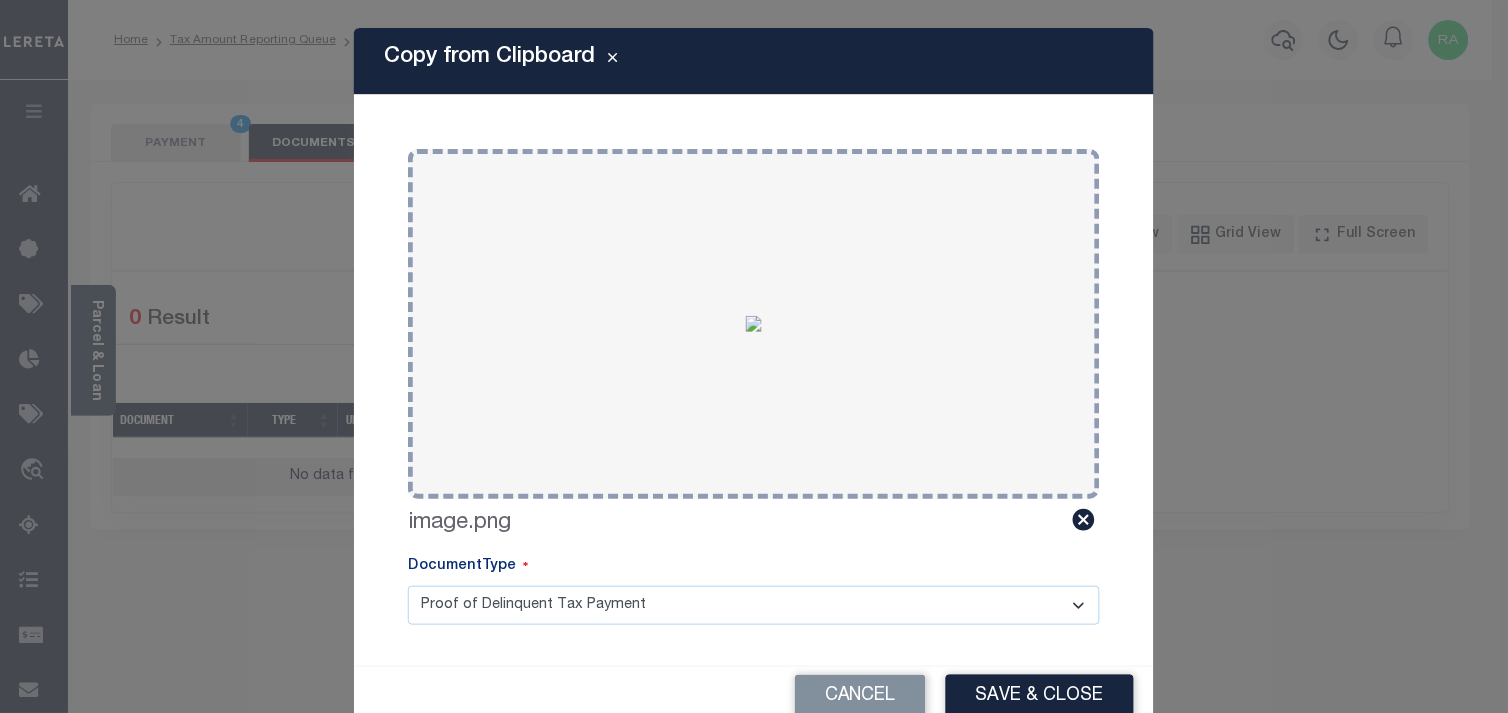 click on "Save & Close" at bounding box center (1040, 696) 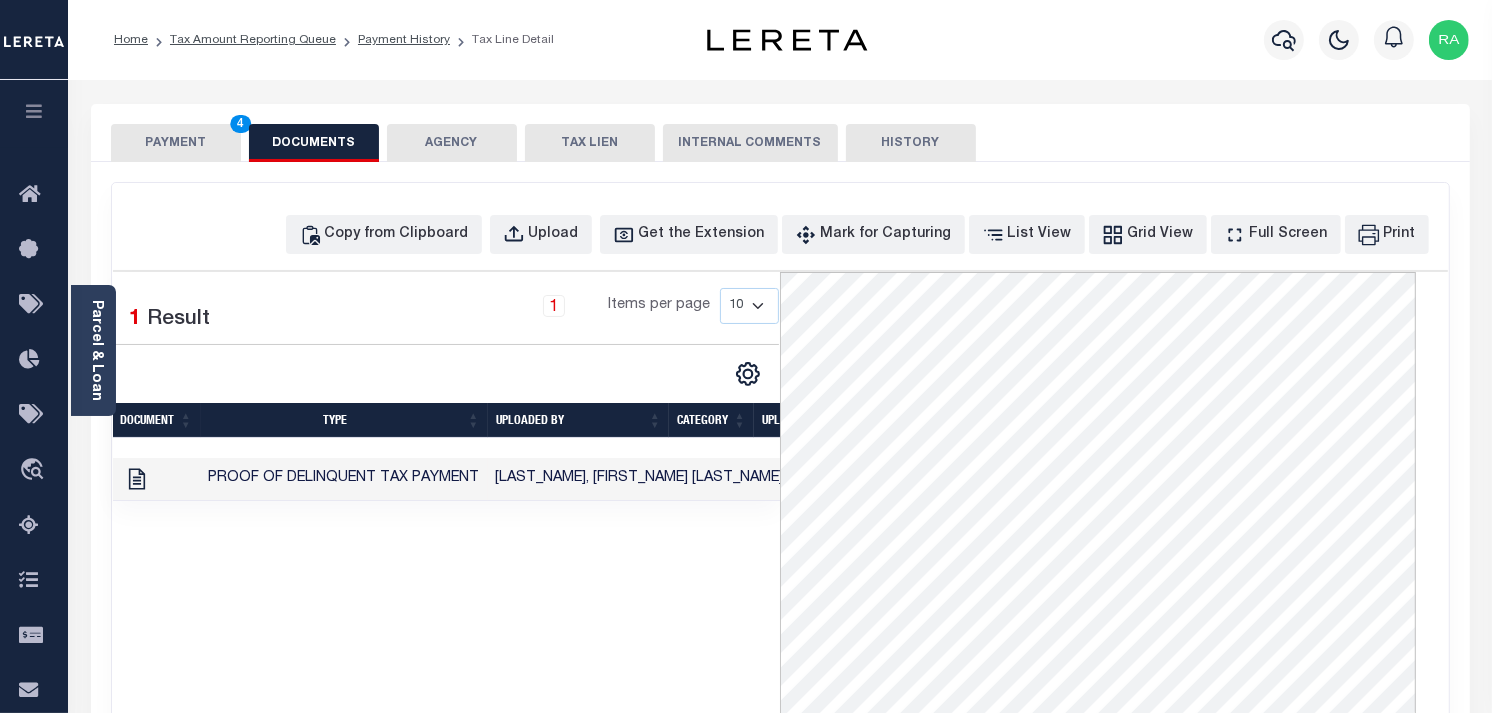 click on "PAYMENT
4" at bounding box center (176, 143) 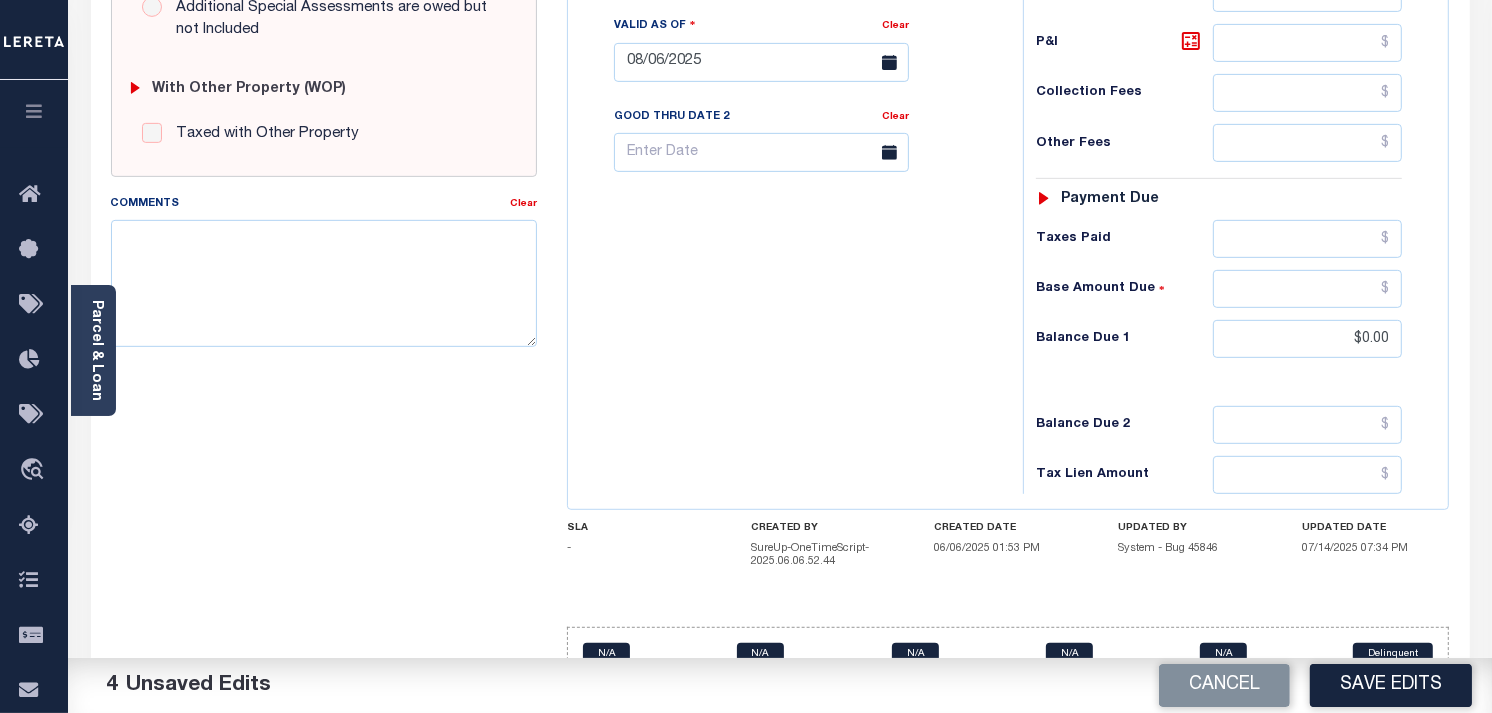 scroll, scrollTop: 811, scrollLeft: 0, axis: vertical 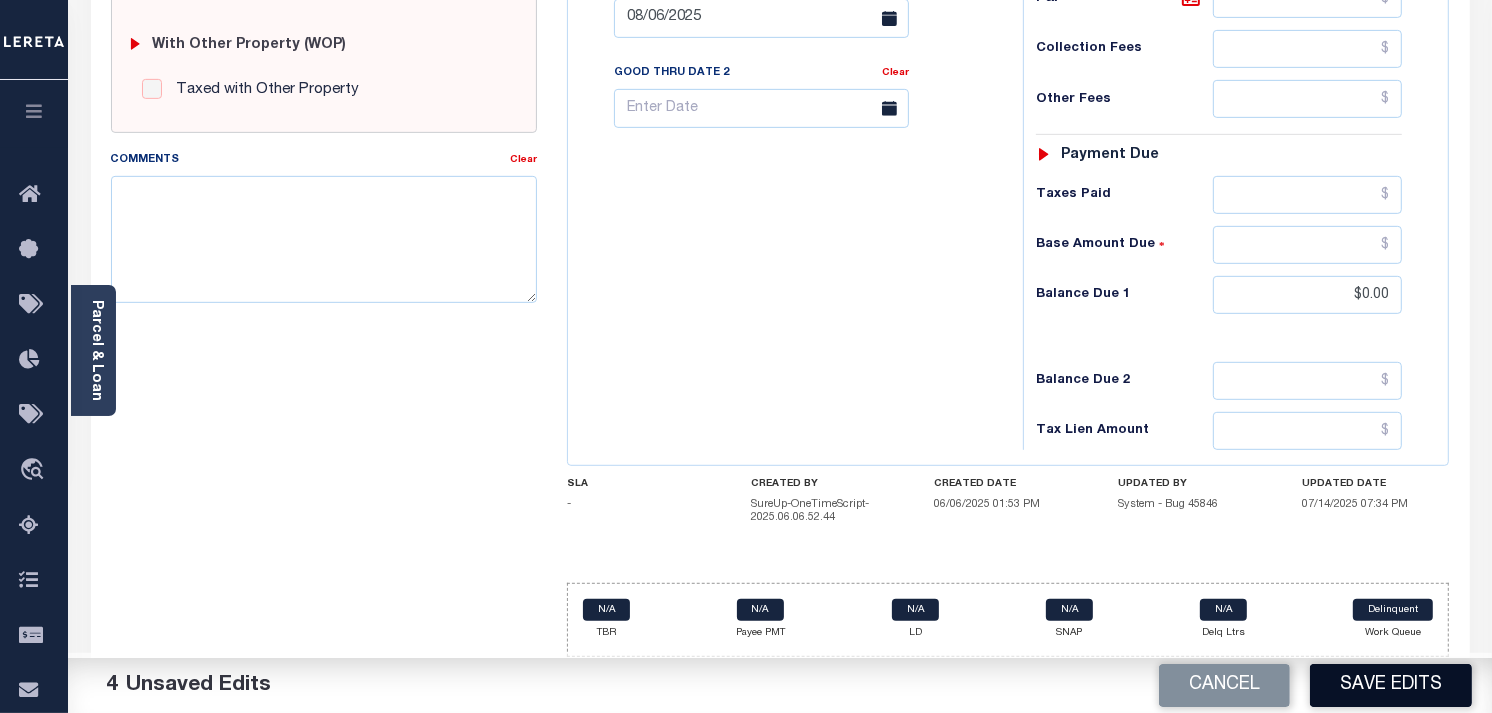 click on "Save Edits" at bounding box center [1391, 685] 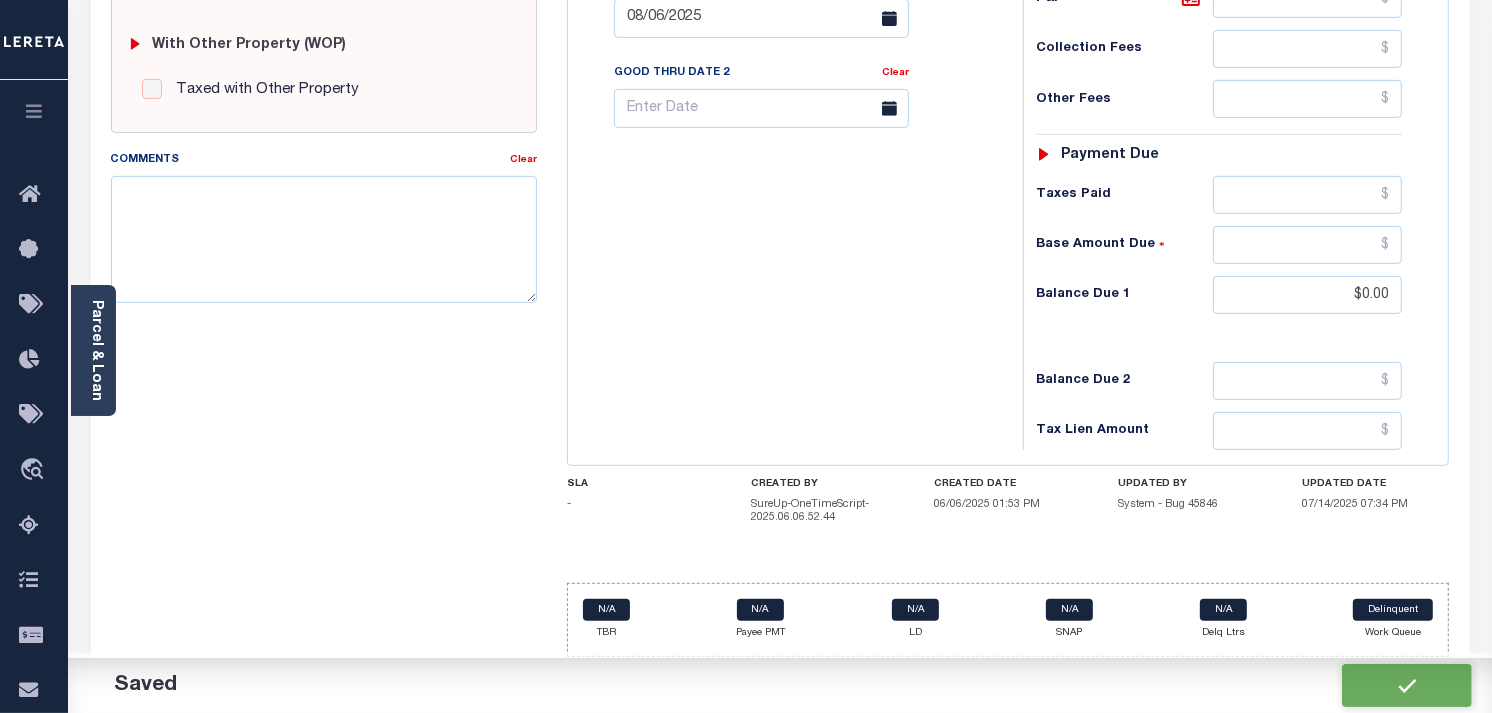 checkbox on "false" 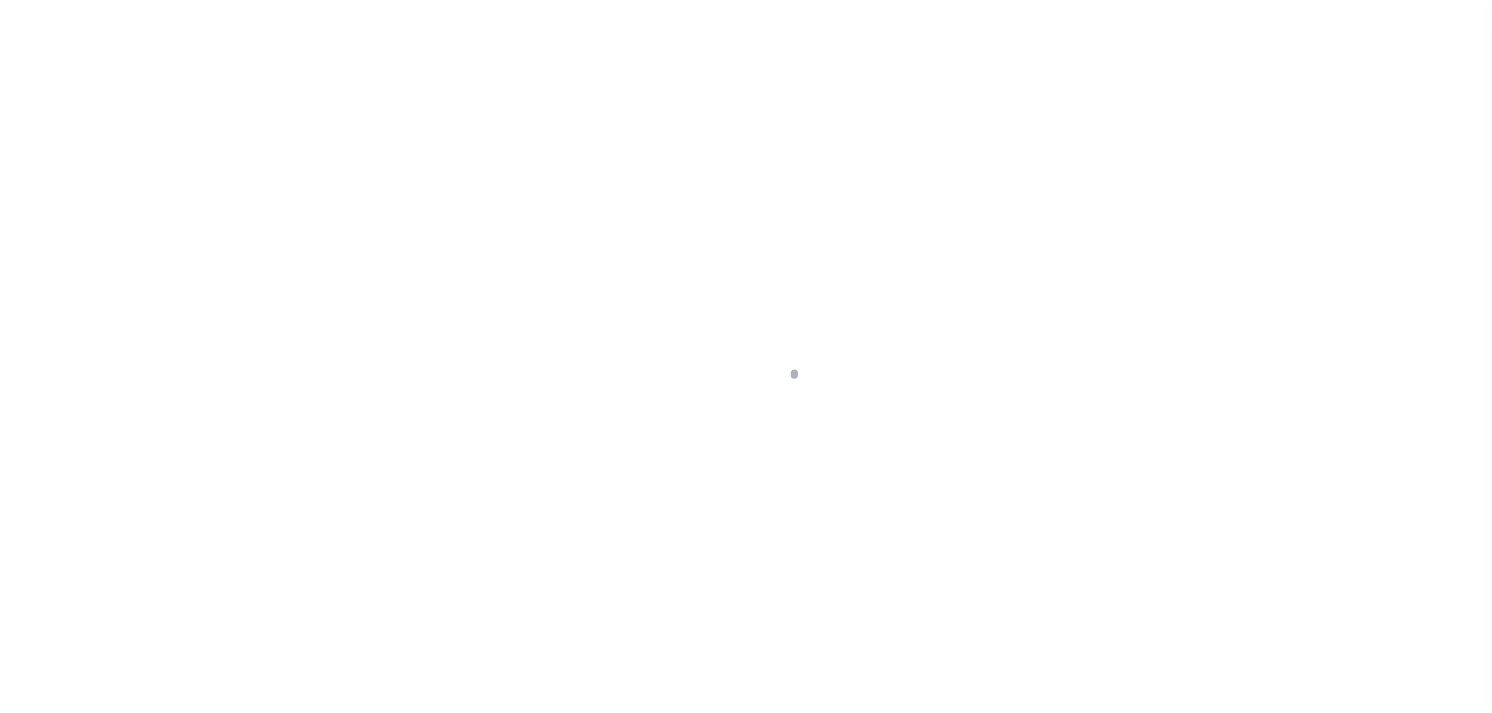 scroll, scrollTop: 0, scrollLeft: 0, axis: both 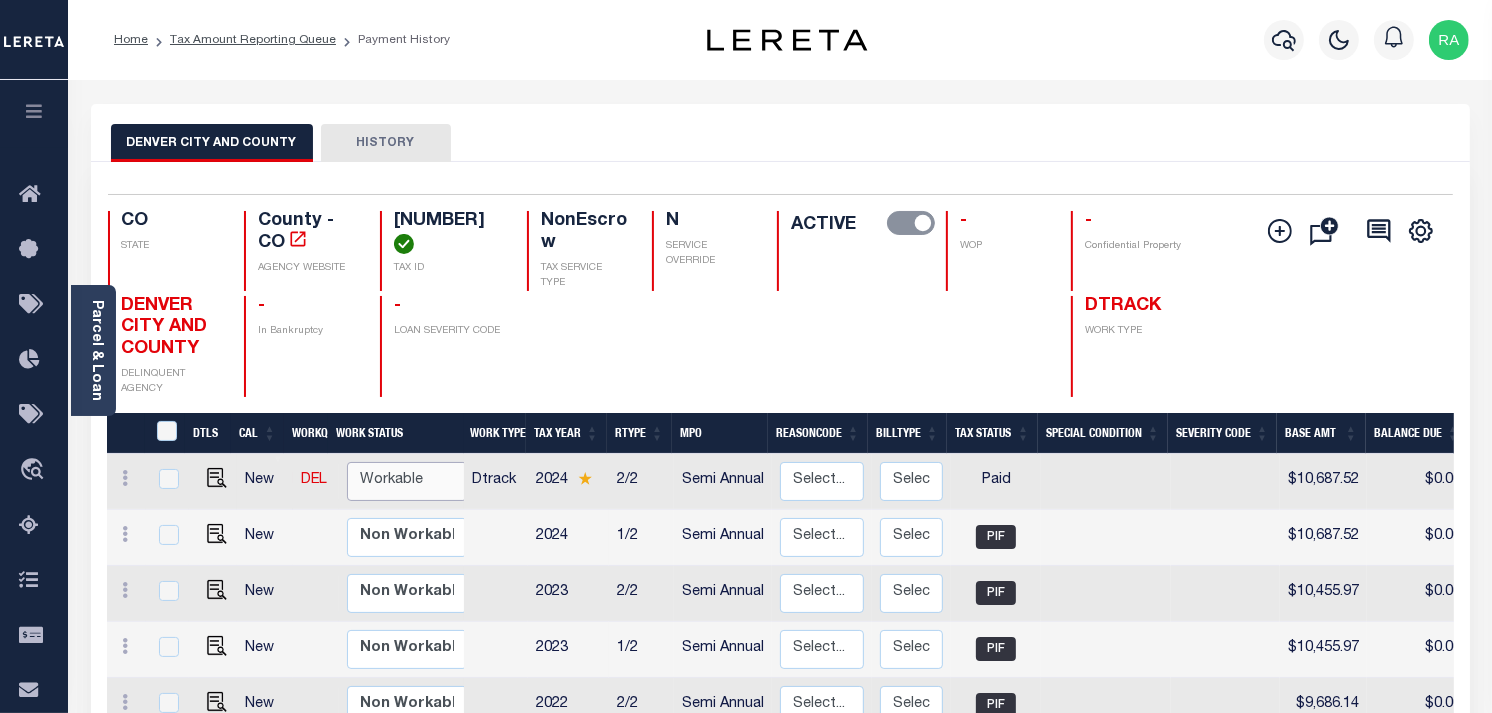 click on "Non Workable
Workable" at bounding box center (407, 481) 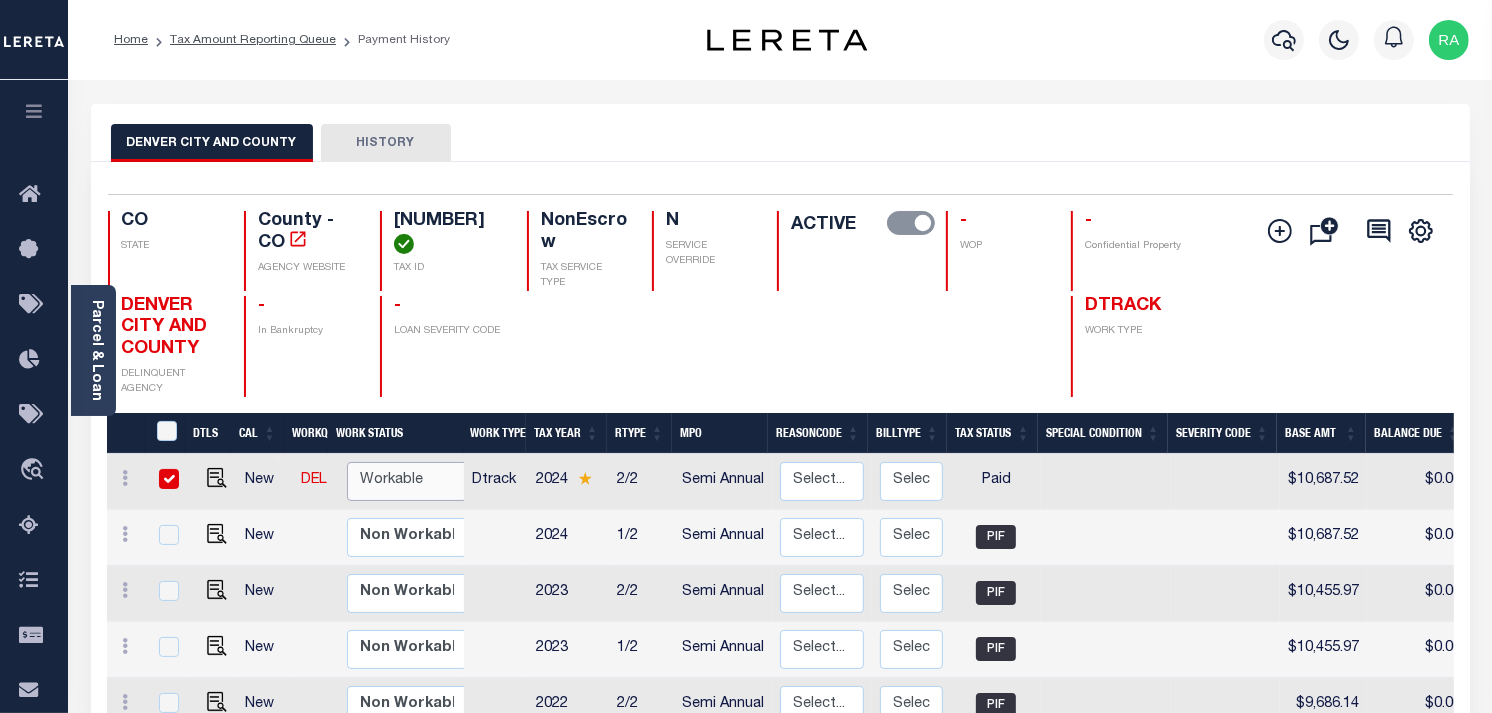 checkbox on "true" 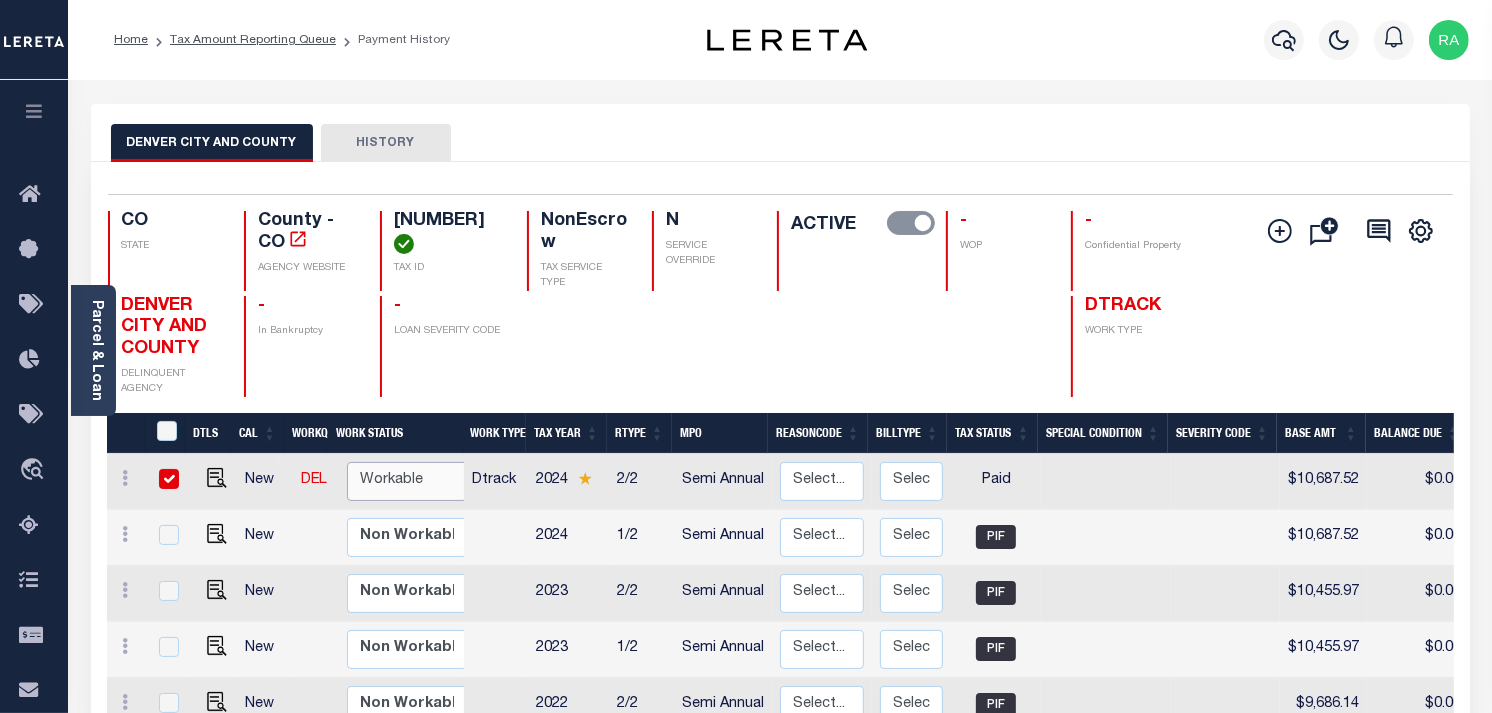 checkbox on "true" 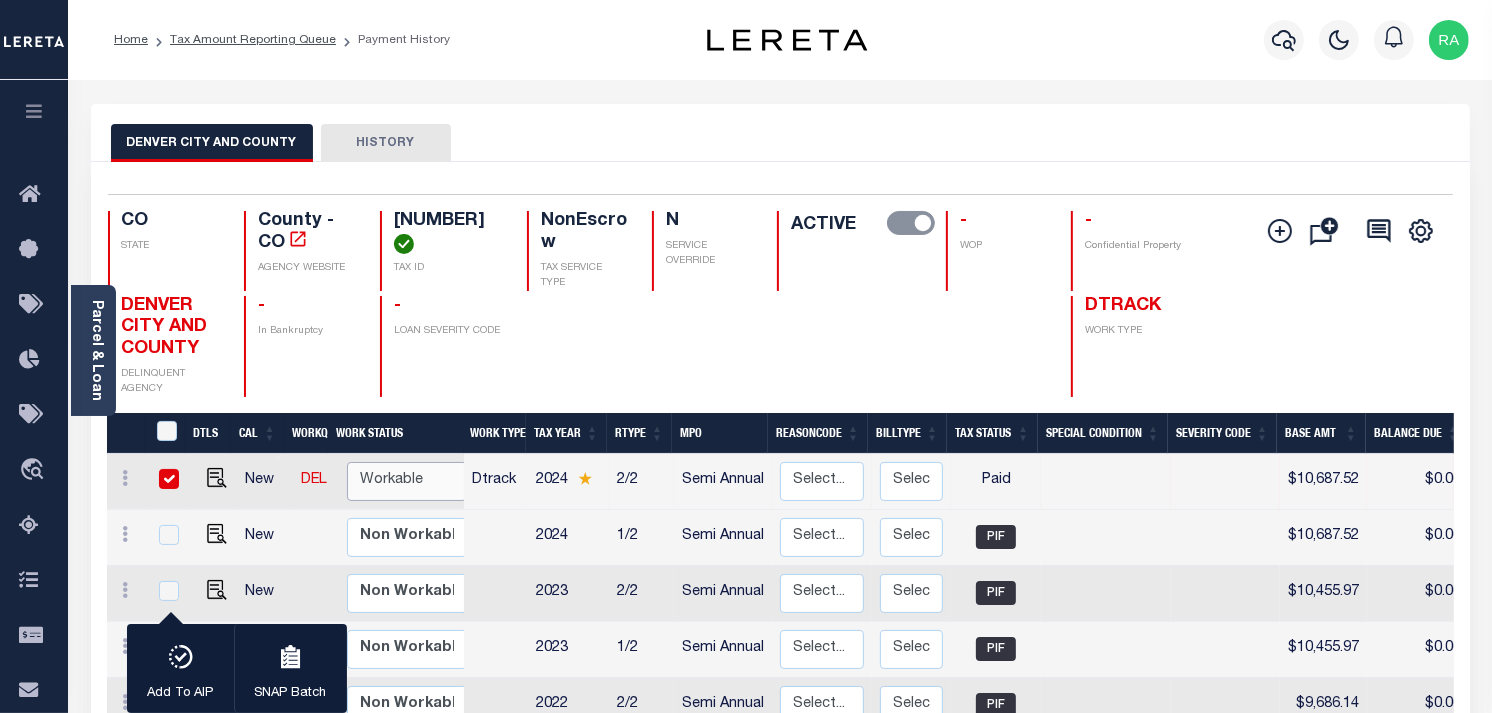 select on "true" 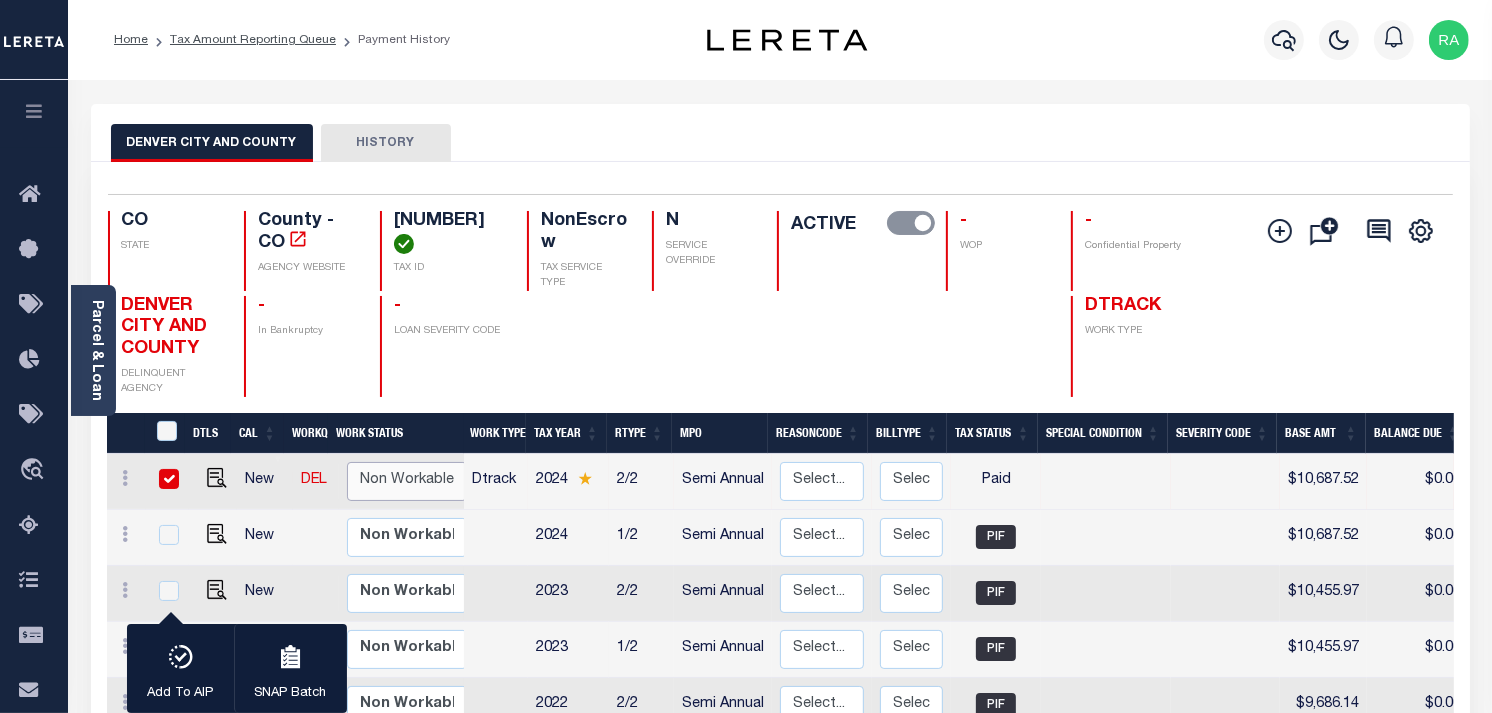 click on "Non Workable
Workable" at bounding box center (407, 481) 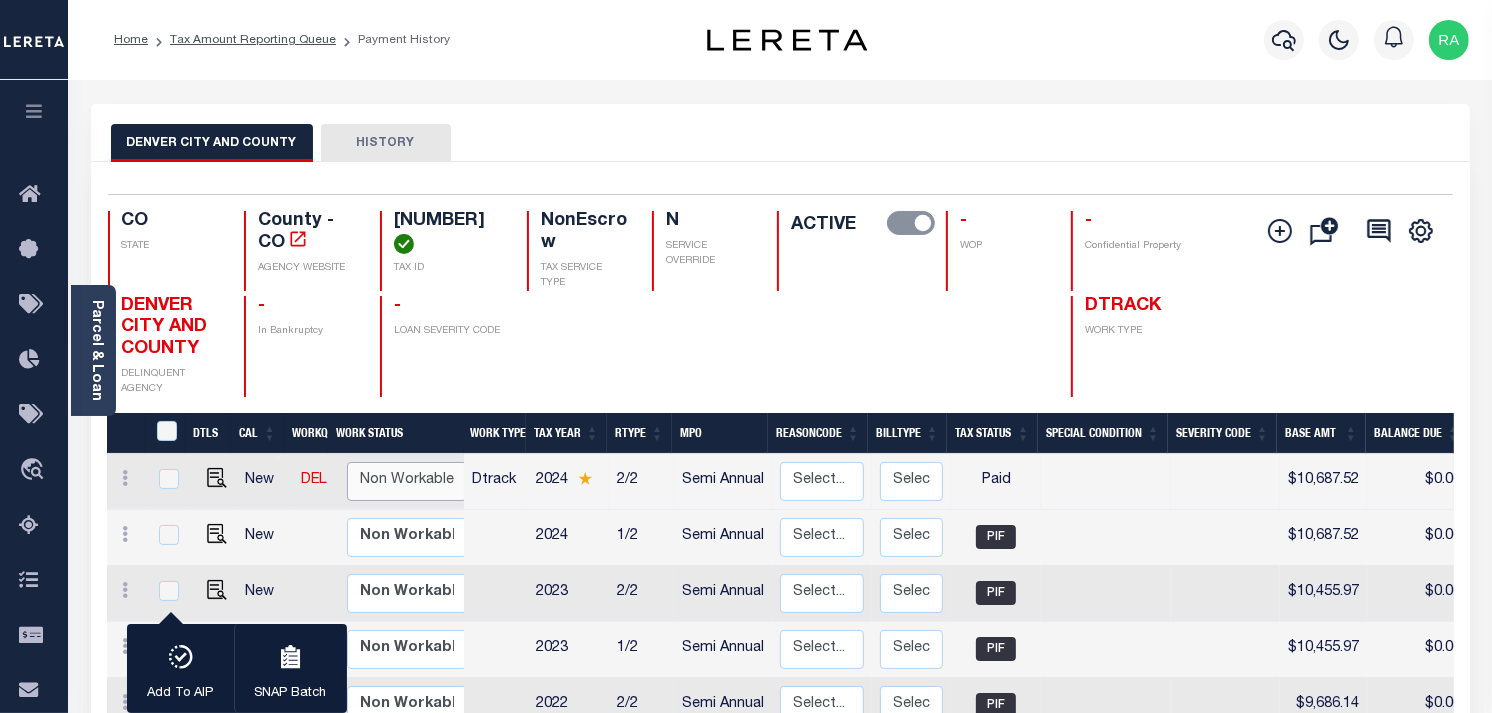 checkbox on "false" 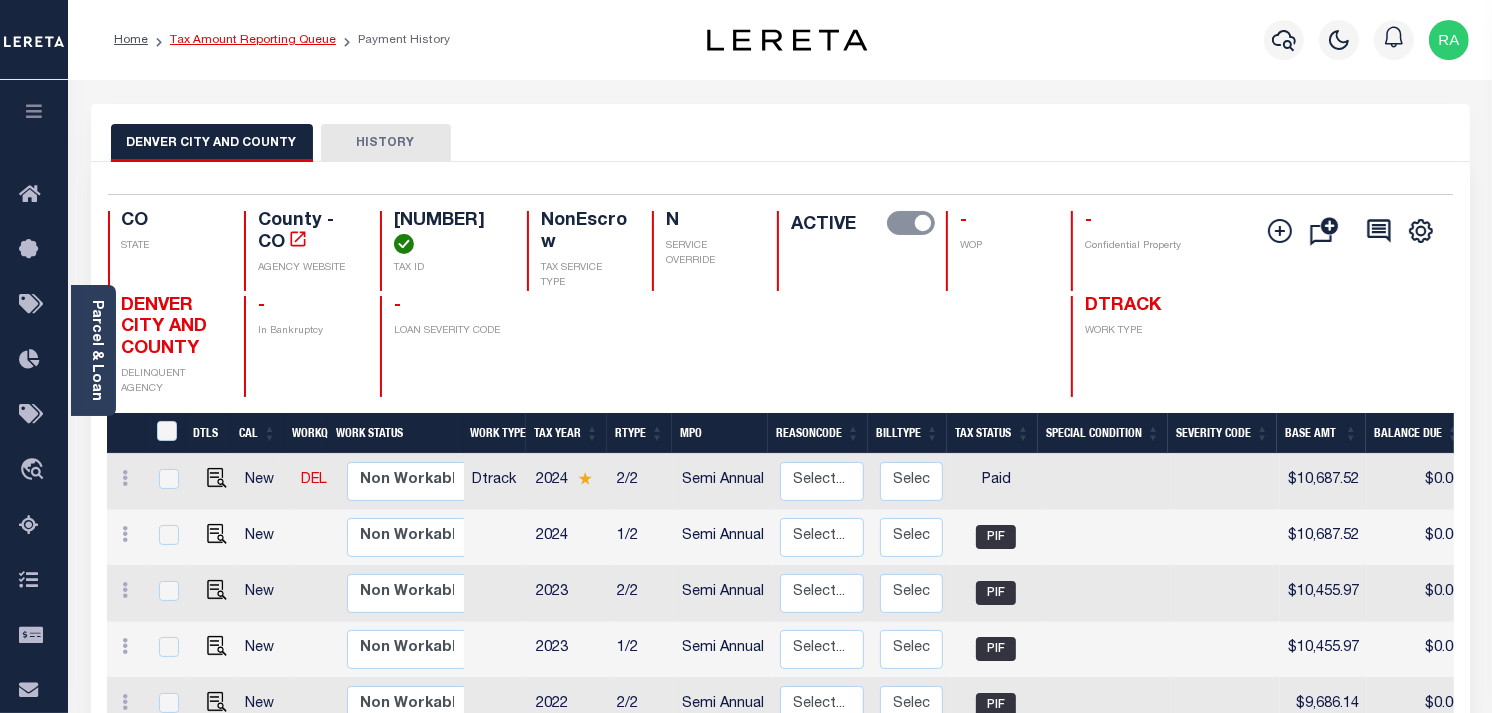 click on "Tax Amount Reporting Queue" at bounding box center [253, 40] 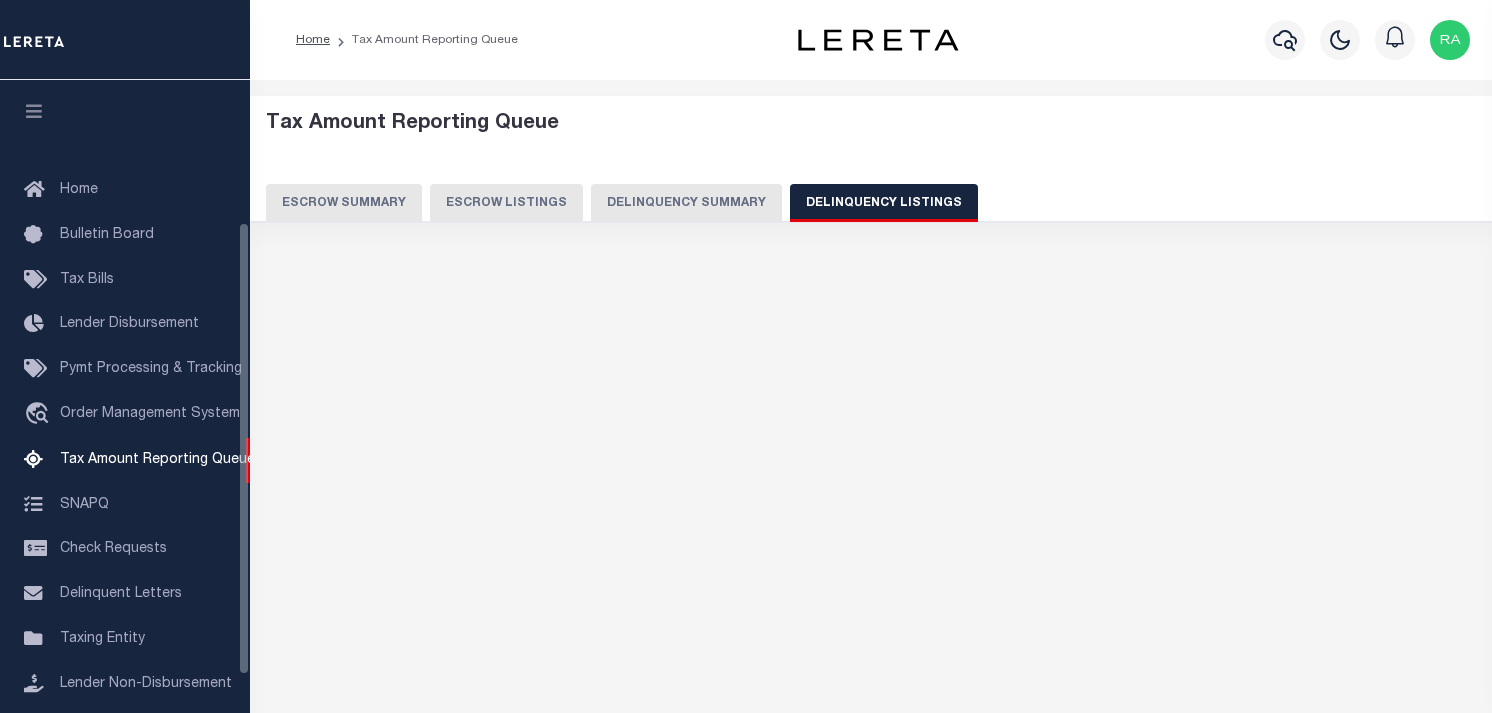 select 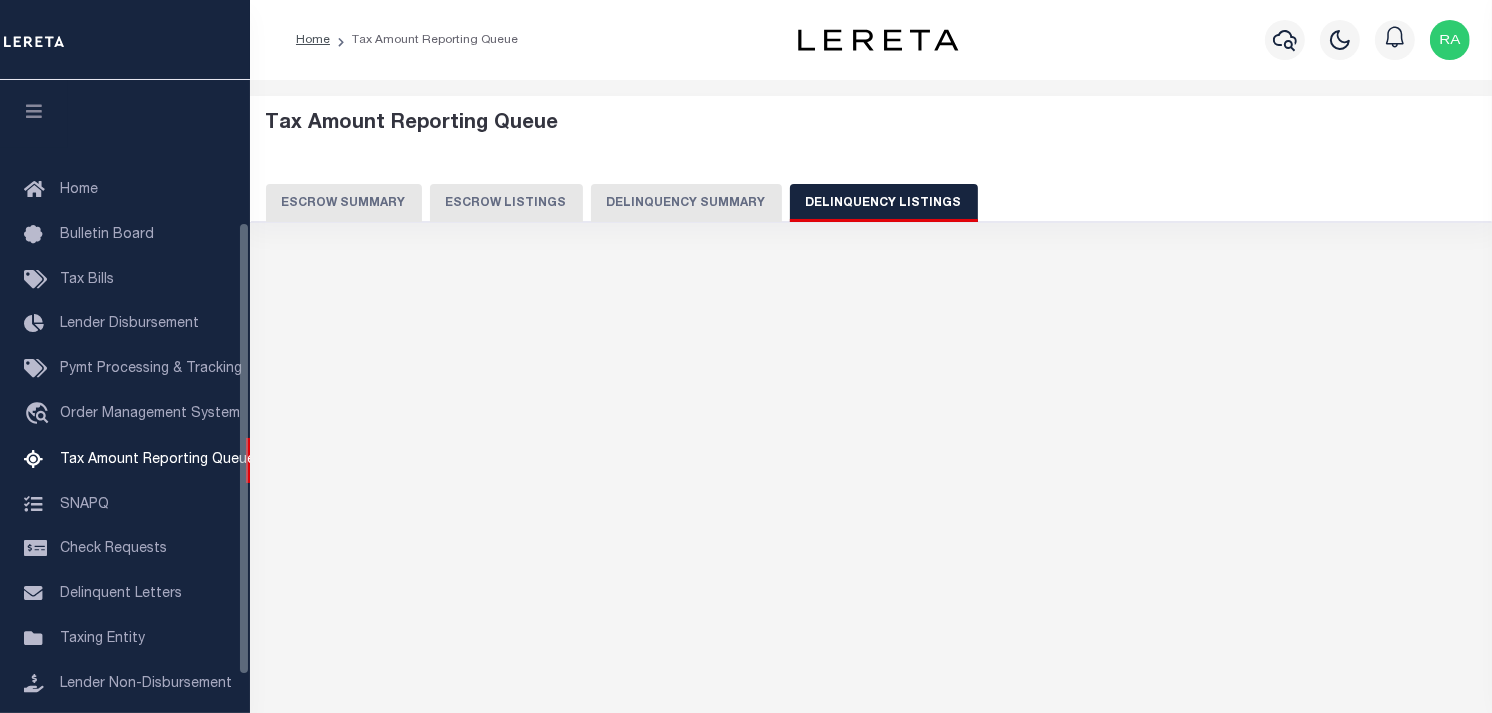 select on "100" 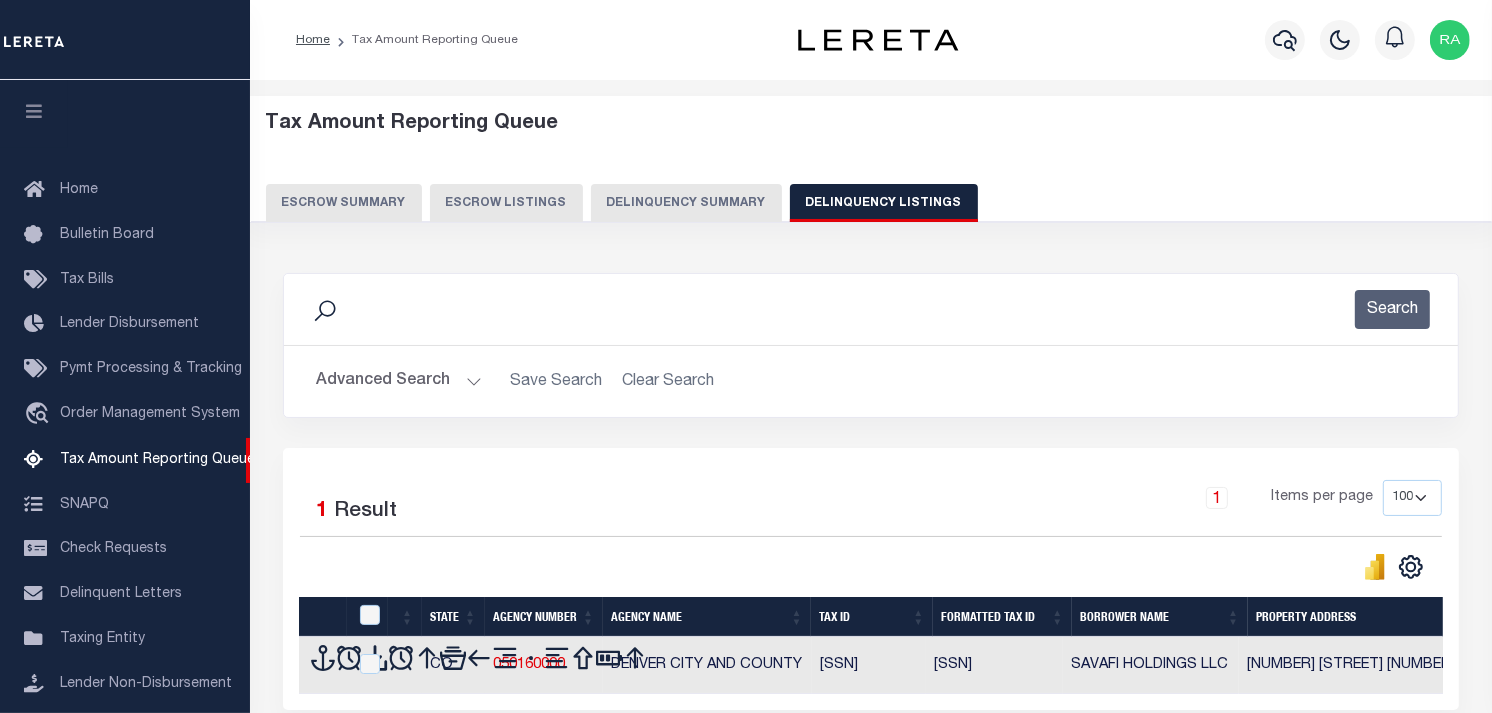 scroll, scrollTop: 198, scrollLeft: 0, axis: vertical 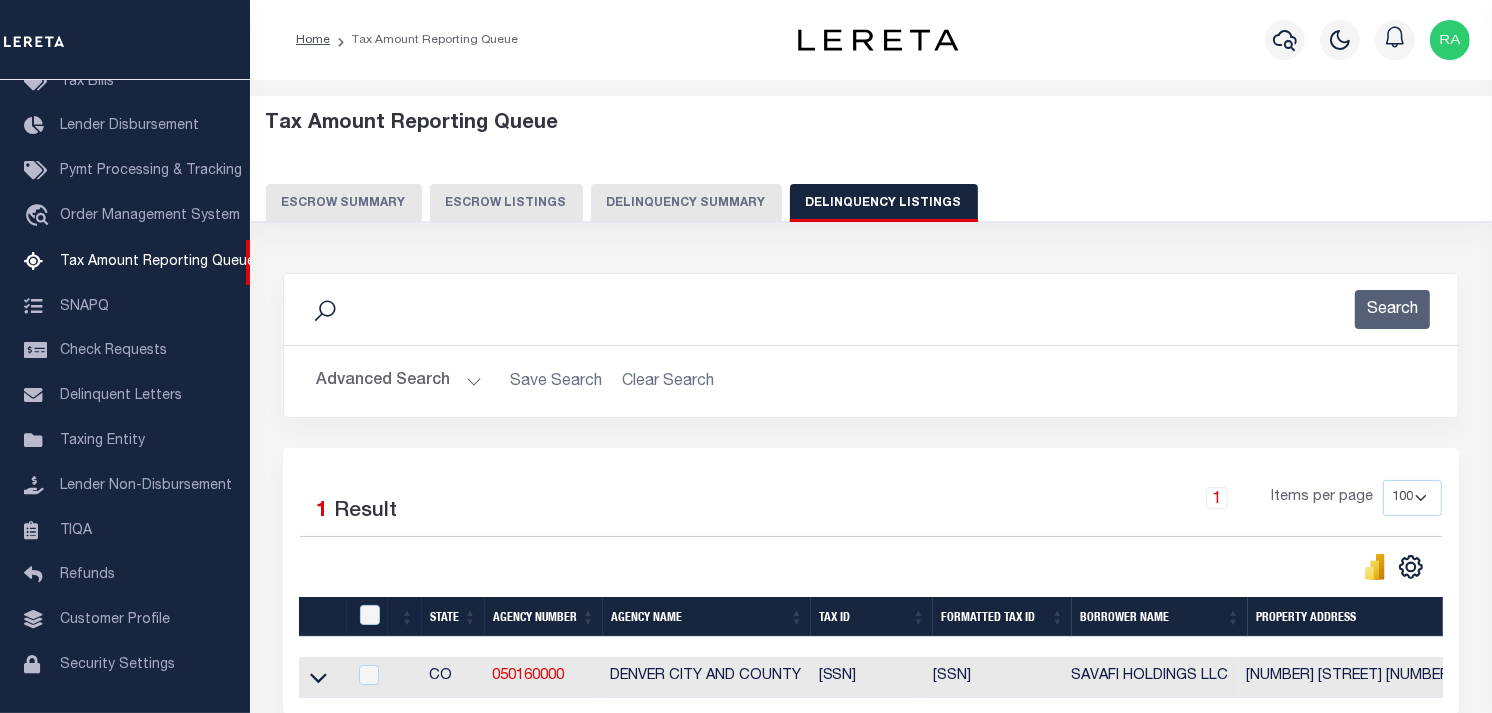 click on "Advanced Search" at bounding box center [399, 381] 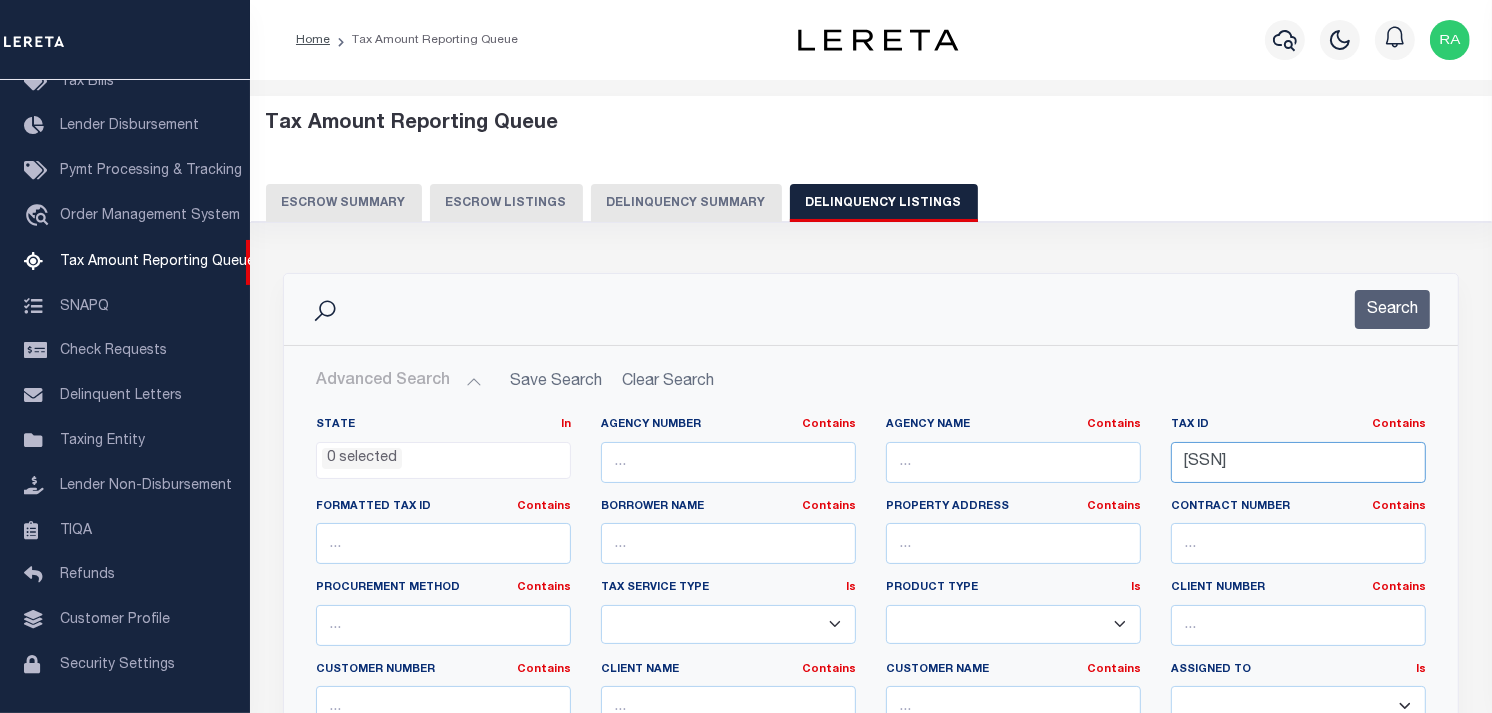 click on "0630204023000" at bounding box center (1298, 462) 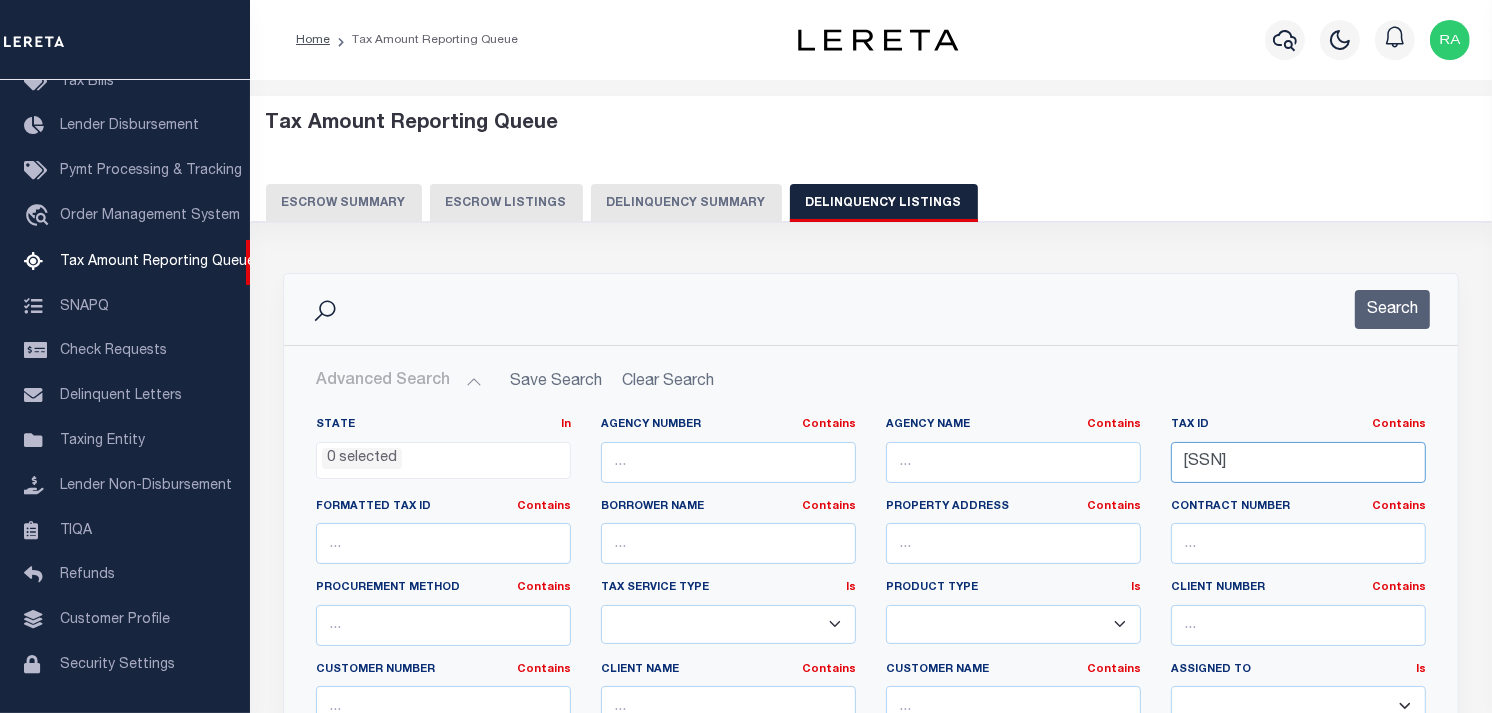 click on "0630204023000" at bounding box center (1298, 462) 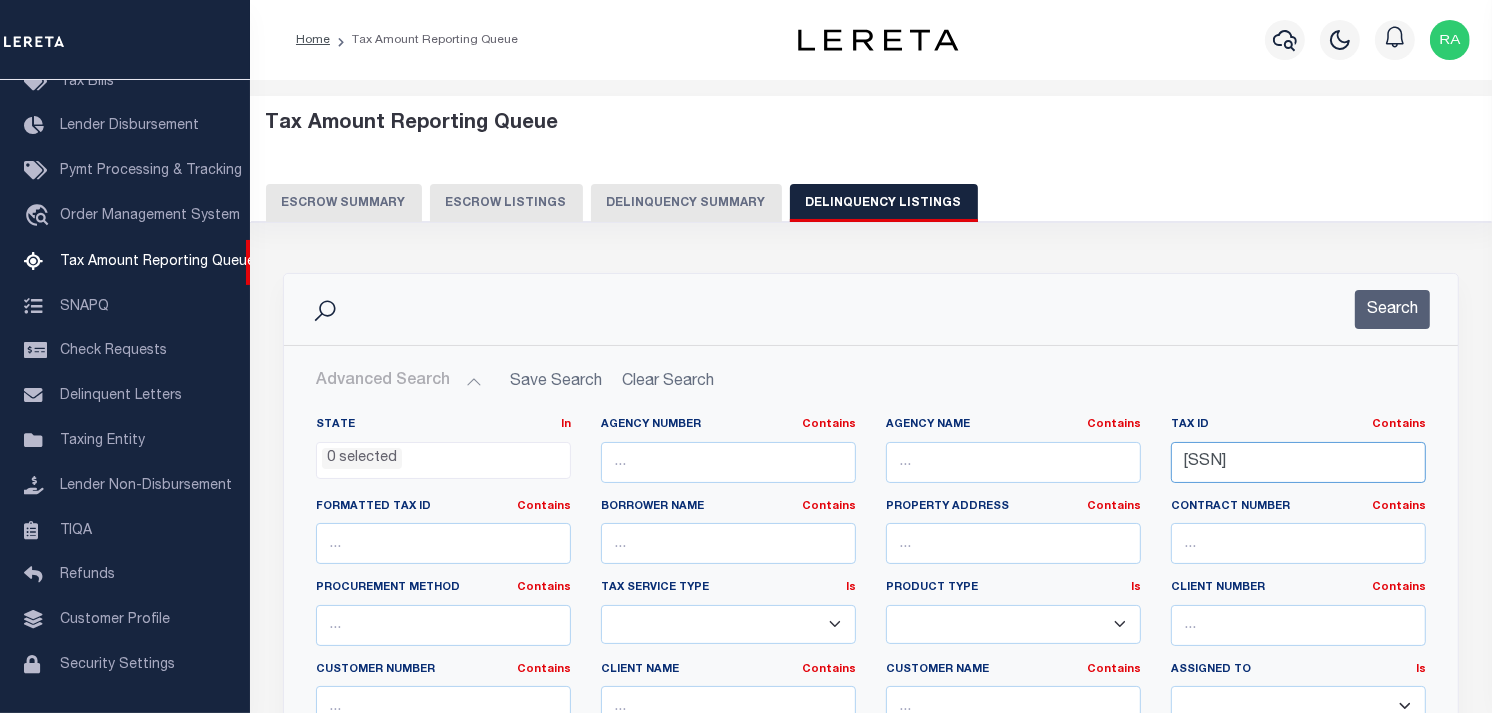 click on "0630204023000" at bounding box center [1298, 462] 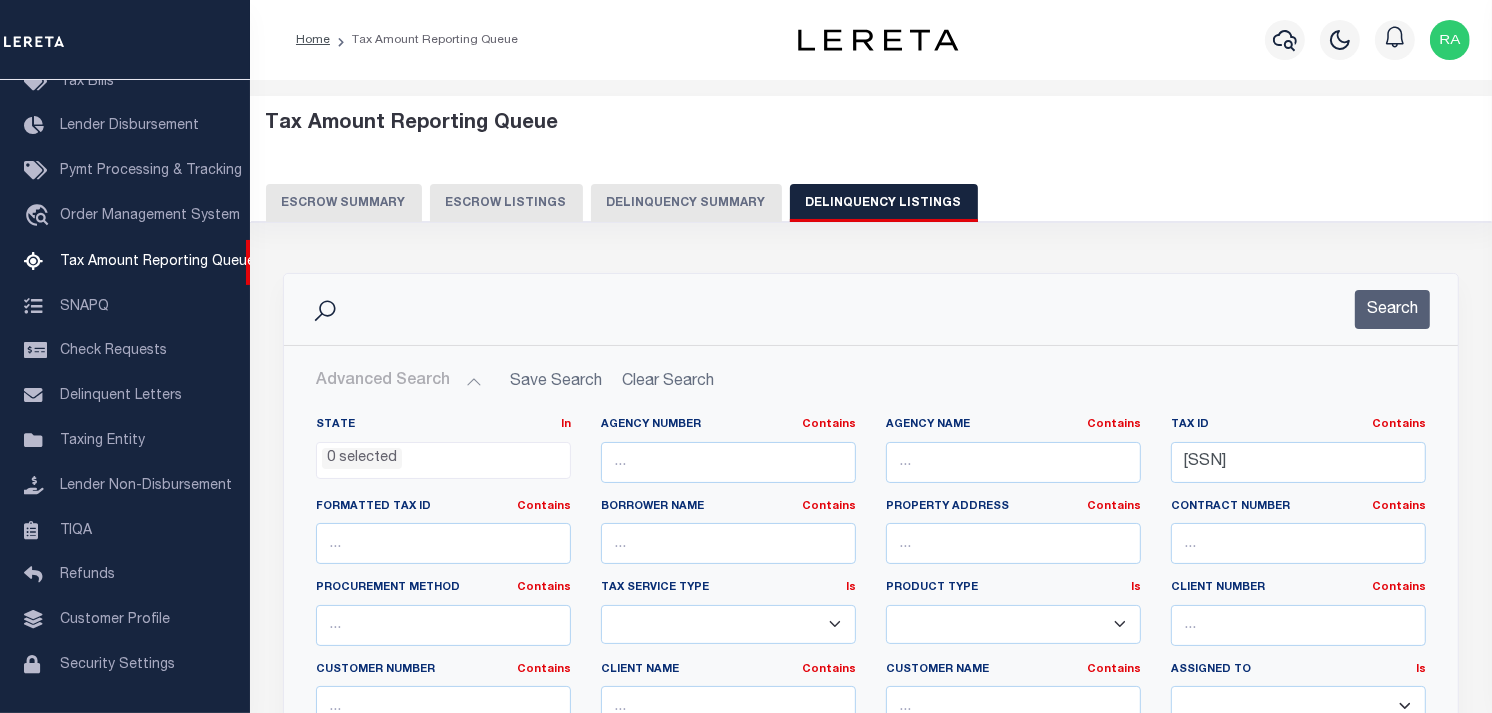 click on "Search" at bounding box center (871, 309) 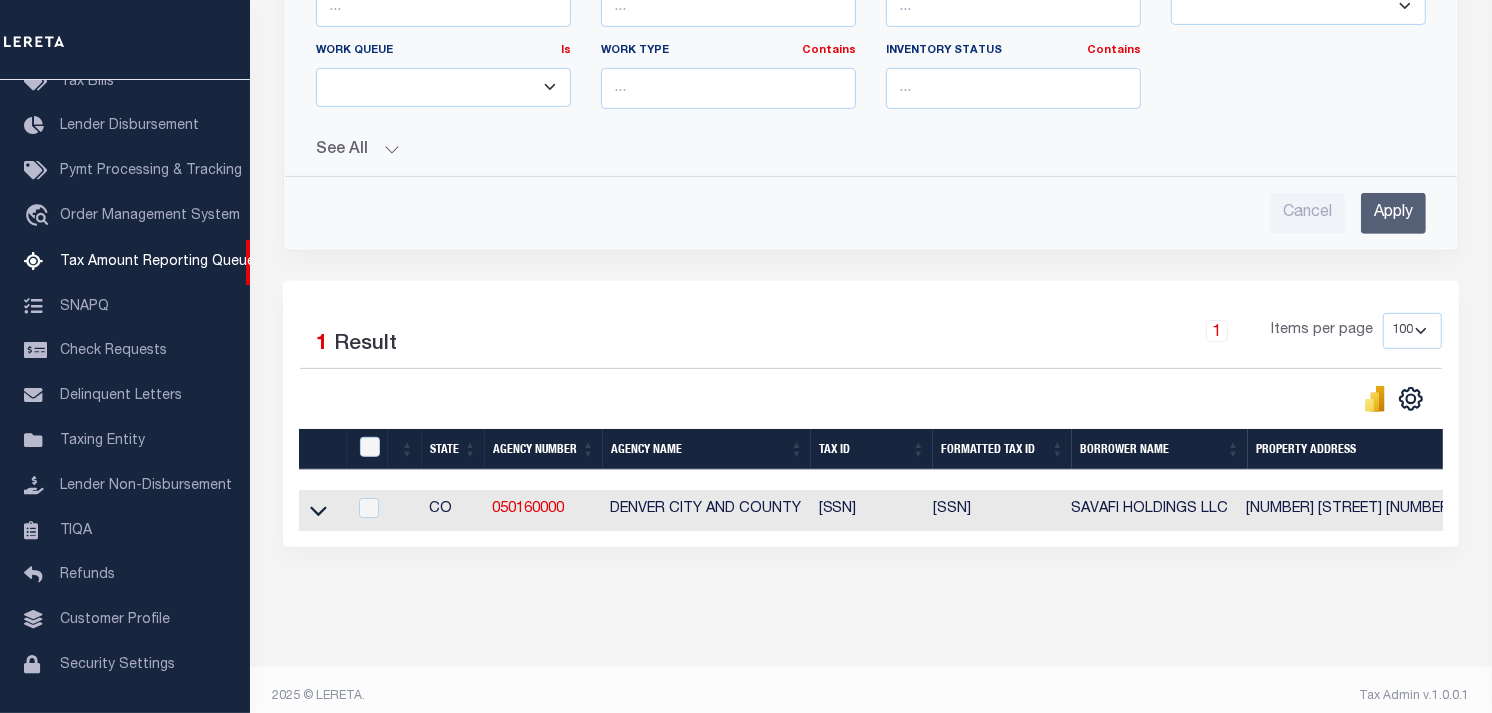 scroll, scrollTop: 731, scrollLeft: 0, axis: vertical 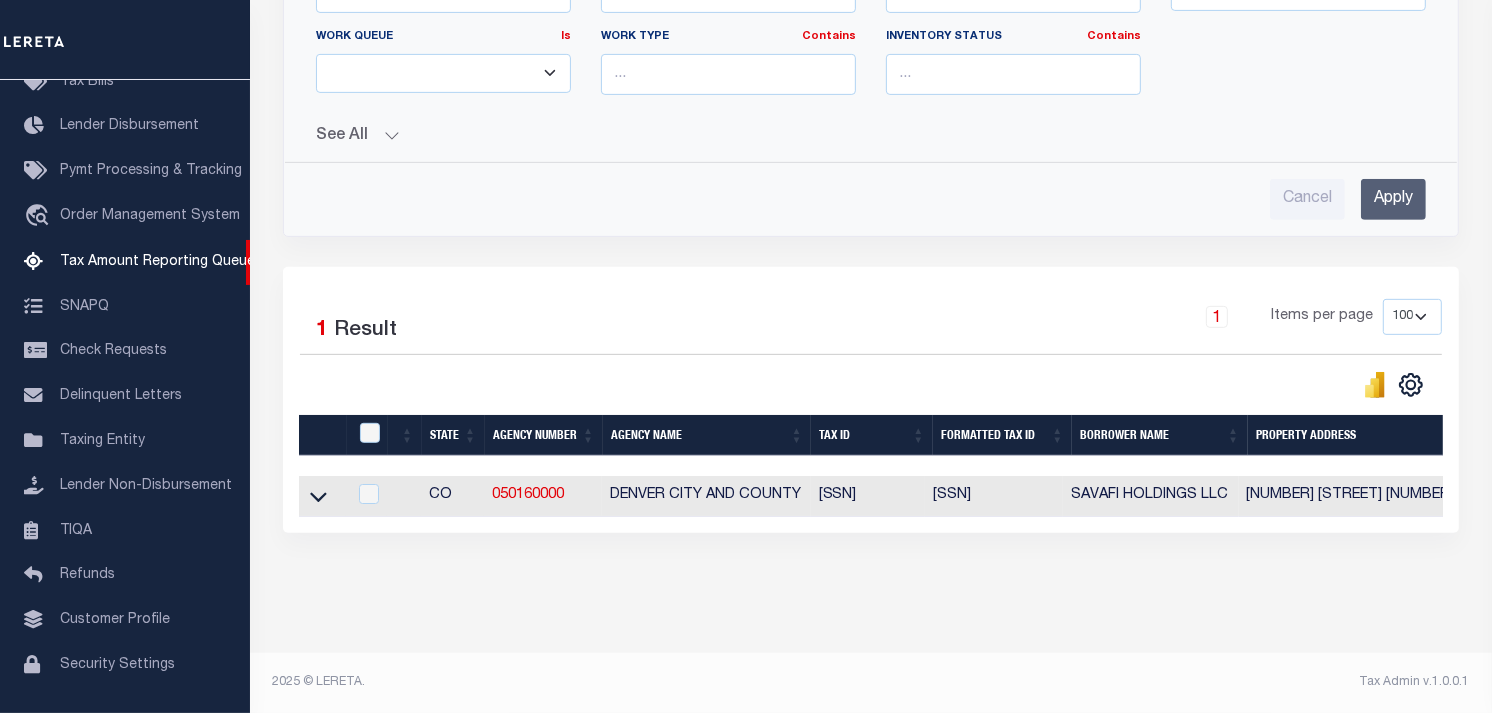 click on "Data sync process is currently running, you may face some response delays.
Search
Advanced Search
Save Search Clear Search
tblassign_wrapper_dynamictable_____DefaultSaveFilter
1" at bounding box center (871, 66) 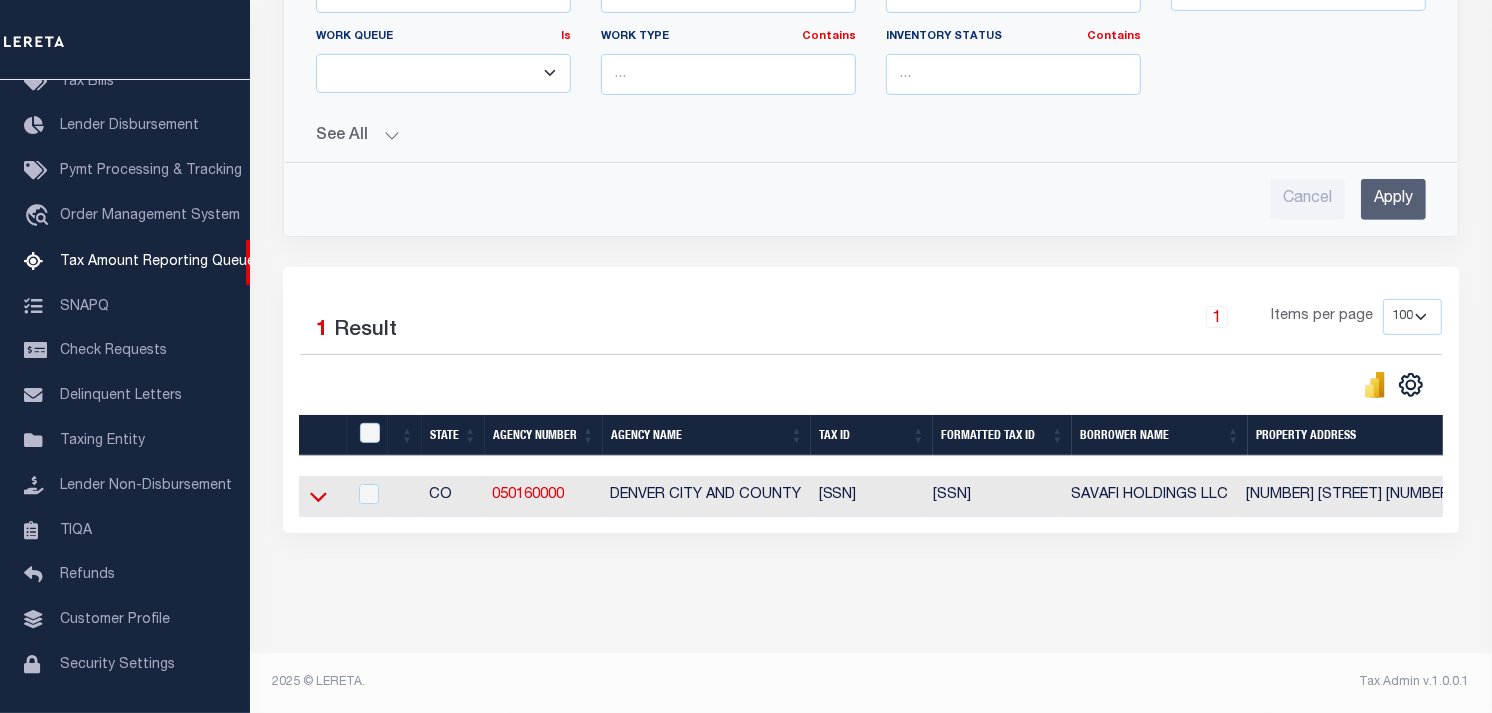 click 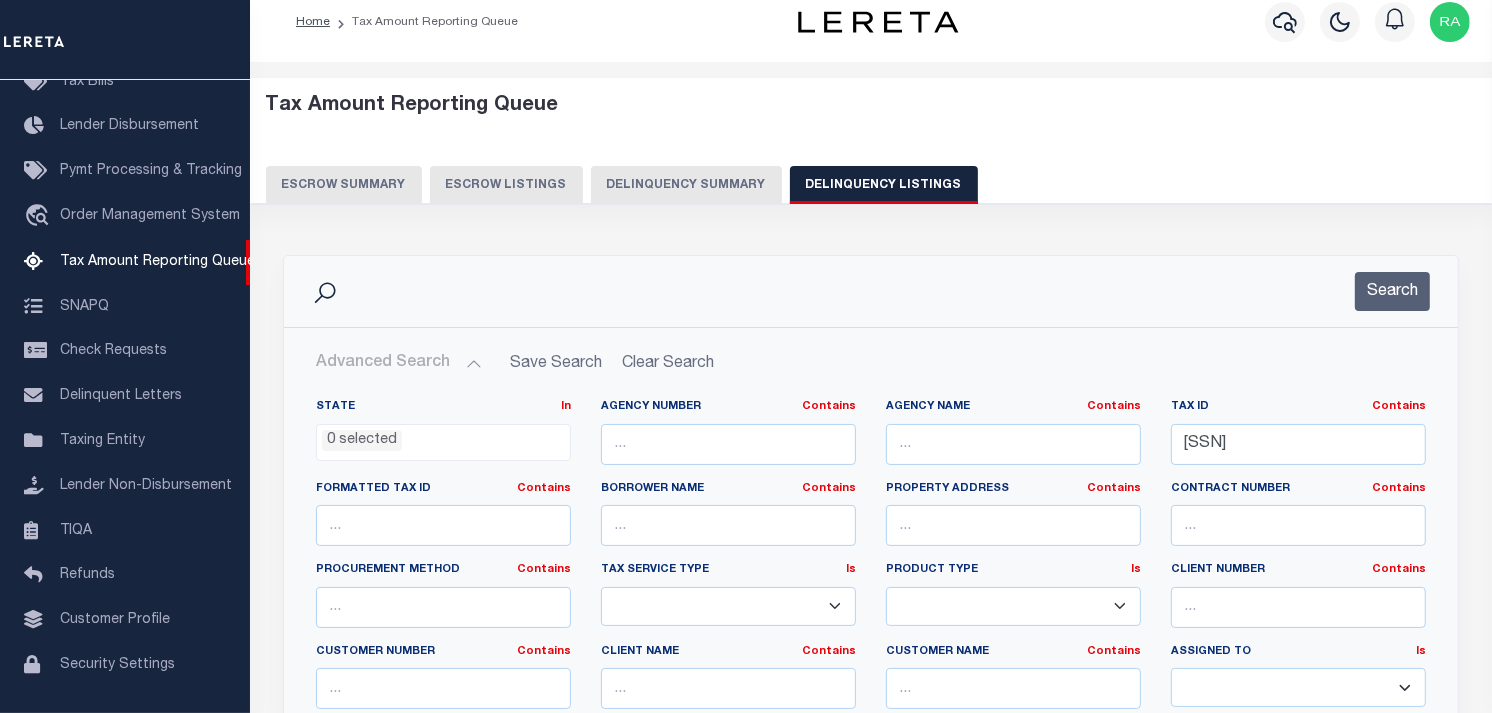 scroll, scrollTop: 0, scrollLeft: 0, axis: both 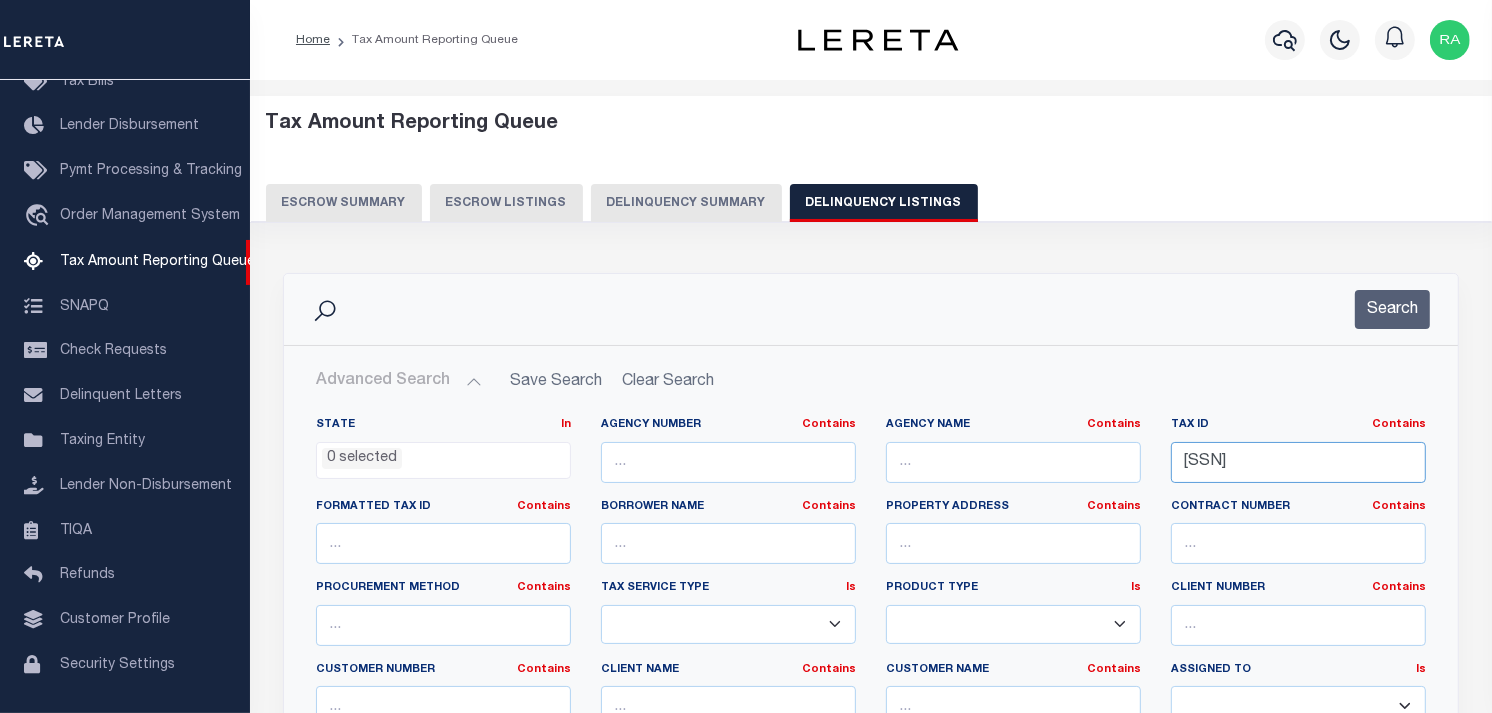 click on "0631102032000" at bounding box center [1298, 462] 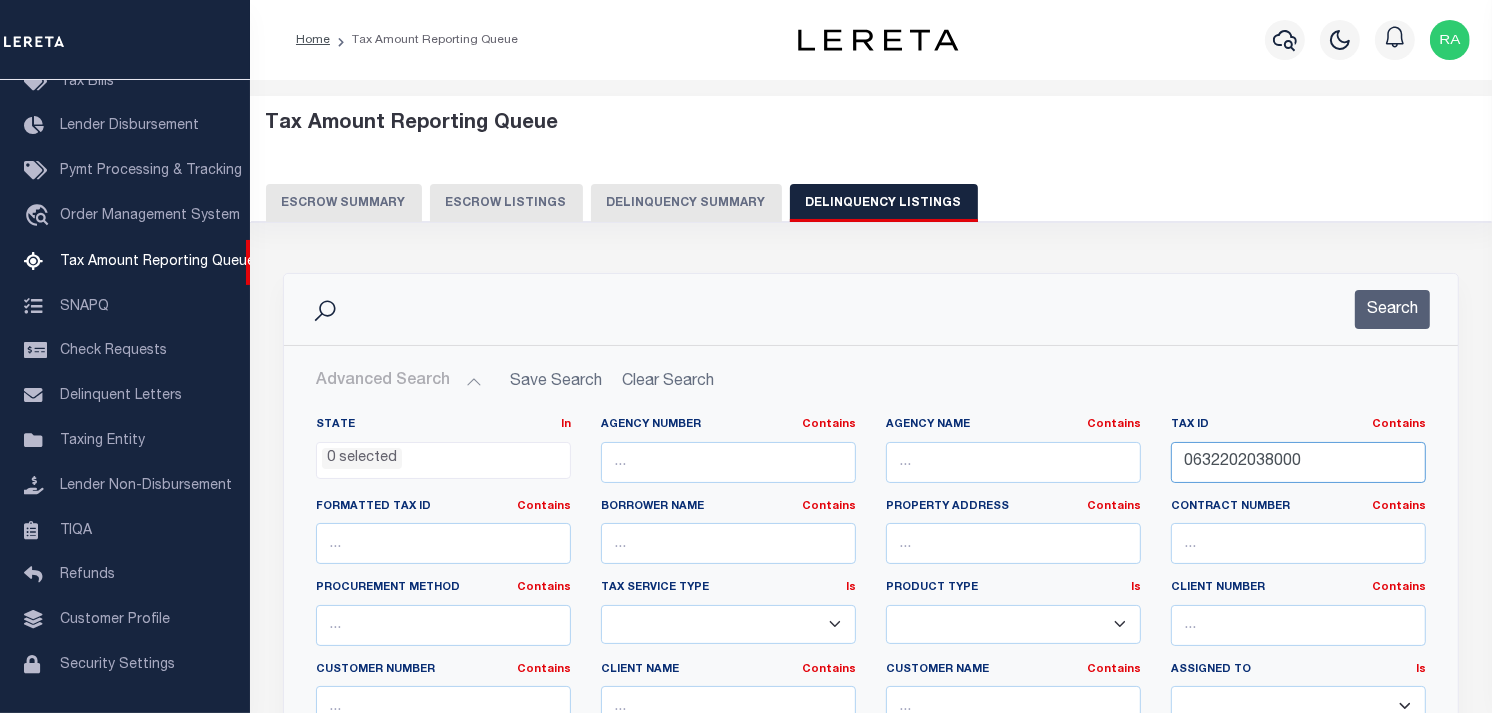 type on "0632202038000" 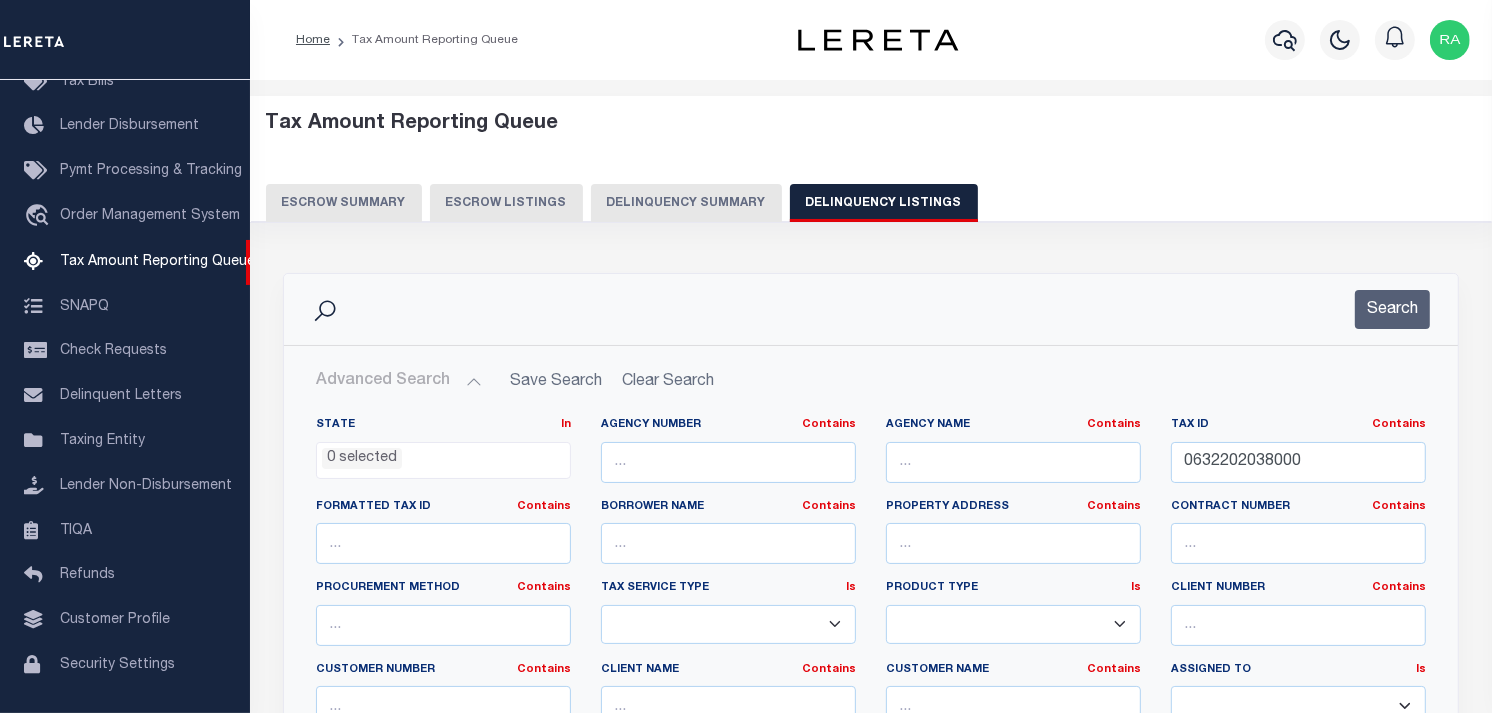 click on "Search" at bounding box center [1380, 309] 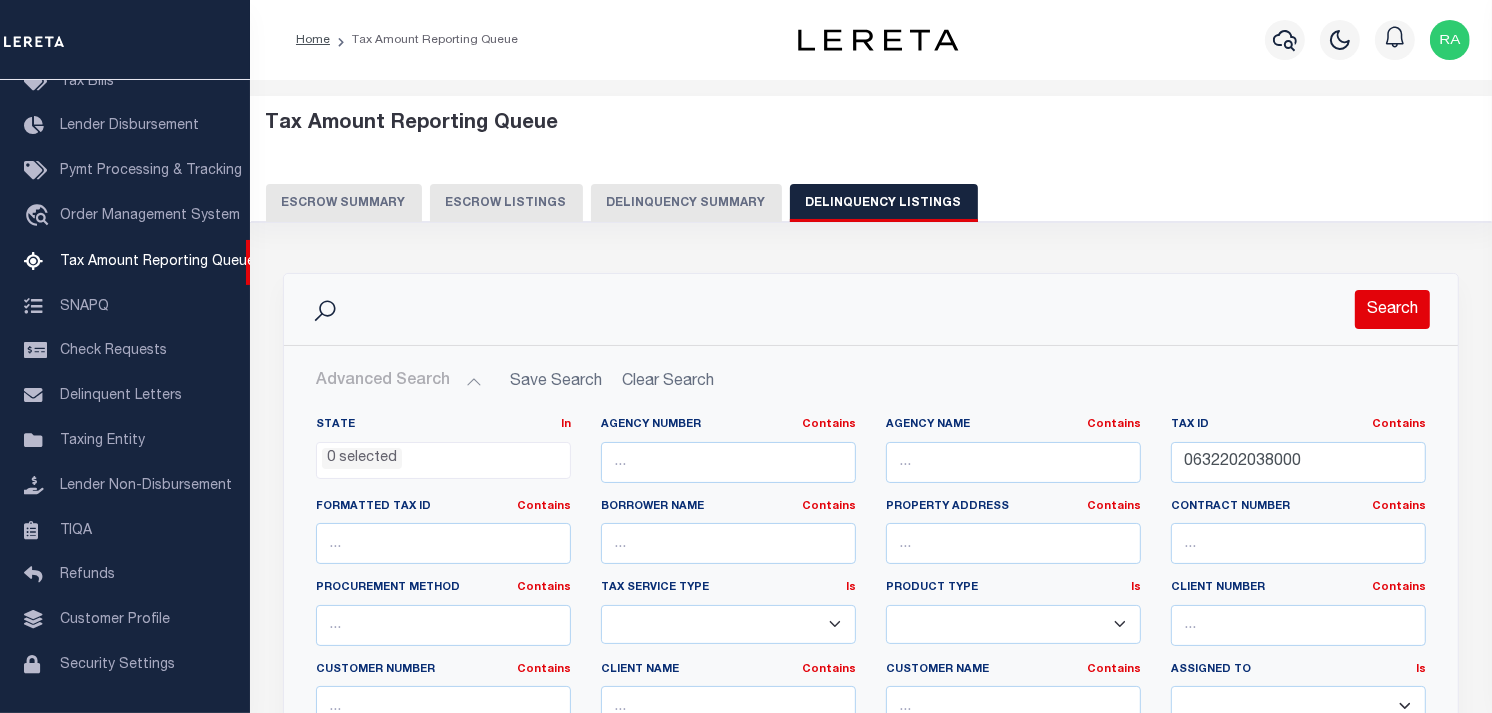 click on "Search" at bounding box center (1392, 309) 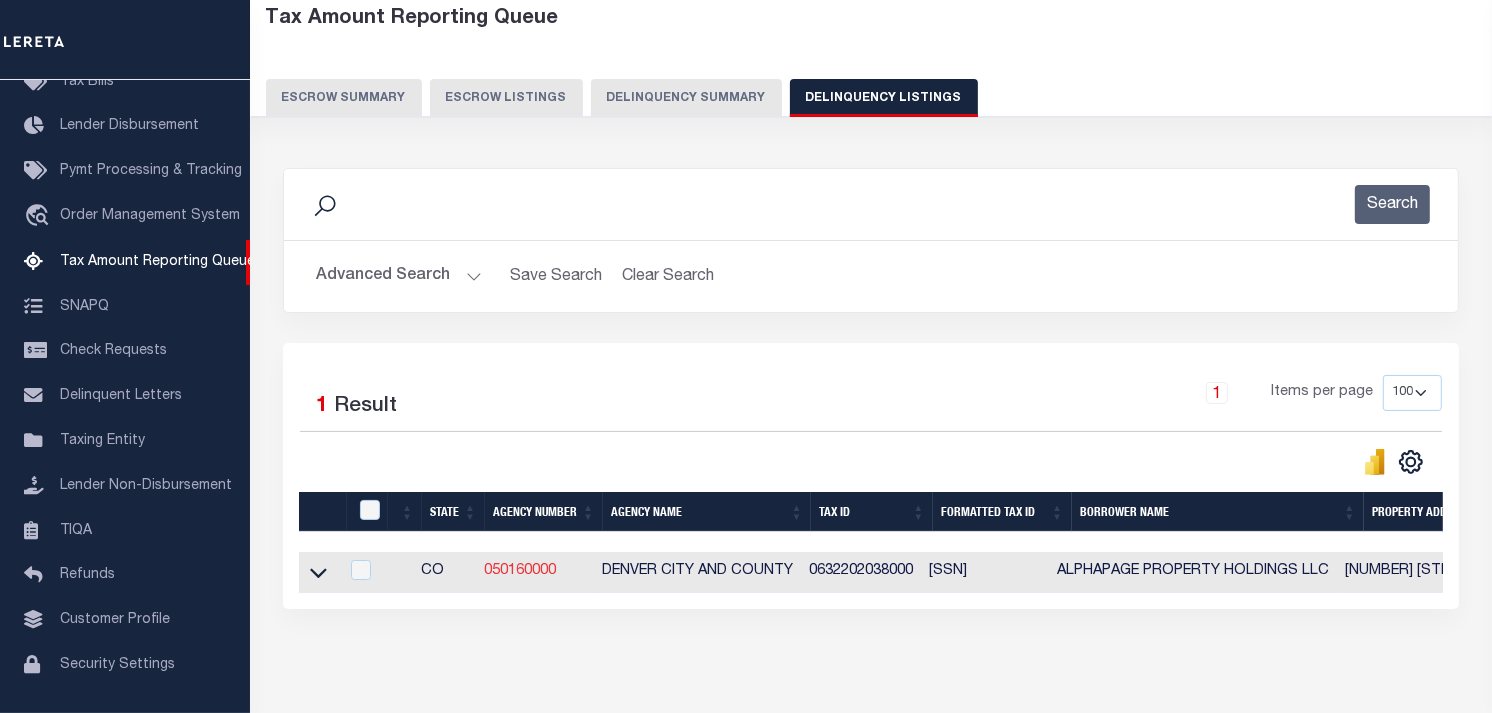 scroll, scrollTop: 197, scrollLeft: 0, axis: vertical 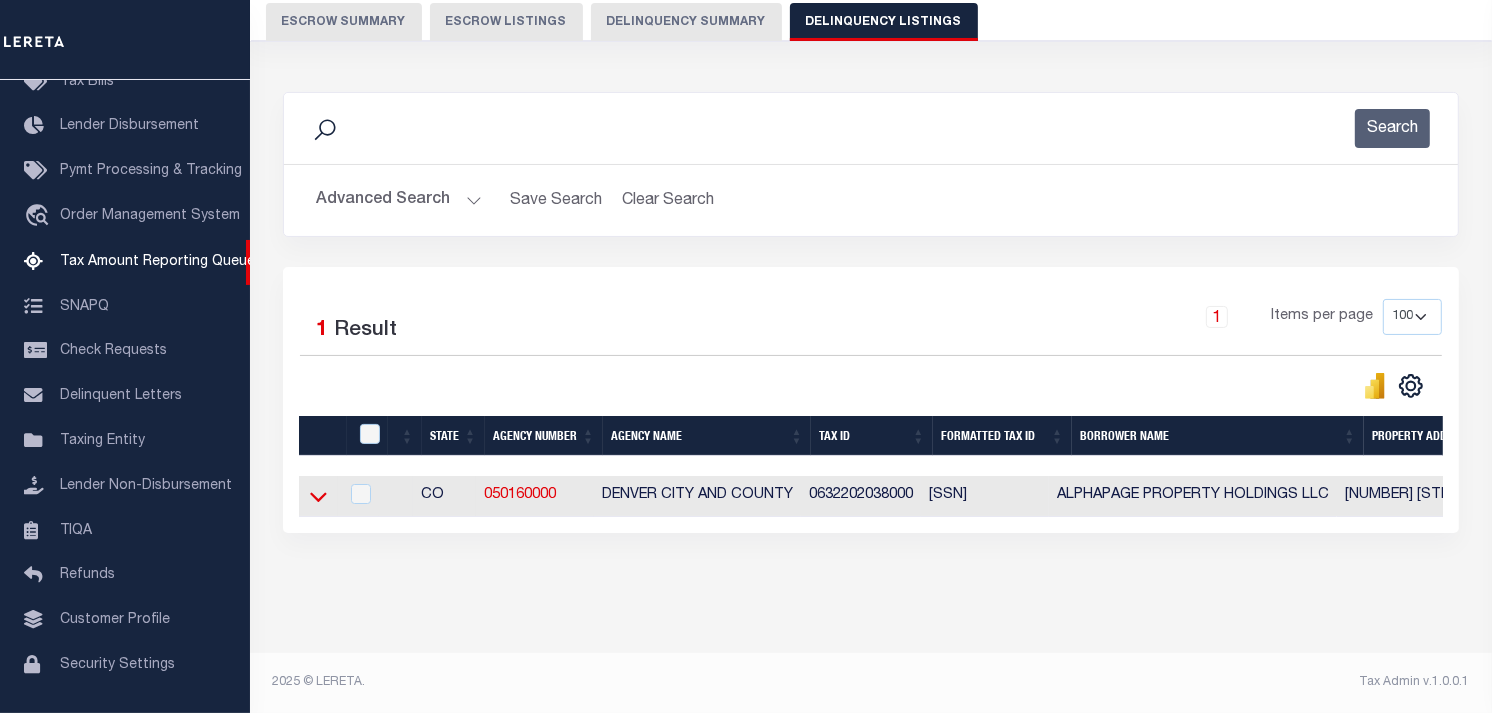 click 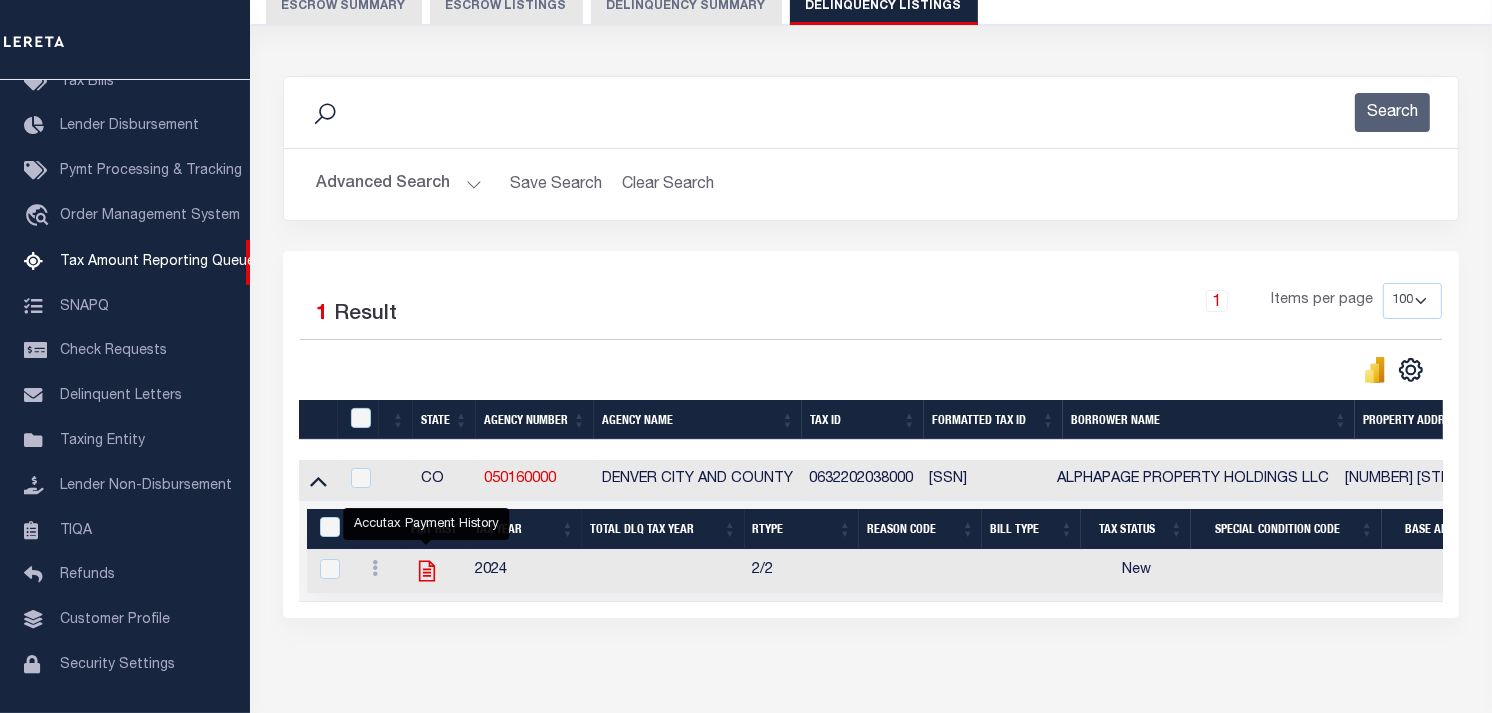 click 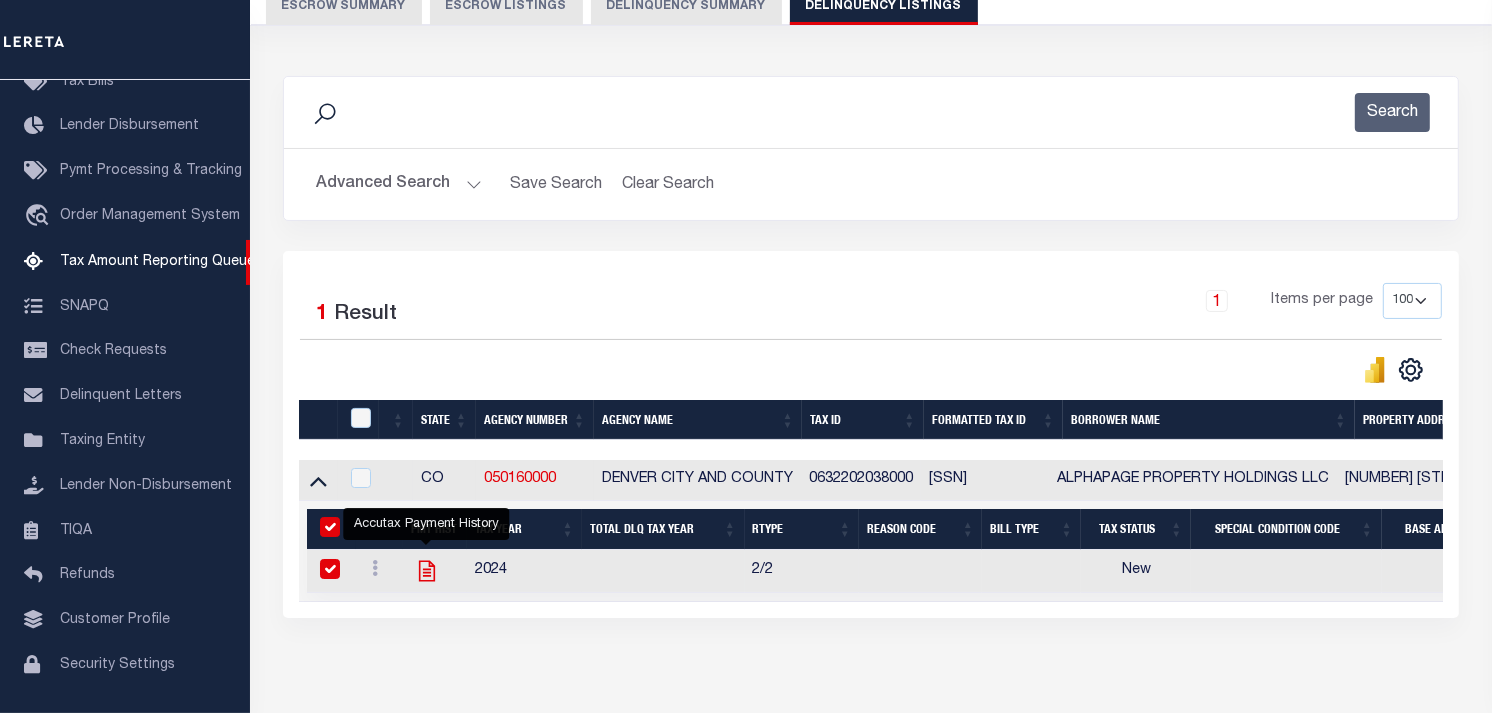 checkbox on "true" 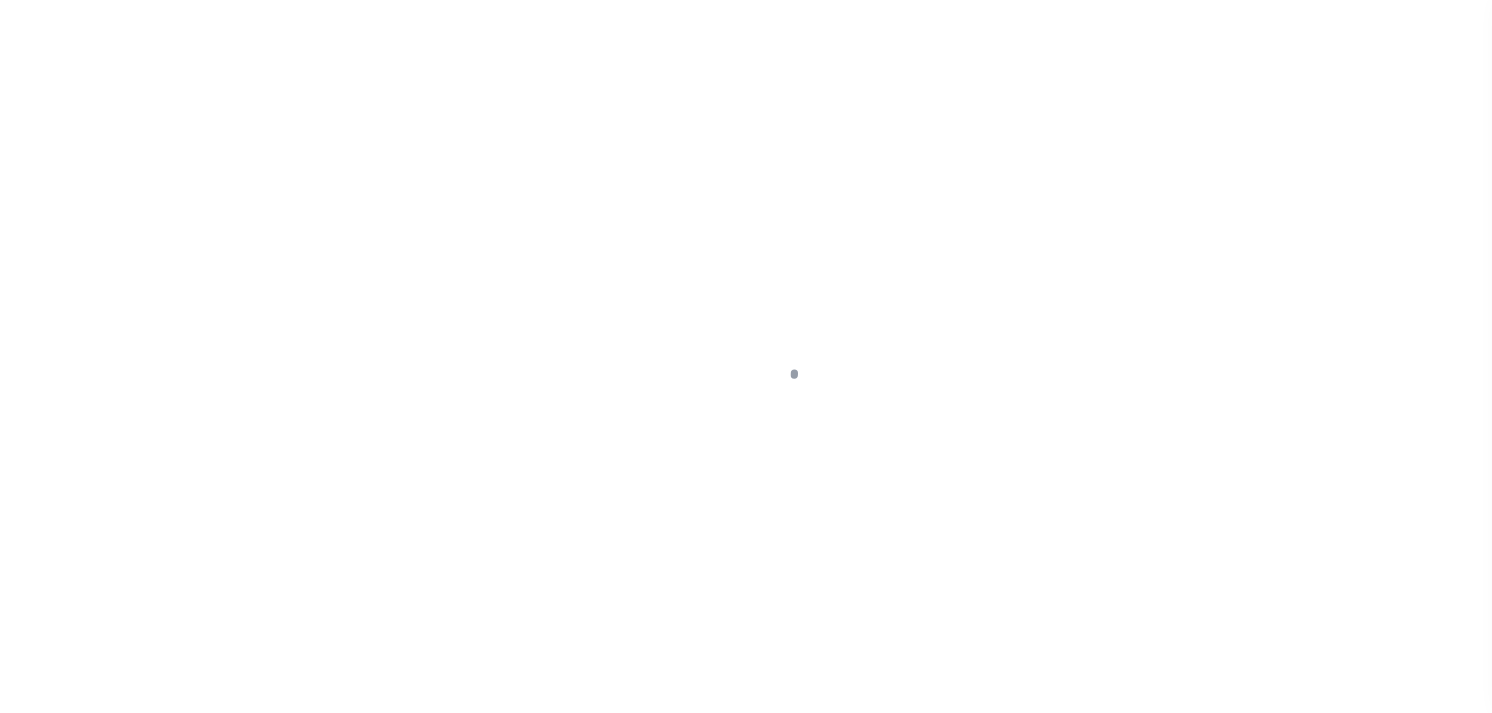 scroll, scrollTop: 0, scrollLeft: 0, axis: both 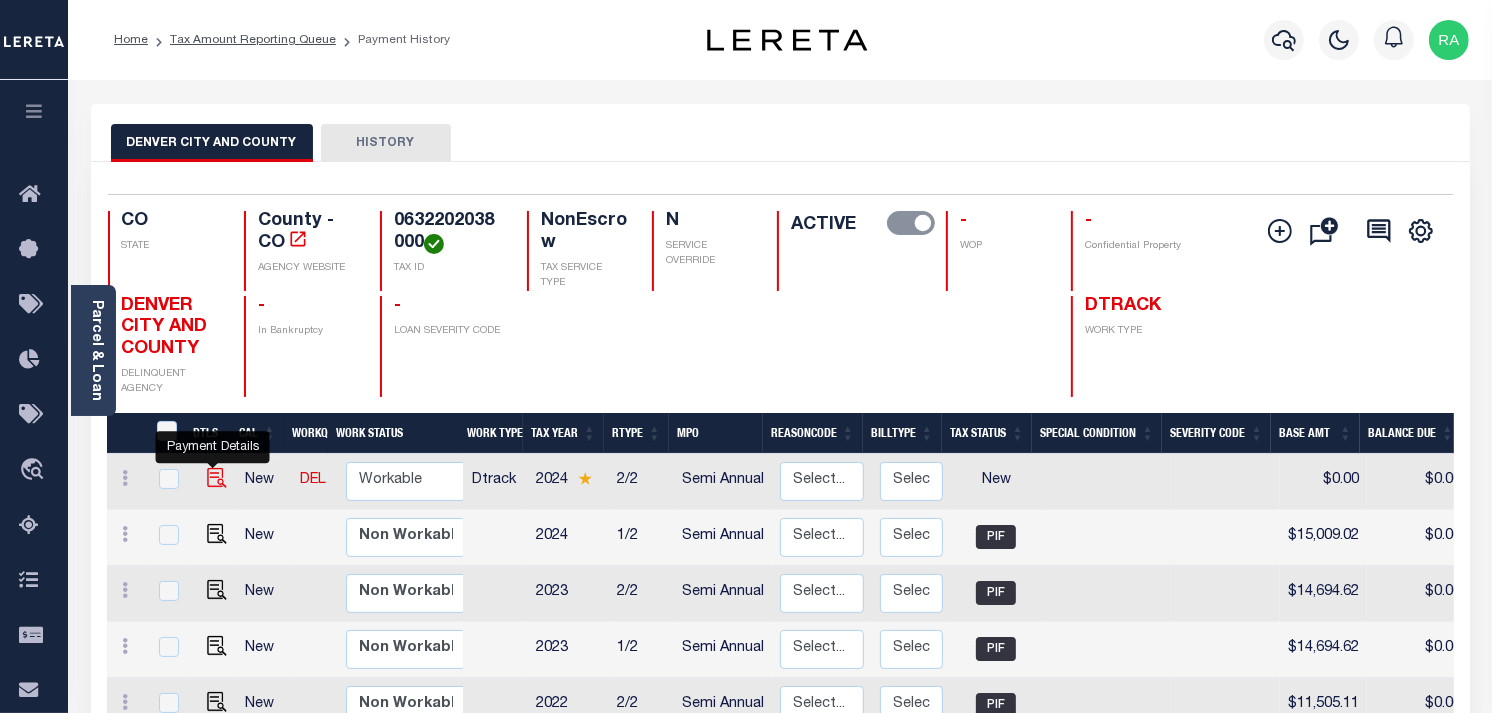 click at bounding box center (217, 478) 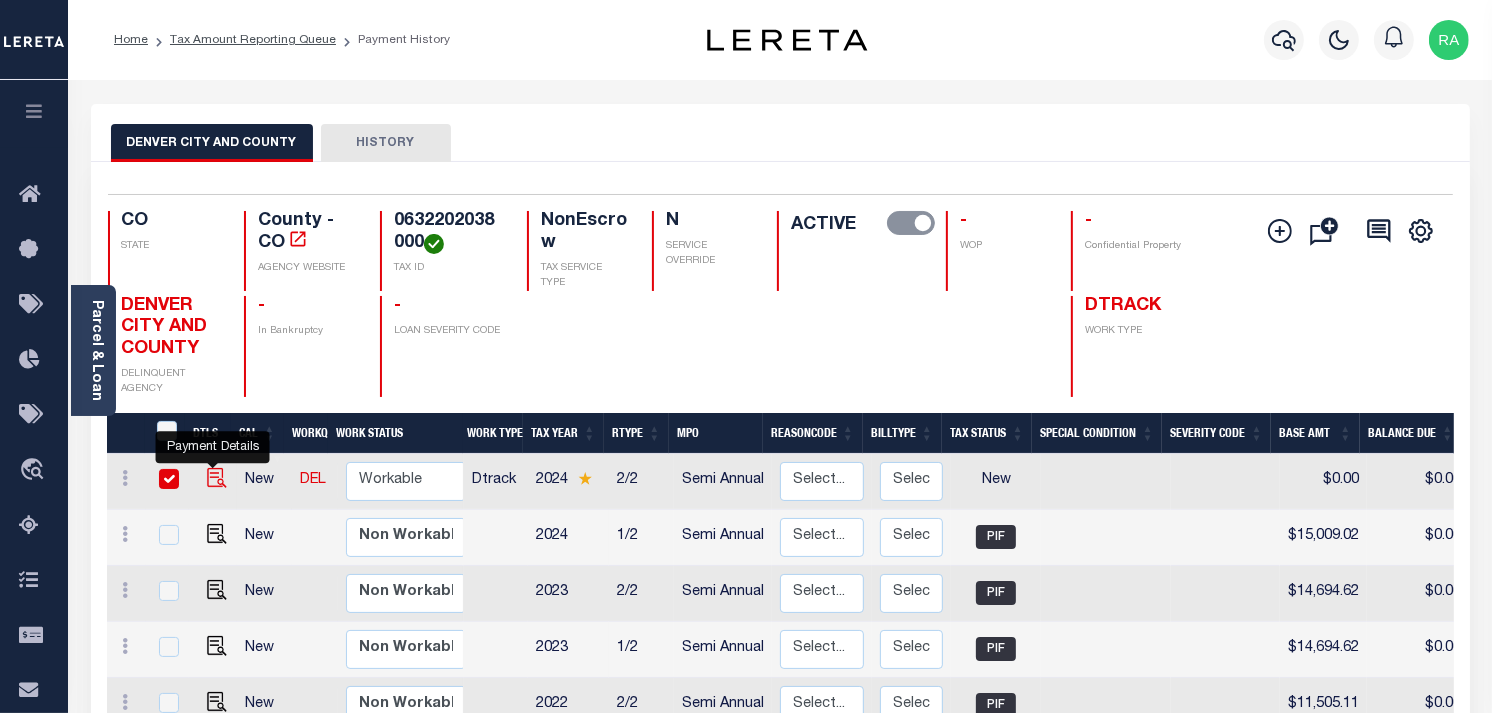 checkbox on "true" 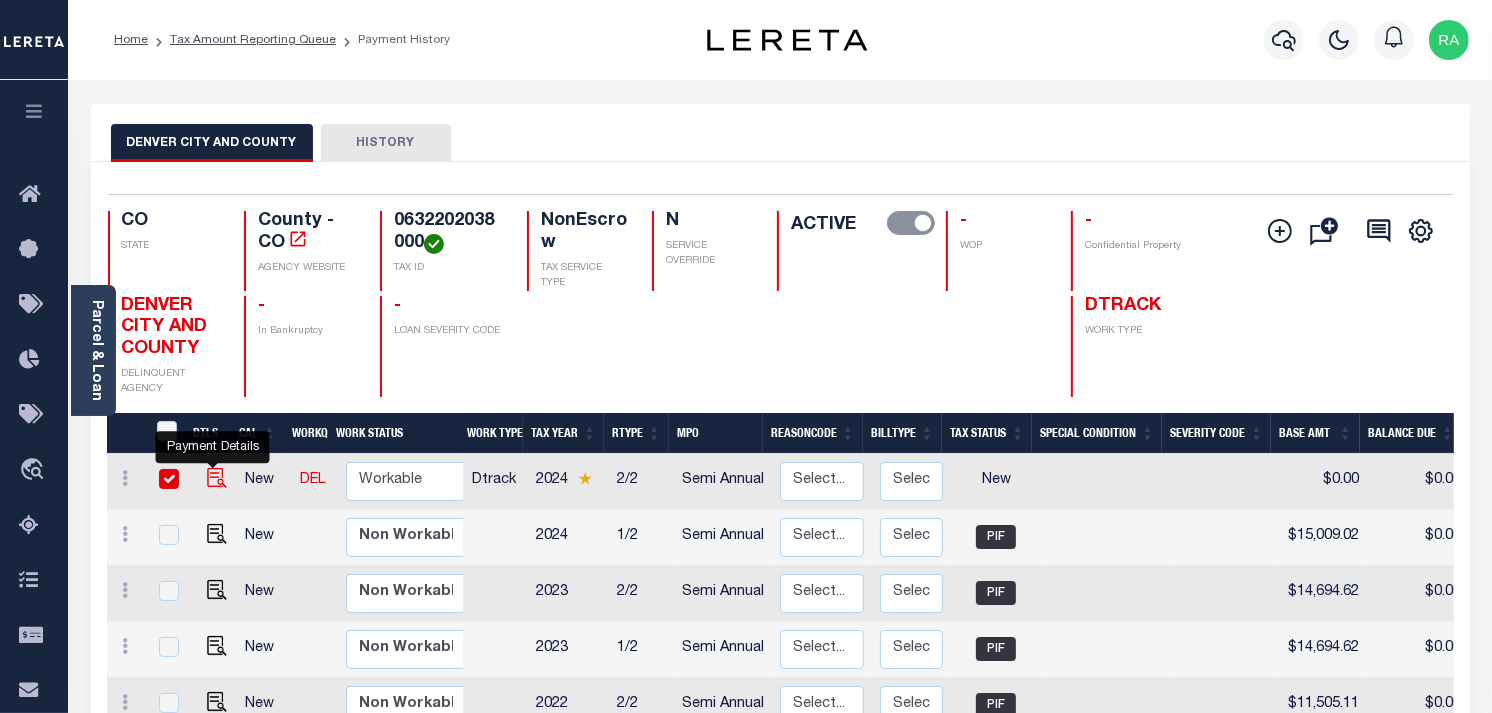 checkbox on "true" 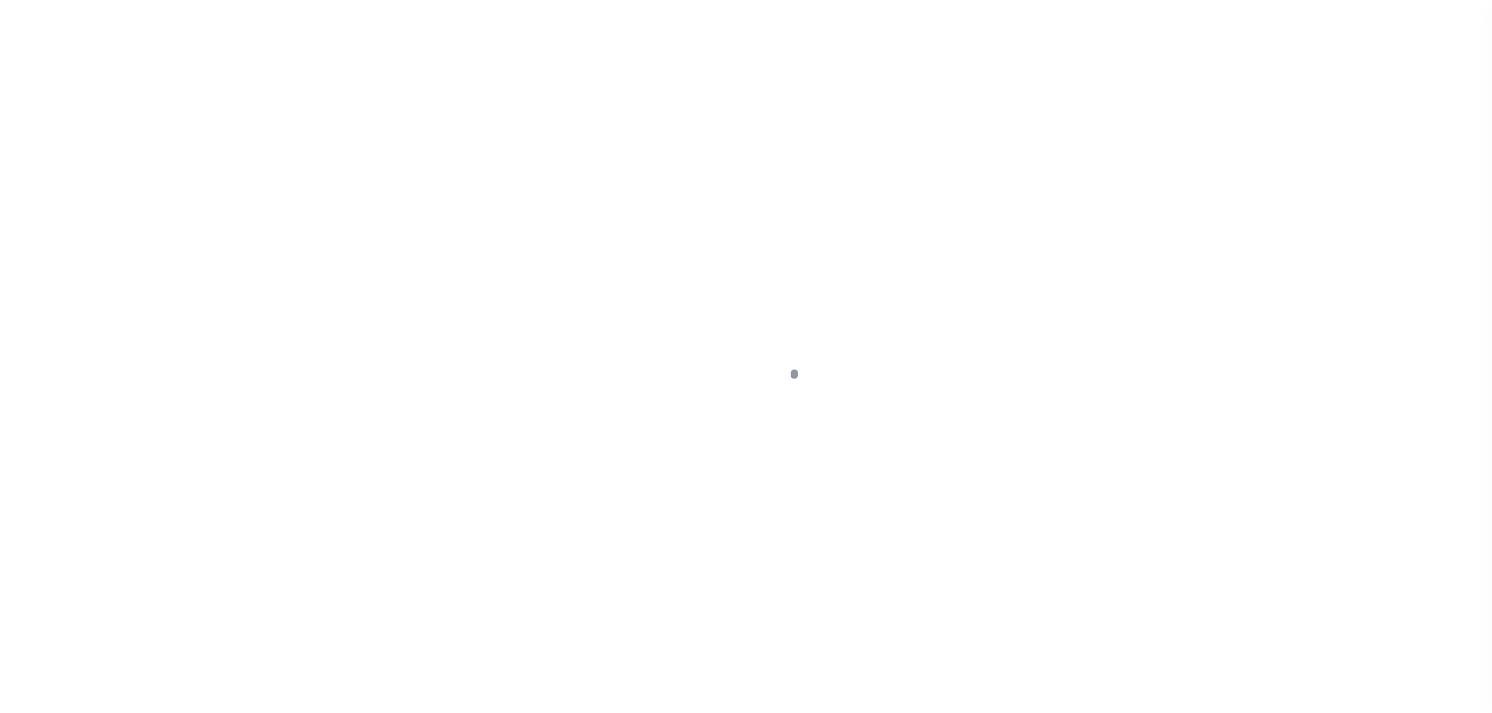 scroll, scrollTop: 0, scrollLeft: 0, axis: both 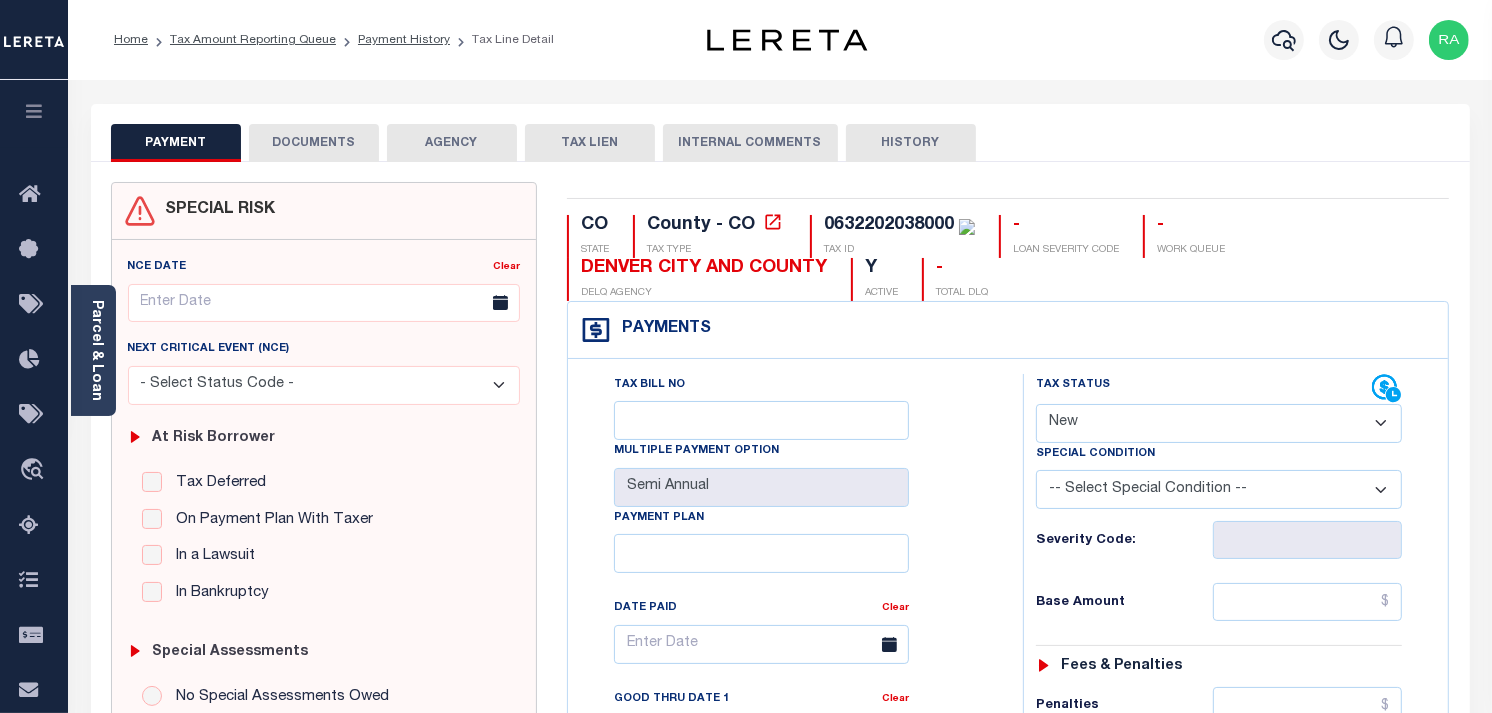 click on "- Select Status Code -
Open
Due/Unpaid
Paid
Incomplete
No Tax Due
Internal Refund Processed
New" at bounding box center (1219, 423) 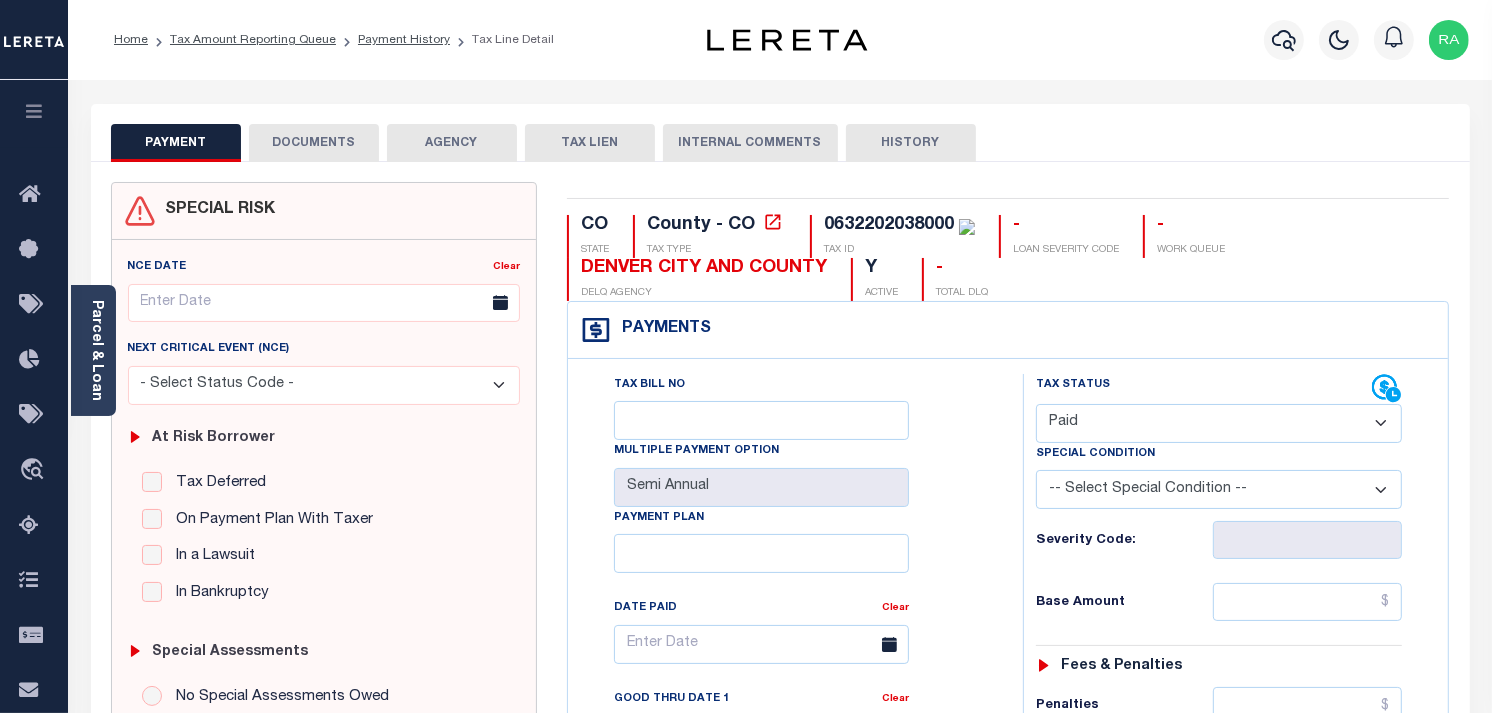 click on "- Select Status Code -
Open
Due/Unpaid
Paid
Incomplete
No Tax Due
Internal Refund Processed
New" at bounding box center [1219, 423] 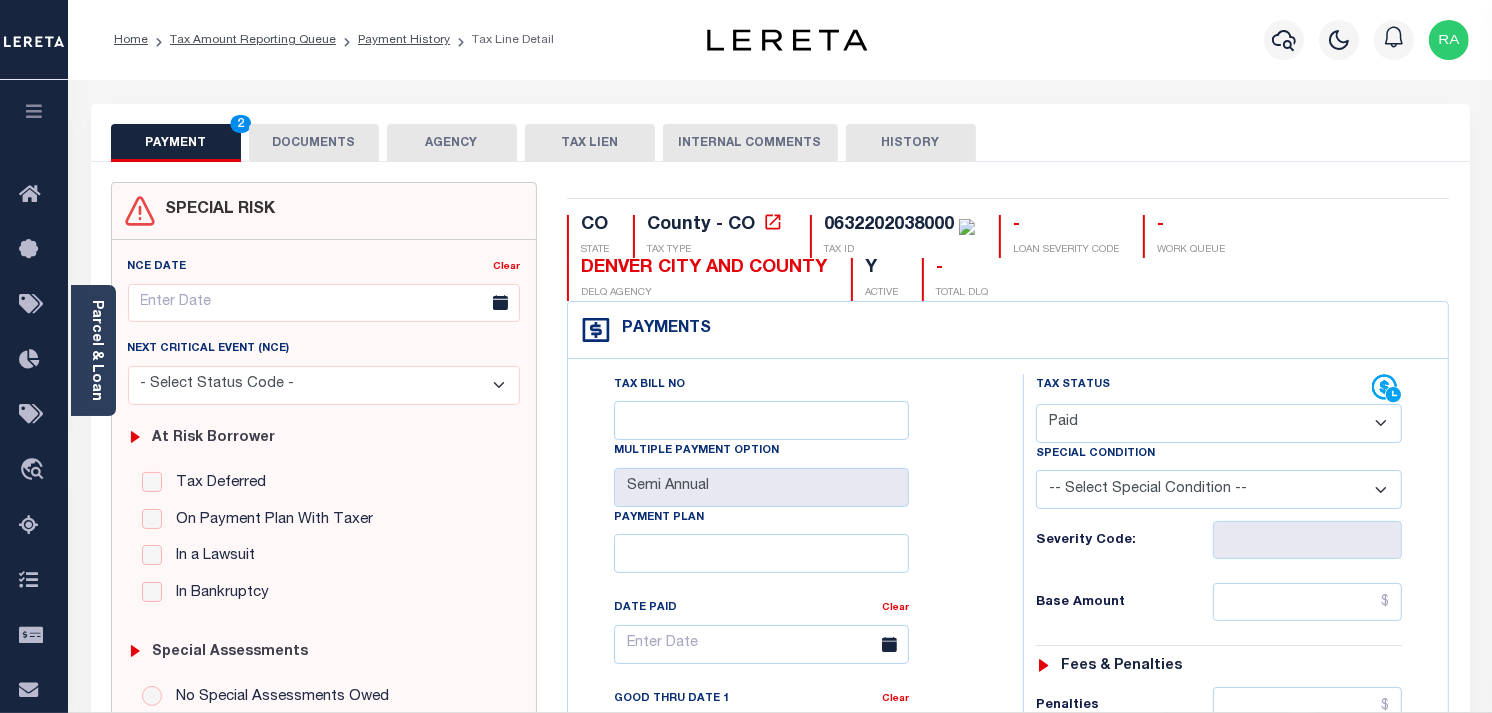 type on "08/06/2025" 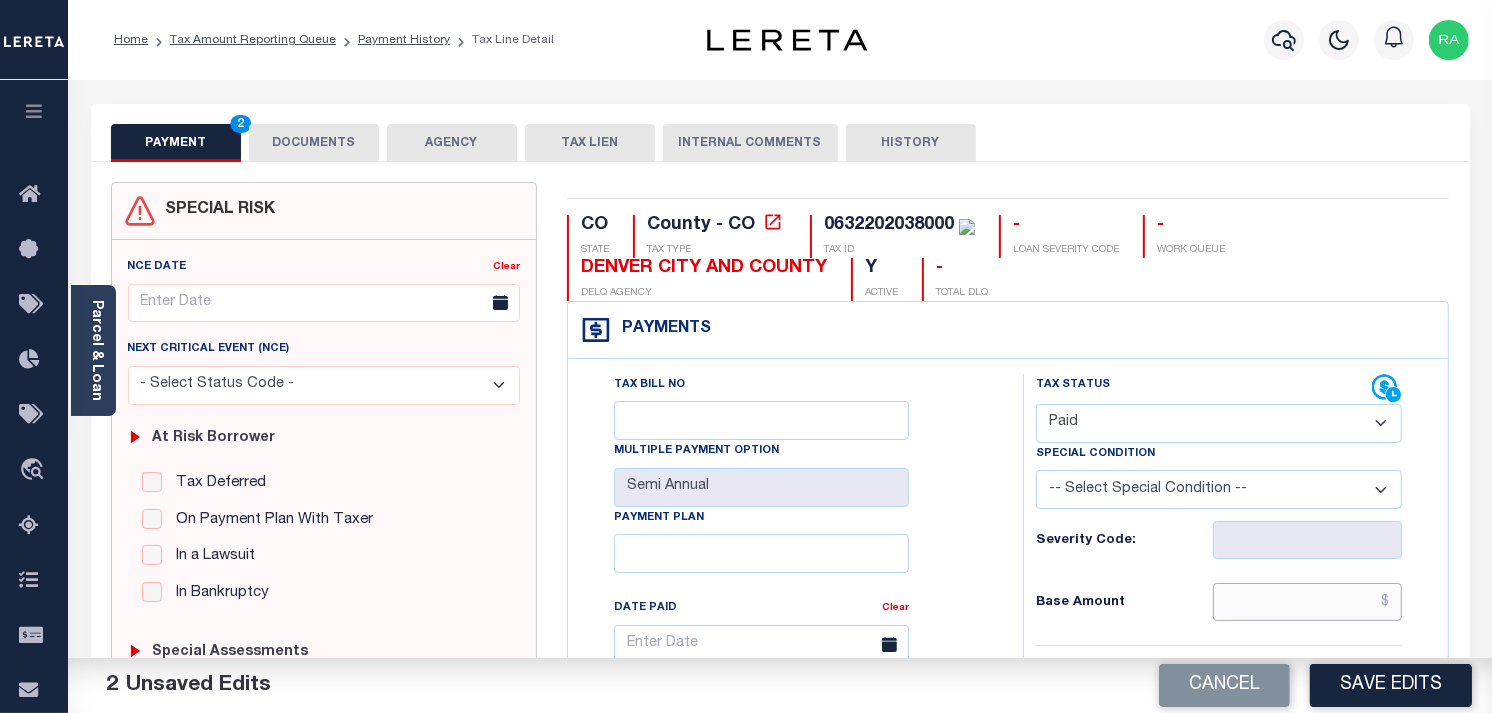 click at bounding box center [1308, 602] 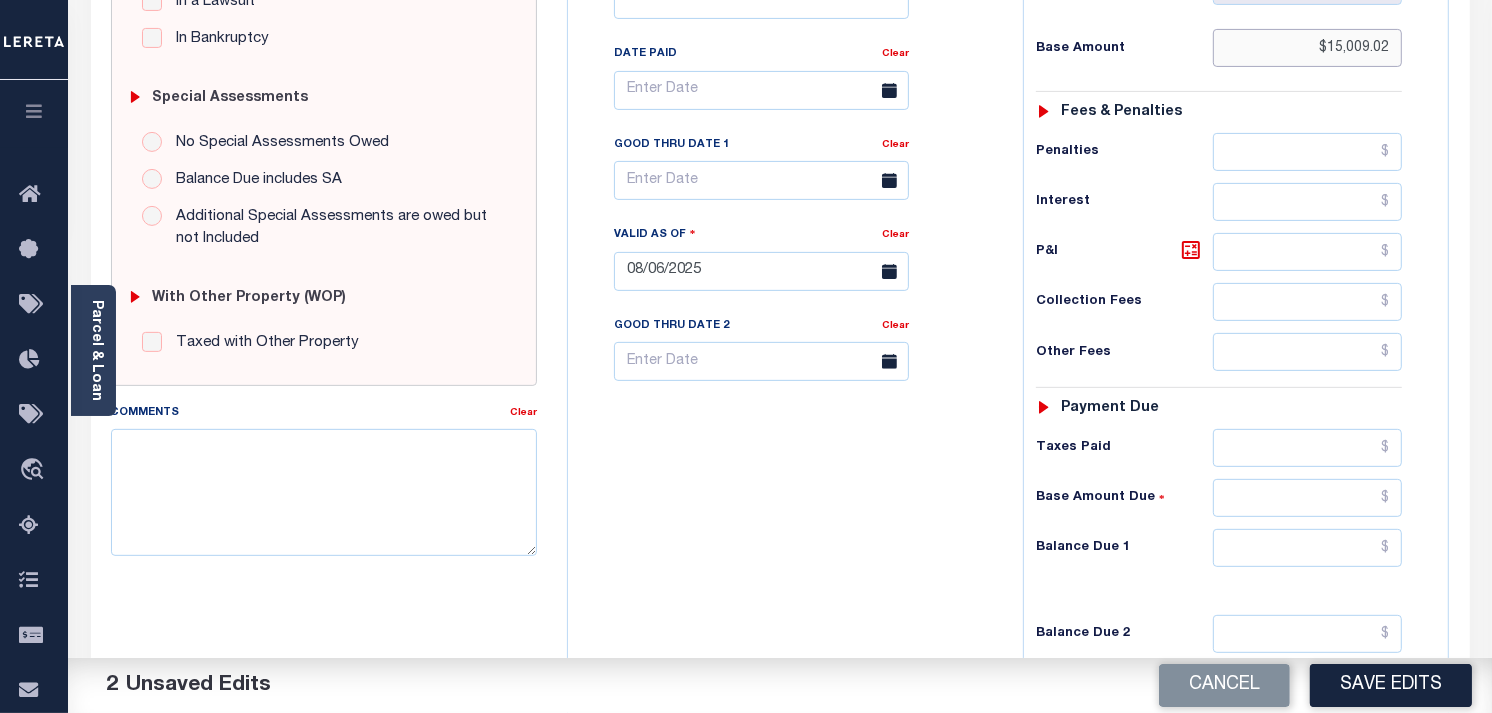 scroll, scrollTop: 555, scrollLeft: 0, axis: vertical 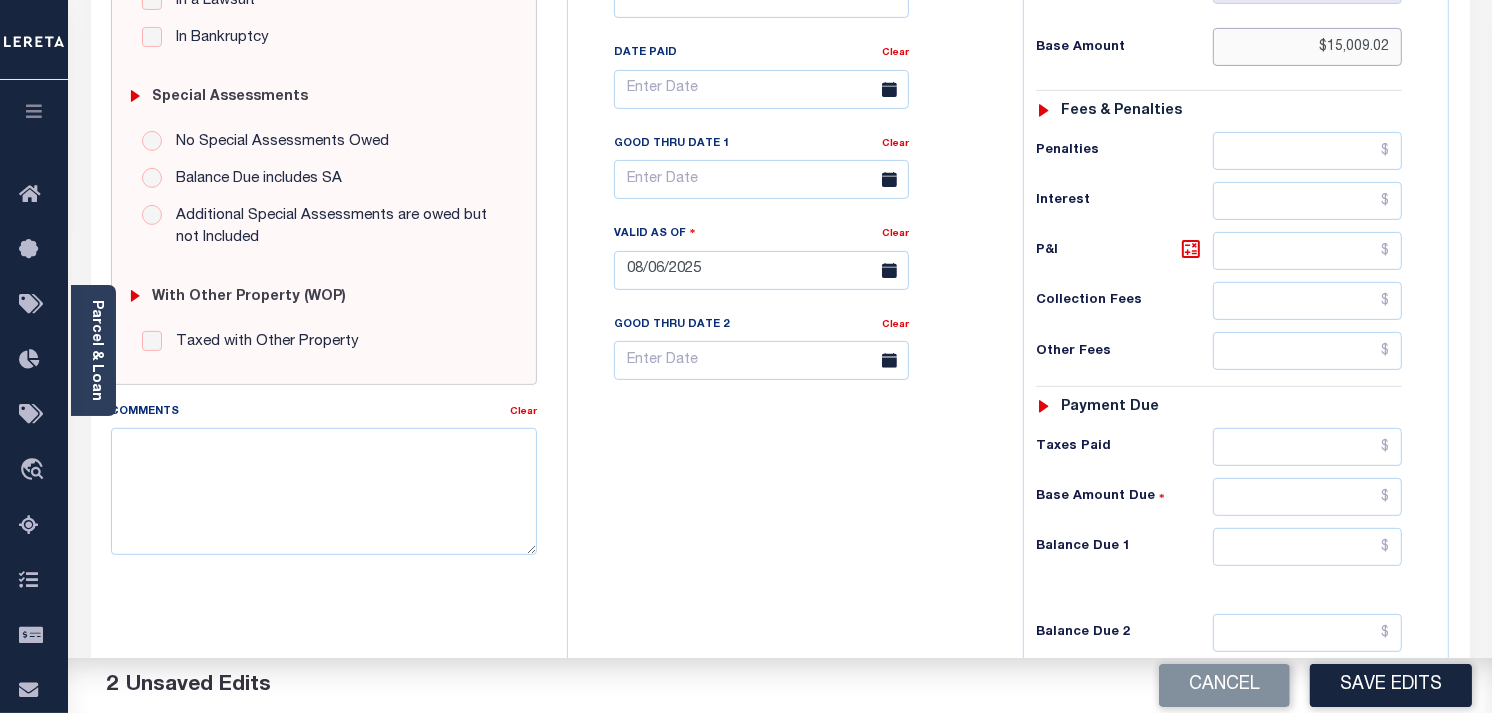 type on "$15,009.02" 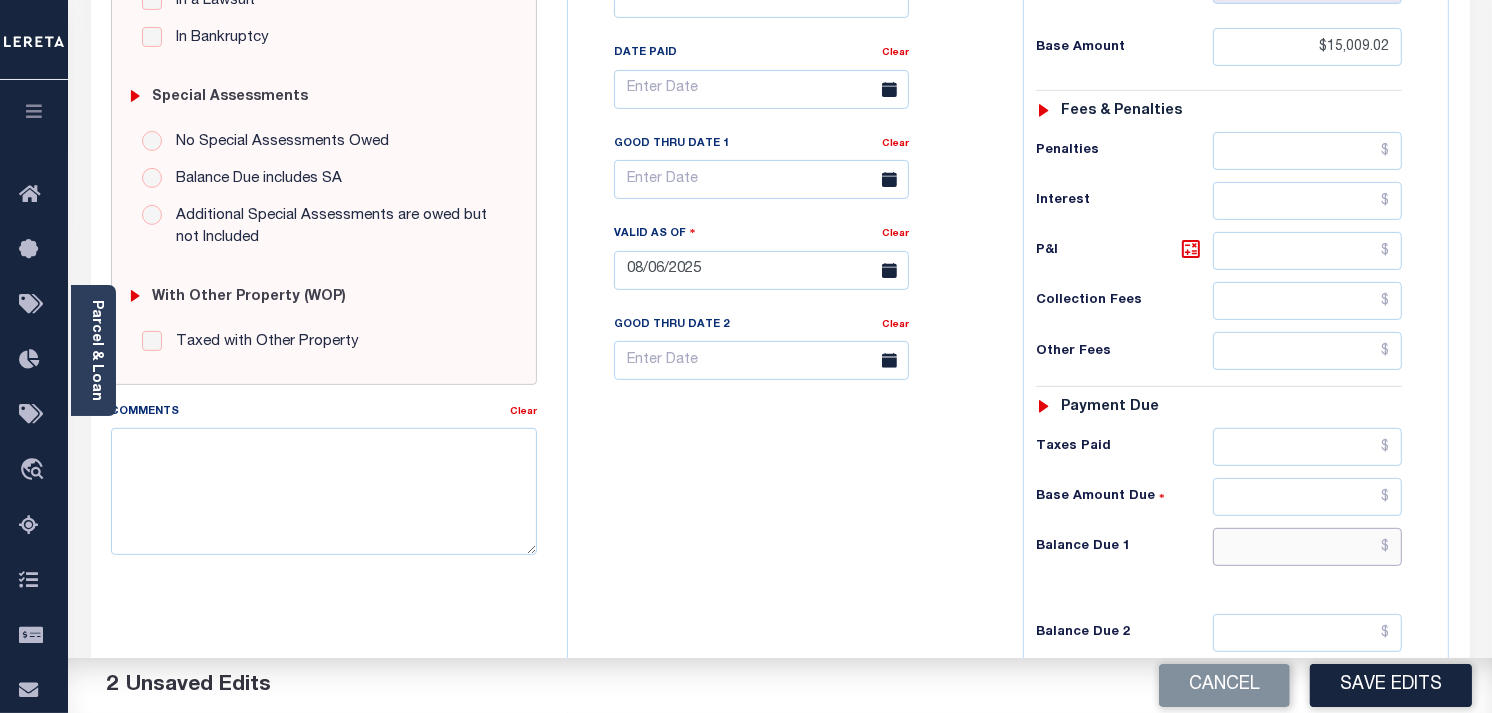 click at bounding box center [1308, 547] 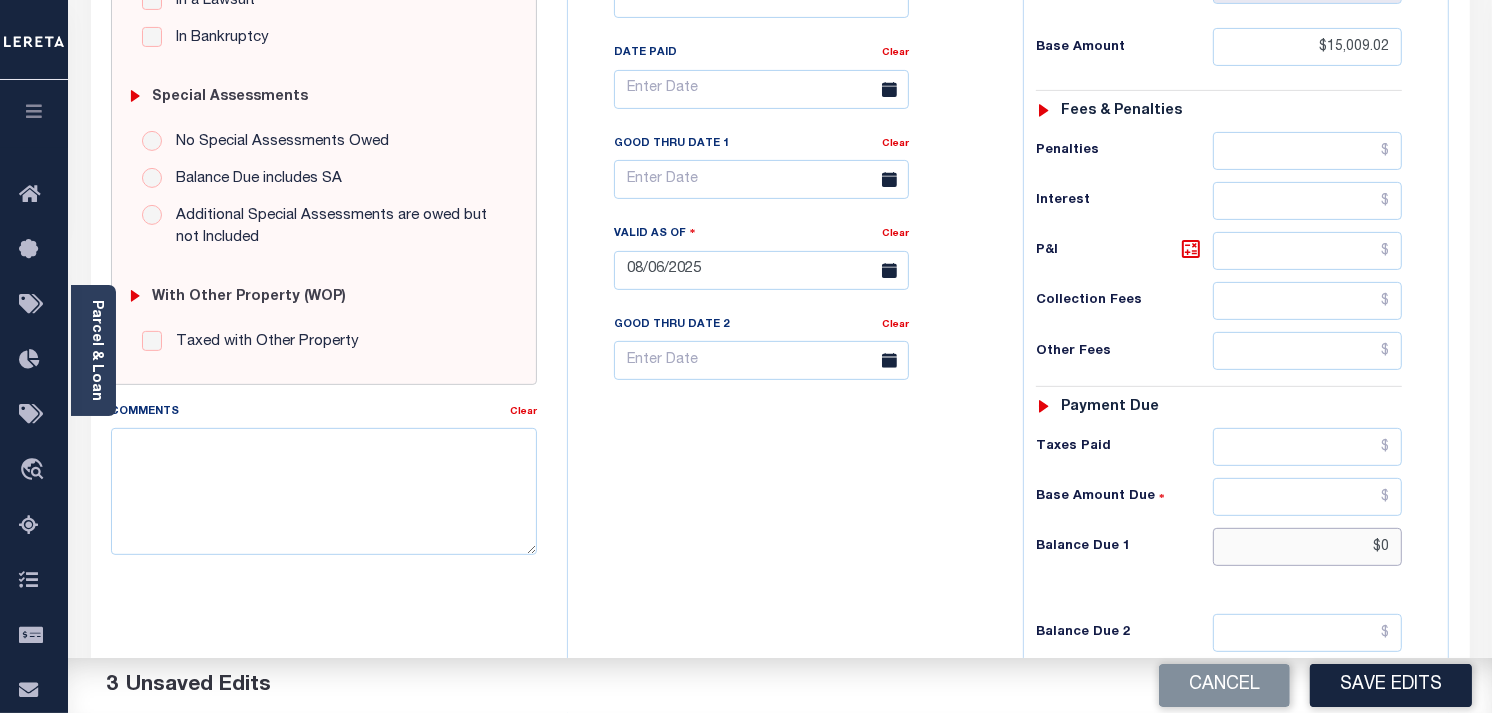 click on "$0" at bounding box center (1308, 547) 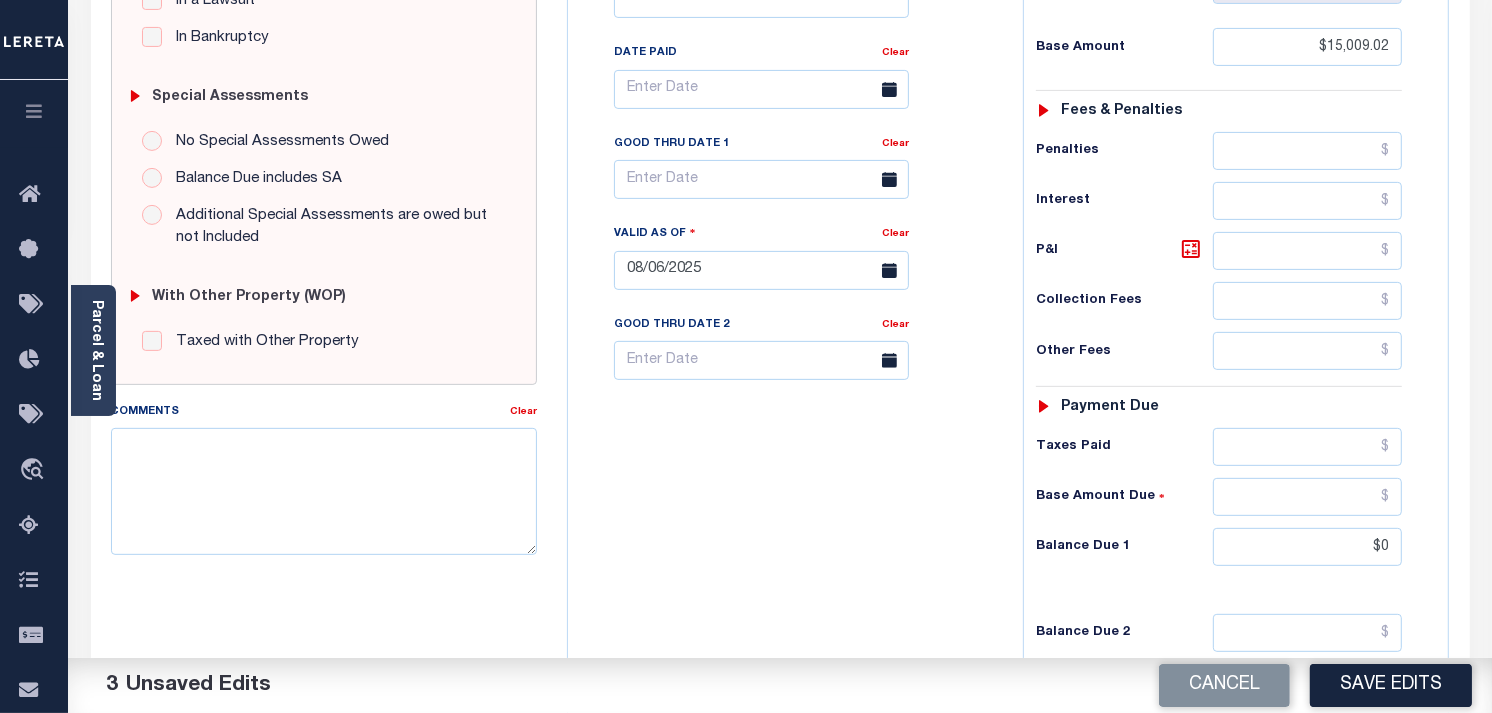 type on "$0.00" 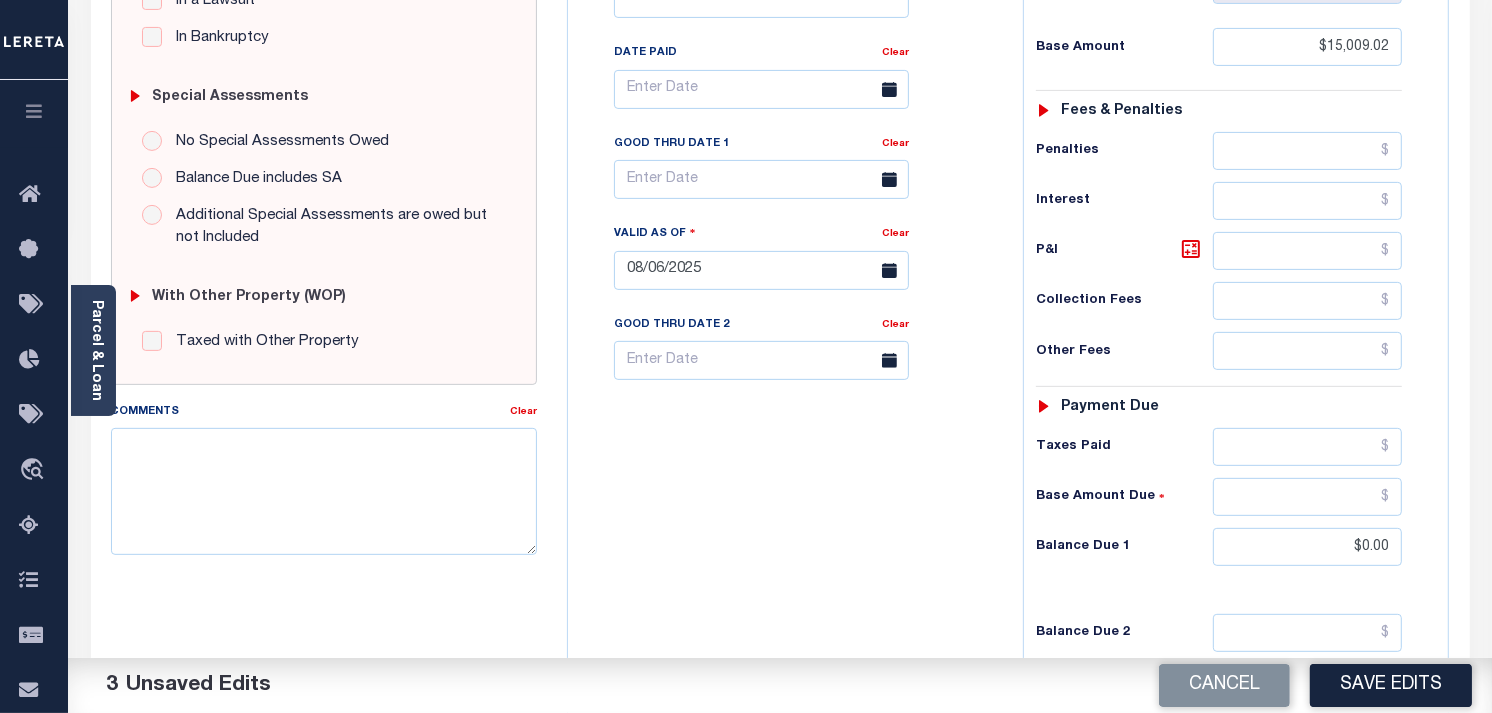 click on "Tax Bill No
Multiple Payment Option
Semi Annual
Payment Plan
Clear Clear Valid as Of  Clear Clear" at bounding box center (1008, 260) 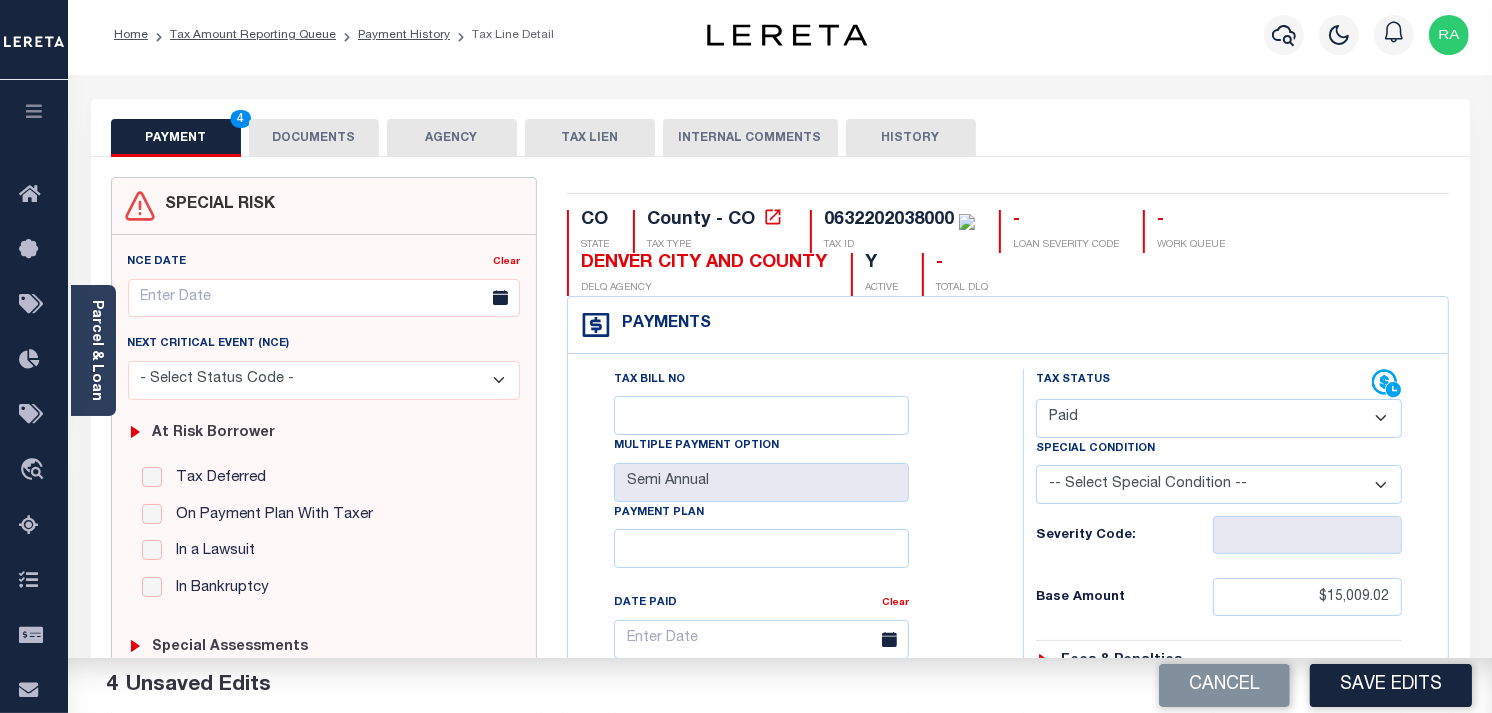 scroll, scrollTop: 0, scrollLeft: 0, axis: both 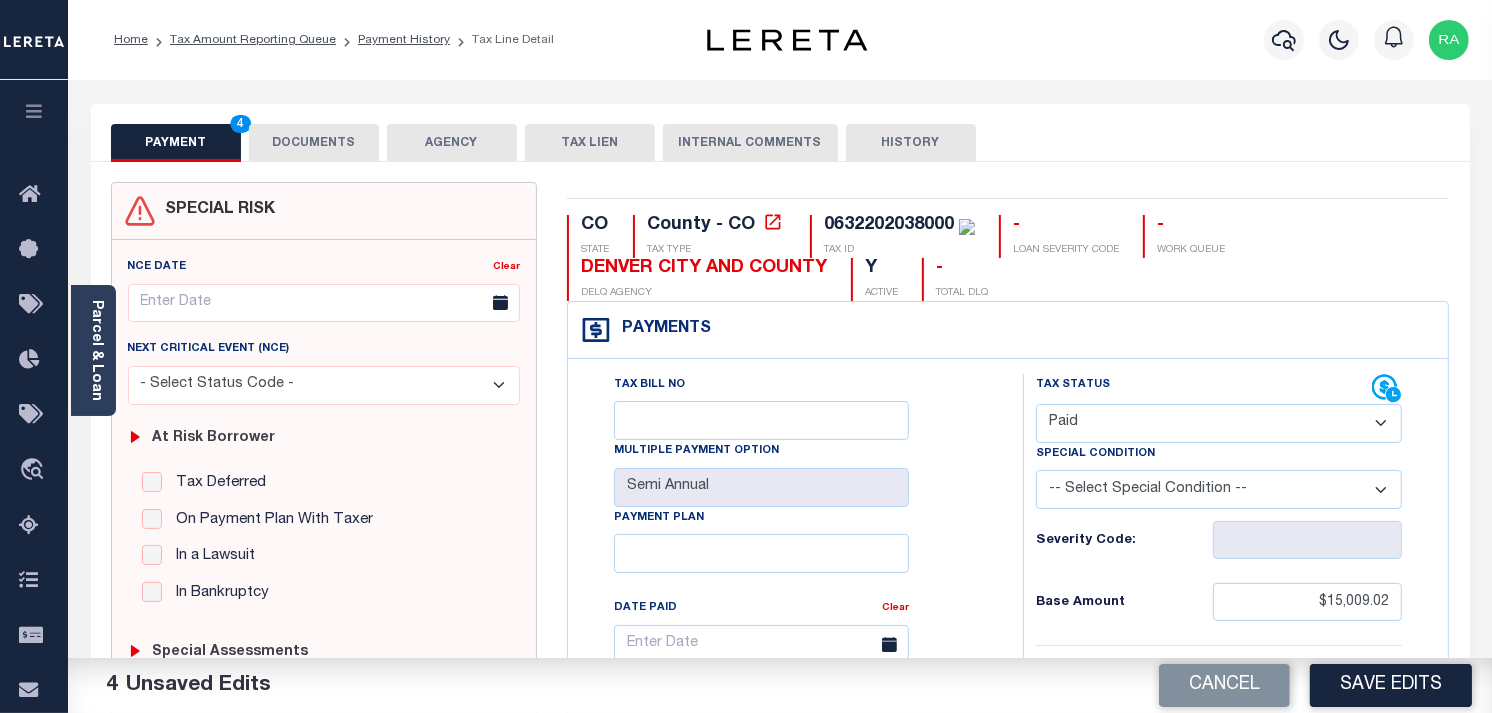 click on "DOCUMENTS" at bounding box center [314, 143] 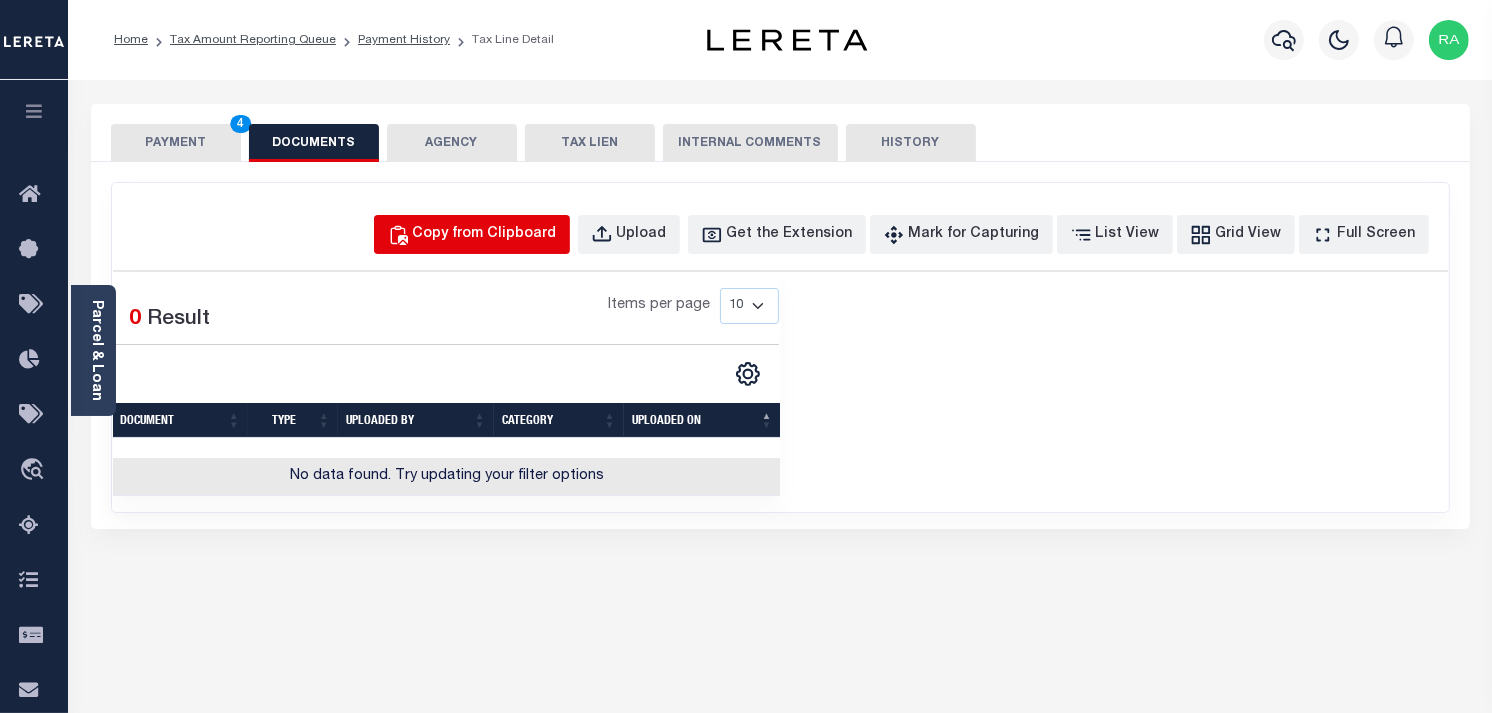 click on "Copy from Clipboard" at bounding box center [485, 235] 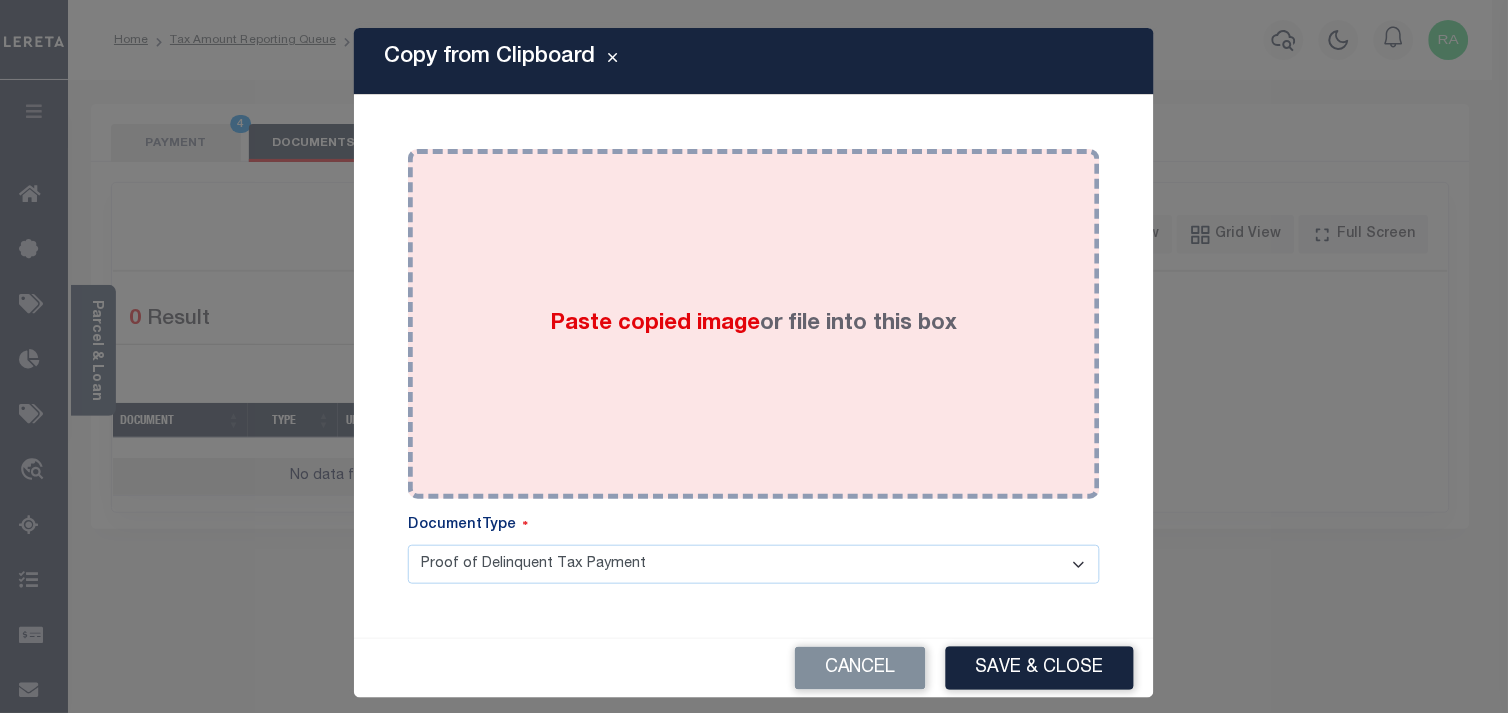 click on "Paste copied image  or file into this box" at bounding box center [754, 324] 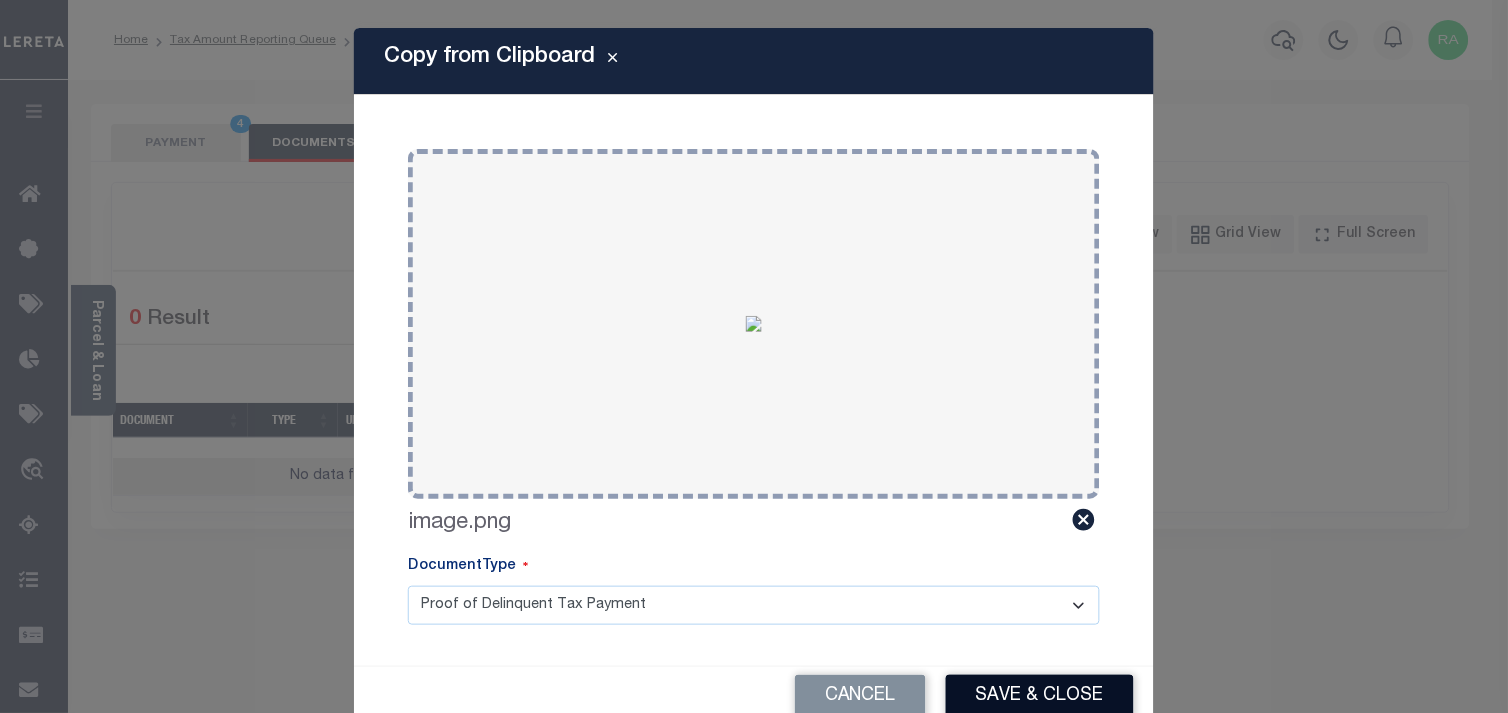click on "Save & Close" at bounding box center [1040, 696] 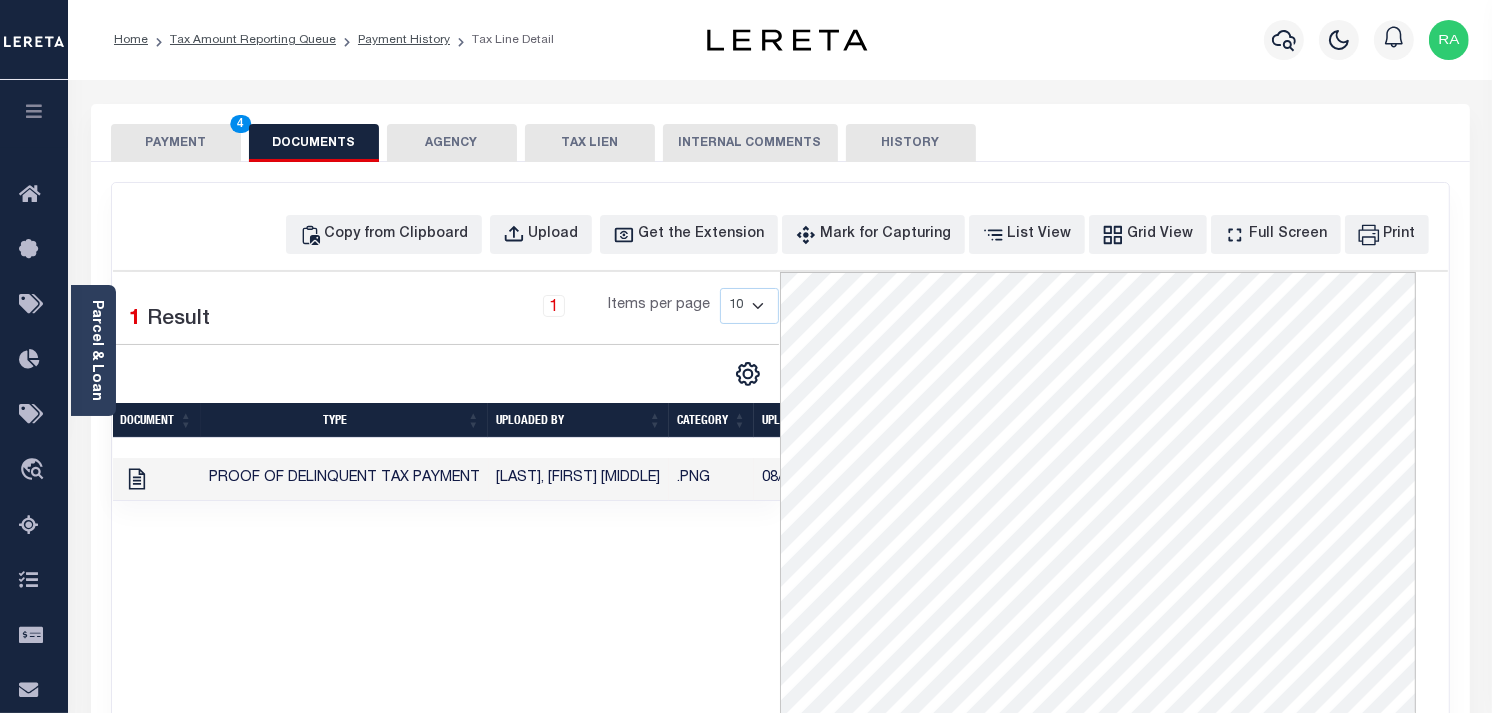 click on "PAYMENT
4" at bounding box center [176, 143] 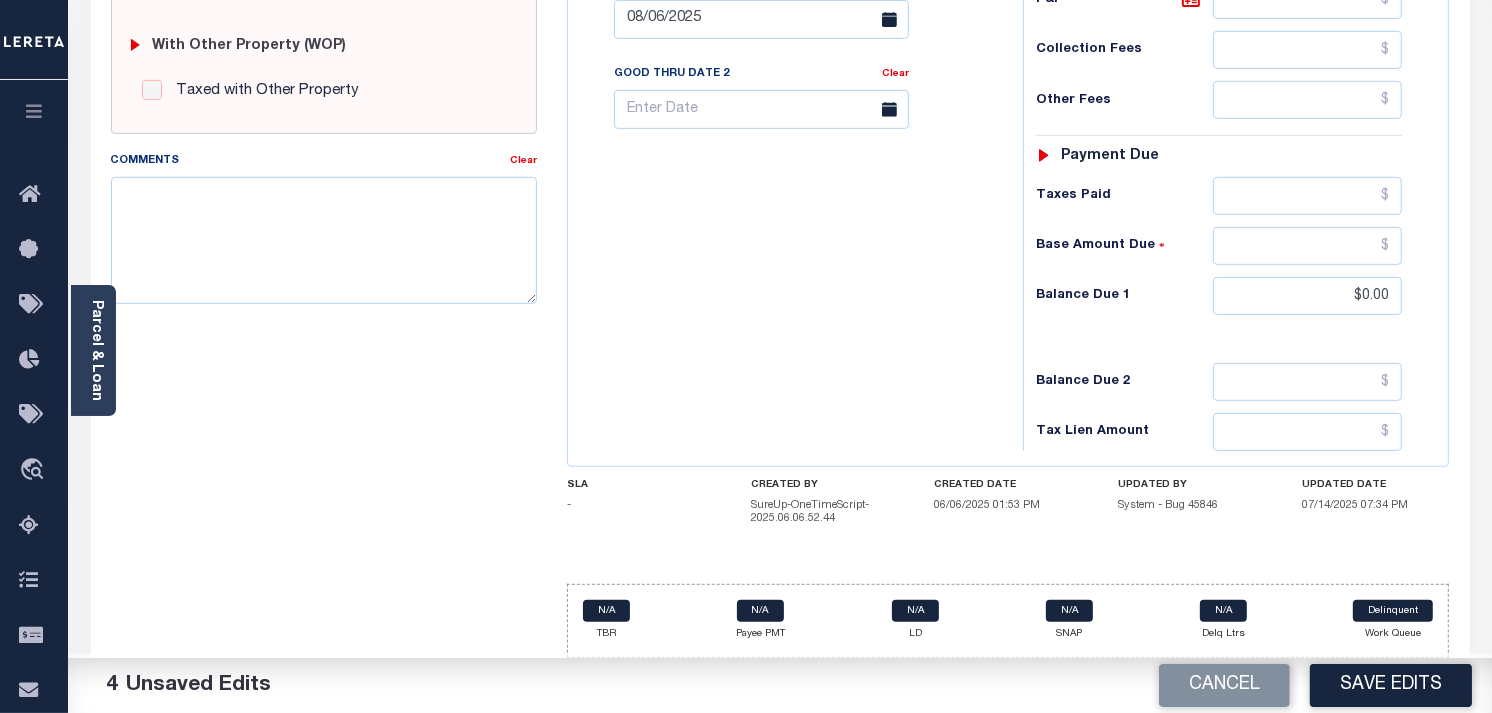 scroll, scrollTop: 811, scrollLeft: 0, axis: vertical 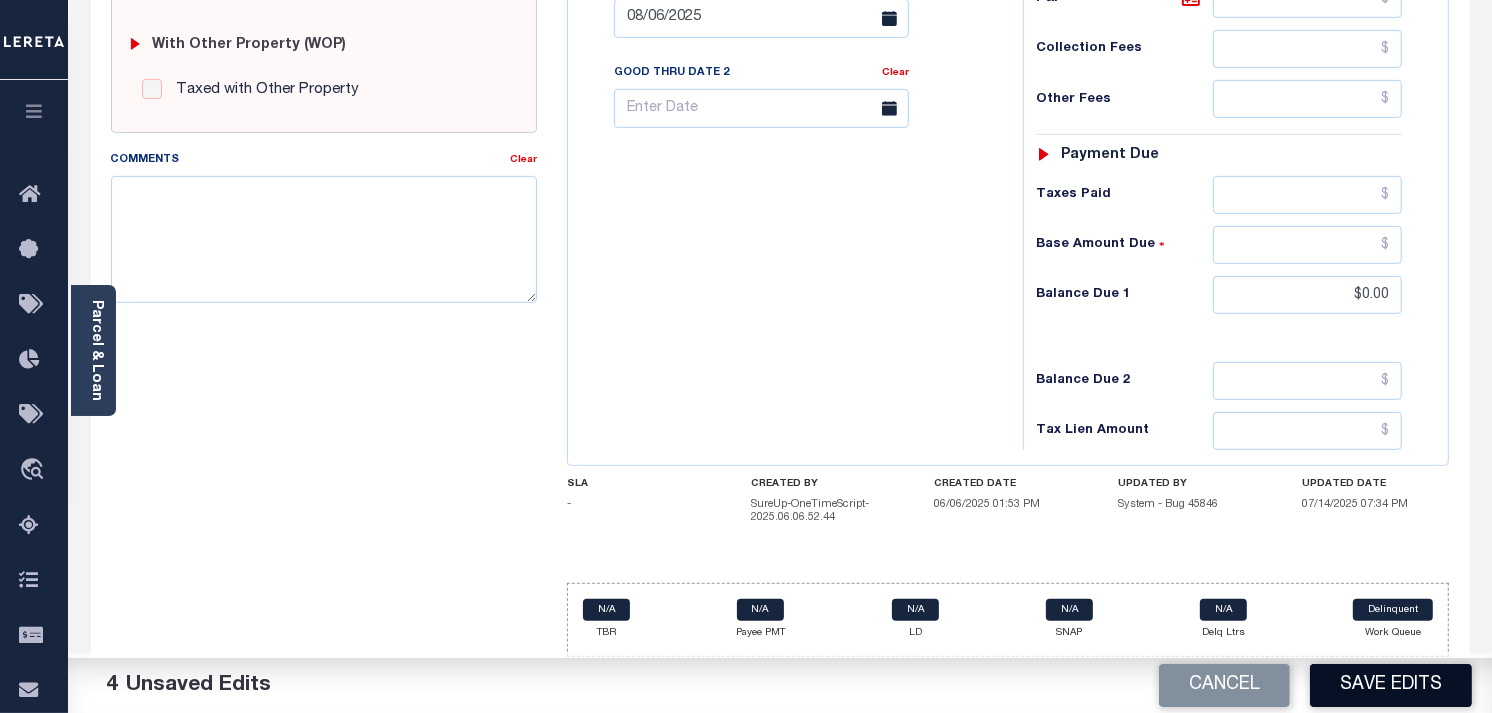 click on "Save Edits" at bounding box center [1391, 685] 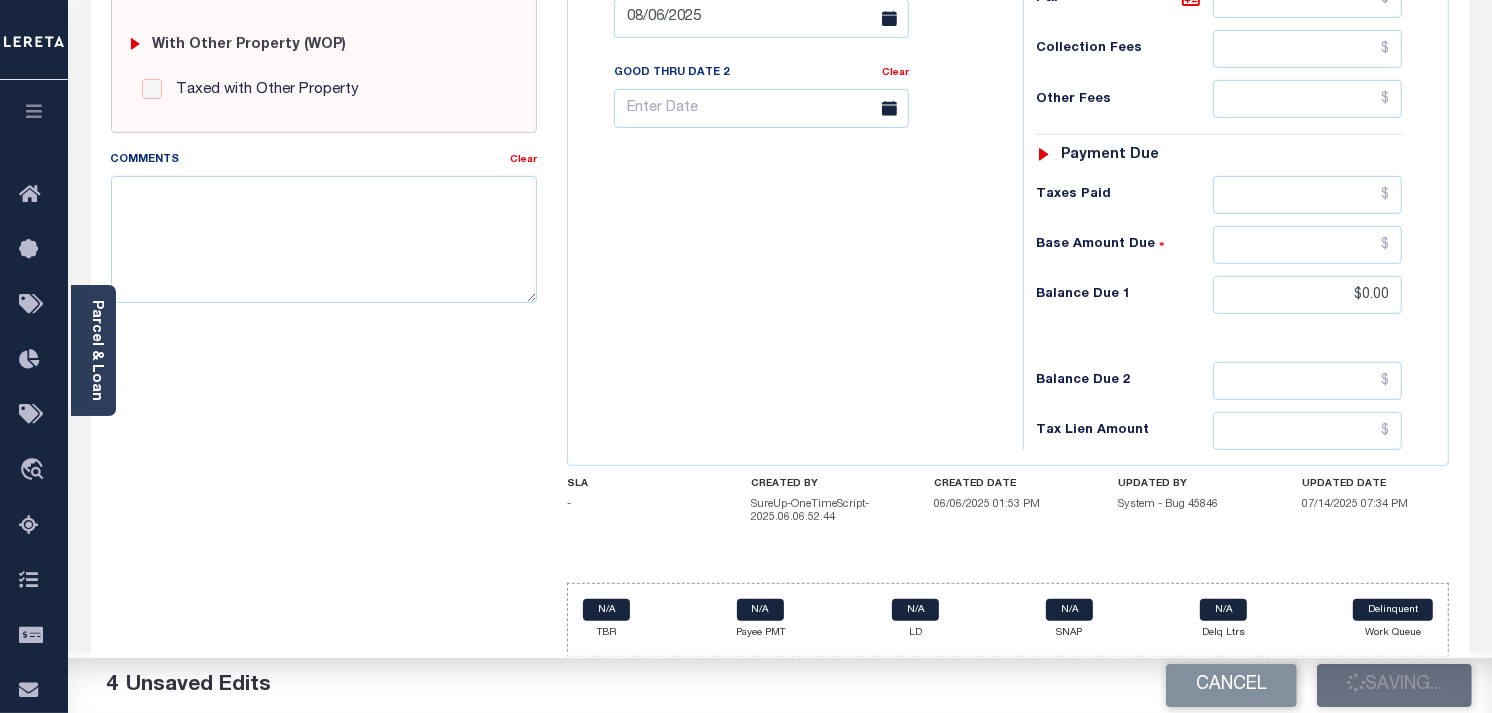 checkbox on "false" 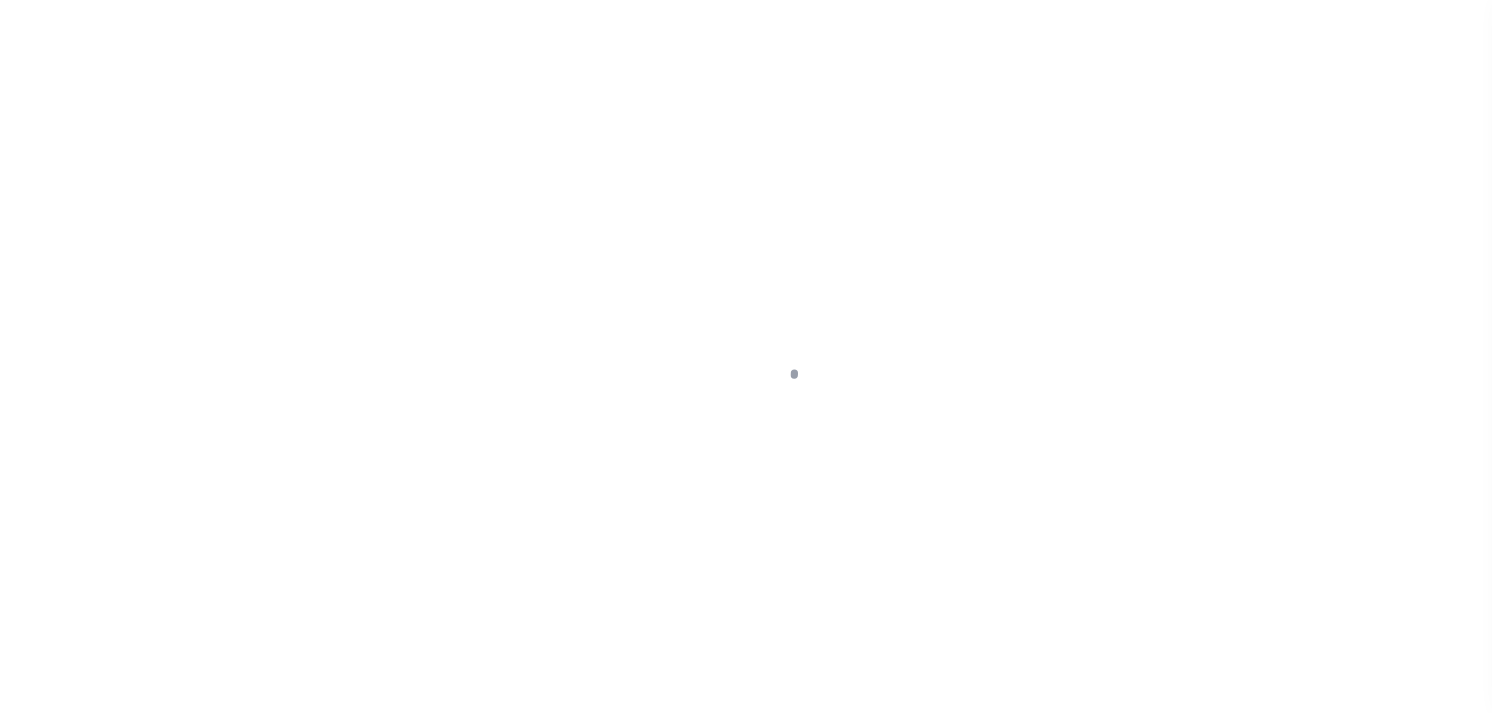 scroll, scrollTop: 0, scrollLeft: 0, axis: both 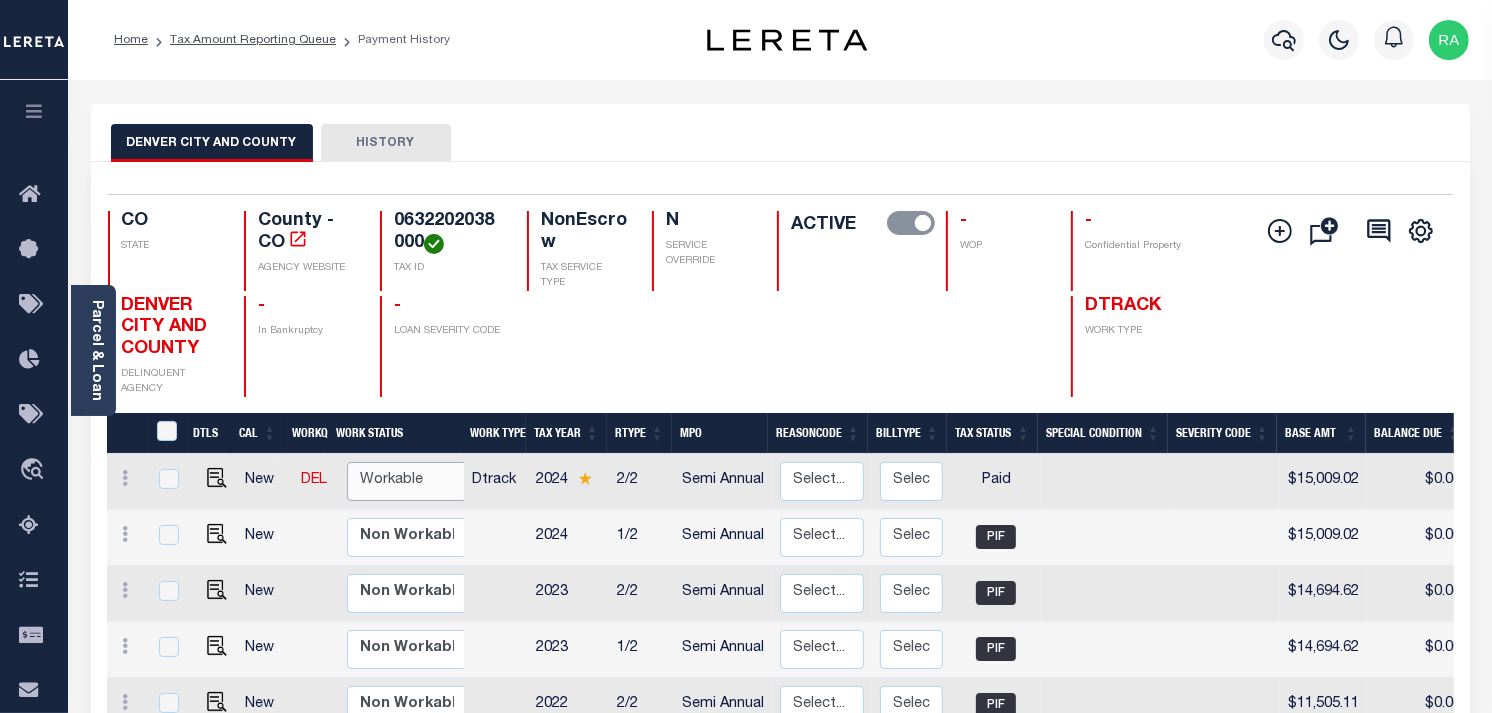 click on "Non Workable
Workable" at bounding box center [407, 481] 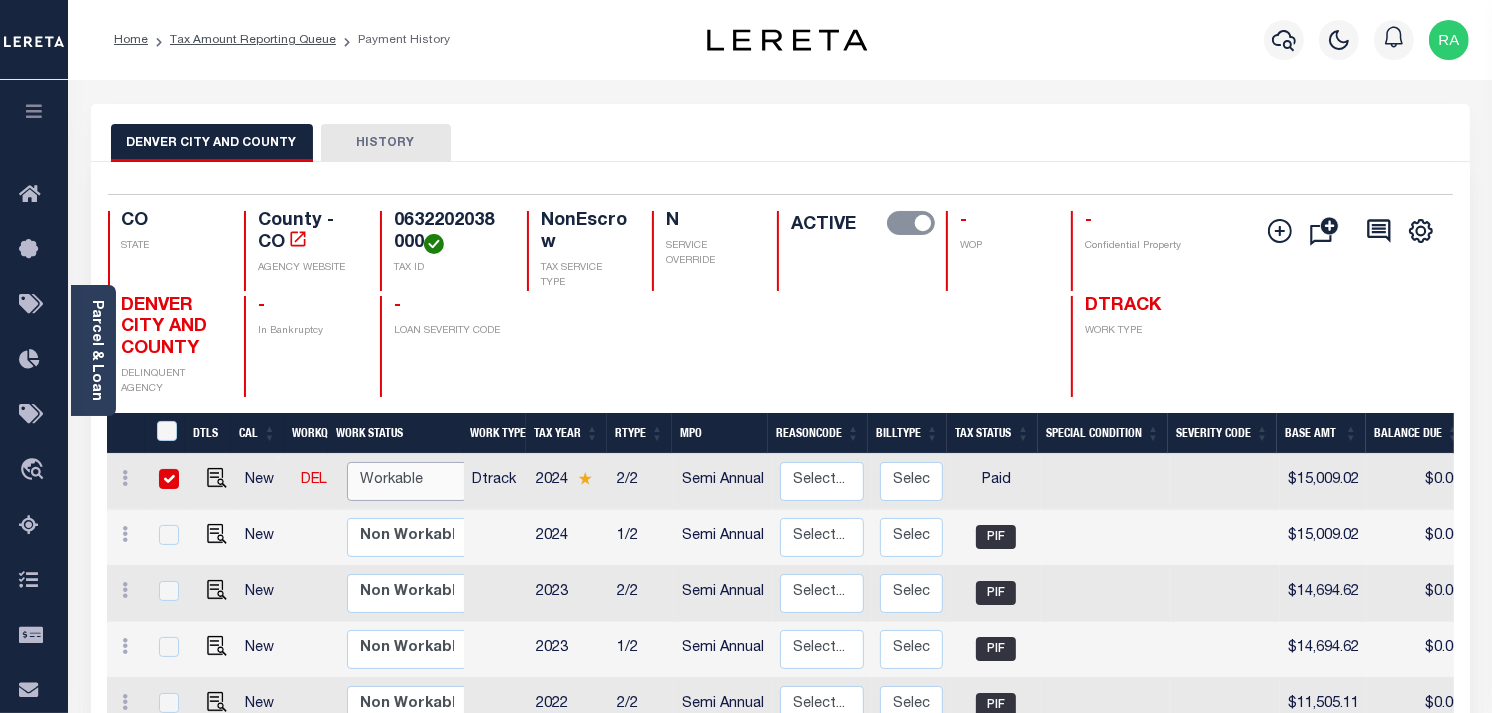 checkbox on "true" 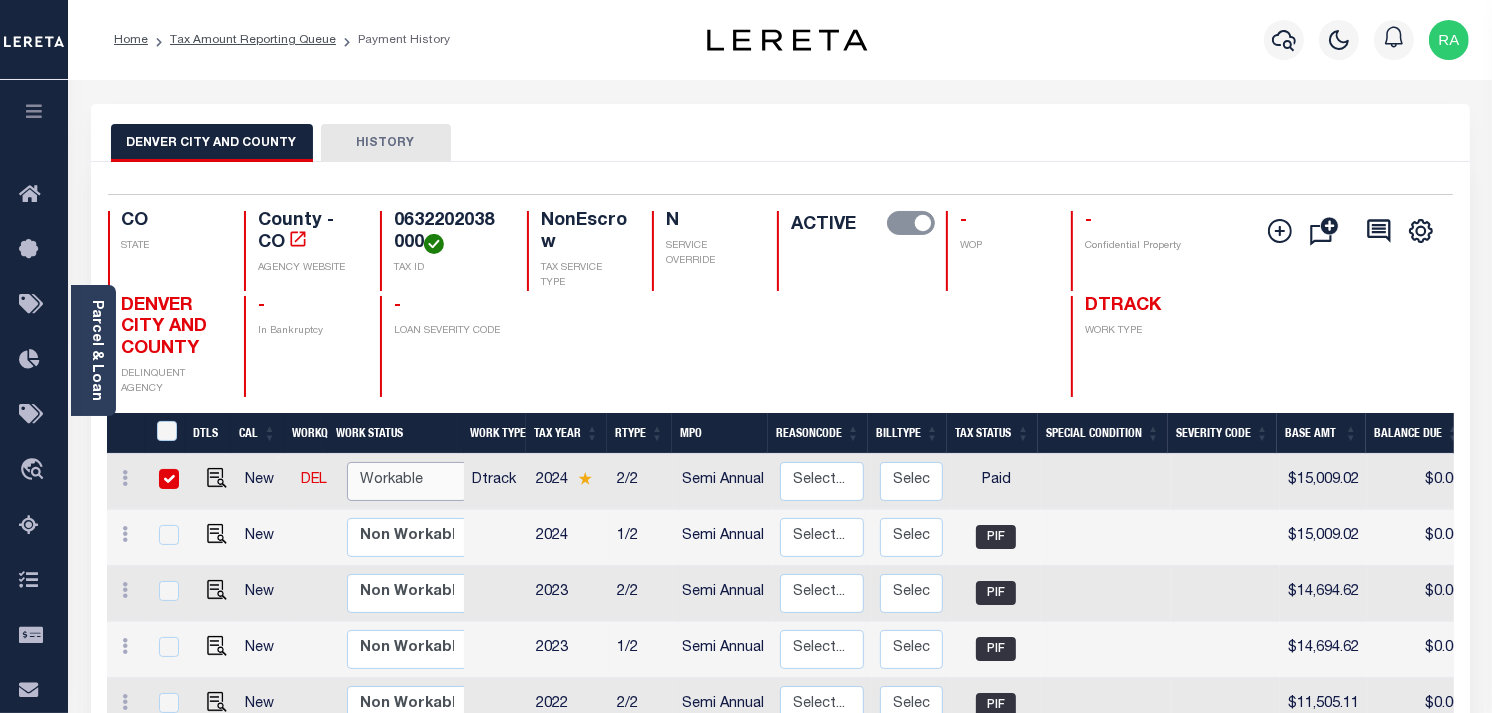 checkbox on "true" 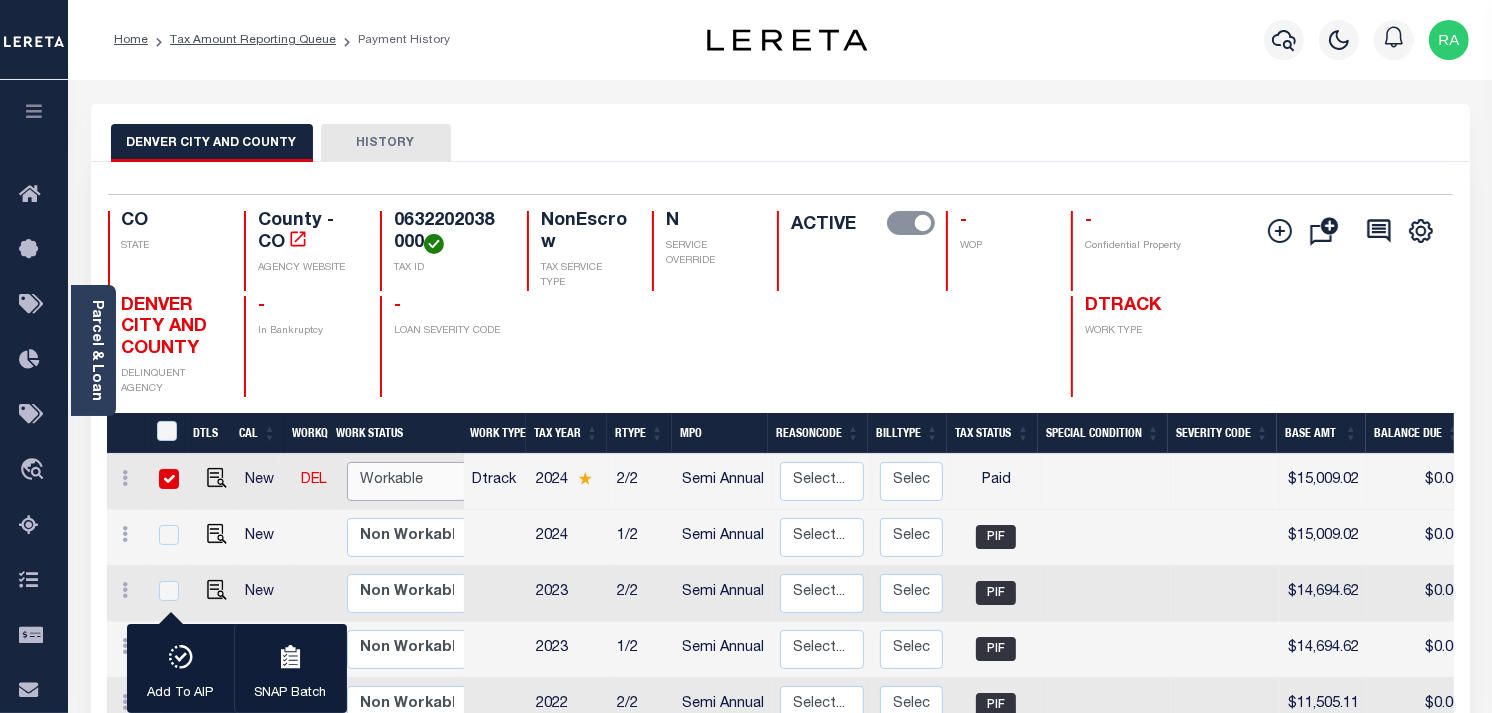click on "Non Workable
Workable" at bounding box center [407, 481] 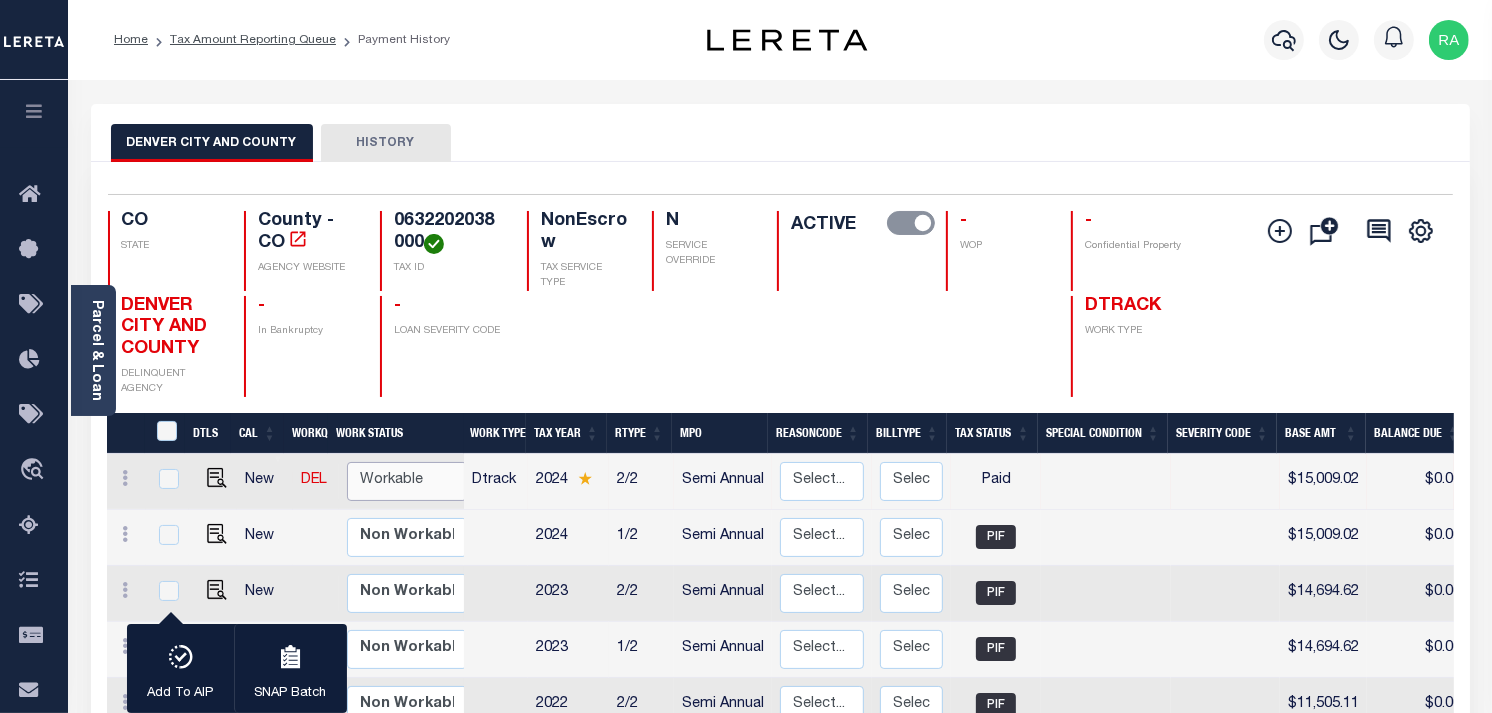 checkbox on "false" 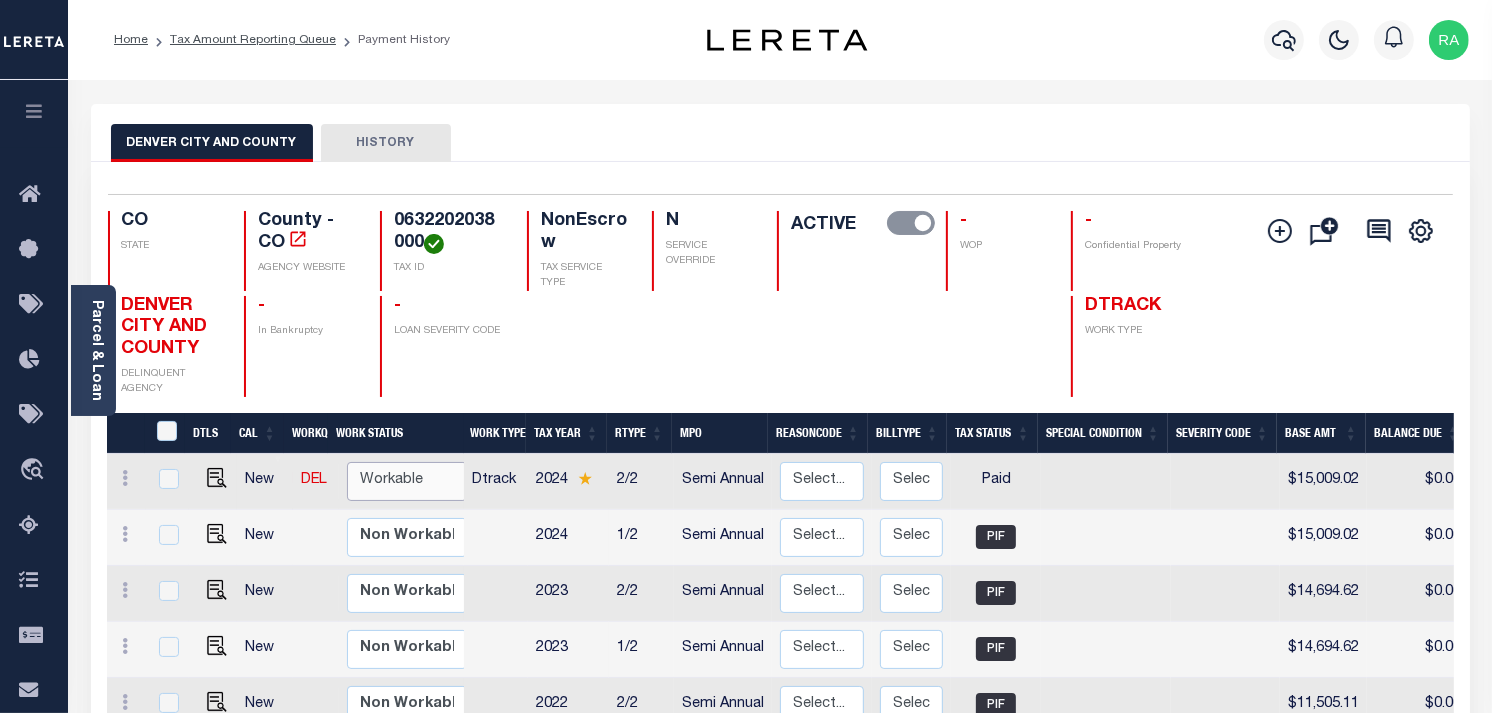 click on "Non Workable
Workable" at bounding box center (407, 481) 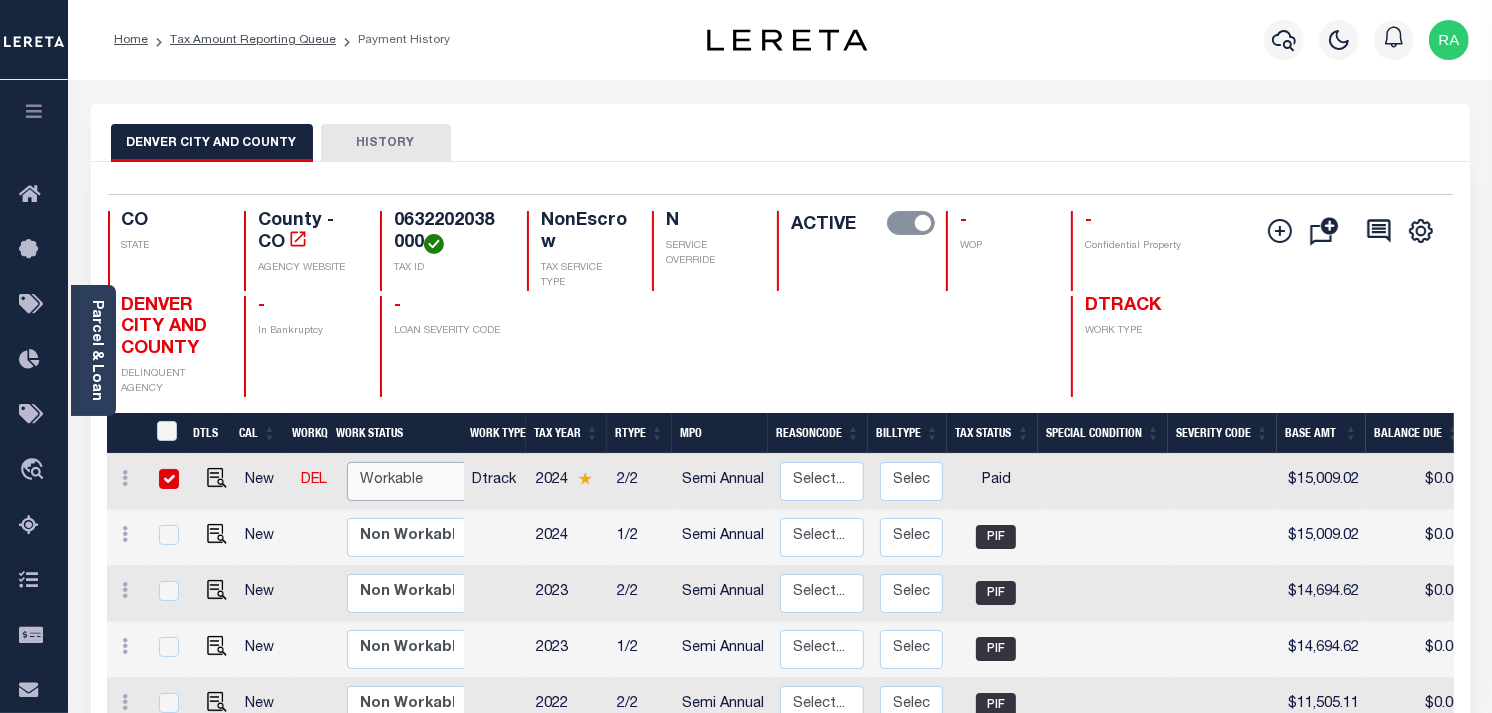 checkbox on "true" 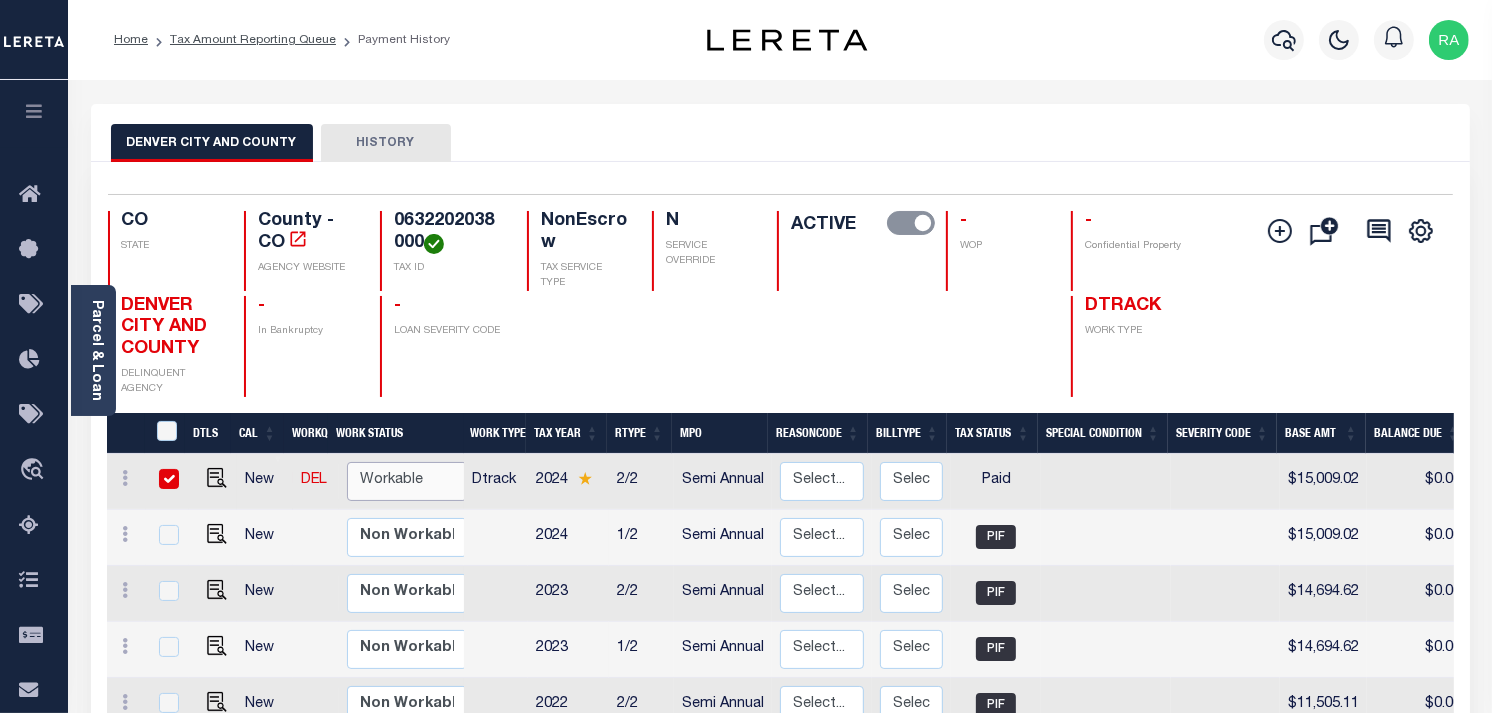 checkbox on "true" 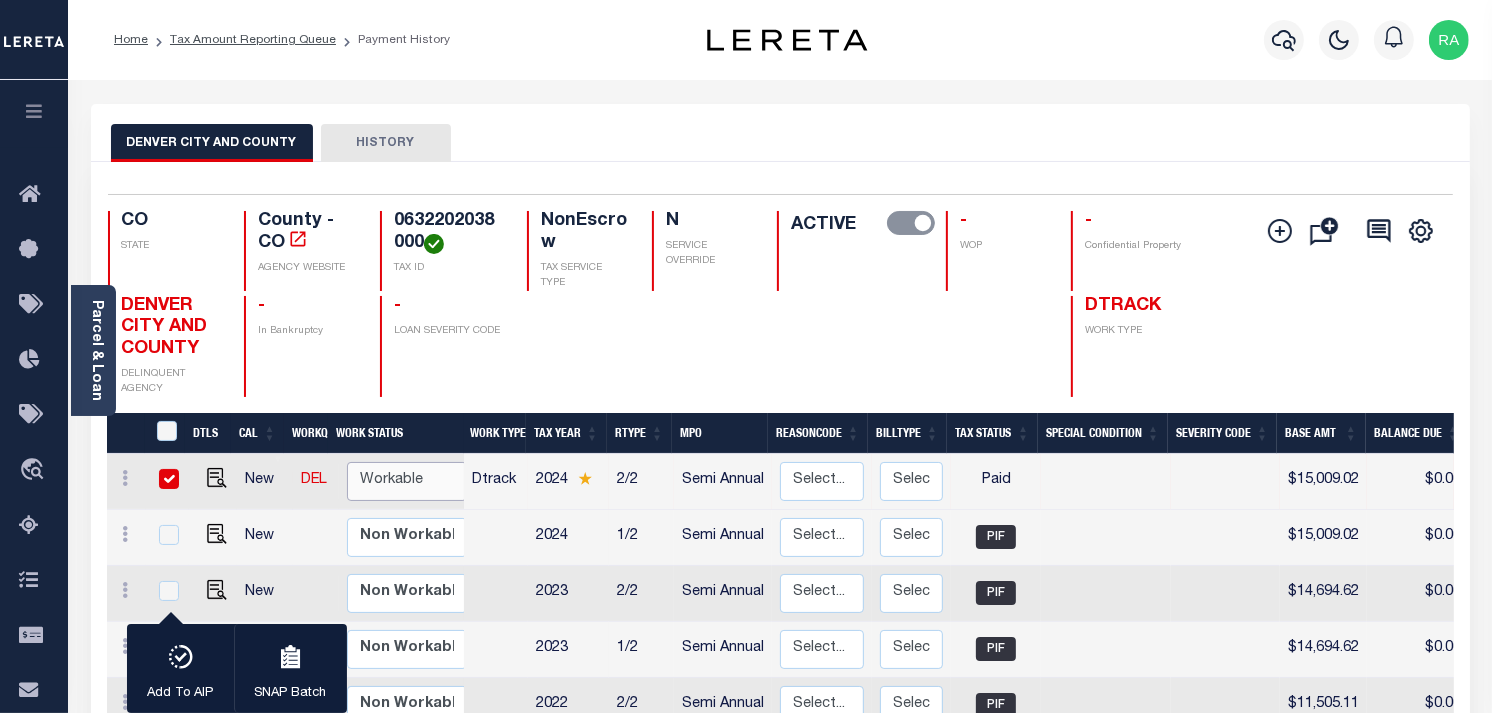 select on "true" 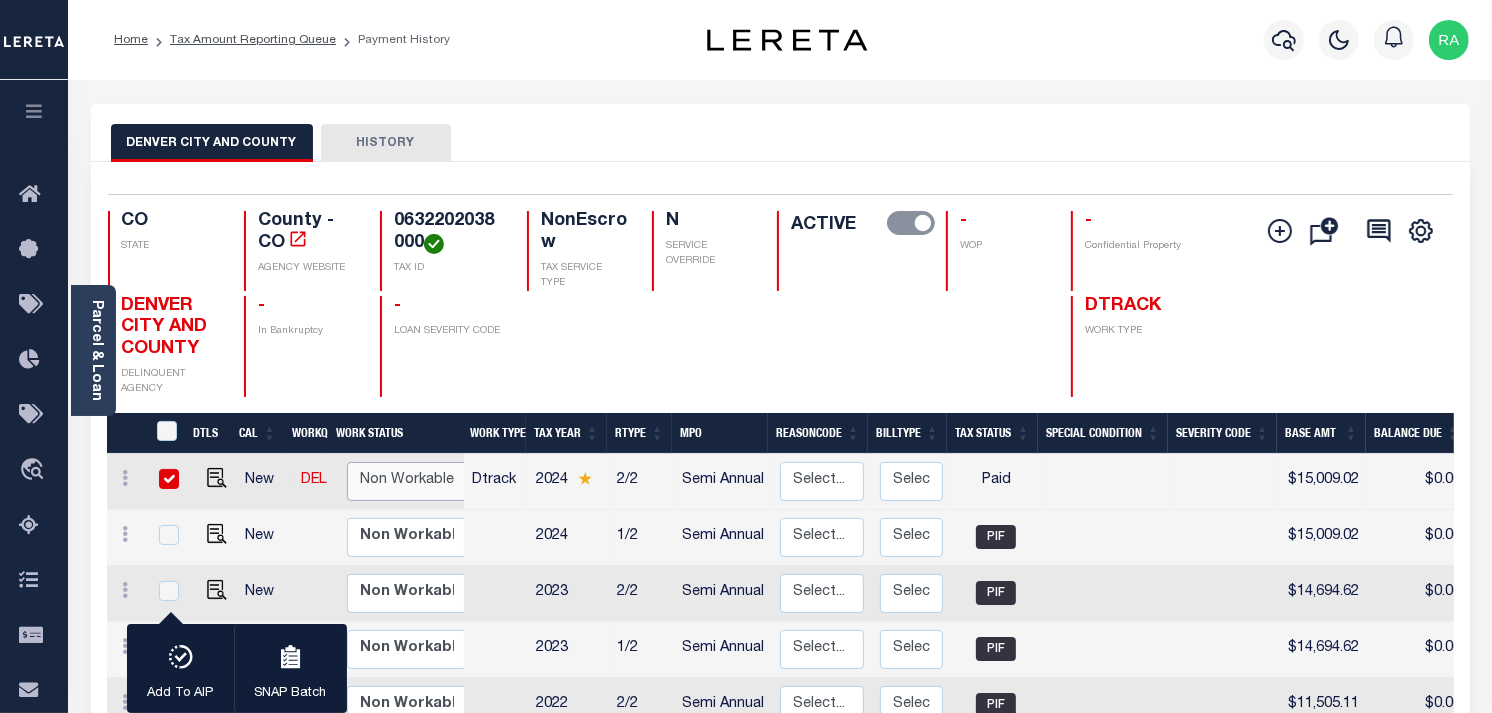 click on "Non Workable
Workable" at bounding box center [407, 481] 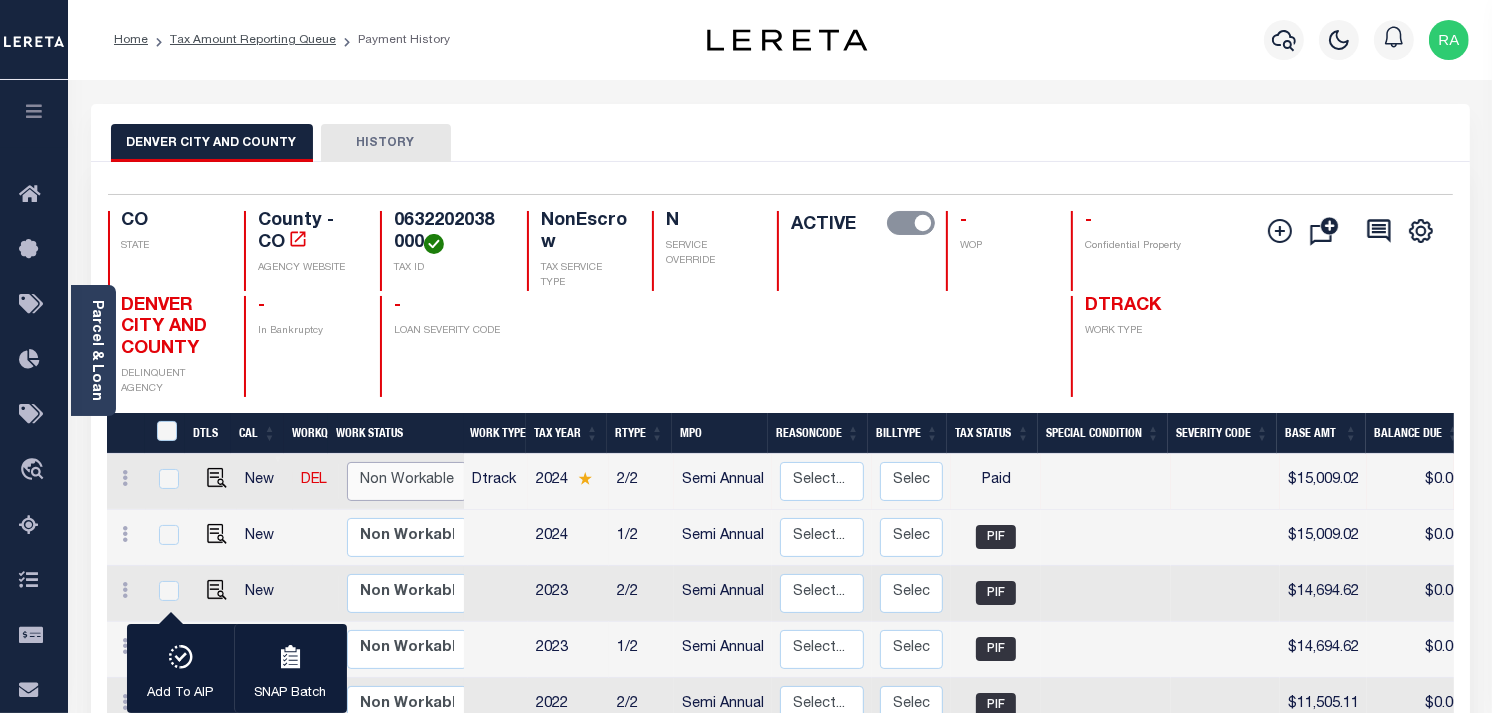 checkbox on "false" 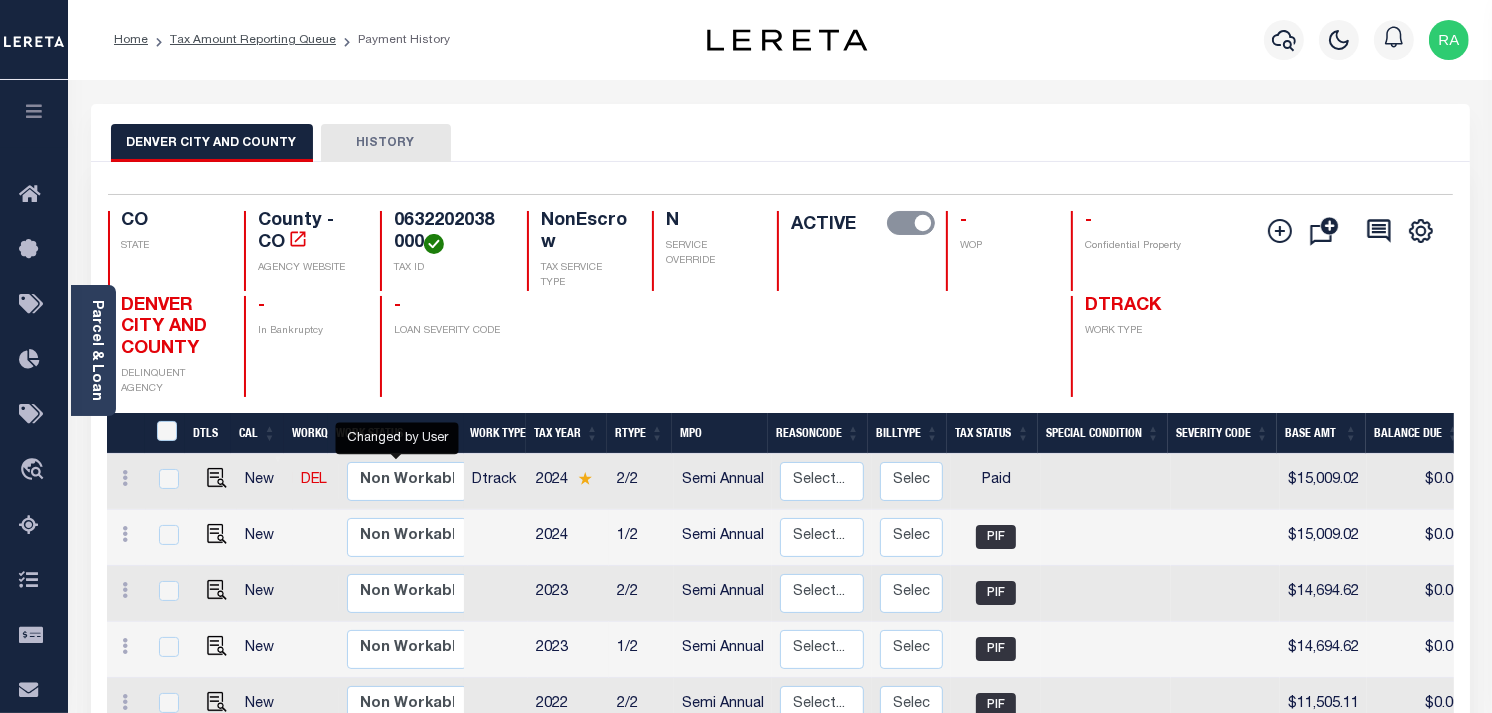 click on "Tax Amount Reporting Queue" at bounding box center (242, 40) 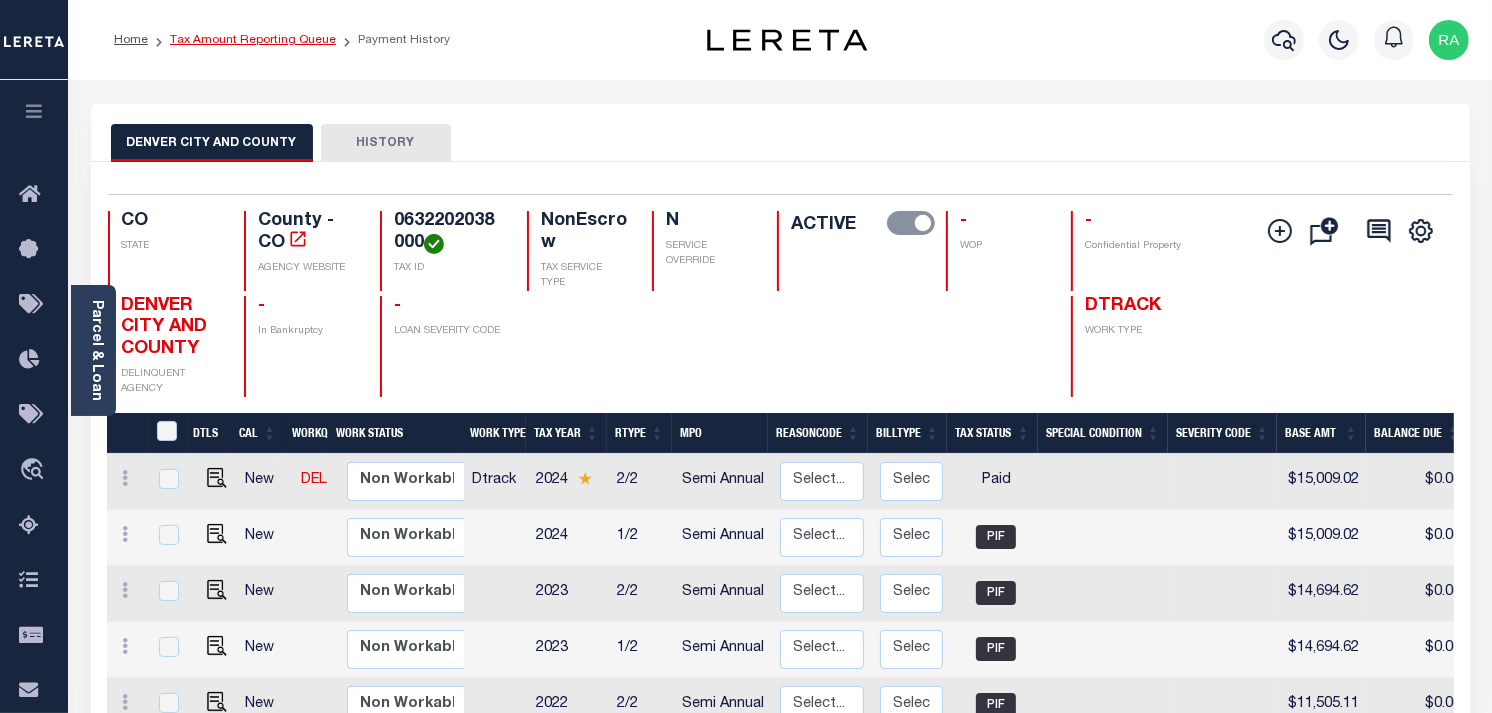 click on "Tax Amount Reporting Queue" at bounding box center [253, 40] 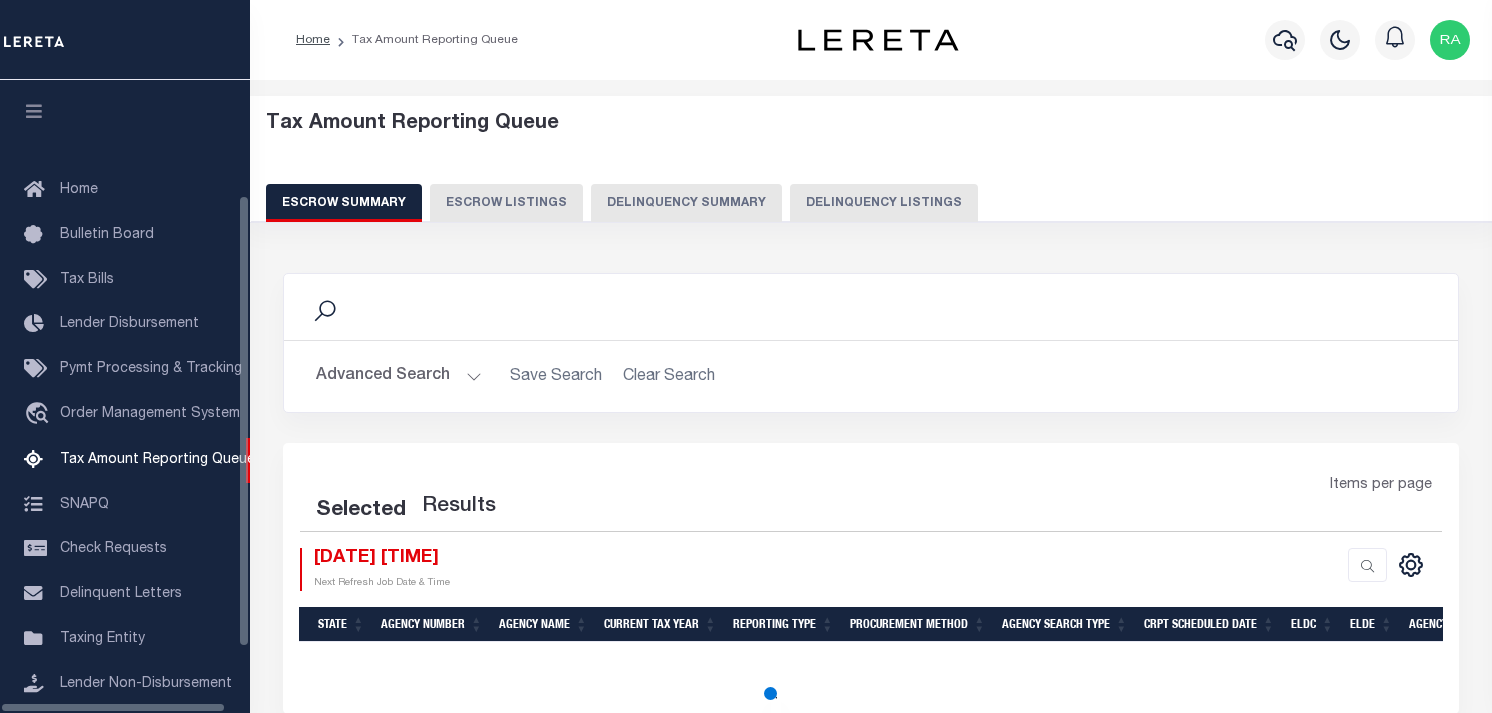 click on "Delinquency Listings" at bounding box center (884, 203) 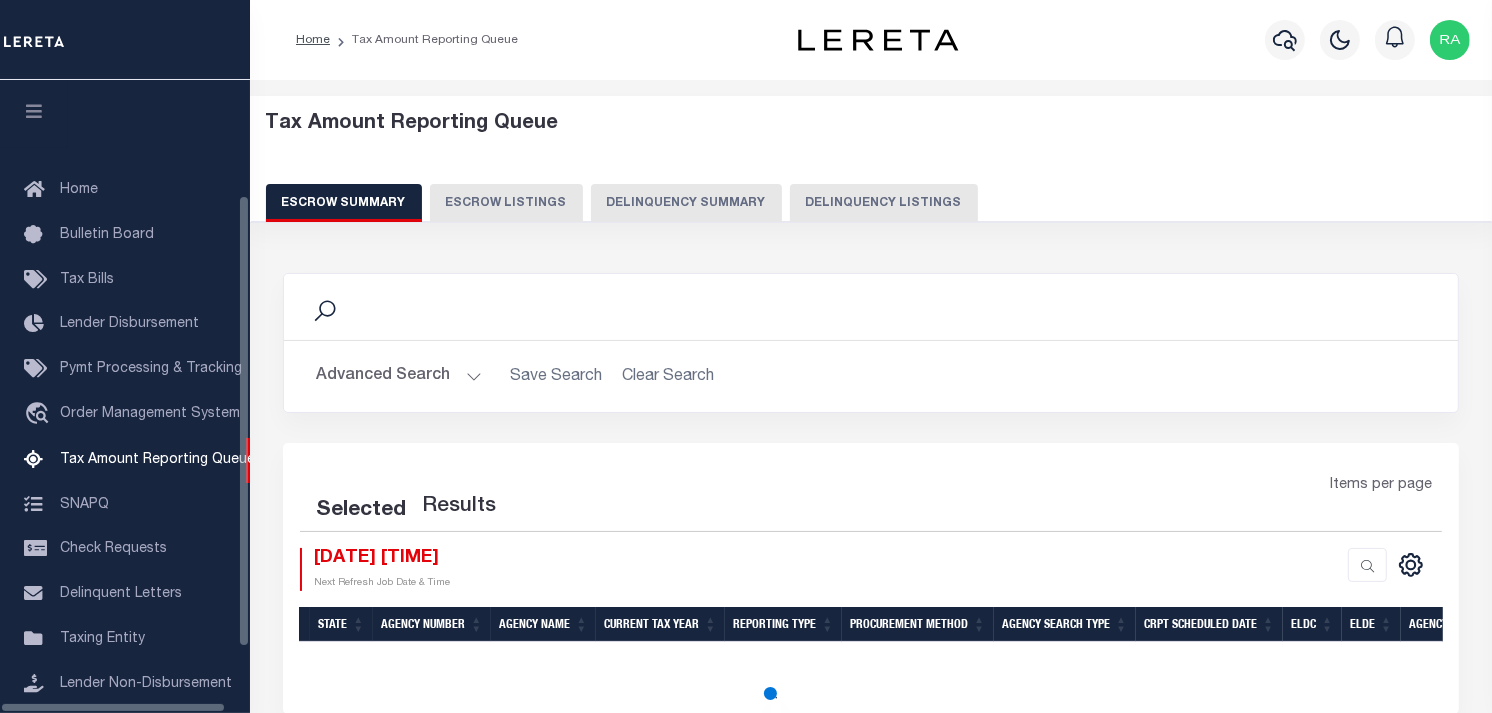 scroll, scrollTop: 198, scrollLeft: 0, axis: vertical 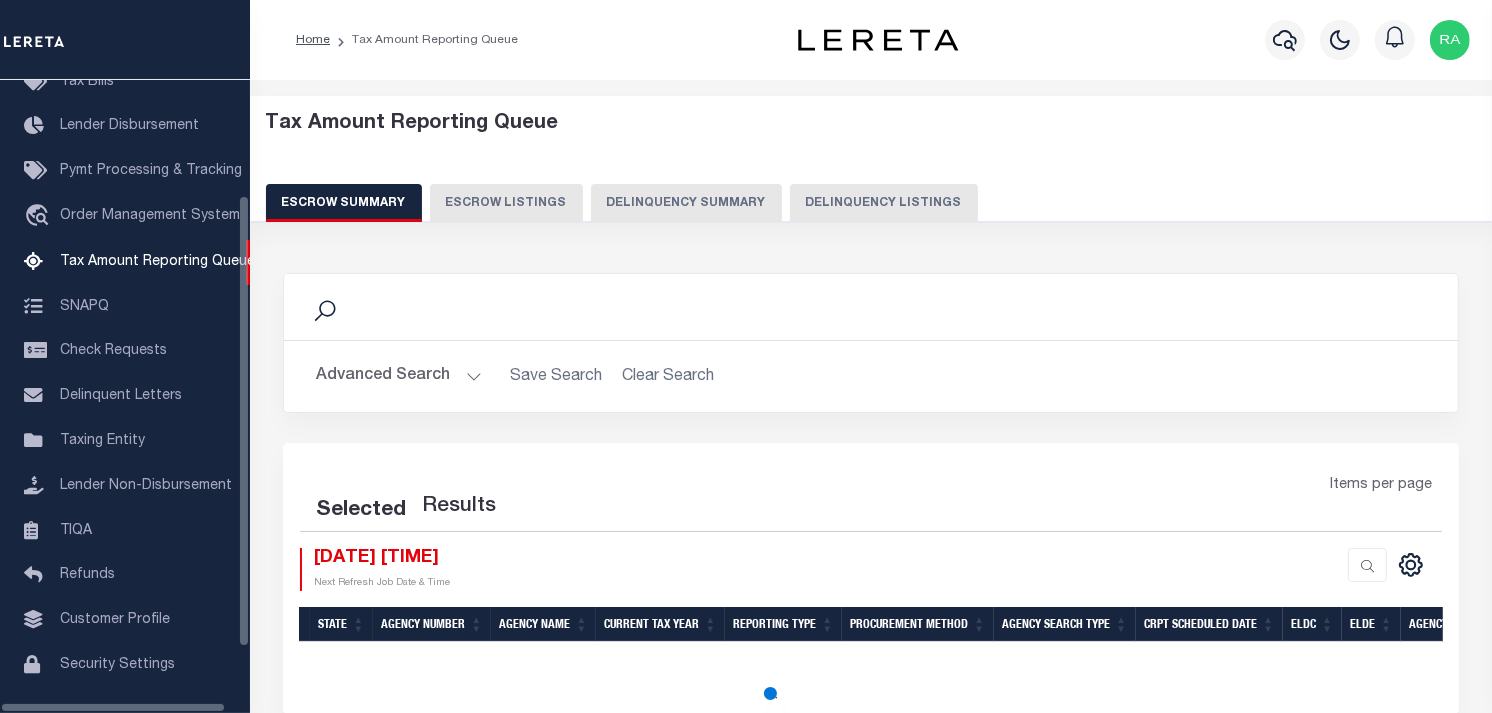 select on "100" 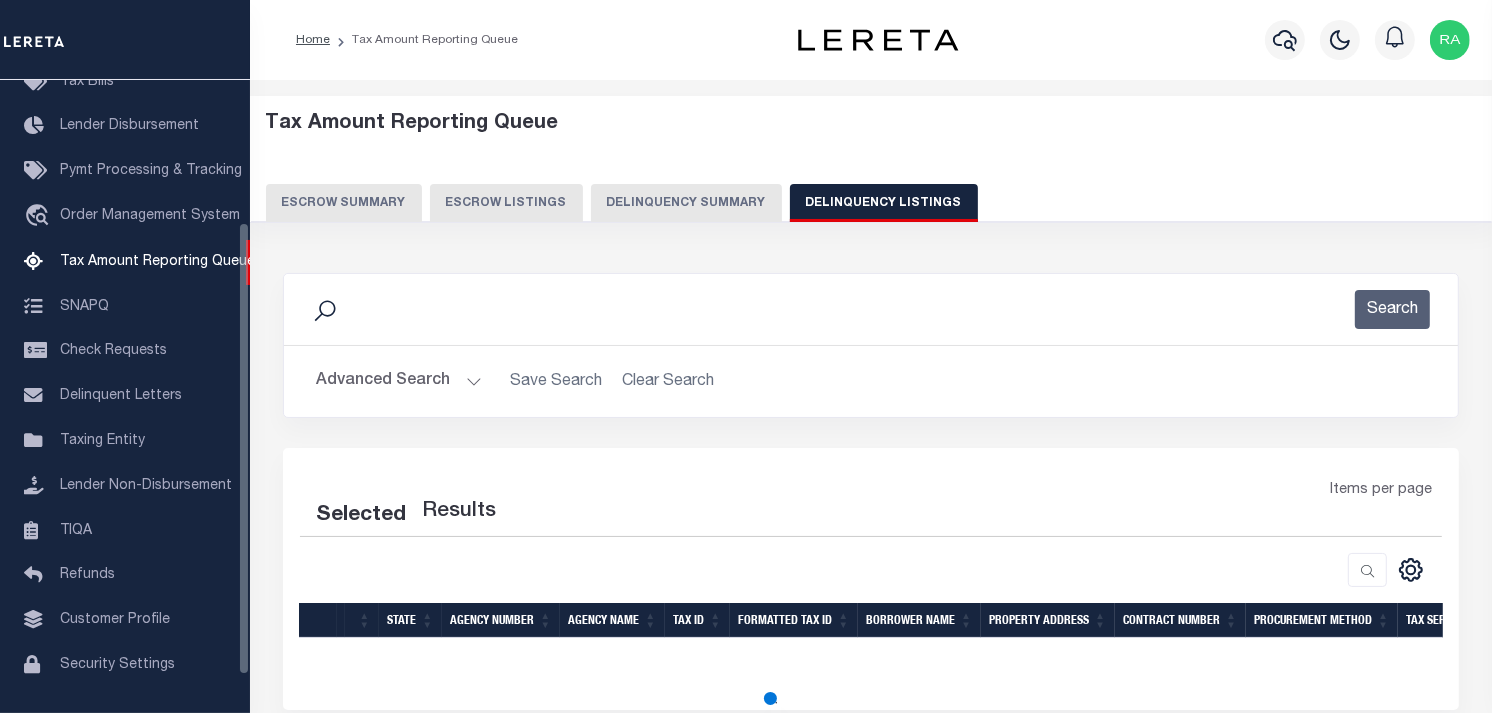 select on "100" 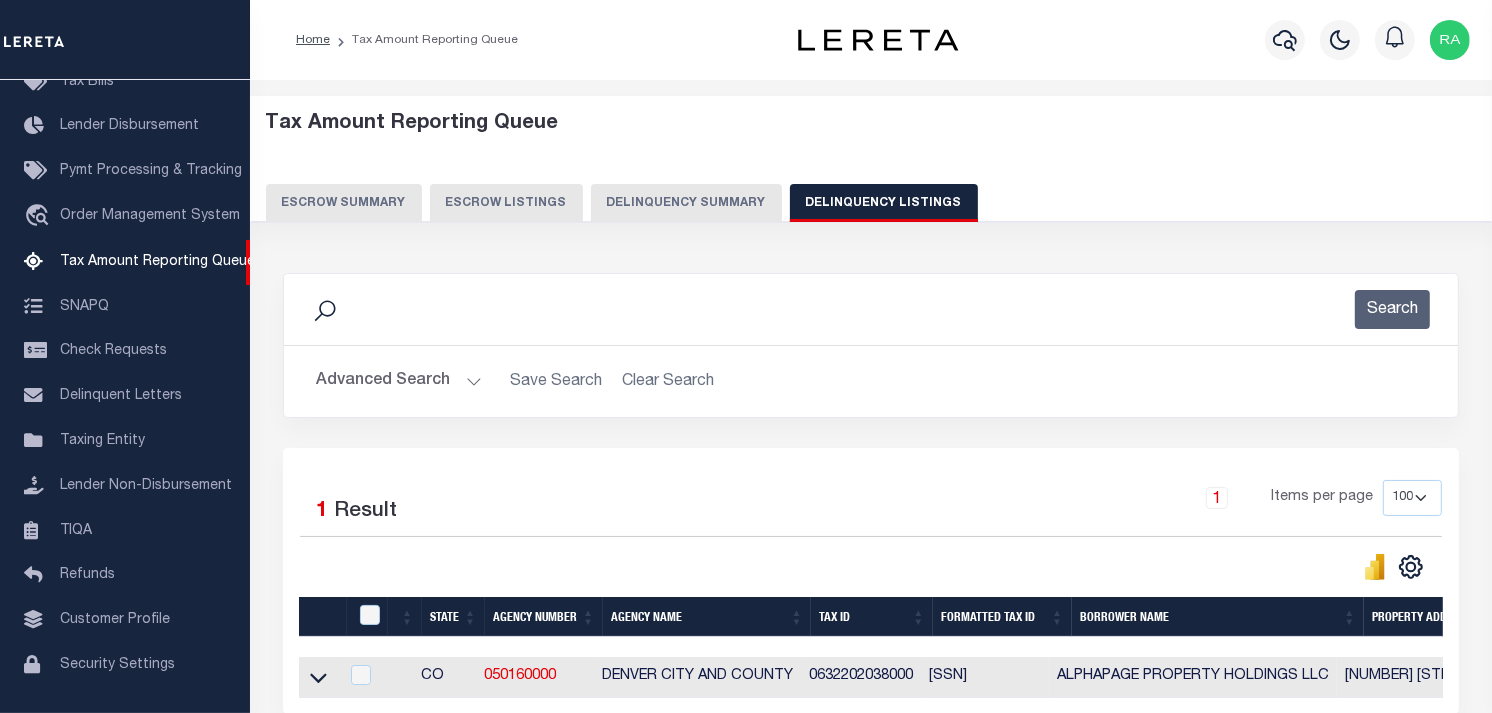 click on "Advanced Search" at bounding box center (399, 381) 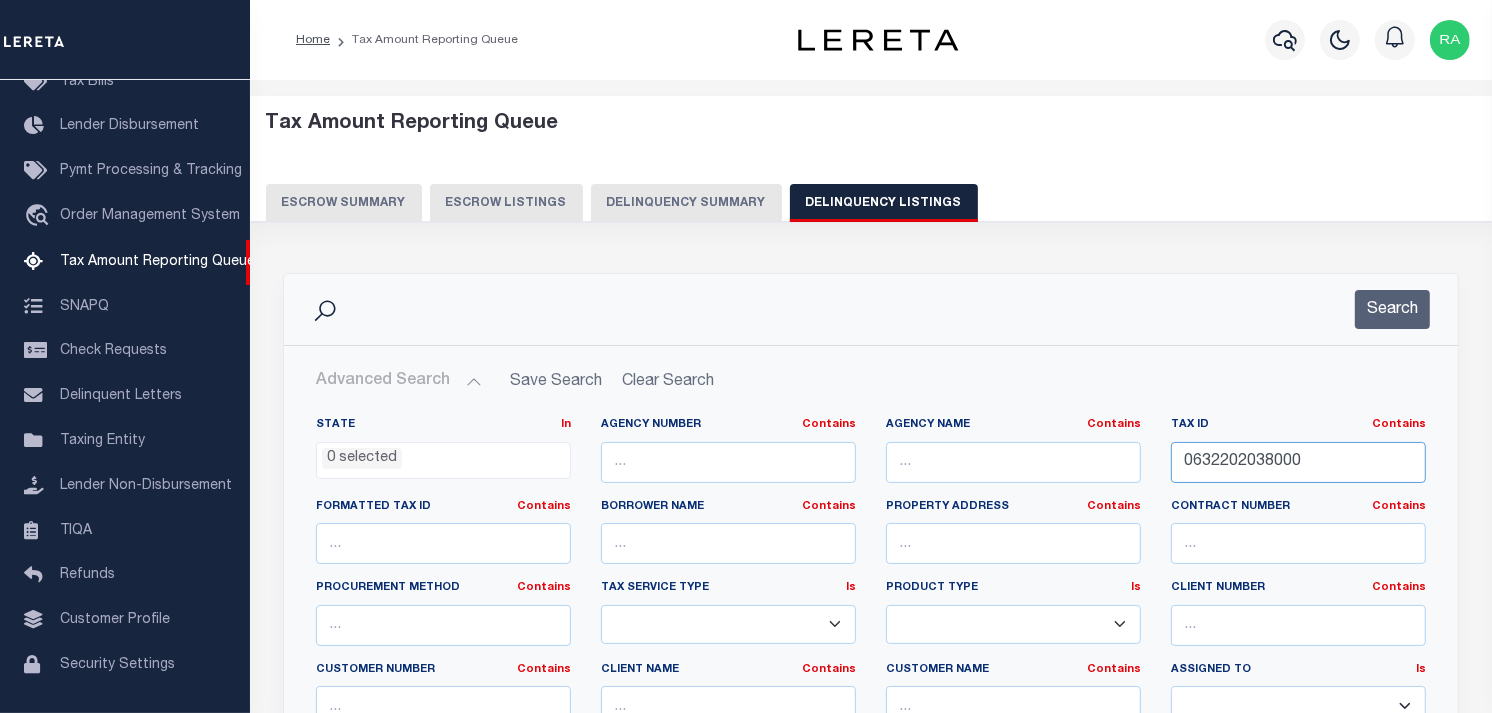 click on "0632202038000" at bounding box center [1298, 462] 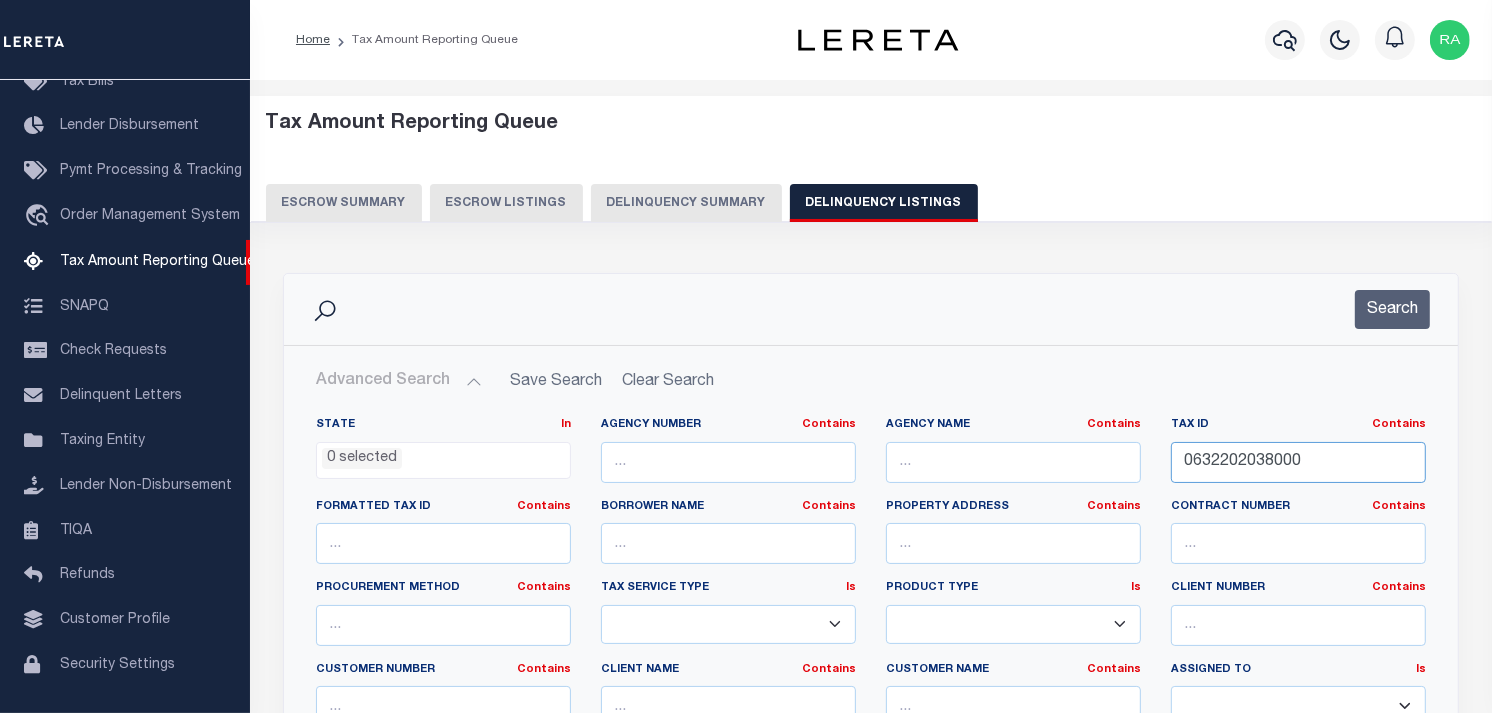 click on "0632202038000" at bounding box center (1298, 462) 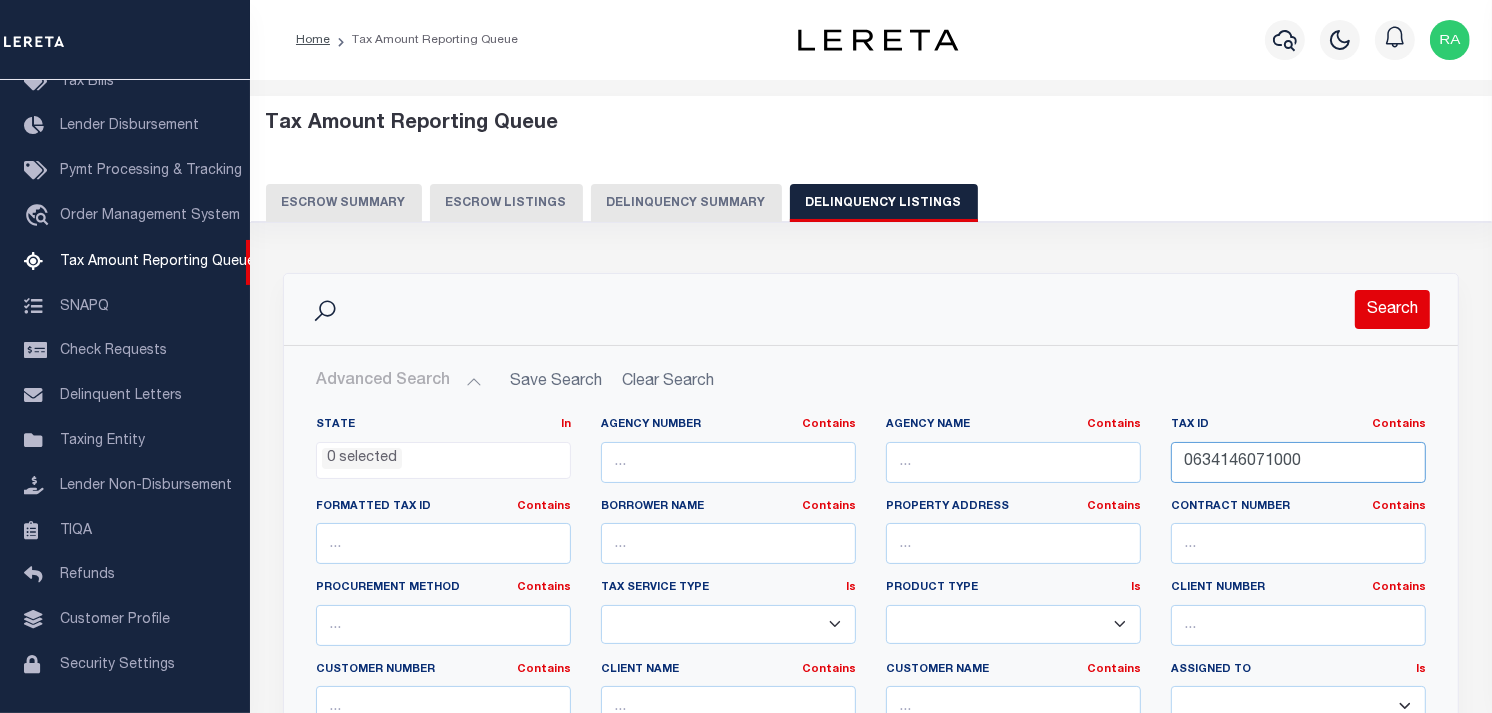 type on "0634146071000" 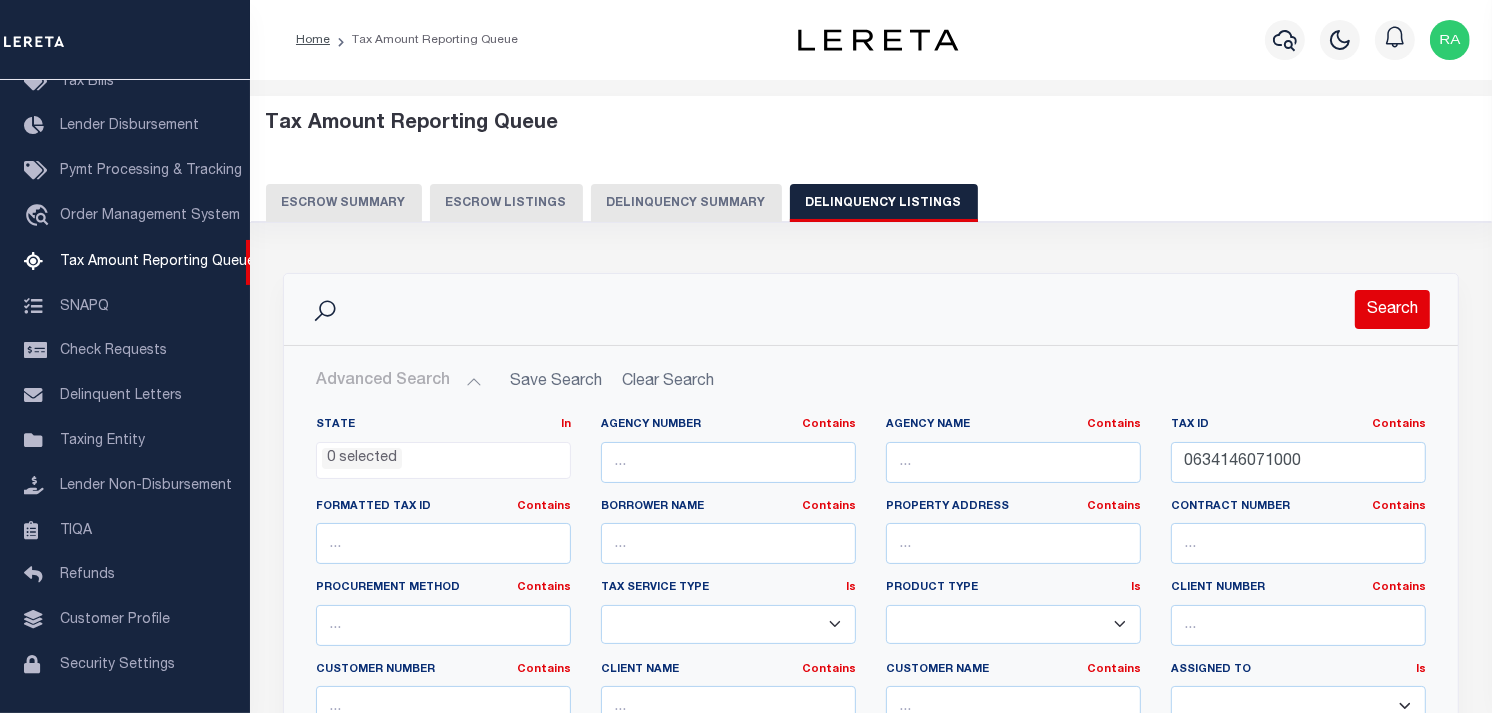 click on "Search" at bounding box center (1392, 309) 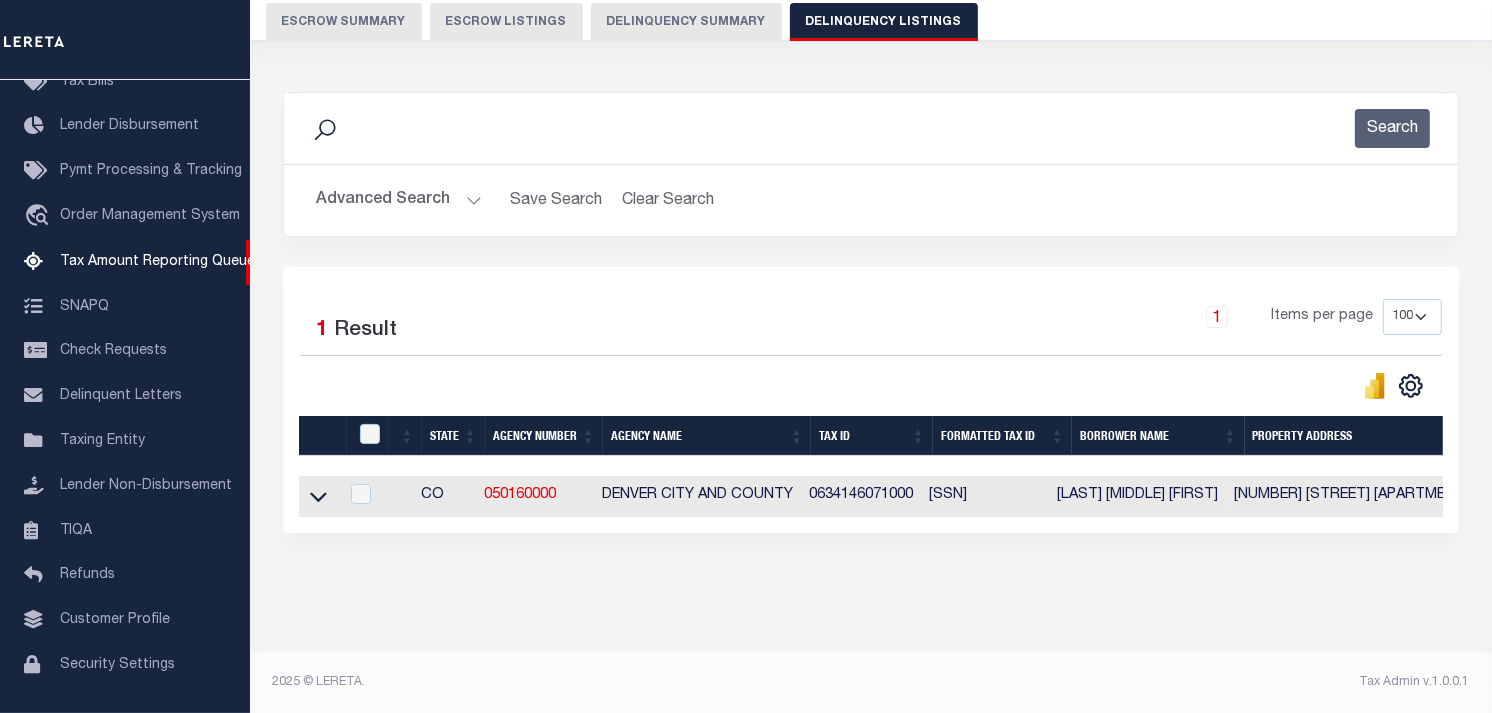 scroll, scrollTop: 197, scrollLeft: 0, axis: vertical 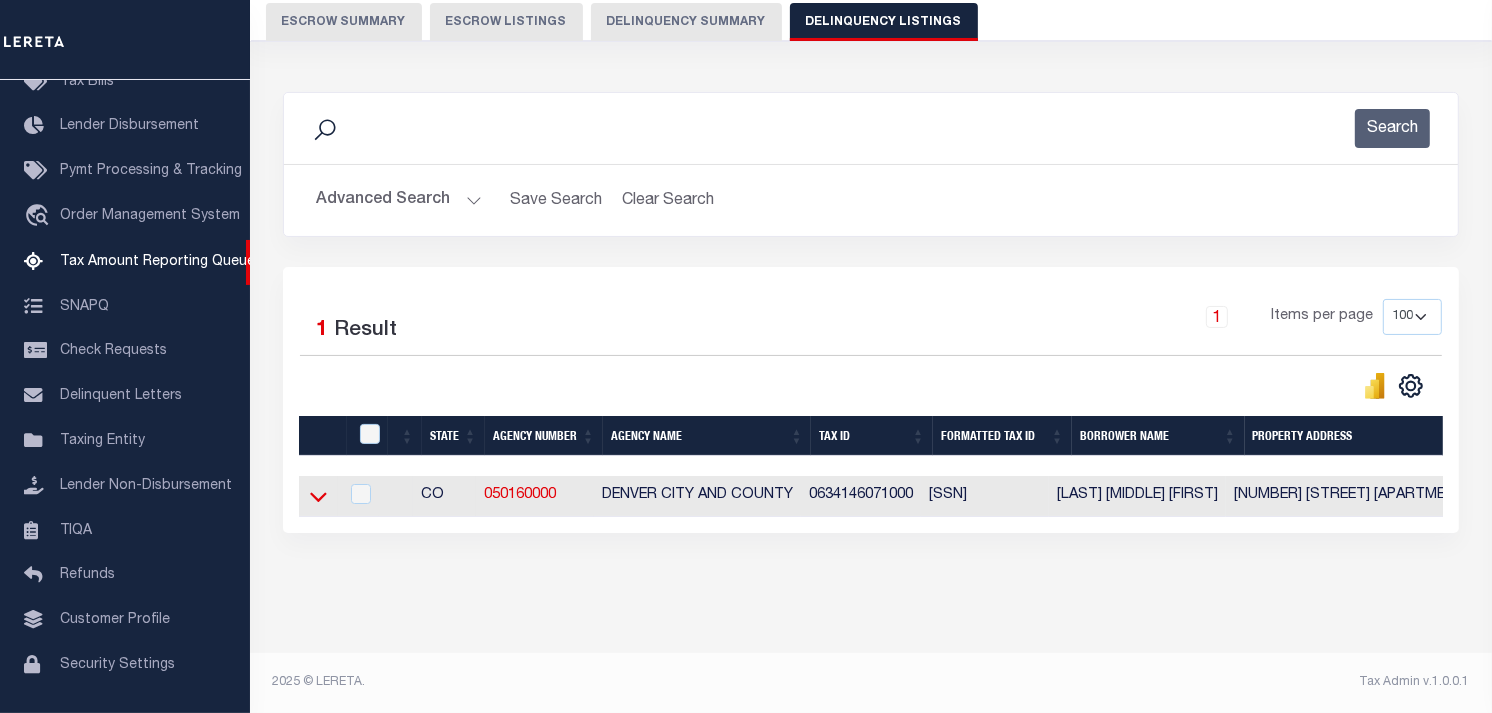 click 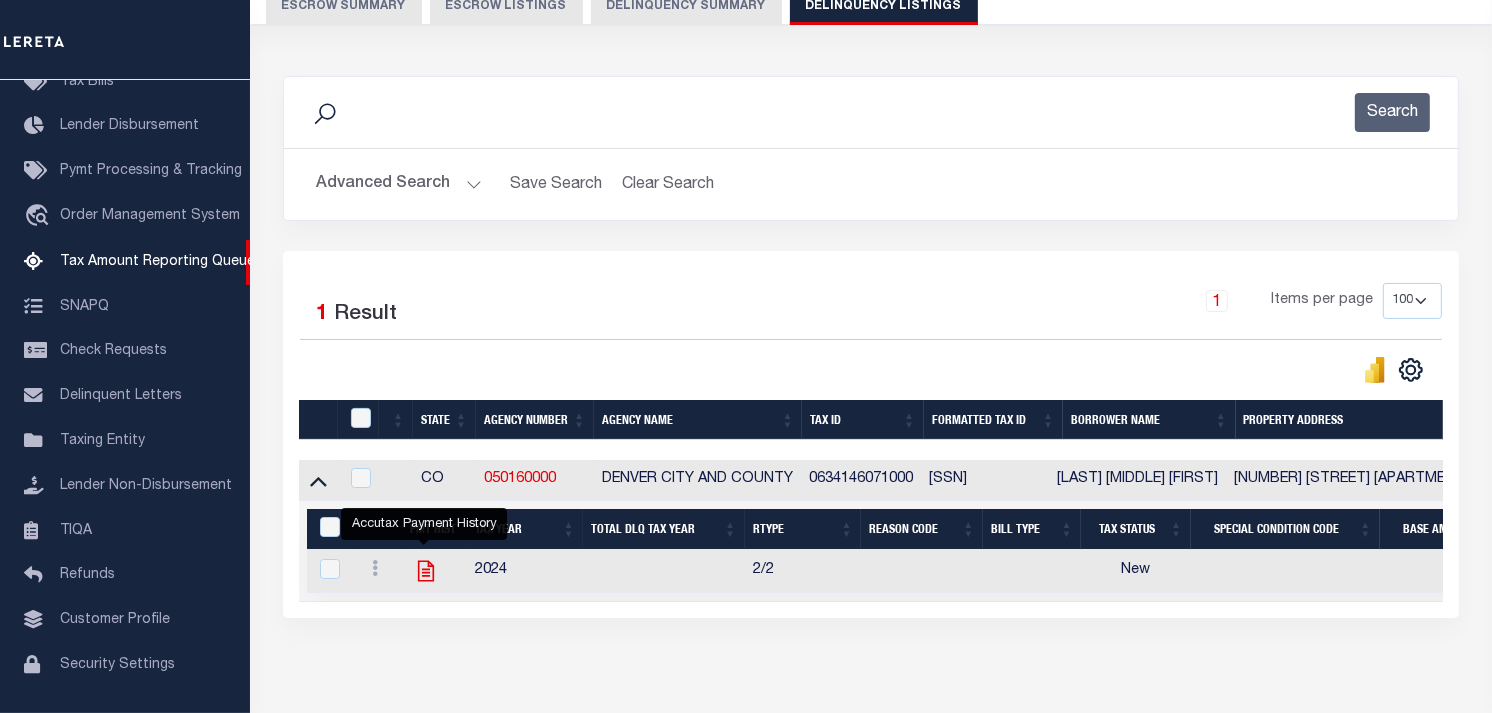click 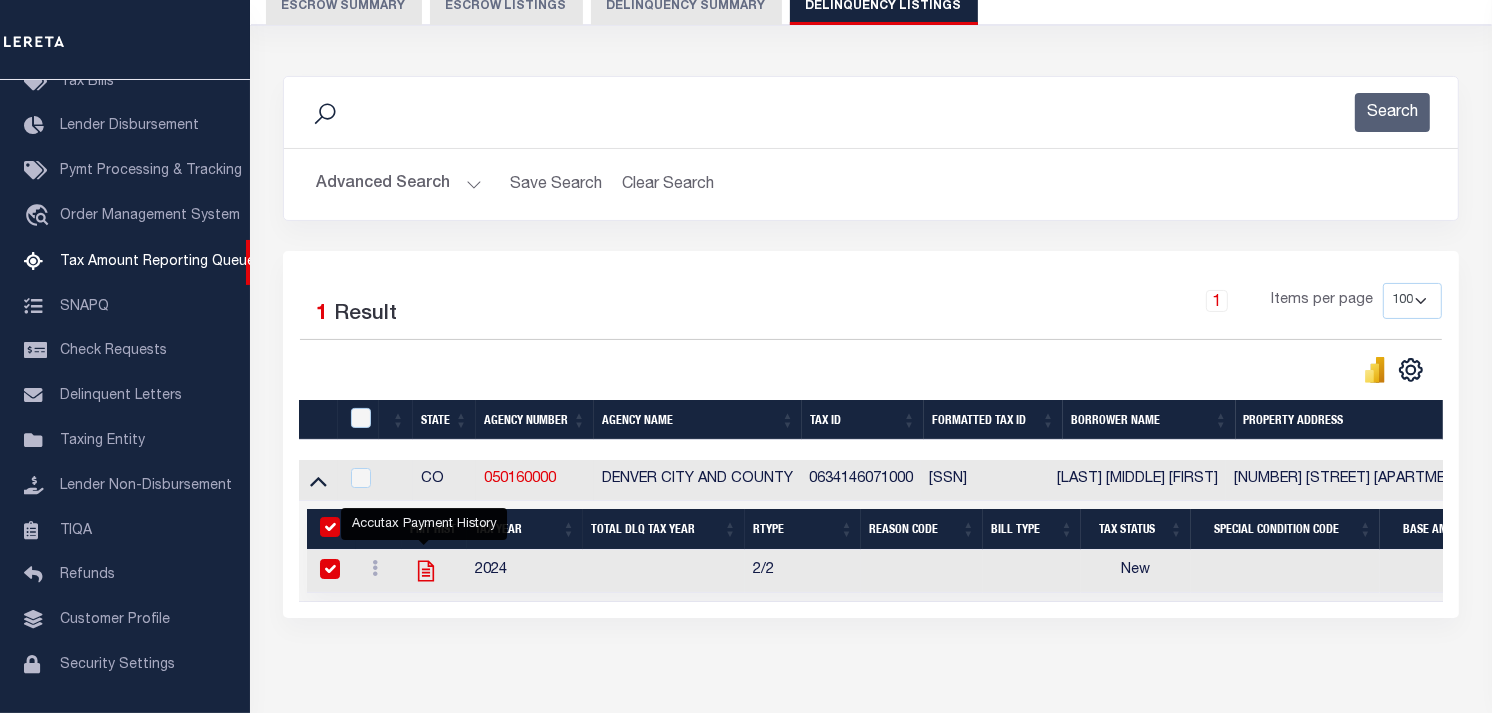 checkbox on "true" 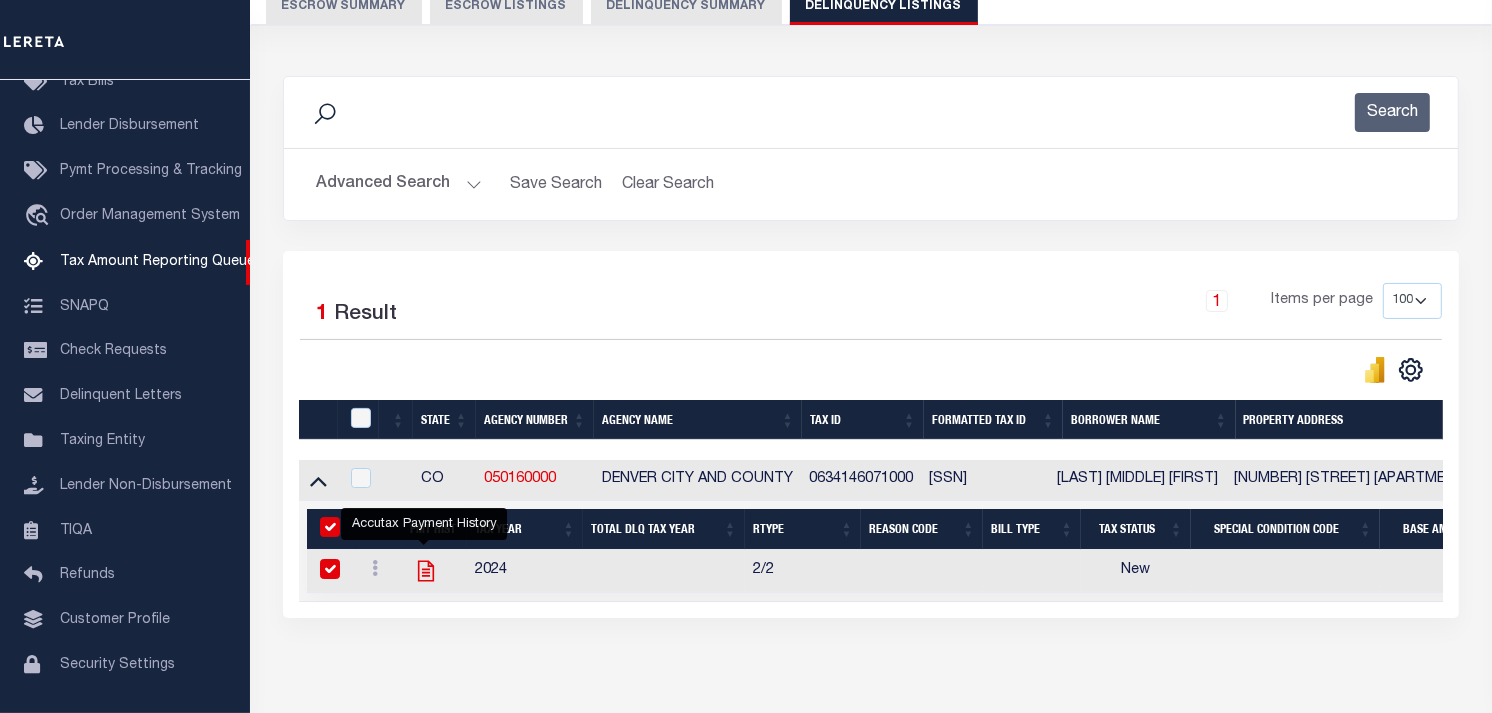checkbox on "true" 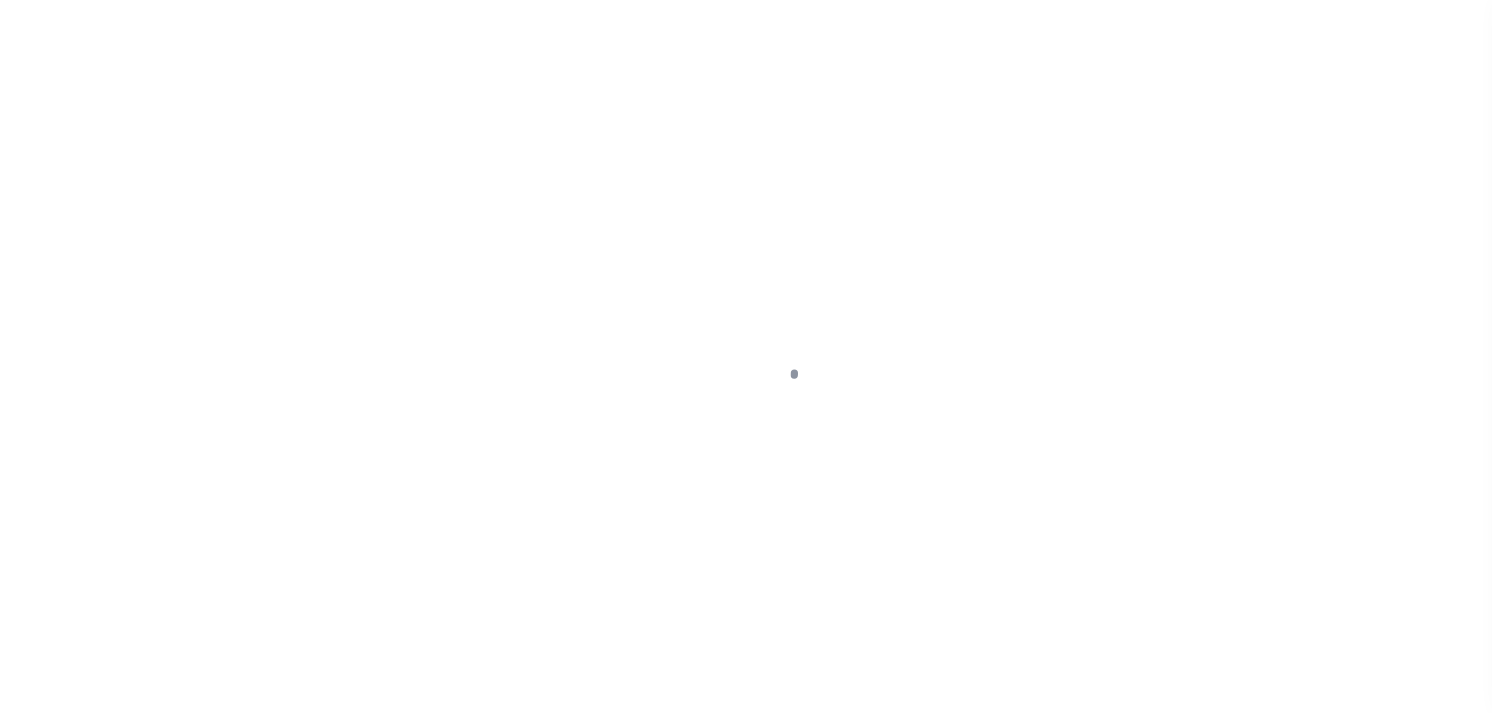 scroll, scrollTop: 0, scrollLeft: 0, axis: both 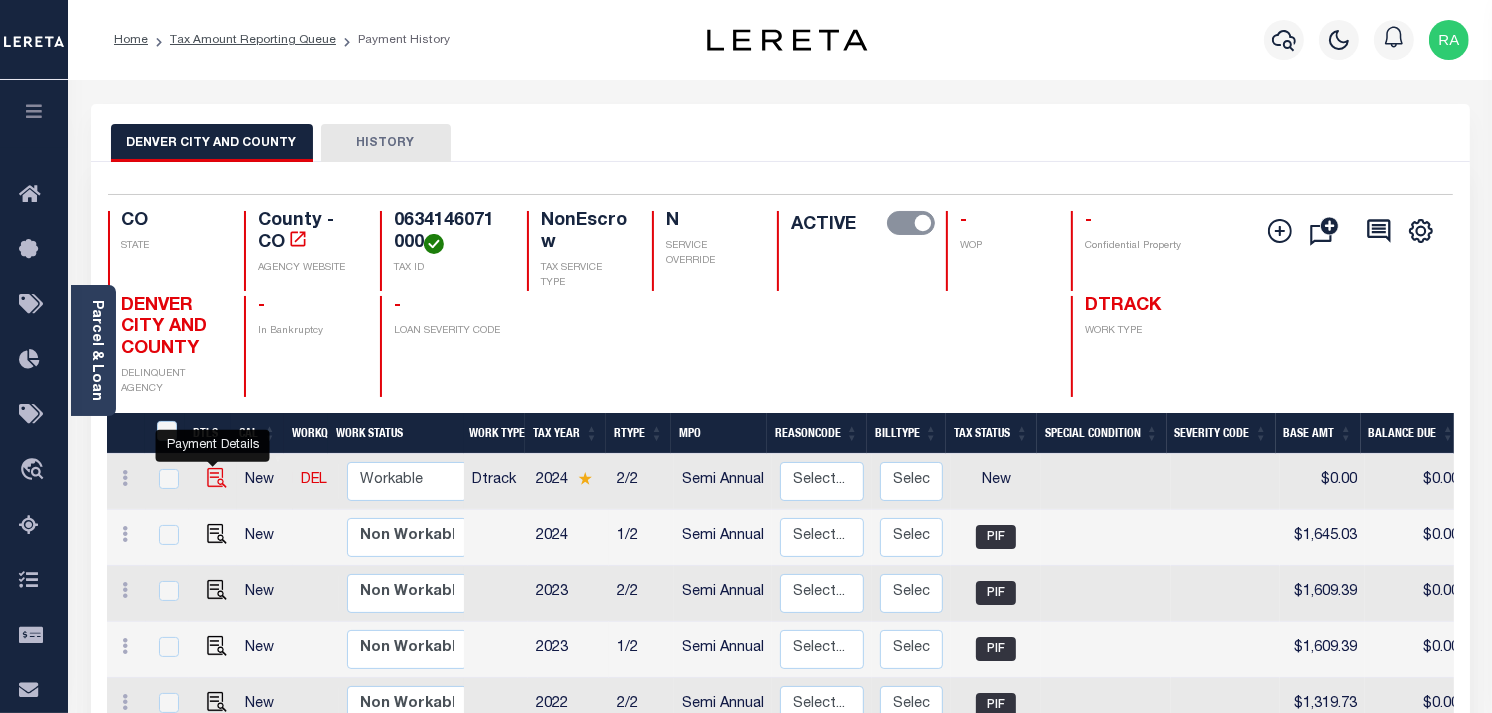 click at bounding box center (217, 478) 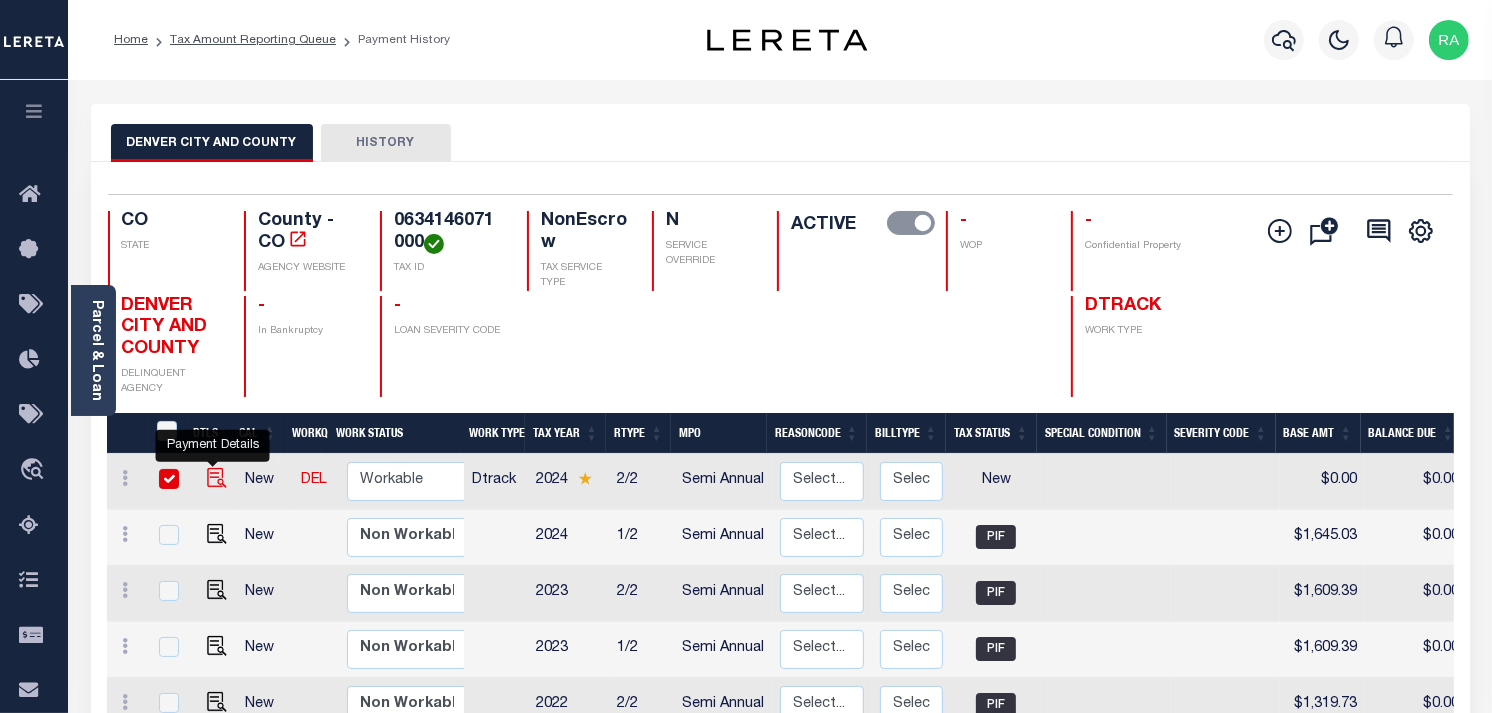 checkbox on "true" 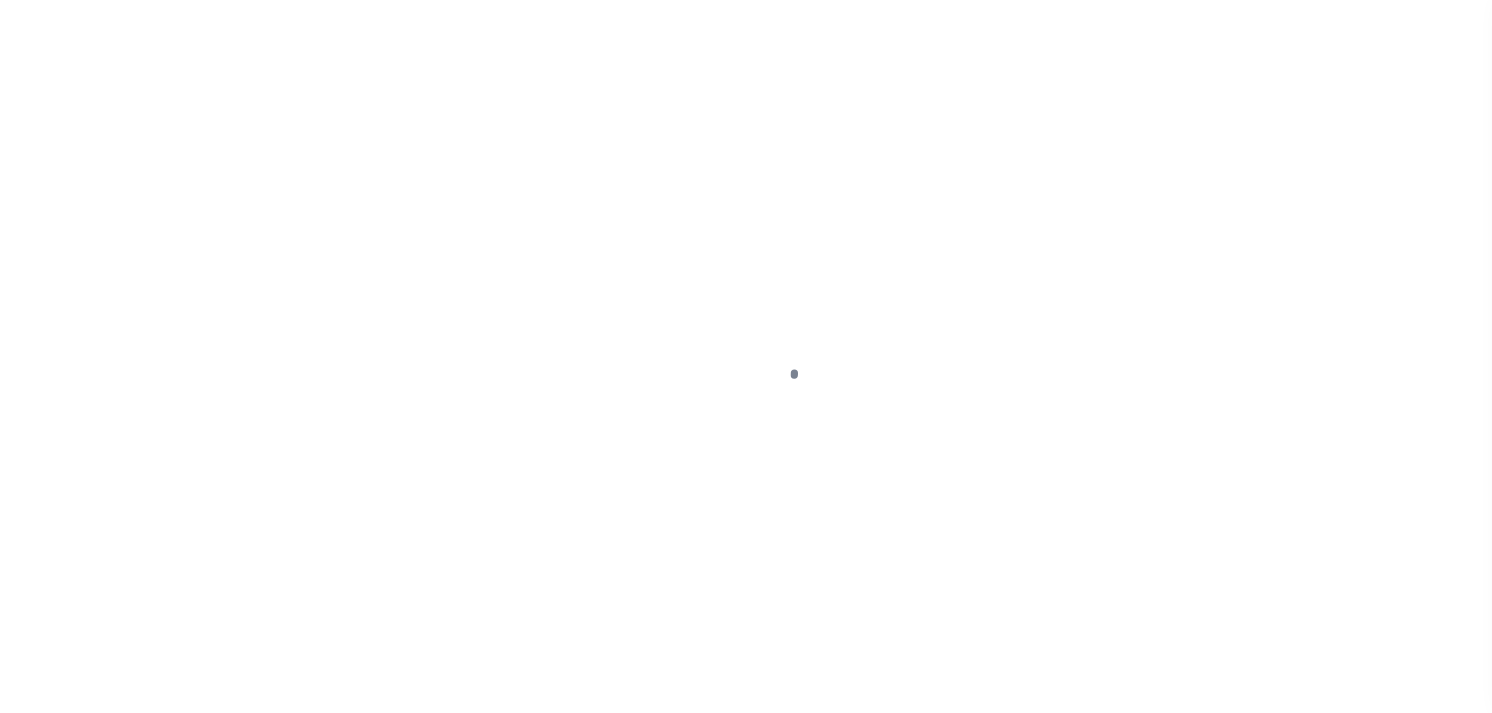 scroll, scrollTop: 0, scrollLeft: 0, axis: both 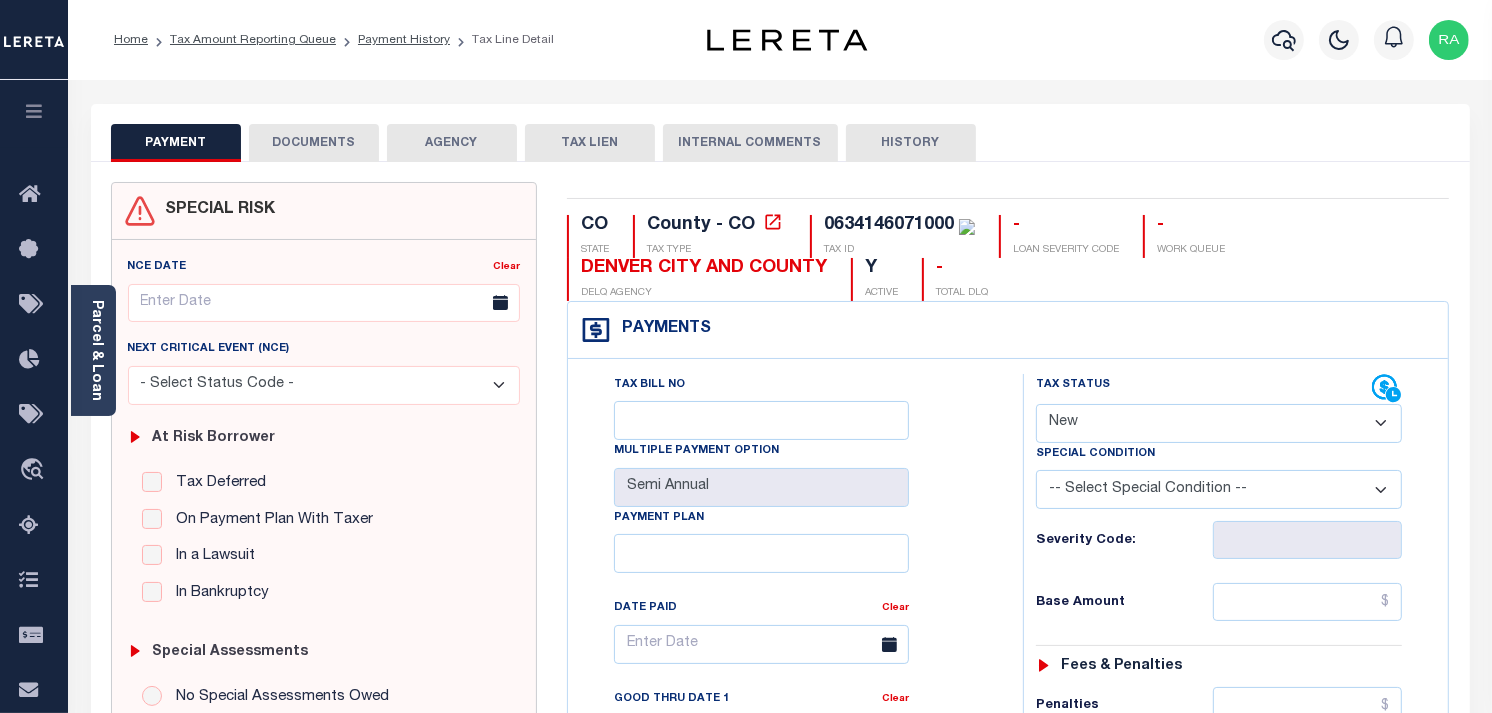 click on "- Select Status Code -
Open
Due/Unpaid
Paid
Incomplete
No Tax Due
Internal Refund Processed
New" at bounding box center (1219, 423) 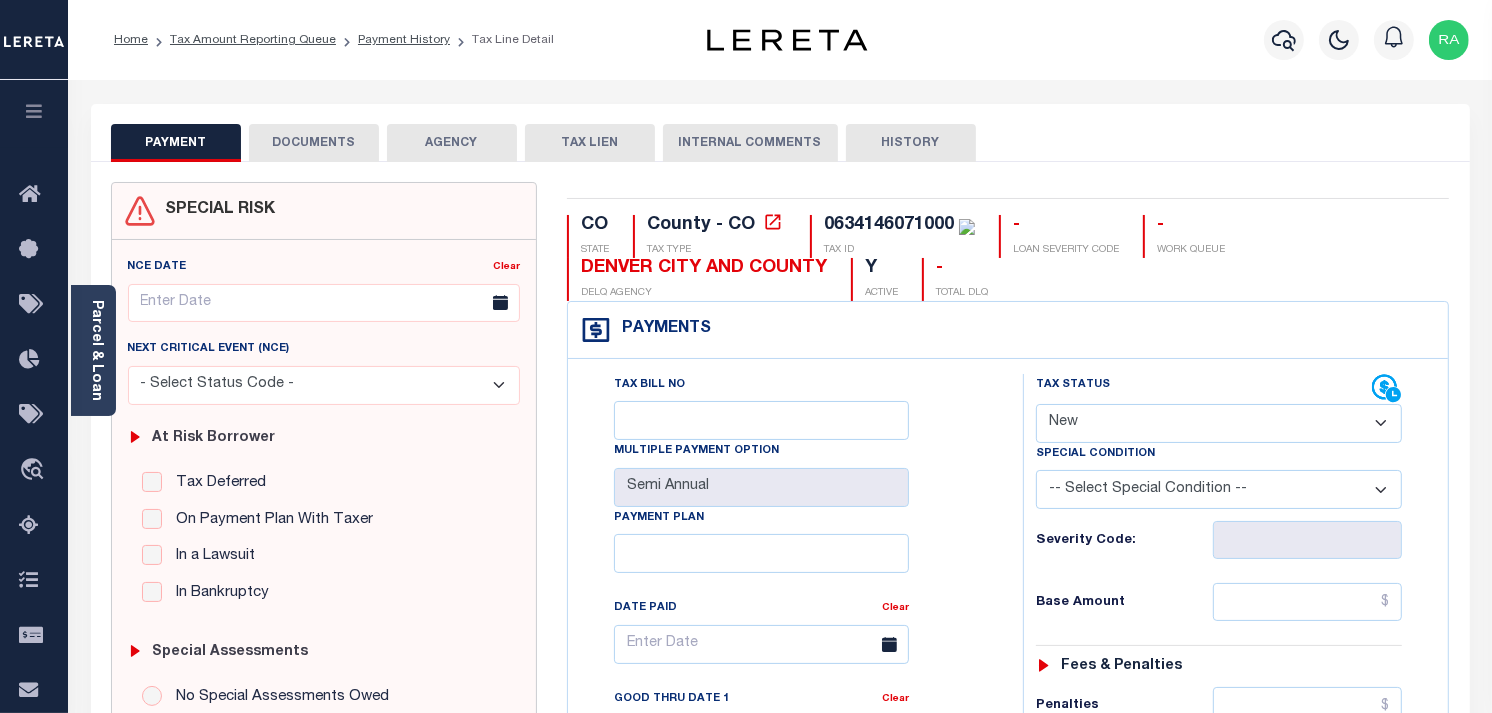 select on "PYD" 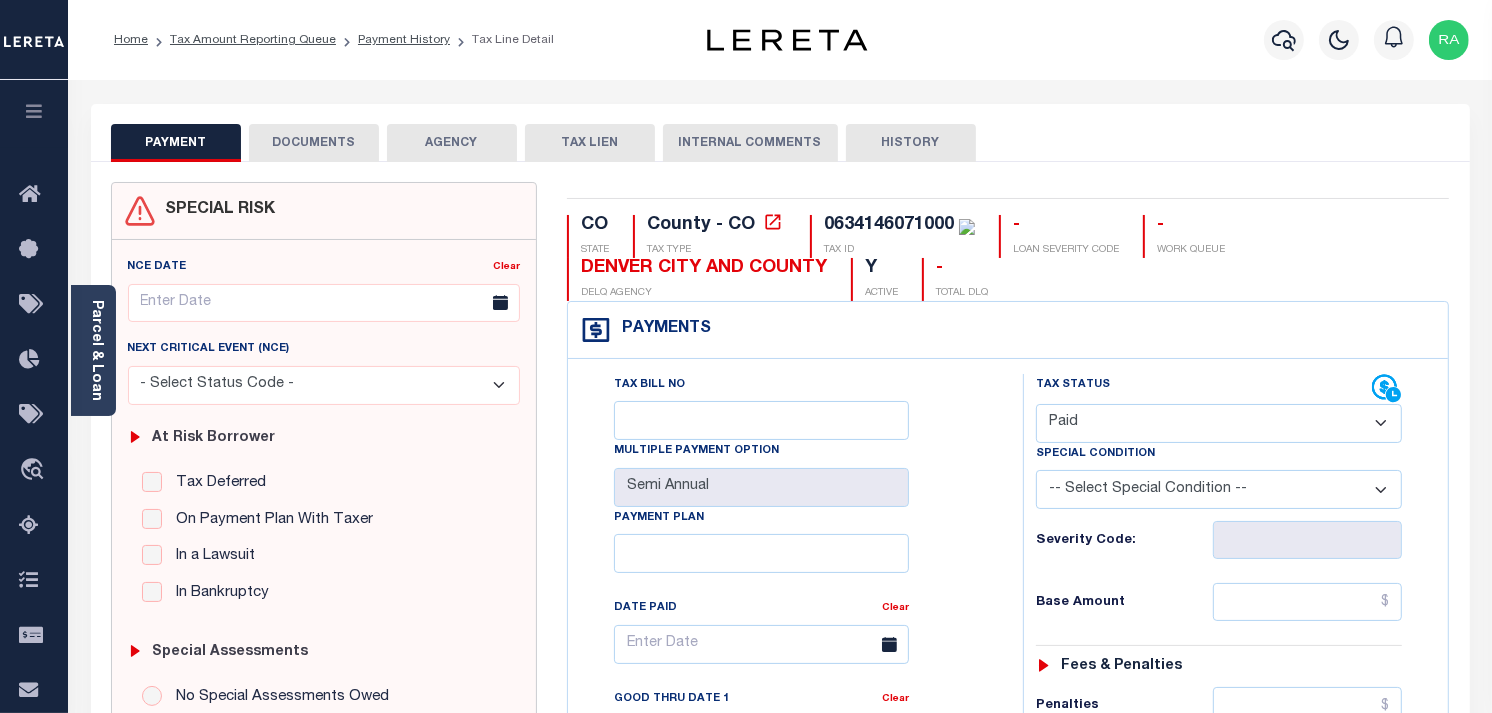 click on "- Select Status Code -
Open
Due/Unpaid
Paid
Incomplete
No Tax Due
Internal Refund Processed
New" at bounding box center (1219, 423) 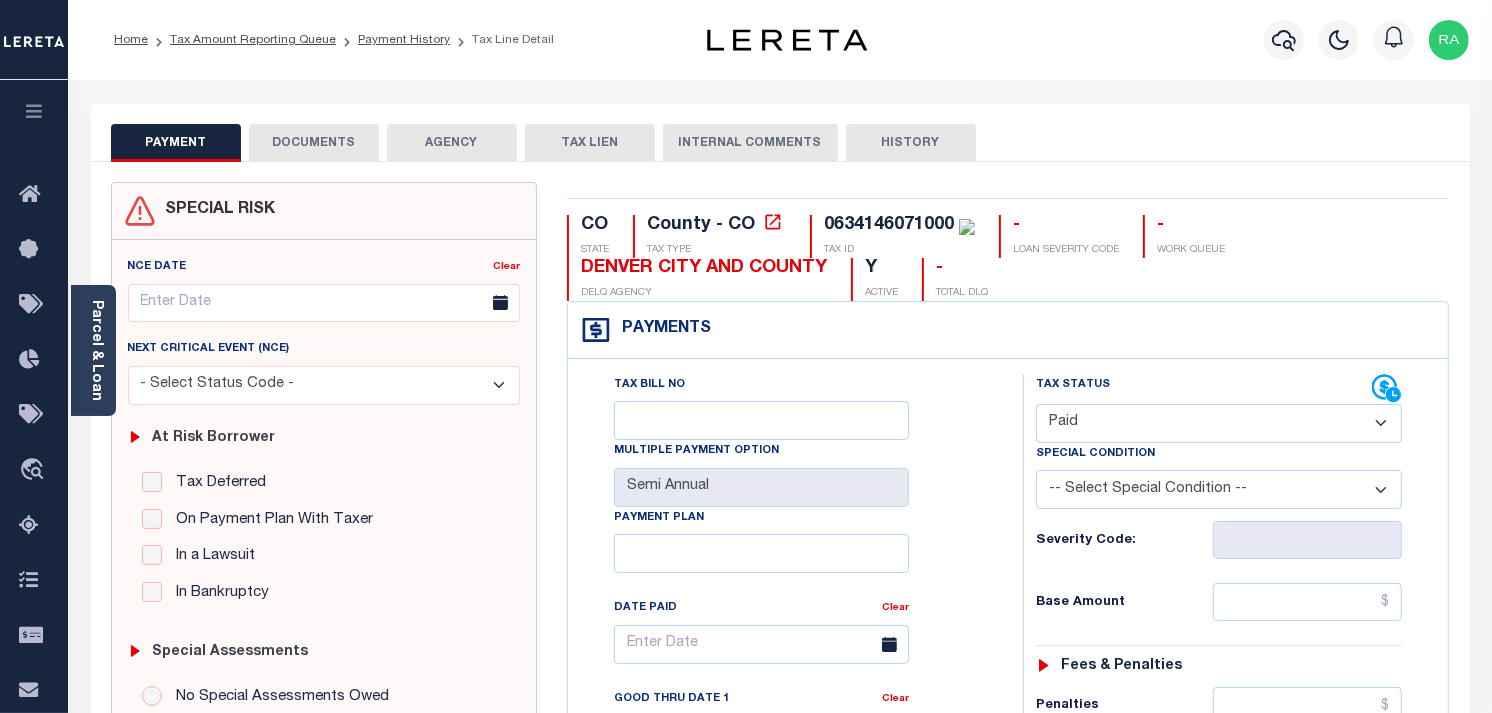 type on "08/06/2025" 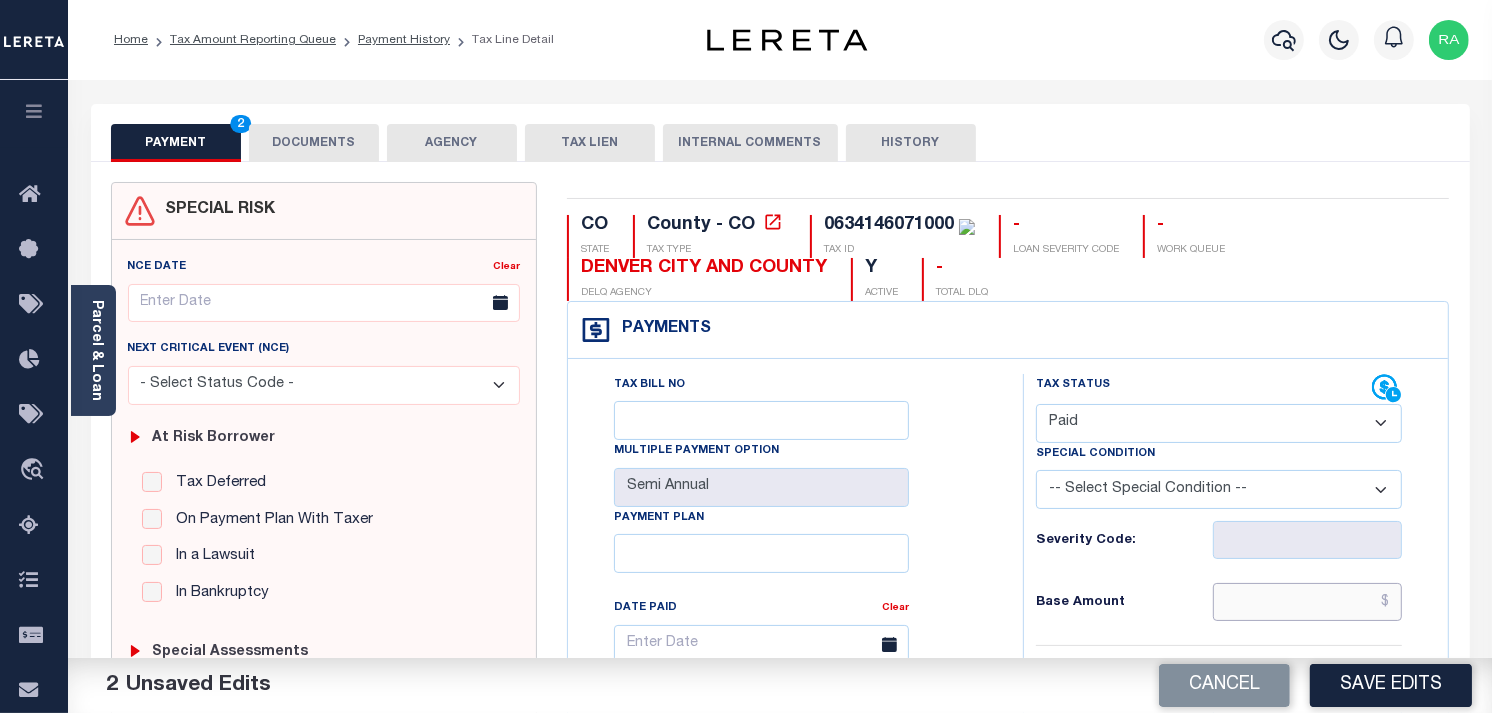 click at bounding box center [1308, 602] 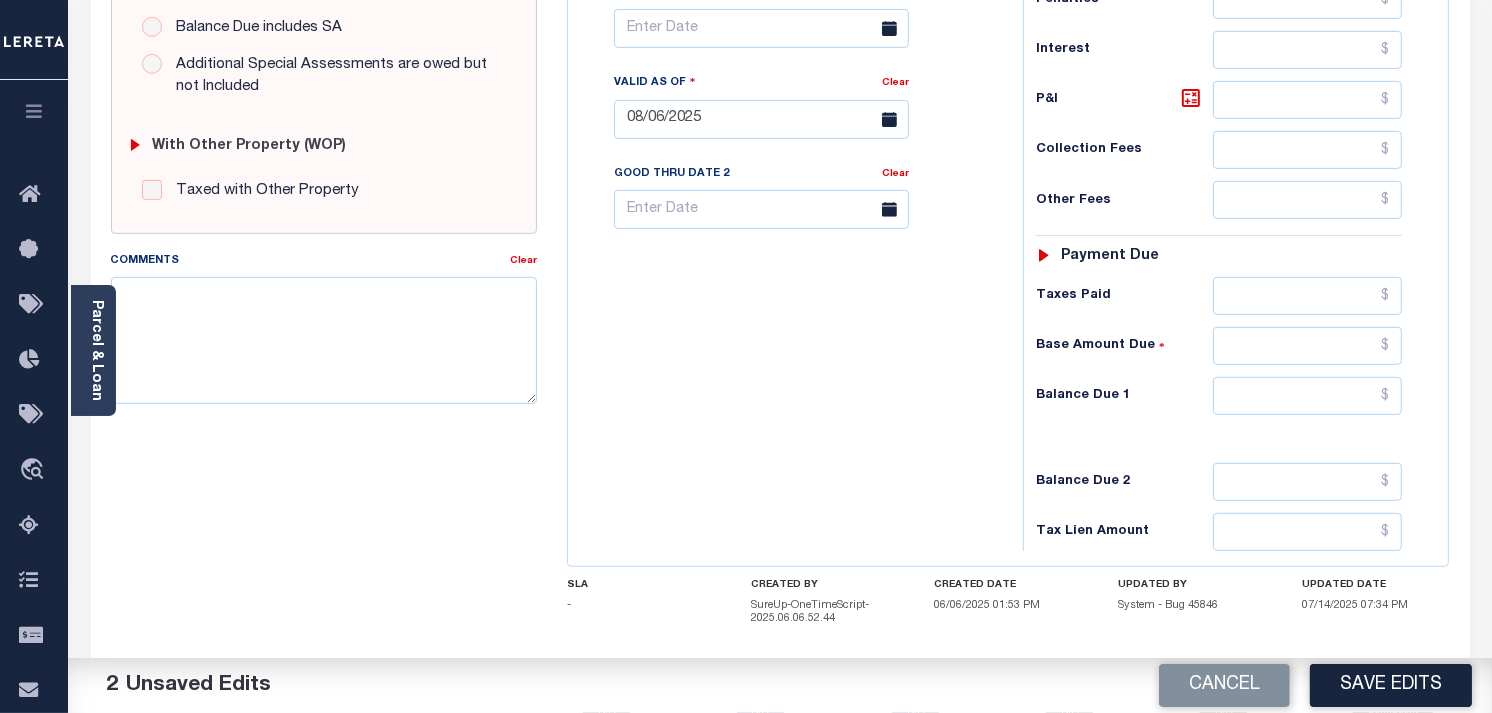 scroll, scrollTop: 777, scrollLeft: 0, axis: vertical 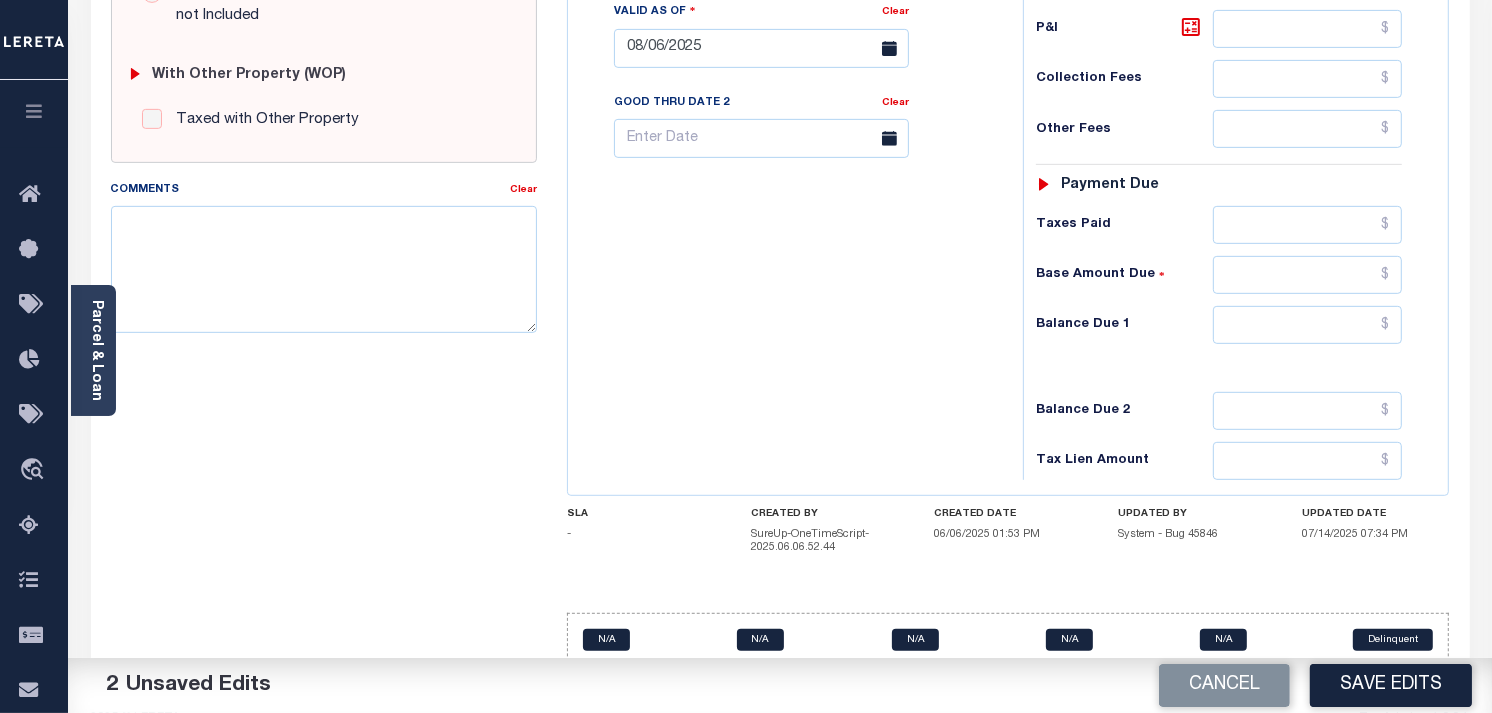 type on "$1,645.03" 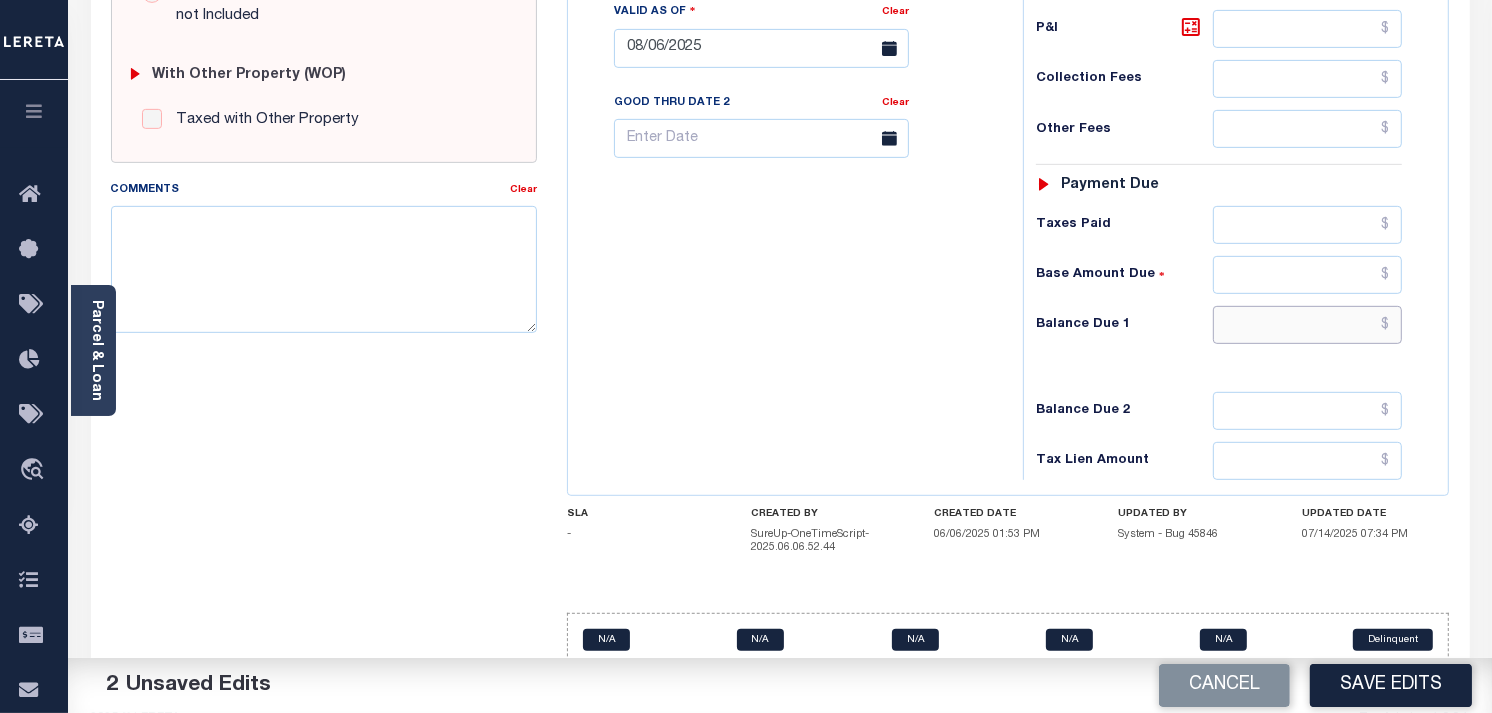 click at bounding box center (1308, 325) 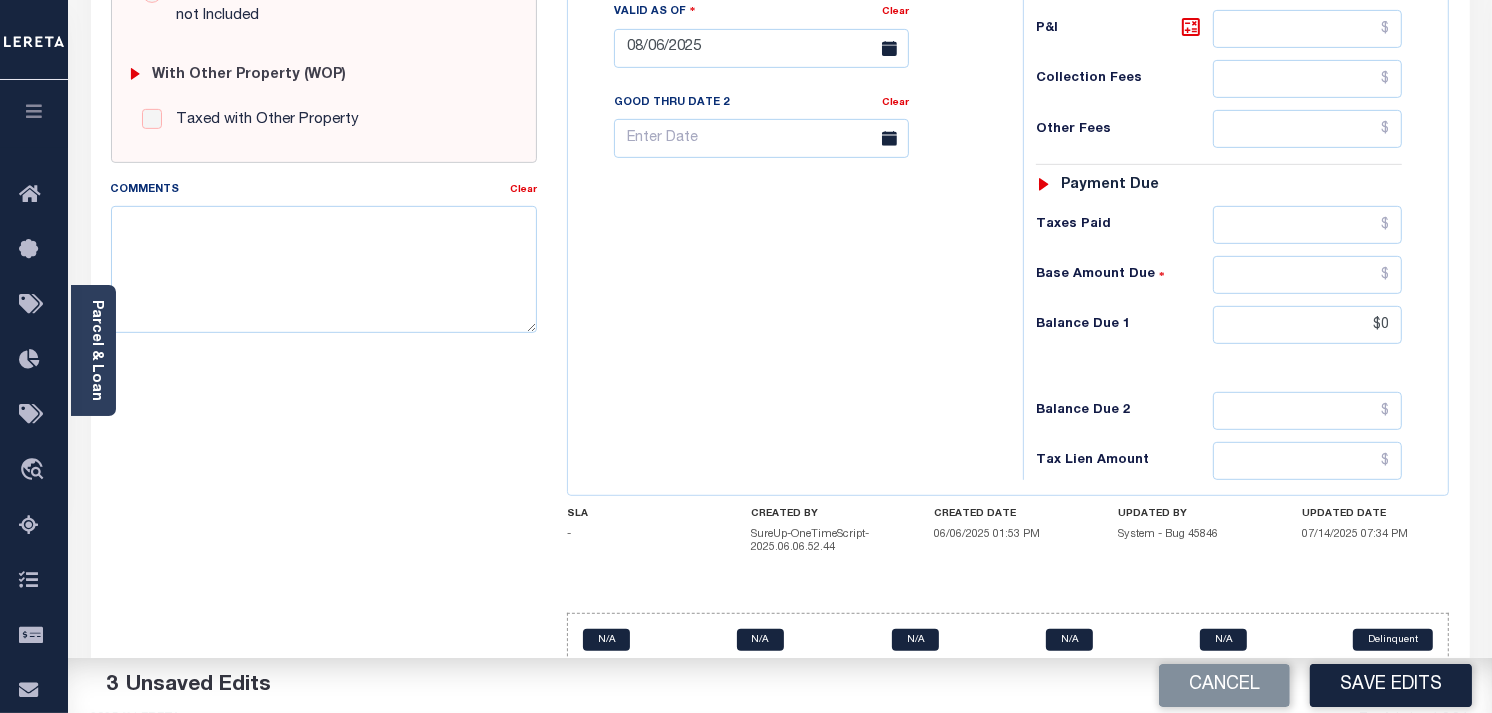 type on "$0.00" 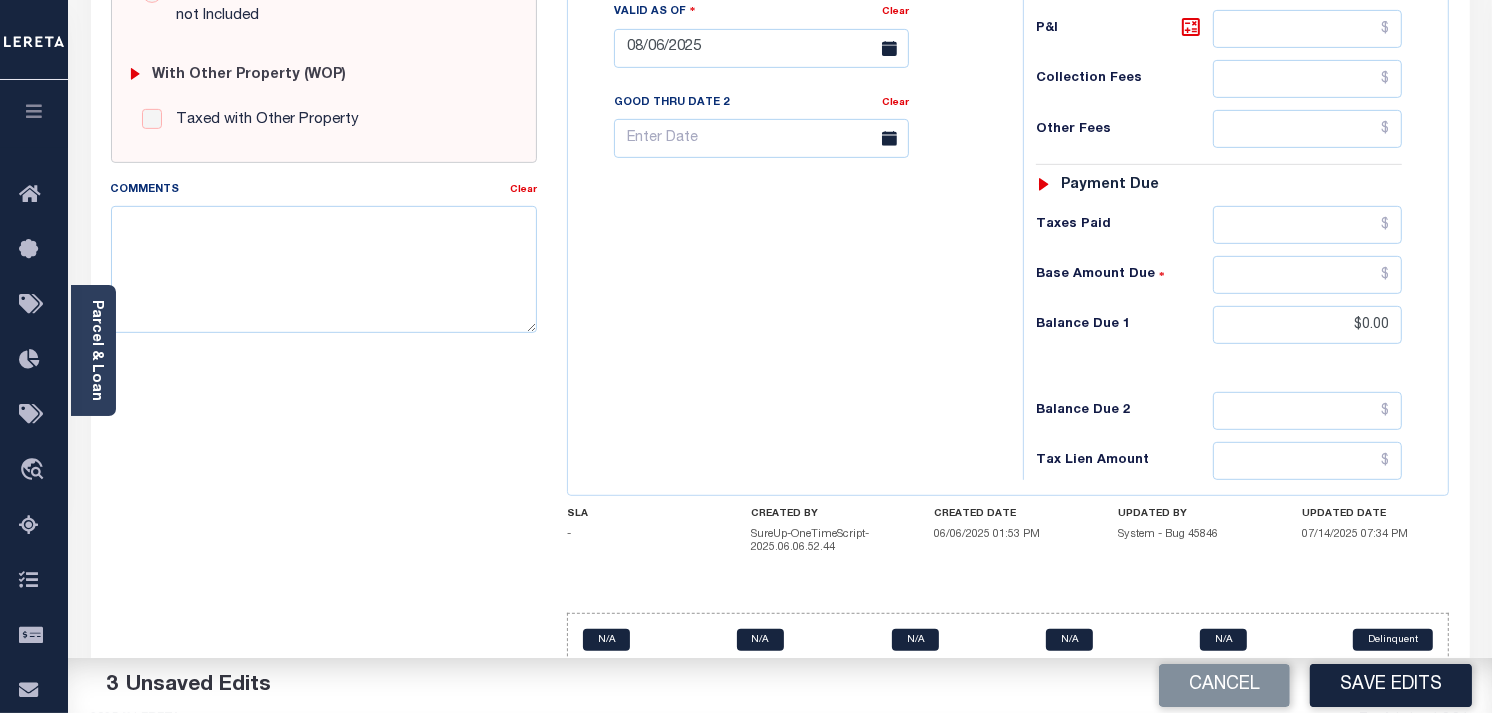 click on "Tax Status
Status
- Select Status Code -" at bounding box center (1225, 38) 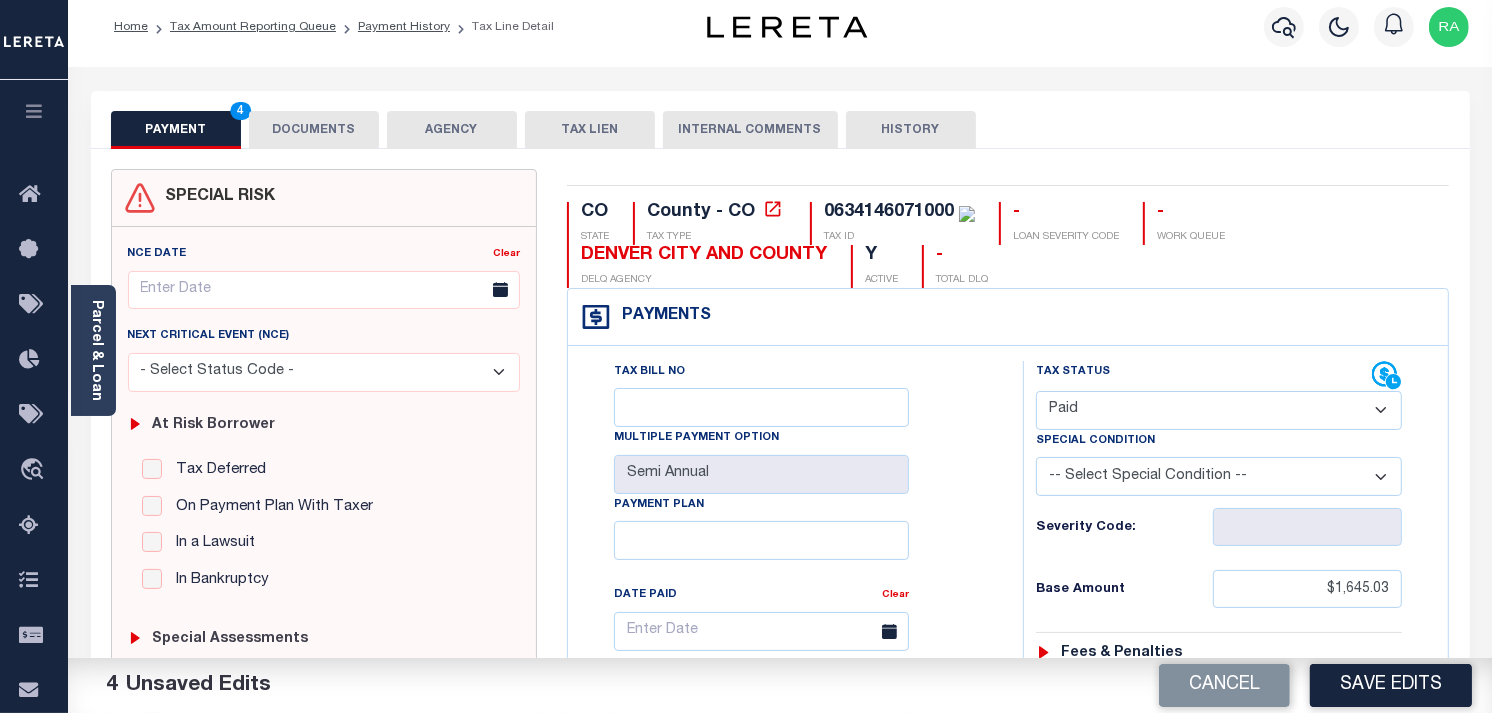 scroll, scrollTop: 0, scrollLeft: 0, axis: both 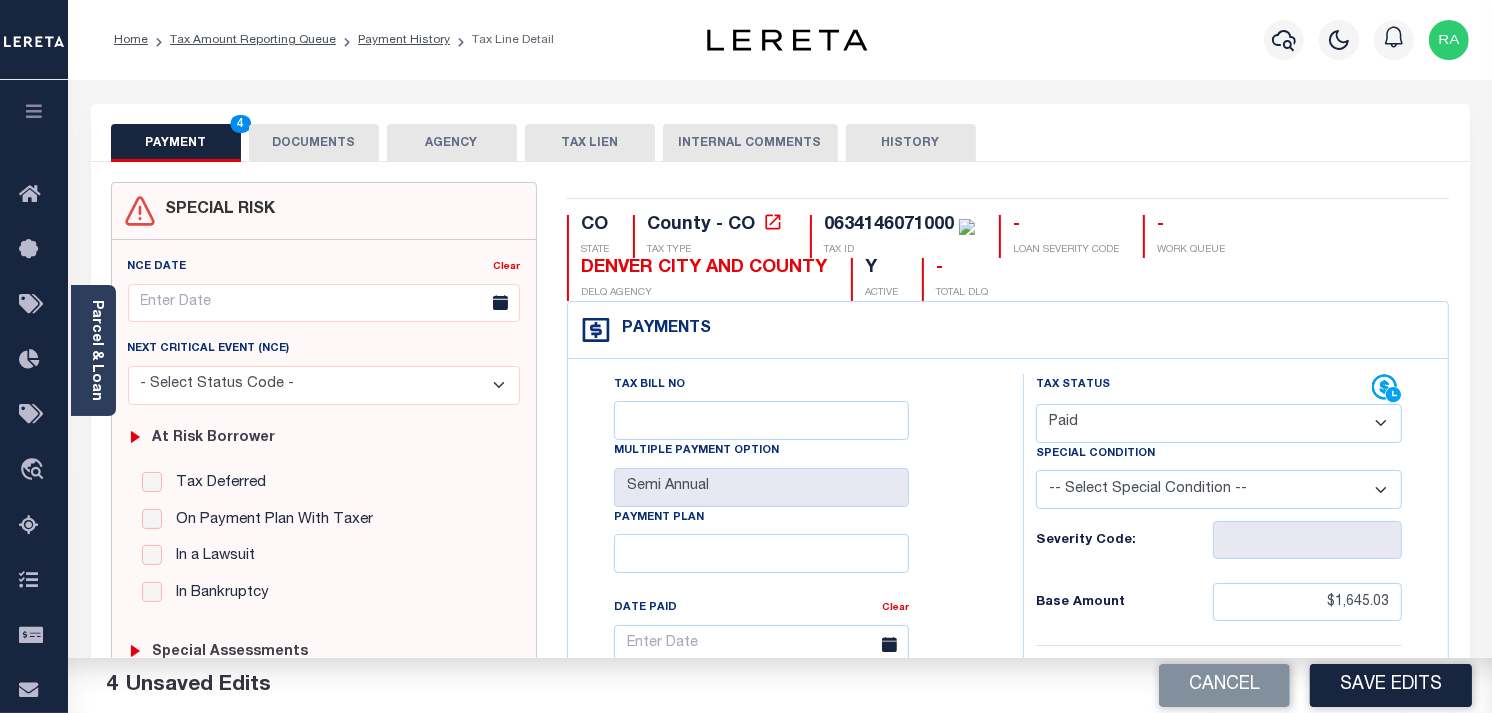 click on "DOCUMENTS" at bounding box center (314, 143) 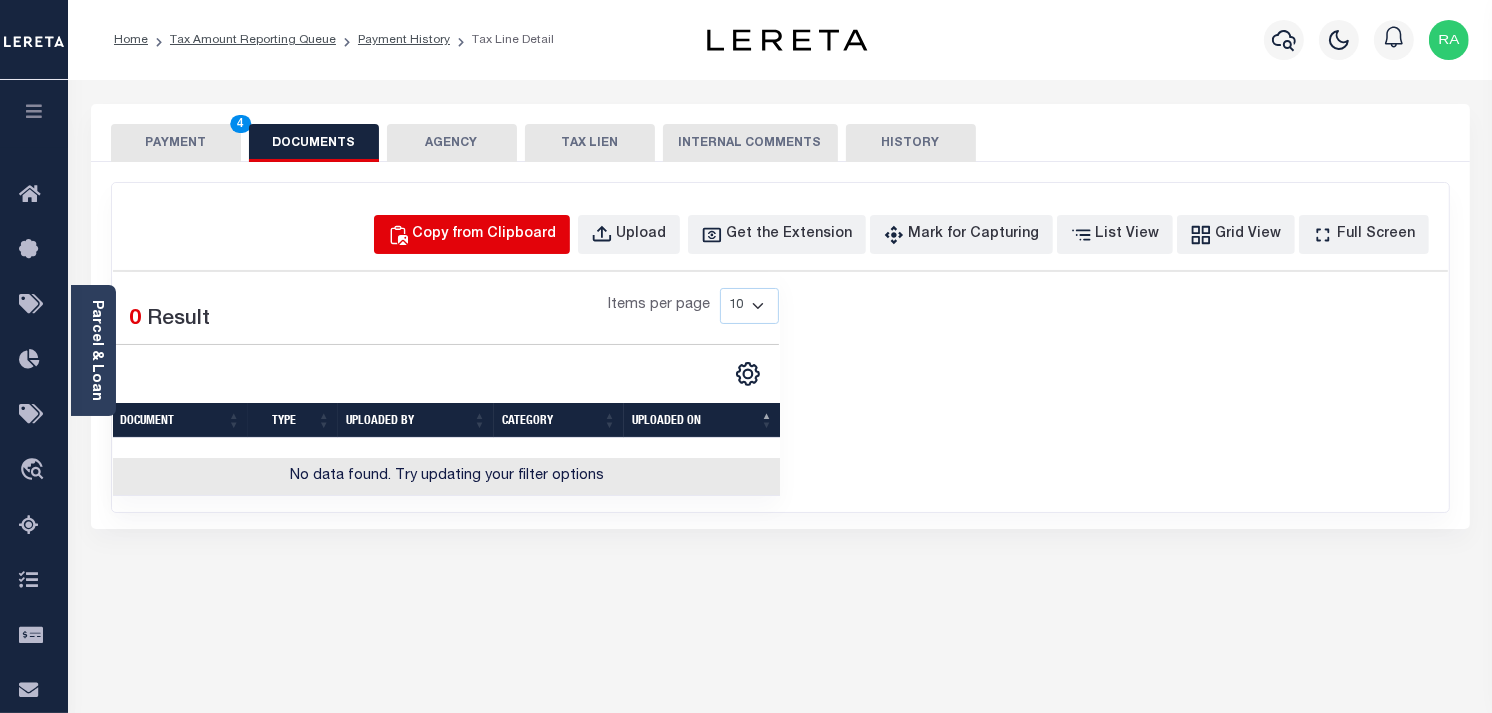click on "Copy from Clipboard" at bounding box center [472, 234] 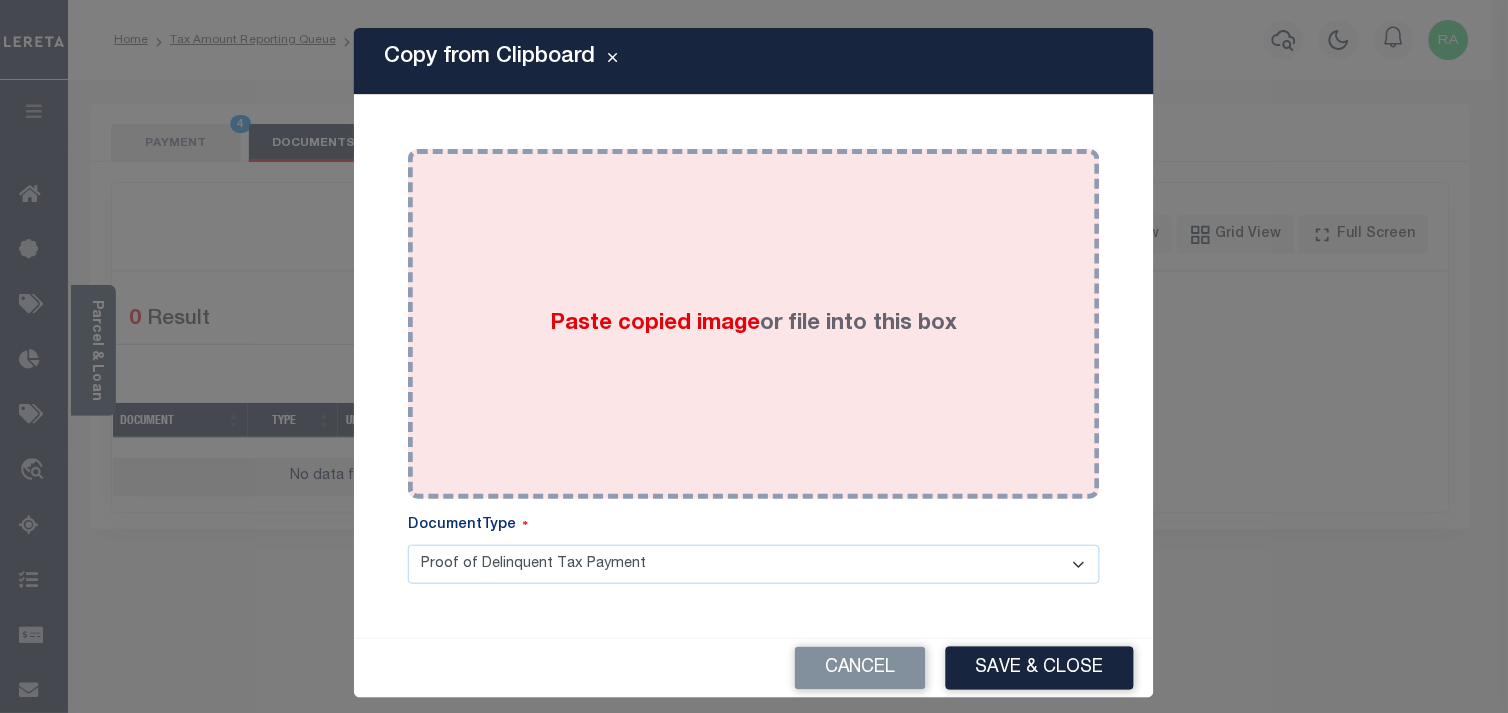 click on "Paste copied image  or file into this box" at bounding box center (754, 324) 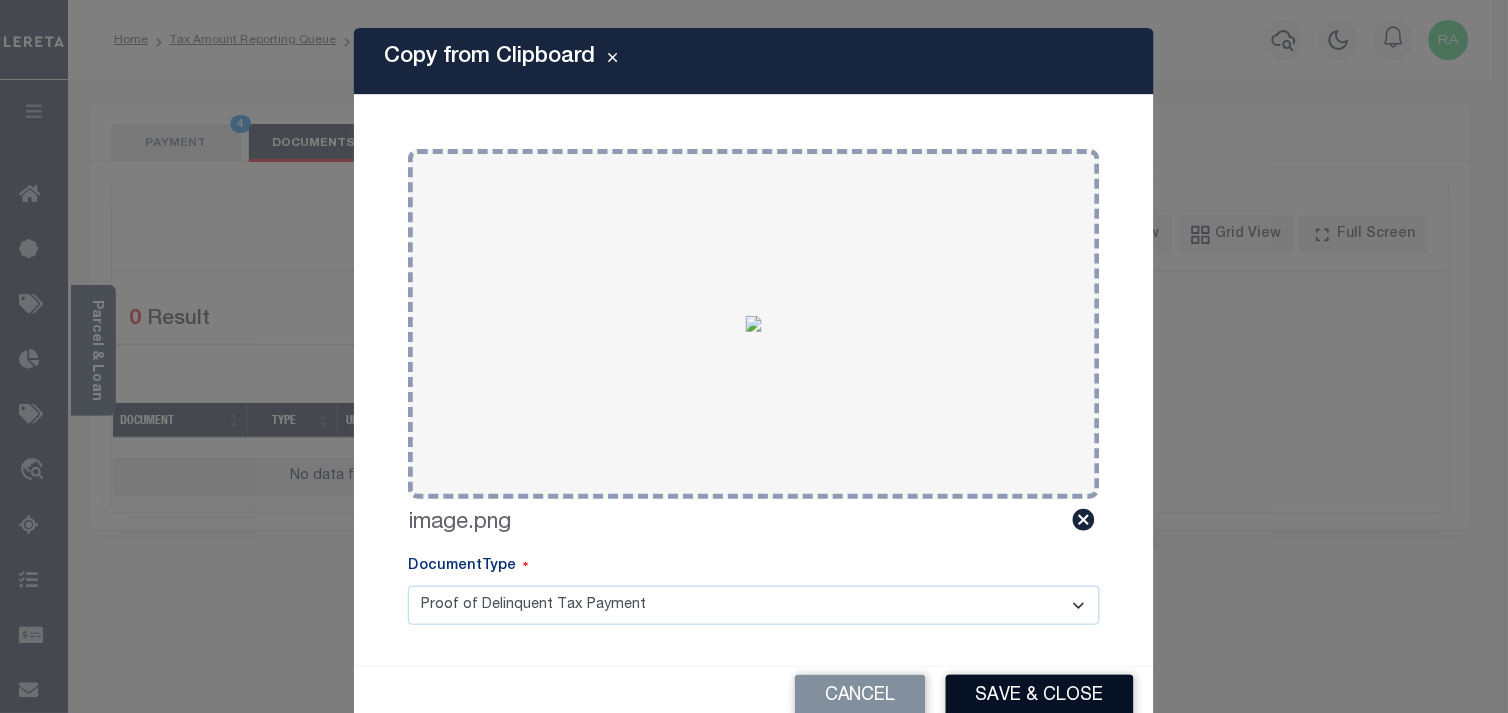 click on "Save & Close" at bounding box center [1040, 696] 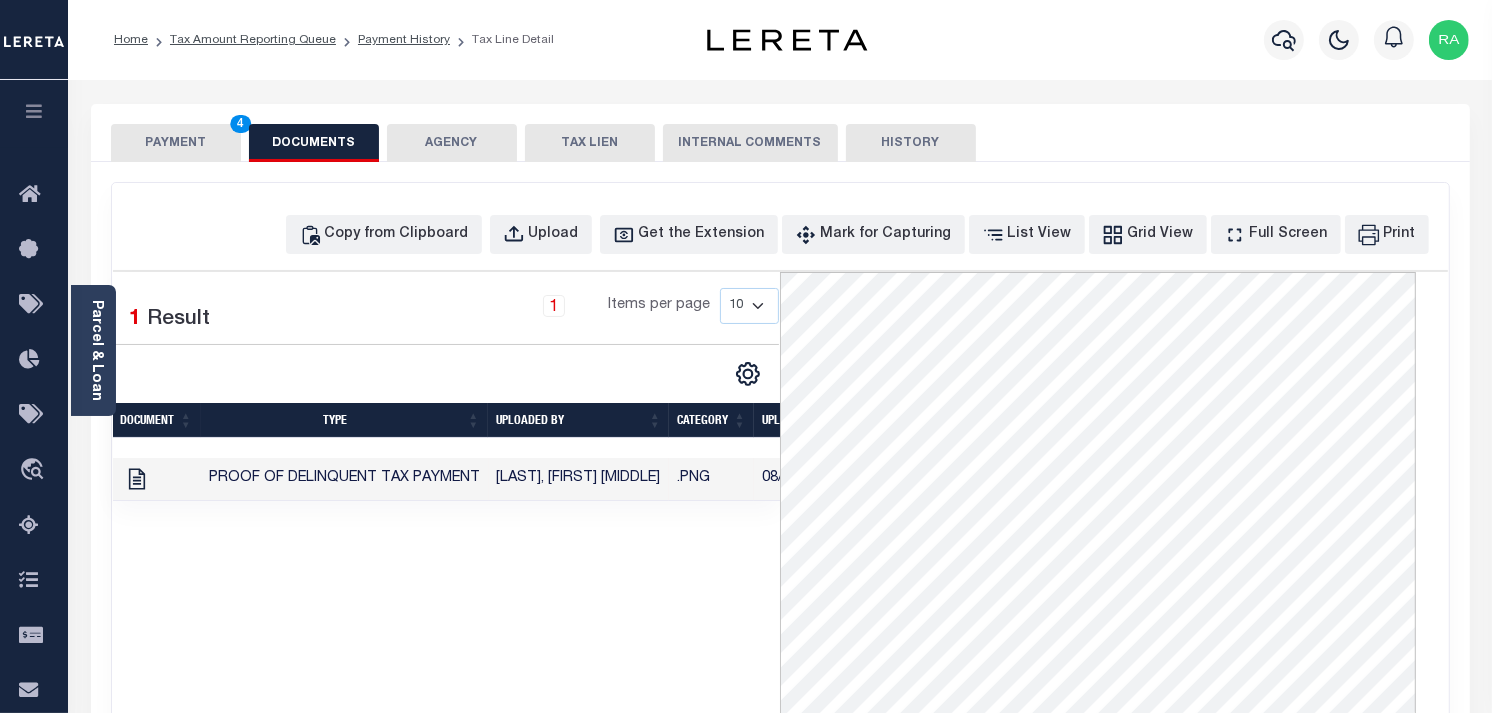 click on "PAYMENT
4" at bounding box center (176, 143) 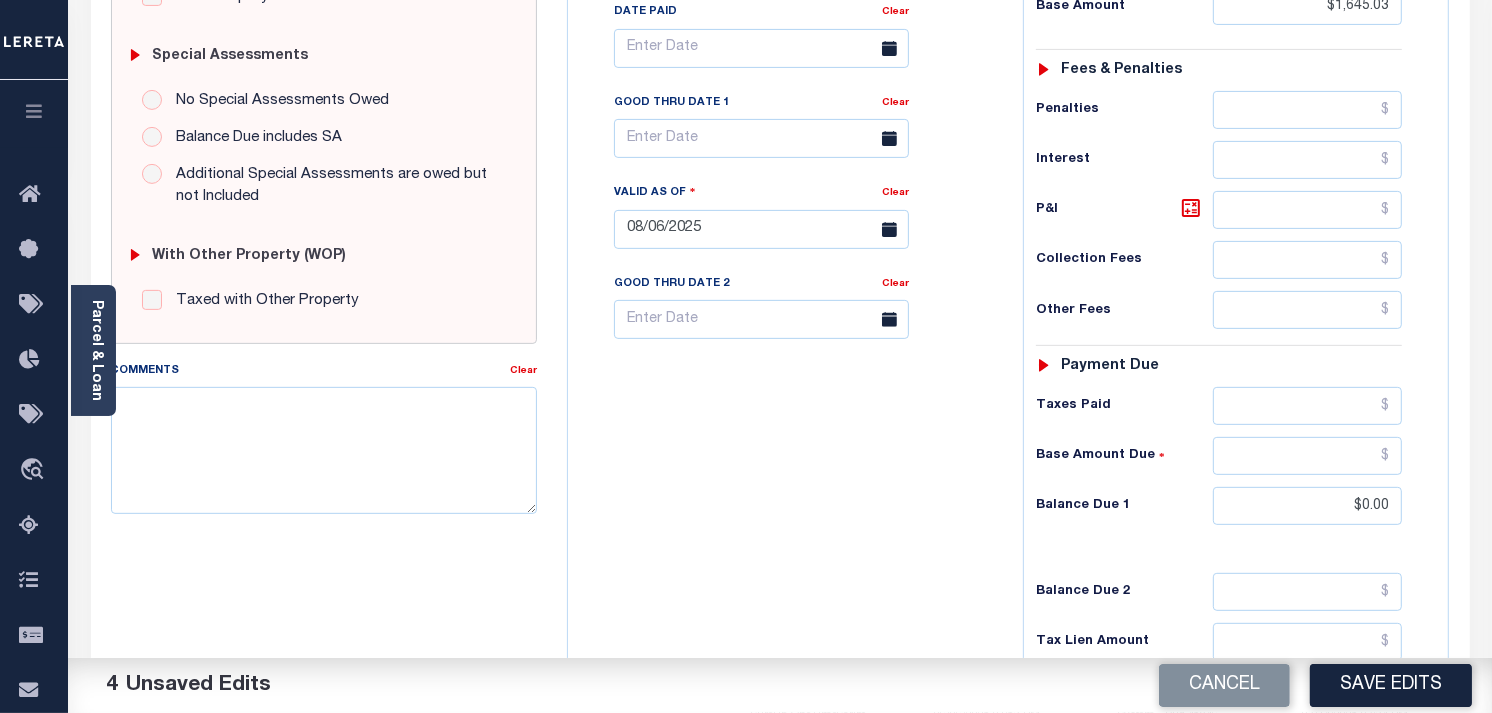 scroll, scrollTop: 777, scrollLeft: 0, axis: vertical 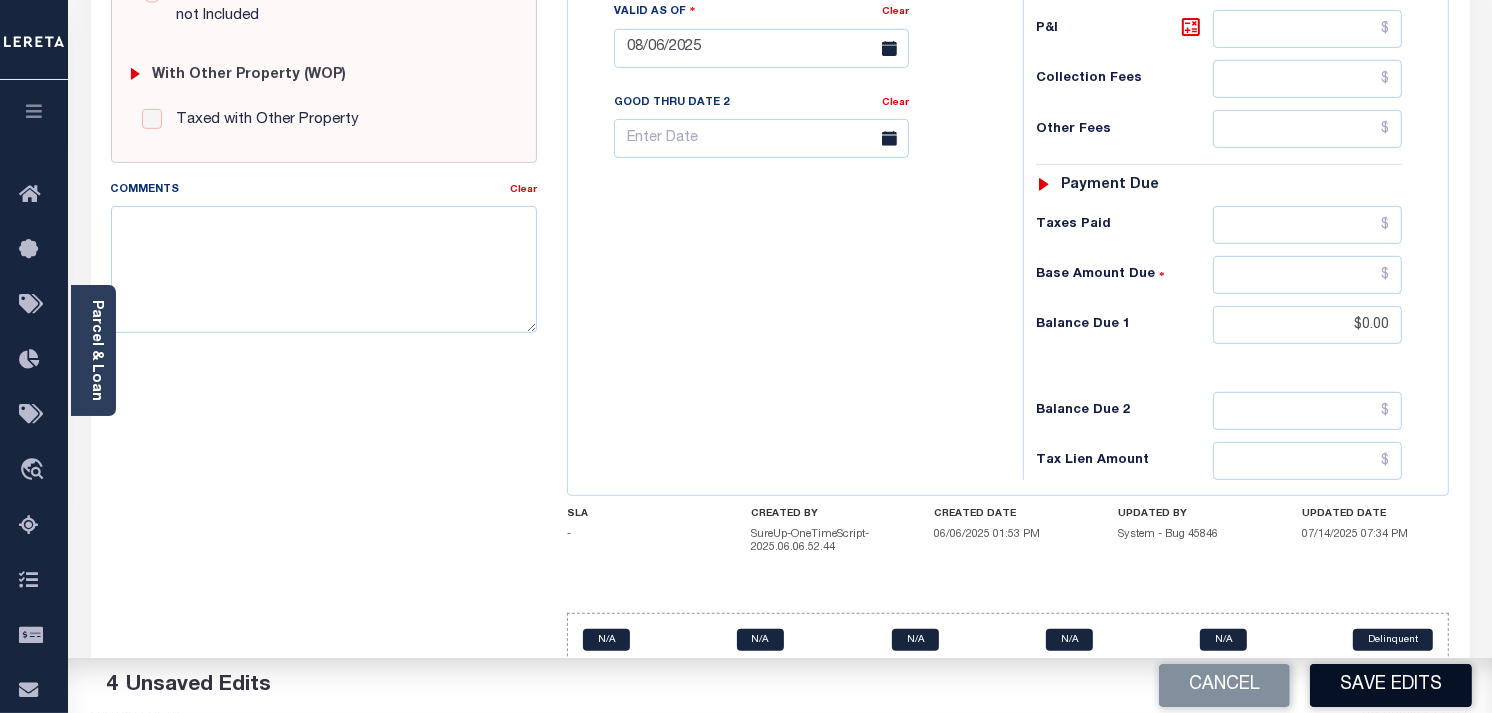 click on "Save Edits" at bounding box center (1391, 685) 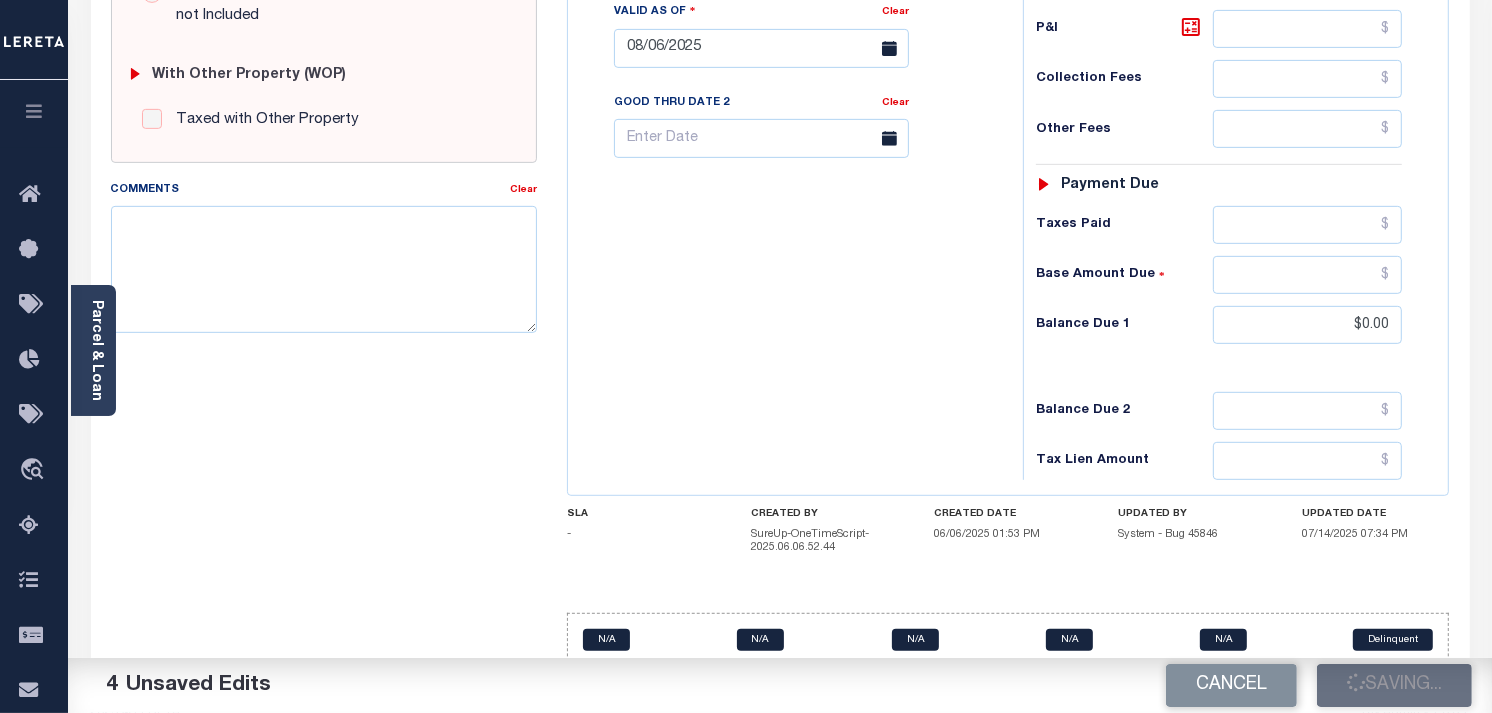 checkbox on "false" 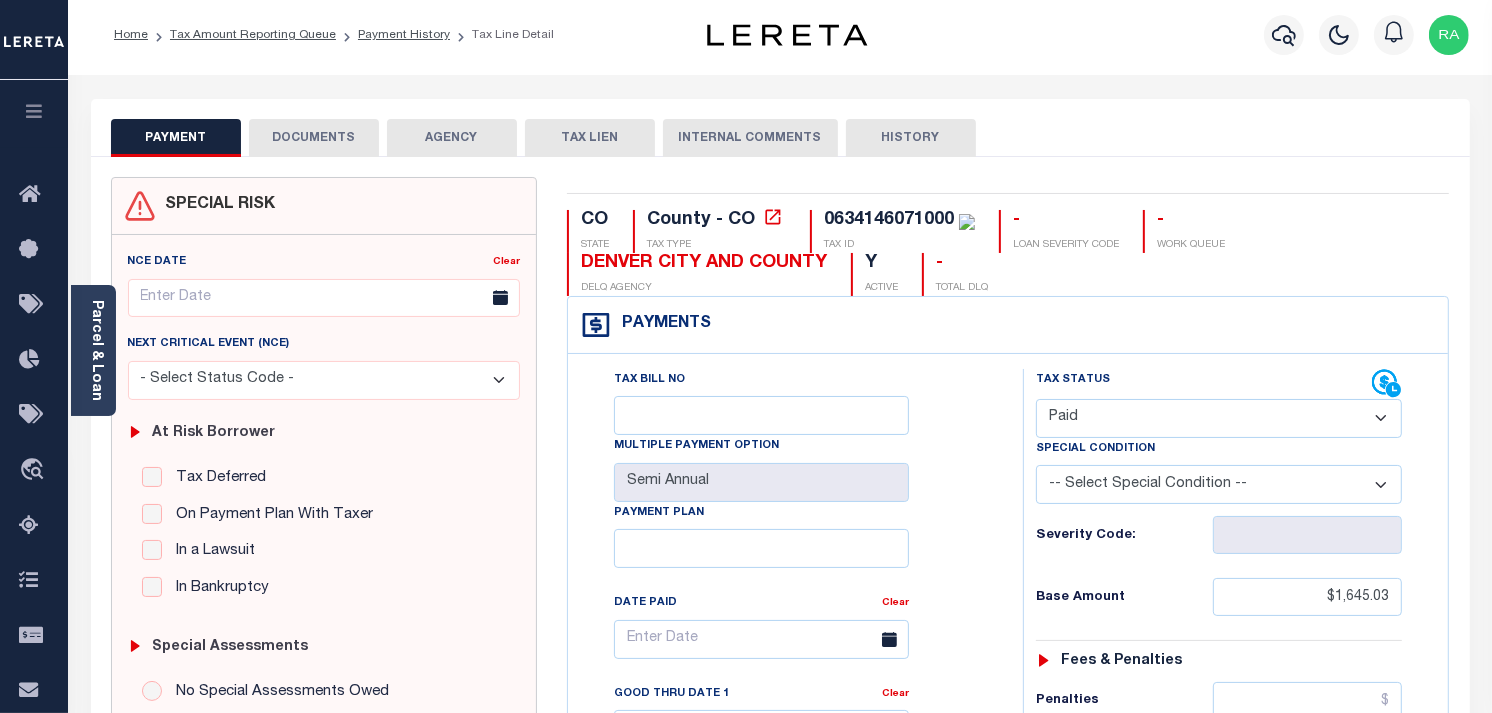 scroll, scrollTop: 0, scrollLeft: 0, axis: both 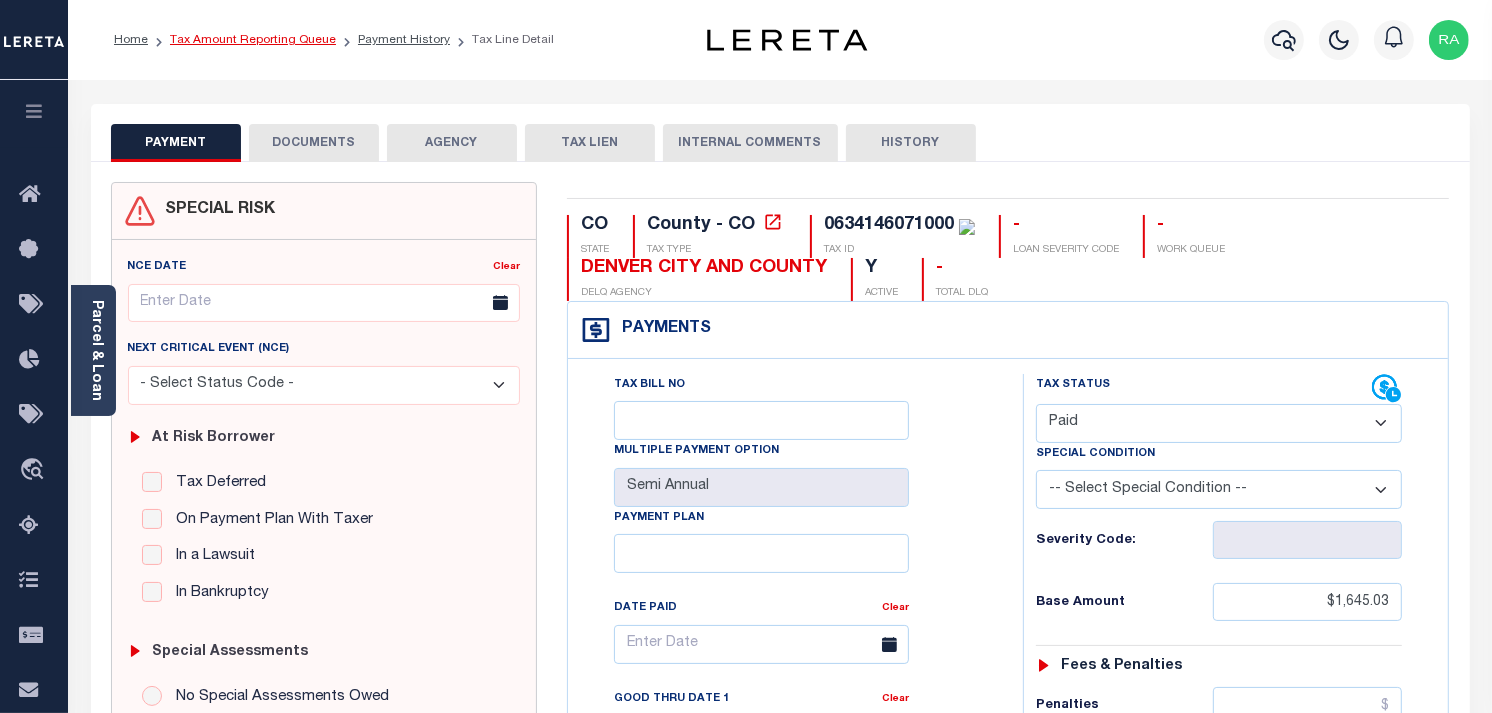 click on "Tax Amount Reporting Queue" at bounding box center (253, 40) 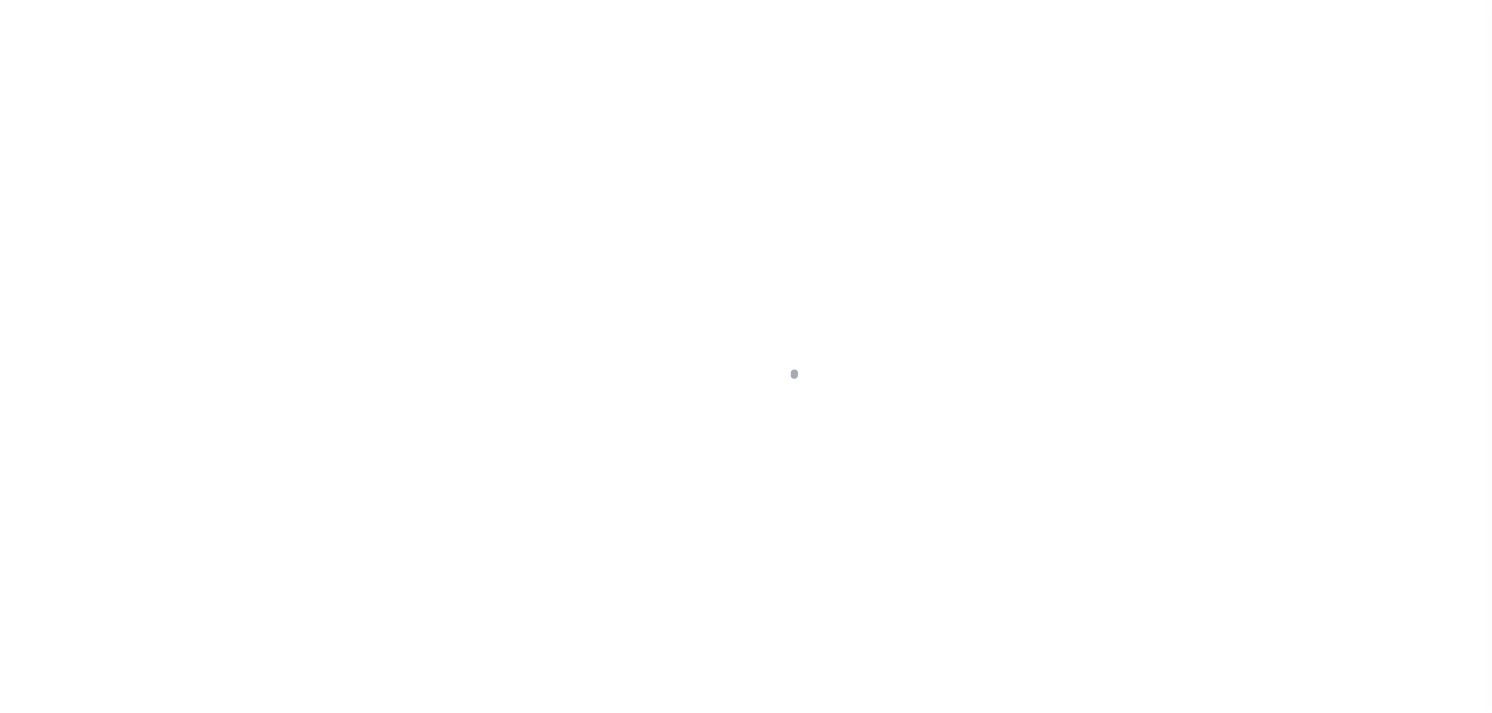 scroll, scrollTop: 0, scrollLeft: 0, axis: both 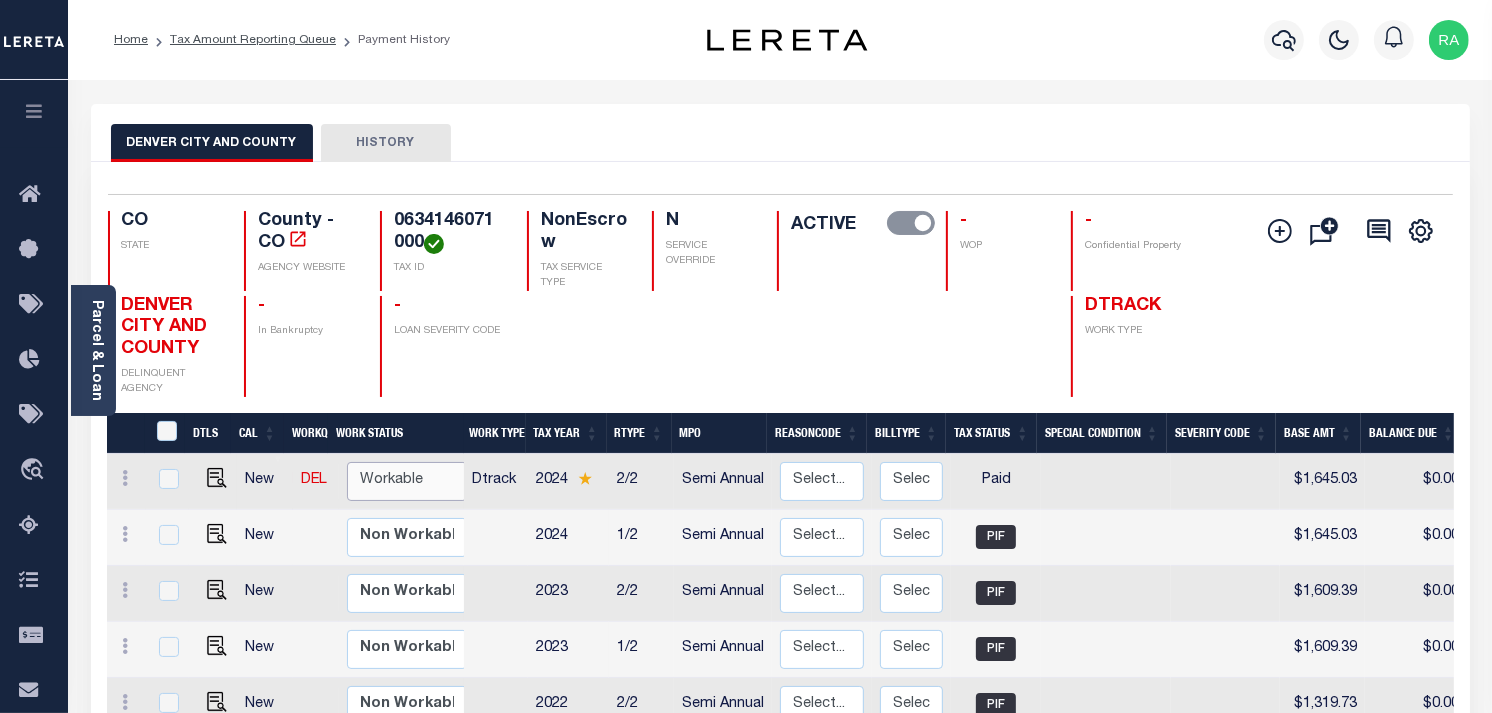 click on "Non Workable
Workable" at bounding box center [407, 481] 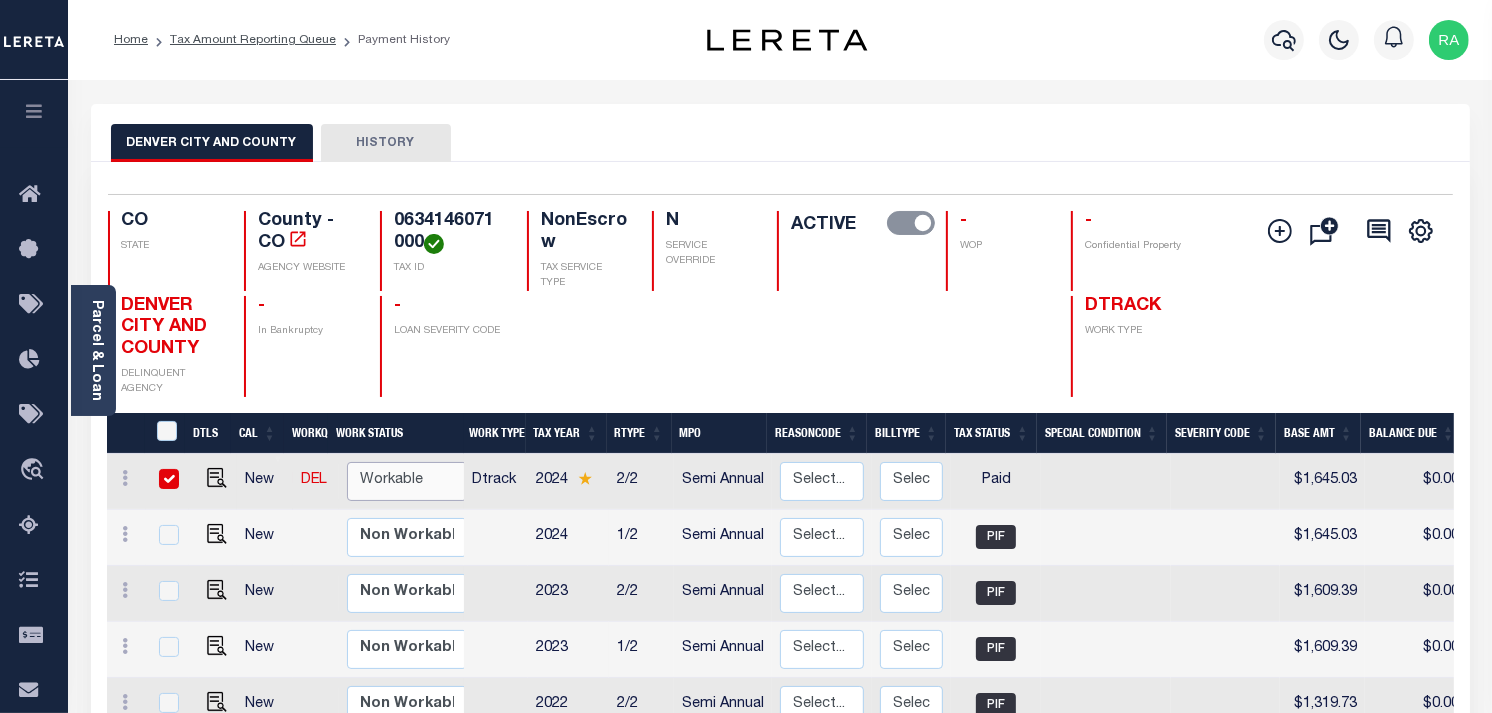 checkbox on "true" 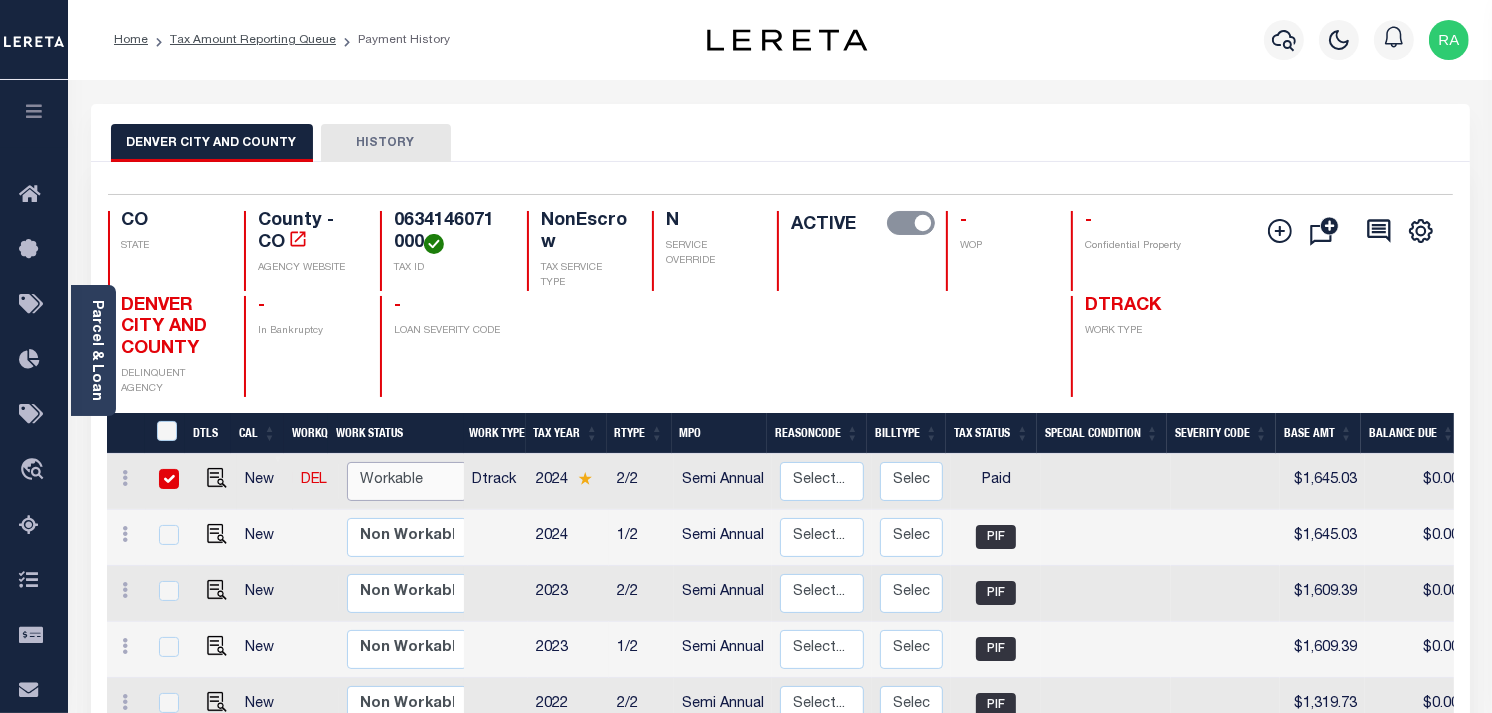 checkbox on "true" 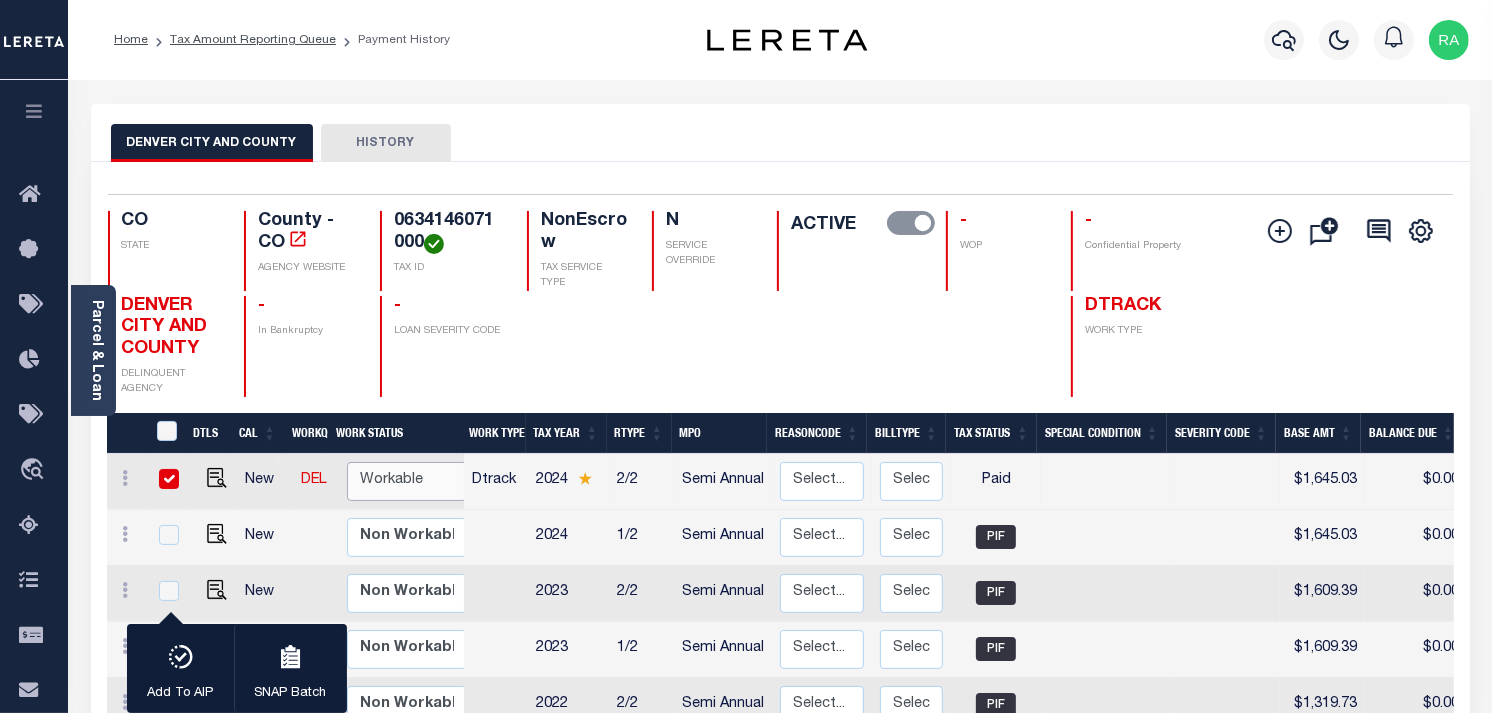 select on "true" 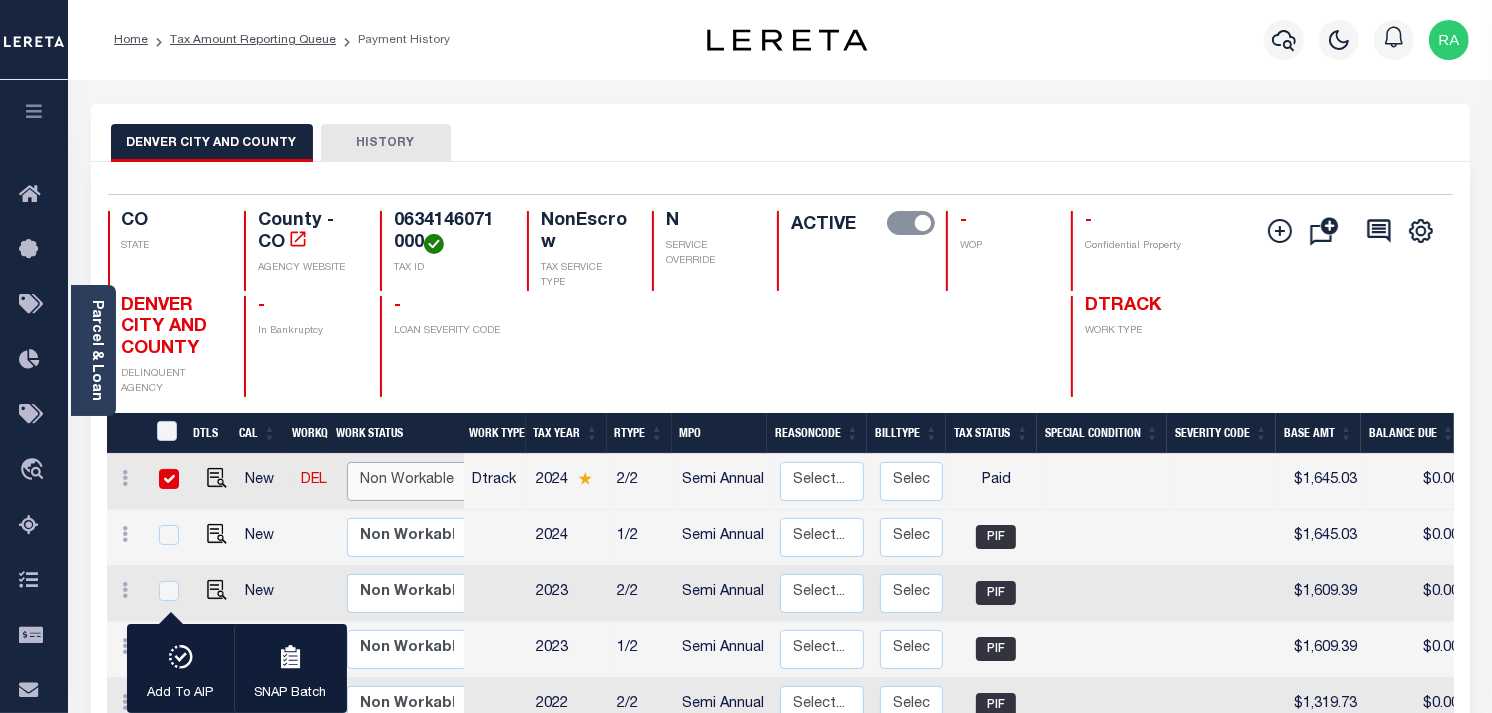 click on "Non Workable
Workable" at bounding box center [407, 481] 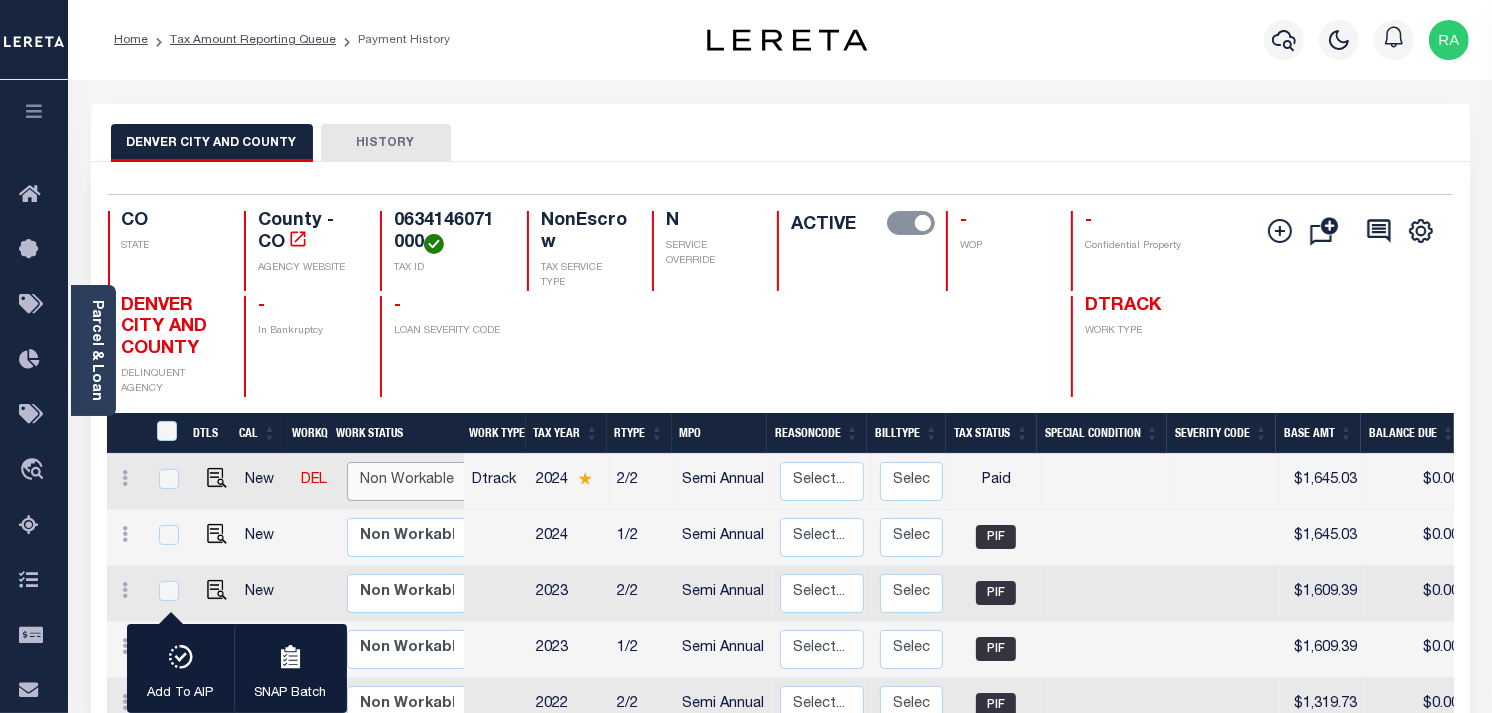 checkbox on "false" 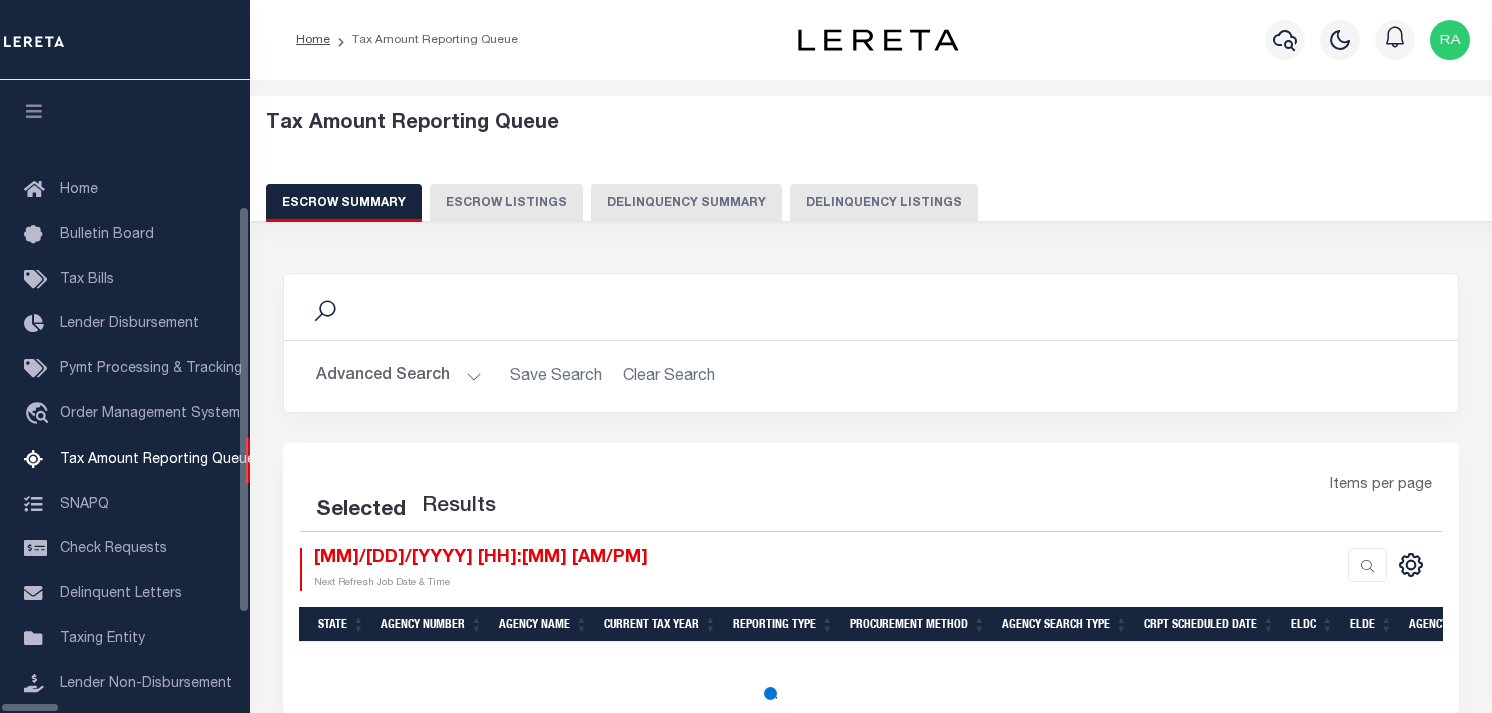 click on "Delinquency Listings" at bounding box center [884, 203] 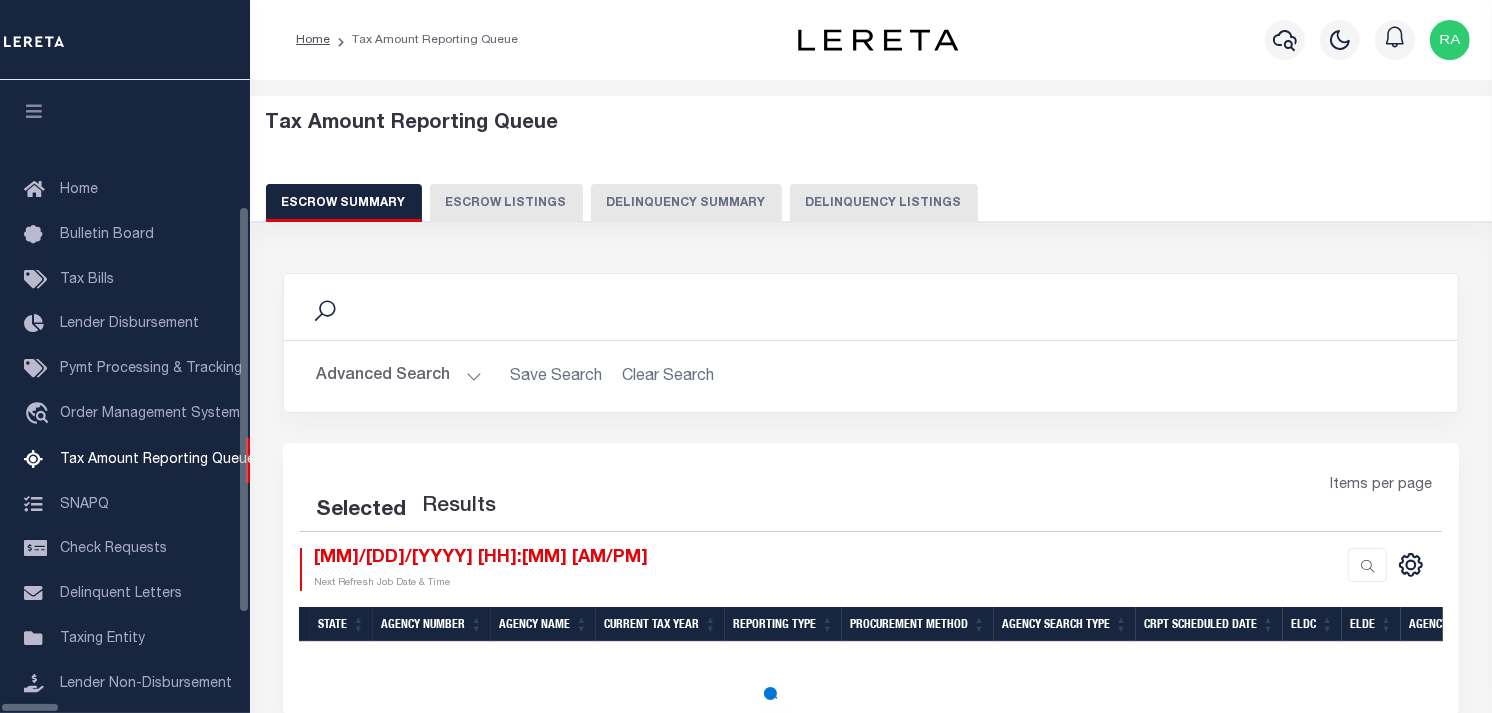 scroll, scrollTop: 198, scrollLeft: 0, axis: vertical 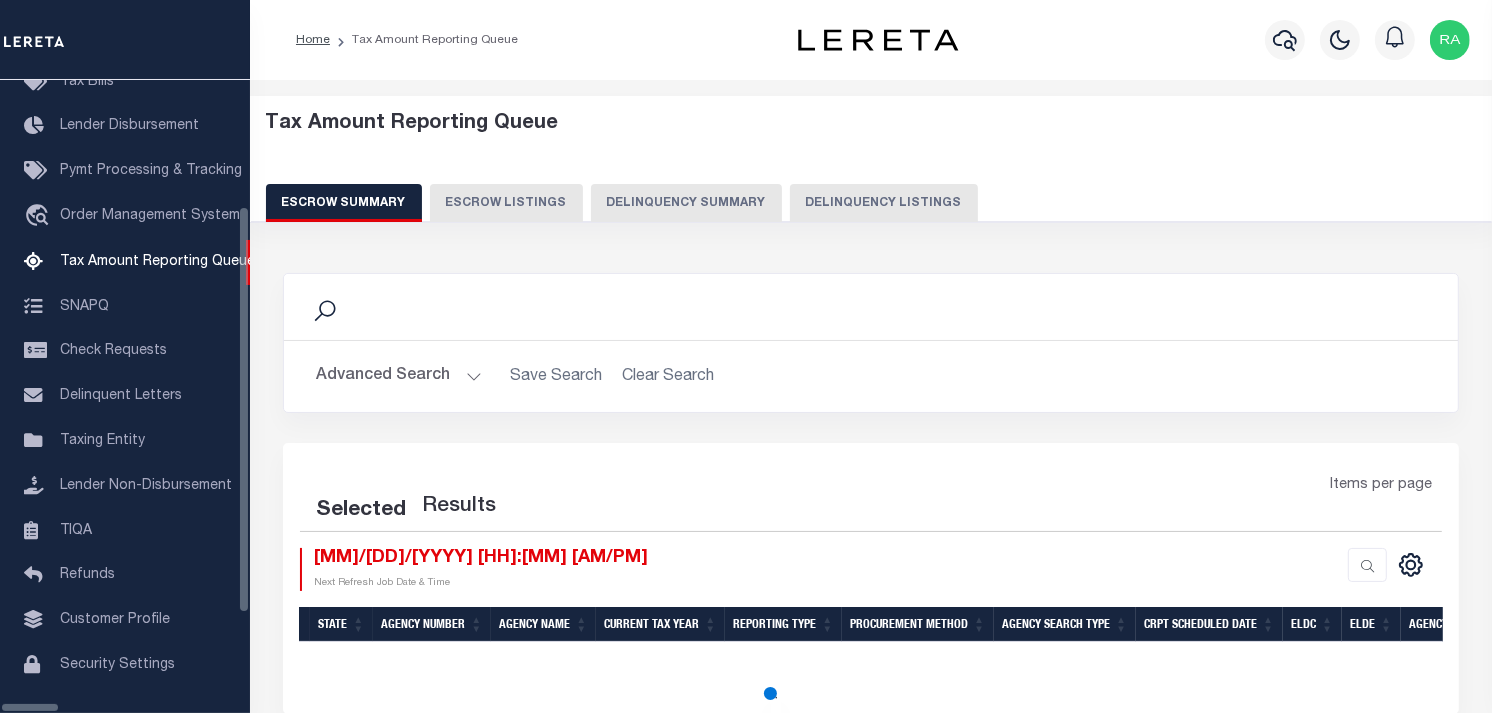 select on "100" 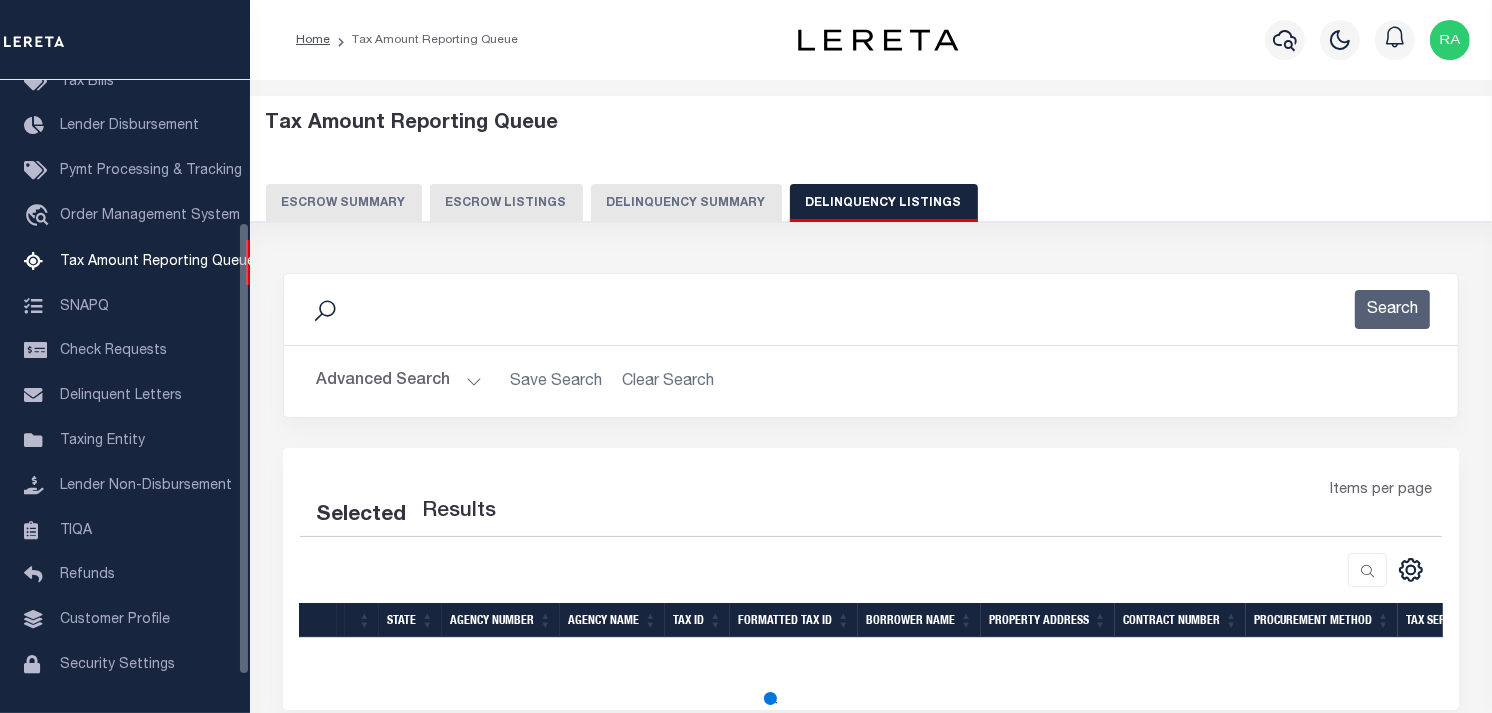 select on "100" 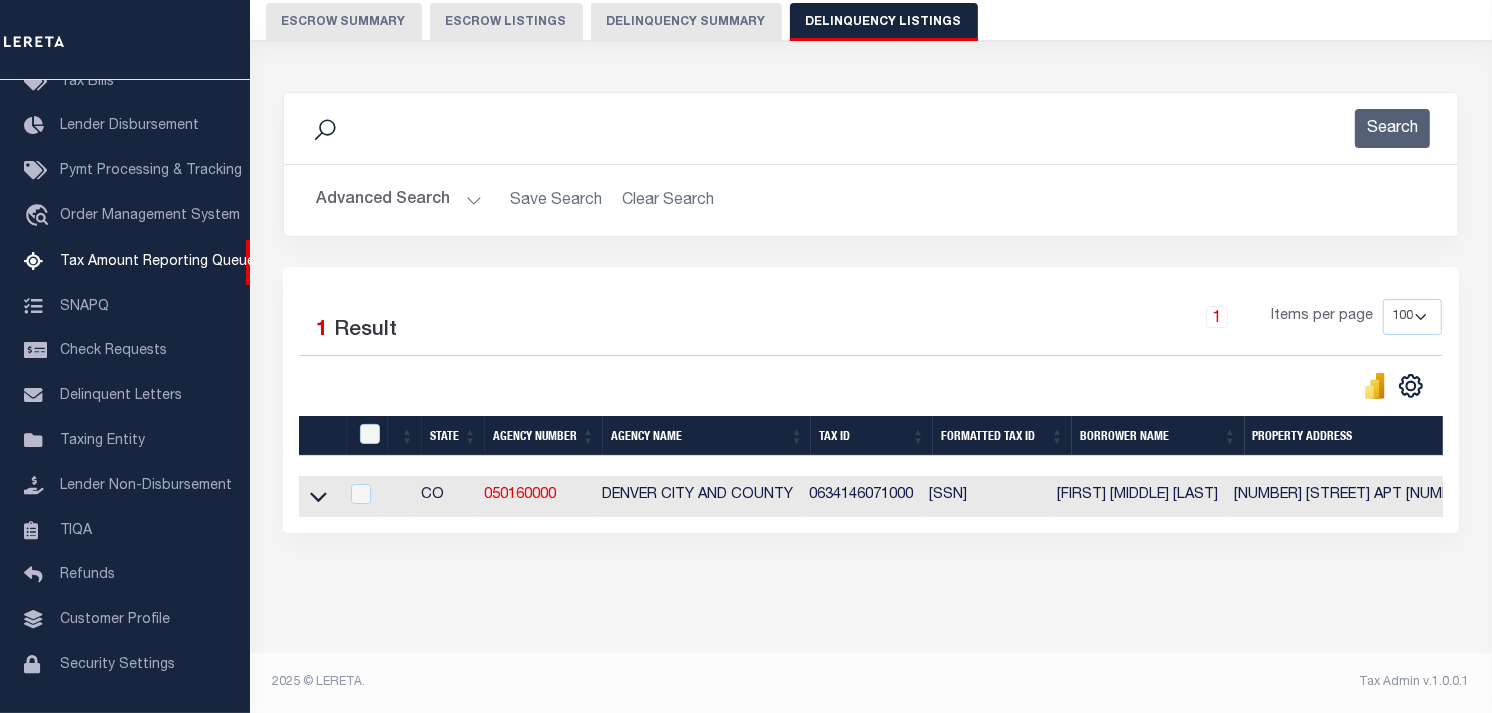 scroll, scrollTop: 197, scrollLeft: 0, axis: vertical 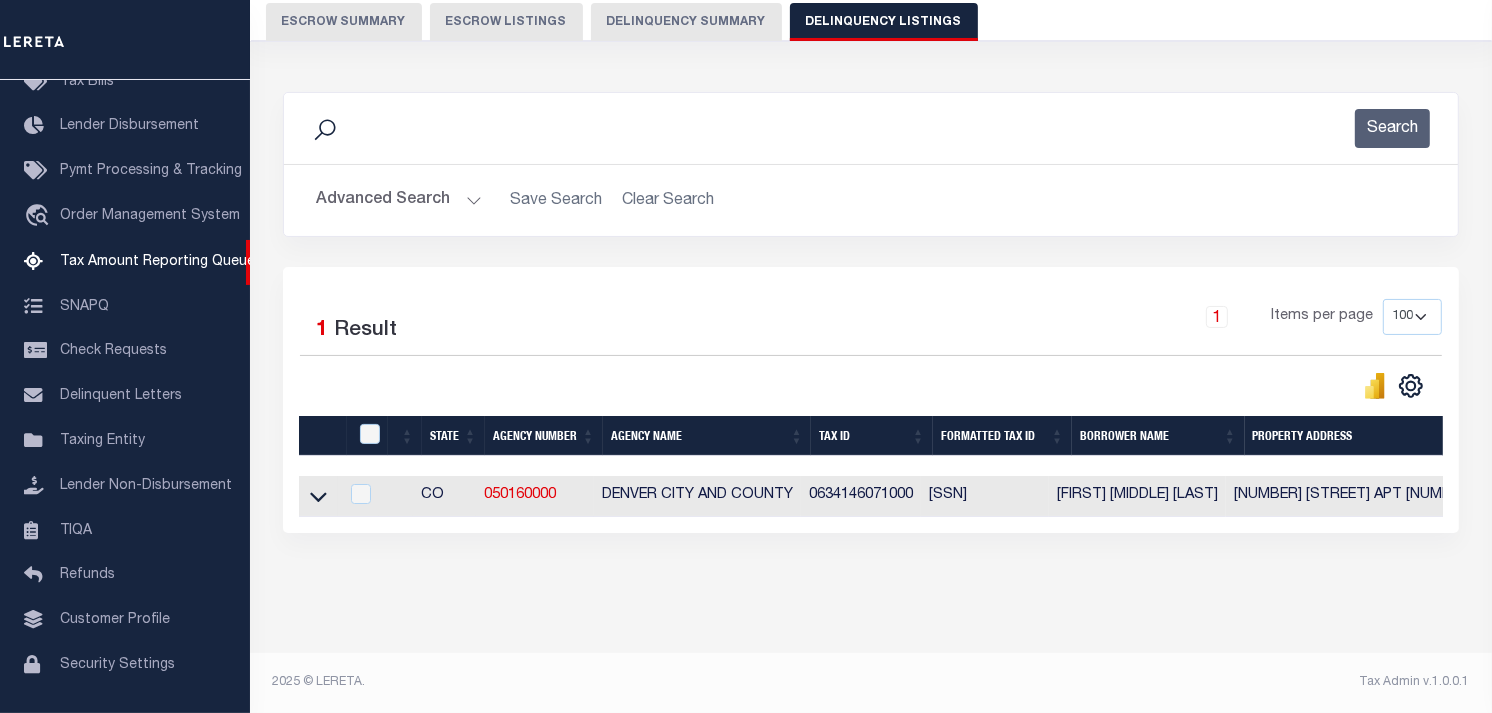 click on "Advanced Search" at bounding box center [399, 200] 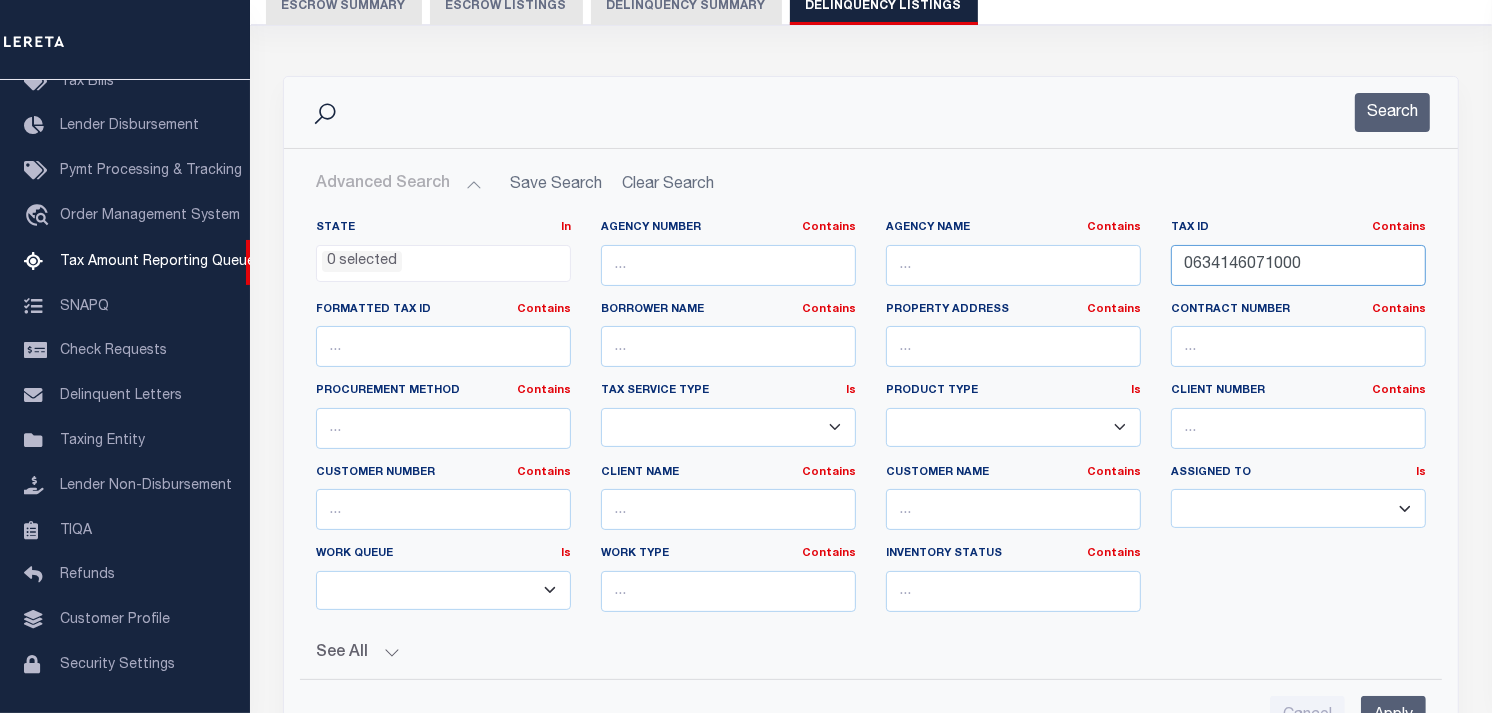 click on "0634146071000" at bounding box center (1298, 265) 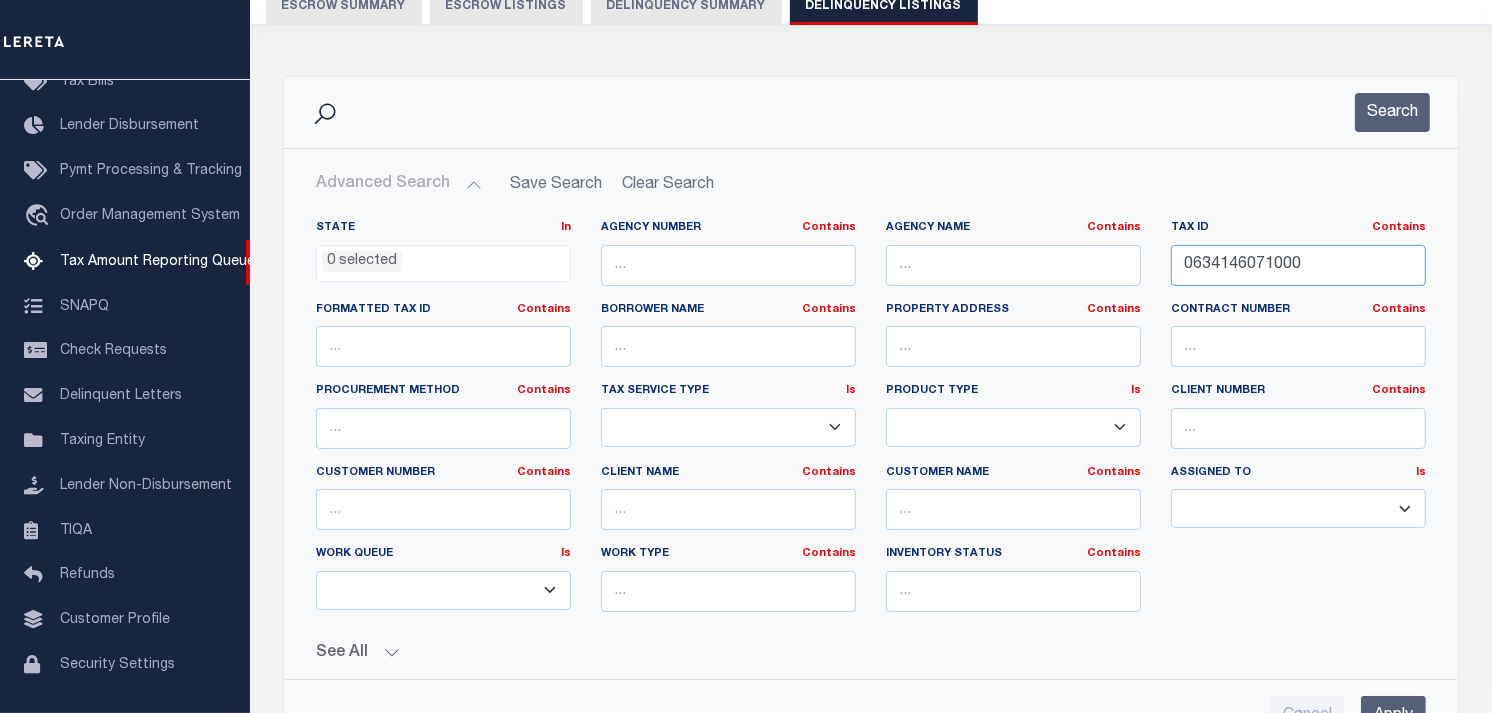 click on "0634146071000" at bounding box center [1298, 265] 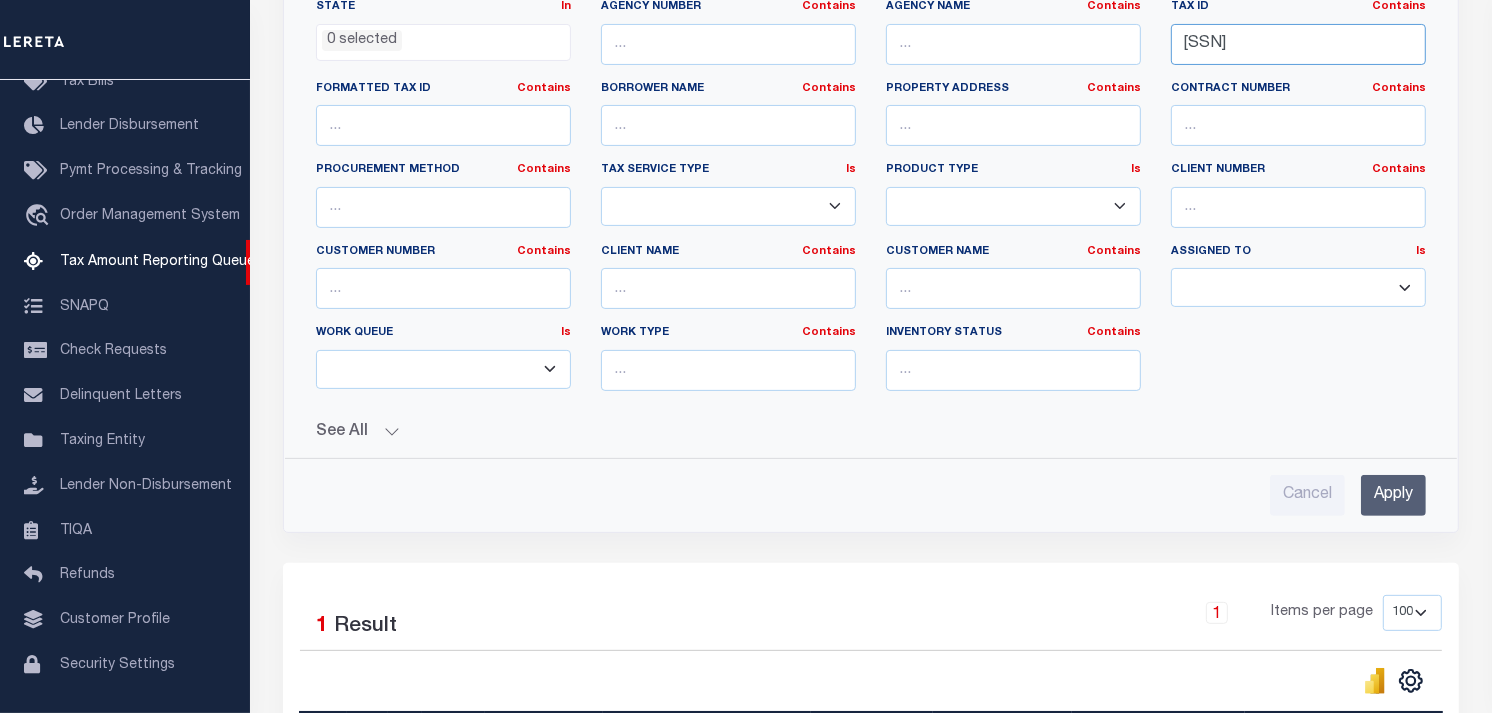 scroll, scrollTop: 420, scrollLeft: 0, axis: vertical 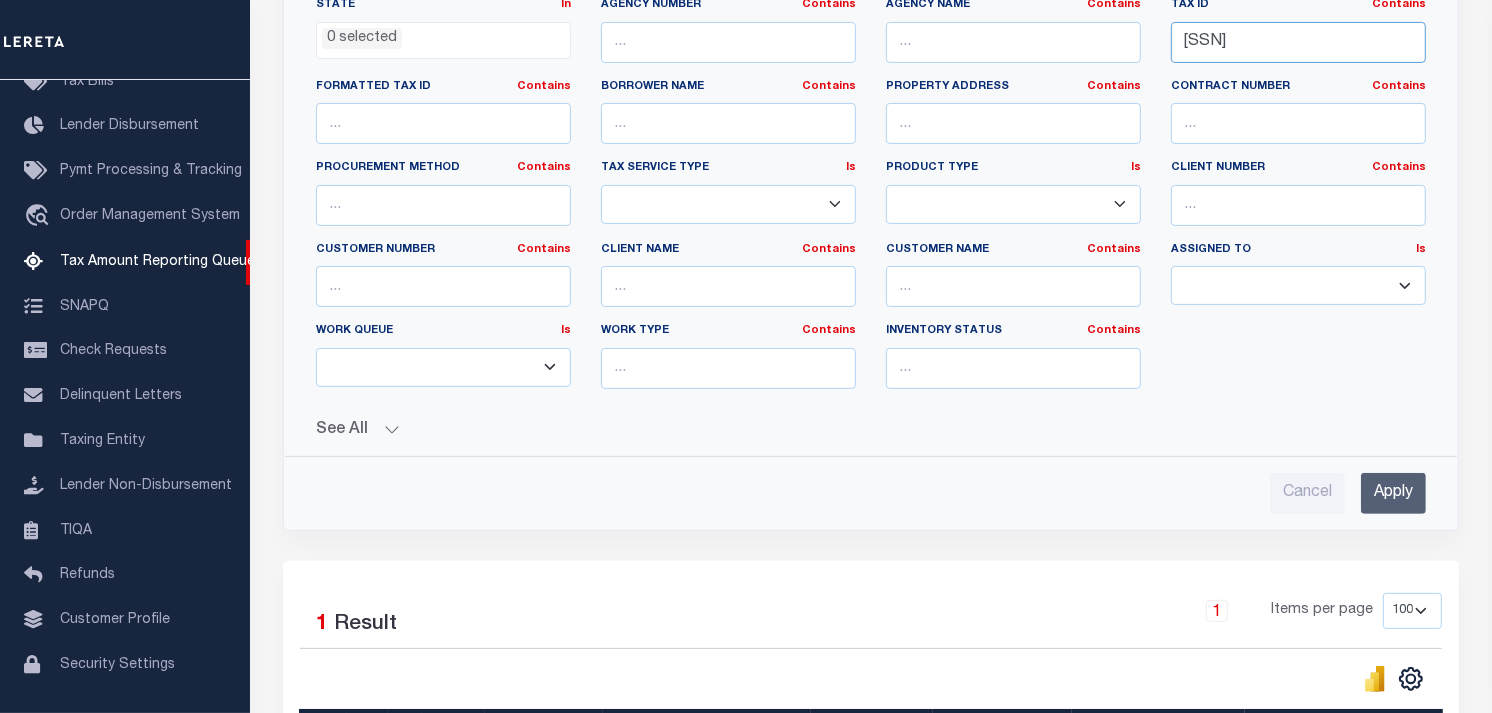 type on "0634200021000" 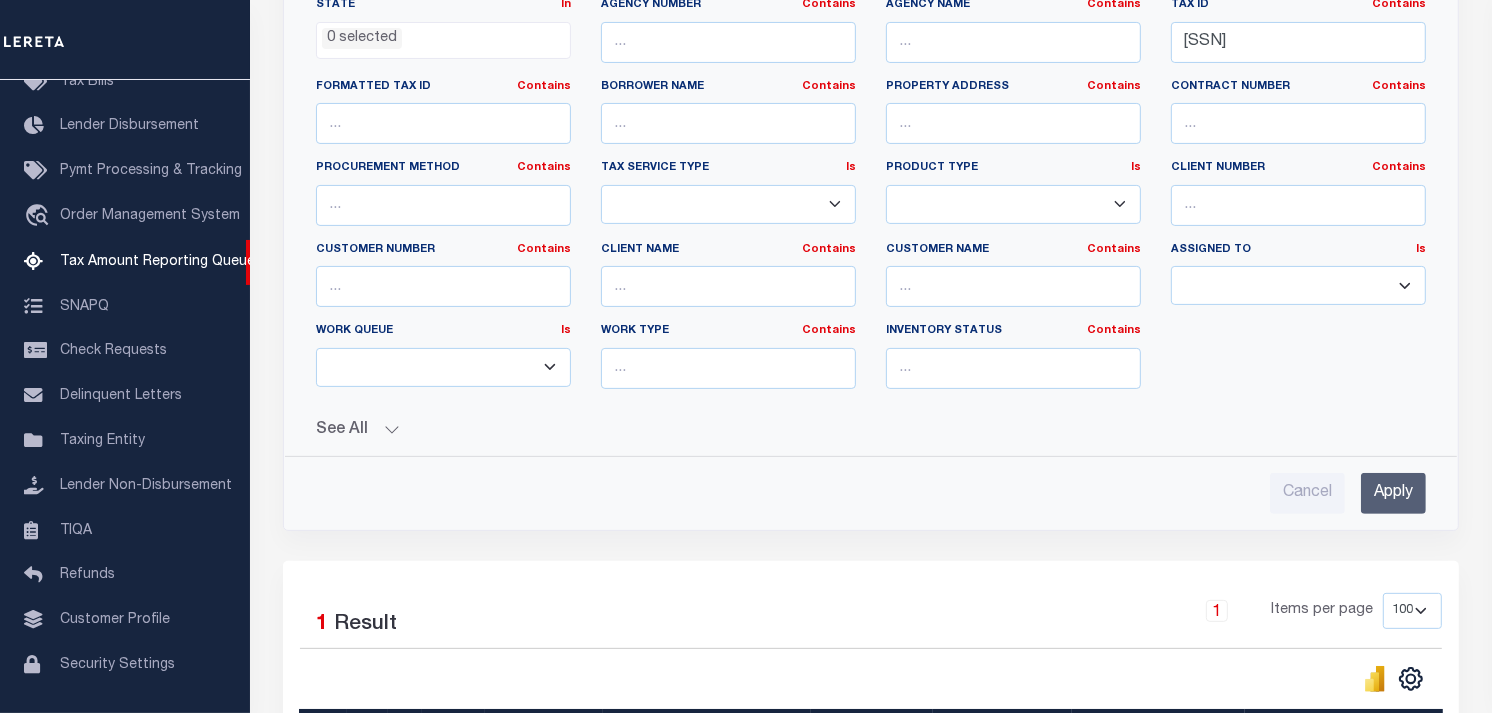 click on "Apply" at bounding box center (1393, 493) 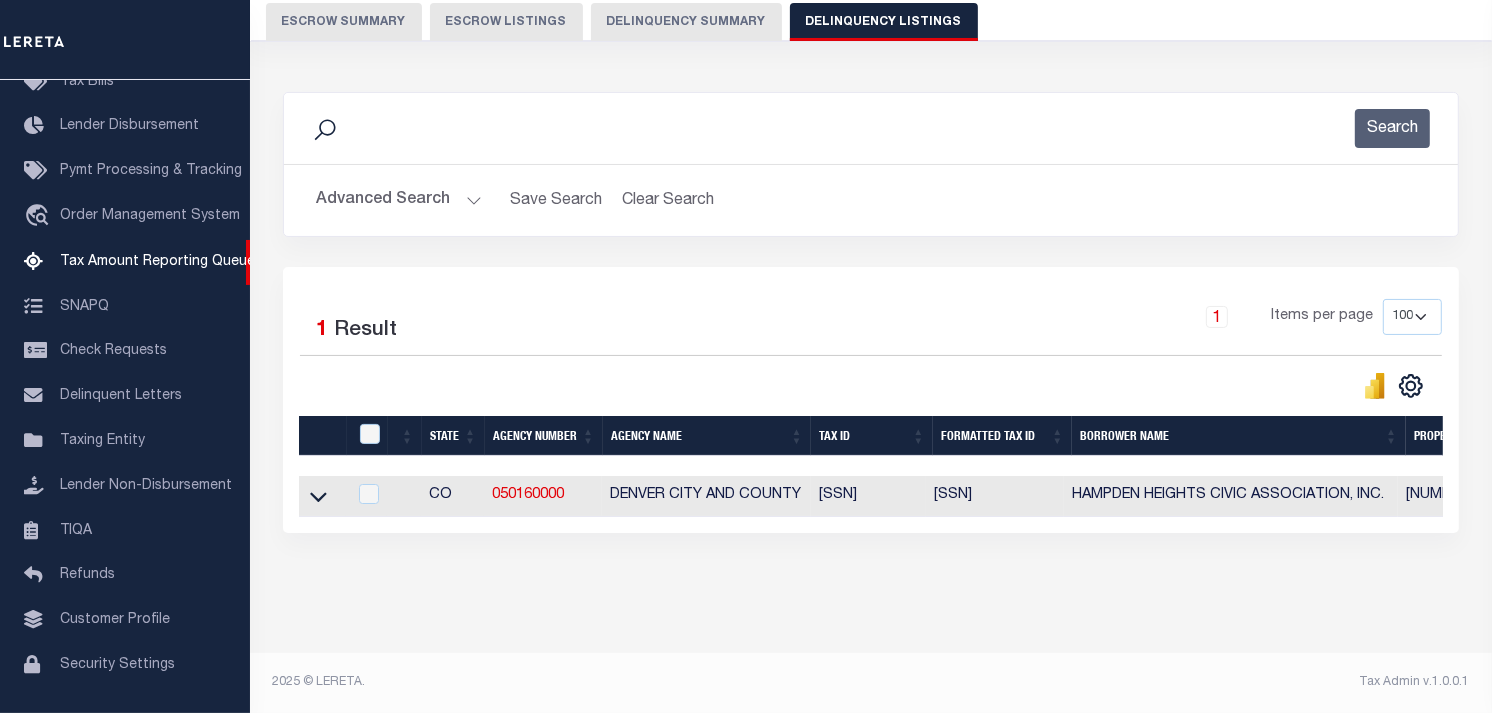 scroll, scrollTop: 197, scrollLeft: 0, axis: vertical 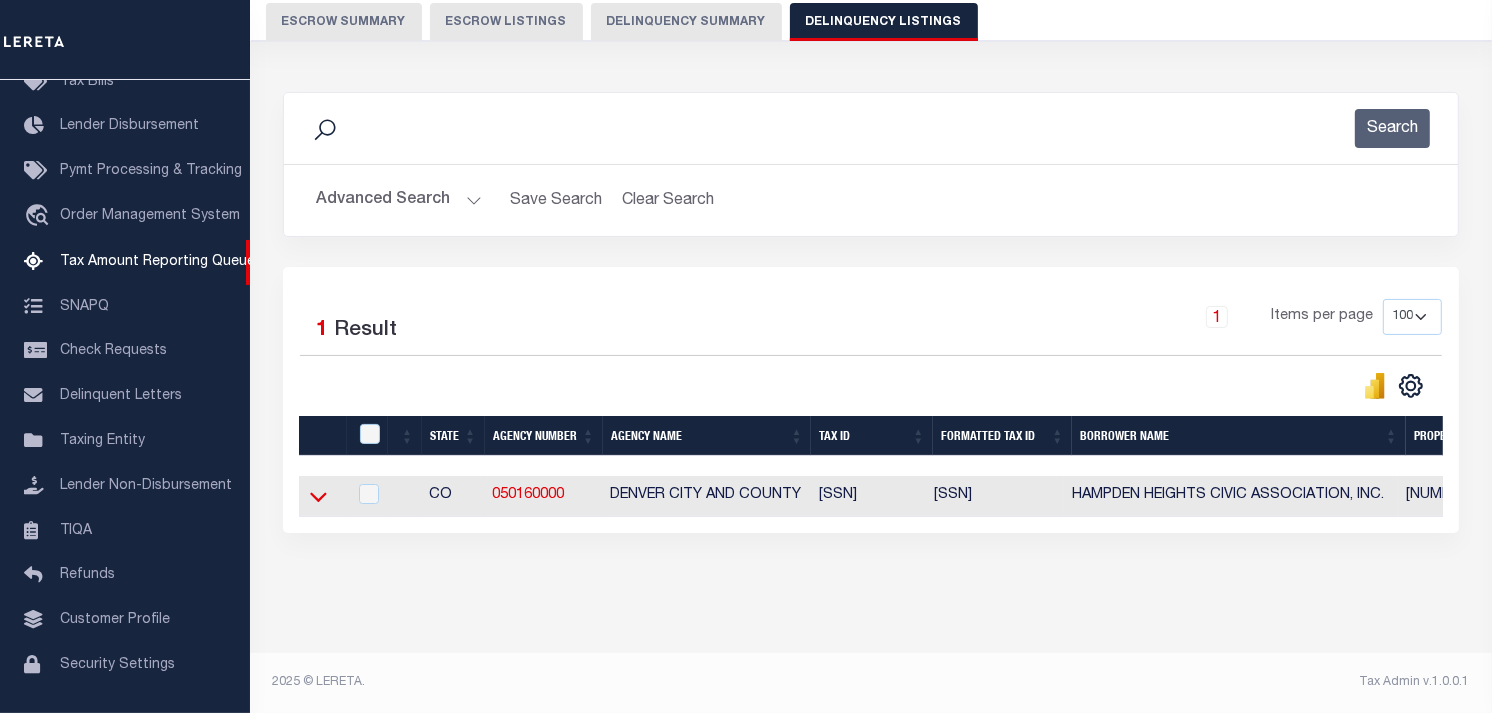click 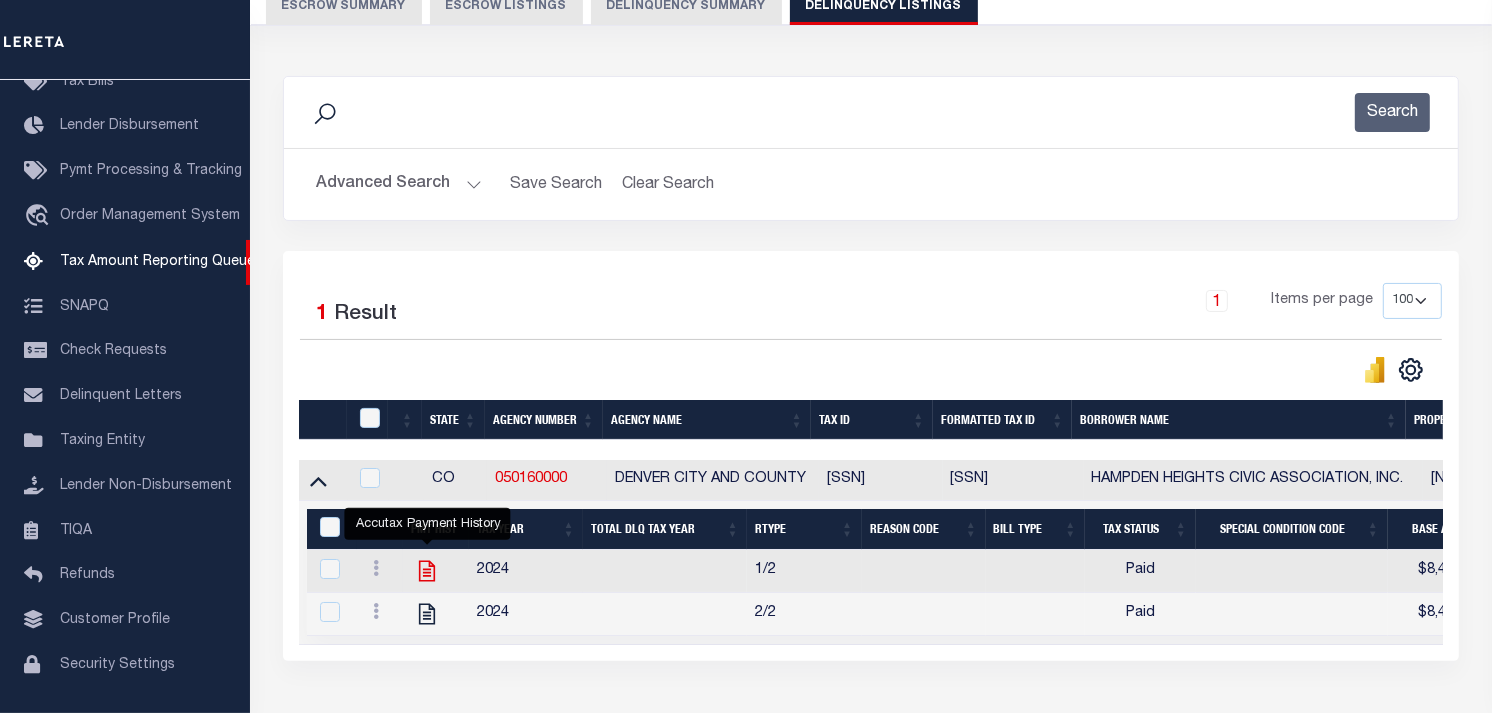 click 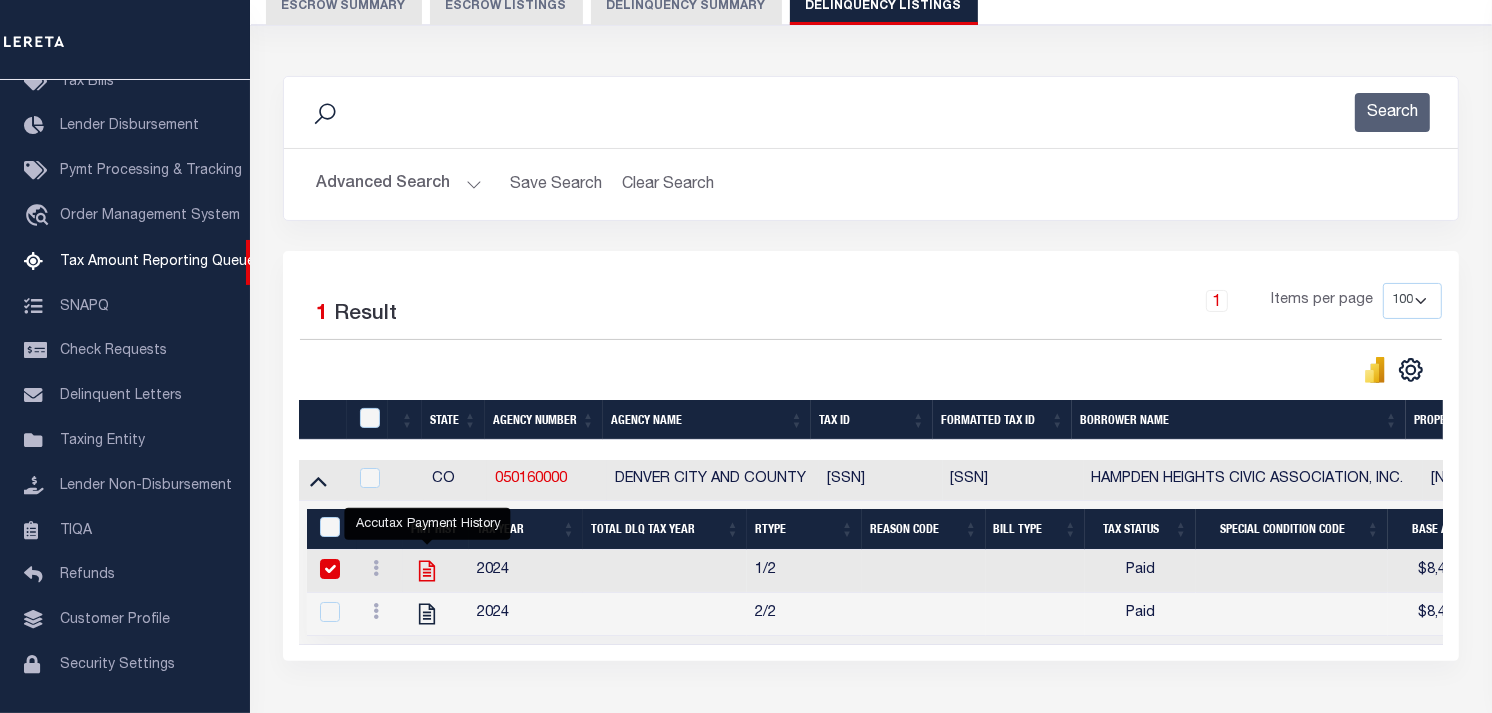 checkbox on "true" 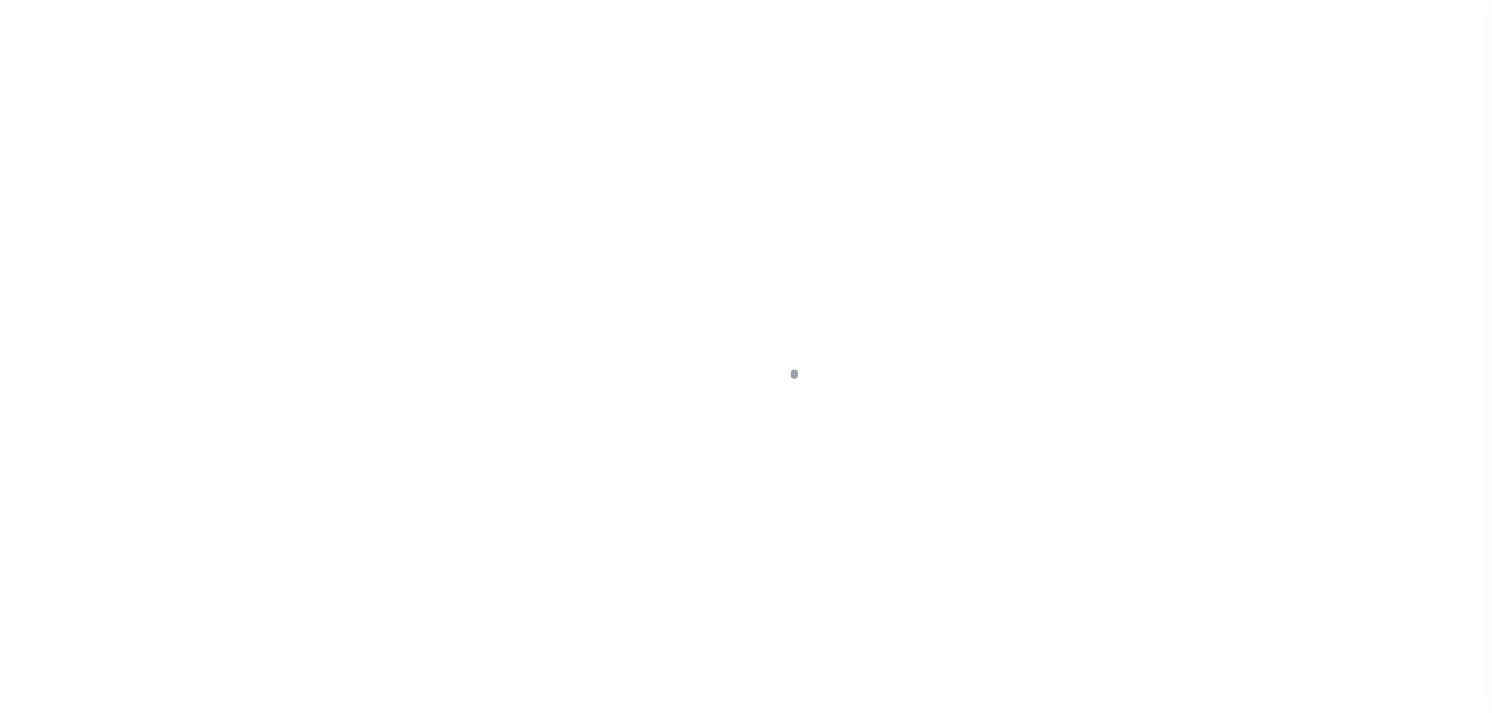 scroll, scrollTop: 0, scrollLeft: 0, axis: both 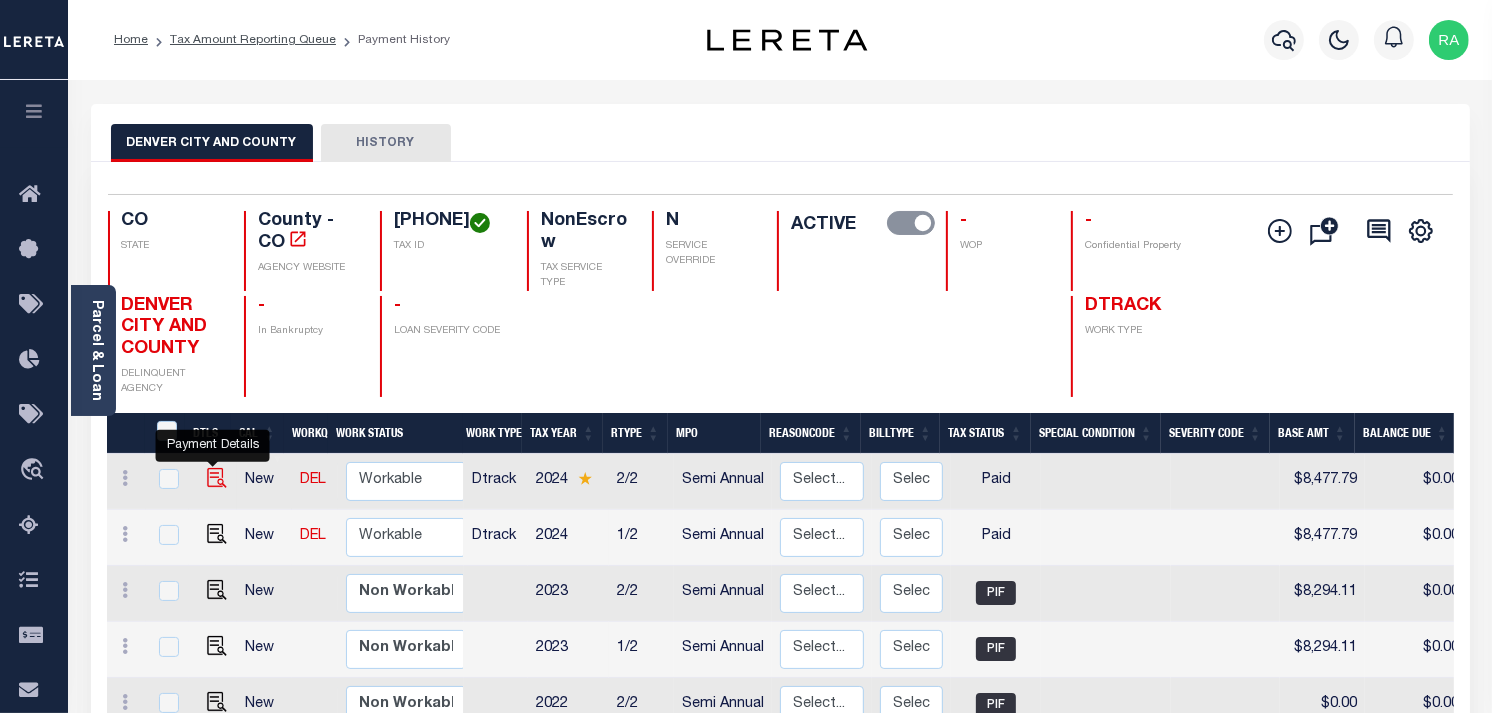 click at bounding box center (217, 478) 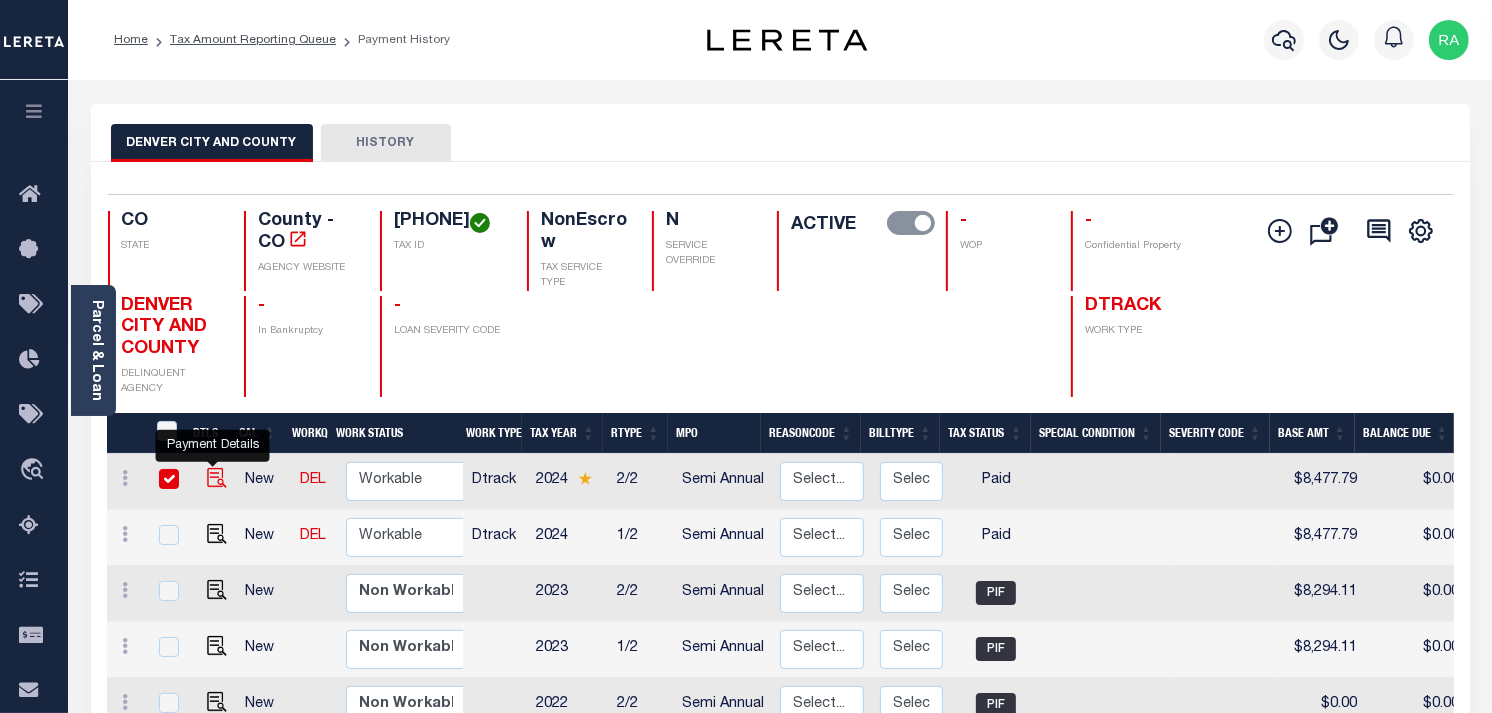 checkbox on "true" 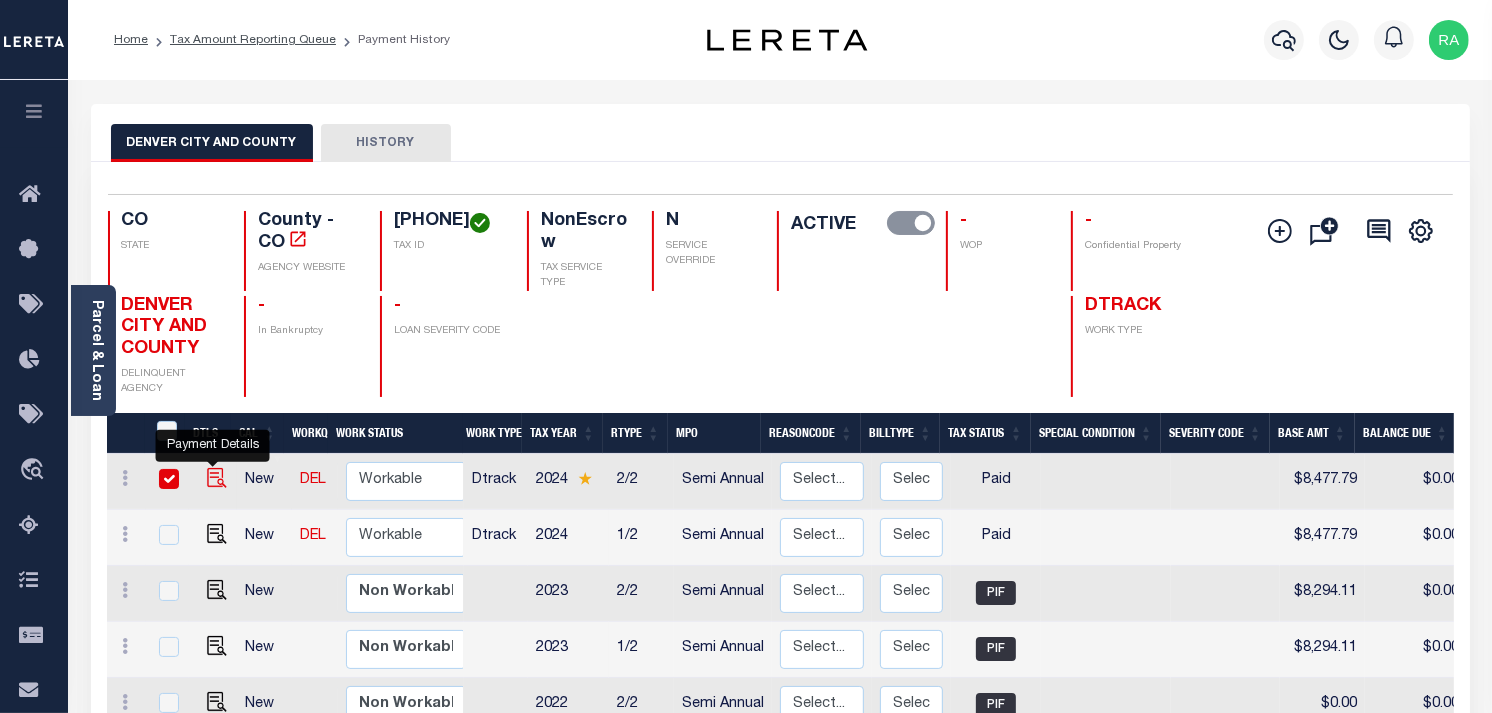 checkbox on "true" 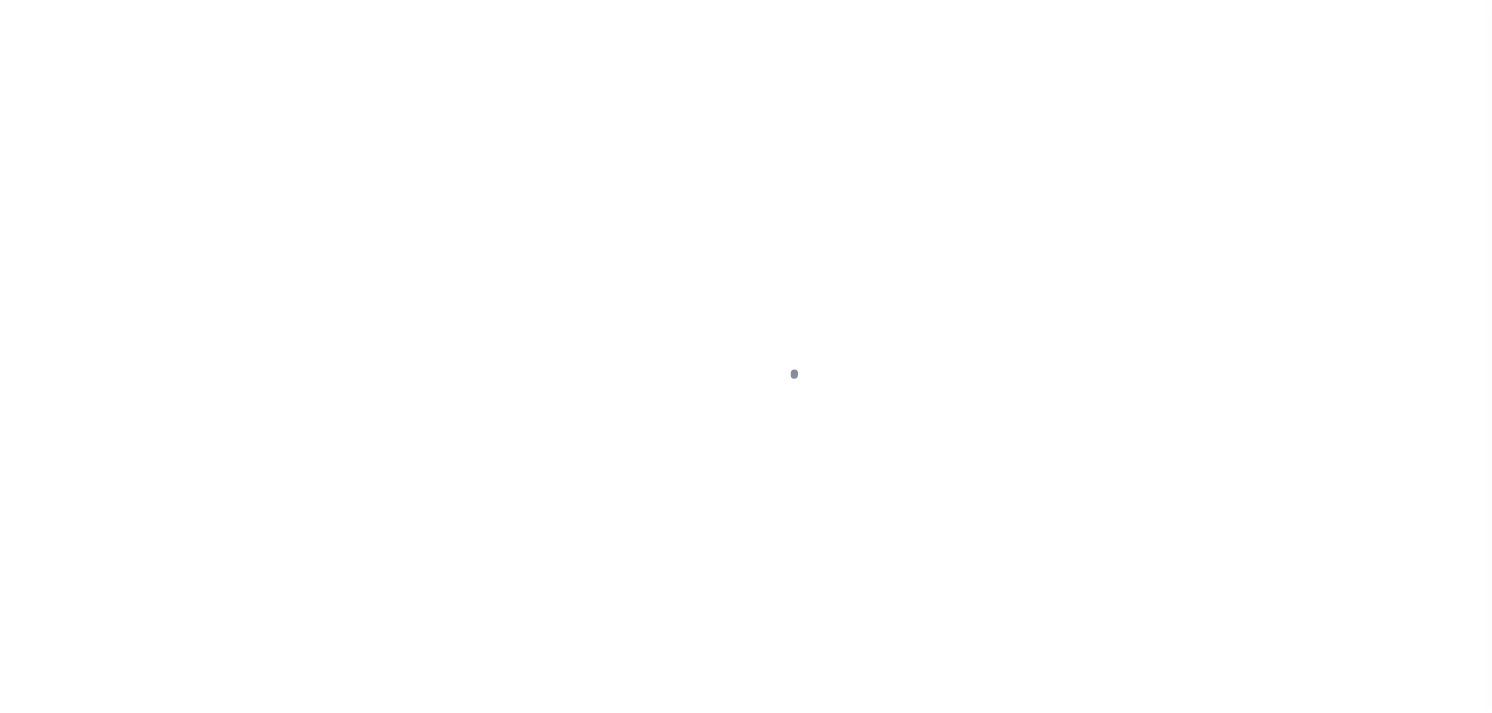 select on "PYD" 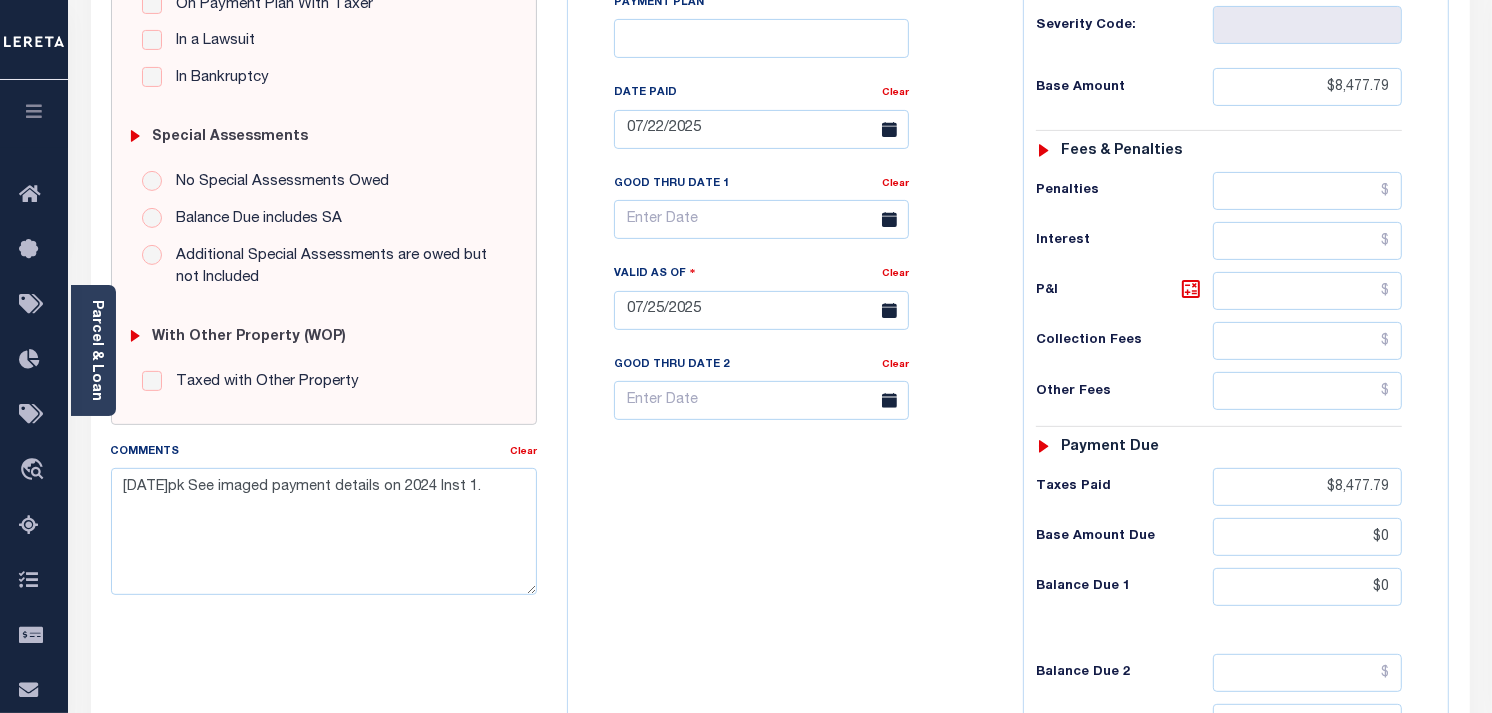 scroll, scrollTop: 505, scrollLeft: 0, axis: vertical 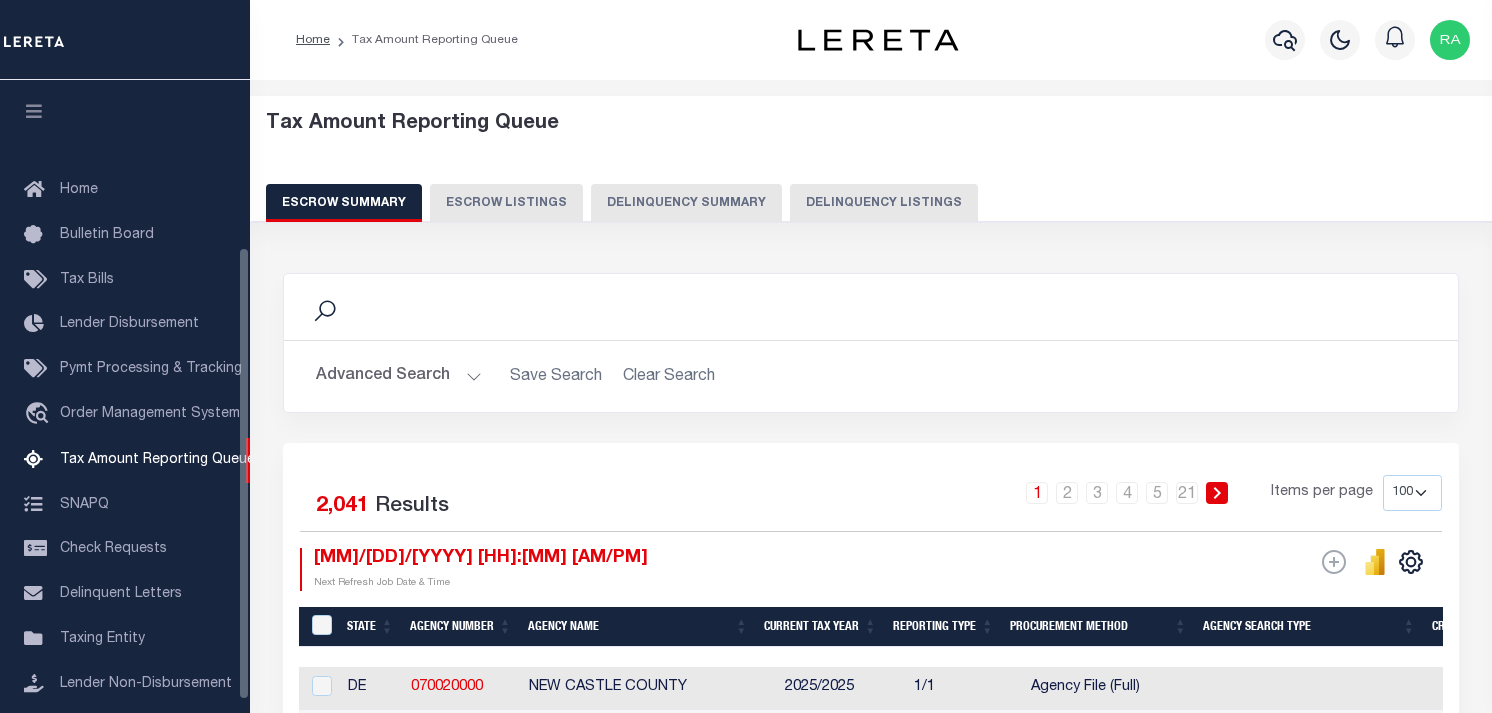 select 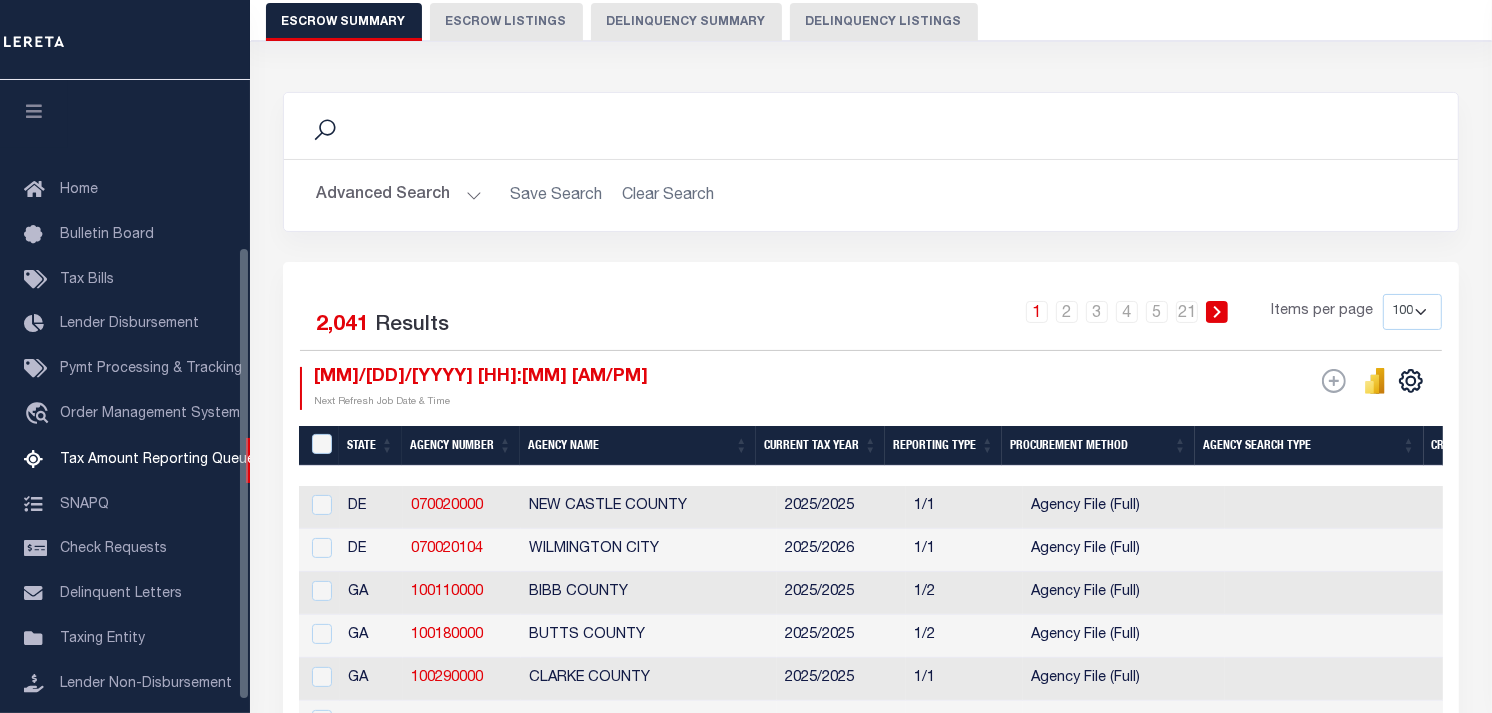 scroll, scrollTop: 234, scrollLeft: 0, axis: vertical 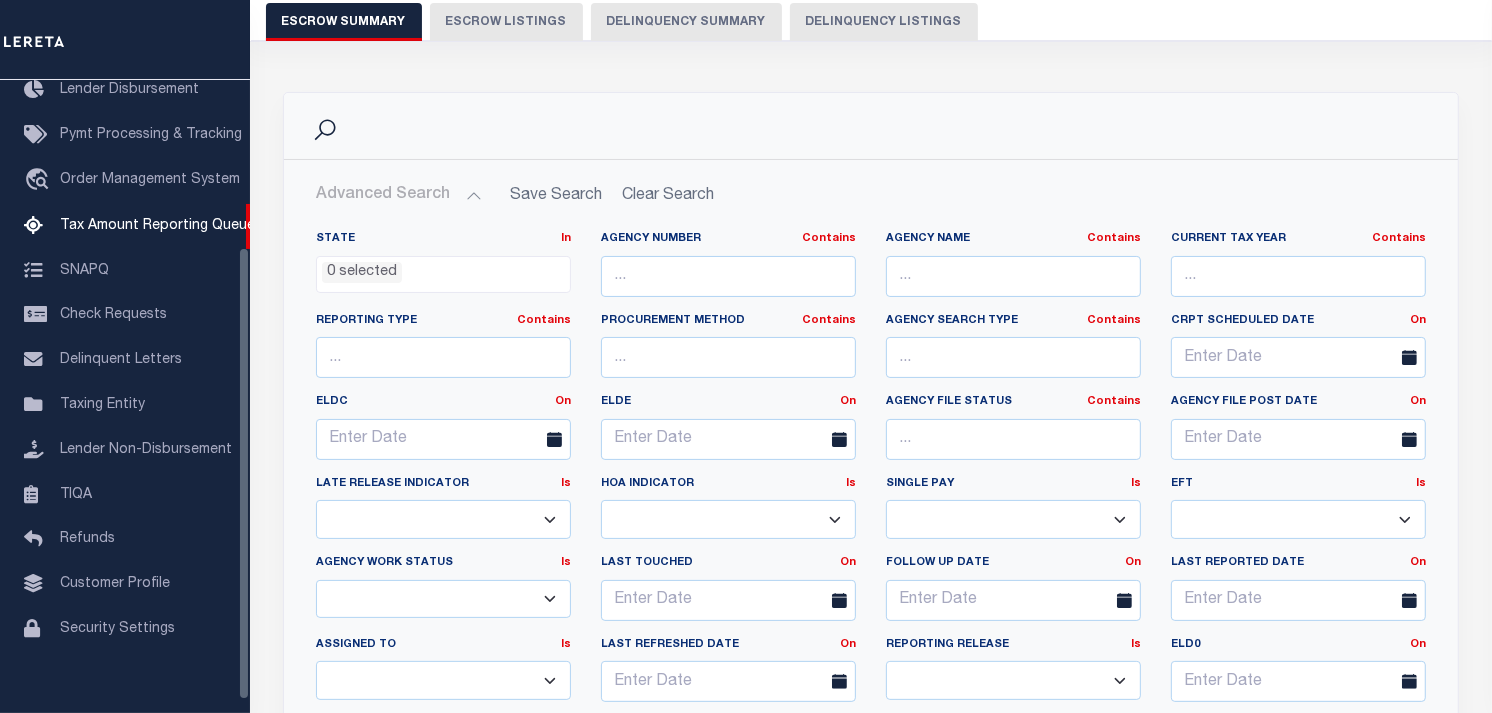 click on "Delinquency Listings" at bounding box center (884, 22) 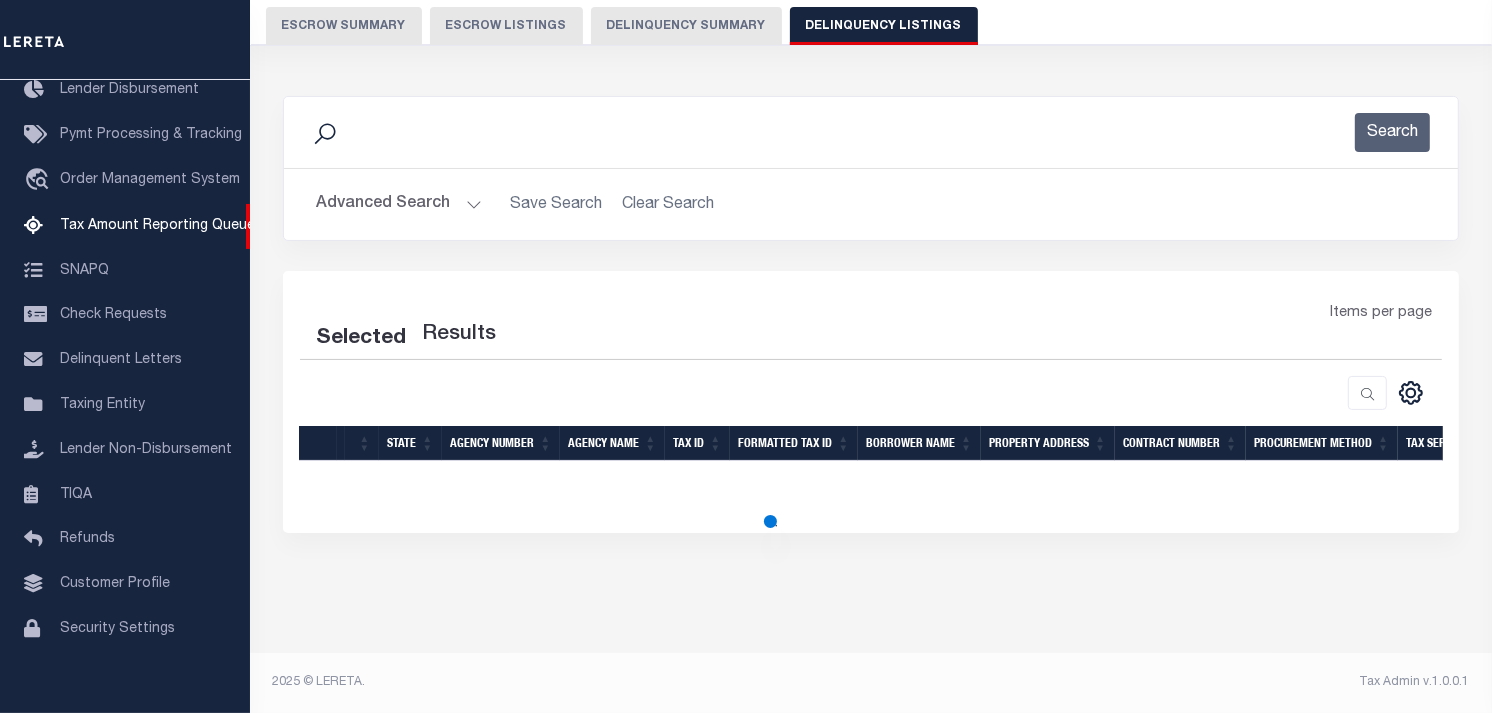 select on "100" 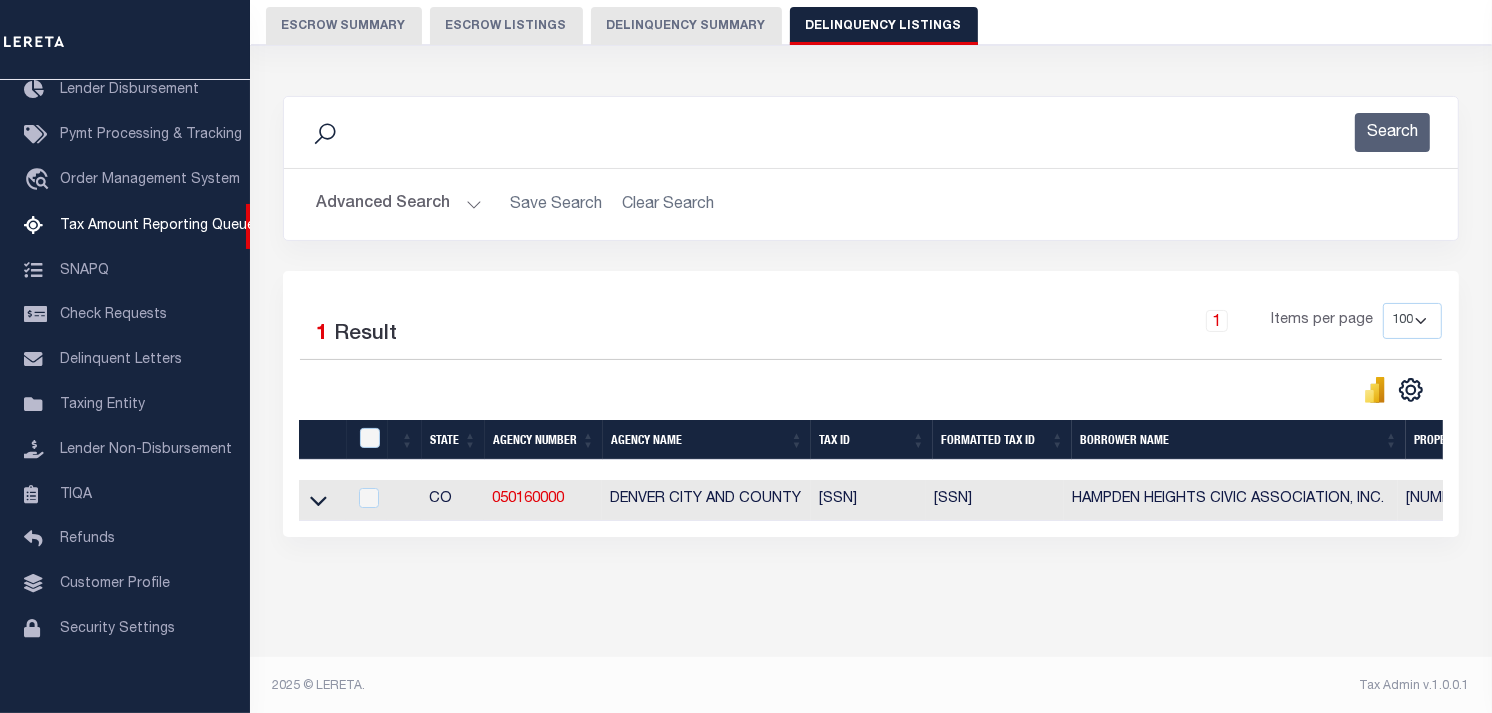scroll, scrollTop: 181, scrollLeft: 0, axis: vertical 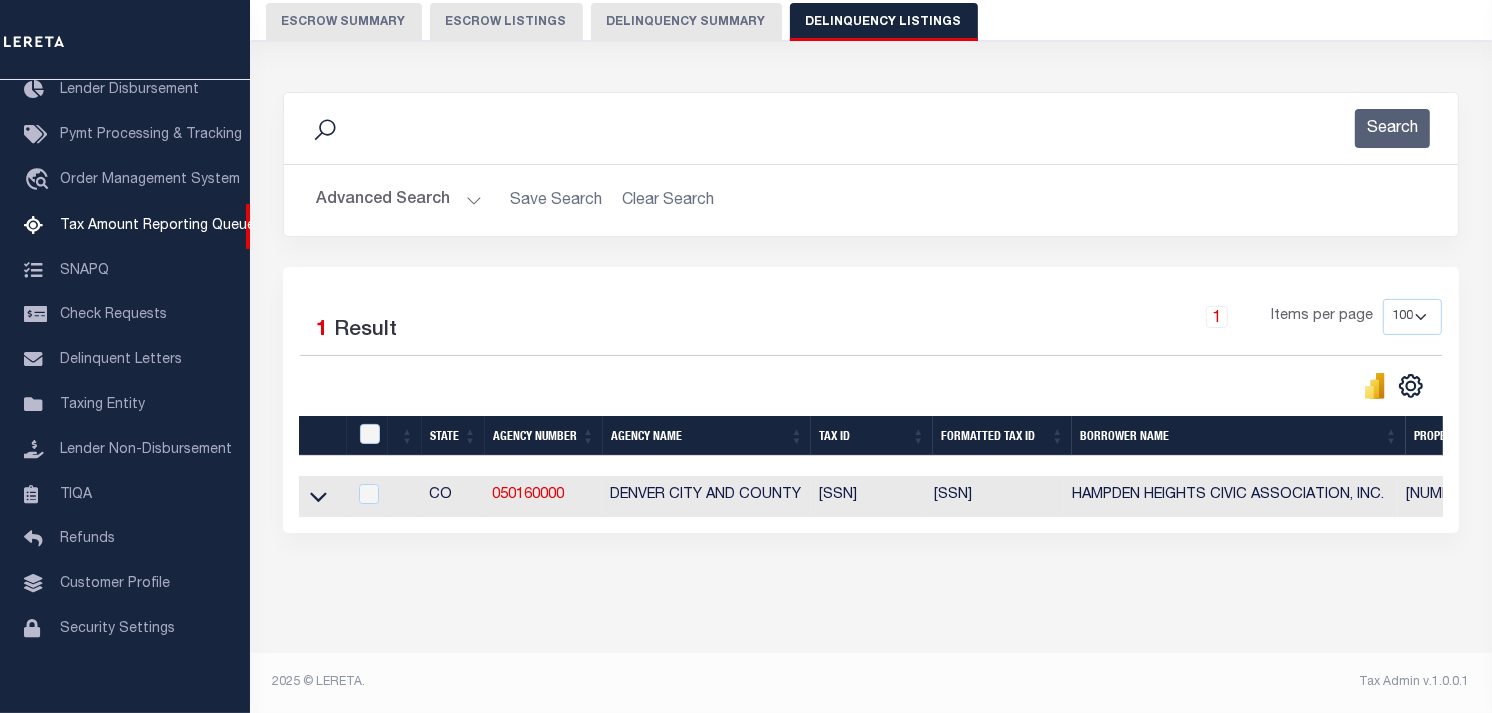 click on "Advanced Search" at bounding box center (399, 200) 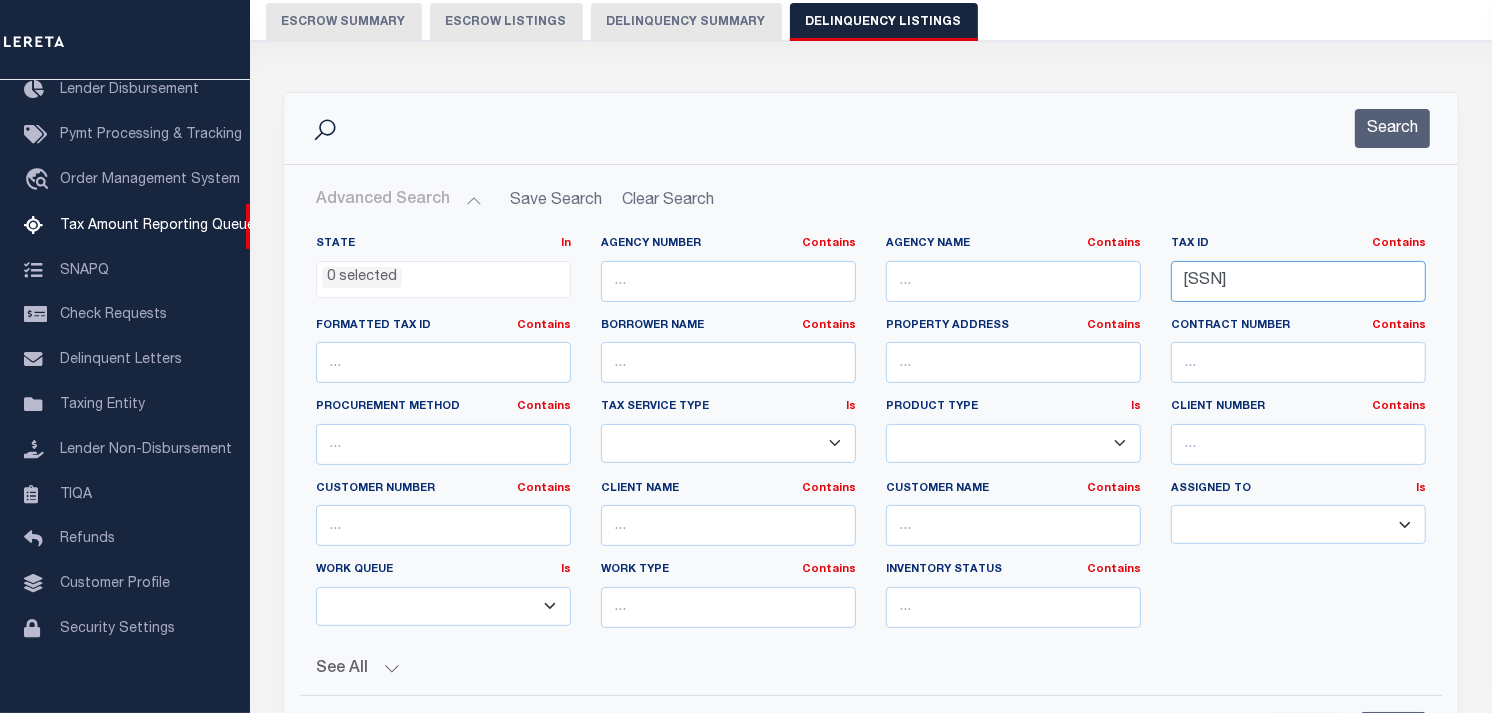 click on "0634200021000" at bounding box center (1298, 281) 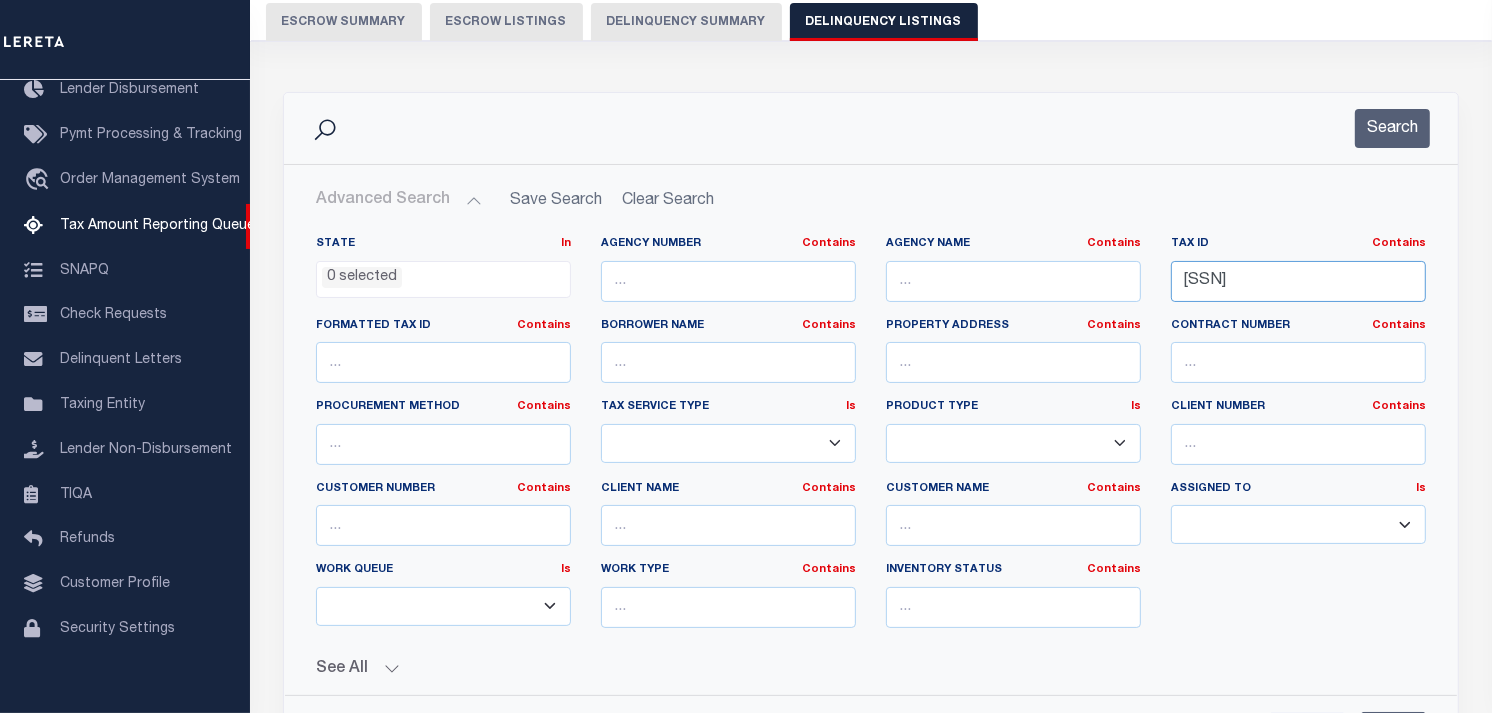 click on "0634200021000" at bounding box center (1298, 281) 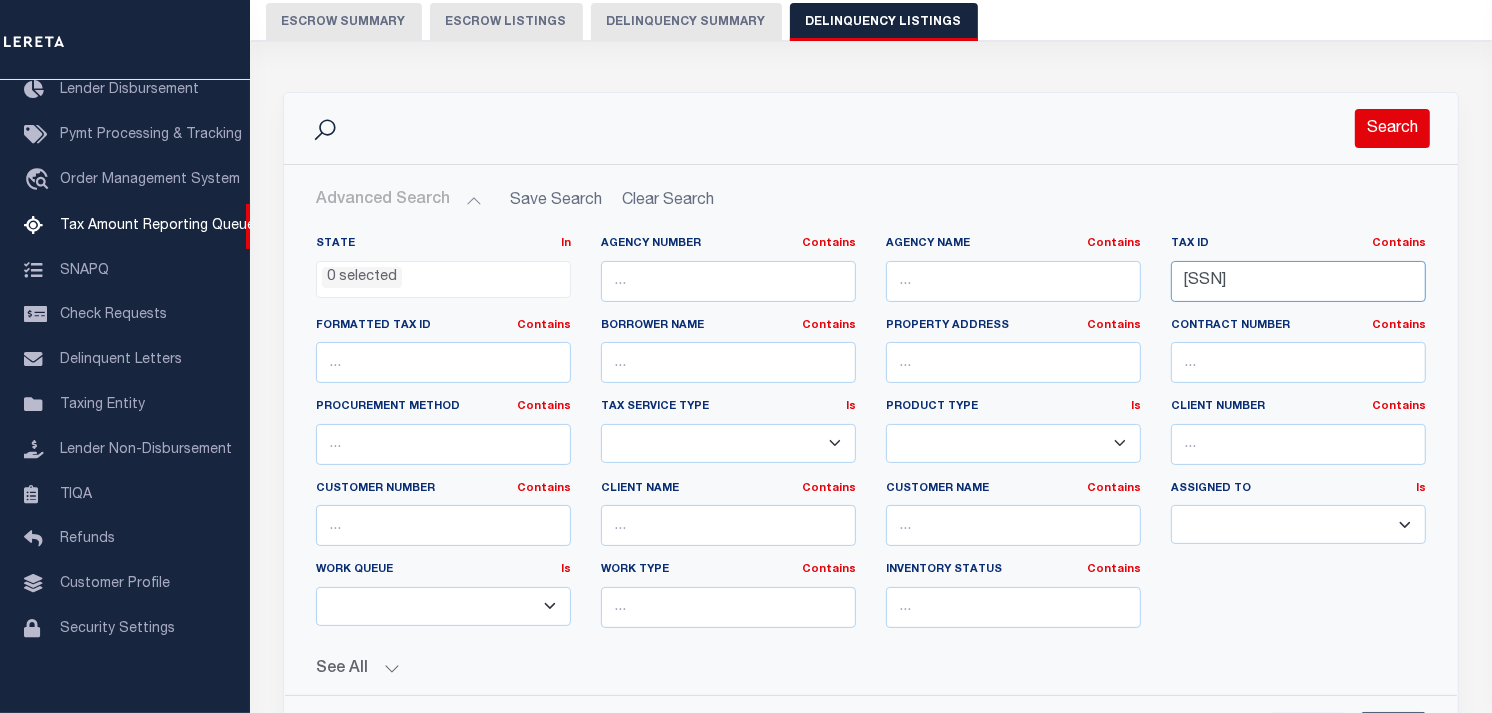type on "[SSN]" 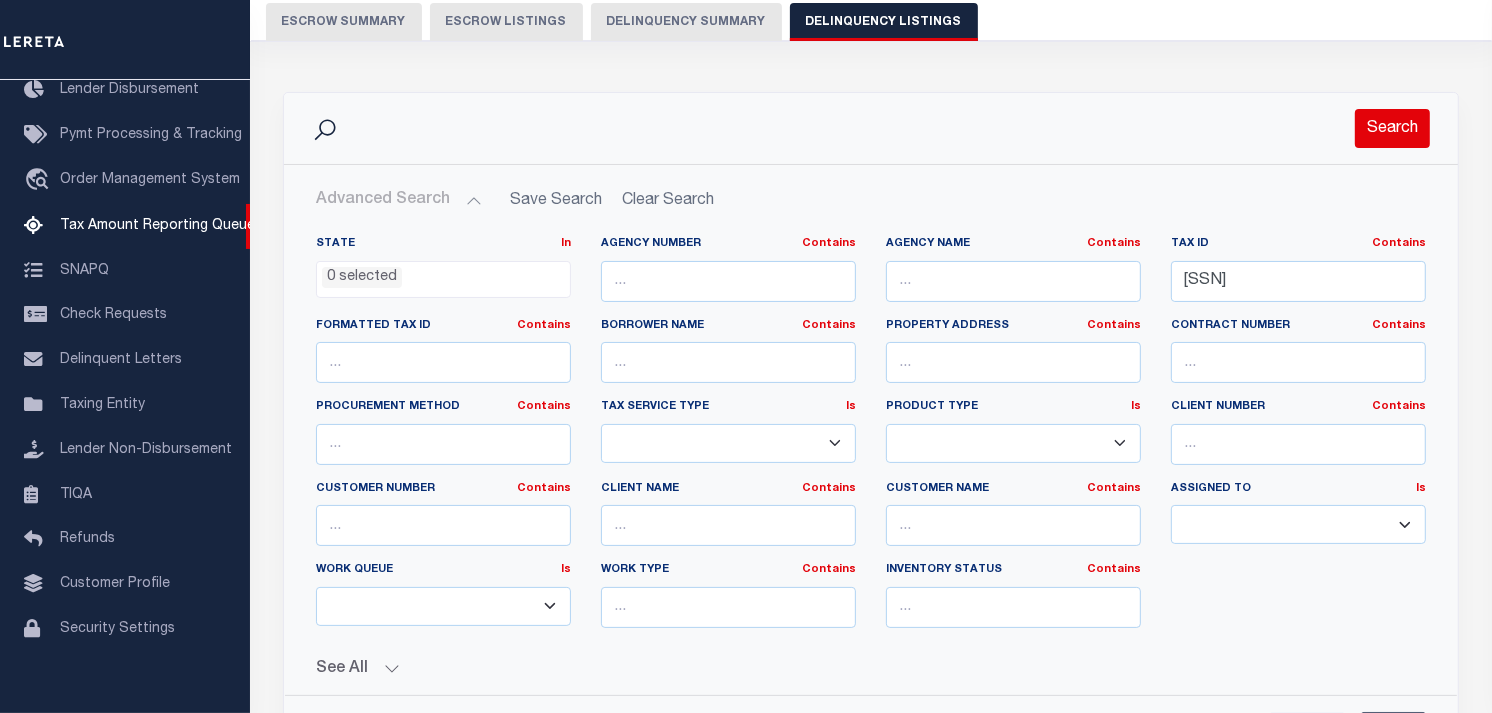 click on "Search" at bounding box center (1392, 128) 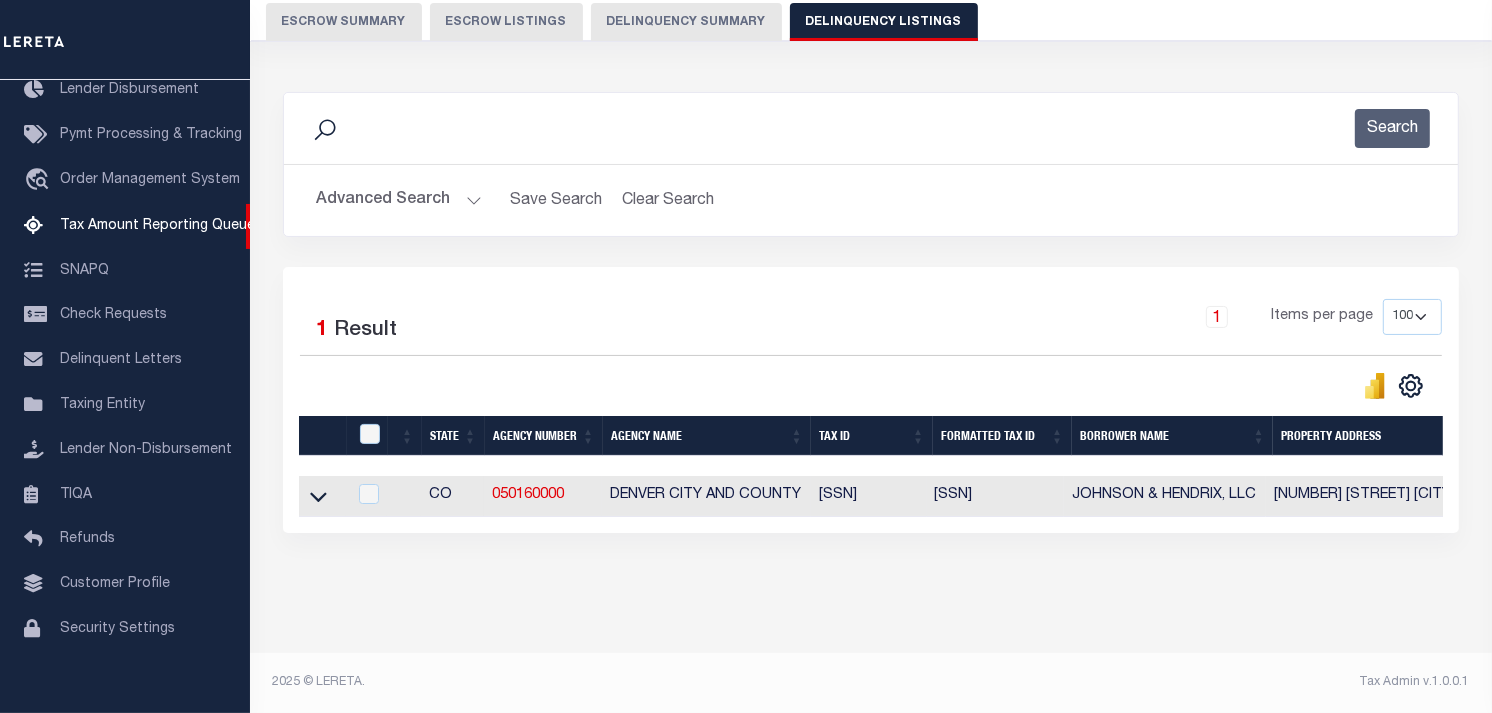 click at bounding box center [322, 496] 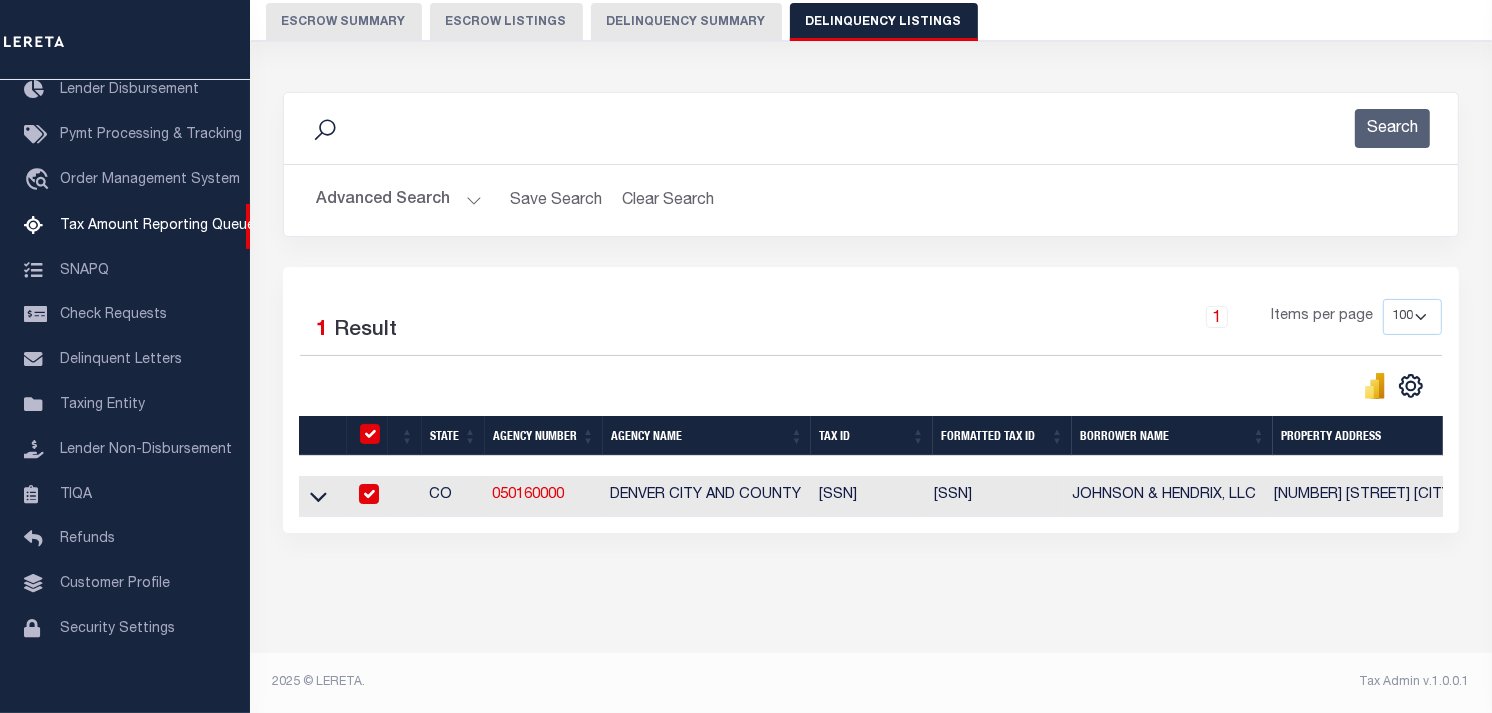 checkbox on "true" 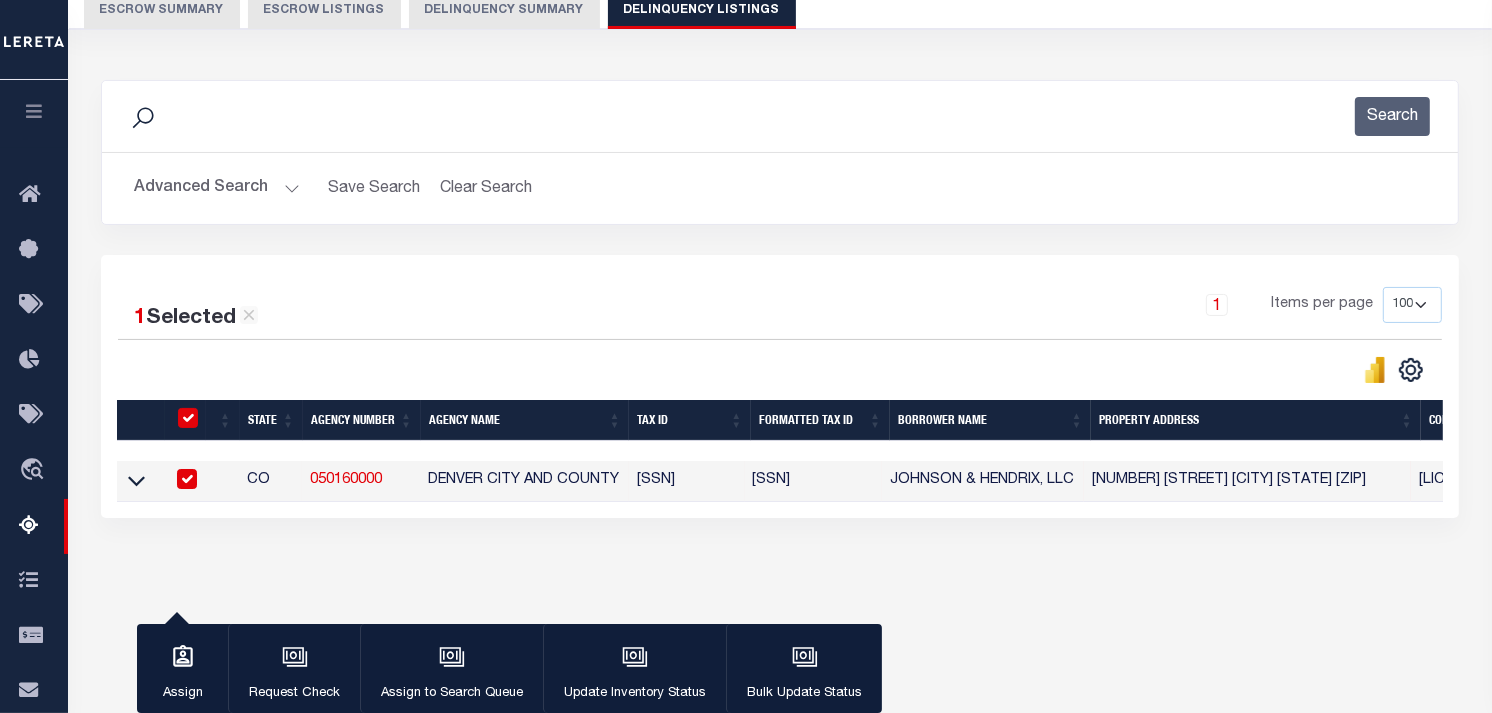 click at bounding box center [187, 479] 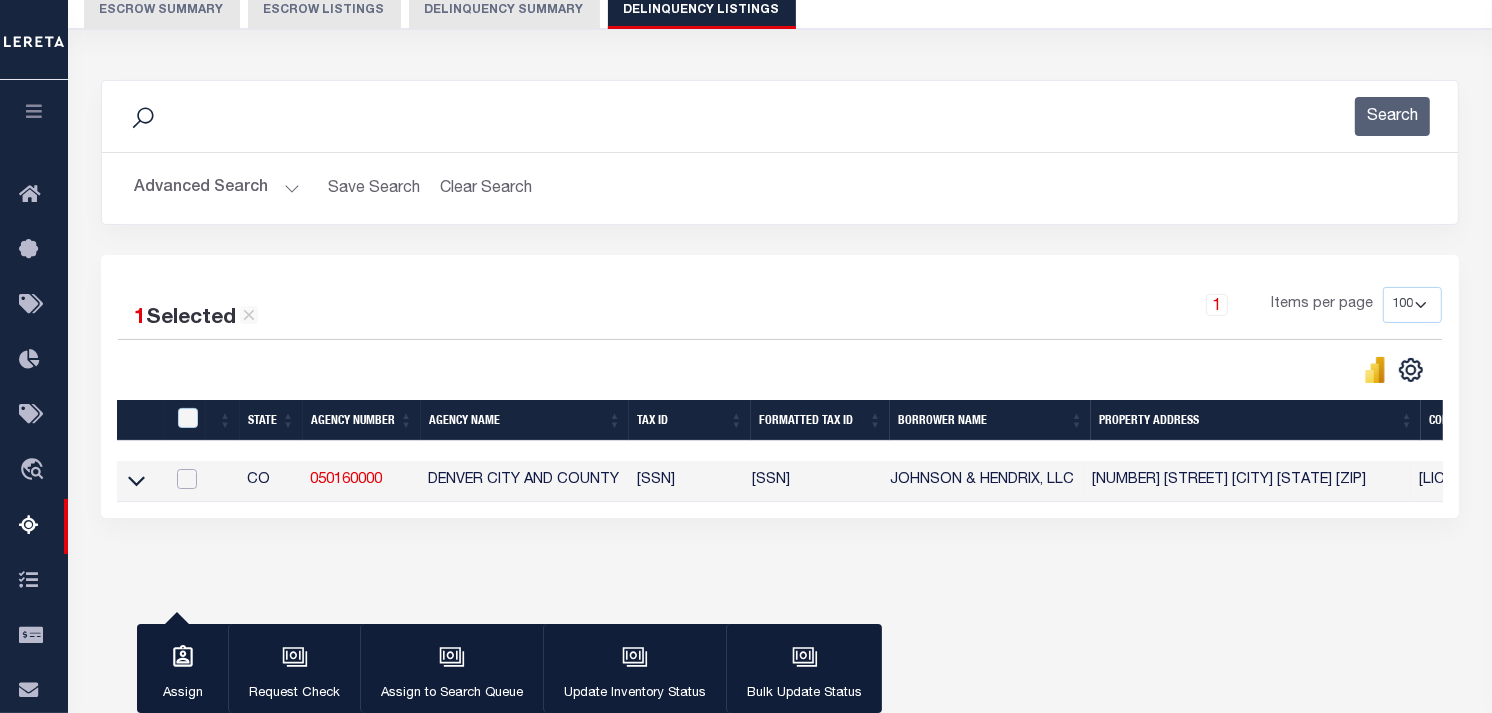 checkbox on "false" 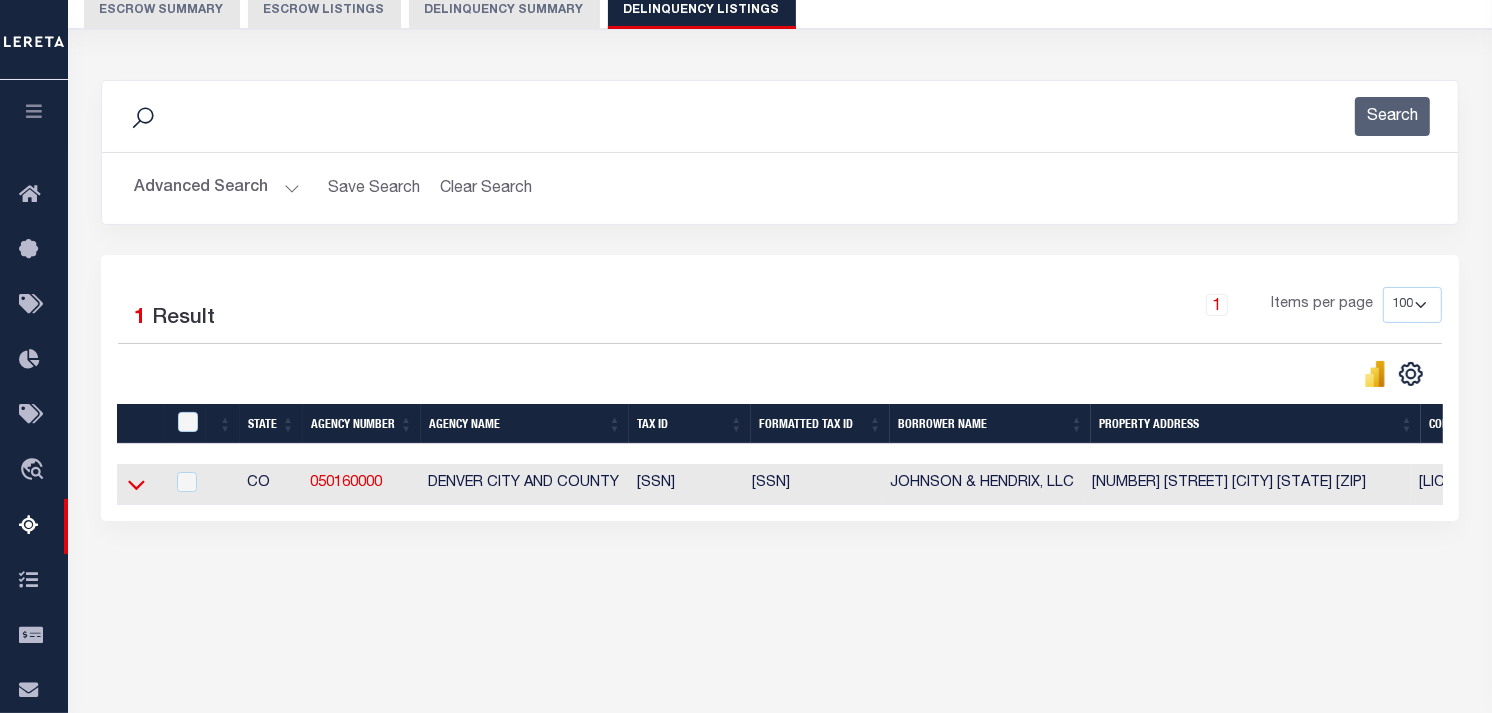 click 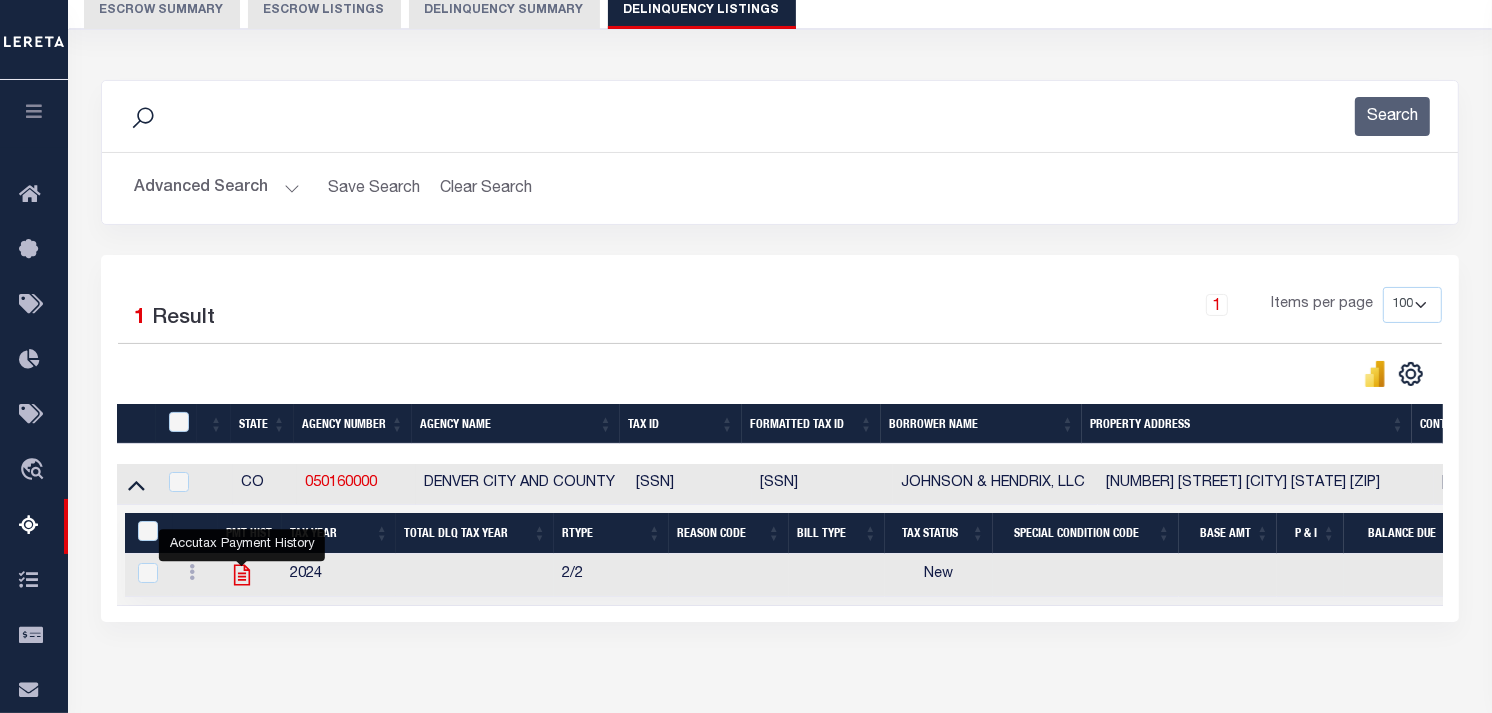 click 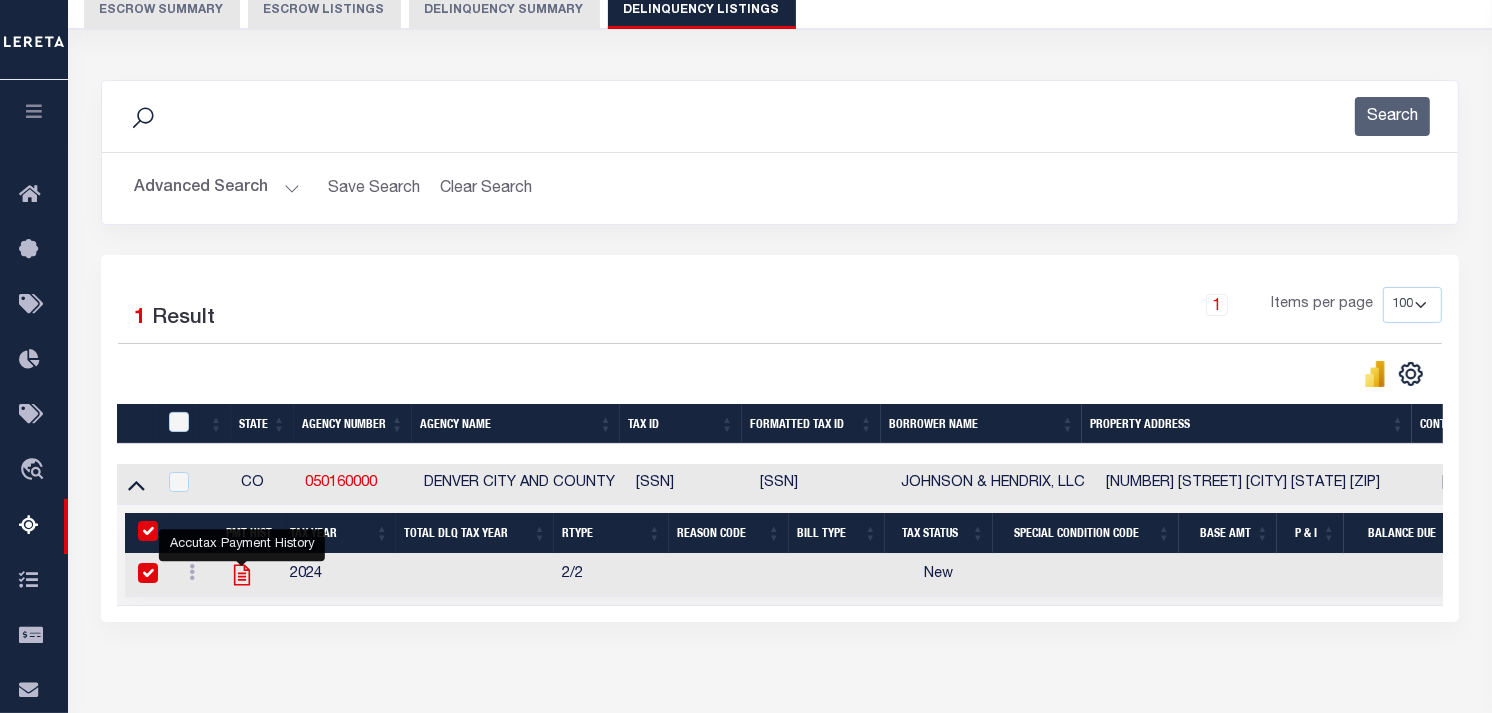 checkbox on "true" 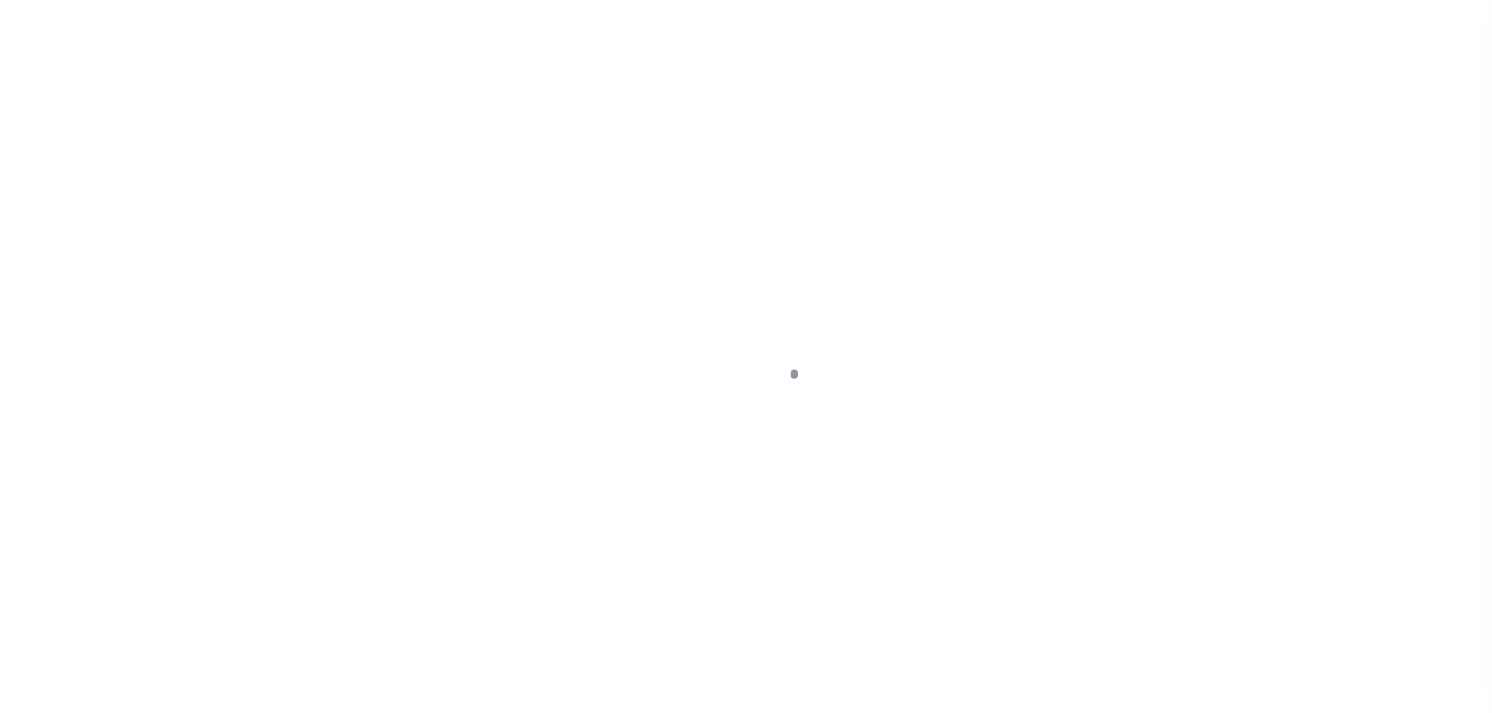 scroll, scrollTop: 0, scrollLeft: 0, axis: both 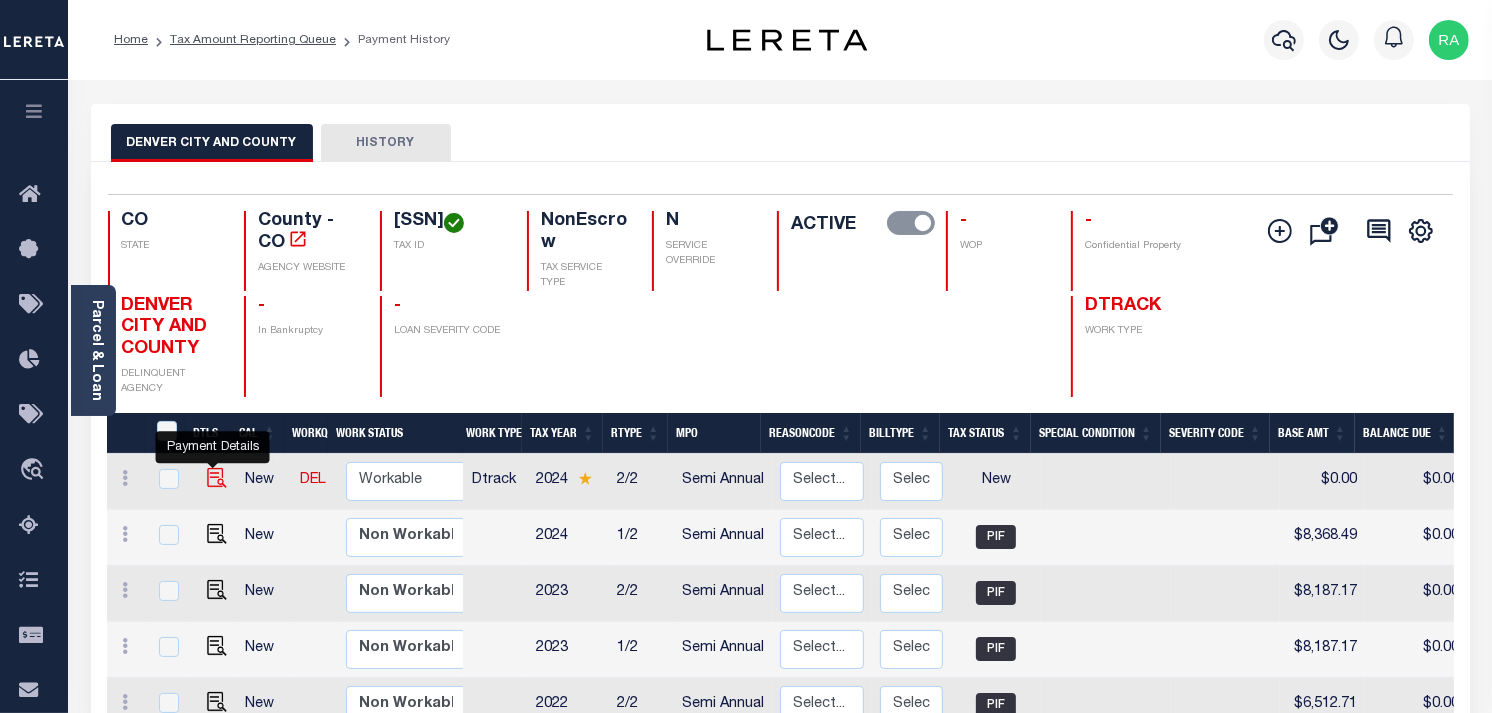 click at bounding box center (217, 478) 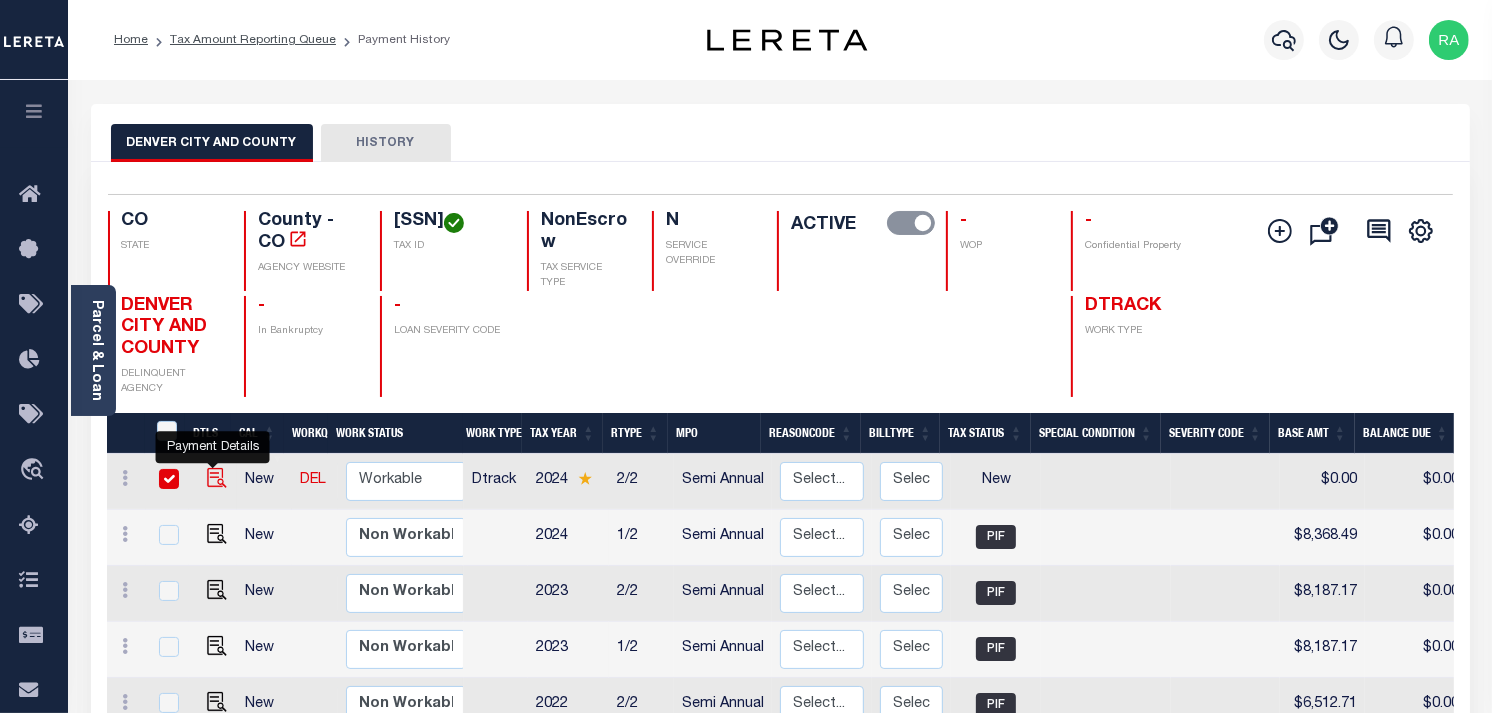 checkbox on "true" 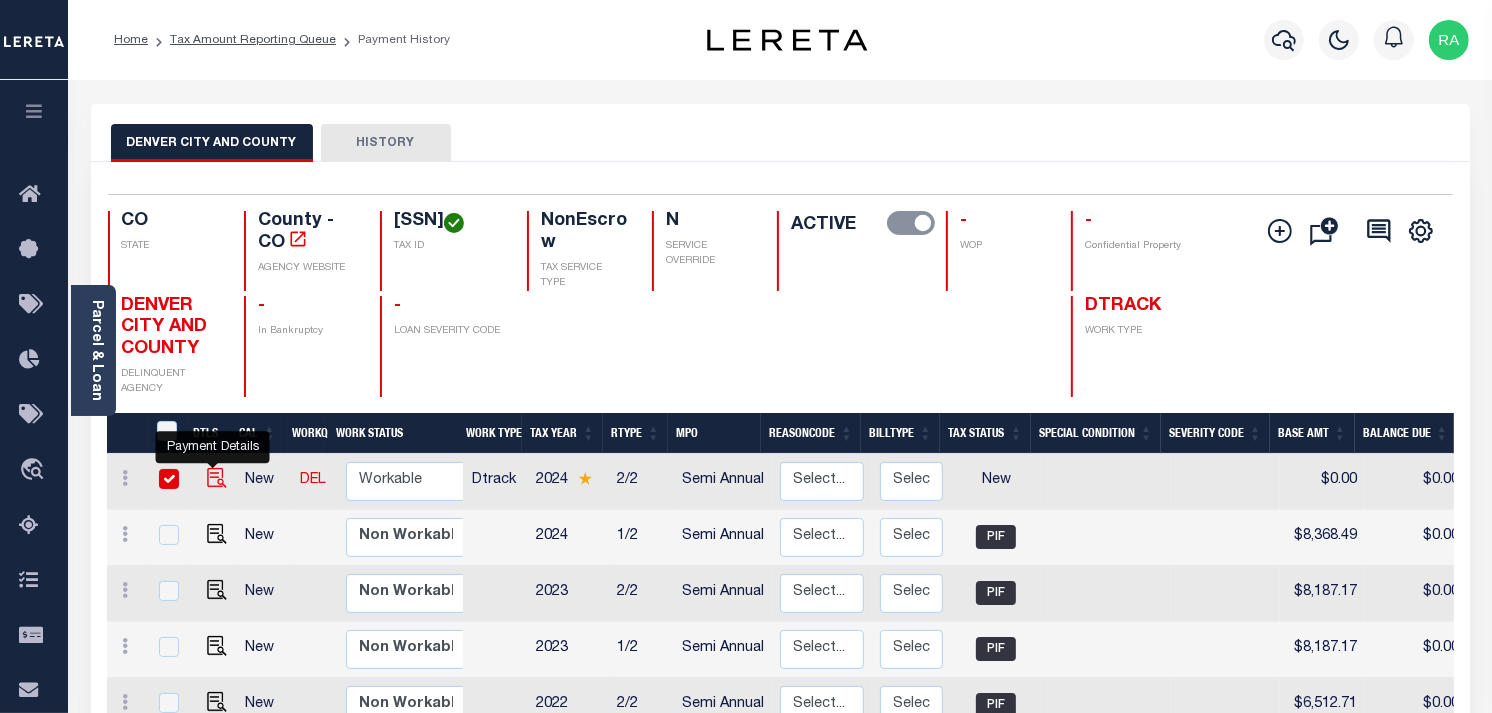 checkbox on "true" 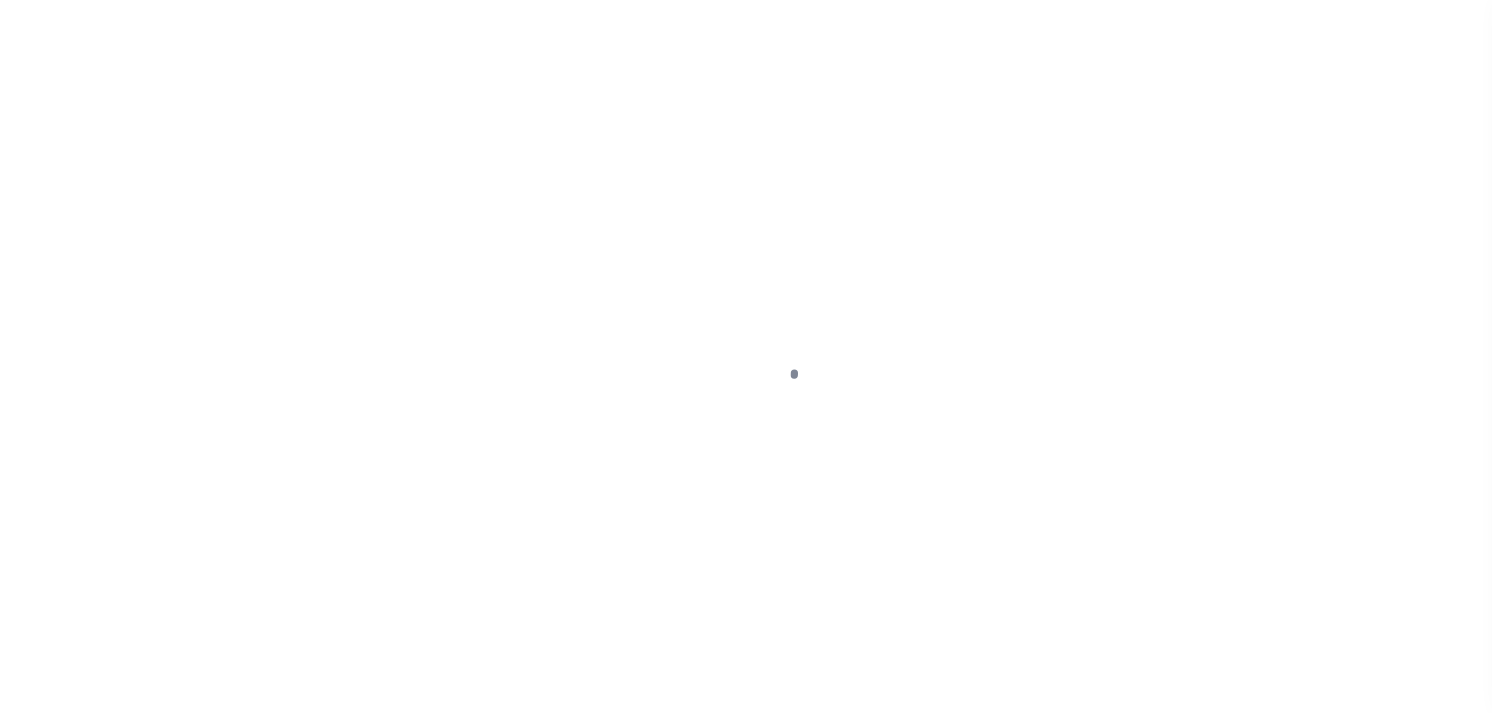 scroll, scrollTop: 0, scrollLeft: 0, axis: both 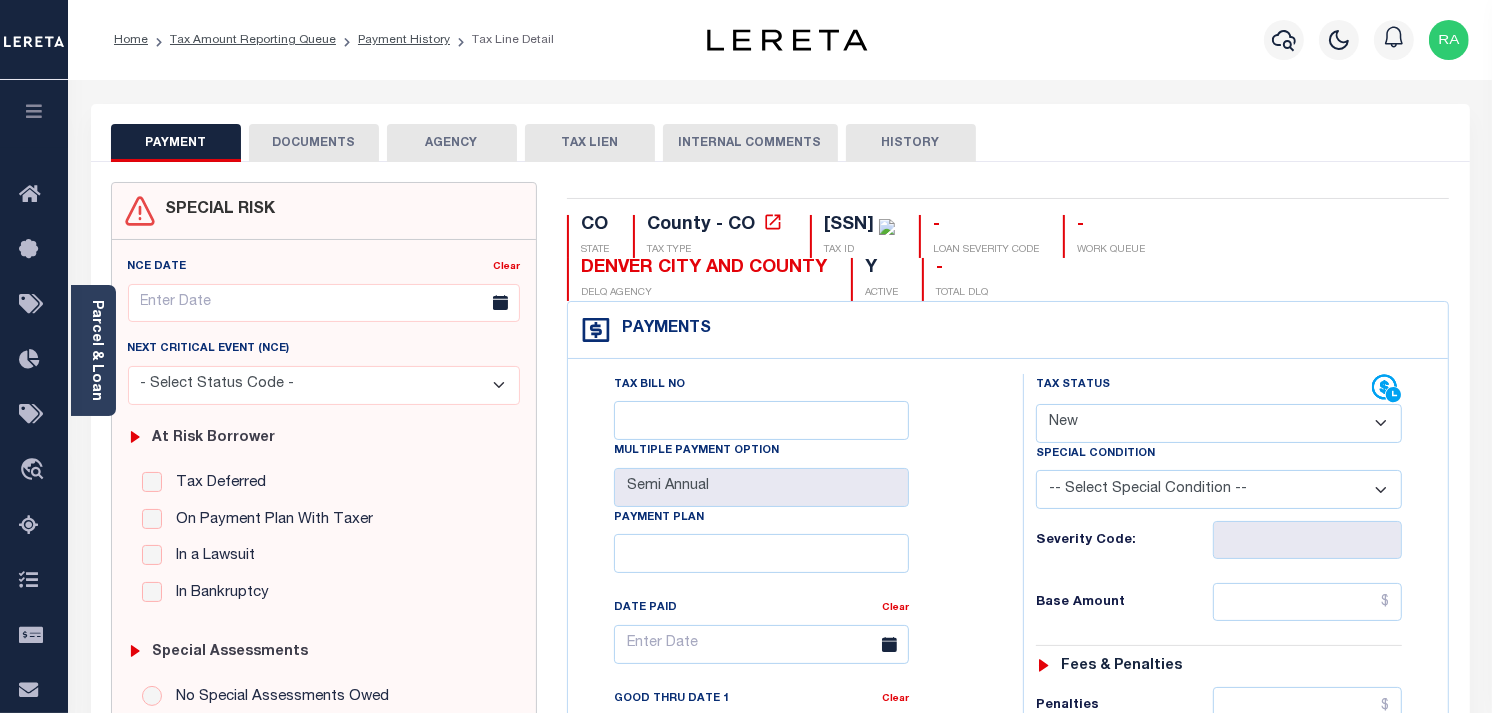 click on "- Select Status Code -
Open
Due/Unpaid
Paid
Incomplete
No Tax Due
Internal Refund Processed
New" at bounding box center [1219, 423] 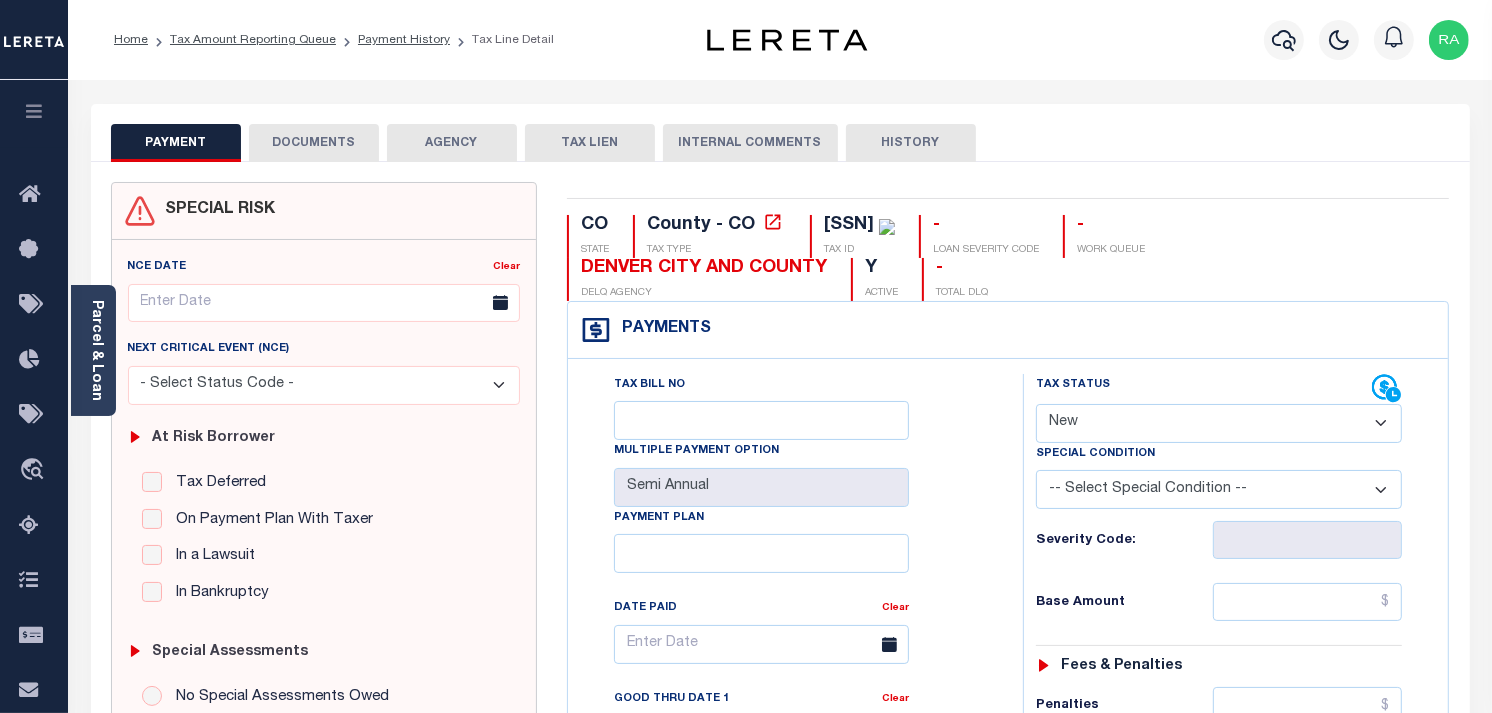 select on "PYD" 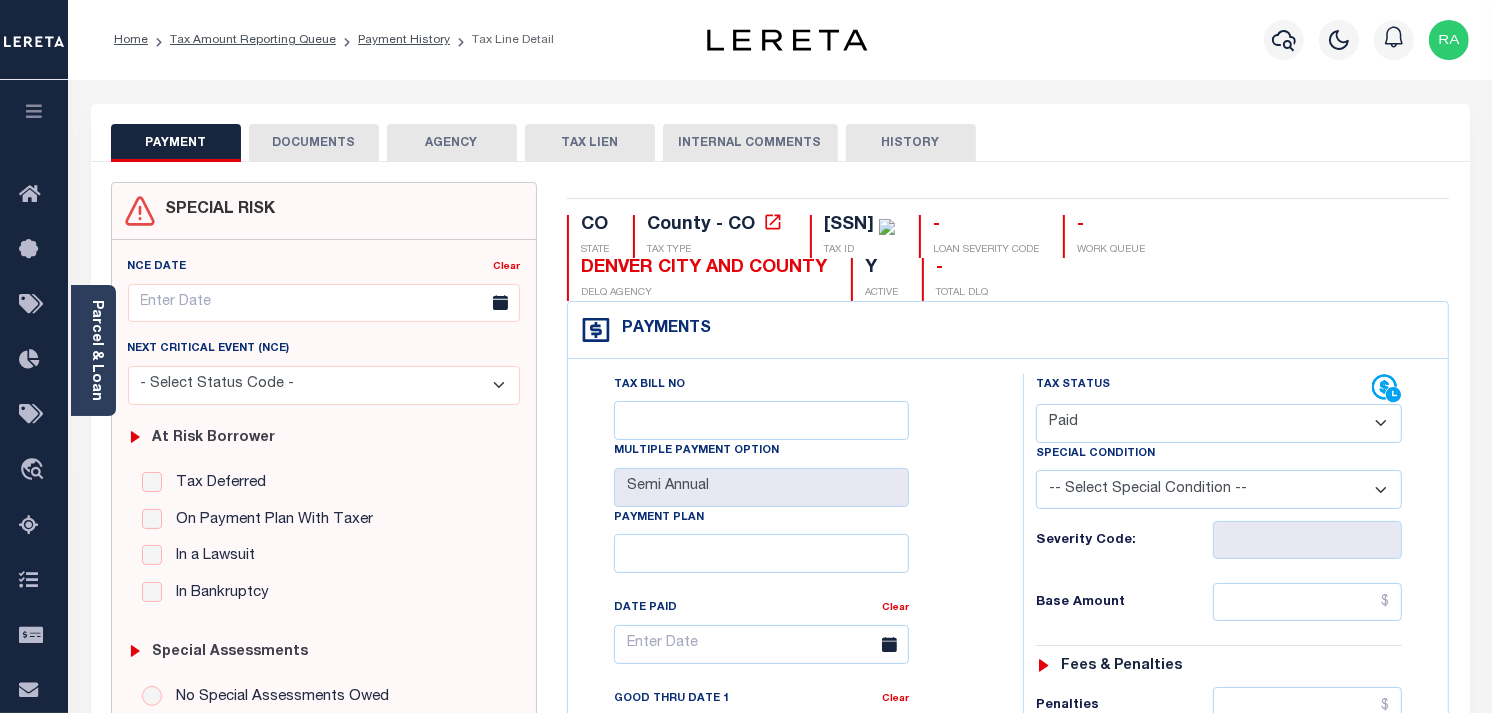 click on "- Select Status Code -
Open
Due/Unpaid
Paid
Incomplete
No Tax Due
Internal Refund Processed
New" at bounding box center [1219, 423] 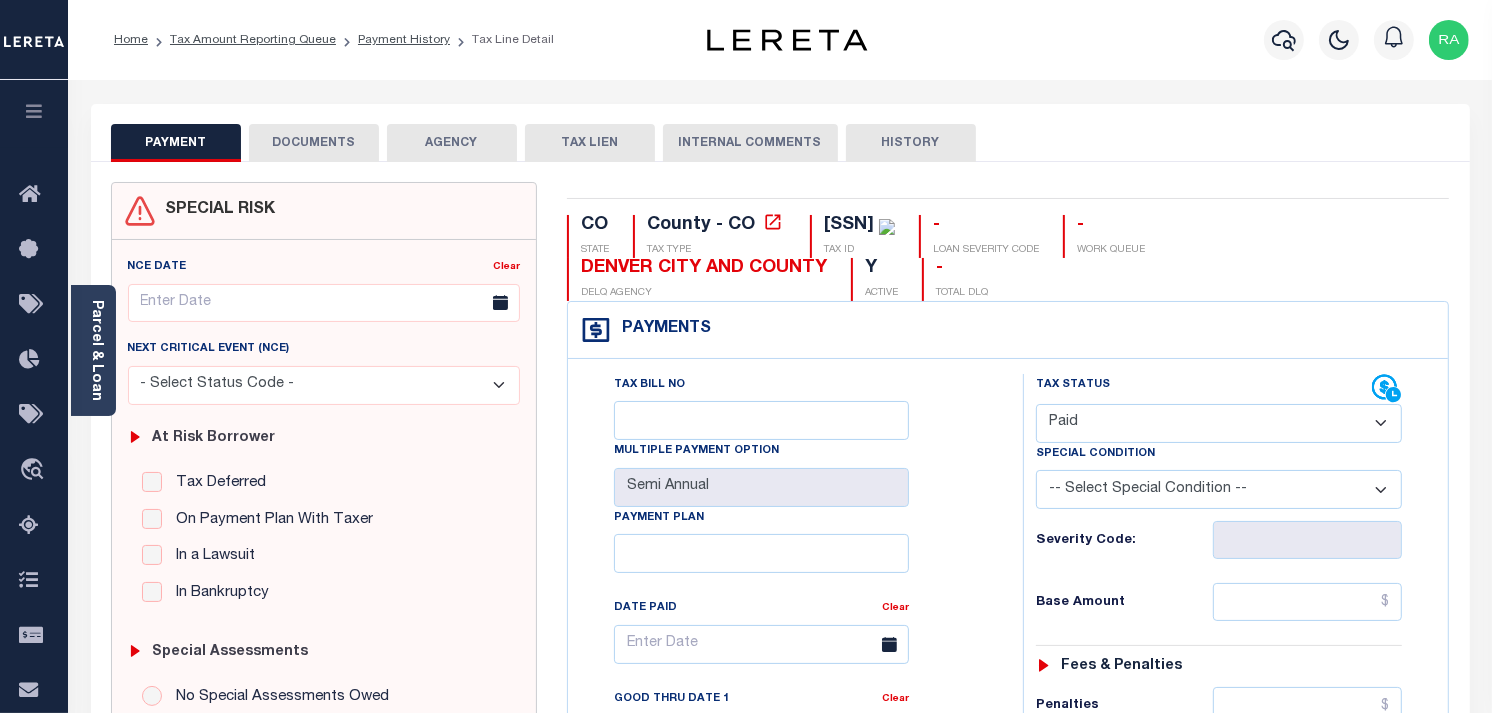type on "08/06/2025" 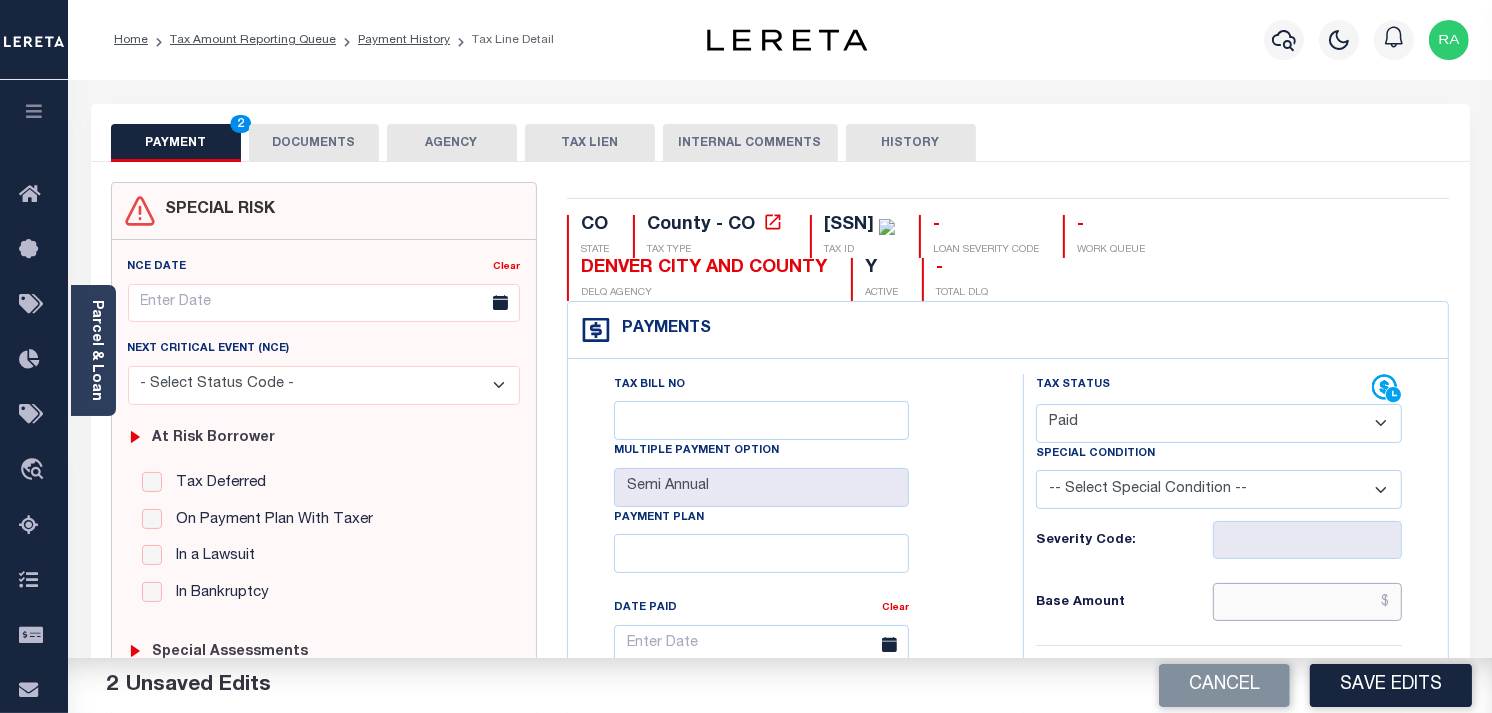 click at bounding box center (1308, 602) 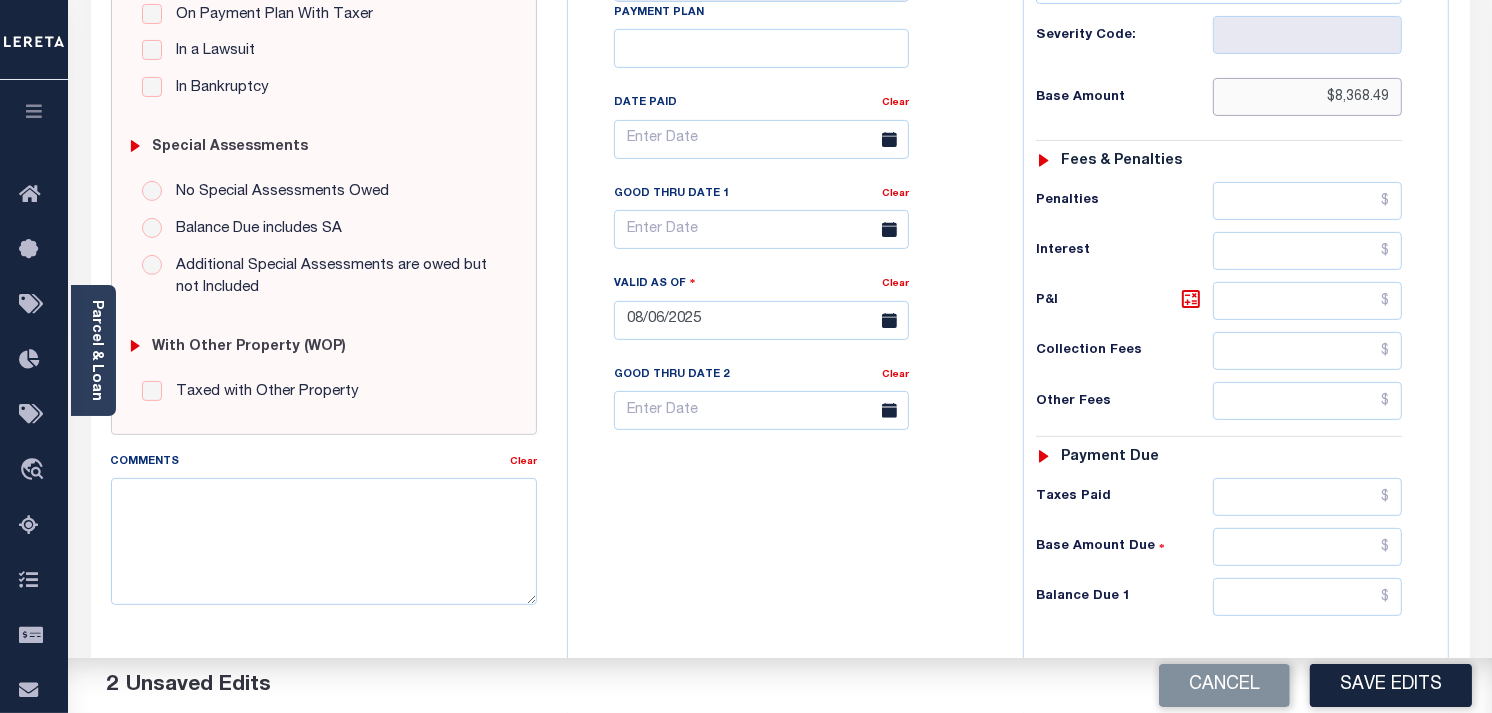 scroll, scrollTop: 777, scrollLeft: 0, axis: vertical 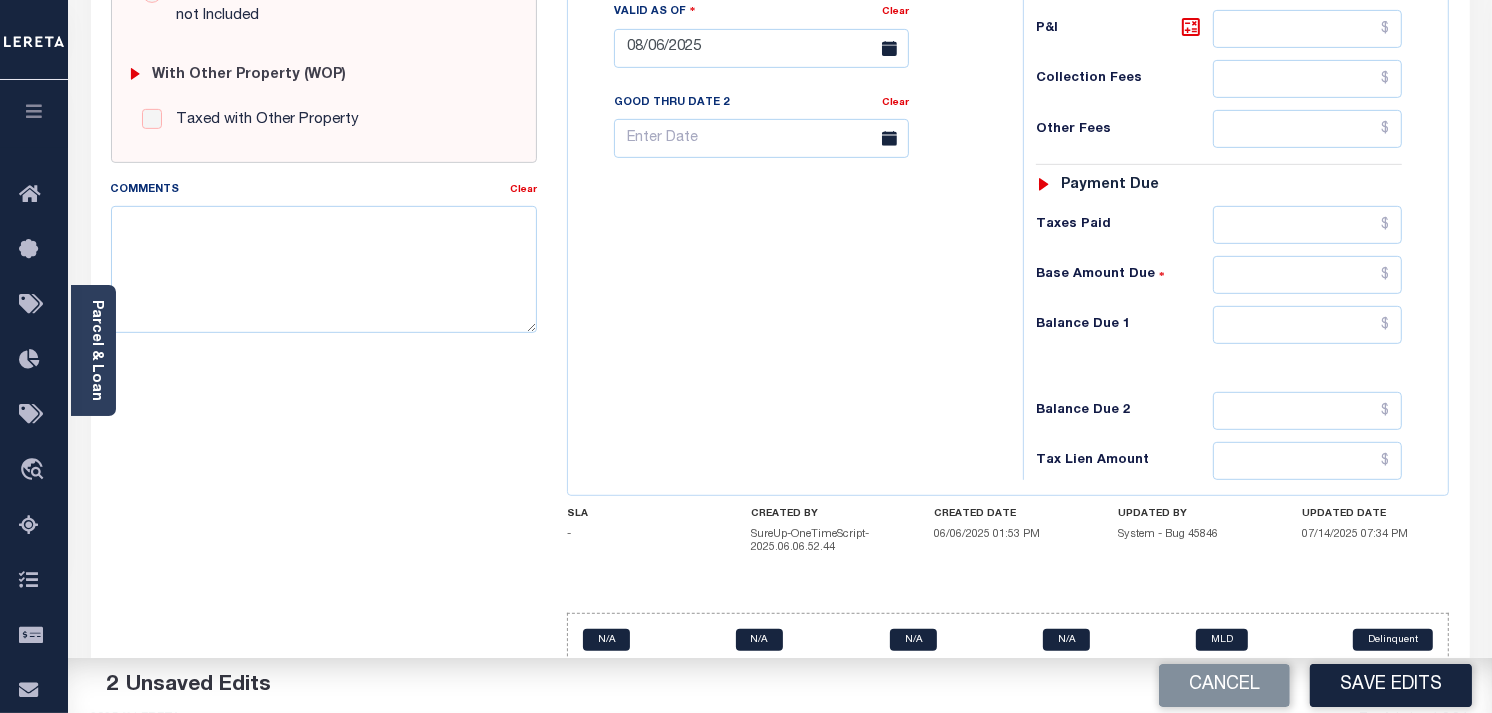 type on "$8,368.49" 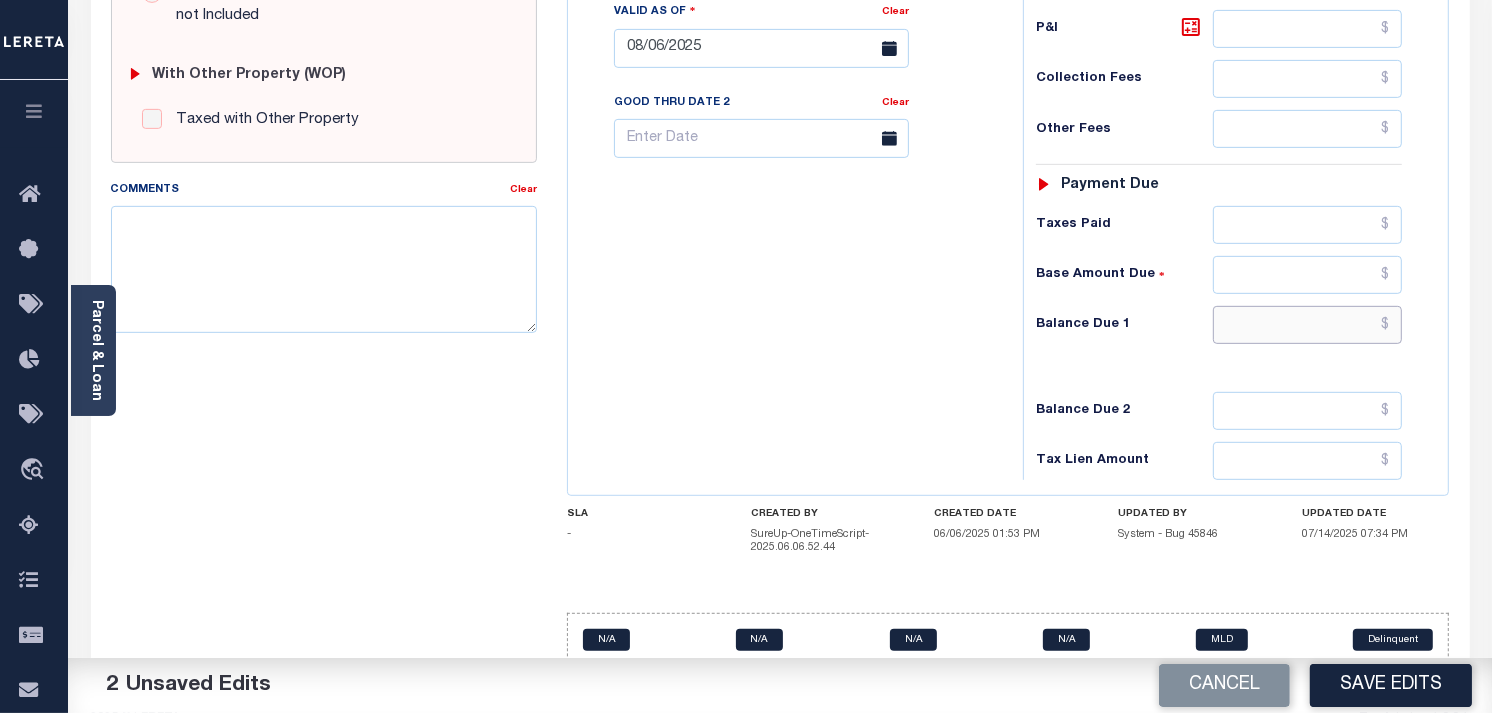 click at bounding box center [1308, 325] 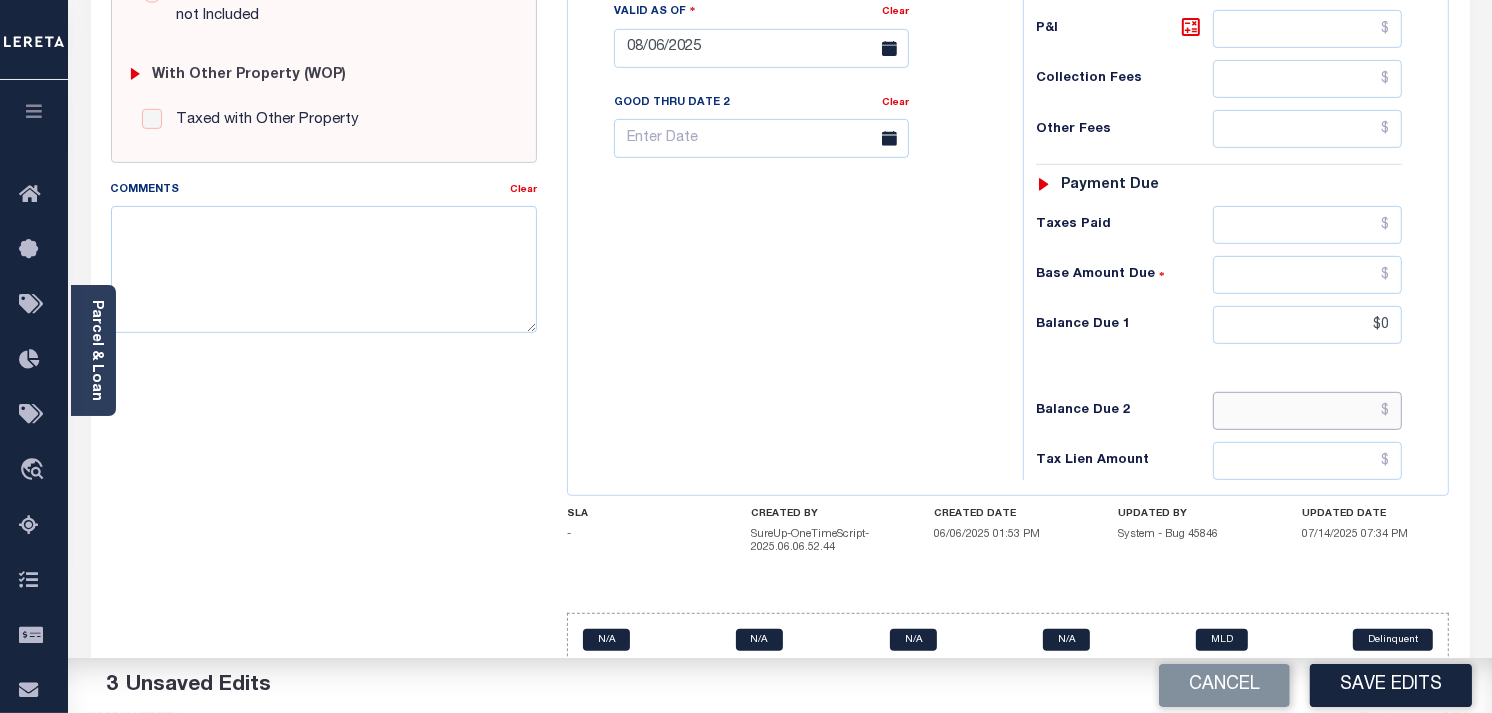 type on "$0.00" 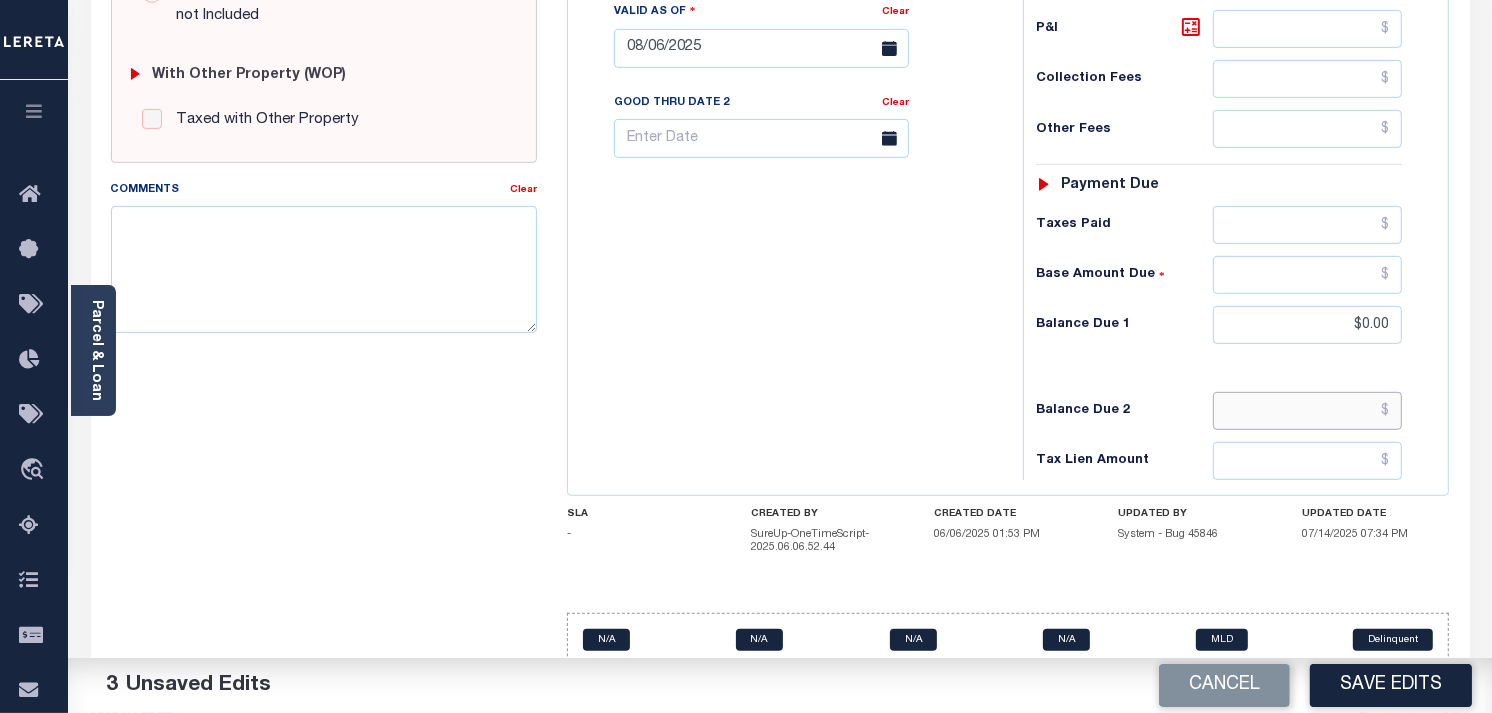 click at bounding box center [1308, 411] 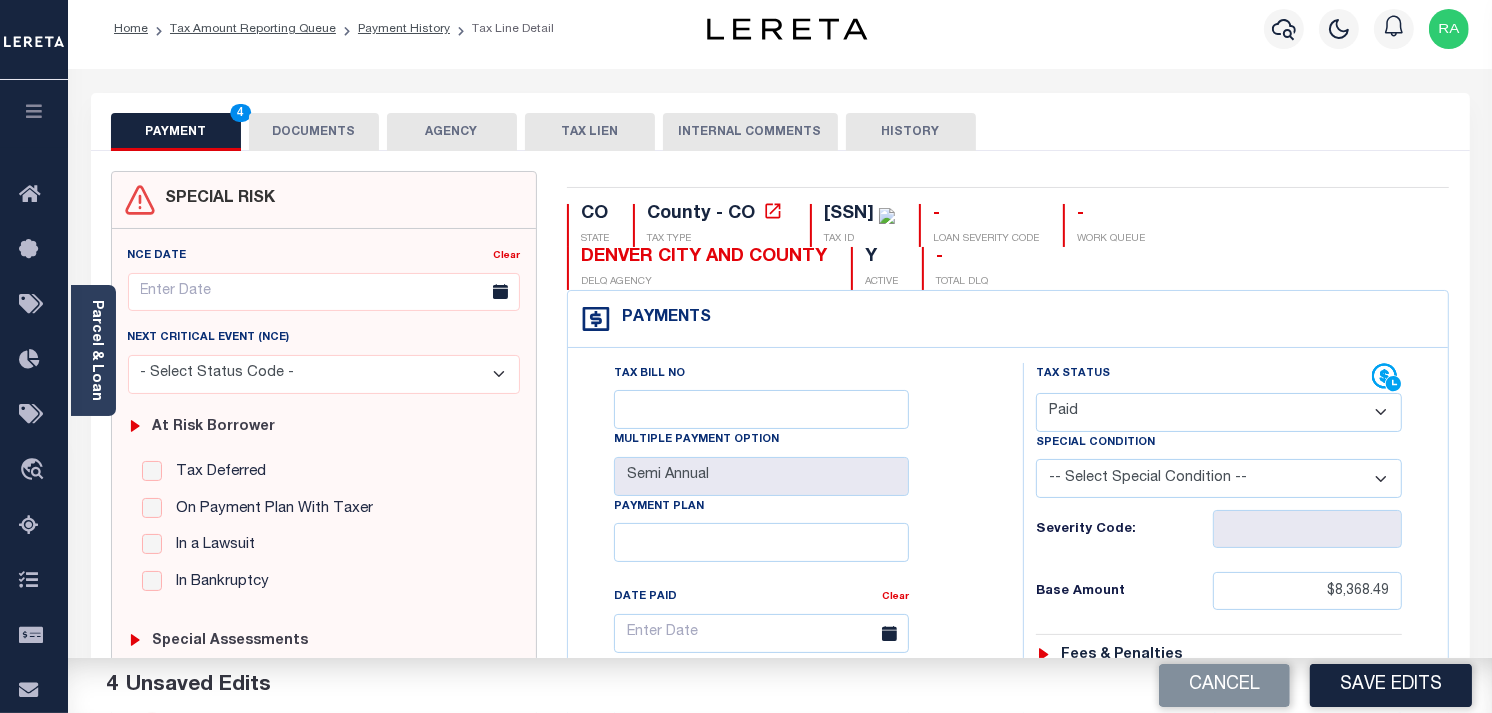 scroll, scrollTop: 0, scrollLeft: 0, axis: both 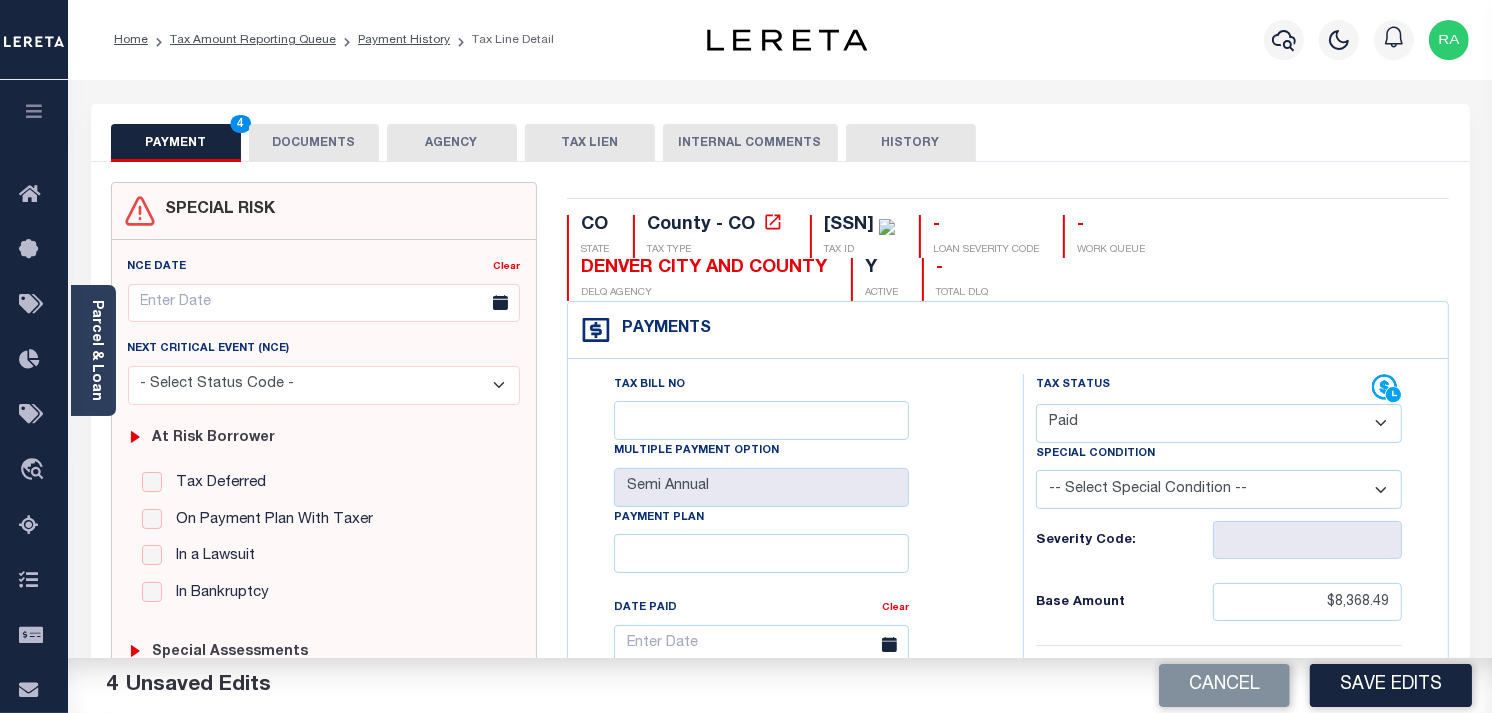 click on "DOCUMENTS" at bounding box center [314, 143] 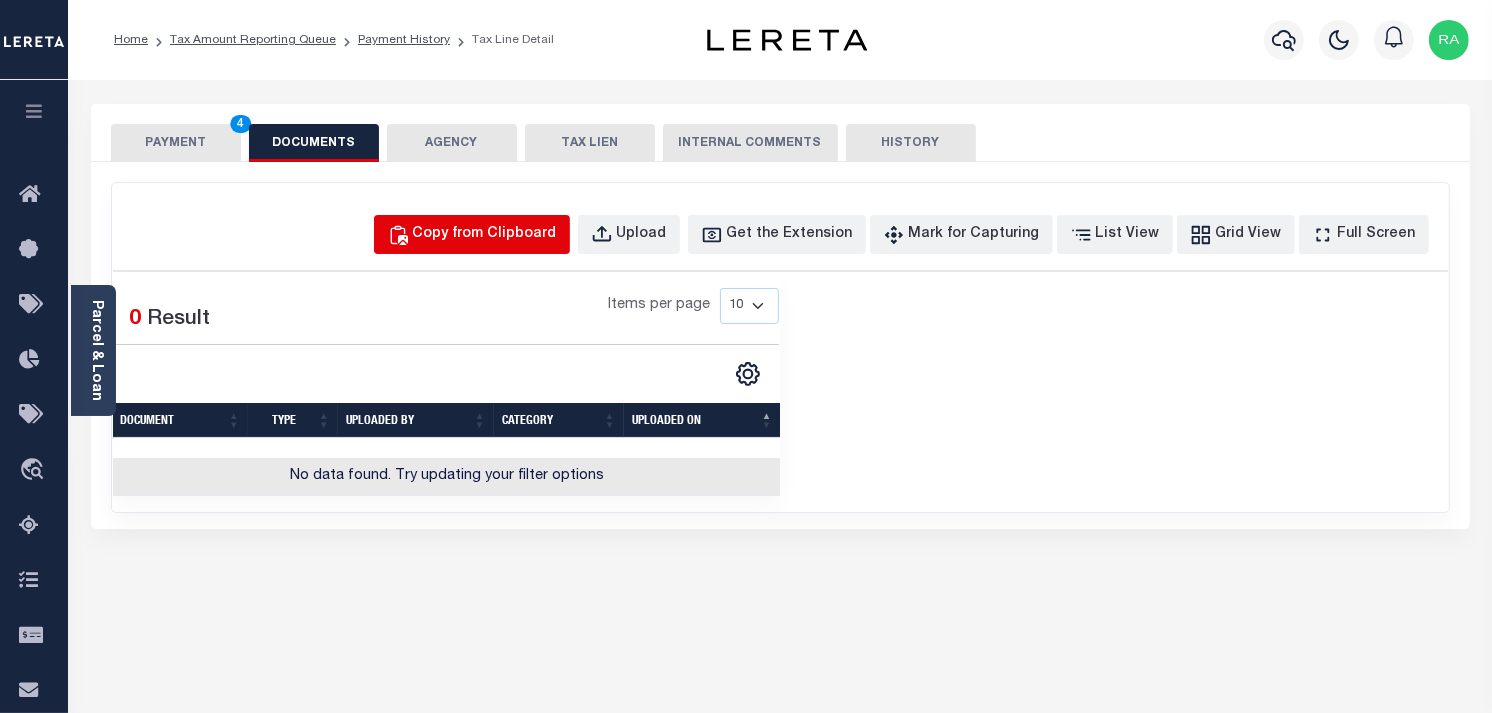 click on "Copy from Clipboard" at bounding box center [485, 235] 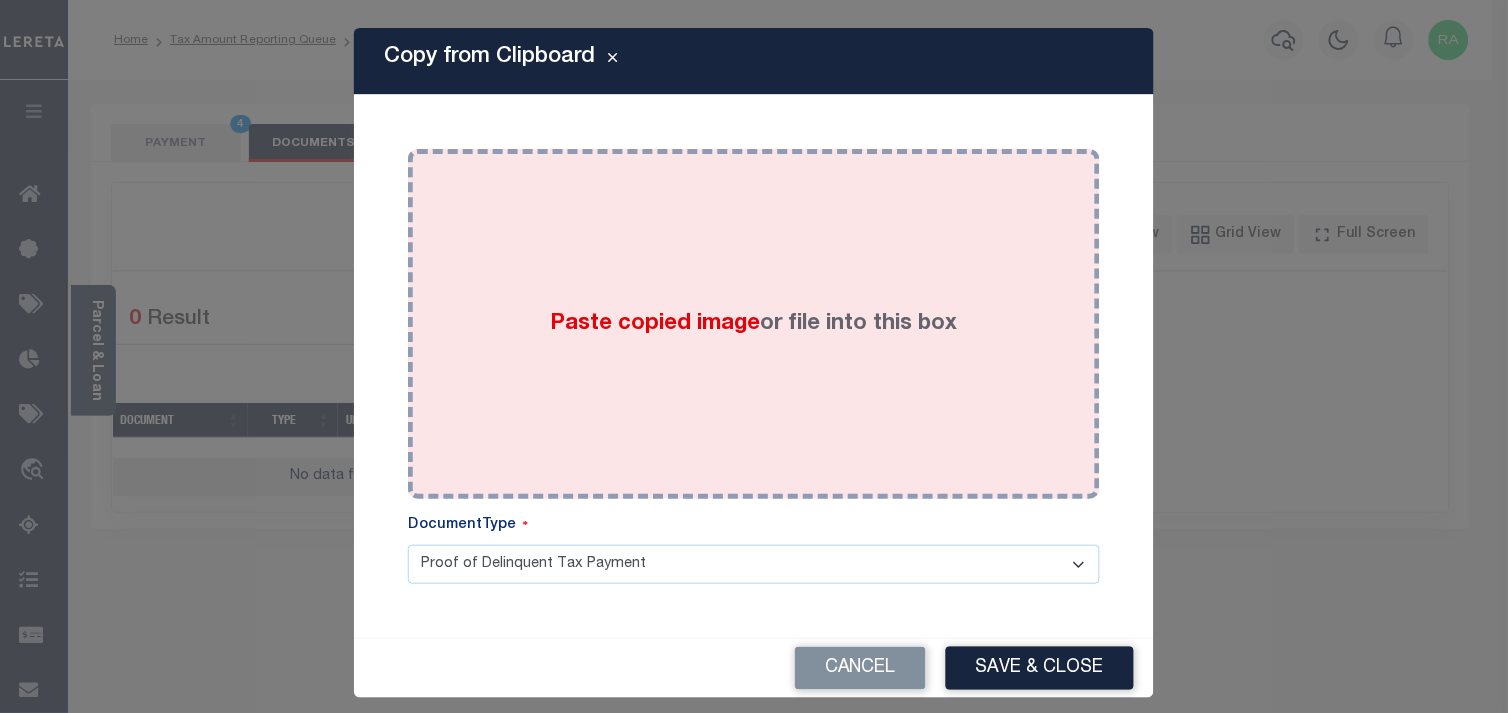 click on "Paste copied image  or file into this box" at bounding box center [754, 324] 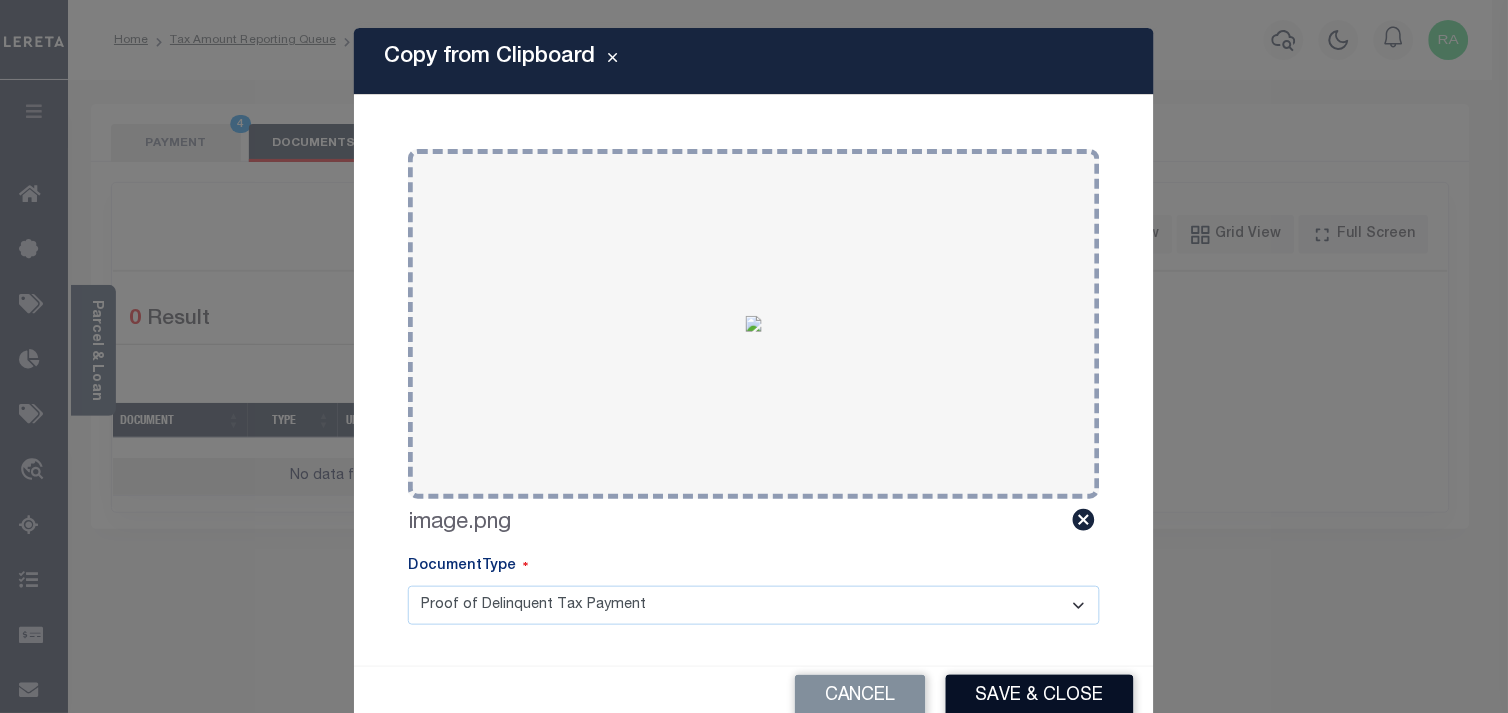 click on "Save & Close" at bounding box center (1040, 696) 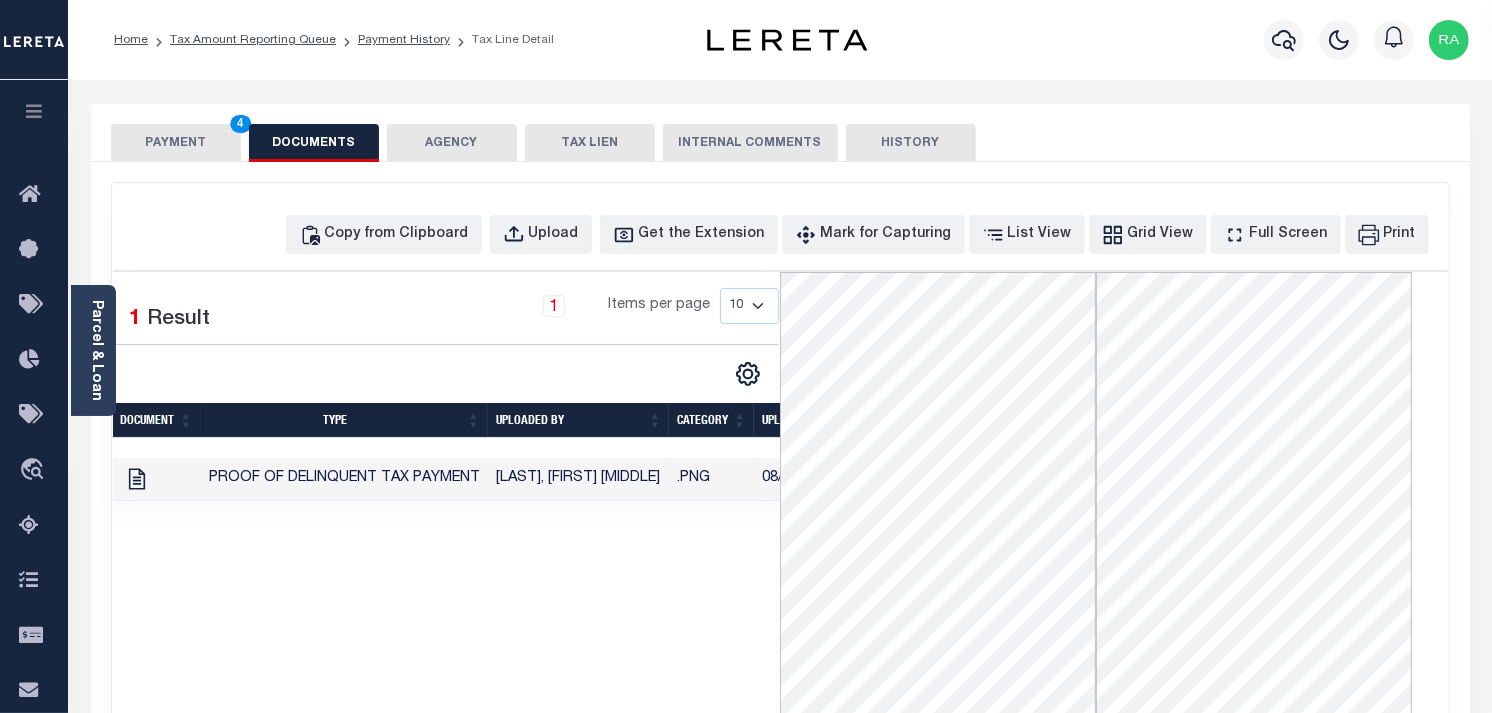 click on "PAYMENT
4" at bounding box center [176, 143] 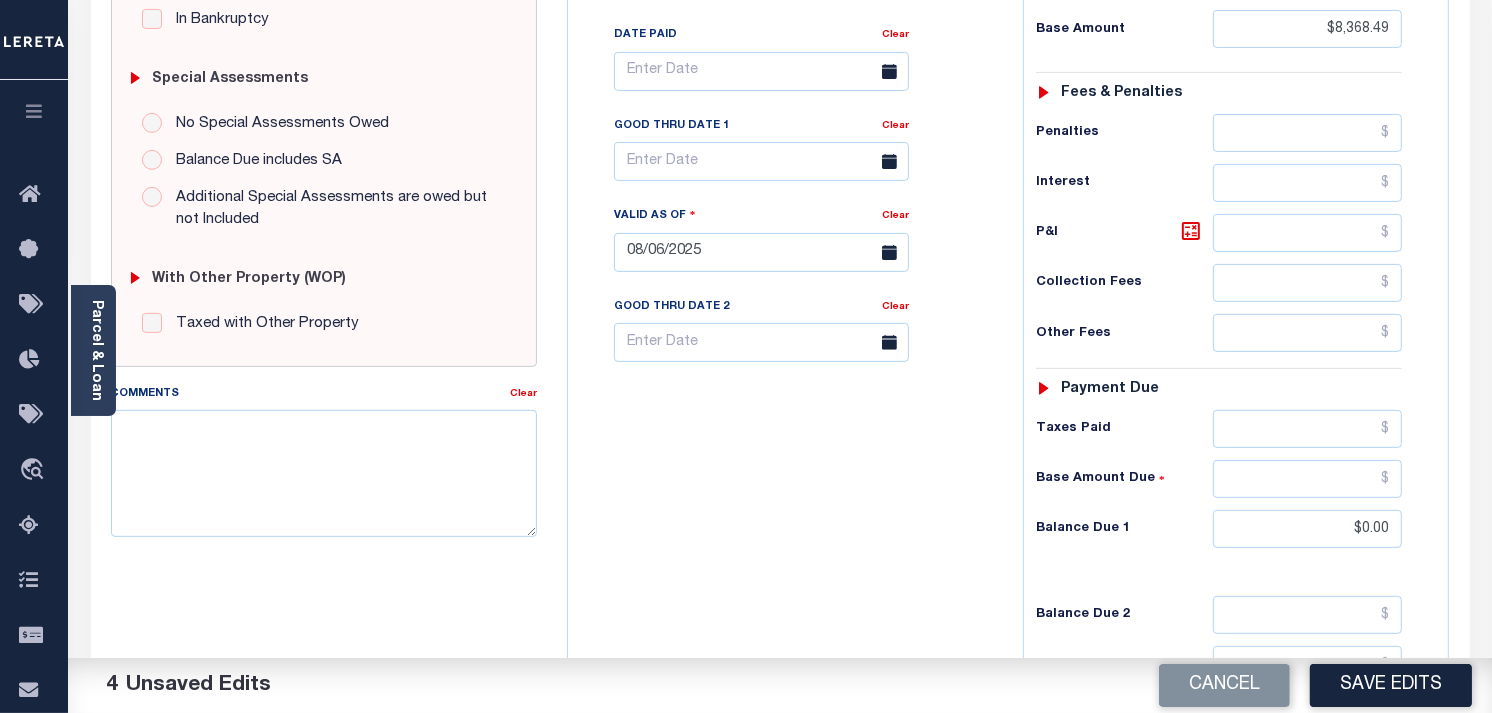 scroll, scrollTop: 666, scrollLeft: 0, axis: vertical 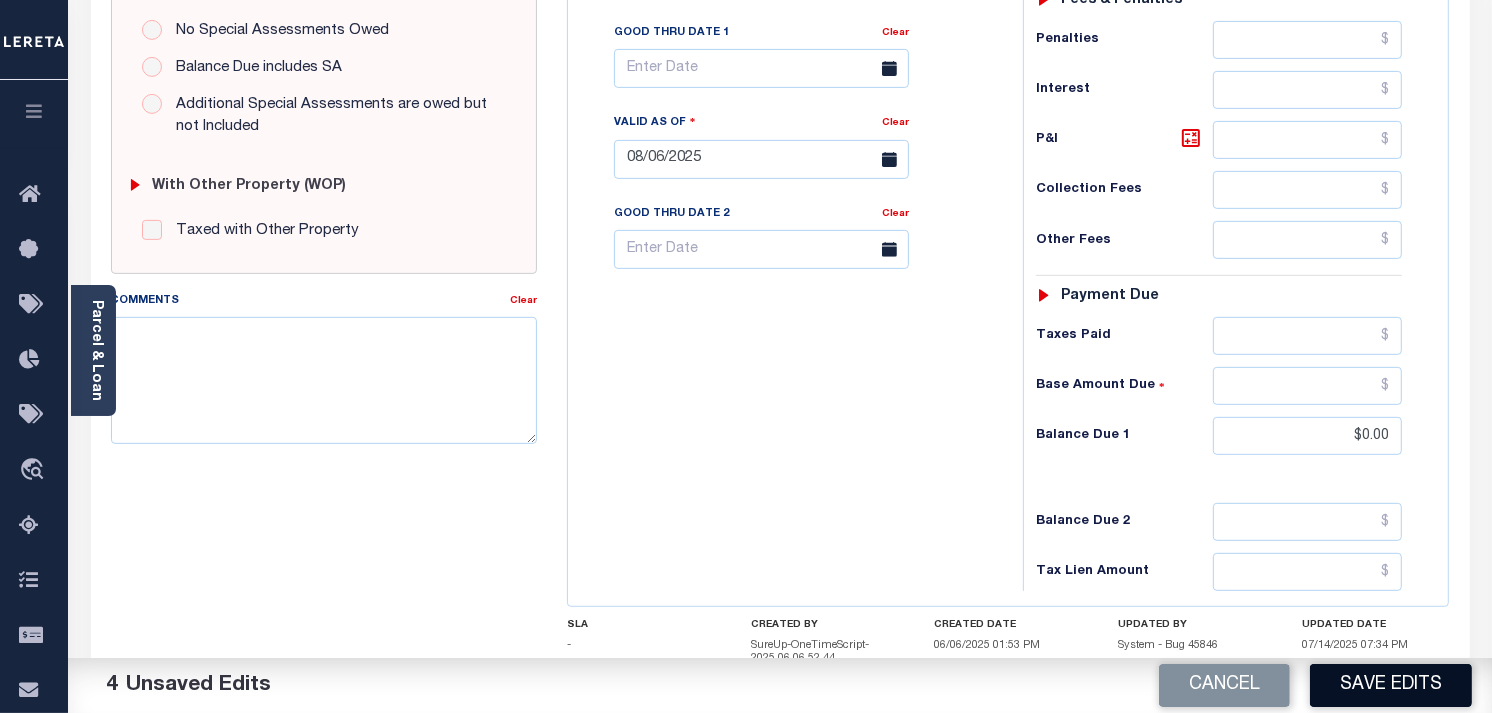click on "Save Edits" at bounding box center (1391, 685) 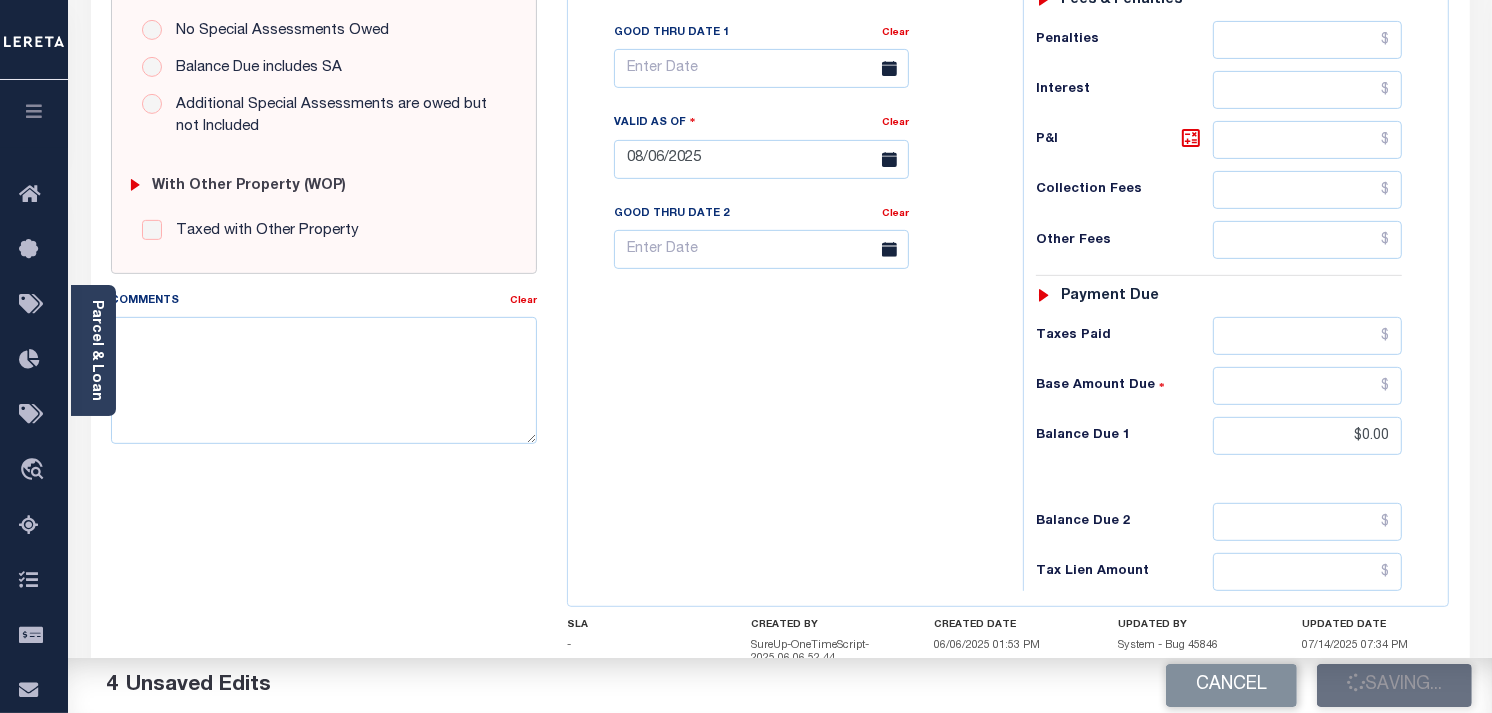 checkbox on "false" 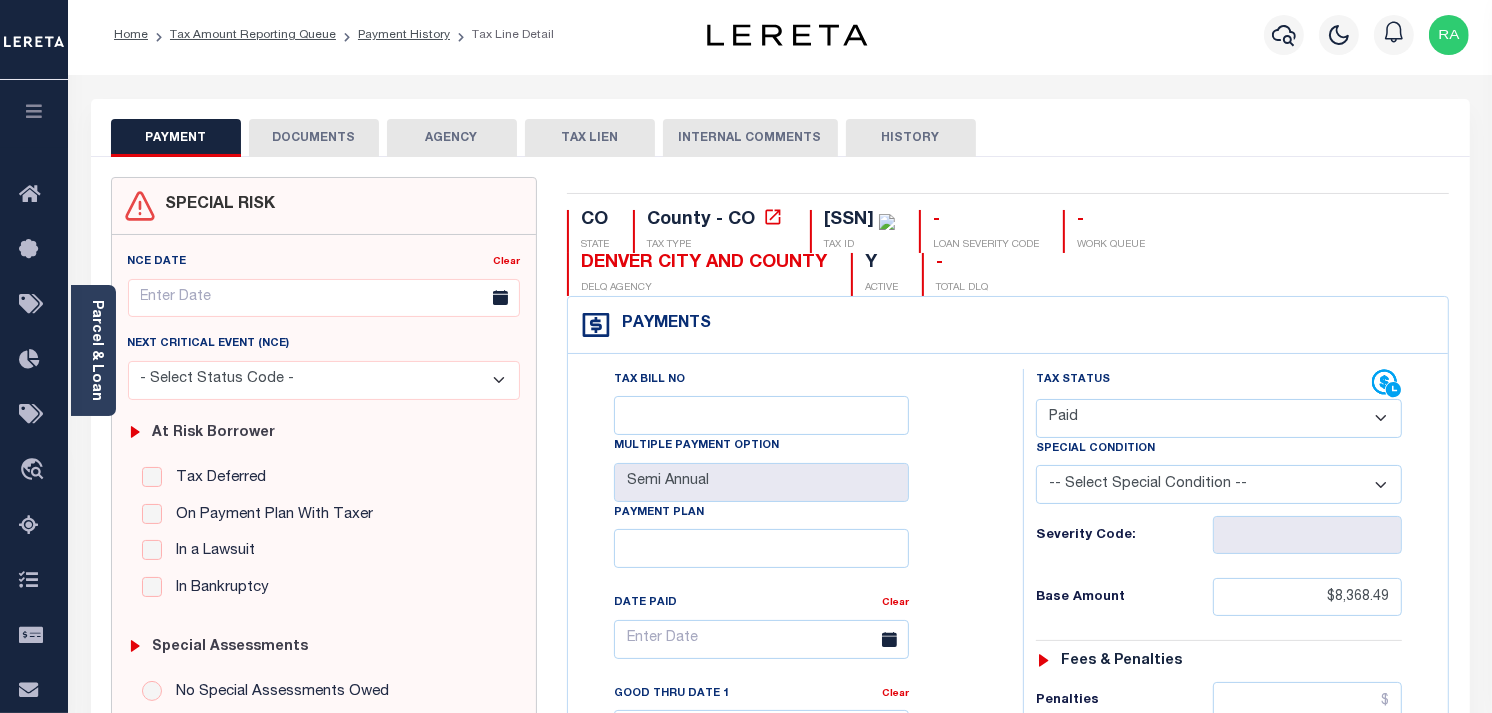 scroll, scrollTop: 0, scrollLeft: 0, axis: both 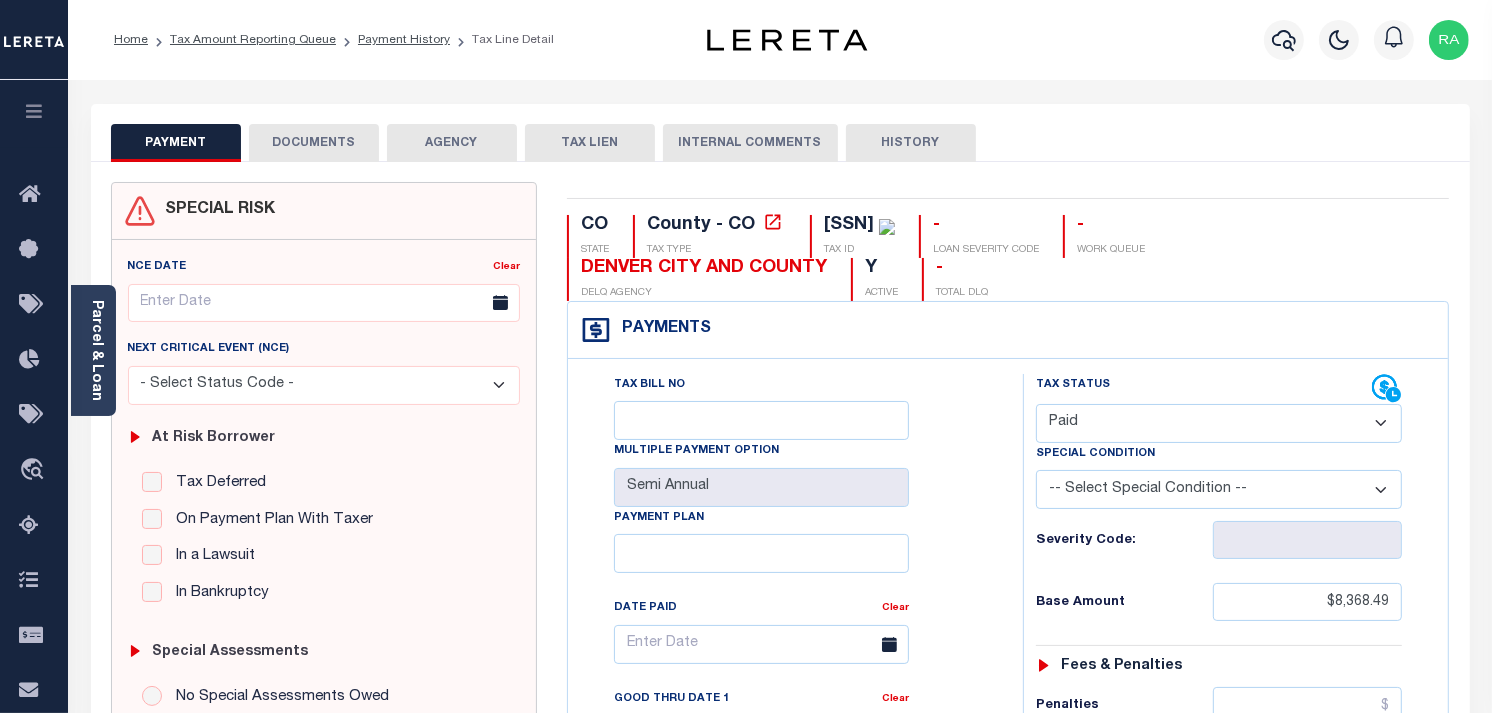 click on "Tax Amount Reporting Queue" at bounding box center (242, 40) 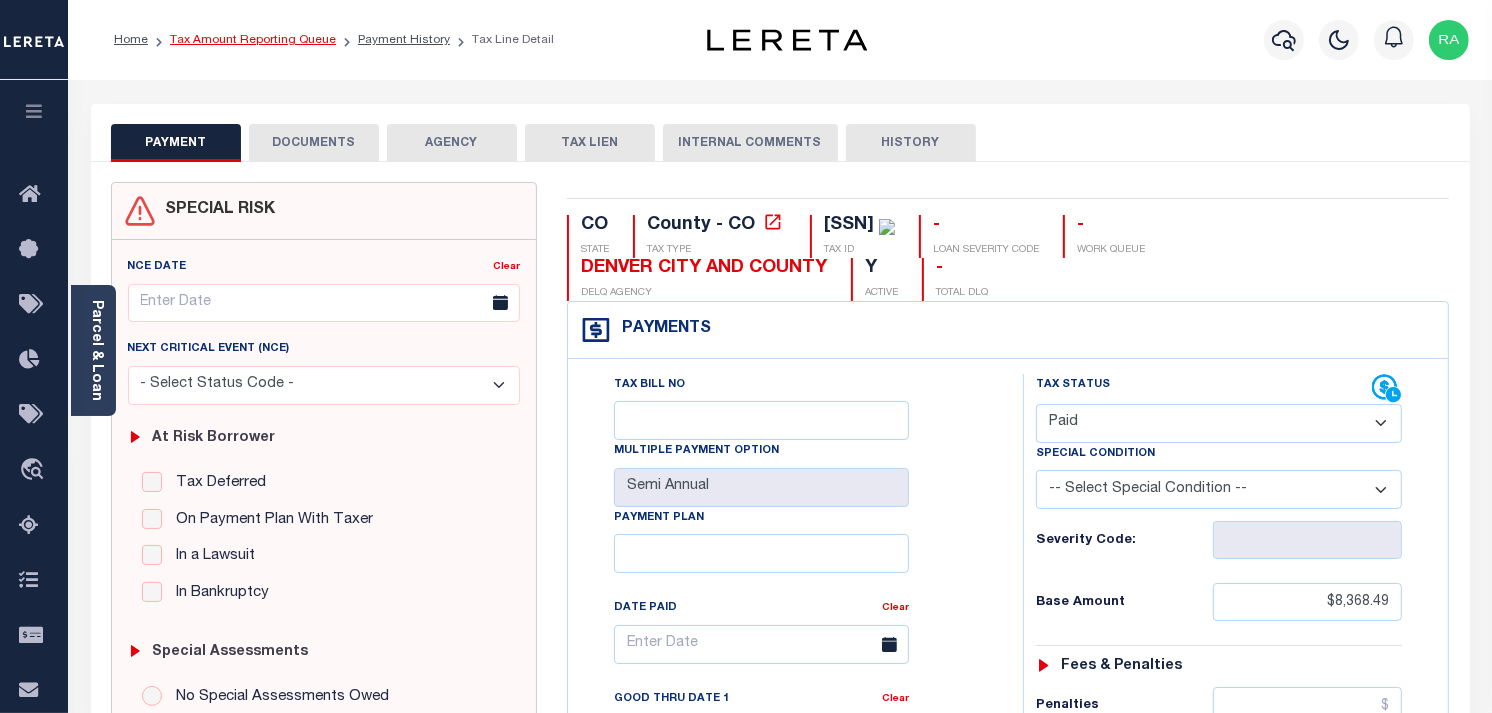 click on "Tax Amount Reporting Queue" at bounding box center (253, 40) 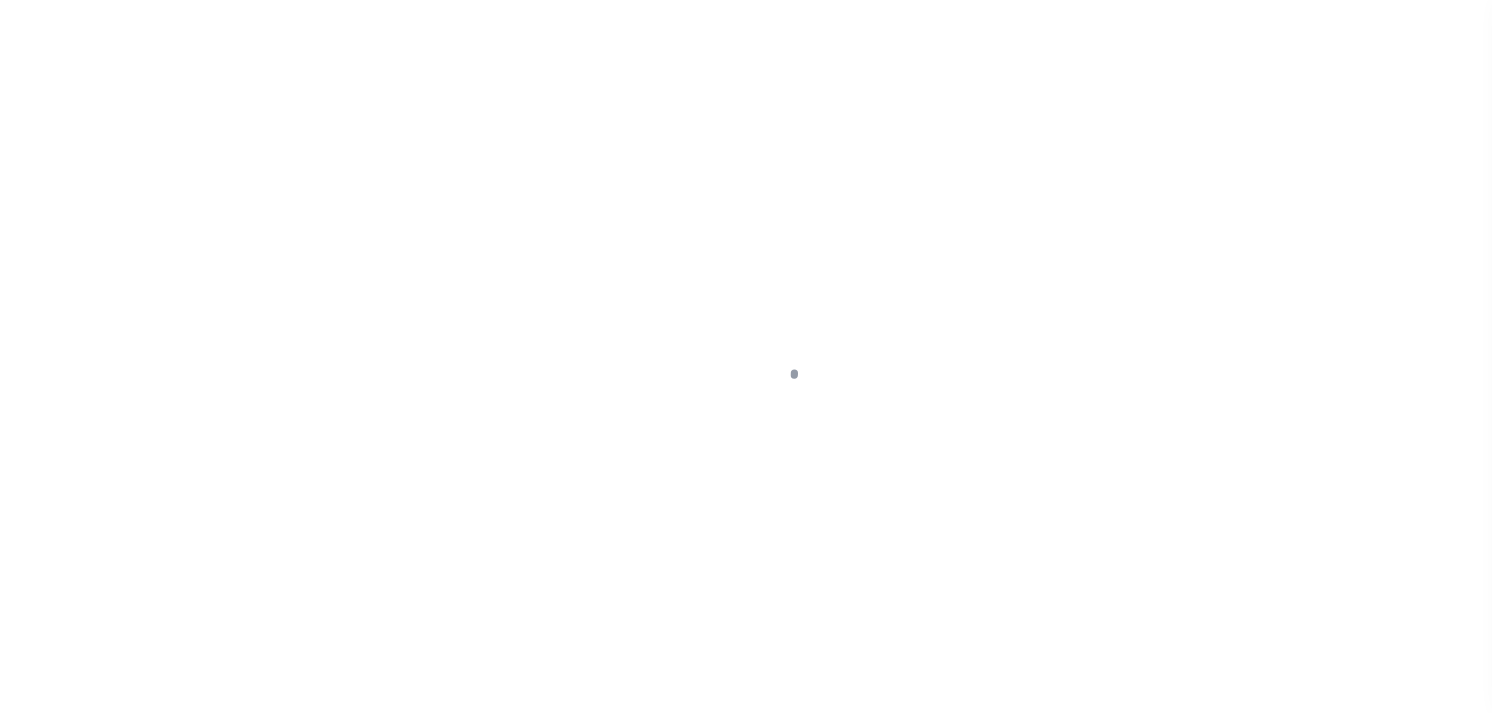 scroll, scrollTop: 0, scrollLeft: 0, axis: both 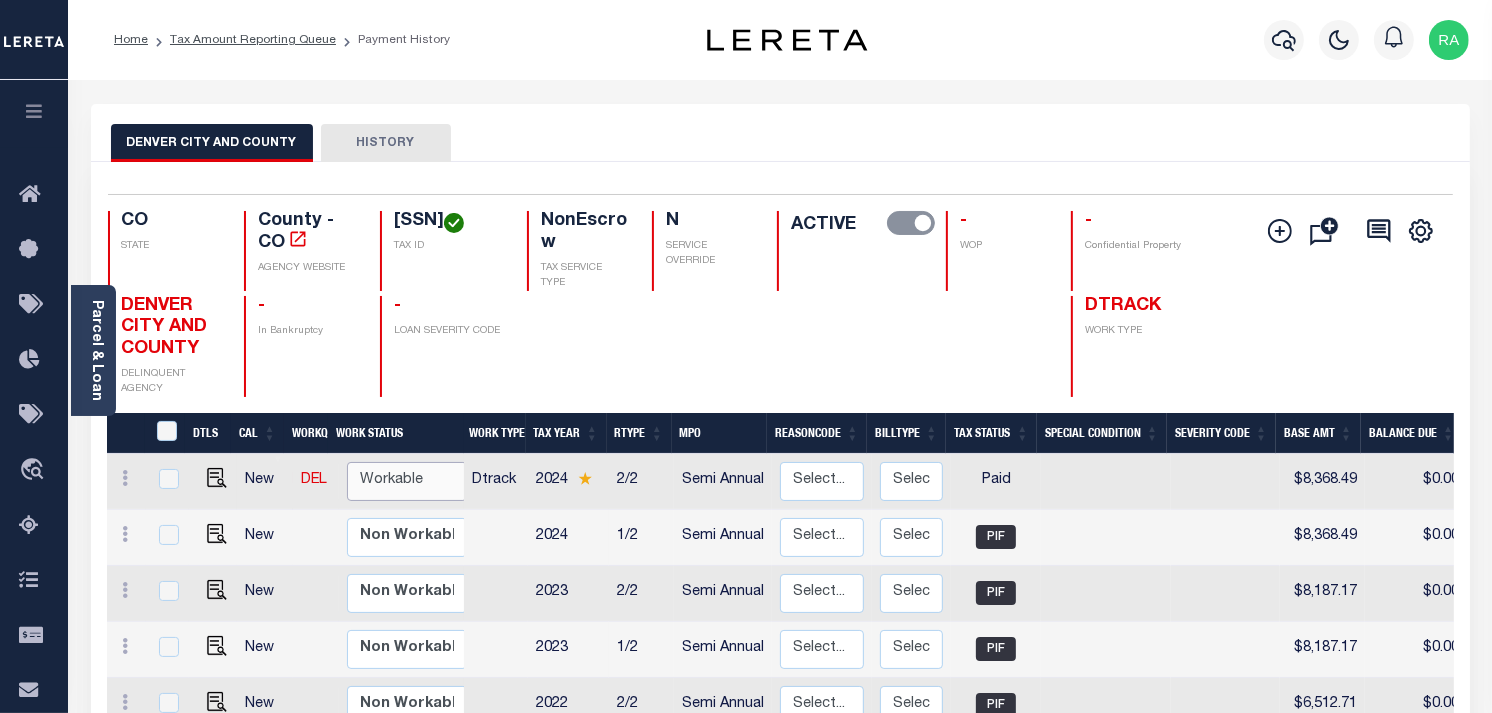 click on "Non Workable
Workable" at bounding box center (407, 481) 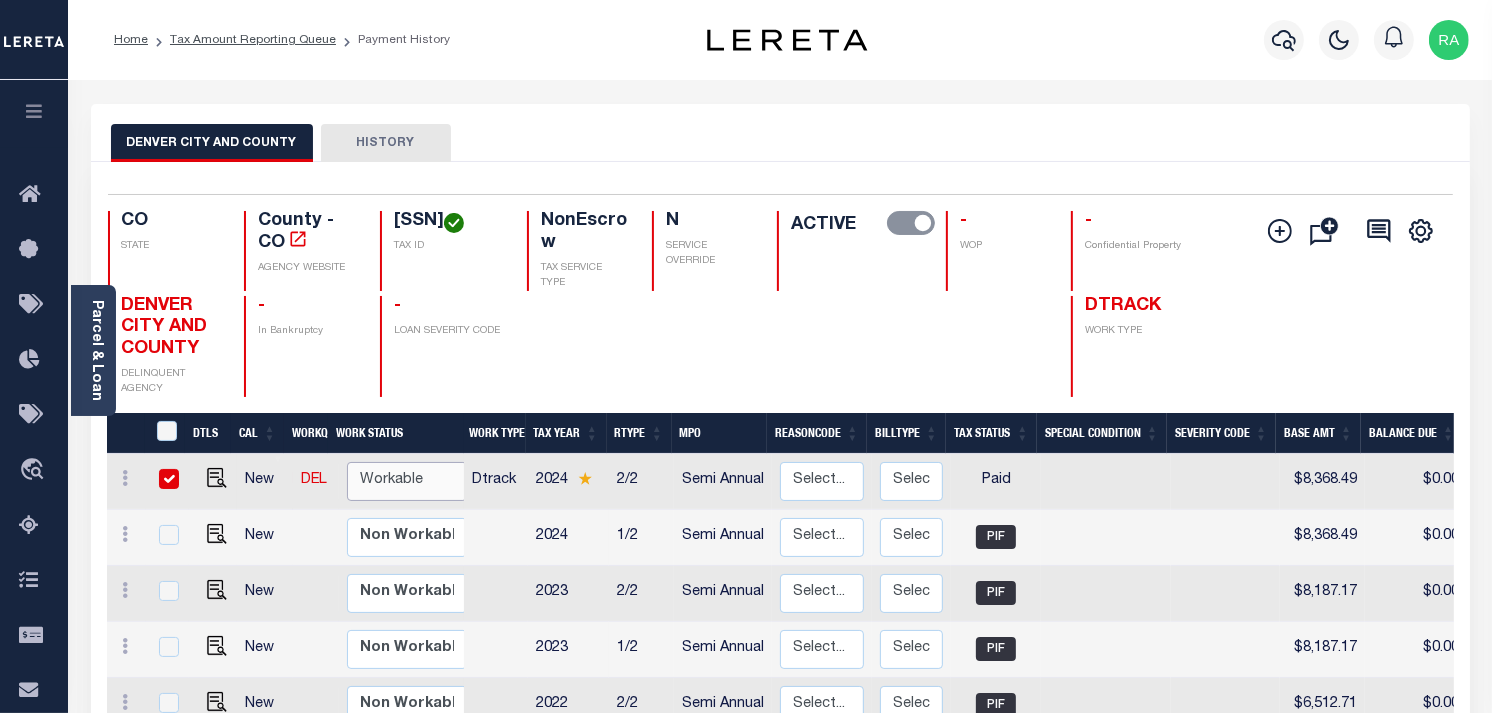 checkbox on "true" 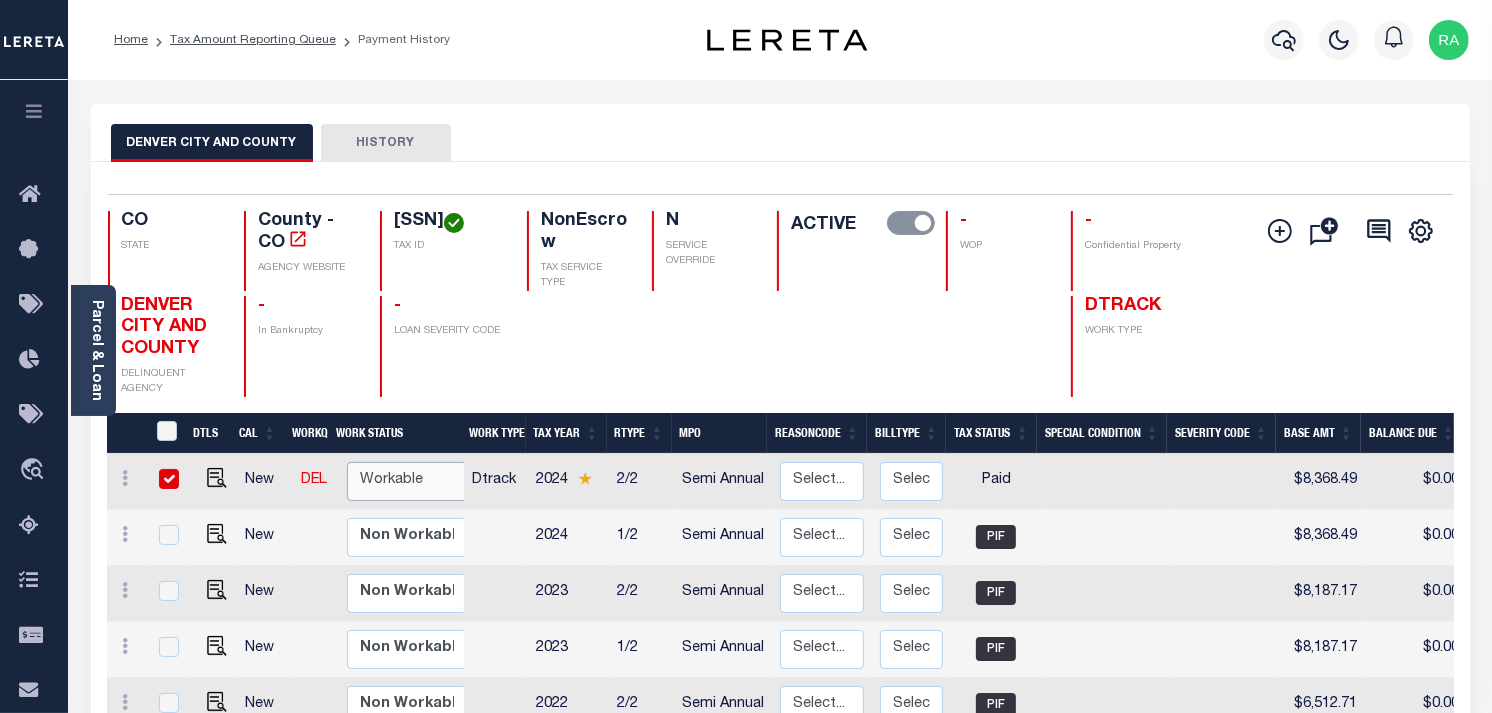 checkbox on "true" 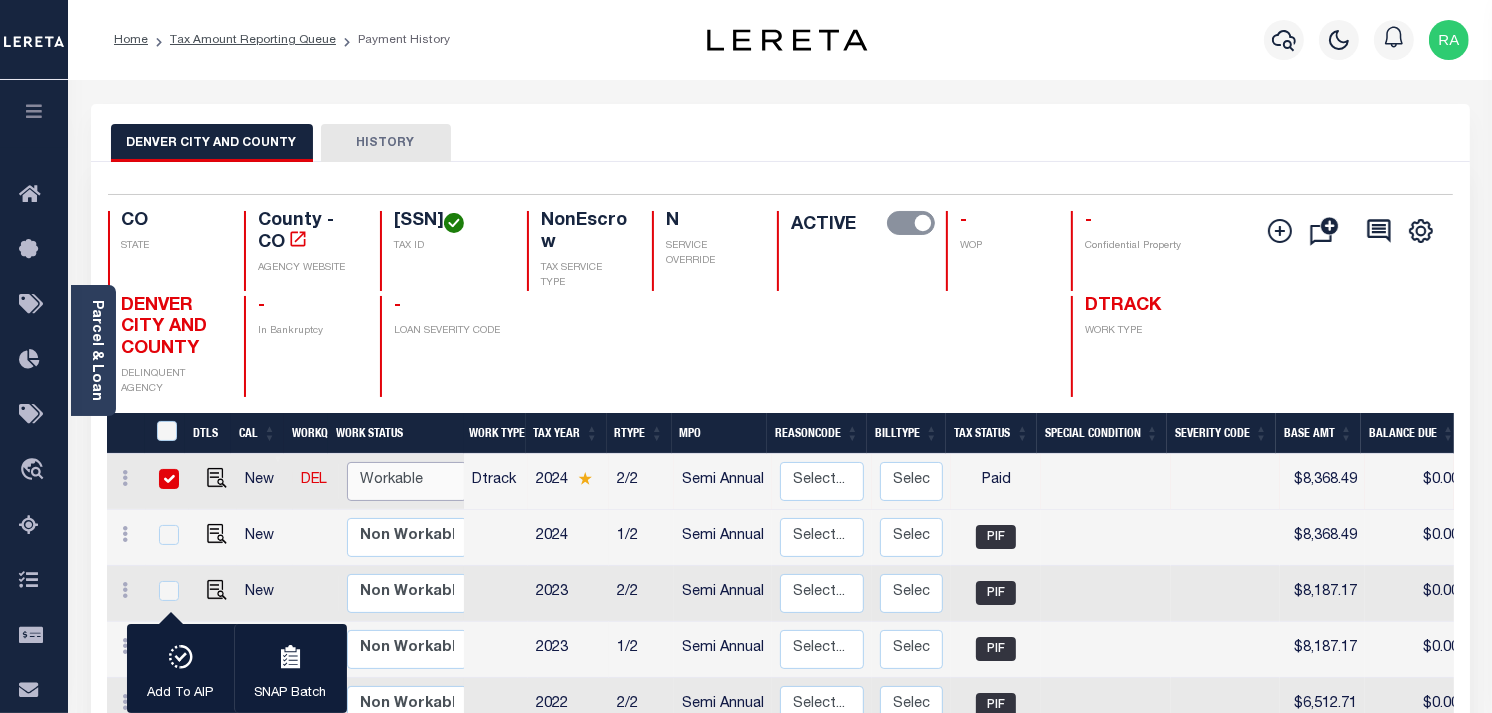 select on "true" 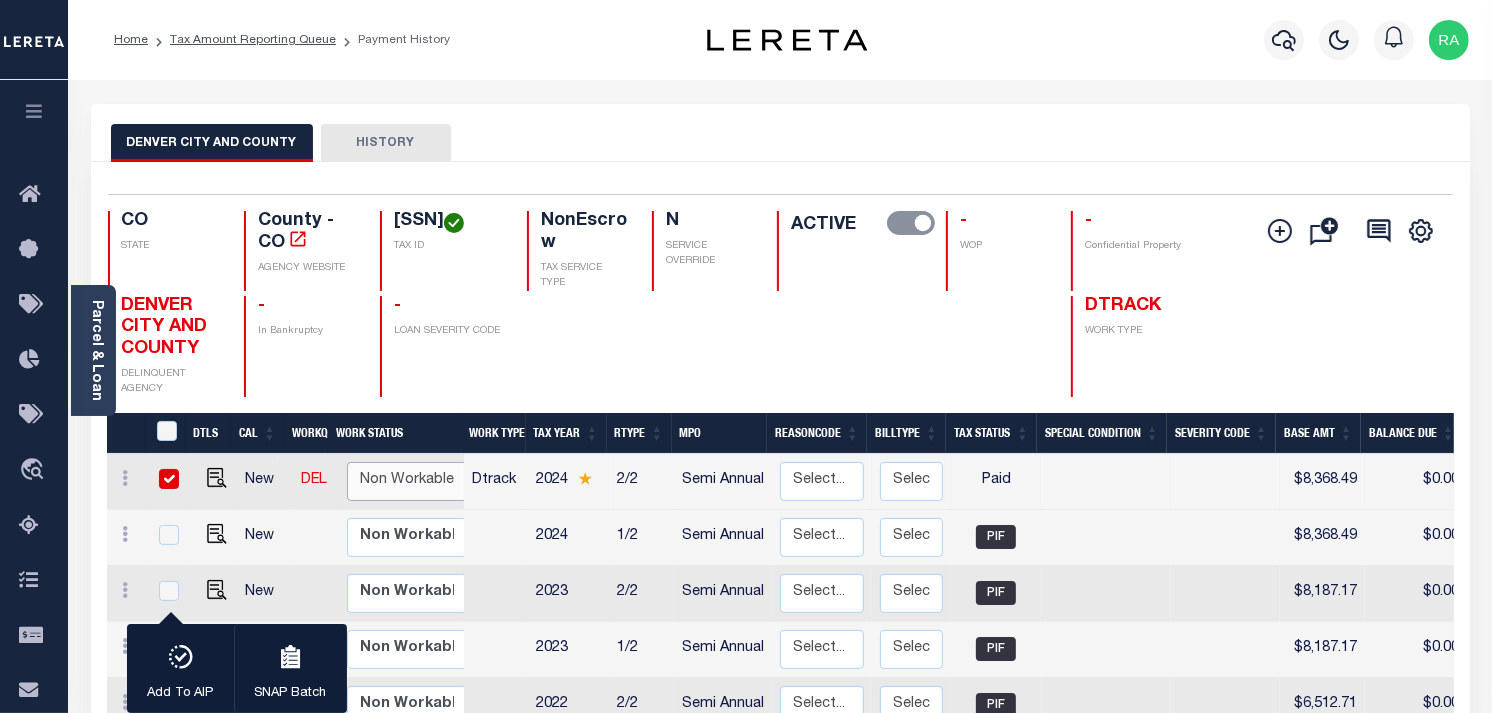 click on "Non Workable
Workable" at bounding box center [407, 481] 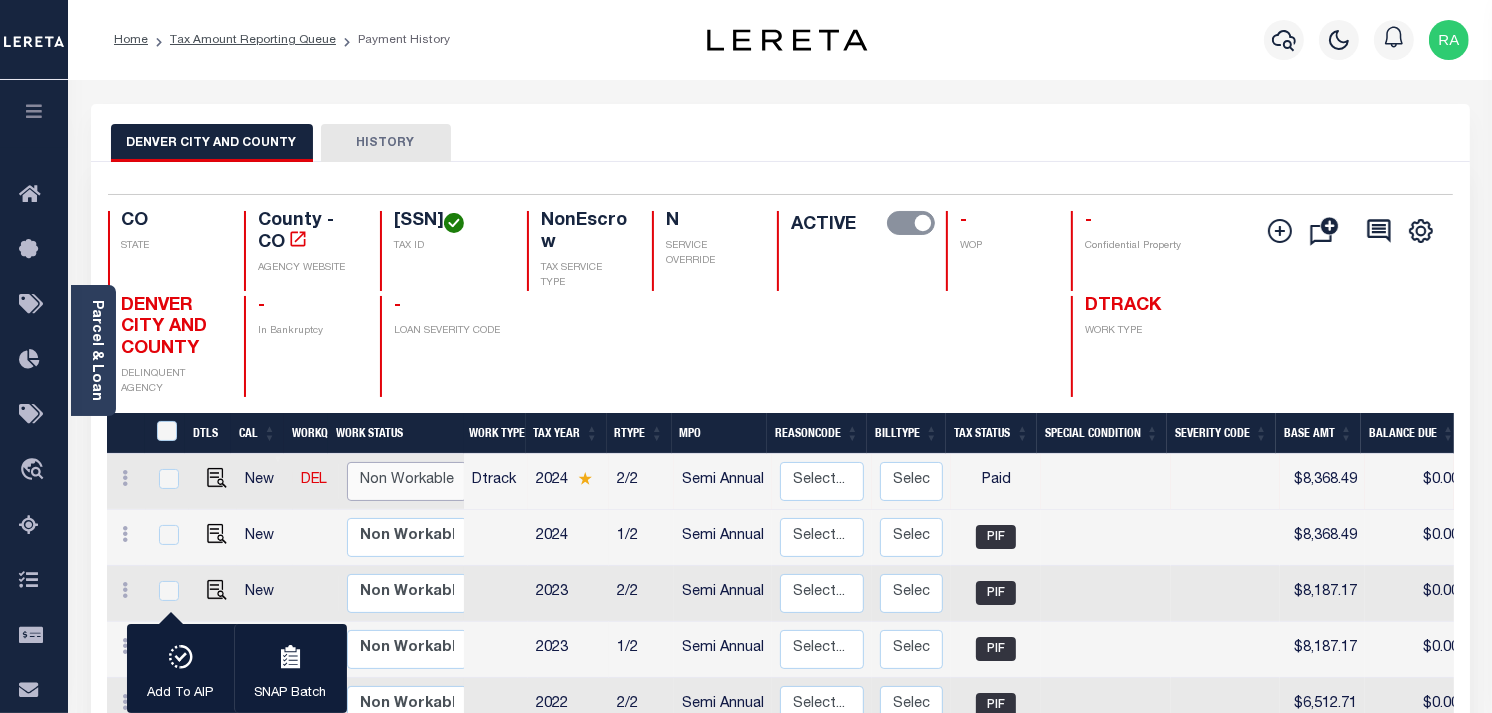 checkbox on "false" 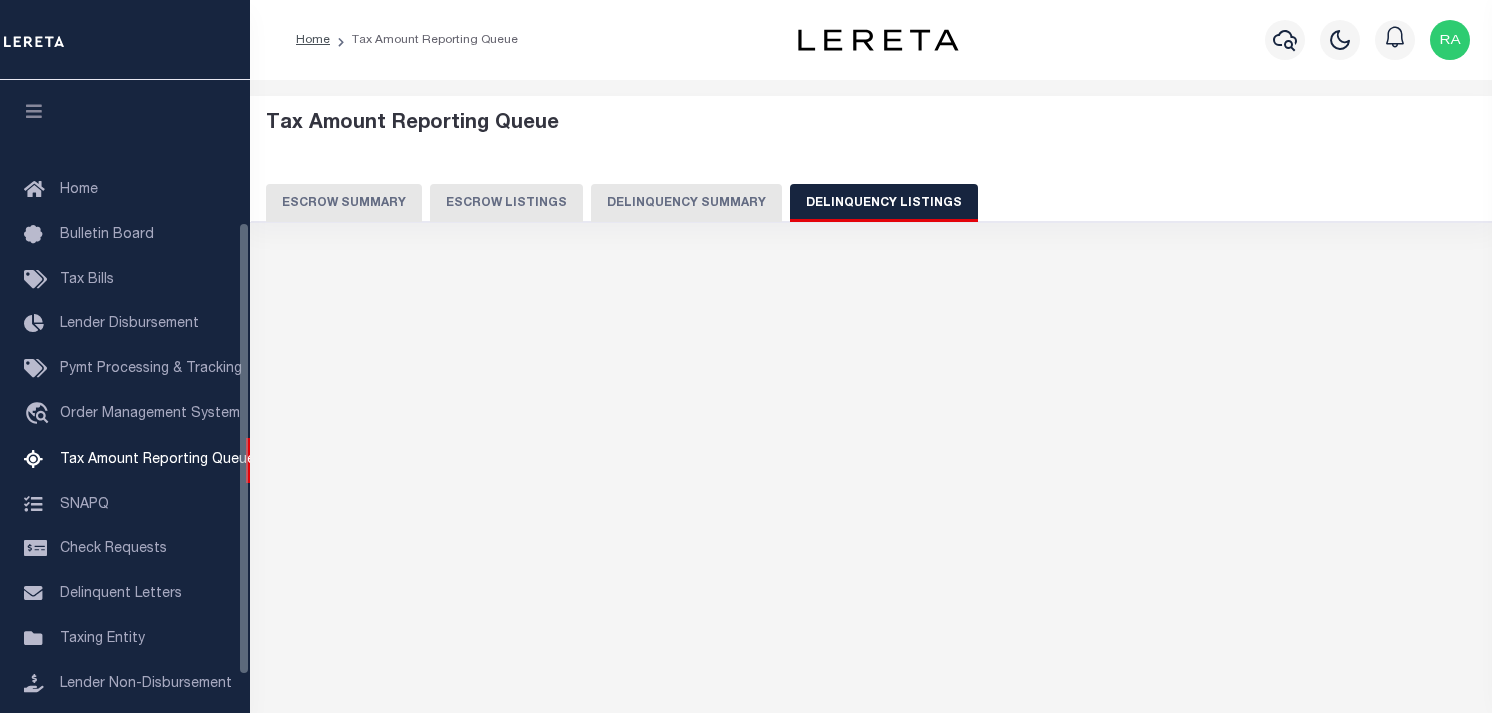 select 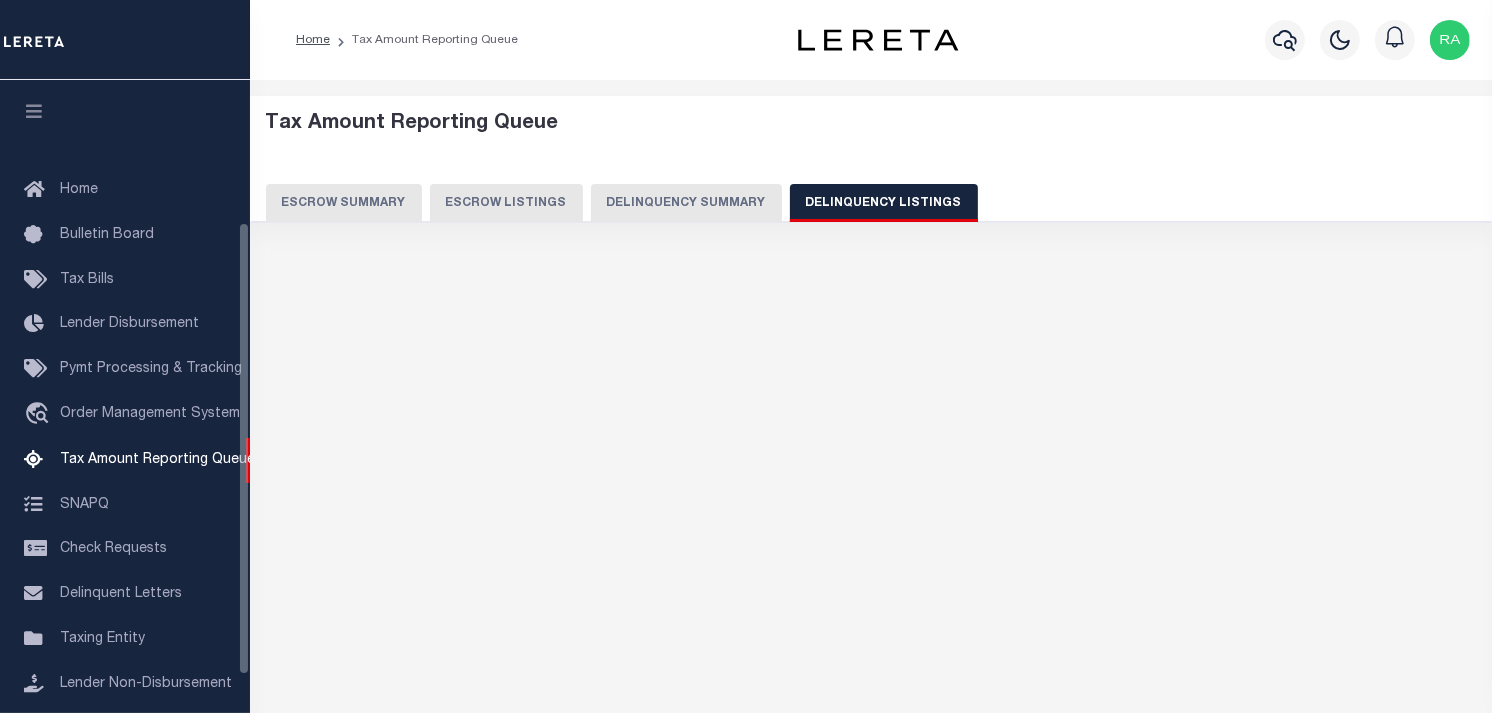 scroll, scrollTop: 198, scrollLeft: 0, axis: vertical 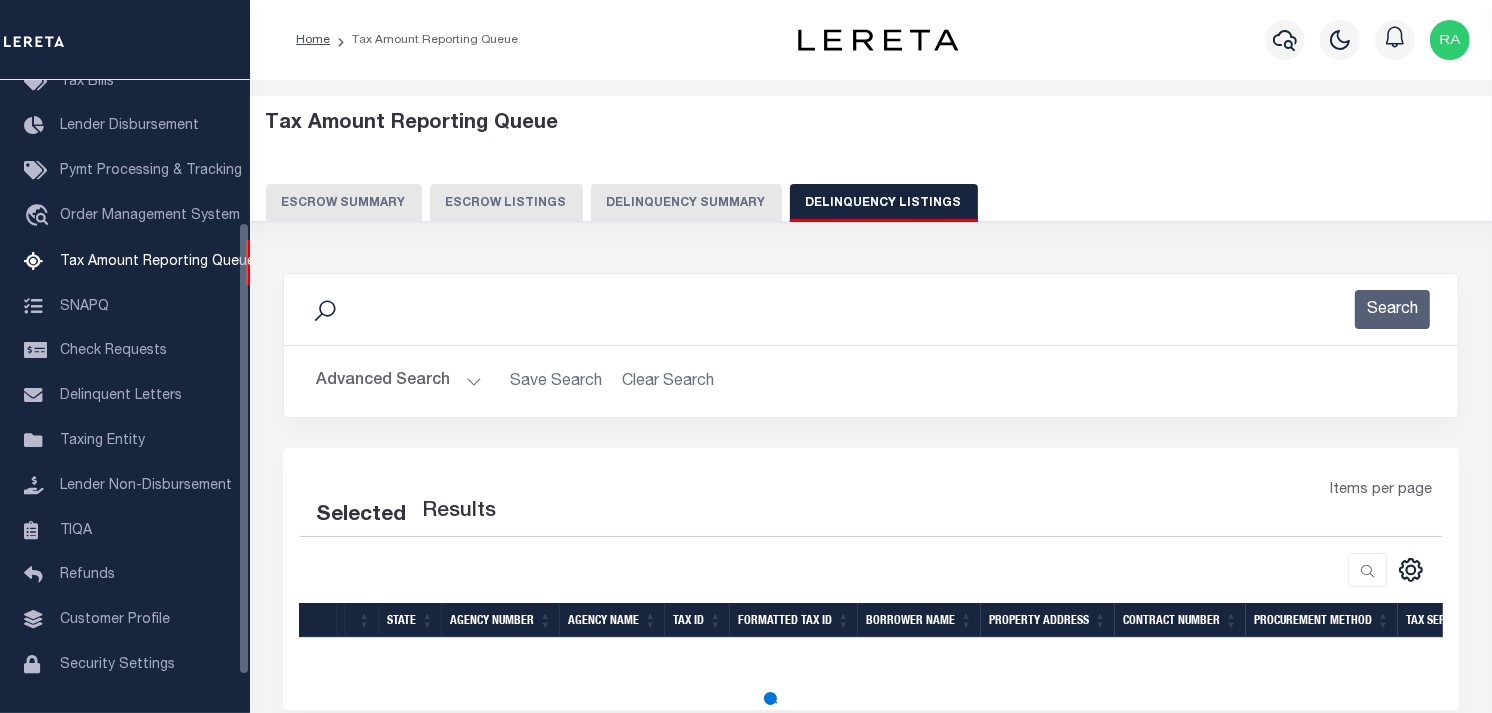 select on "100" 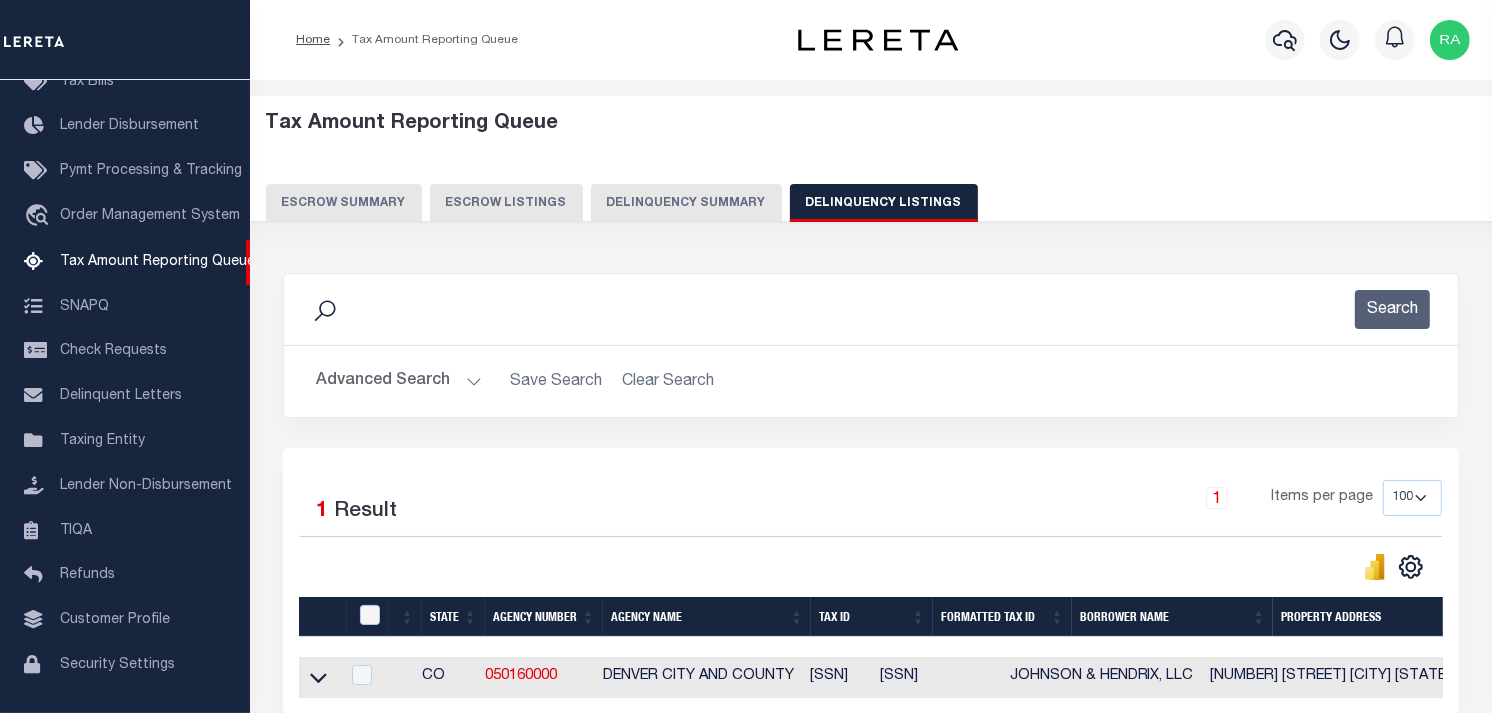 click on "Advanced Search" at bounding box center (399, 381) 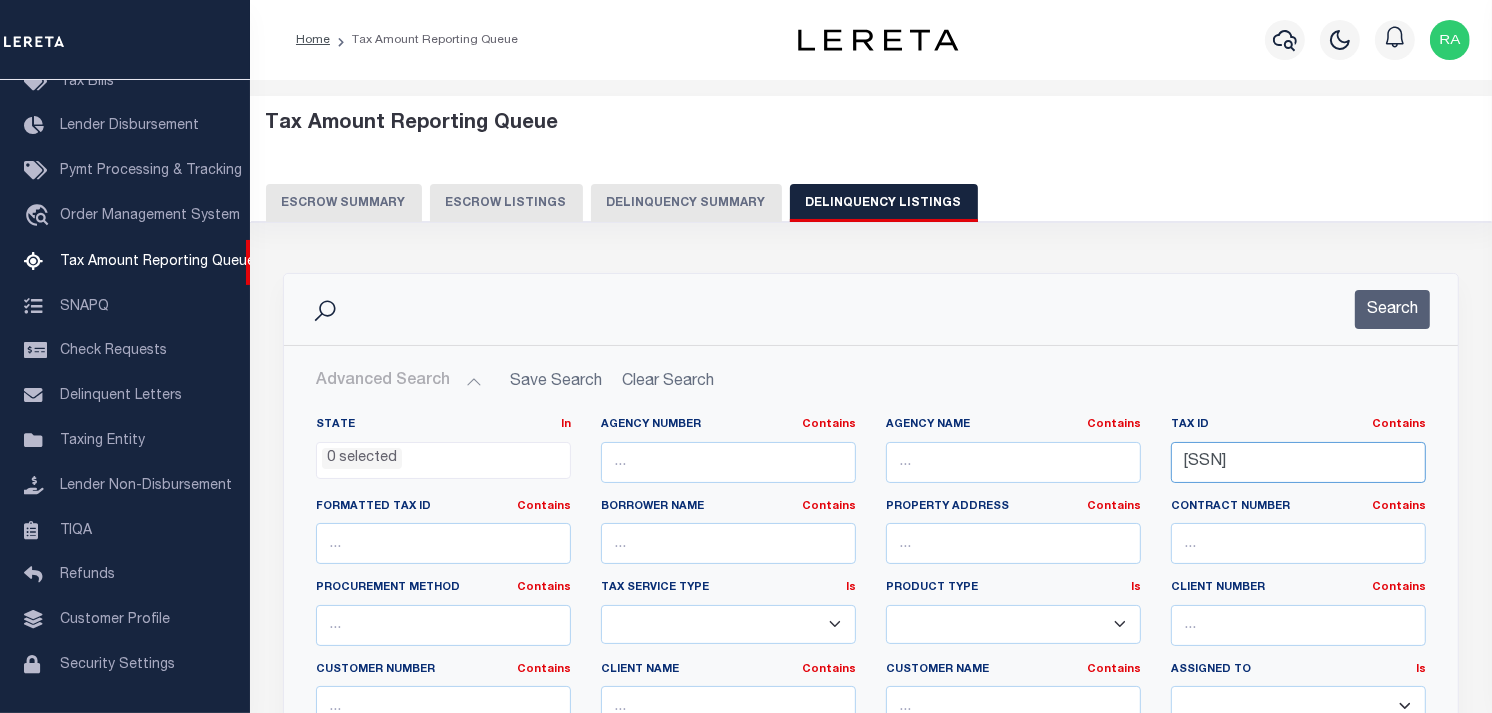 click on "0704200032000" at bounding box center [1298, 462] 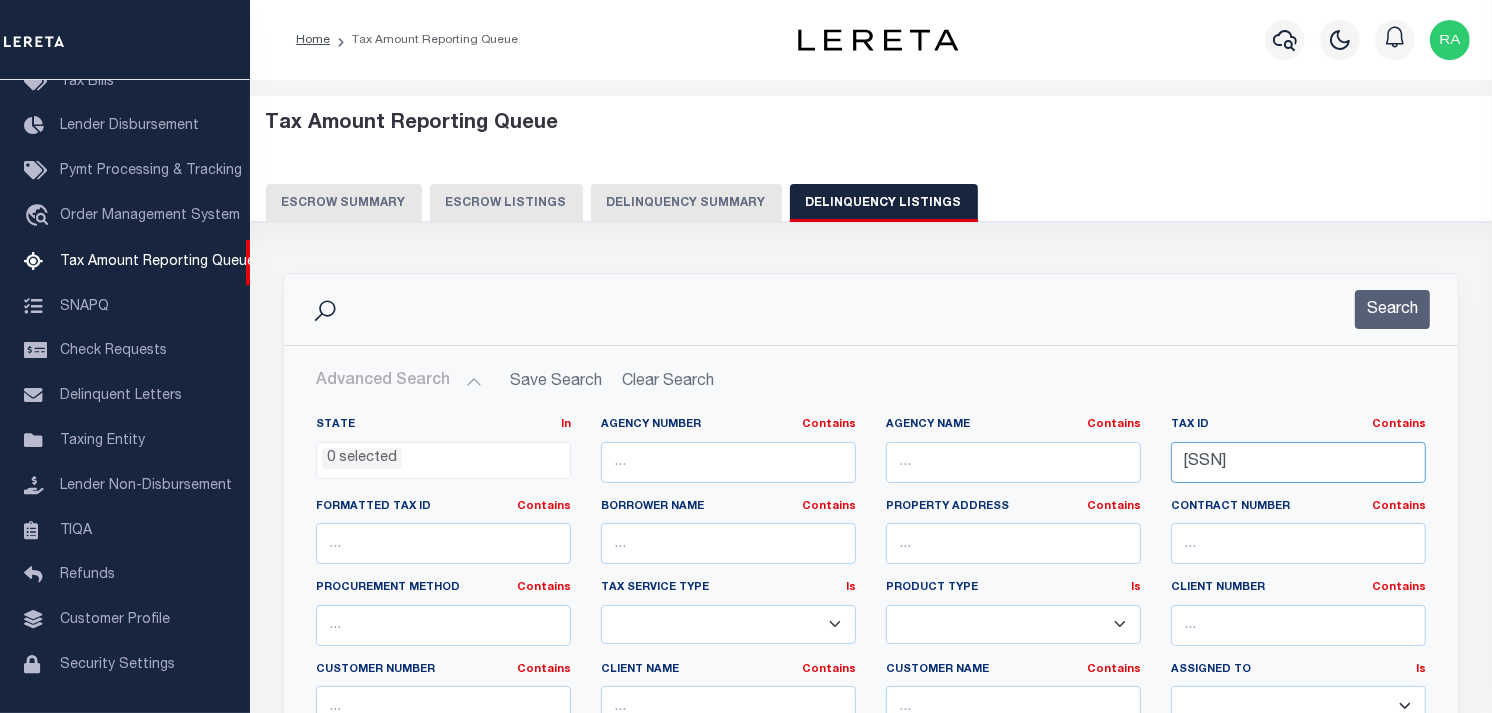 click on "0704200032000" at bounding box center [1298, 462] 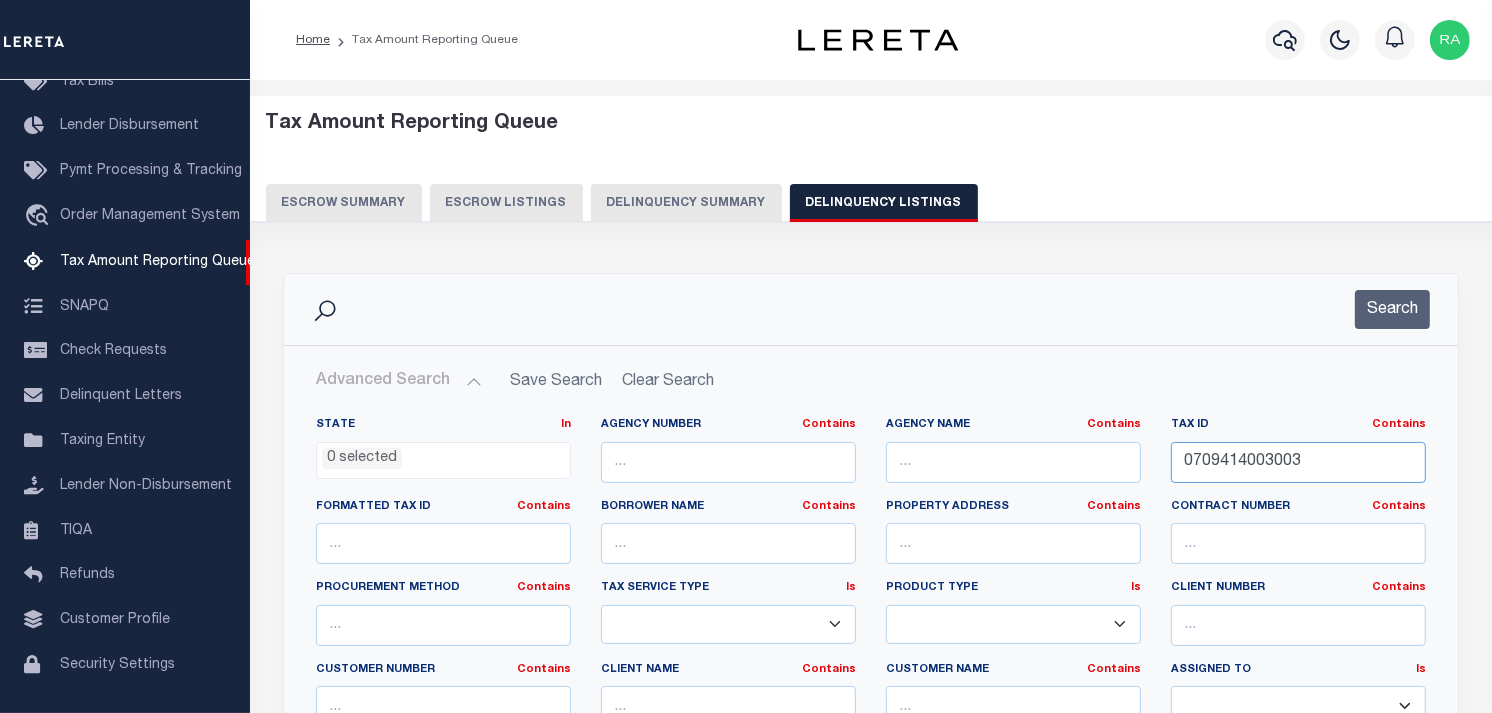 type on "0709414003003" 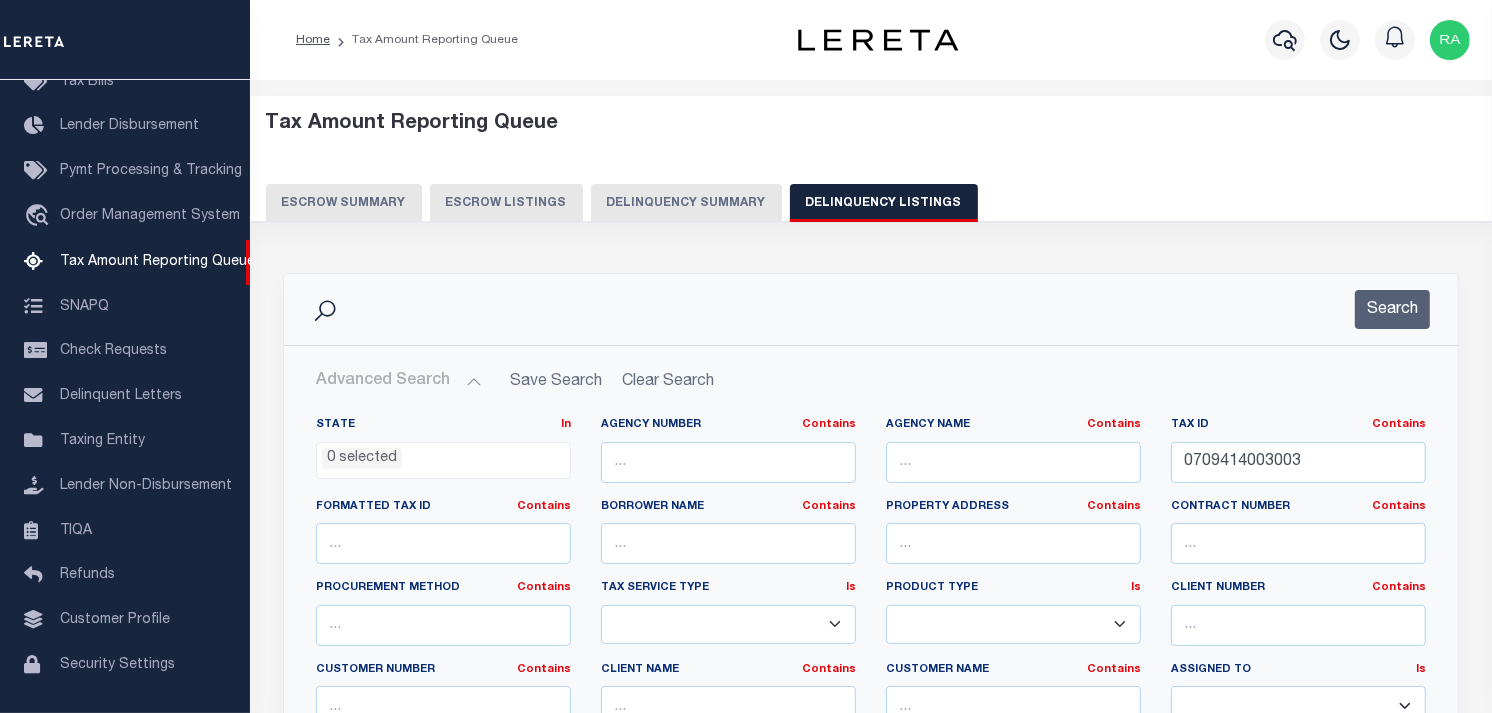 click on "Search" at bounding box center [871, 309] 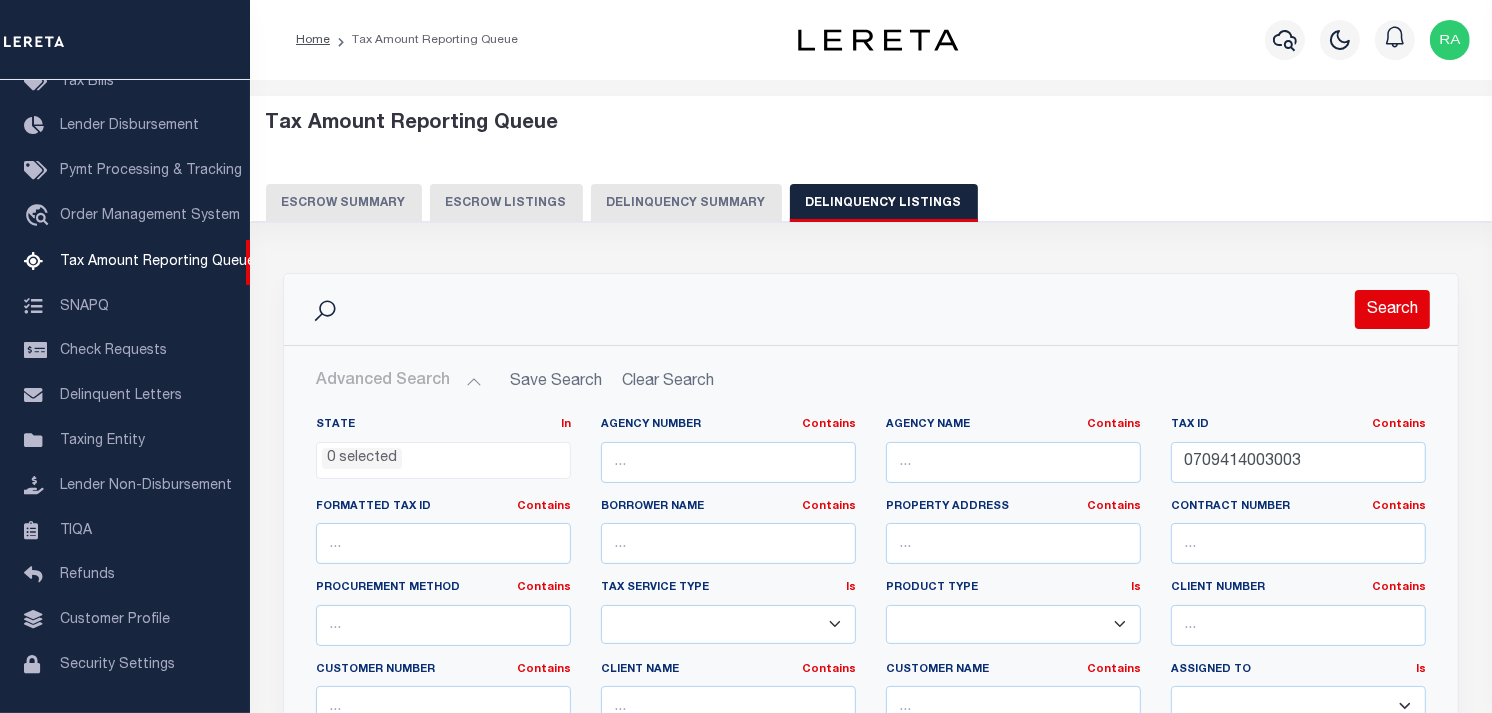 click on "Search" at bounding box center (1392, 309) 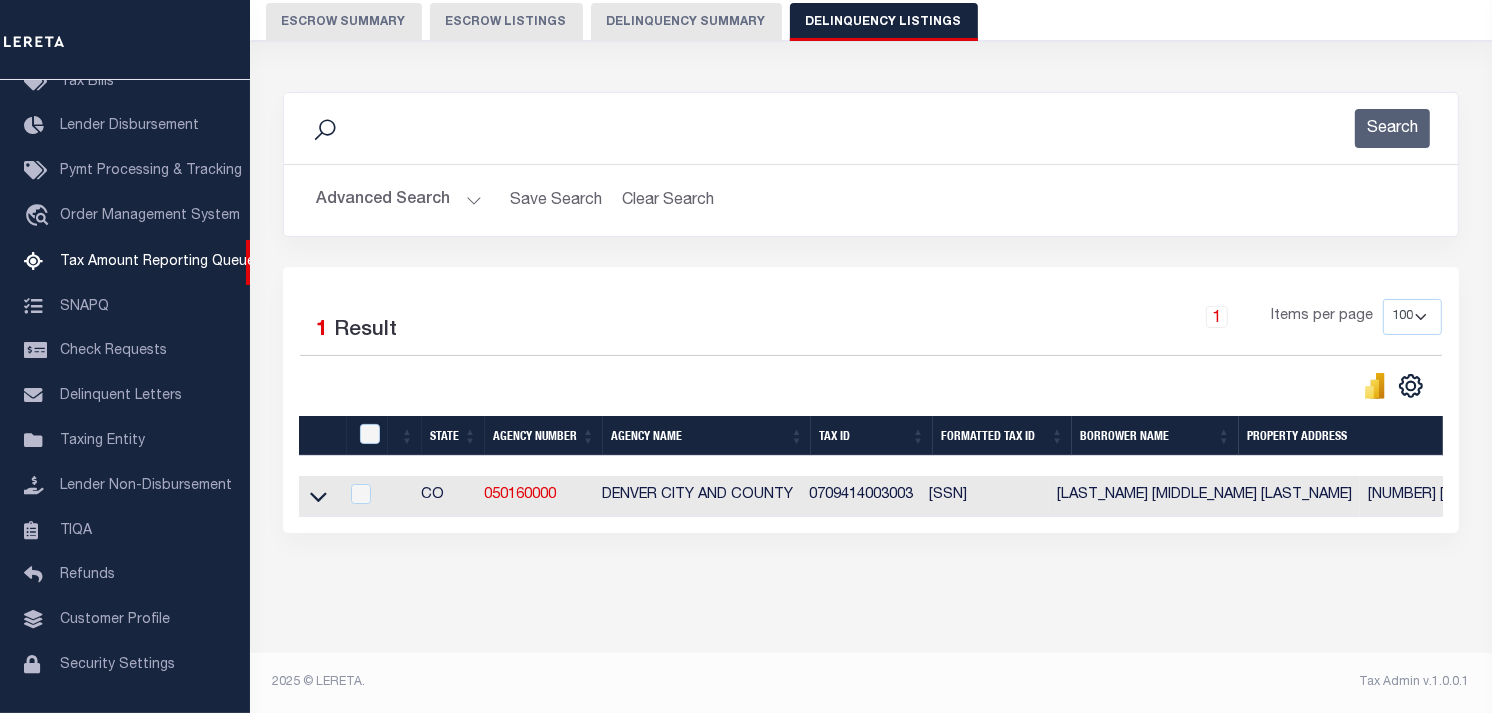 scroll, scrollTop: 197, scrollLeft: 0, axis: vertical 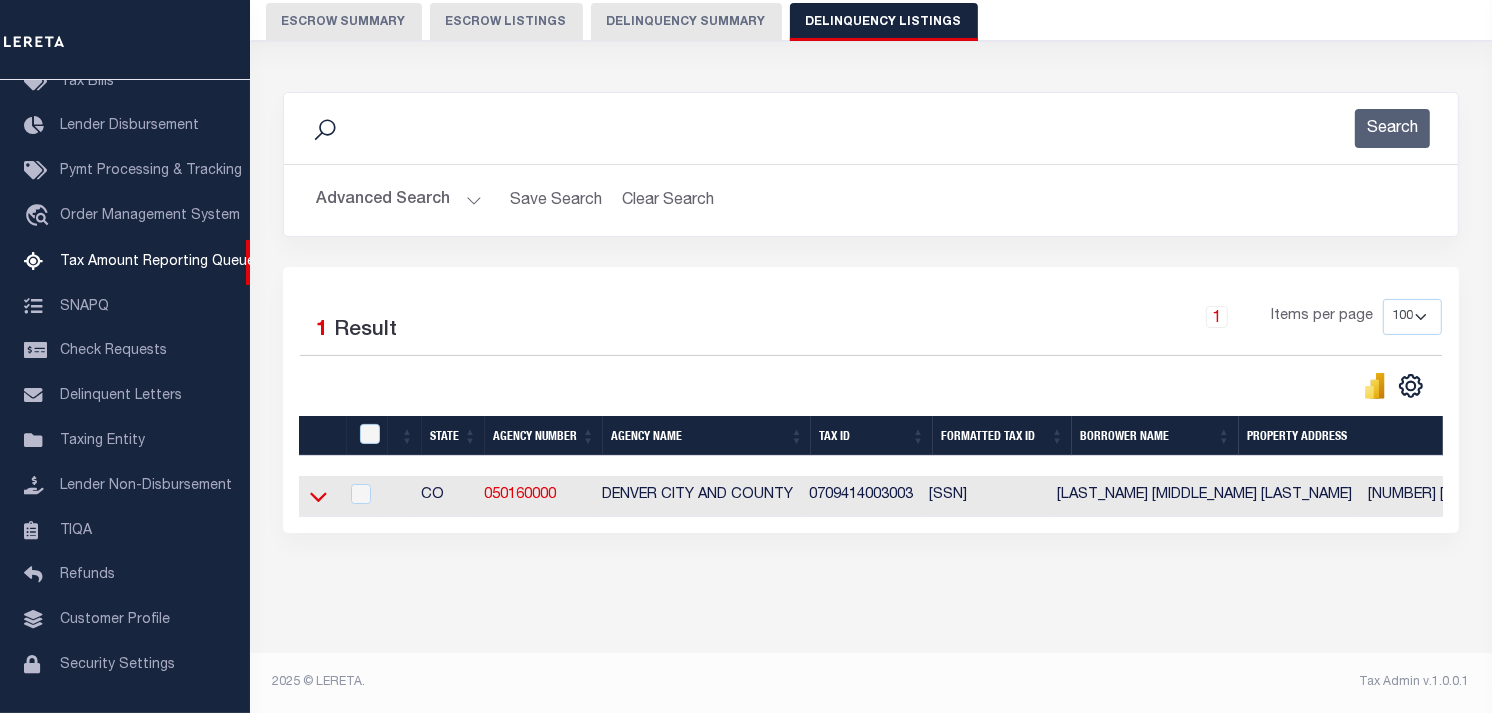 click 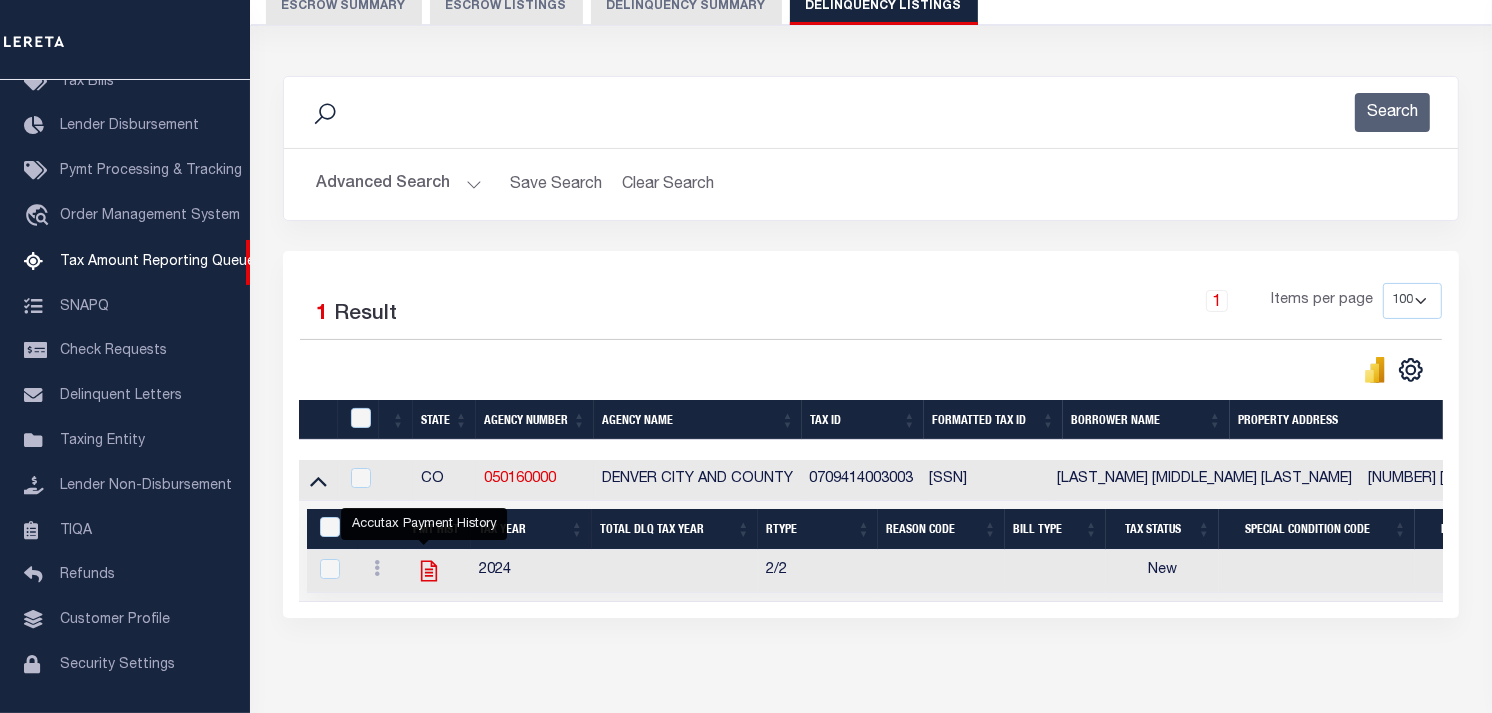 click 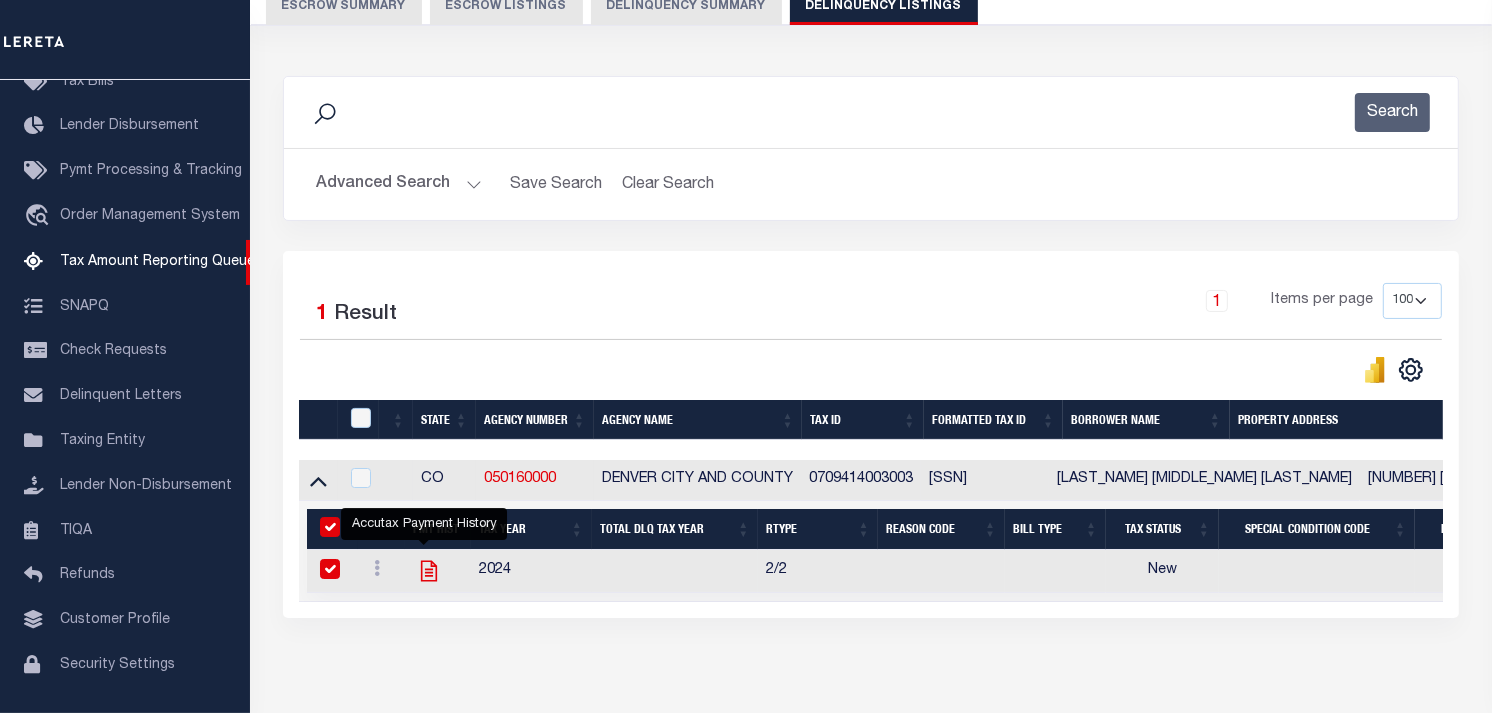 checkbox on "true" 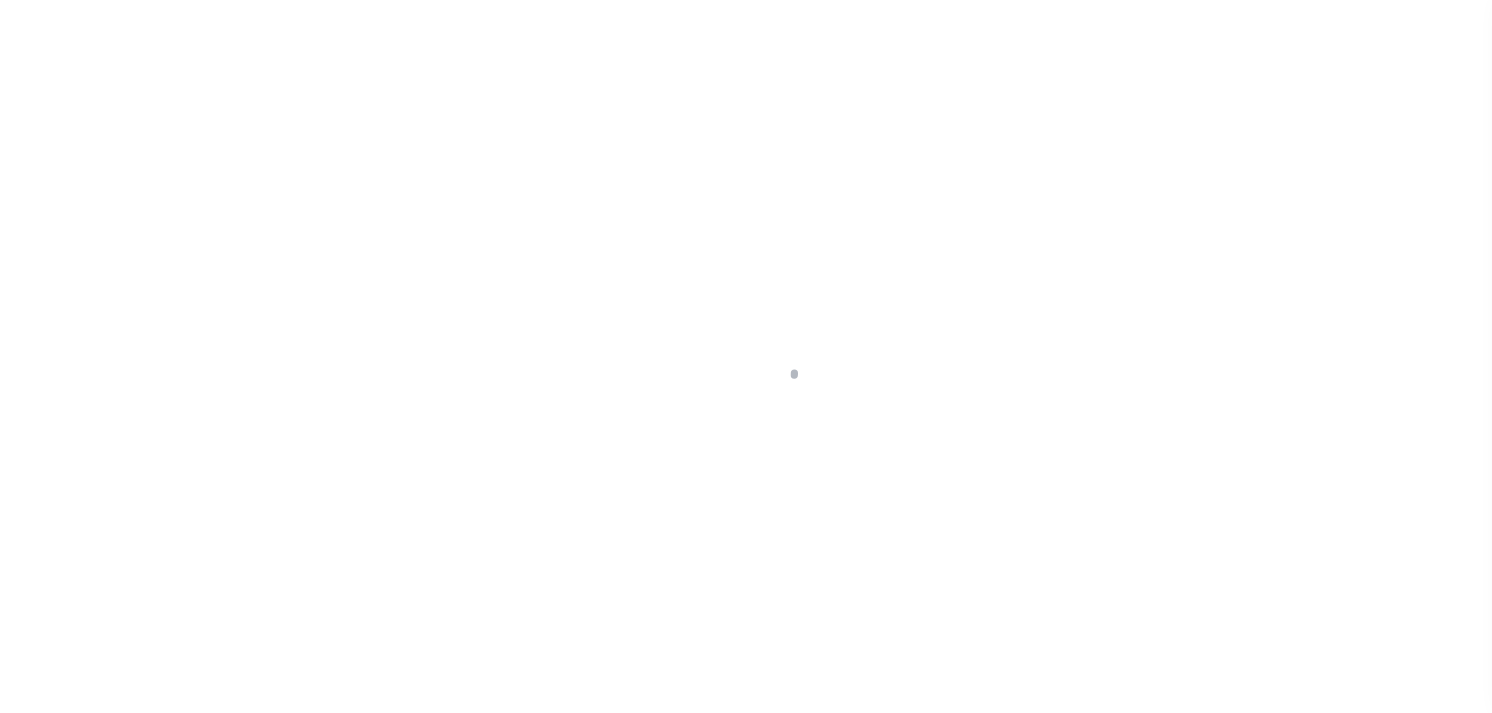 scroll, scrollTop: 0, scrollLeft: 0, axis: both 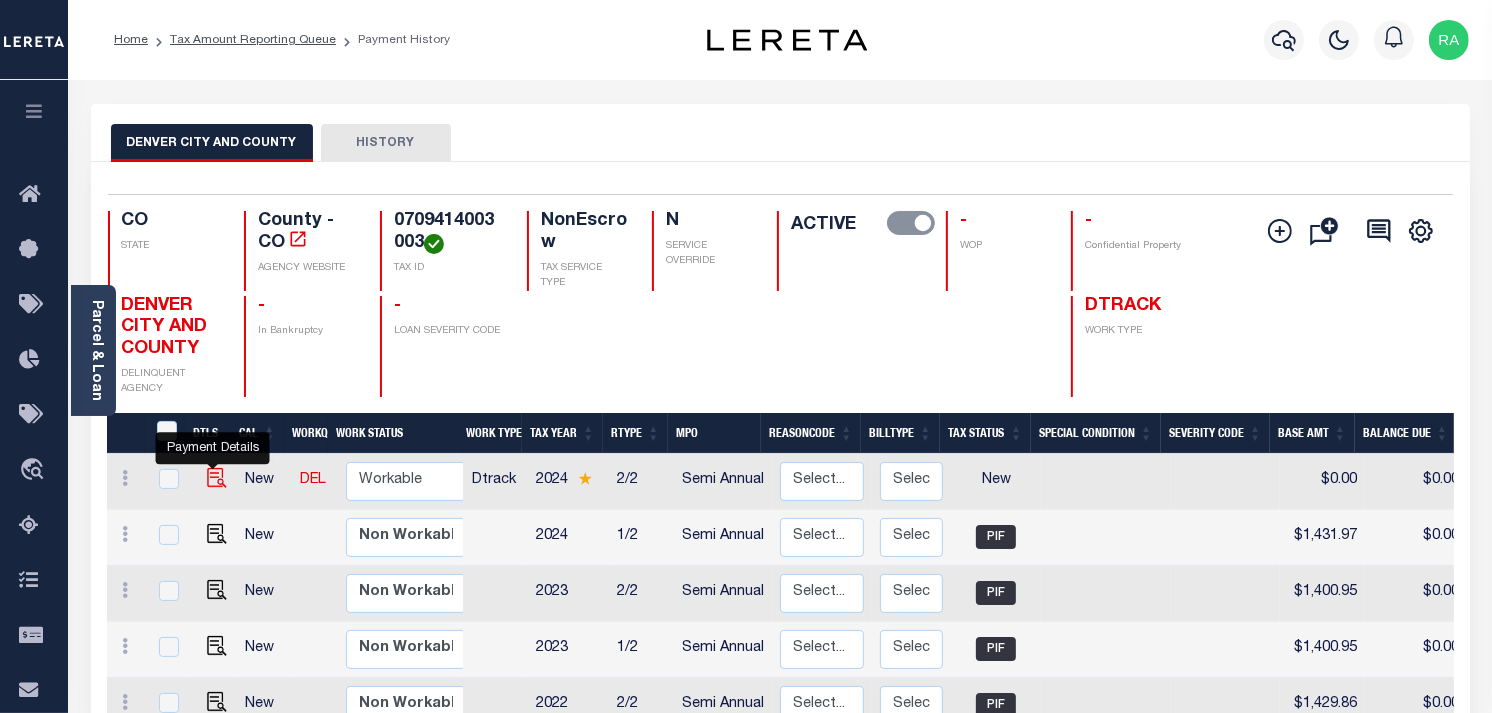 click at bounding box center (217, 478) 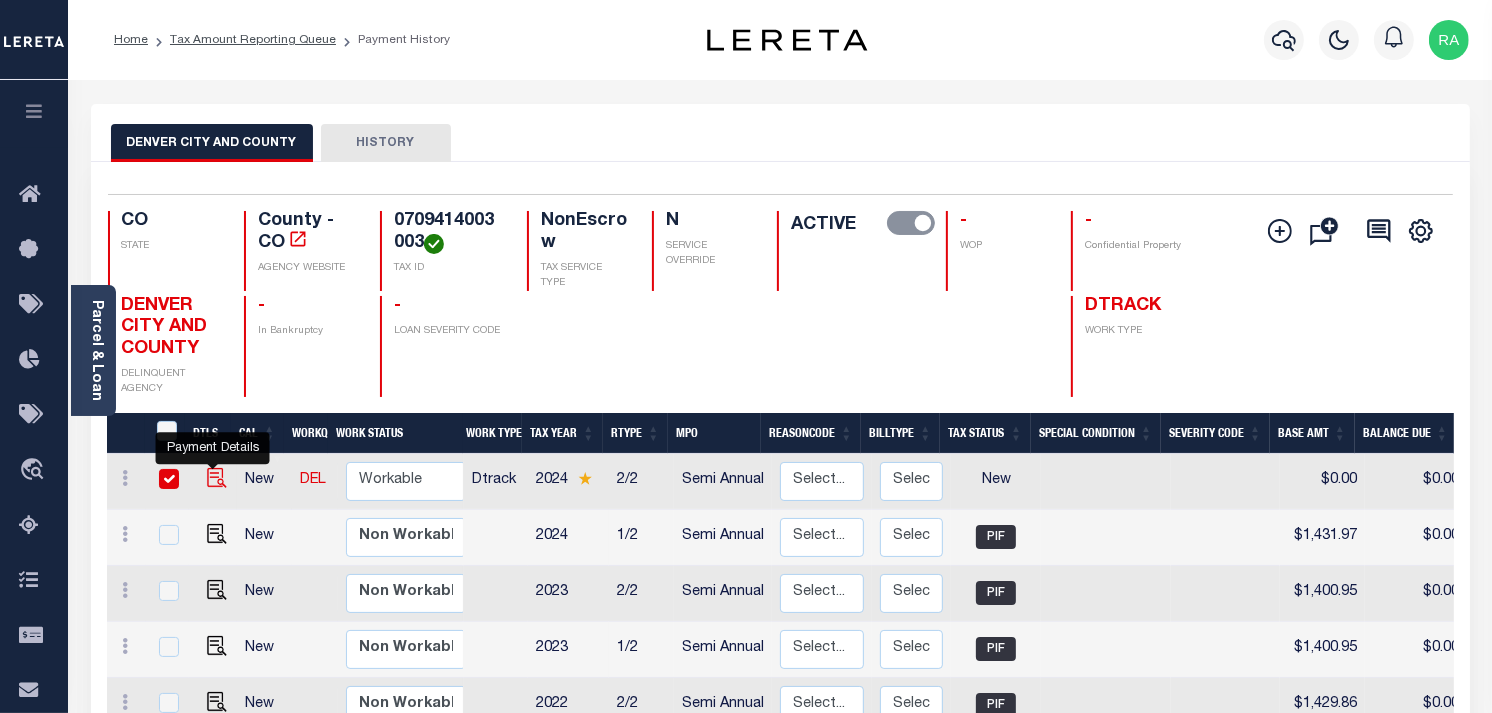 checkbox on "true" 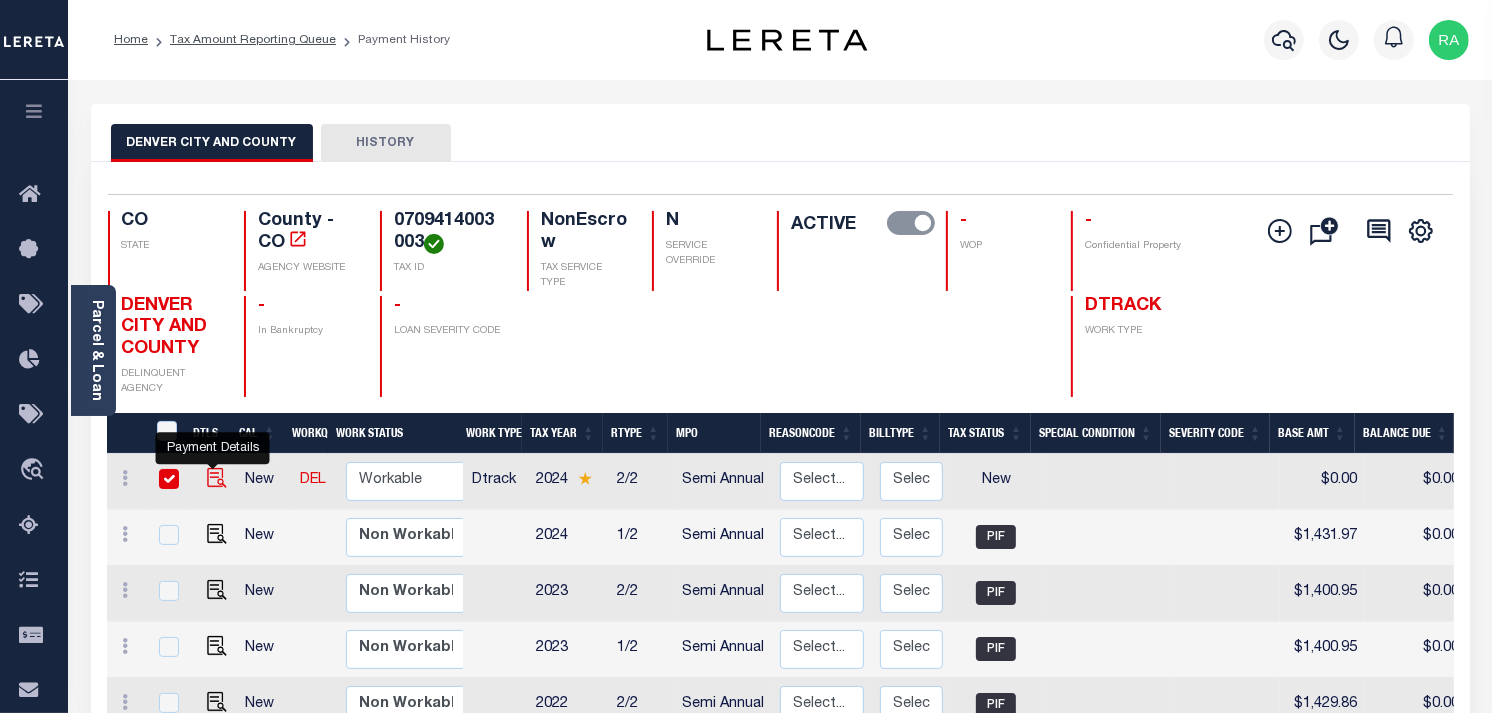 checkbox on "true" 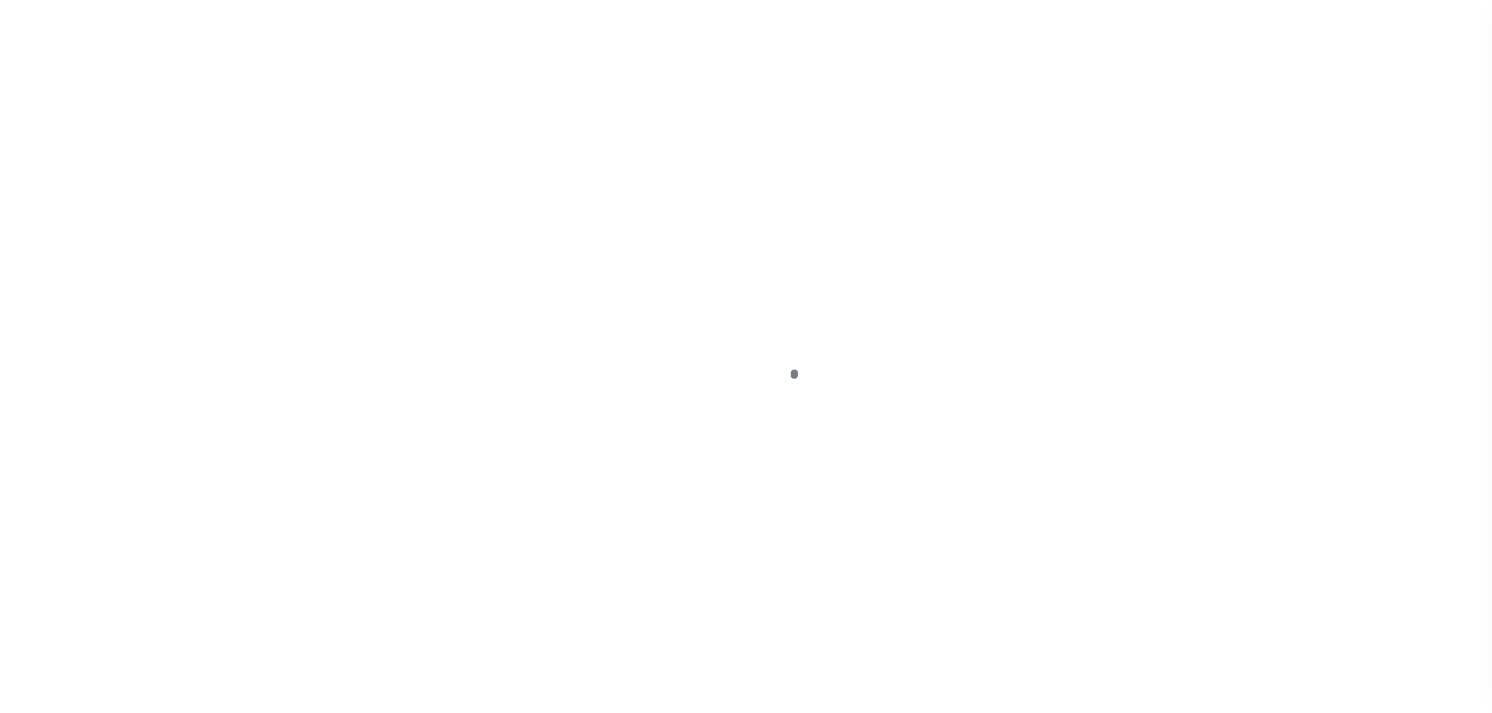 scroll, scrollTop: 0, scrollLeft: 0, axis: both 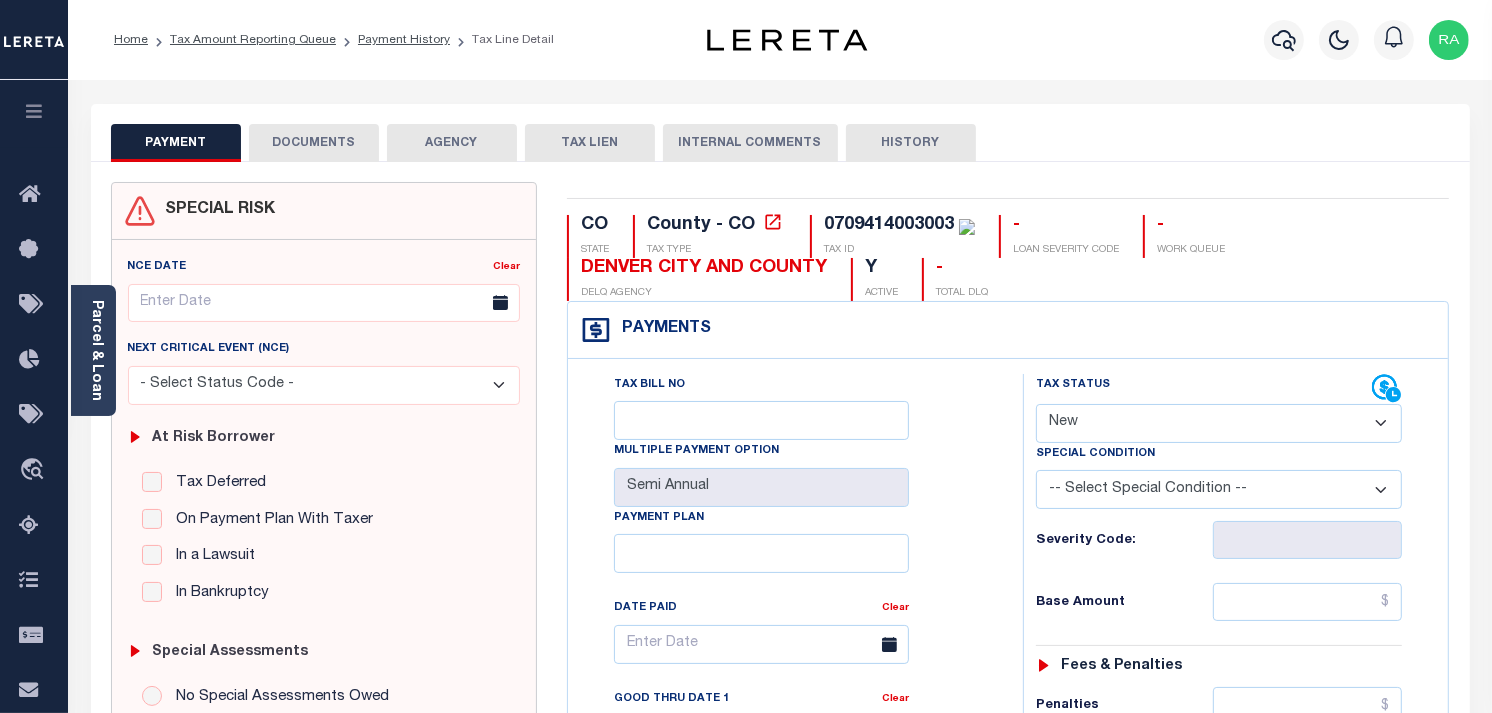 click on "- Select Status Code -
Open
Due/Unpaid
Paid
Incomplete
No Tax Due
Internal Refund Processed
New" at bounding box center (1219, 423) 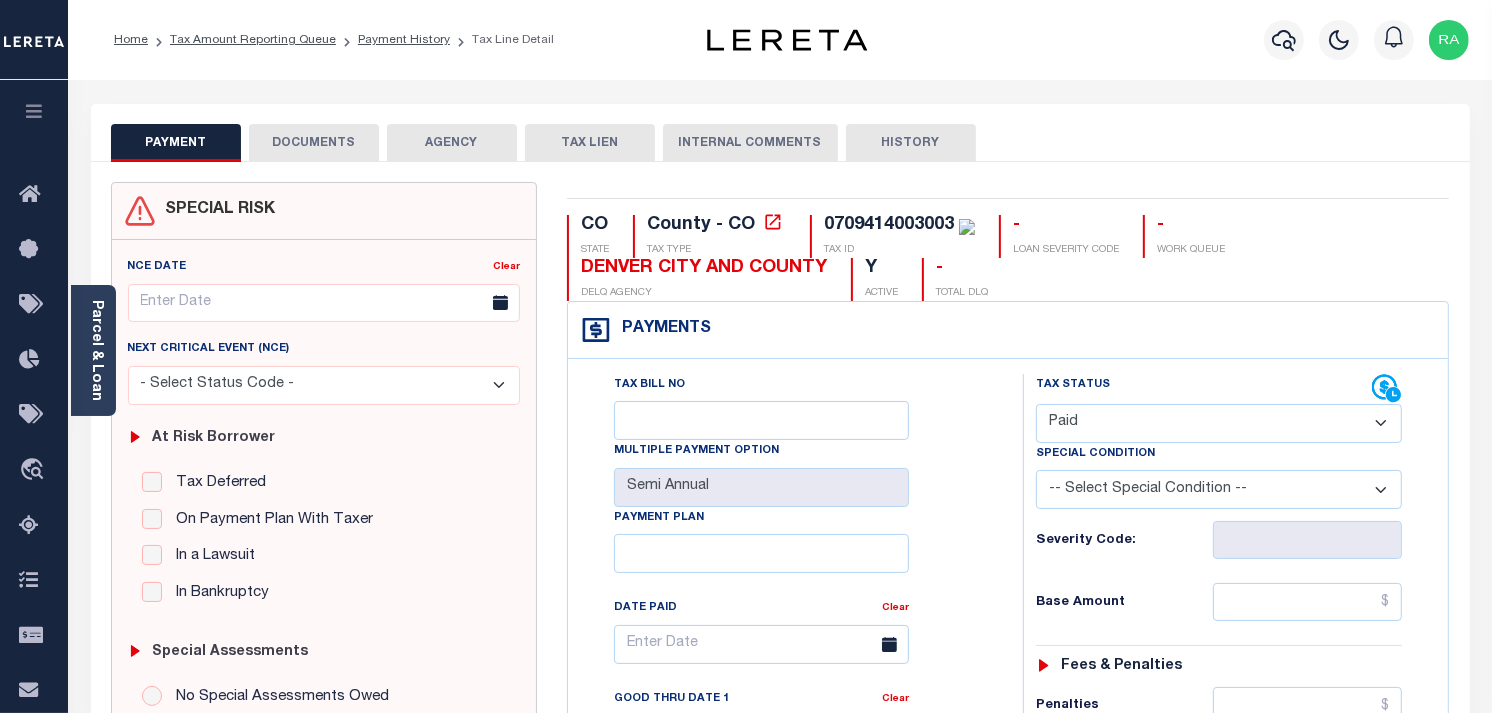 click on "- Select Status Code -
Open
Due/Unpaid
Paid
Incomplete
No Tax Due
Internal Refund Processed
New" at bounding box center (1219, 423) 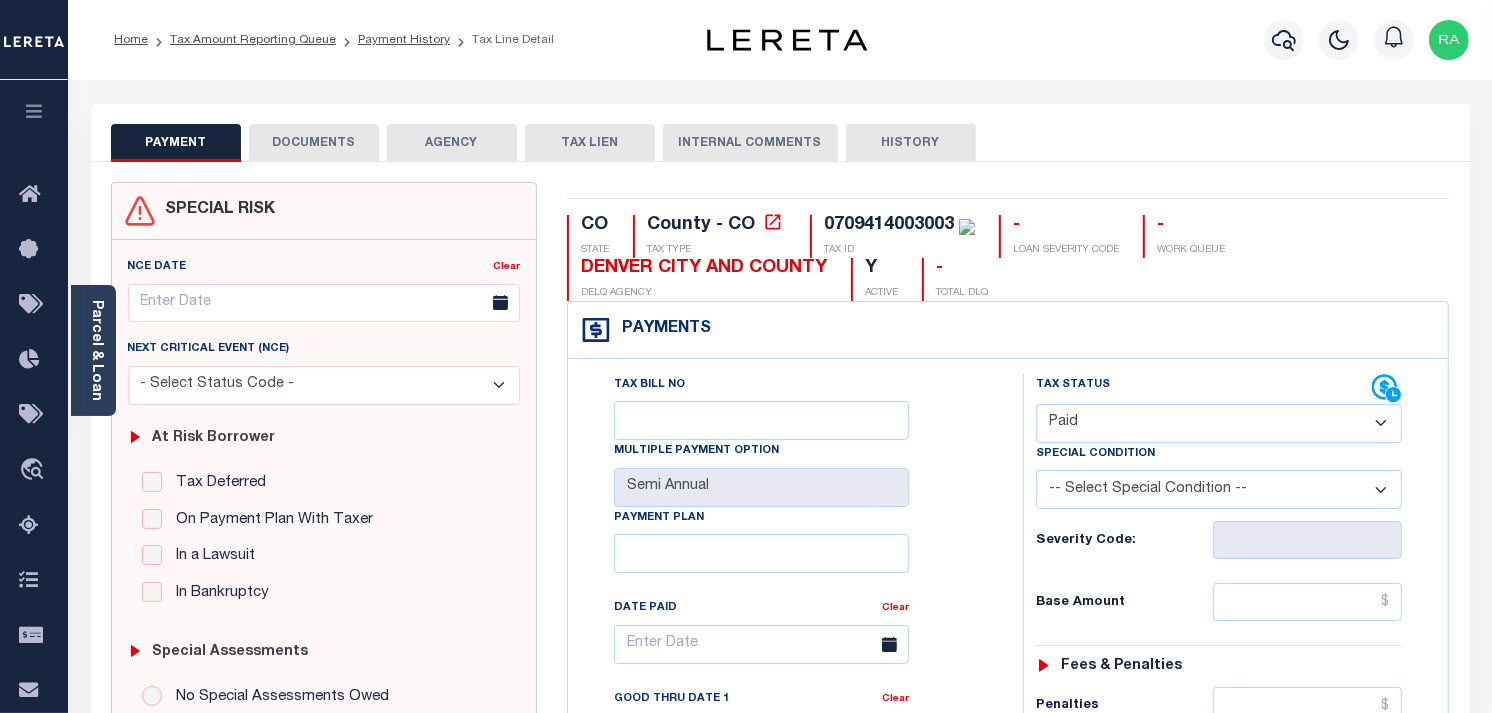 type on "08/06/2025" 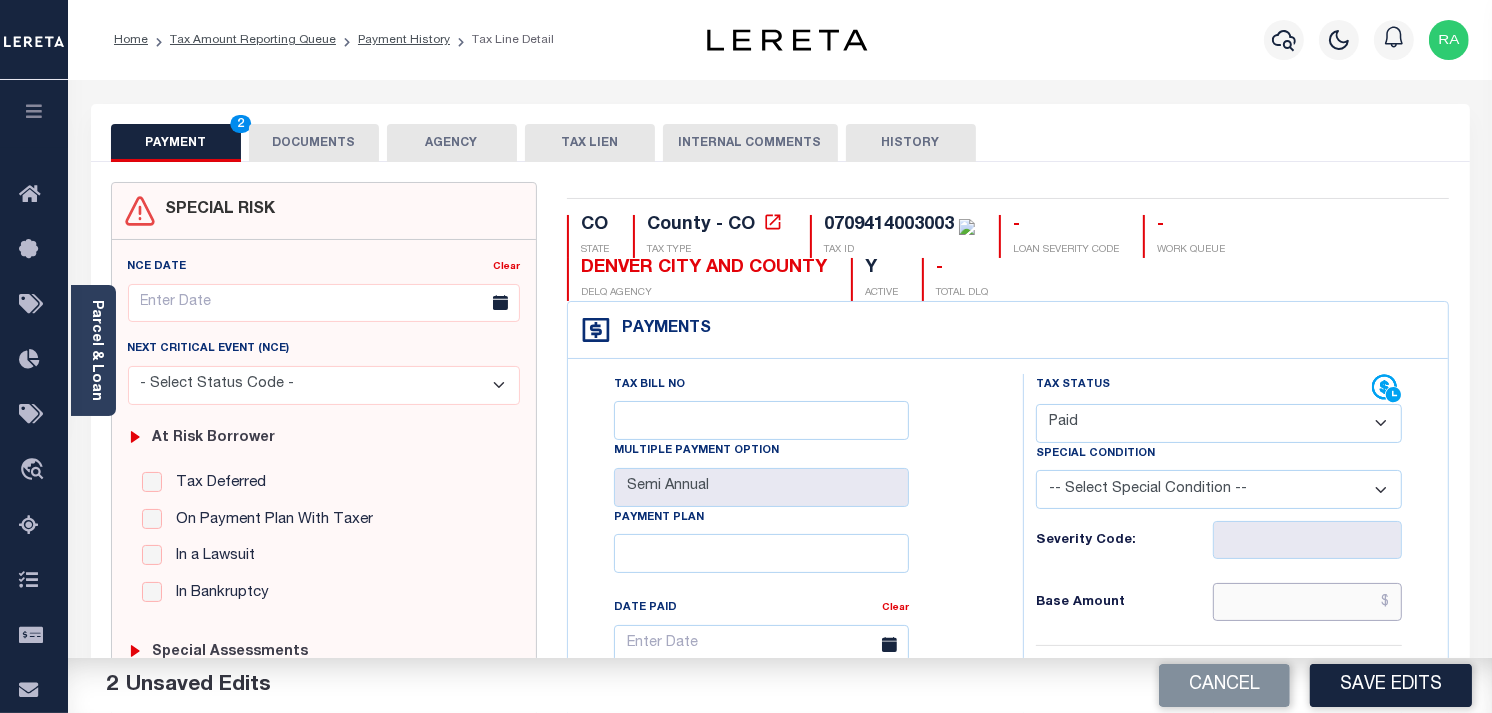 click at bounding box center (1308, 602) 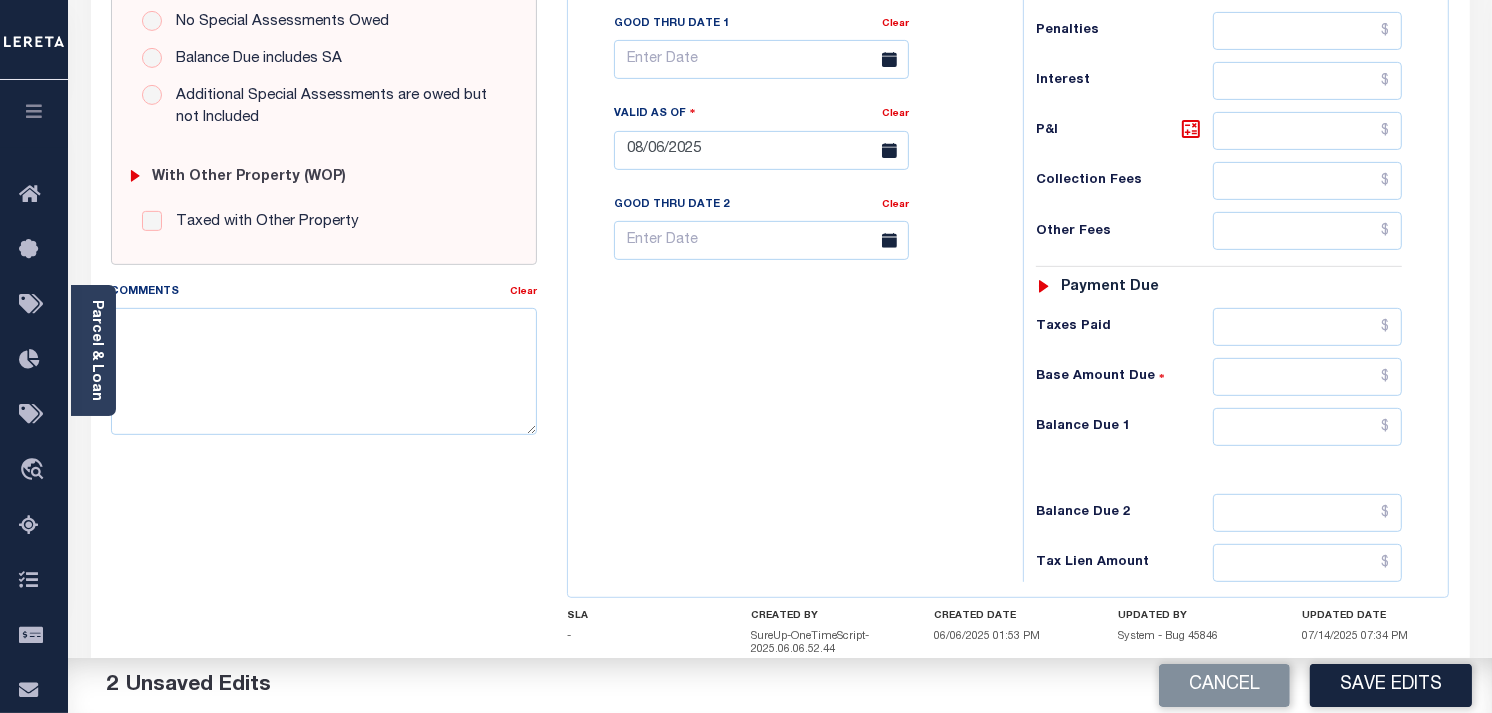 scroll, scrollTop: 777, scrollLeft: 0, axis: vertical 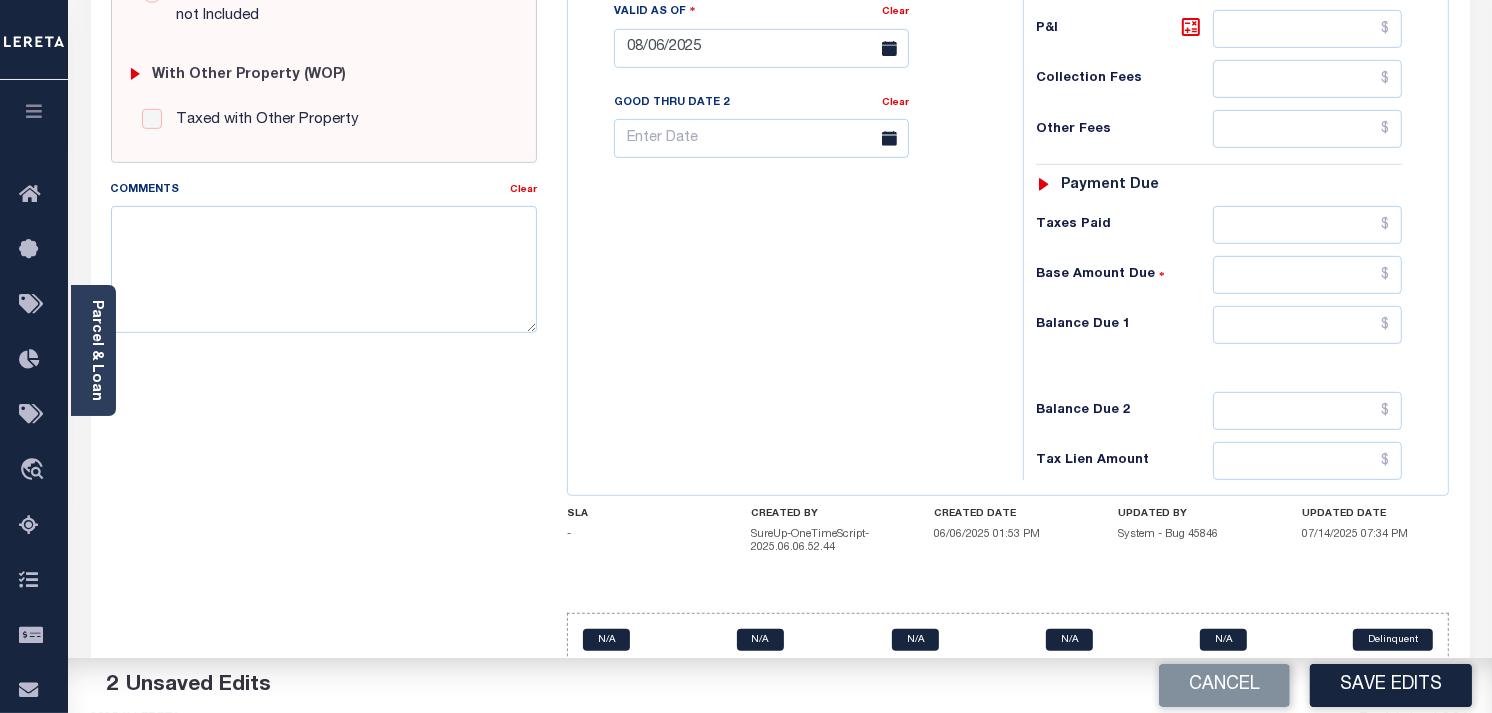 type on "$1,431.97" 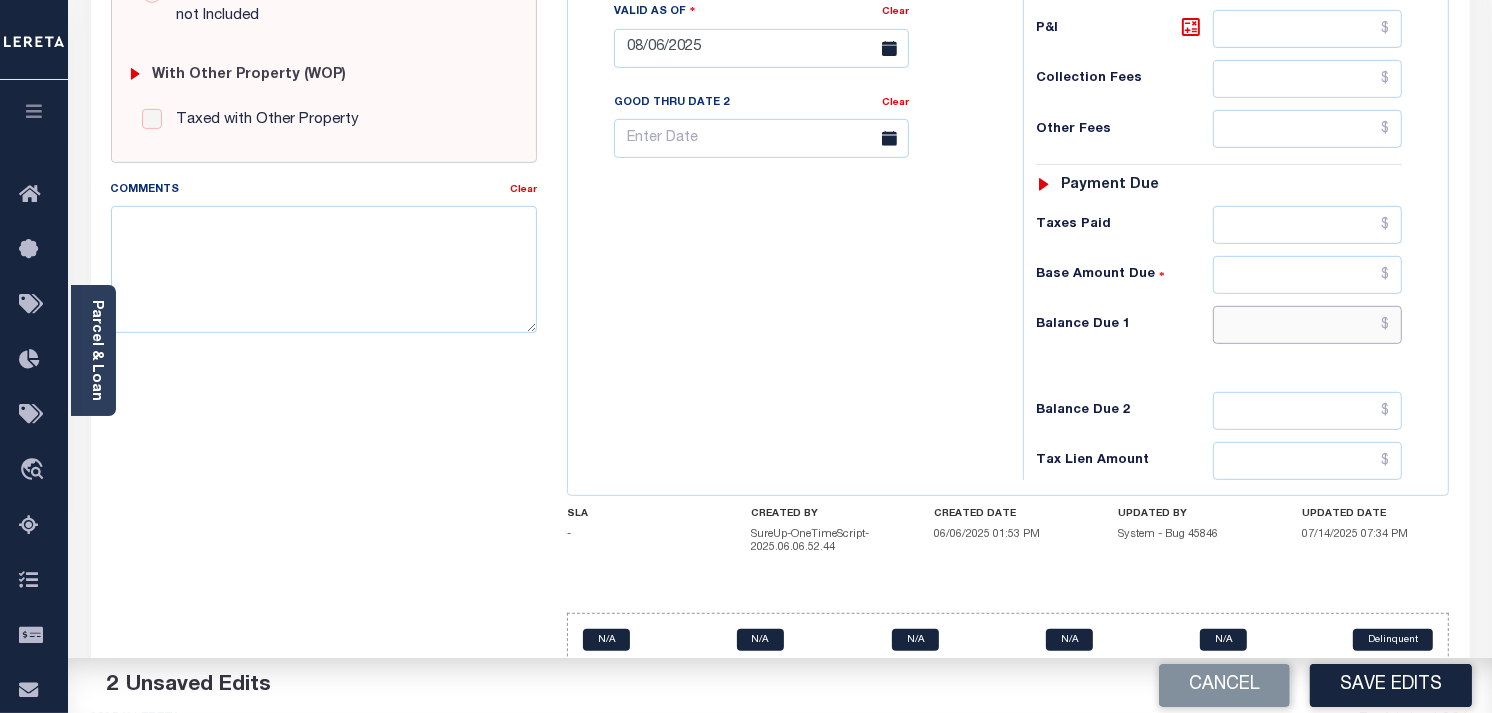 click at bounding box center [1308, 325] 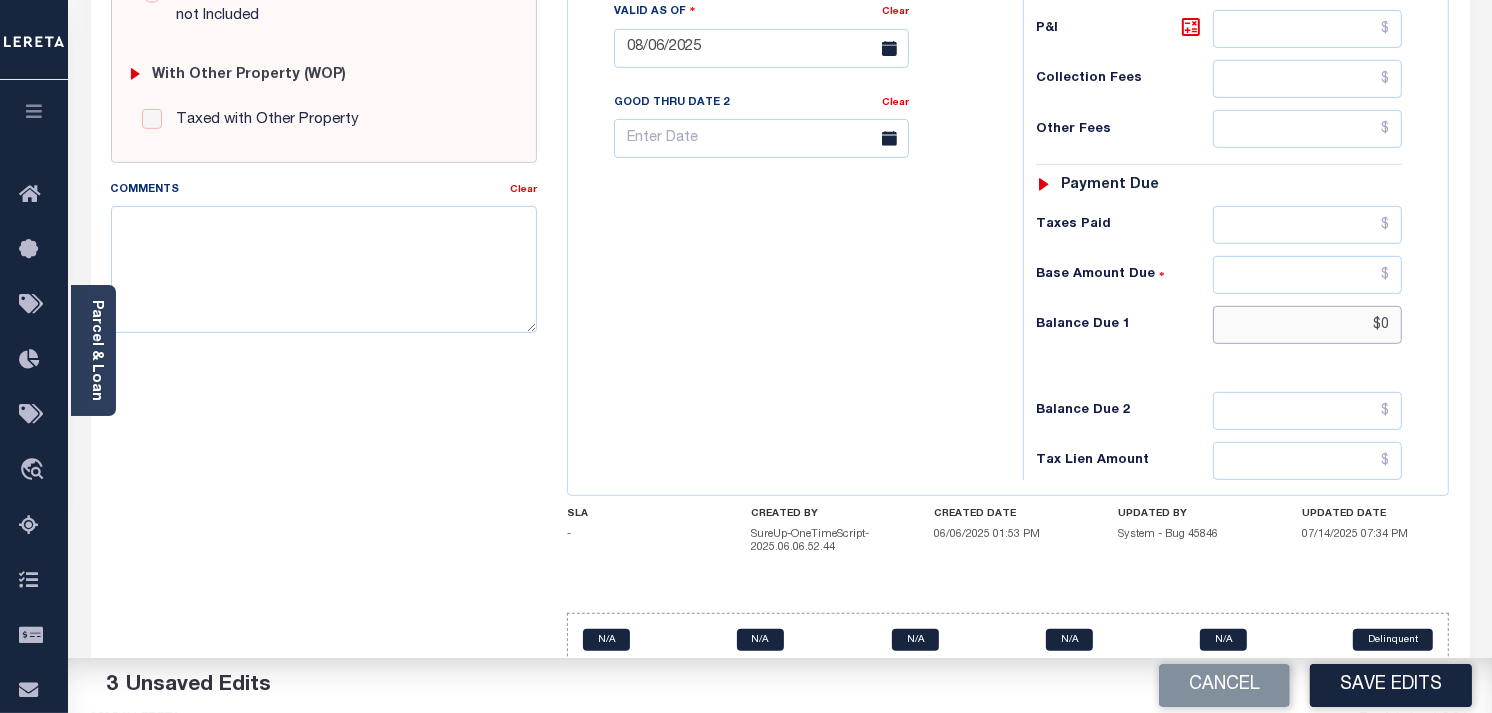 click on "$0" at bounding box center [1308, 325] 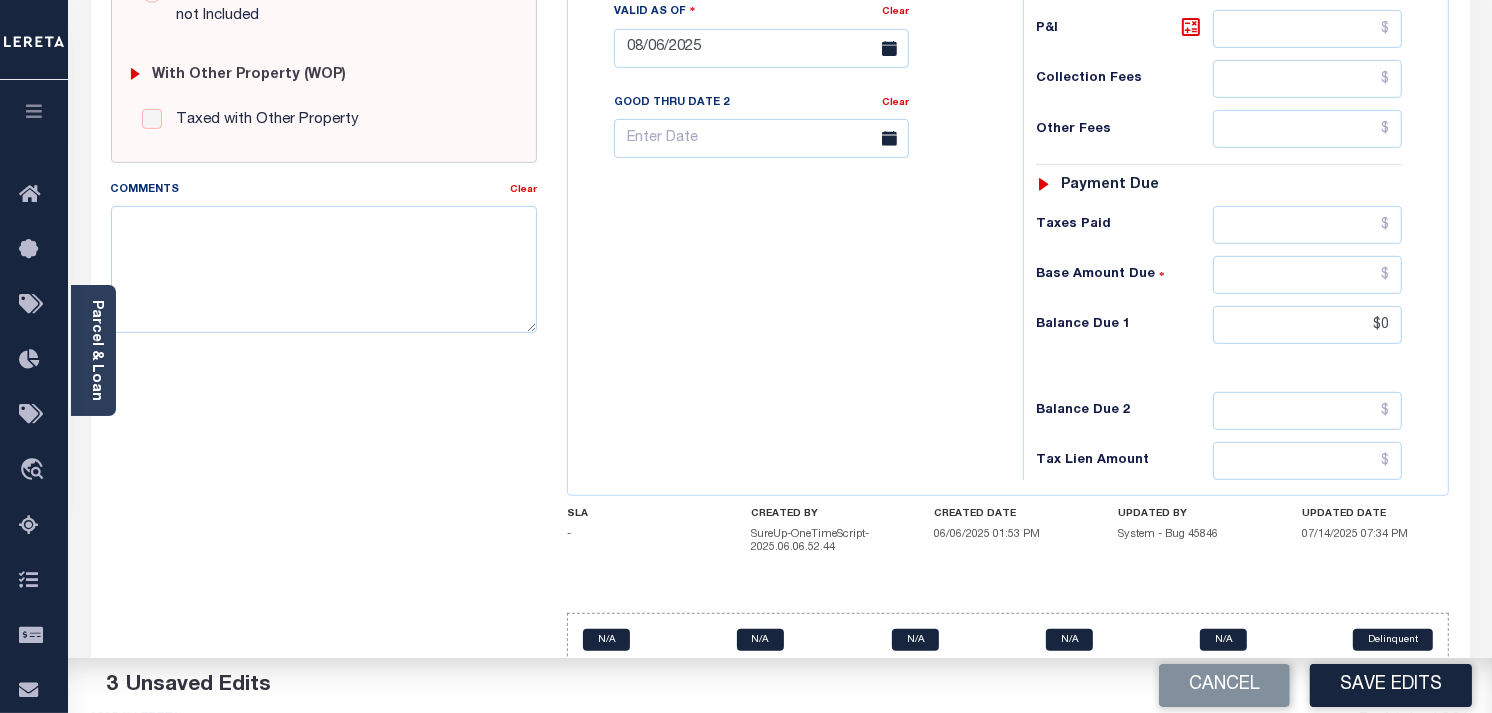 type on "$0.00" 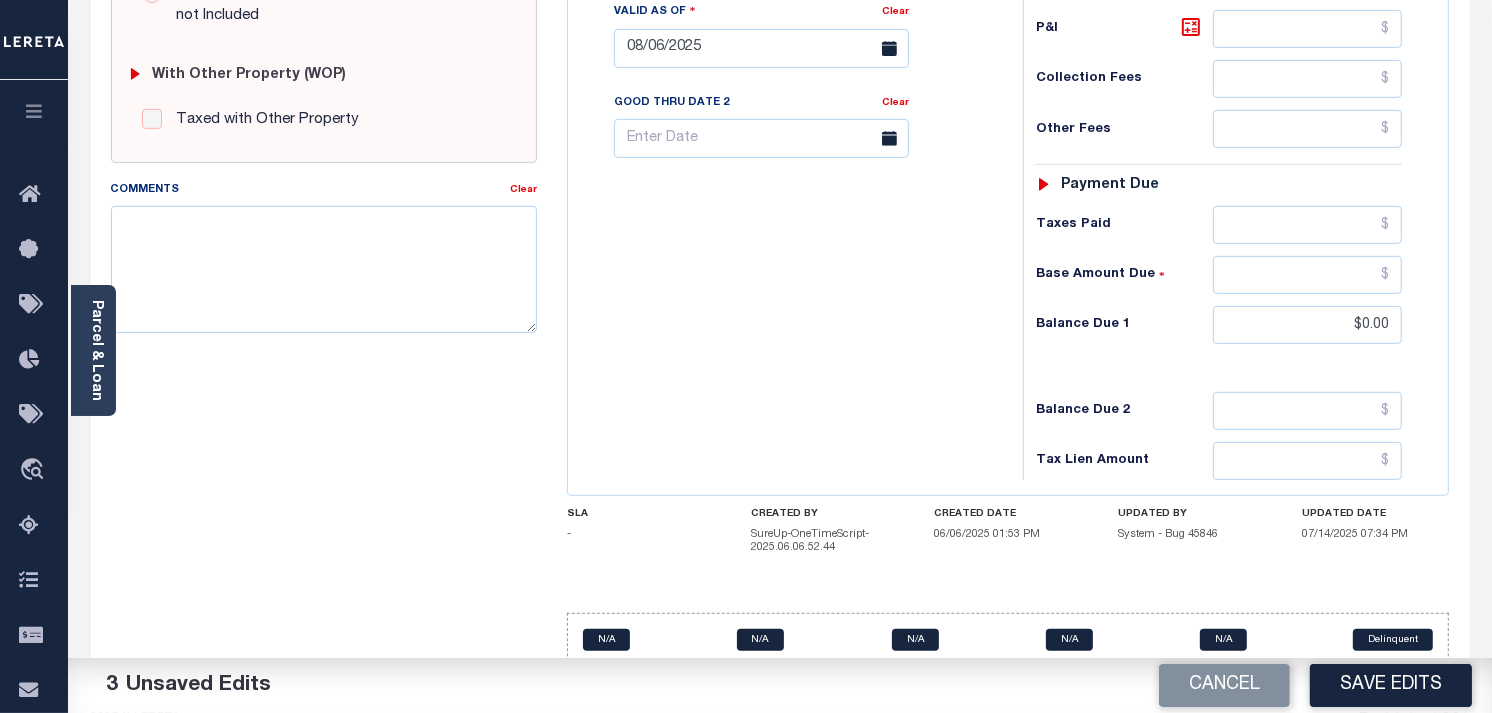 click on "Tax Status
Status
- Select Status Code -" at bounding box center (1225, 38) 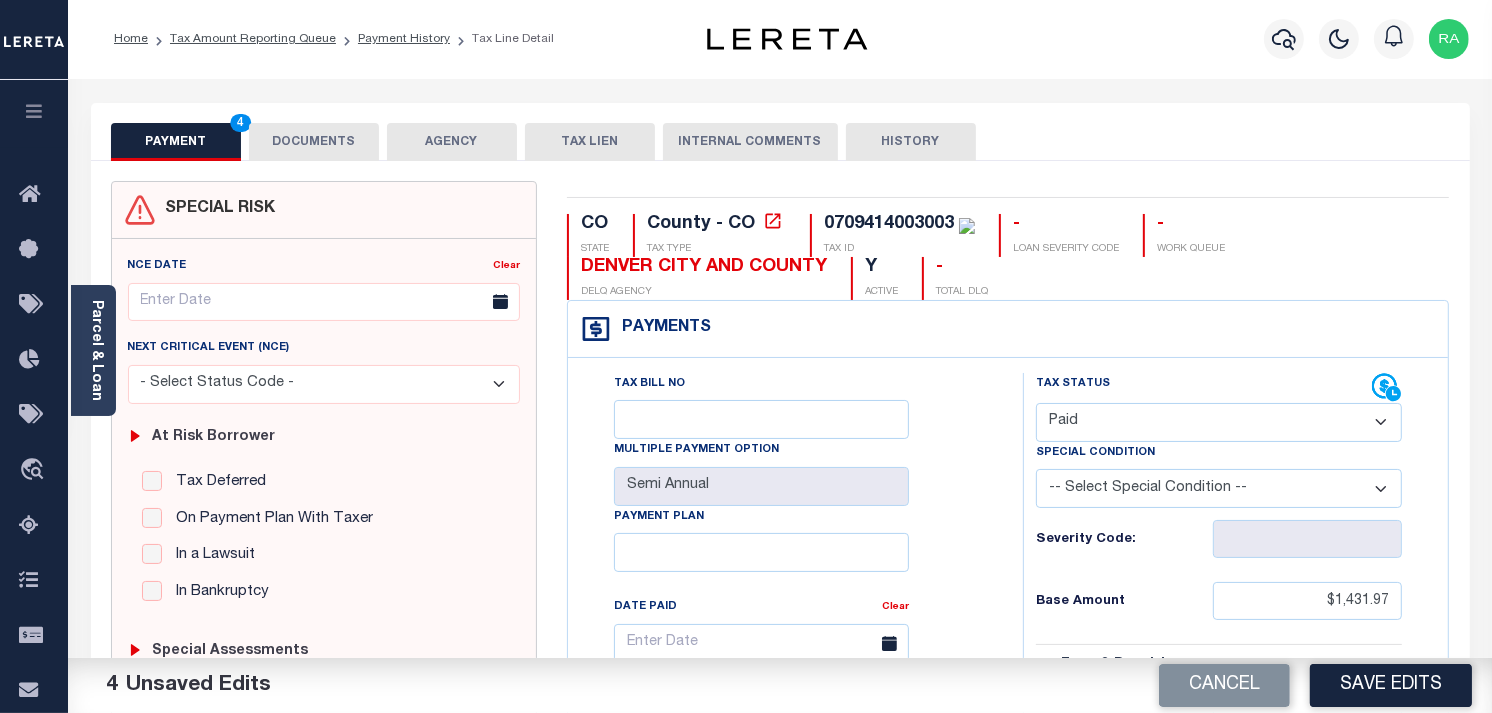 scroll, scrollTop: 0, scrollLeft: 0, axis: both 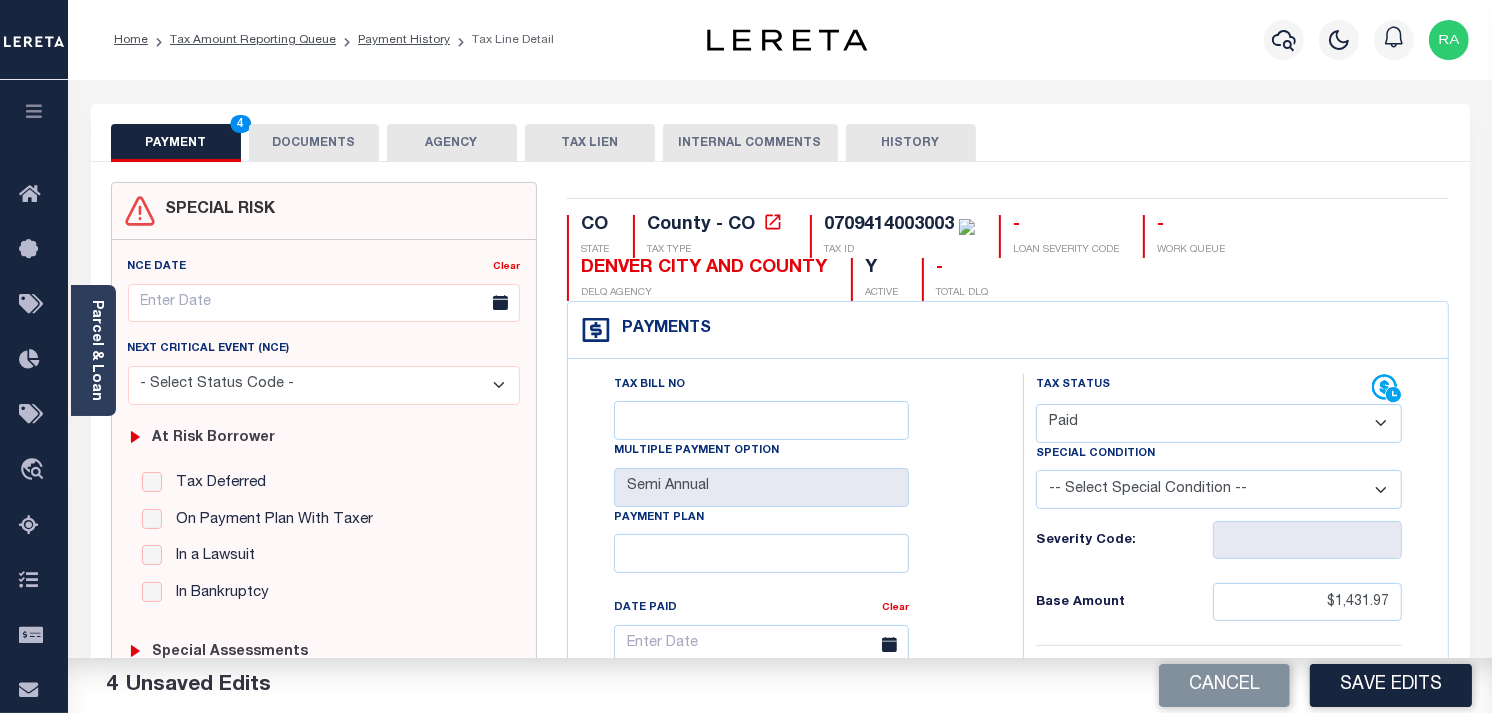 click on "DOCUMENTS" at bounding box center [314, 143] 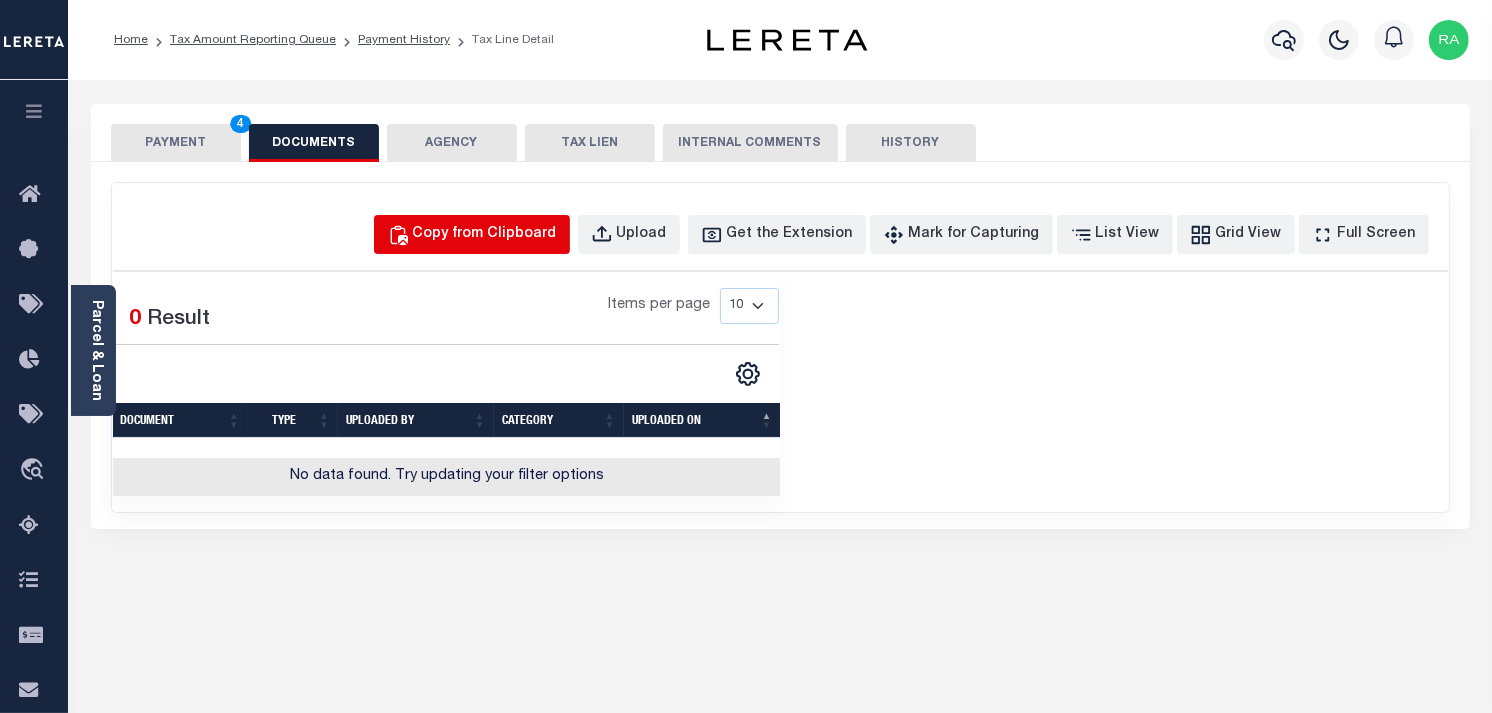 click on "Copy from Clipboard" at bounding box center [485, 235] 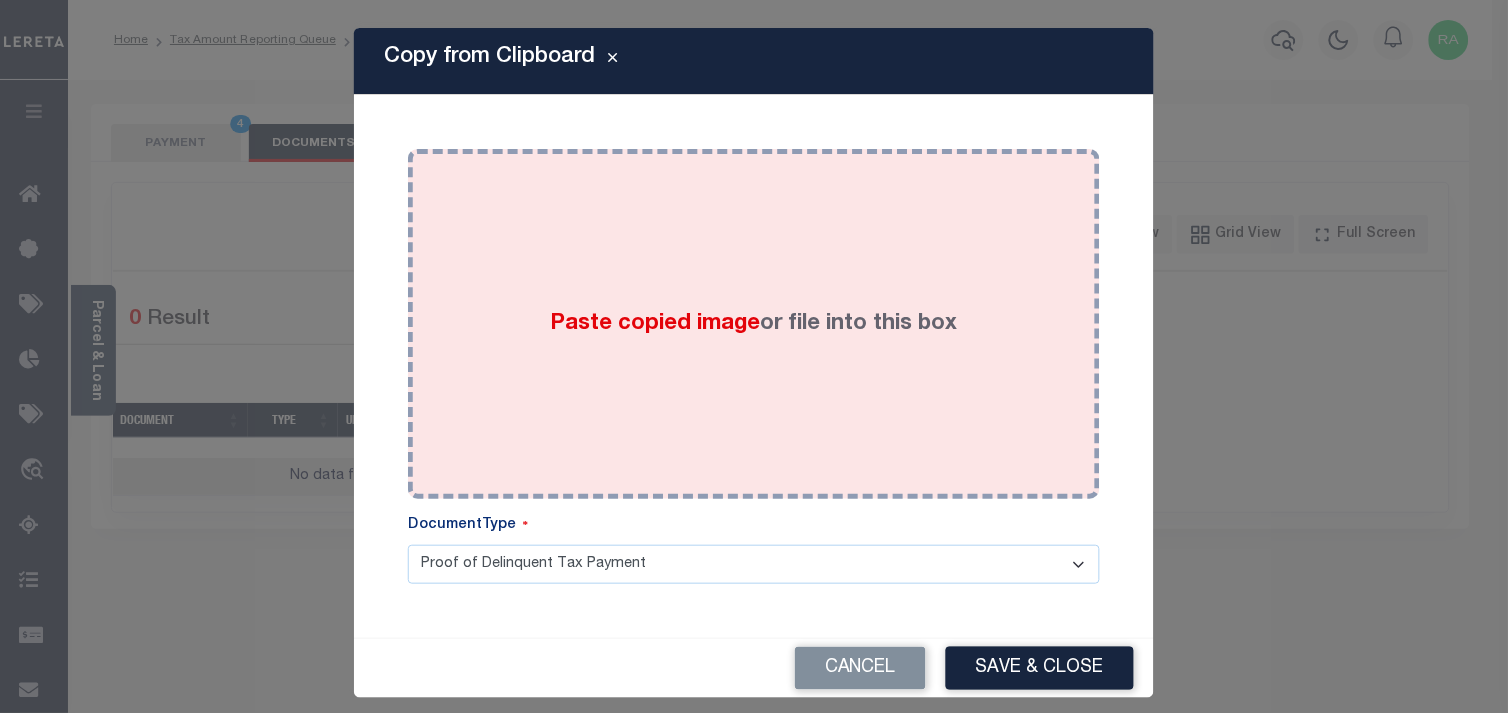 click on "Paste copied image  or file into this box" at bounding box center (754, 324) 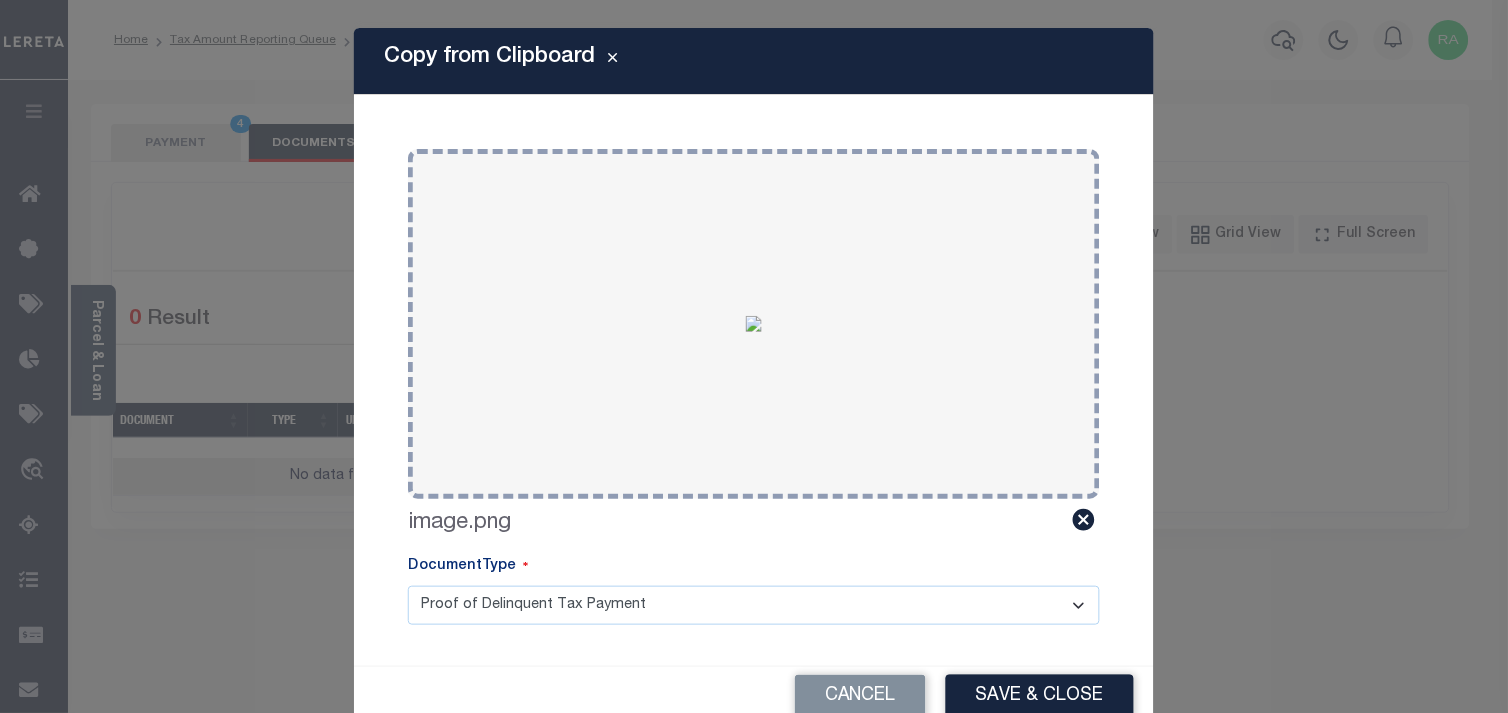 click on "Save & Close" at bounding box center (1040, 696) 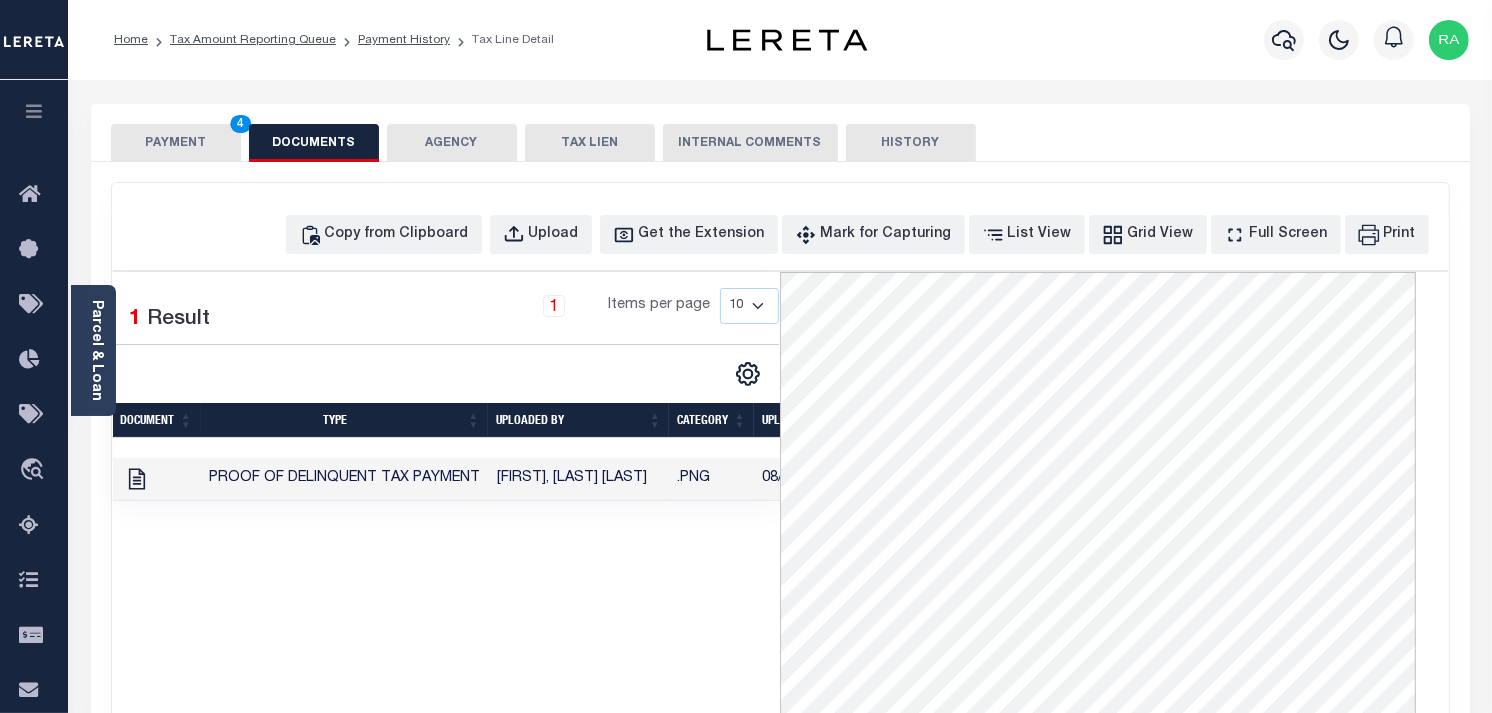 click on "PAYMENT
4" at bounding box center (176, 143) 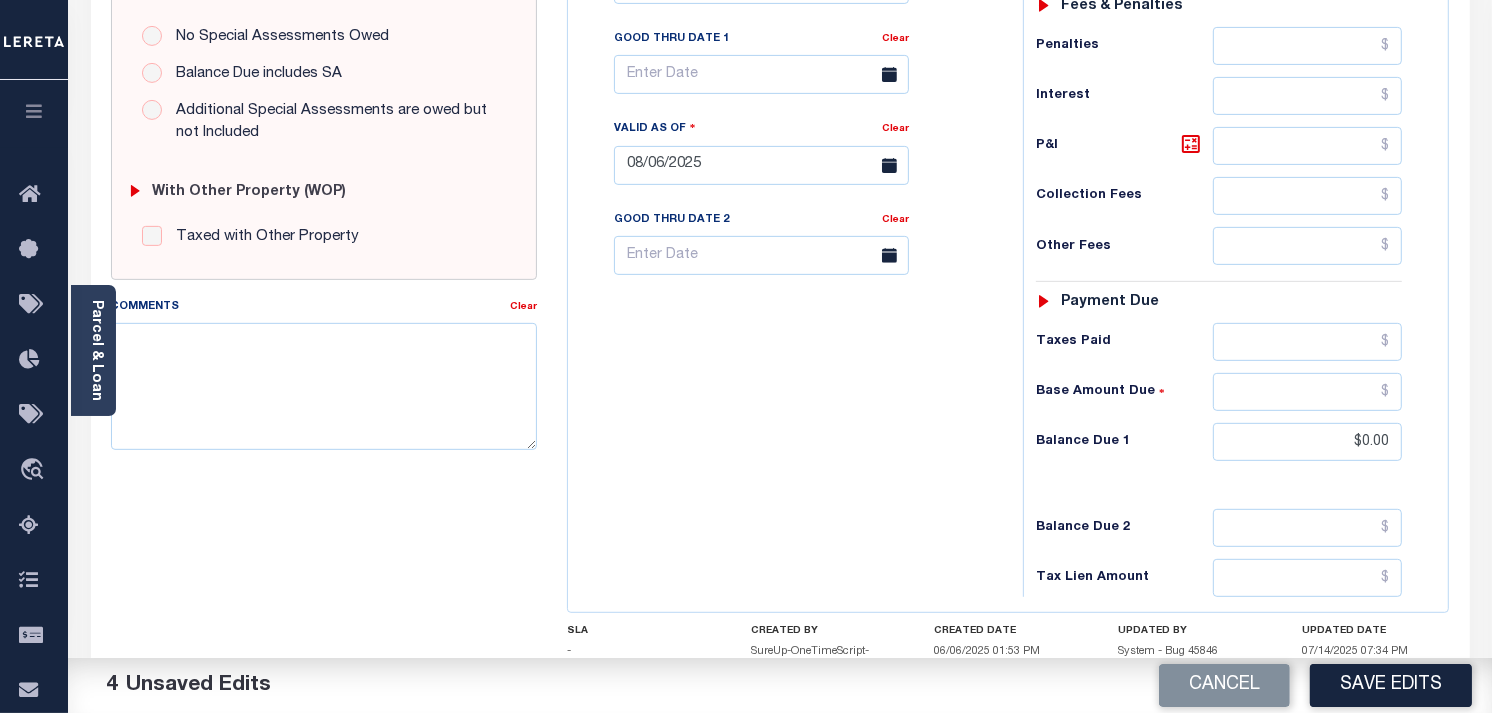 scroll, scrollTop: 666, scrollLeft: 0, axis: vertical 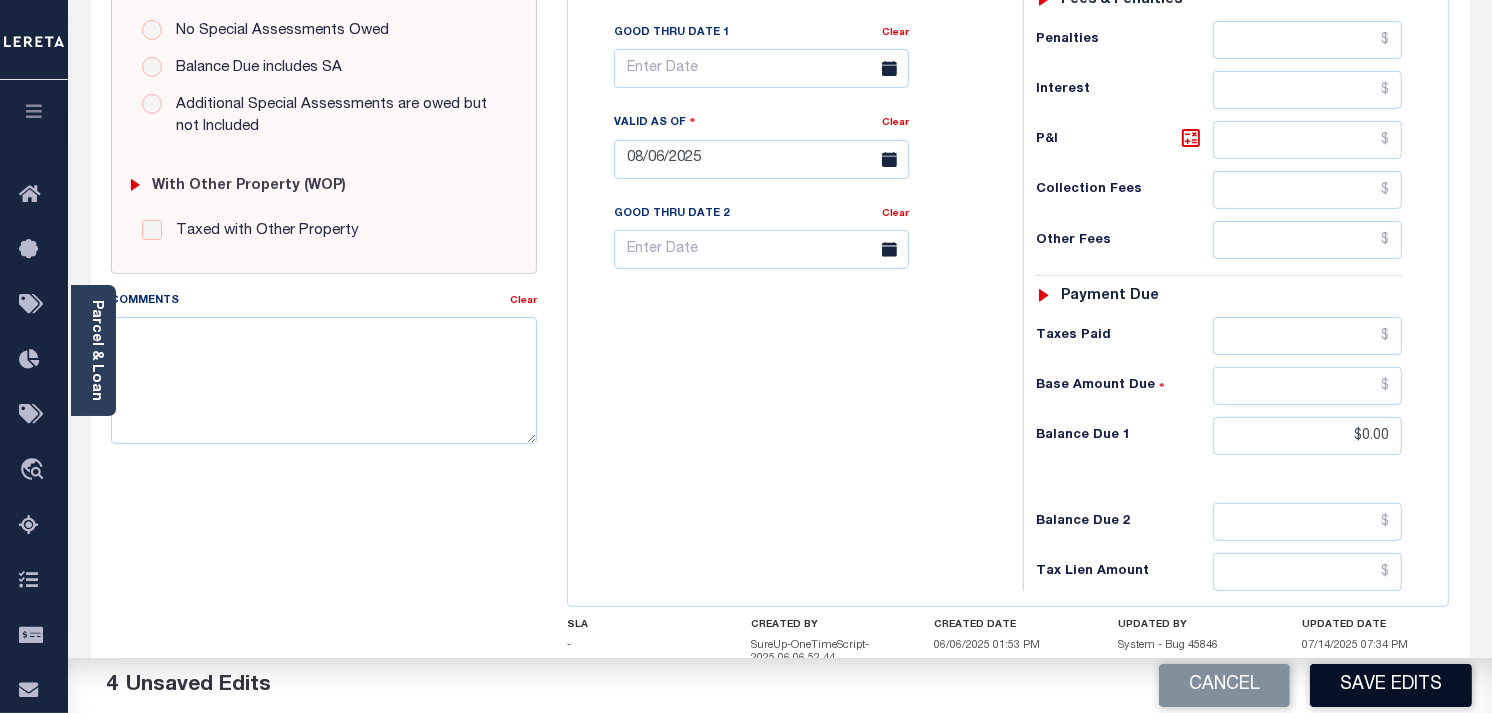 click on "Save Edits" at bounding box center [1391, 685] 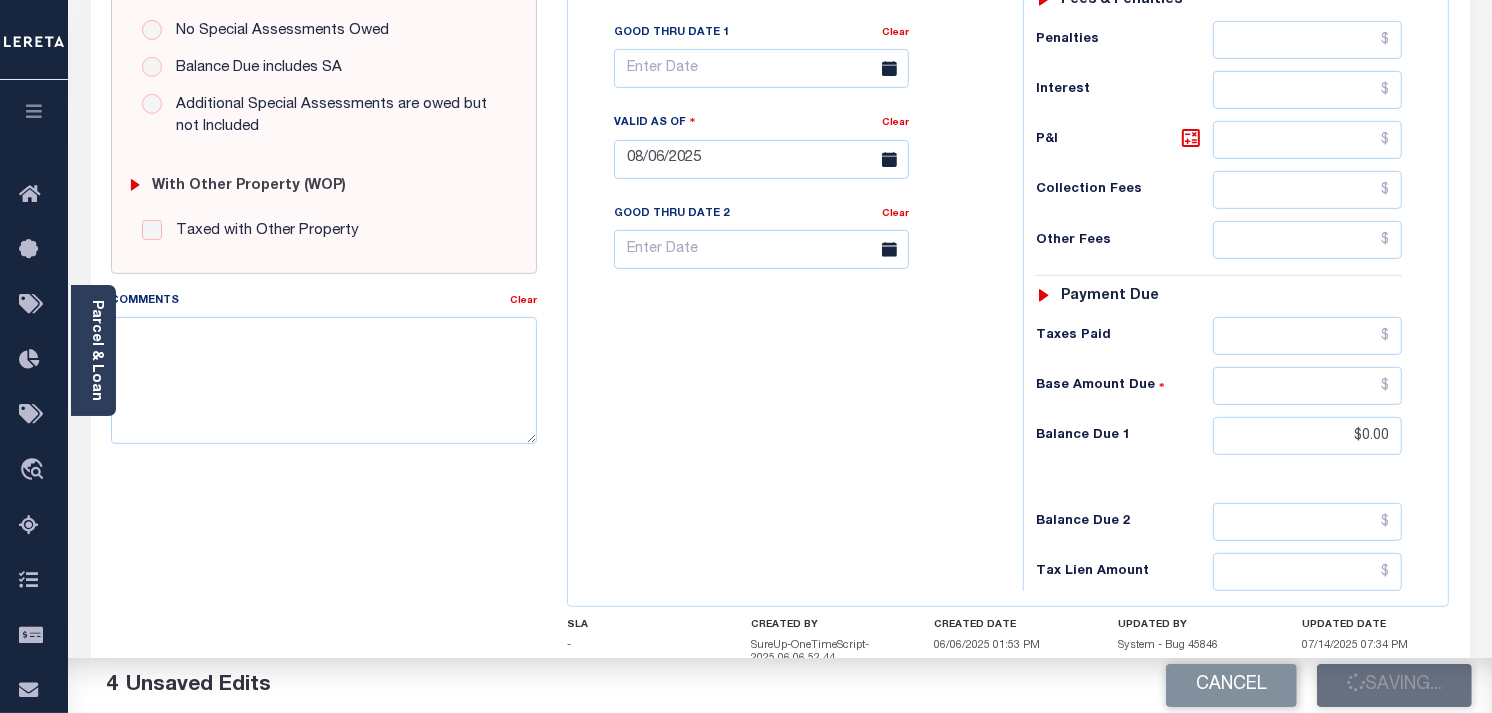 checkbox on "false" 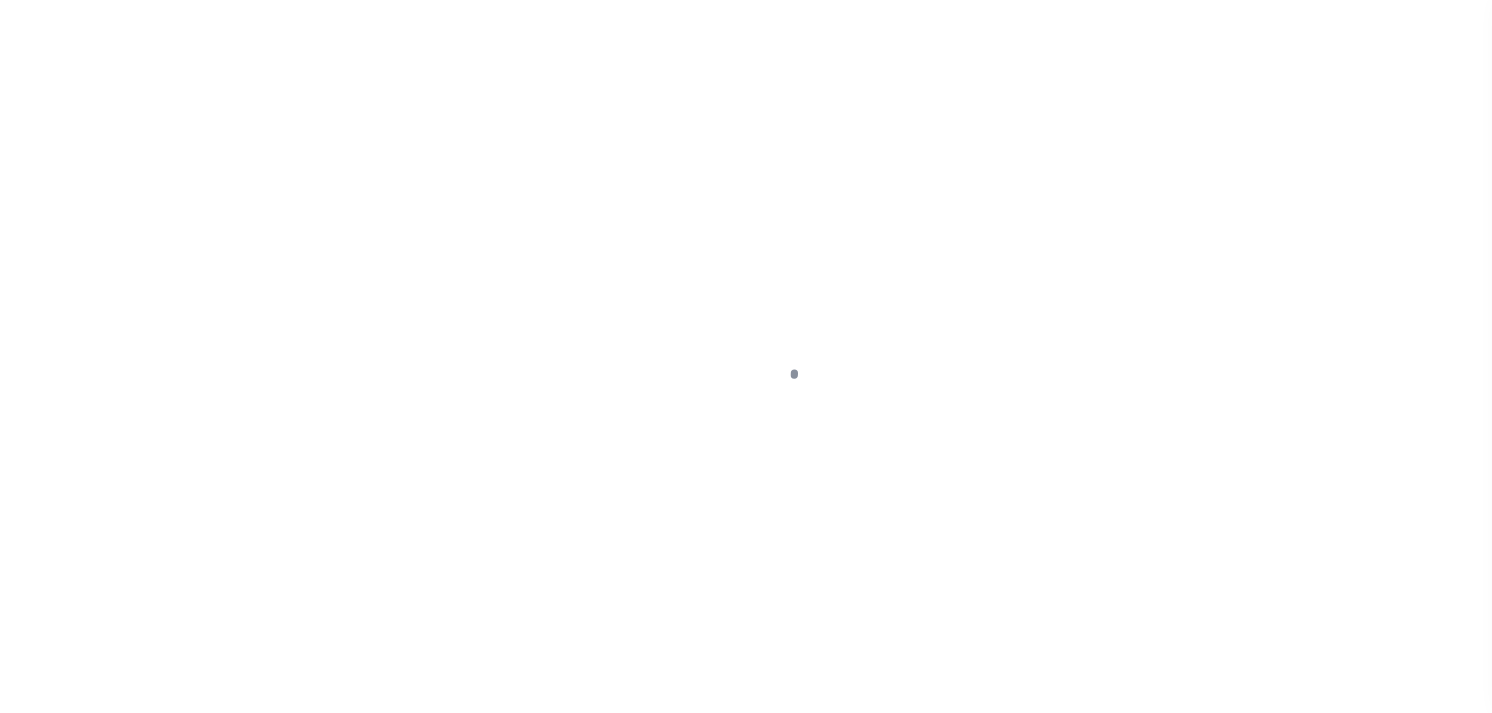 scroll, scrollTop: 0, scrollLeft: 0, axis: both 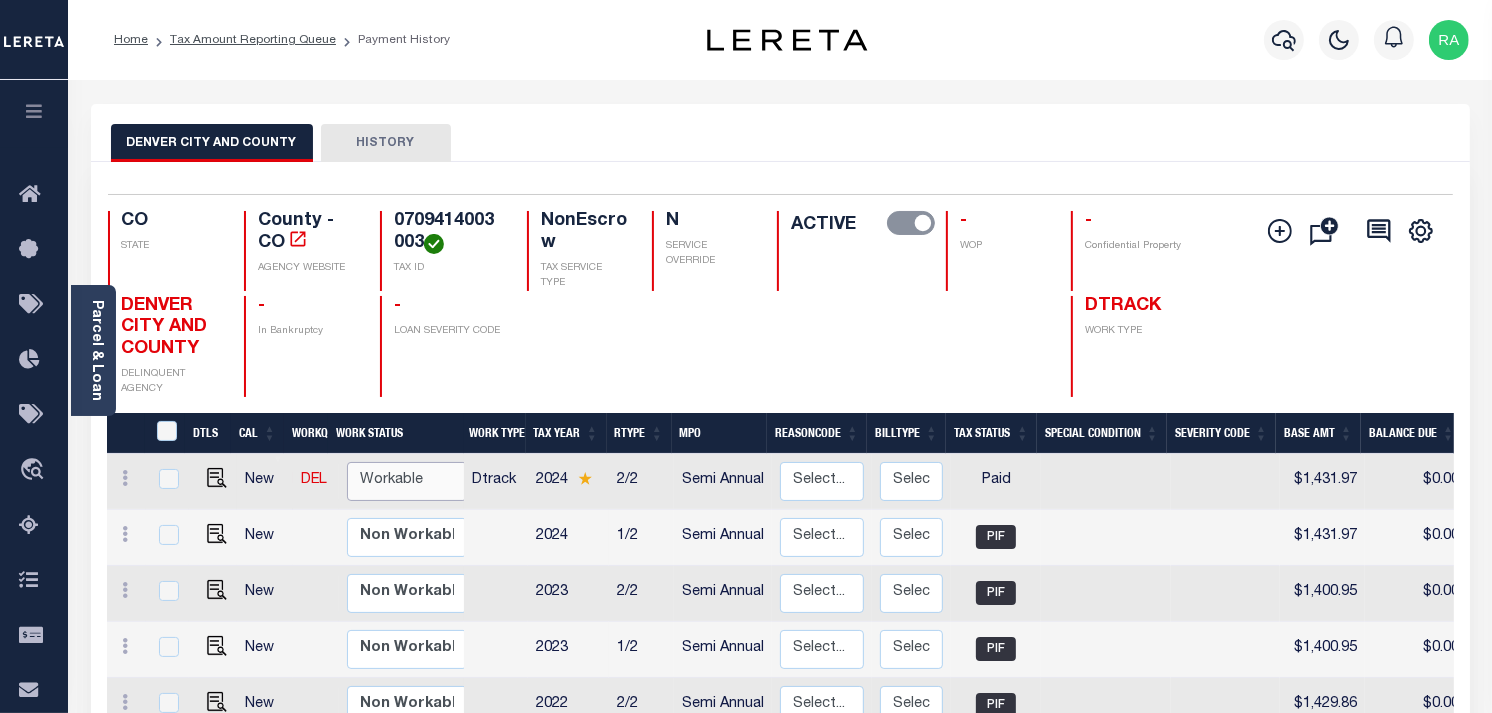 click on "Non Workable
Workable" at bounding box center [407, 481] 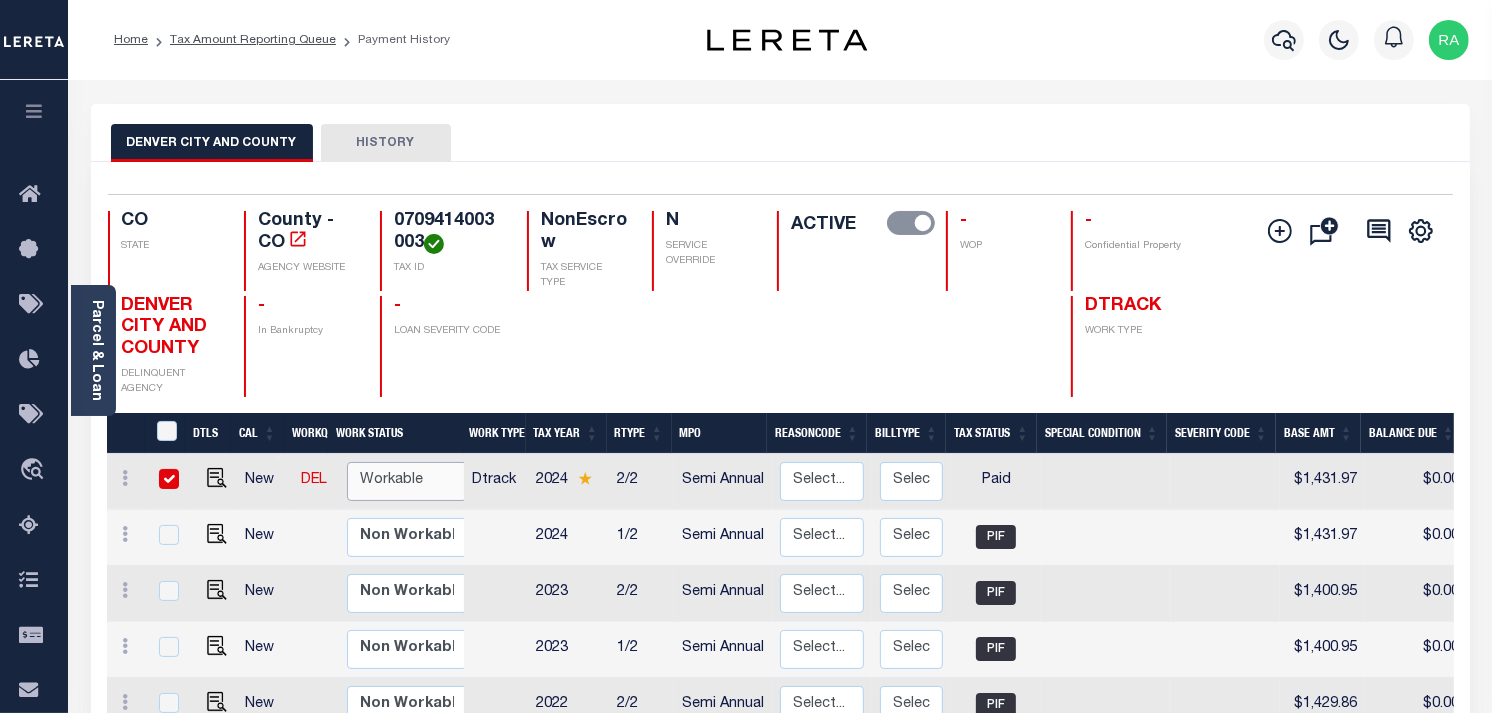 checkbox on "true" 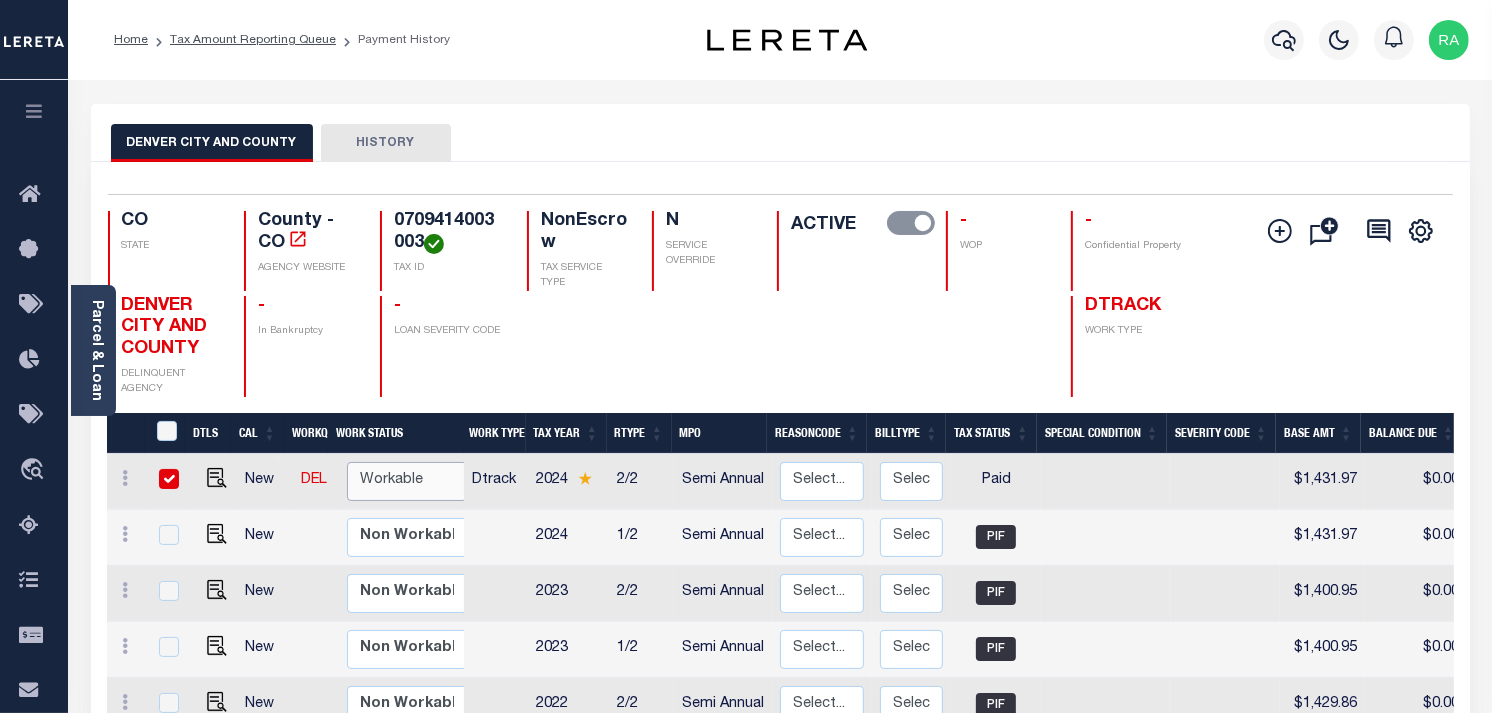 checkbox on "true" 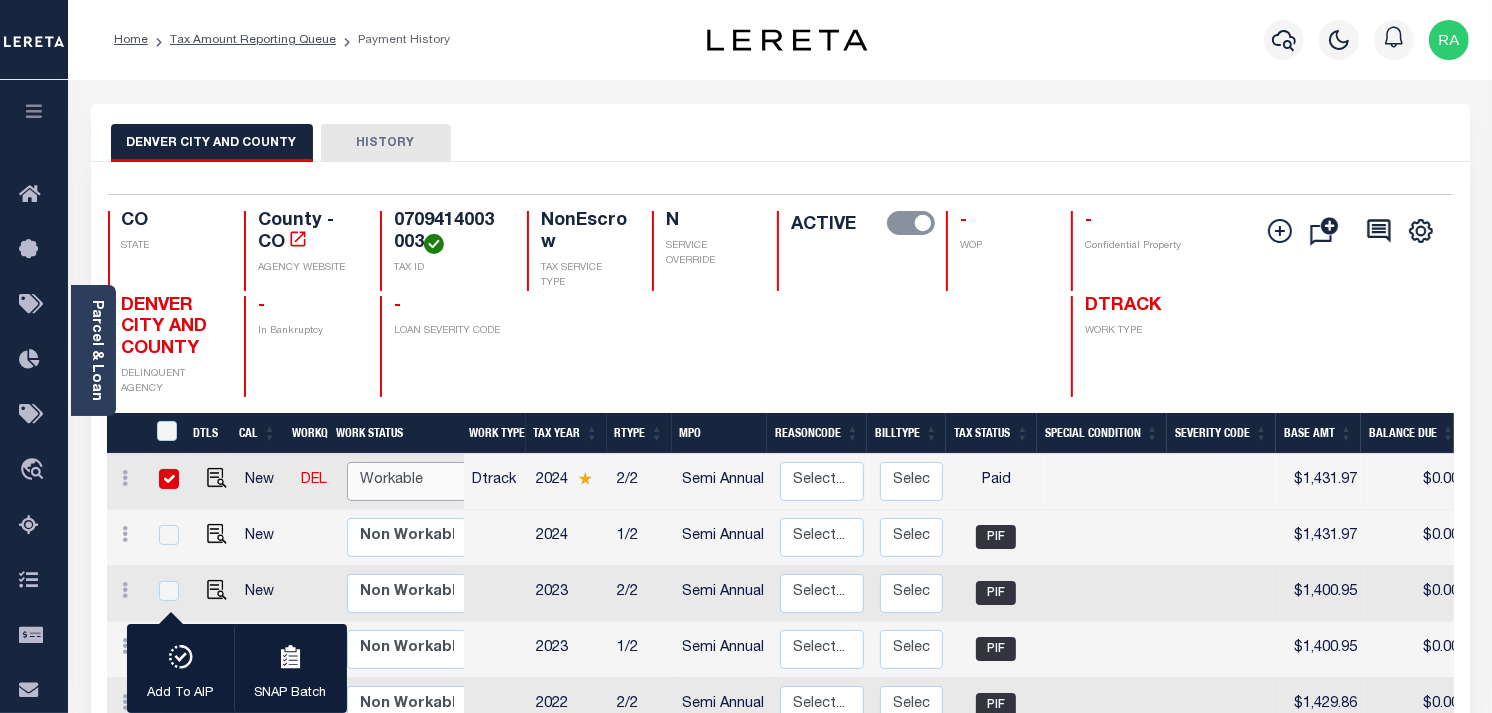 select on "true" 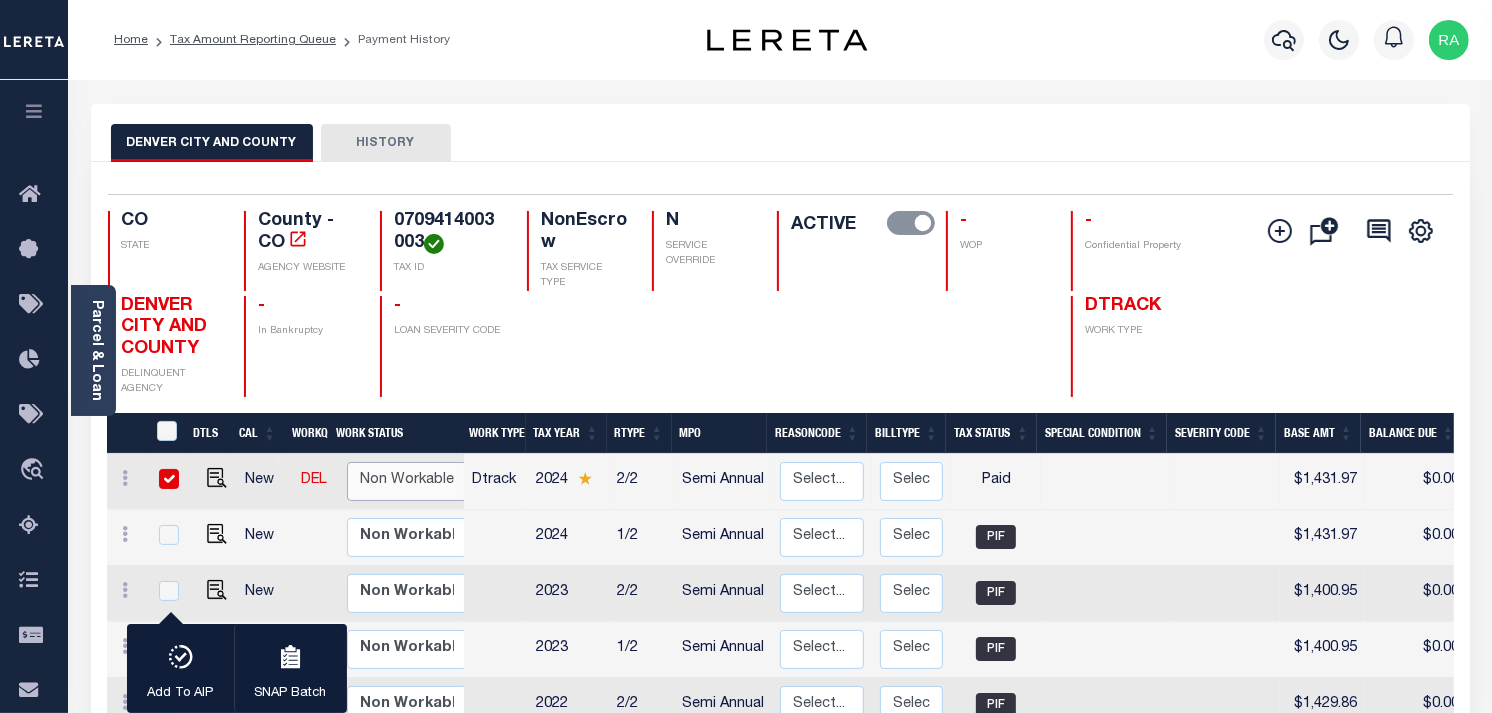 click on "Non Workable
Workable" at bounding box center (407, 481) 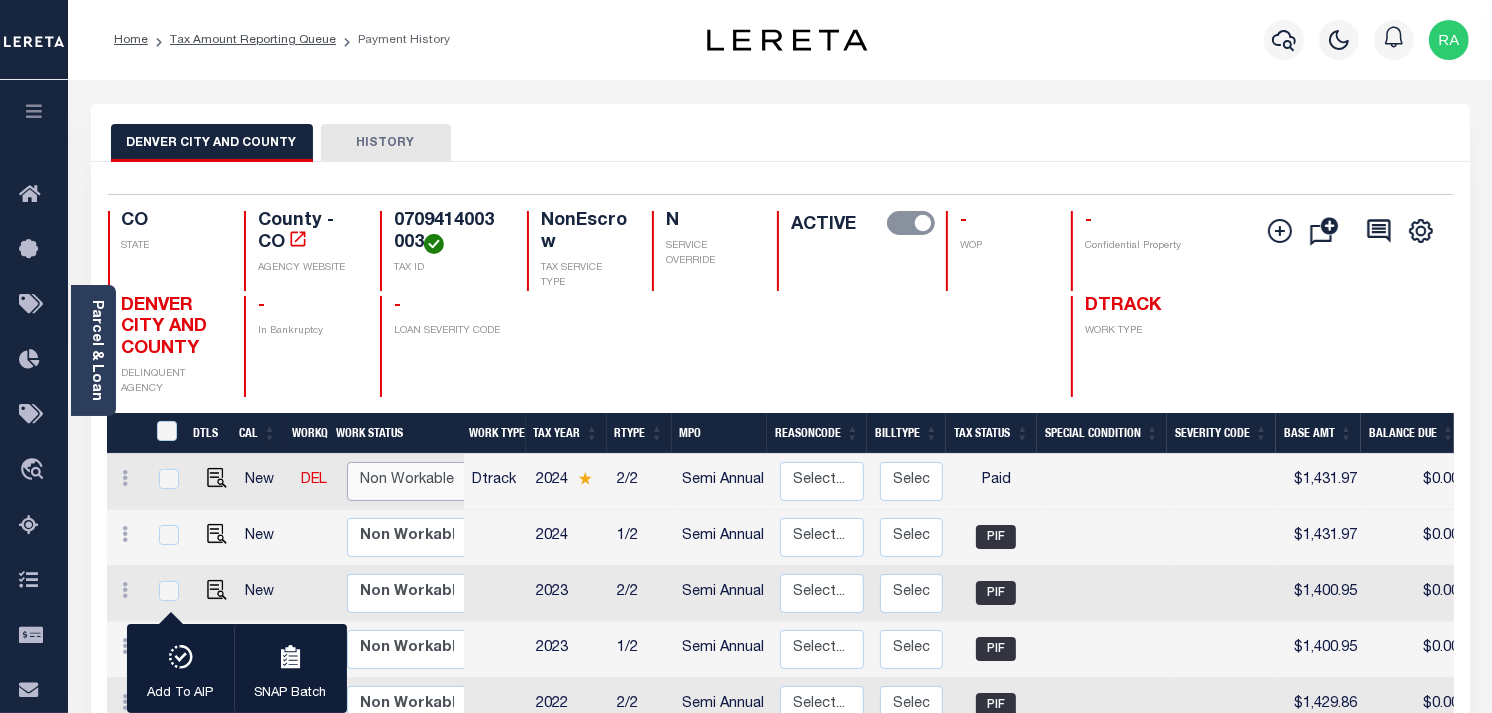 checkbox on "false" 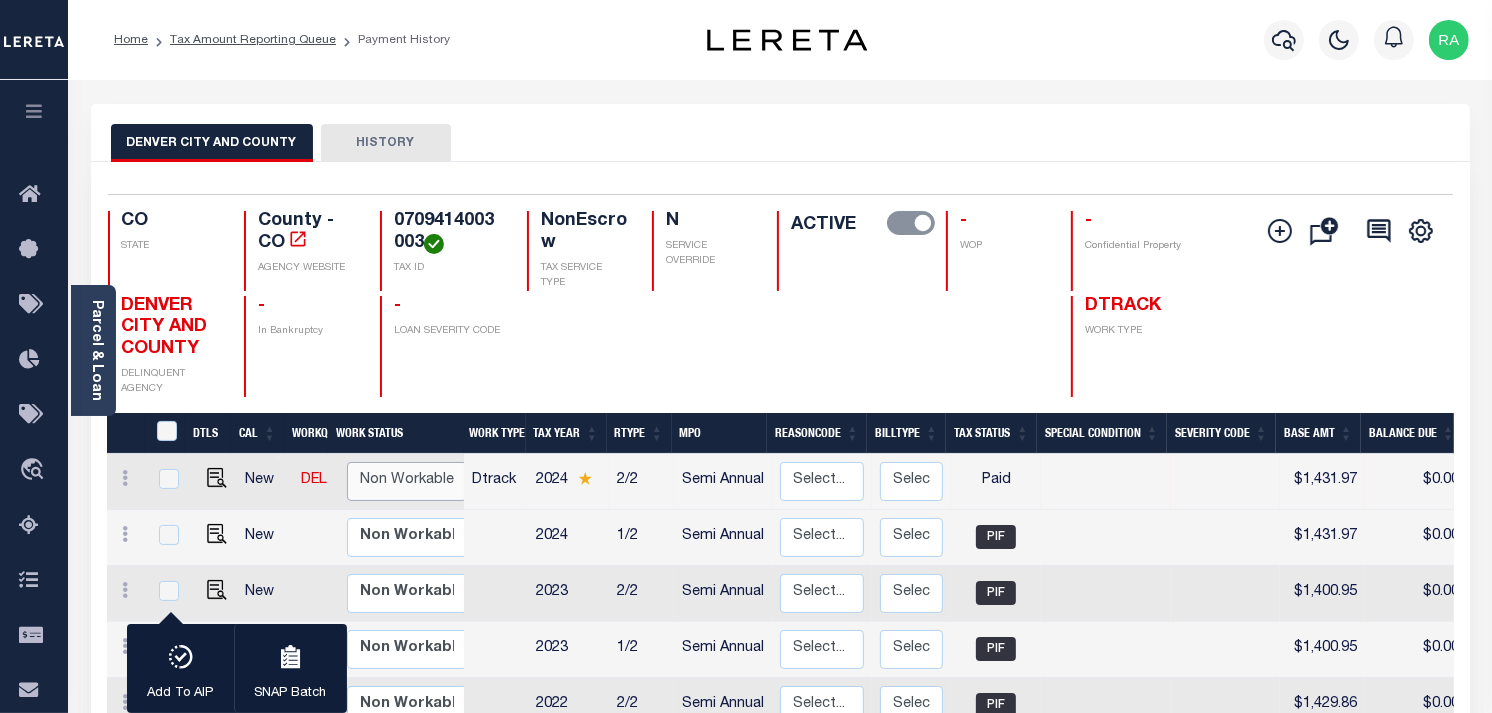 checkbox on "false" 